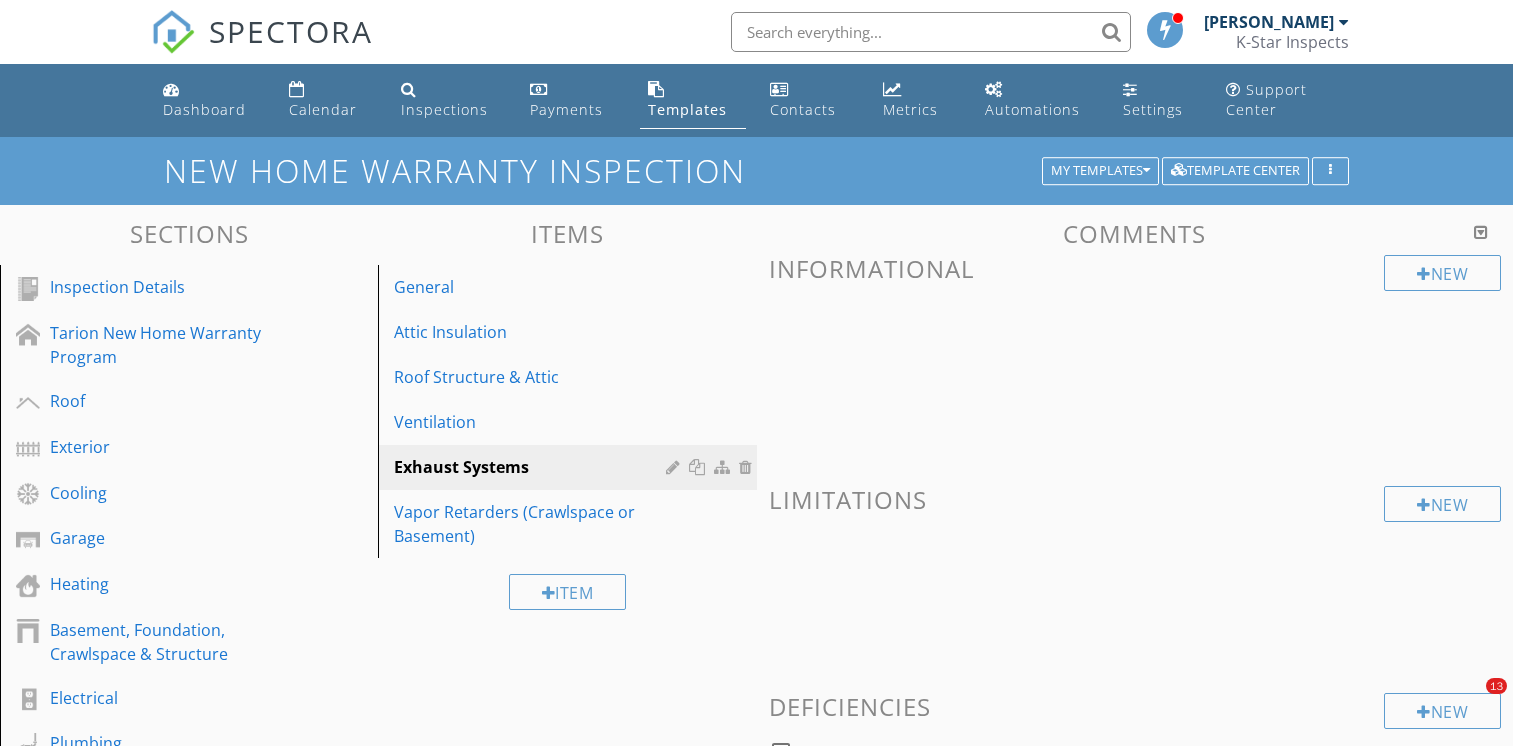 scroll, scrollTop: 608, scrollLeft: 0, axis: vertical 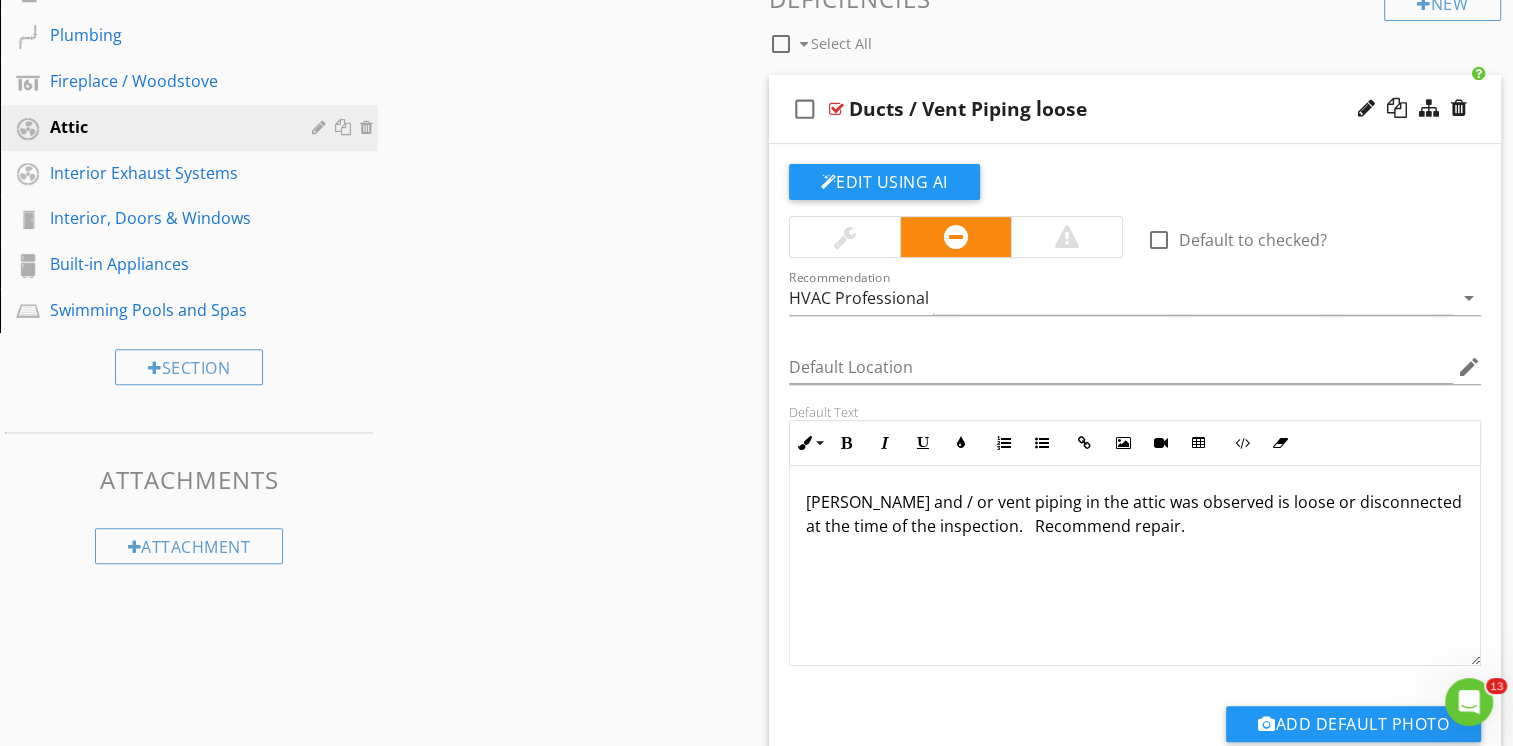 click on "Ductwork and / or vent piping in the attic was observed is loose or disconnected at the time of the inspection.   Recommend repair." at bounding box center [1135, 514] 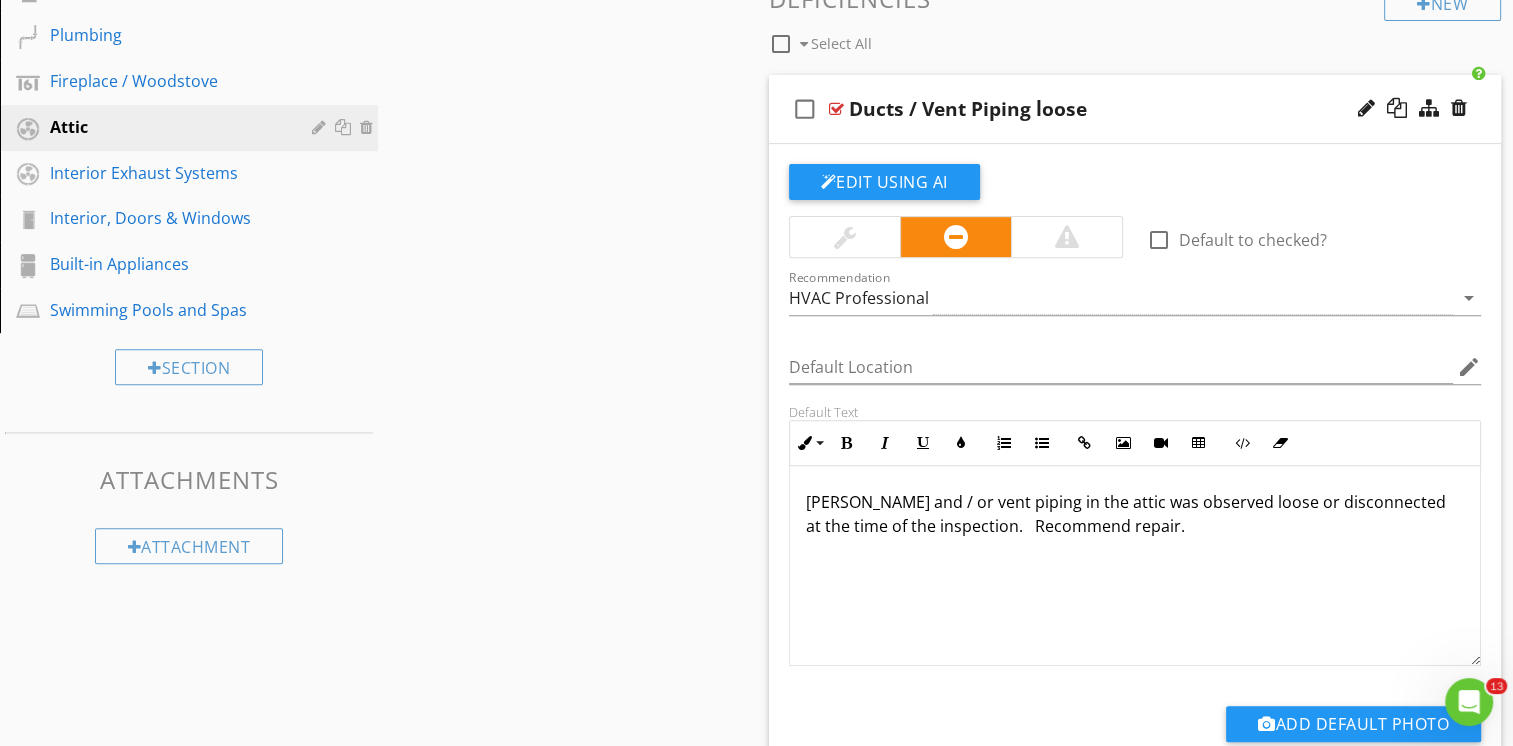 click on "Ductwork and / or vent piping in the attic was observed loose or disconnected at the time of the inspection.   Recommend repair." at bounding box center [1135, 514] 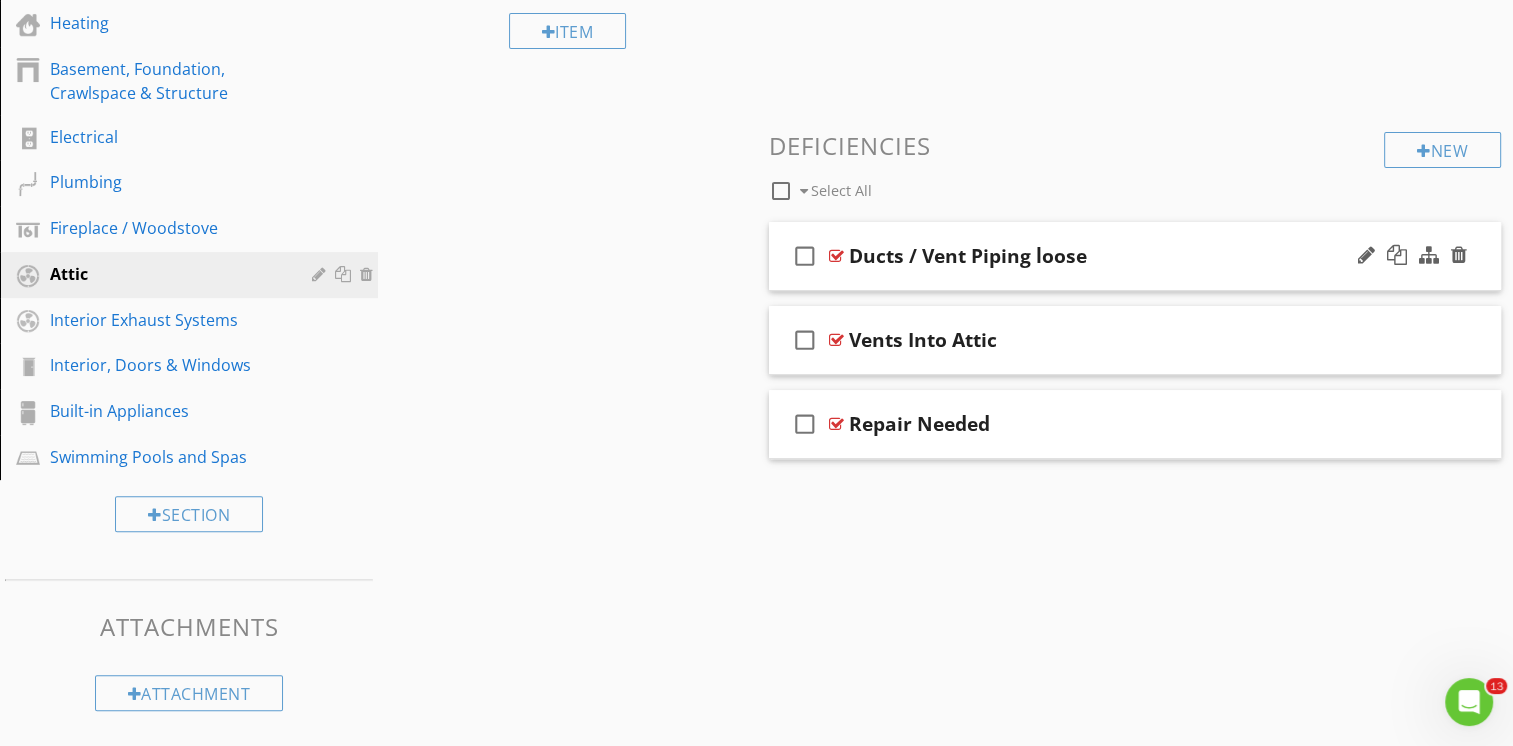 scroll, scrollTop: 554, scrollLeft: 0, axis: vertical 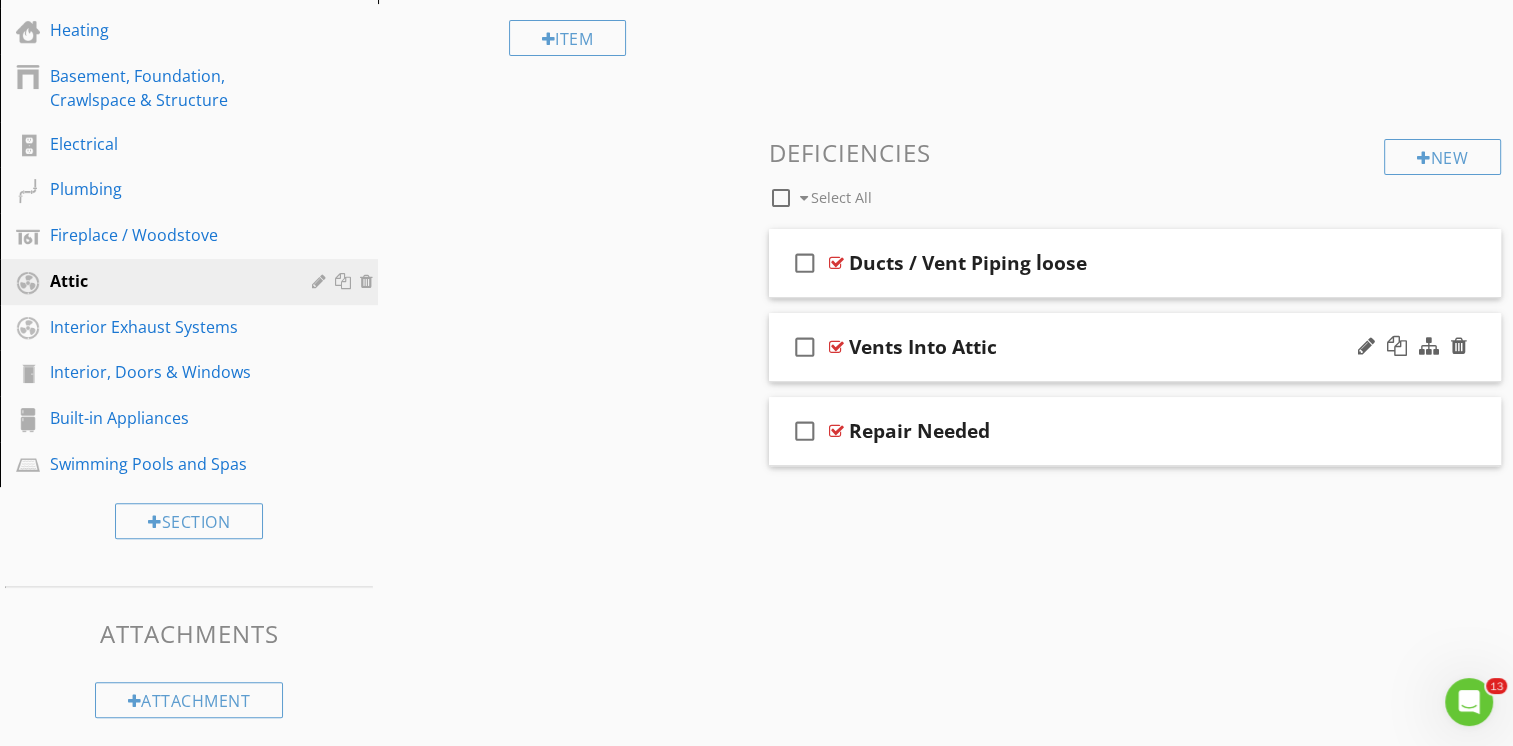 click on "check_box_outline_blank
Vents Into Attic" at bounding box center (1135, 347) 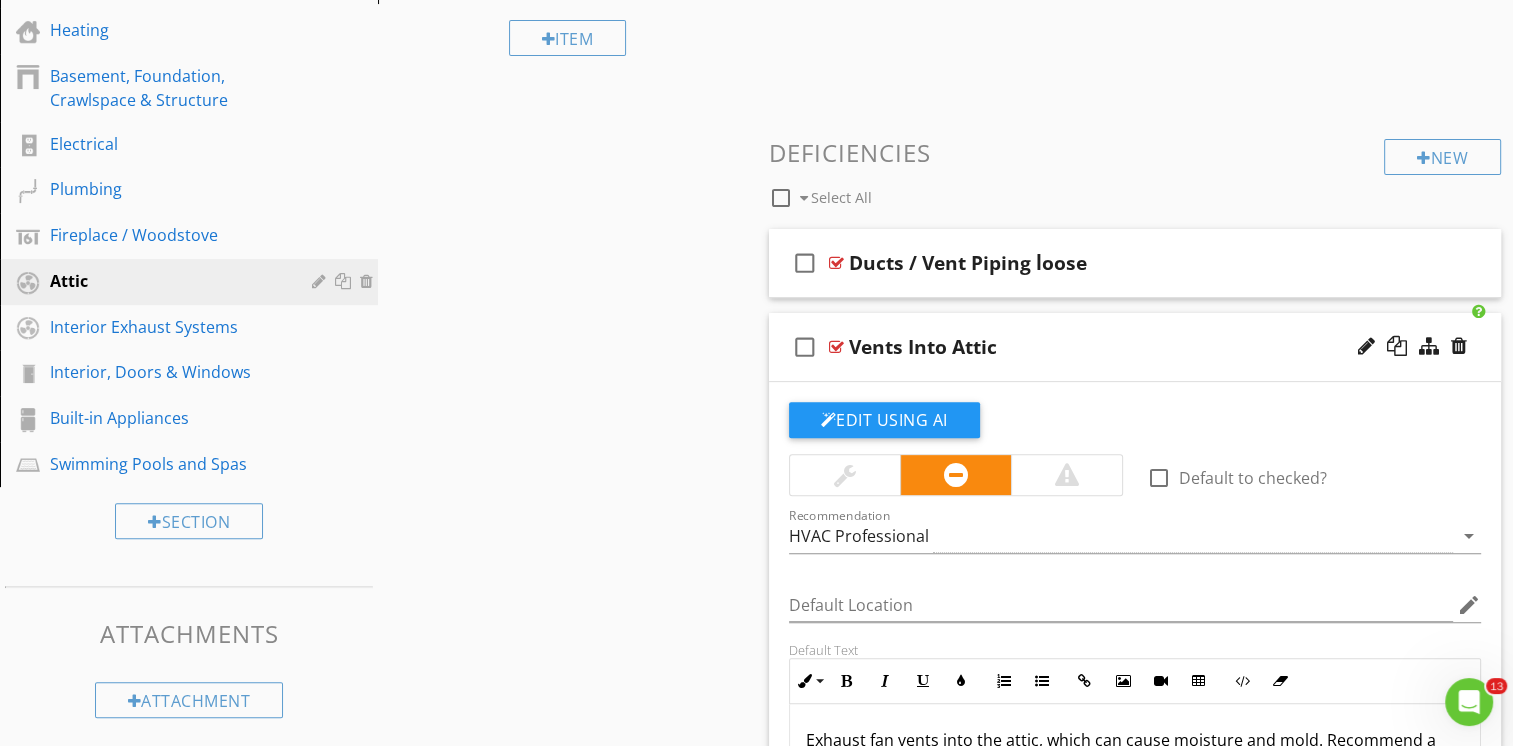 scroll, scrollTop: 708, scrollLeft: 0, axis: vertical 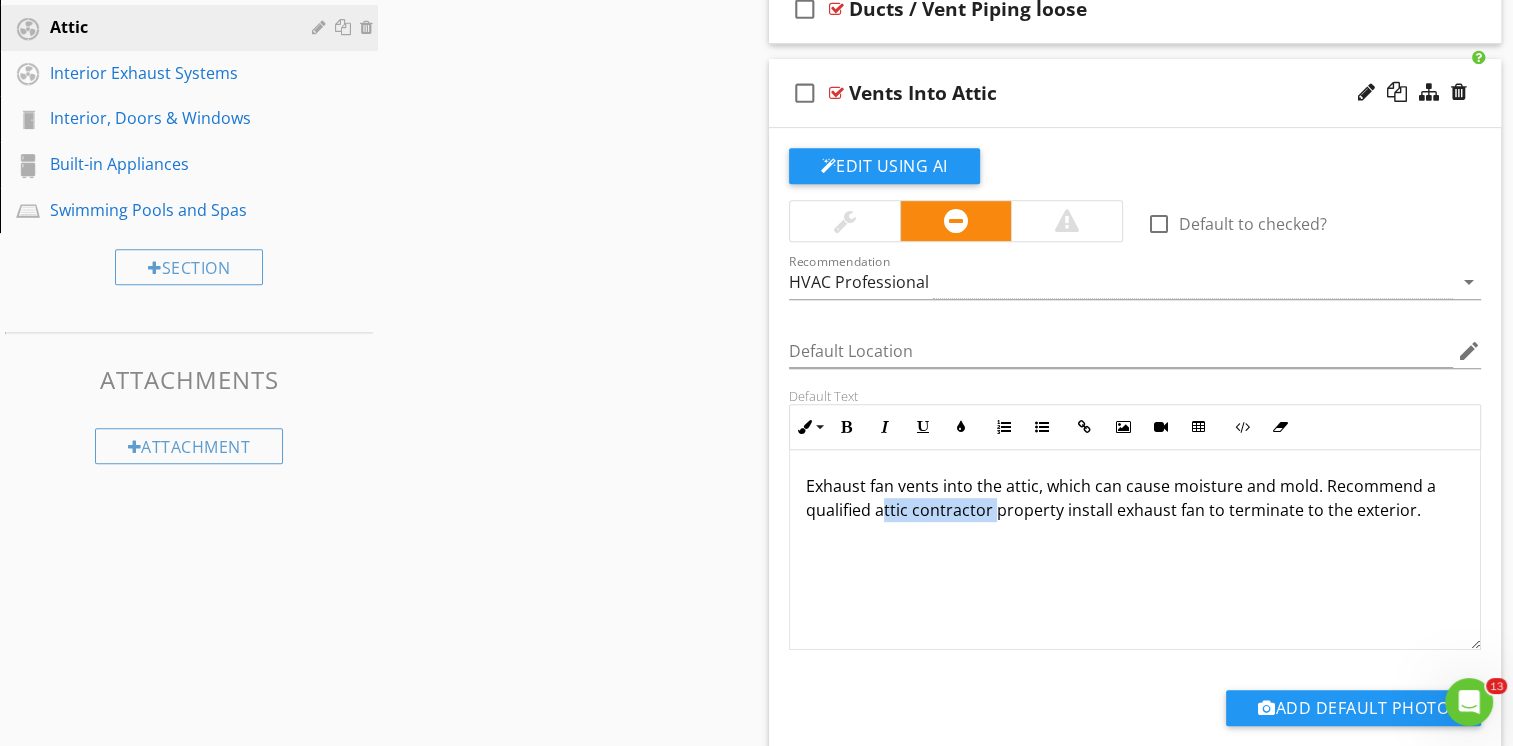 drag, startPoint x: 991, startPoint y: 507, endPoint x: 879, endPoint y: 514, distance: 112.21854 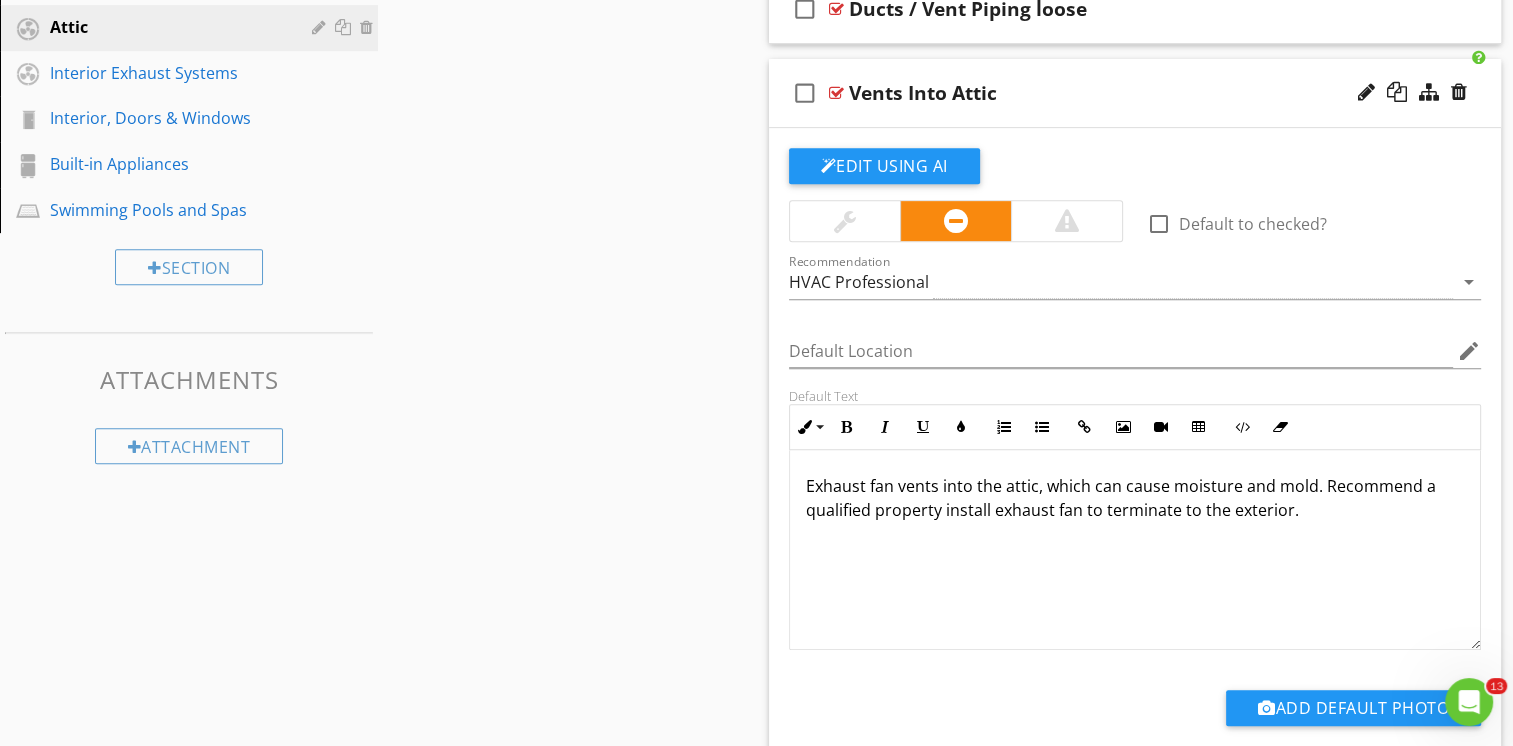 type 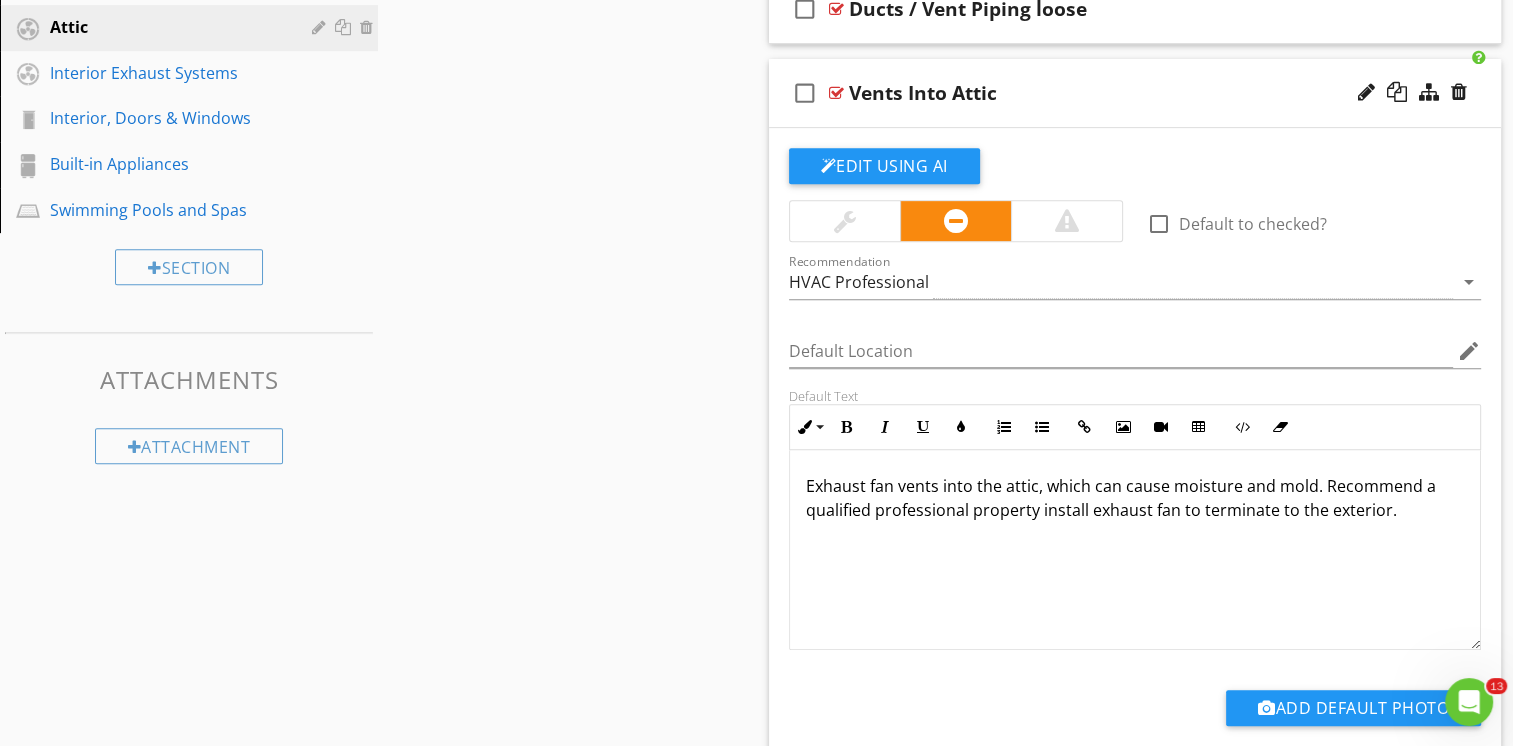 click on "Exhaust fan vents into the attic, which can cause moisture and mold. Recommend a qualified professional property install exhaust fan to terminate to the exterior." at bounding box center (1135, 498) 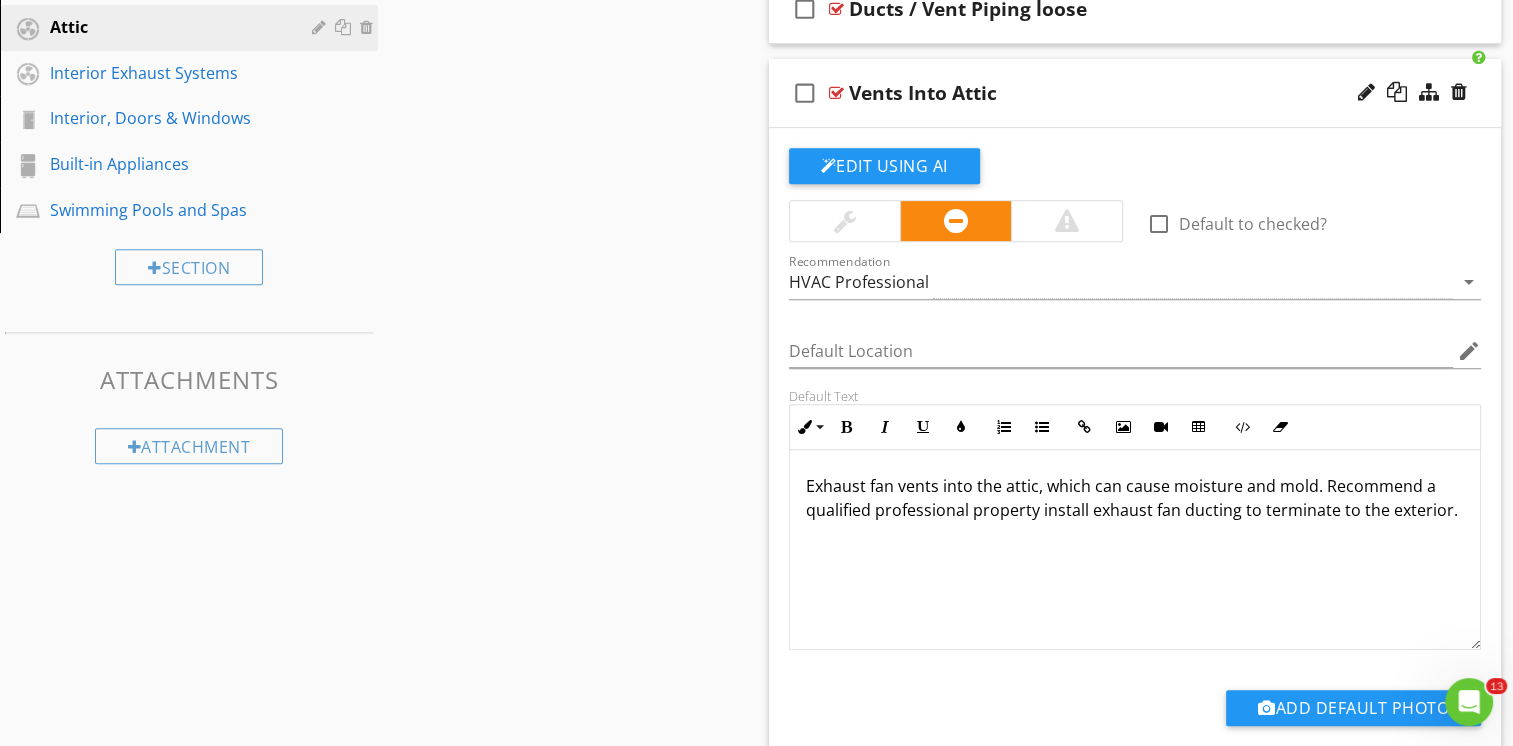 click on "check_box_outline_blank
Vents Into Attic" at bounding box center (1135, 93) 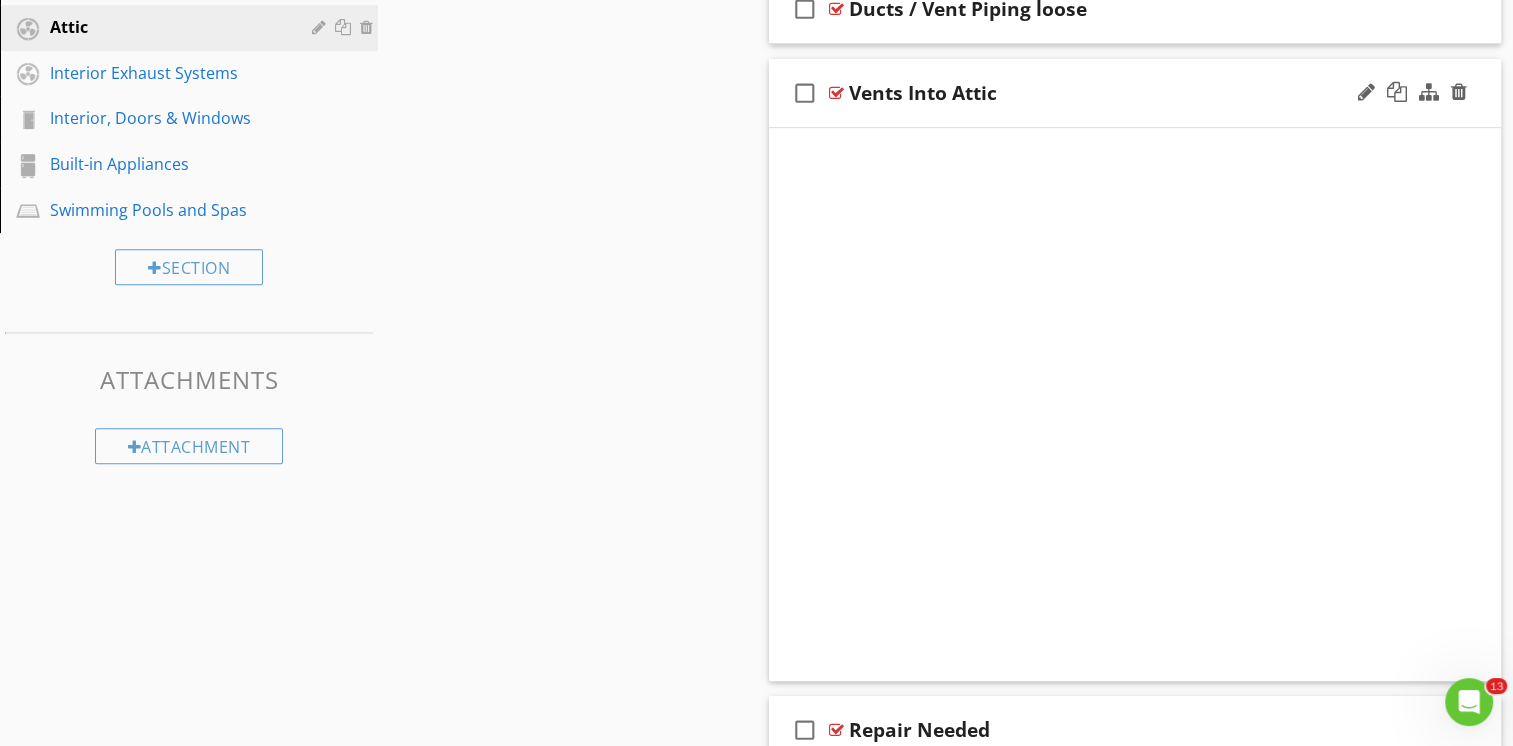scroll, scrollTop: 554, scrollLeft: 0, axis: vertical 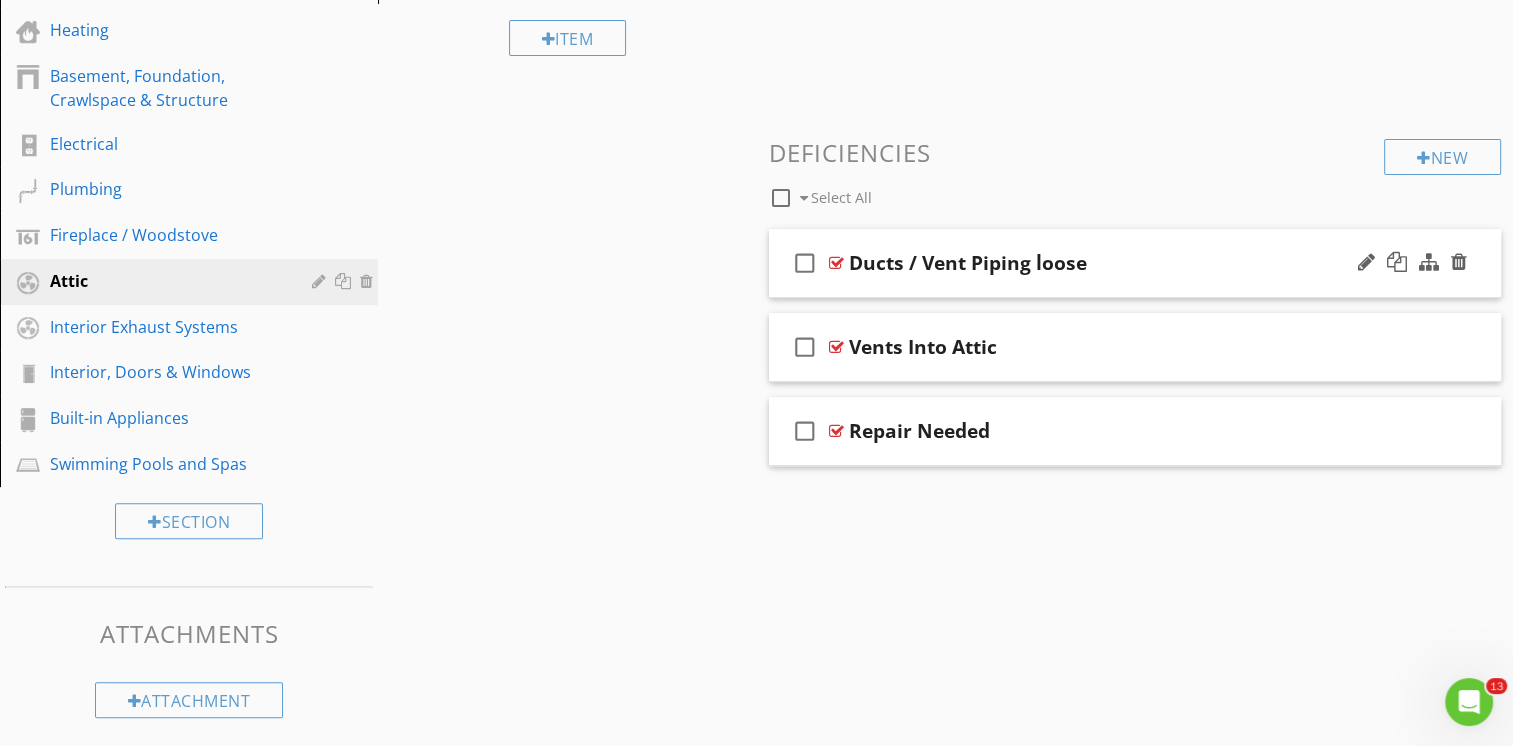 click on "check_box_outline_blank
Ducts / Vent Piping loose" at bounding box center (1135, 263) 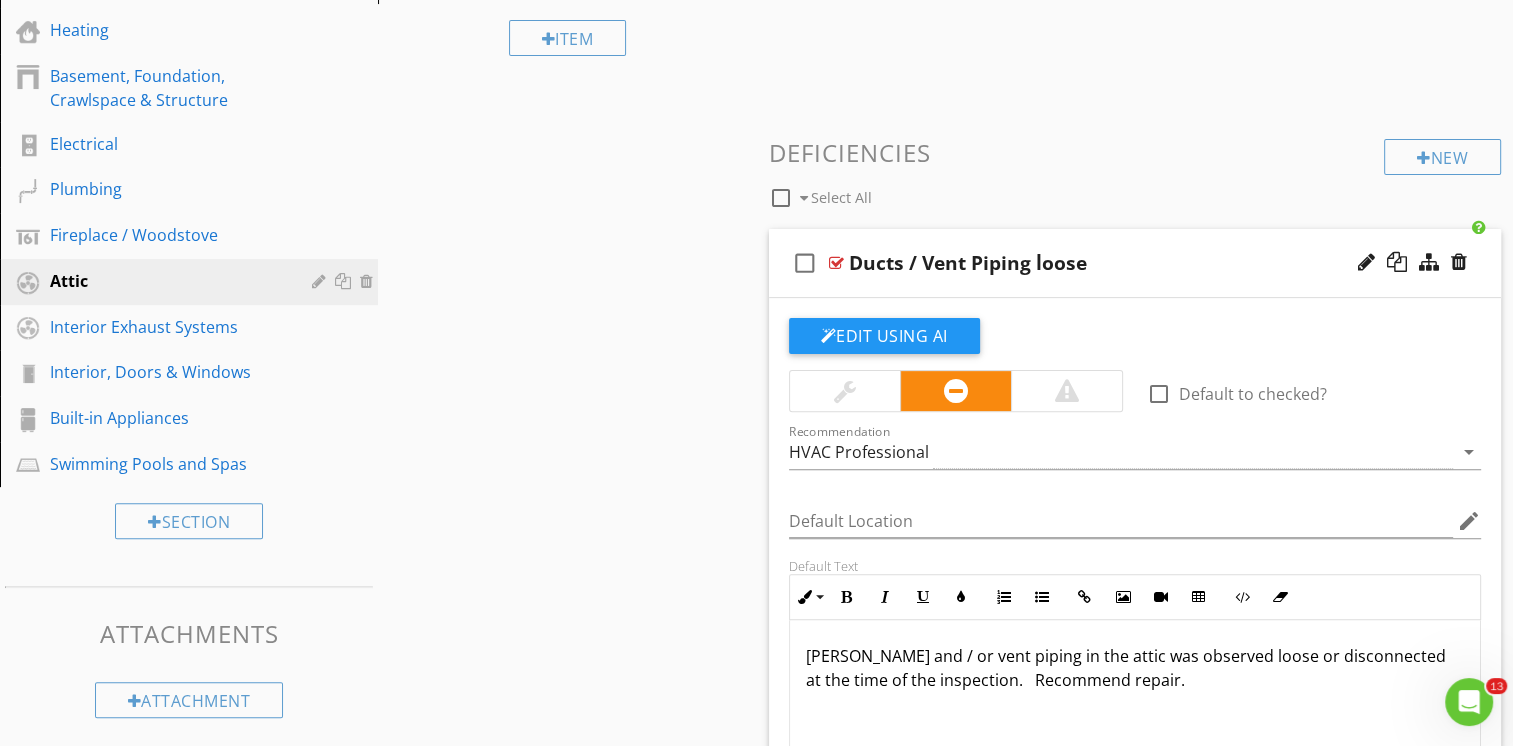 scroll, scrollTop: 808, scrollLeft: 0, axis: vertical 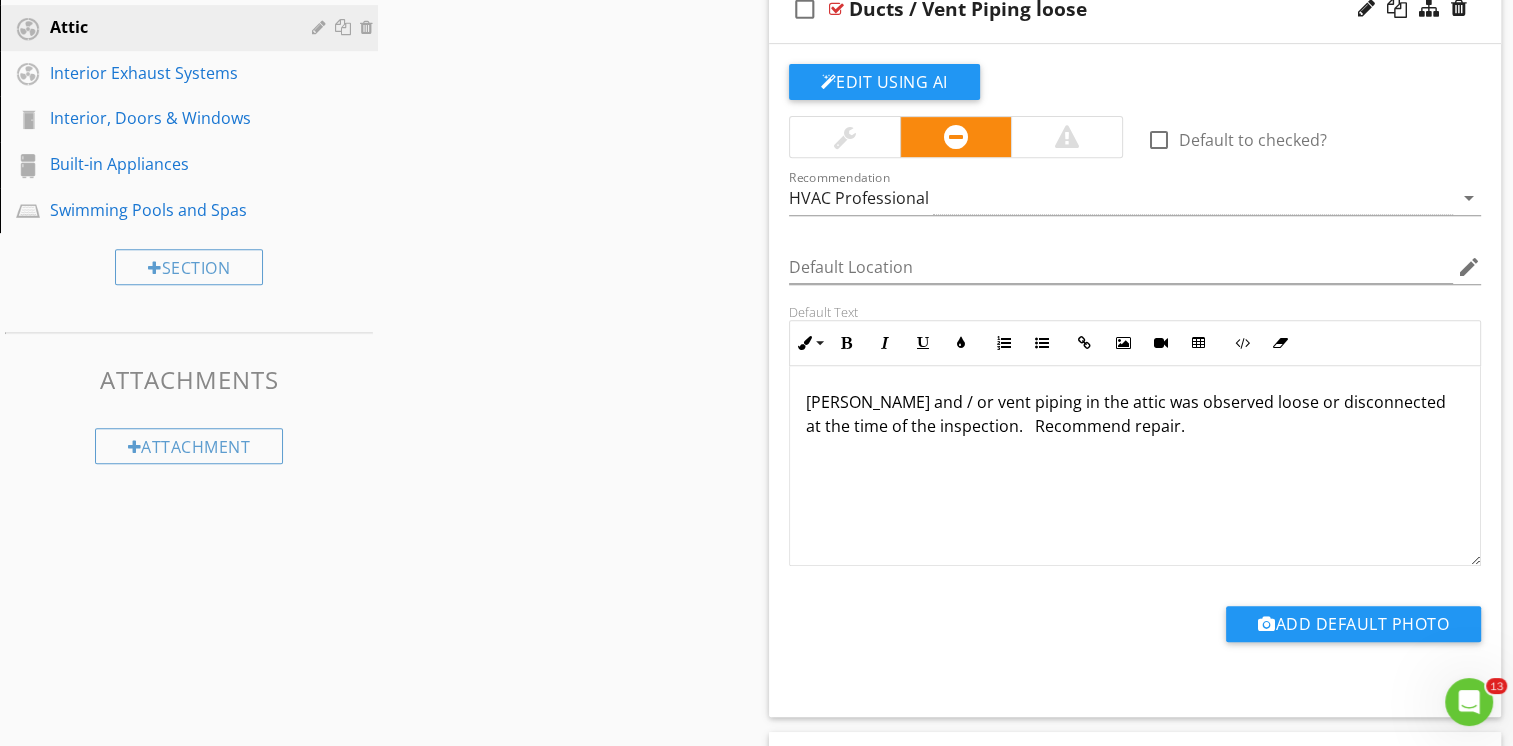 click on "Ductwork and / or vent piping in the attic was observed loose or disconnected at the time of the inspection.   Recommend repair." at bounding box center [1135, 414] 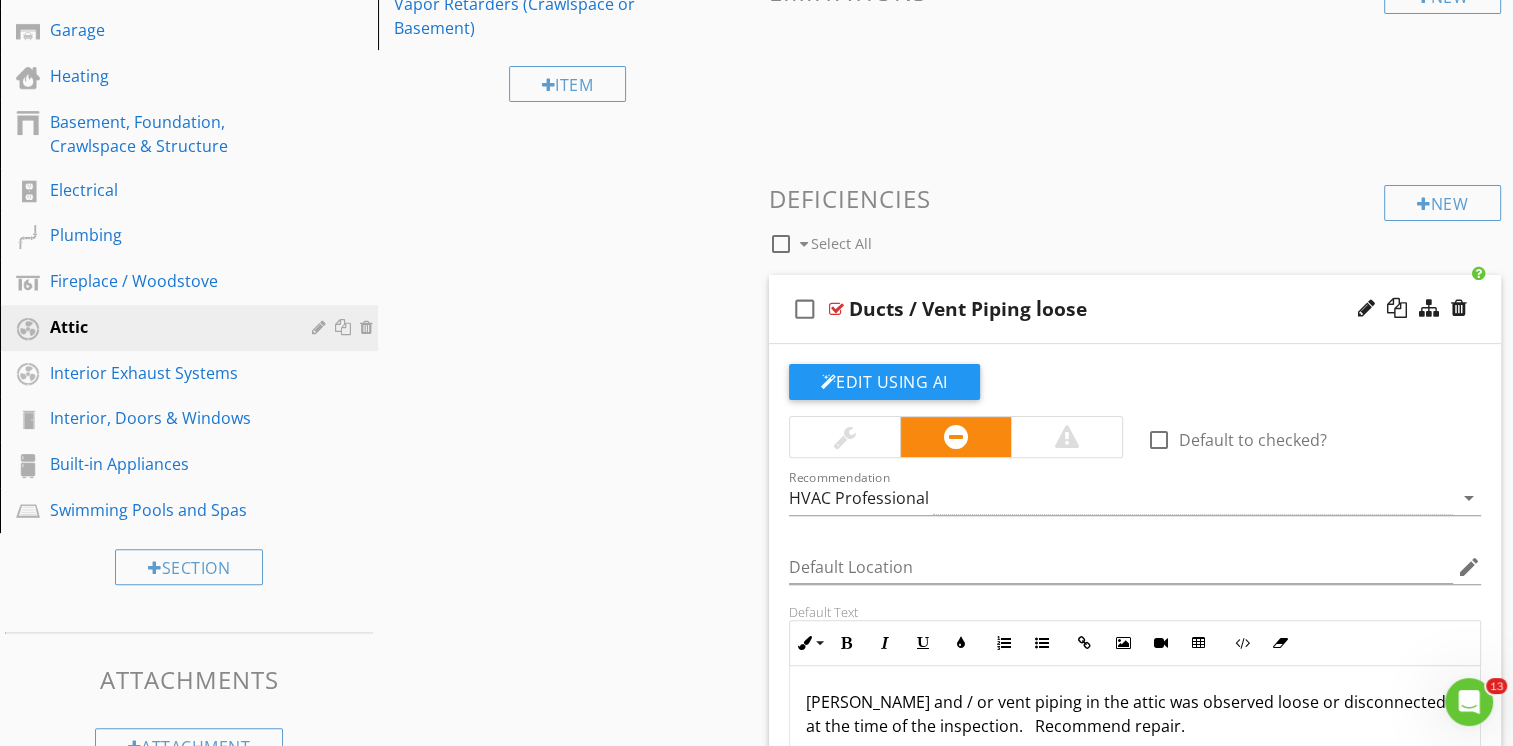 scroll, scrollTop: 508, scrollLeft: 0, axis: vertical 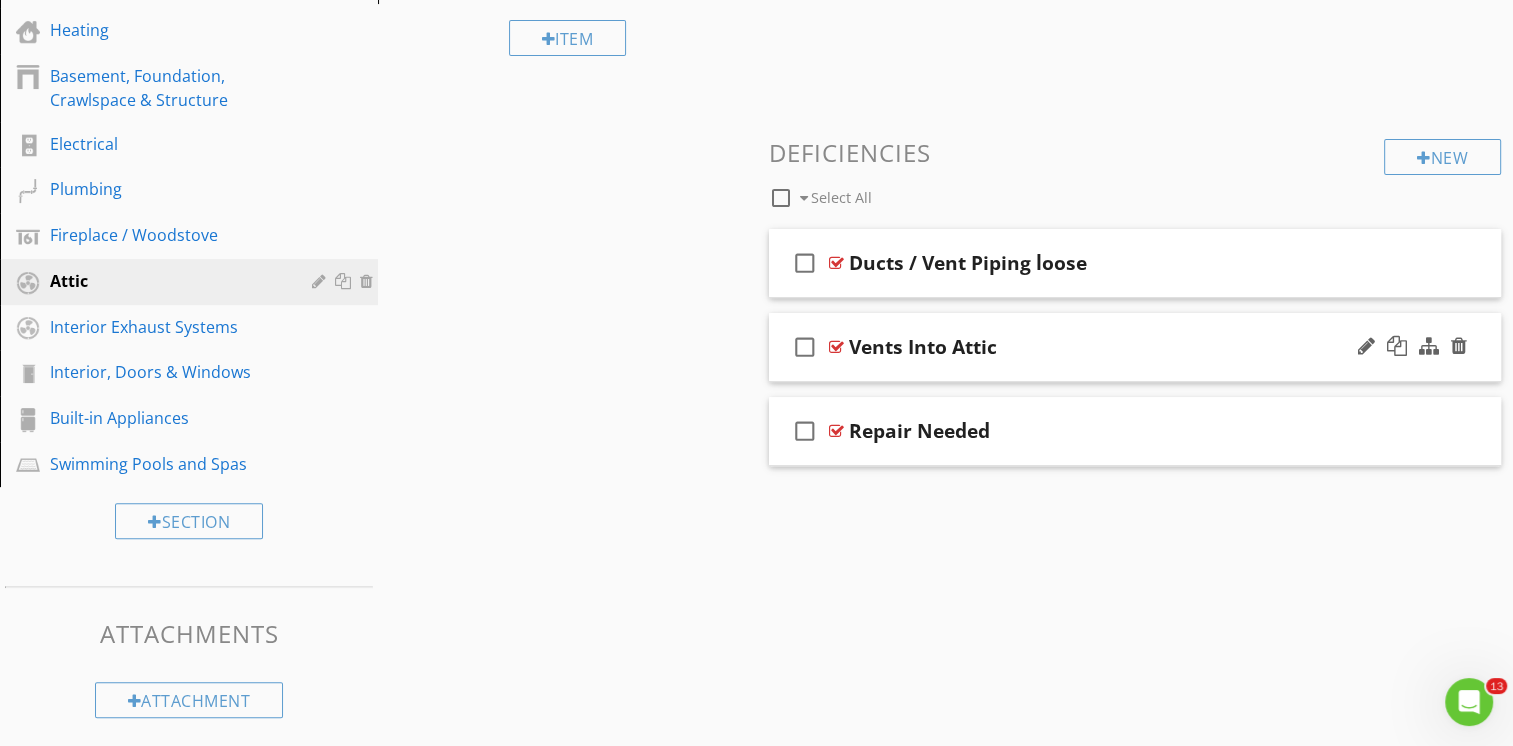 click on "check_box_outline_blank
Vents Into Attic" at bounding box center [1135, 347] 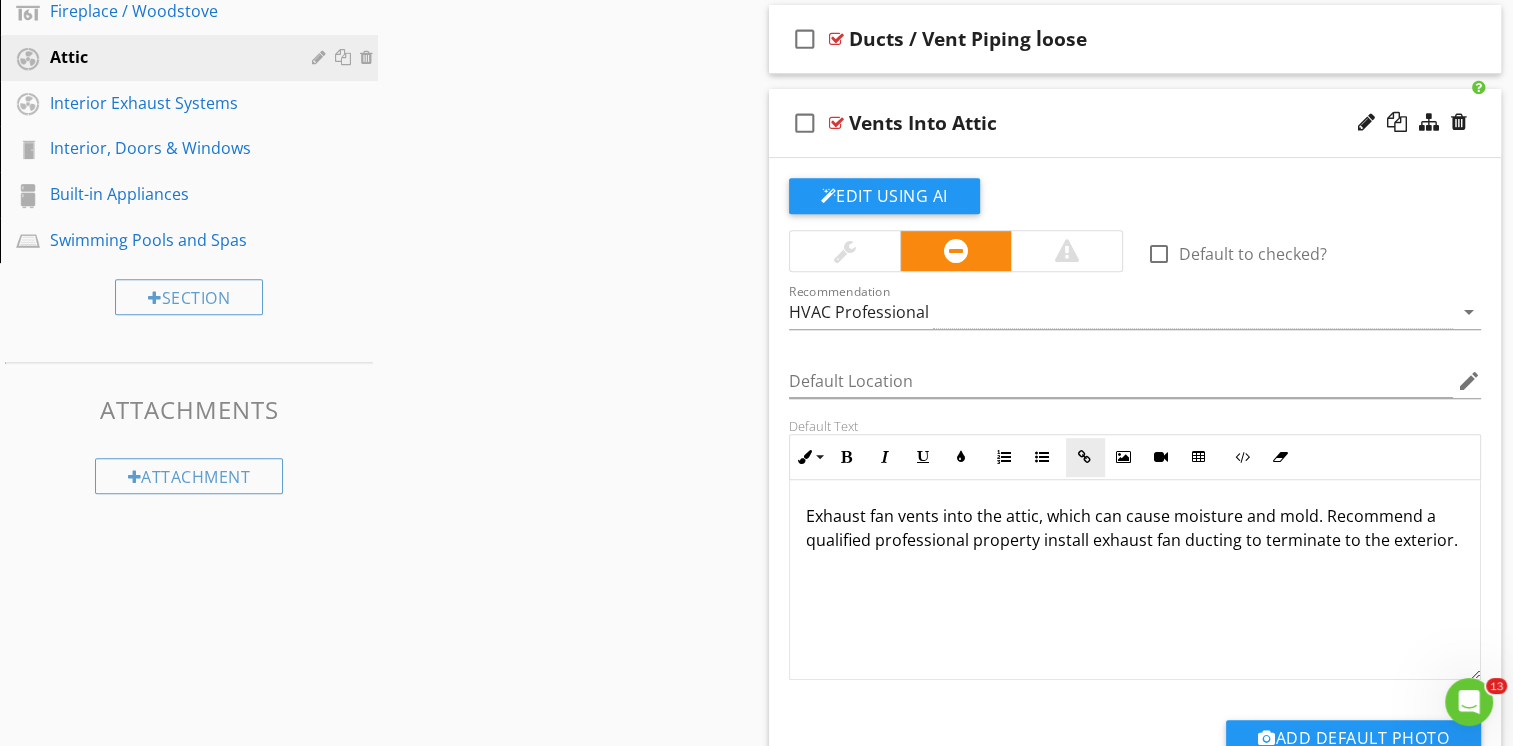 scroll, scrollTop: 854, scrollLeft: 0, axis: vertical 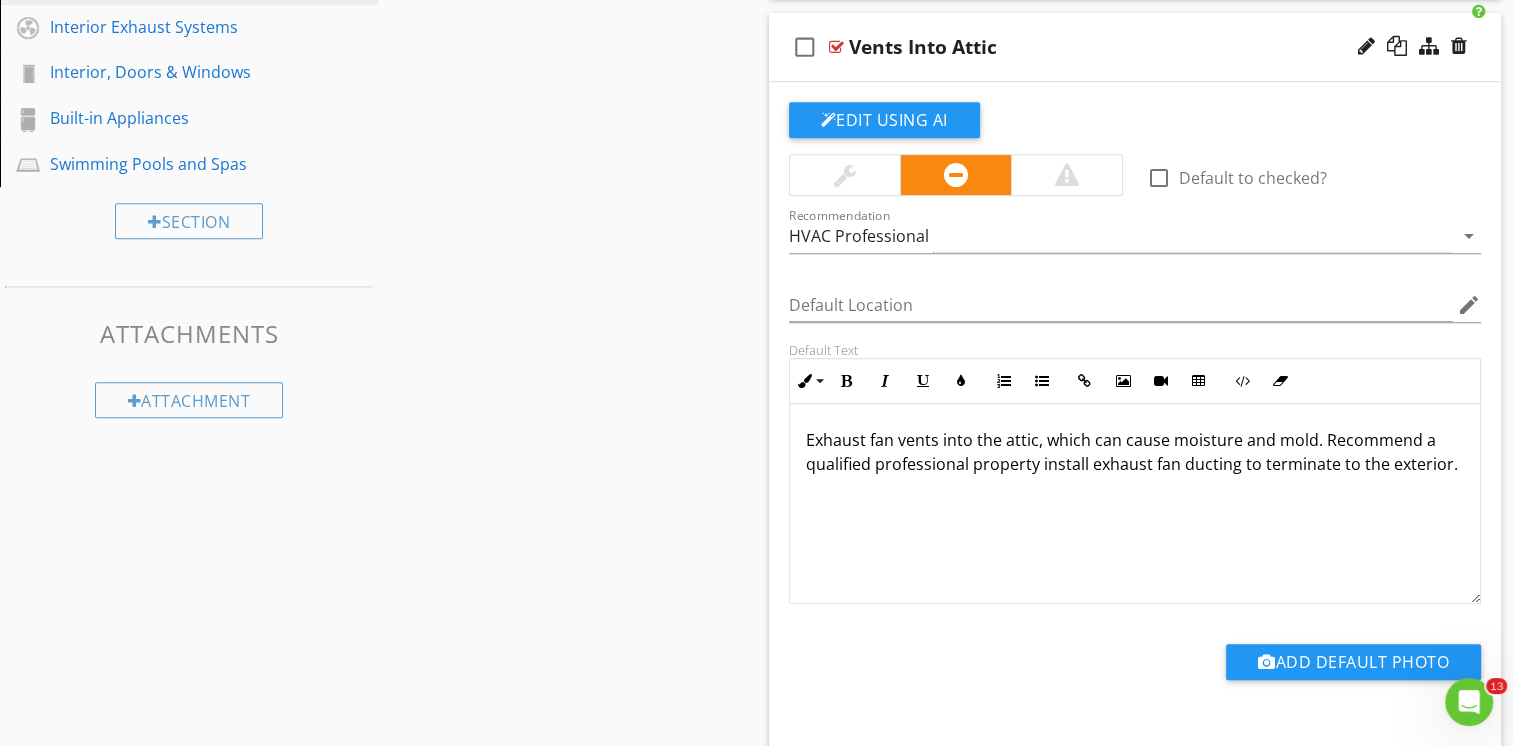 click on "Exhaust fan vents into the attic, which can cause moisture and mold. Recommend a qualified professional property install exhaust fan ducting to terminate to the exterior." at bounding box center [1135, 452] 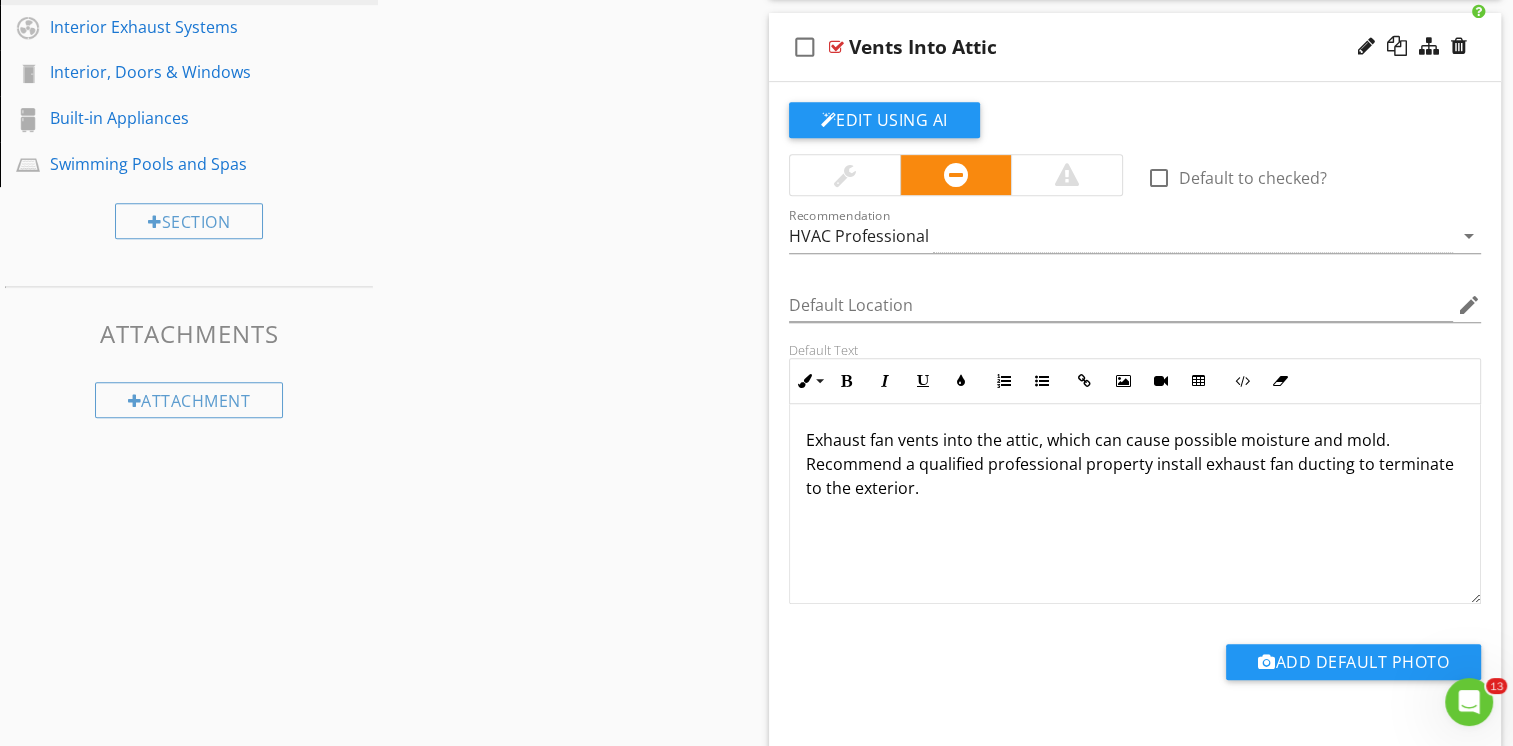 click on "check_box_outline_blank
Vents Into Attic" at bounding box center [1135, 47] 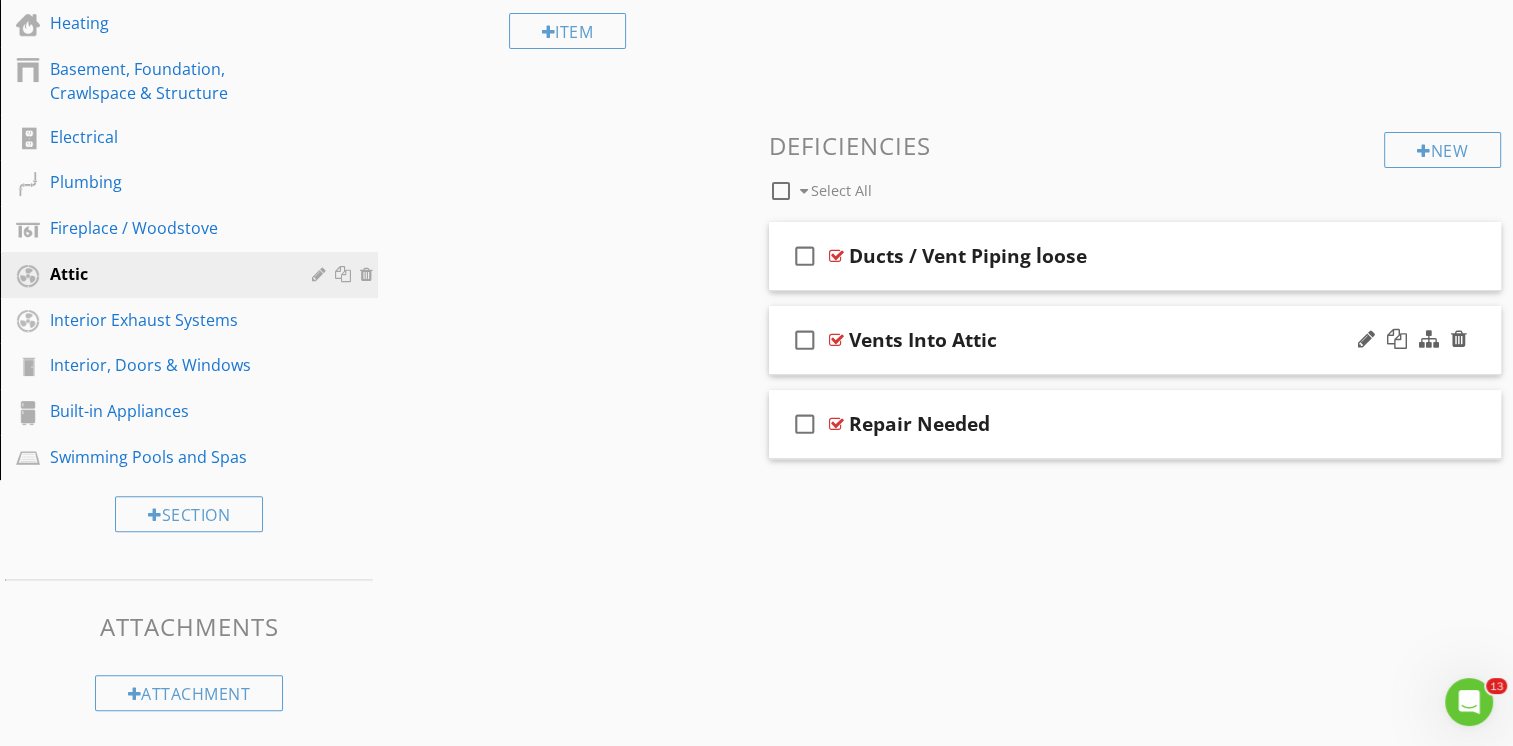 scroll, scrollTop: 554, scrollLeft: 0, axis: vertical 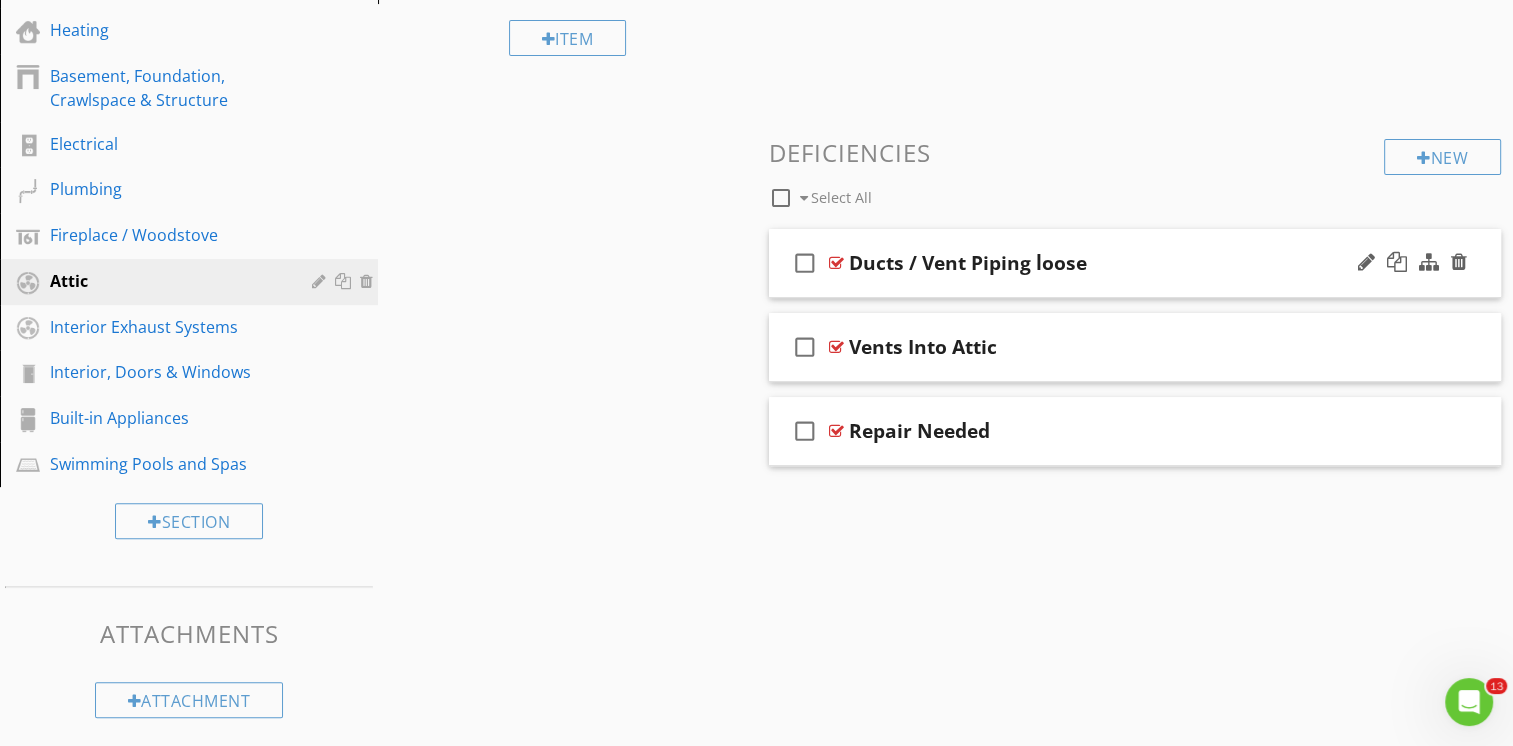 click on "check_box_outline_blank
Ducts / Vent Piping loose" at bounding box center [1135, 263] 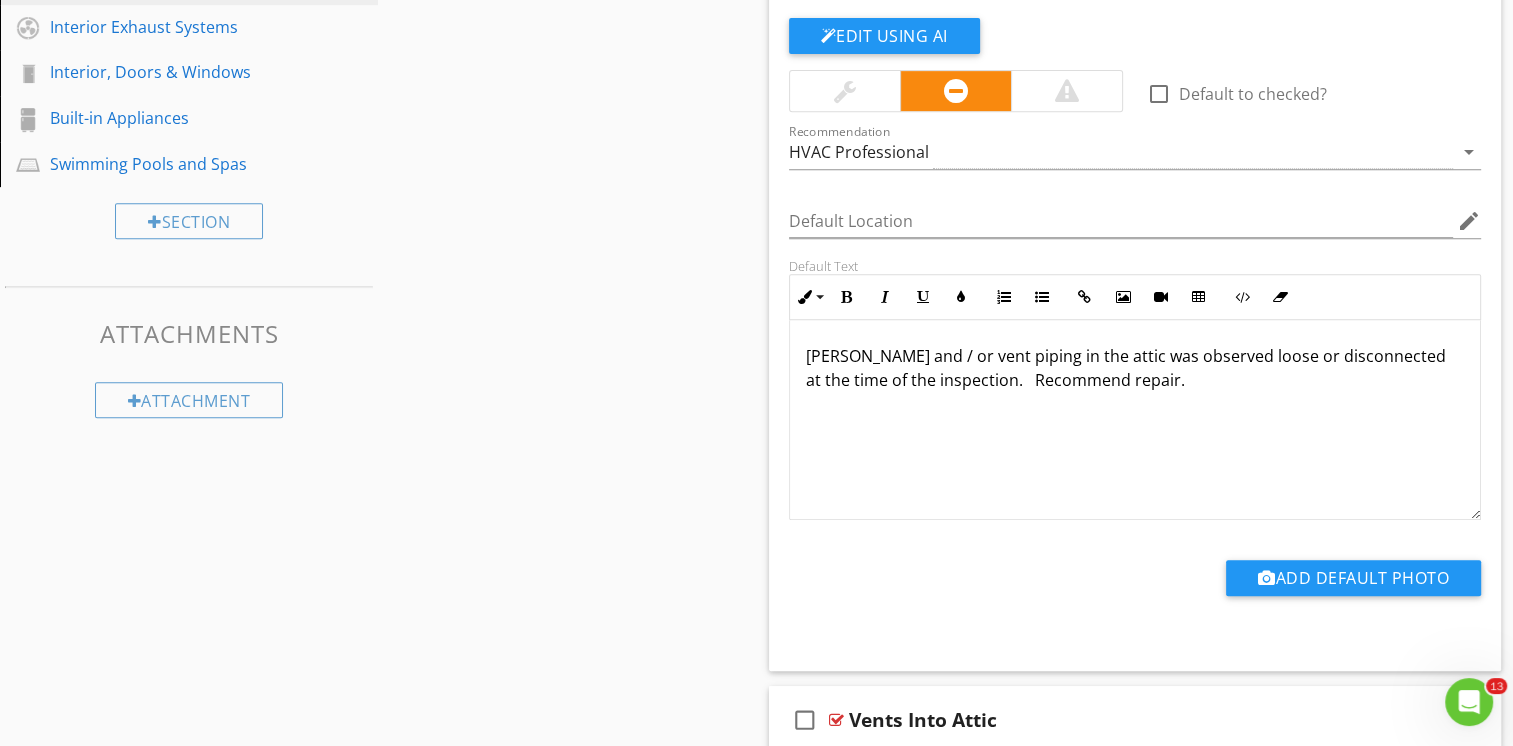 click on "Ductwork and / or vent piping in the attic was observed loose or disconnected at the time of the inspection.   Recommend repair." at bounding box center [1135, 368] 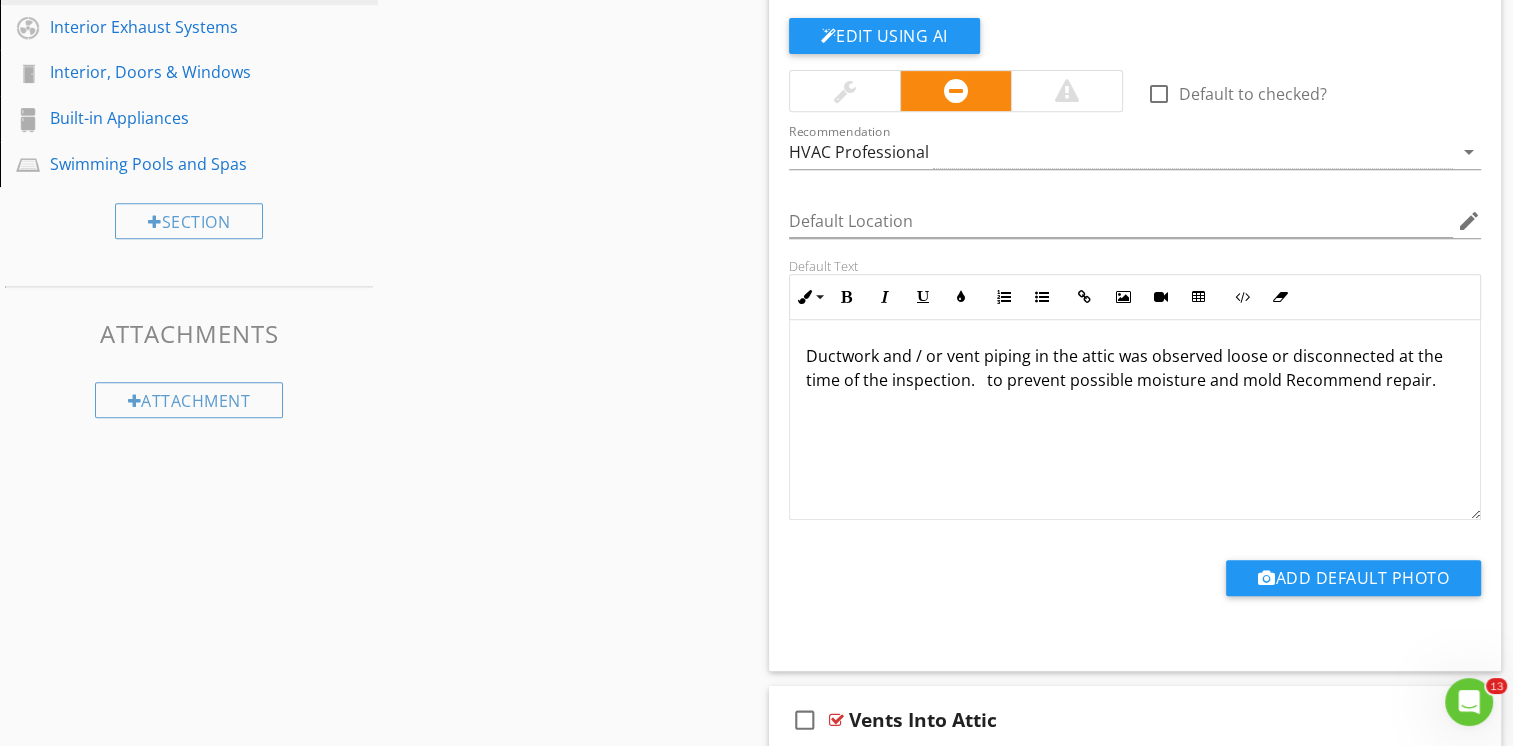 click on "Ductwork and / or vent piping in the attic was observed loose or disconnected at the time of the inspection.   to prevent possible moisture and mold Recommend repair." at bounding box center (1135, 368) 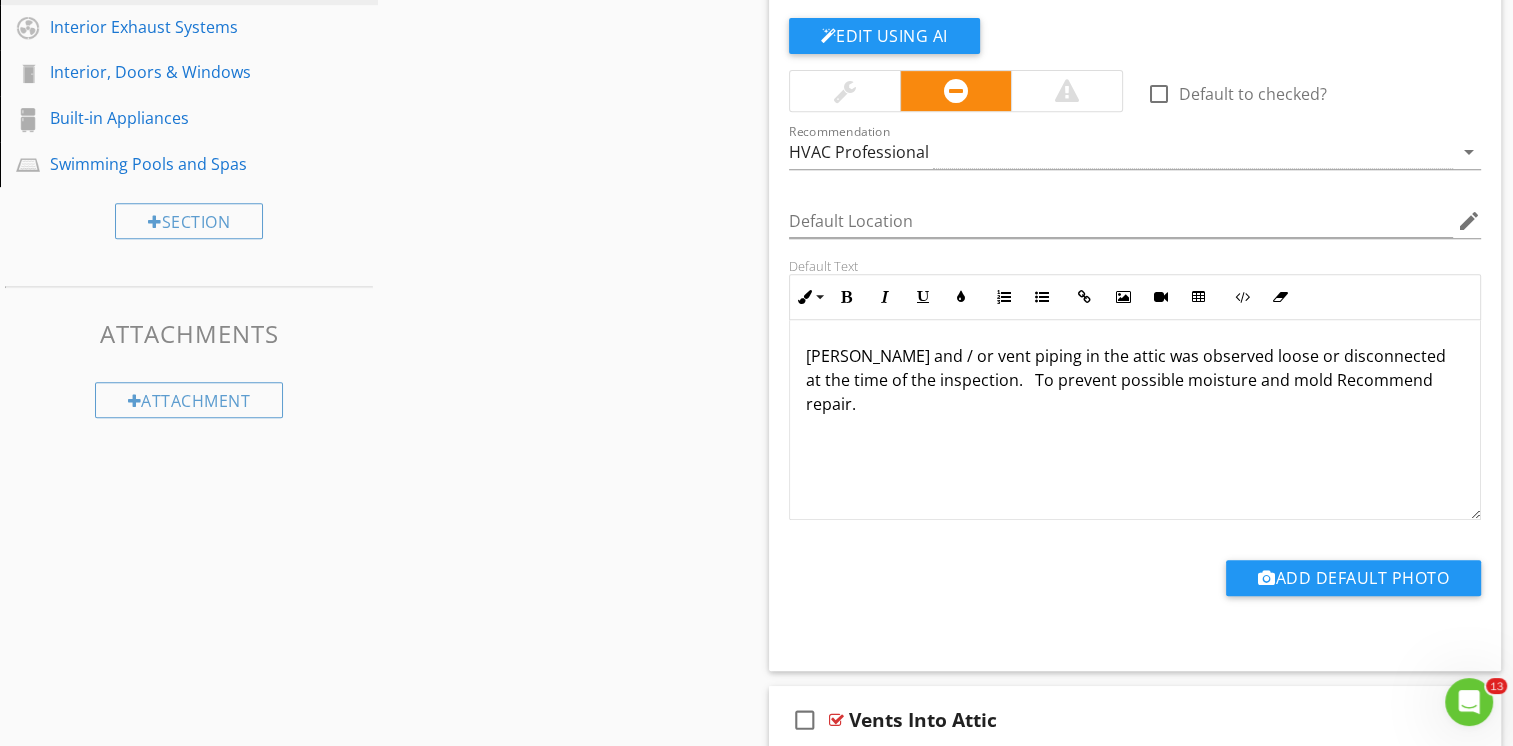 click on "Ductwork and / or vent piping in the attic was observed loose or disconnected at the time of the inspection.   To prevent possible moisture and mold Recommend repair." at bounding box center (1135, 380) 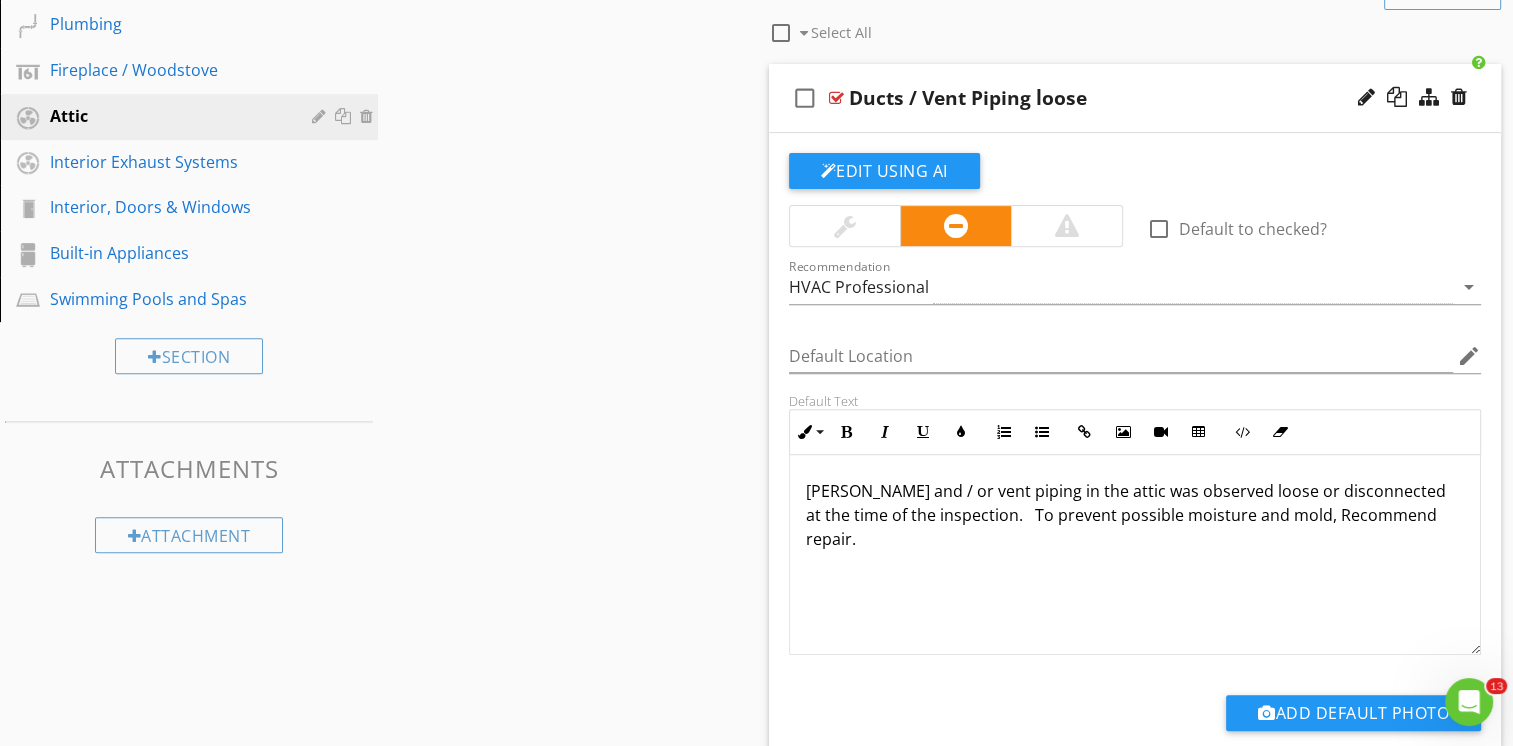 scroll, scrollTop: 754, scrollLeft: 0, axis: vertical 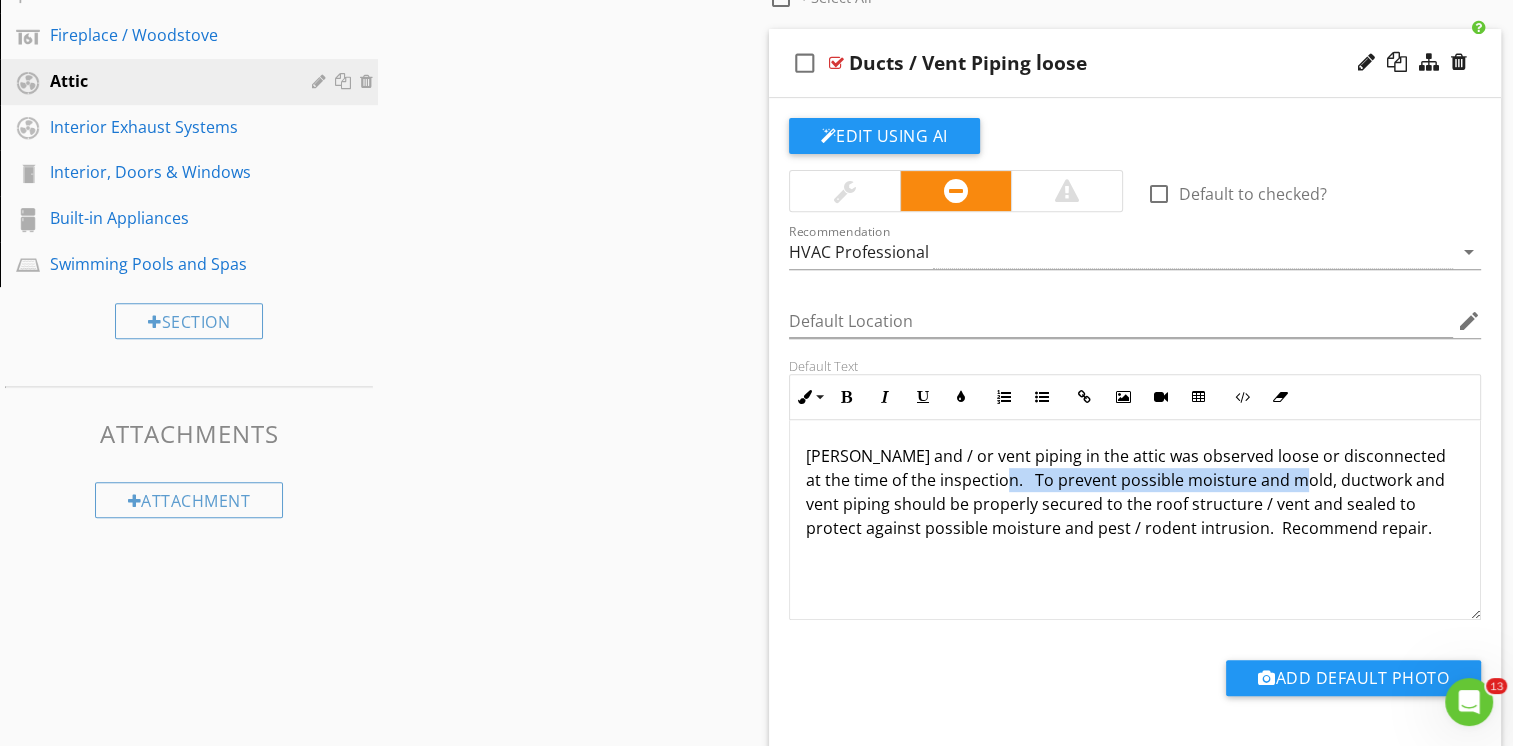 drag, startPoint x: 1284, startPoint y: 479, endPoint x: 988, endPoint y: 470, distance: 296.13678 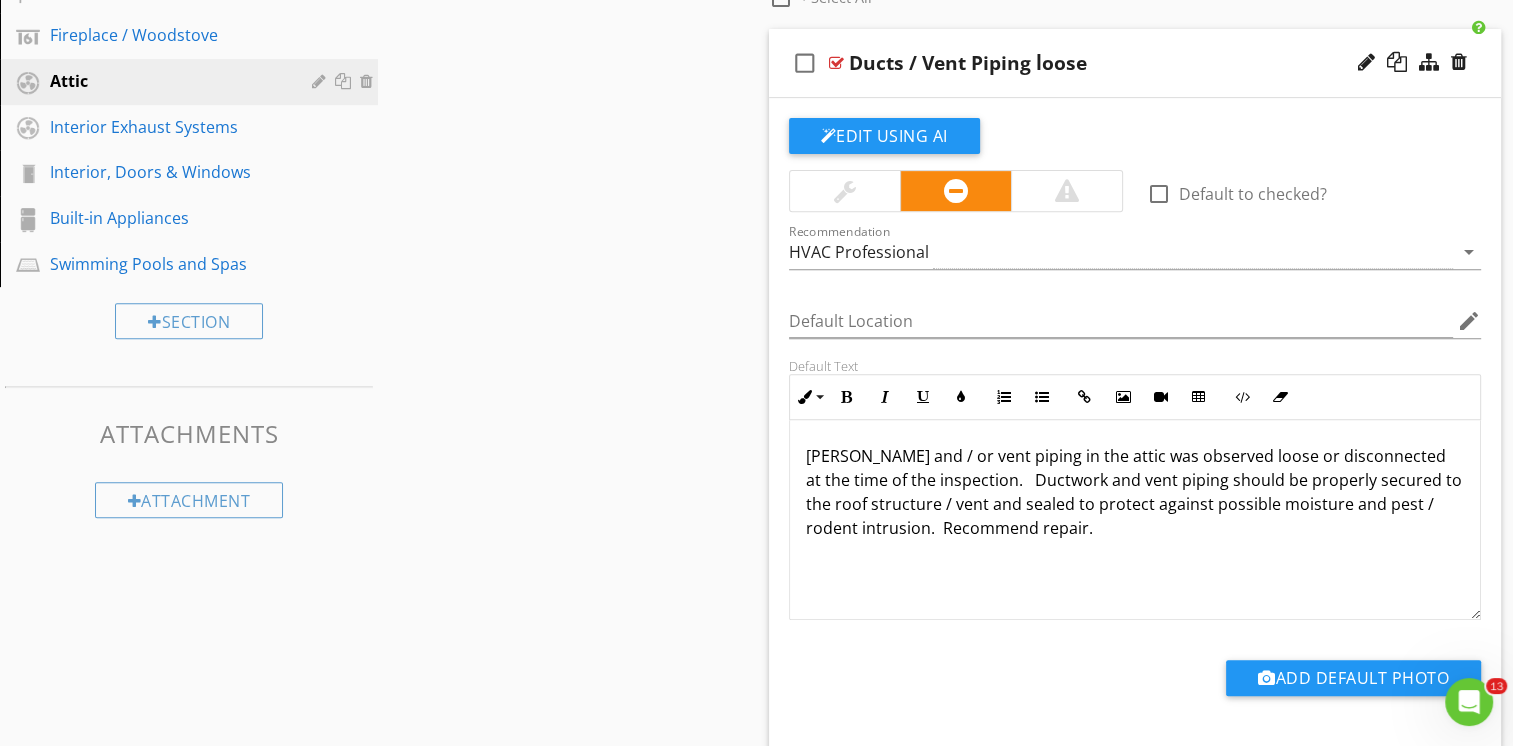 click on "Ductwork and / or vent piping in the attic was observed loose or disconnected at the time of the inspection.   Ductwork and vent piping should be properly secured to the roof structure / vent and sealed to protect against possible moisture and pest / rodent intrusion.  Recommend repair." at bounding box center (1135, 492) 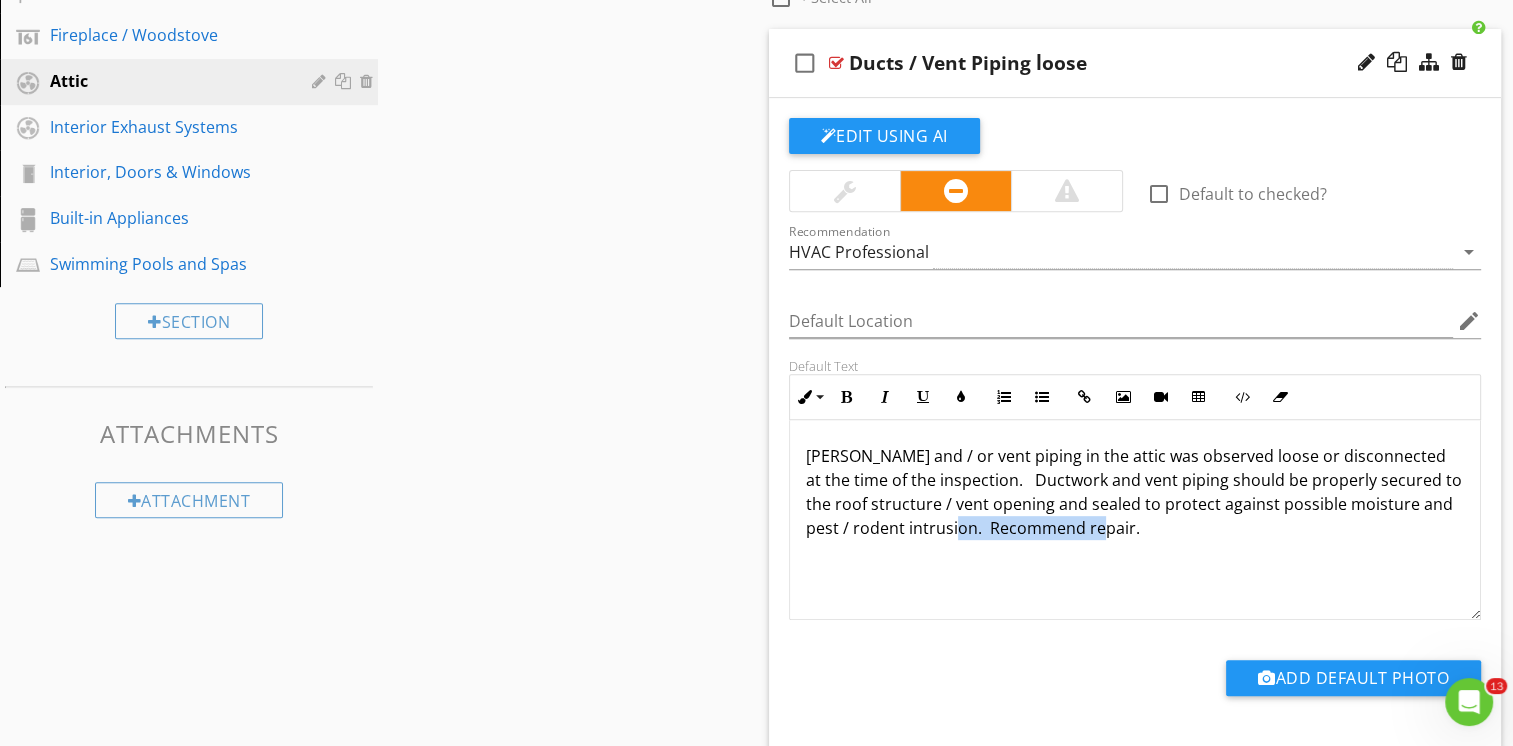 drag, startPoint x: 1119, startPoint y: 527, endPoint x: 950, endPoint y: 538, distance: 169.3576 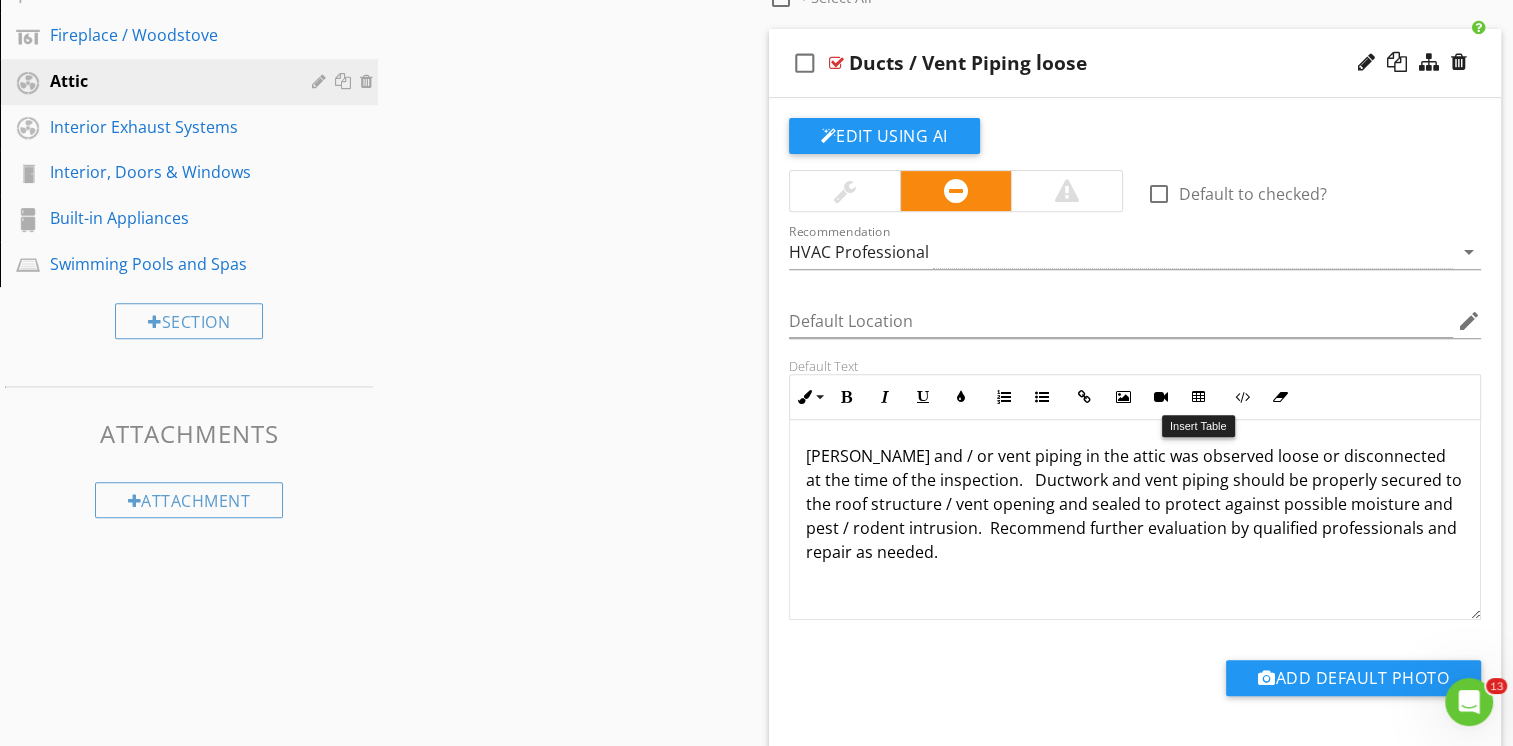 scroll, scrollTop: 0, scrollLeft: 0, axis: both 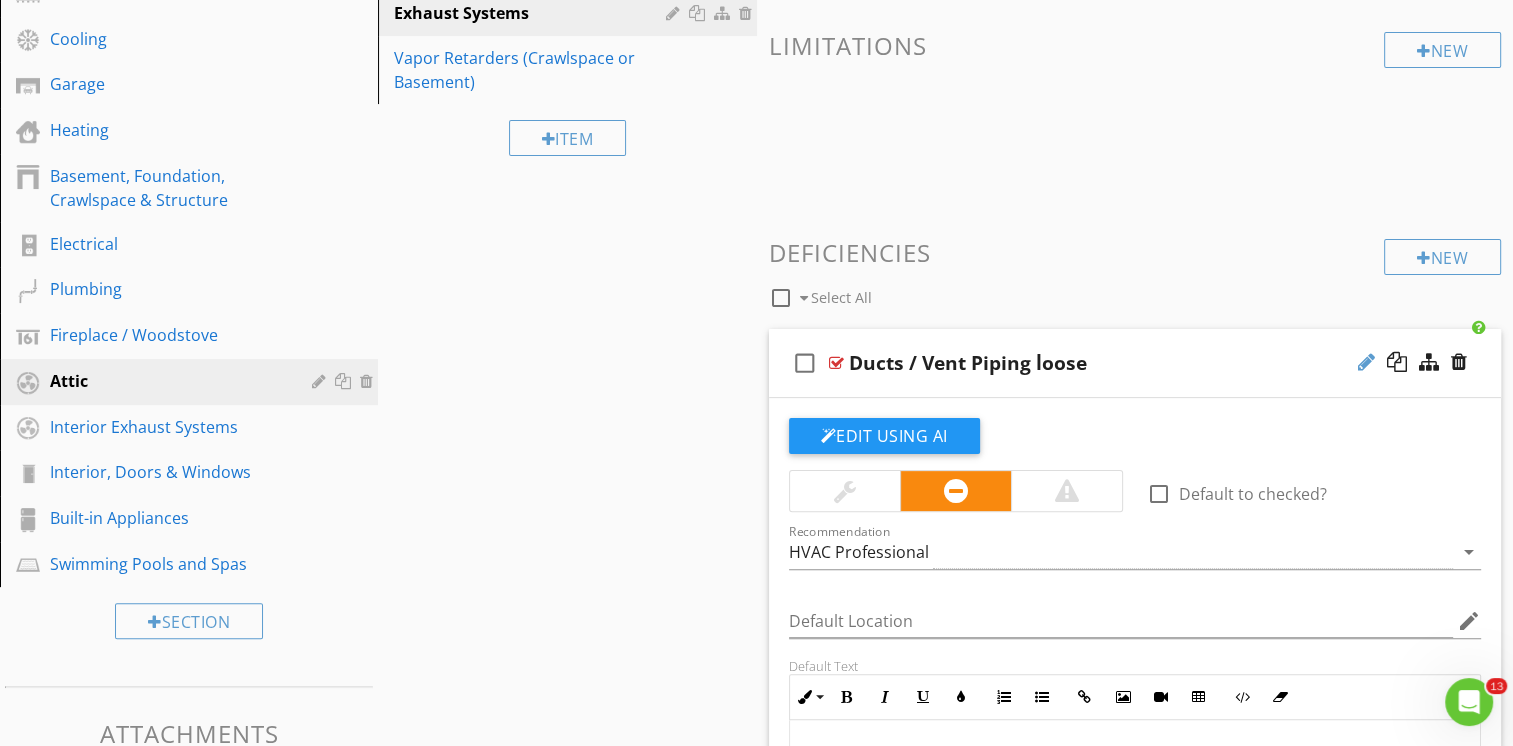 click at bounding box center (1366, 362) 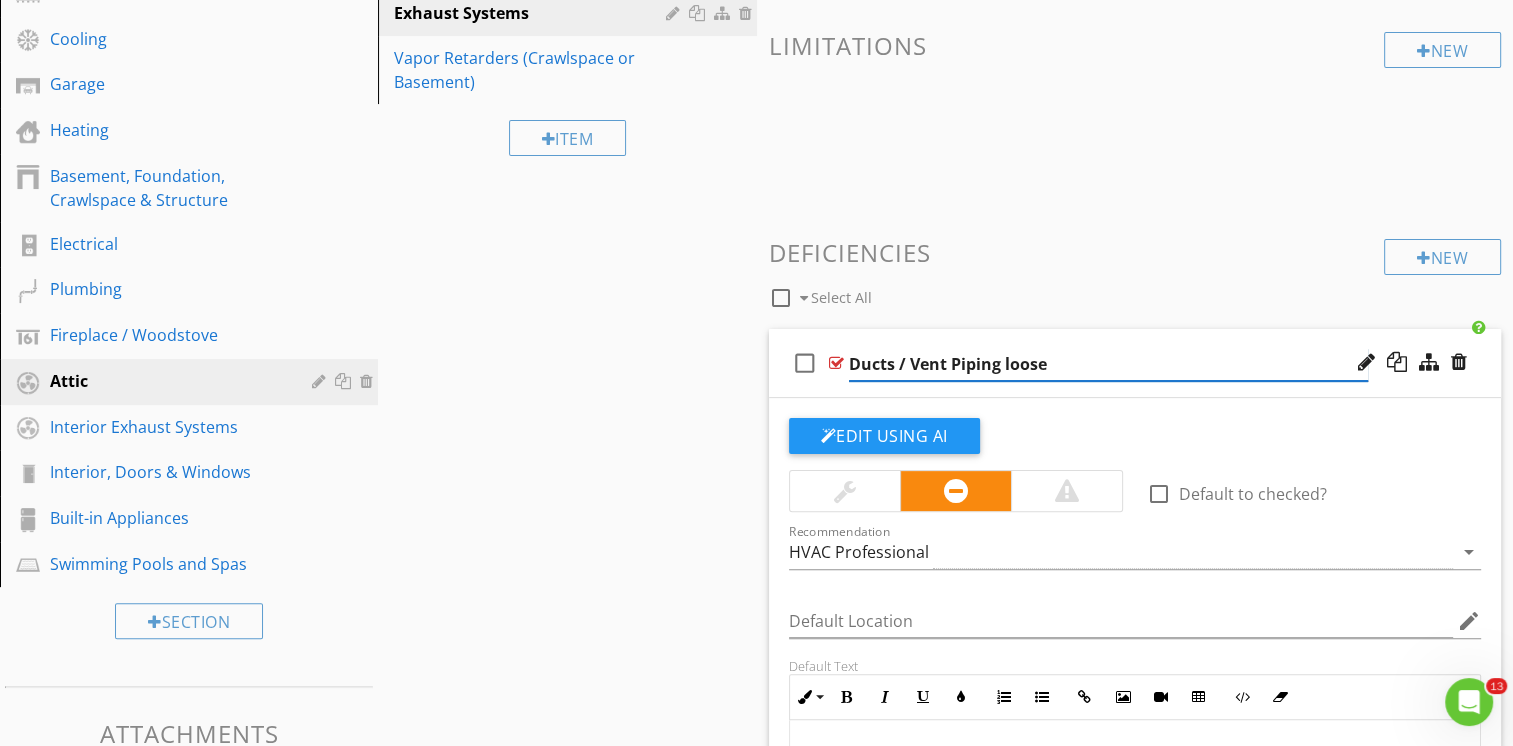 click on "Ducts / Vent Piping loose" at bounding box center (1108, 364) 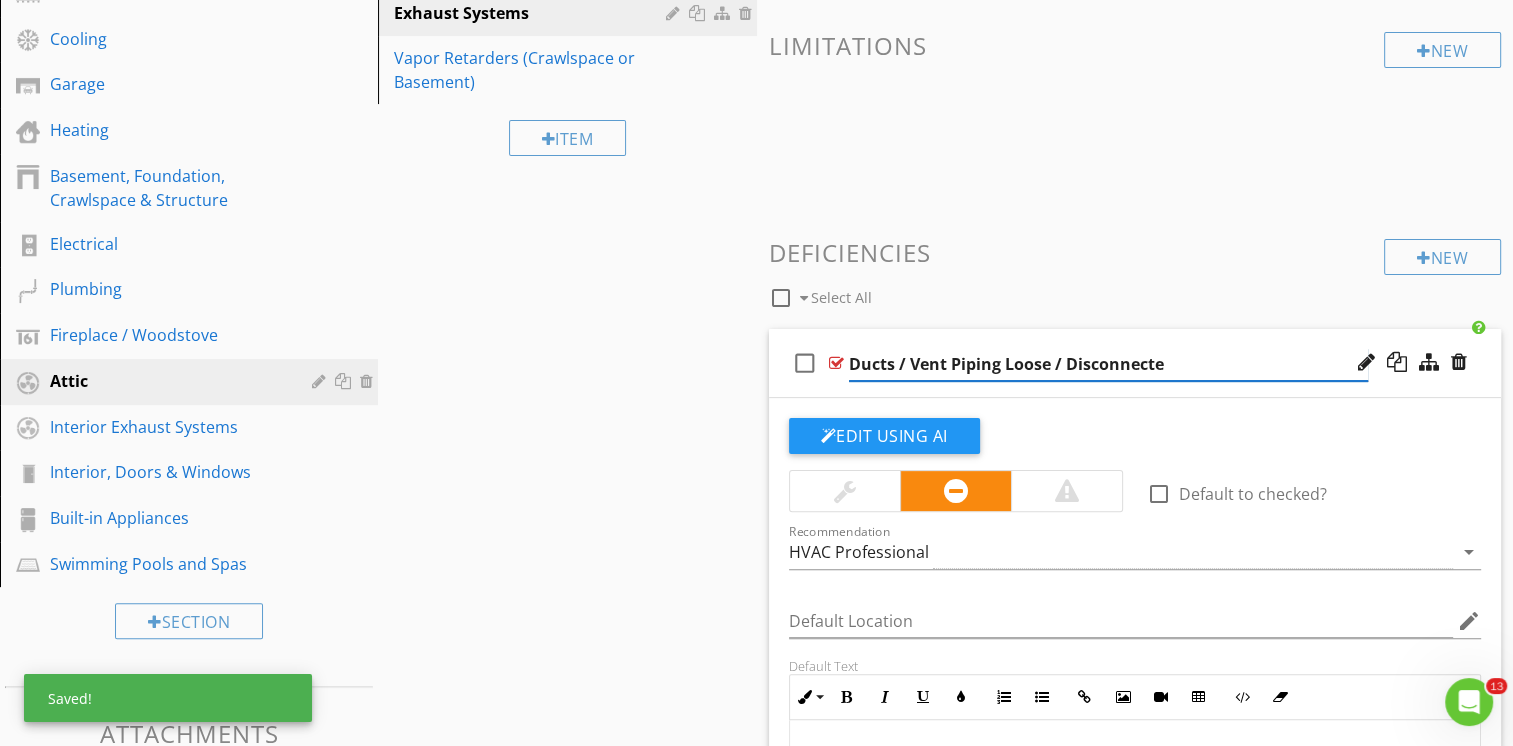 type on "Ducts / Vent Piping Loose / Disconnected" 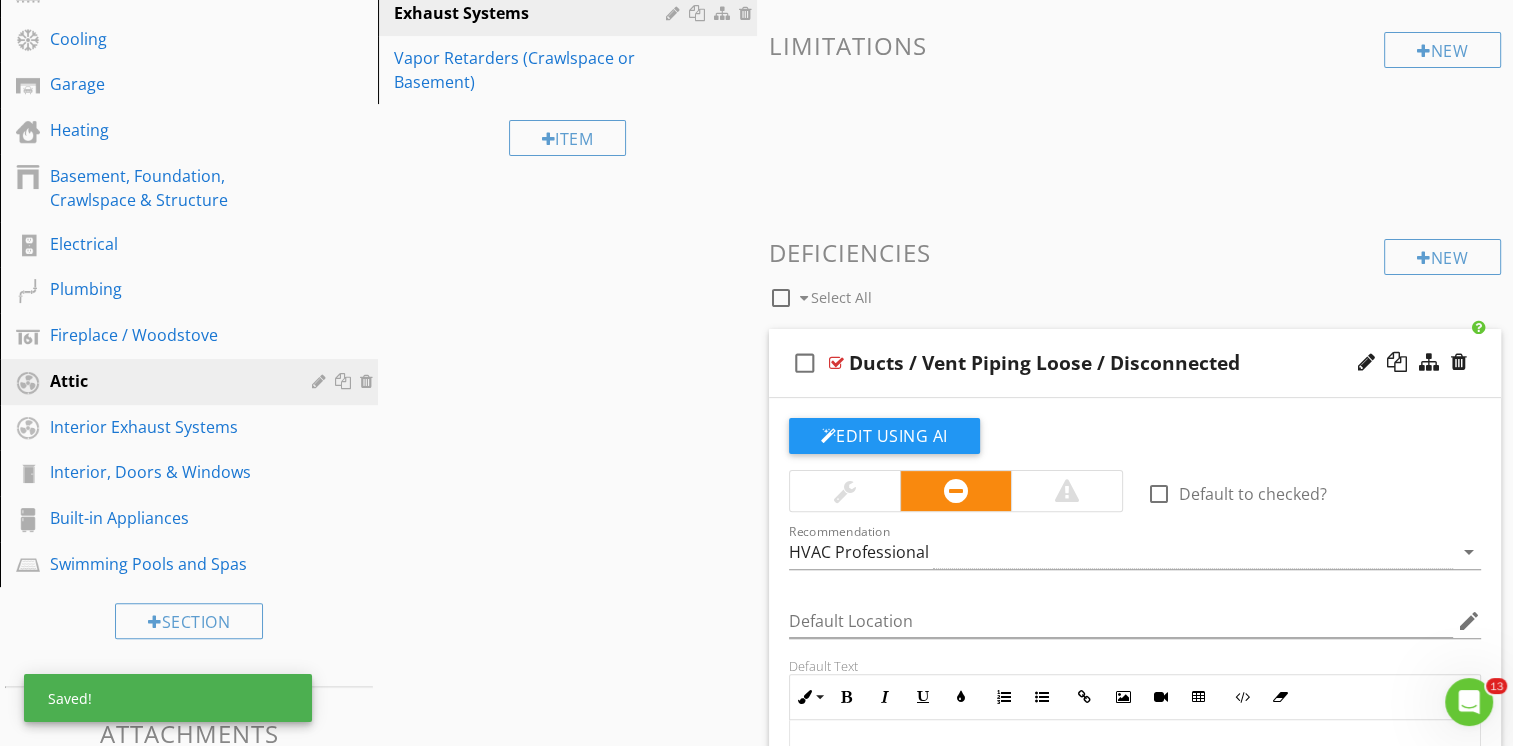 click on "check_box_outline_blank
Ducts / Vent Piping Loose / Disconnected" at bounding box center (1135, 363) 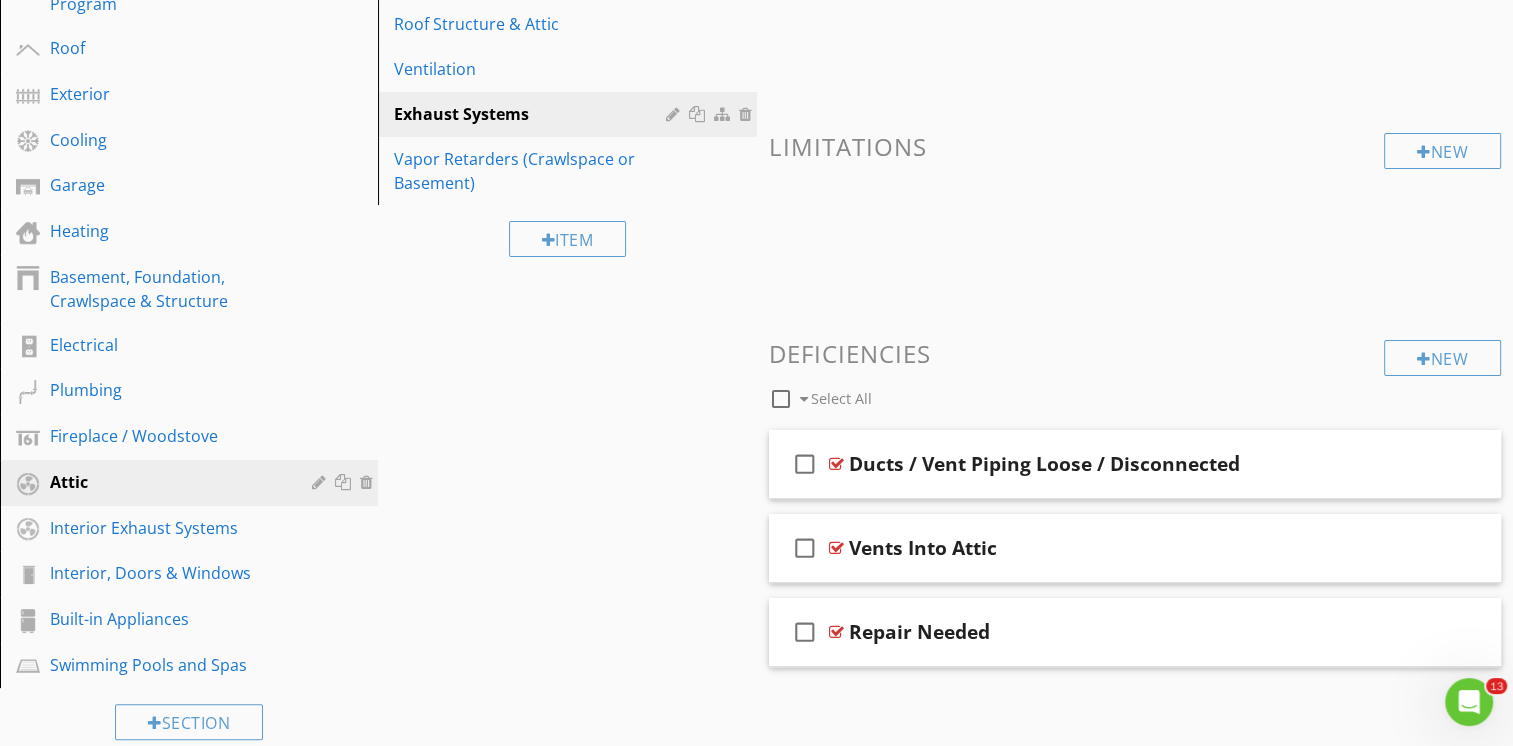 scroll, scrollTop: 354, scrollLeft: 0, axis: vertical 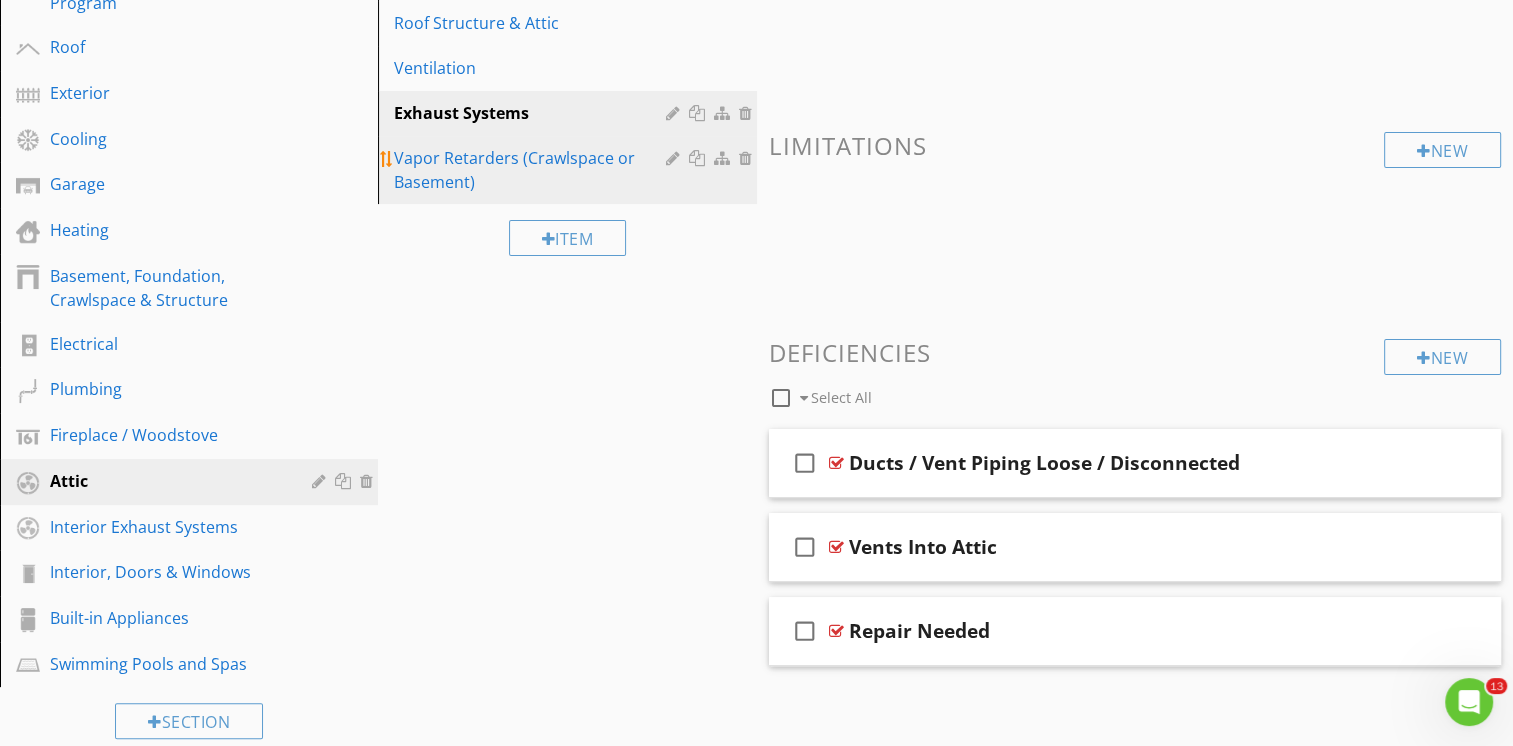 click on "Vapor Retarders (Crawlspace or Basement)" at bounding box center [532, 170] 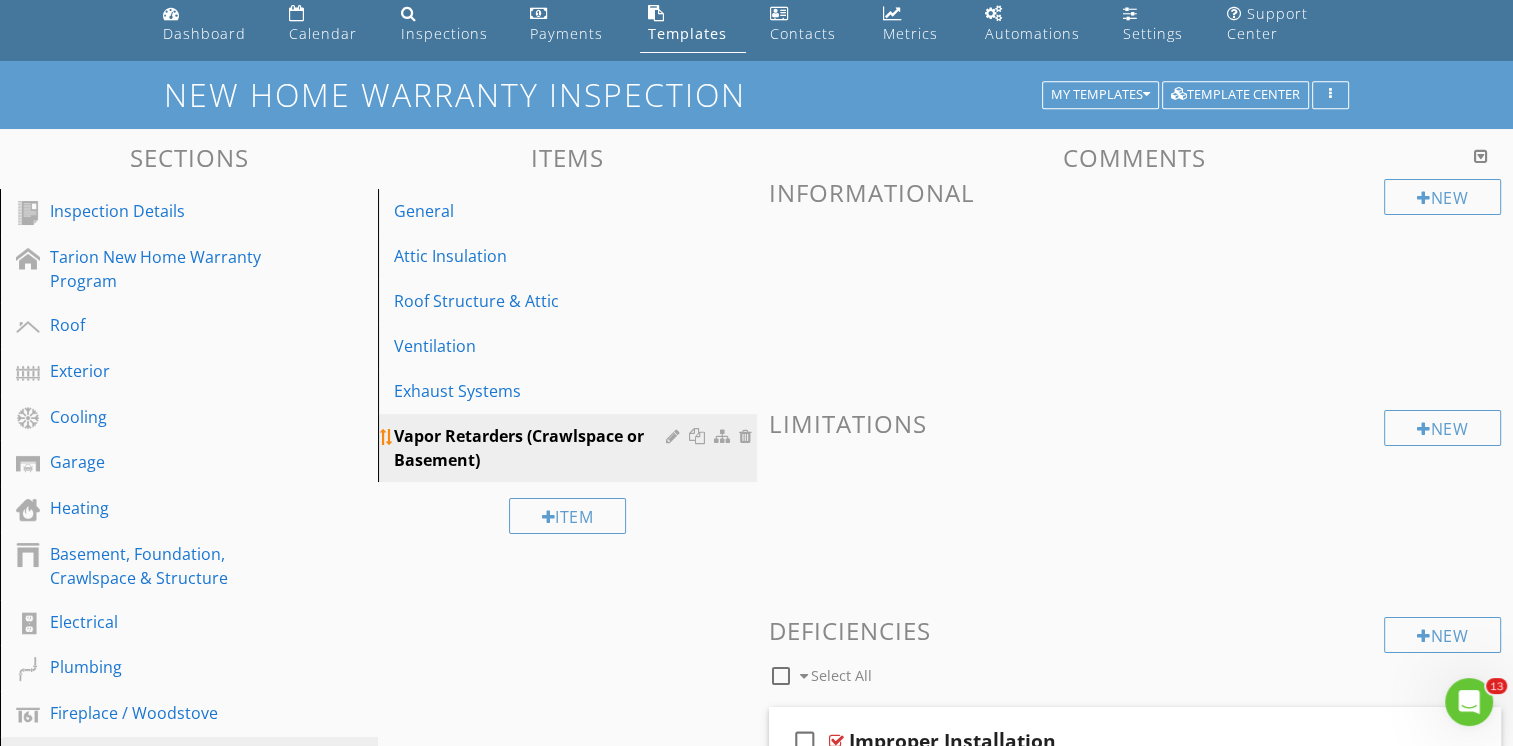 scroll, scrollTop: 54, scrollLeft: 0, axis: vertical 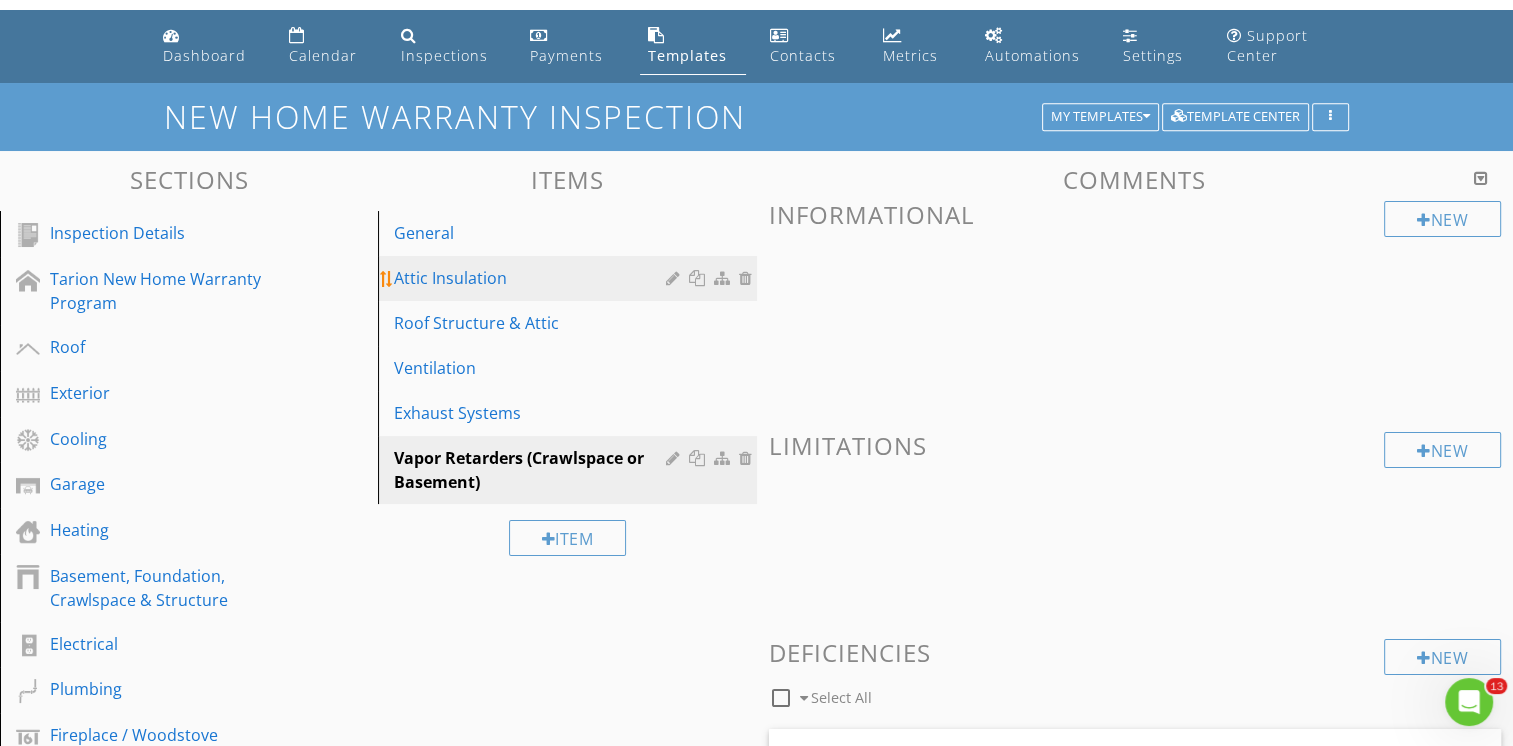 click on "Attic Insulation" at bounding box center [532, 278] 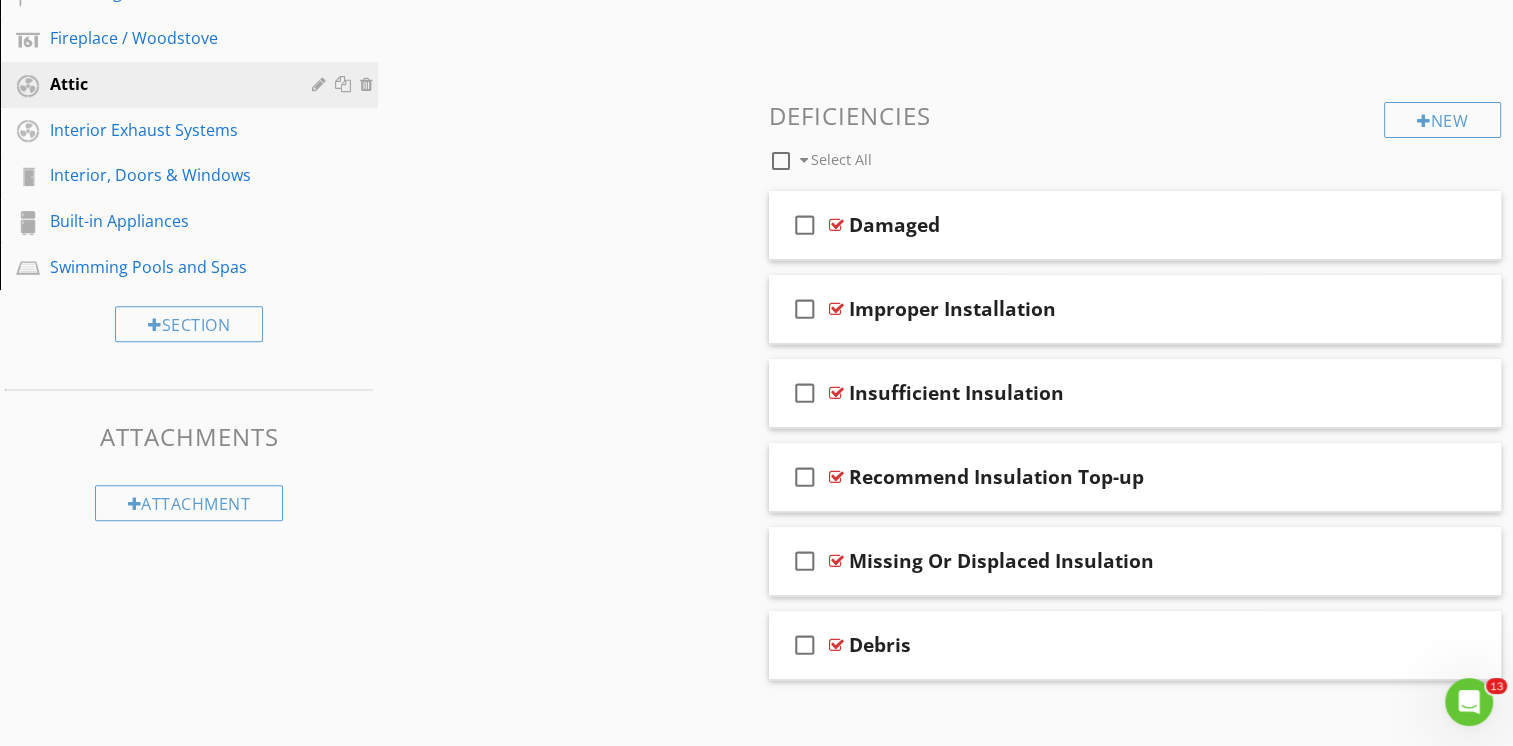 scroll, scrollTop: 754, scrollLeft: 0, axis: vertical 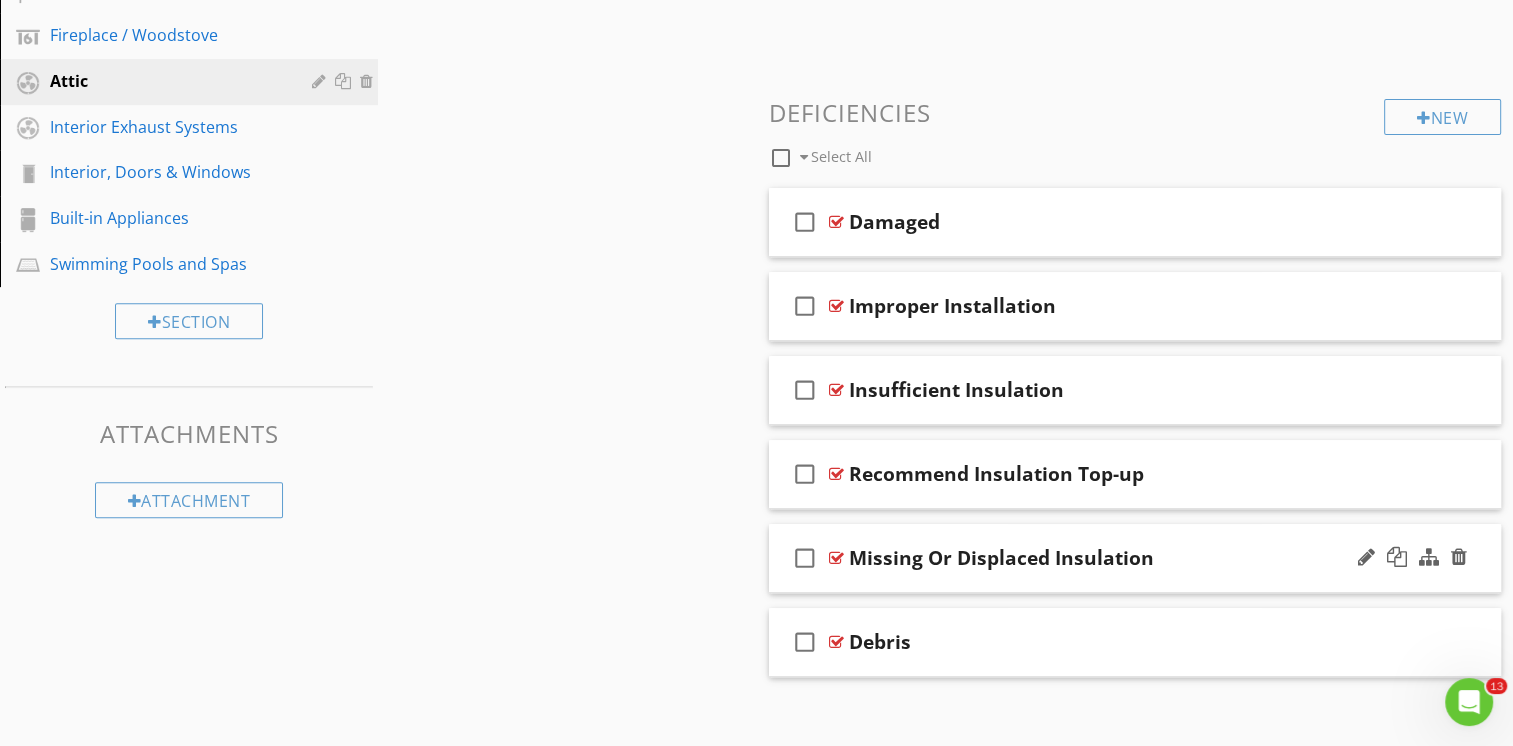 click on "check_box_outline_blank
Missing Or Displaced Insulation" at bounding box center (1135, 558) 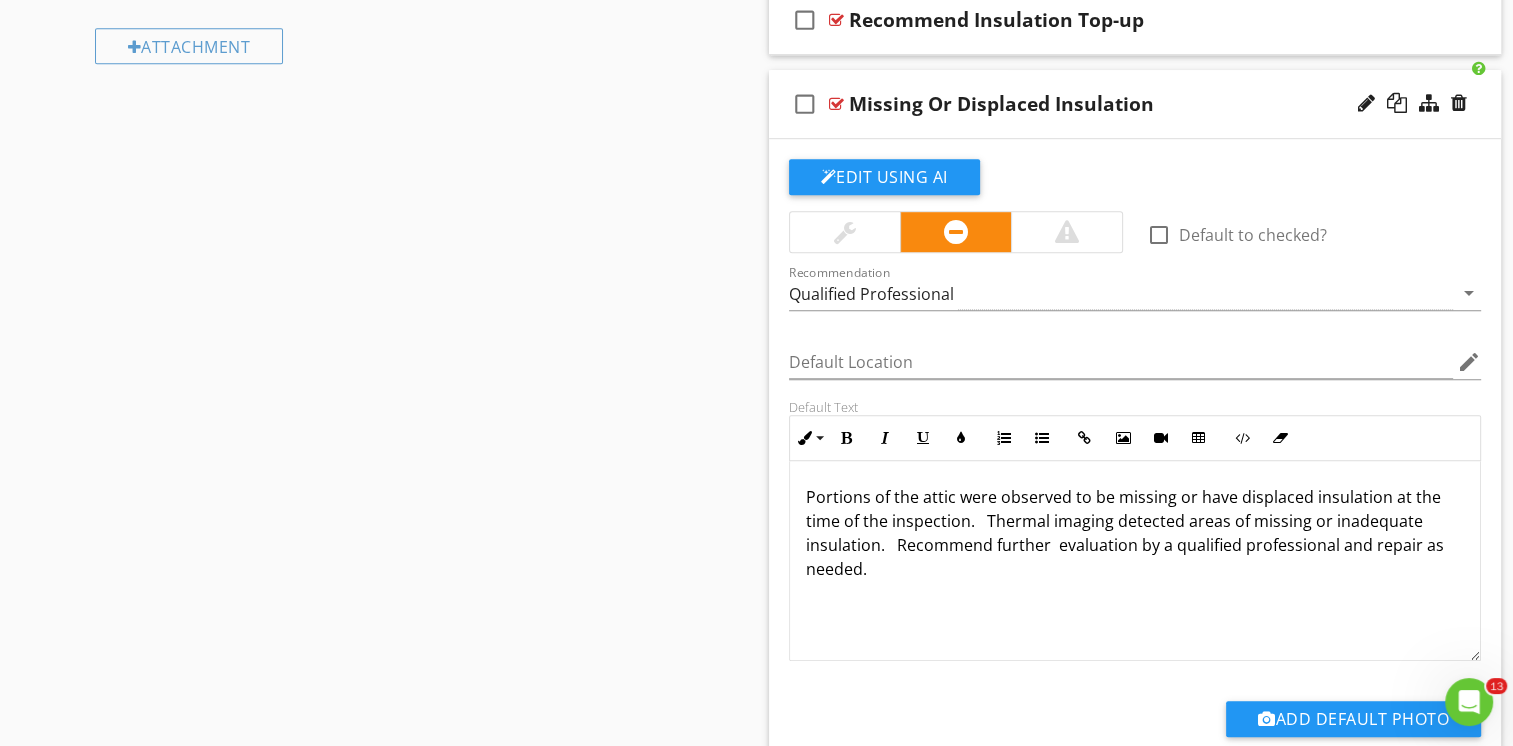 scroll, scrollTop: 1254, scrollLeft: 0, axis: vertical 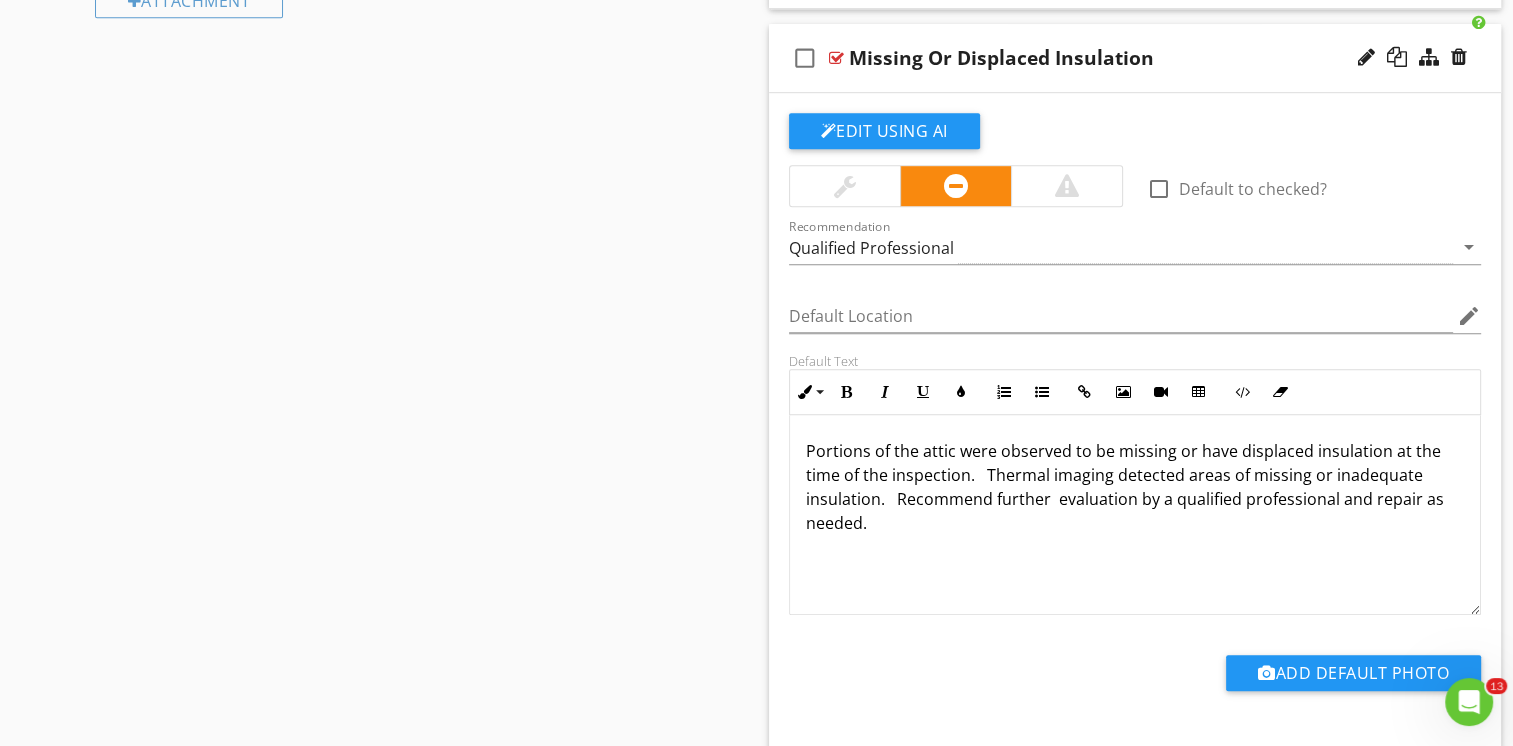 click on "Sections
Inspection Details           Tarion New Home Warranty Program           Roof           Exterior           Cooling           Garage           Heating           Basement, Foundation, Crawlspace & Structure           Electrical           Plumbing           Fireplace / Woodstove           Attic           Interior Exhaust Systems           Interior, Doors & Windows           Built-in Appliances           Swimming Pools and Spas
Section
Attachments
Attachment
Items
General           Attic Insulation           Roof Structure & Attic           Ventilation           Exhaust Systems           Vapor Retarders (Crawlspace or Basement)
Item
Comments
New
Informational   check_box_outline_blank     Select All       check_box_outline_blank
Insulation Type" at bounding box center [756, -67] 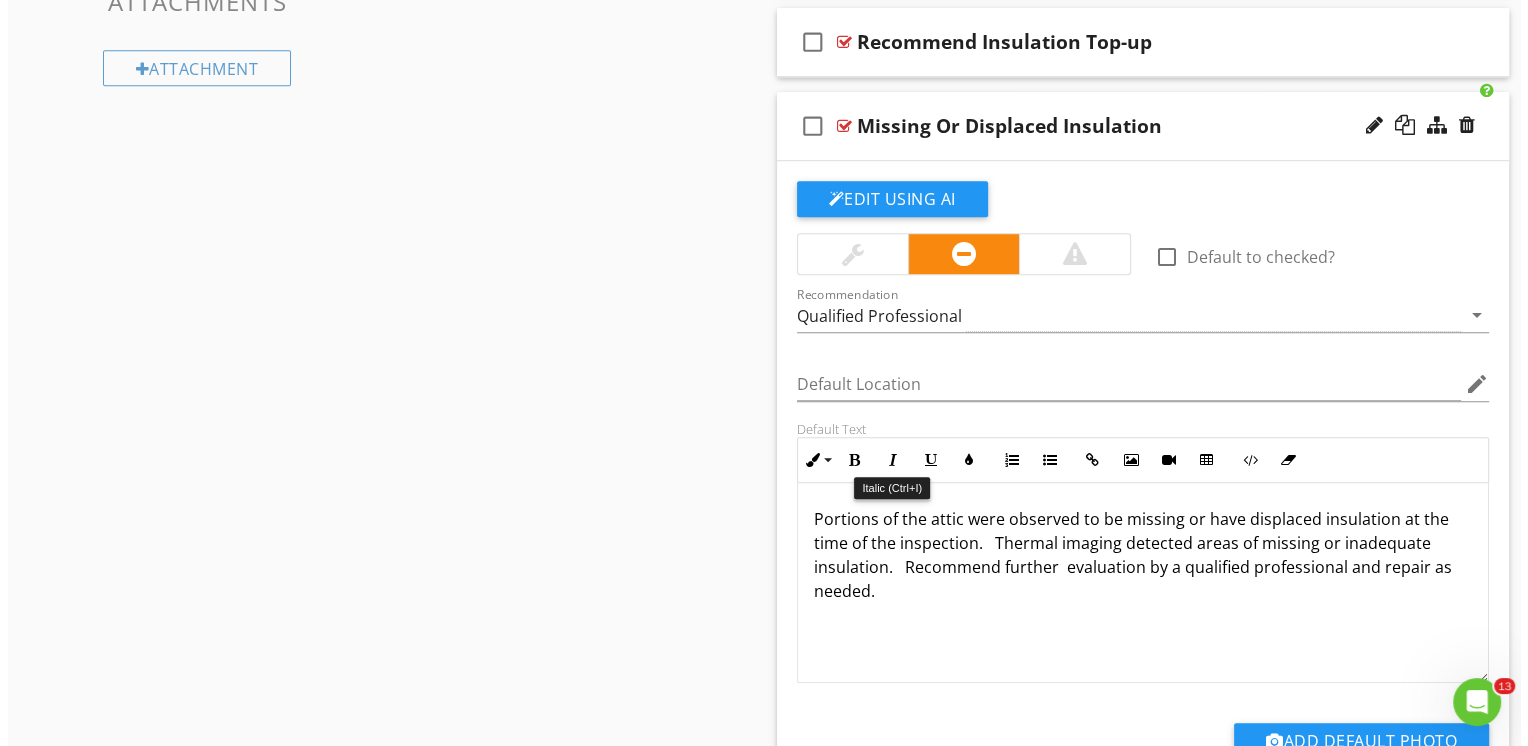 scroll, scrollTop: 1100, scrollLeft: 0, axis: vertical 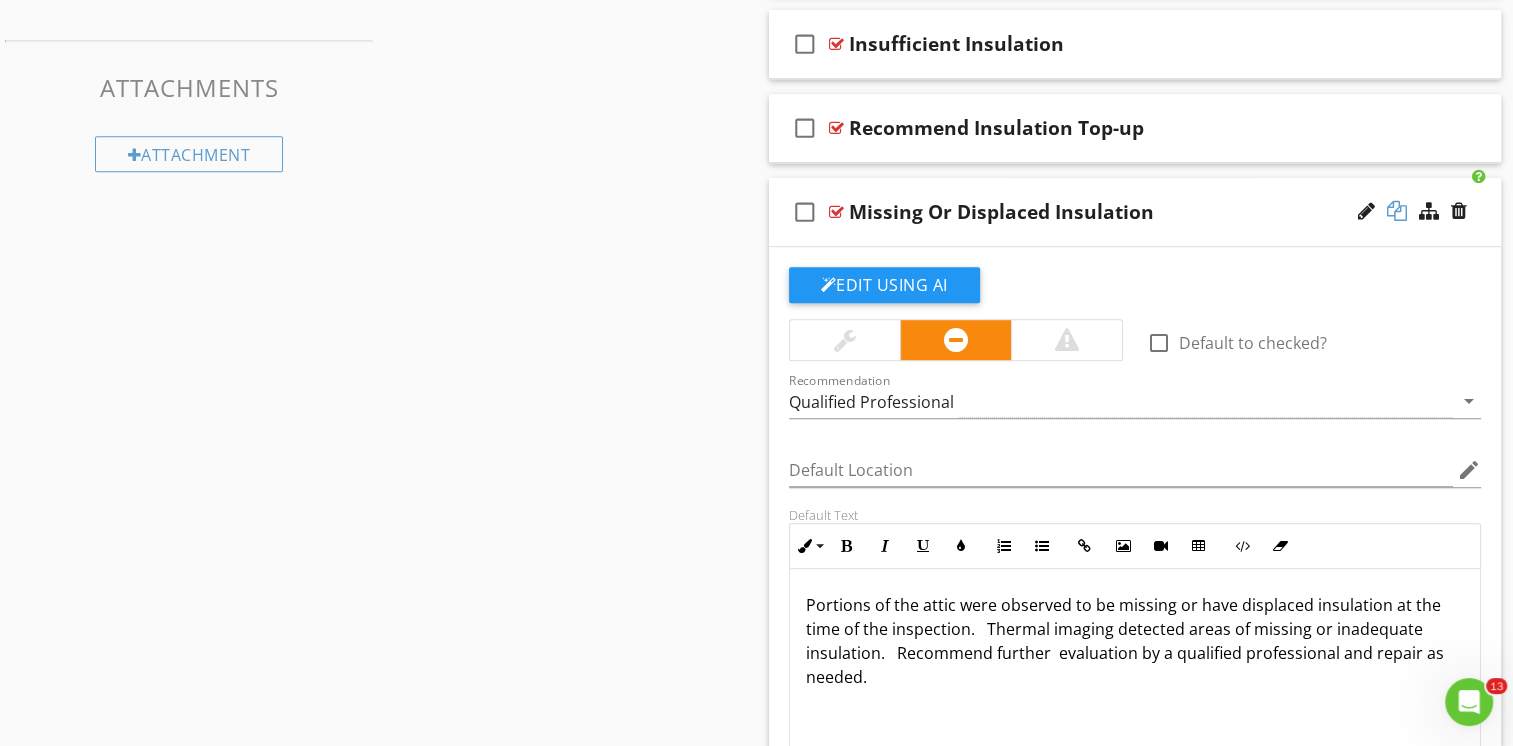 click at bounding box center [1397, 211] 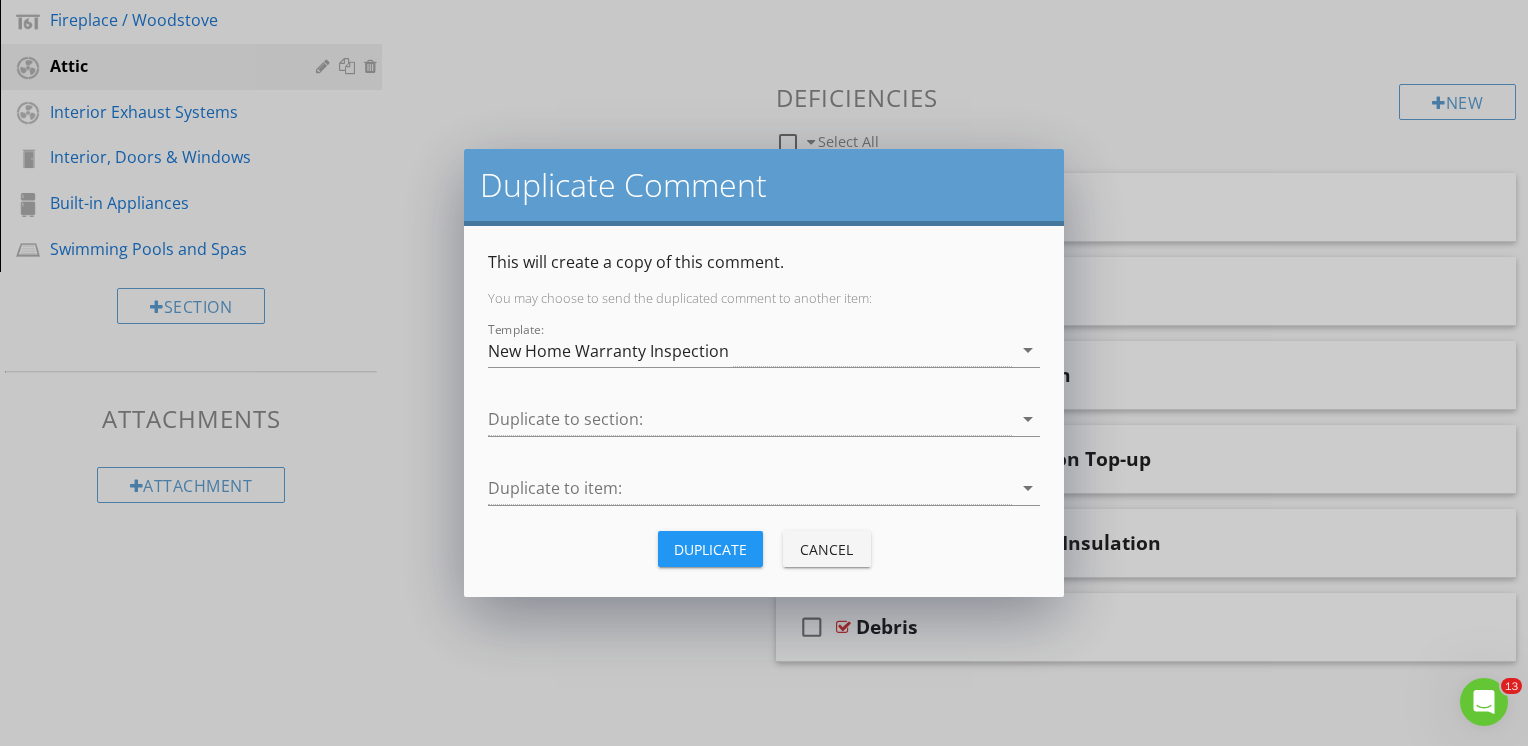 scroll, scrollTop: 766, scrollLeft: 0, axis: vertical 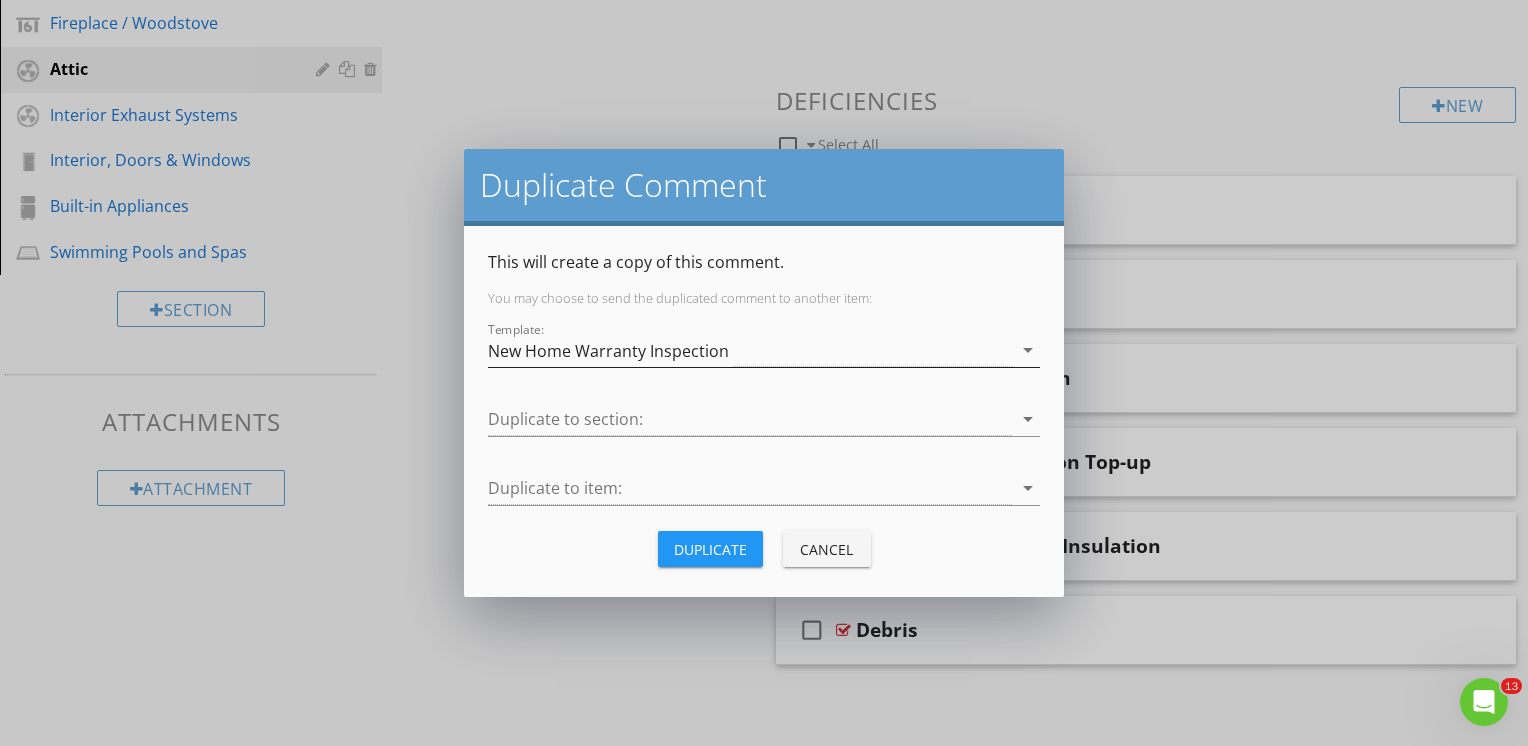 click on "New Home Warranty Inspection" at bounding box center (608, 351) 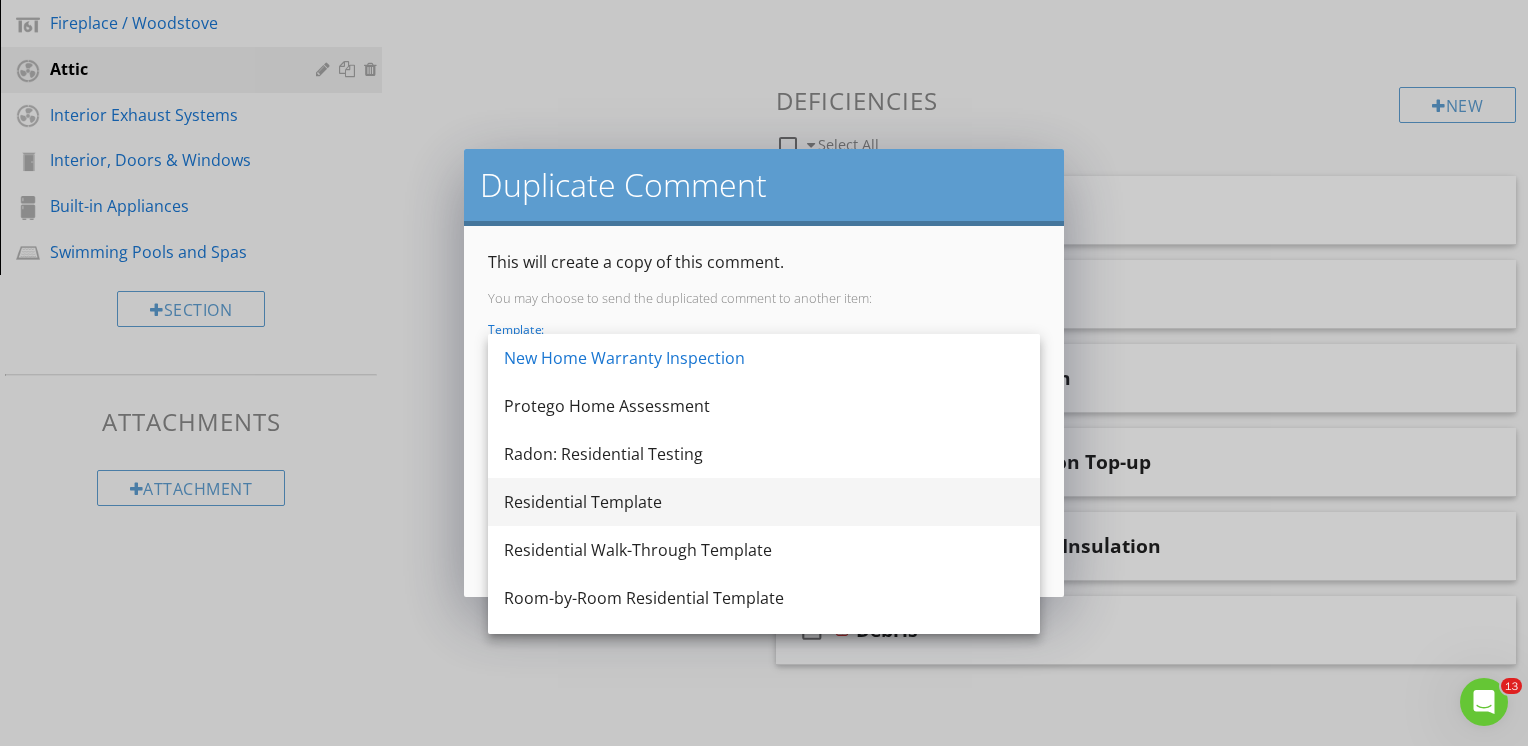 click on "Residential Template" at bounding box center (764, 502) 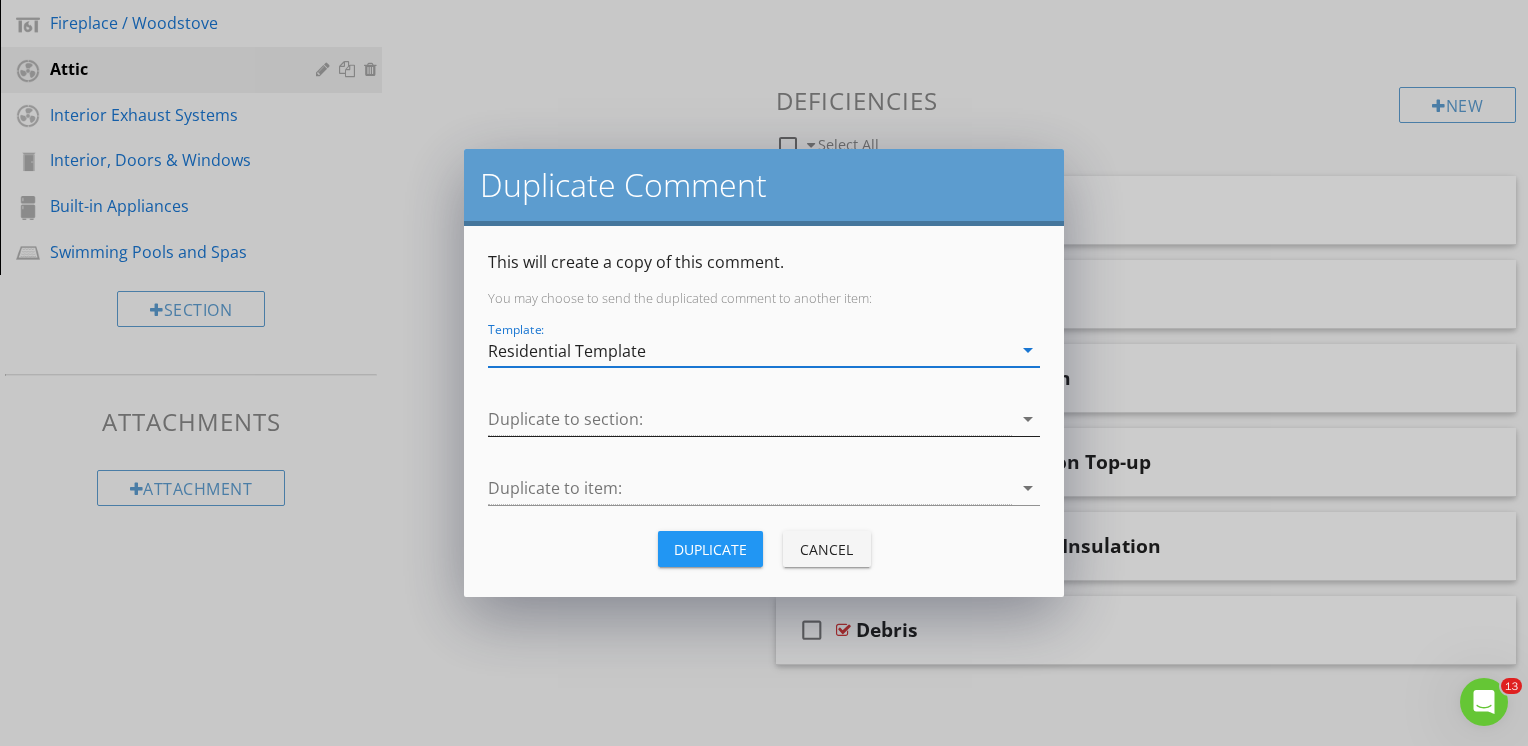 click at bounding box center (750, 419) 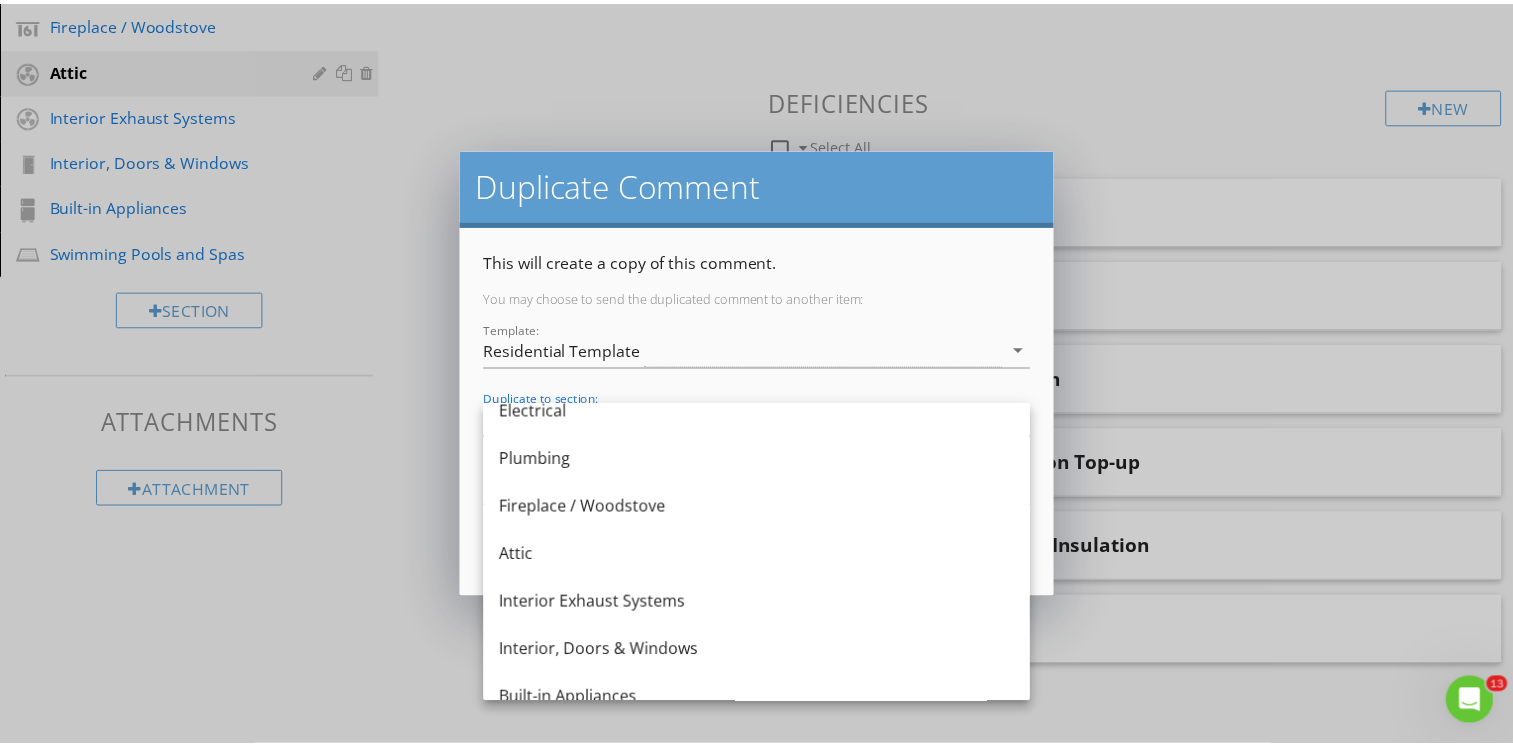 scroll, scrollTop: 400, scrollLeft: 0, axis: vertical 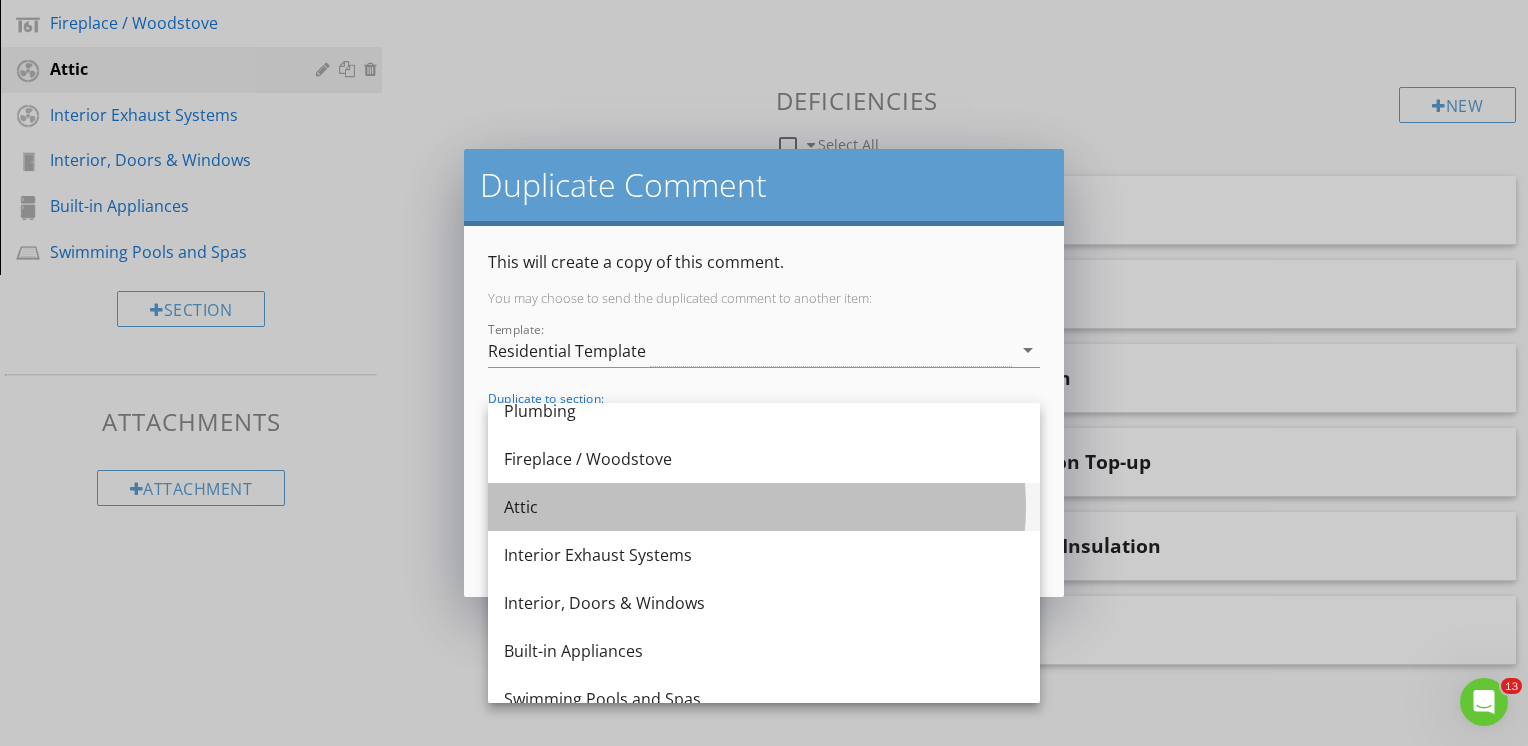 click on "Attic" at bounding box center (764, 507) 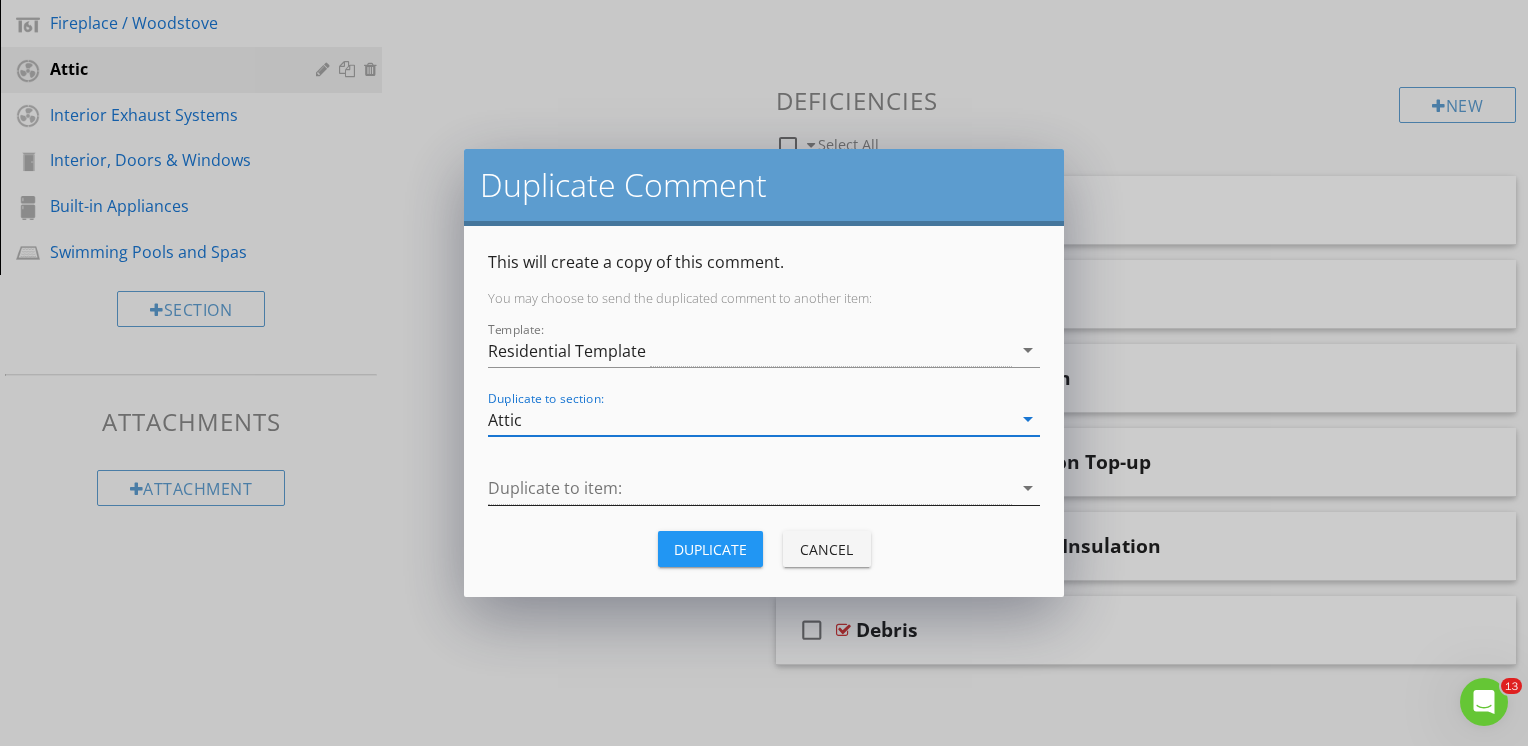 click at bounding box center (750, 488) 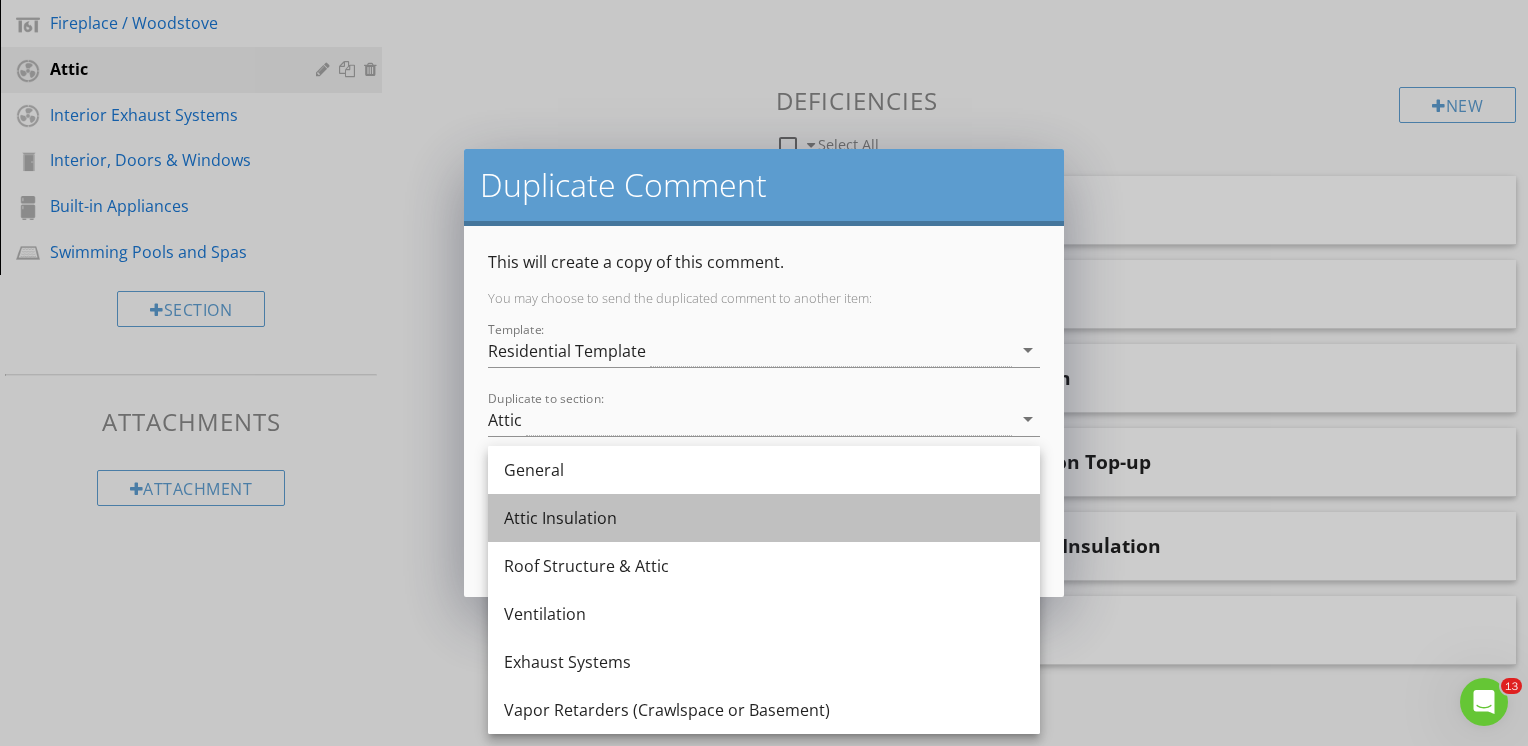 click on "Attic Insulation" at bounding box center (764, 518) 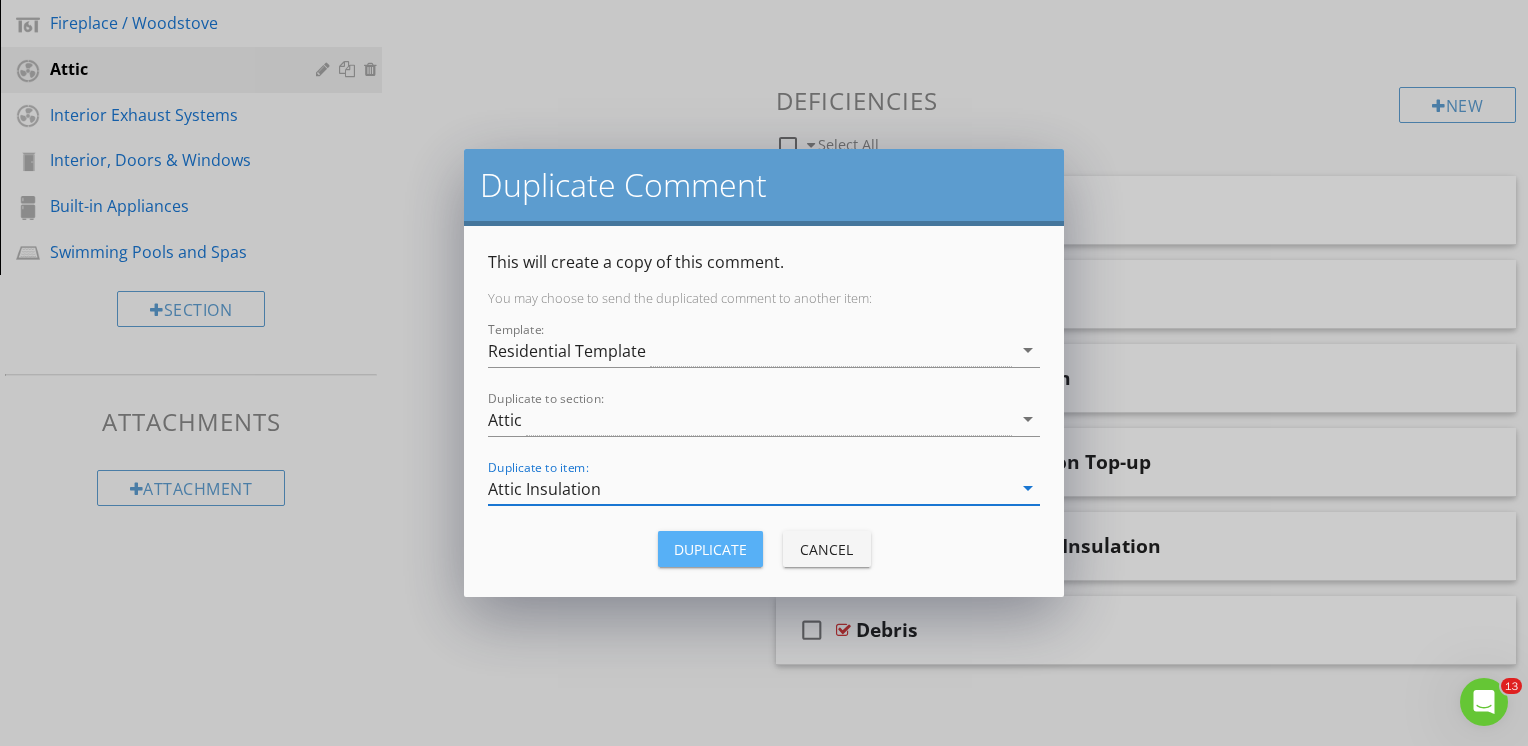 click on "Duplicate" at bounding box center (710, 549) 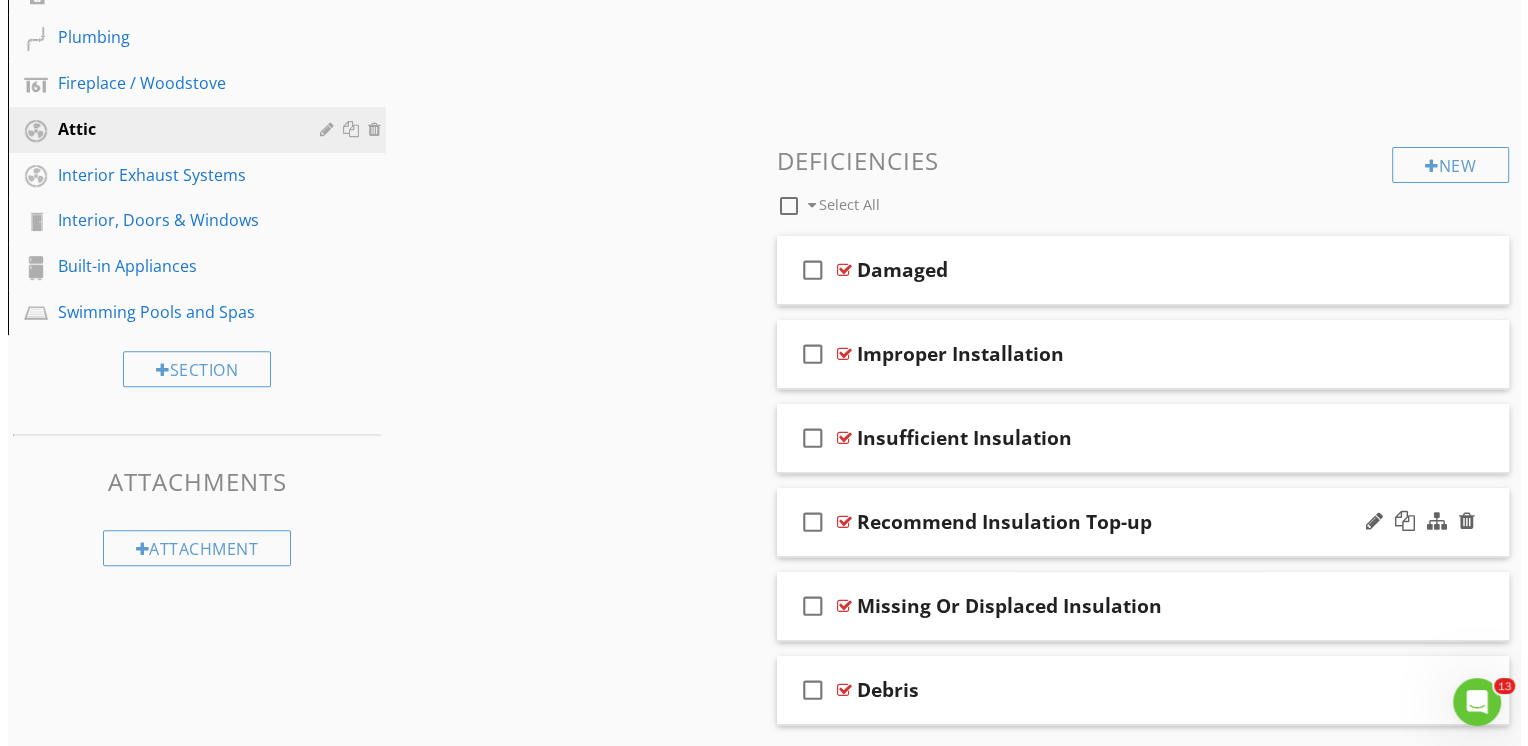 scroll, scrollTop: 766, scrollLeft: 0, axis: vertical 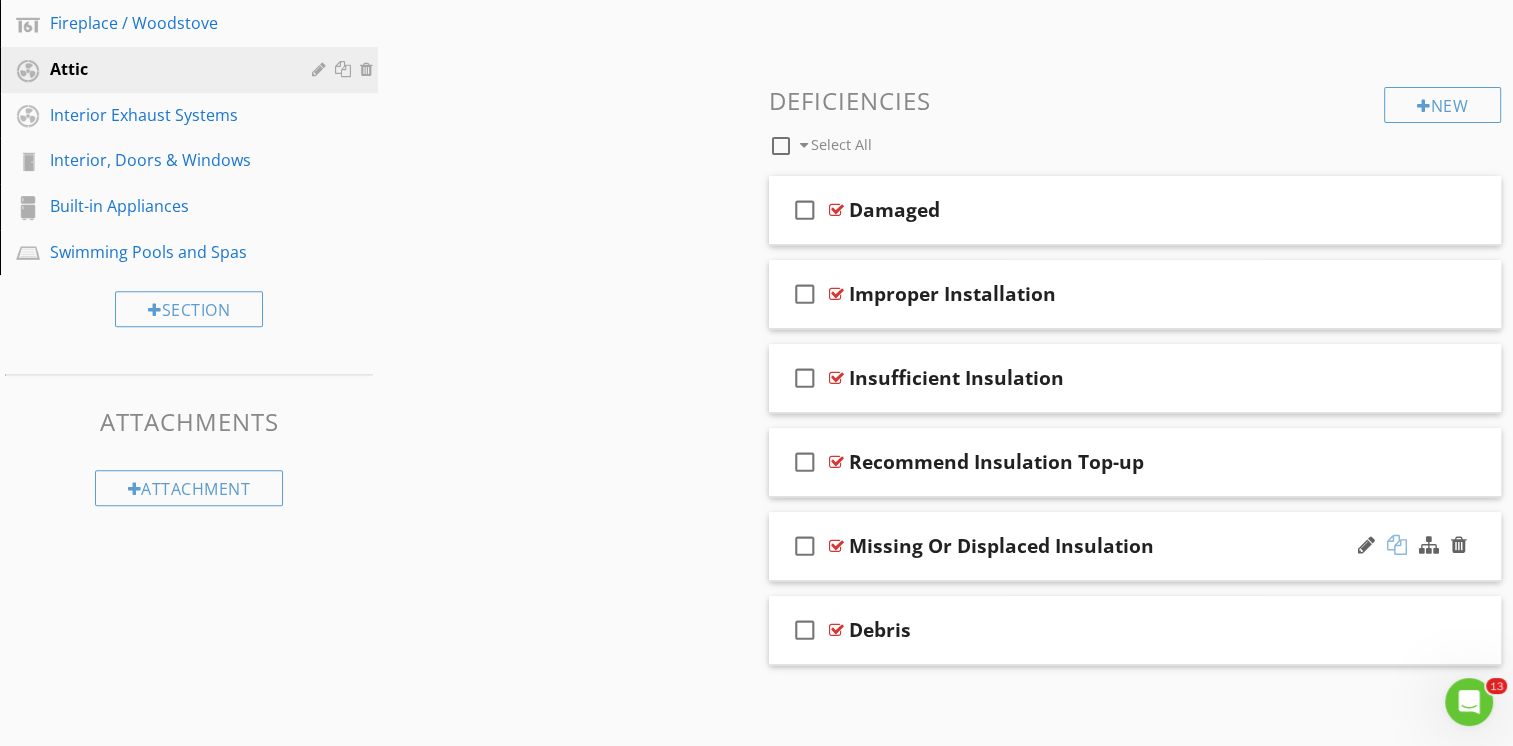 click at bounding box center (1397, 545) 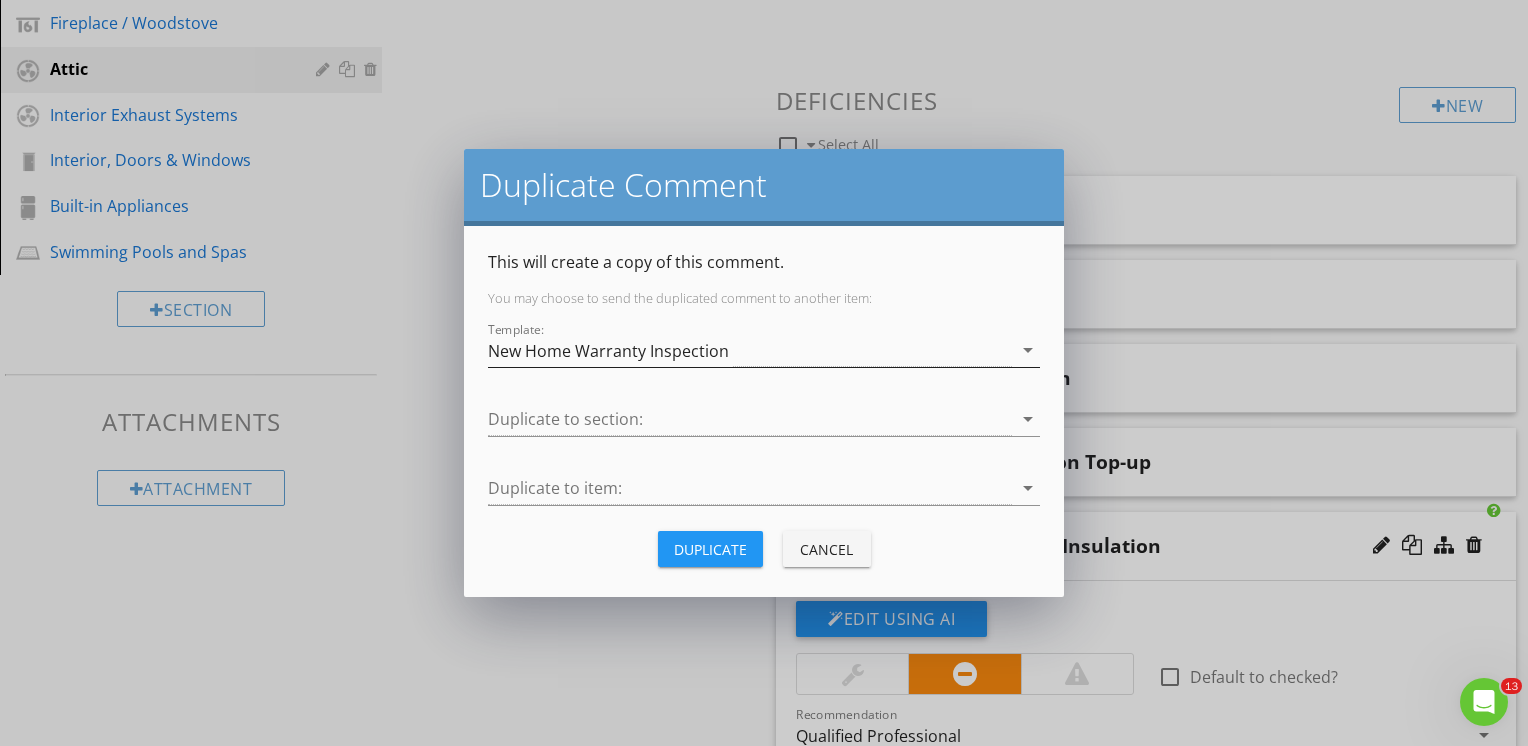 click on "New Home Warranty Inspection" at bounding box center (750, 350) 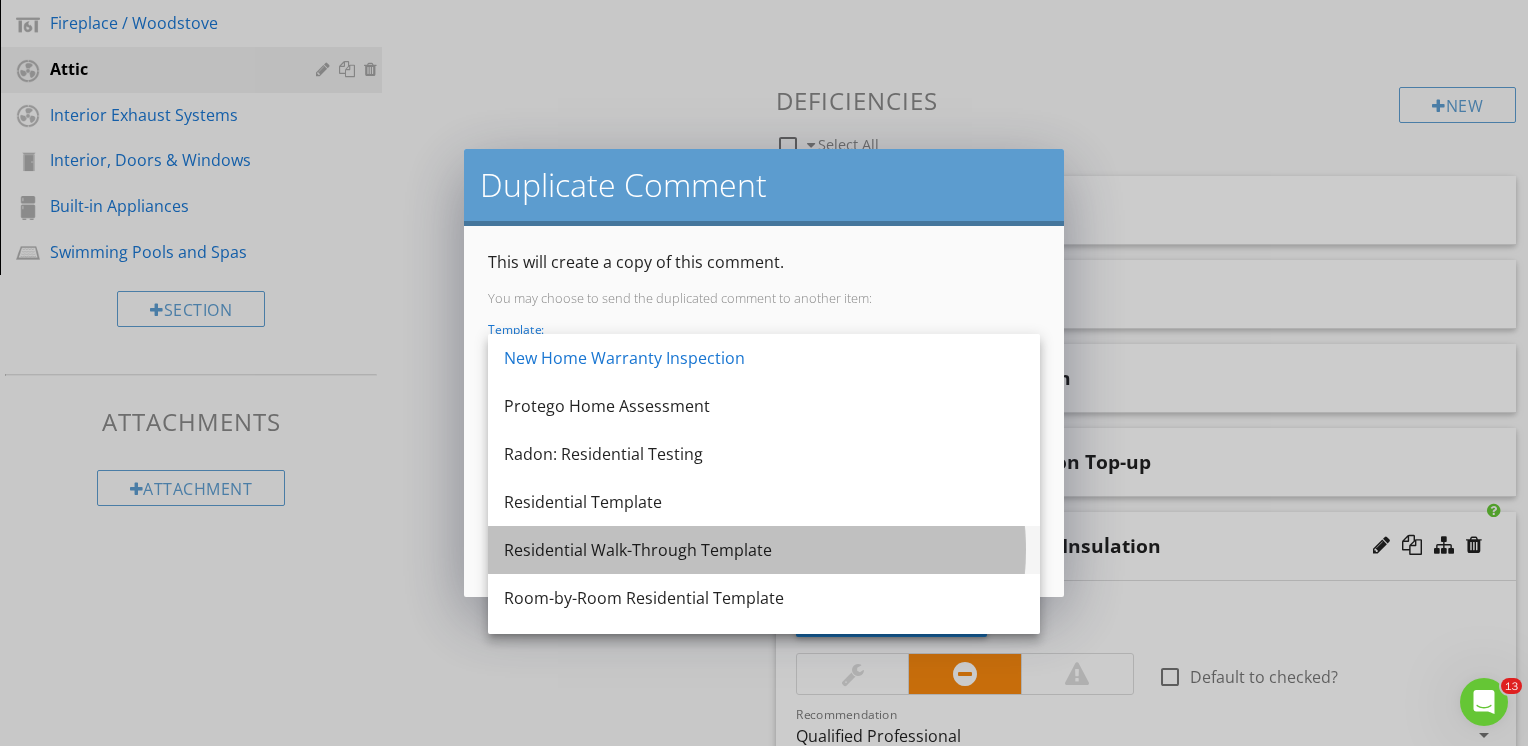 click on "Residential Walk-Through Template" at bounding box center (764, 550) 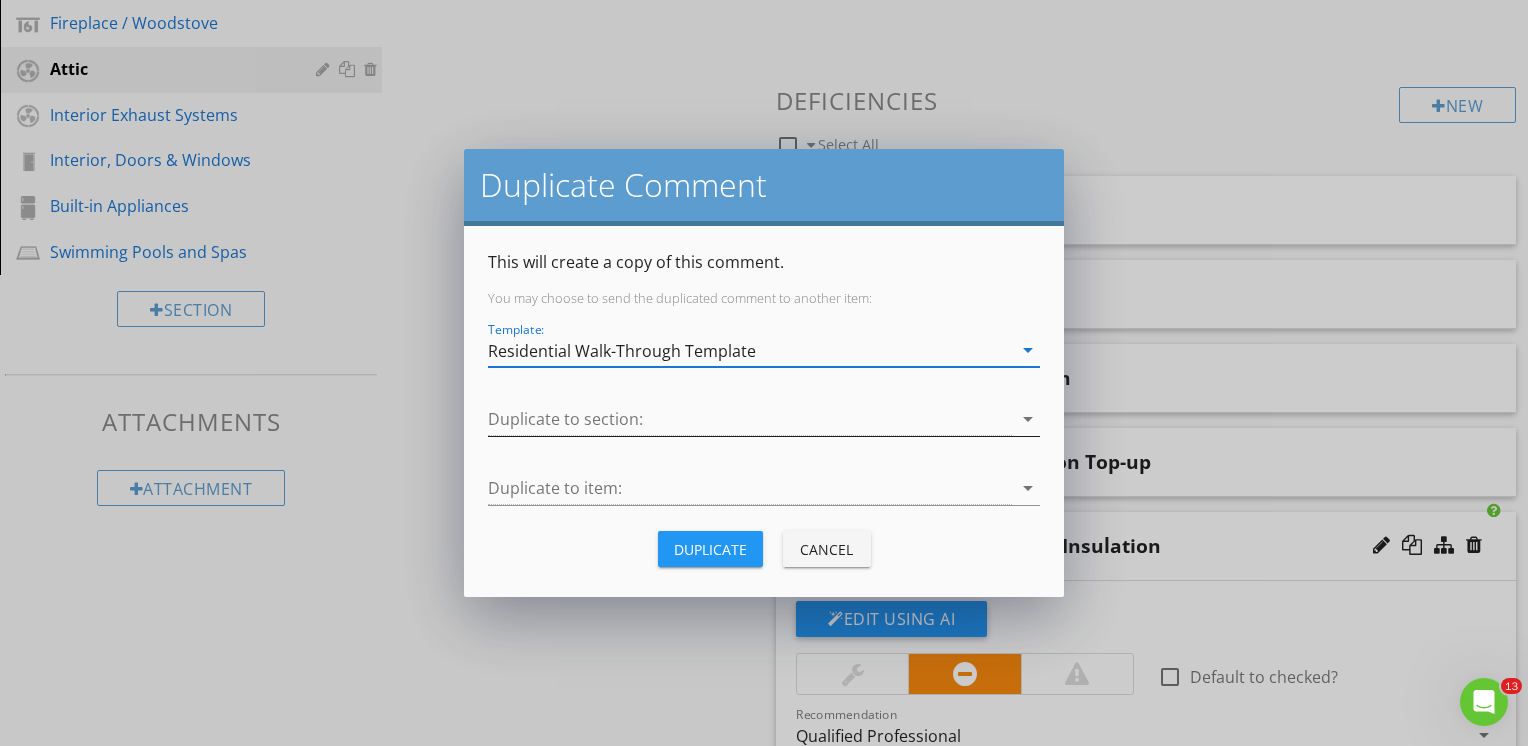 click at bounding box center [750, 419] 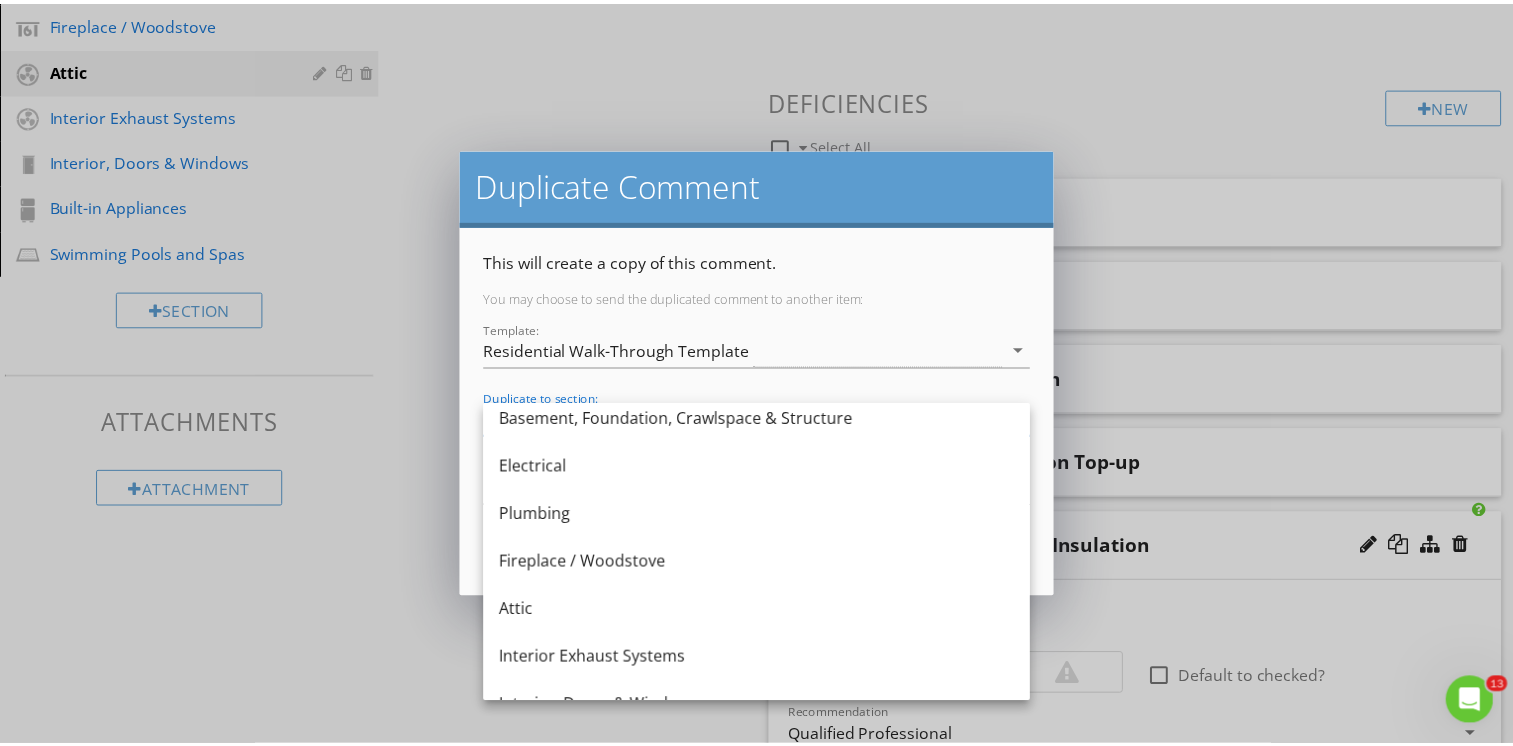 scroll, scrollTop: 300, scrollLeft: 0, axis: vertical 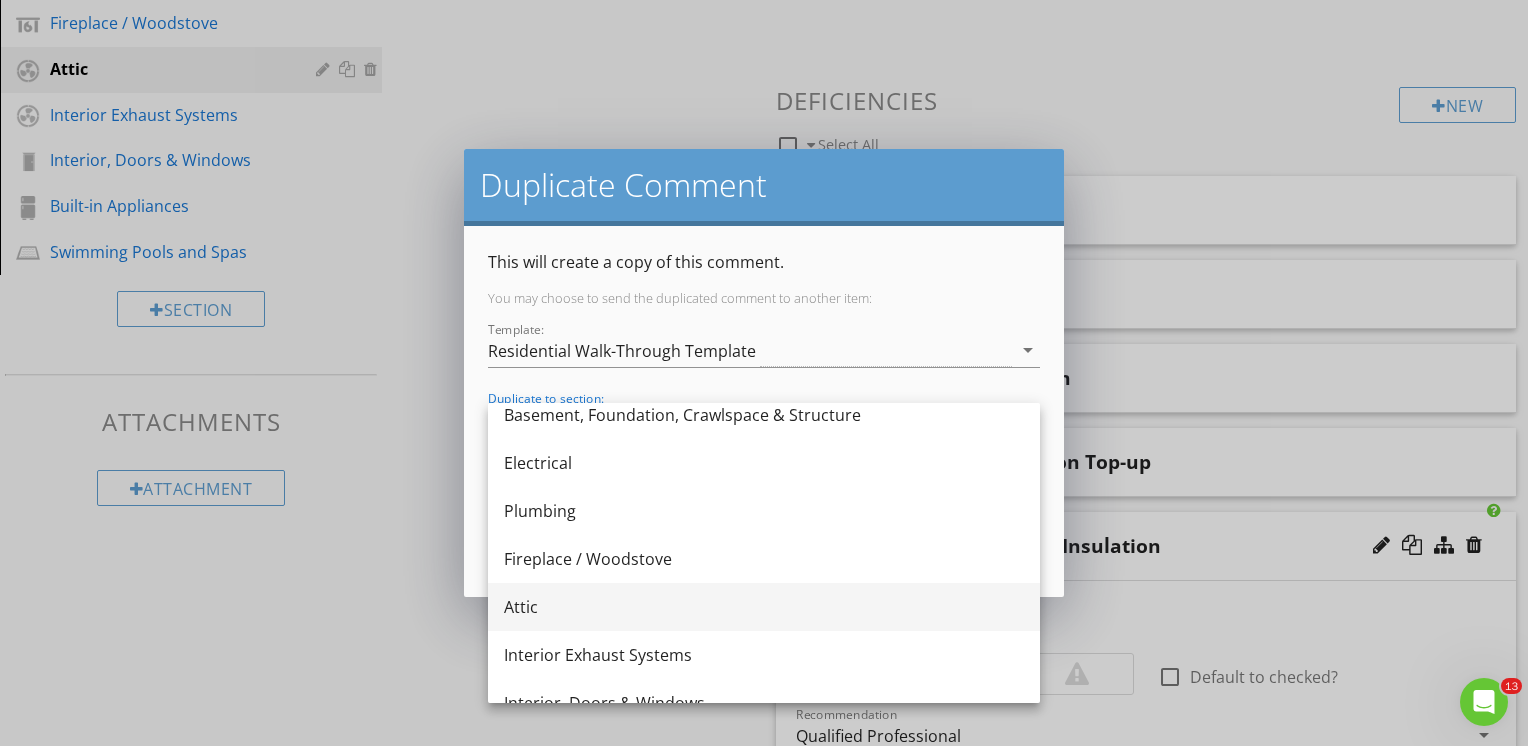 click on "Attic" at bounding box center [764, 607] 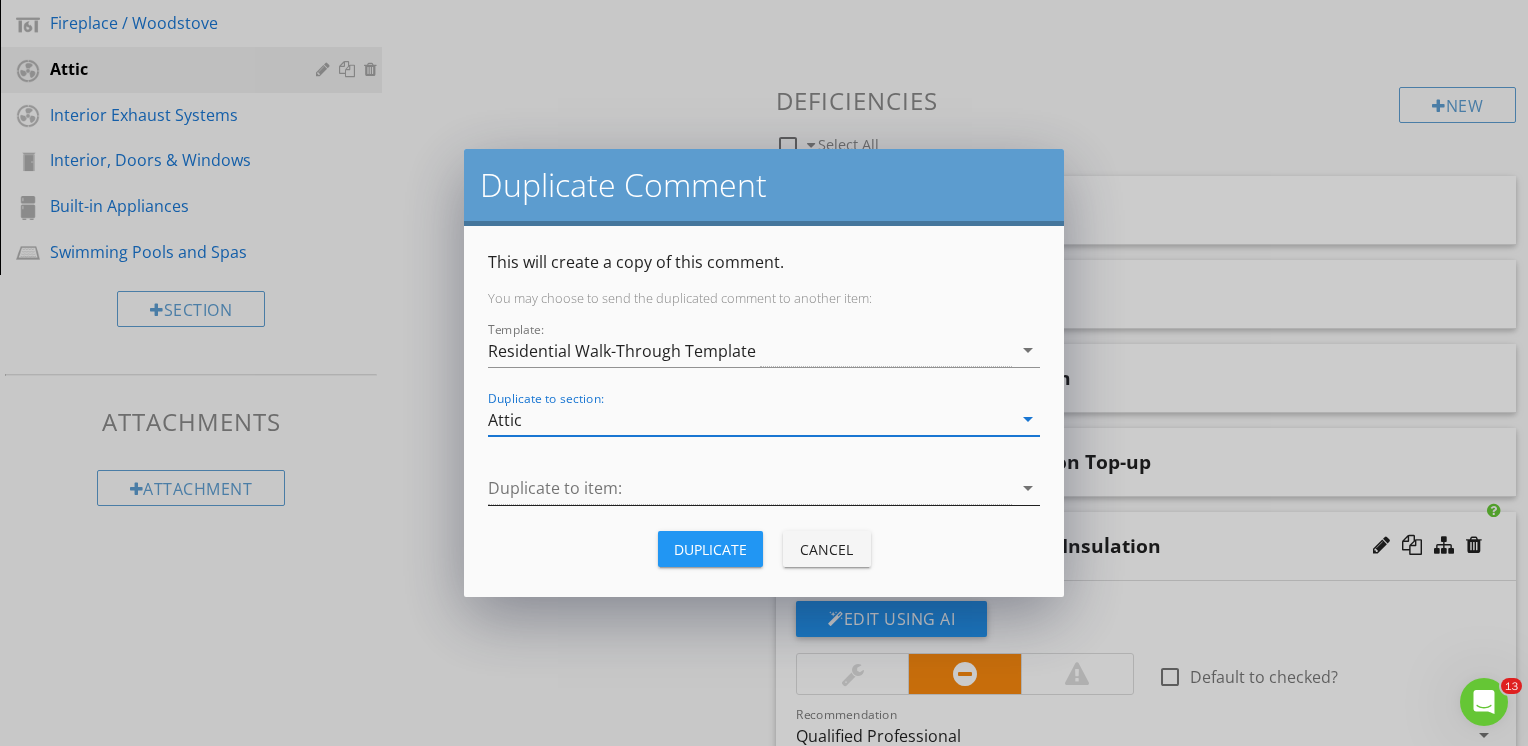 click at bounding box center [750, 488] 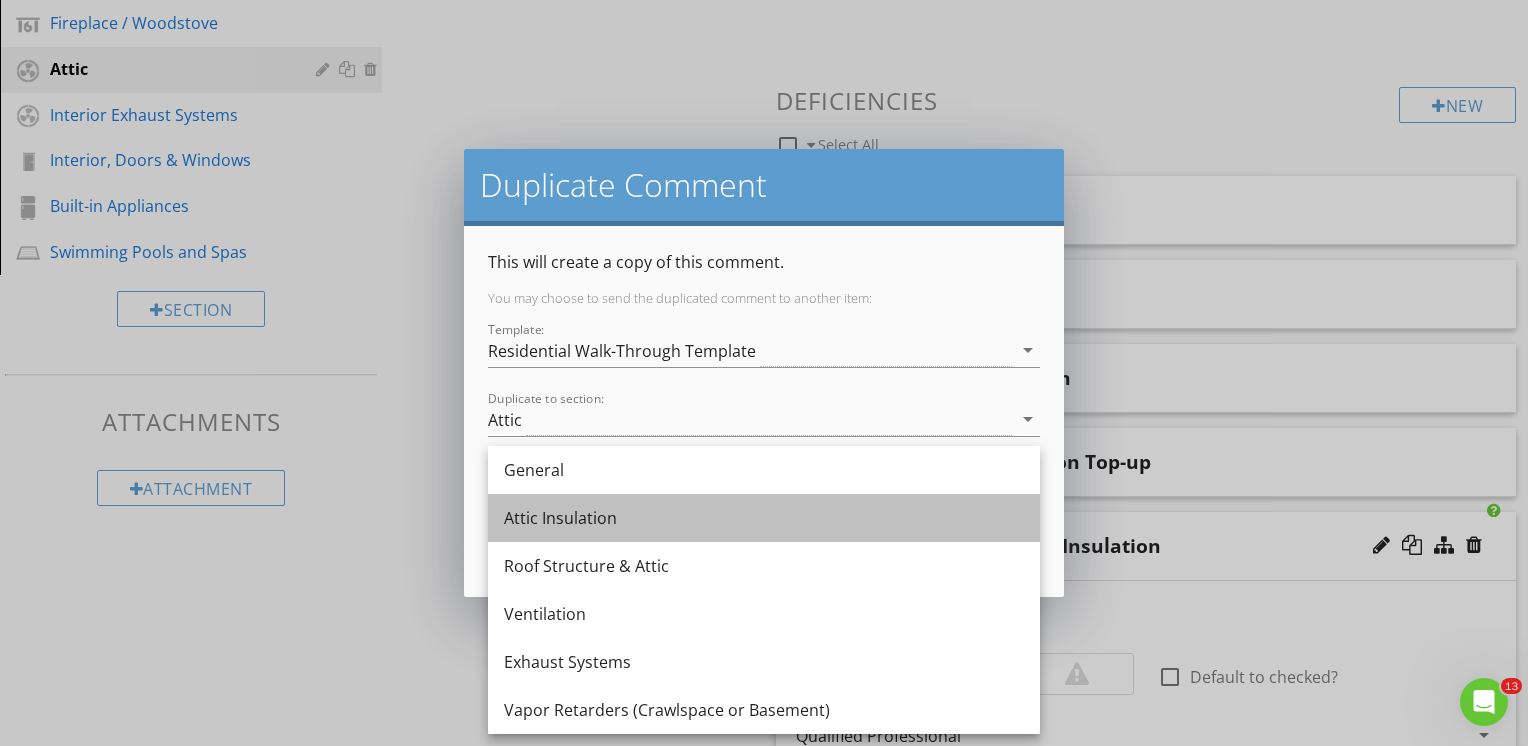 click on "Attic Insulation" at bounding box center [764, 518] 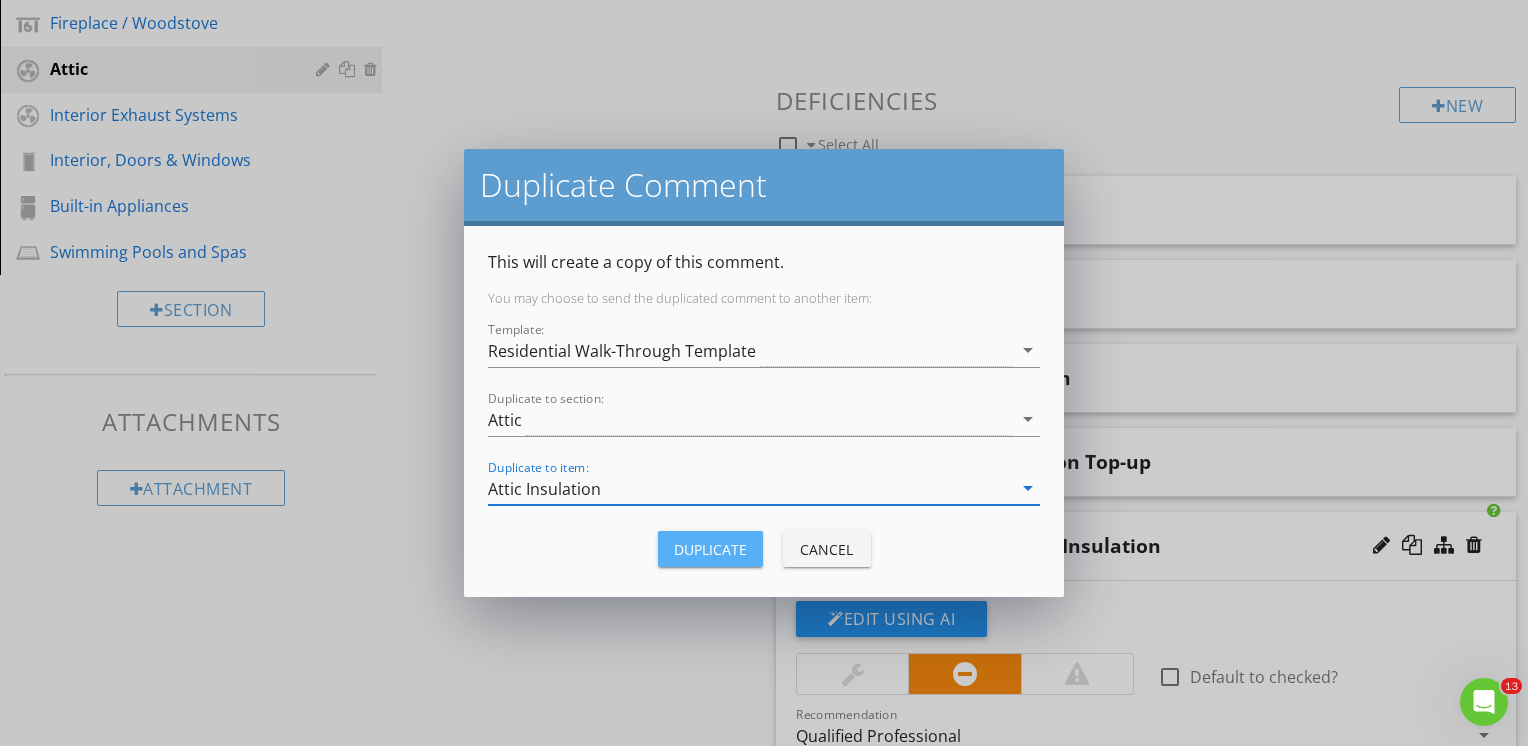 click on "Duplicate" at bounding box center (710, 549) 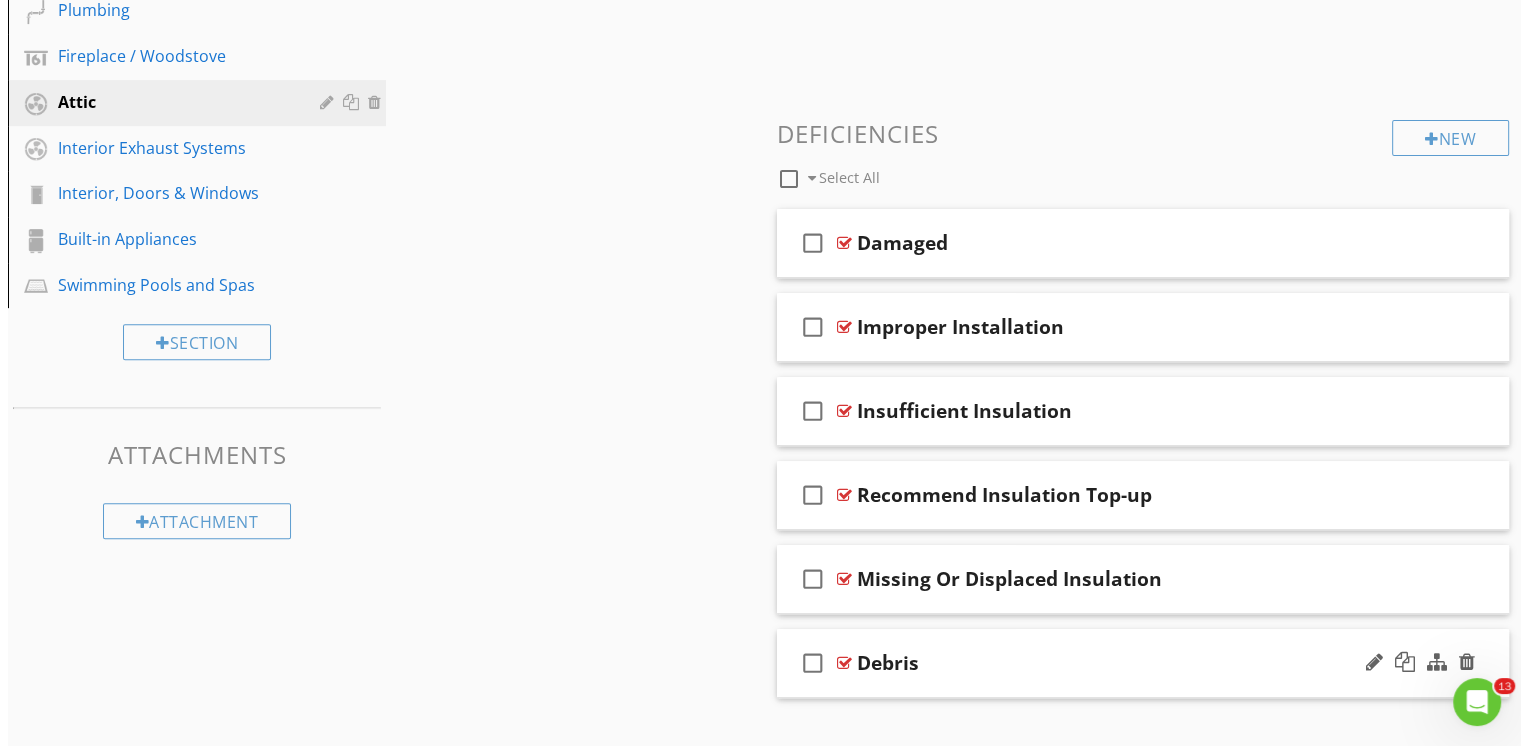 scroll, scrollTop: 766, scrollLeft: 0, axis: vertical 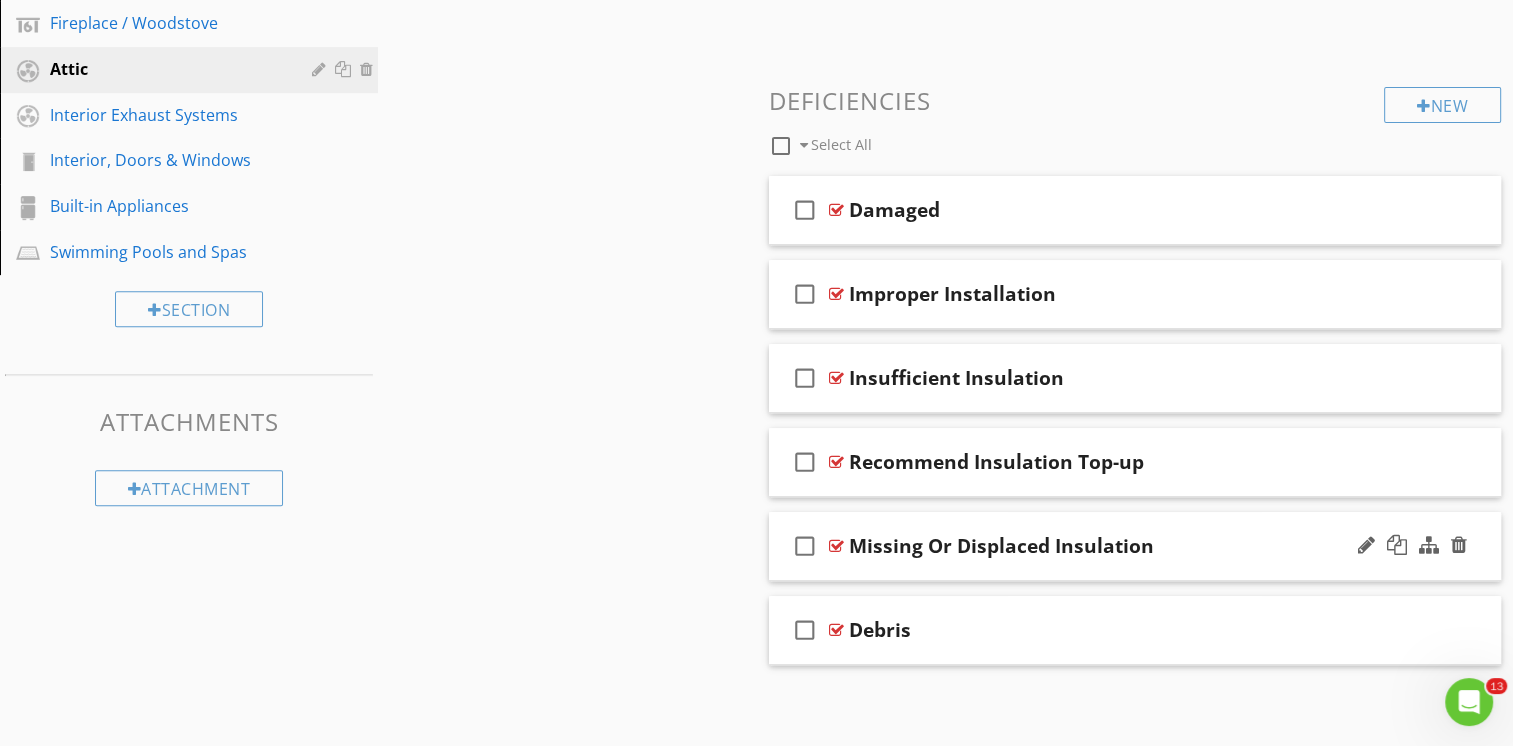 click on "check_box_outline_blank
Missing Or Displaced Insulation" at bounding box center [1135, 546] 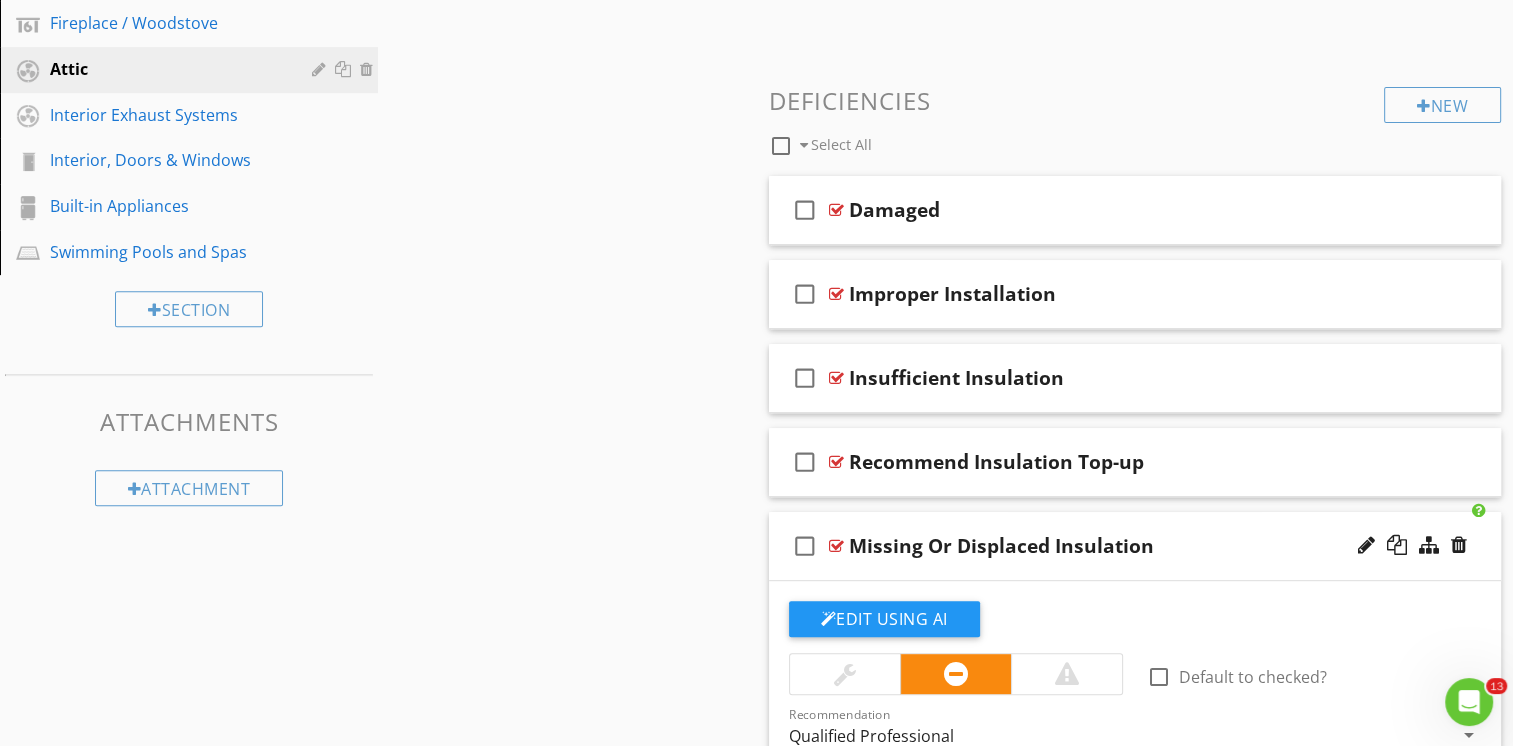 click on "check_box_outline_blank
Missing Or Displaced Insulation" at bounding box center (1135, 546) 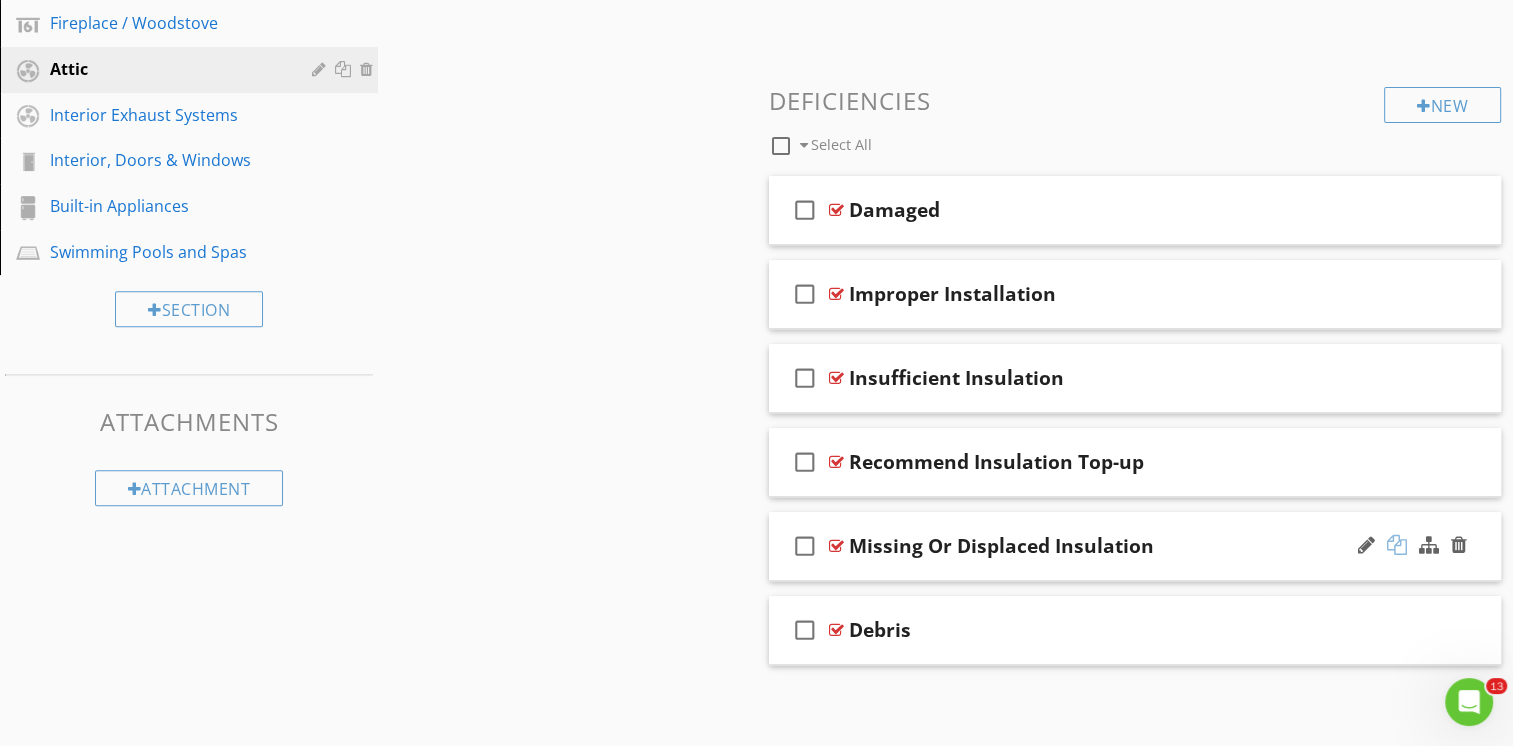 click at bounding box center [1397, 545] 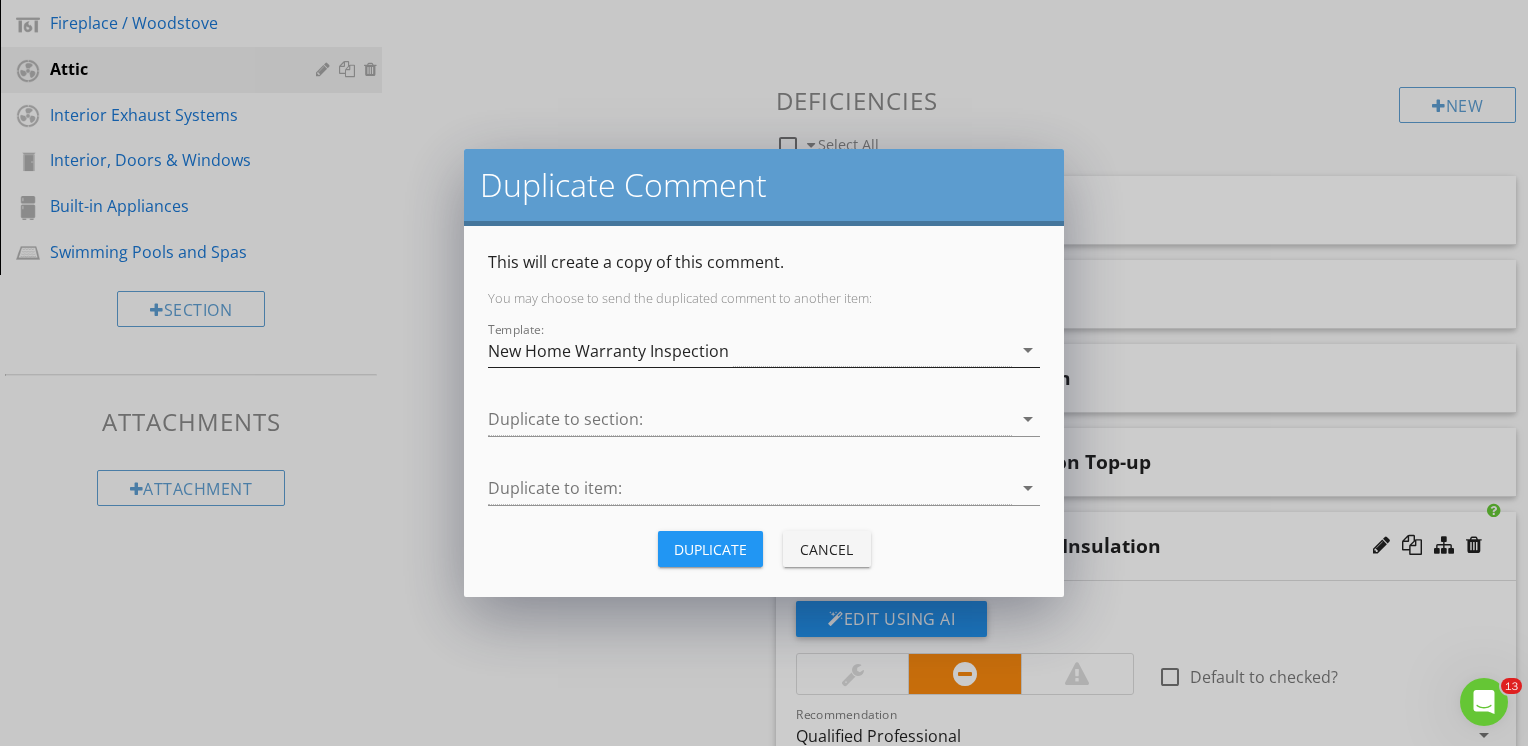 click on "New Home Warranty Inspection" at bounding box center (608, 351) 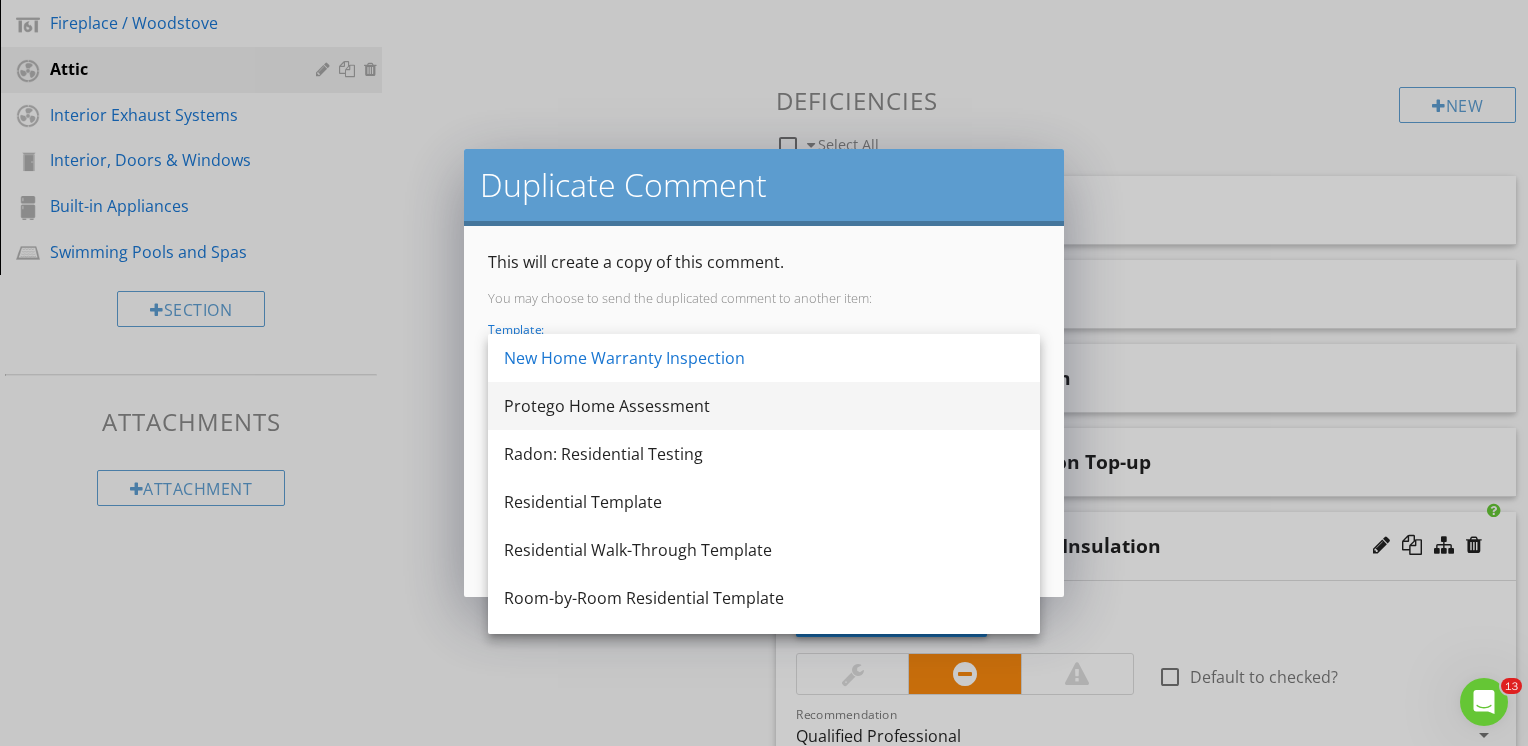 click on "Protego Home Assessment" at bounding box center (764, 406) 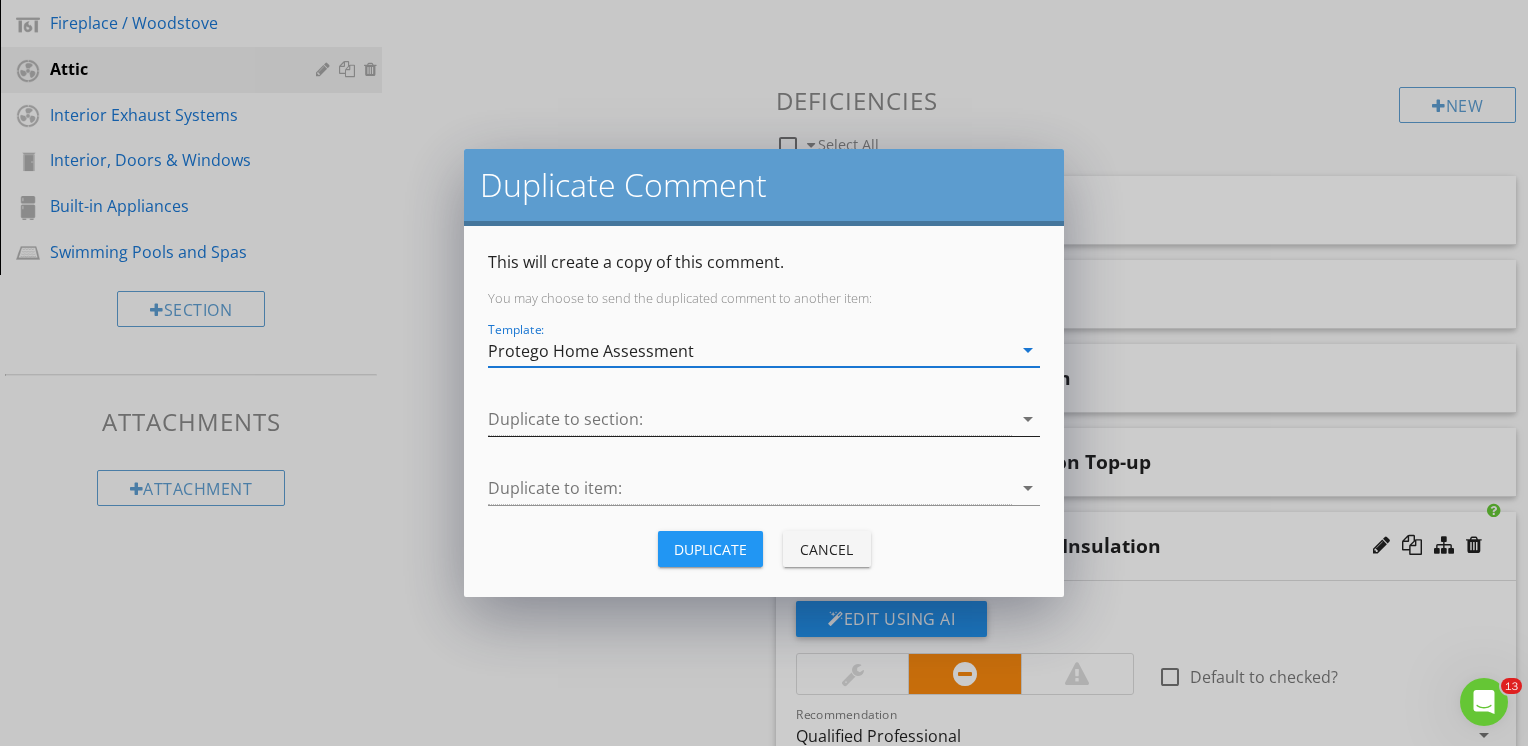 click at bounding box center [750, 419] 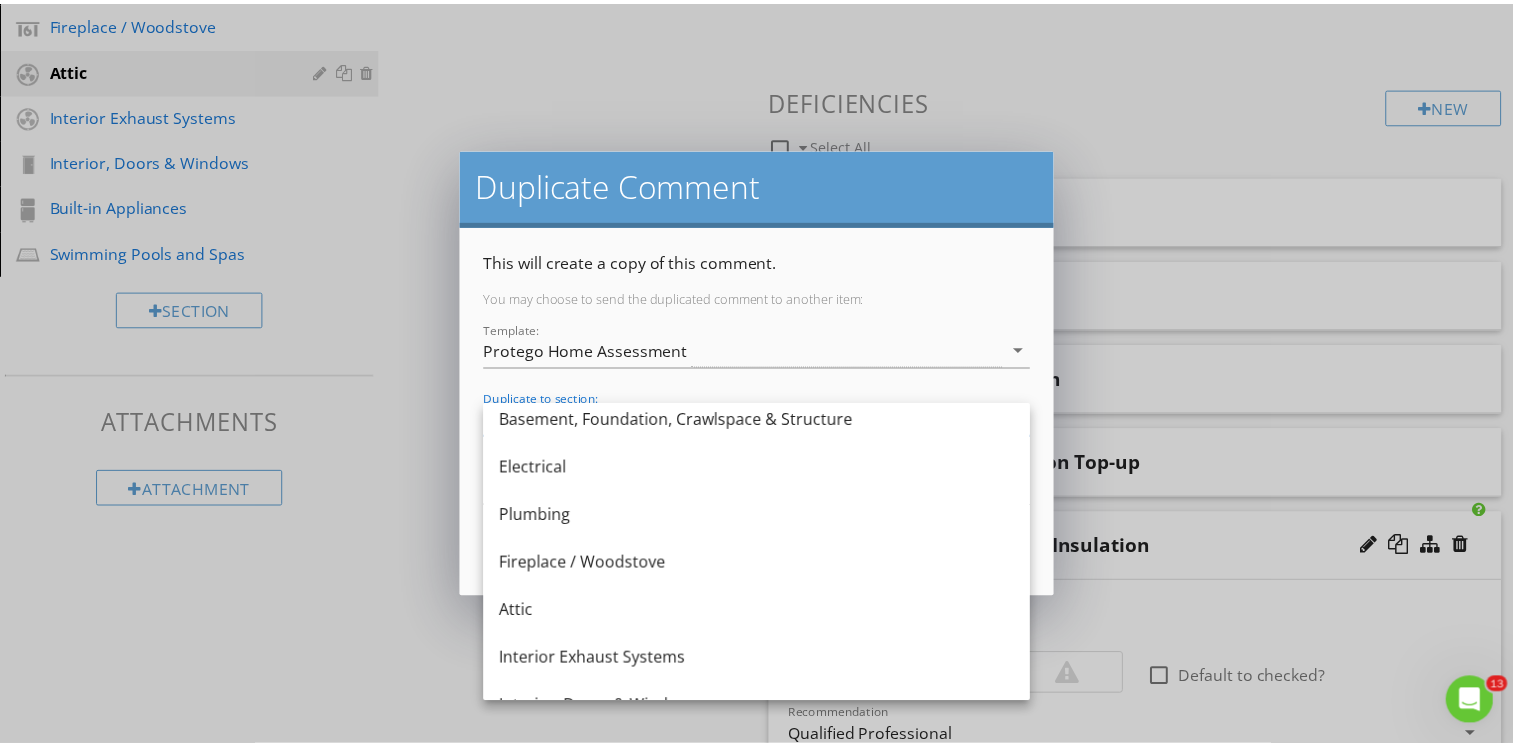scroll, scrollTop: 300, scrollLeft: 0, axis: vertical 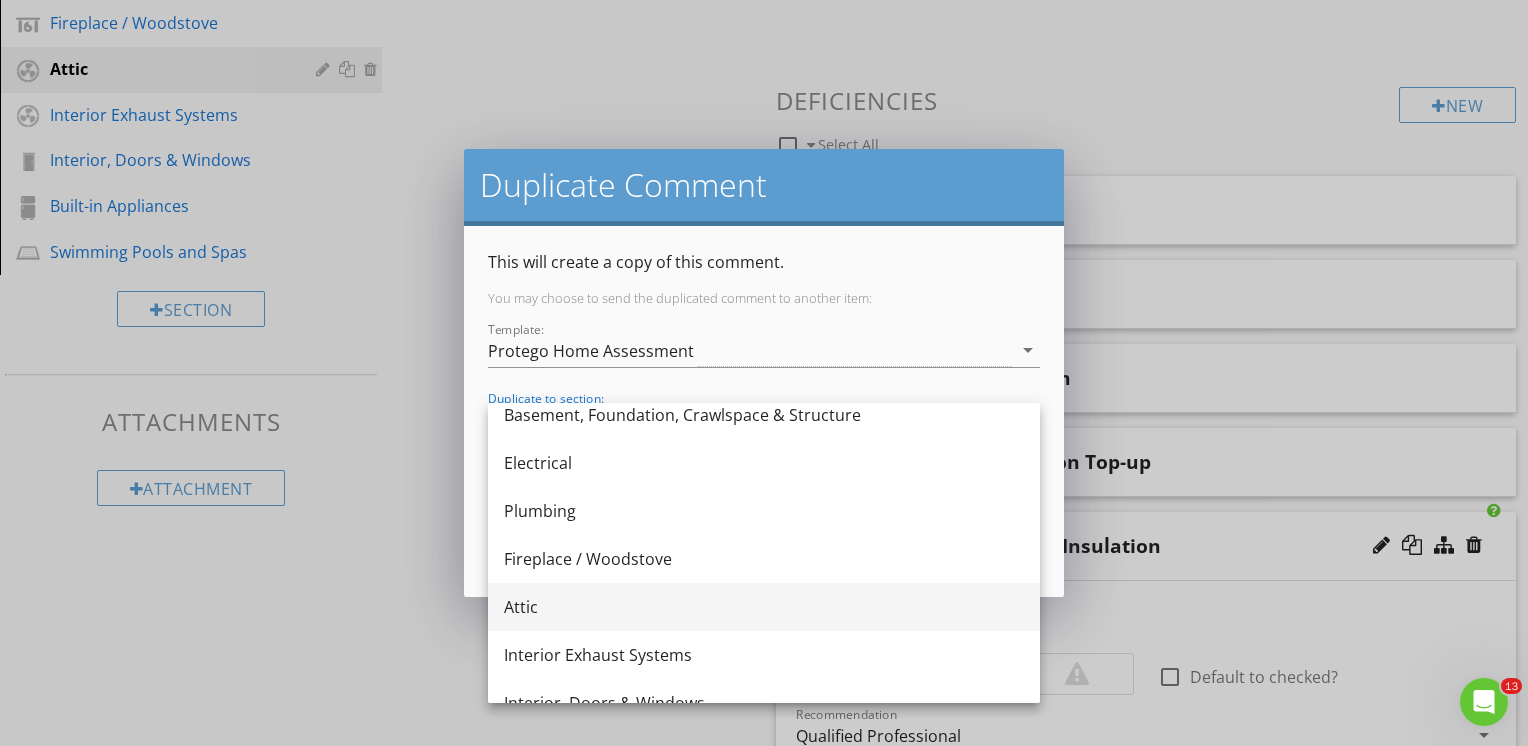 click on "Attic" at bounding box center [764, 607] 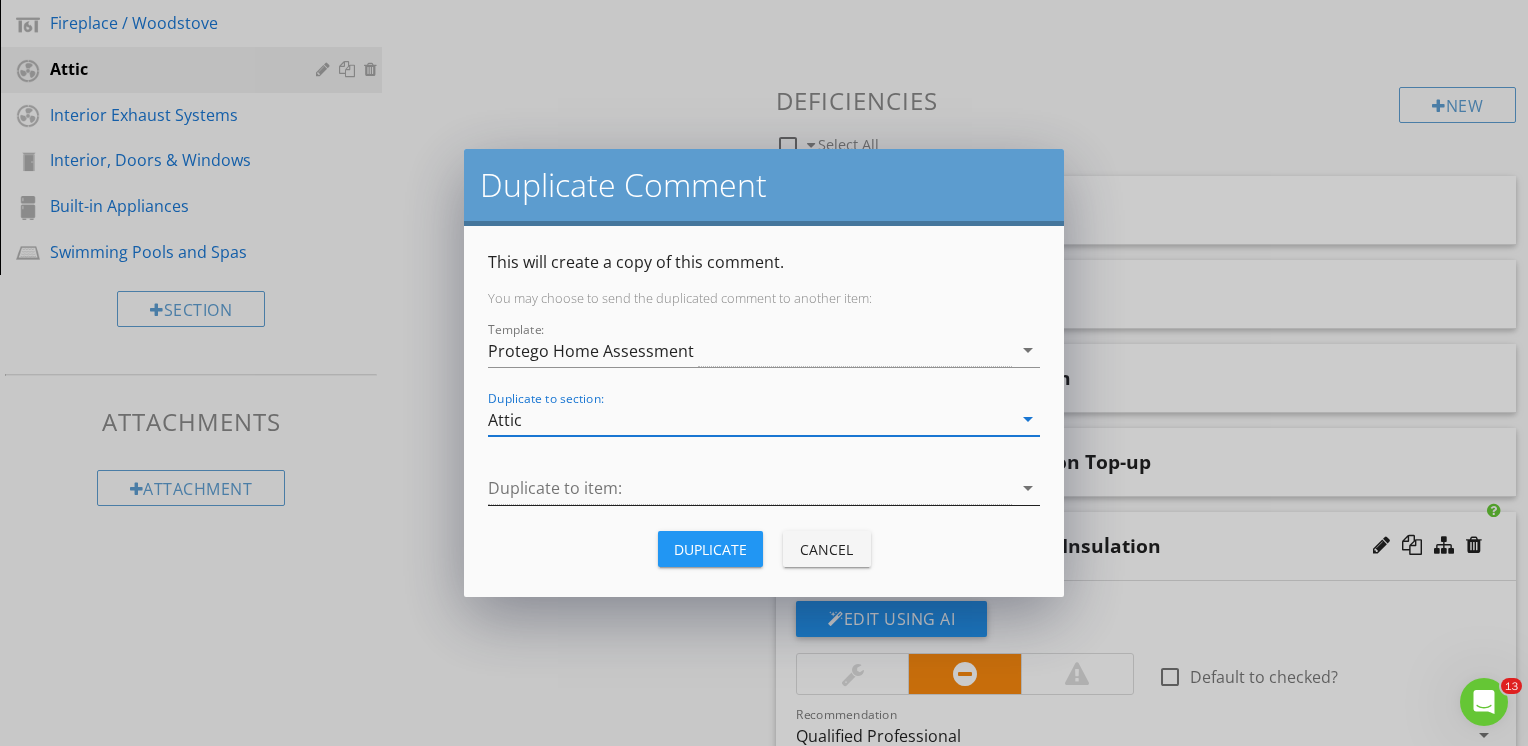 click at bounding box center (750, 488) 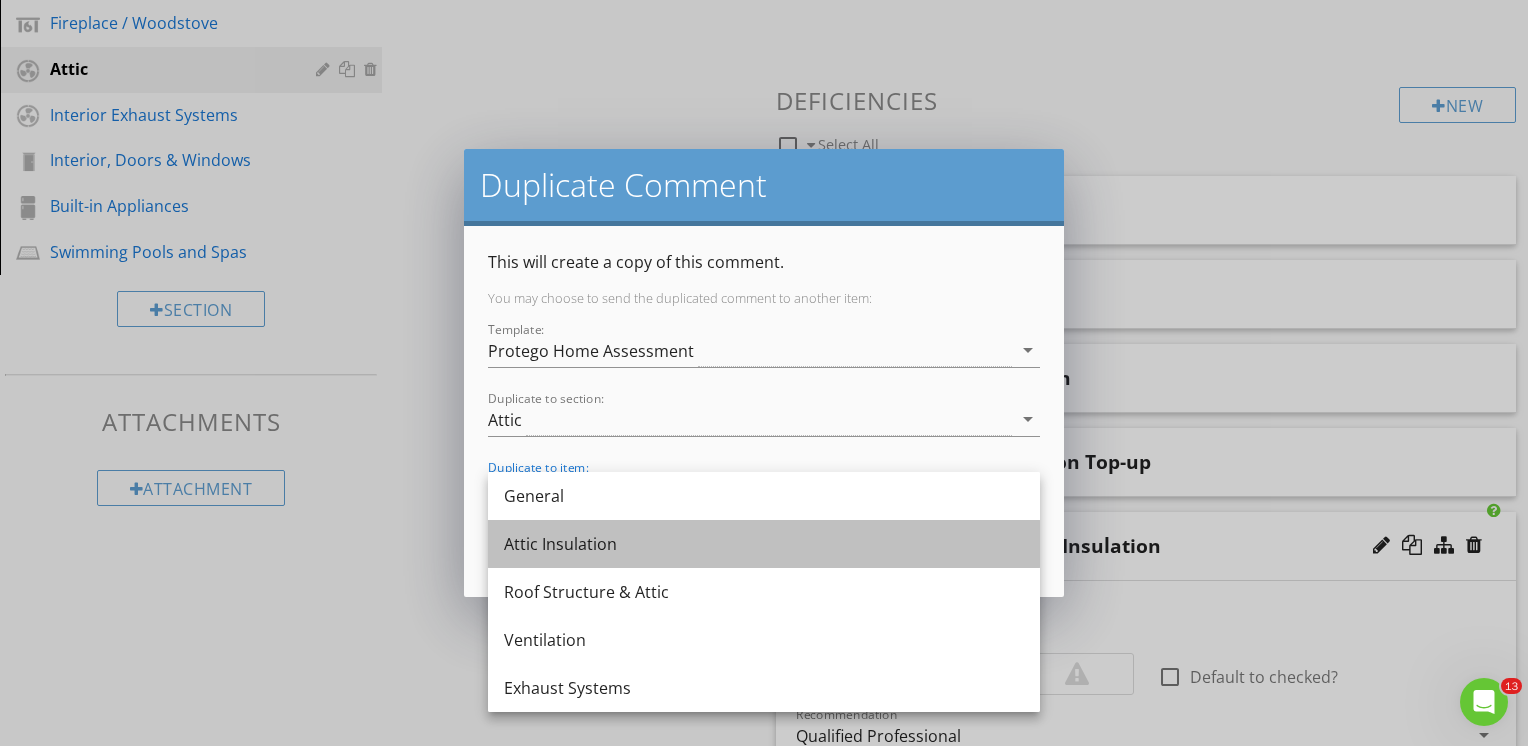 click on "Attic Insulation" at bounding box center [764, 544] 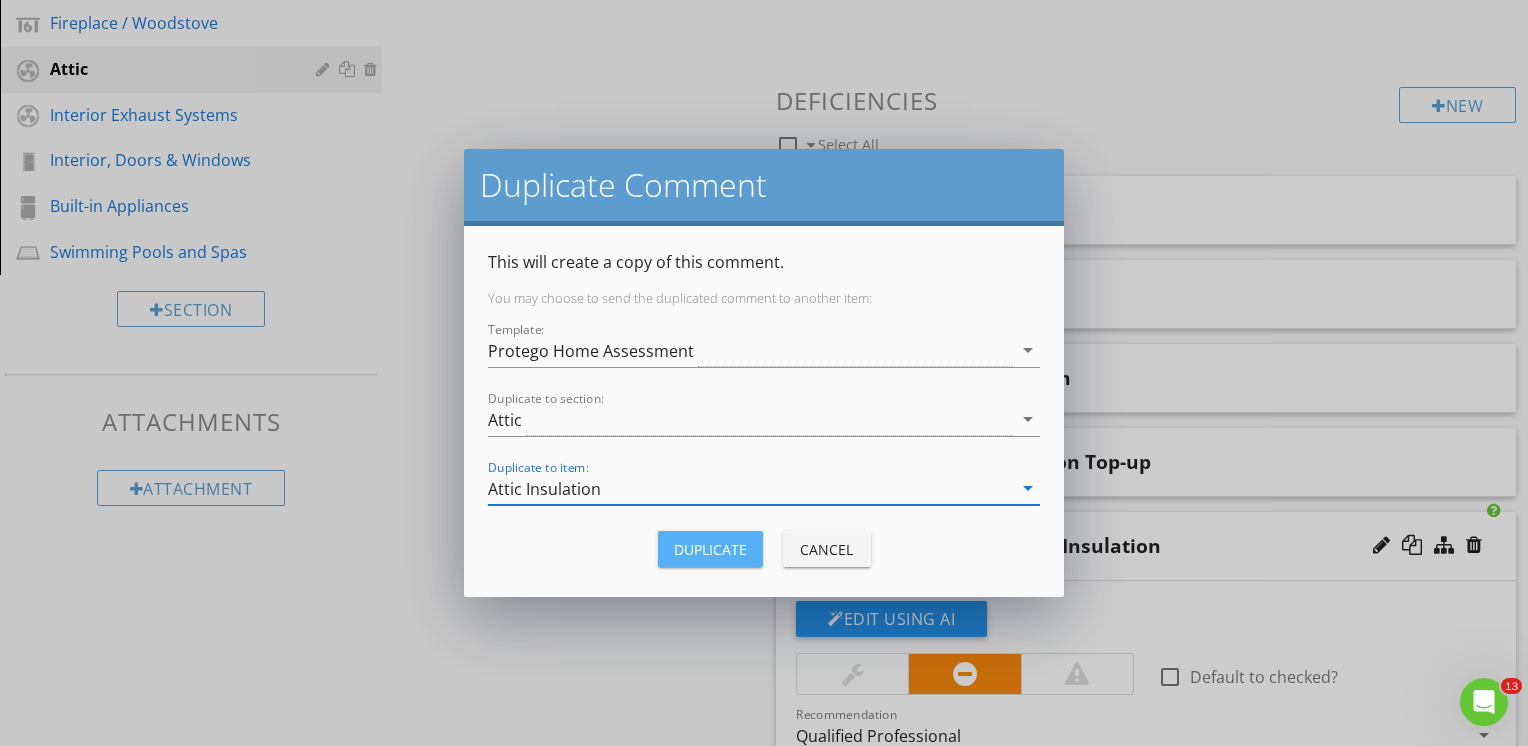 click on "Duplicate" at bounding box center (710, 549) 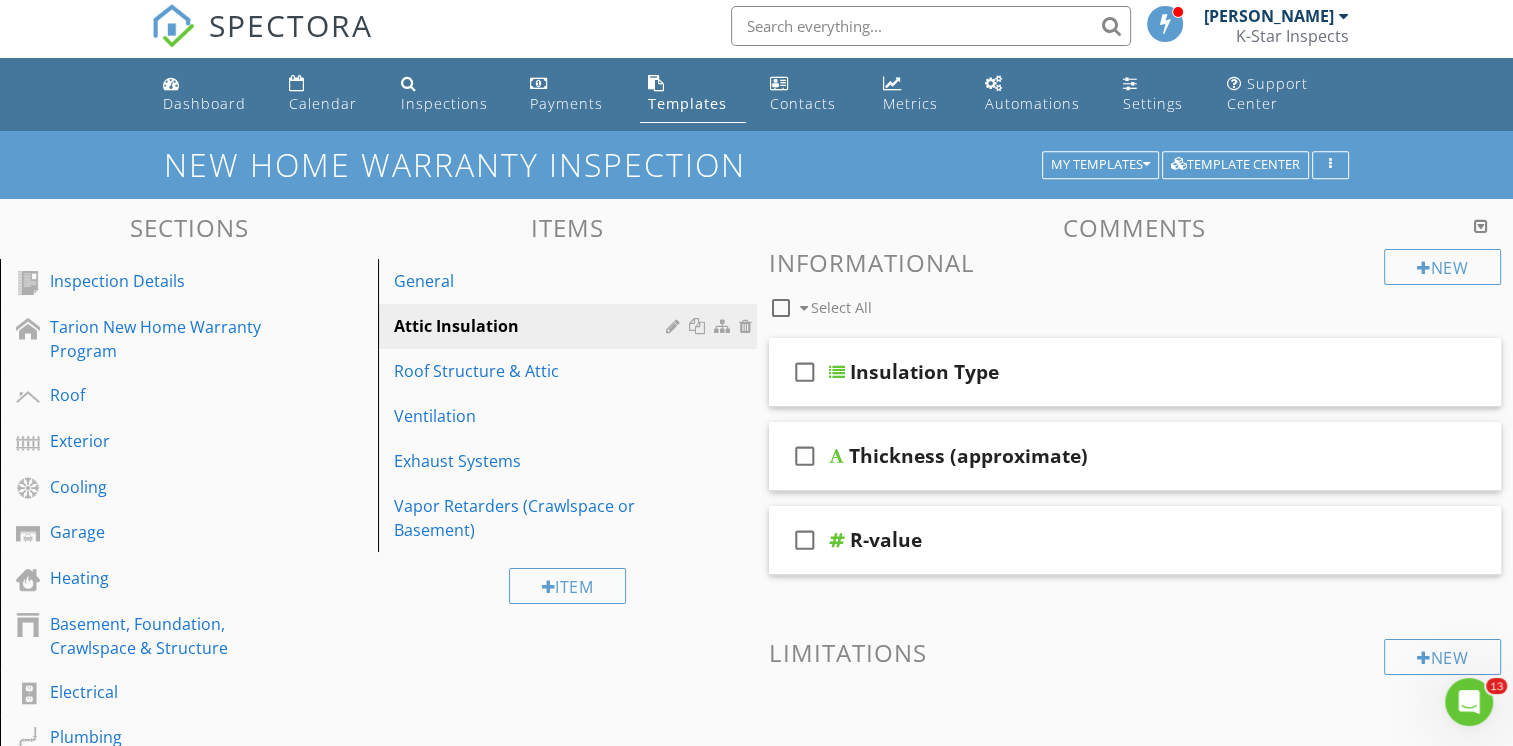scroll, scrollTop: 0, scrollLeft: 0, axis: both 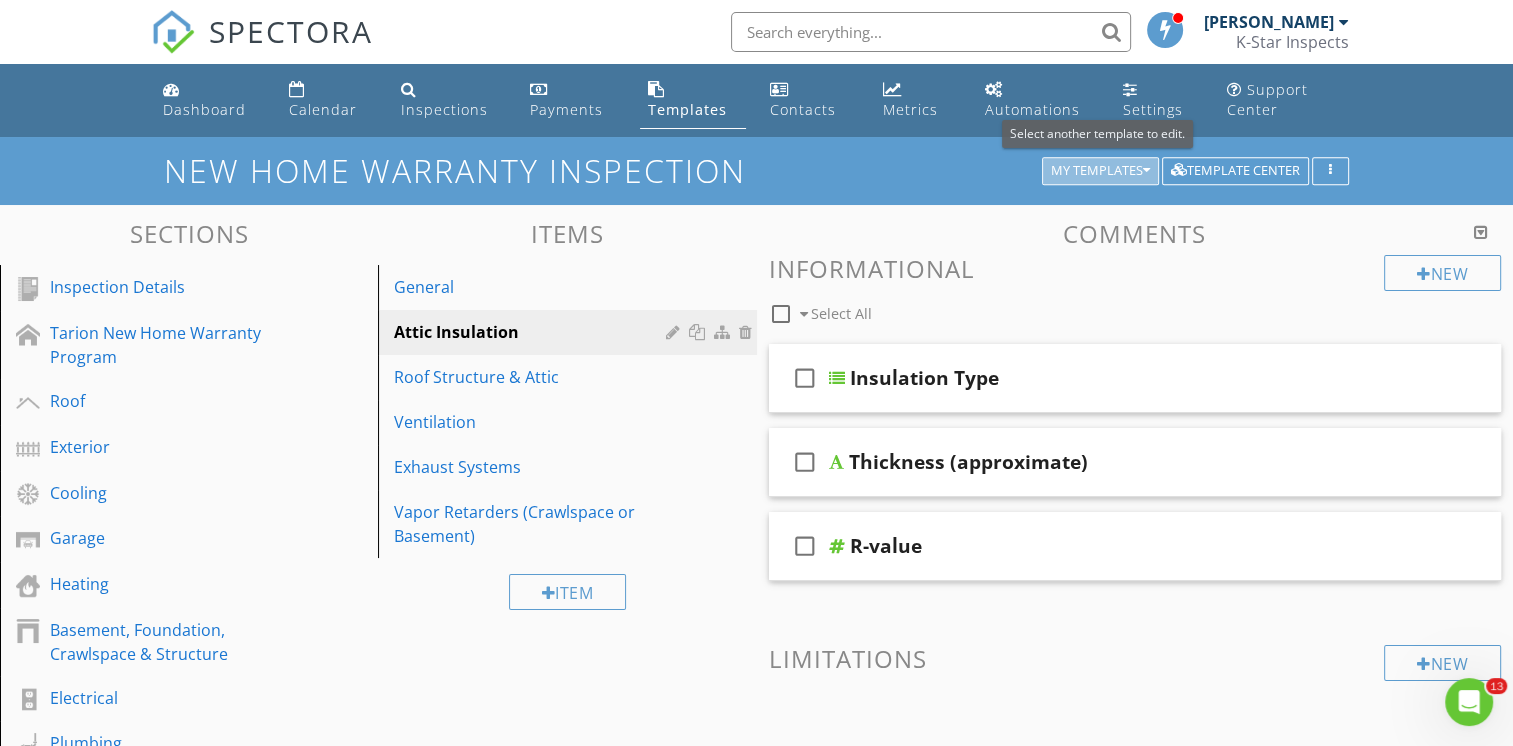 click on "My Templates" at bounding box center [1100, 171] 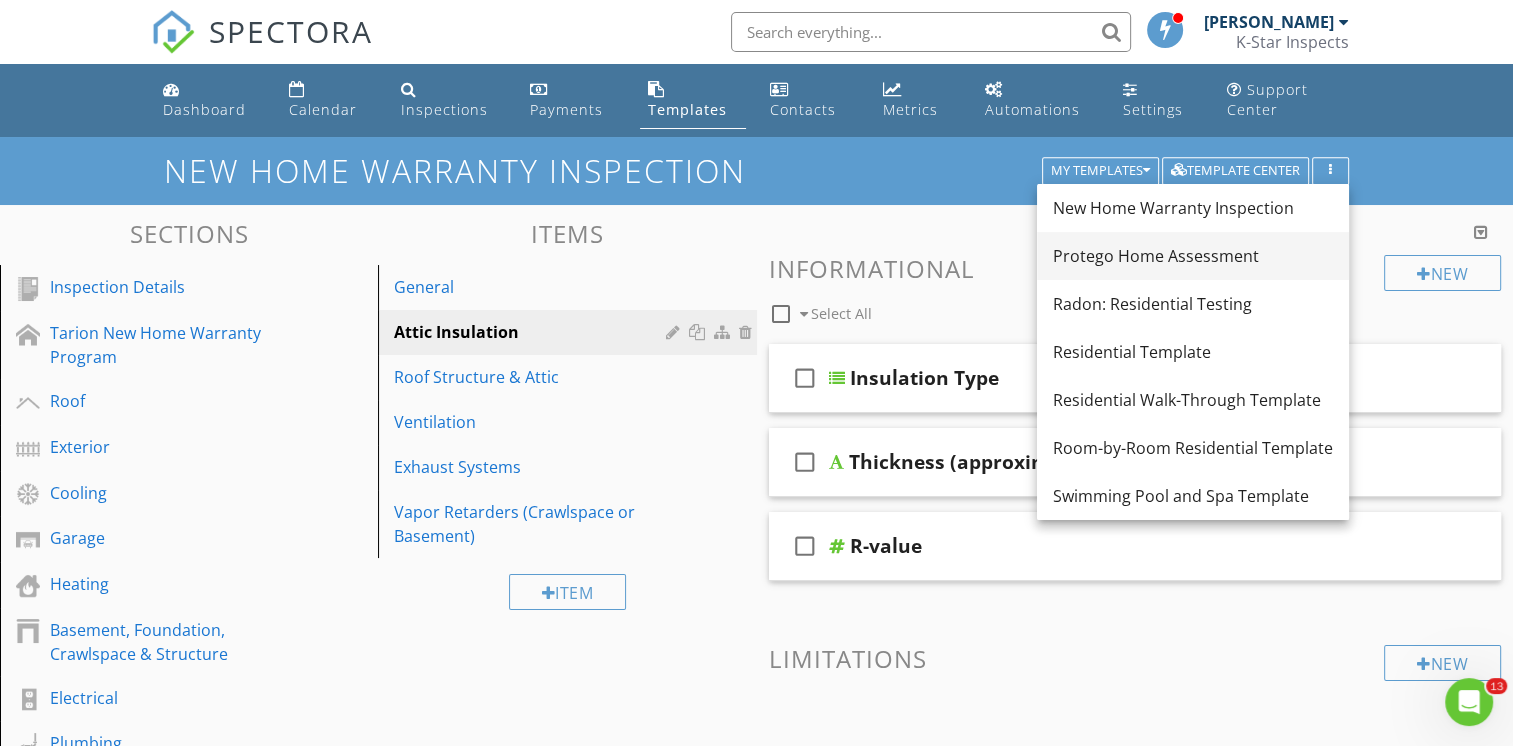 click on "Protego Home Assessment" at bounding box center (1193, 256) 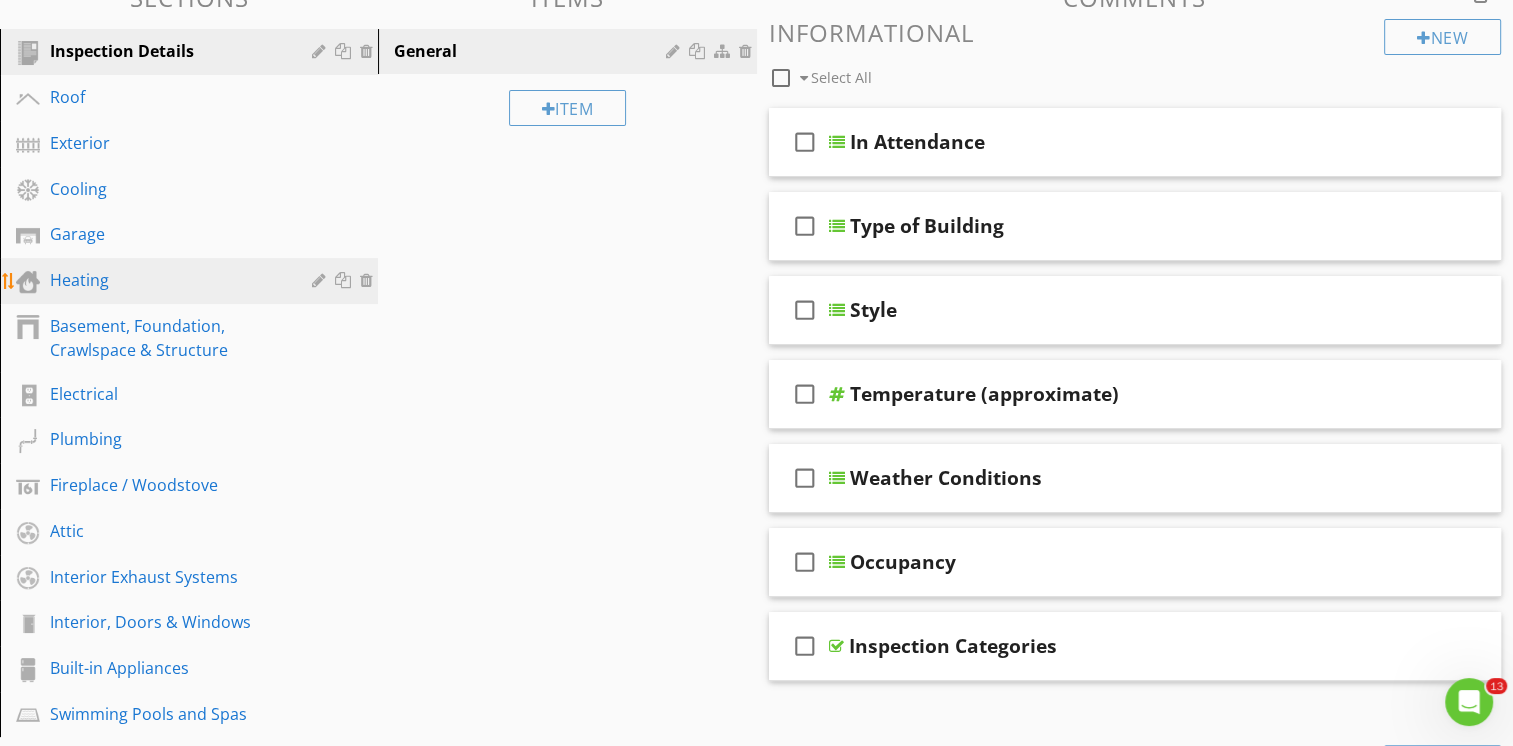 scroll, scrollTop: 400, scrollLeft: 0, axis: vertical 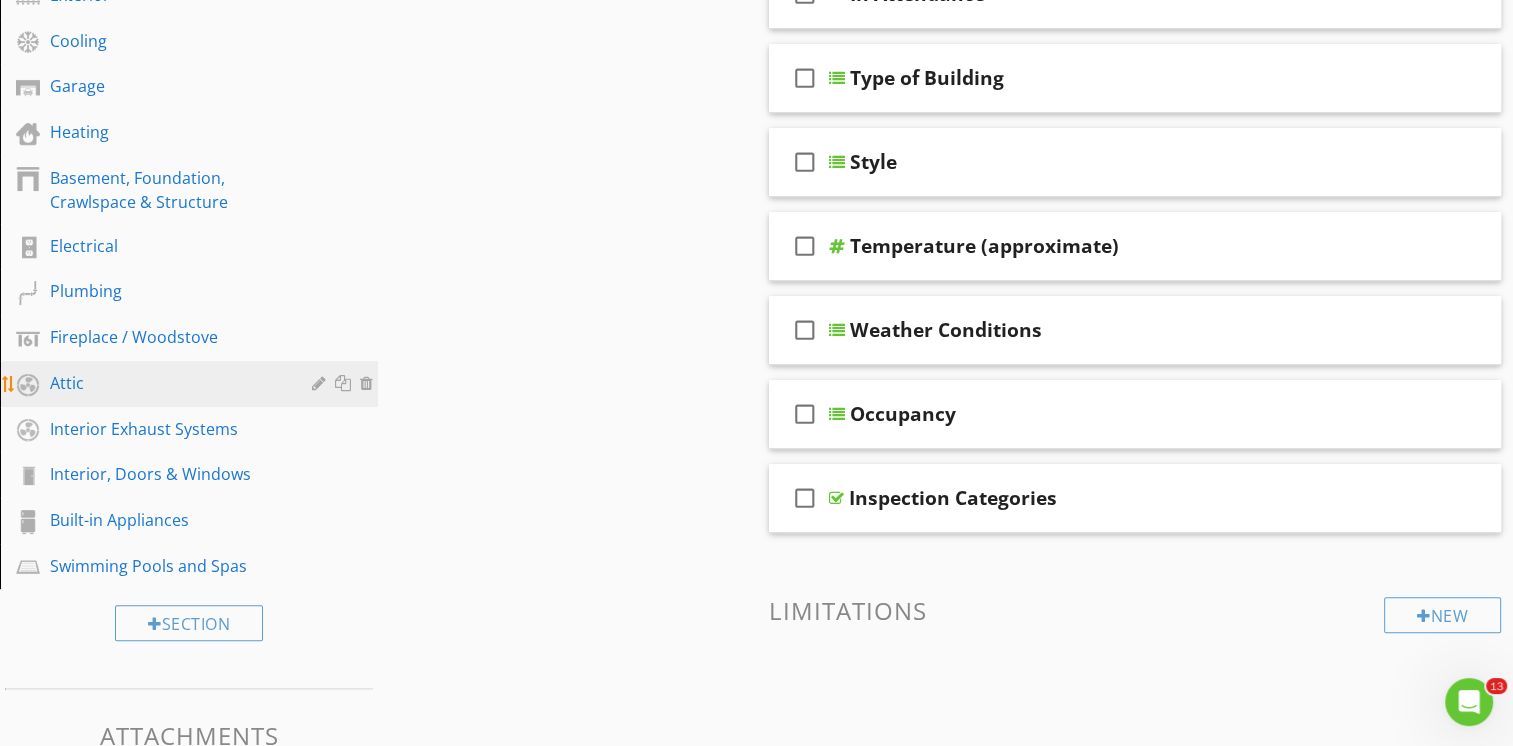 click on "Attic" at bounding box center (166, 383) 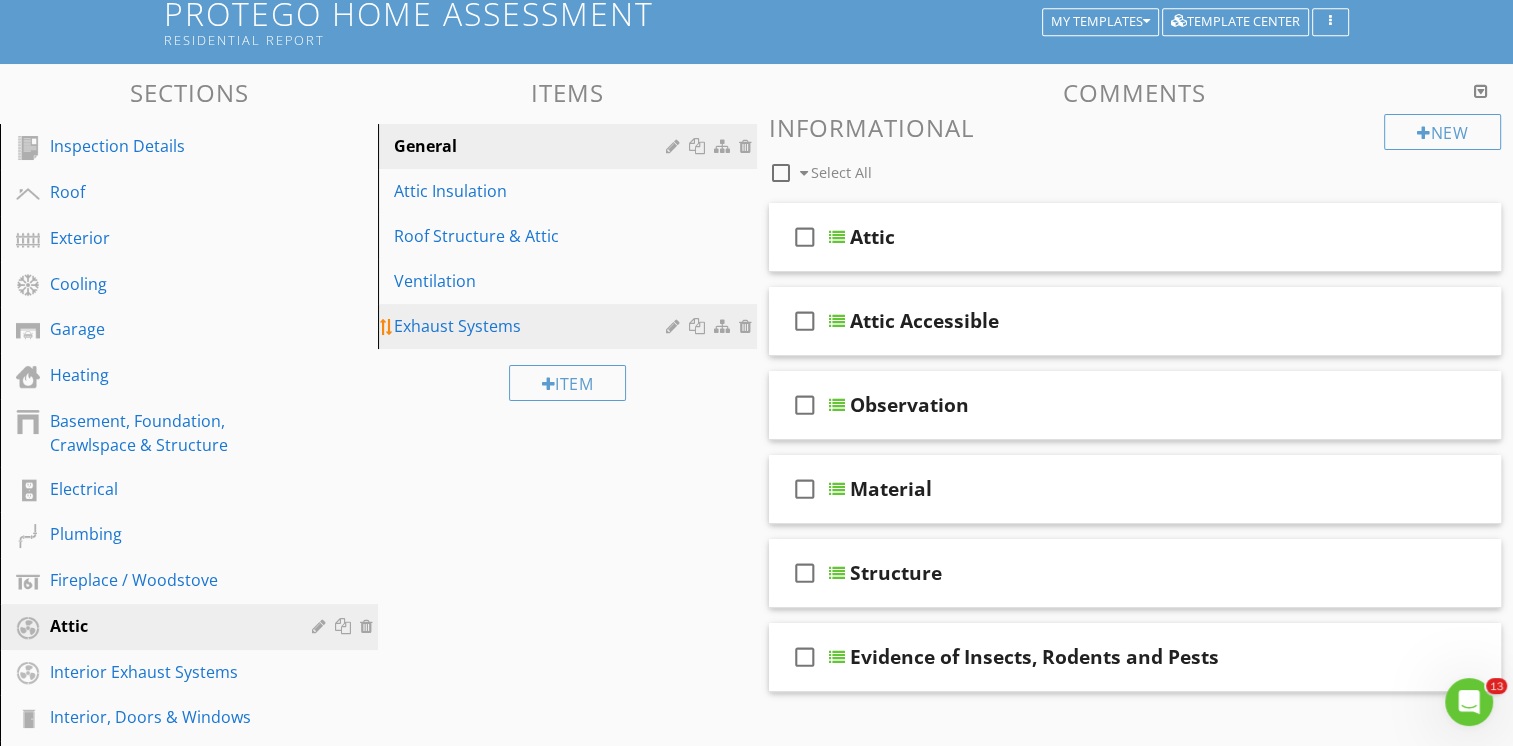 scroll, scrollTop: 99, scrollLeft: 0, axis: vertical 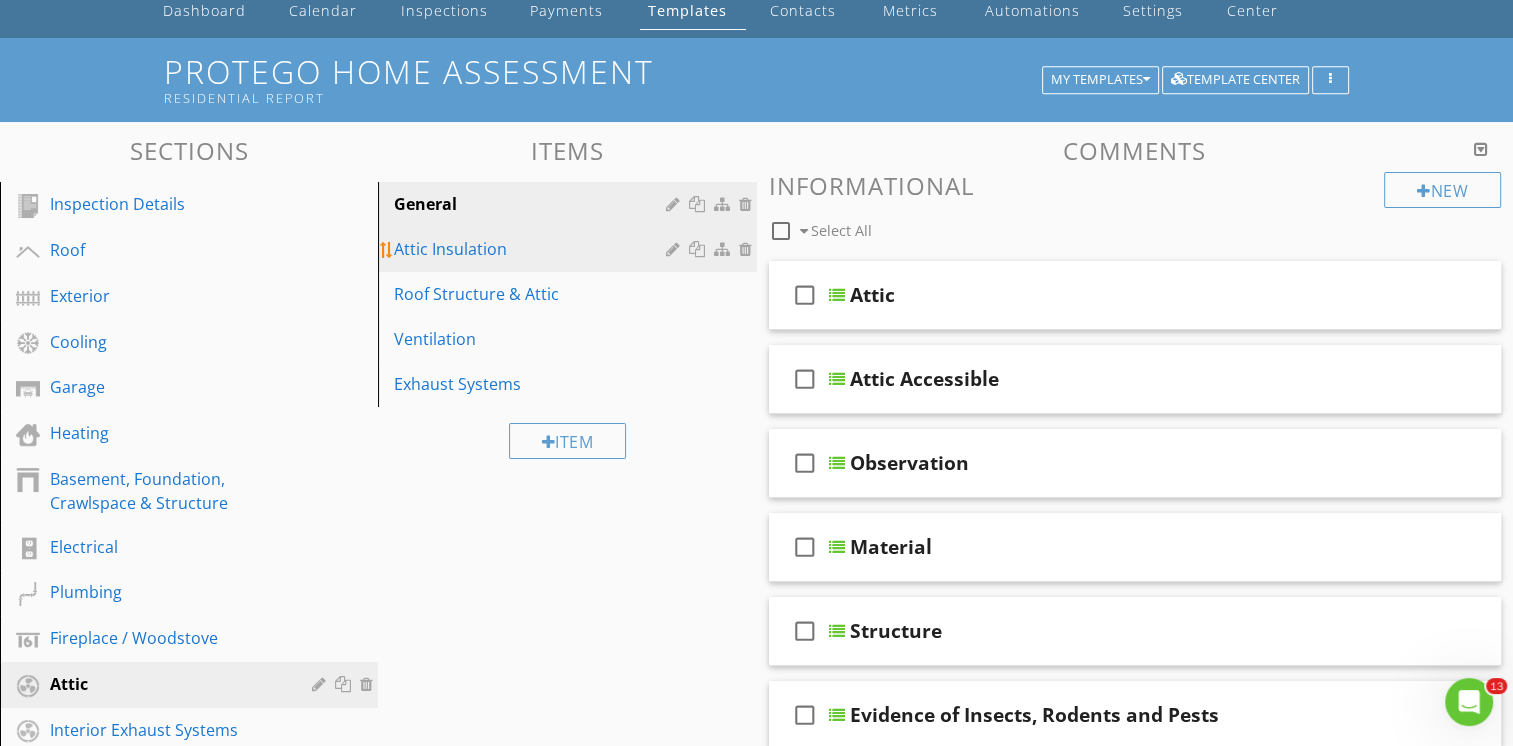 click on "Attic Insulation" at bounding box center [532, 249] 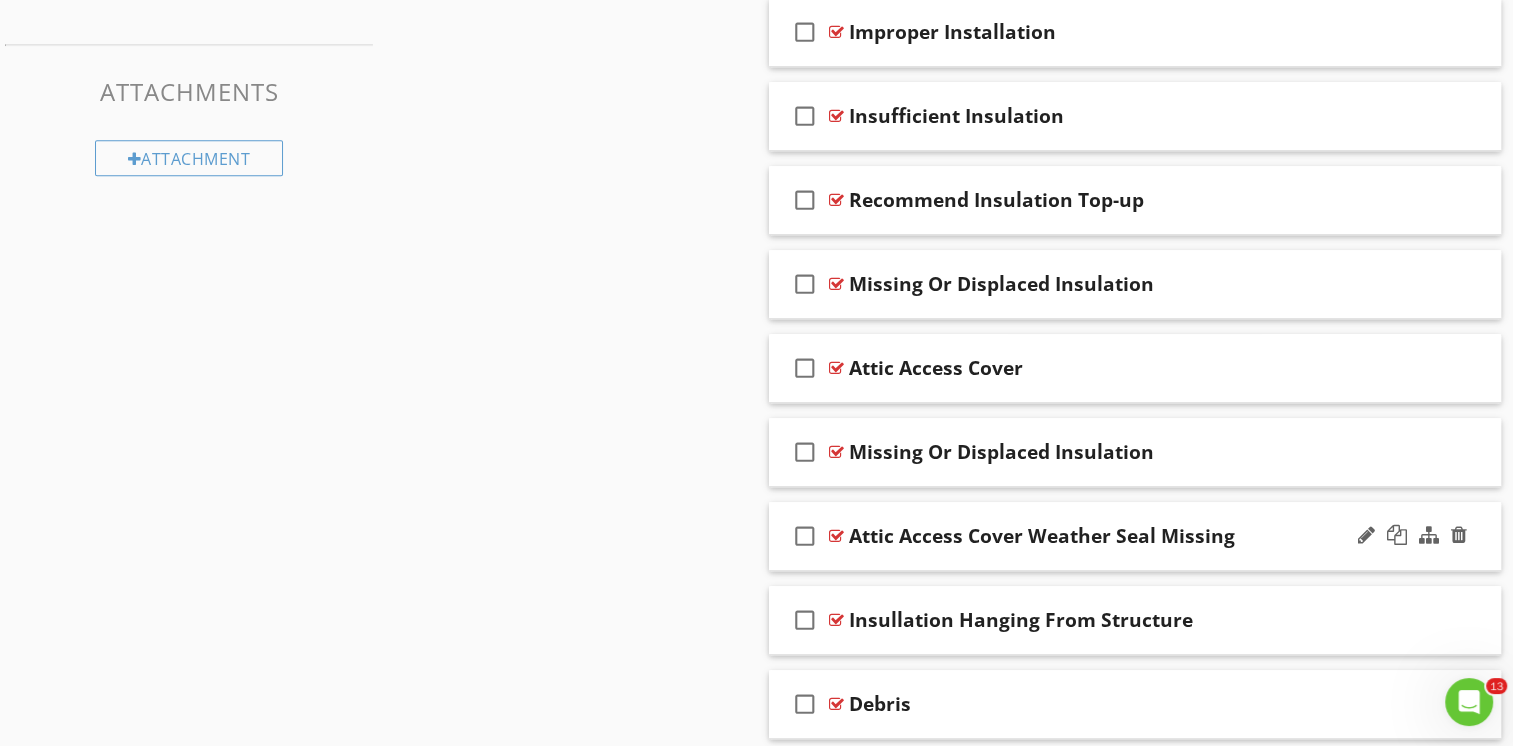 scroll, scrollTop: 1017, scrollLeft: 0, axis: vertical 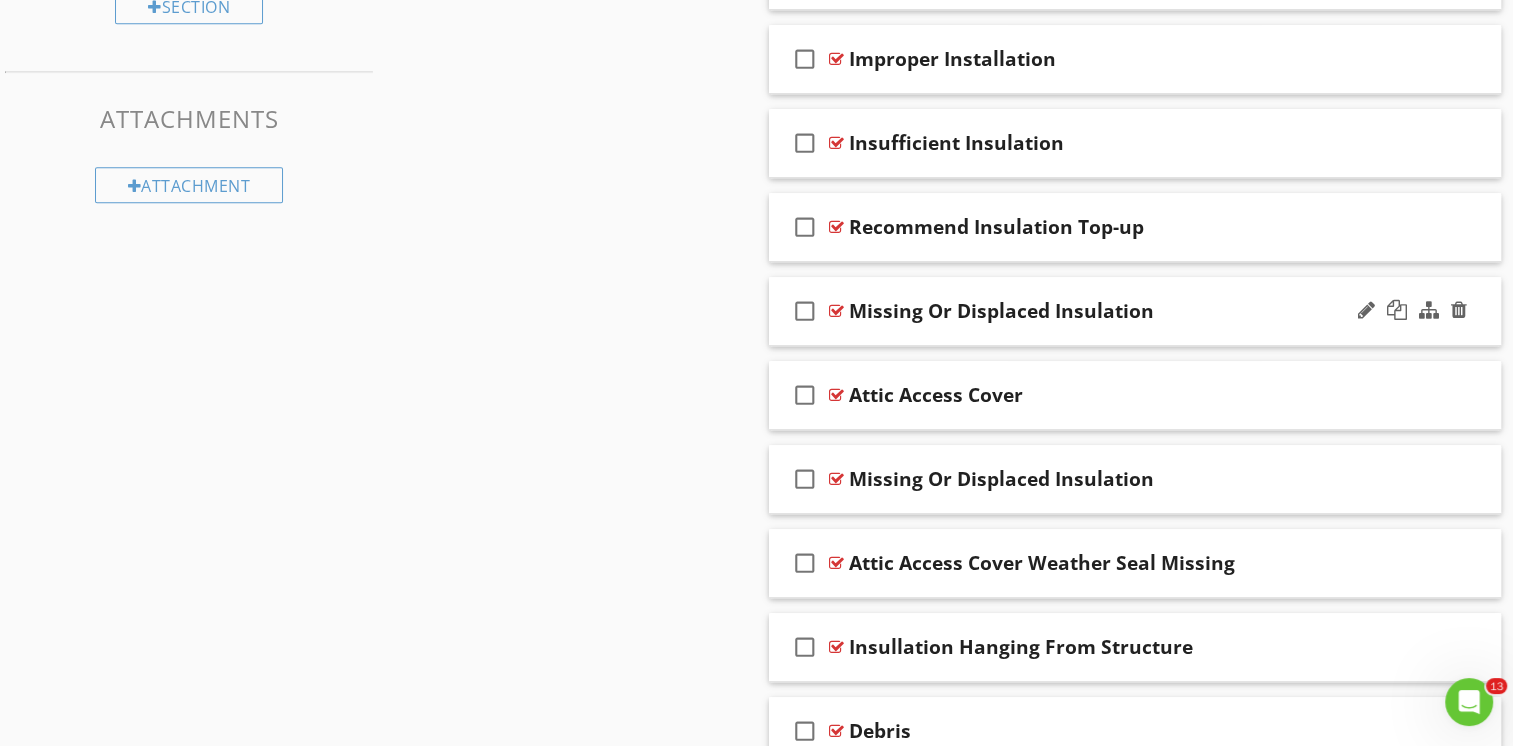 click on "Missing Or Displaced Insulation" at bounding box center (1108, 311) 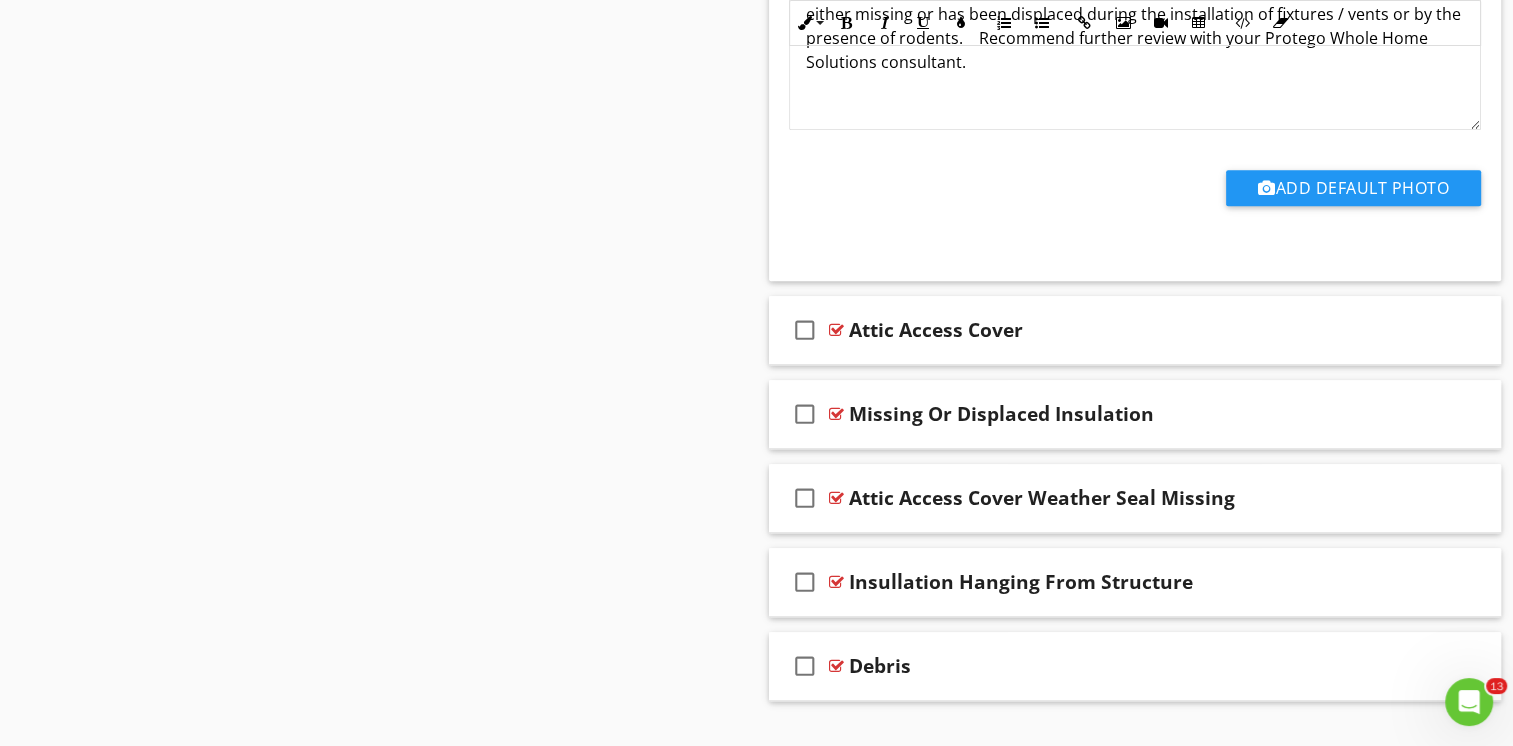 scroll, scrollTop: 1789, scrollLeft: 0, axis: vertical 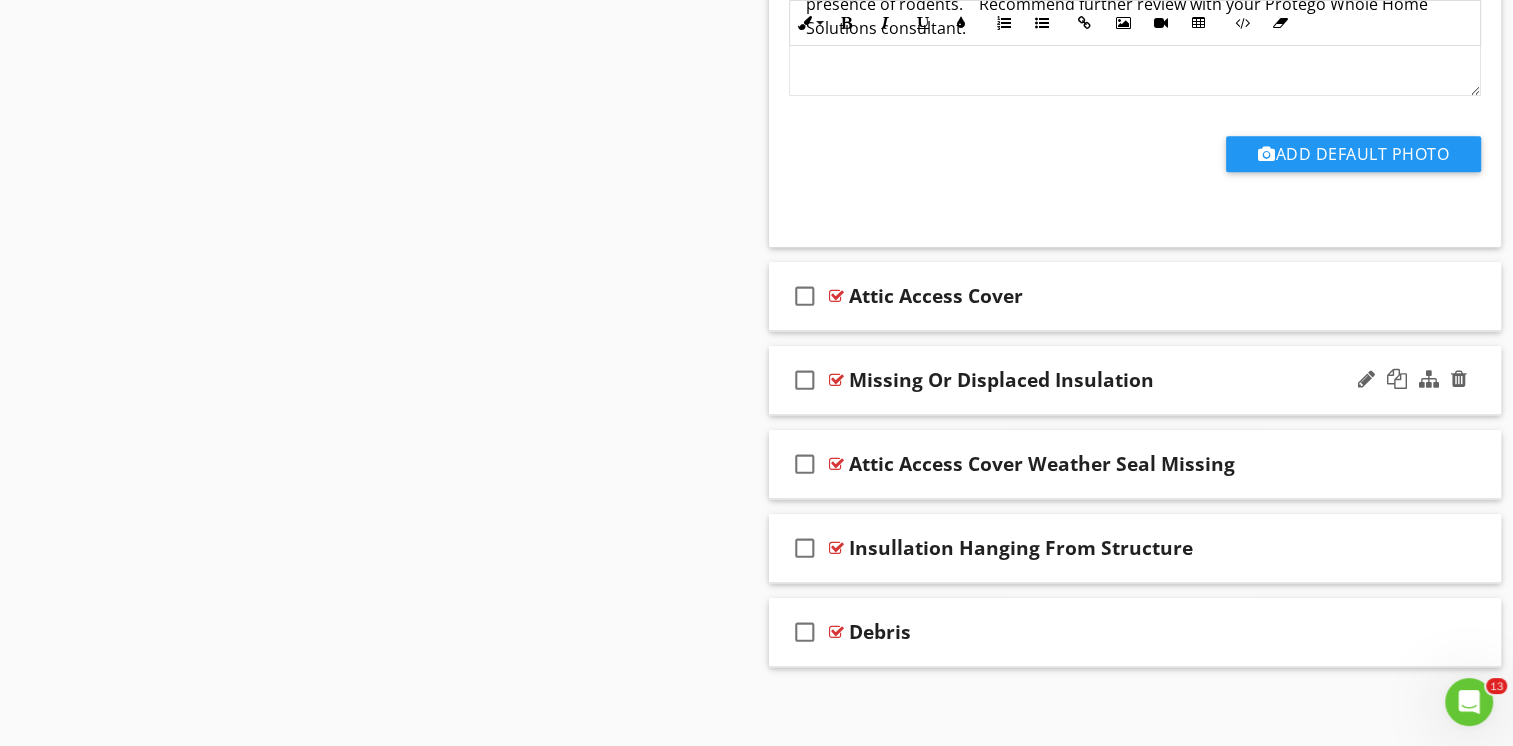 click on "check_box_outline_blank
Missing Or Displaced Insulation" at bounding box center [1135, 380] 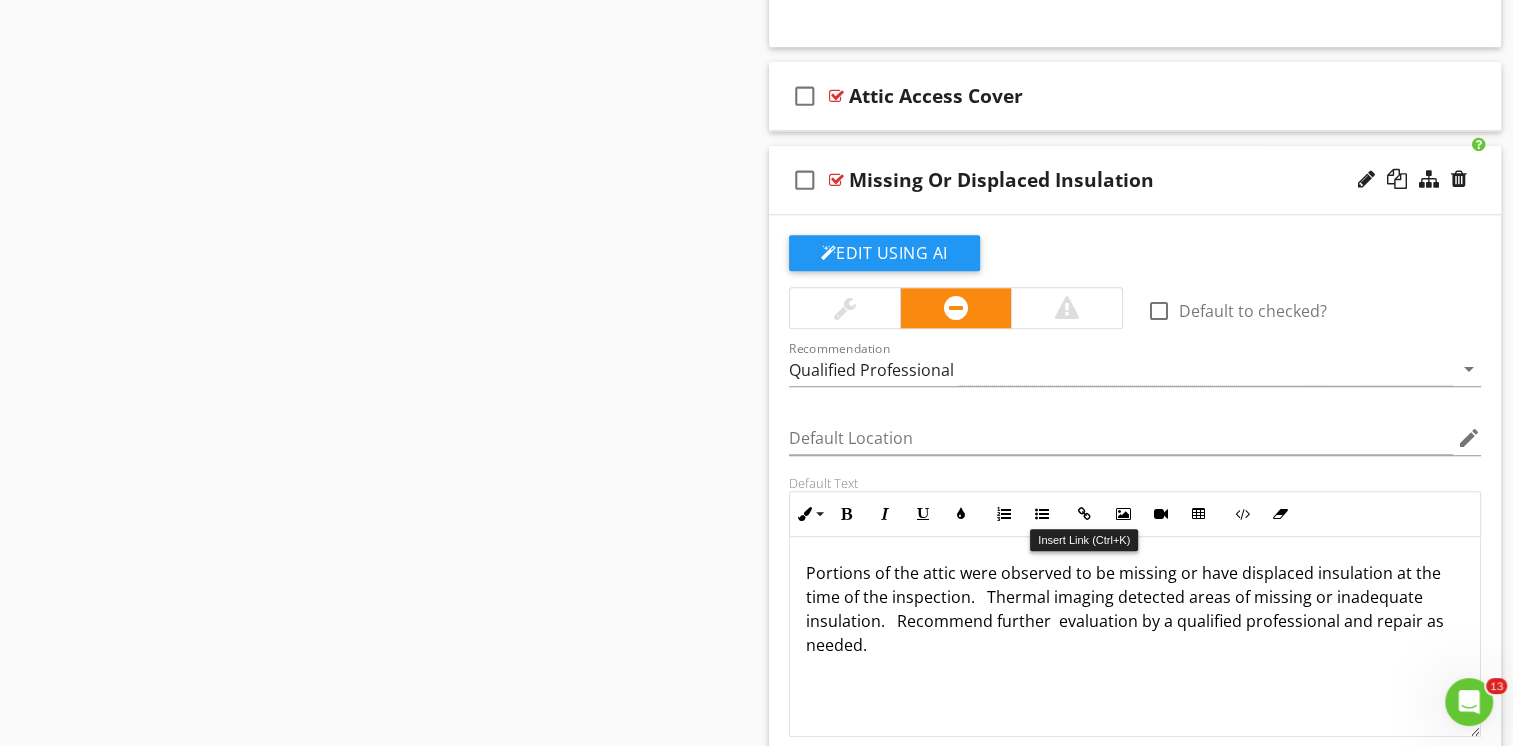 scroll, scrollTop: 1889, scrollLeft: 0, axis: vertical 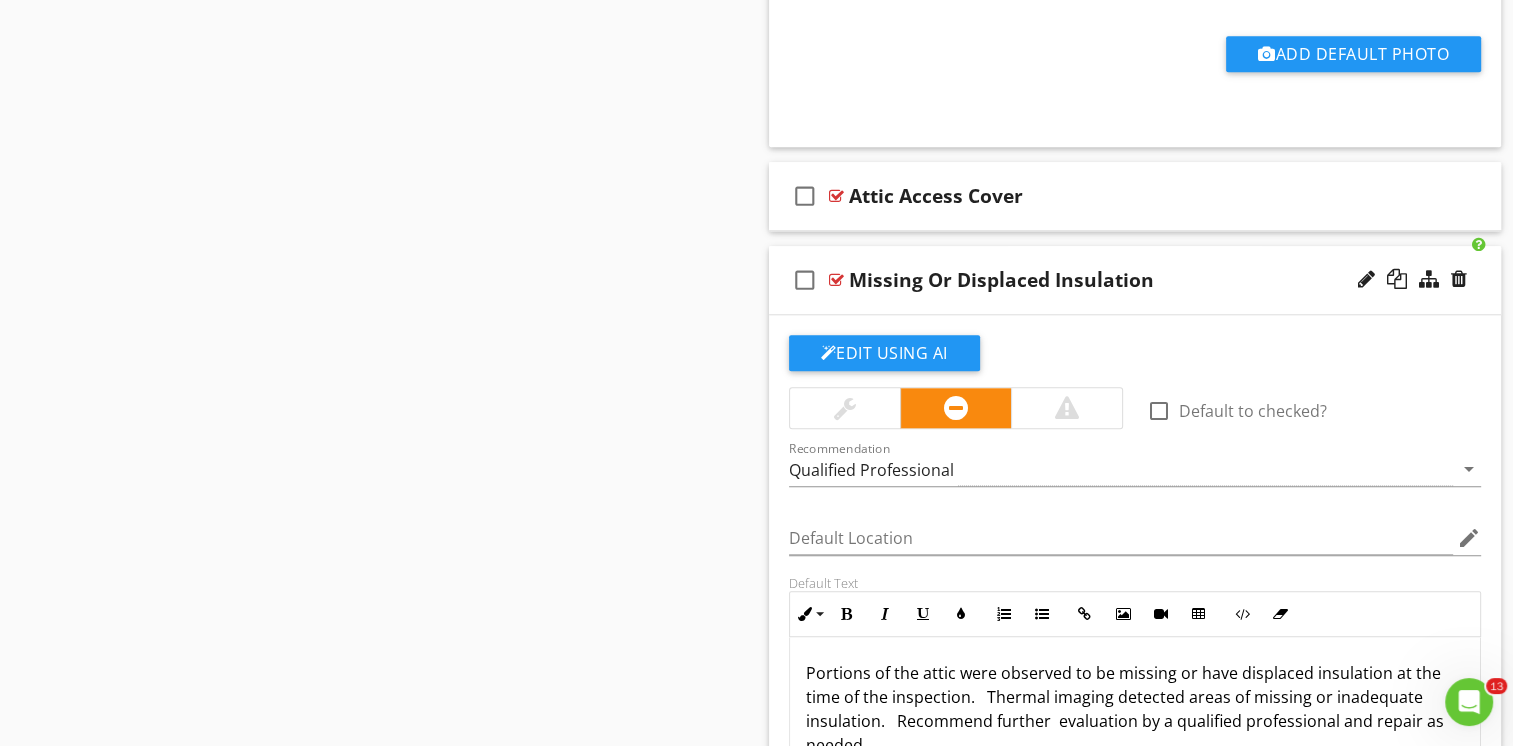 click on "check_box_outline_blank
Missing Or Displaced Insulation" at bounding box center (1135, 280) 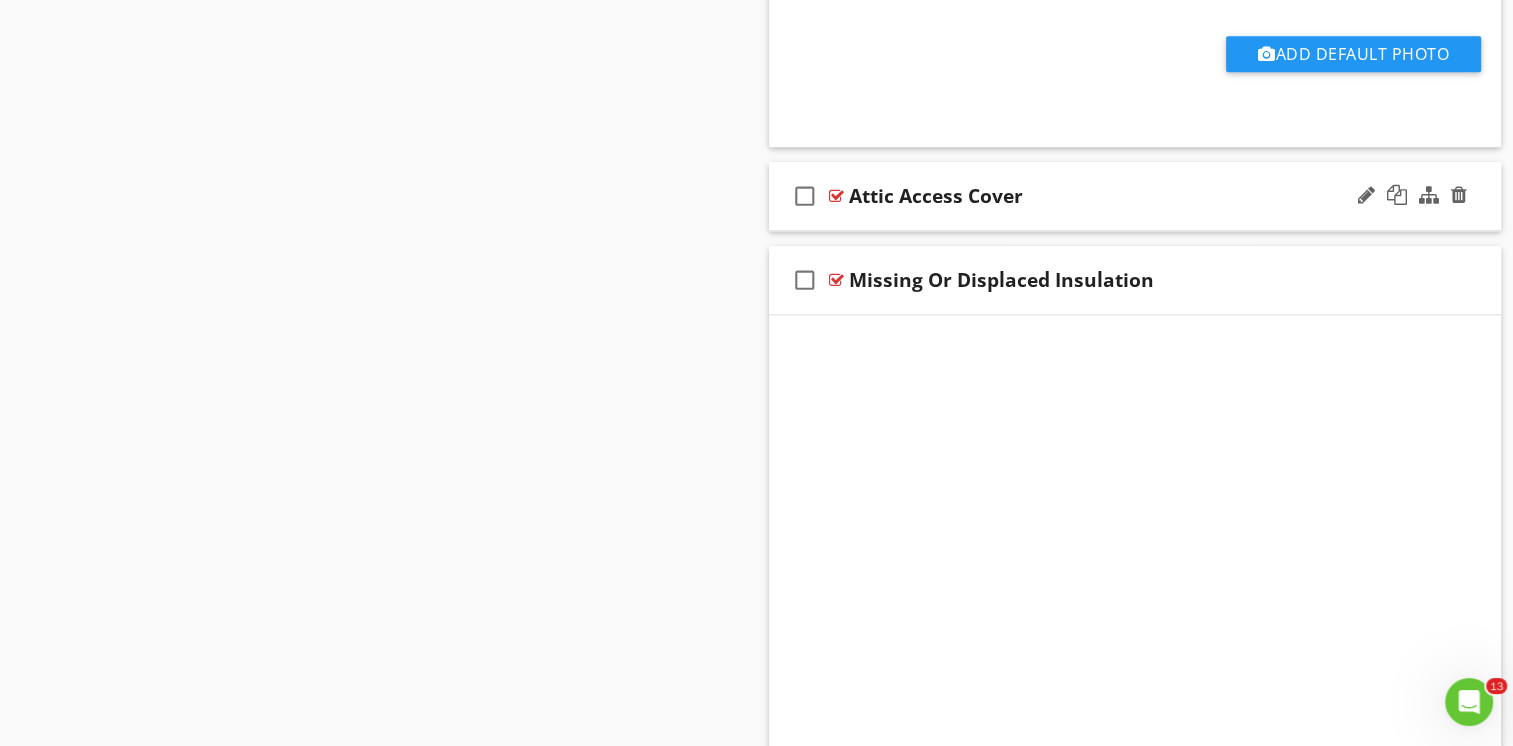 scroll, scrollTop: 1789, scrollLeft: 0, axis: vertical 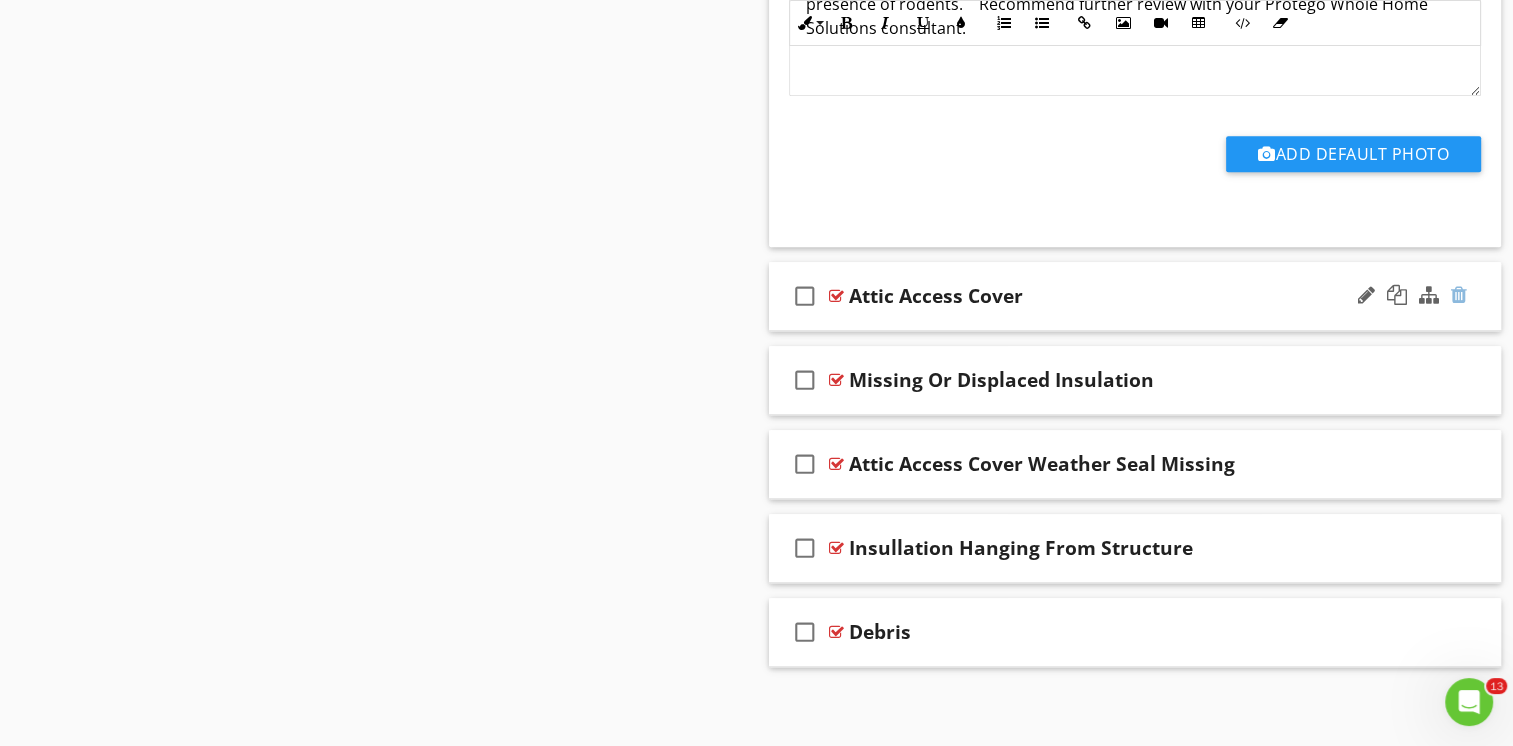 click at bounding box center [1459, 295] 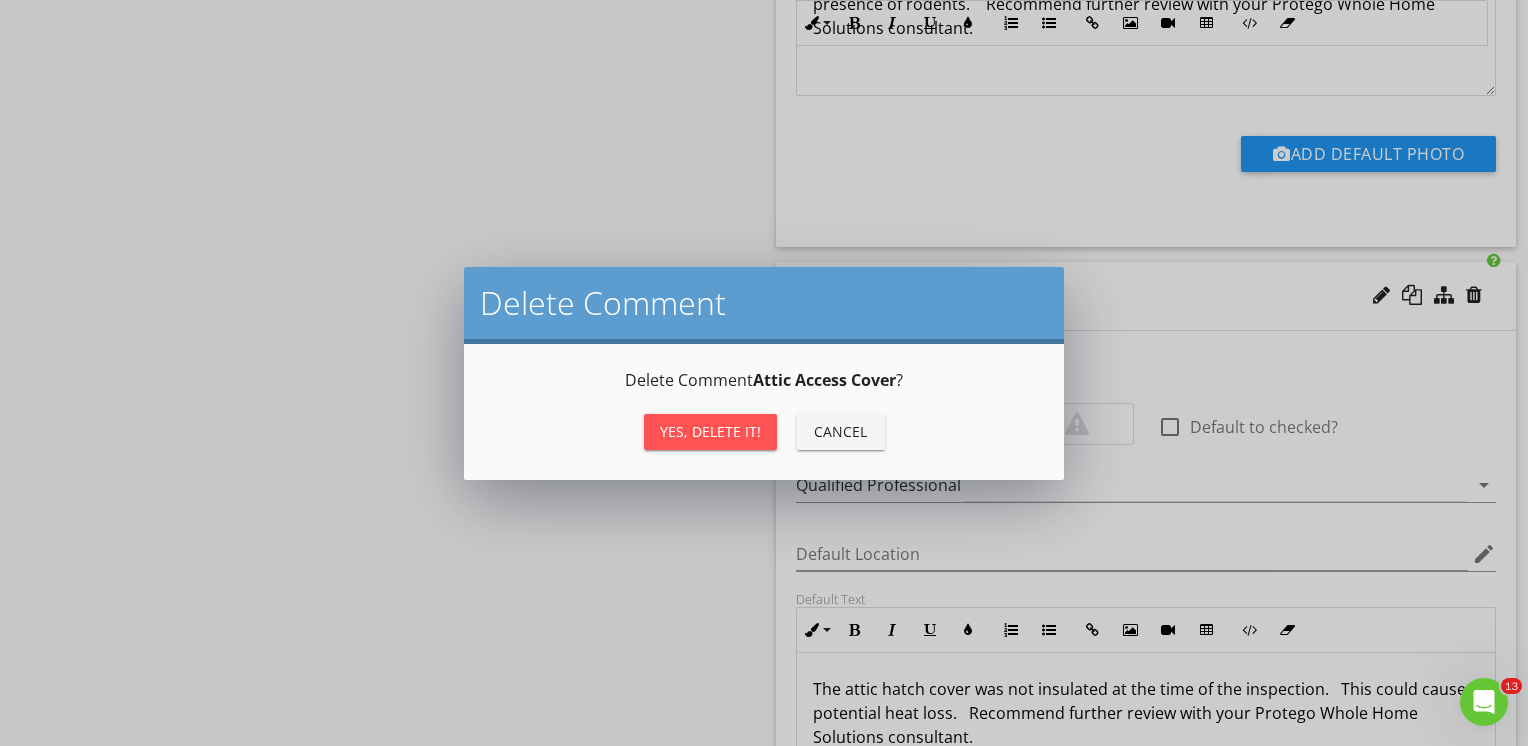 click on "Yes, Delete it!" at bounding box center (710, 431) 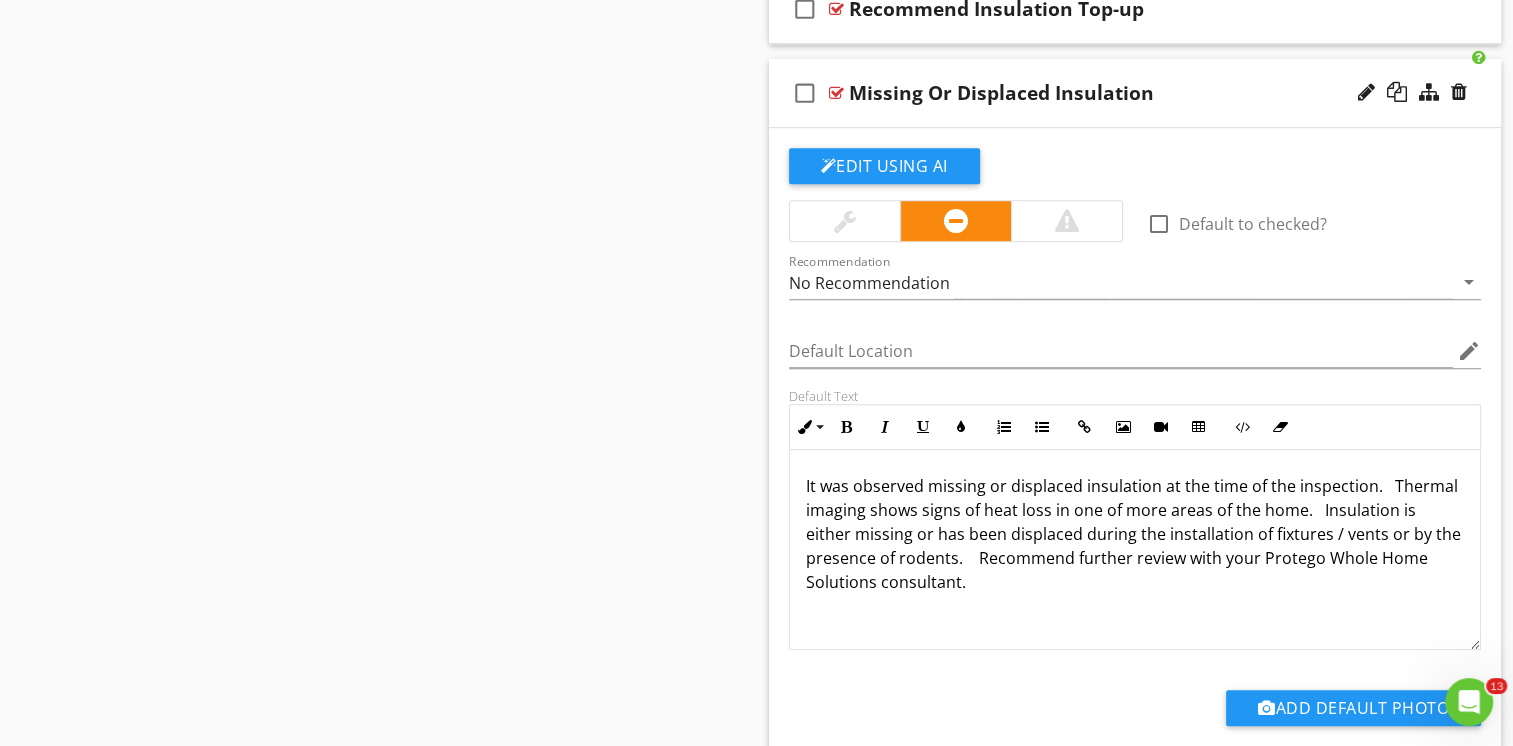 scroll, scrollTop: 1205, scrollLeft: 0, axis: vertical 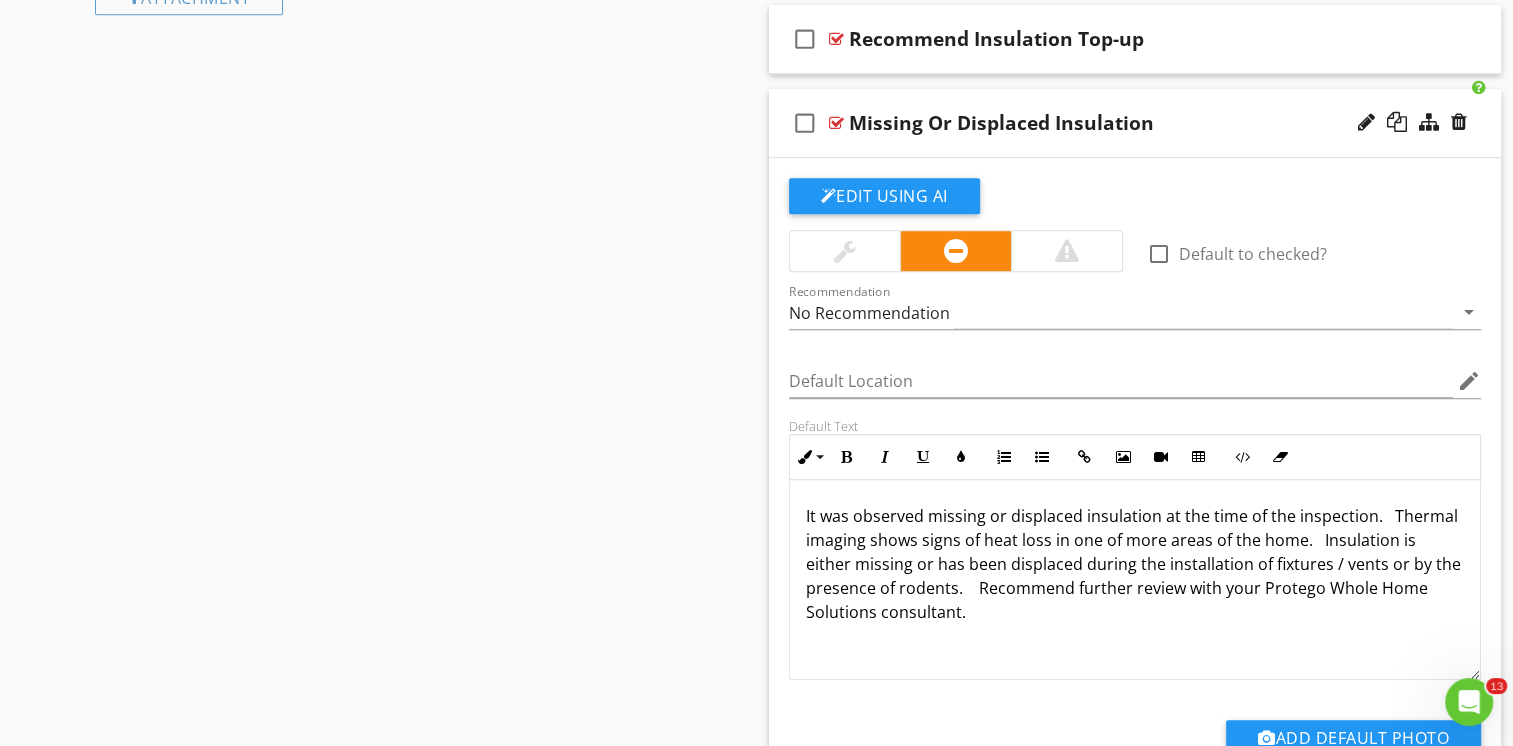 click on "check_box_outline_blank
Missing Or Displaced Insulation" at bounding box center (1135, 123) 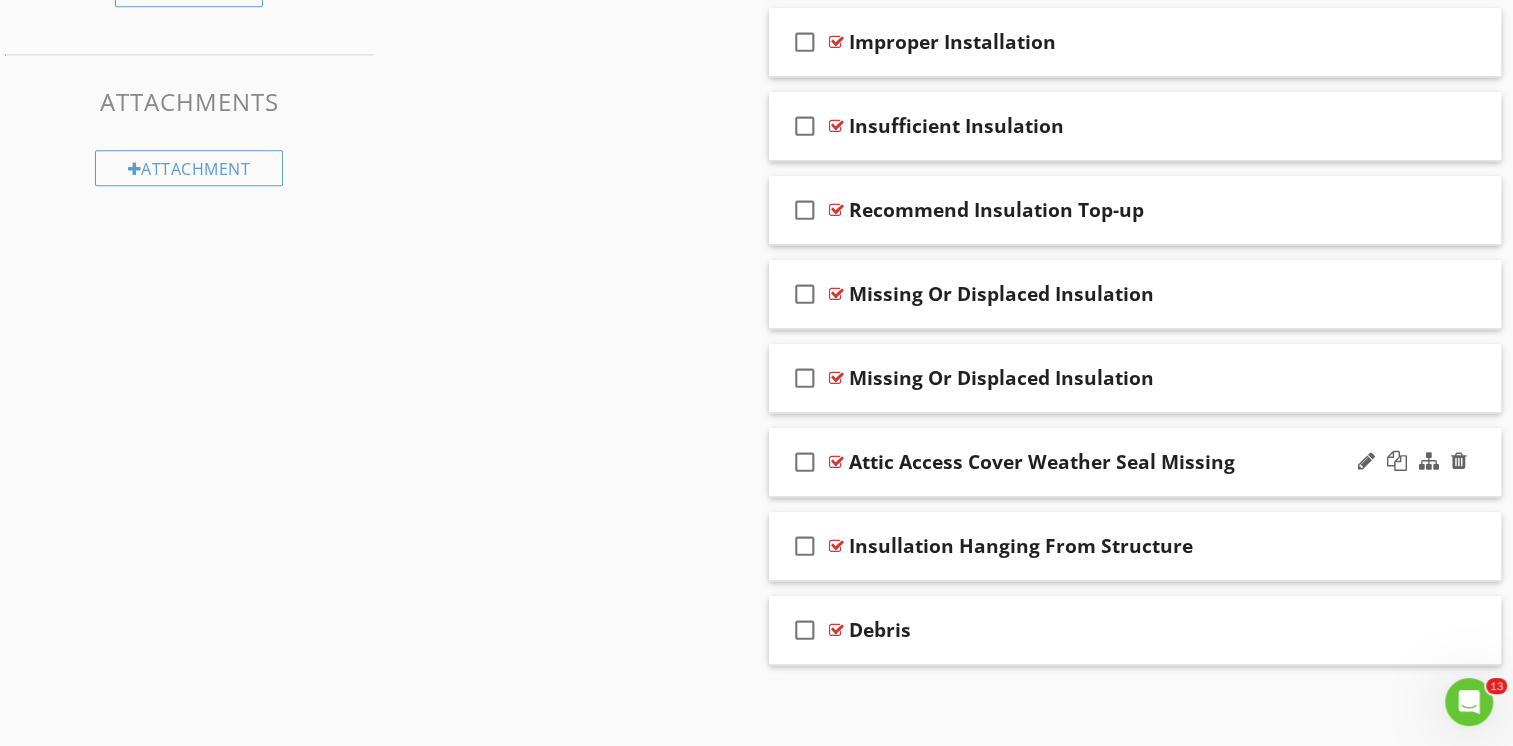 scroll, scrollTop: 934, scrollLeft: 0, axis: vertical 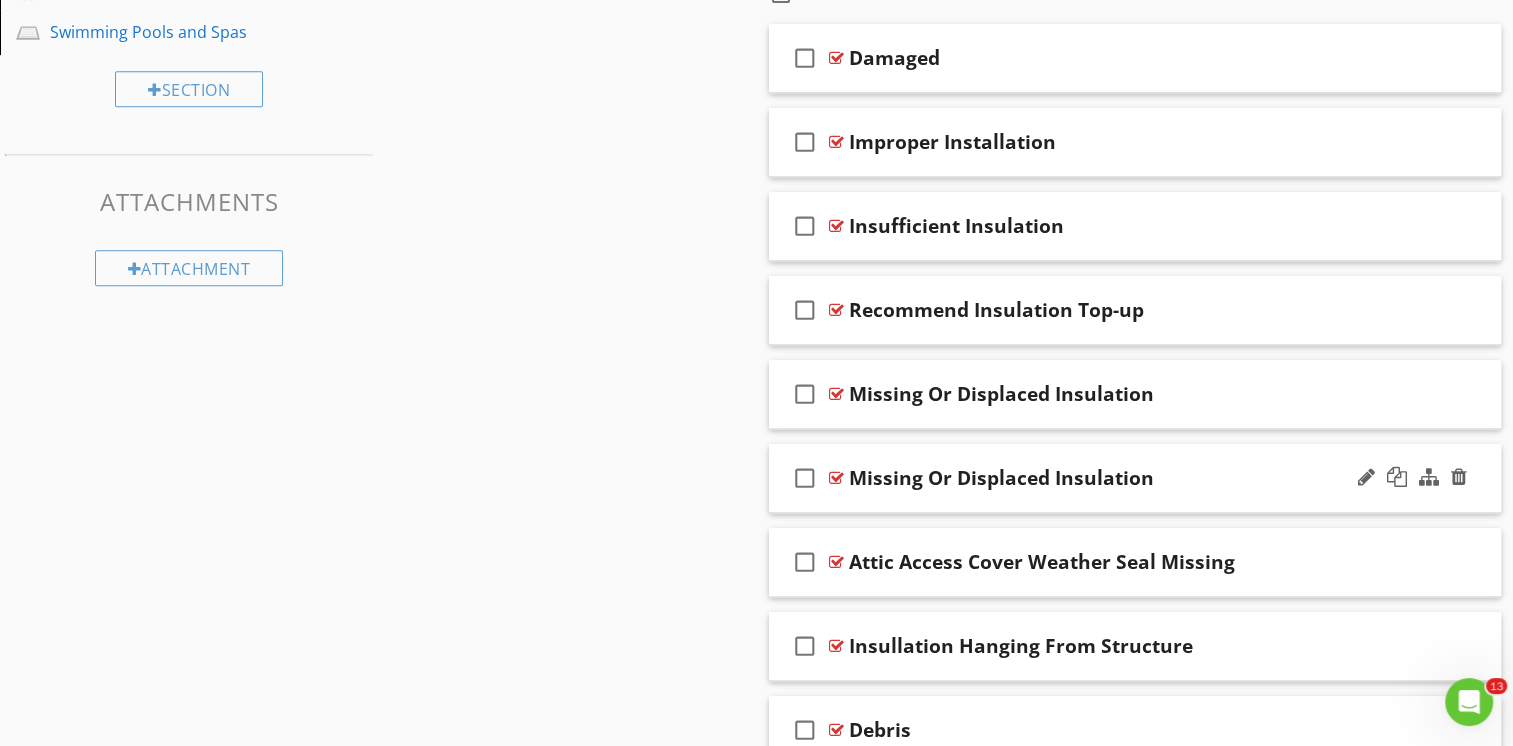 click on "check_box_outline_blank
Missing Or Displaced Insulation" at bounding box center (1135, 478) 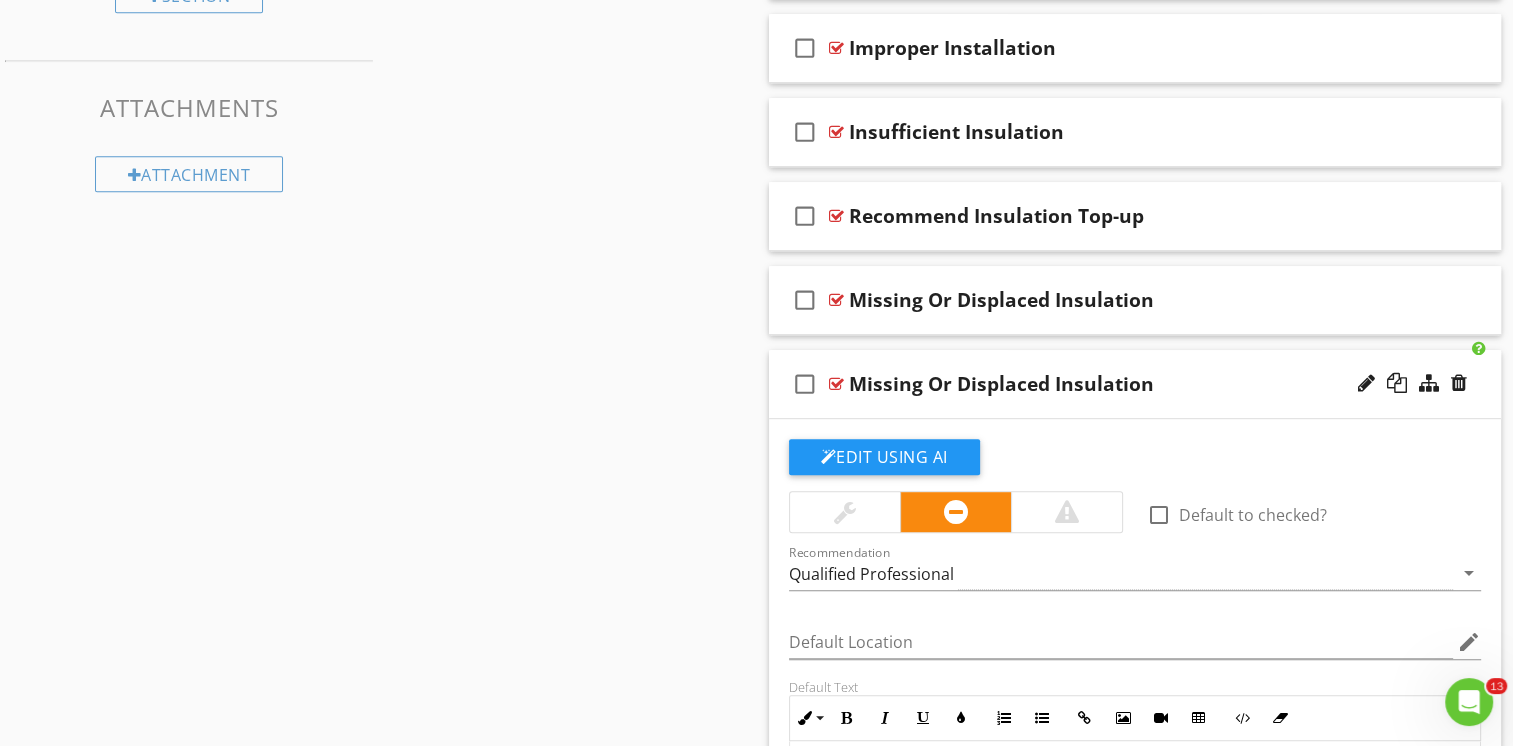 scroll, scrollTop: 934, scrollLeft: 0, axis: vertical 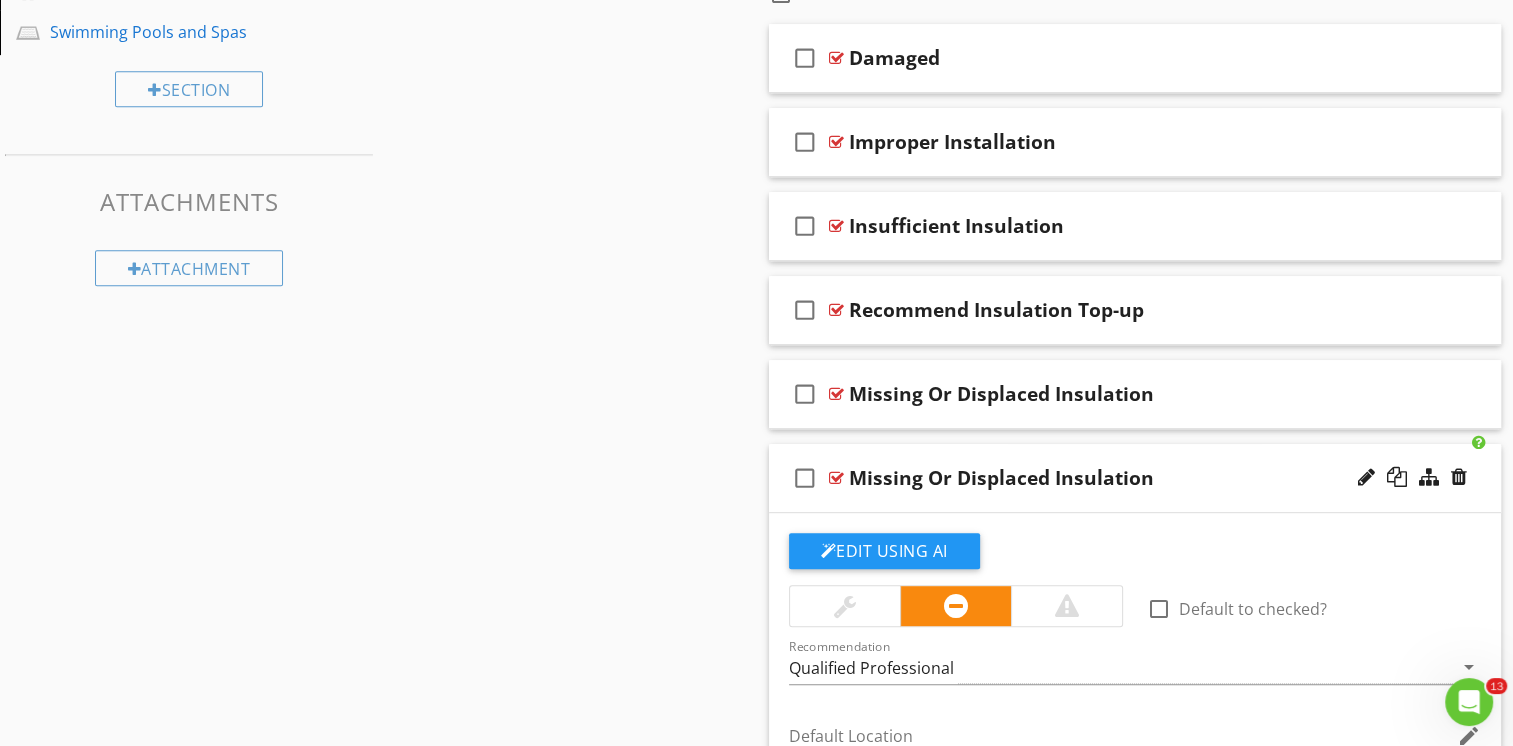 click on "check_box_outline_blank
Missing Or Displaced Insulation" at bounding box center [1135, 478] 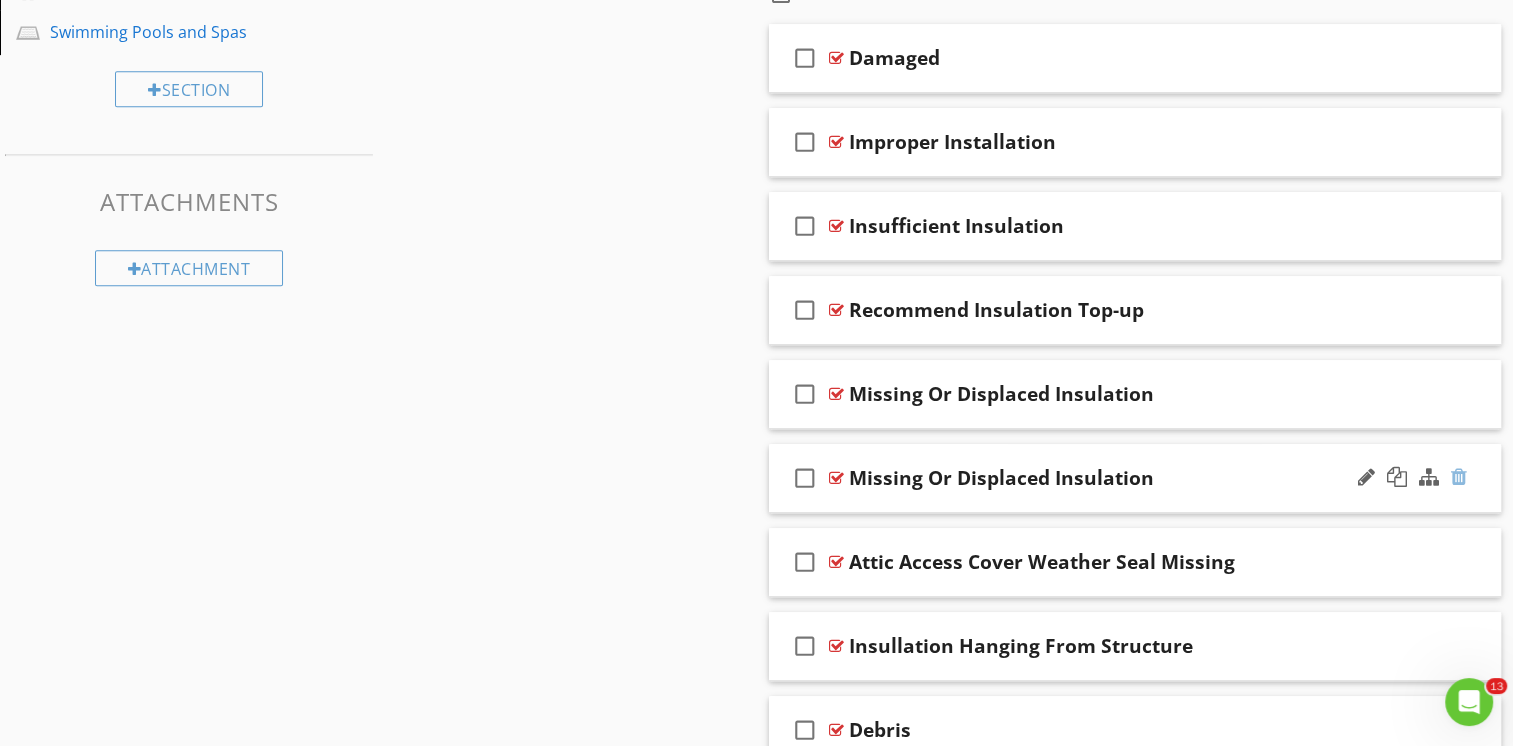 click at bounding box center (1459, 477) 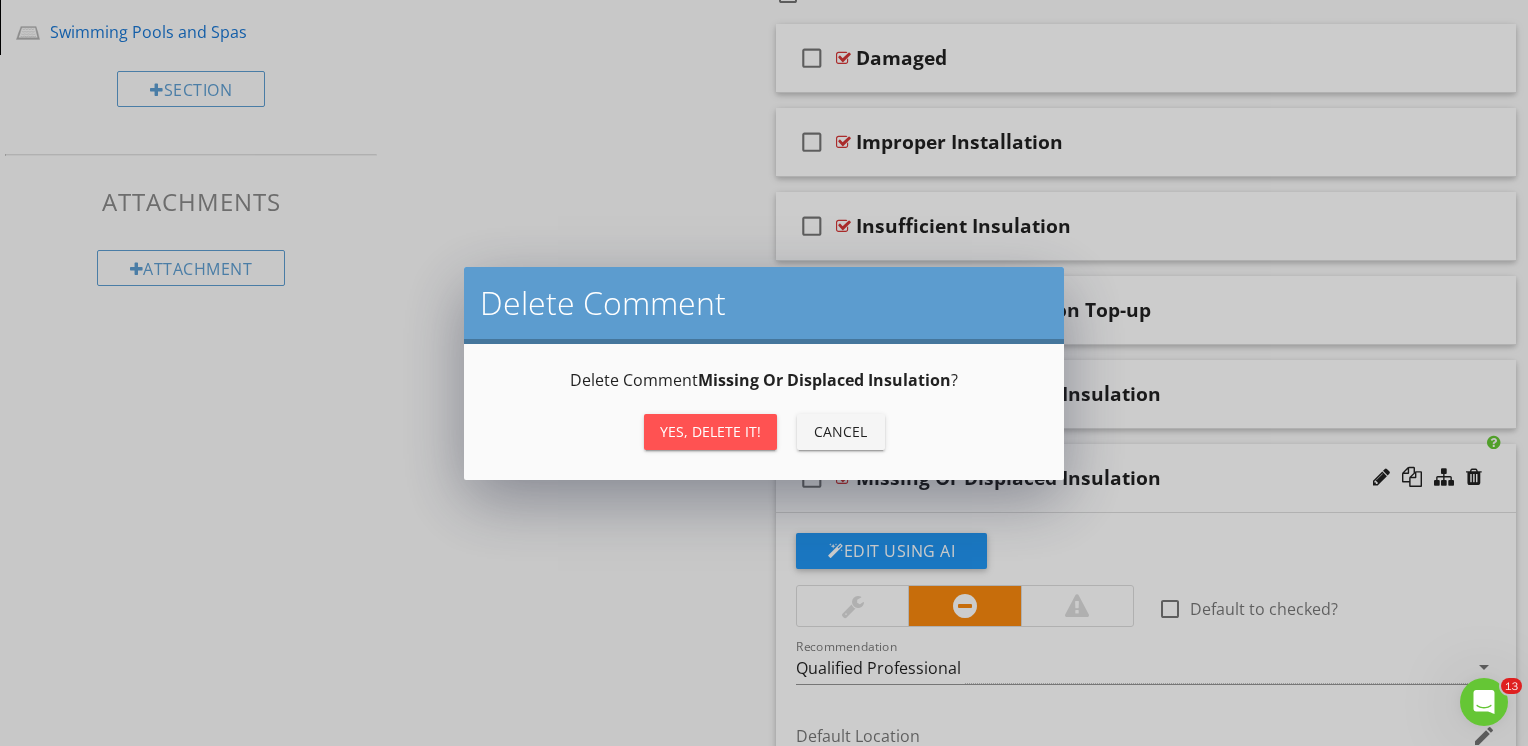 click on "Yes, Delete it!" at bounding box center (710, 431) 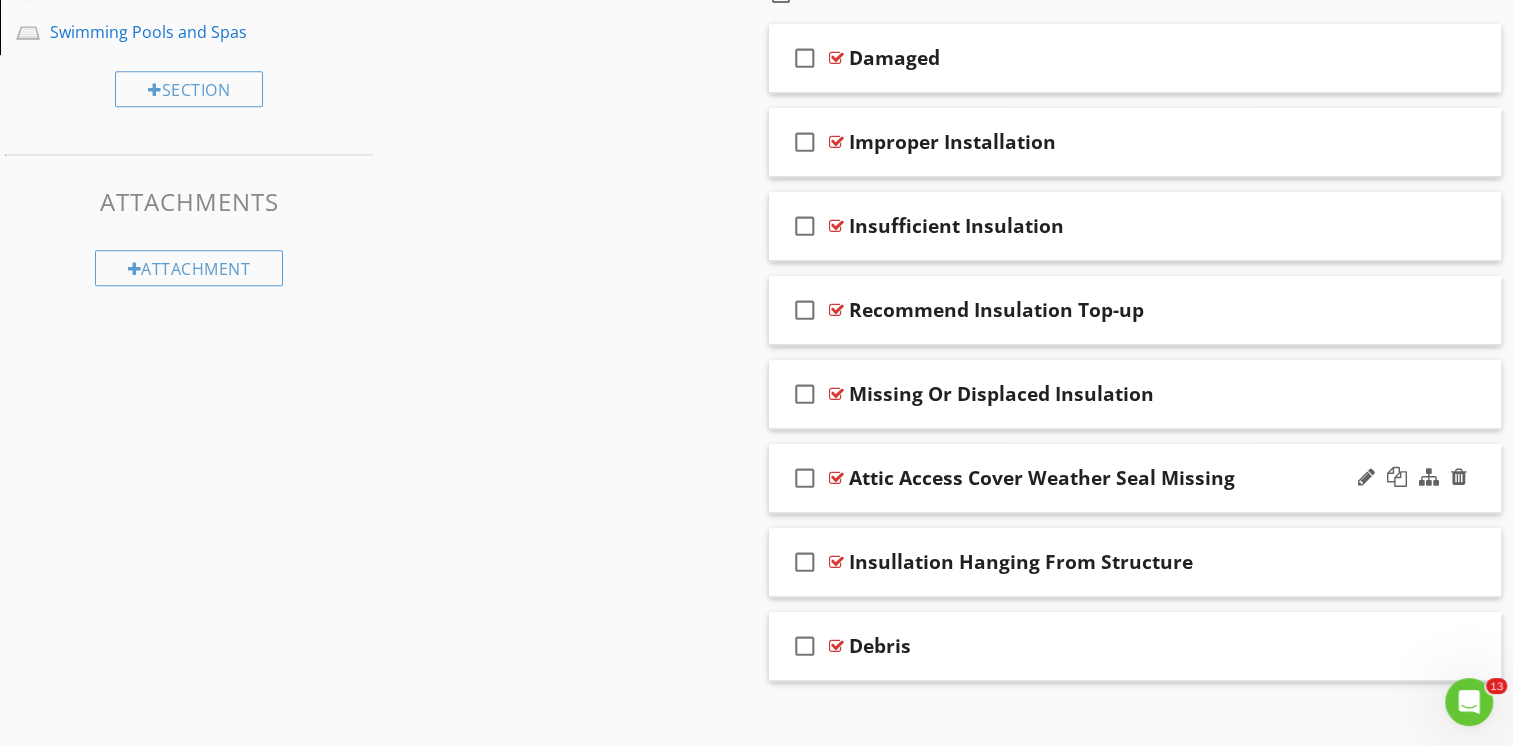 click on "check_box_outline_blank
Attic Access Cover Weather Seal Missing" at bounding box center [1135, 478] 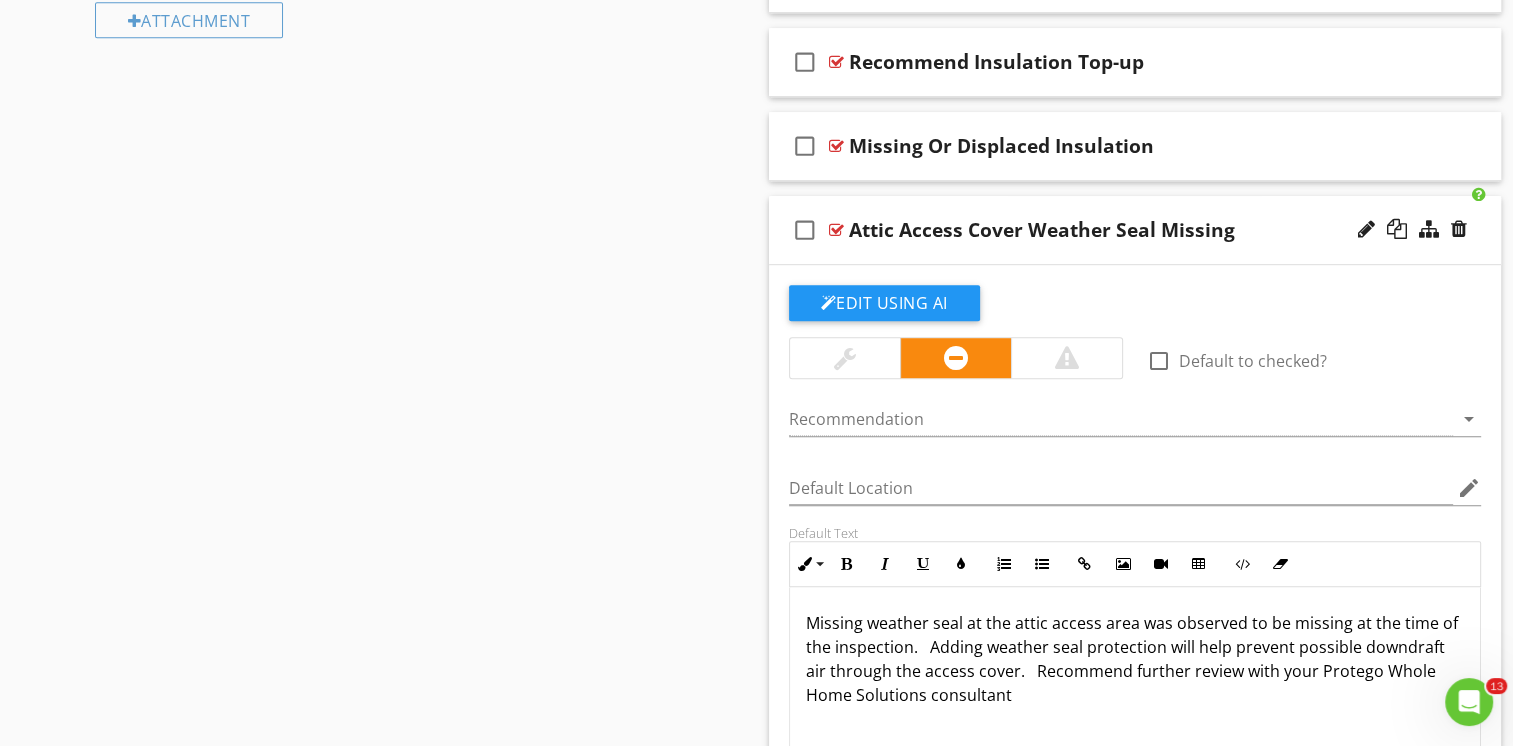 scroll, scrollTop: 1134, scrollLeft: 0, axis: vertical 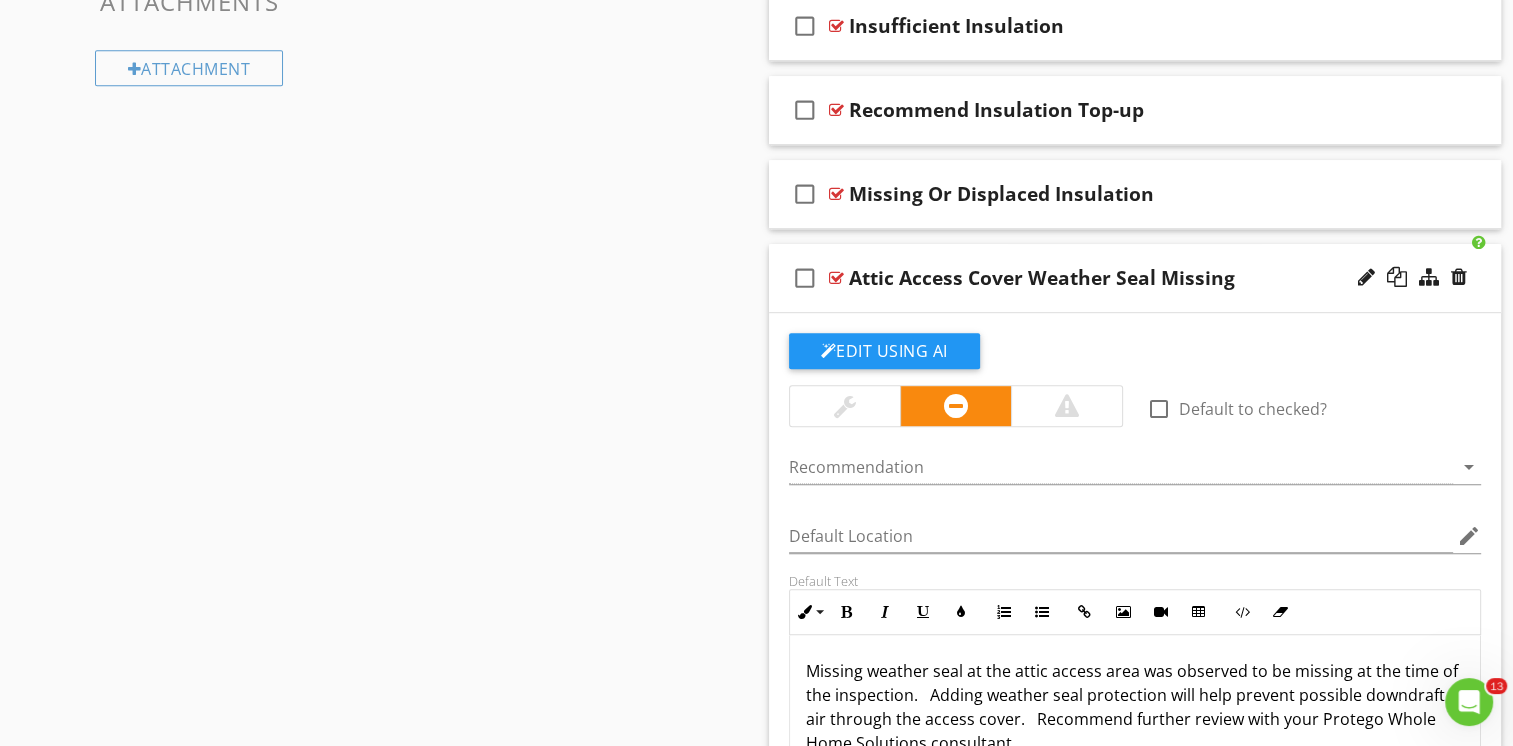 click on "check_box_outline_blank
Attic Access Cover Weather Seal Missing" at bounding box center [1135, 278] 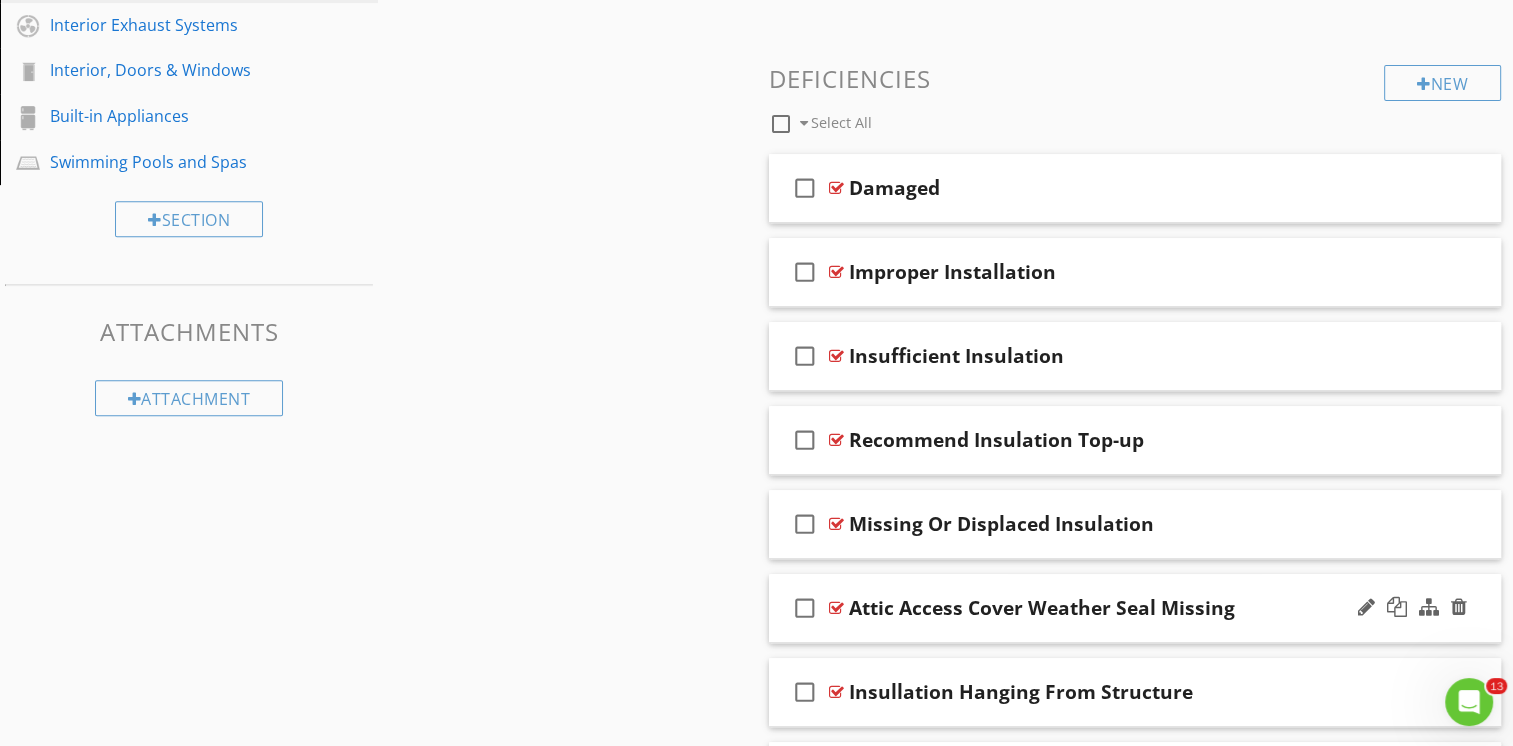 scroll, scrollTop: 900, scrollLeft: 0, axis: vertical 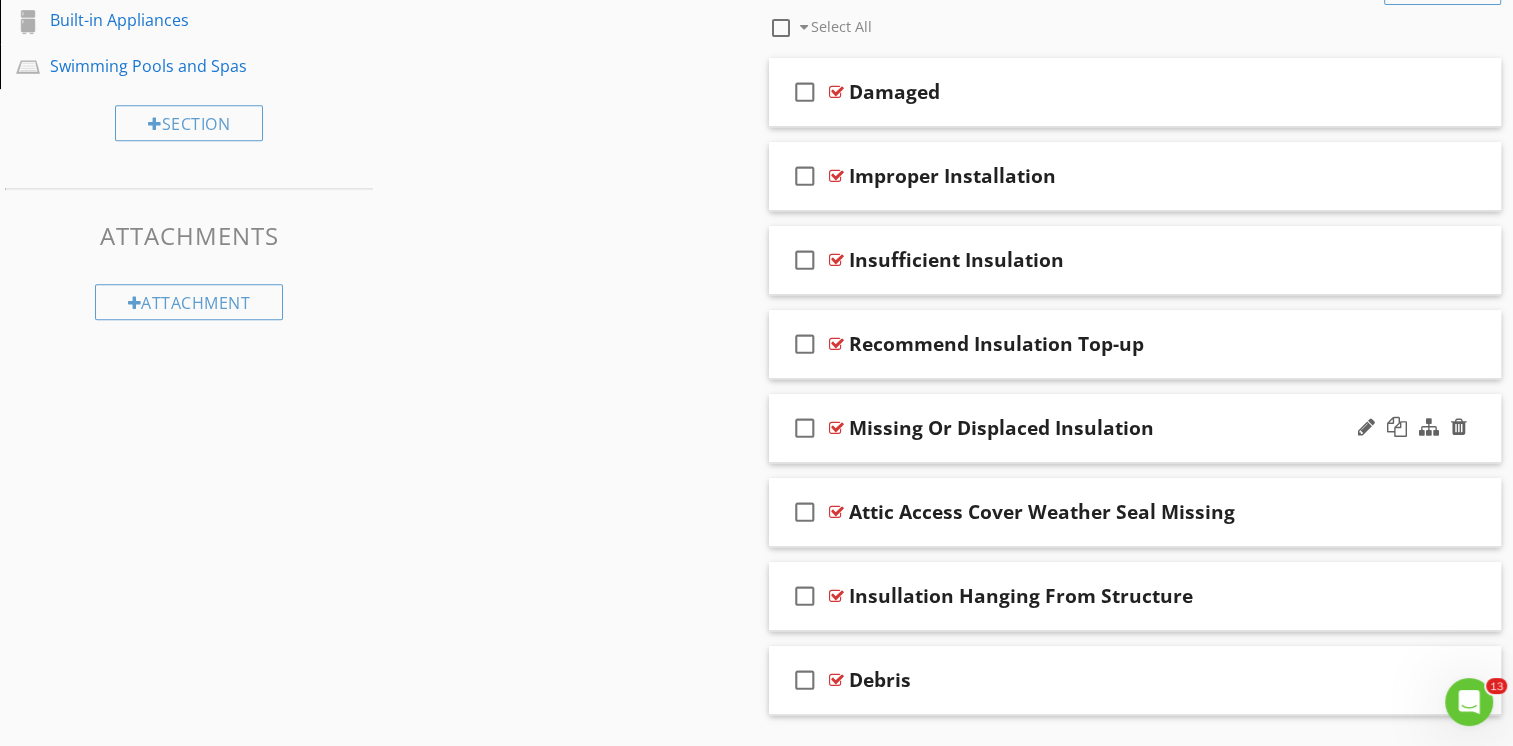click on "check_box_outline_blank
Missing Or Displaced Insulation" at bounding box center [1135, 428] 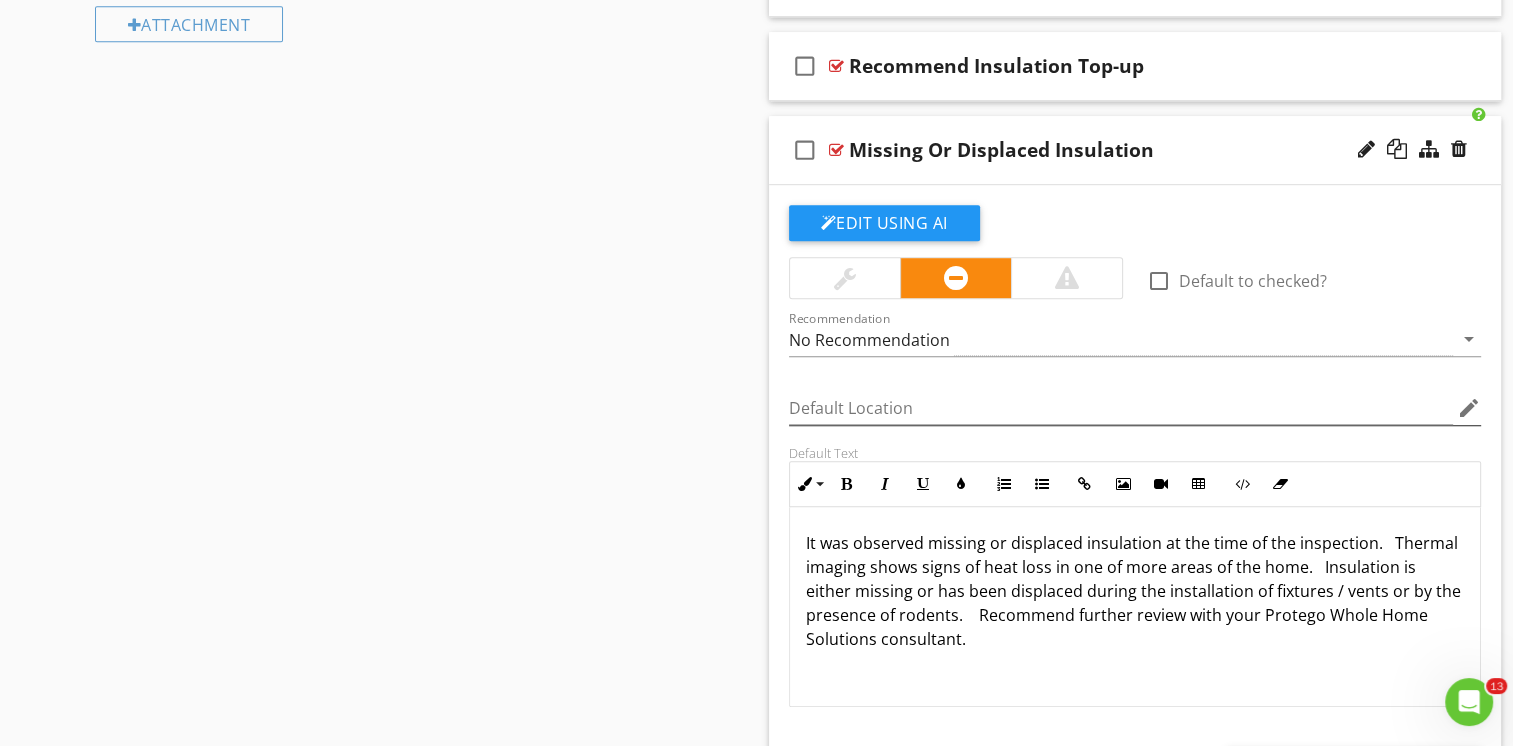 scroll, scrollTop: 1200, scrollLeft: 0, axis: vertical 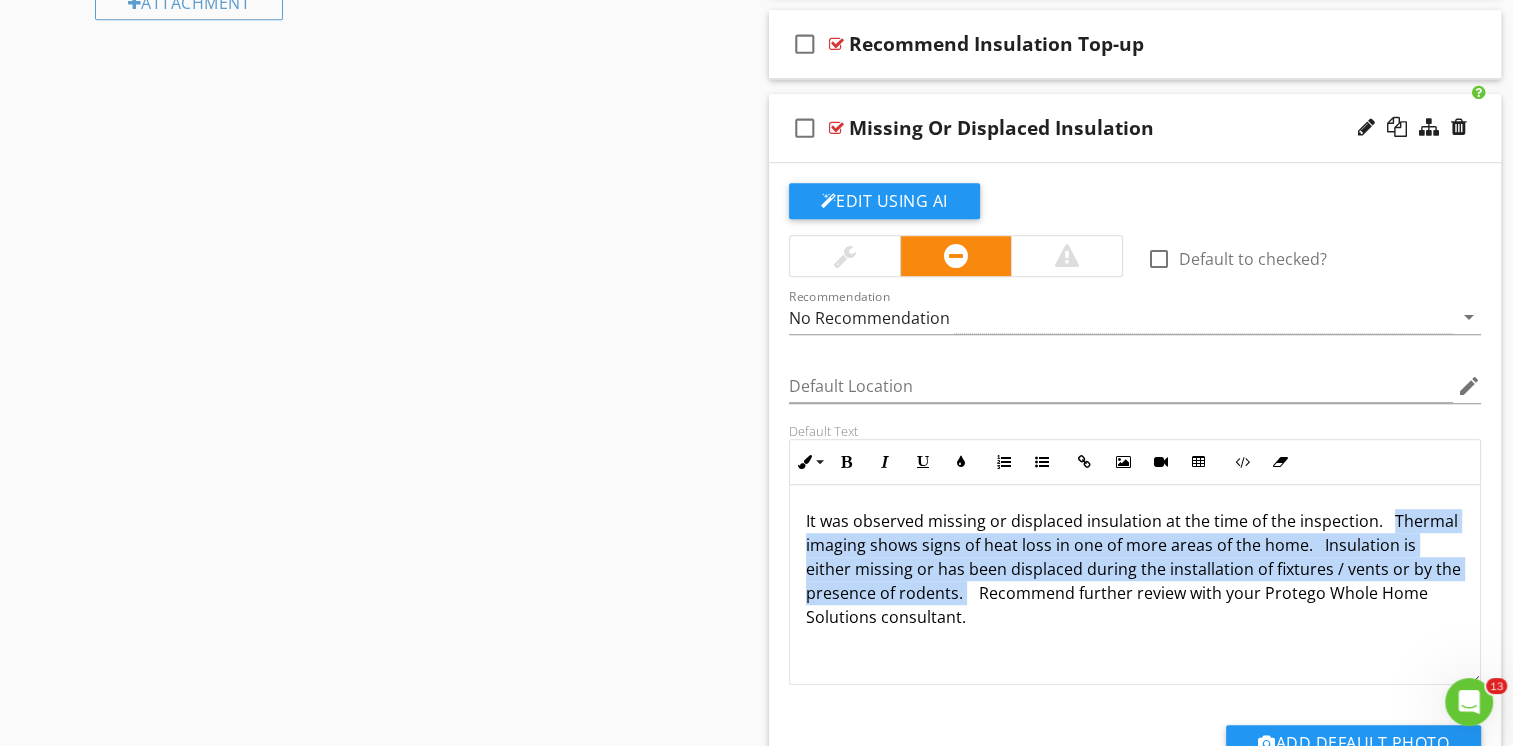 drag, startPoint x: 1389, startPoint y: 519, endPoint x: 991, endPoint y: 596, distance: 405.38007 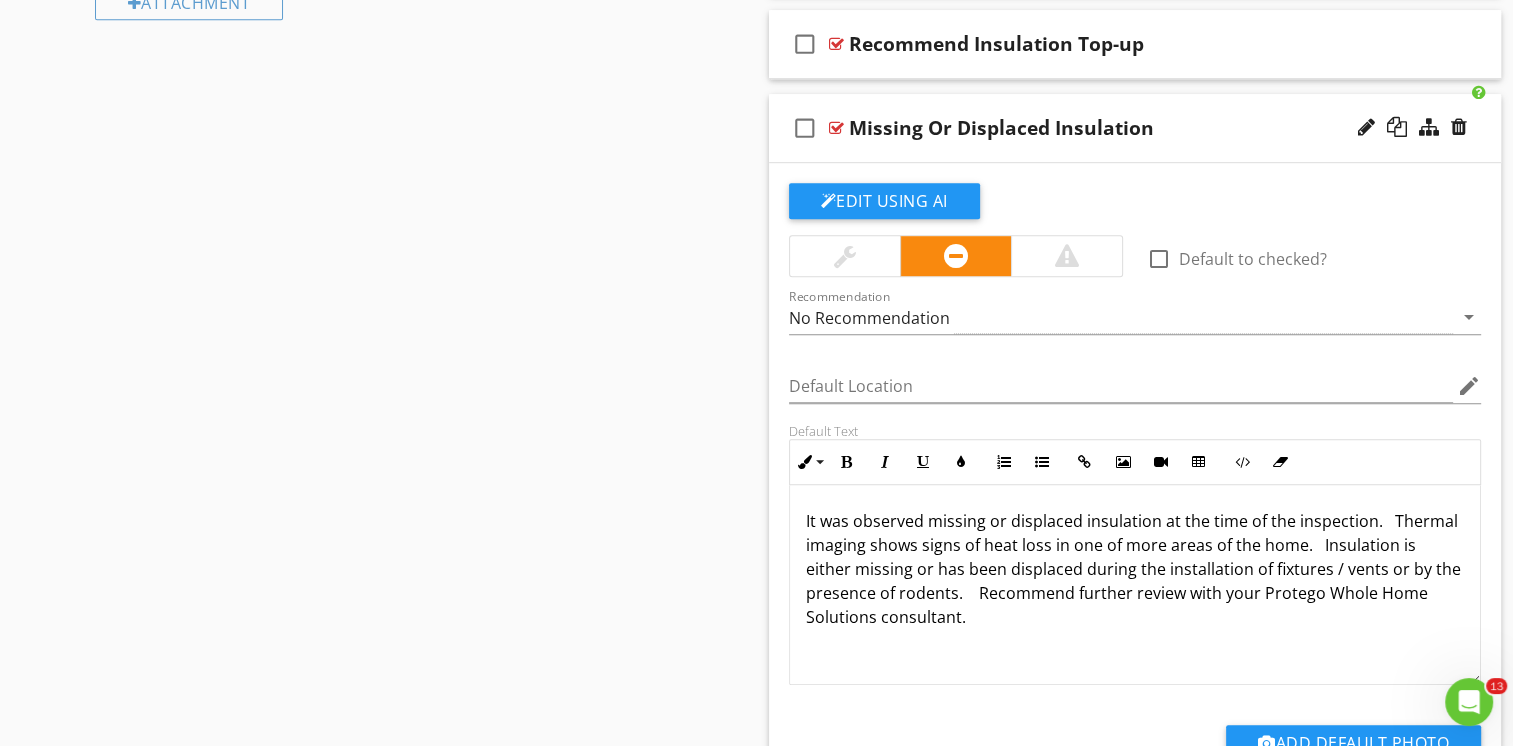 click on "Sections
Inspection Details           Roof           Exterior           Cooling           Garage           Heating           Basement, Foundation, Crawlspace & Structure           Electrical           Plumbing           Fireplace / Woodstove           Attic           Interior Exhaust Systems           Interior, Doors & Windows           Built-in Appliances           Swimming Pools and Spas
Section
Attachments
Attachment
Items
General           Attic Insulation           Roof Structure & Attic           Ventilation           Exhaust Systems
Item
Comments
New
Informational   check_box_outline_blank     Select All       check_box_outline_blank
Insulation Type
check_box_outline_blank
Thickness (approximate)" at bounding box center [756, 87] 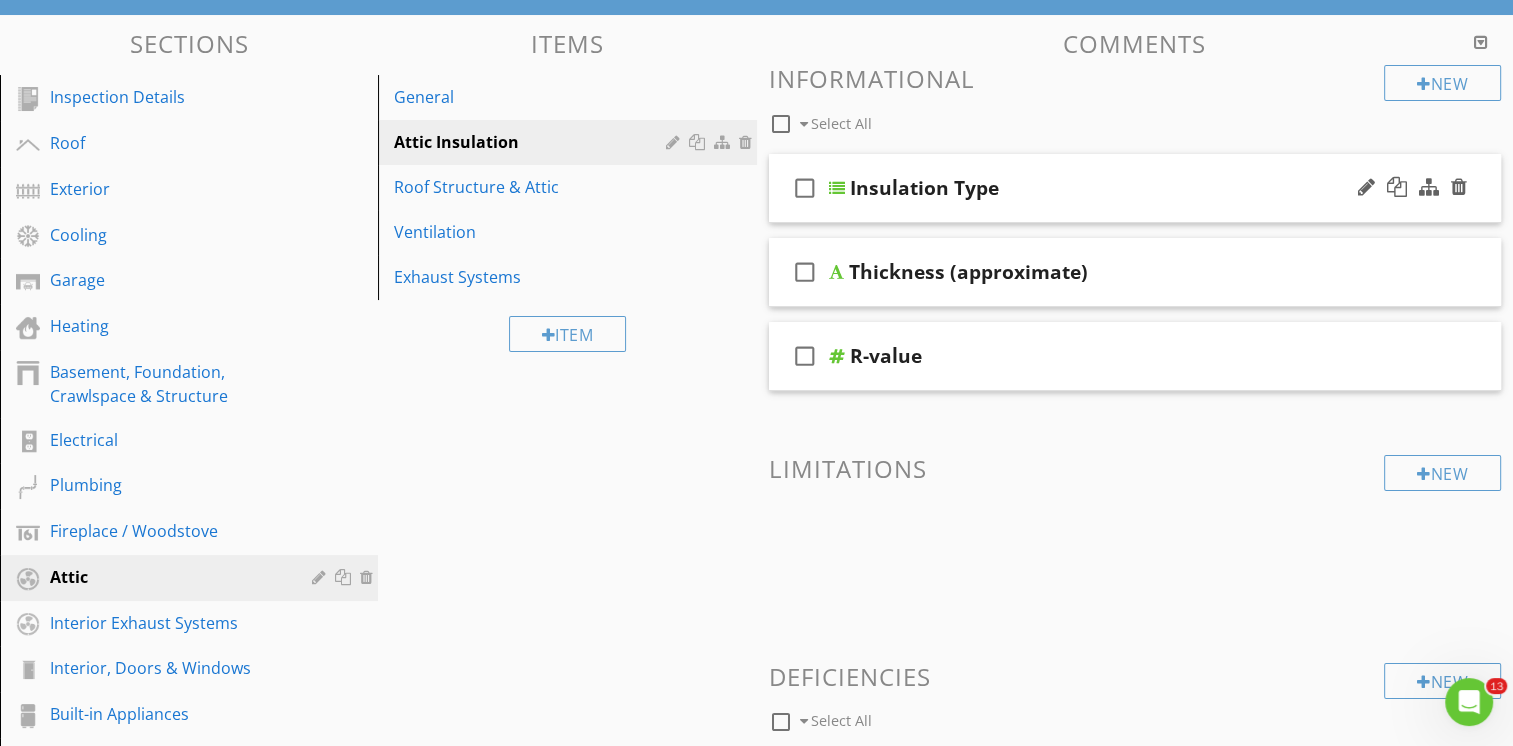 scroll, scrollTop: 0, scrollLeft: 0, axis: both 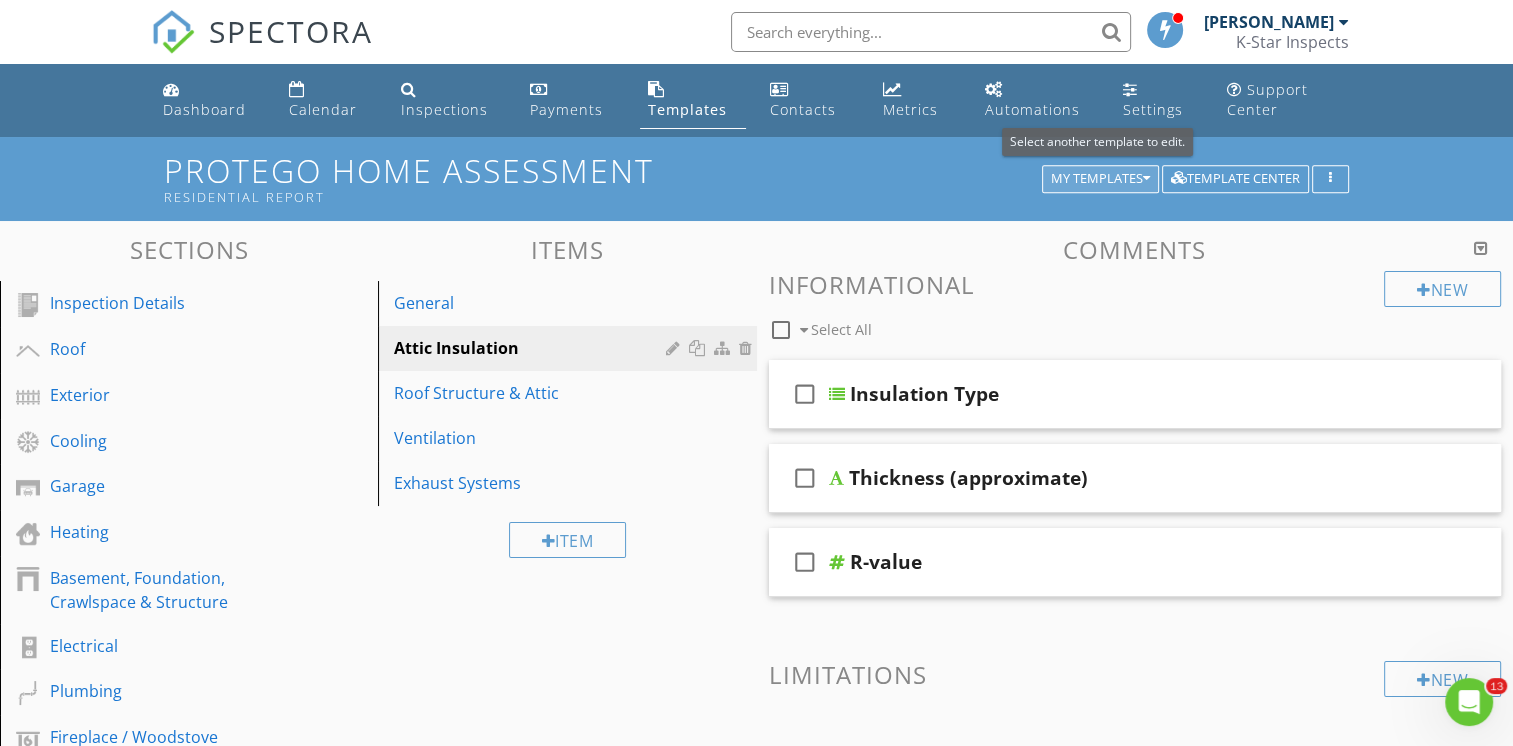 click on "My Templates" at bounding box center [1100, 179] 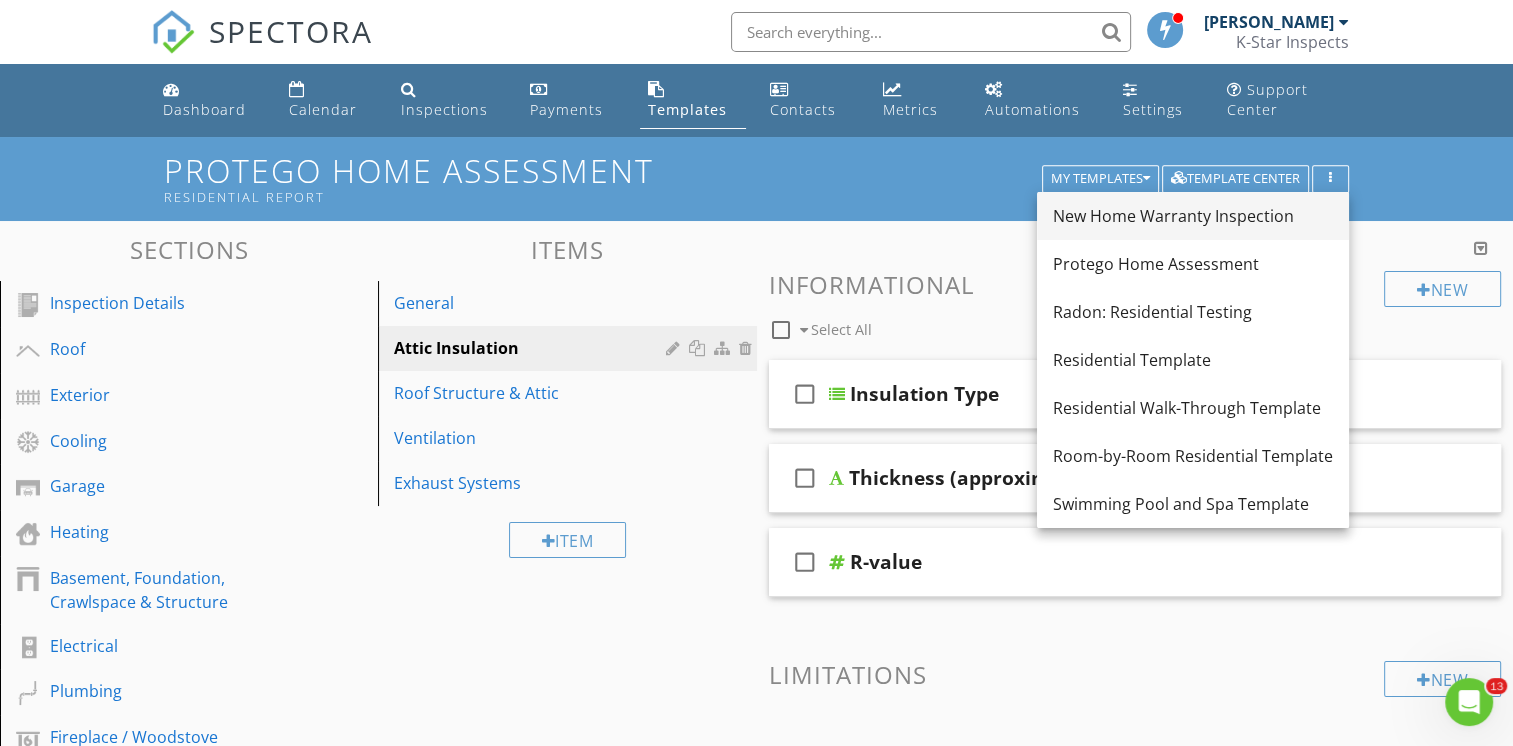 click on "New Home Warranty Inspection" at bounding box center [1193, 216] 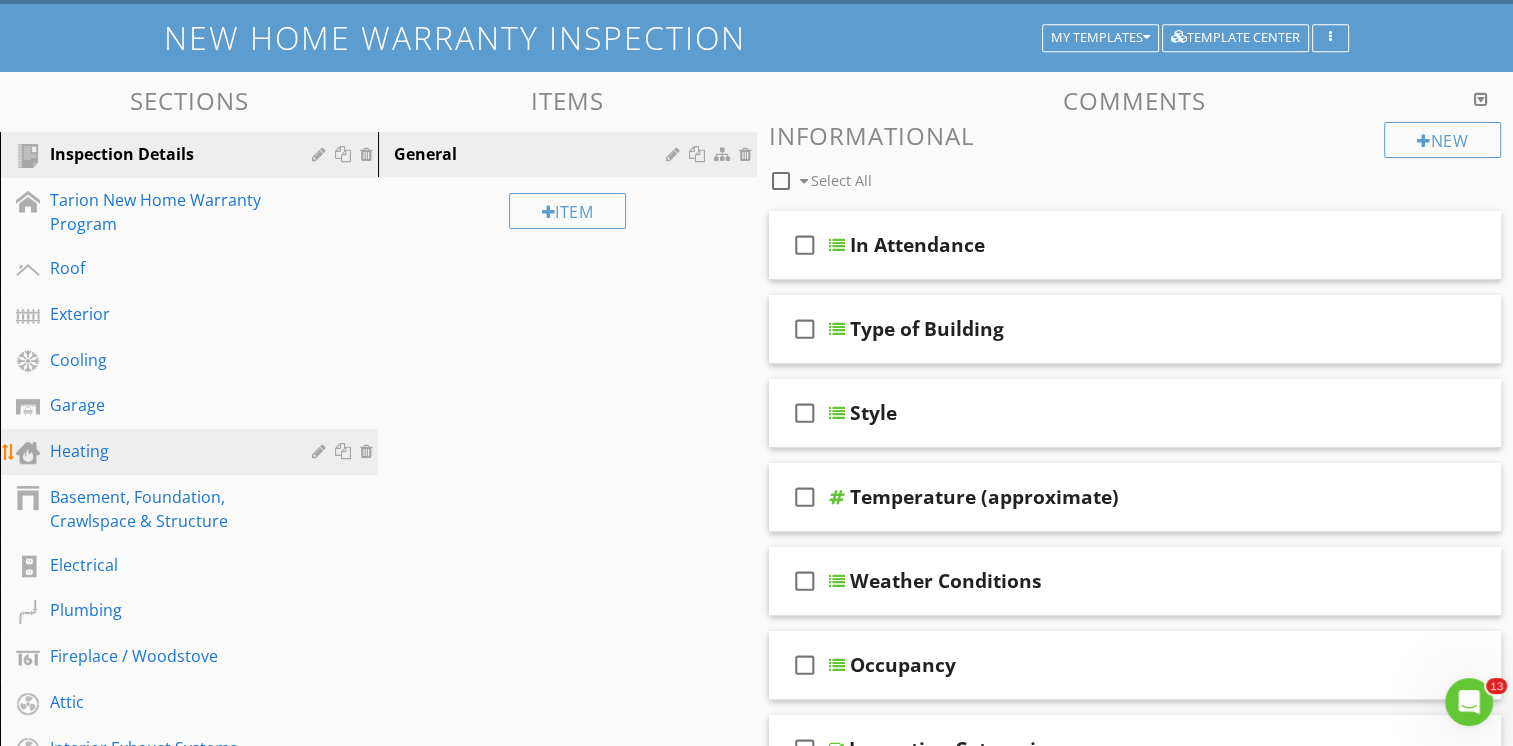scroll, scrollTop: 400, scrollLeft: 0, axis: vertical 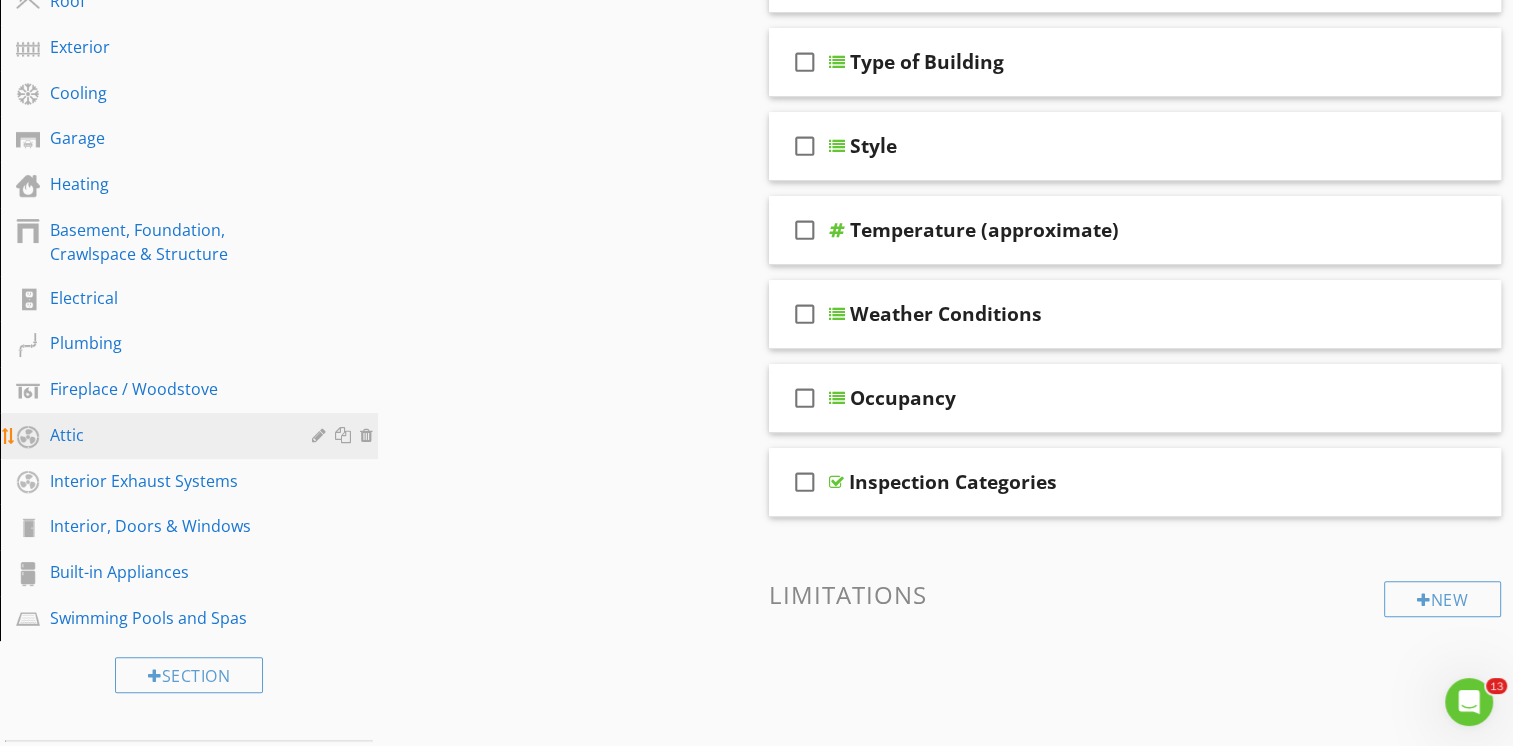 click on "Attic" at bounding box center [166, 435] 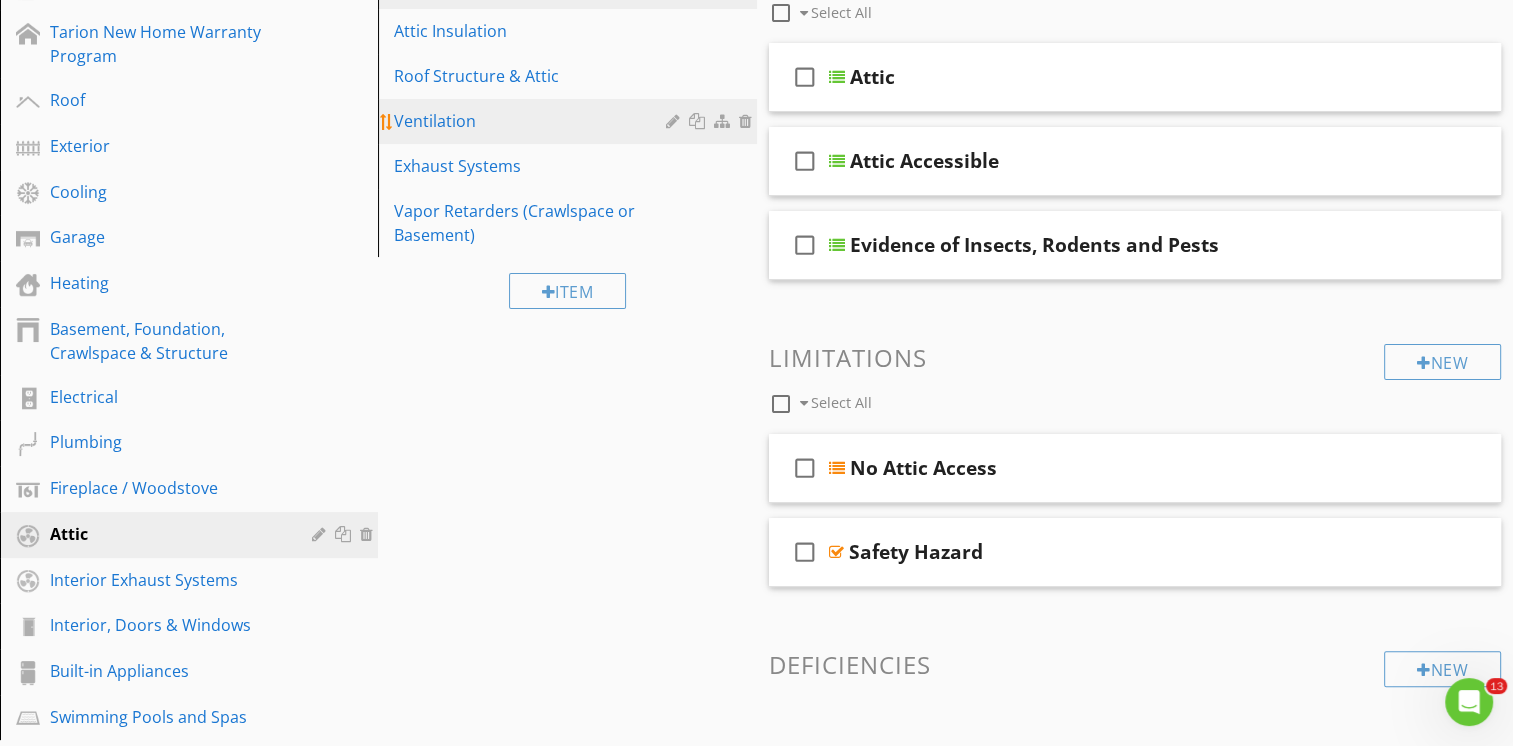 scroll, scrollTop: 200, scrollLeft: 0, axis: vertical 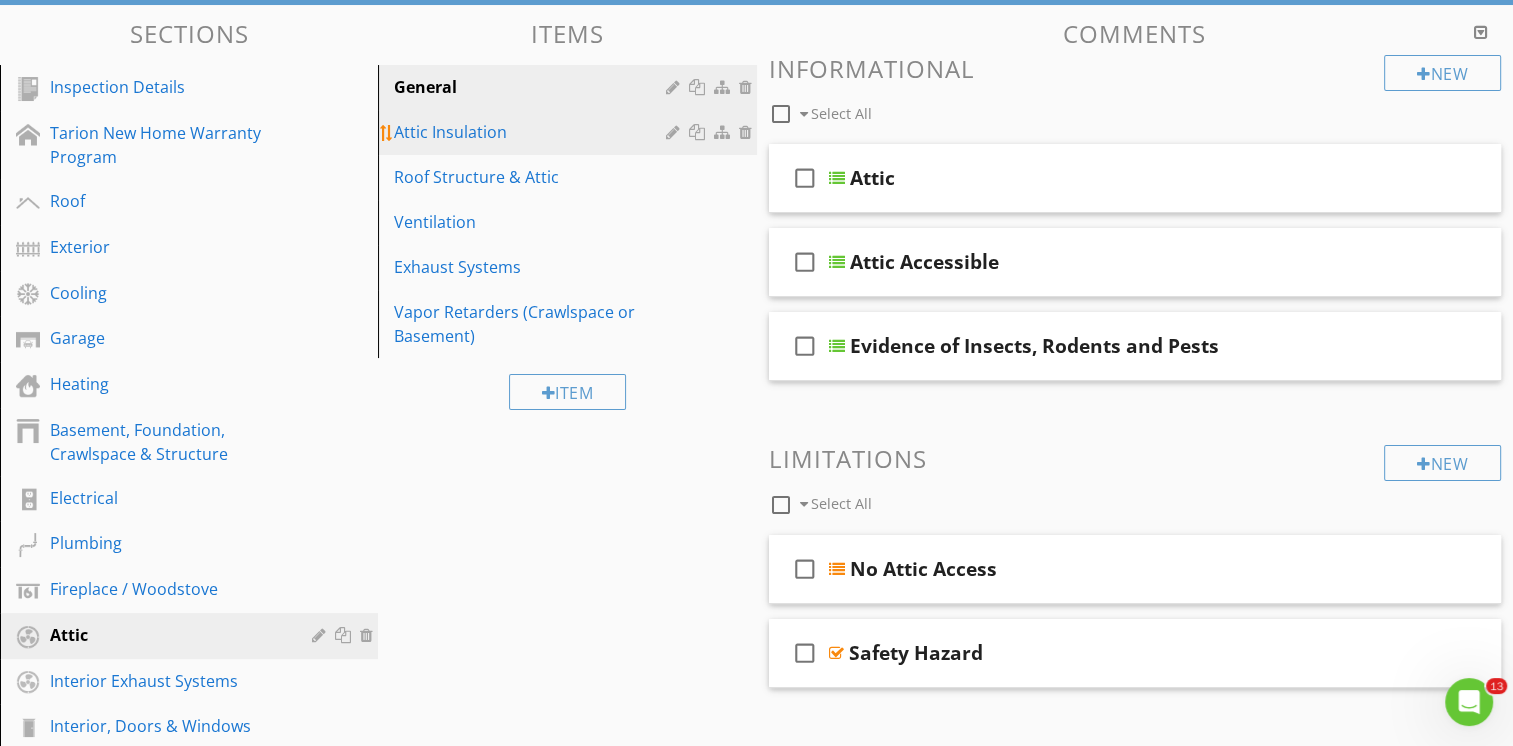 click on "Attic Insulation" at bounding box center (532, 132) 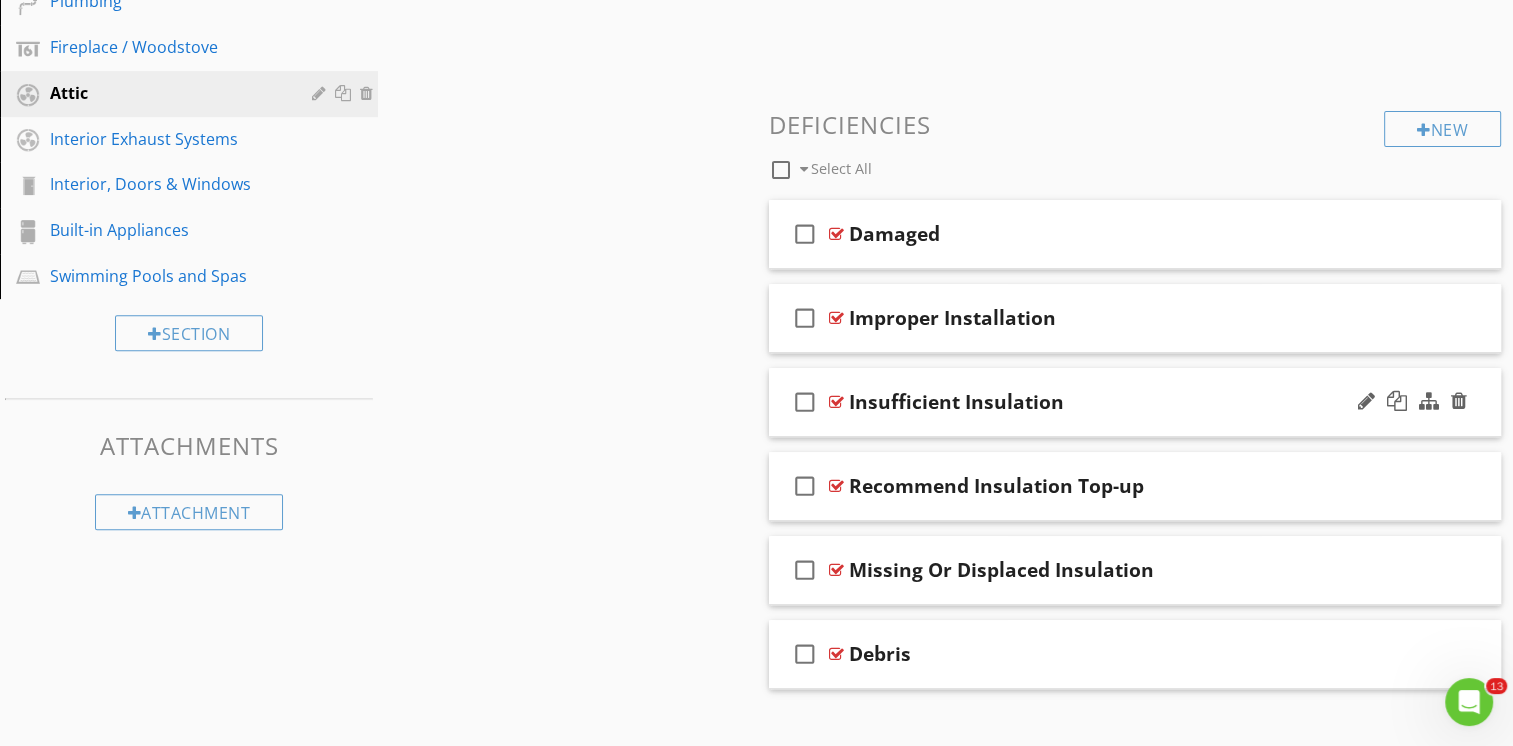 scroll, scrollTop: 766, scrollLeft: 0, axis: vertical 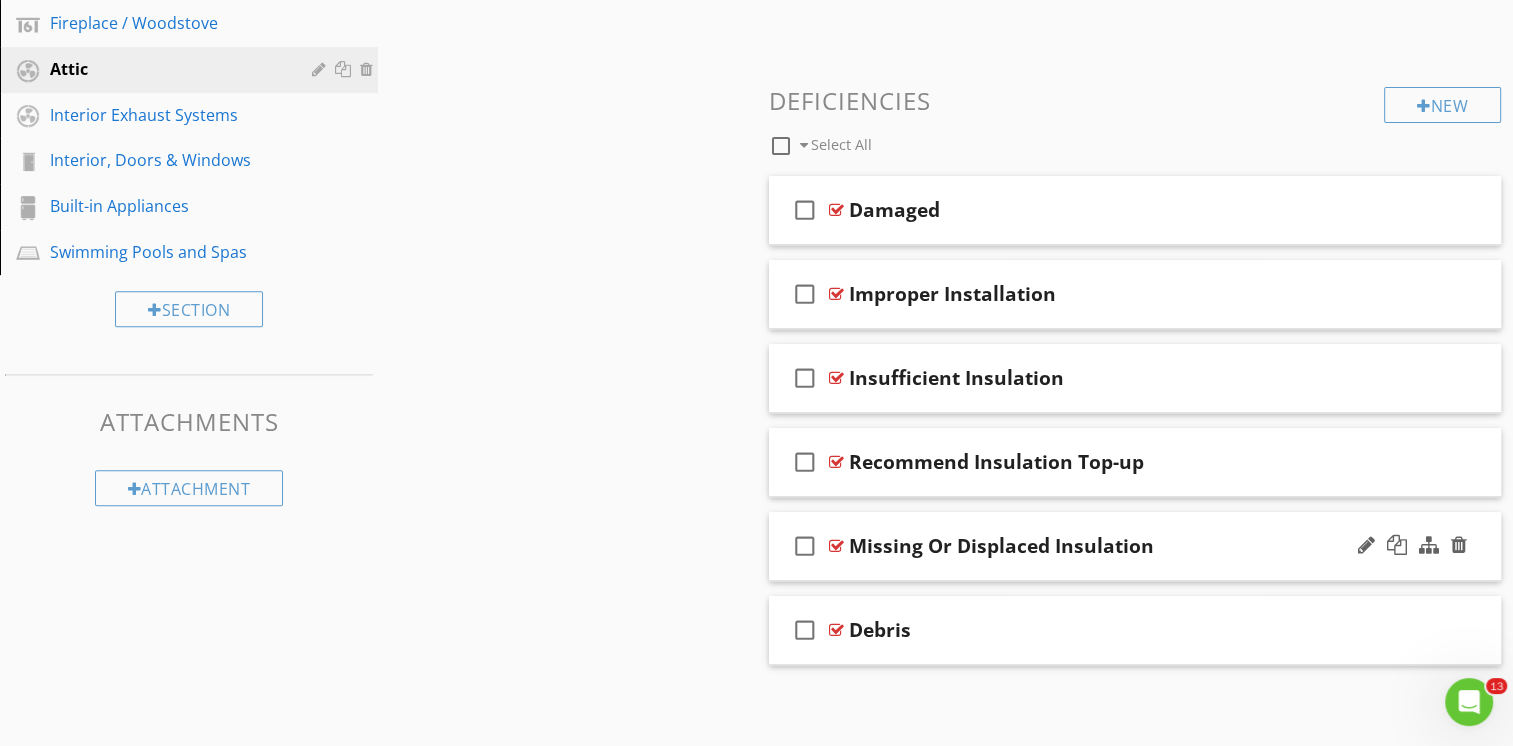click on "check_box_outline_blank
Missing Or Displaced Insulation" at bounding box center [1135, 546] 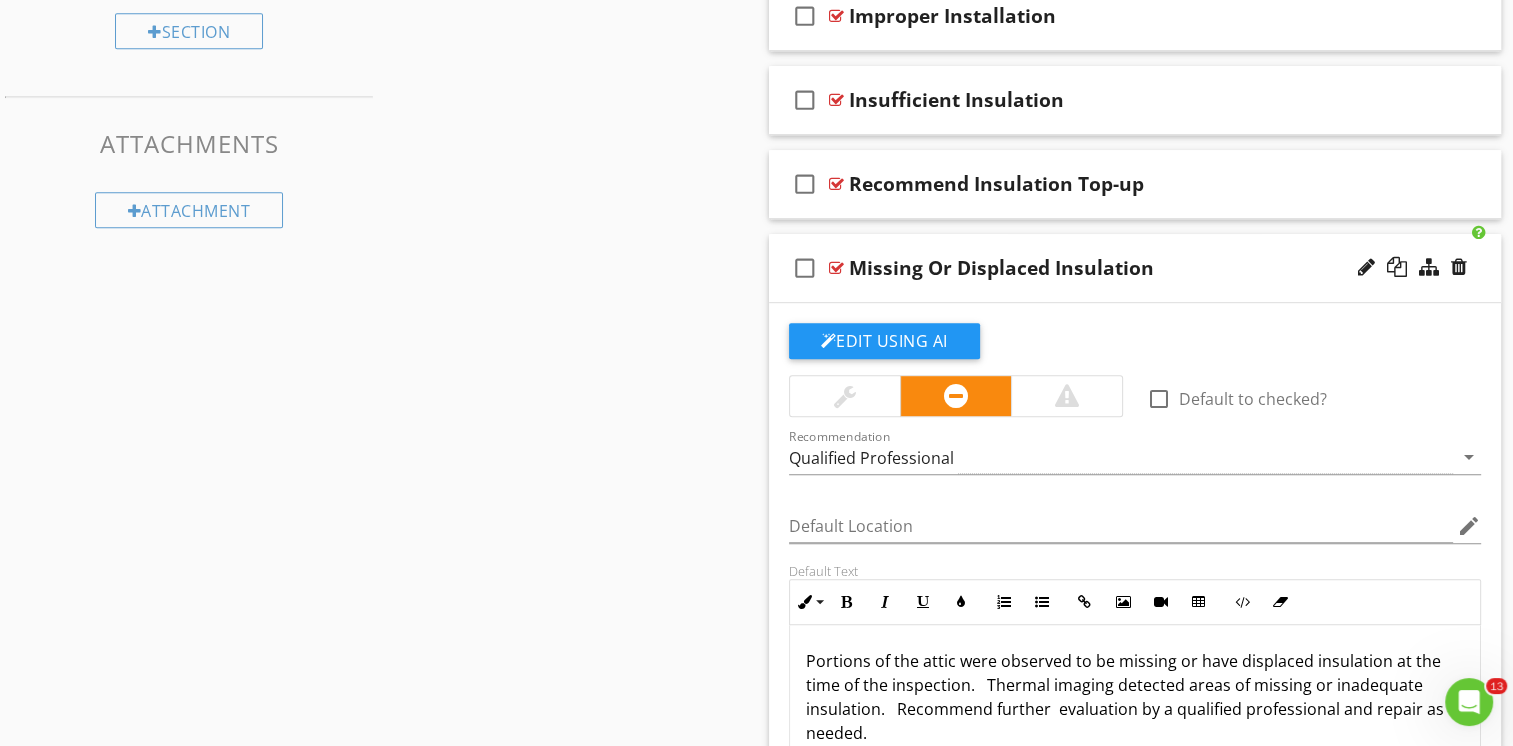 scroll, scrollTop: 1166, scrollLeft: 0, axis: vertical 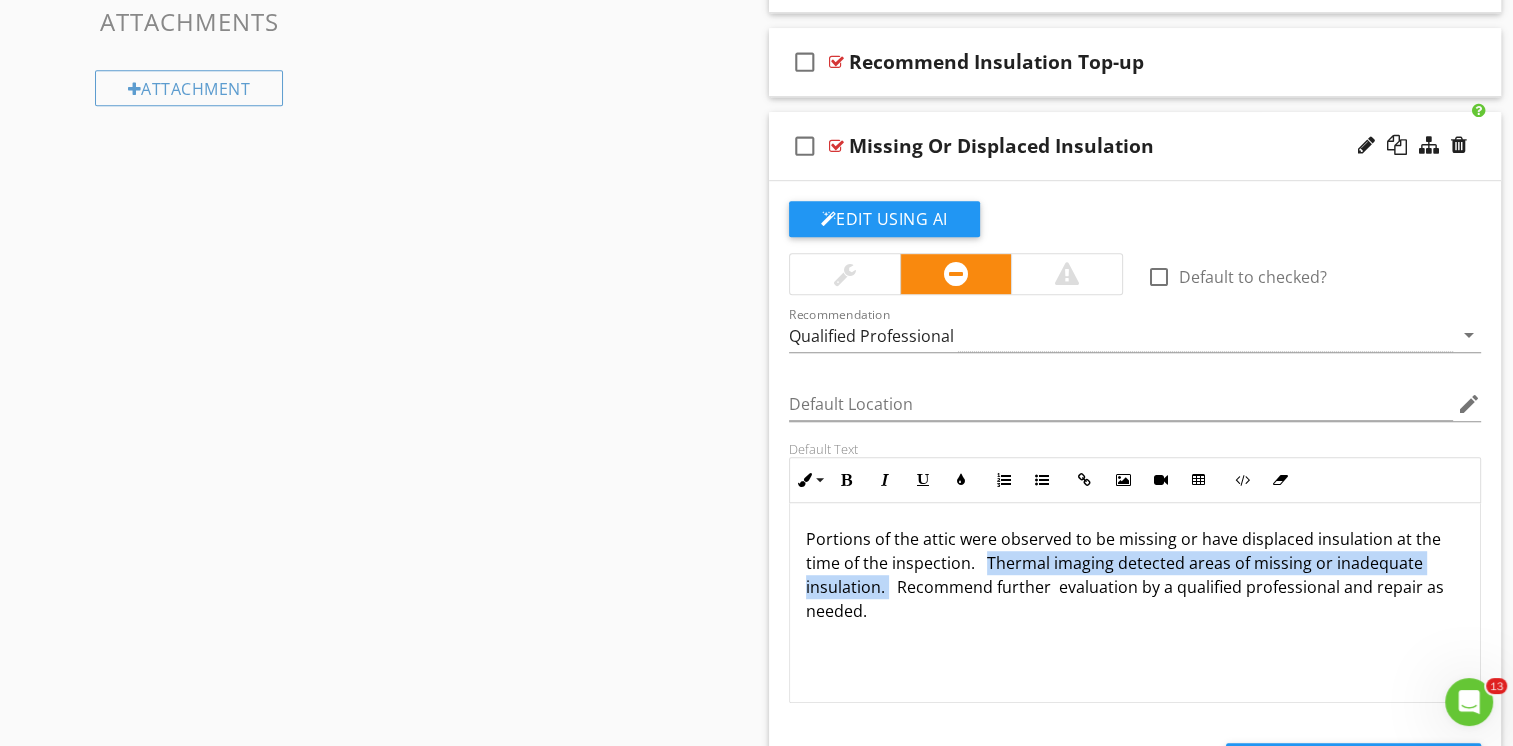 drag, startPoint x: 986, startPoint y: 558, endPoint x: 885, endPoint y: 590, distance: 105.9481 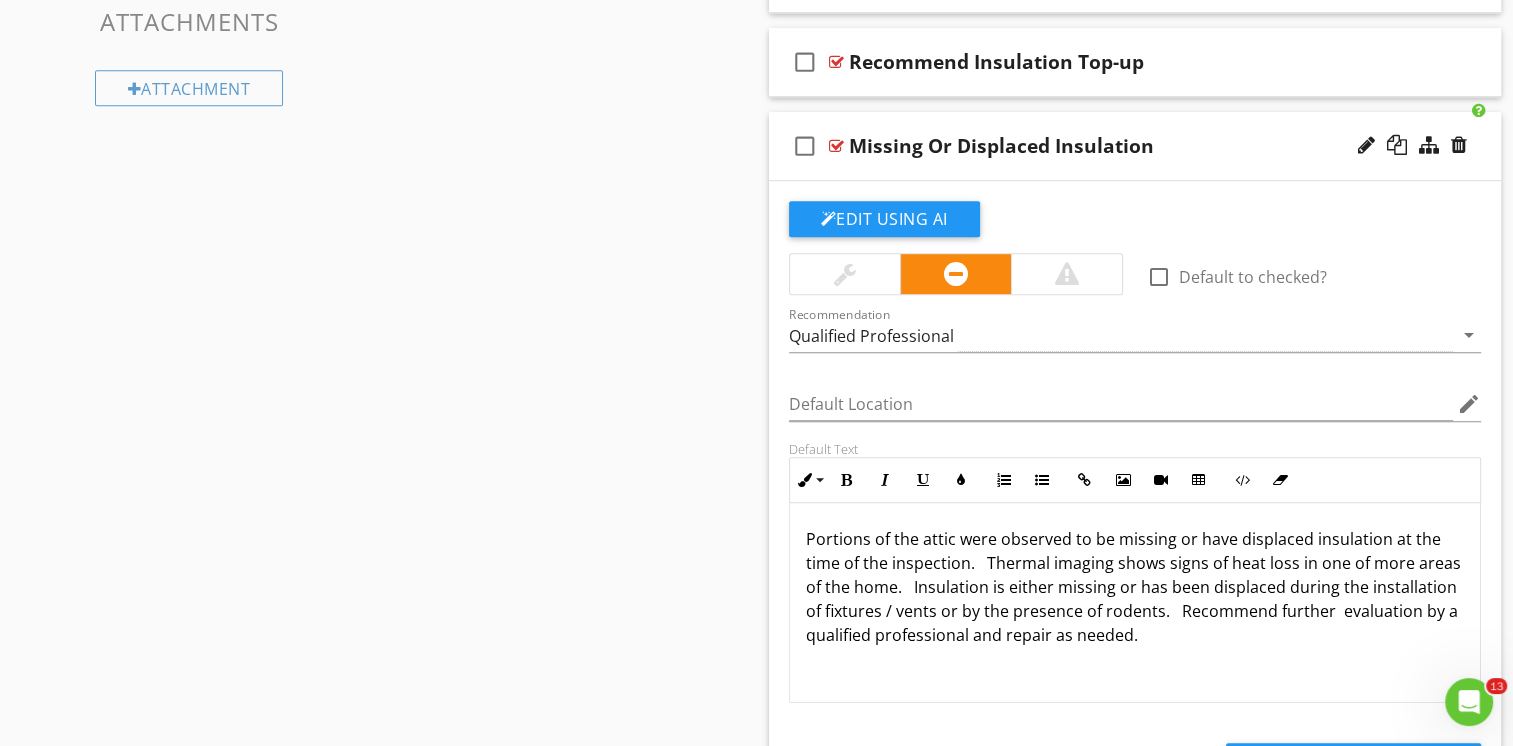 click on "Portions of the attic were observed to be missing or have displaced insulation at the time of the inspection.   Thermal imaging shows signs of heat loss in one of more areas of the home.   Insulation is either missing or has been displaced during the installation of fixtures / vents or by the presence of rodents.   Recommend further  evaluation by a qualified professional and repair as needed." at bounding box center [1135, 587] 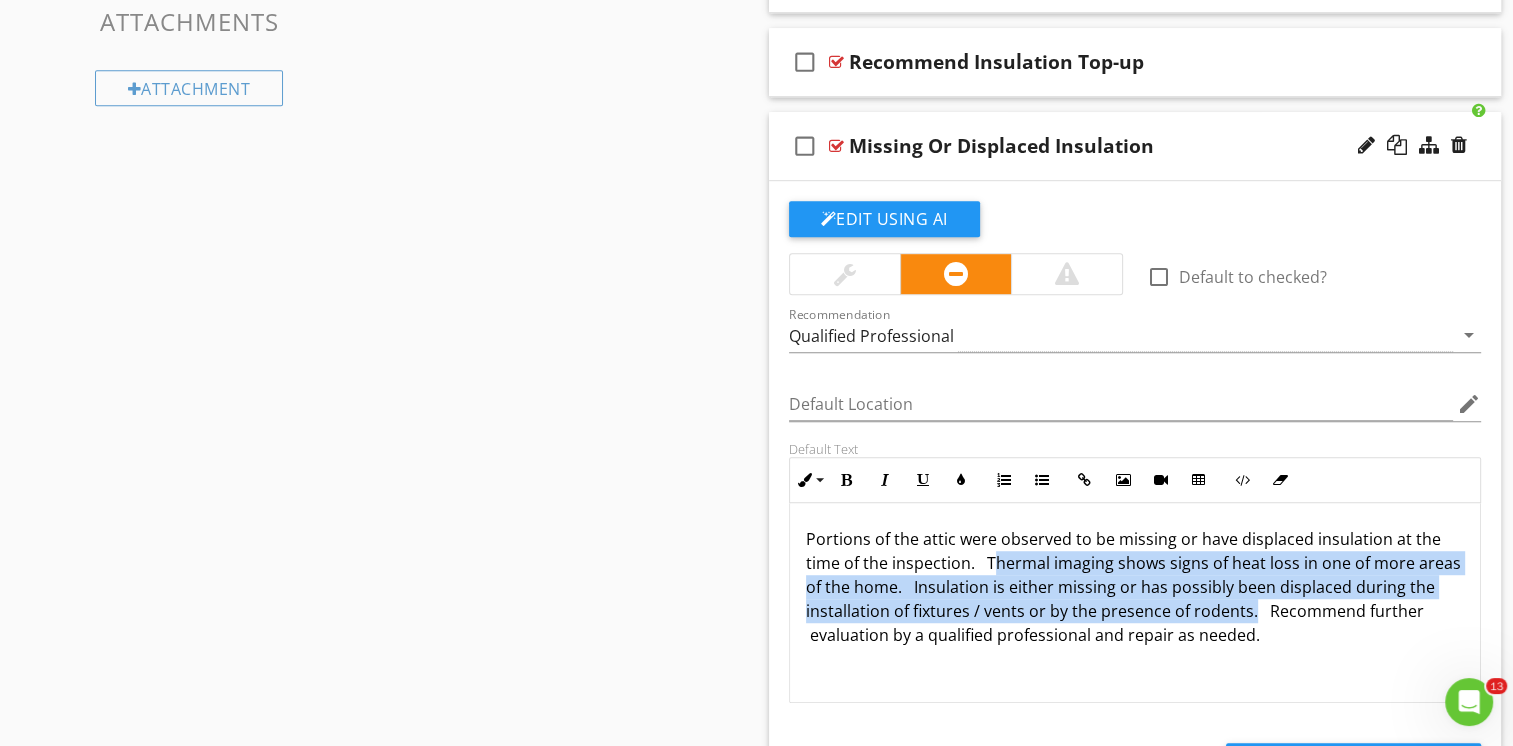 drag, startPoint x: 989, startPoint y: 555, endPoint x: 1280, endPoint y: 611, distance: 296.33932 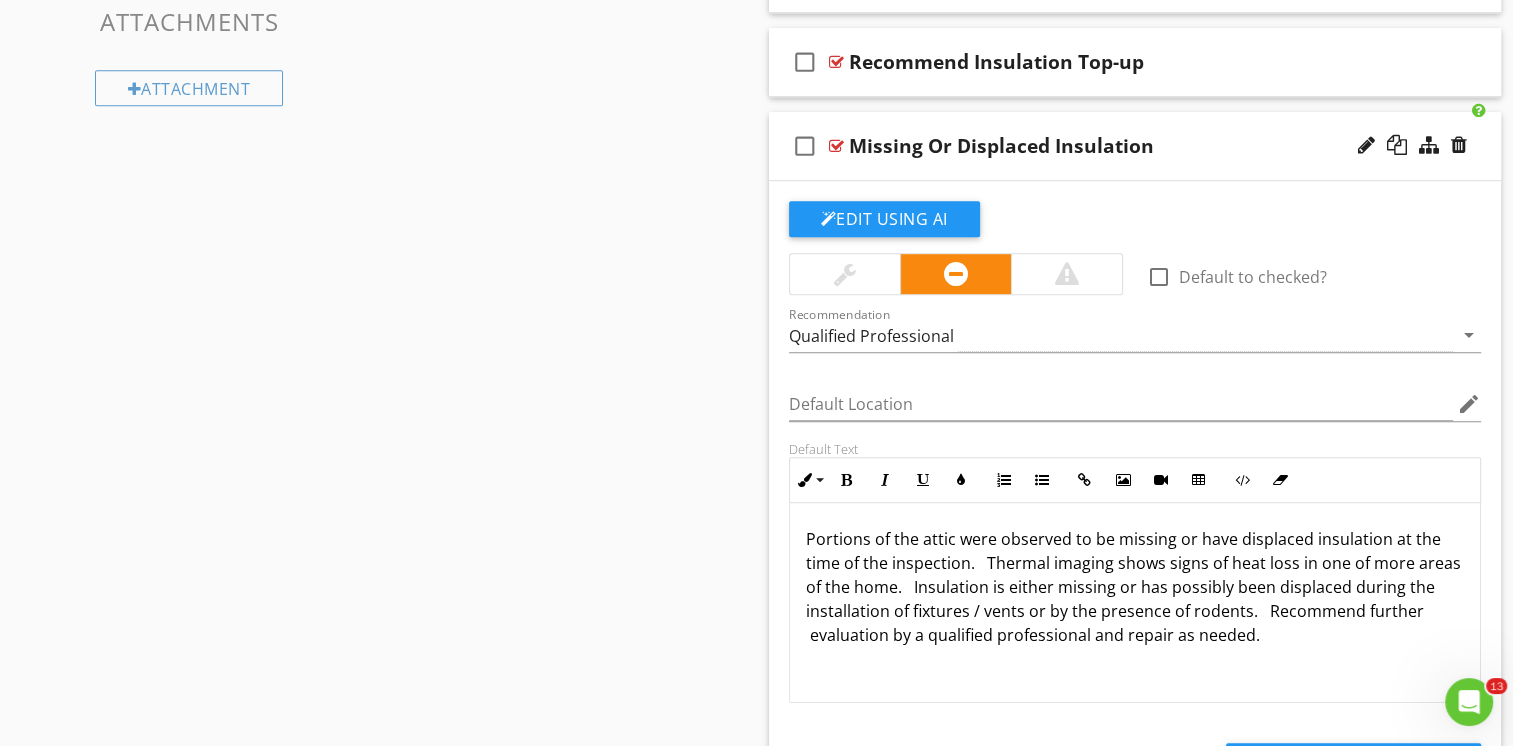 click on "check_box_outline_blank
Missing Or Displaced Insulation" at bounding box center (1135, 146) 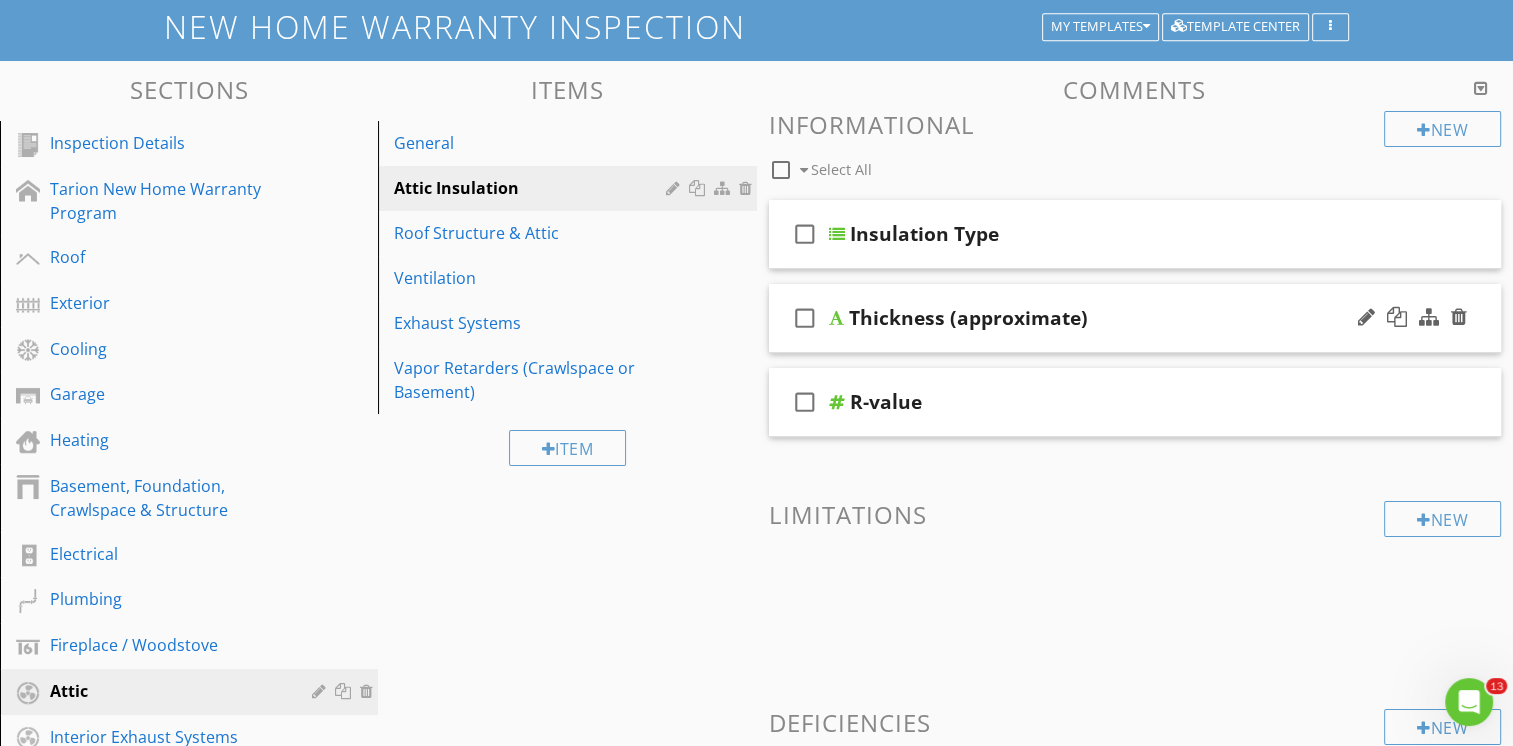 scroll, scrollTop: 0, scrollLeft: 0, axis: both 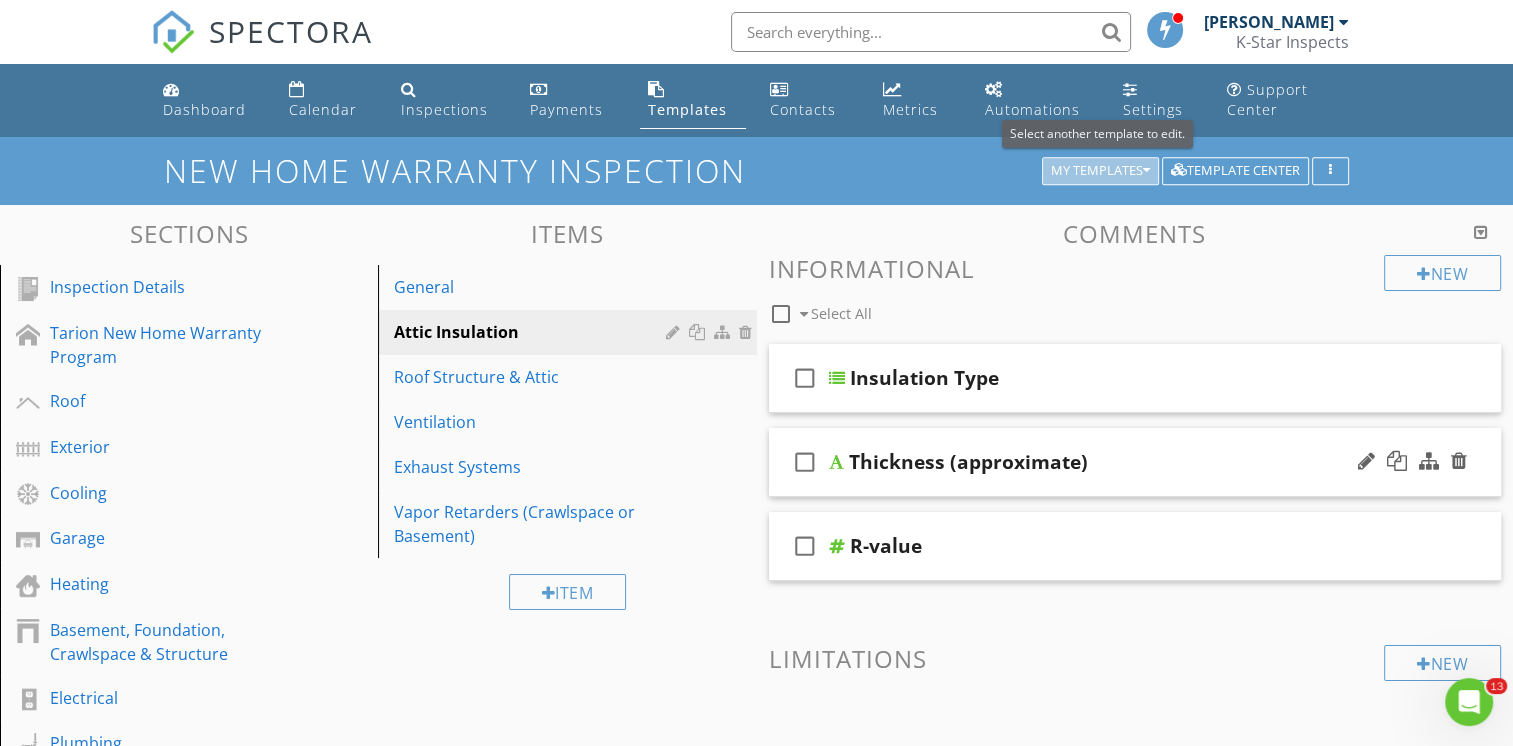 click at bounding box center (1146, 171) 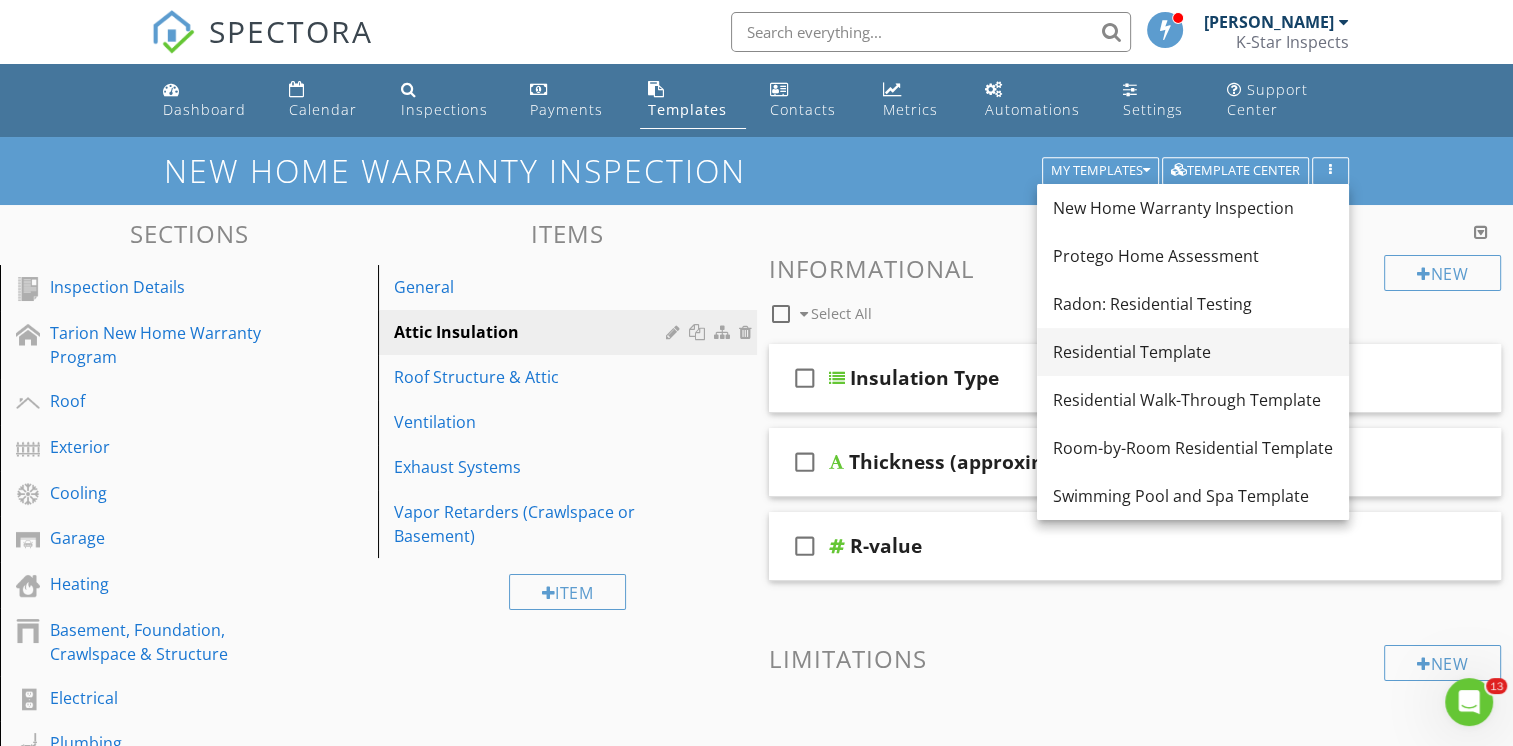 click on "Residential Template" at bounding box center (1193, 352) 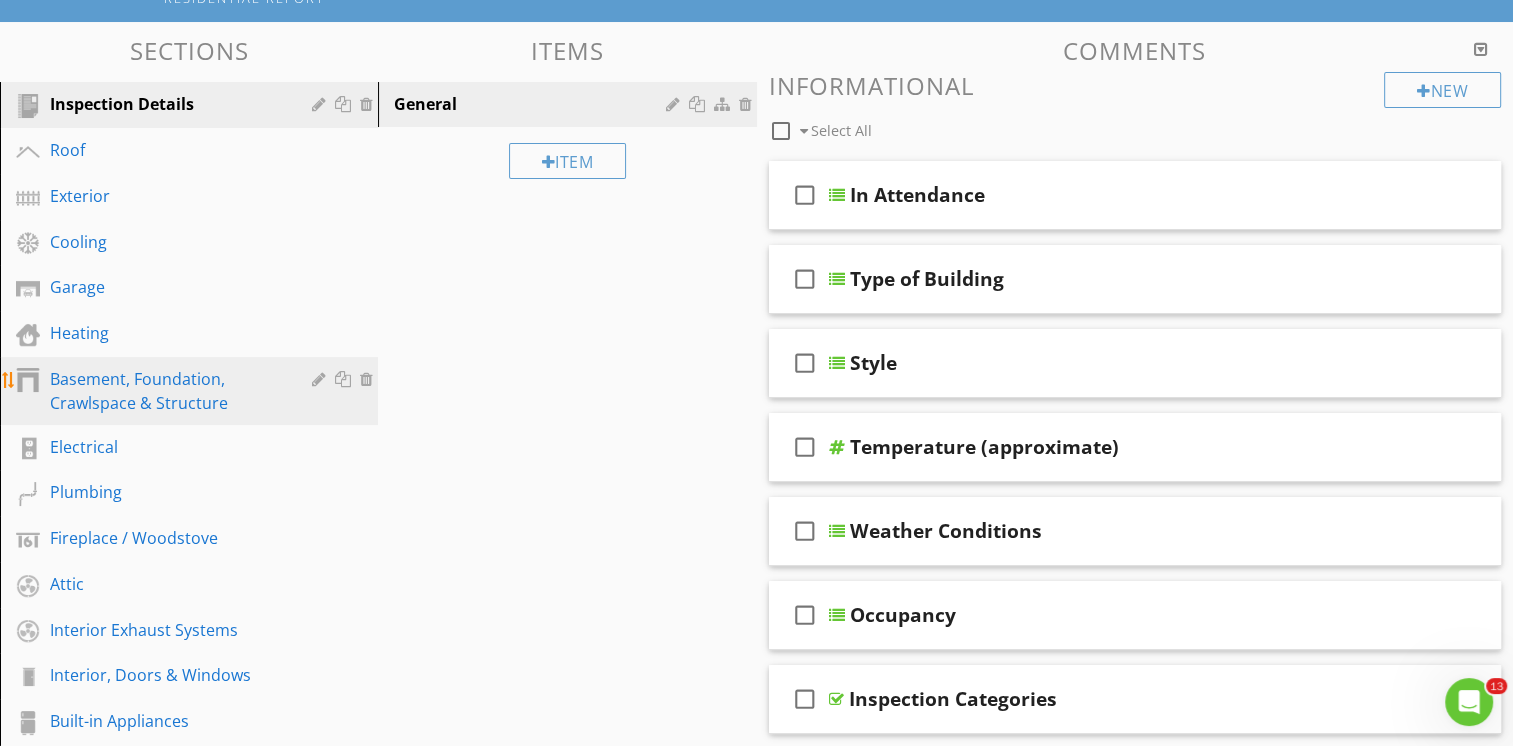 scroll, scrollTop: 200, scrollLeft: 0, axis: vertical 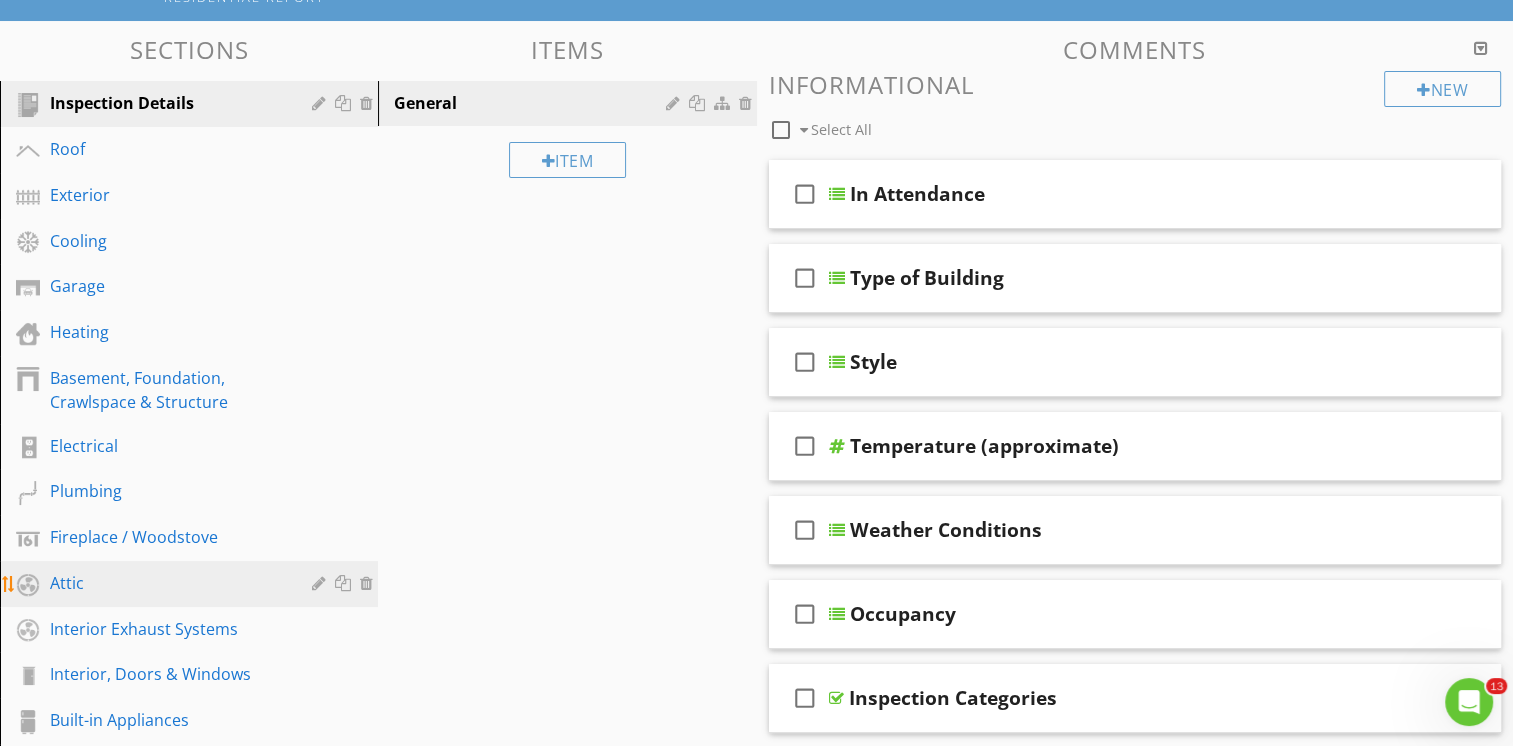 click on "Attic" at bounding box center (166, 583) 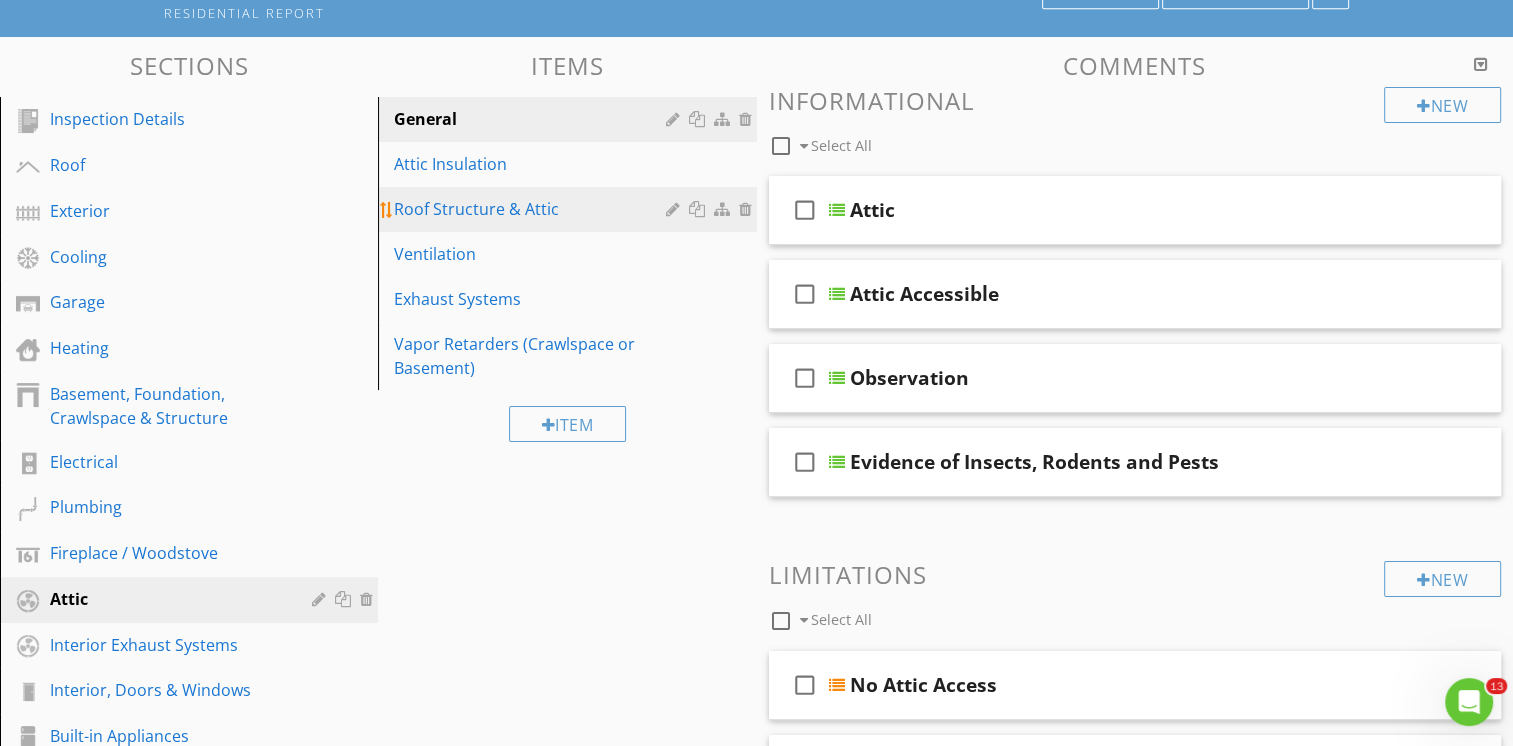 scroll, scrollTop: 131, scrollLeft: 0, axis: vertical 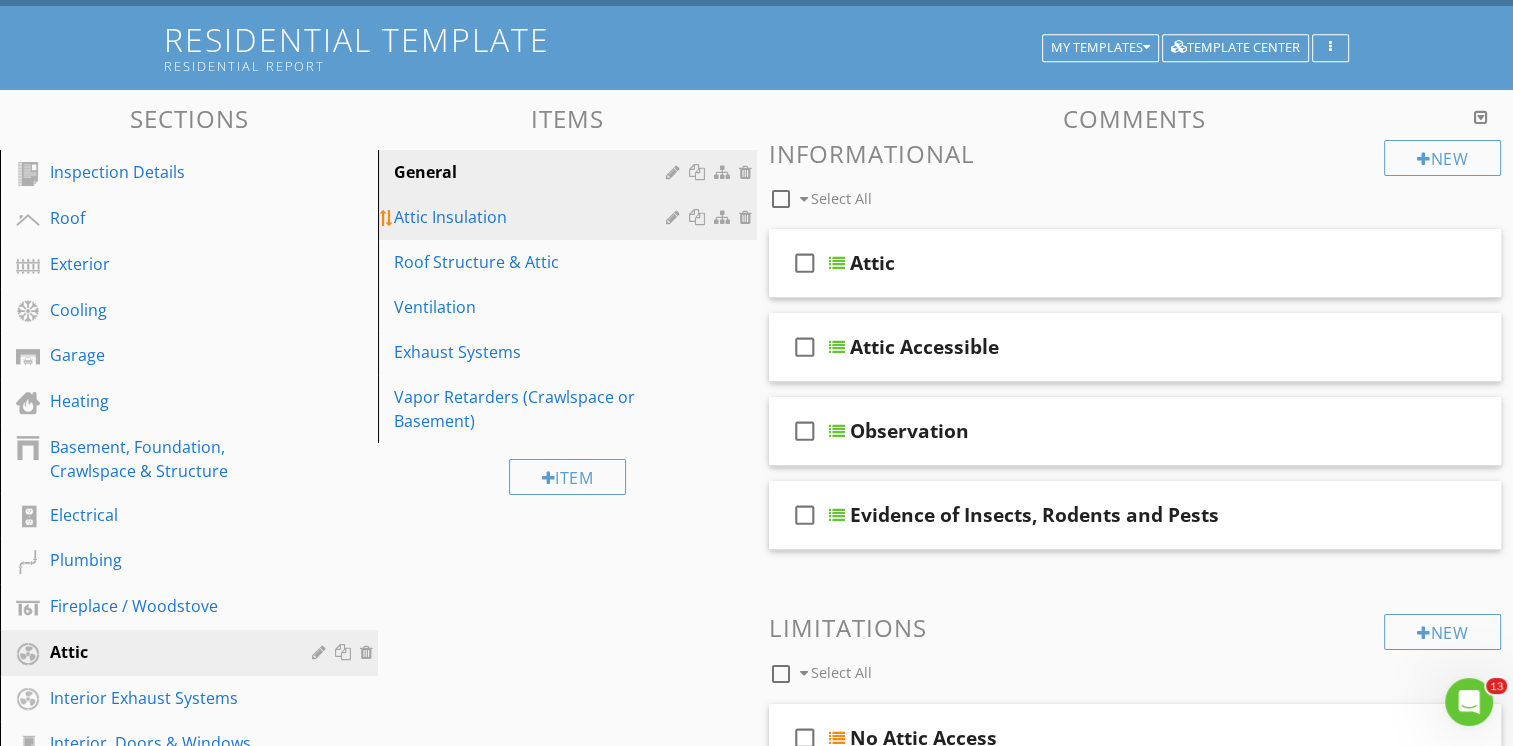 click on "Attic Insulation" at bounding box center (532, 217) 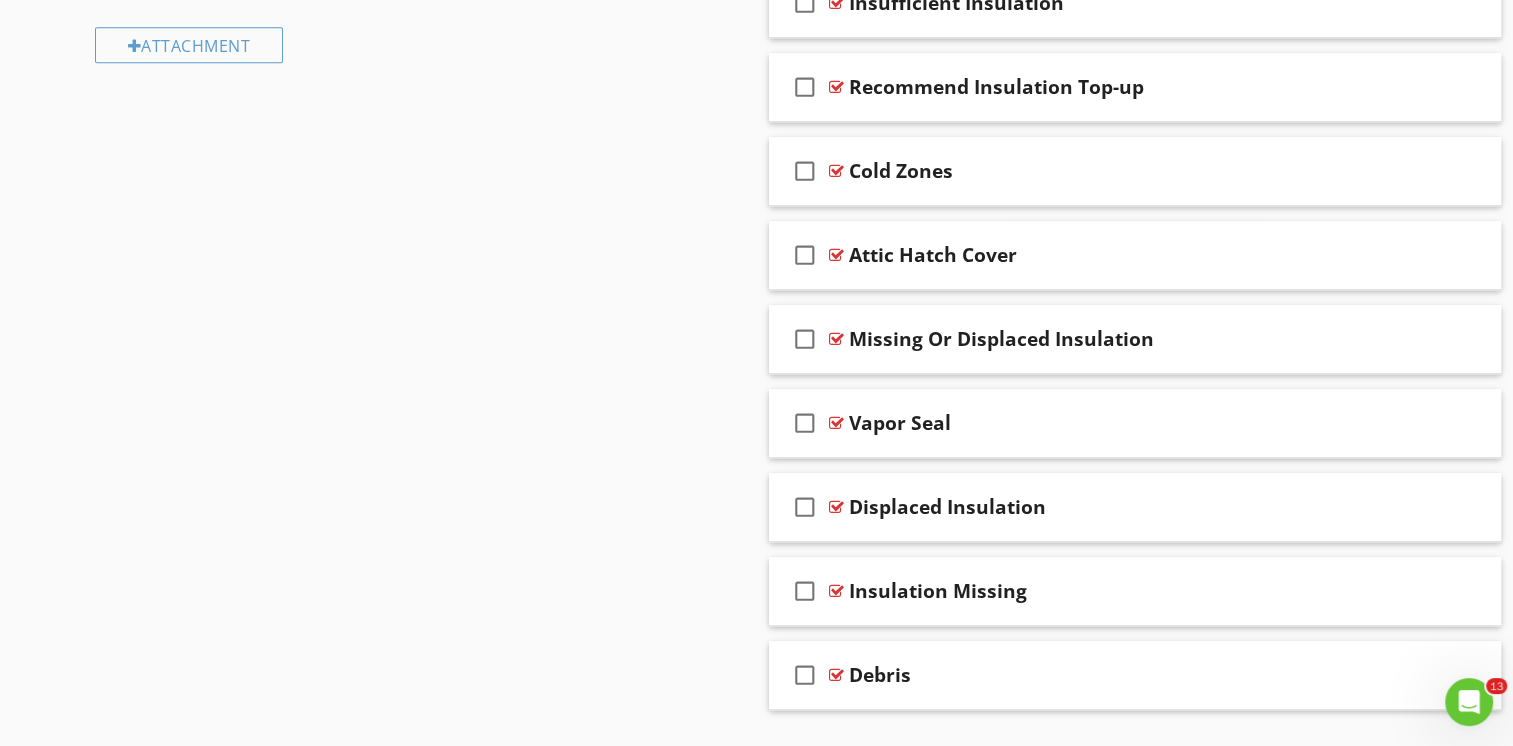 scroll, scrollTop: 1201, scrollLeft: 0, axis: vertical 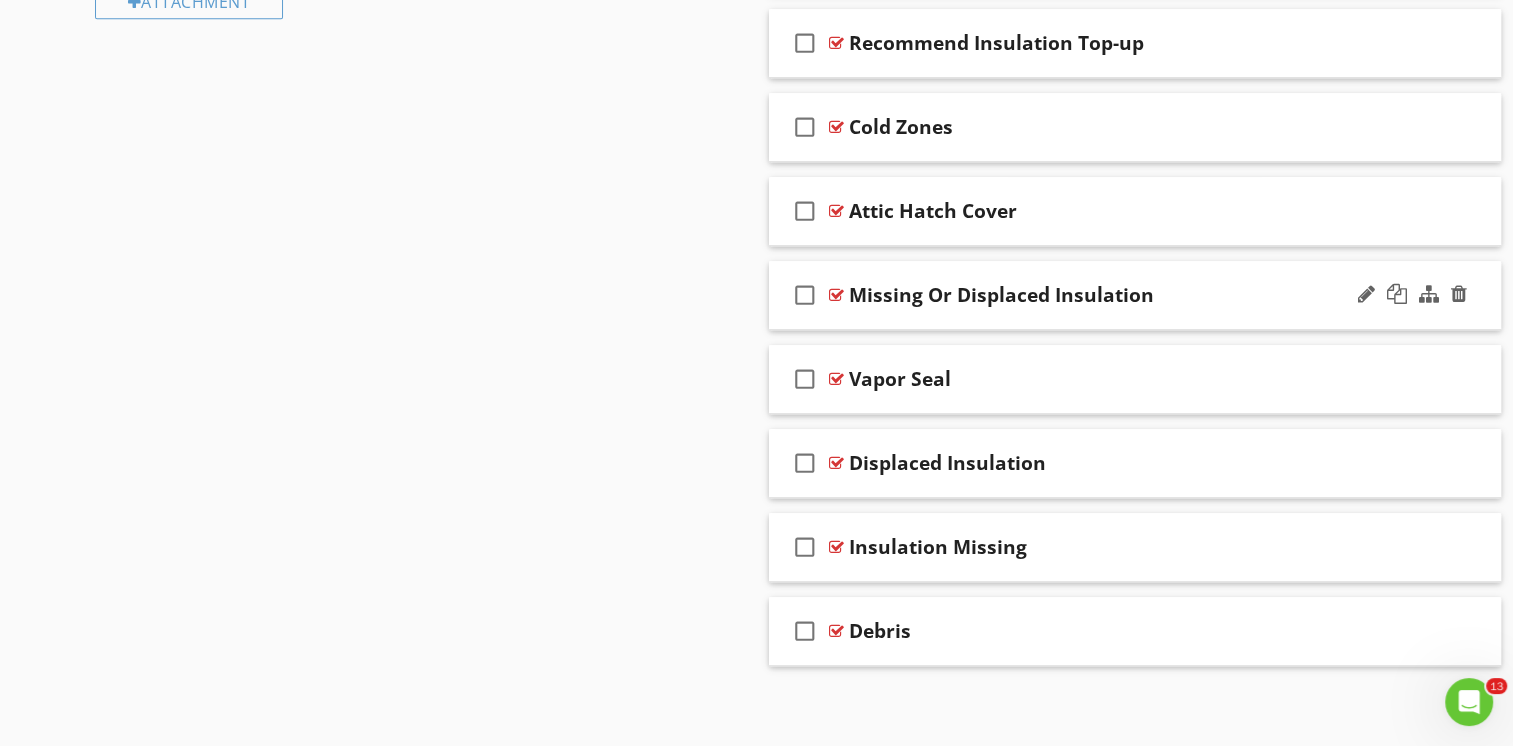 click on "check_box_outline_blank
Missing Or Displaced Insulation" at bounding box center (1135, 295) 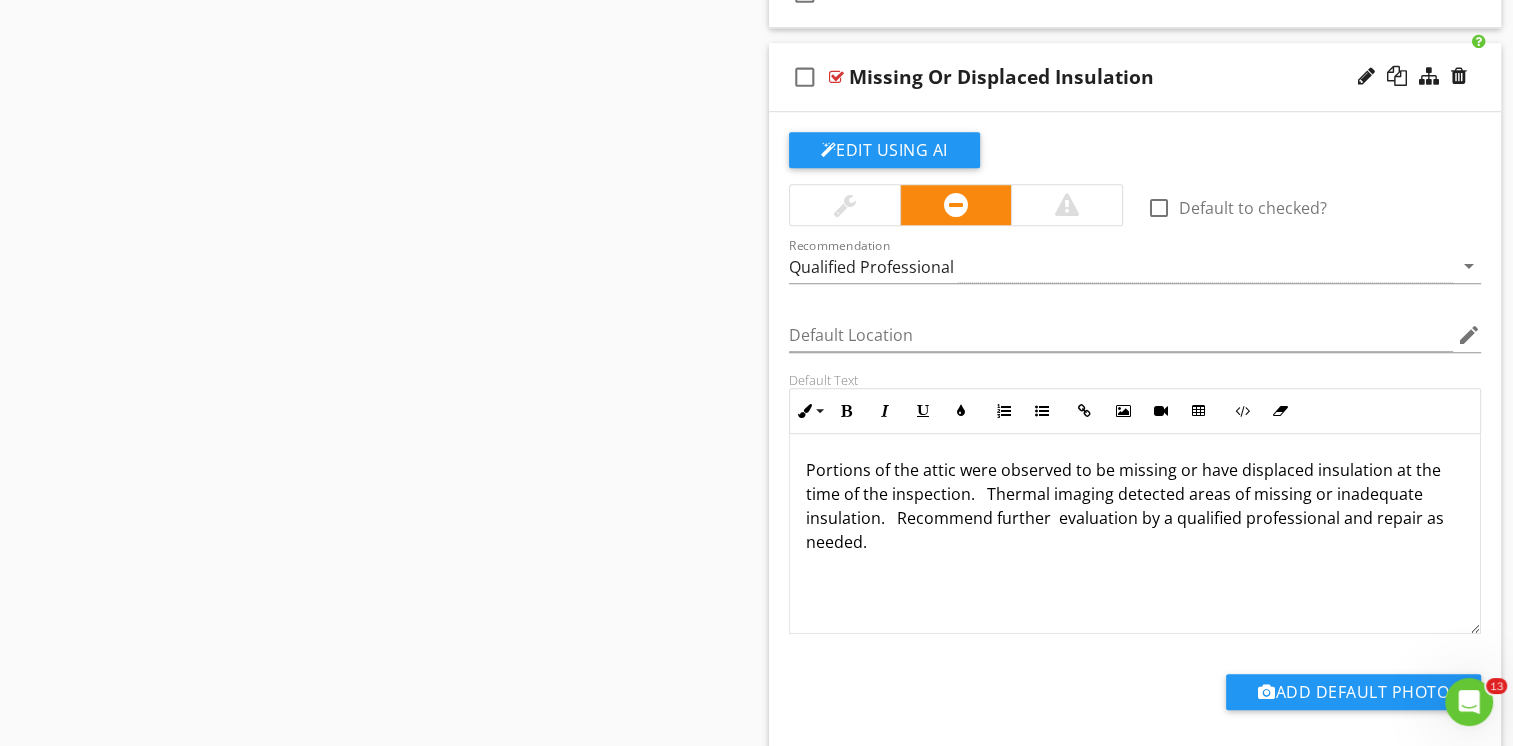 scroll, scrollTop: 1501, scrollLeft: 0, axis: vertical 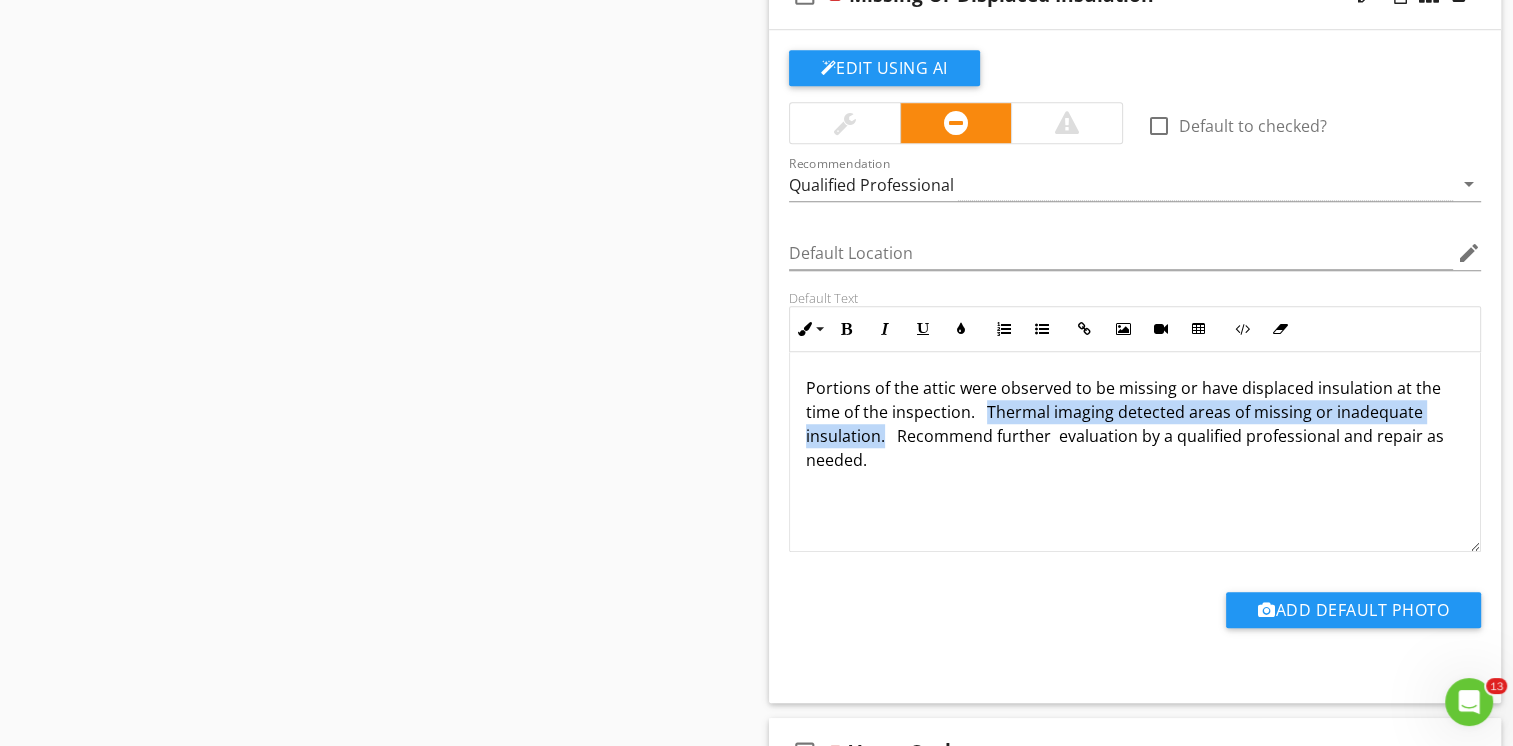 drag, startPoint x: 984, startPoint y: 406, endPoint x: 882, endPoint y: 434, distance: 105.773346 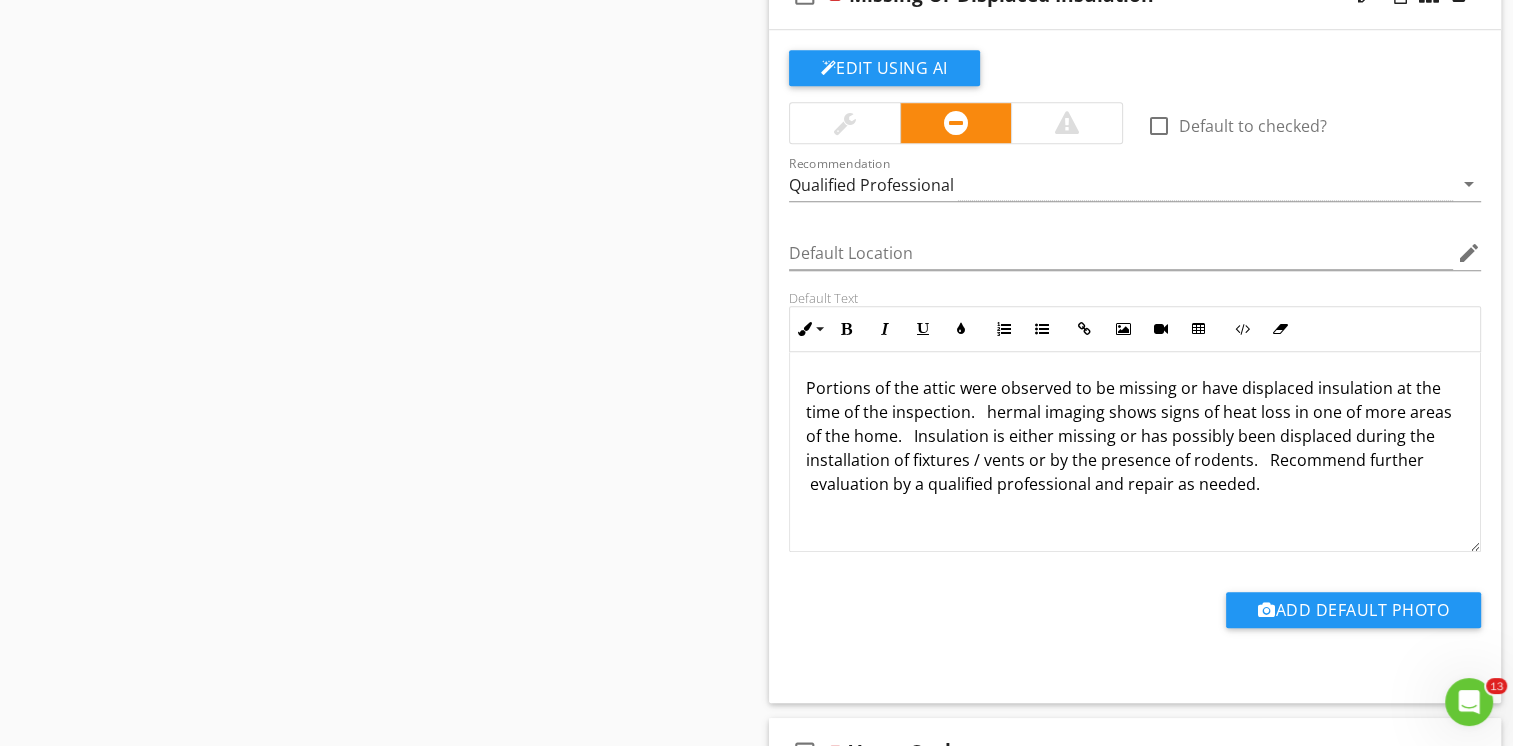 click on "Portions of the attic were observed to be missing or have displaced insulation at the time of the inspection.   hermal imaging shows signs of heat loss in one of more areas of the home.   Insulation is either missing or has possibly been displaced during the installation of fixtures / vents or by the presence of rodents.   Recommend further  evaluation by a qualified professional and repair as needed." at bounding box center (1135, 436) 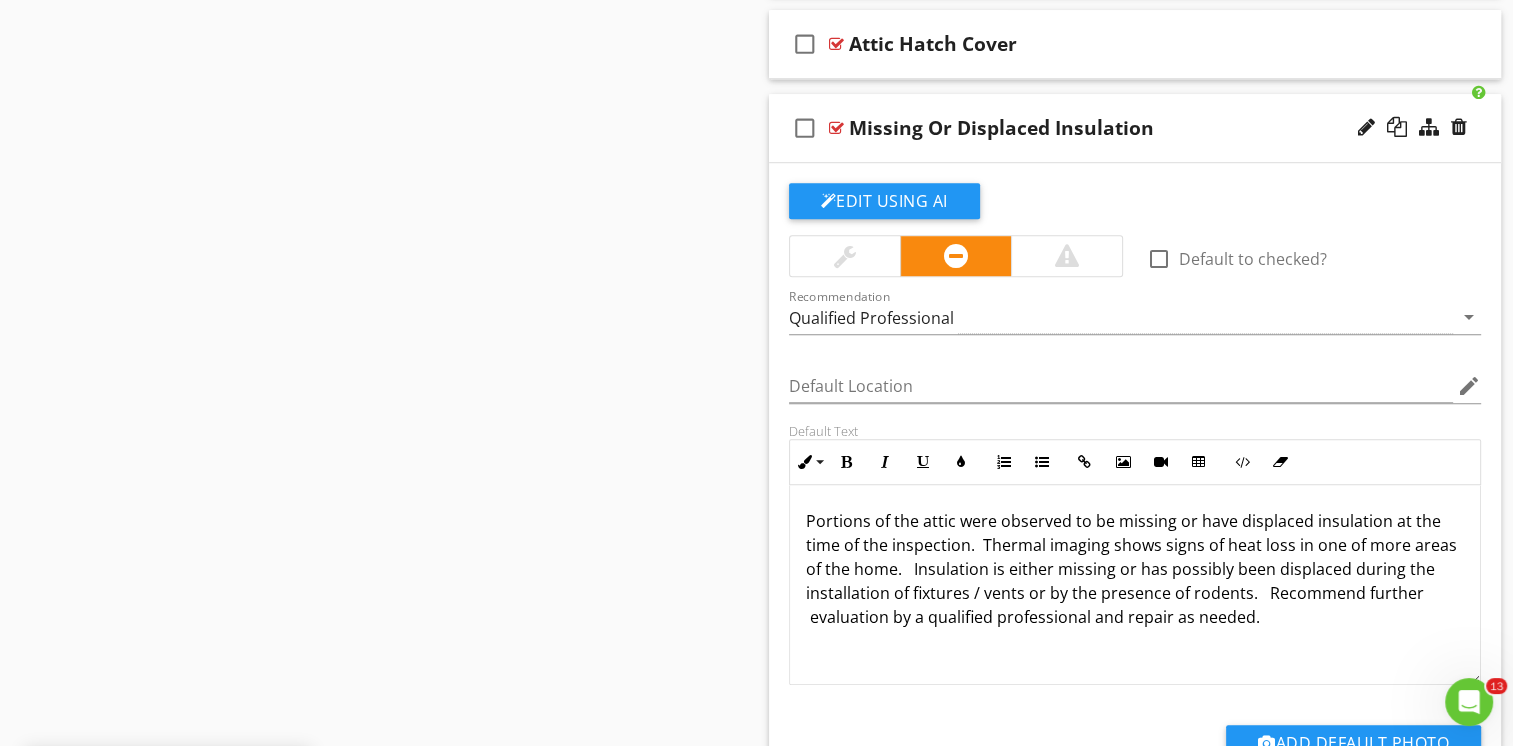 scroll, scrollTop: 1301, scrollLeft: 0, axis: vertical 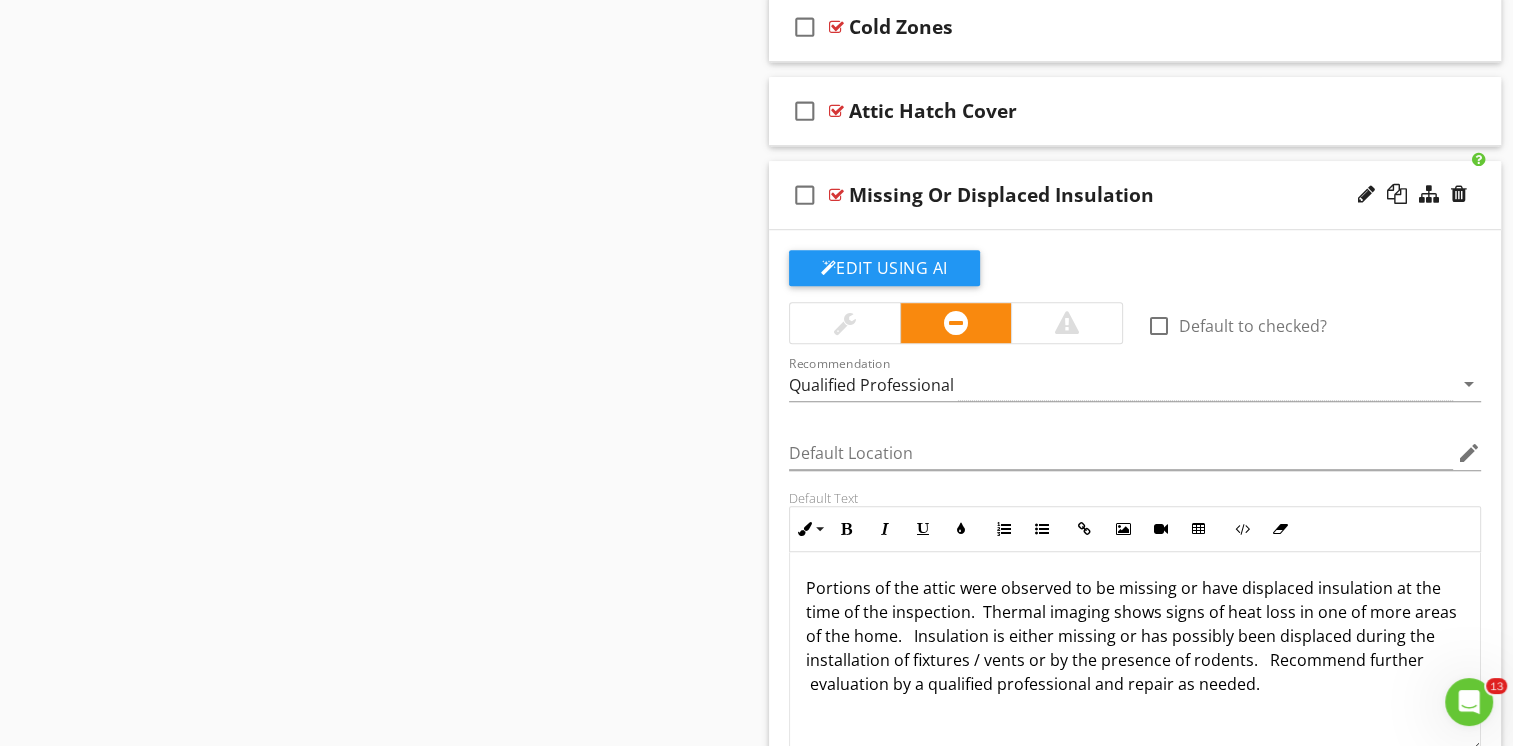 click on "check_box_outline_blank
Missing Or Displaced Insulation" at bounding box center (1135, 195) 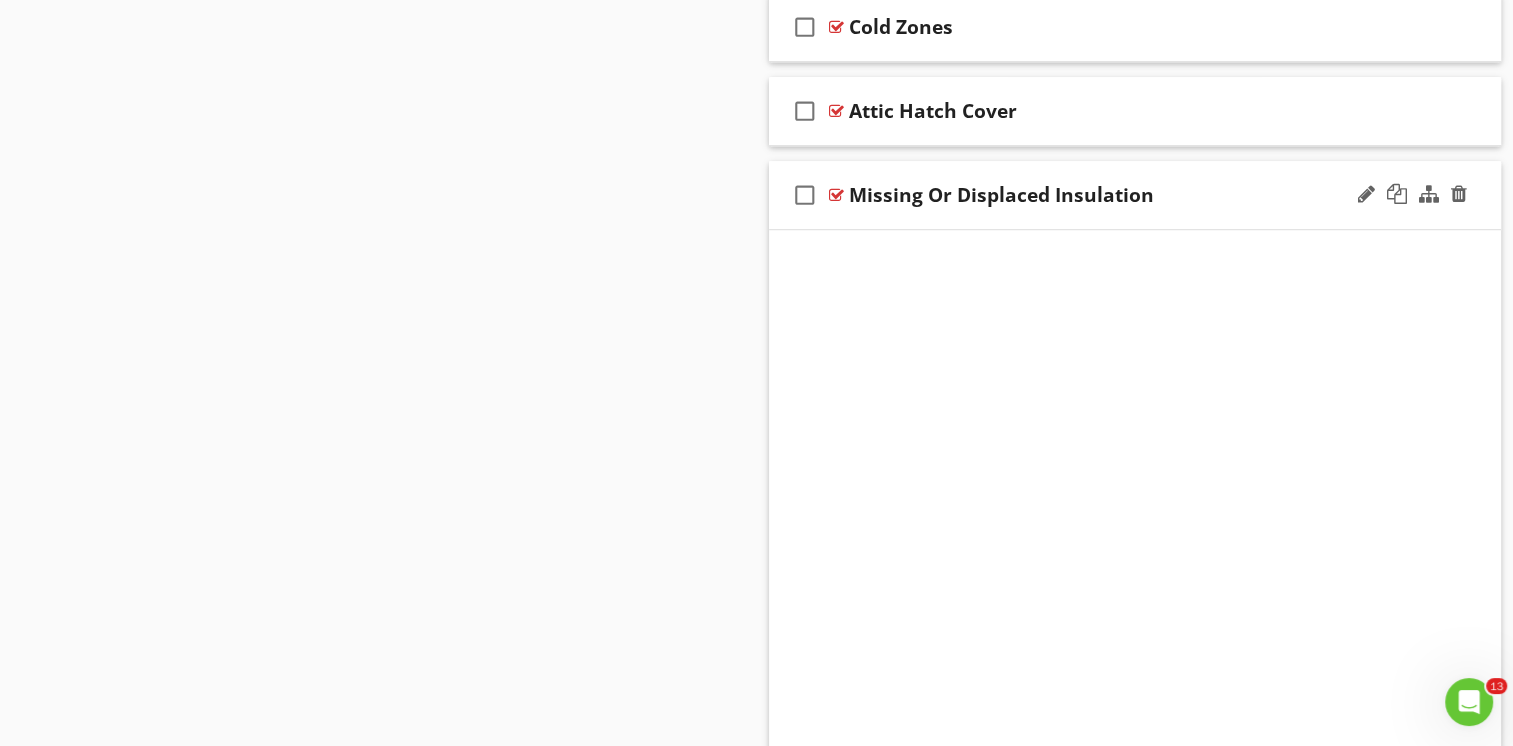scroll, scrollTop: 1201, scrollLeft: 0, axis: vertical 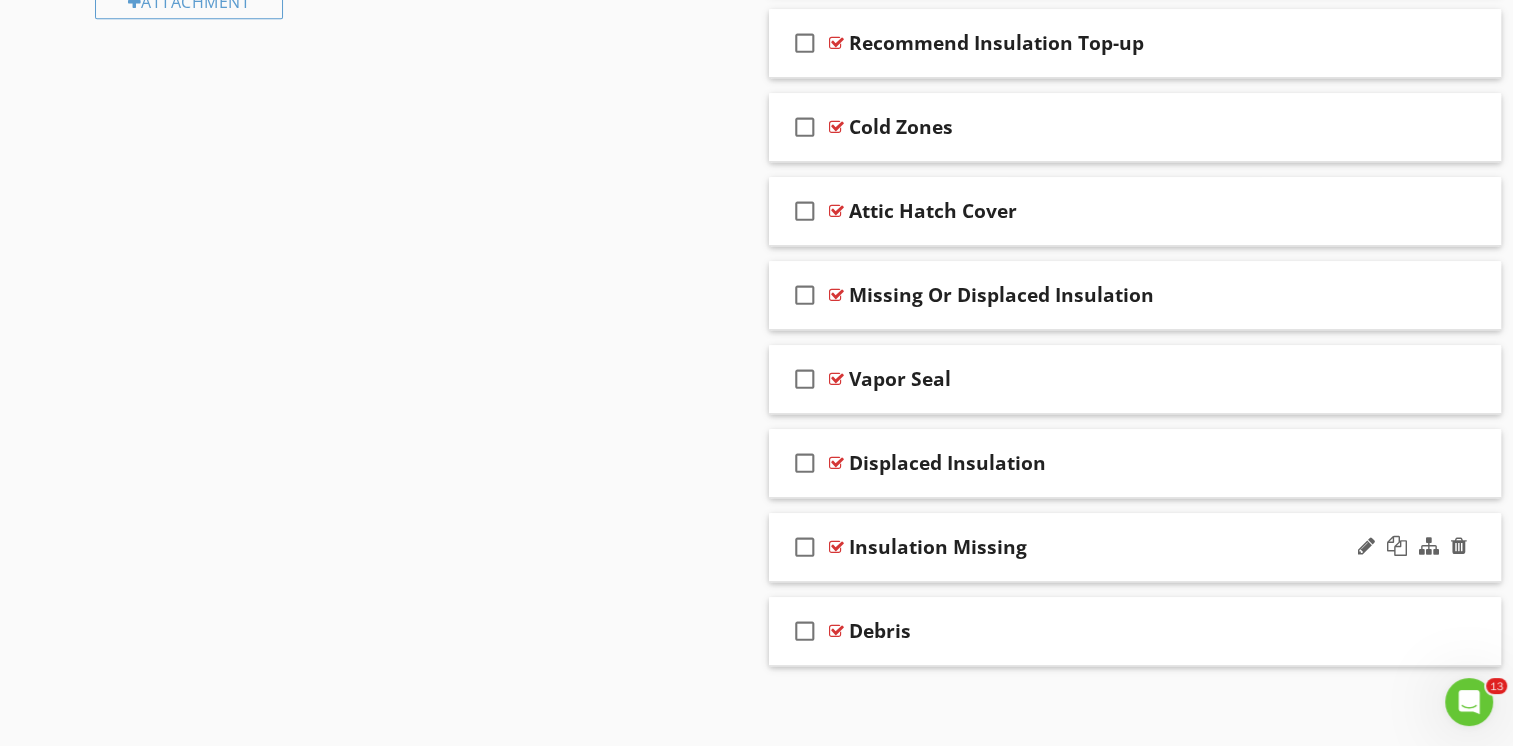 click on "Insulation Missing" at bounding box center [1108, 547] 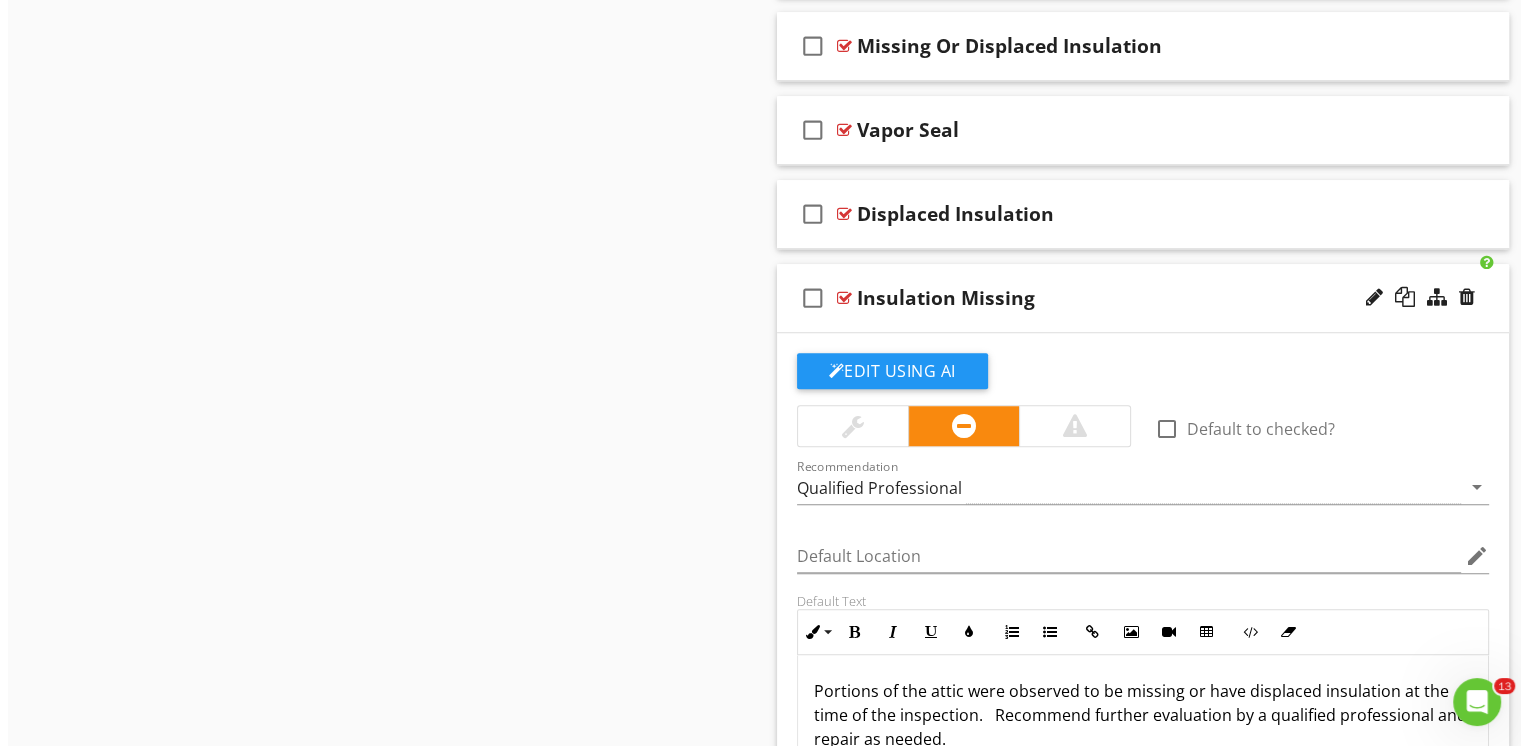 scroll, scrollTop: 1401, scrollLeft: 0, axis: vertical 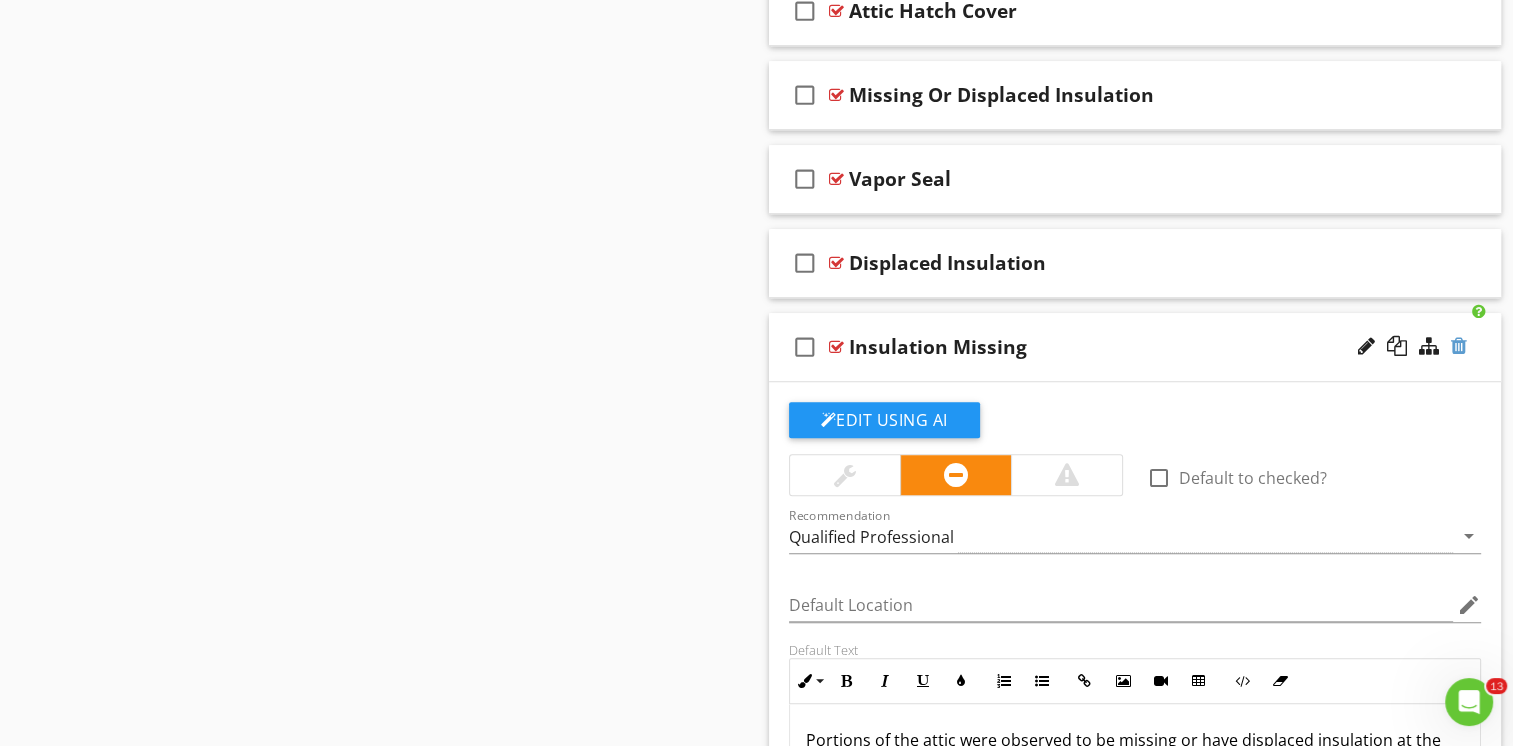 click at bounding box center (1459, 346) 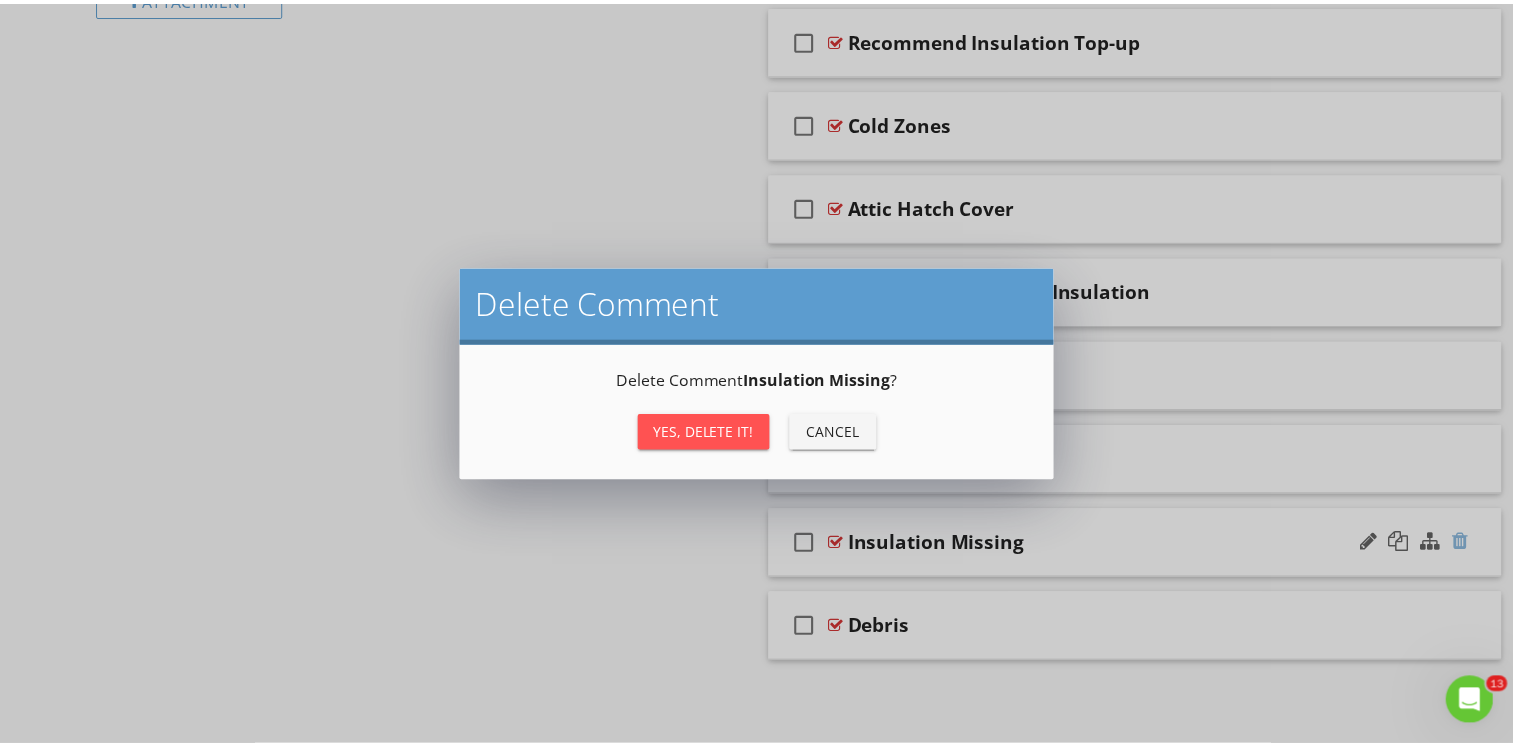 scroll, scrollTop: 1201, scrollLeft: 0, axis: vertical 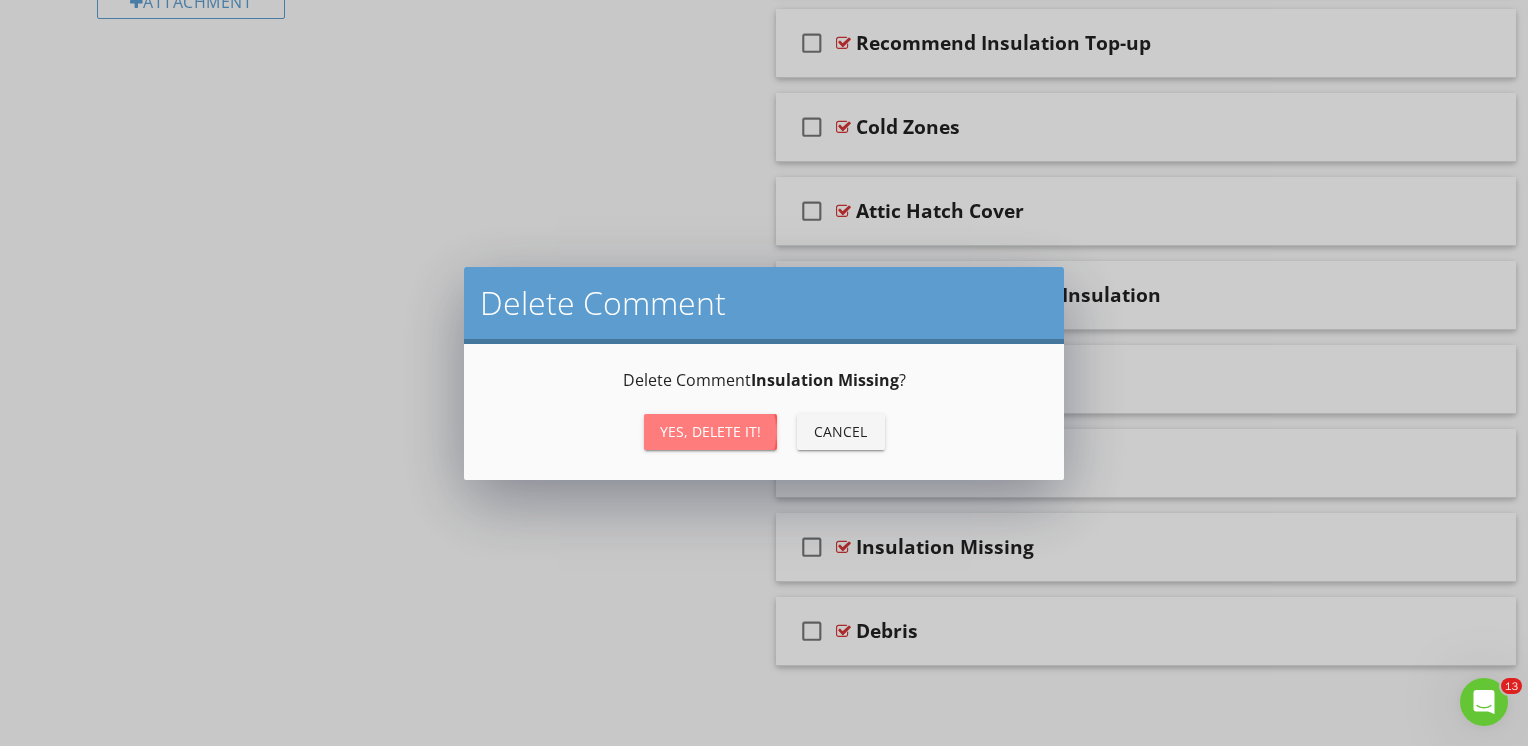 click on "Yes, Delete it!" at bounding box center [710, 431] 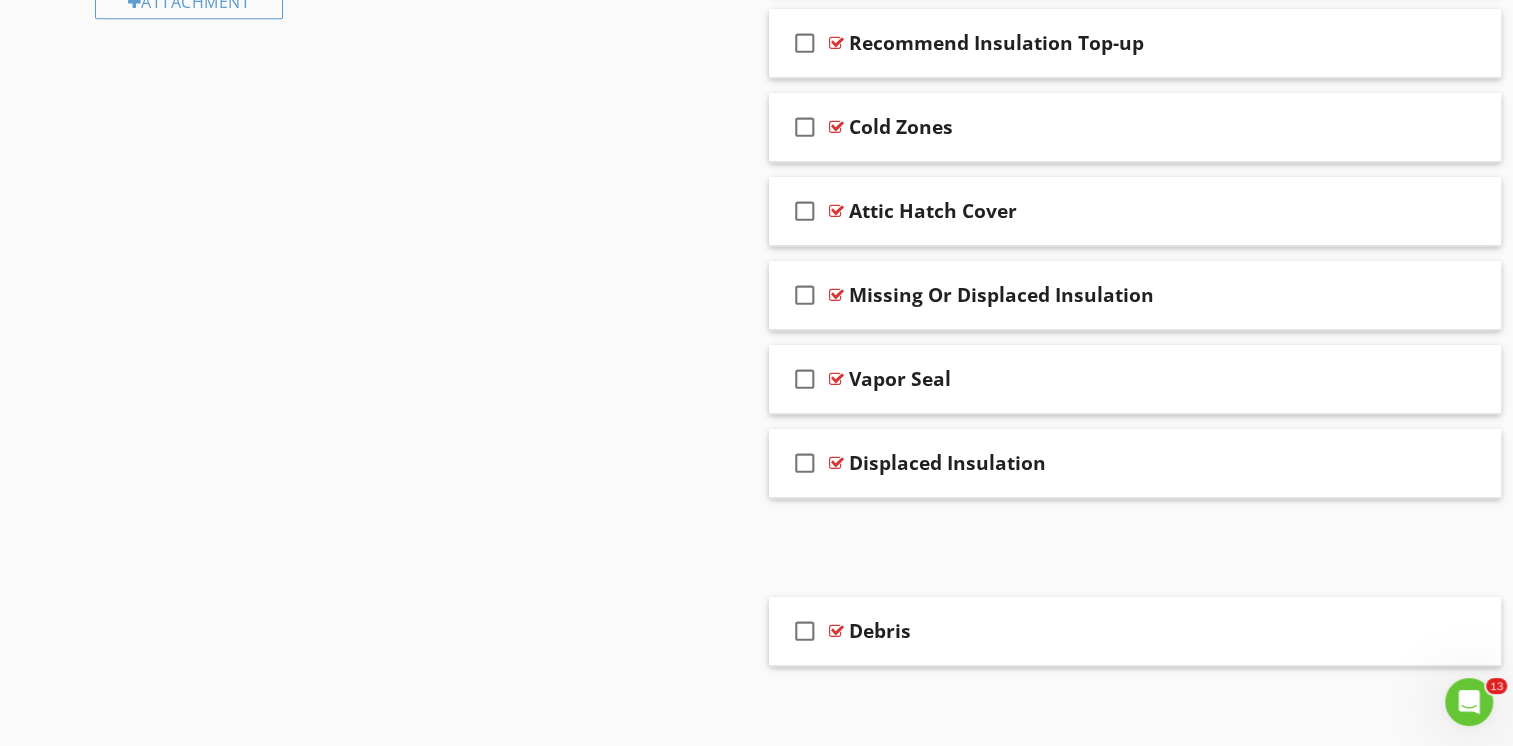 scroll, scrollTop: 1117, scrollLeft: 0, axis: vertical 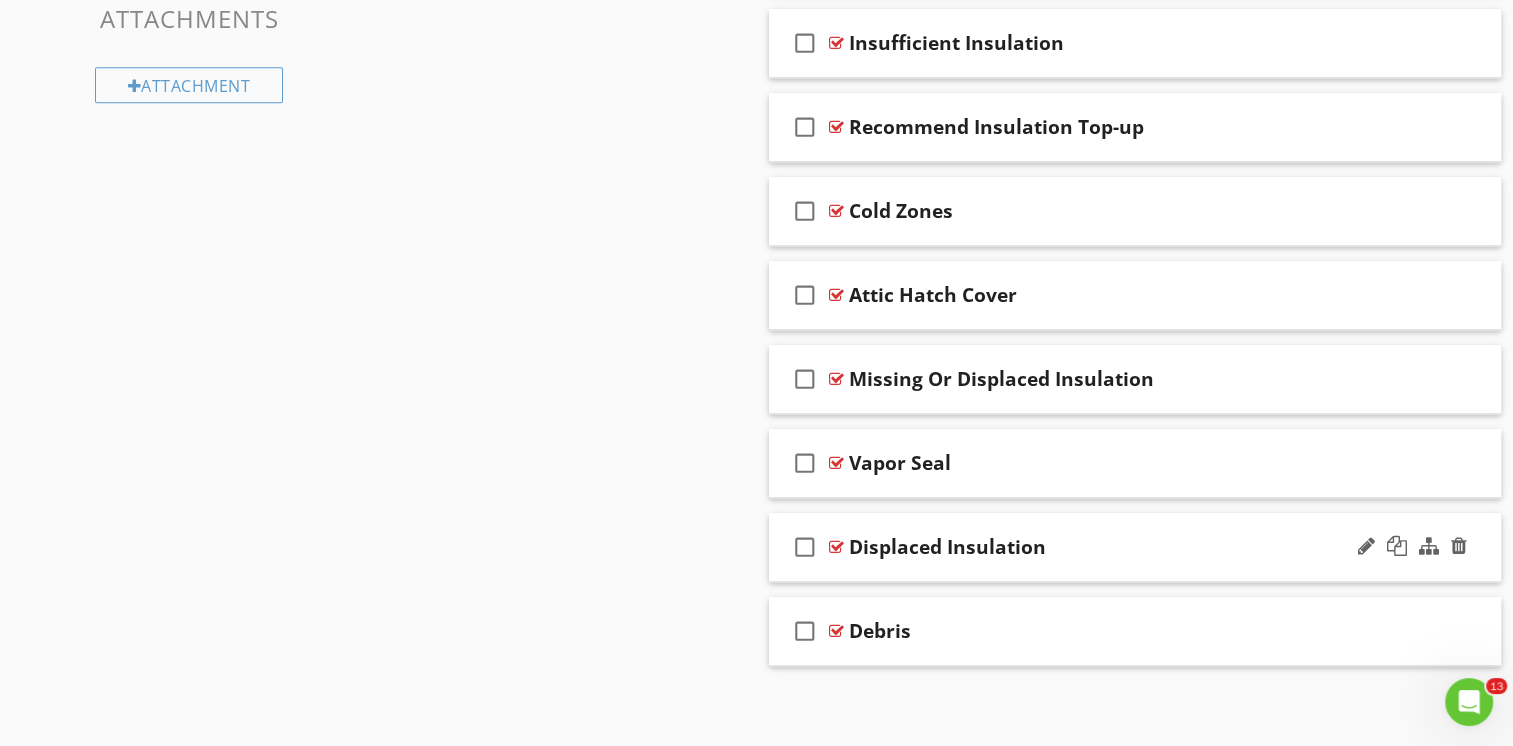 click on "check_box_outline_blank
Displaced Insulation" at bounding box center [1135, 547] 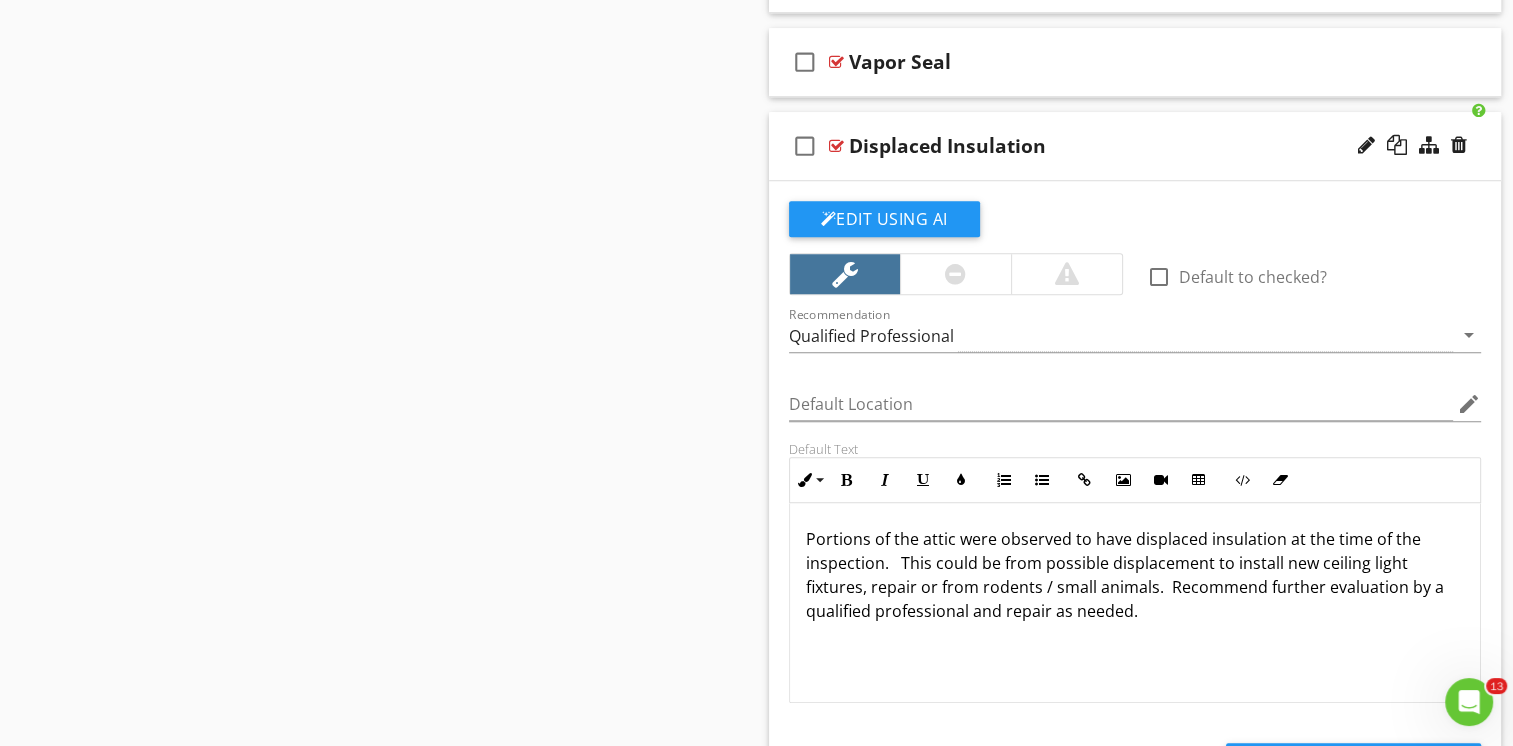 scroll, scrollTop: 1601, scrollLeft: 0, axis: vertical 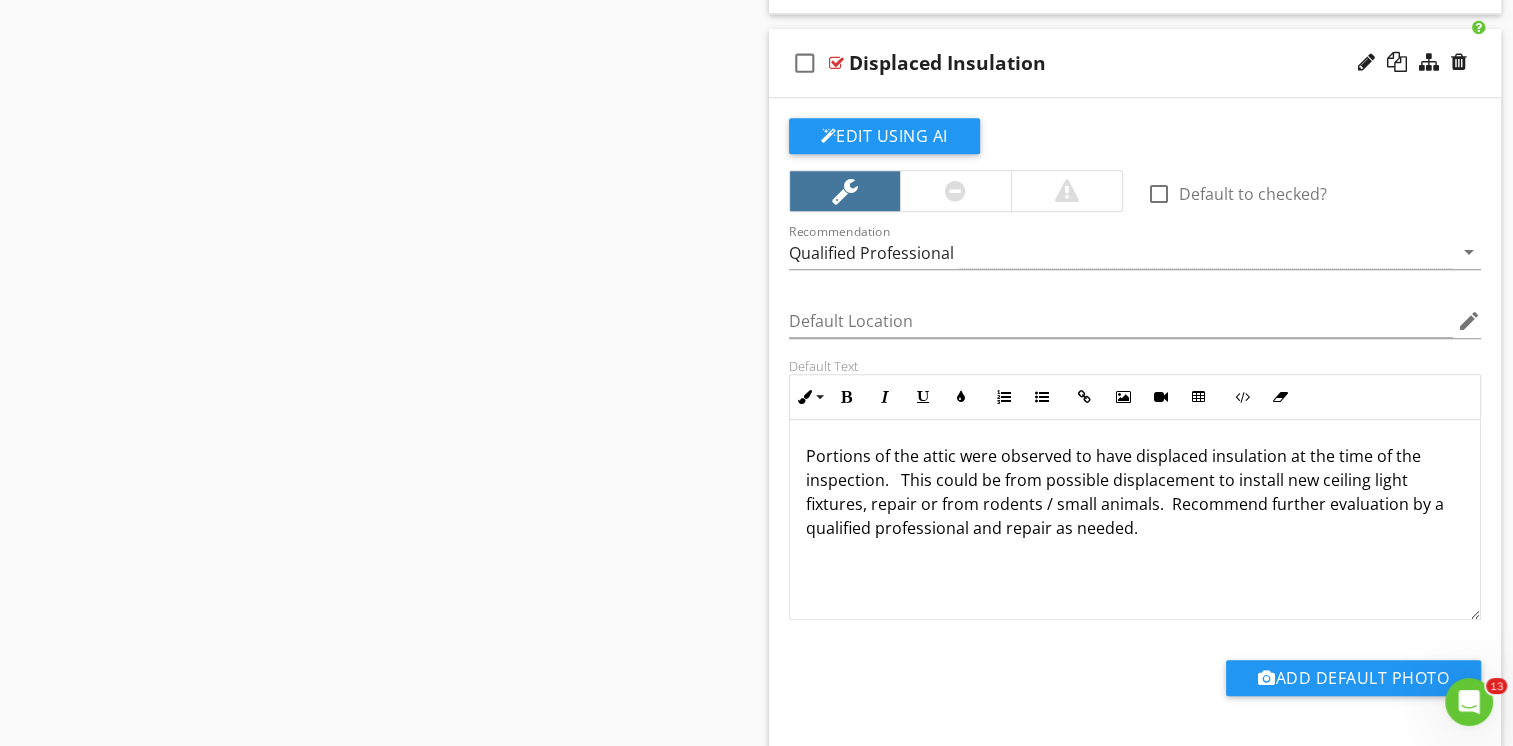 click on "check_box_outline_blank
Displaced Insulation" at bounding box center [1135, 63] 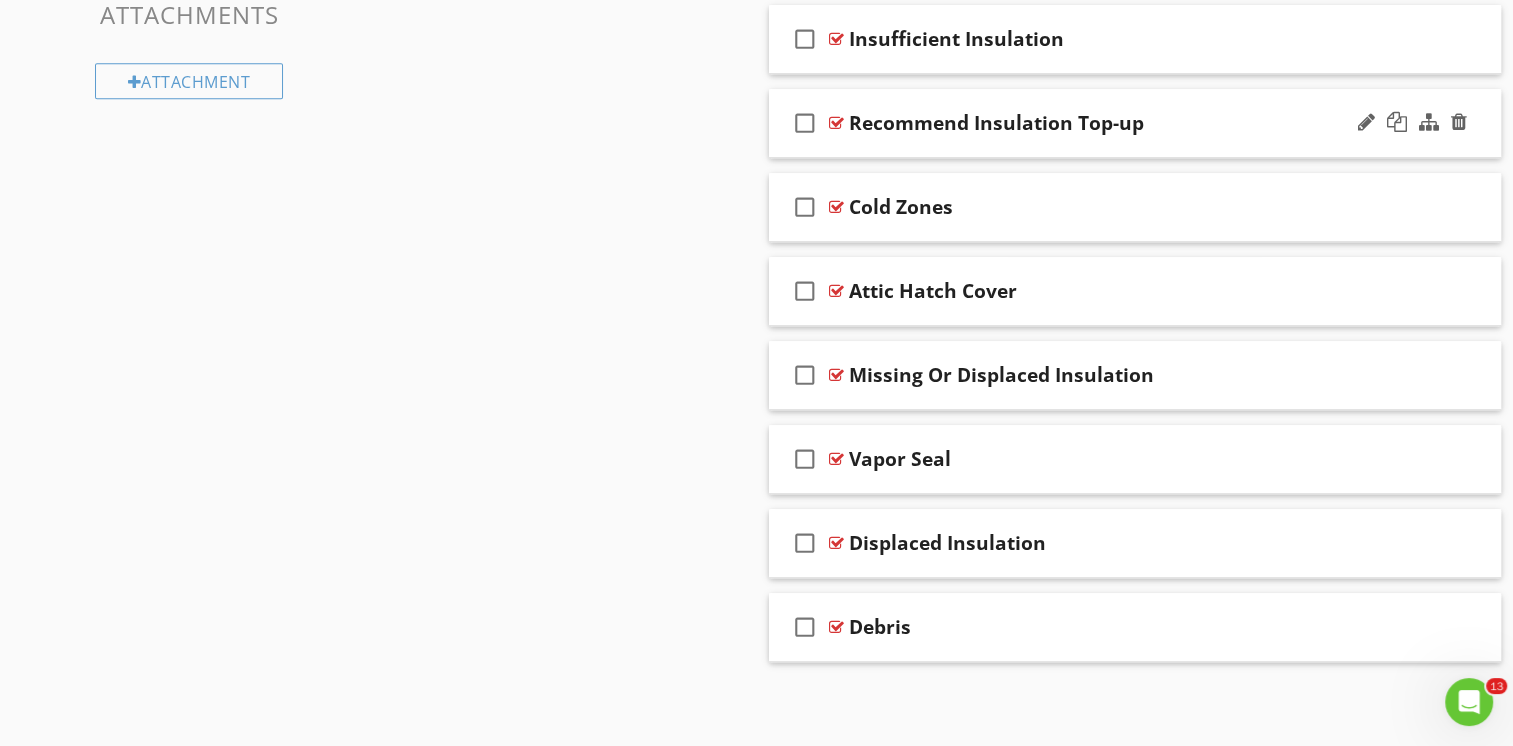 scroll, scrollTop: 1117, scrollLeft: 0, axis: vertical 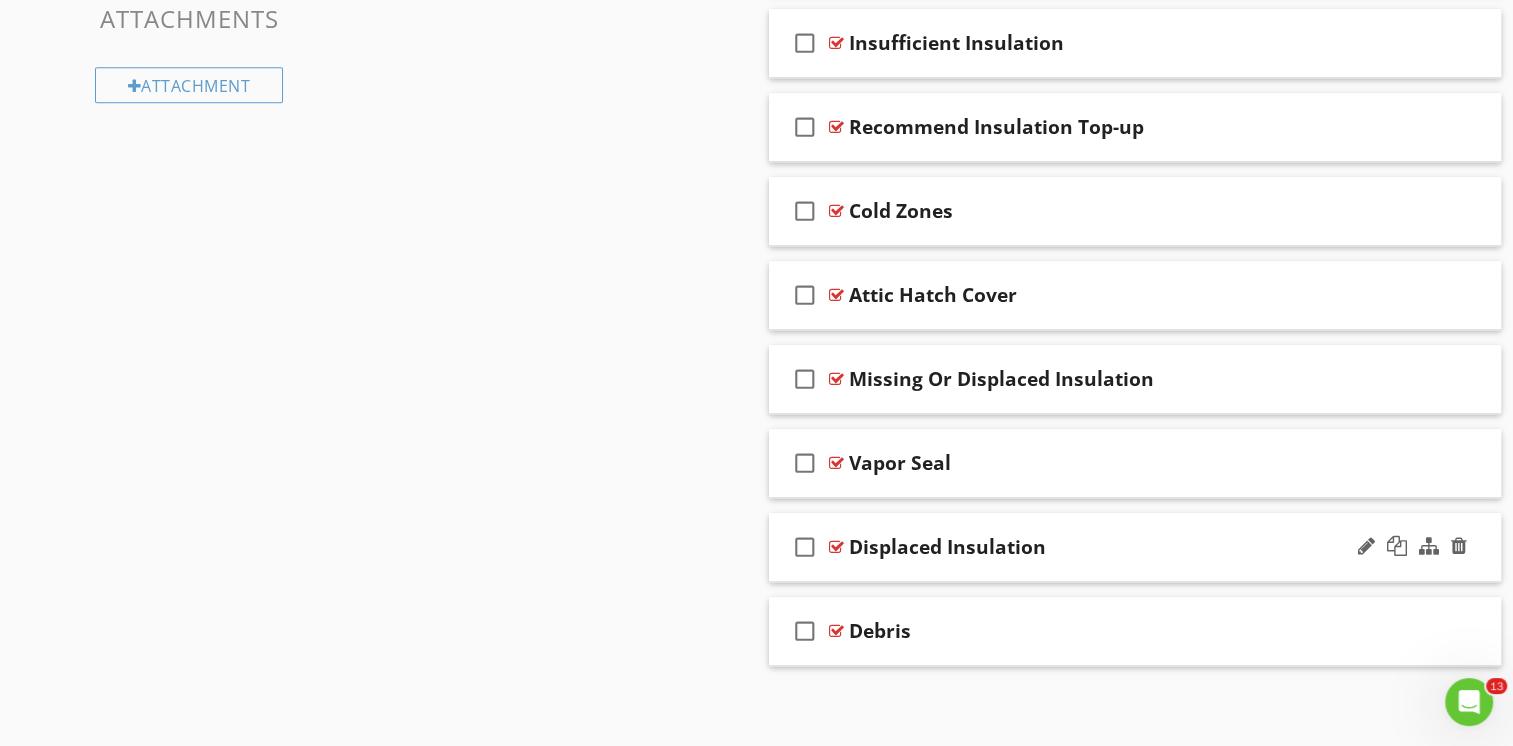 type 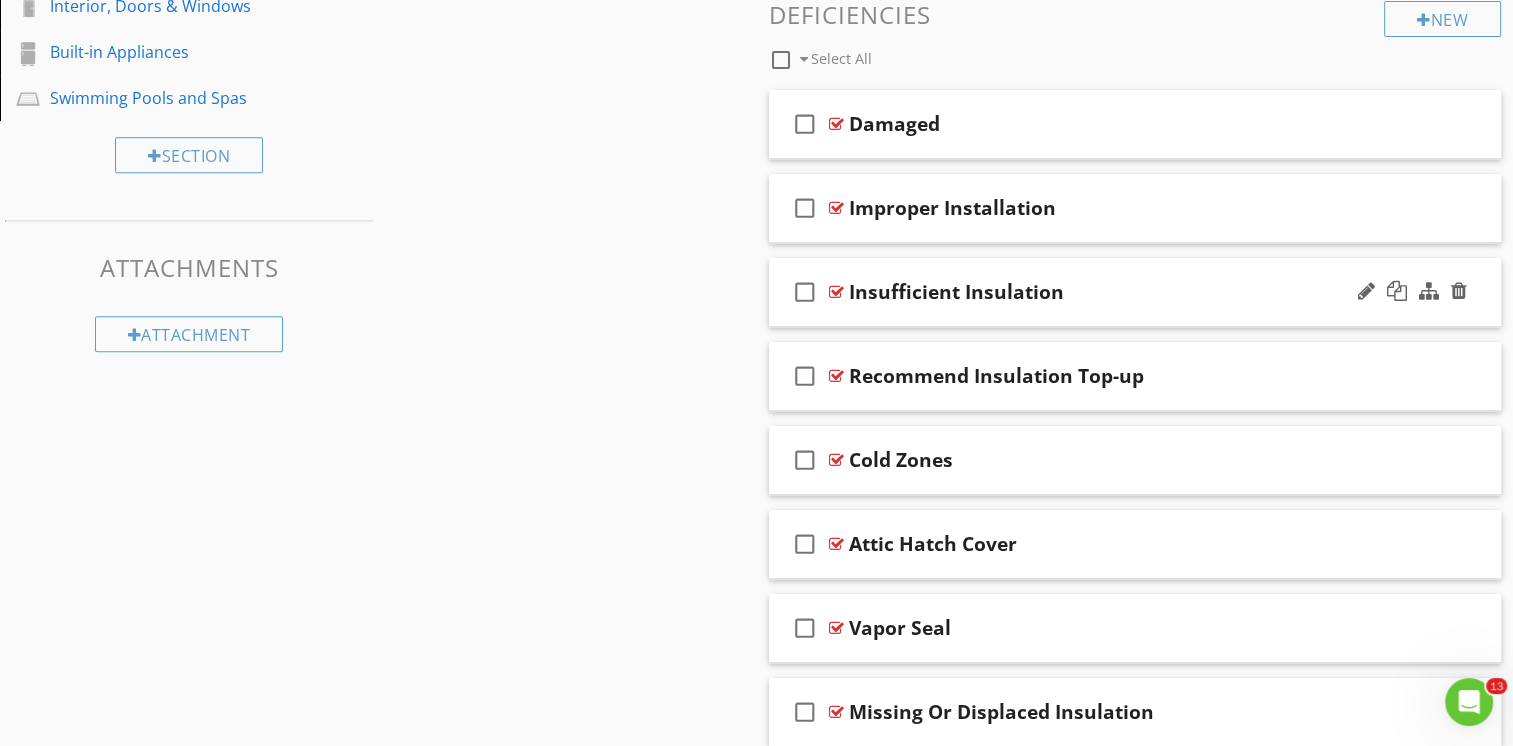 scroll, scrollTop: 917, scrollLeft: 0, axis: vertical 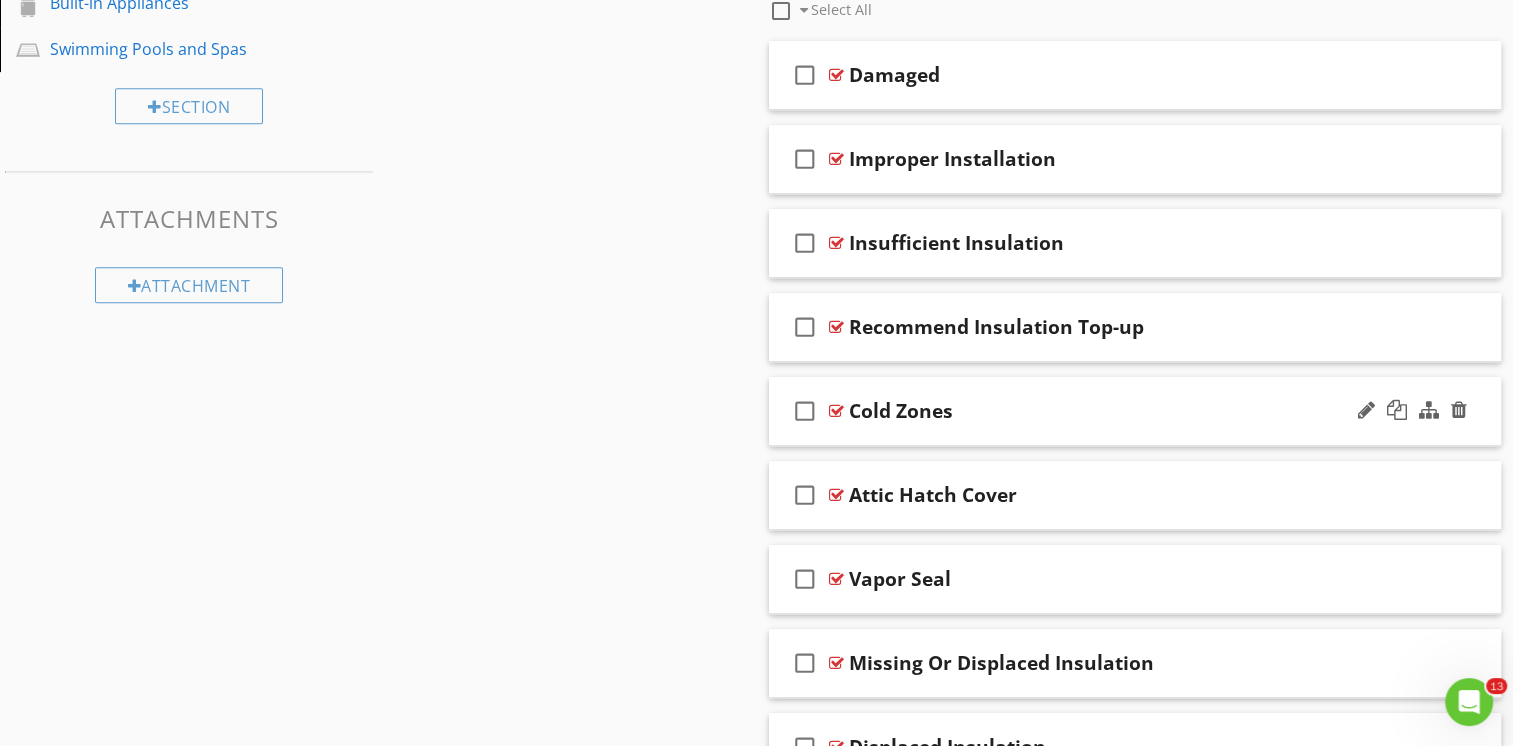 click on "check_box_outline_blank
Cold Zones" at bounding box center (1135, 411) 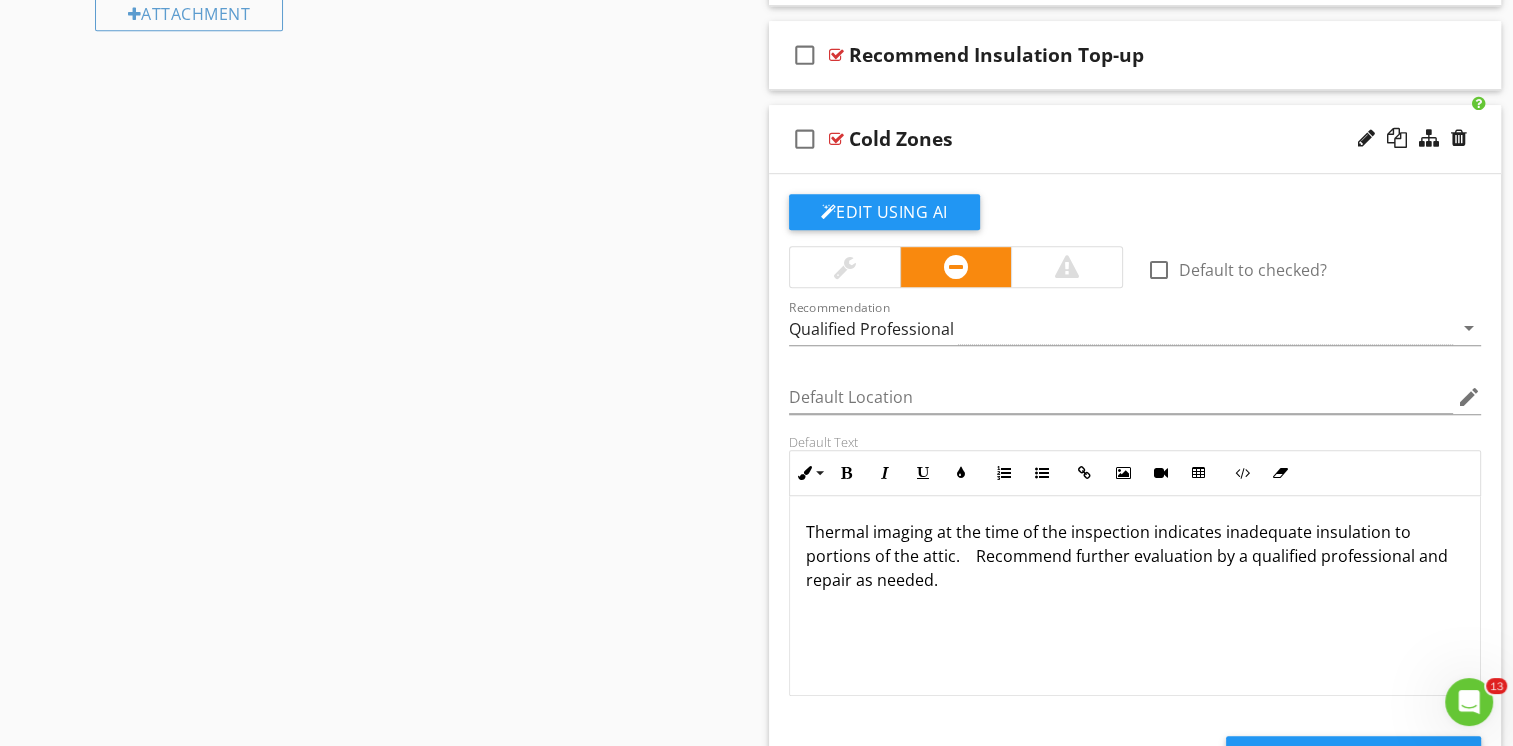 scroll, scrollTop: 1217, scrollLeft: 0, axis: vertical 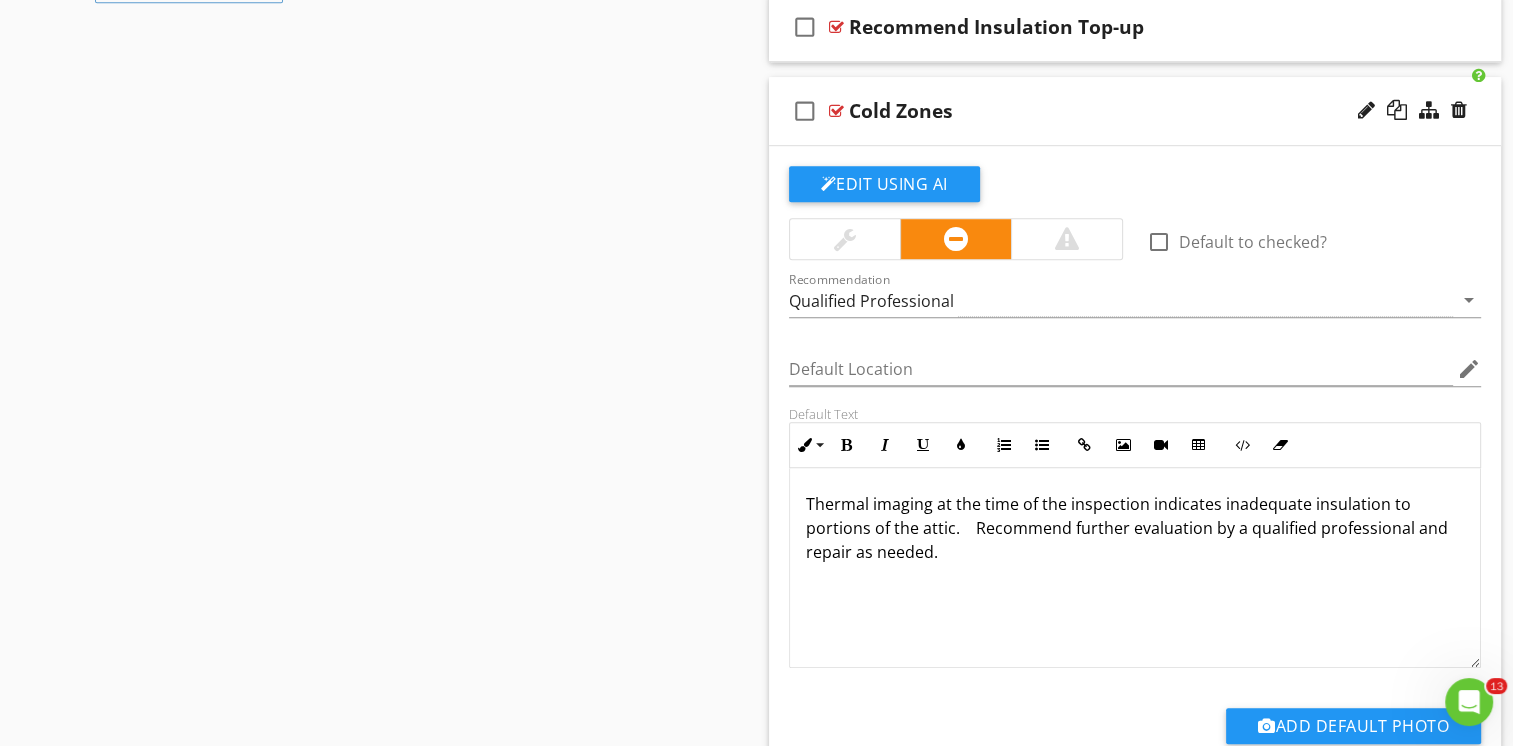 click on "check_box_outline_blank
Cold Zones" at bounding box center (1135, 111) 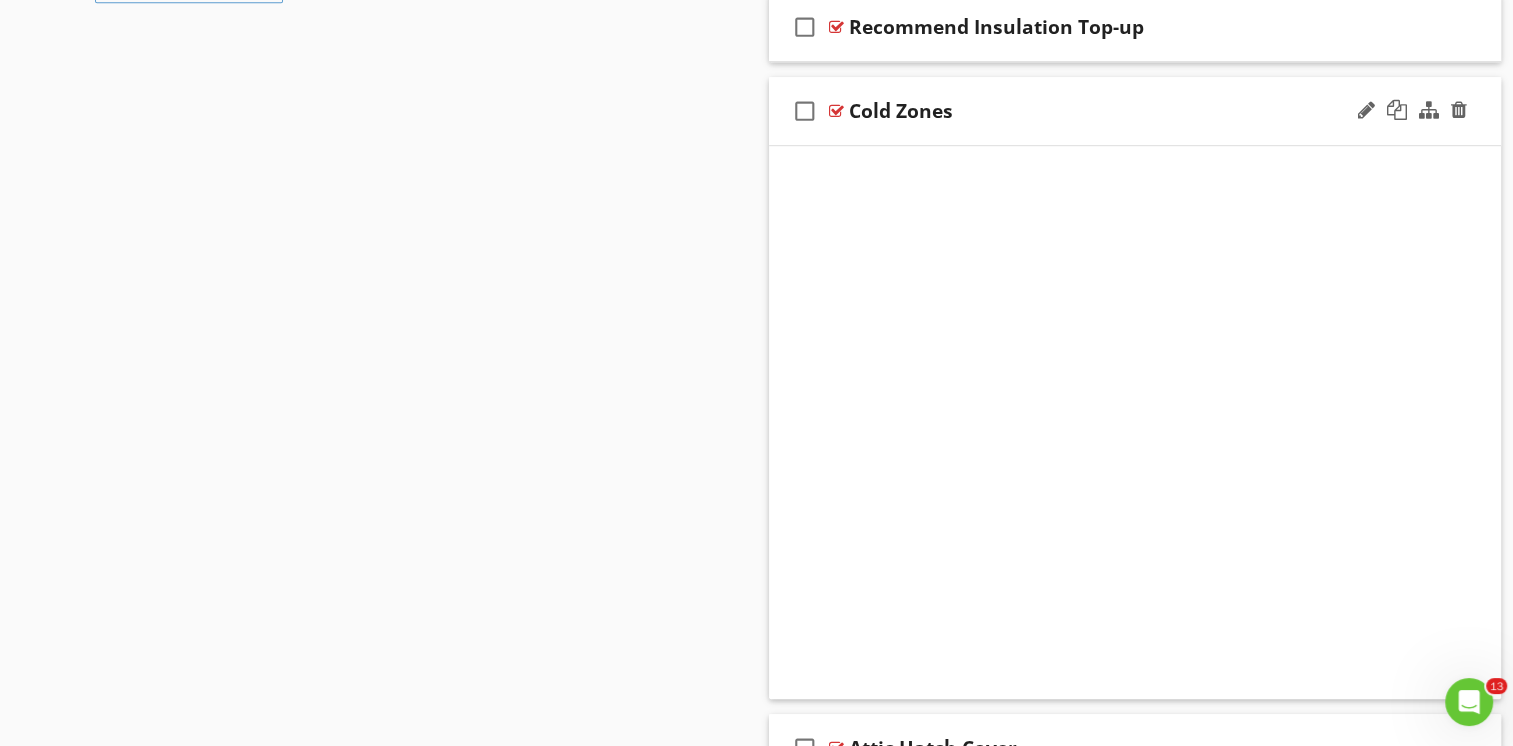scroll, scrollTop: 1117, scrollLeft: 0, axis: vertical 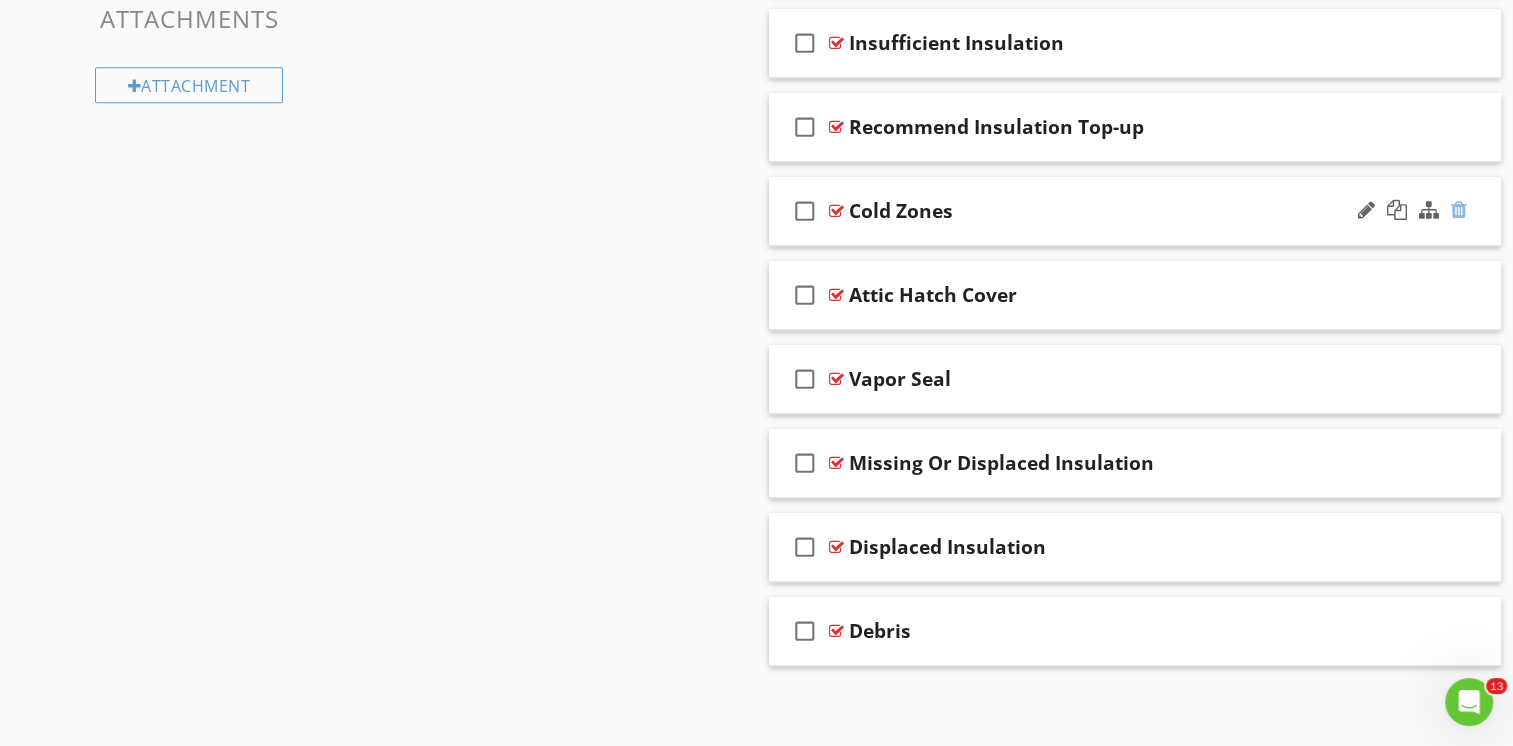click at bounding box center (1459, 210) 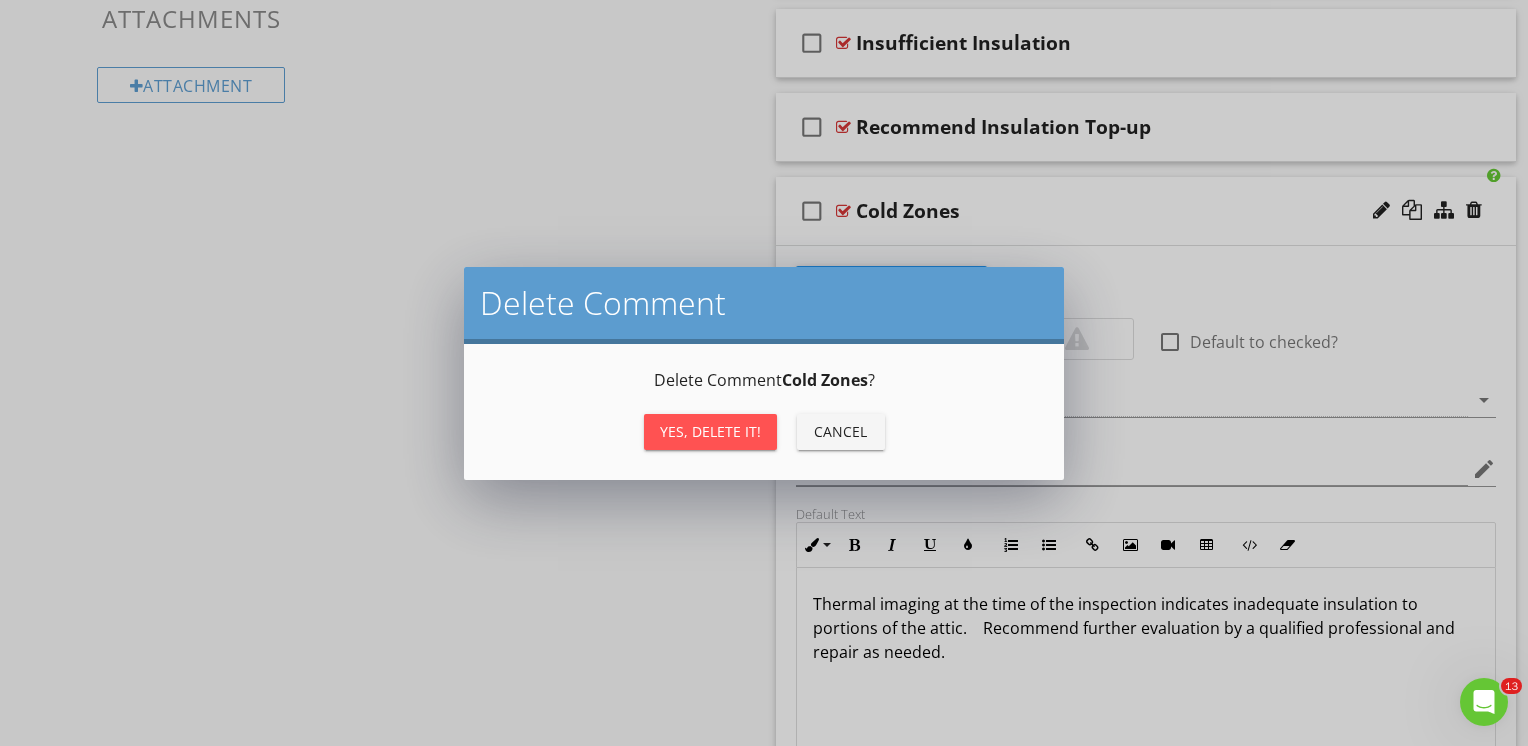 click on "Yes, Delete it!" at bounding box center (710, 431) 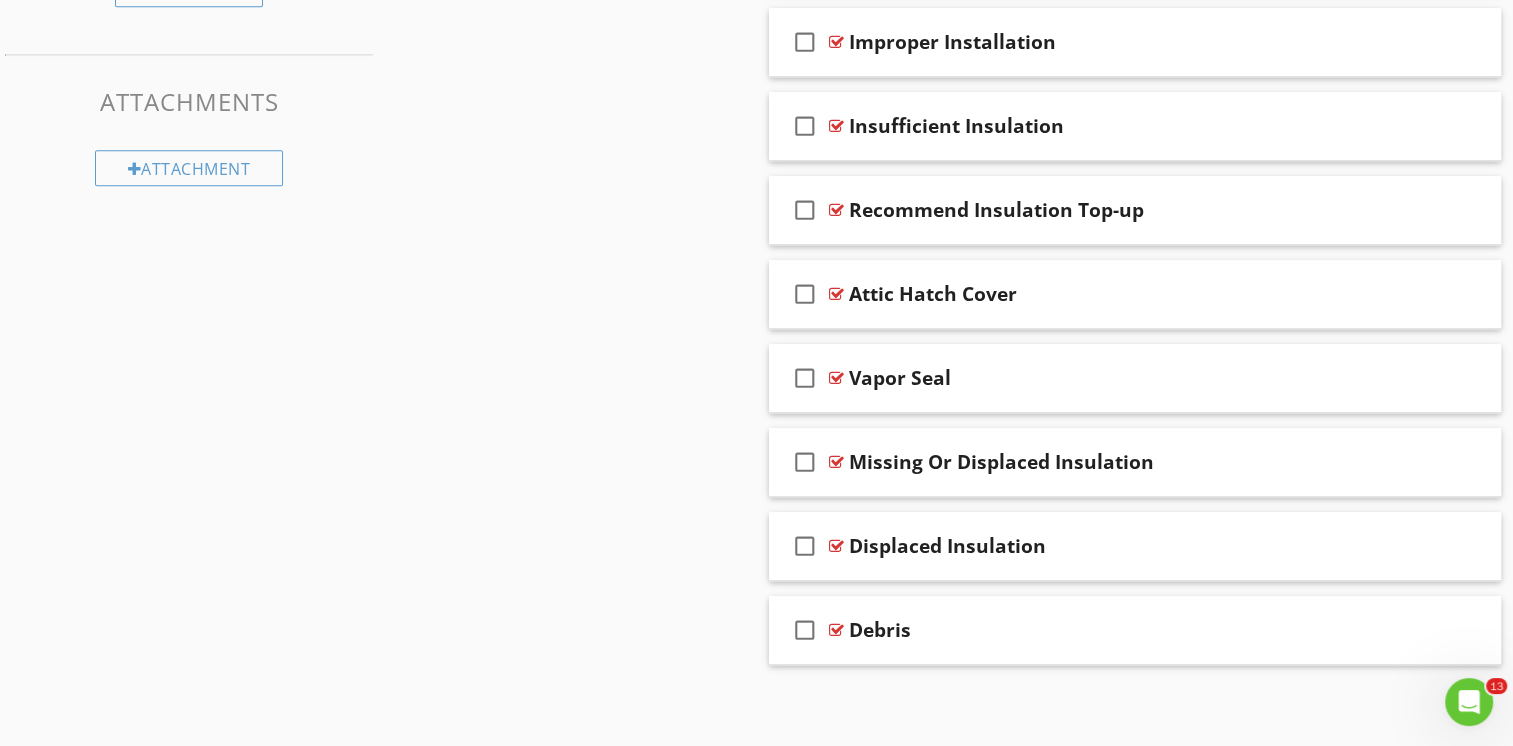 scroll, scrollTop: 934, scrollLeft: 0, axis: vertical 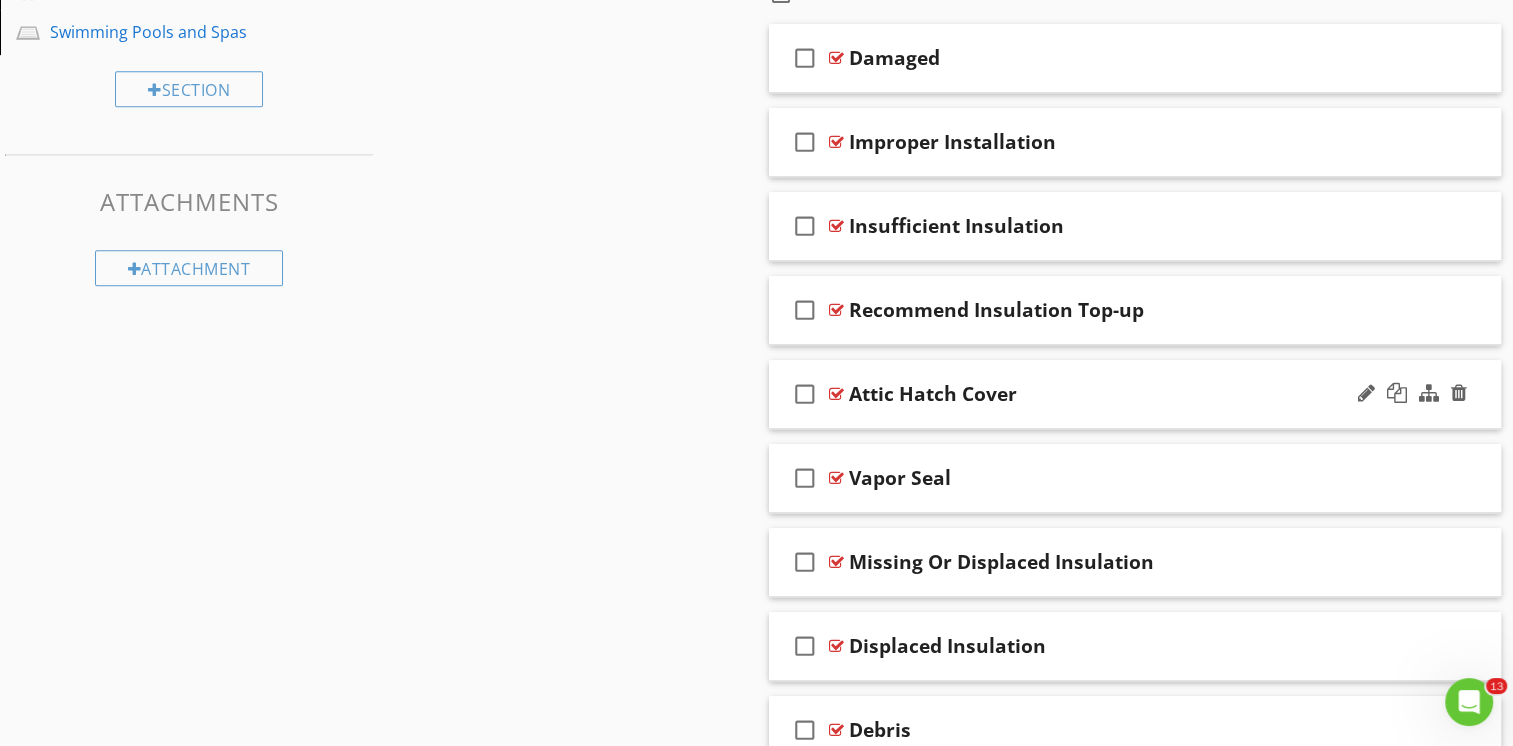 click on "check_box_outline_blank
Attic Hatch Cover" at bounding box center [1135, 394] 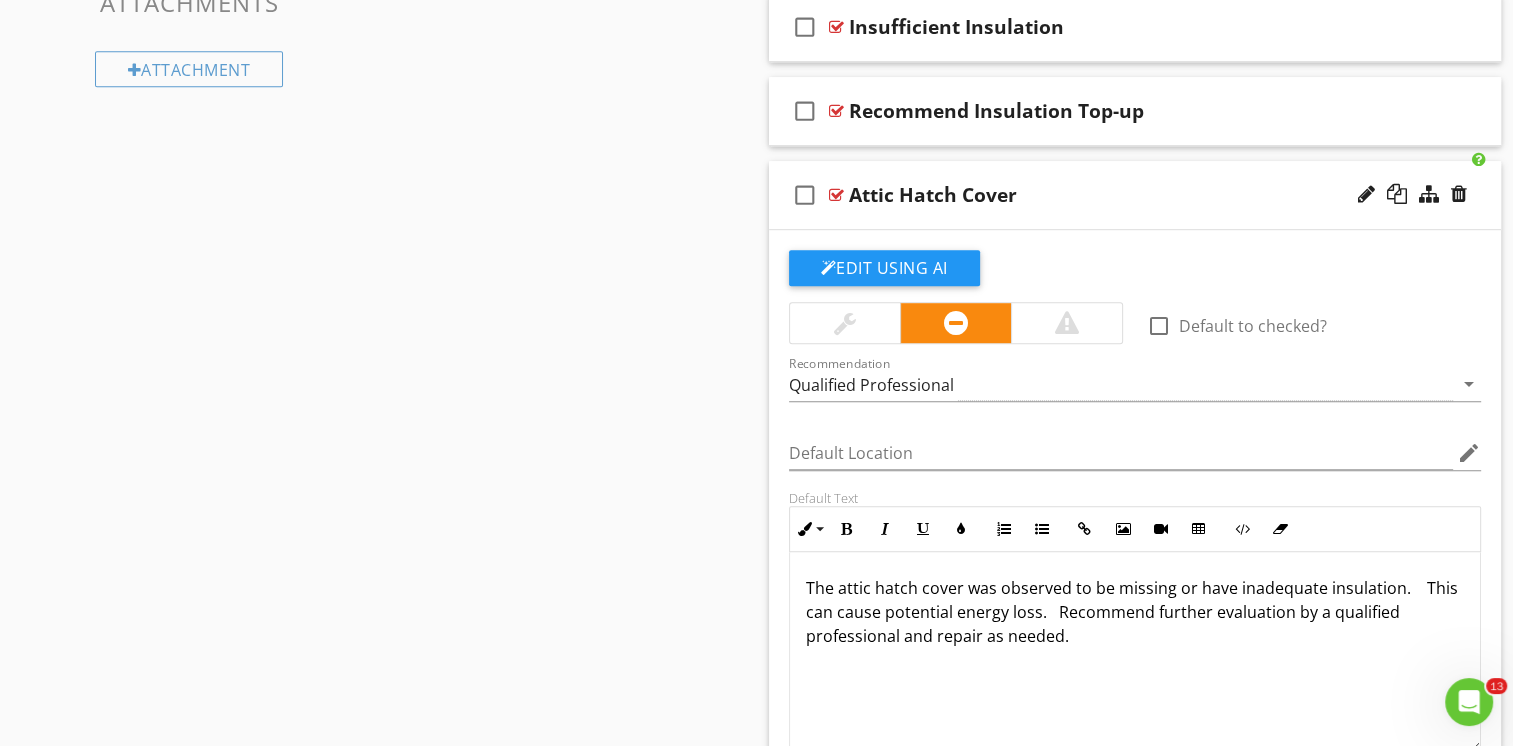 scroll, scrollTop: 1134, scrollLeft: 0, axis: vertical 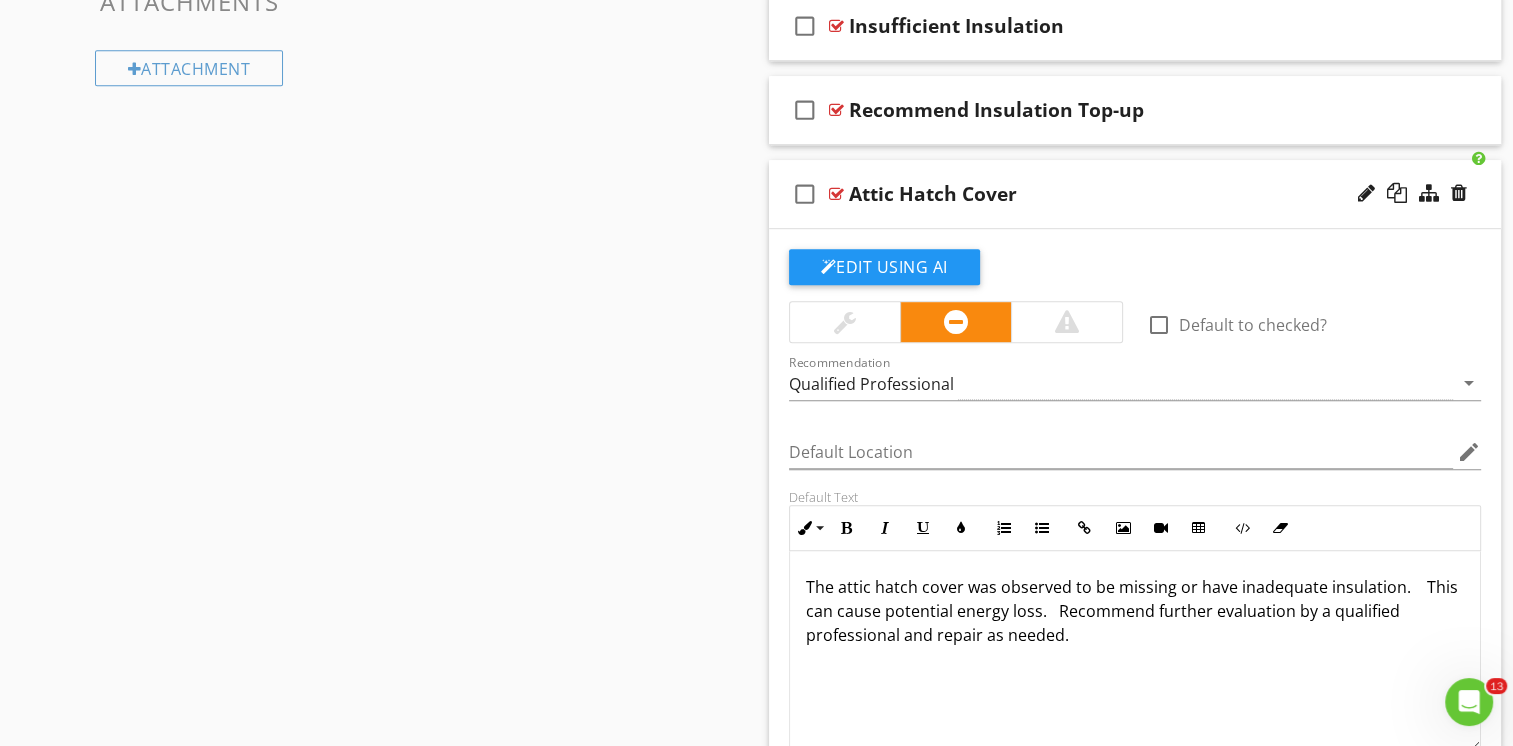 click on "check_box_outline_blank
Attic Hatch Cover" at bounding box center [1135, 194] 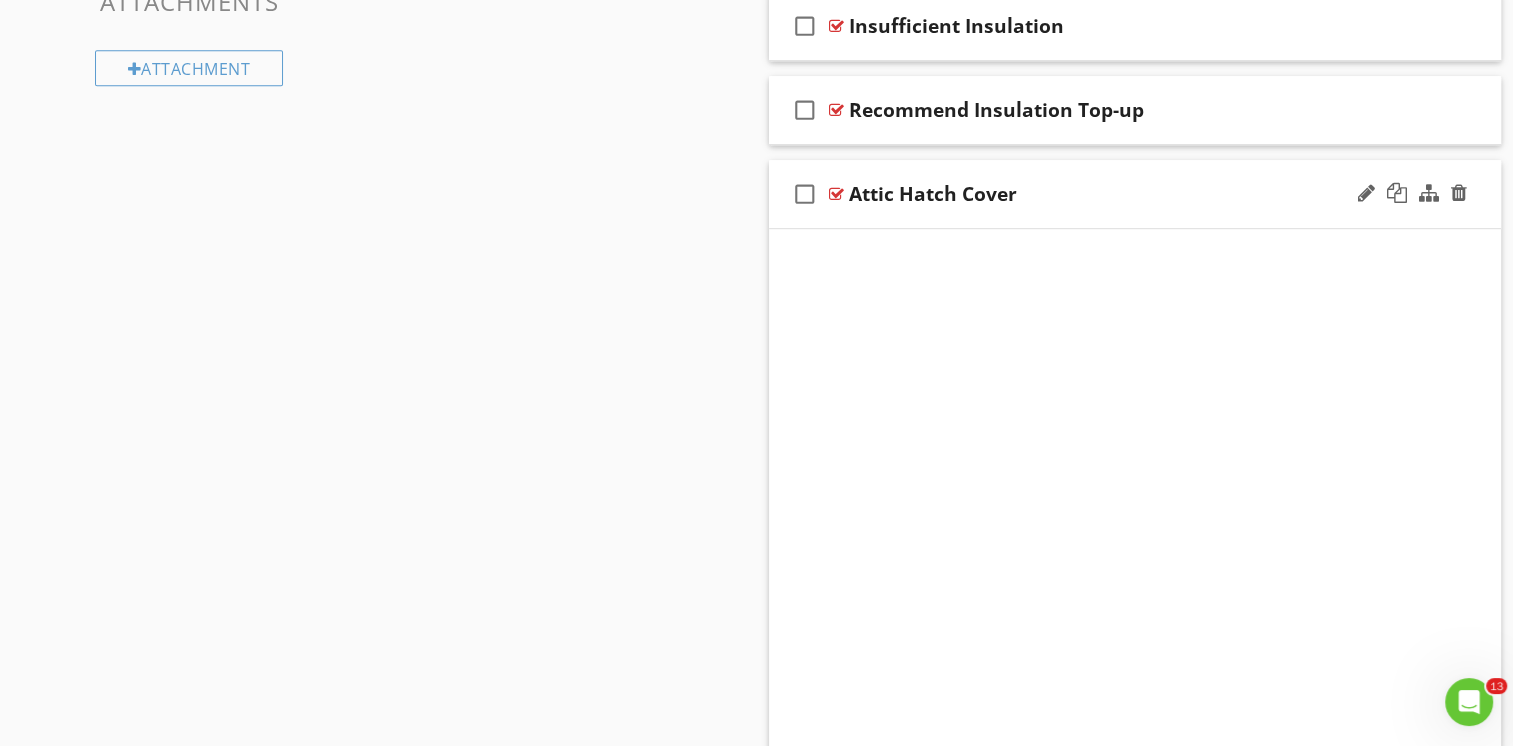 scroll, scrollTop: 1034, scrollLeft: 0, axis: vertical 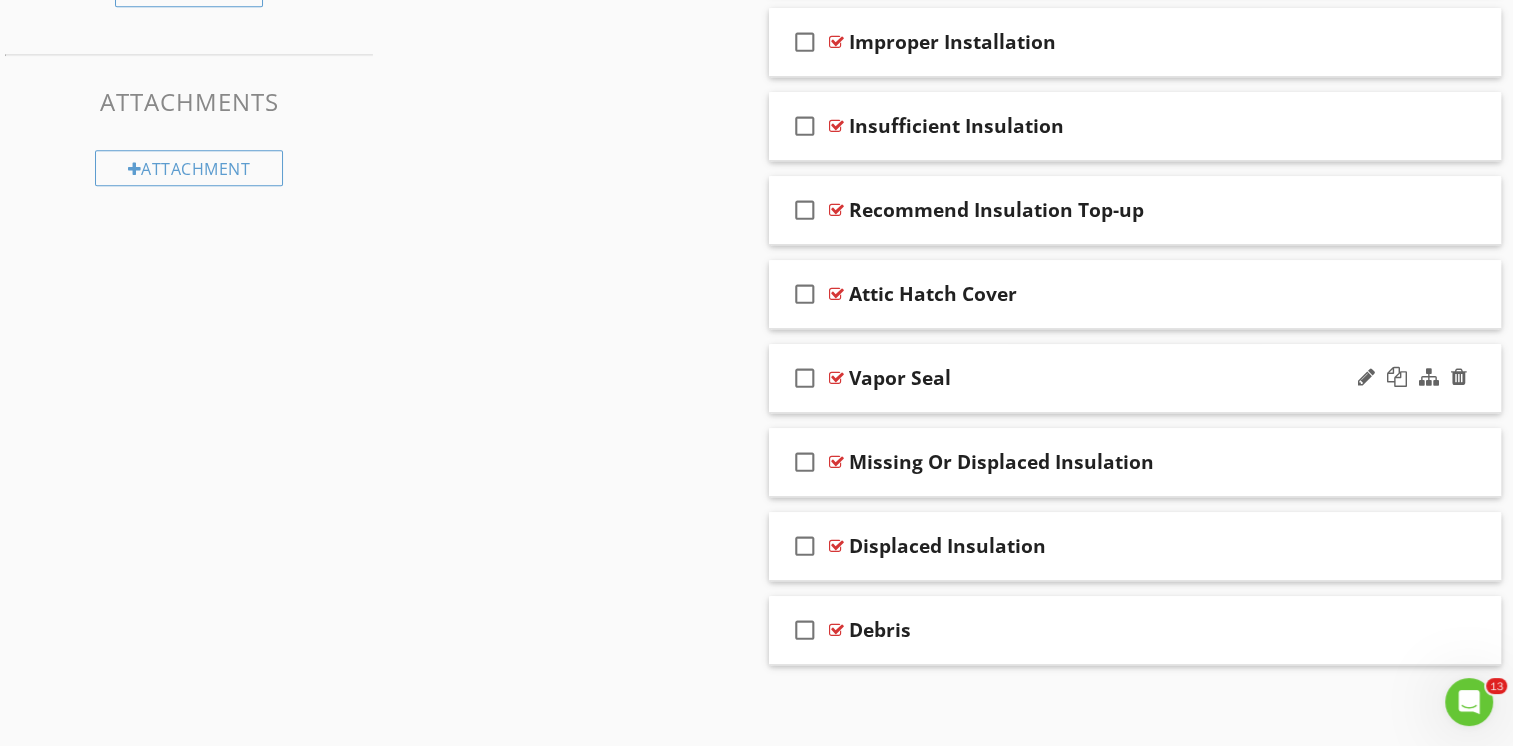 click on "check_box_outline_blank
Vapor Seal" at bounding box center [1135, 378] 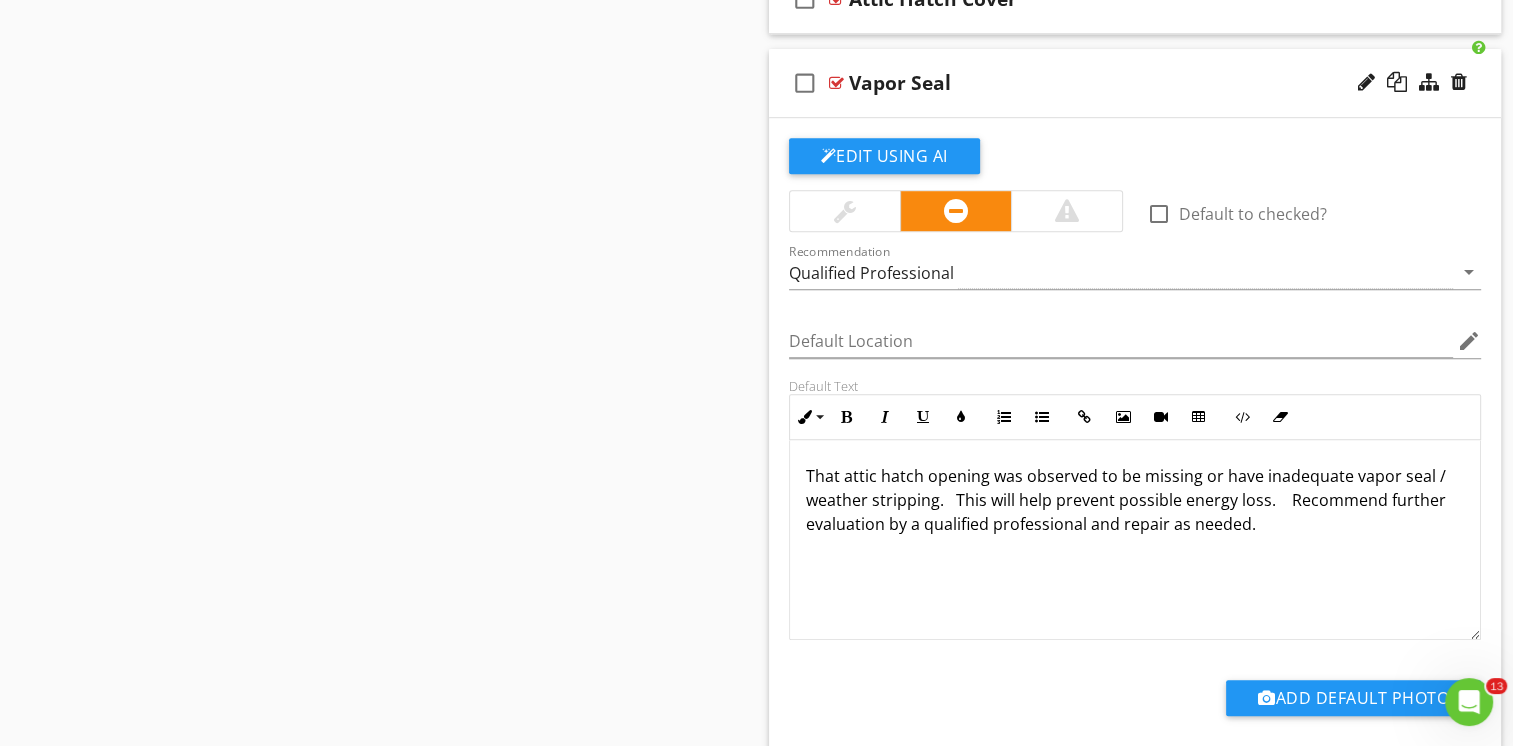 scroll, scrollTop: 1334, scrollLeft: 0, axis: vertical 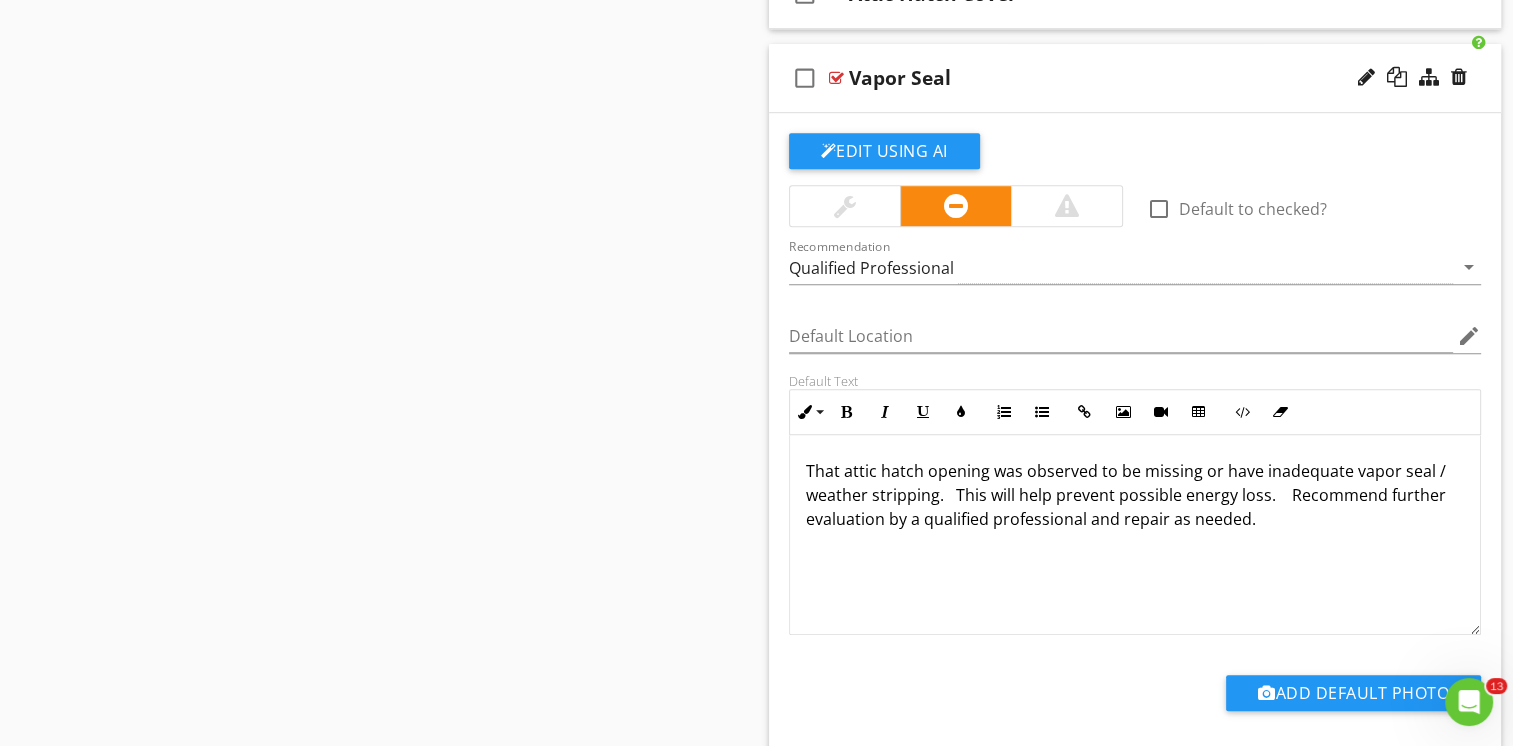 click on "That attic hatch opening was observed to be missing or have inadequate vapor seal / weather stripping.   This will help prevent possible energy loss.    Recommend further evaluation by a qualified professional and repair as needed." at bounding box center (1135, 495) 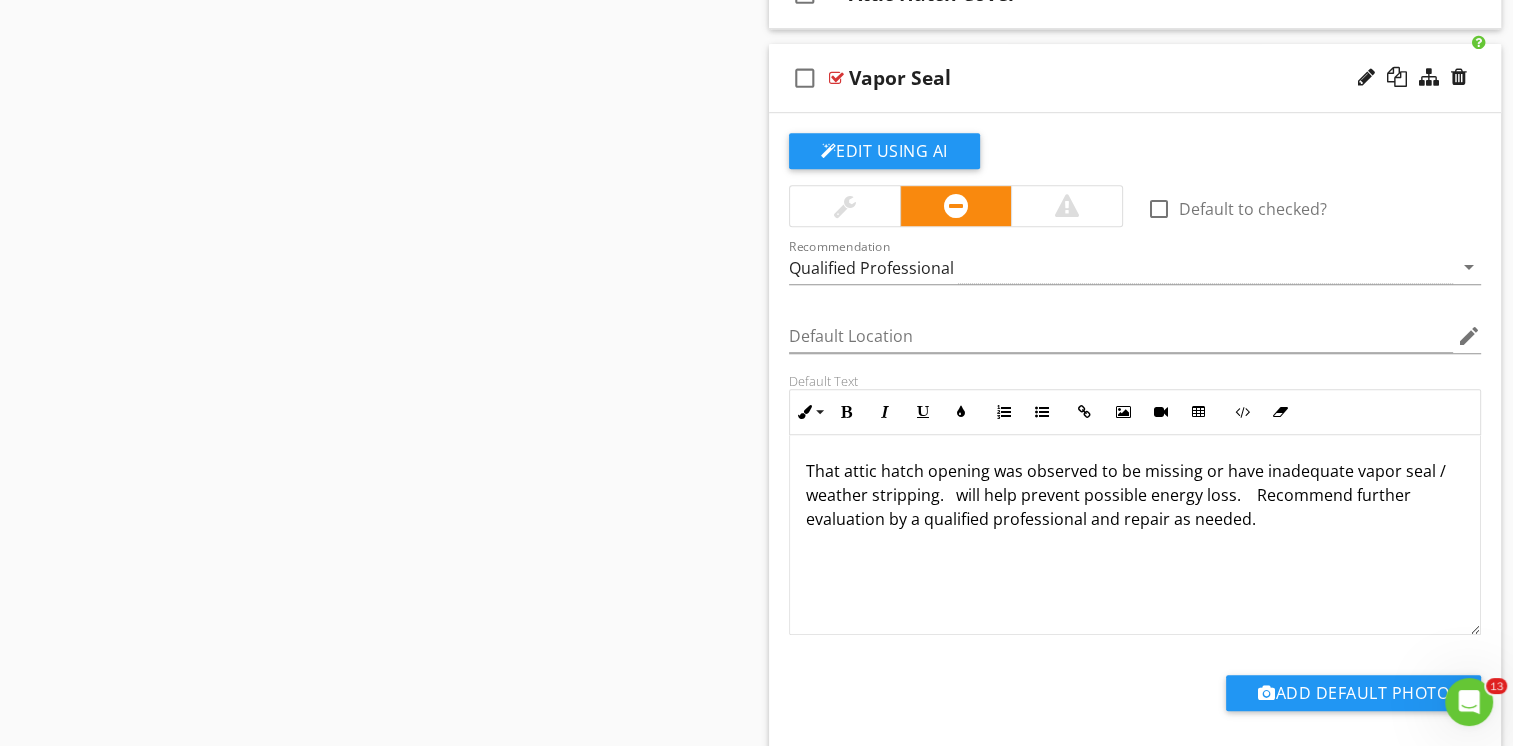 type 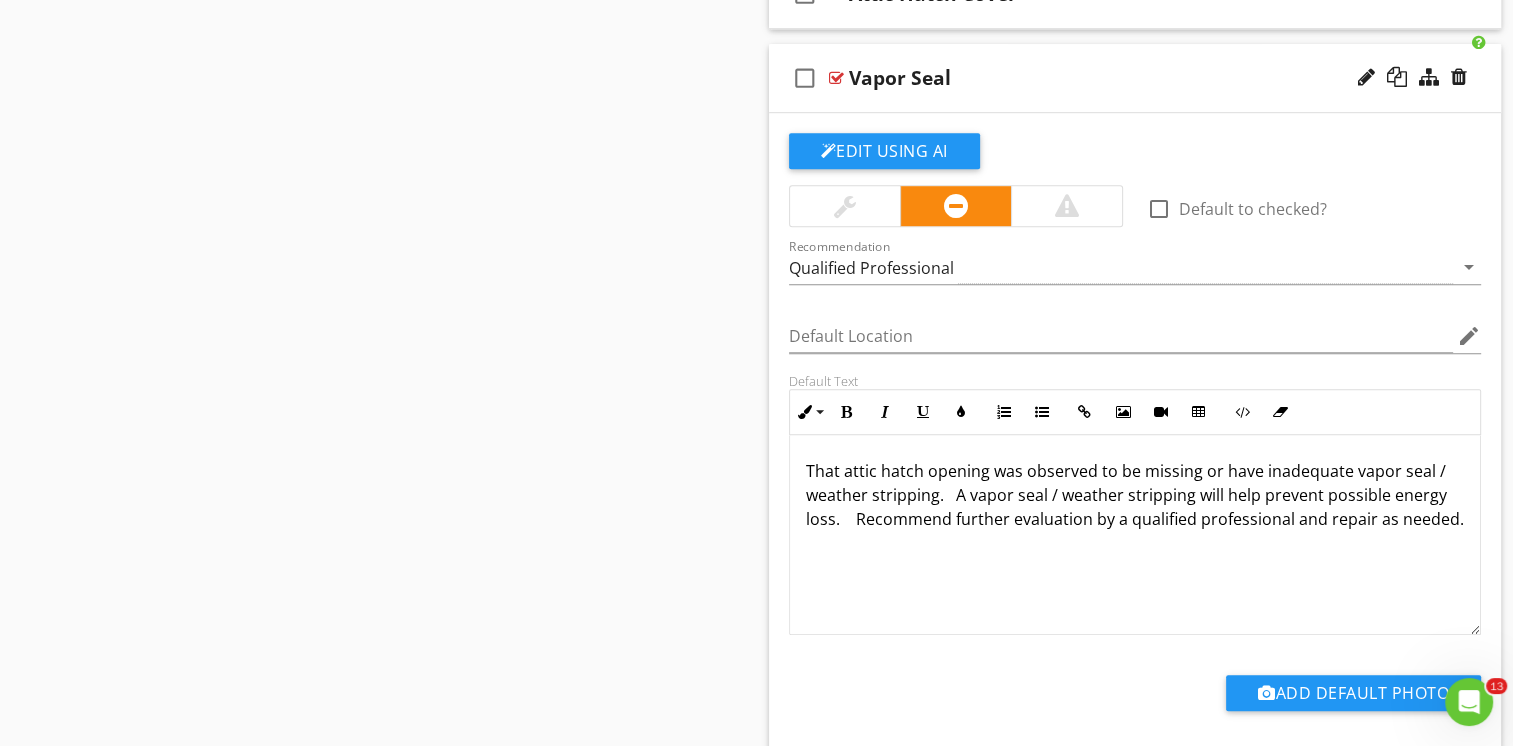 click on "check_box_outline_blank
Vapor Seal" at bounding box center [1135, 78] 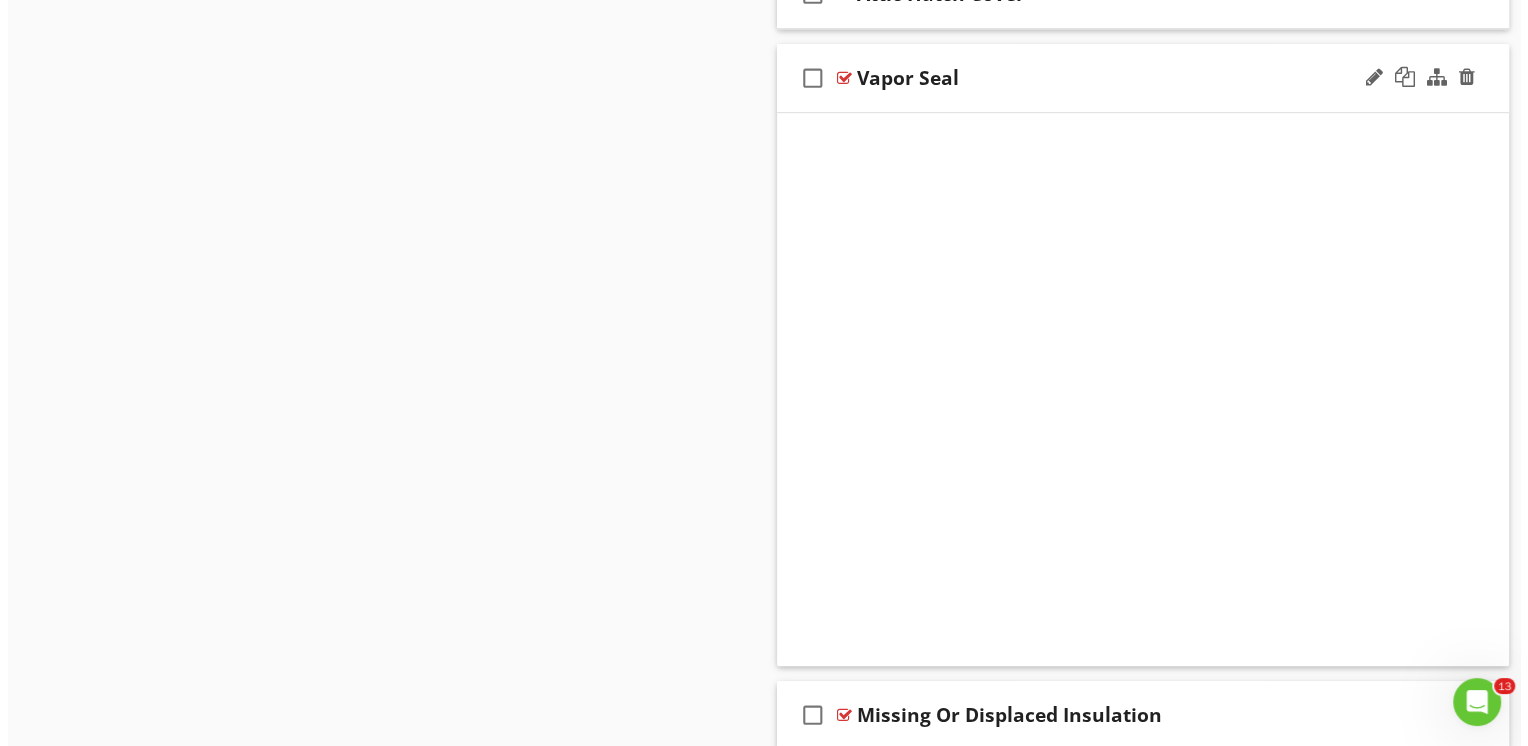 scroll, scrollTop: 1034, scrollLeft: 0, axis: vertical 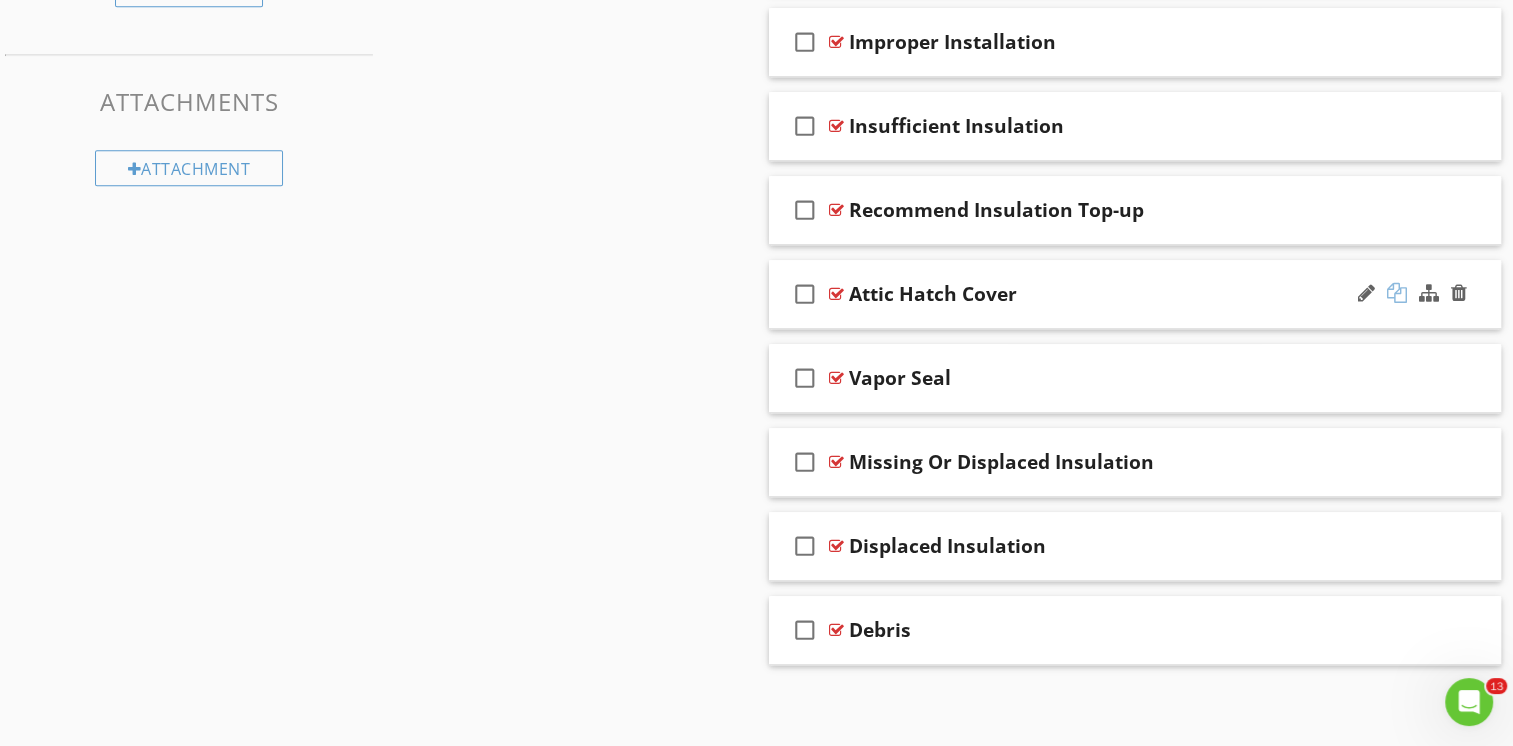 click at bounding box center [1397, 293] 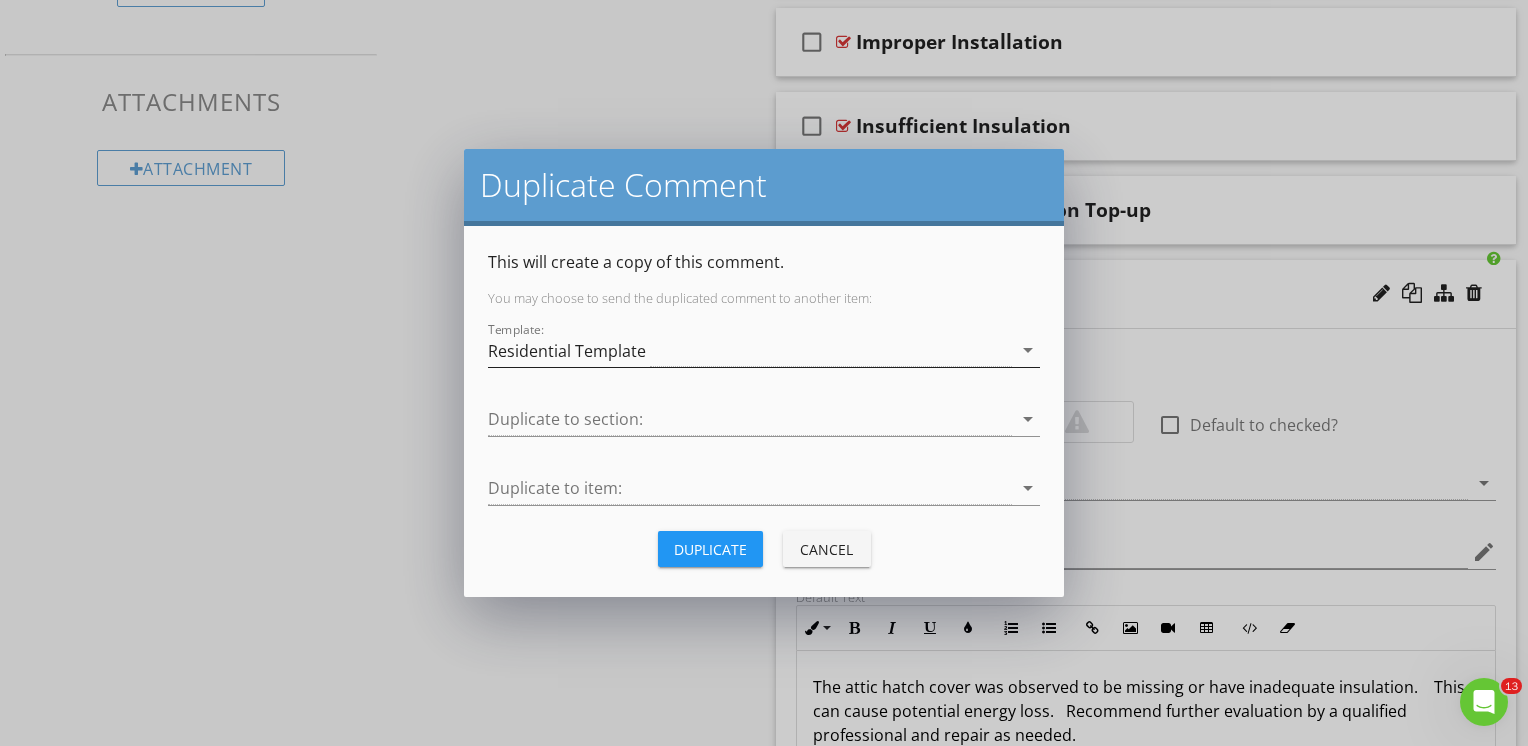 click on "Residential Template" at bounding box center (750, 350) 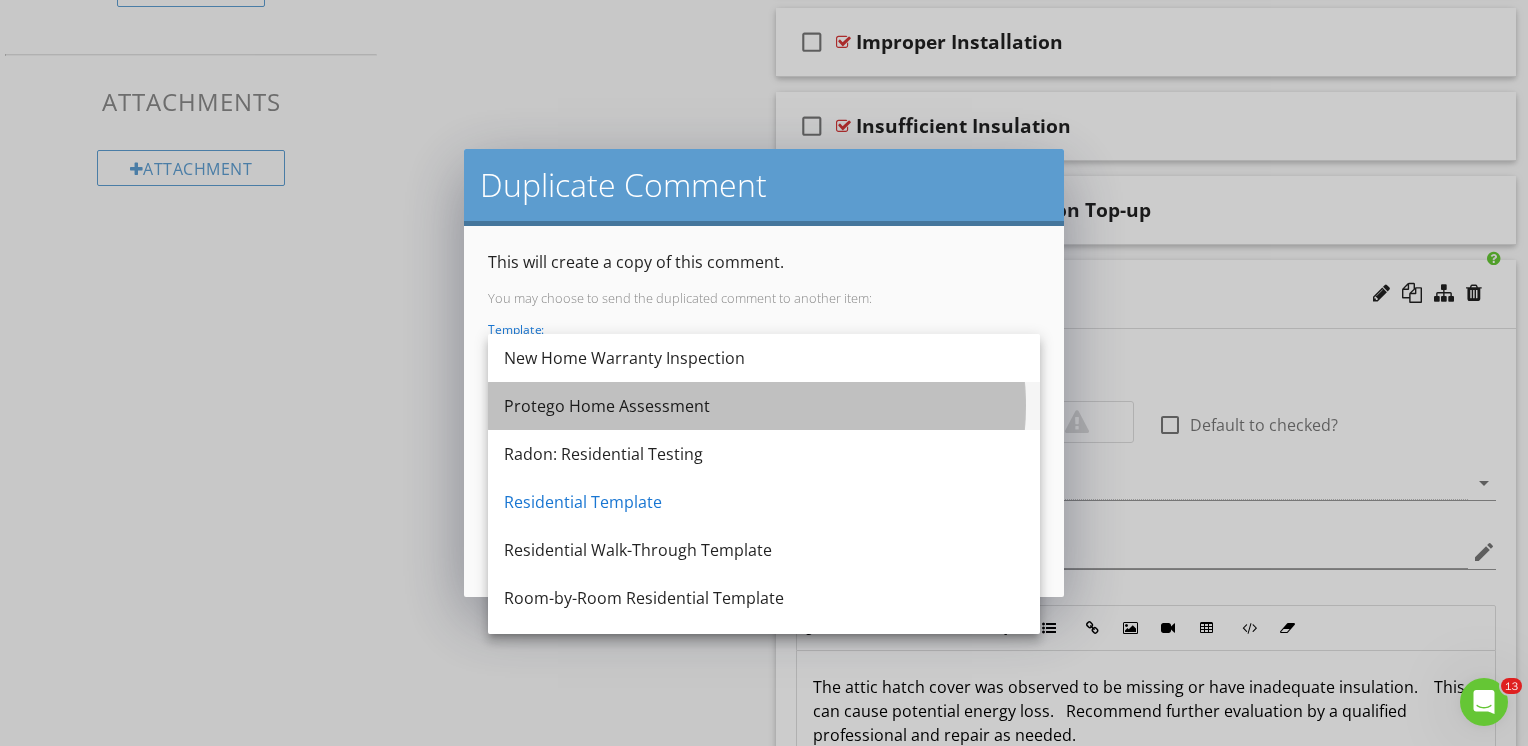 click on "Protego Home Assessment" at bounding box center [764, 406] 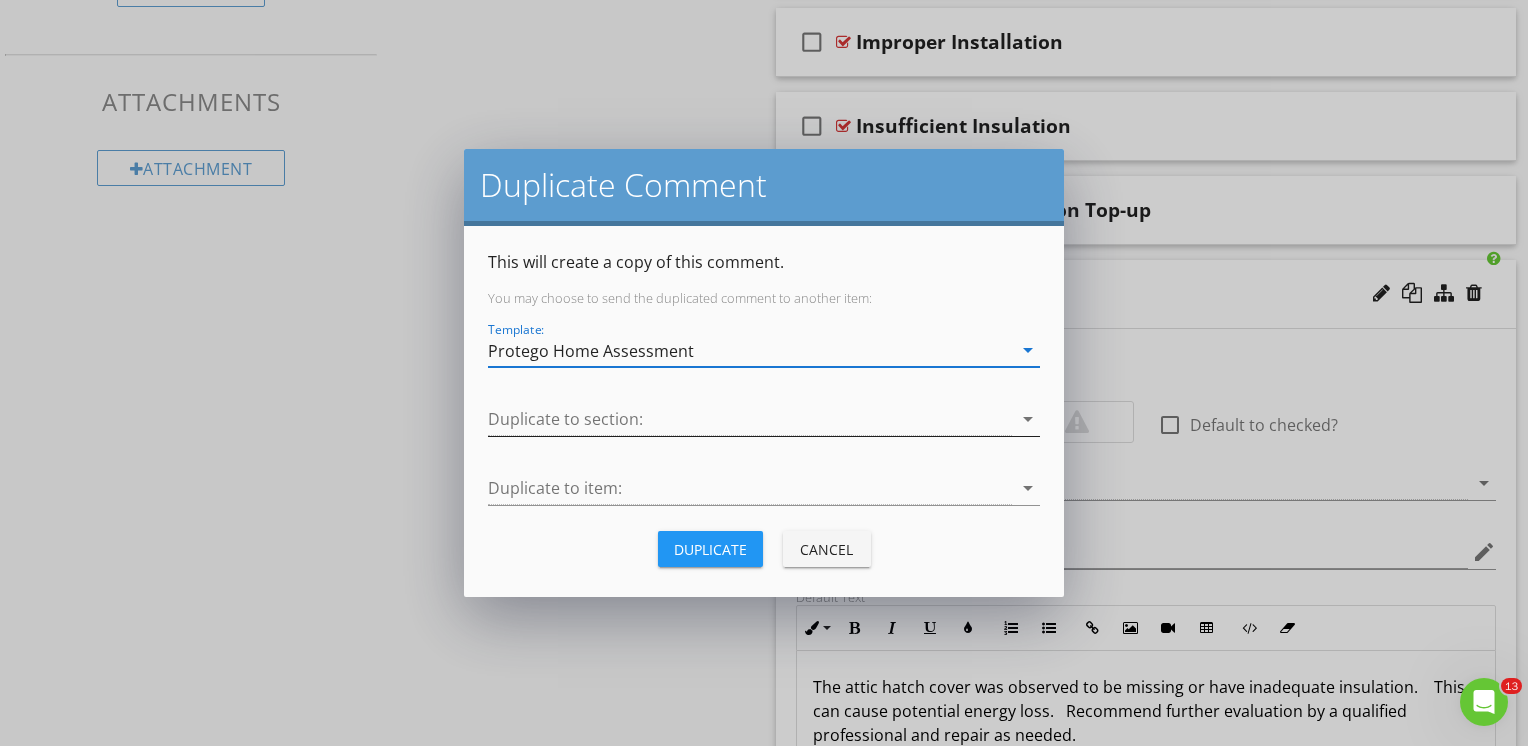 click at bounding box center (750, 419) 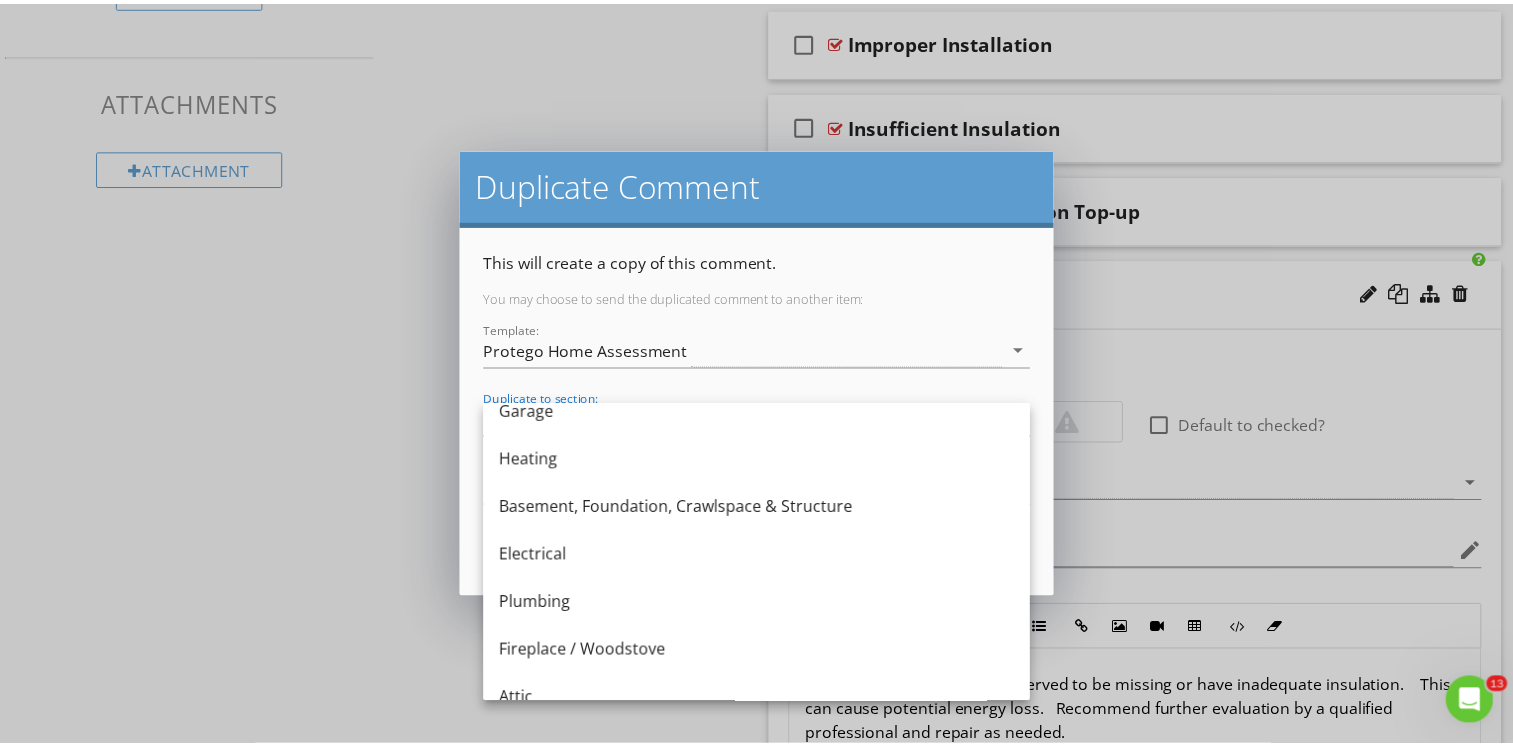 scroll, scrollTop: 300, scrollLeft: 0, axis: vertical 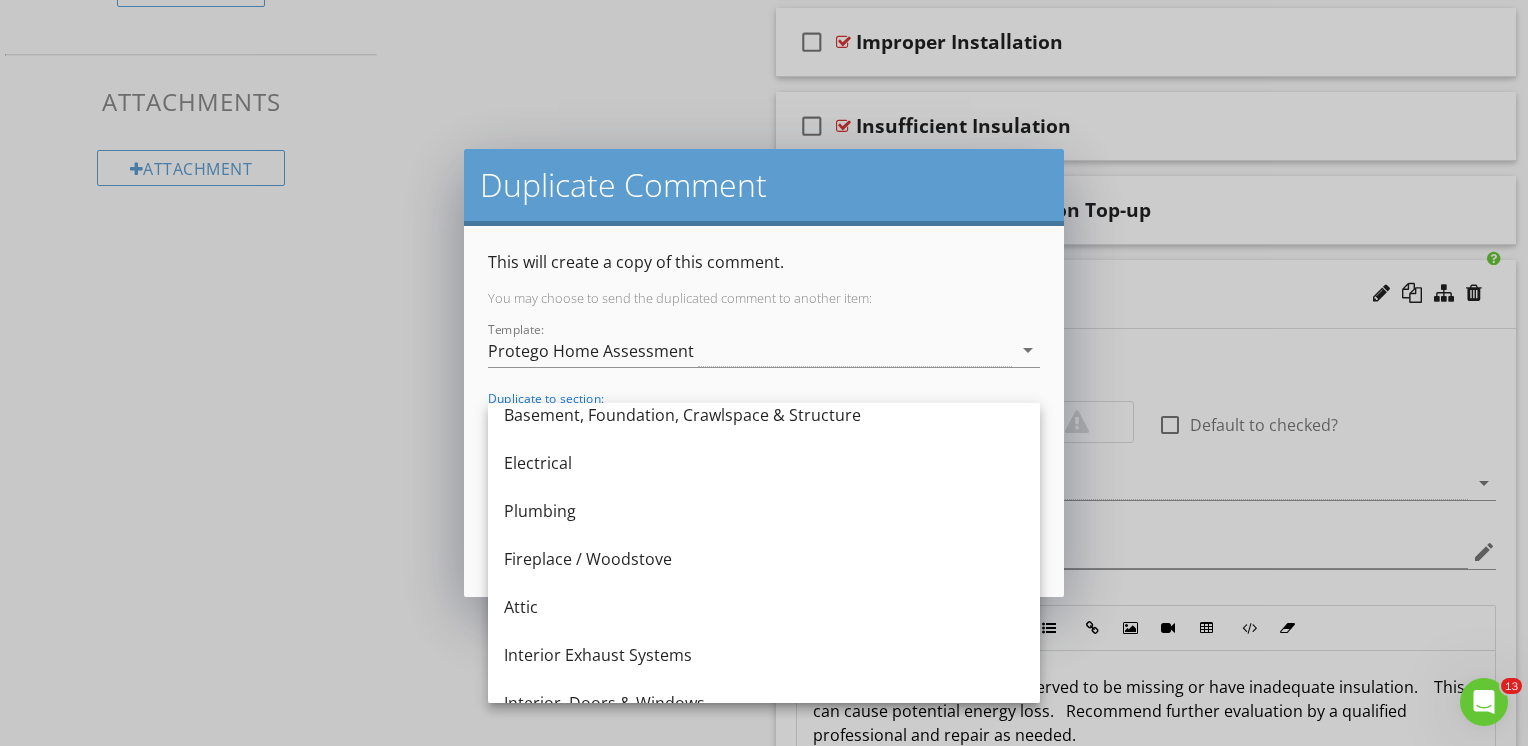 click on "Attic" at bounding box center (764, 607) 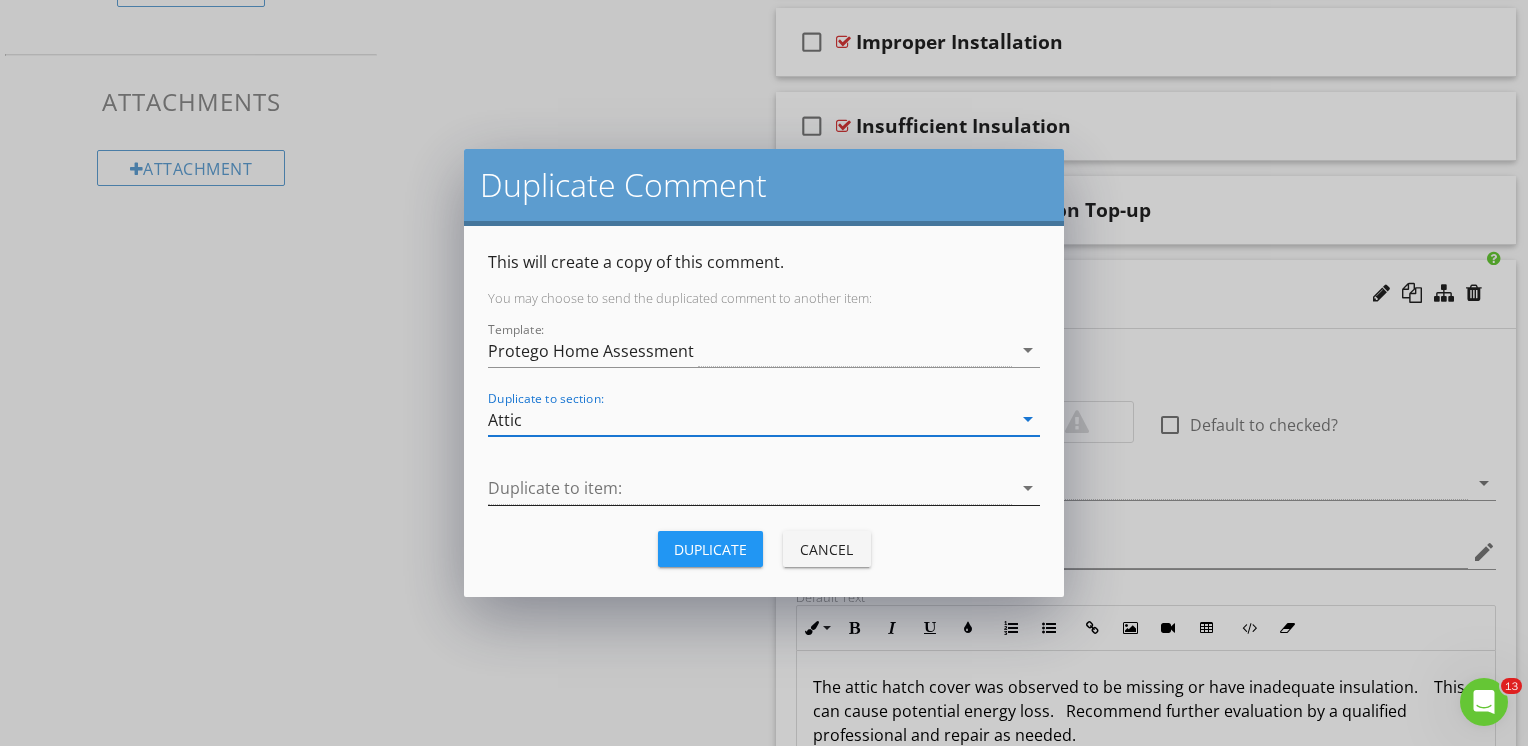 click at bounding box center [750, 488] 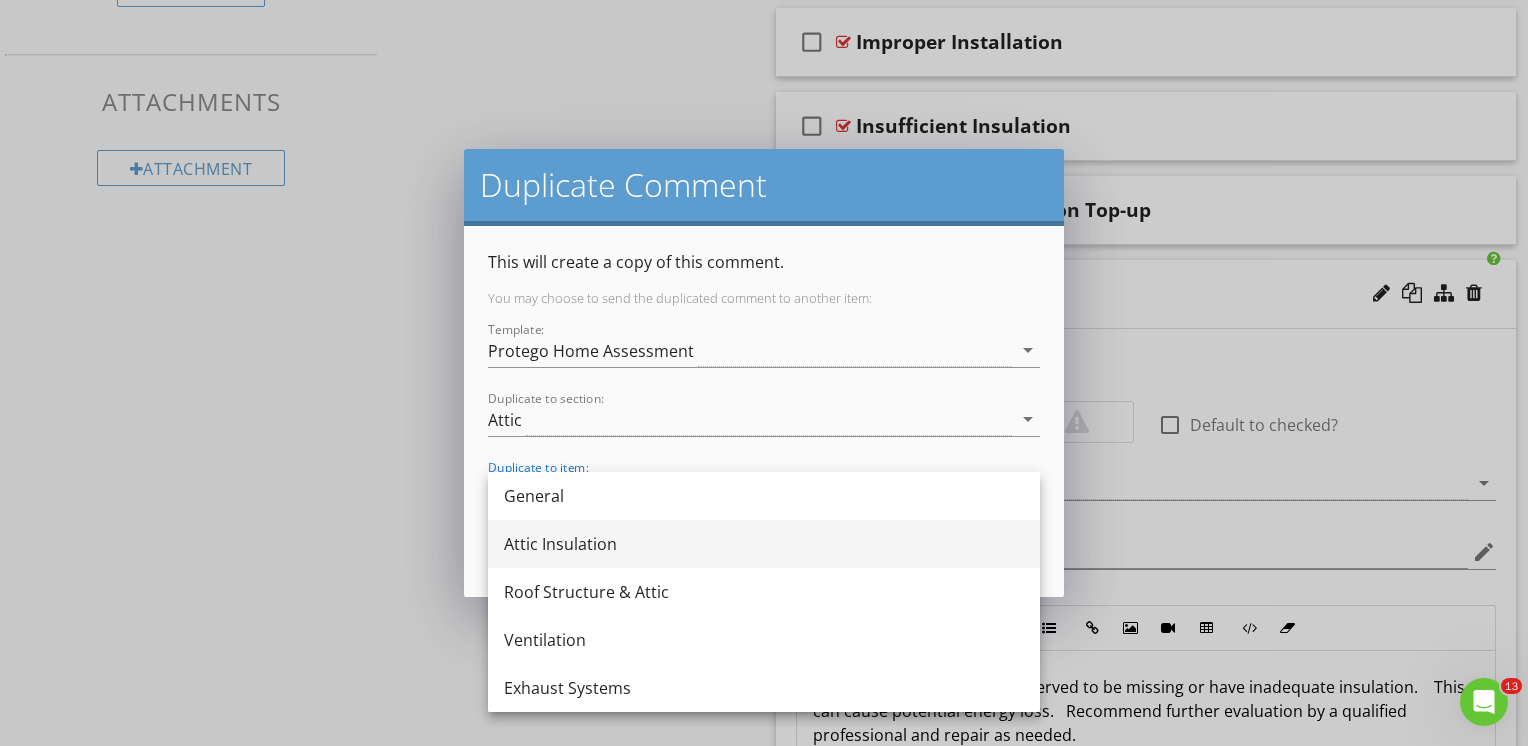 click on "Attic Insulation" at bounding box center [764, 544] 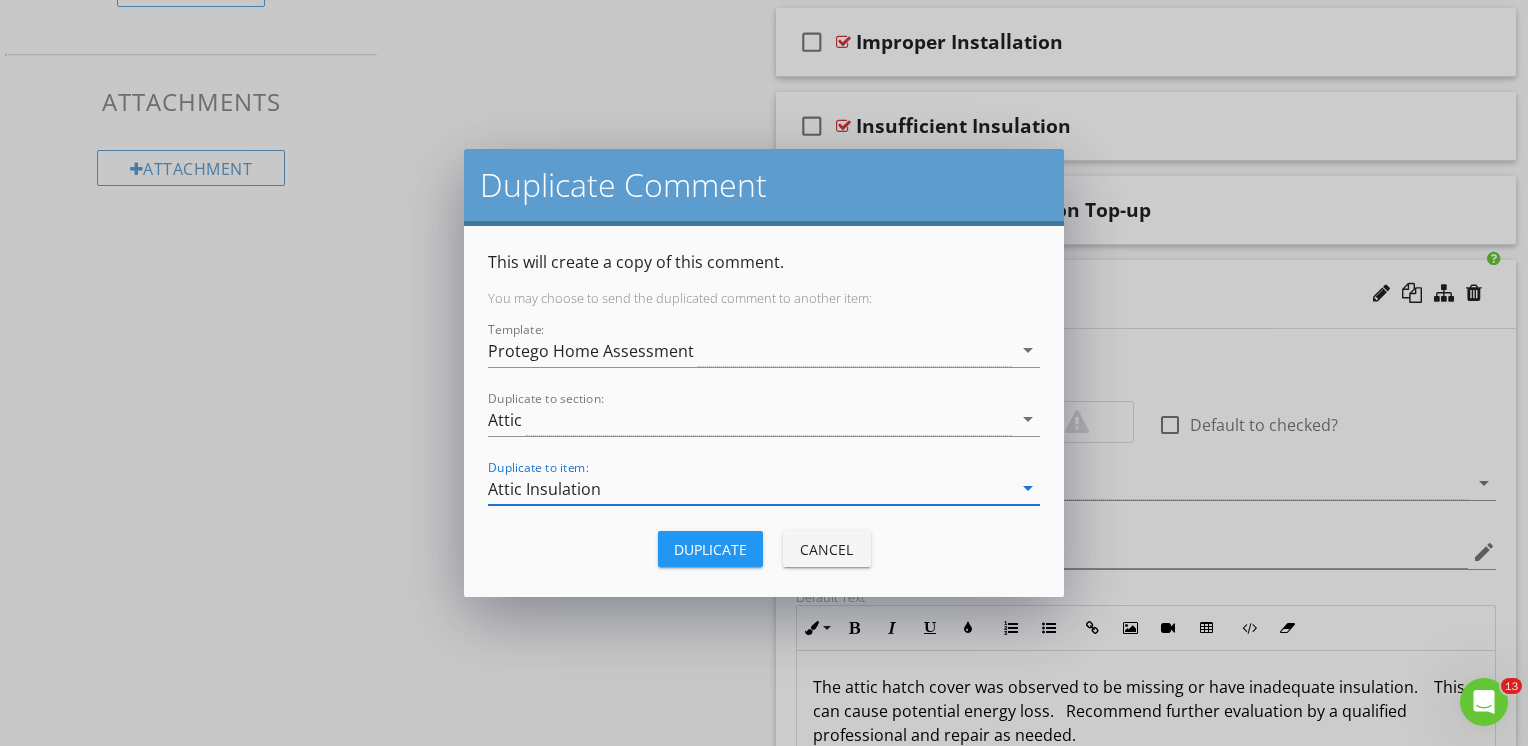 click on "Duplicate" at bounding box center (710, 549) 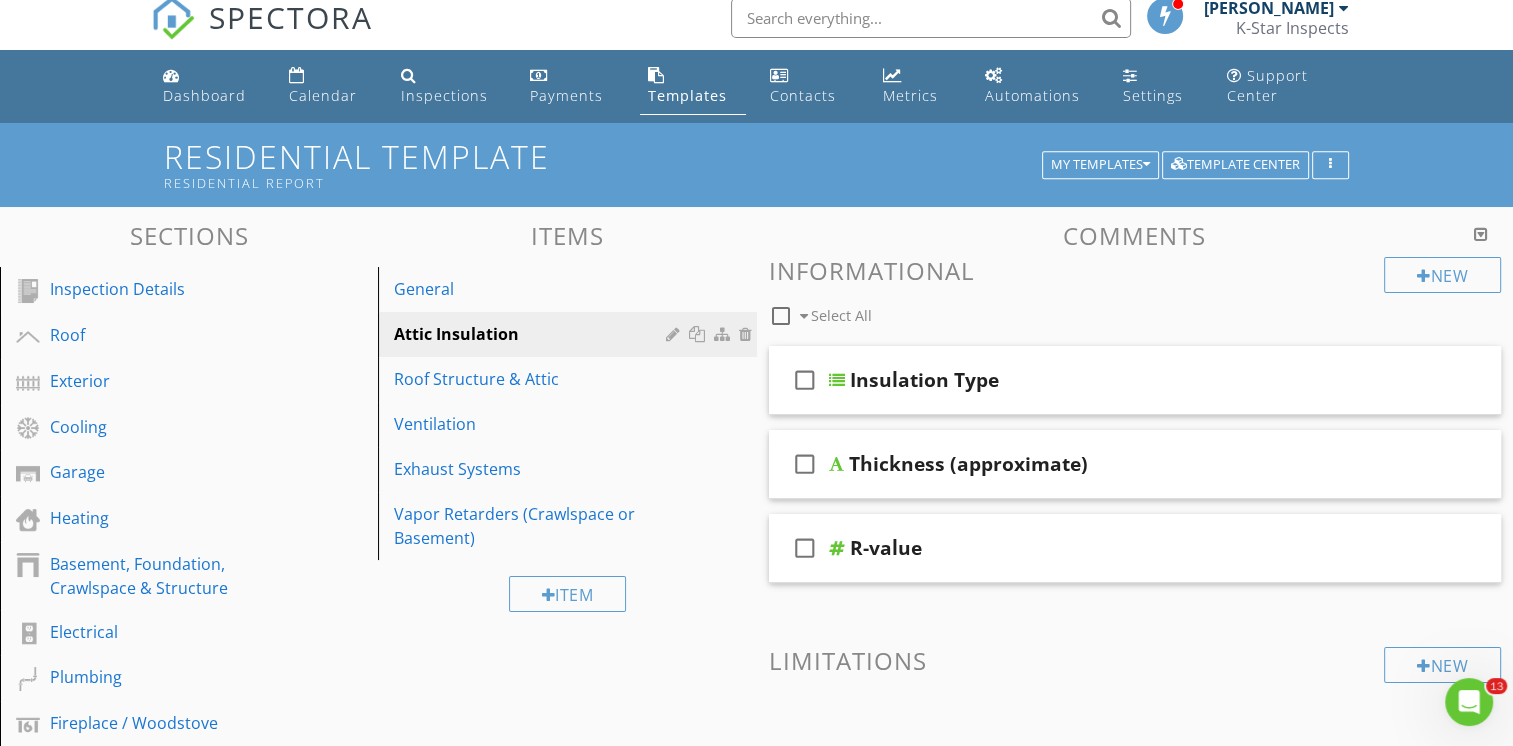scroll, scrollTop: 0, scrollLeft: 0, axis: both 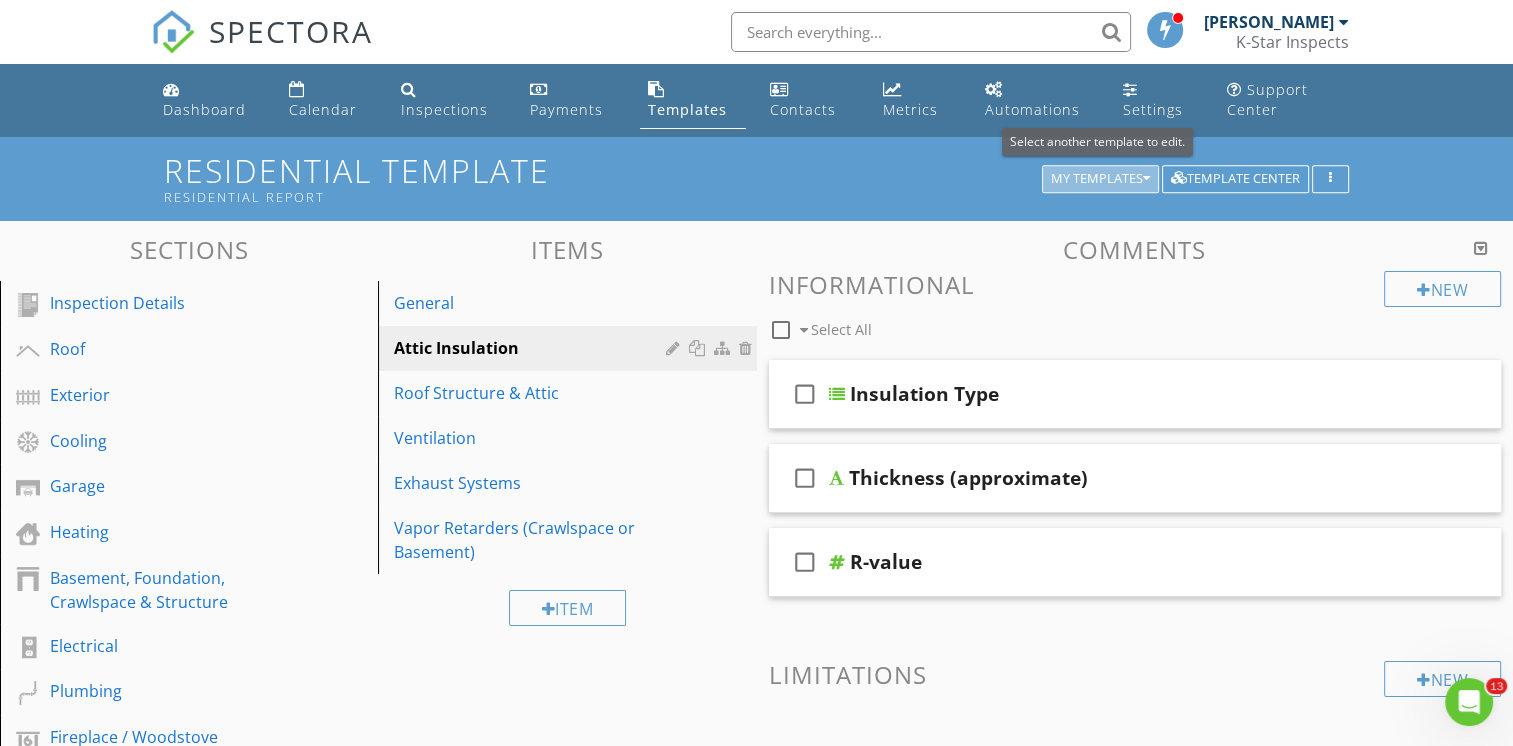 click on "My Templates" at bounding box center (1100, 179) 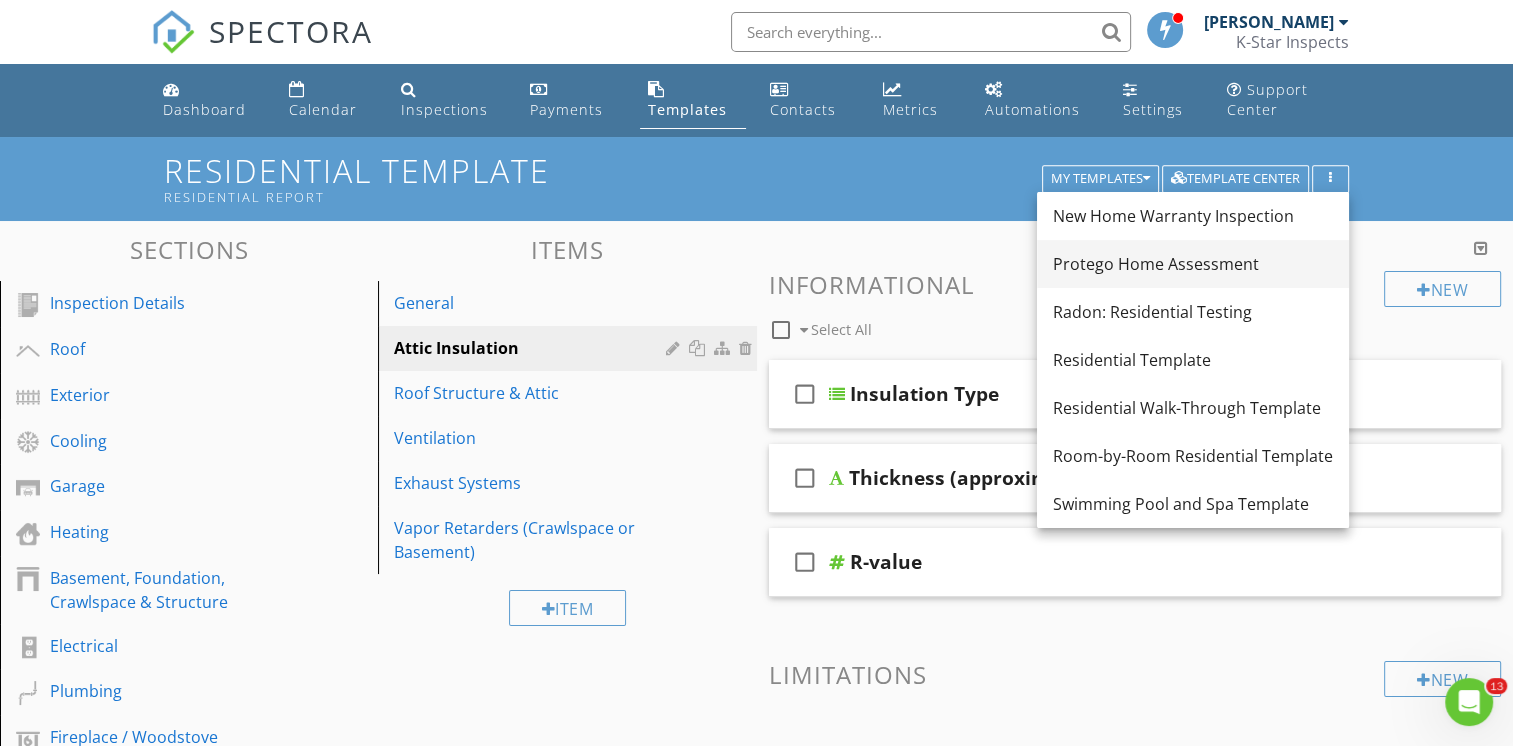 click on "Protego Home Assessment" at bounding box center [1193, 264] 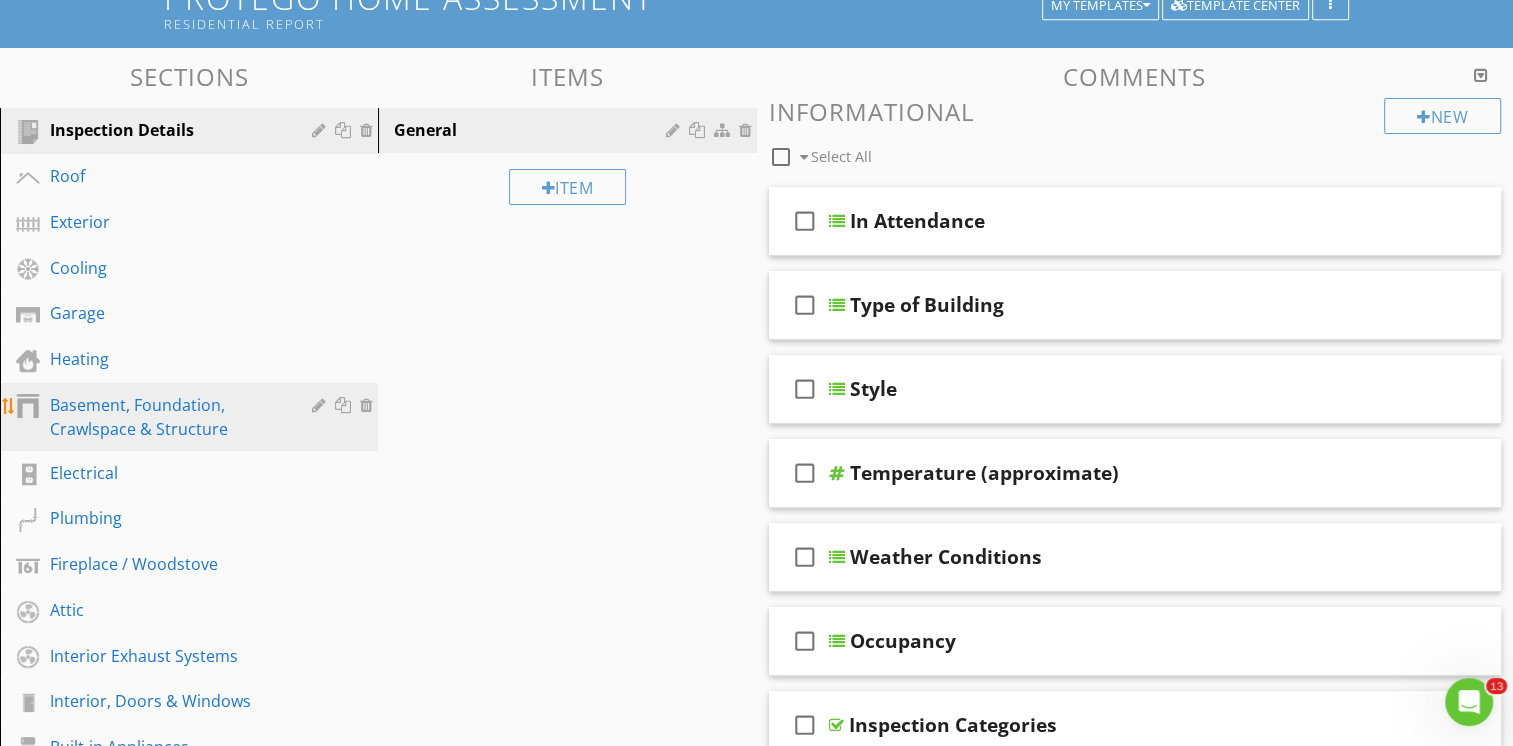 scroll, scrollTop: 200, scrollLeft: 0, axis: vertical 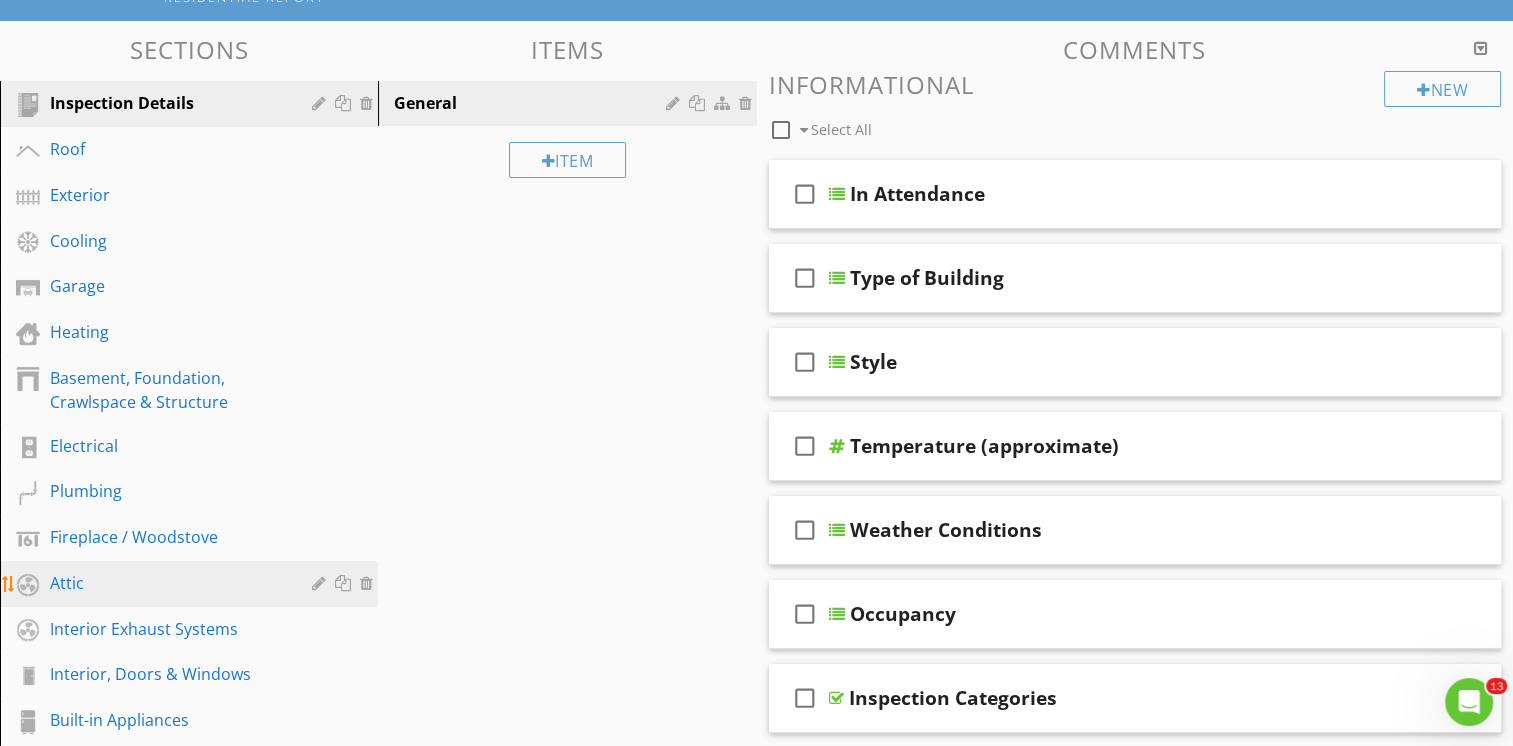 click on "Attic" at bounding box center (166, 583) 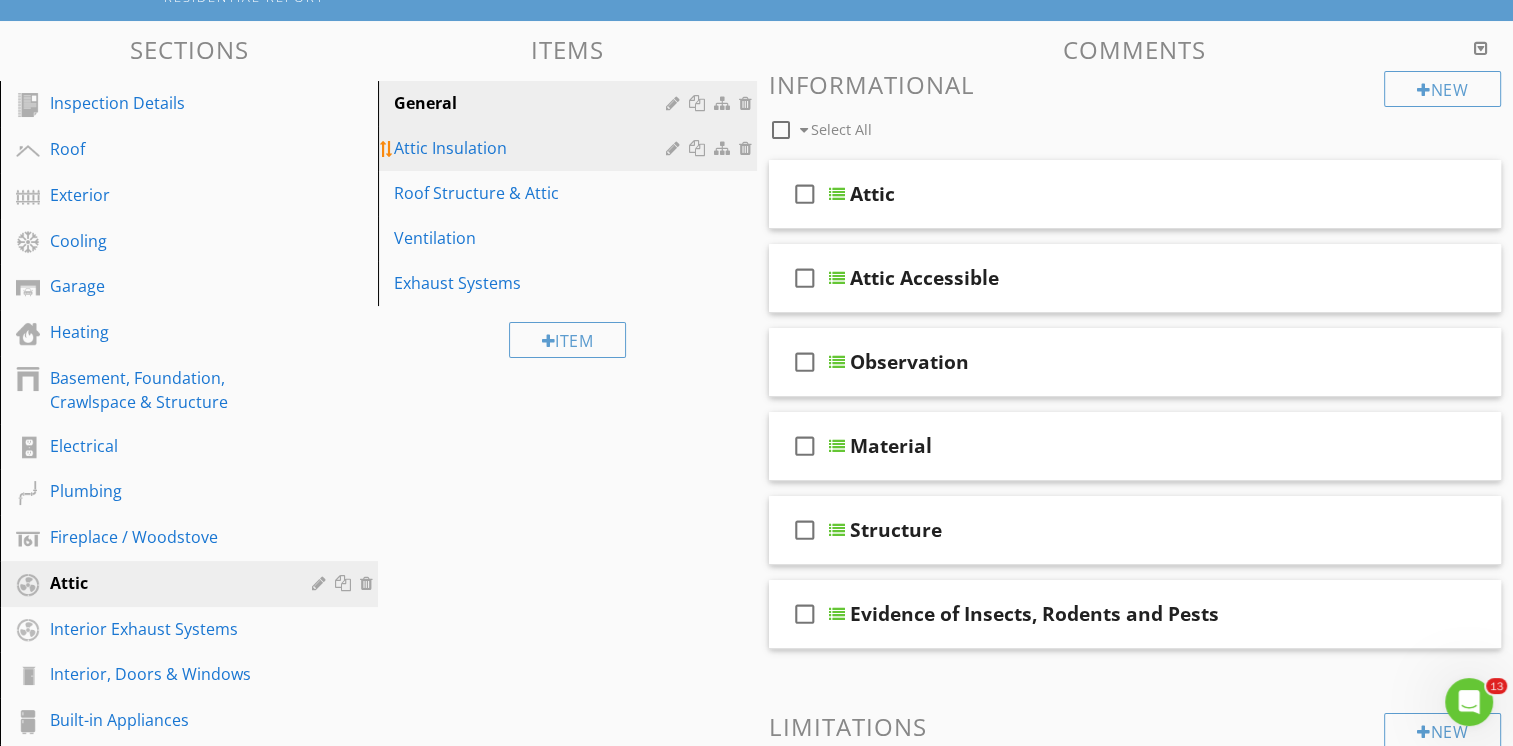 click on "Attic Insulation" at bounding box center [532, 148] 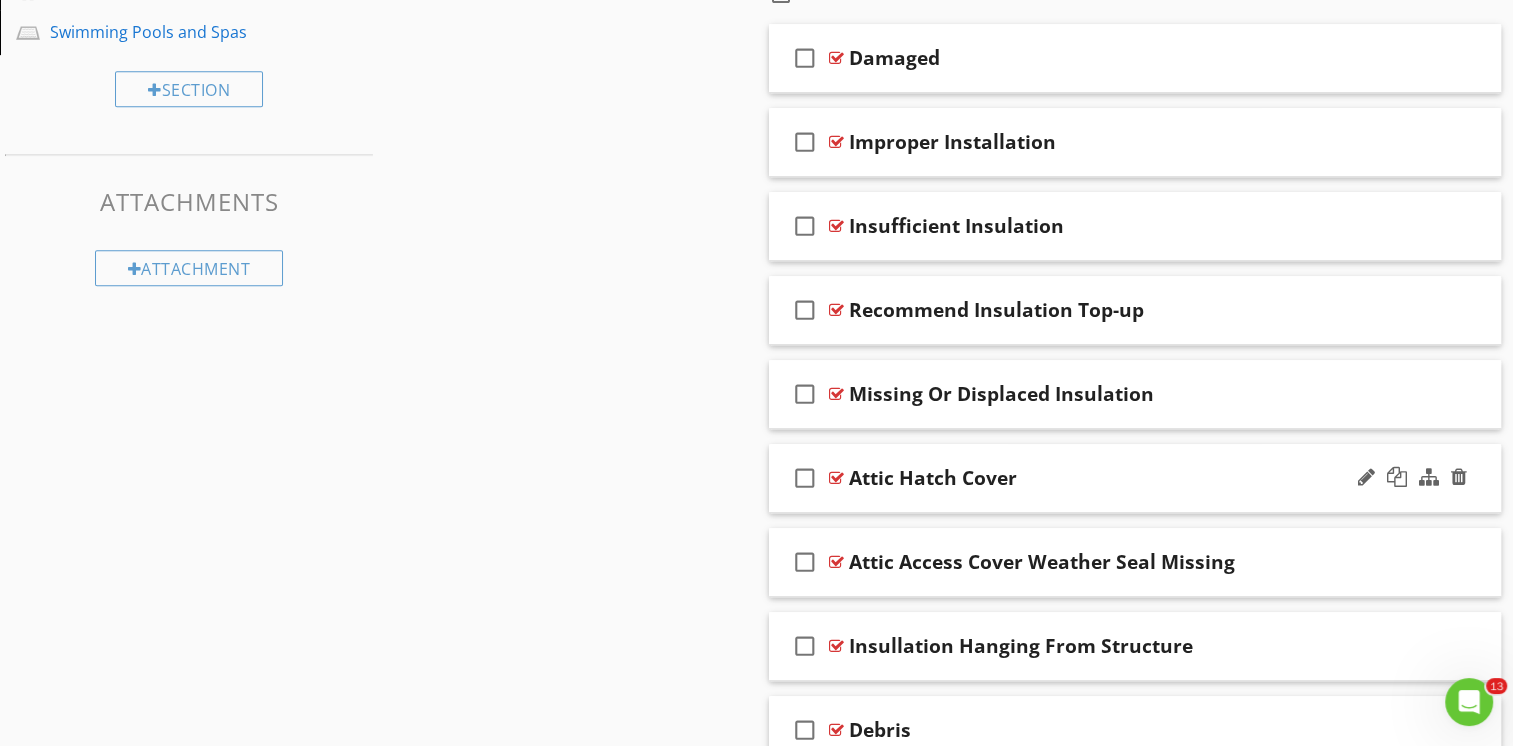 scroll, scrollTop: 1034, scrollLeft: 0, axis: vertical 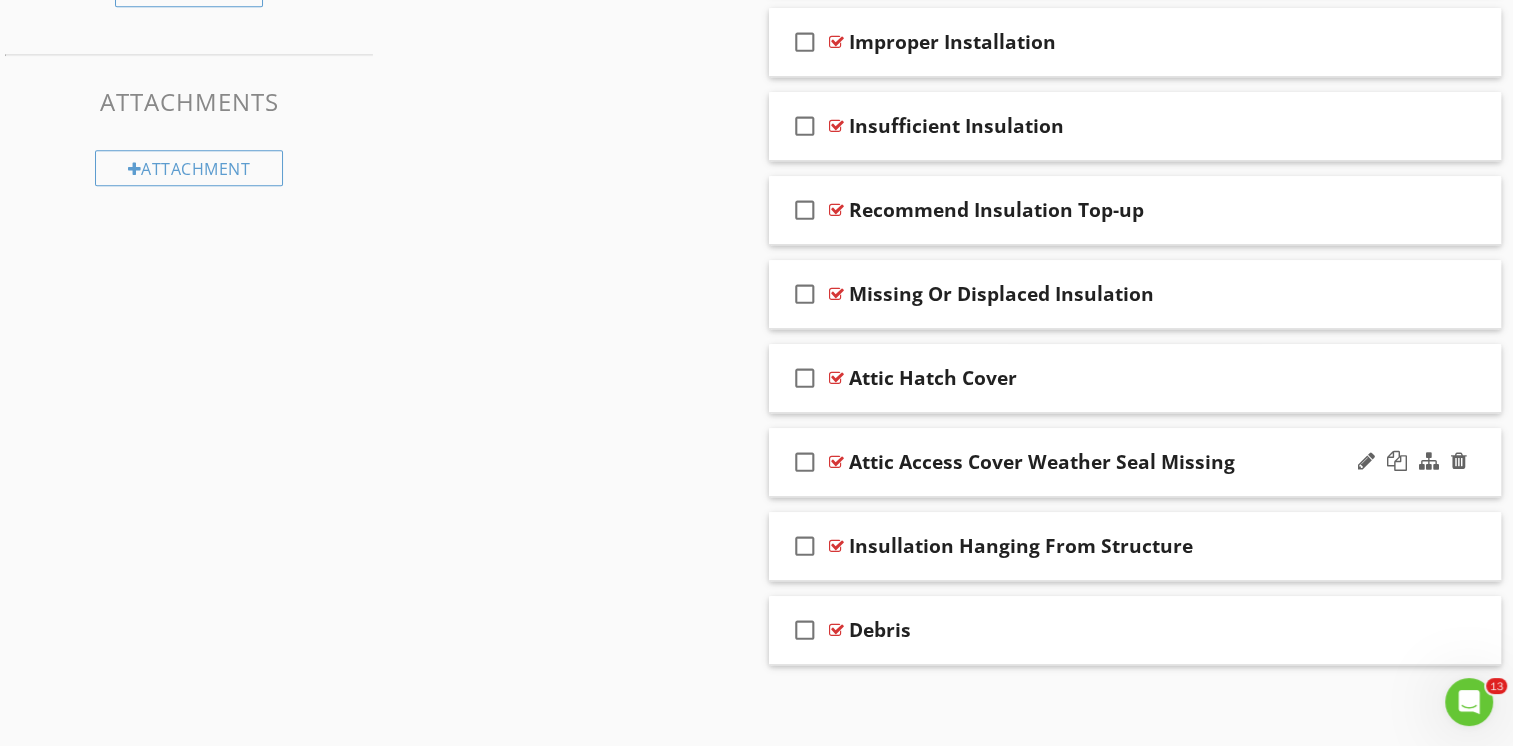 click on "check_box_outline_blank
Attic Access Cover Weather Seal Missing" at bounding box center (1135, 462) 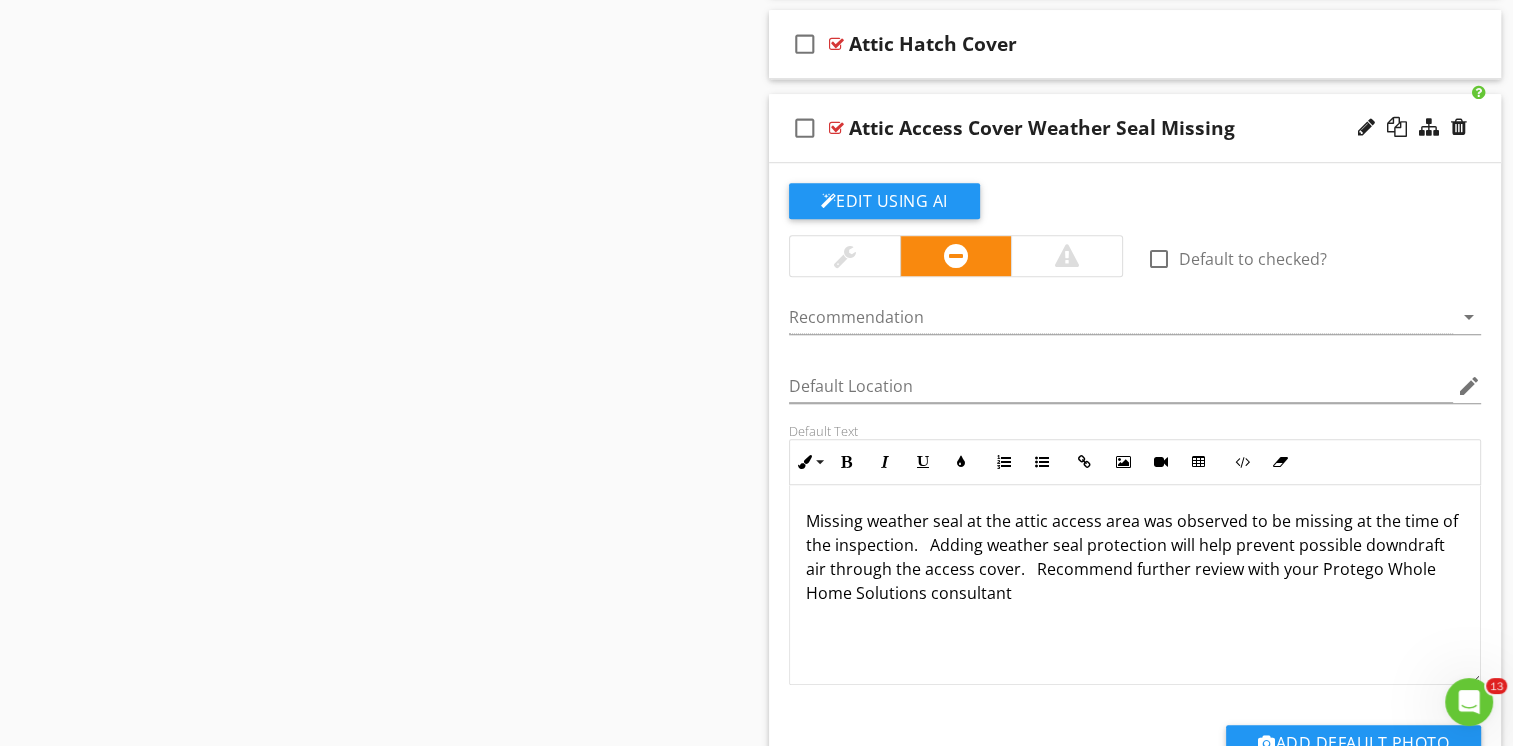 scroll, scrollTop: 1334, scrollLeft: 0, axis: vertical 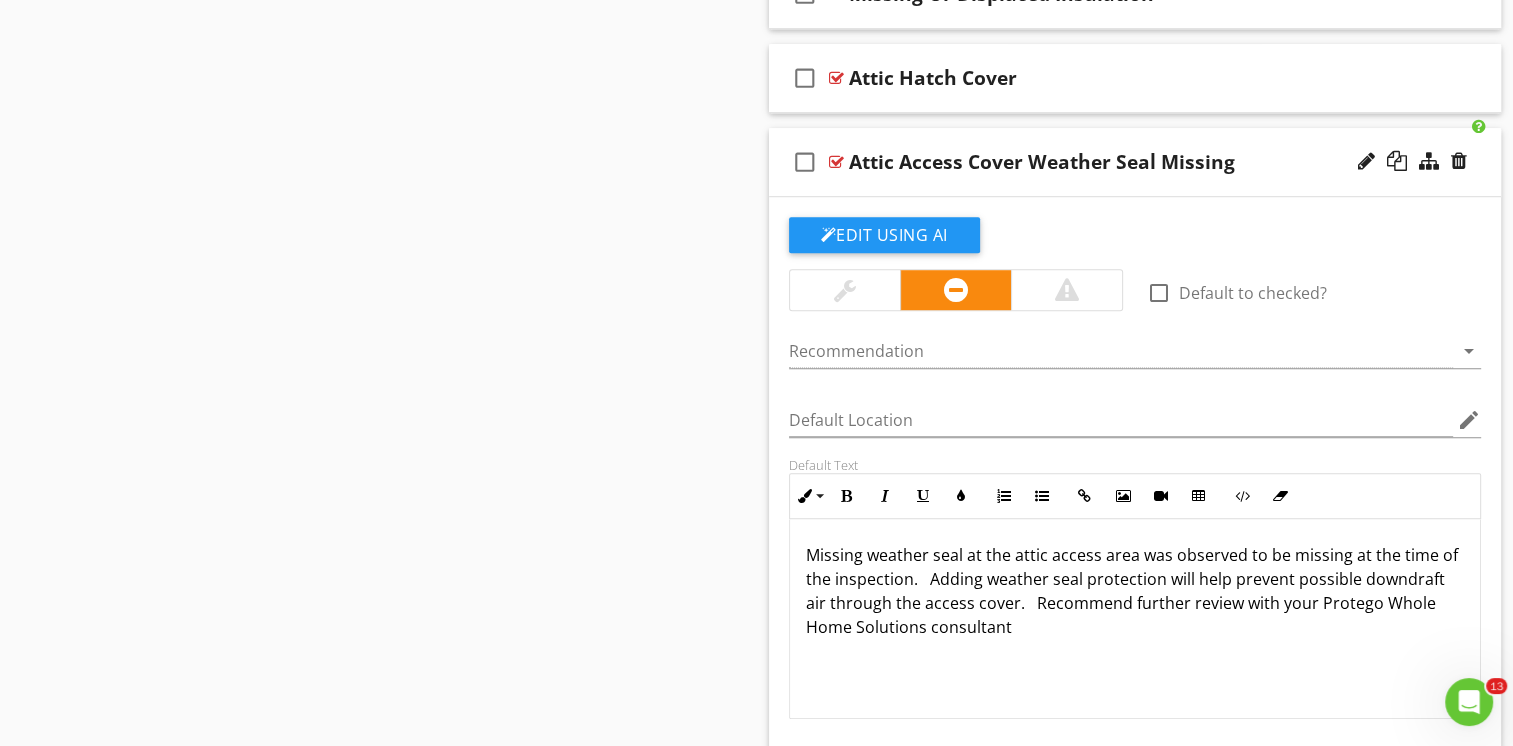click on "check_box_outline_blank
Attic Access Cover Weather Seal Missing" at bounding box center (1135, 162) 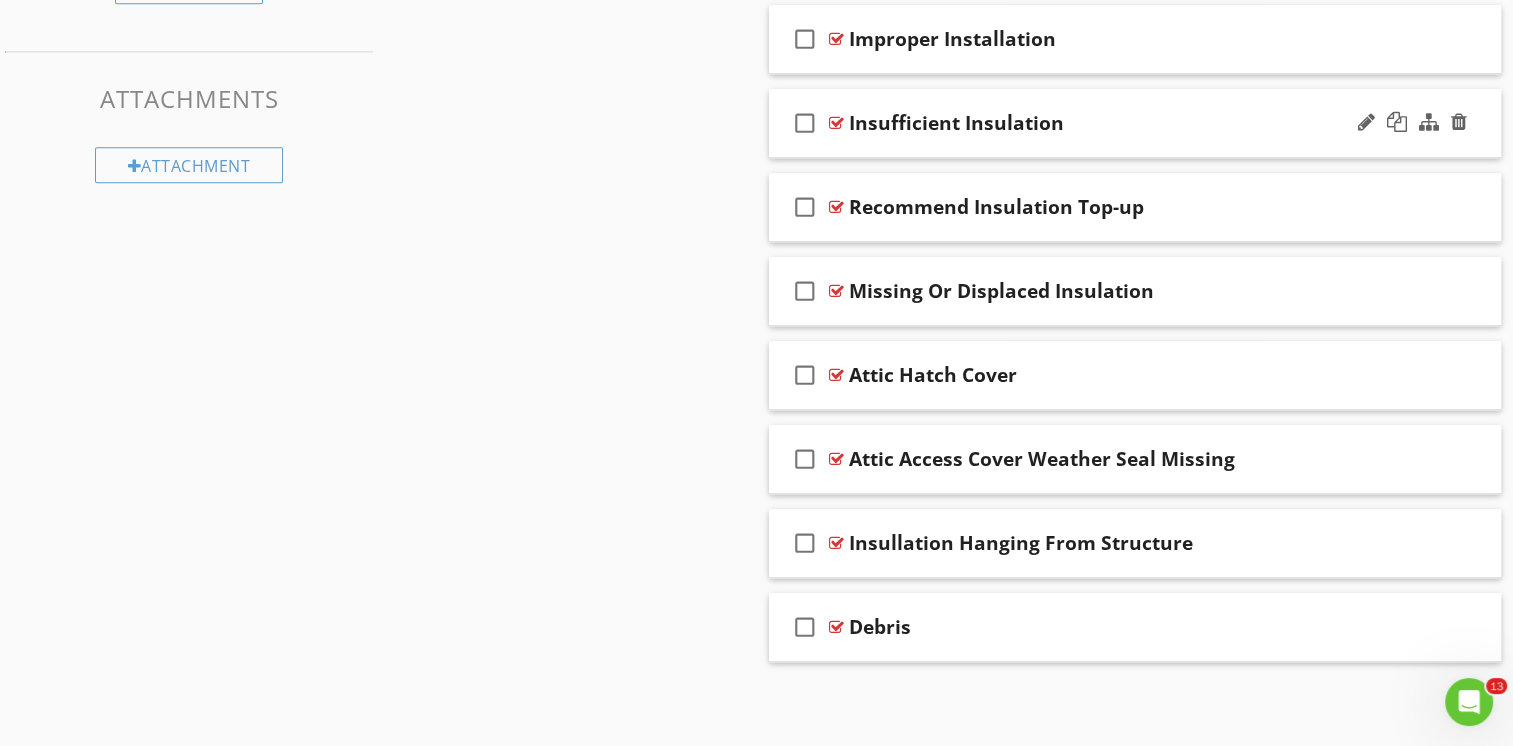 scroll, scrollTop: 1034, scrollLeft: 0, axis: vertical 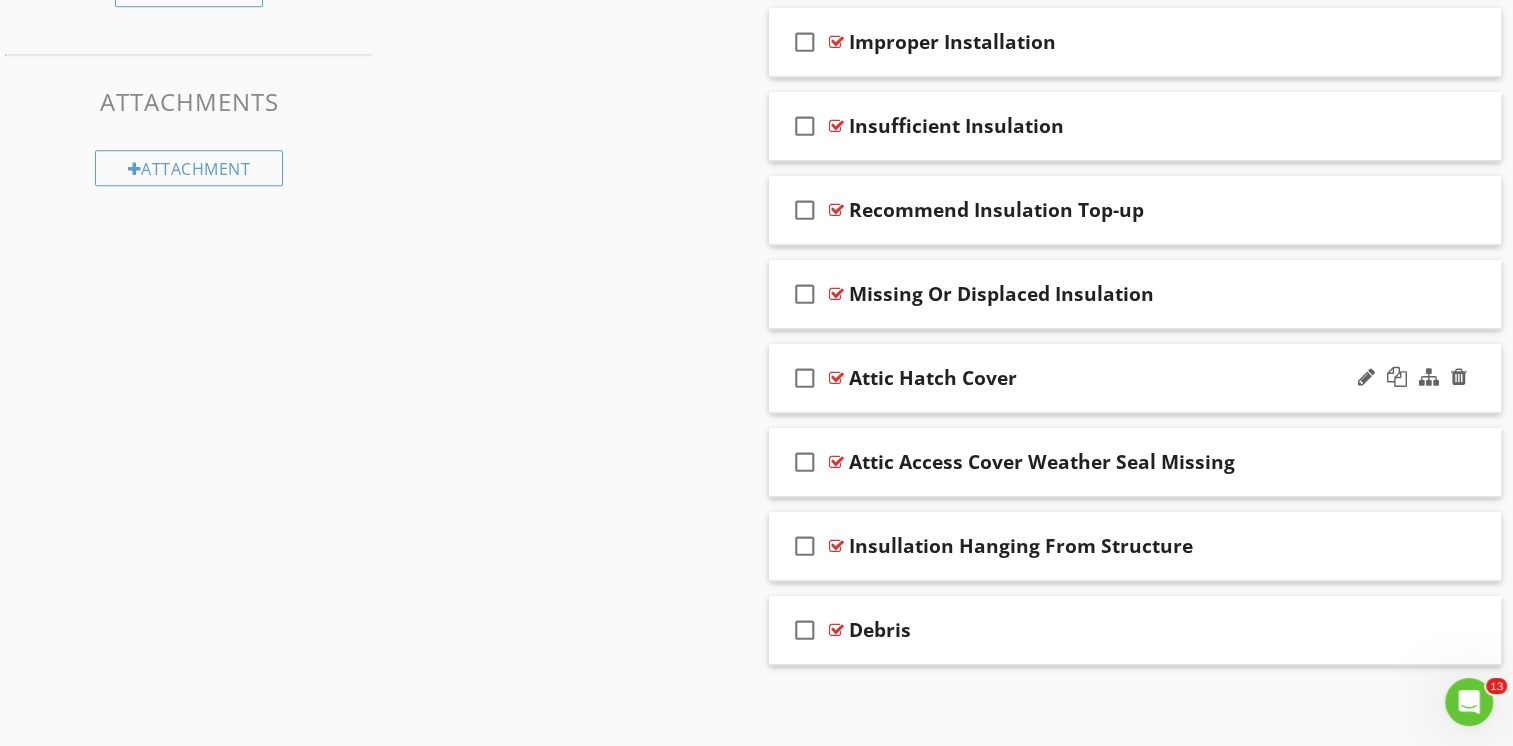 click on "check_box_outline_blank
Attic Hatch Cover" at bounding box center [1135, 378] 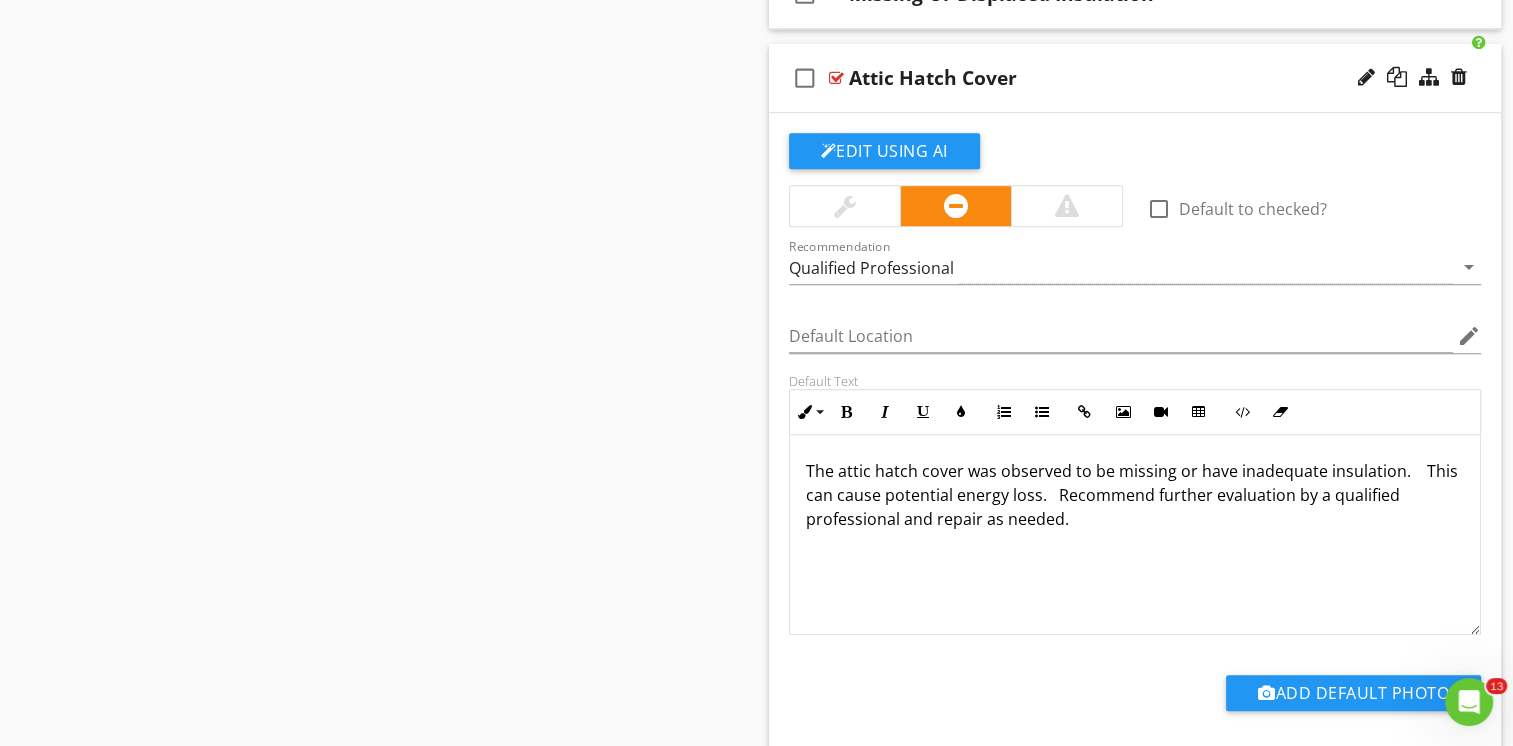drag, startPoint x: 1212, startPoint y: 492, endPoint x: 1234, endPoint y: 513, distance: 30.413813 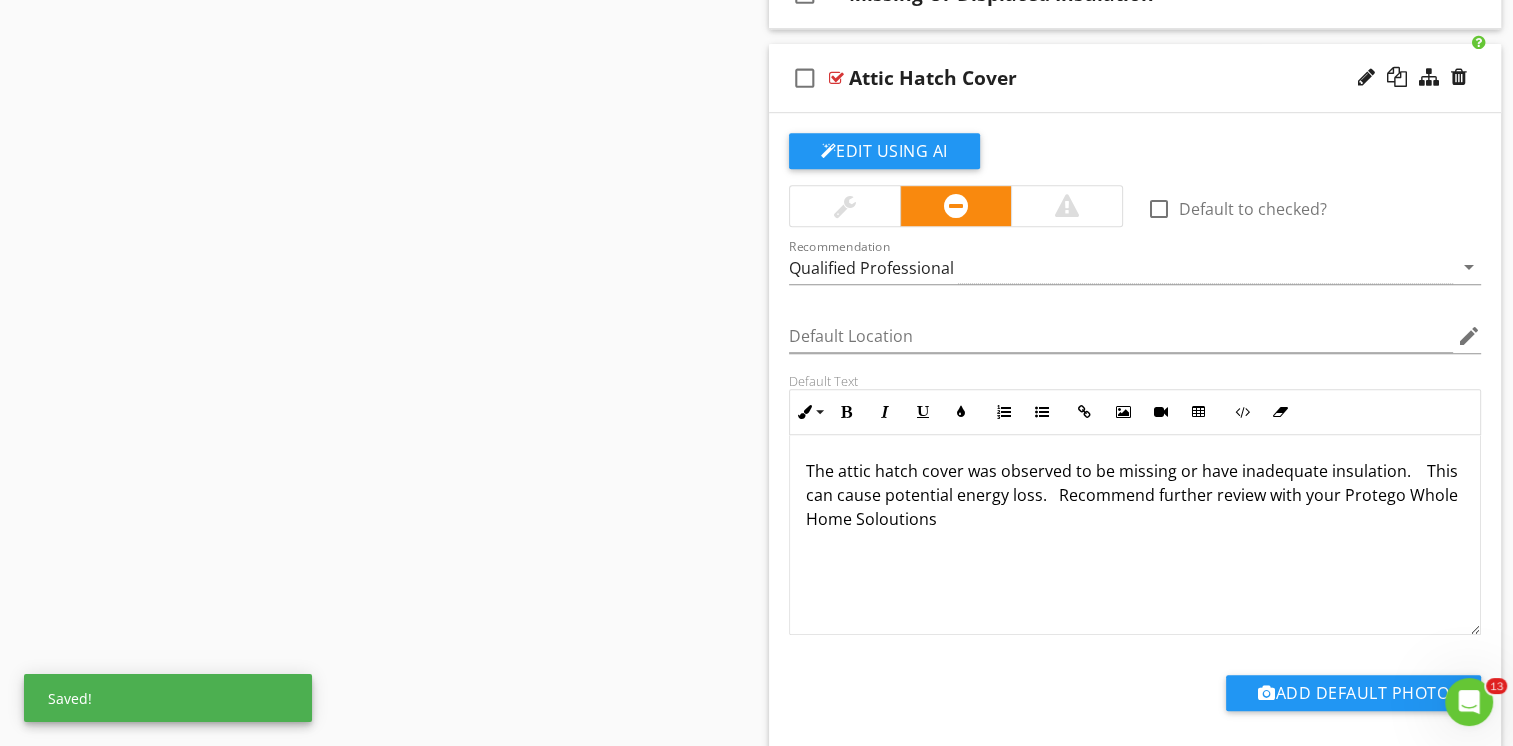 click on "The attic hatch cover was observed to be missing or have inadequate insulation.    This can cause potential energy loss.   Recommend further review with your Protego Whole Home Soloutions" at bounding box center (1135, 495) 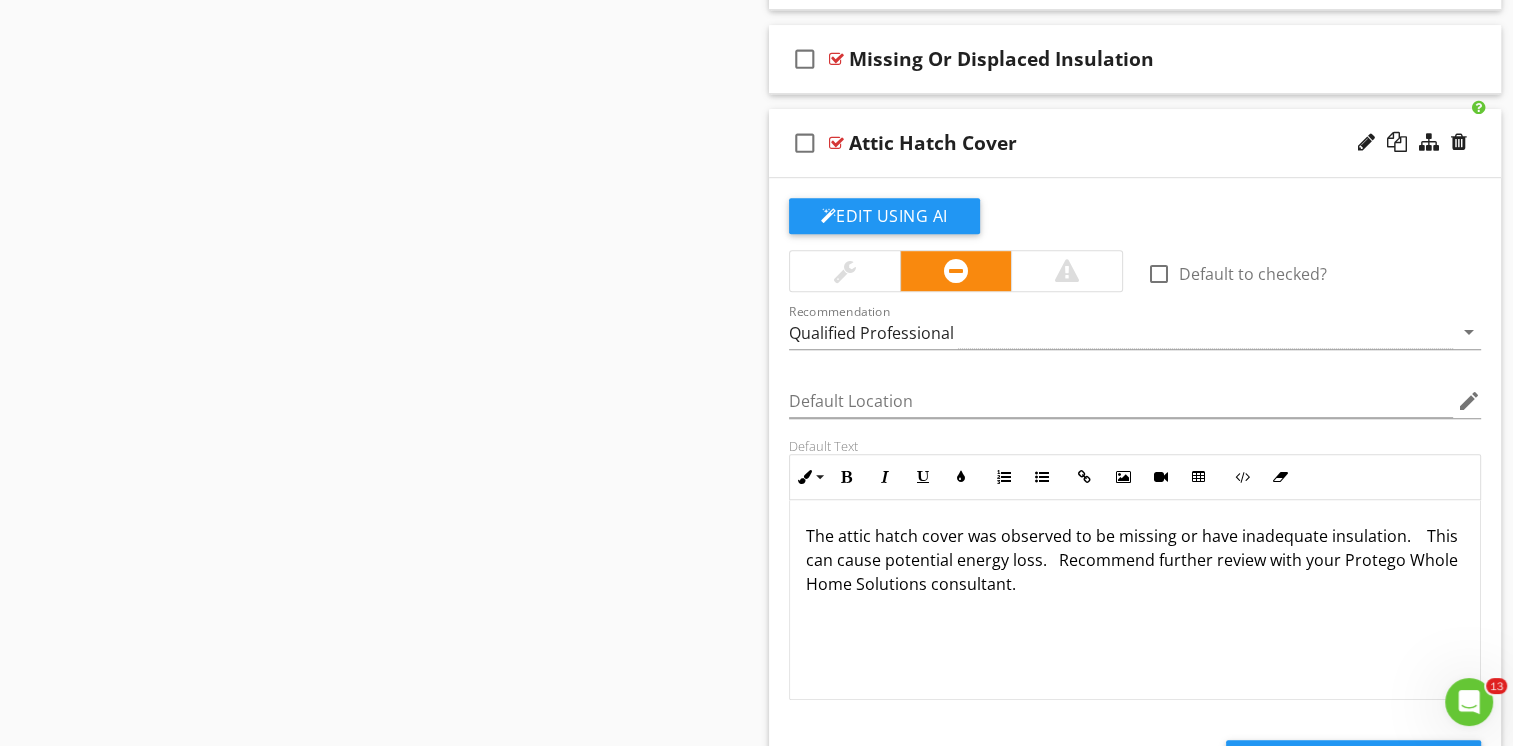 scroll, scrollTop: 1234, scrollLeft: 0, axis: vertical 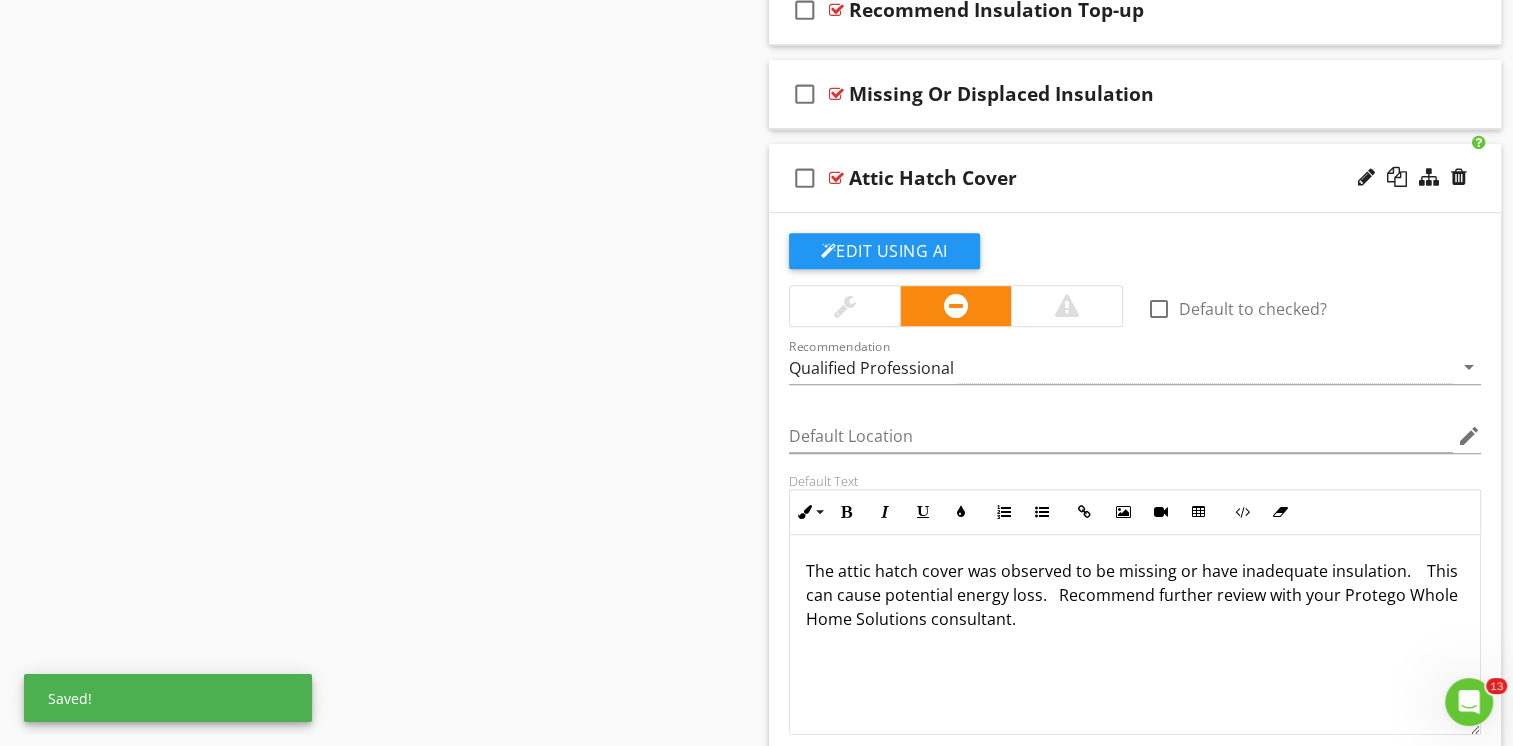 click on "check_box_outline_blank
Attic Hatch Cover" at bounding box center [1135, 178] 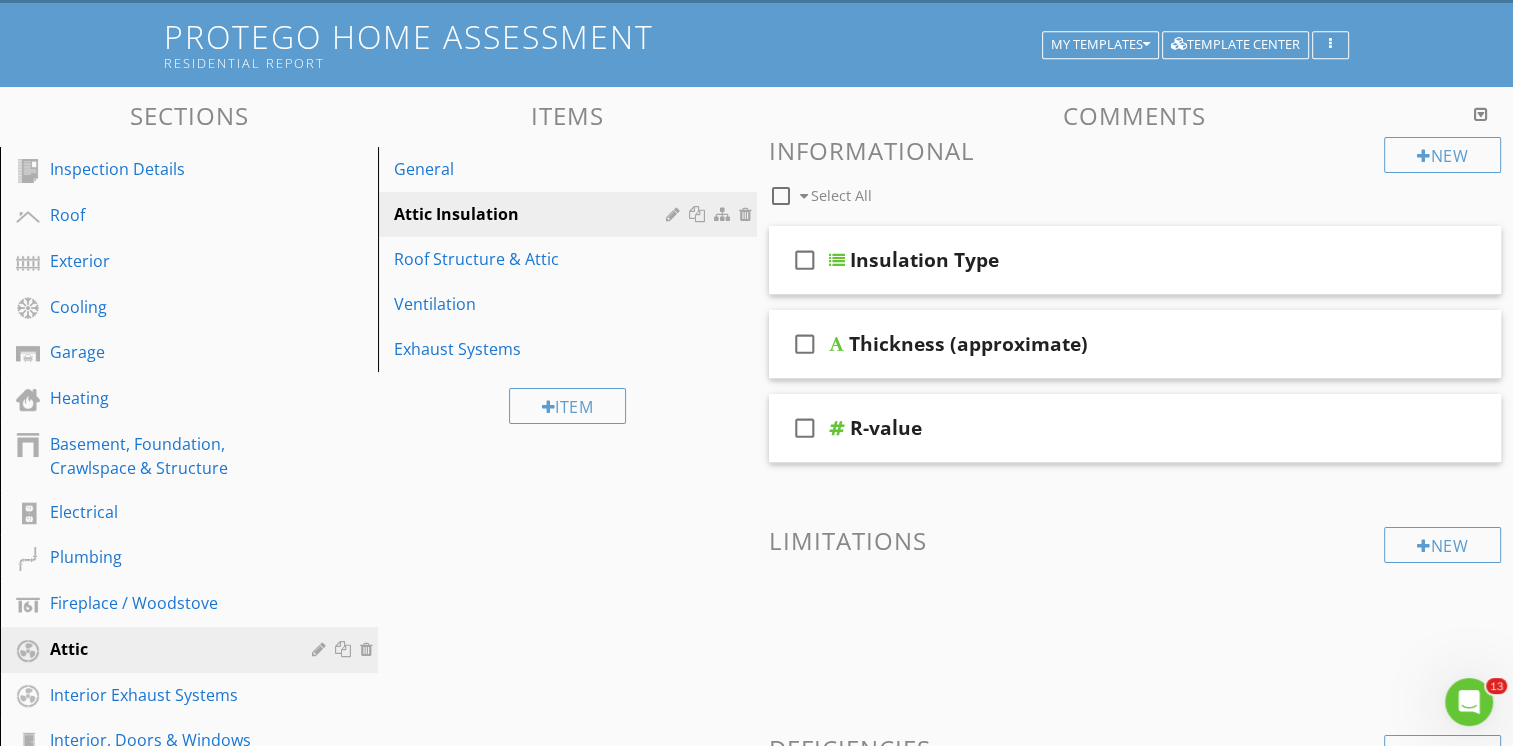 scroll, scrollTop: 0, scrollLeft: 0, axis: both 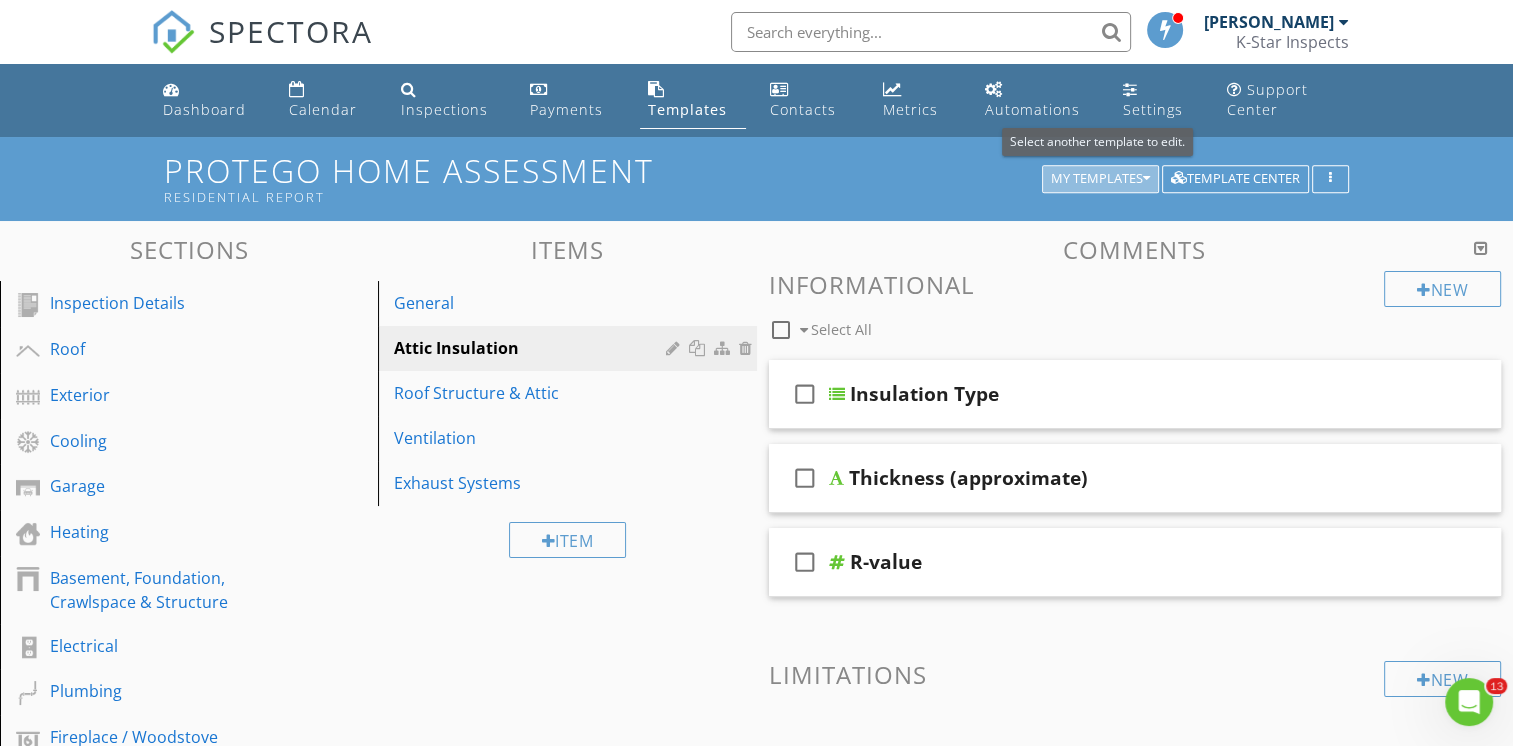 click at bounding box center (1146, 179) 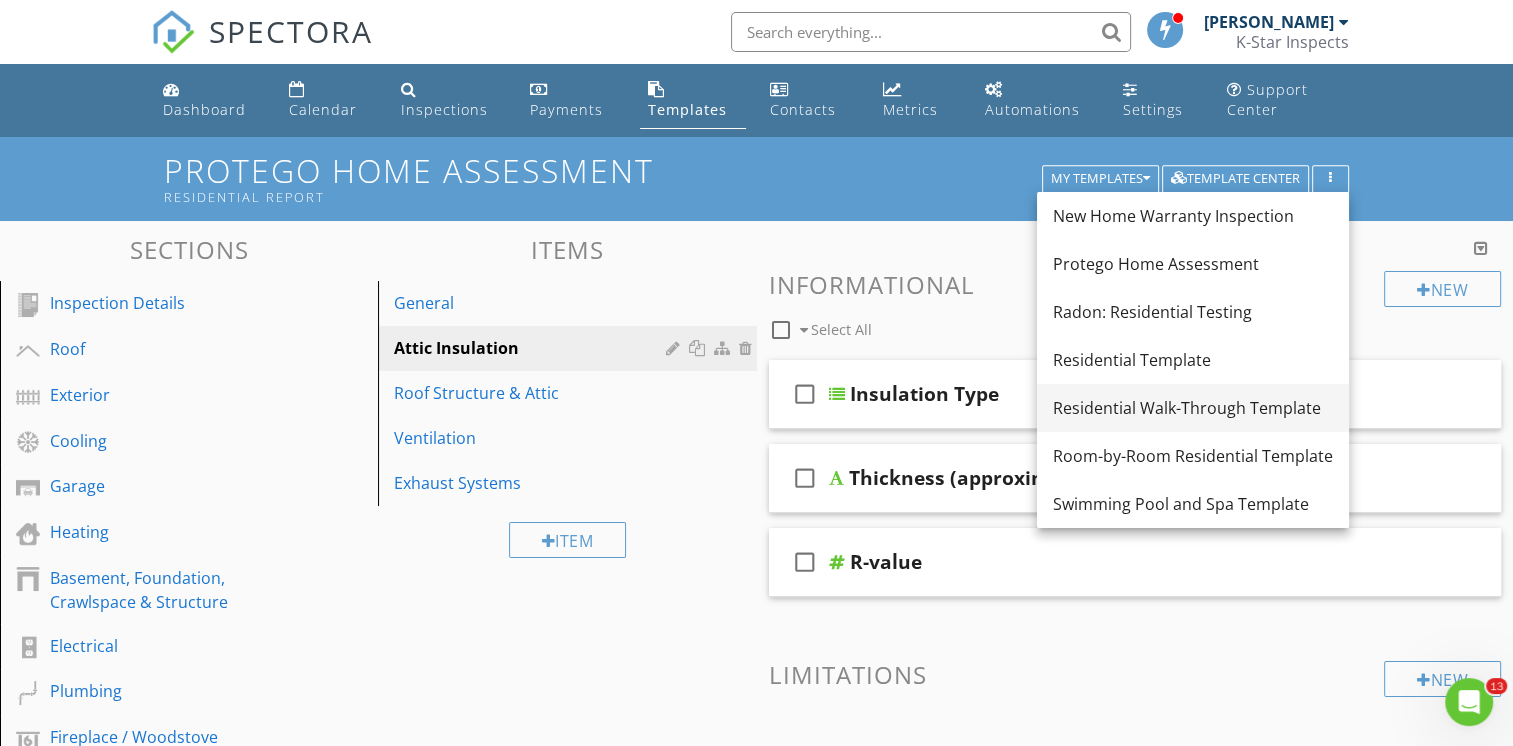 click on "Residential Walk-Through Template" at bounding box center [1193, 408] 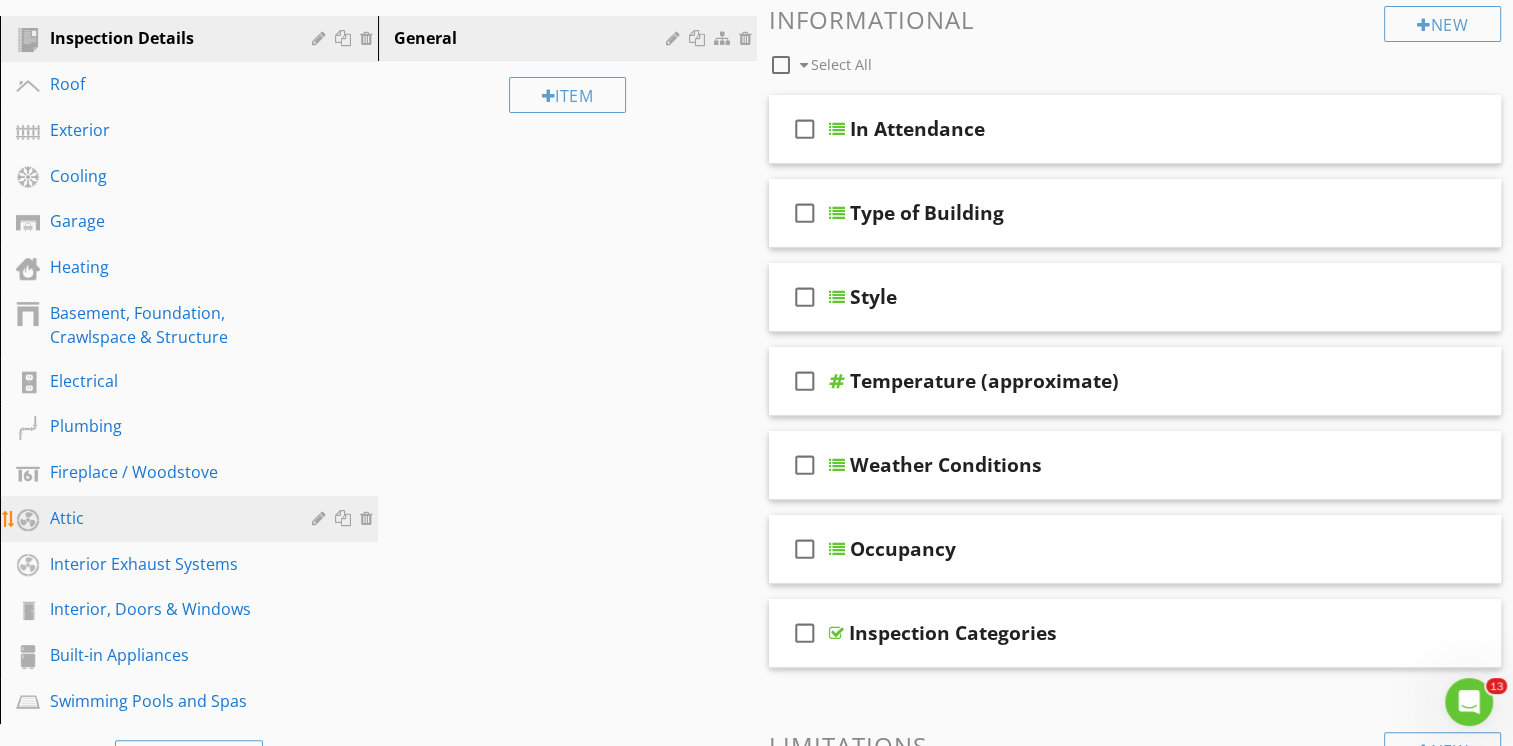 scroll, scrollTop: 300, scrollLeft: 0, axis: vertical 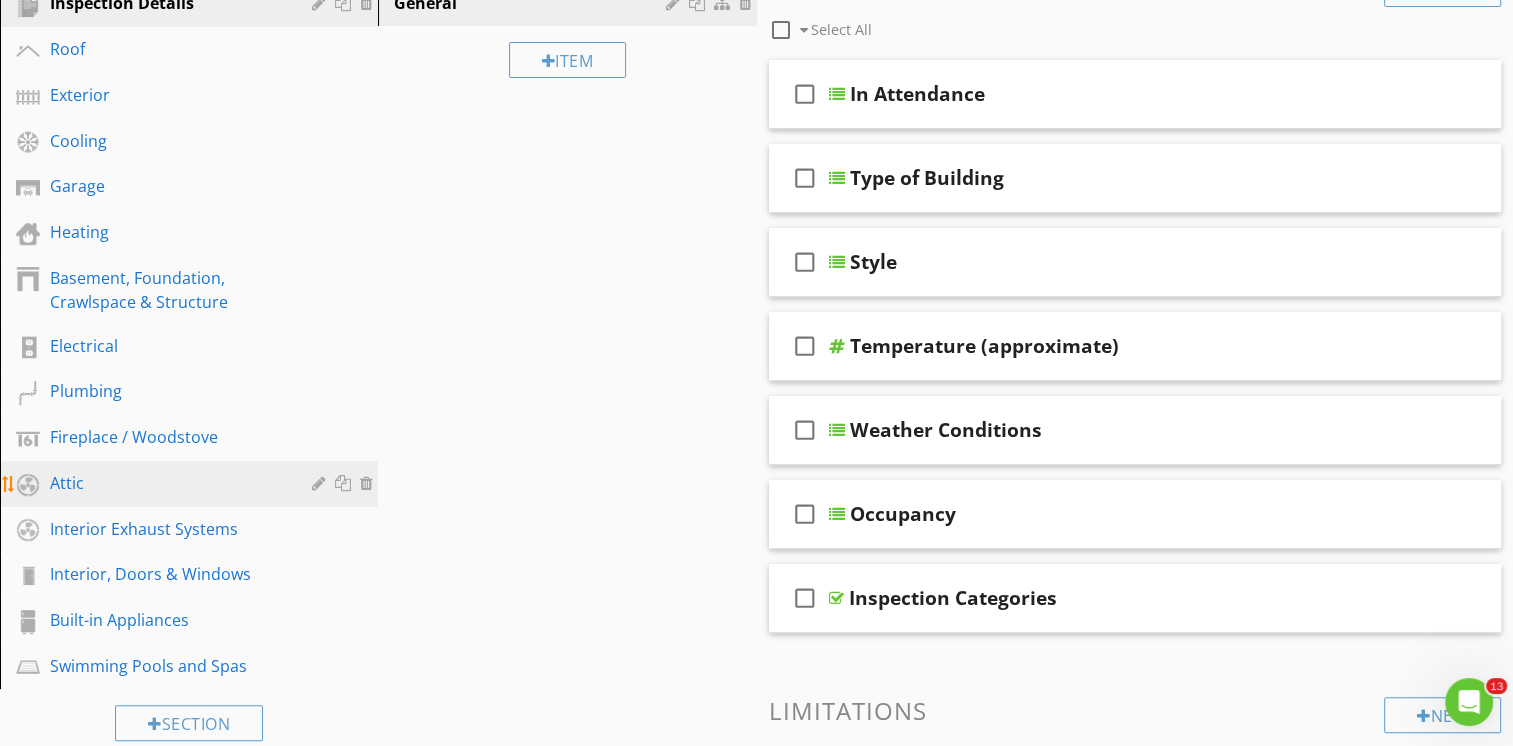 click on "Attic" at bounding box center (166, 483) 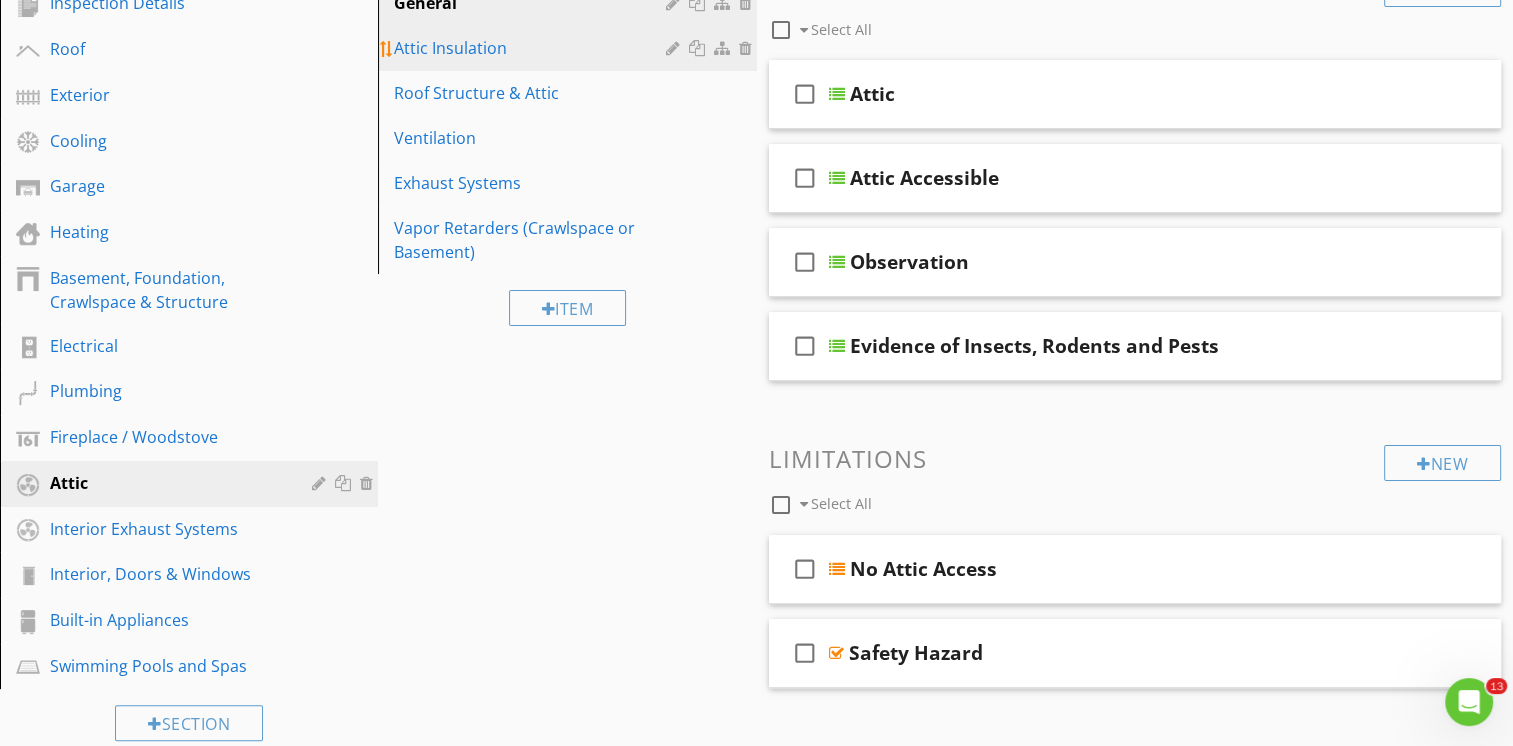 click on "Attic Insulation" at bounding box center (532, 48) 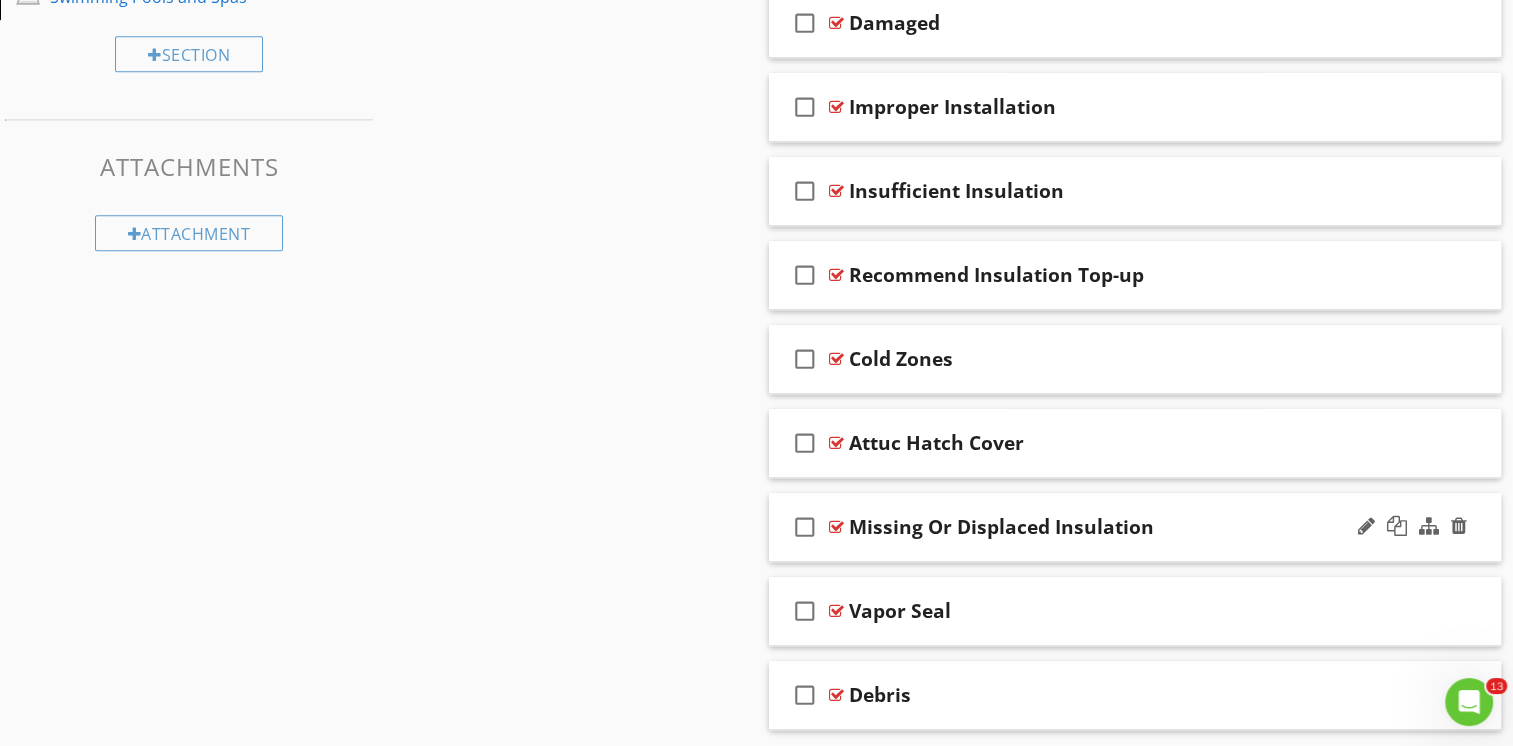 scroll, scrollTop: 934, scrollLeft: 0, axis: vertical 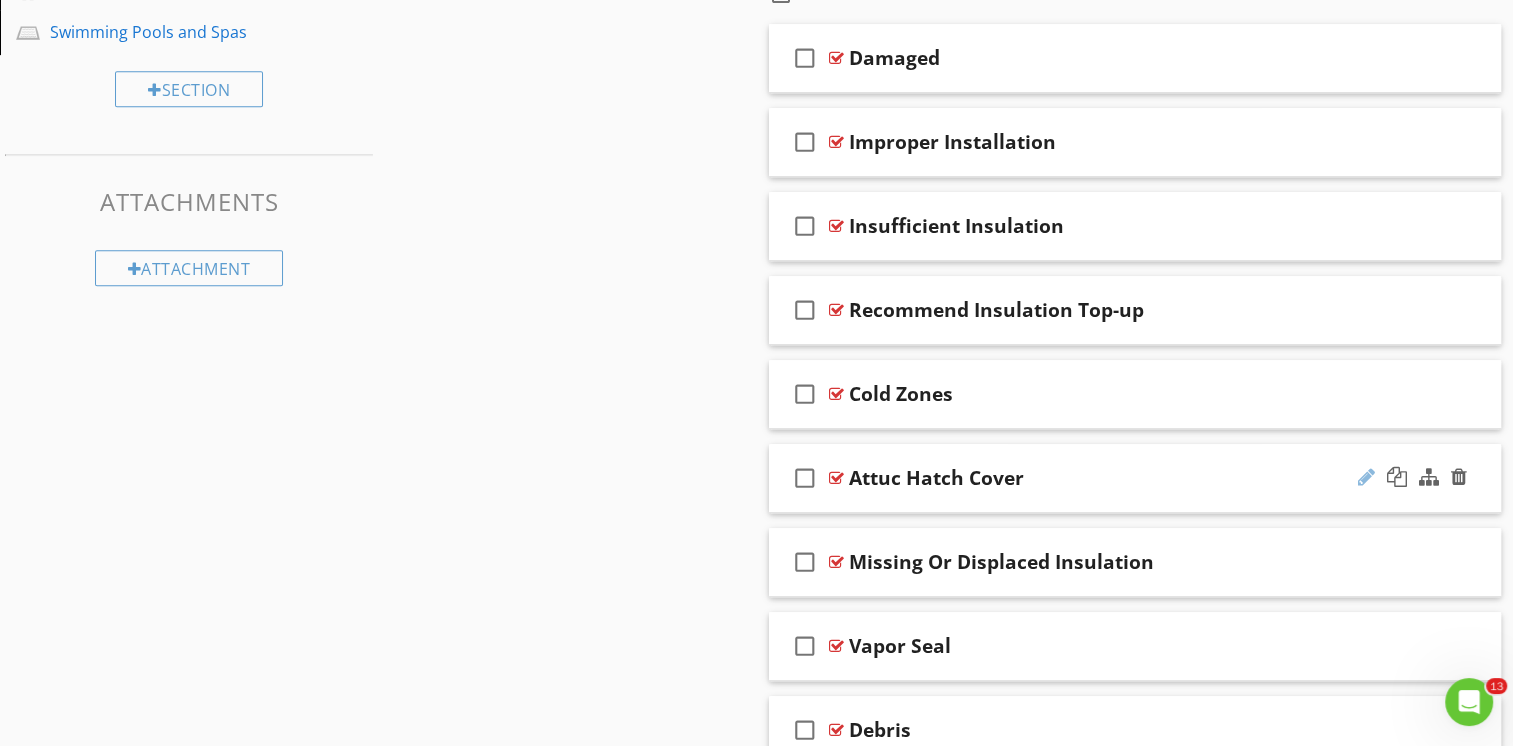 click at bounding box center [1366, 477] 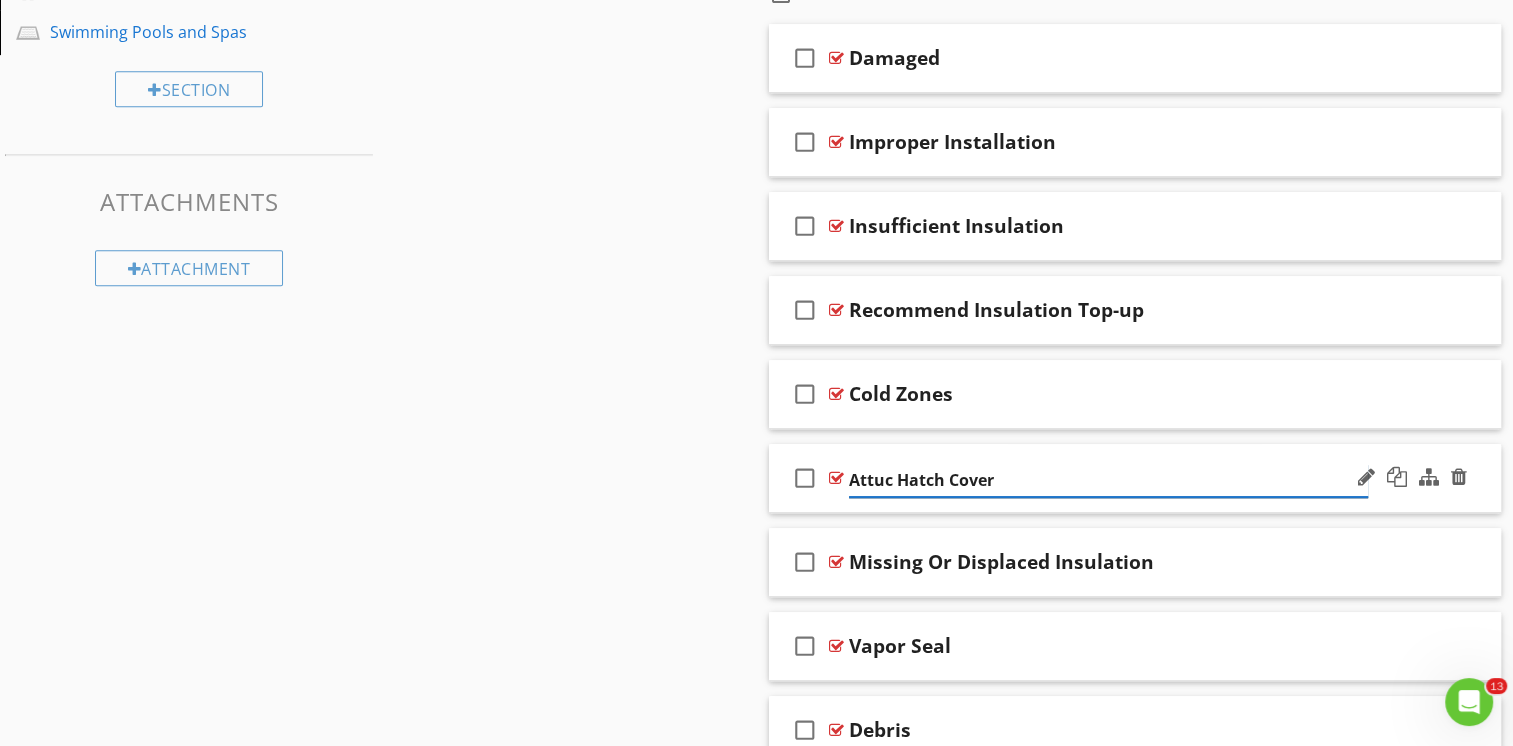 click on "Attuc Hatch Cover" at bounding box center (1108, 480) 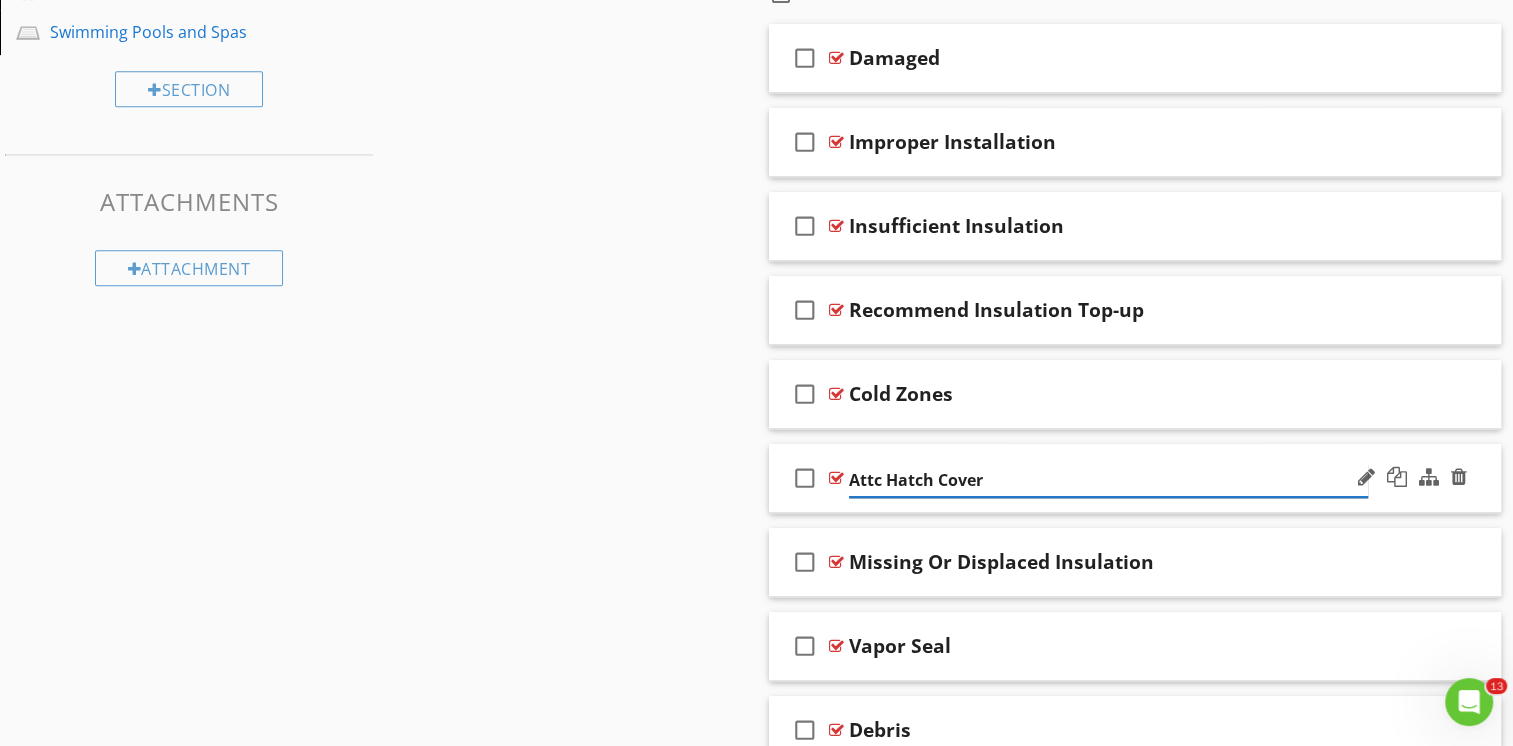 type on "Attic Hatch Cover" 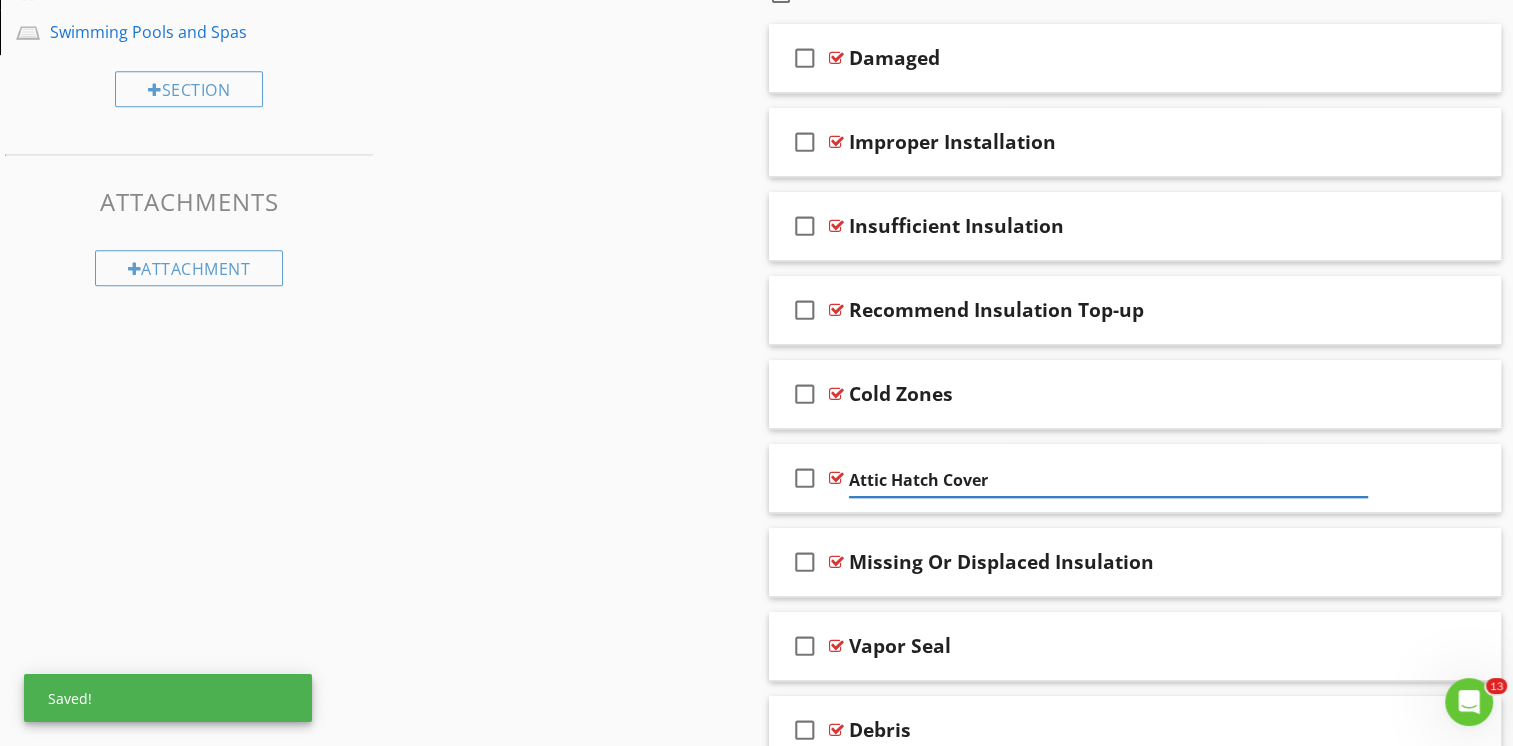 click on "Sections
Inspection Details           Roof           Exterior           Cooling           Garage           Heating           Basement, Foundation, Crawlspace & Structure           Electrical           Plumbing           Fireplace / Woodstove           Attic           Interior Exhaust Systems           Interior, Doors & Windows           Built-in Appliances           Swimming Pools and Spas
Section
Attachments
Attachment
Items
General           Attic Insulation           Roof Structure & Attic           Ventilation           Exhaust Systems           Vapor Retarders (Crawlspace or Basement)
Item
Comments
New
Informational   check_box_outline_blank     Select All       check_box_outline_blank
Insulation Type
check_box_outline_blank" at bounding box center (756, 58) 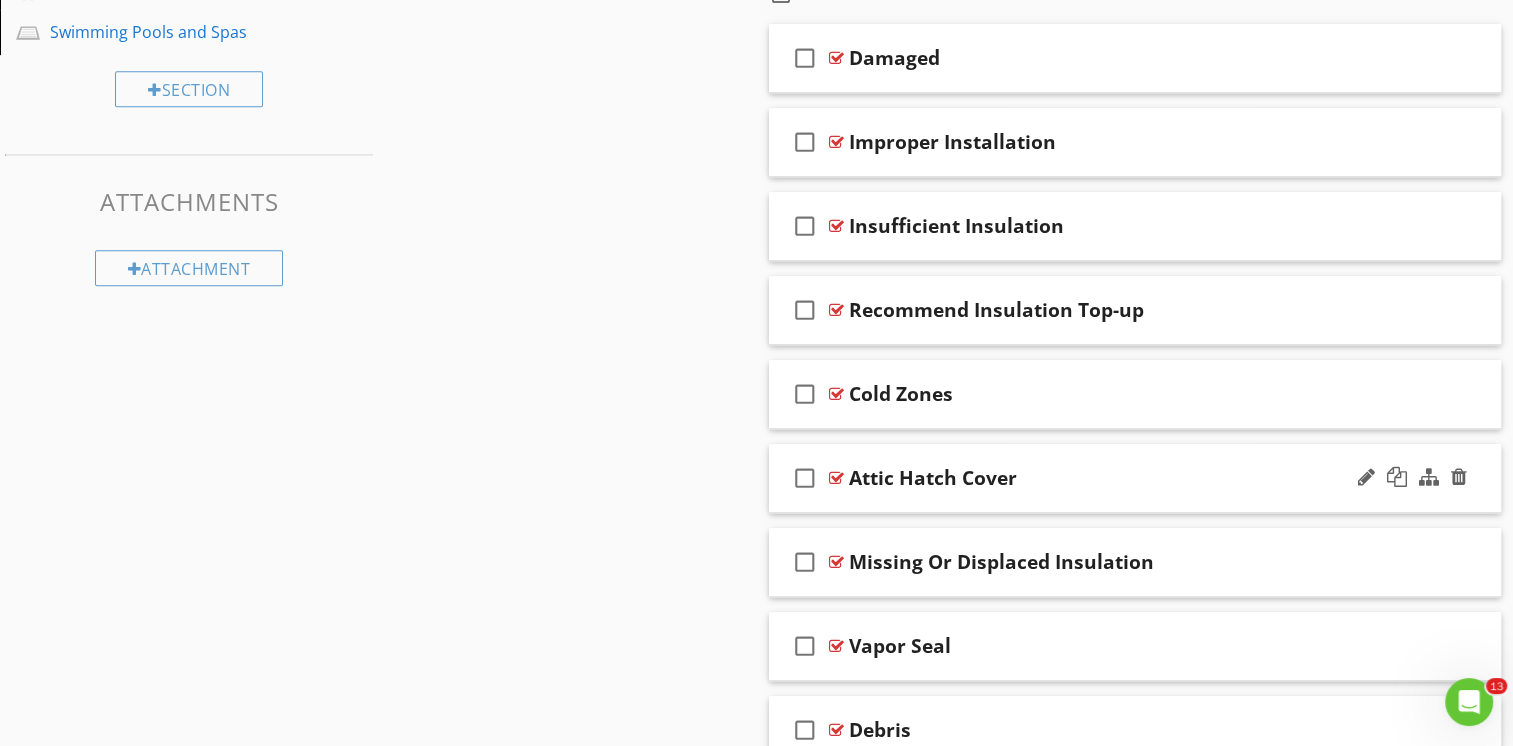 scroll, scrollTop: 1034, scrollLeft: 0, axis: vertical 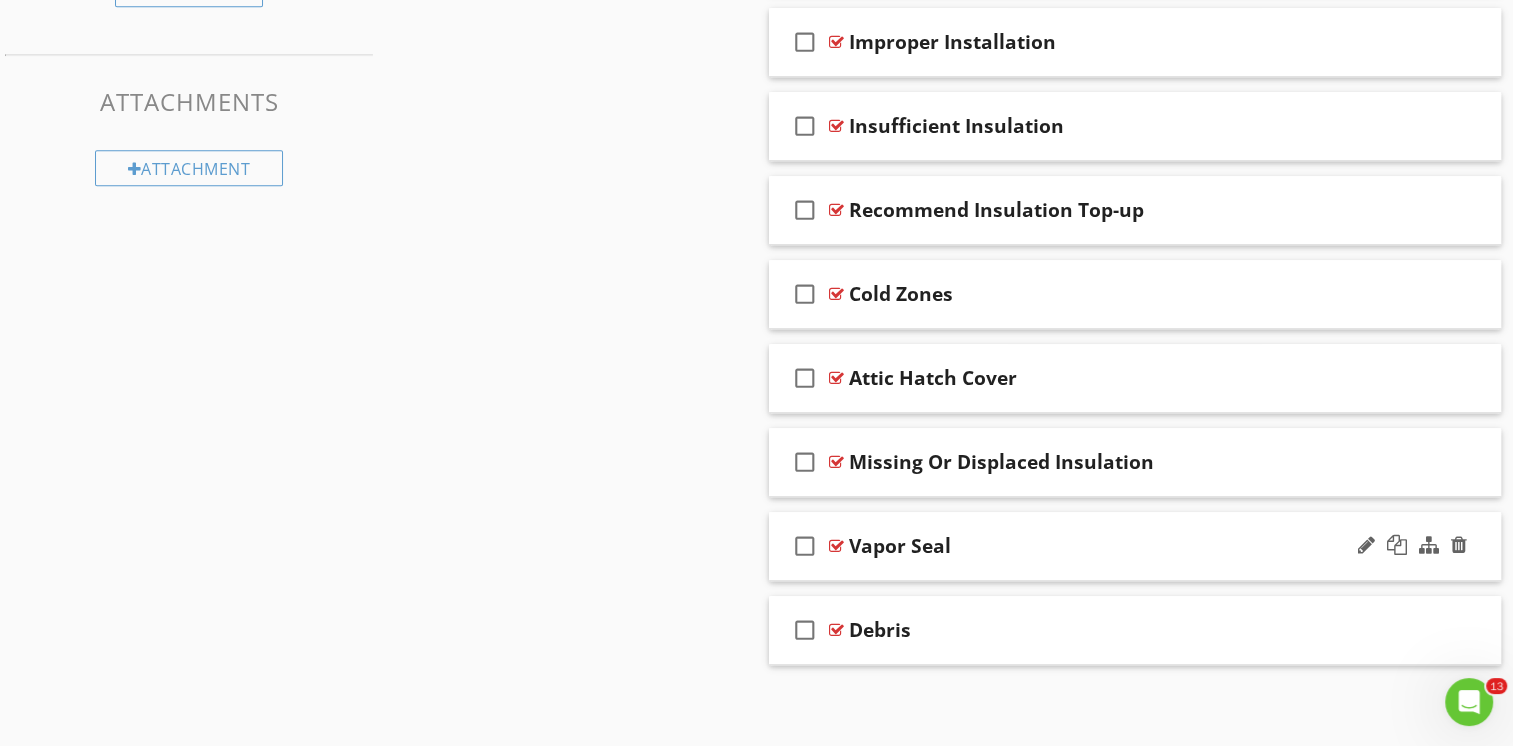 click on "check_box_outline_blank
Vapor Seal" at bounding box center [1135, 546] 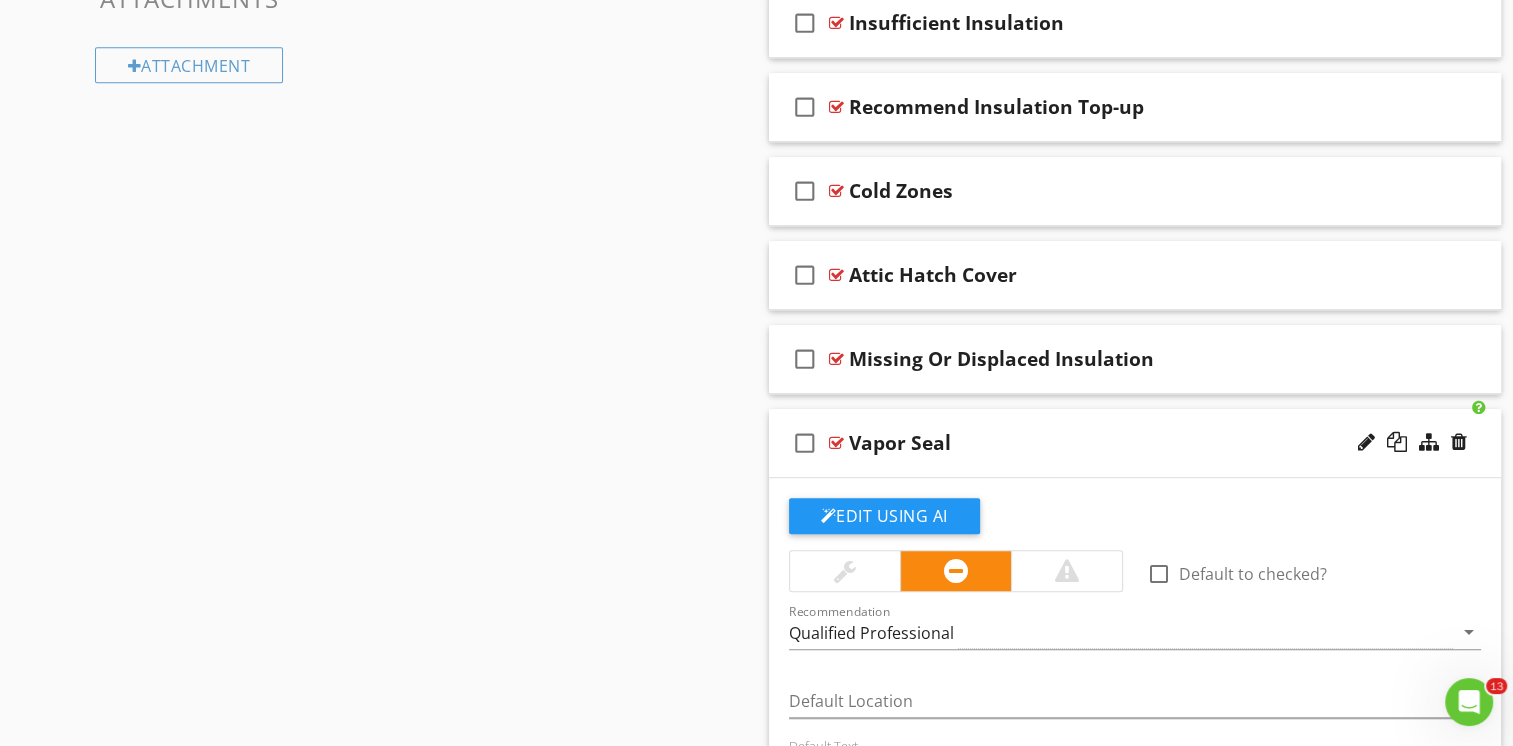 scroll, scrollTop: 1134, scrollLeft: 0, axis: vertical 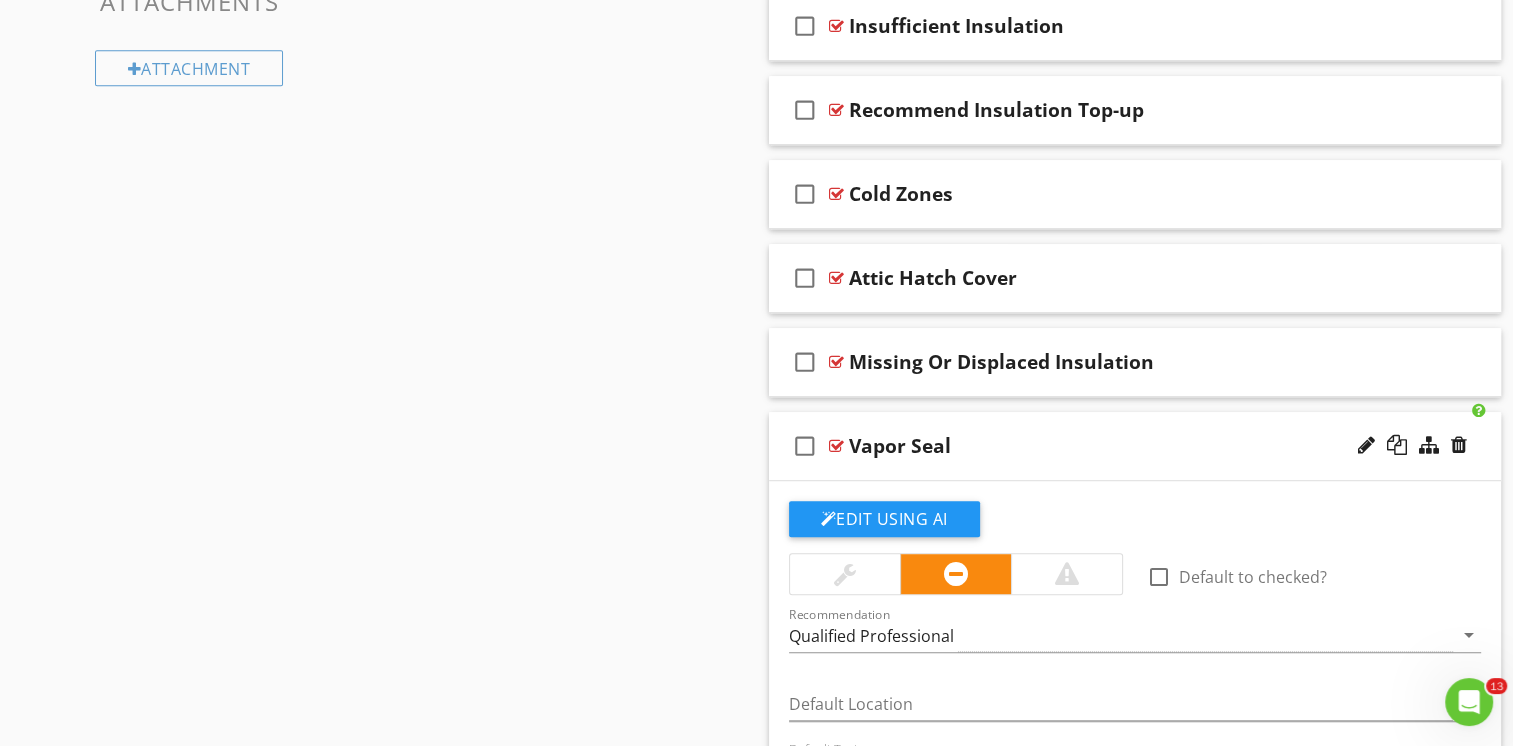 click on "check_box_outline_blank
Vapor Seal" at bounding box center (1135, 446) 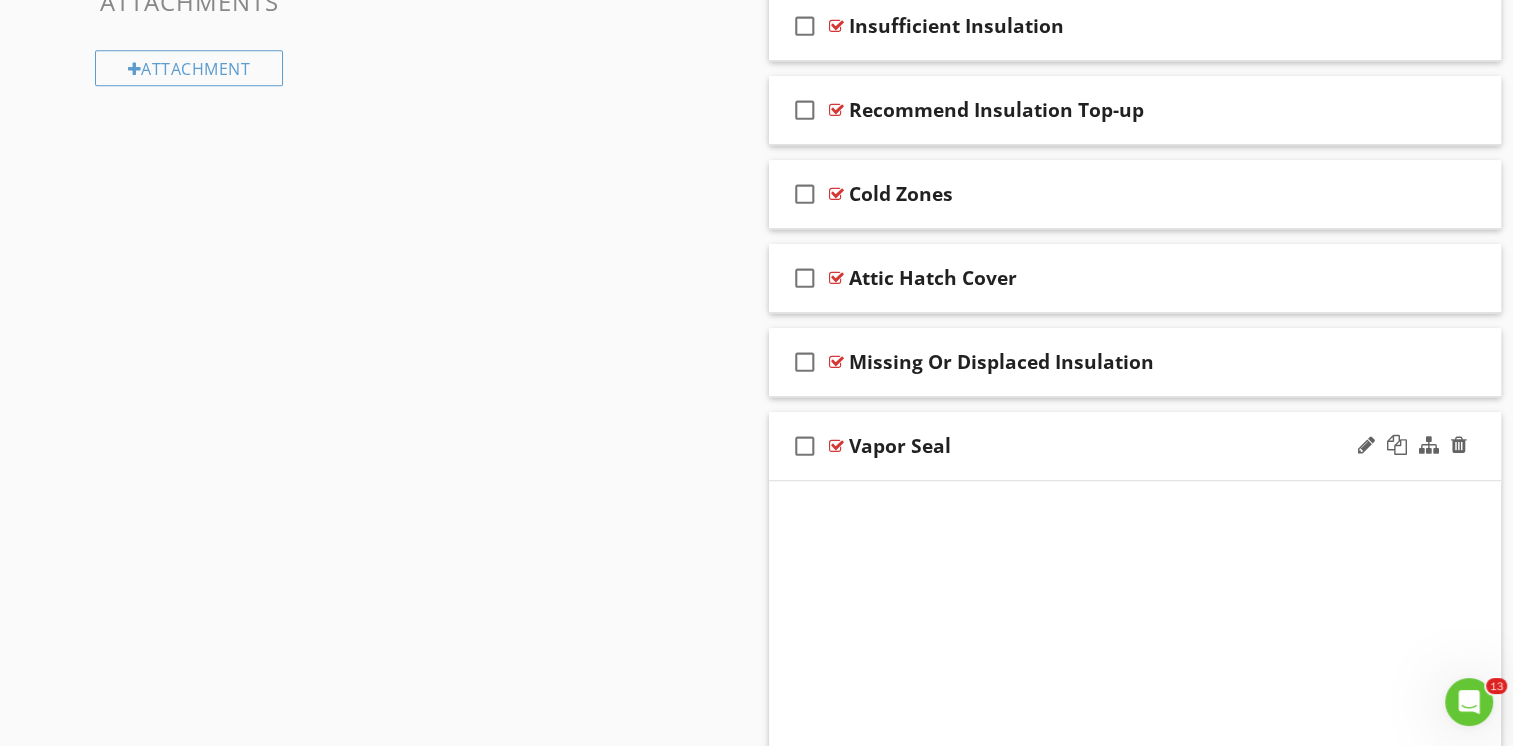 scroll, scrollTop: 1034, scrollLeft: 0, axis: vertical 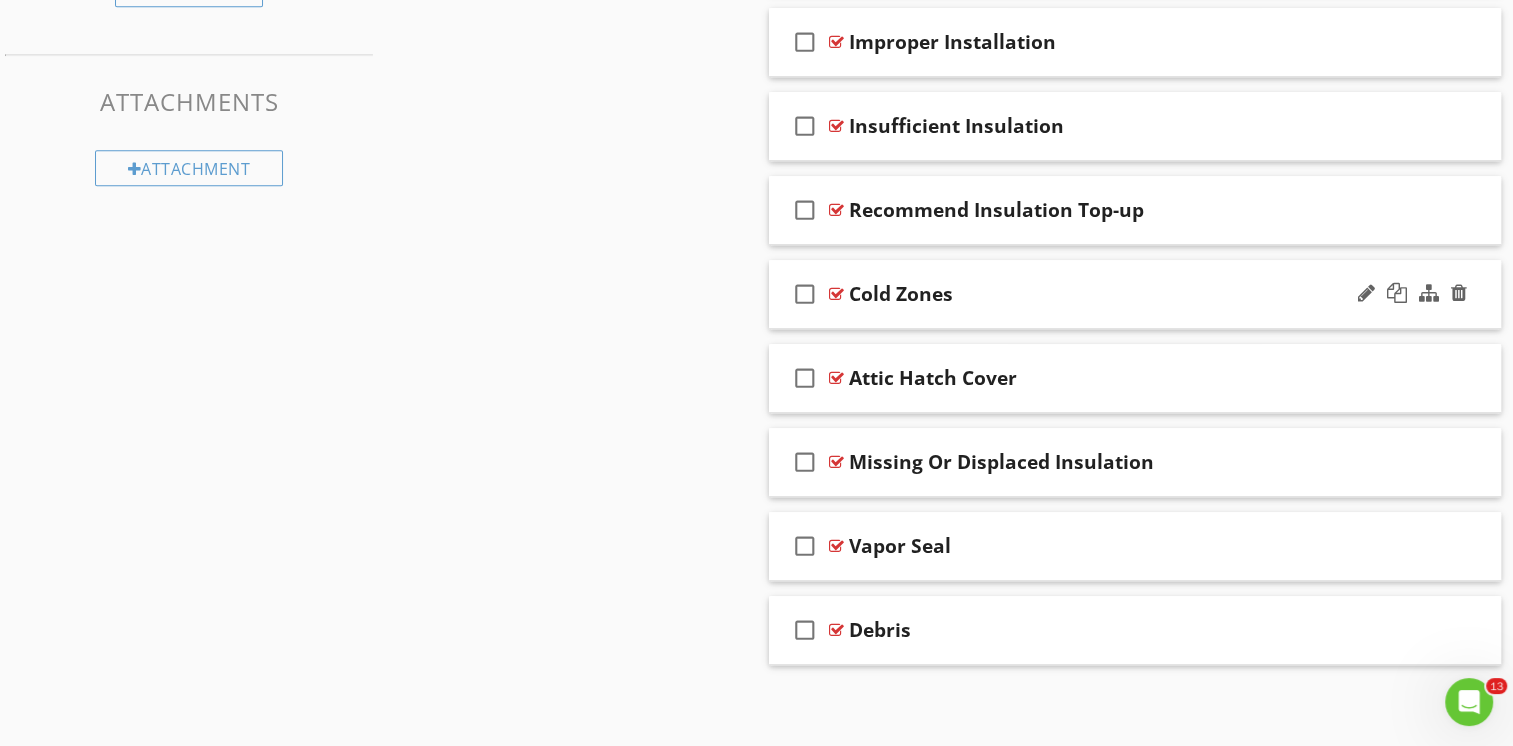 click on "check_box_outline_blank
Cold Zones" at bounding box center (1135, 294) 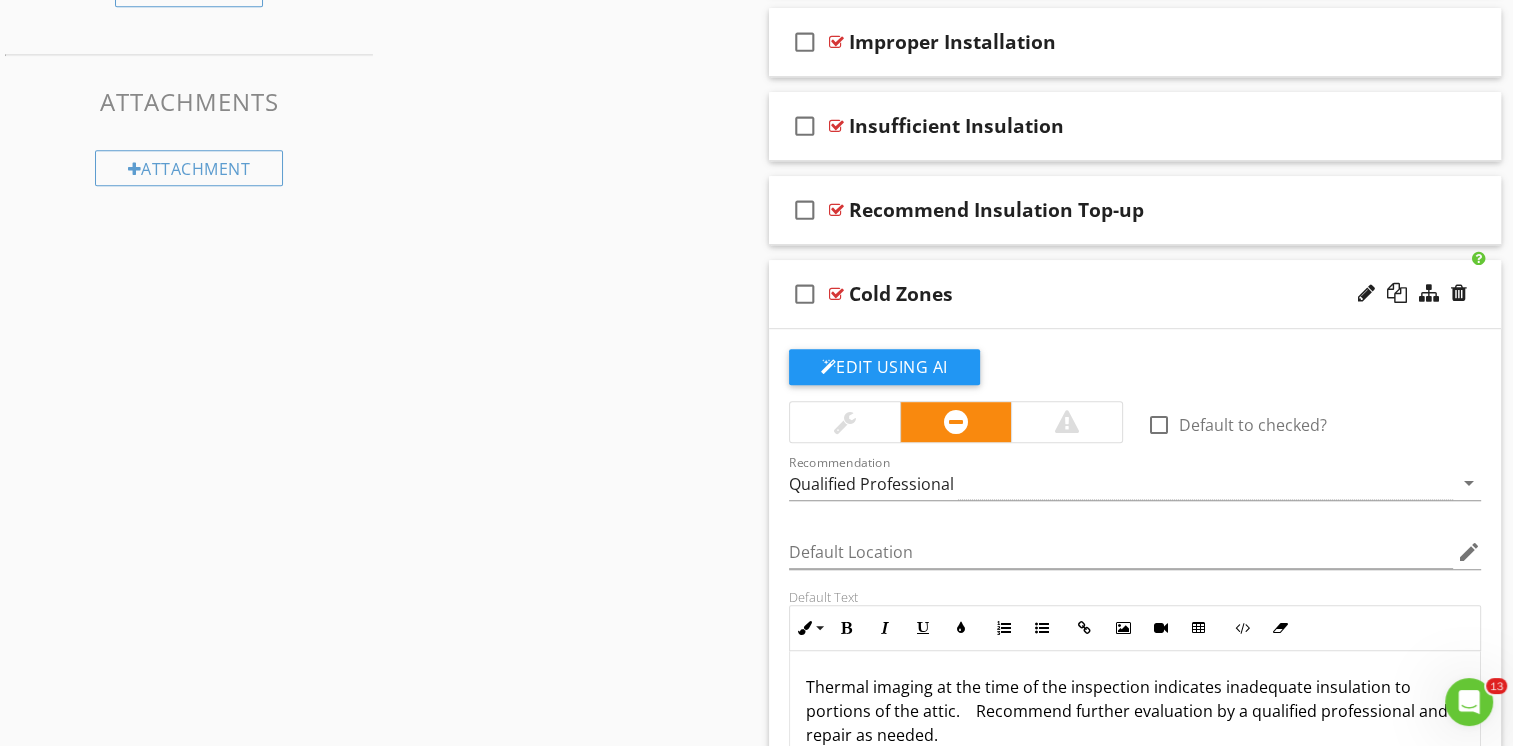 scroll, scrollTop: 1134, scrollLeft: 0, axis: vertical 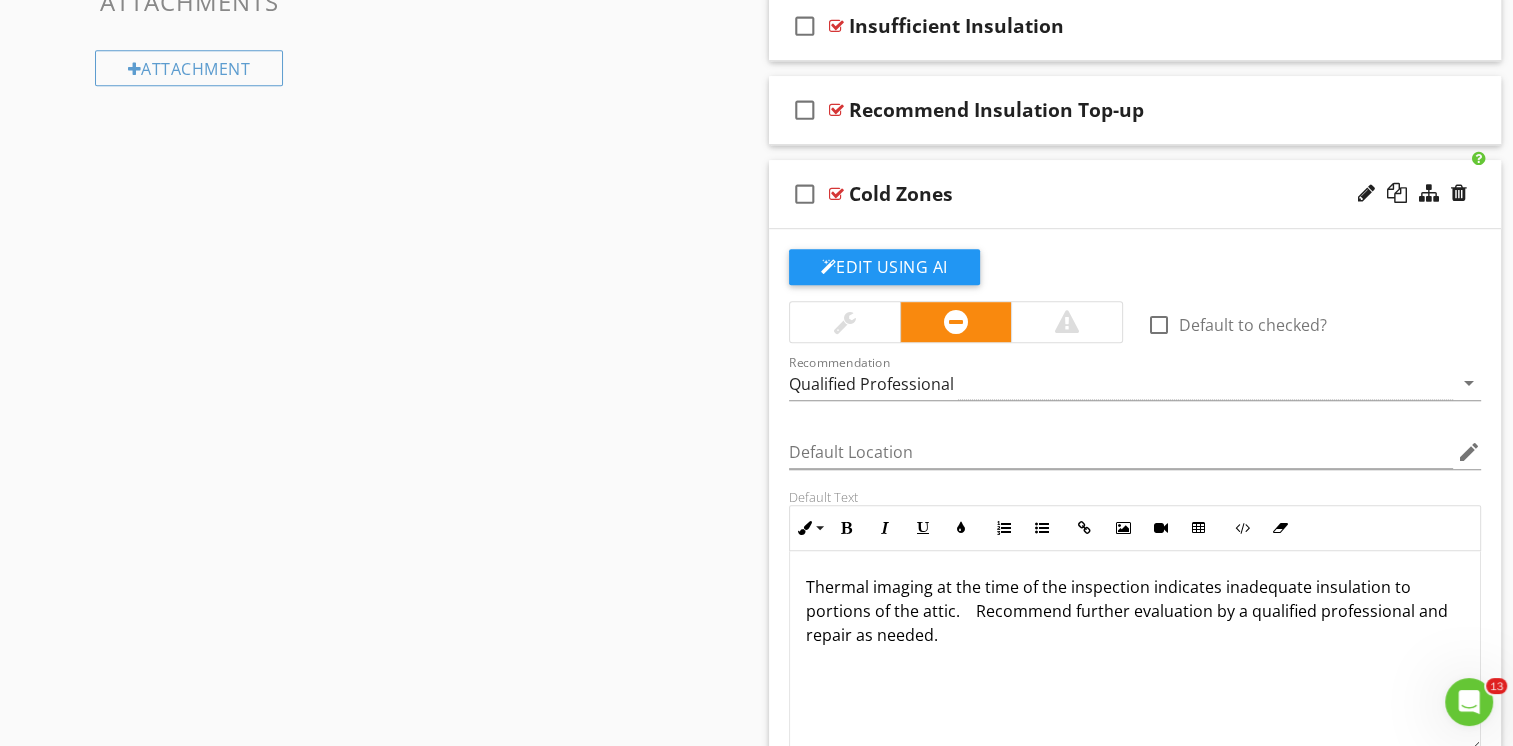 click on "check_box_outline_blank
Cold Zones" at bounding box center [1135, 194] 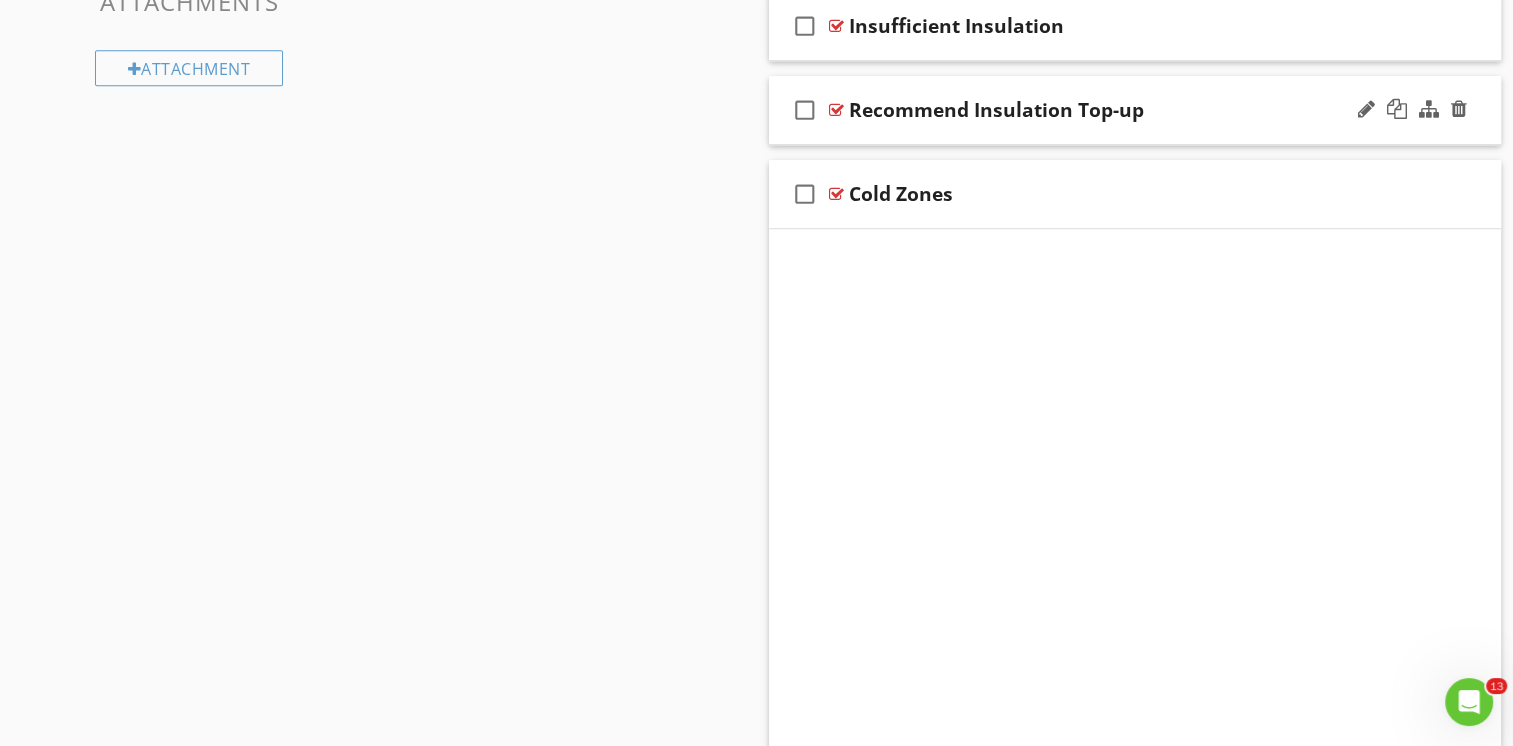 scroll, scrollTop: 1034, scrollLeft: 0, axis: vertical 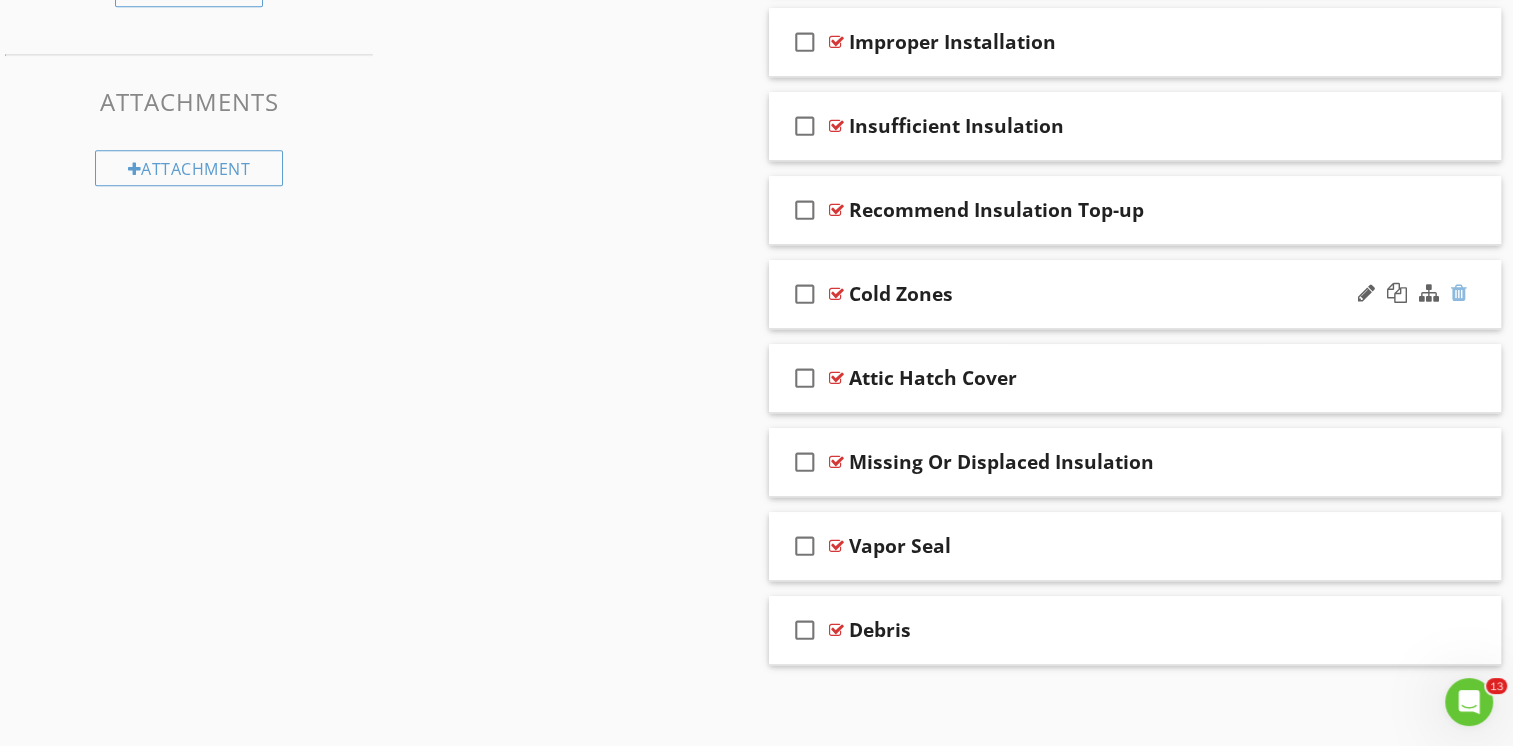 click at bounding box center (1459, 293) 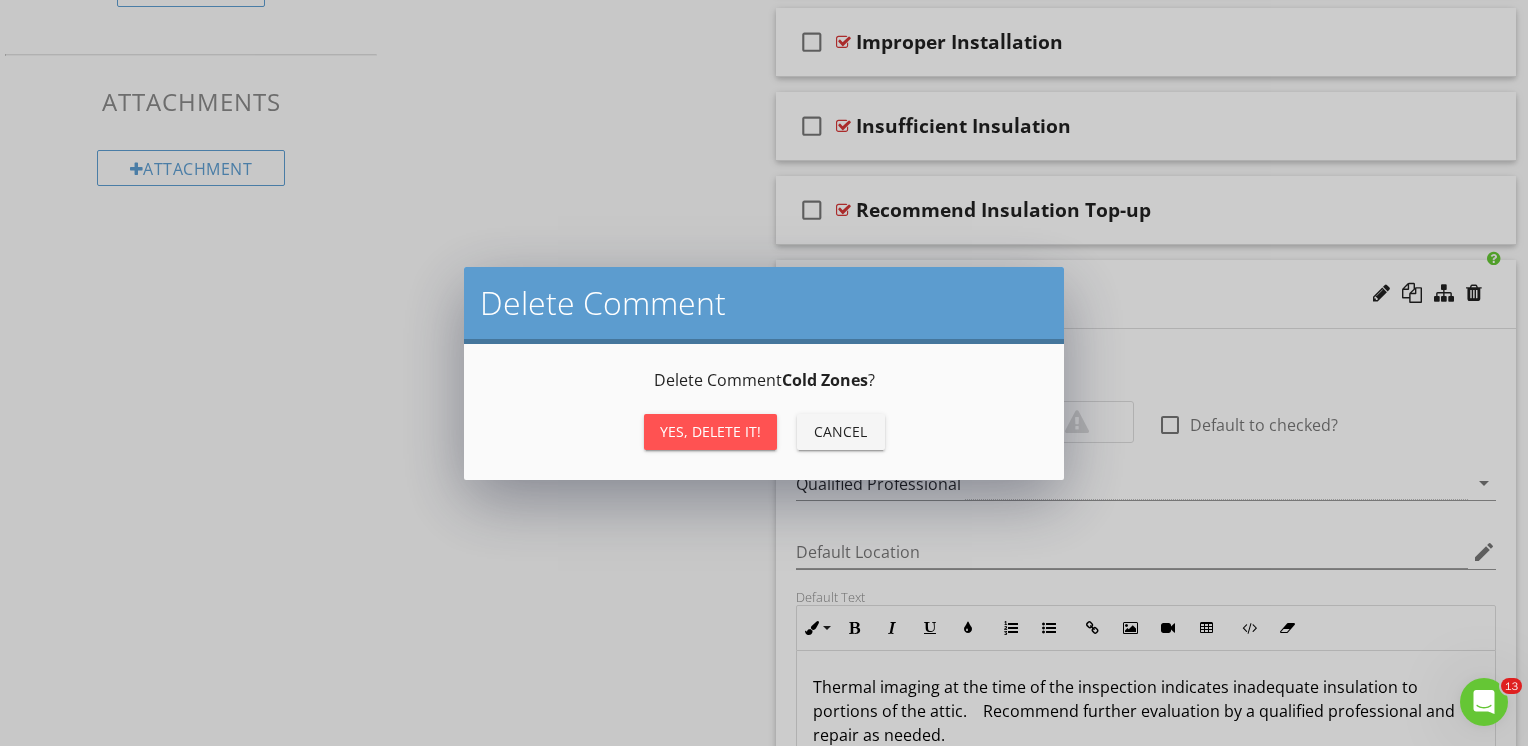 click on "Yes, Delete it!" at bounding box center (710, 431) 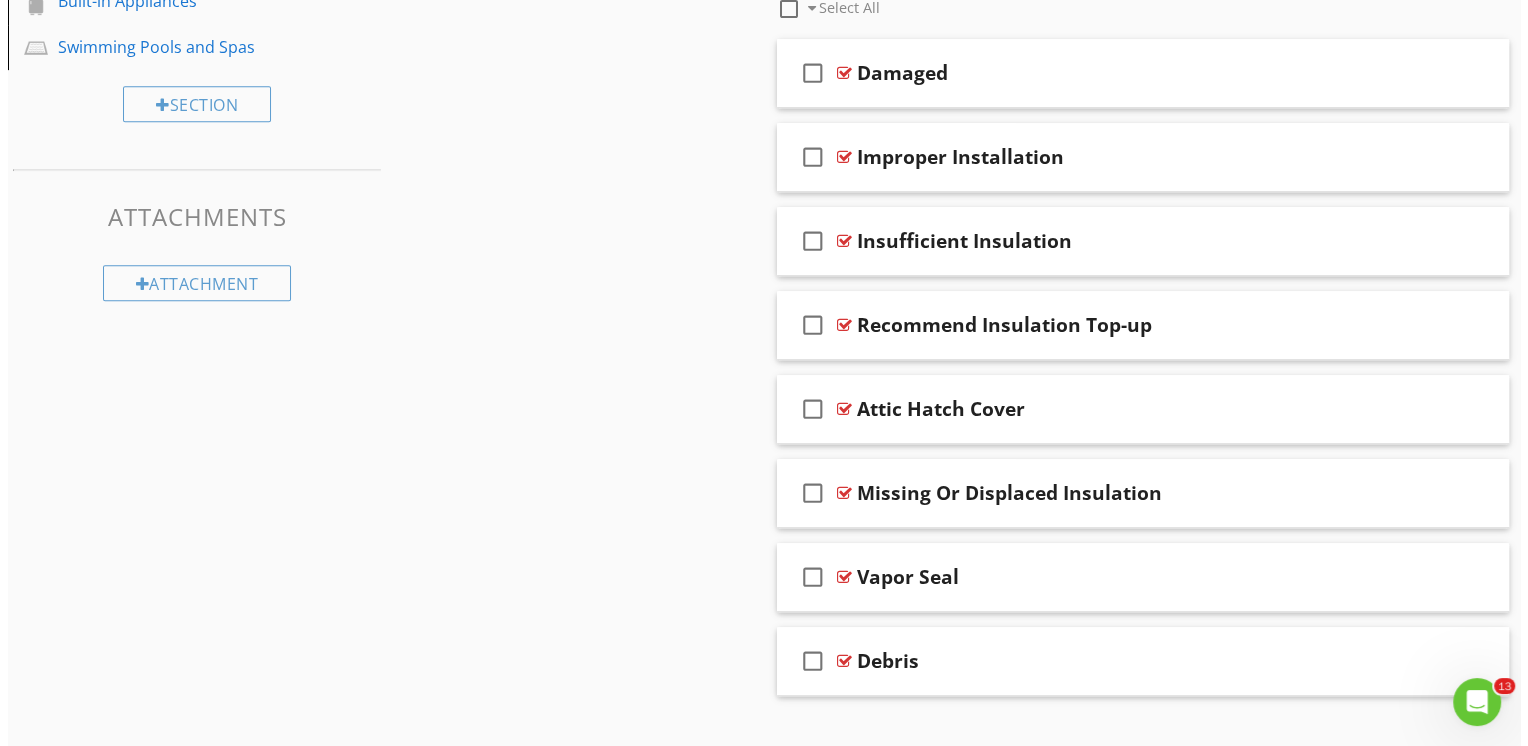 scroll, scrollTop: 950, scrollLeft: 0, axis: vertical 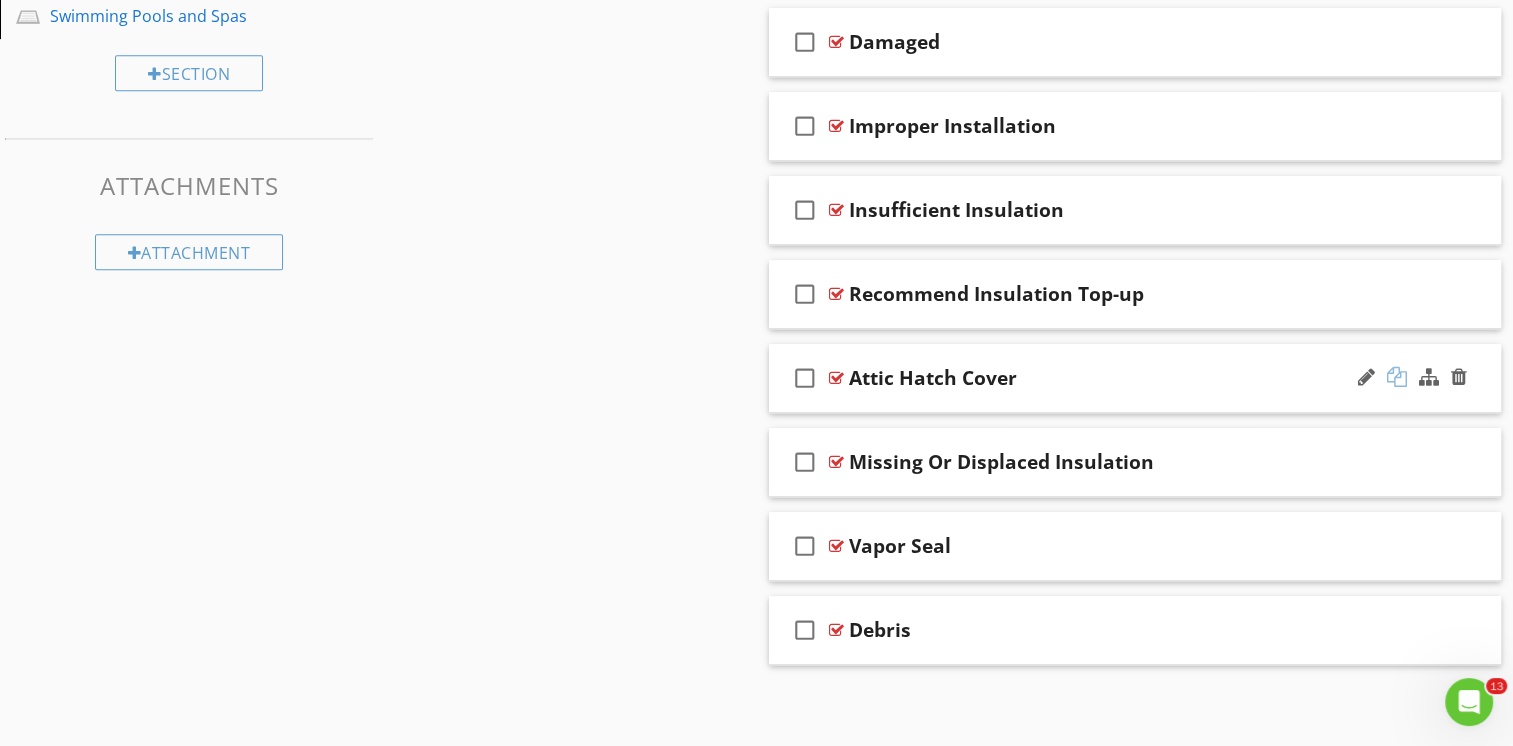 click at bounding box center [1397, 377] 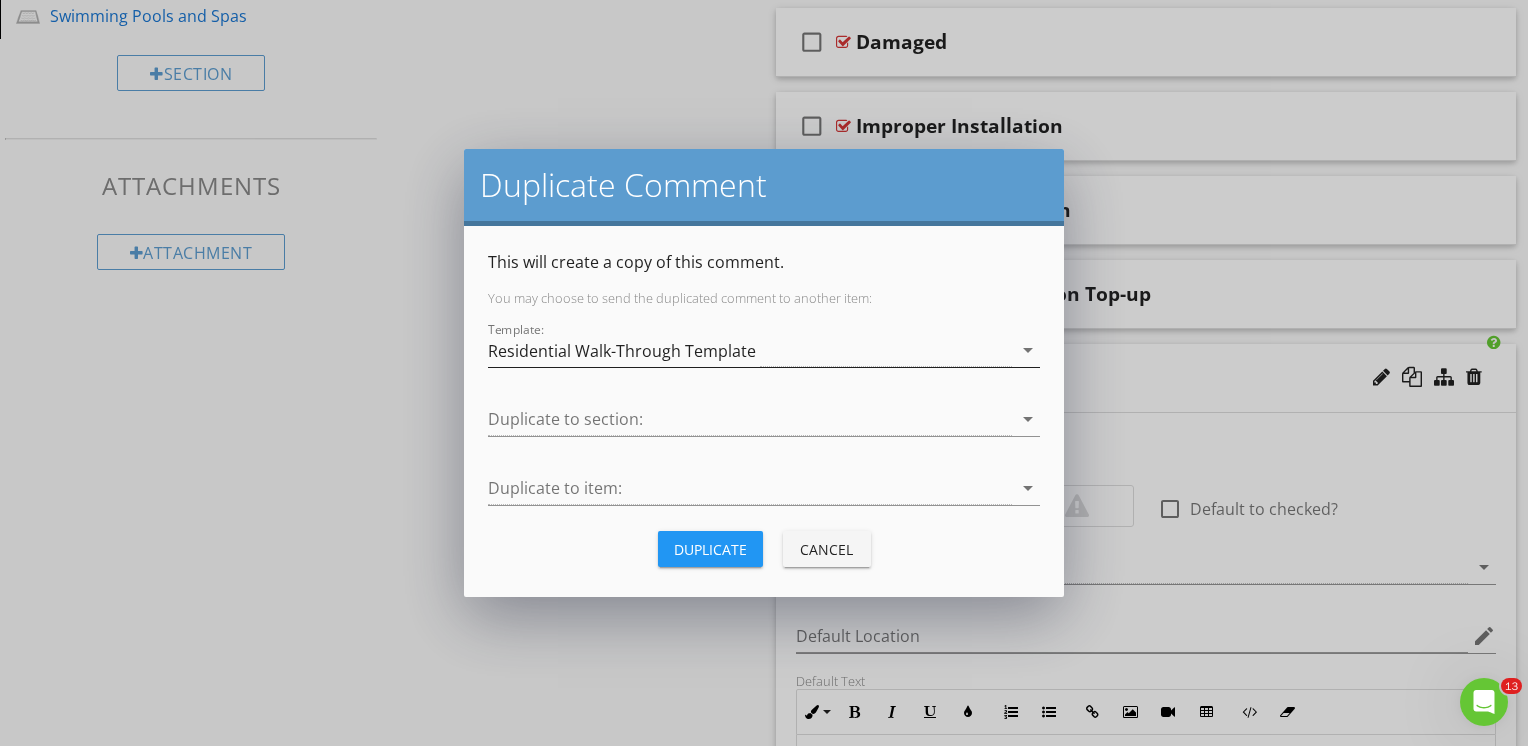 click on "Residential Walk-Through Template" at bounding box center (750, 350) 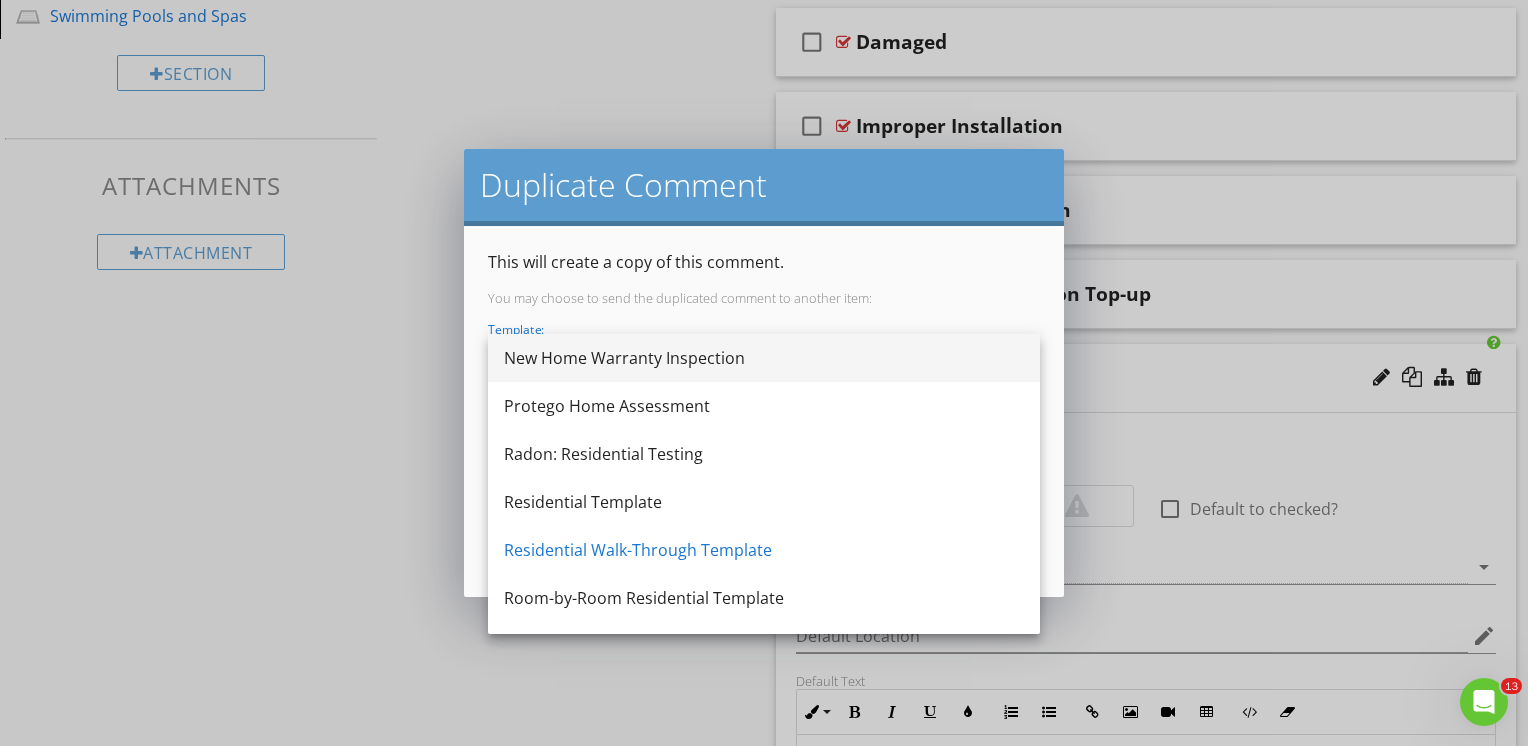 click on "New Home Warranty Inspection" at bounding box center (764, 358) 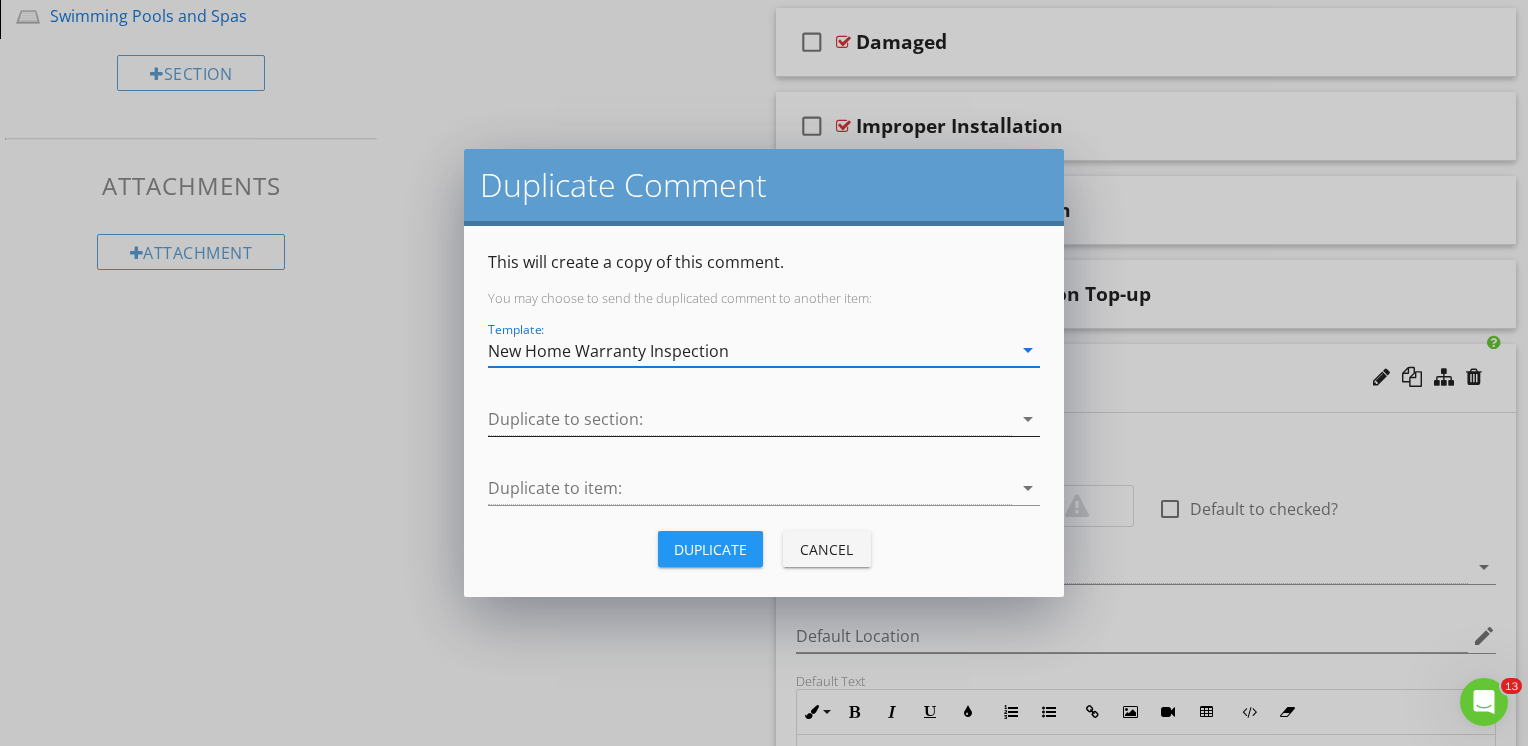 click at bounding box center [750, 419] 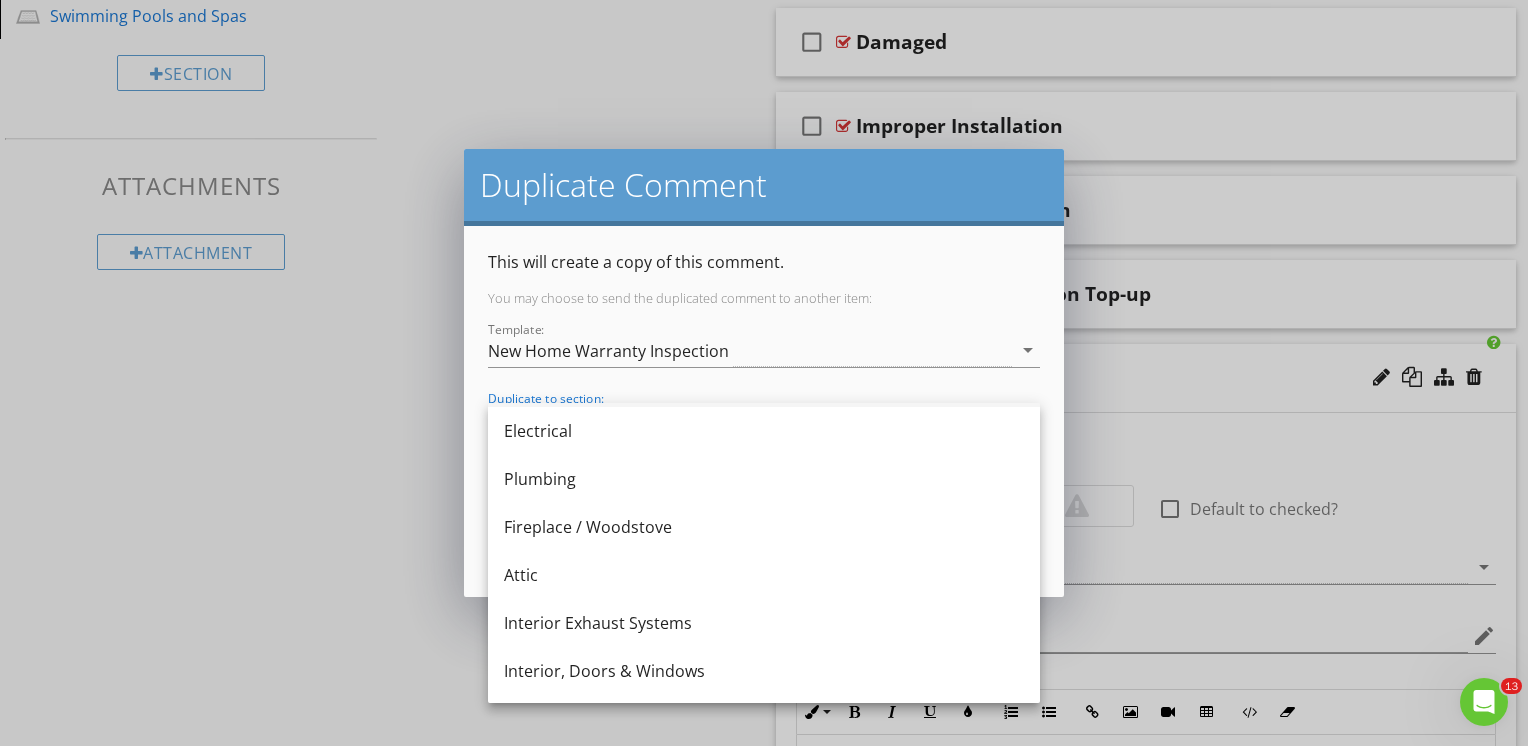 scroll, scrollTop: 400, scrollLeft: 0, axis: vertical 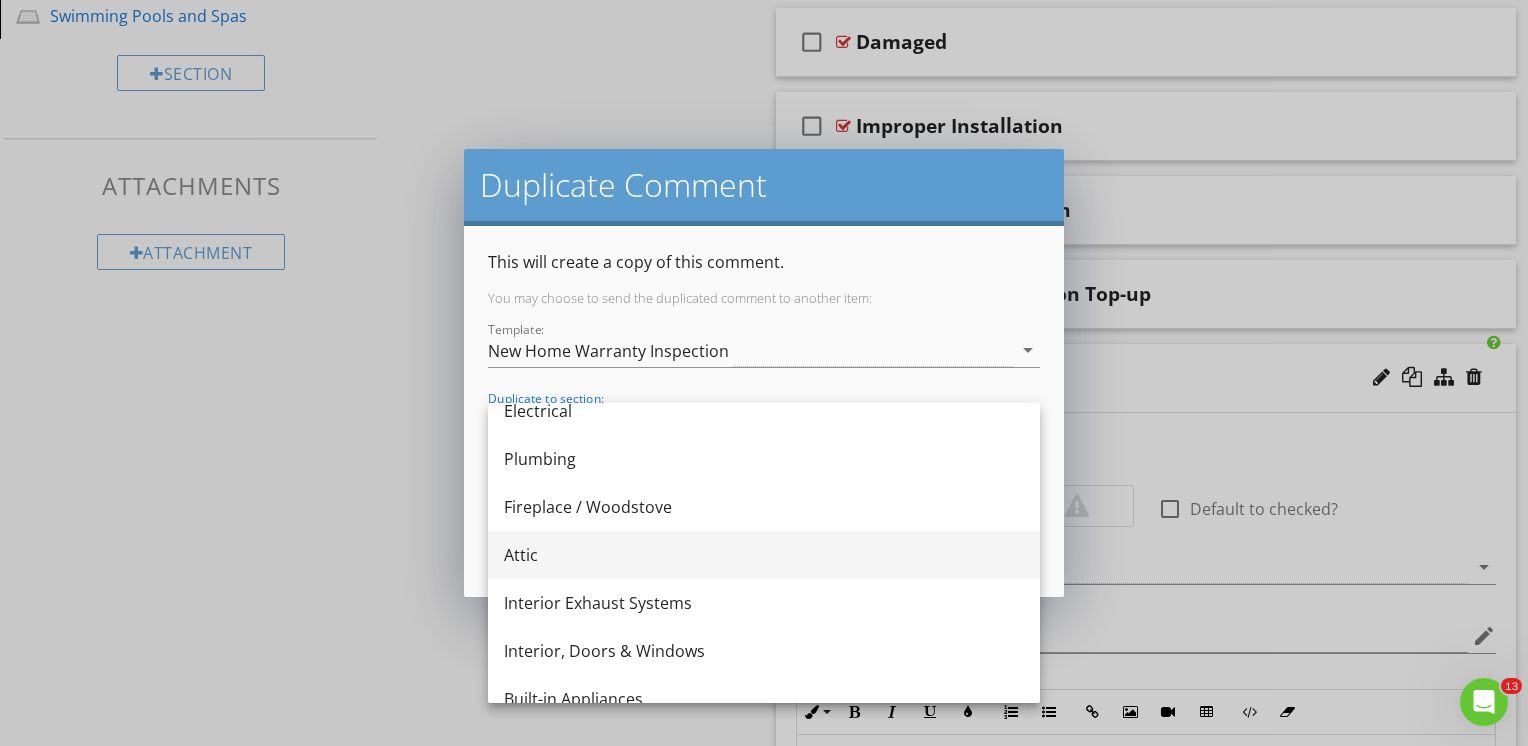 click on "Attic" at bounding box center (764, 555) 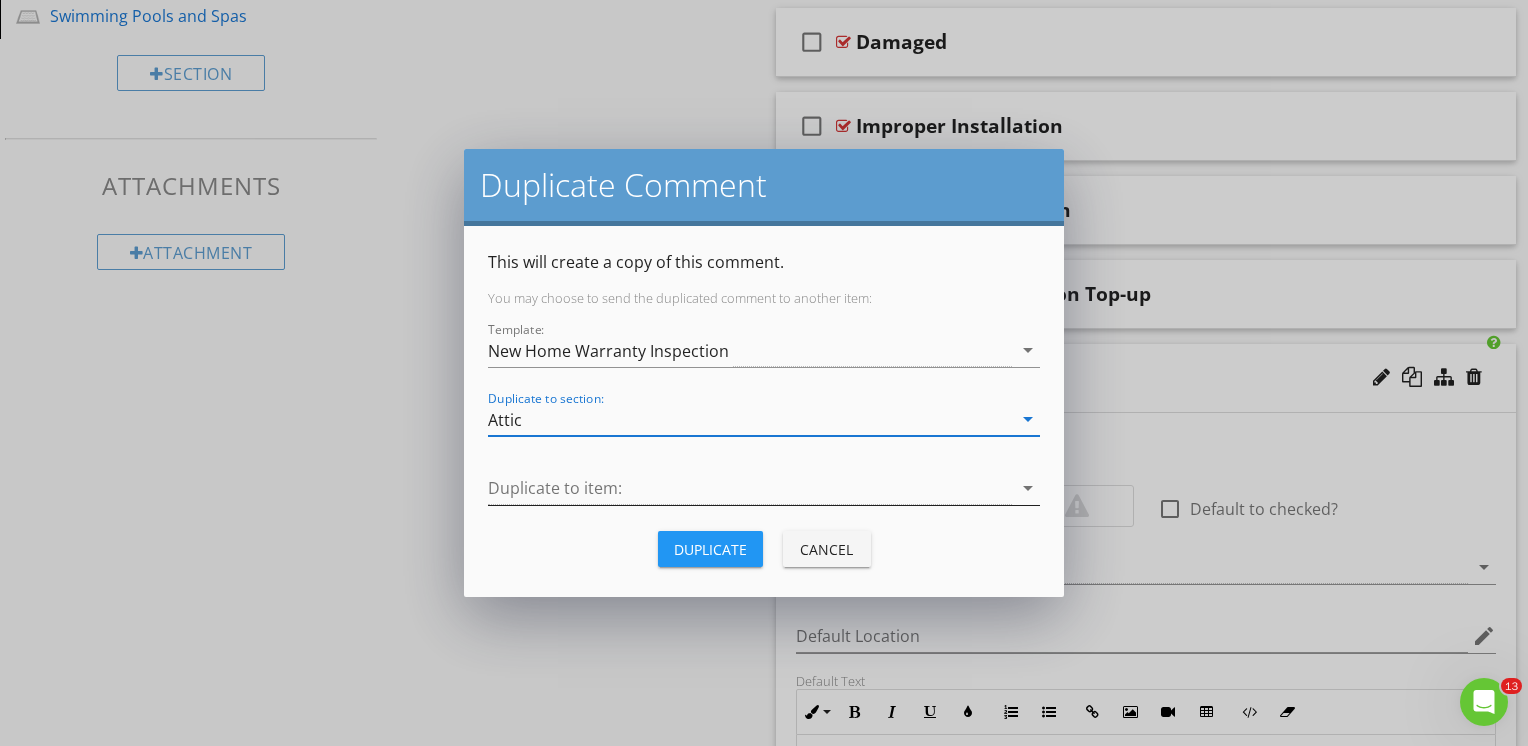 click at bounding box center (750, 488) 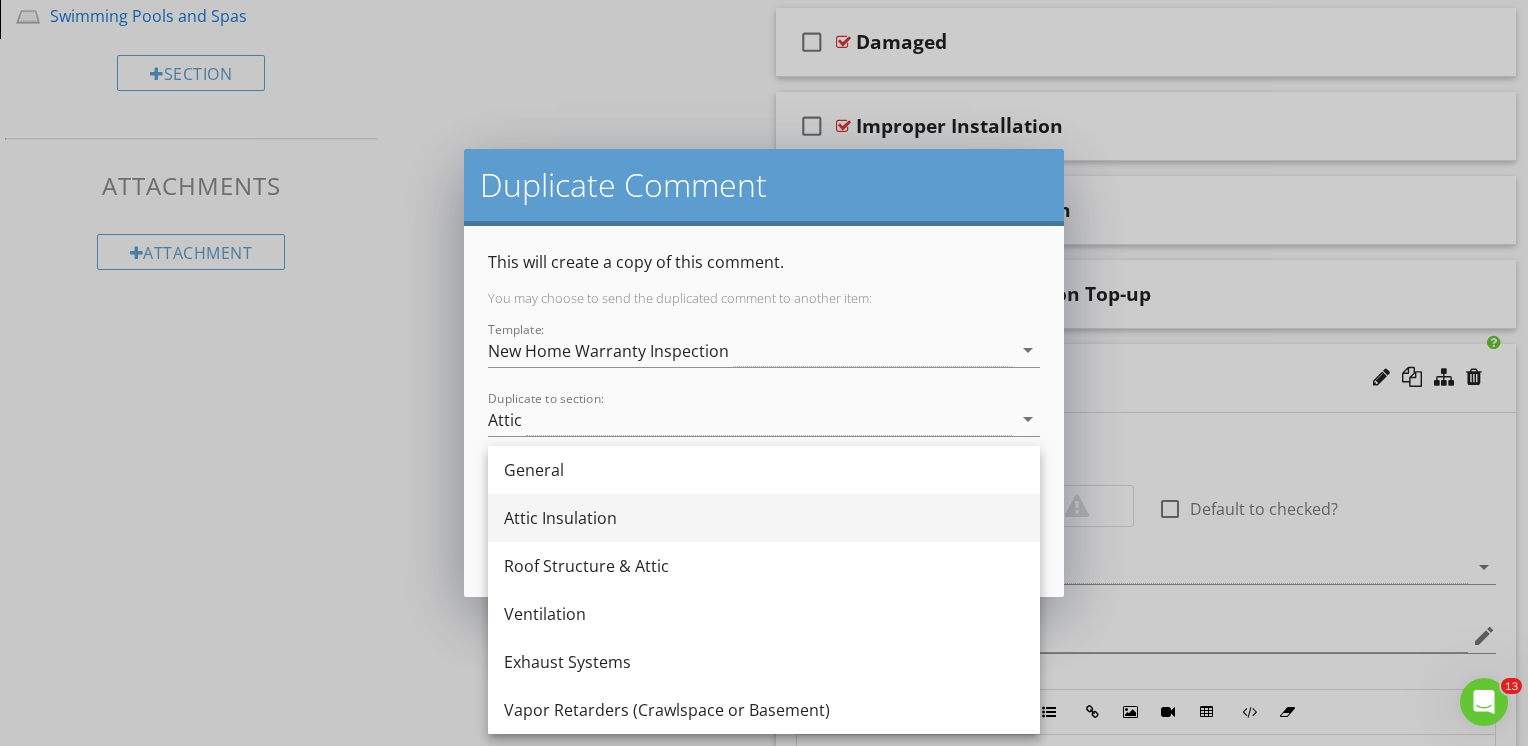 click on "Attic Insulation" at bounding box center (764, 518) 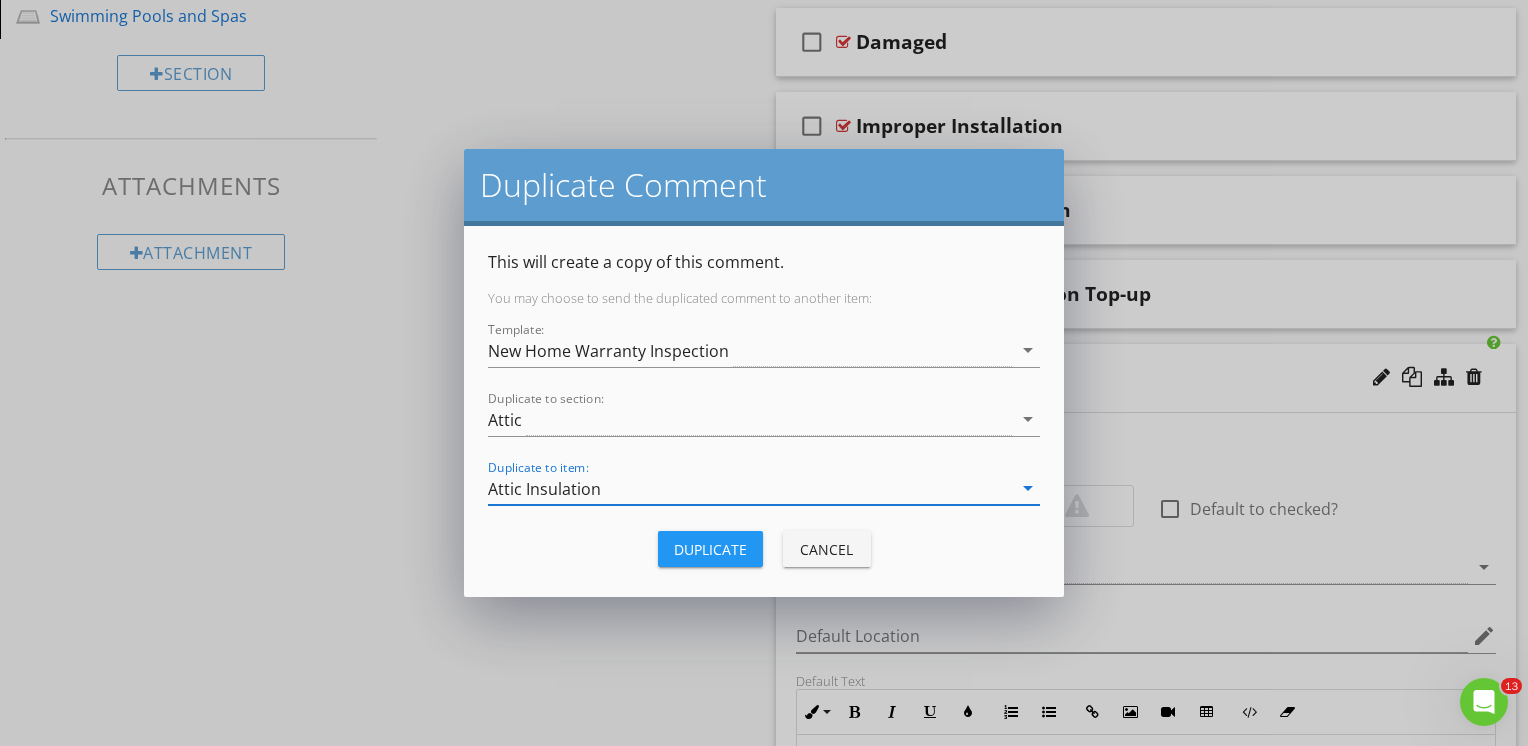 click on "Duplicate" at bounding box center [710, 549] 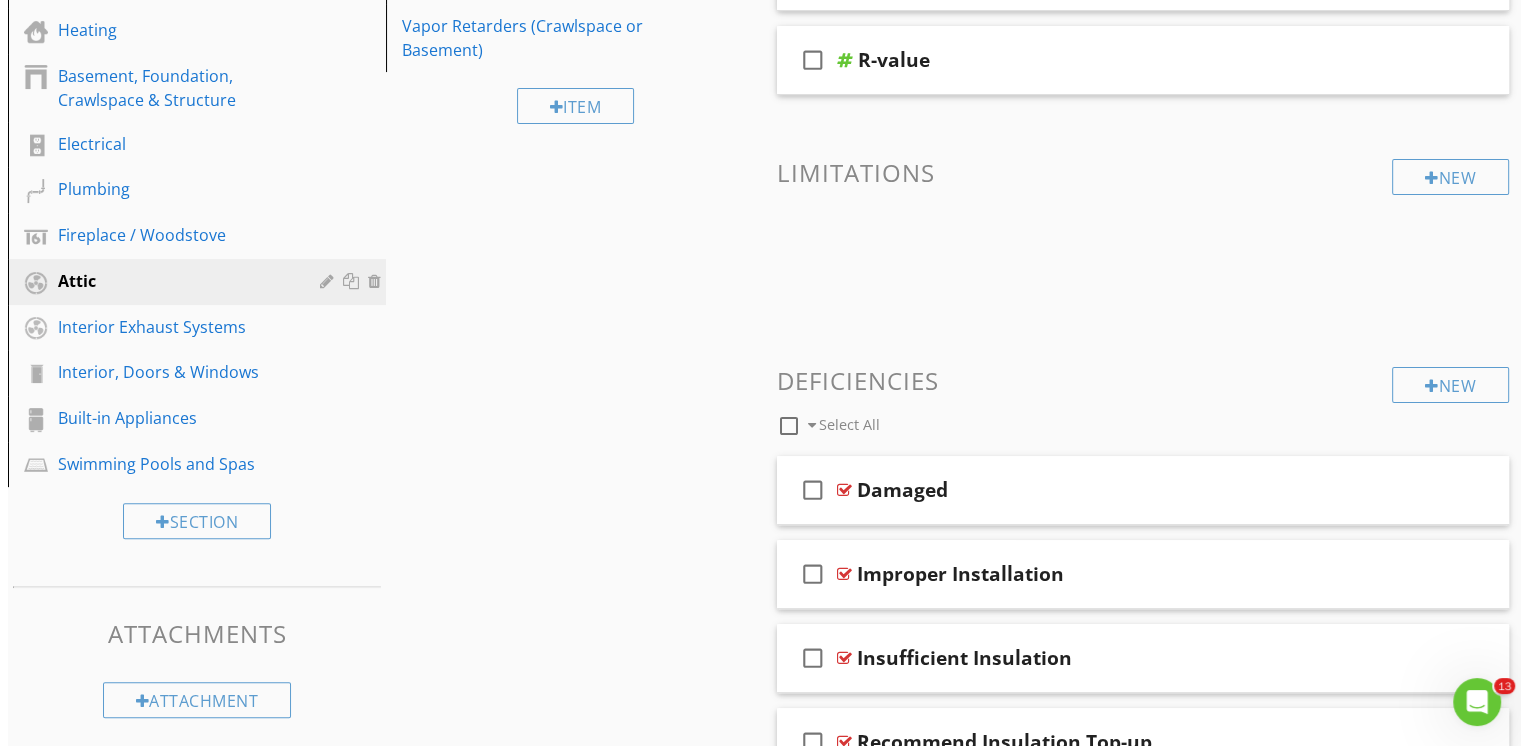 scroll, scrollTop: 950, scrollLeft: 0, axis: vertical 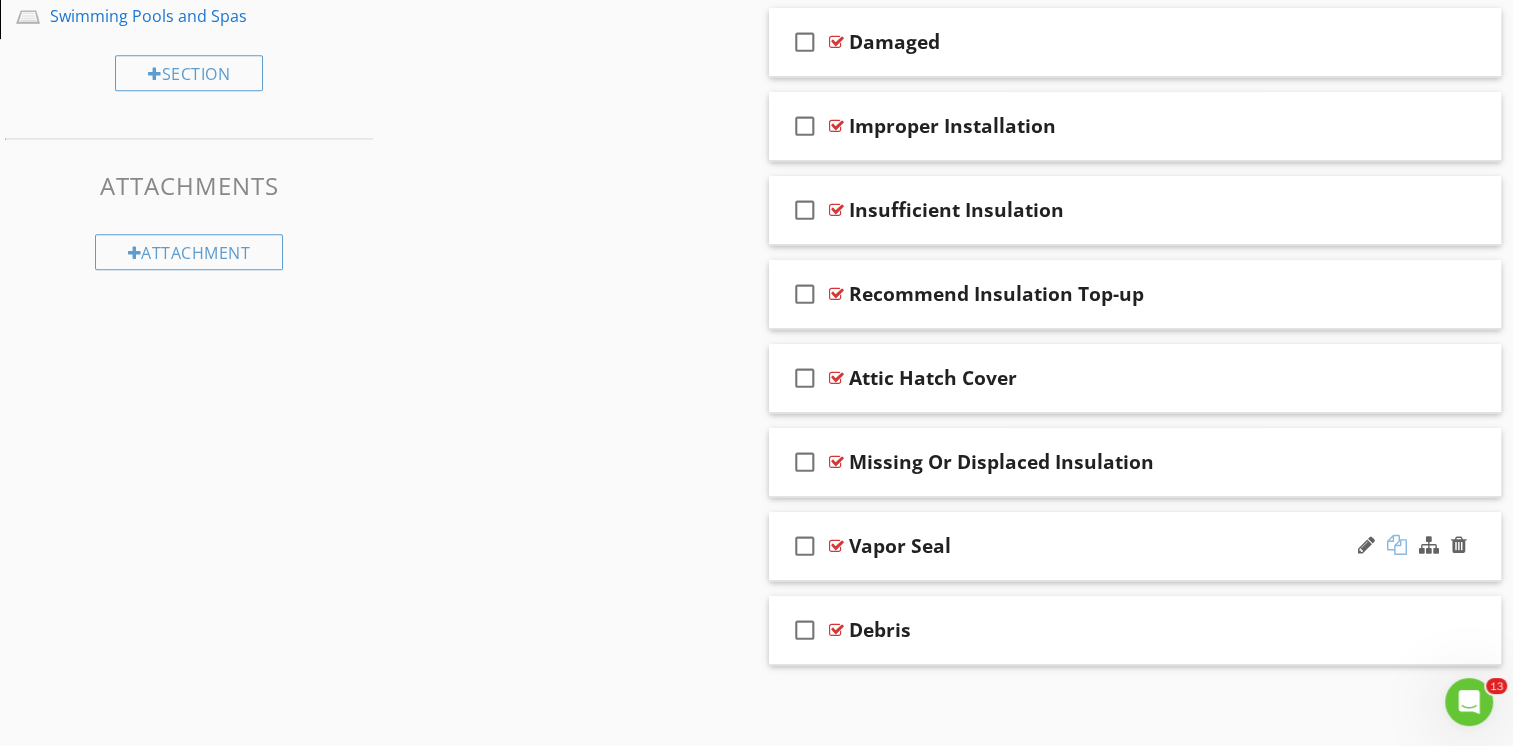 click at bounding box center (1397, 545) 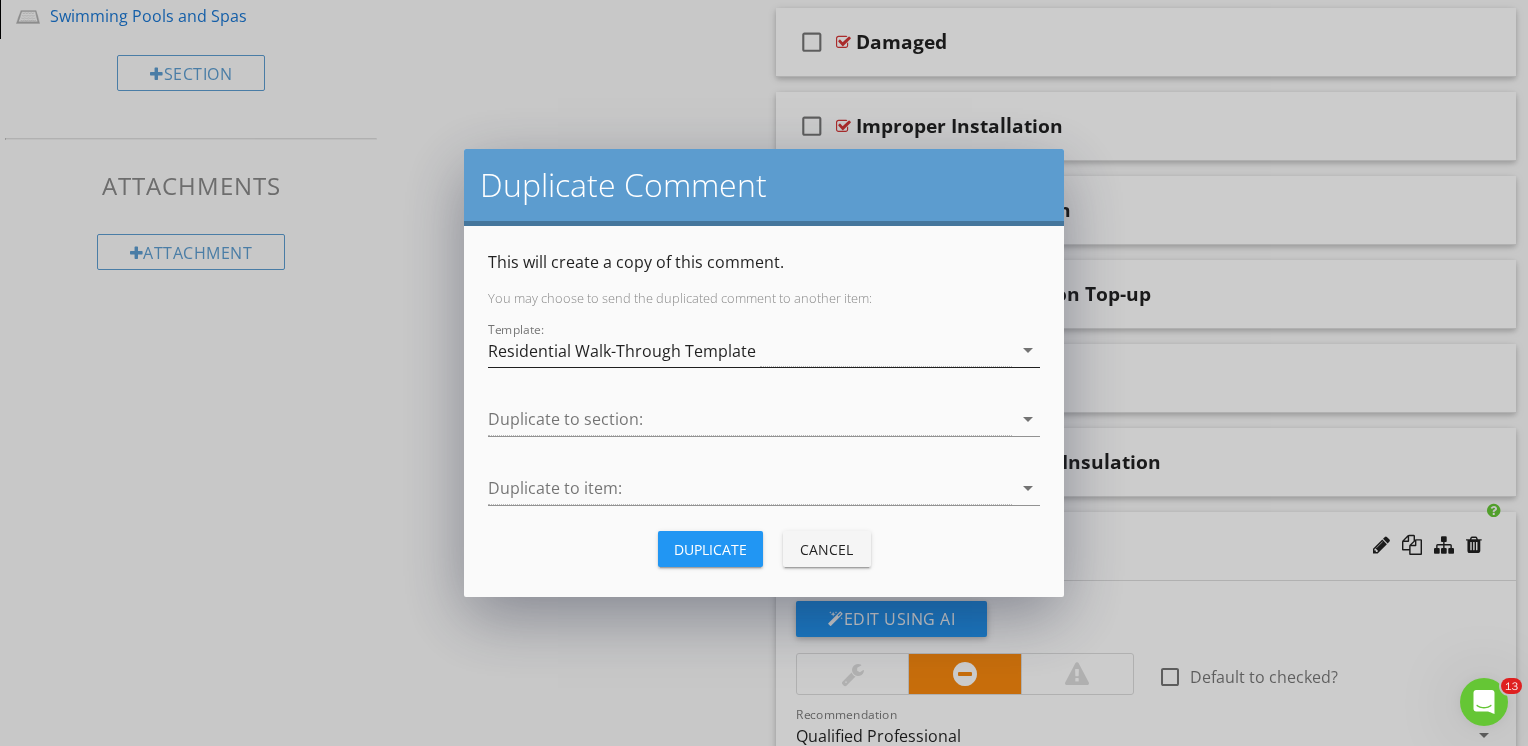click on "Residential Walk-Through Template" at bounding box center [622, 351] 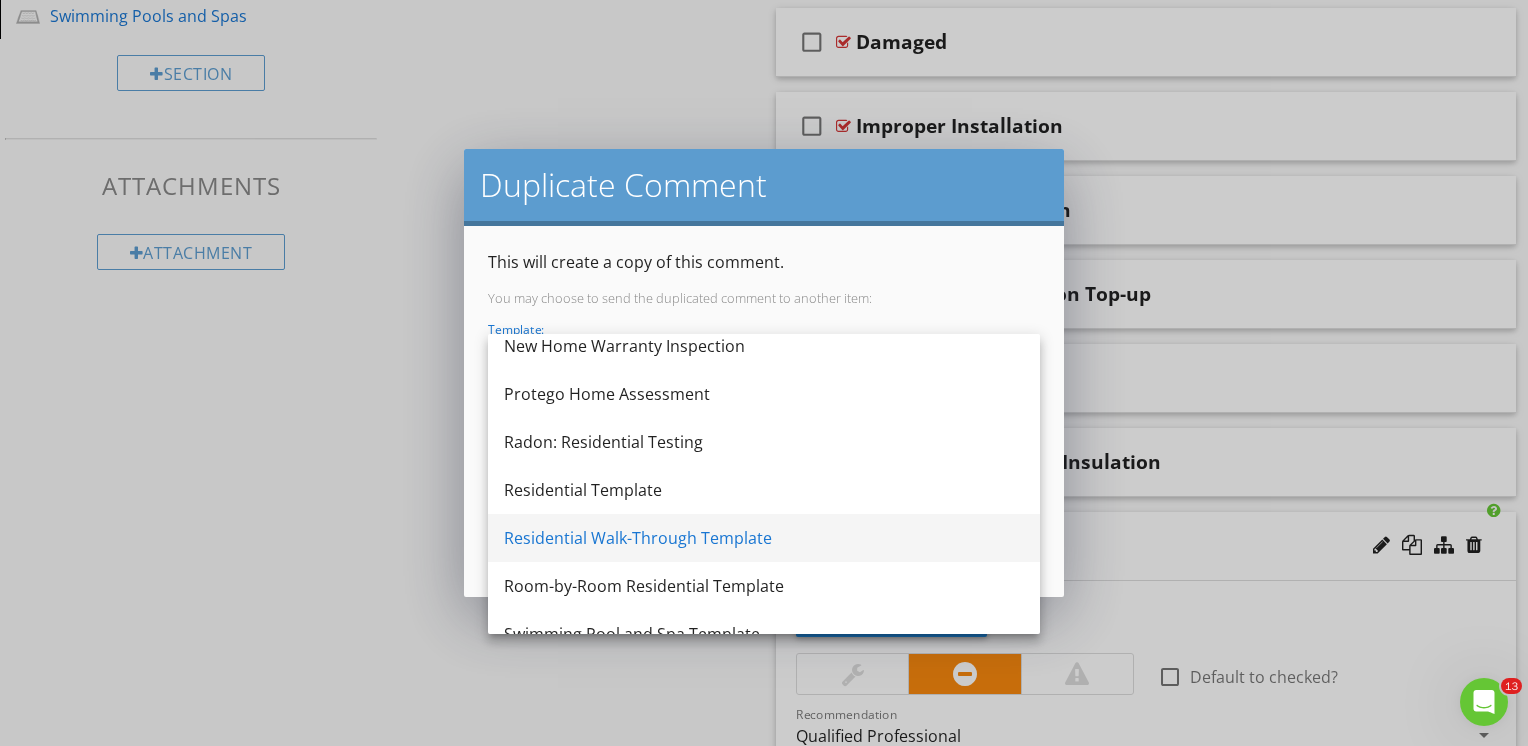 scroll, scrollTop: 0, scrollLeft: 0, axis: both 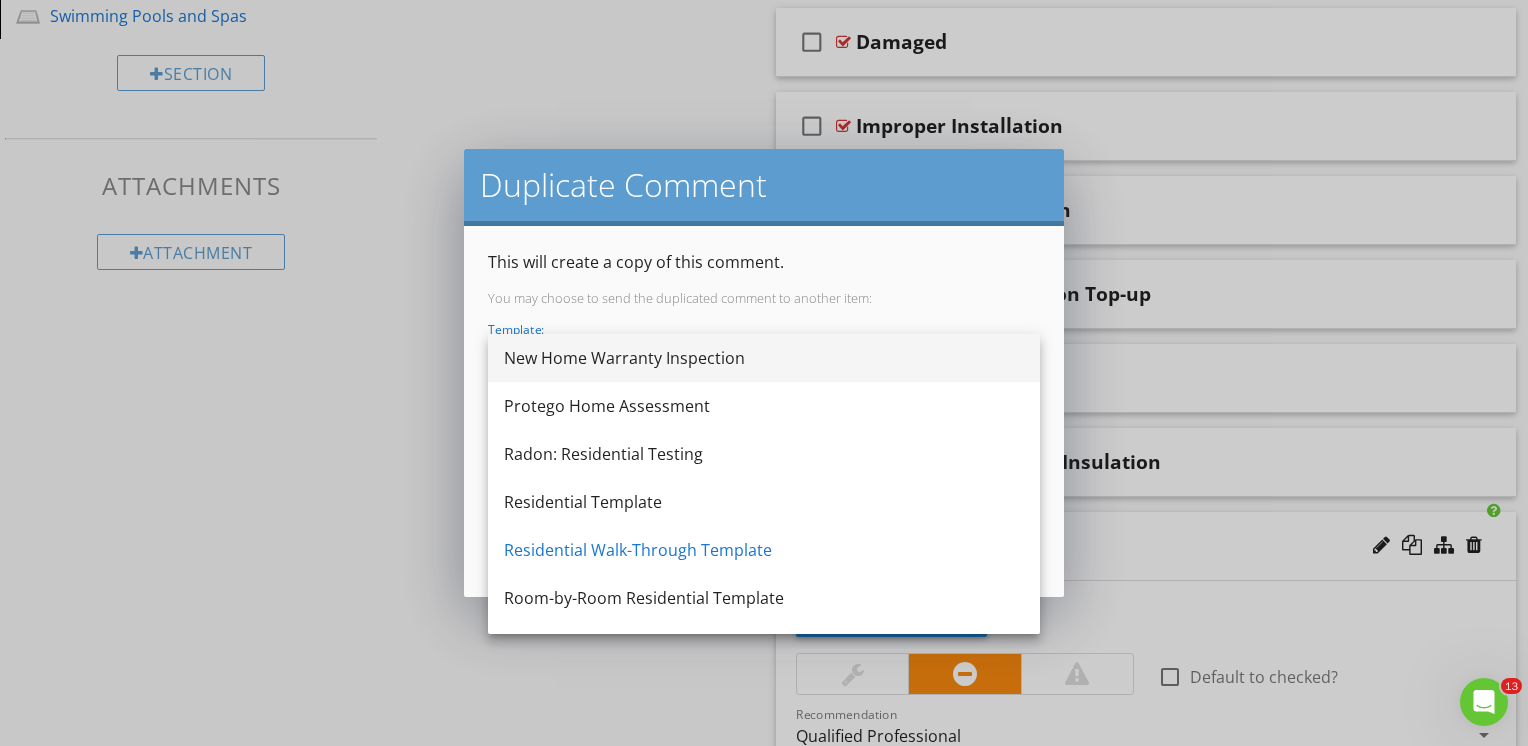 click on "New Home Warranty Inspection" at bounding box center (764, 358) 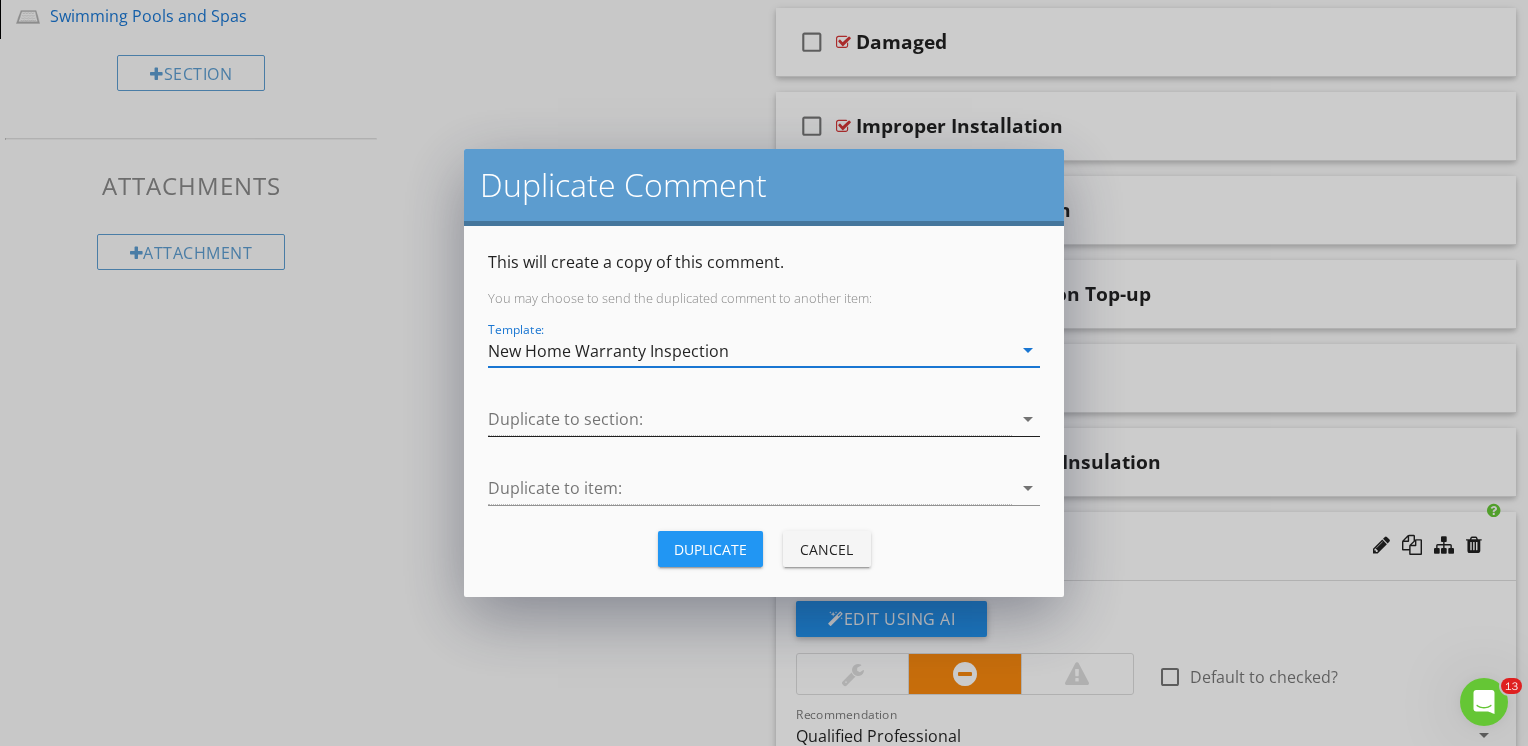 click at bounding box center (750, 419) 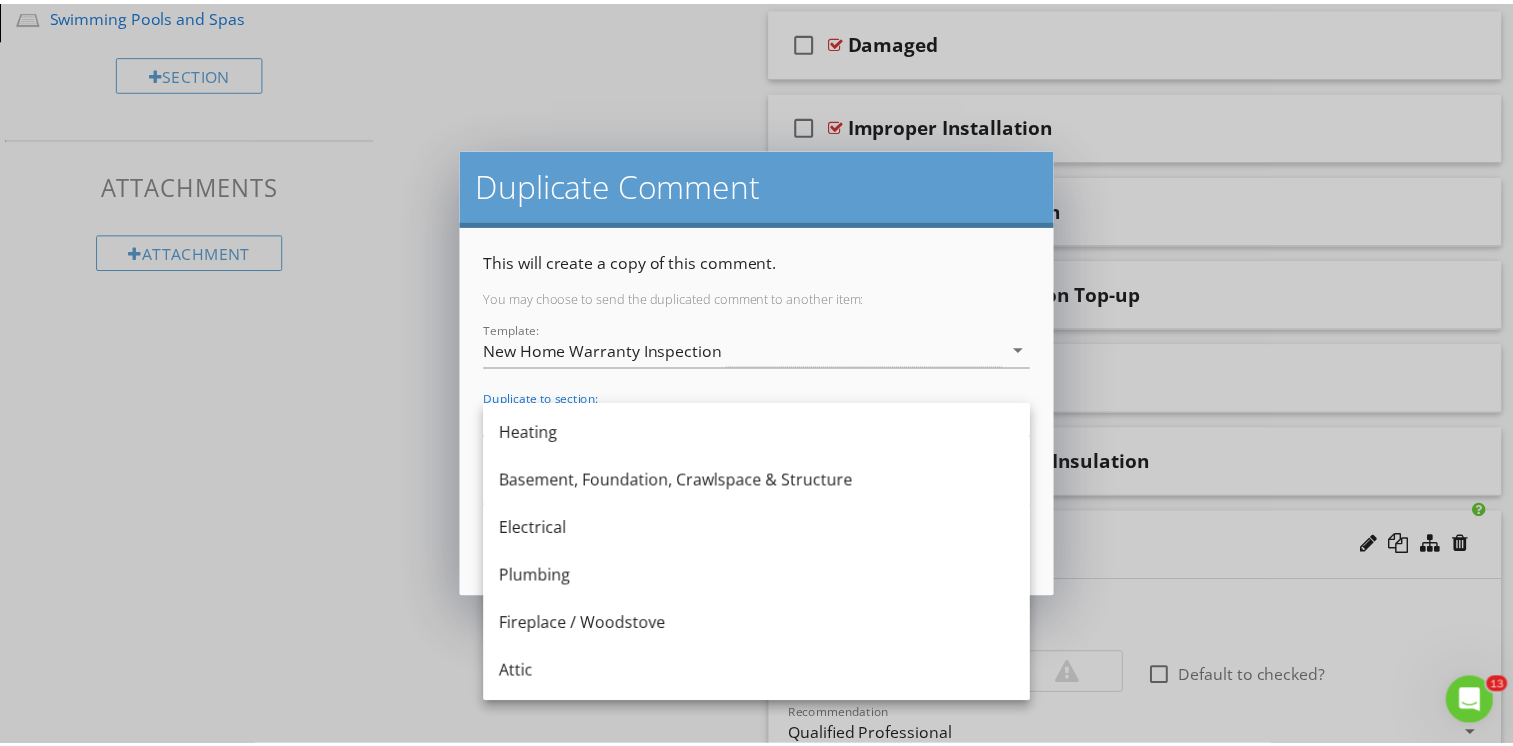 scroll, scrollTop: 300, scrollLeft: 0, axis: vertical 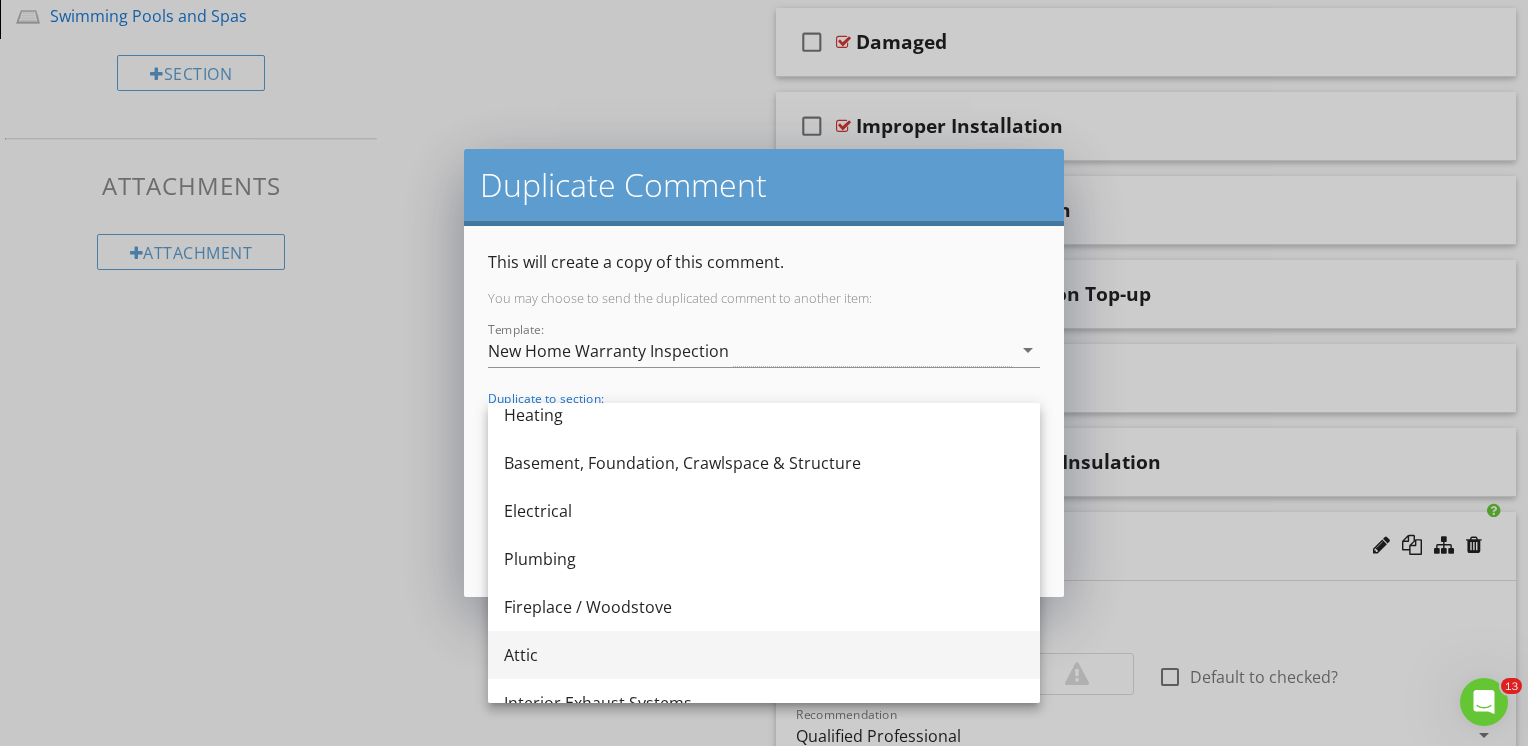 click on "Attic" at bounding box center [764, 655] 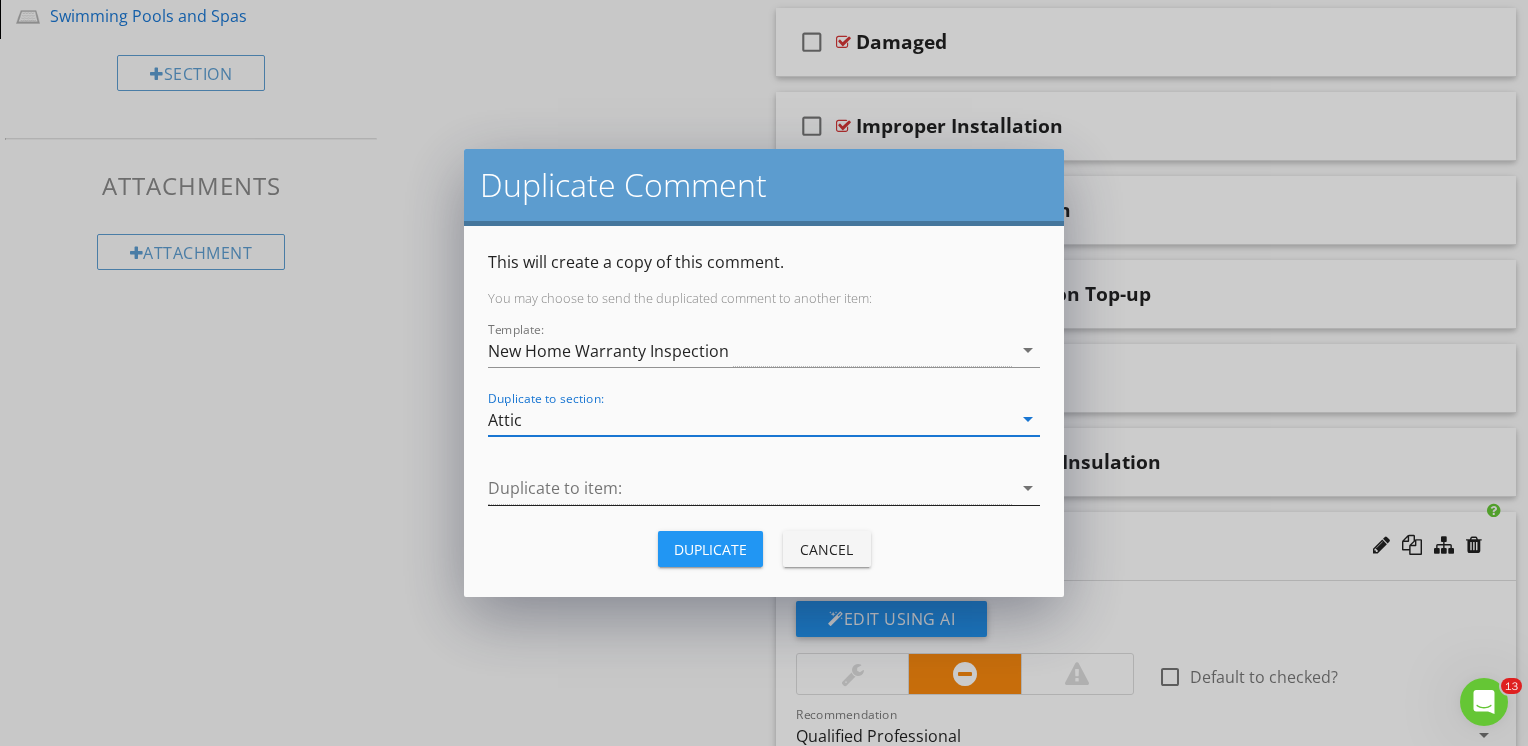 click at bounding box center [750, 488] 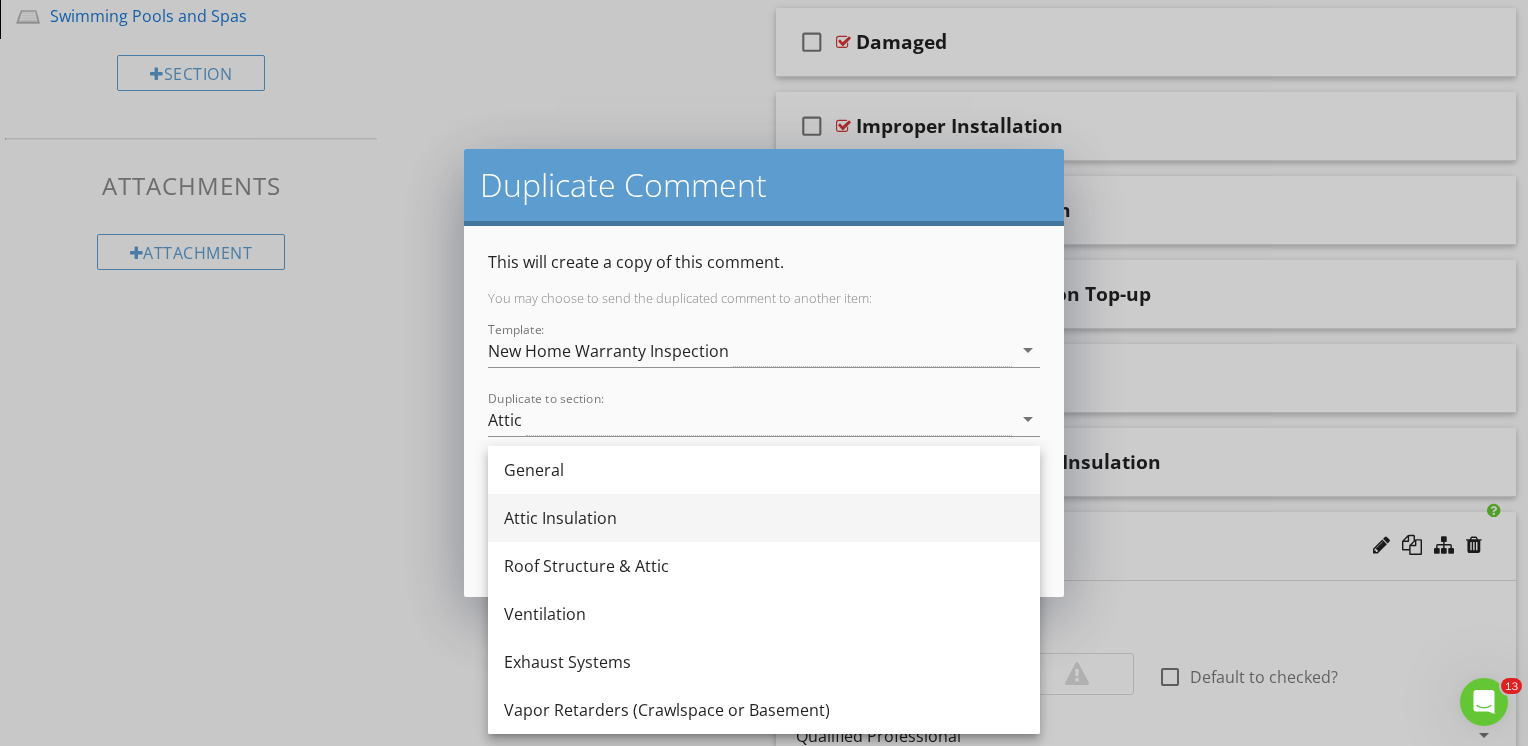click on "Attic Insulation" at bounding box center (764, 518) 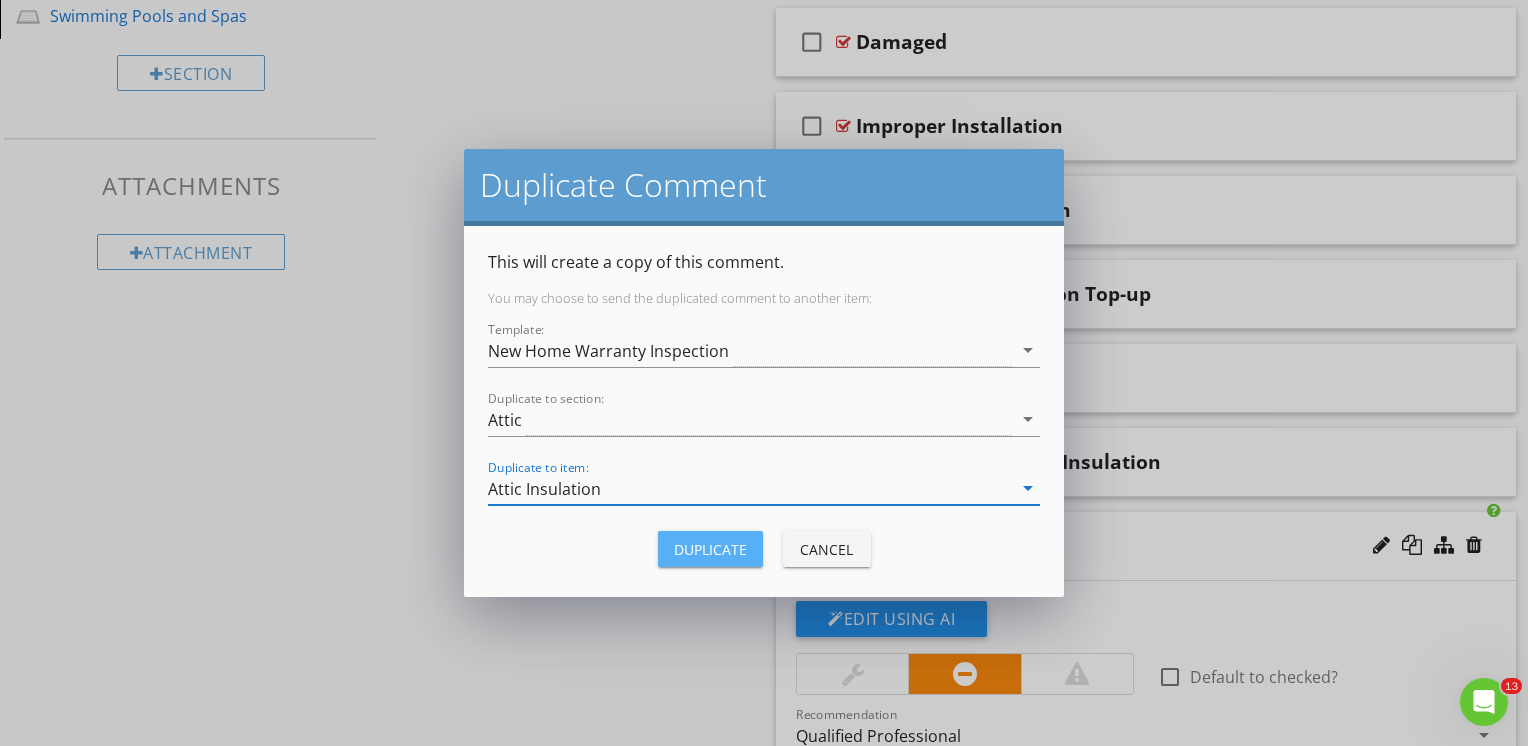 click on "Duplicate" at bounding box center [710, 549] 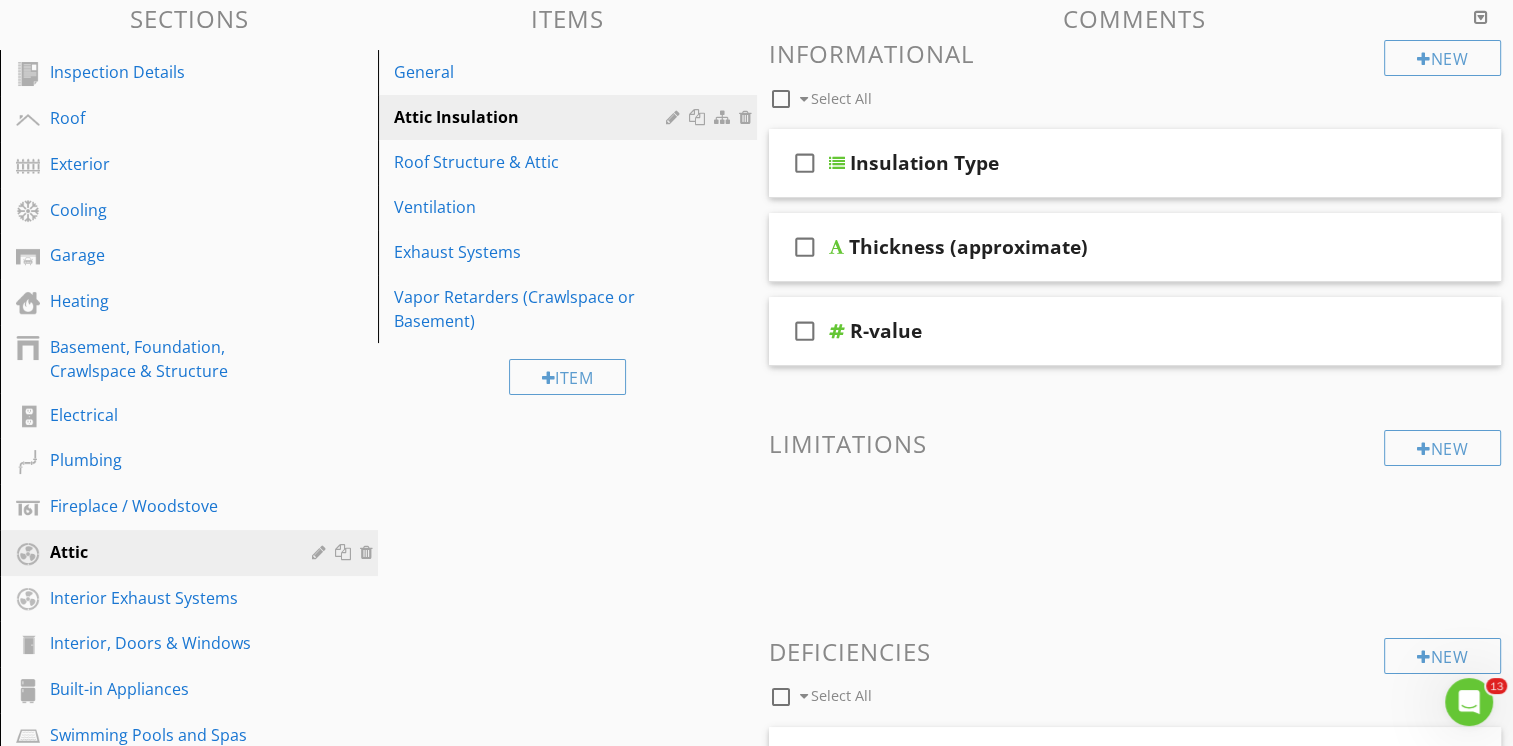 scroll, scrollTop: 0, scrollLeft: 0, axis: both 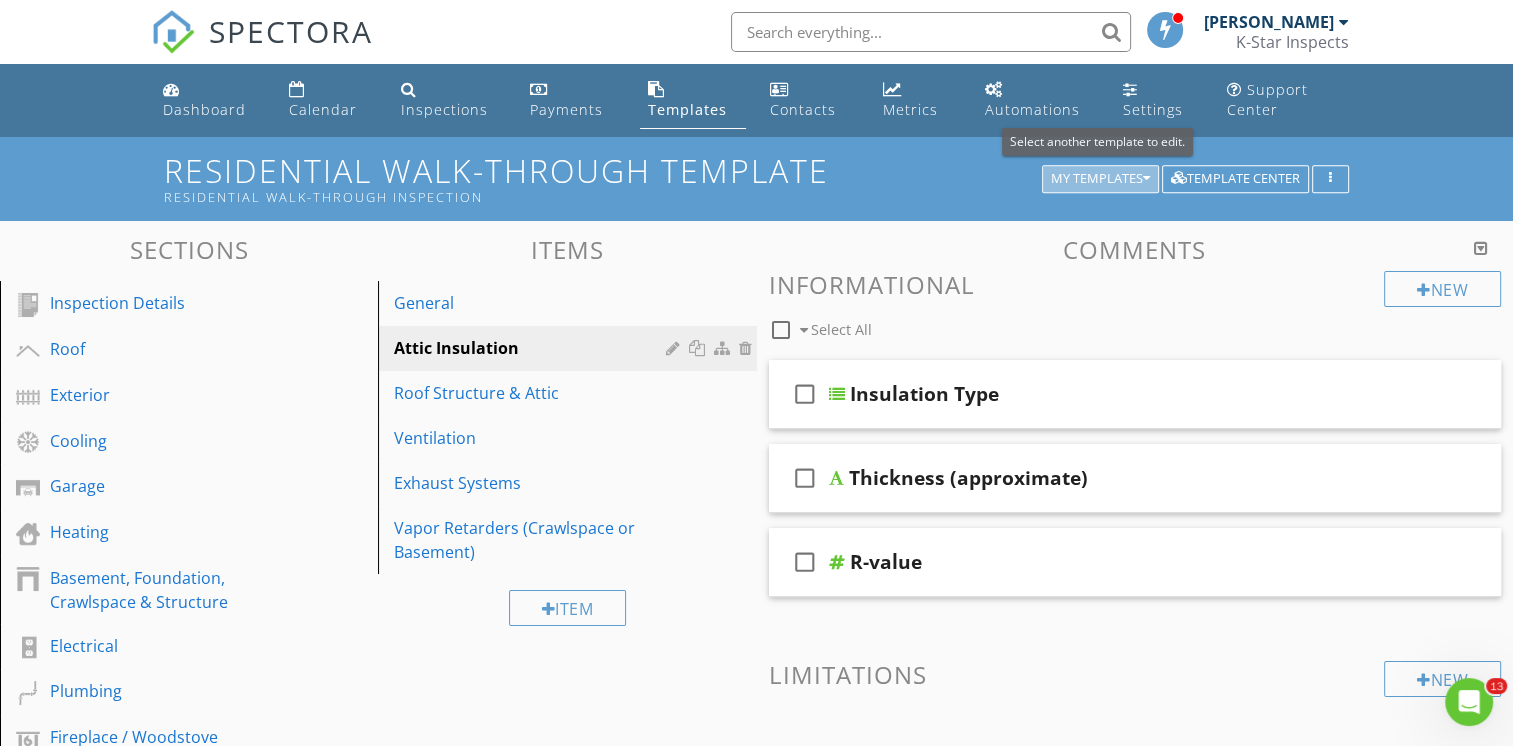 click at bounding box center [1146, 179] 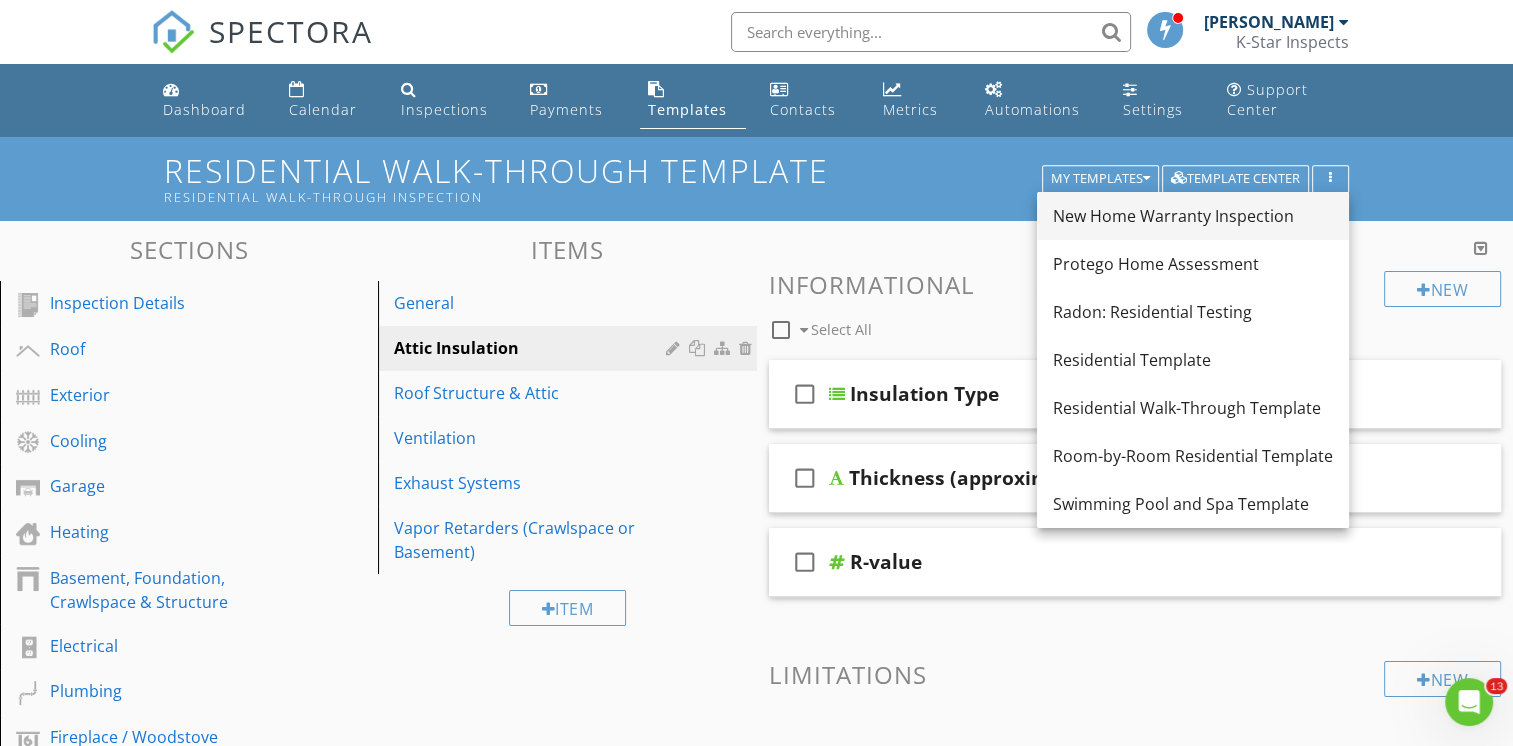 click on "New Home Warranty Inspection" at bounding box center (1193, 216) 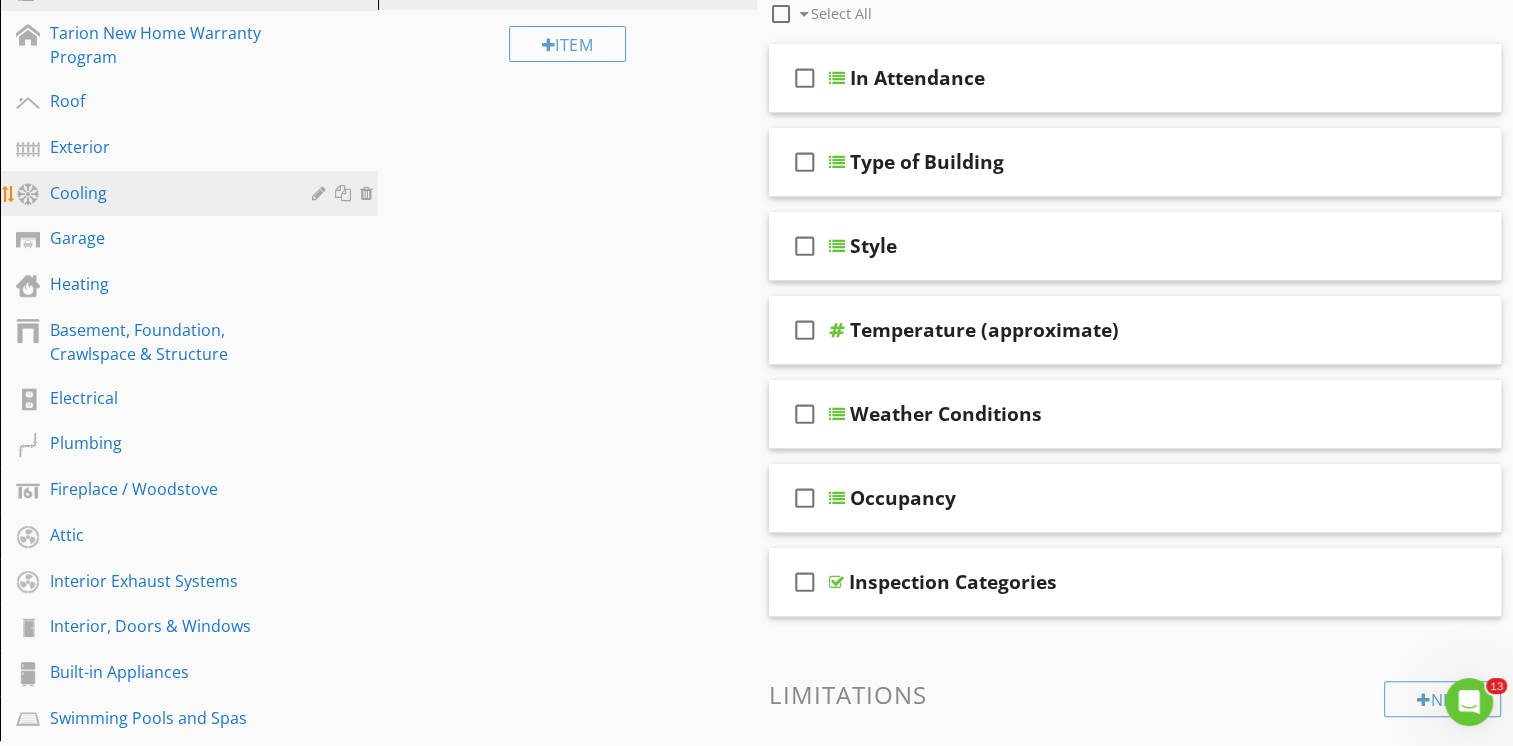 scroll, scrollTop: 200, scrollLeft: 0, axis: vertical 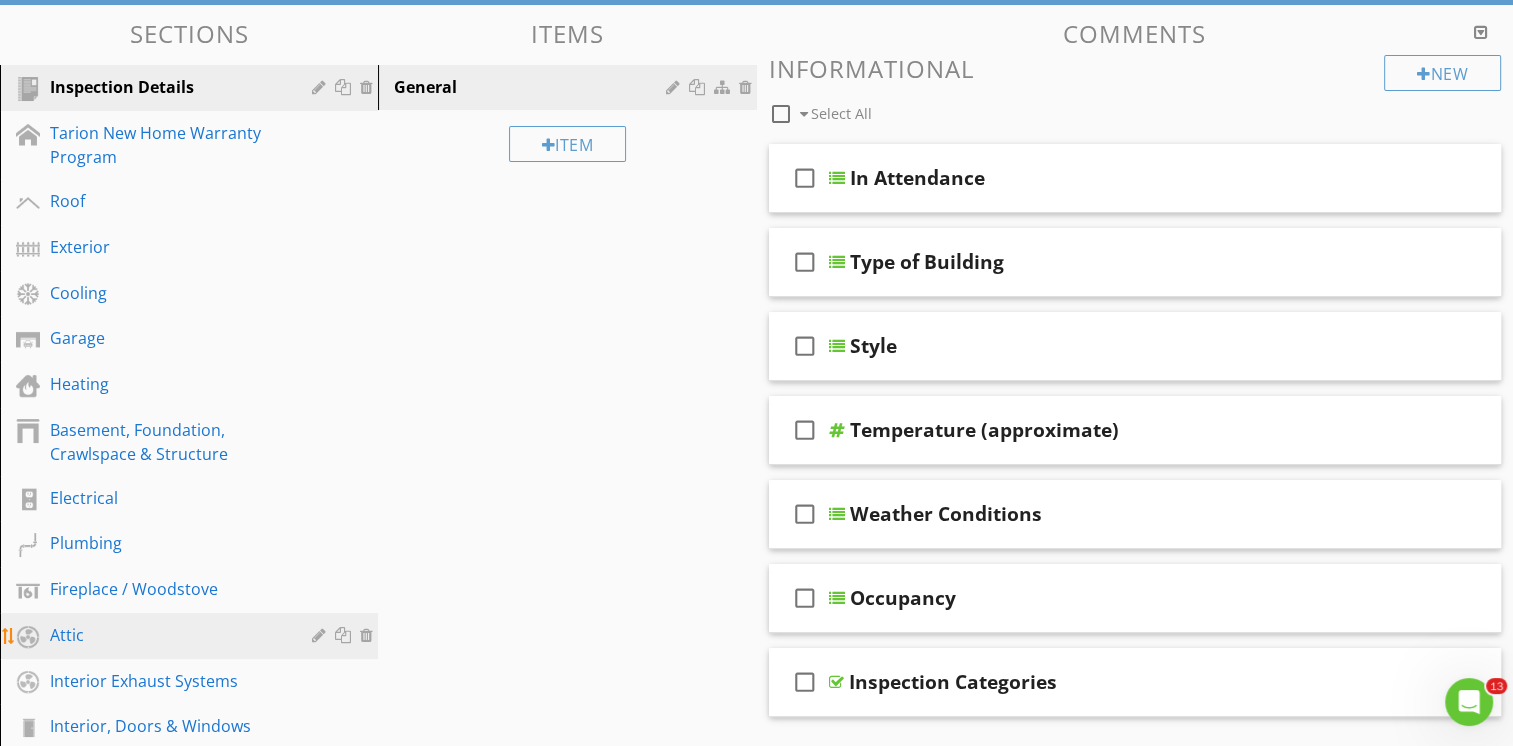 click on "Attic" at bounding box center (166, 635) 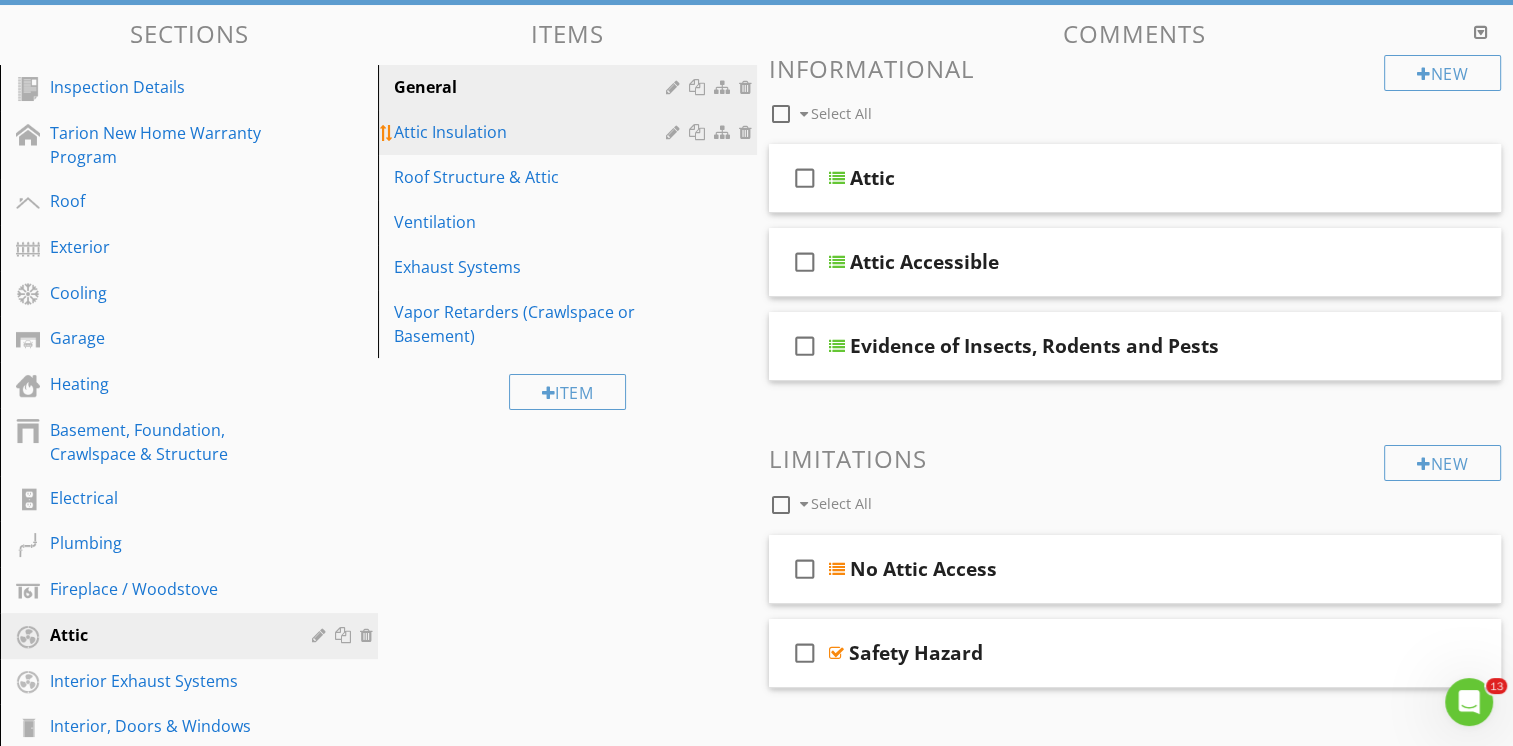 click on "Attic Insulation" at bounding box center [532, 132] 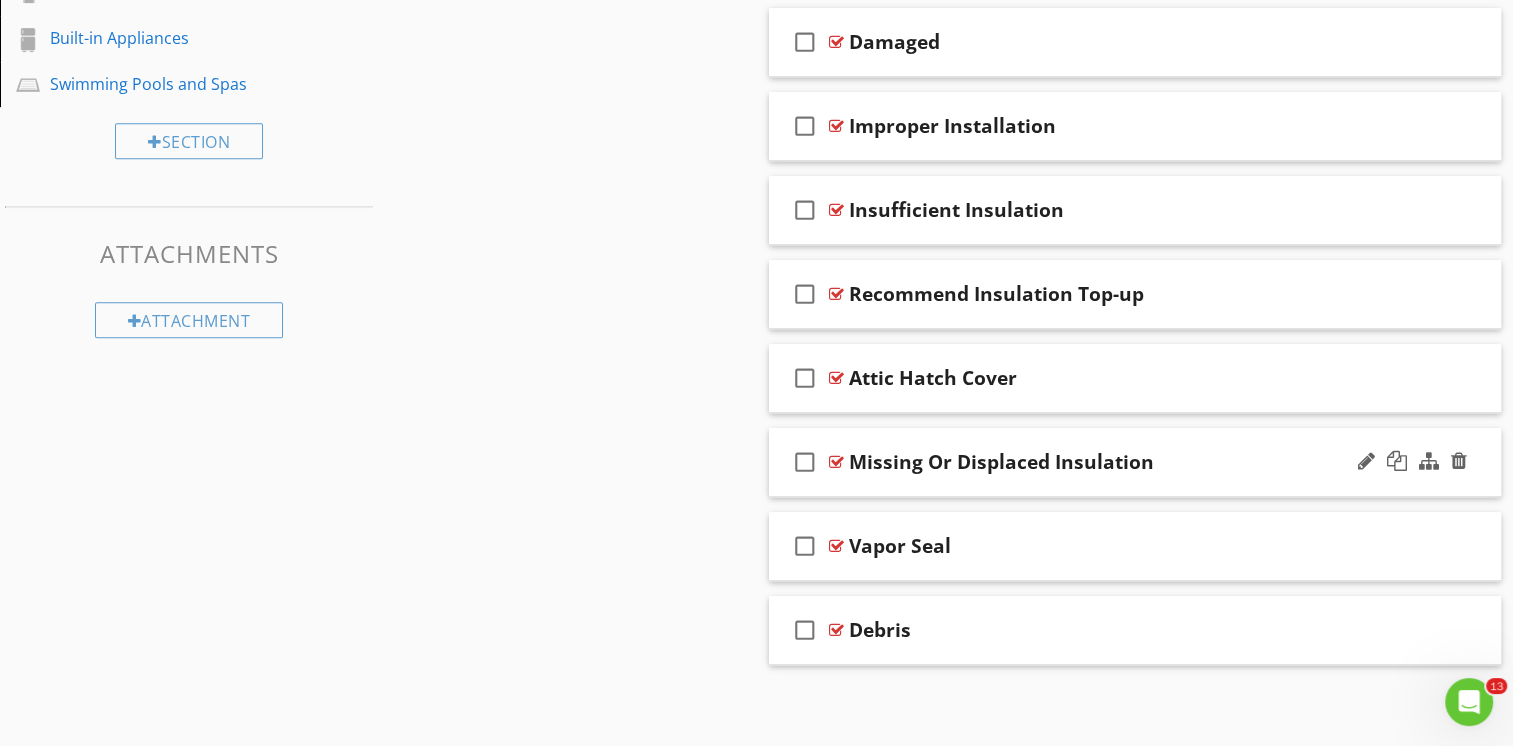 scroll, scrollTop: 834, scrollLeft: 0, axis: vertical 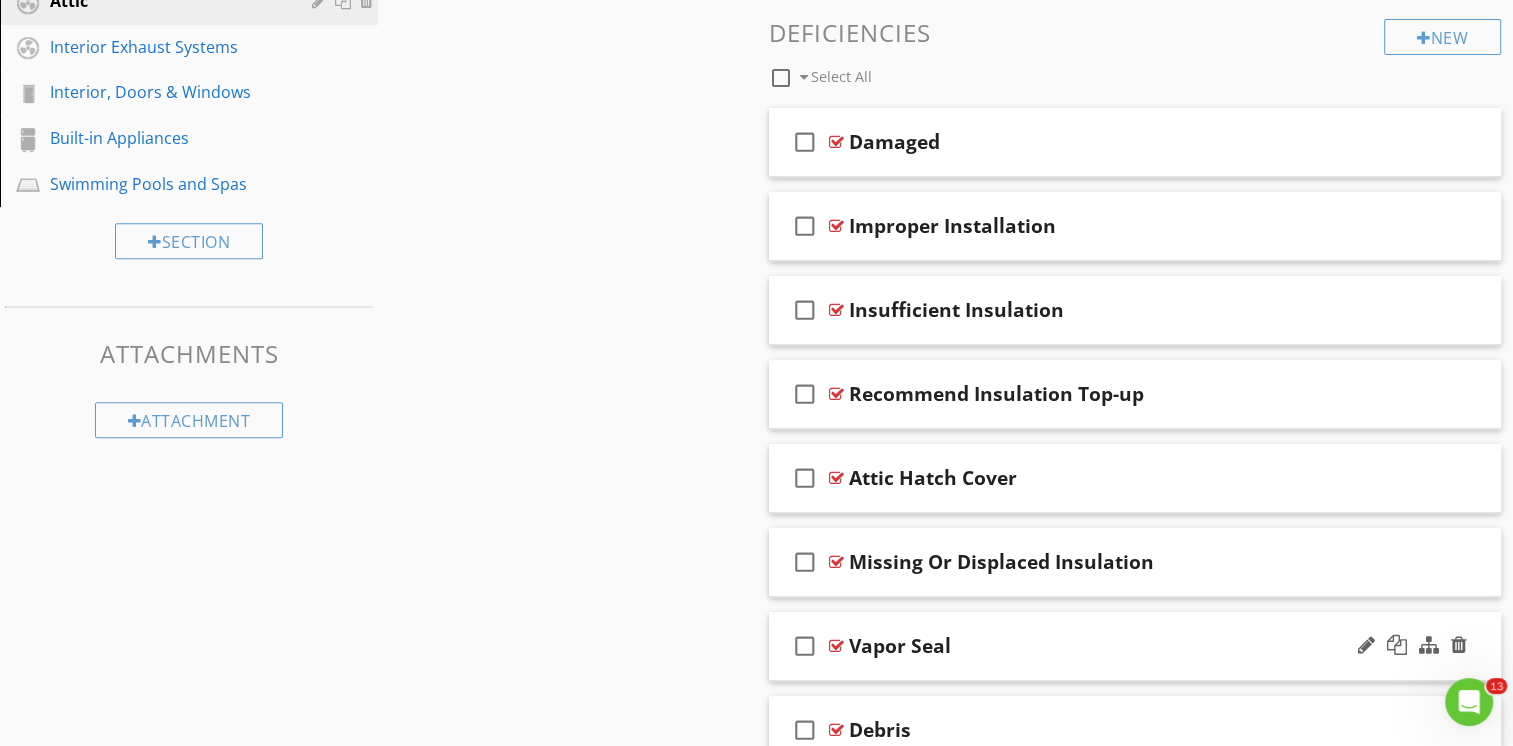 type 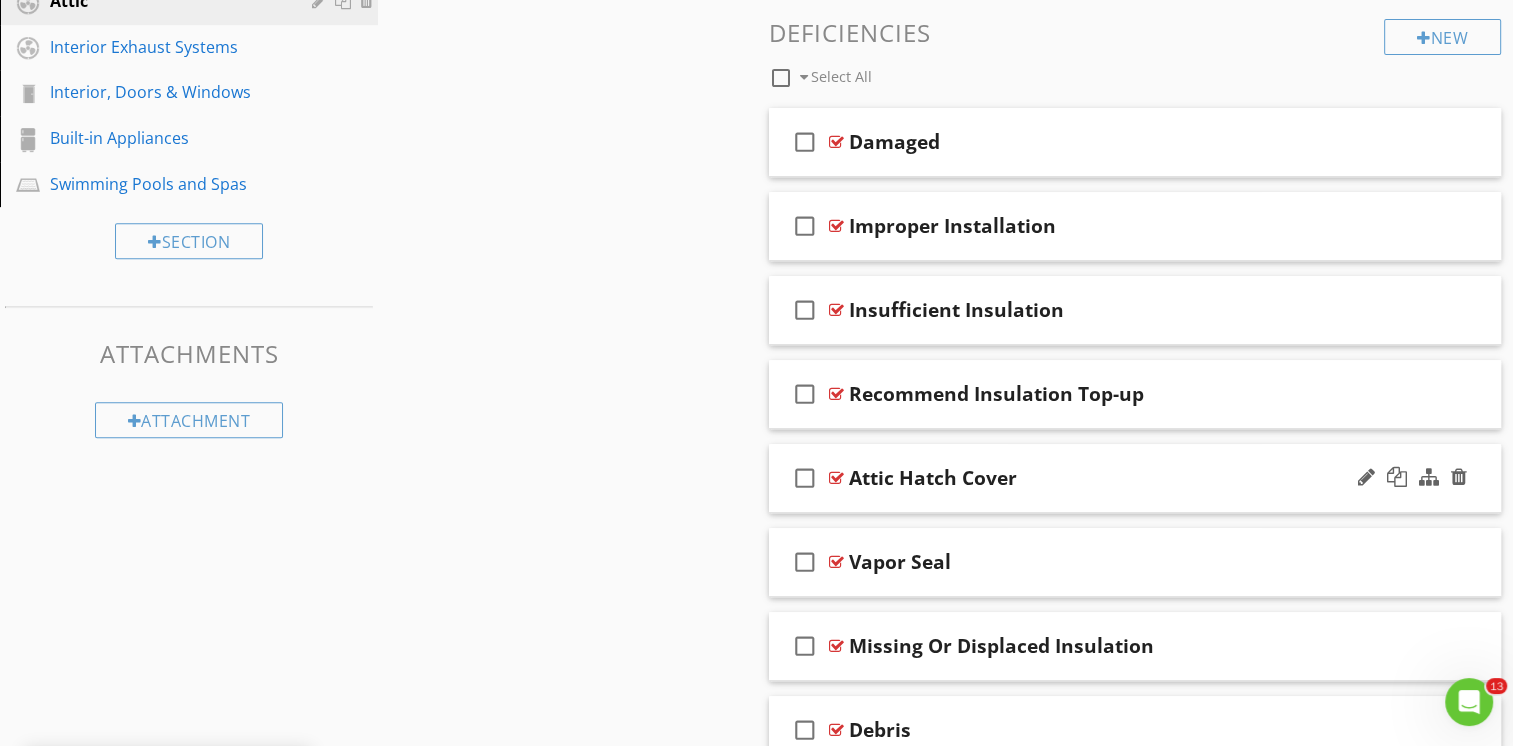 click on "check_box_outline_blank
Attic Hatch Cover" at bounding box center (1135, 478) 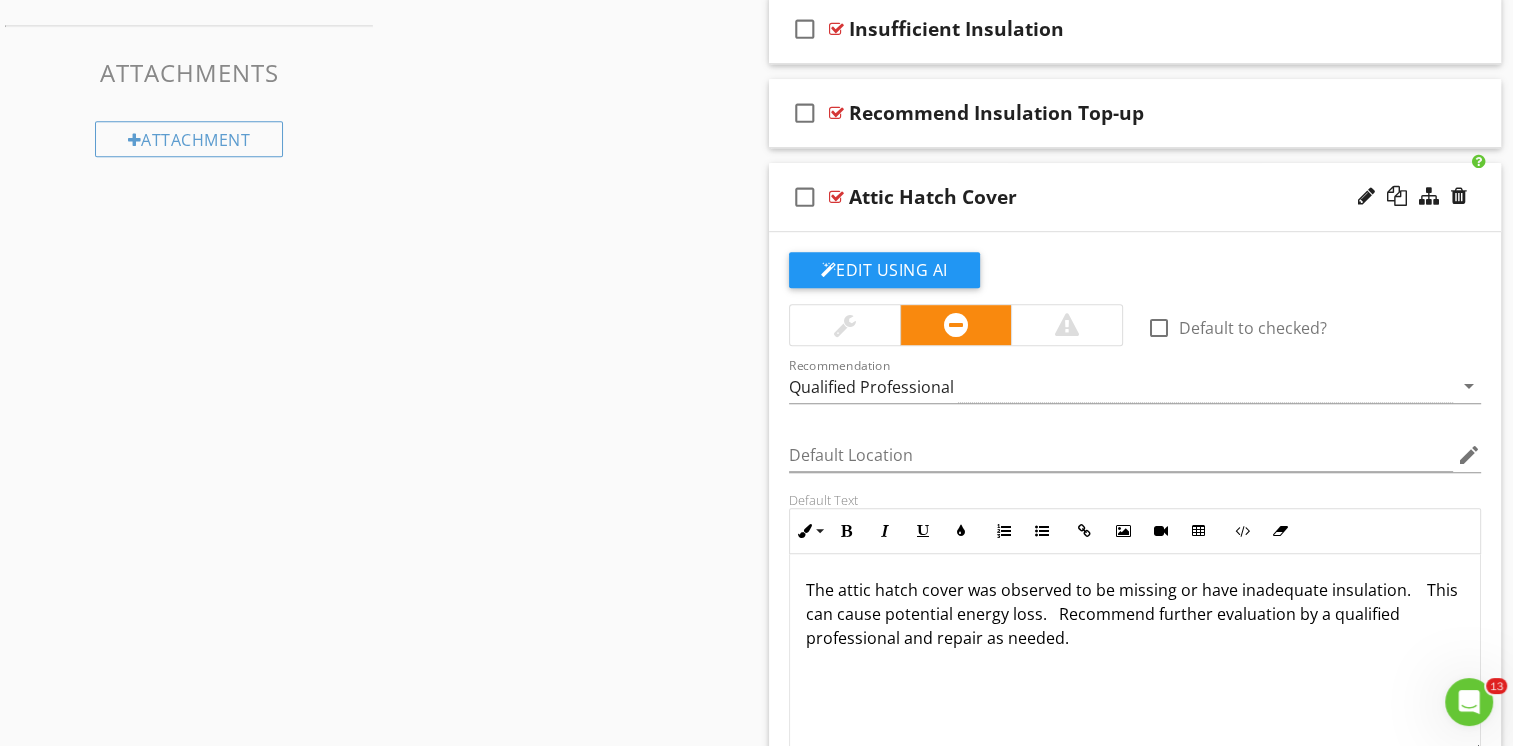 scroll, scrollTop: 934, scrollLeft: 0, axis: vertical 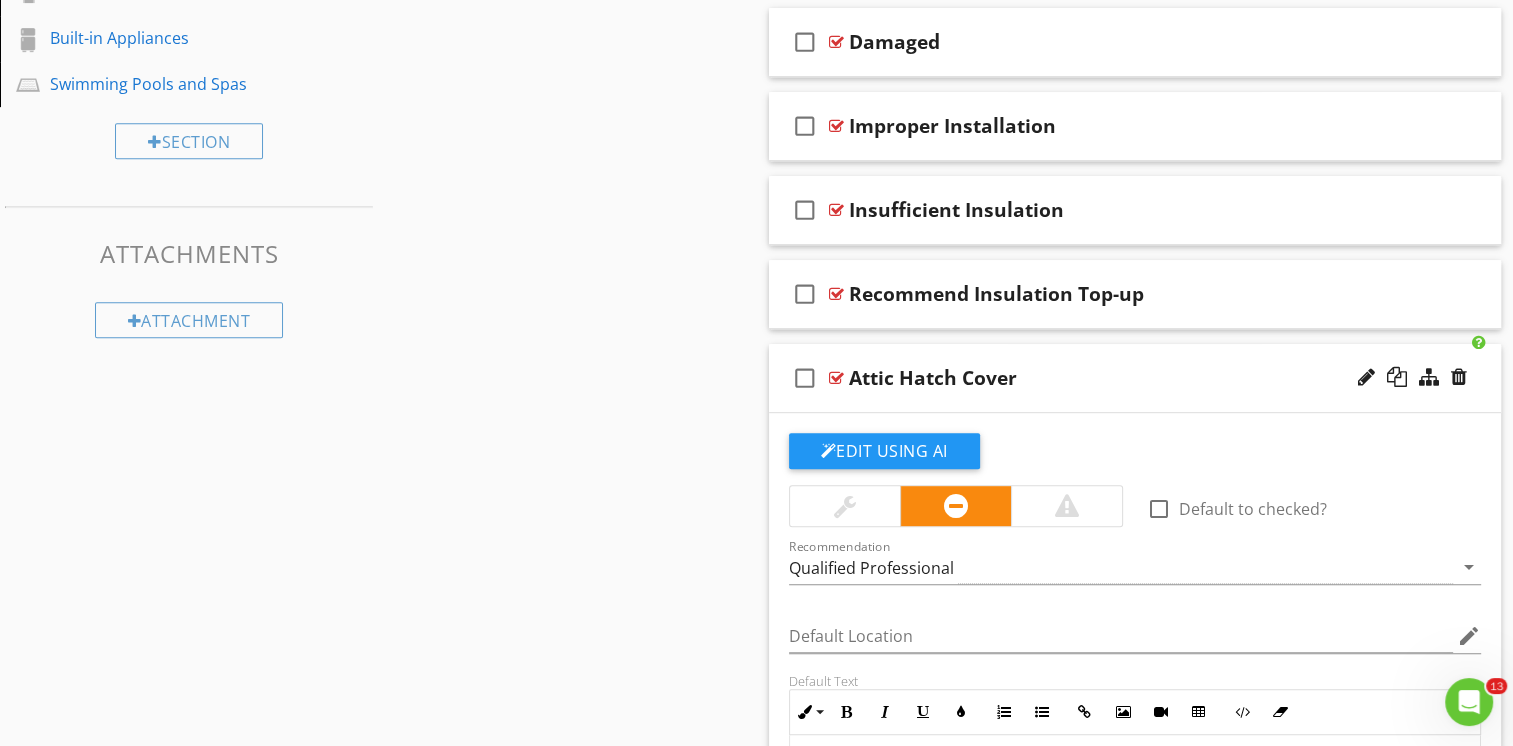click on "check_box_outline_blank
Attic Hatch Cover" at bounding box center [1135, 378] 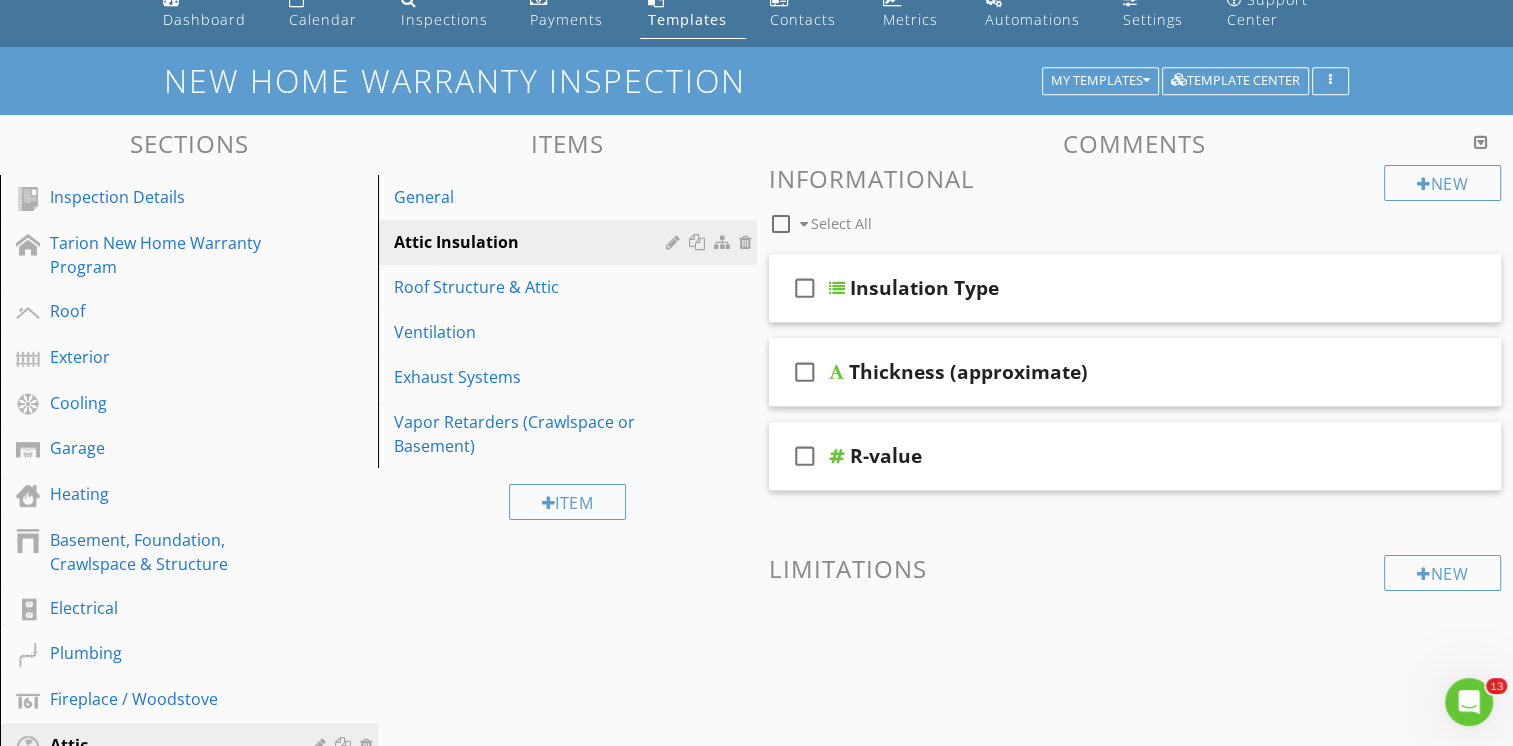 scroll, scrollTop: 34, scrollLeft: 0, axis: vertical 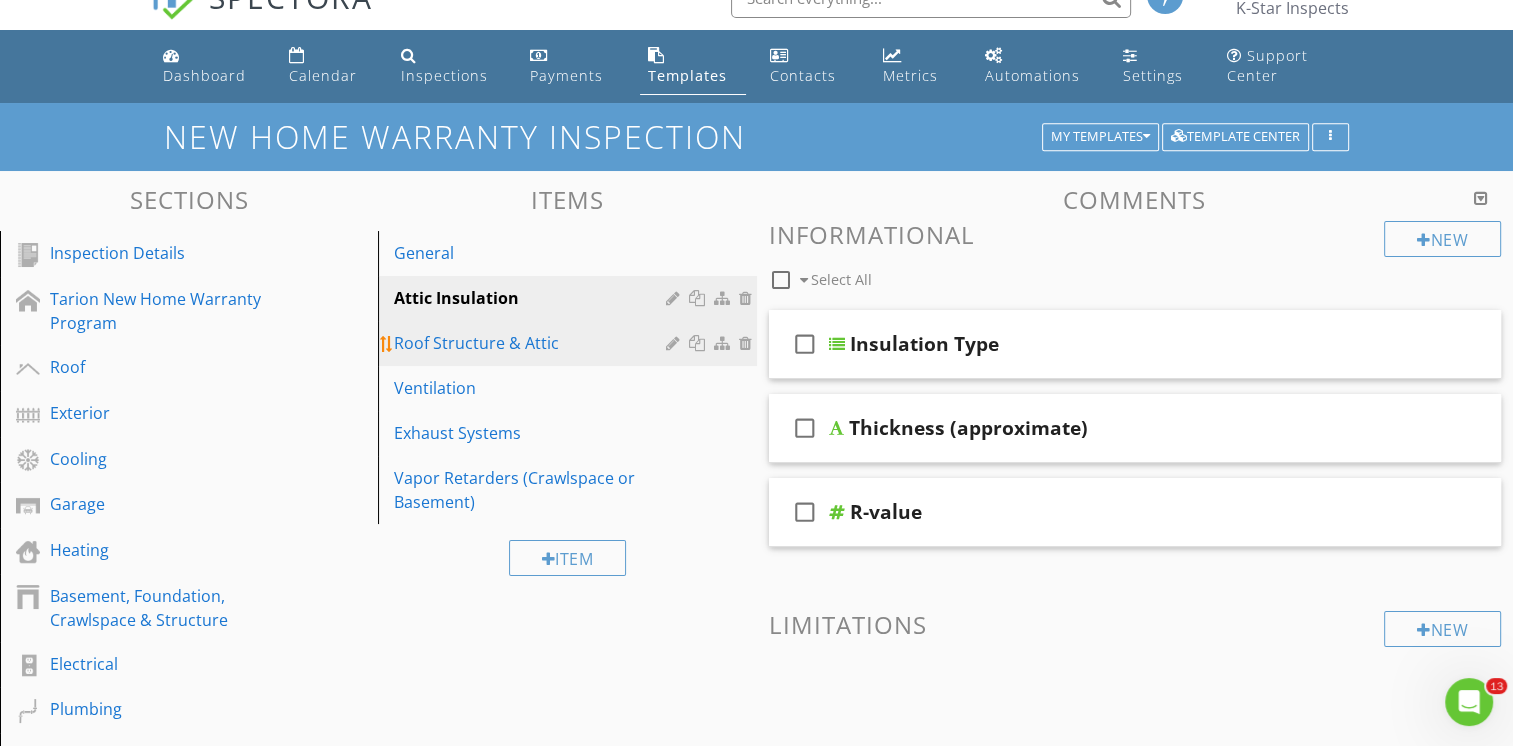 click on "Roof Structure & Attic" at bounding box center (532, 343) 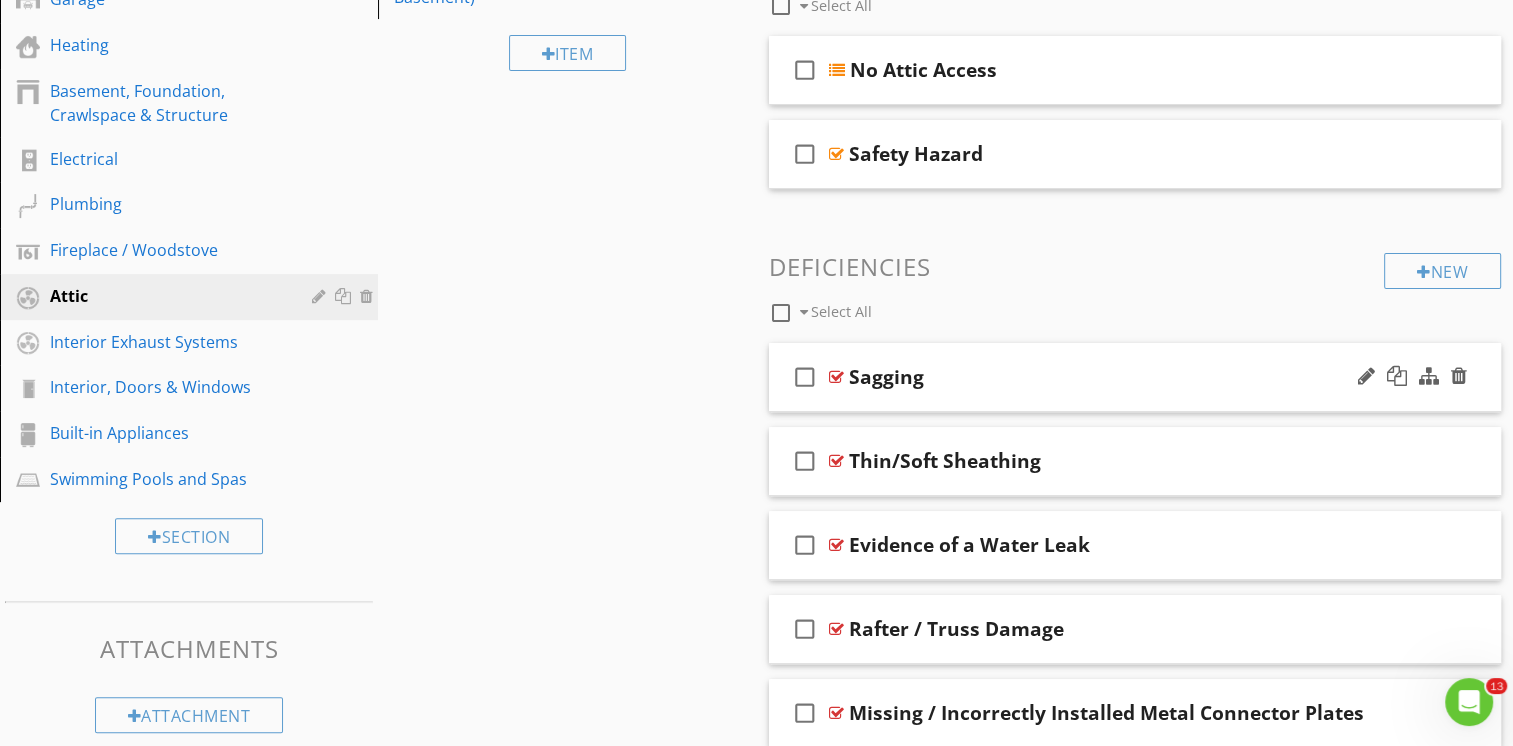 scroll, scrollTop: 623, scrollLeft: 0, axis: vertical 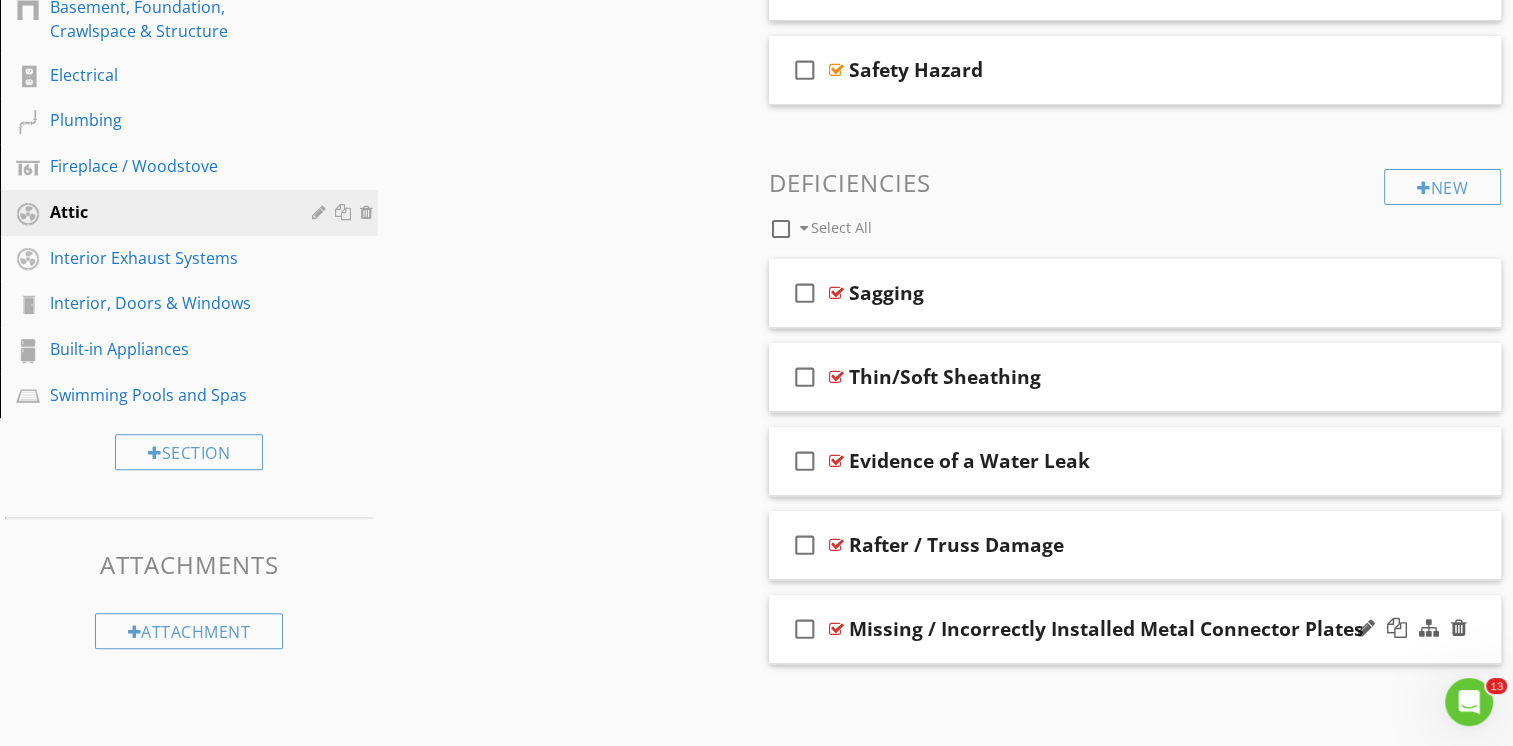 click on "check_box_outline_blank
Missing / Incorrectly Installed Metal Connector Plates" at bounding box center (1135, 629) 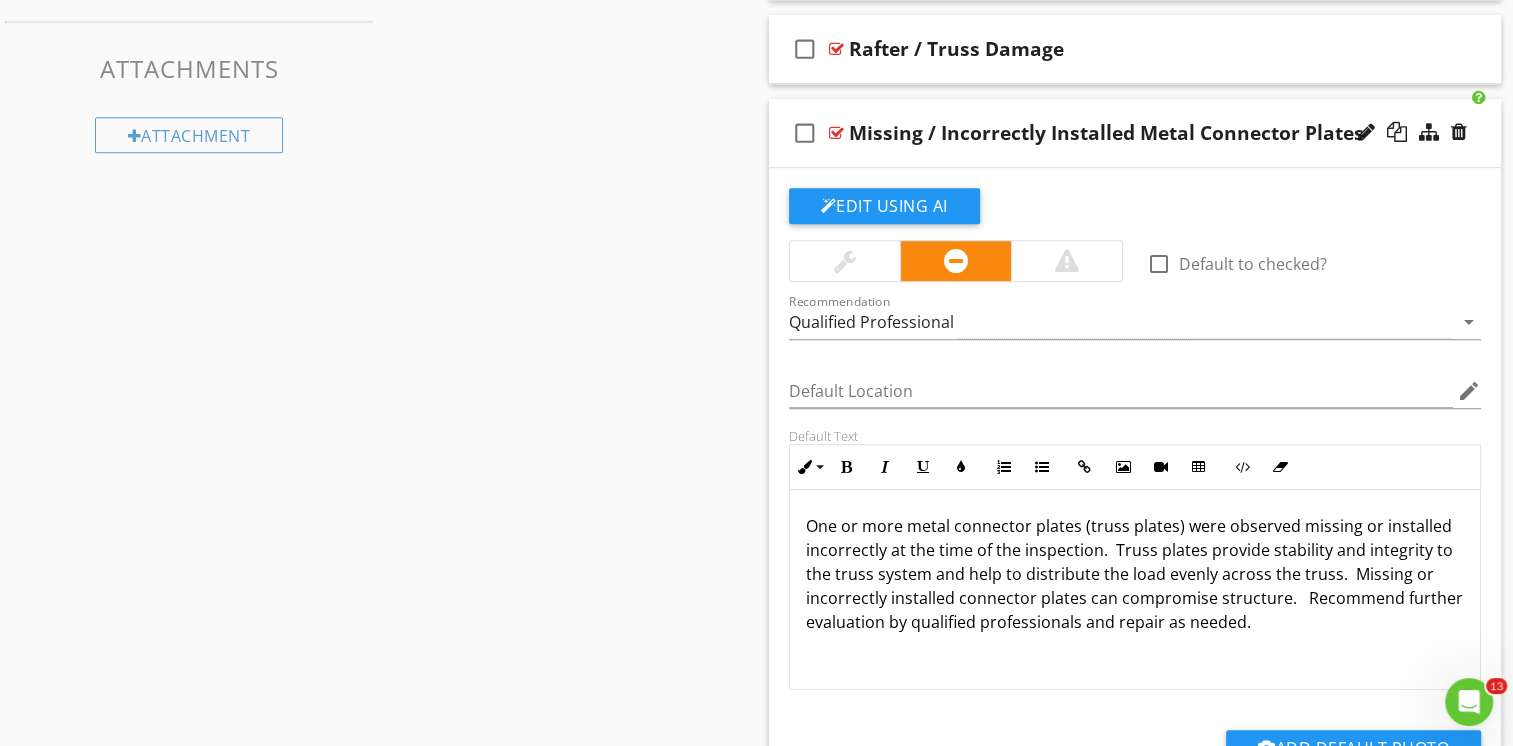 scroll, scrollTop: 1123, scrollLeft: 0, axis: vertical 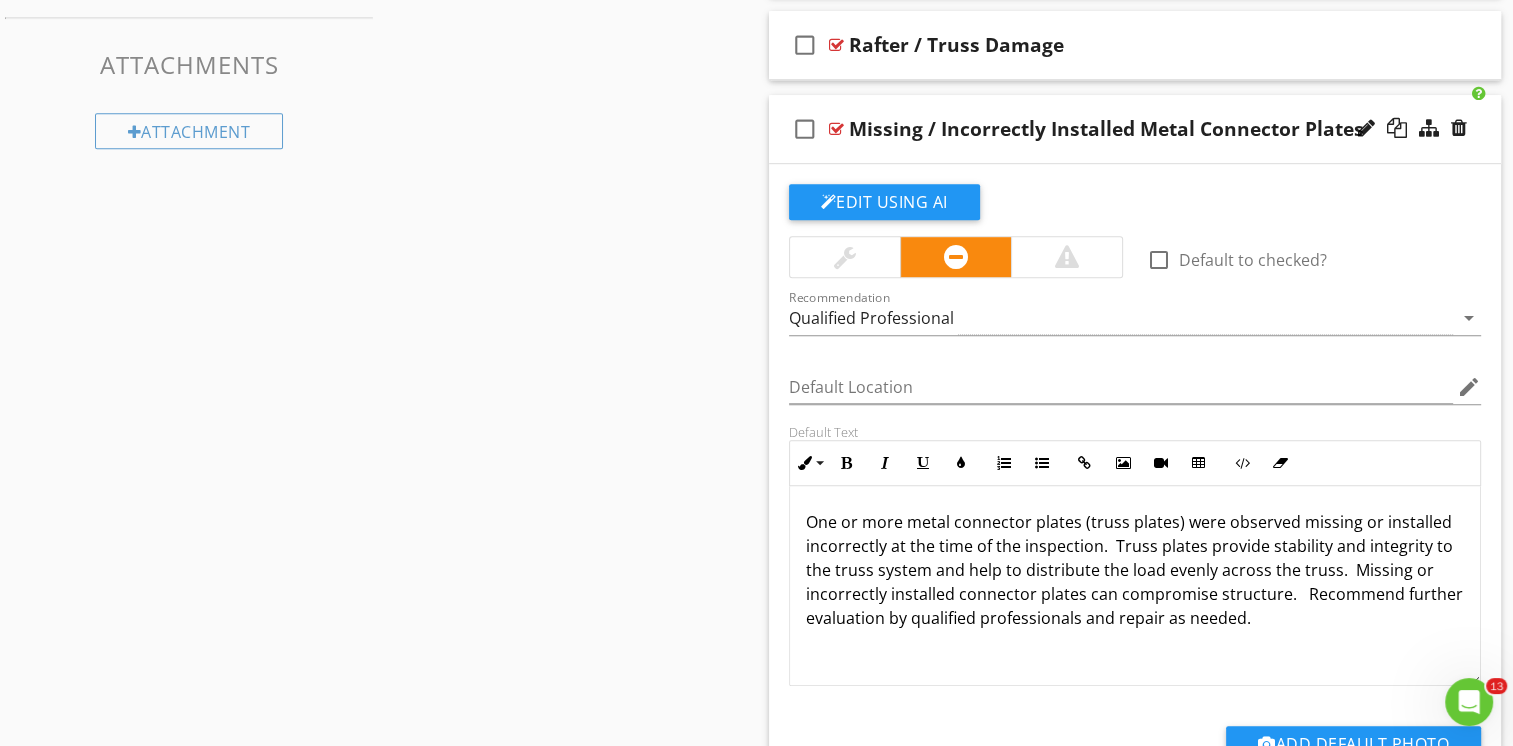 click on "check_box_outline_blank
Missing / Incorrectly Installed Metal Connector Plates" at bounding box center (1135, 129) 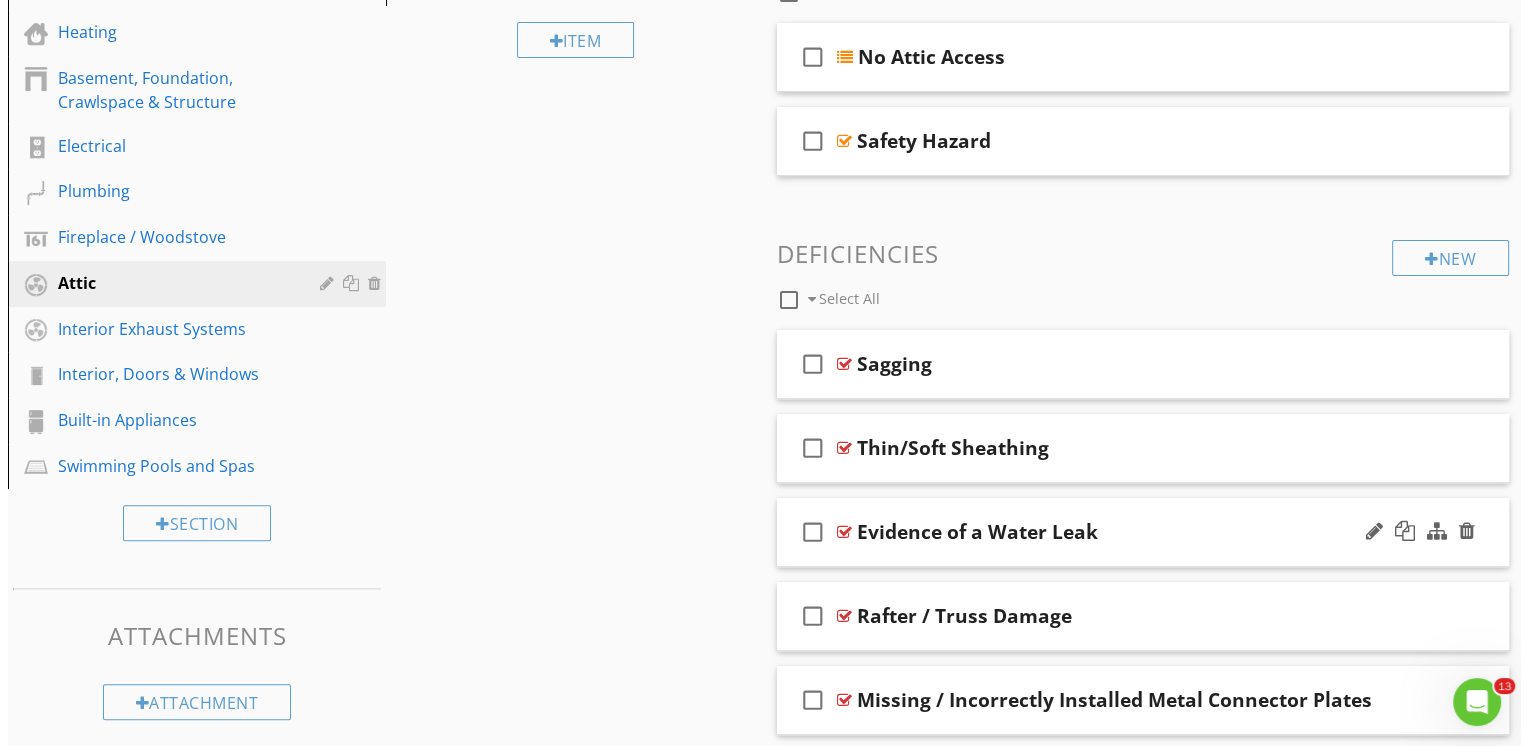 scroll, scrollTop: 523, scrollLeft: 0, axis: vertical 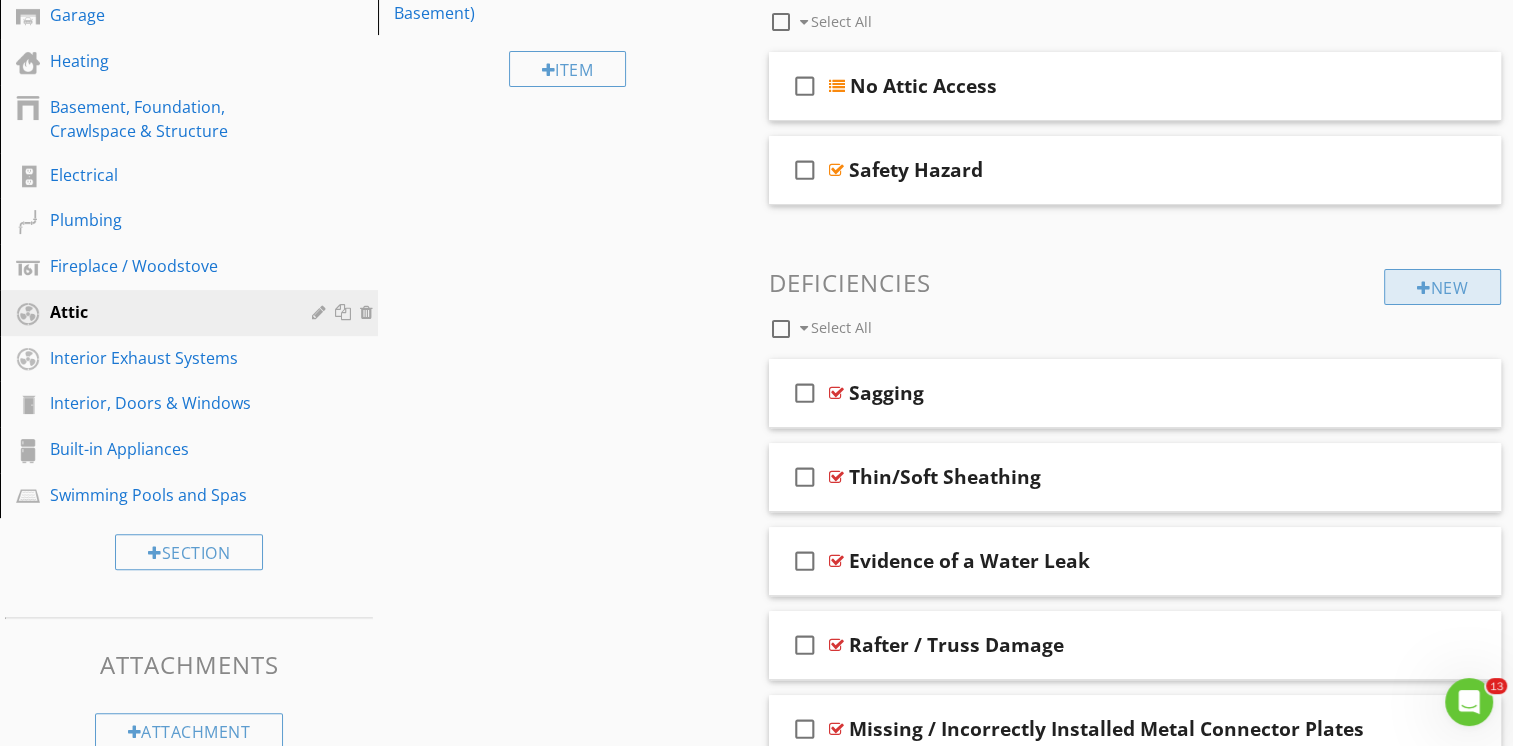 click on "New" at bounding box center [1442, 287] 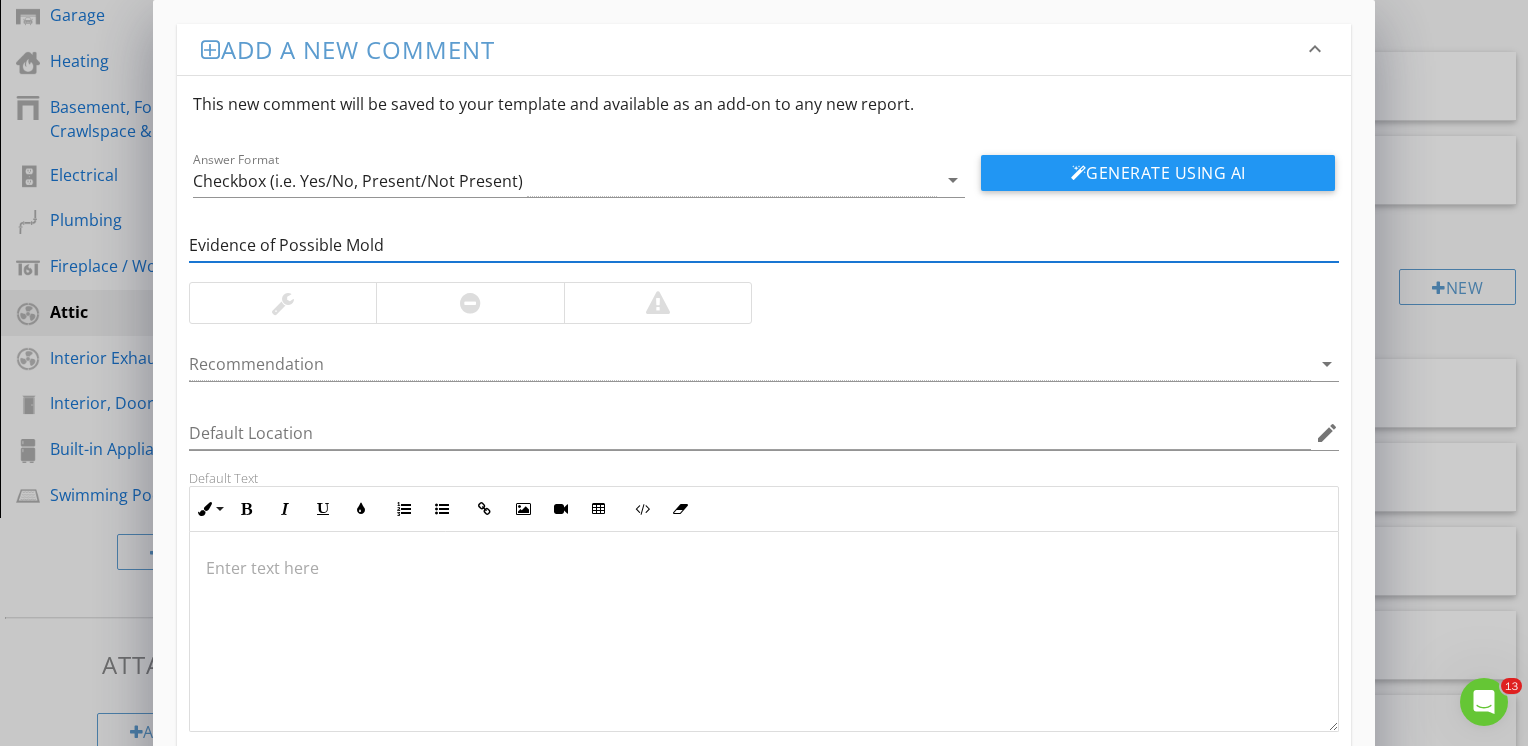 type on "Evidence of Possible Mold" 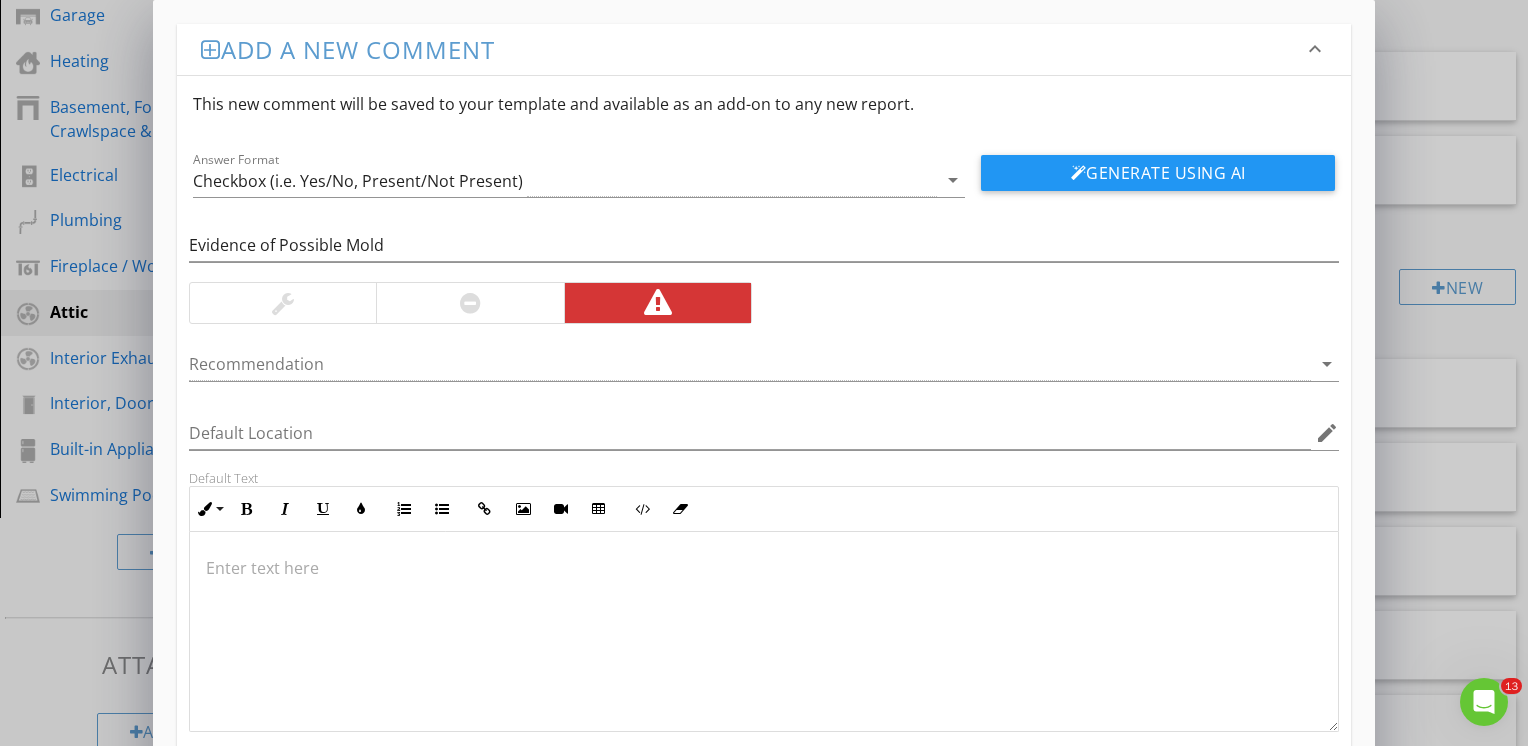 click at bounding box center [764, 568] 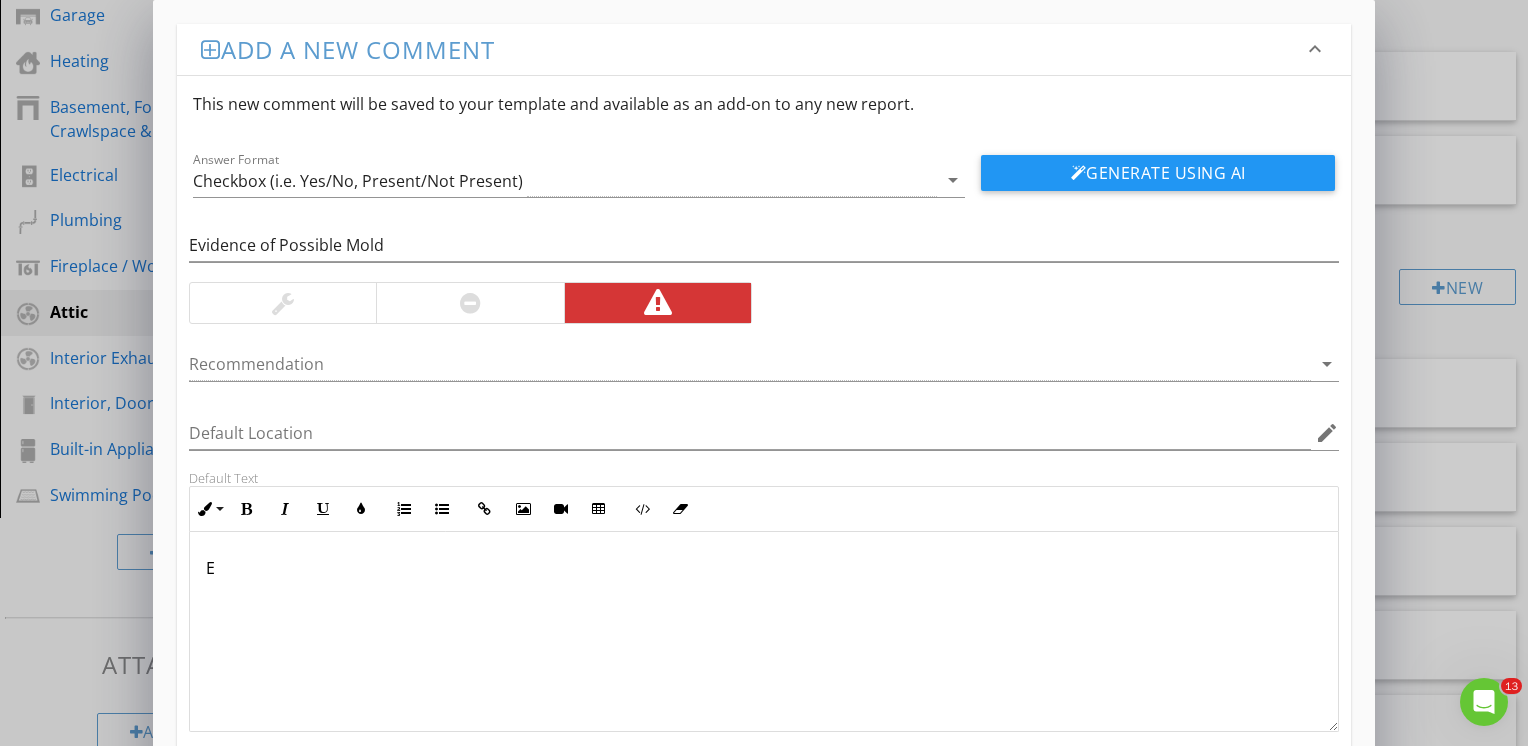 type 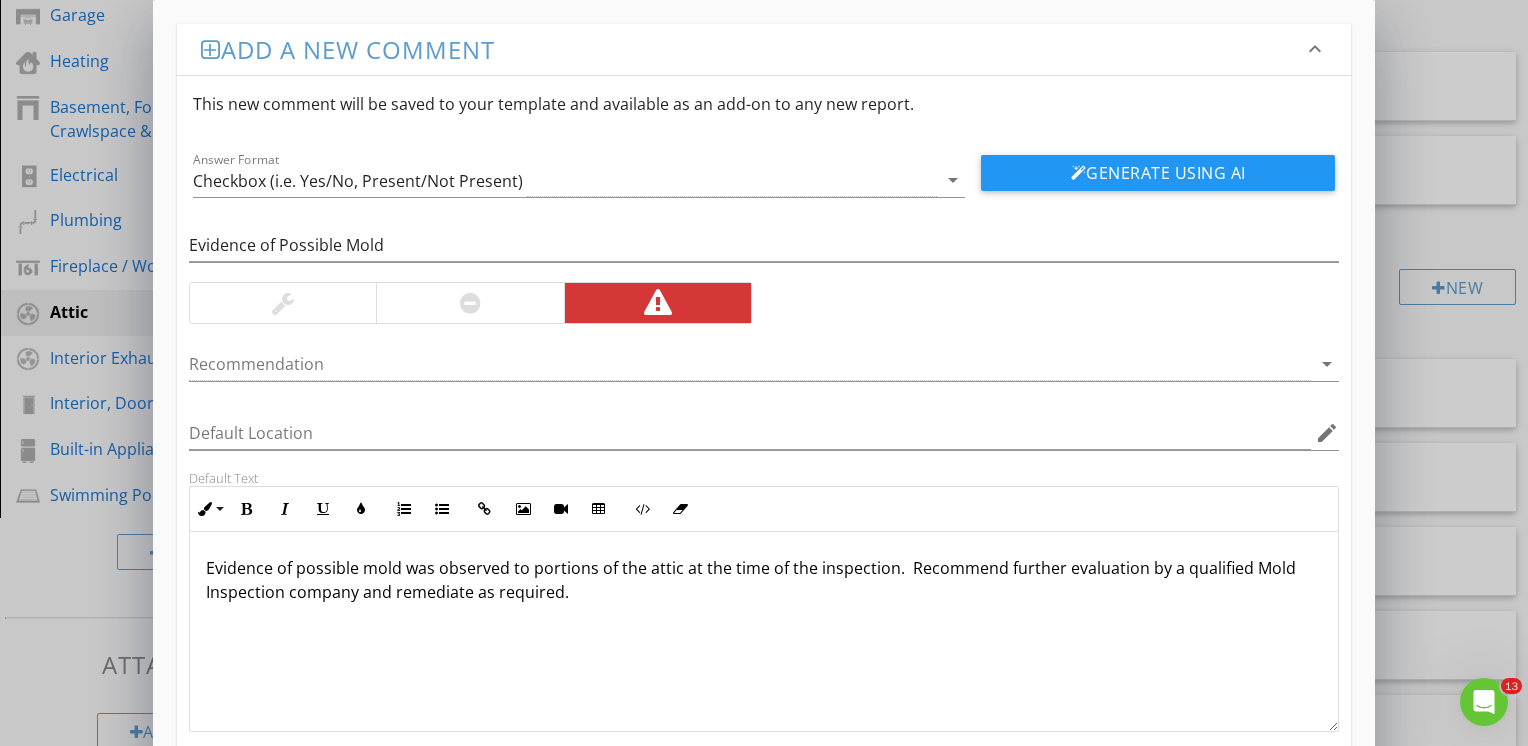click on "Evidence of possible mold was observed to portions of the attic at the time of the inspection.  Recommend further evaluation by a qualified Mold Inspection company and remediate as required." at bounding box center [764, 580] 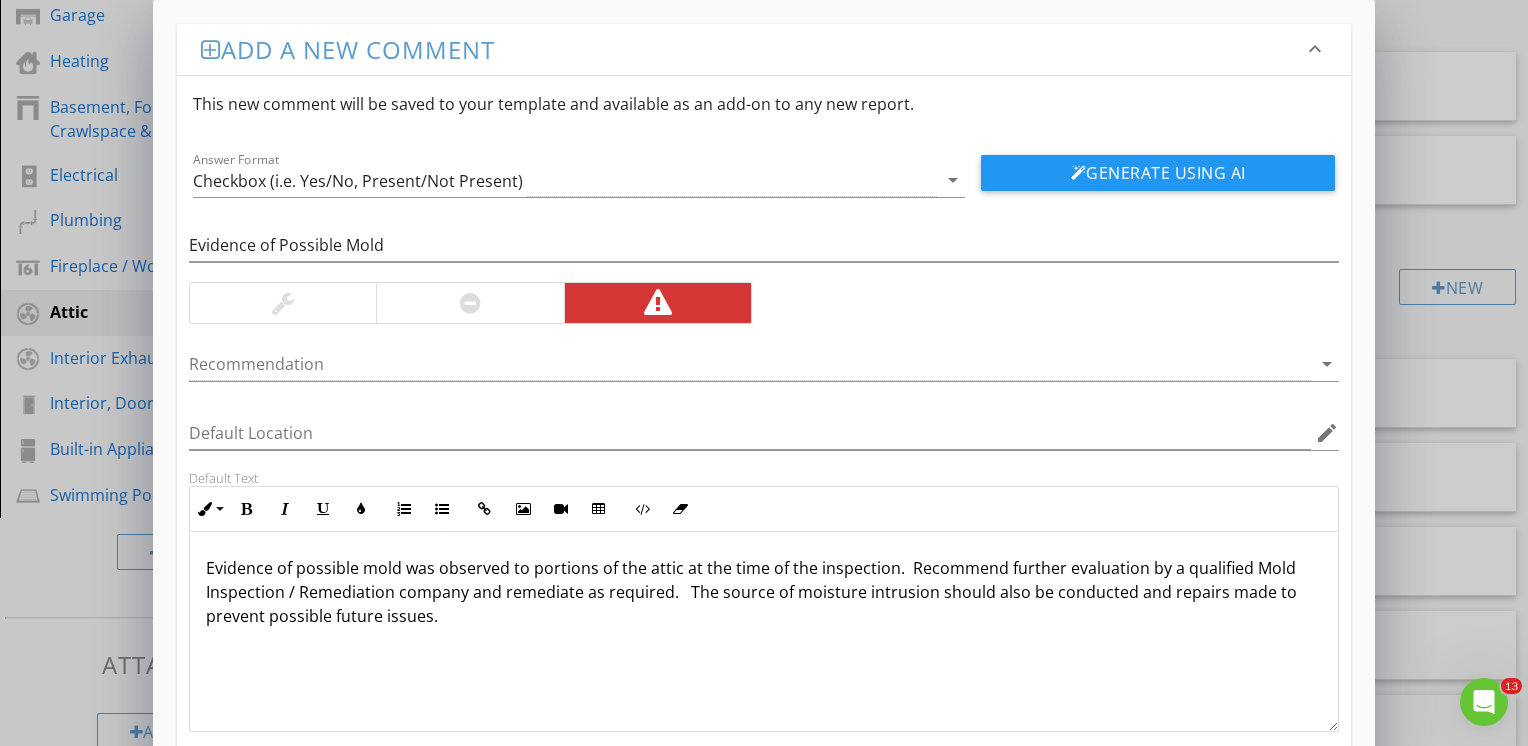 click on "Evidence of possible mold was observed to portions of the attic at the time of the inspection.  Recommend further evaluation by a qualified Mold Inspection / Remediation company and remediate as required.   The source of moisture intrusion should also be conducted and repairs made to prevent possible future issues." at bounding box center (764, 592) 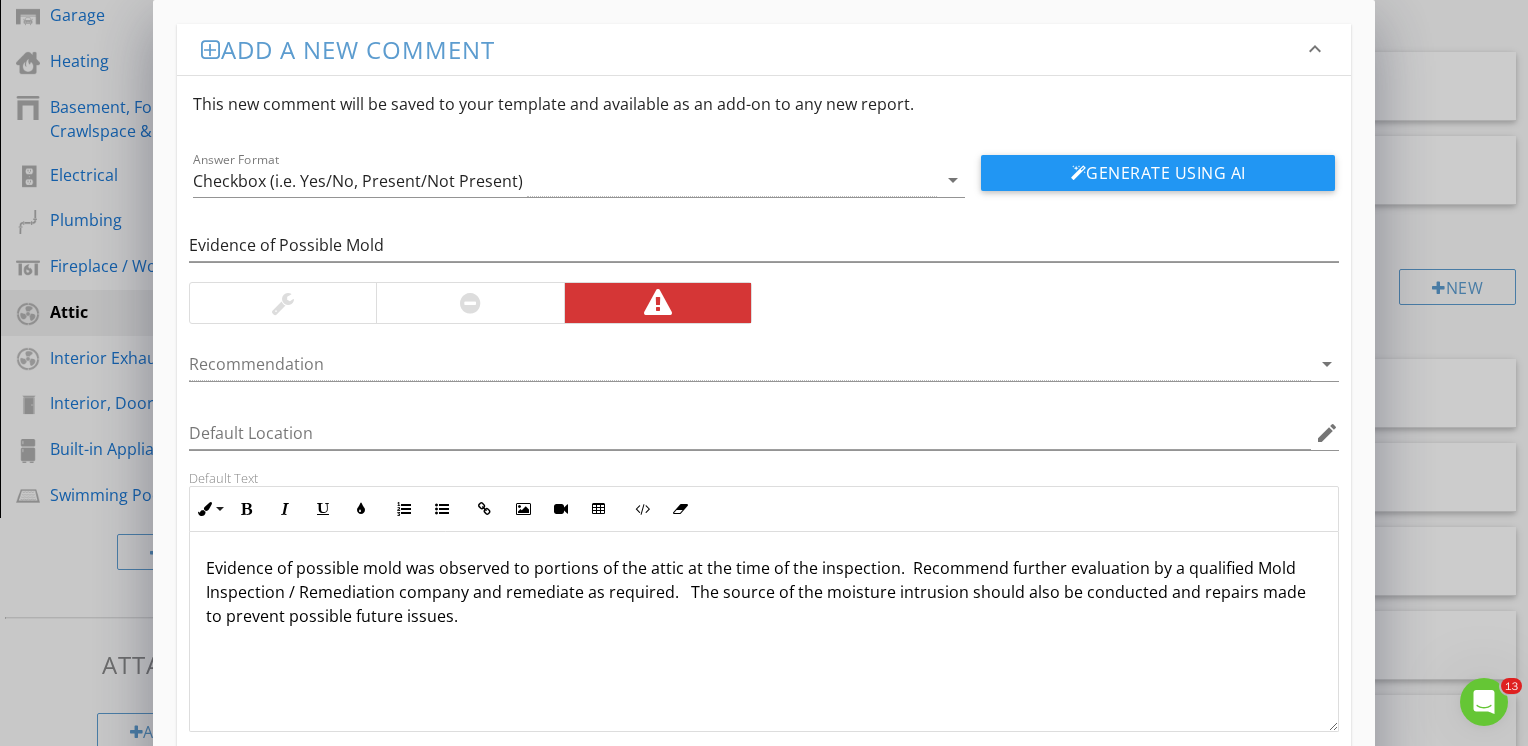 scroll, scrollTop: 0, scrollLeft: 0, axis: both 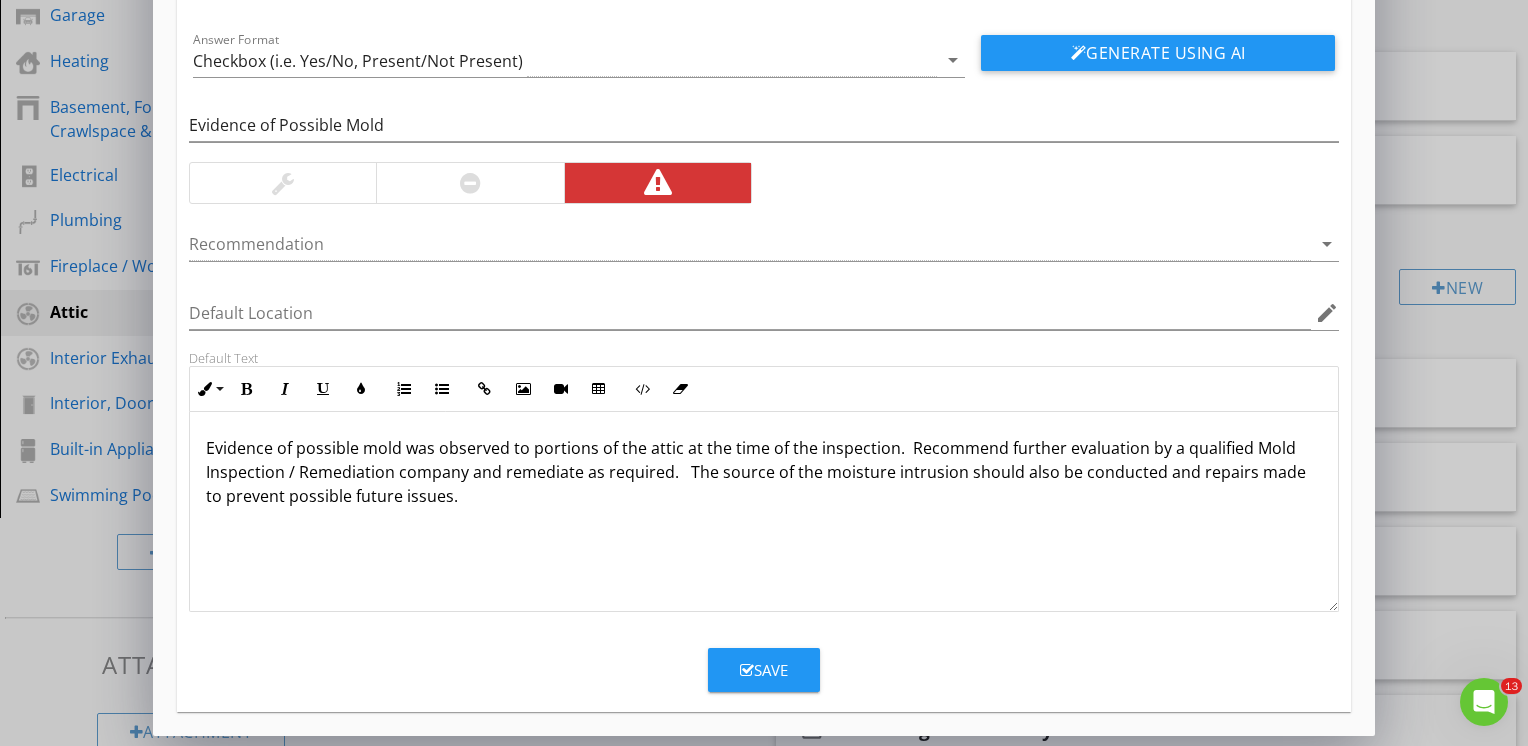 click on "Save" at bounding box center [764, 670] 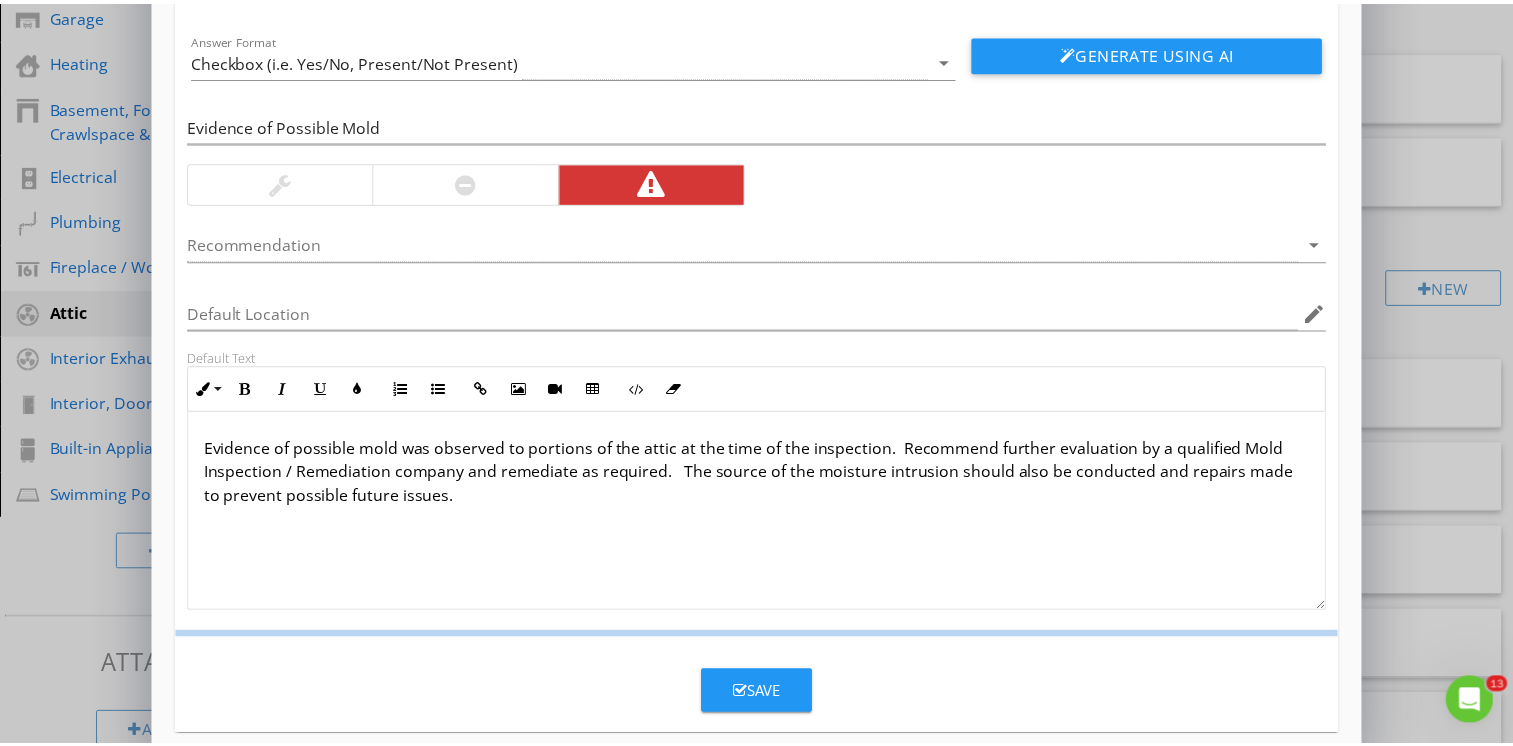 scroll, scrollTop: 24, scrollLeft: 0, axis: vertical 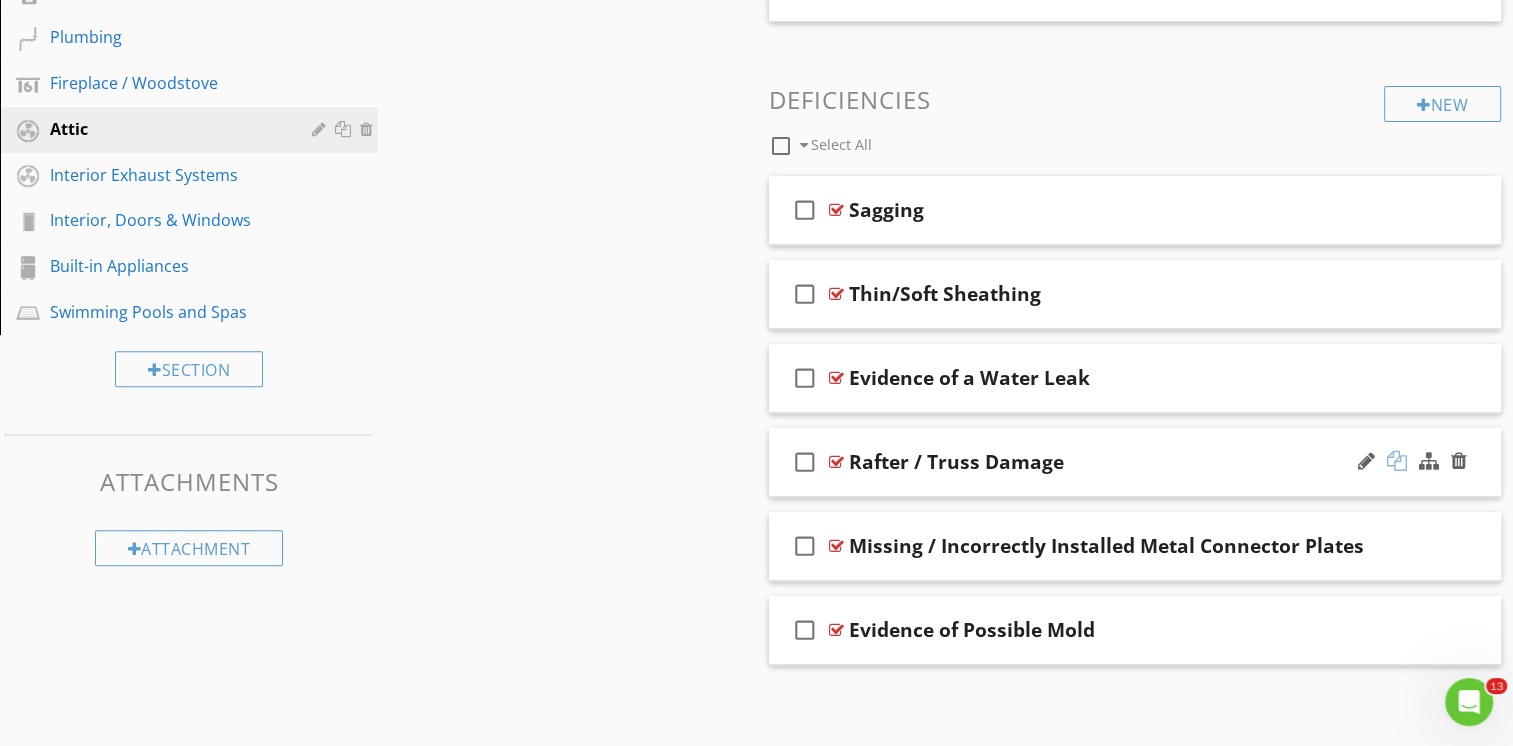 click at bounding box center [1397, 461] 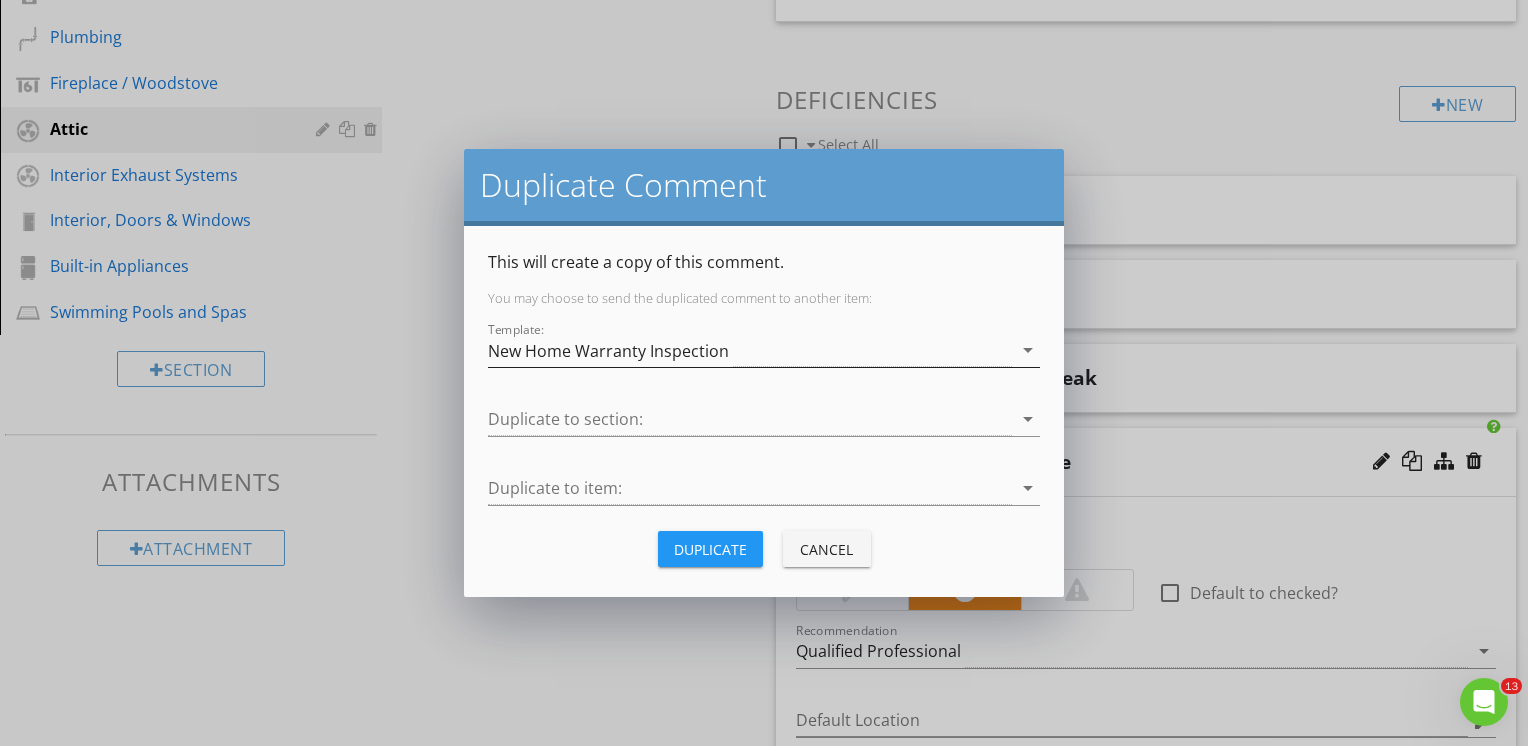 click on "New Home Warranty Inspection" at bounding box center [750, 350] 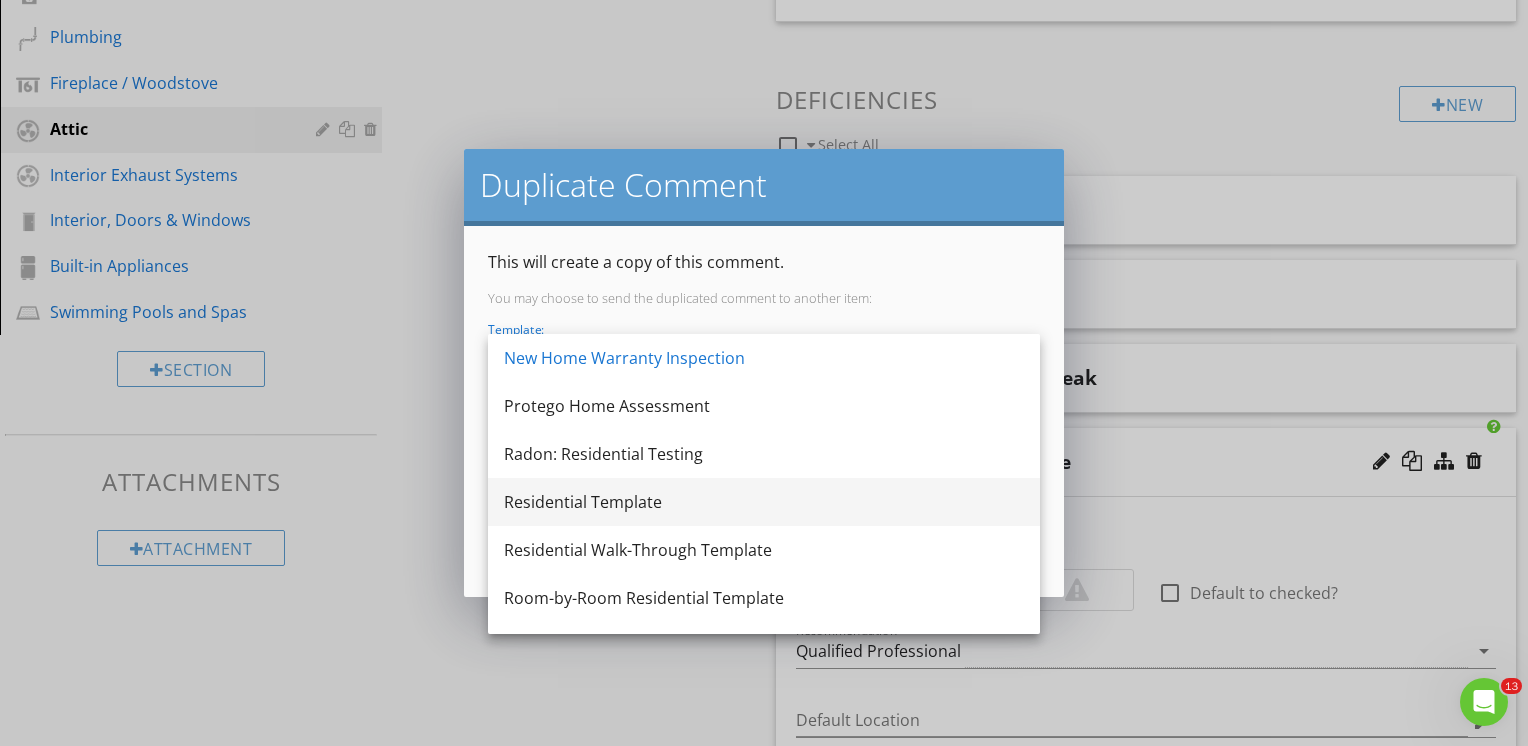 click on "Residential Template" at bounding box center (764, 502) 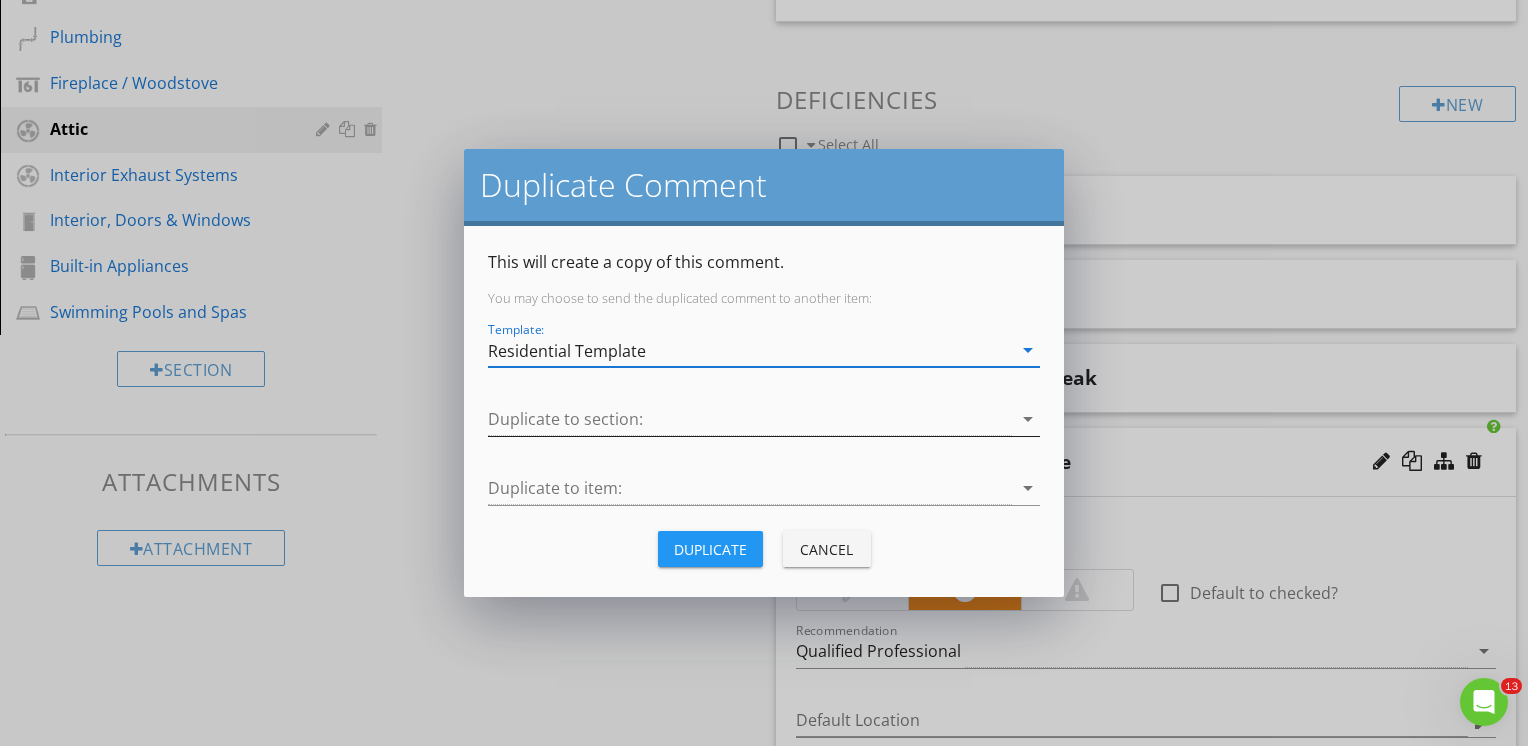 click at bounding box center [750, 419] 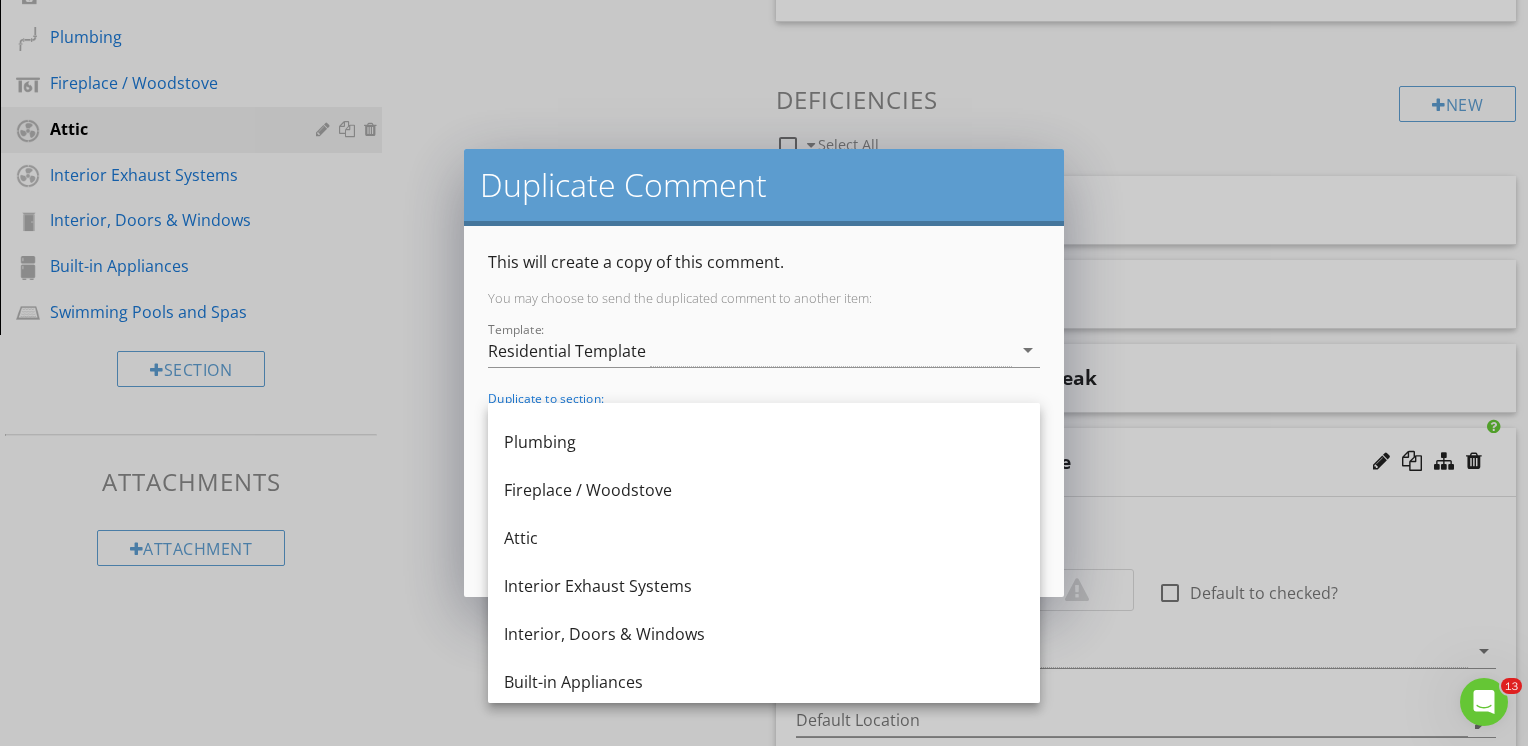 scroll, scrollTop: 400, scrollLeft: 0, axis: vertical 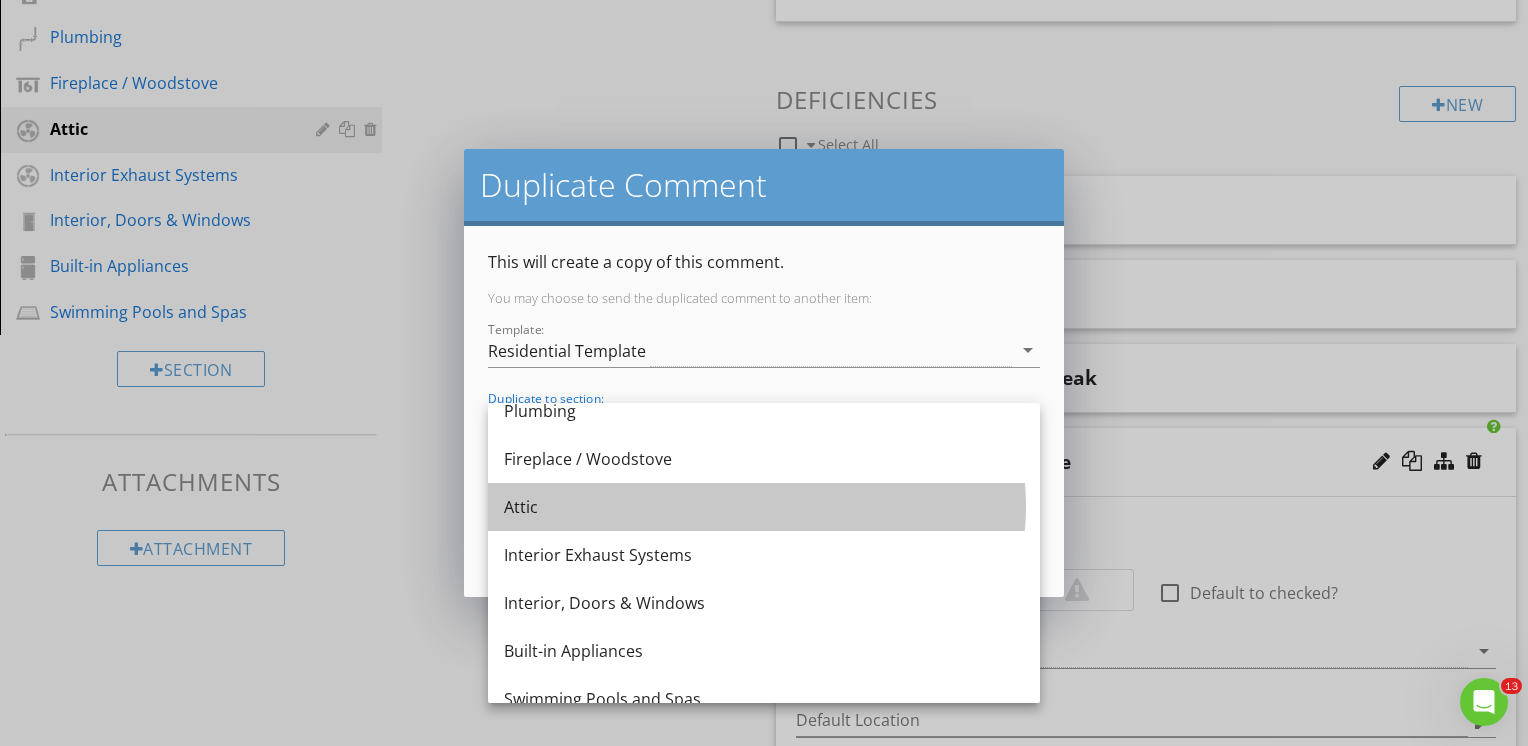 click on "Attic" at bounding box center [764, 507] 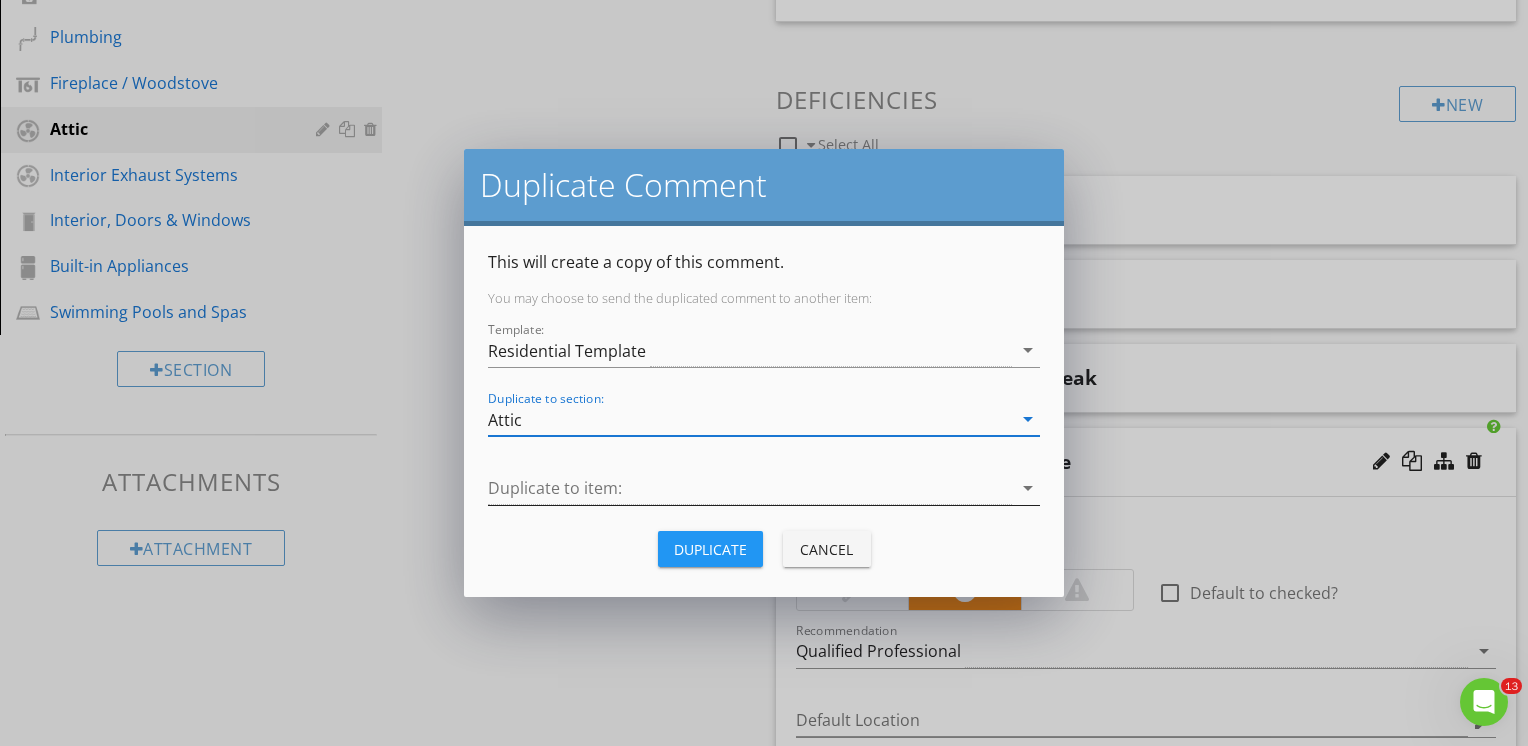 click at bounding box center (750, 488) 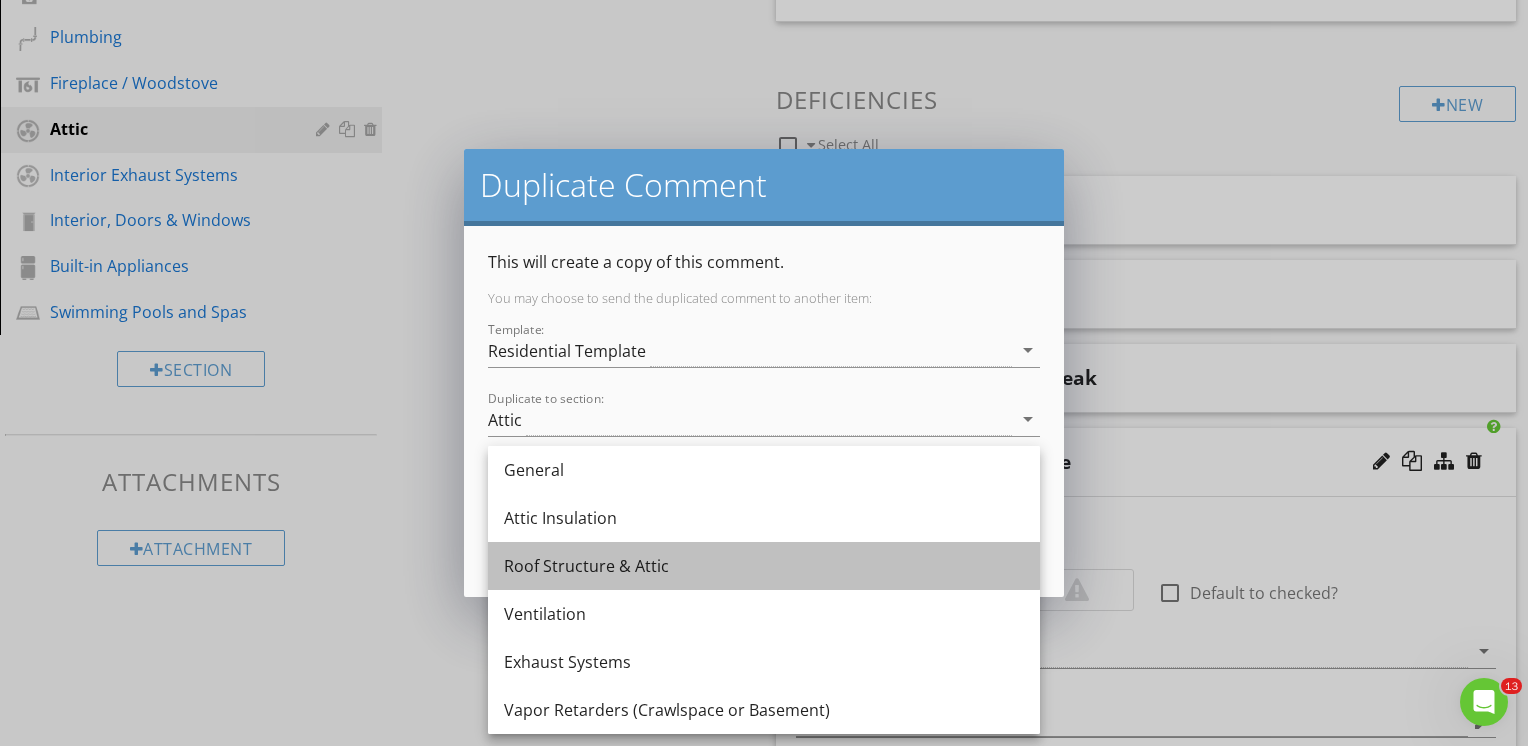 click on "Roof Structure & Attic" at bounding box center [764, 566] 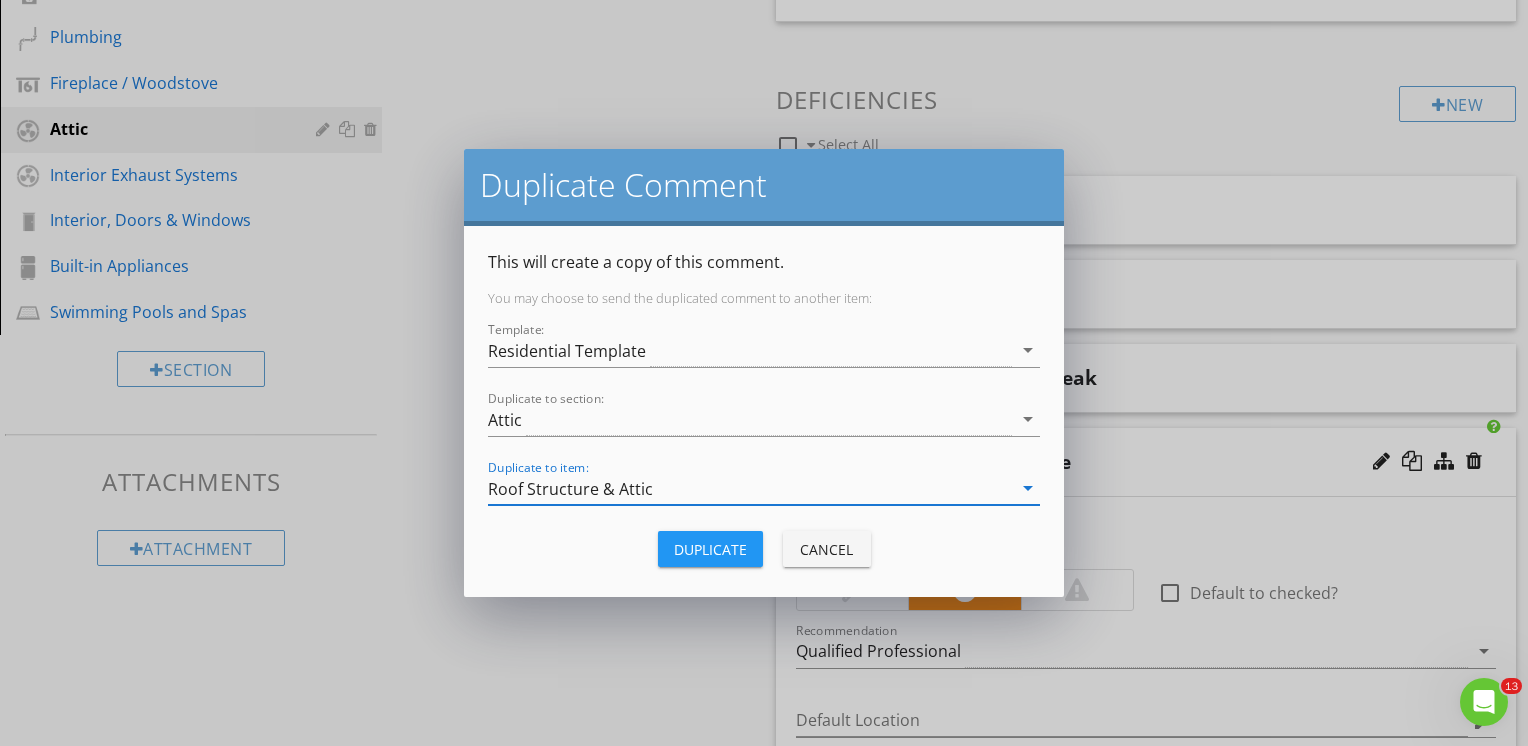 click on "Duplicate" at bounding box center [710, 549] 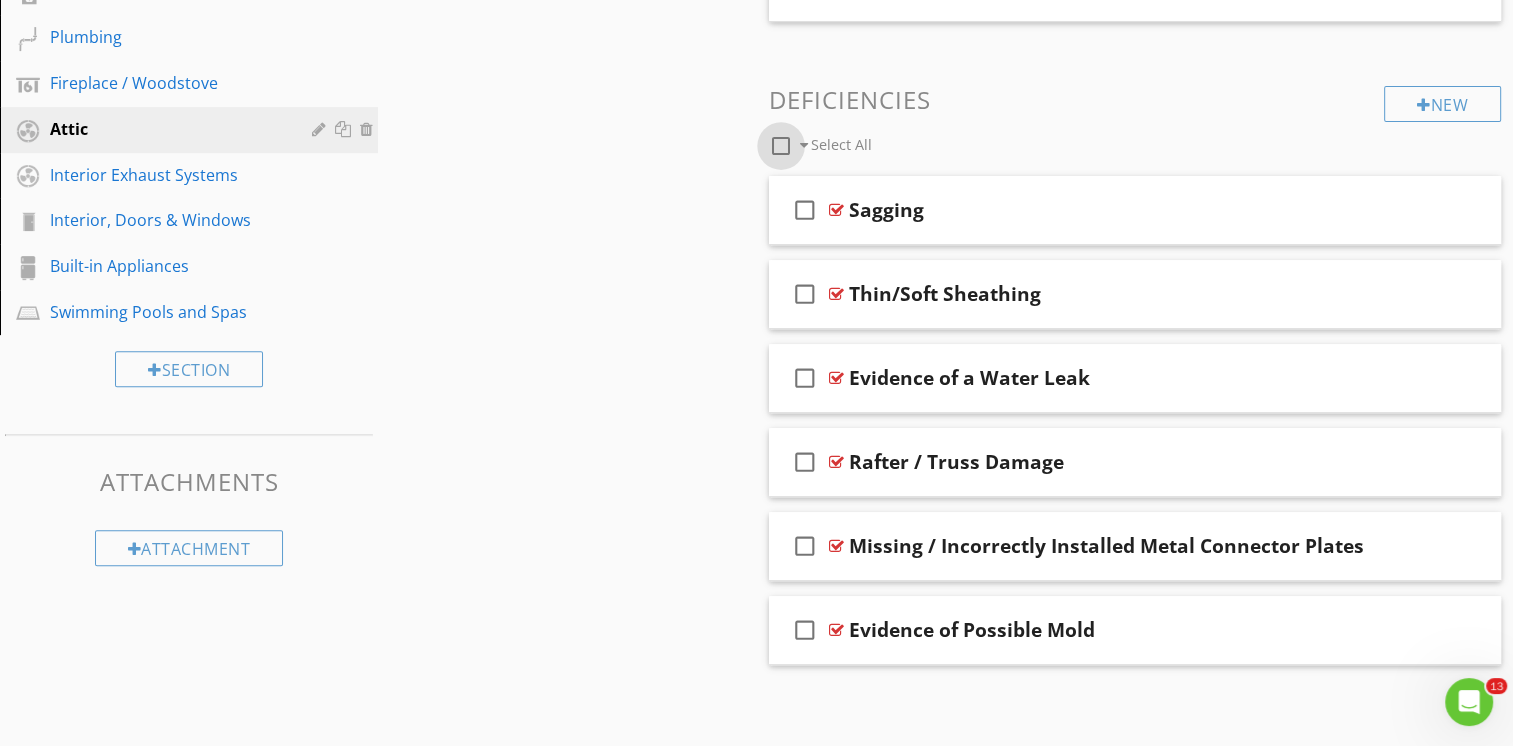 click at bounding box center [781, 146] 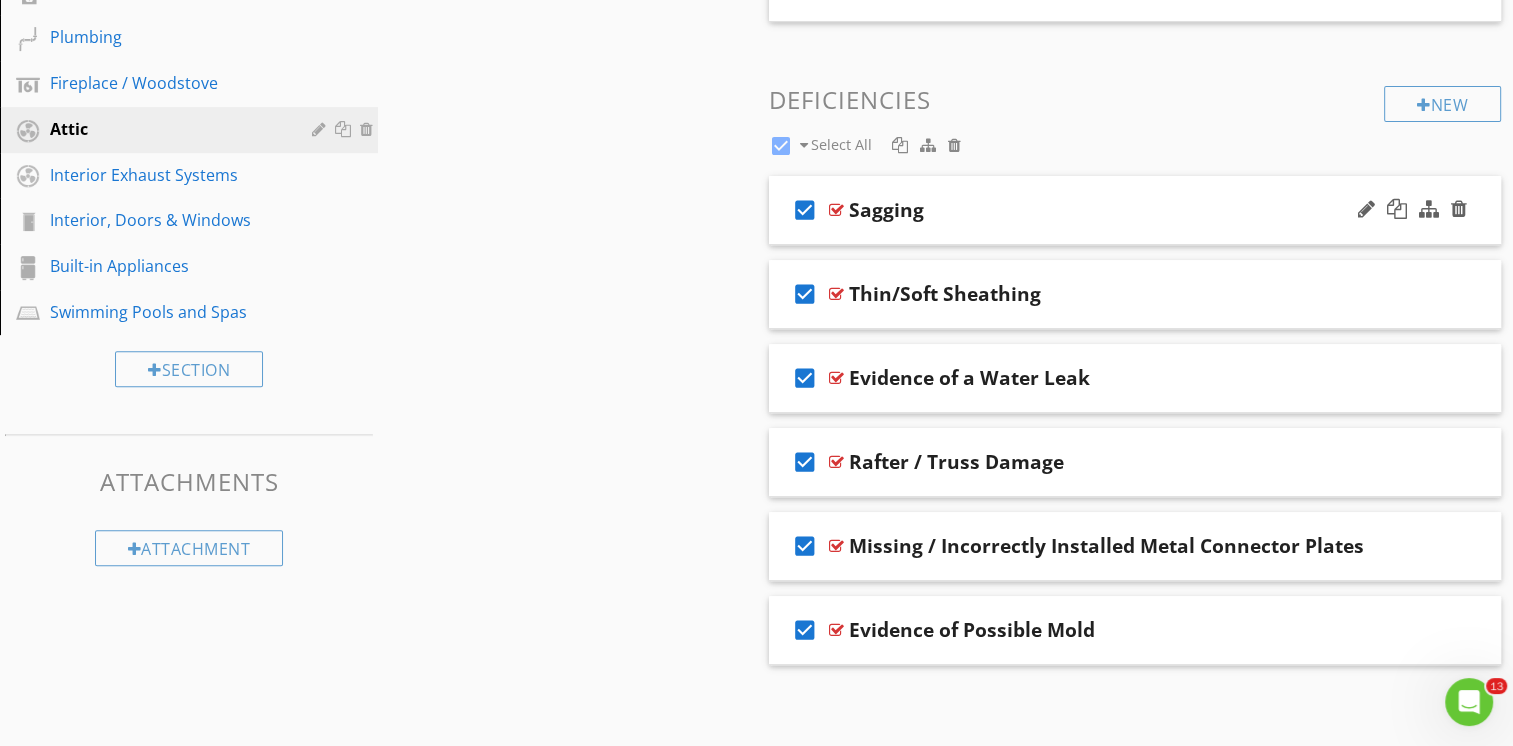click on "check_box" at bounding box center [805, 210] 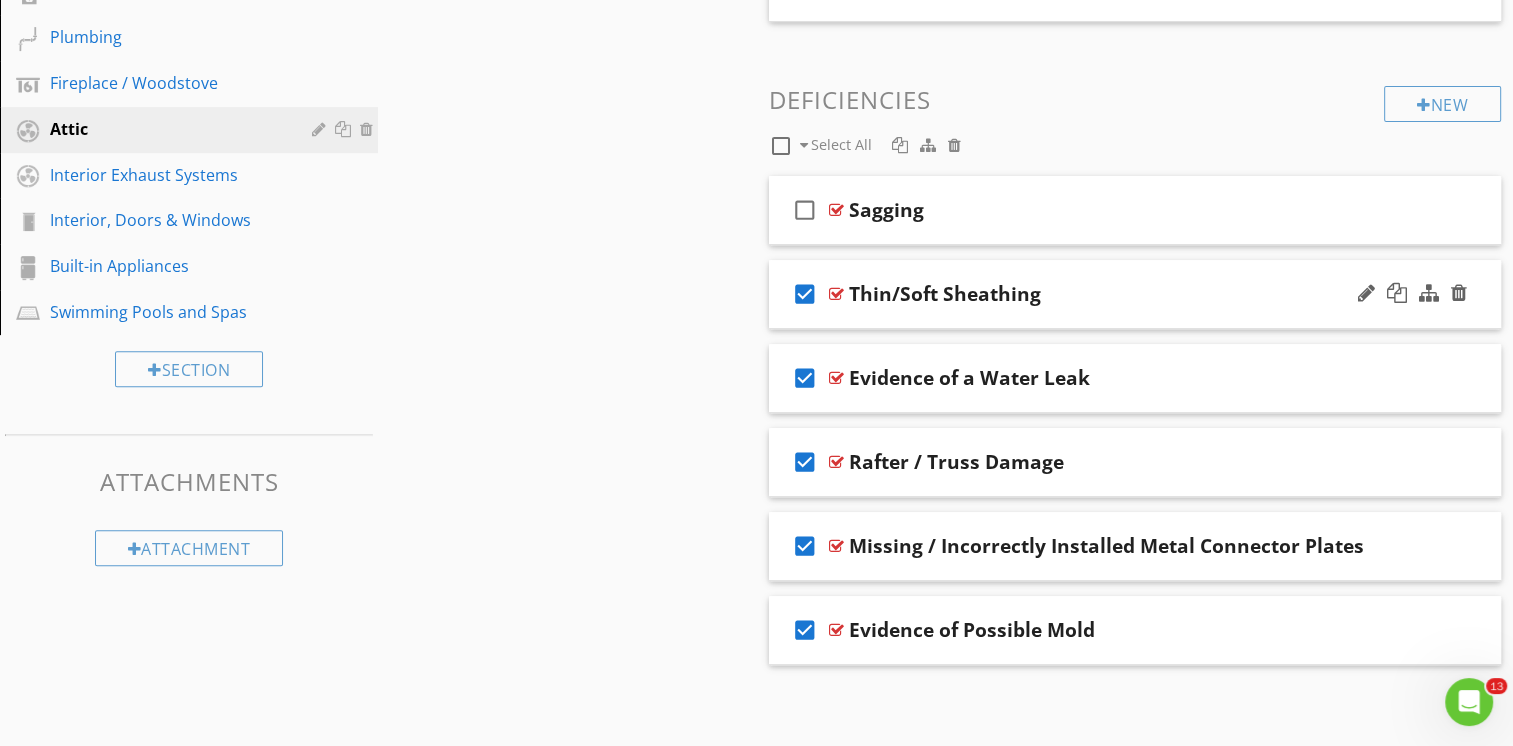 click on "check_box" at bounding box center [805, 294] 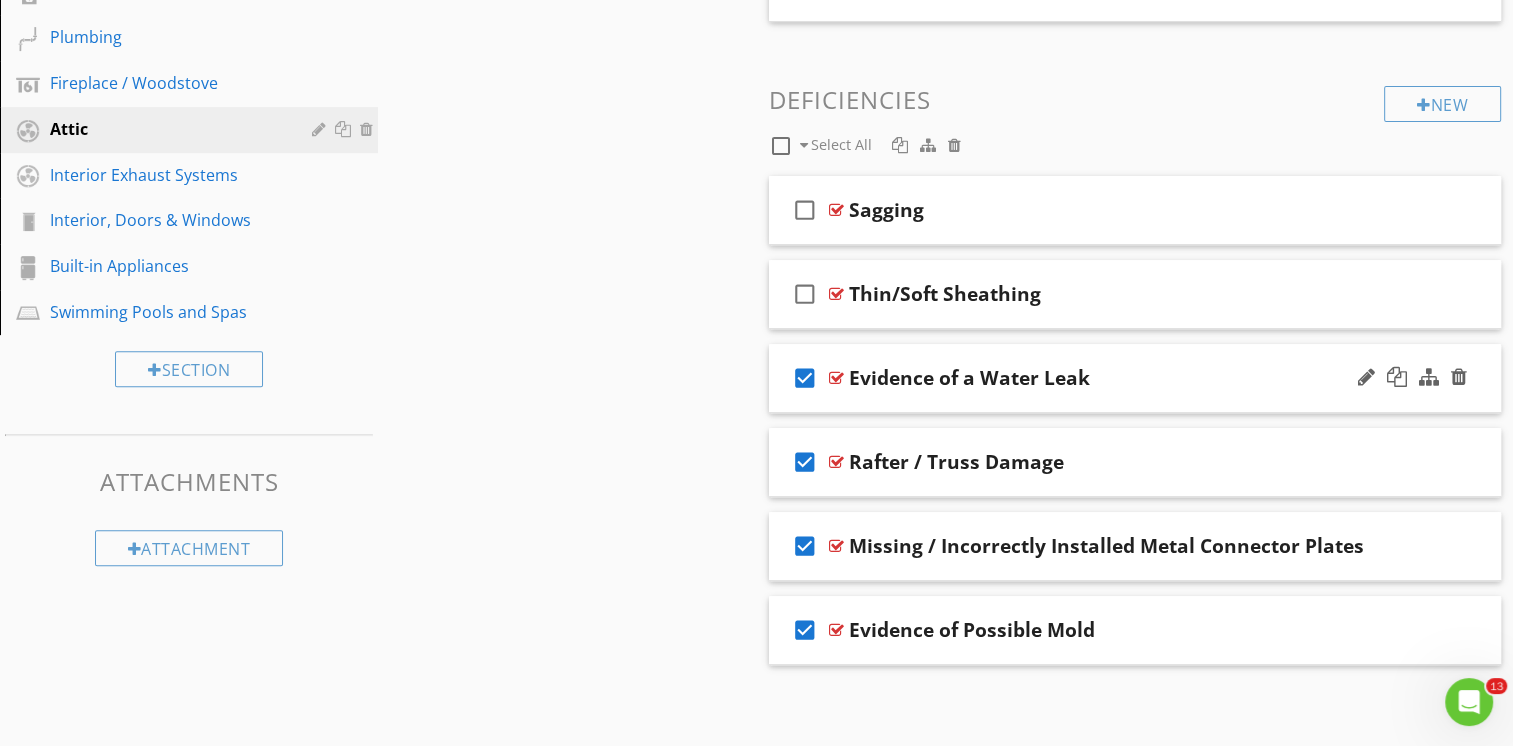 click on "check_box" at bounding box center (805, 378) 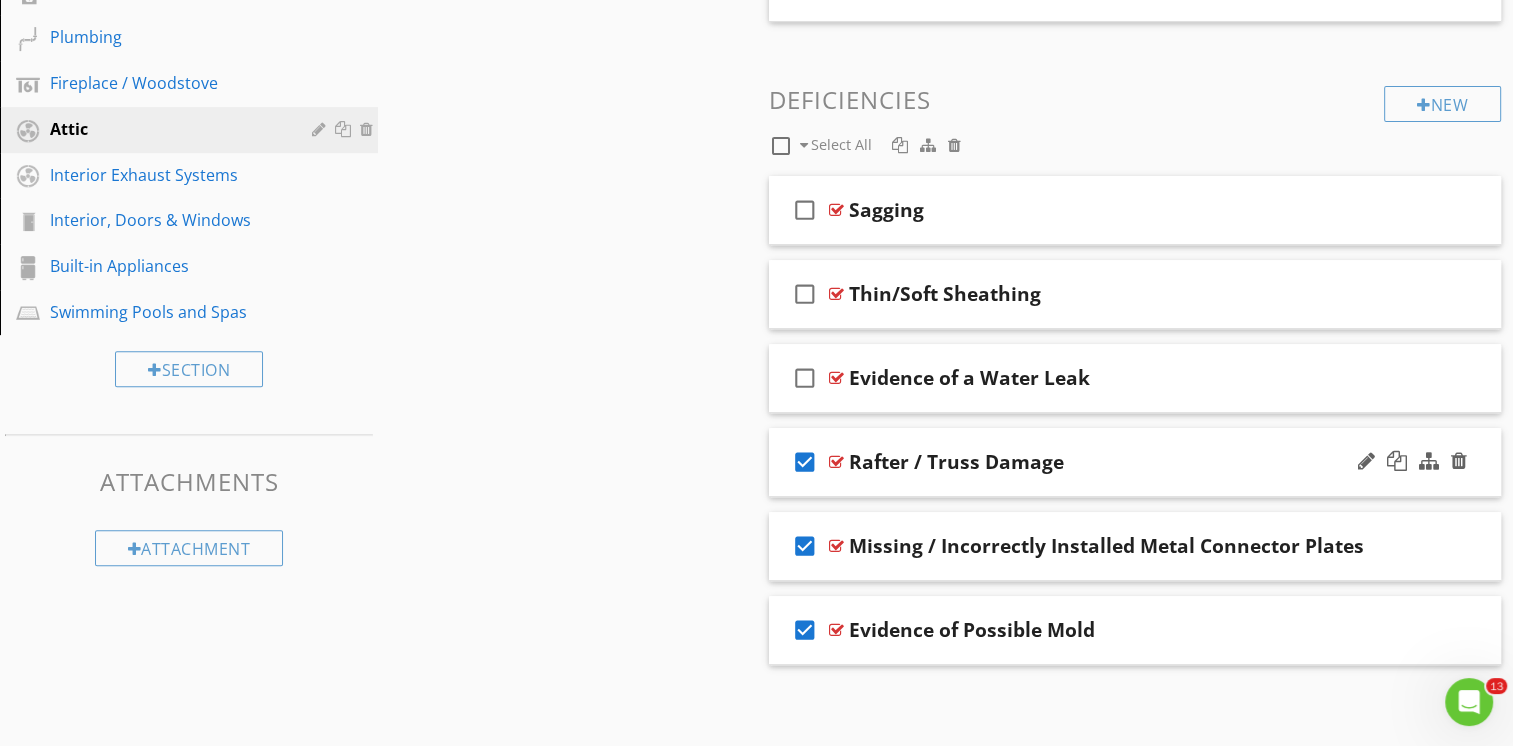 click on "check_box" at bounding box center (805, 462) 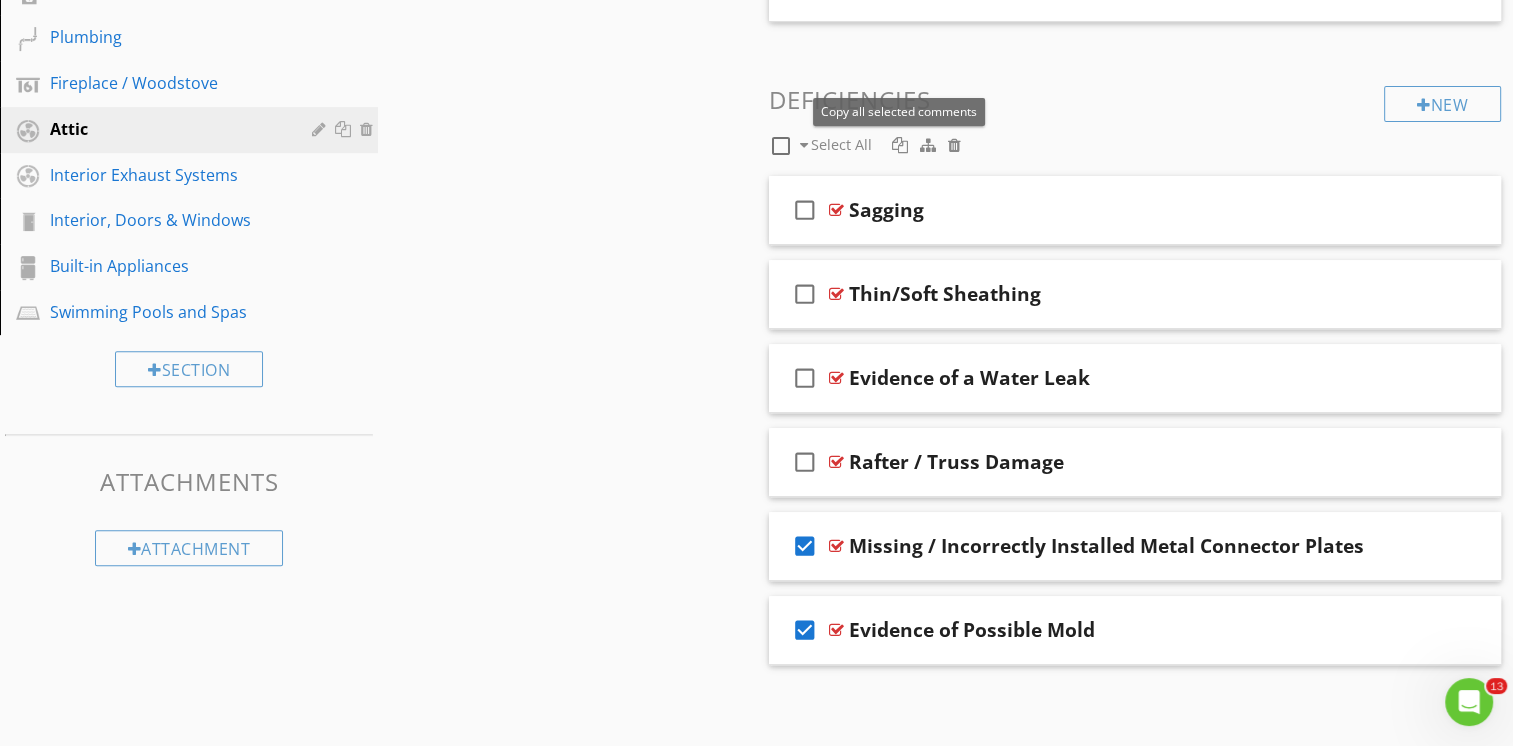 click at bounding box center (900, 145) 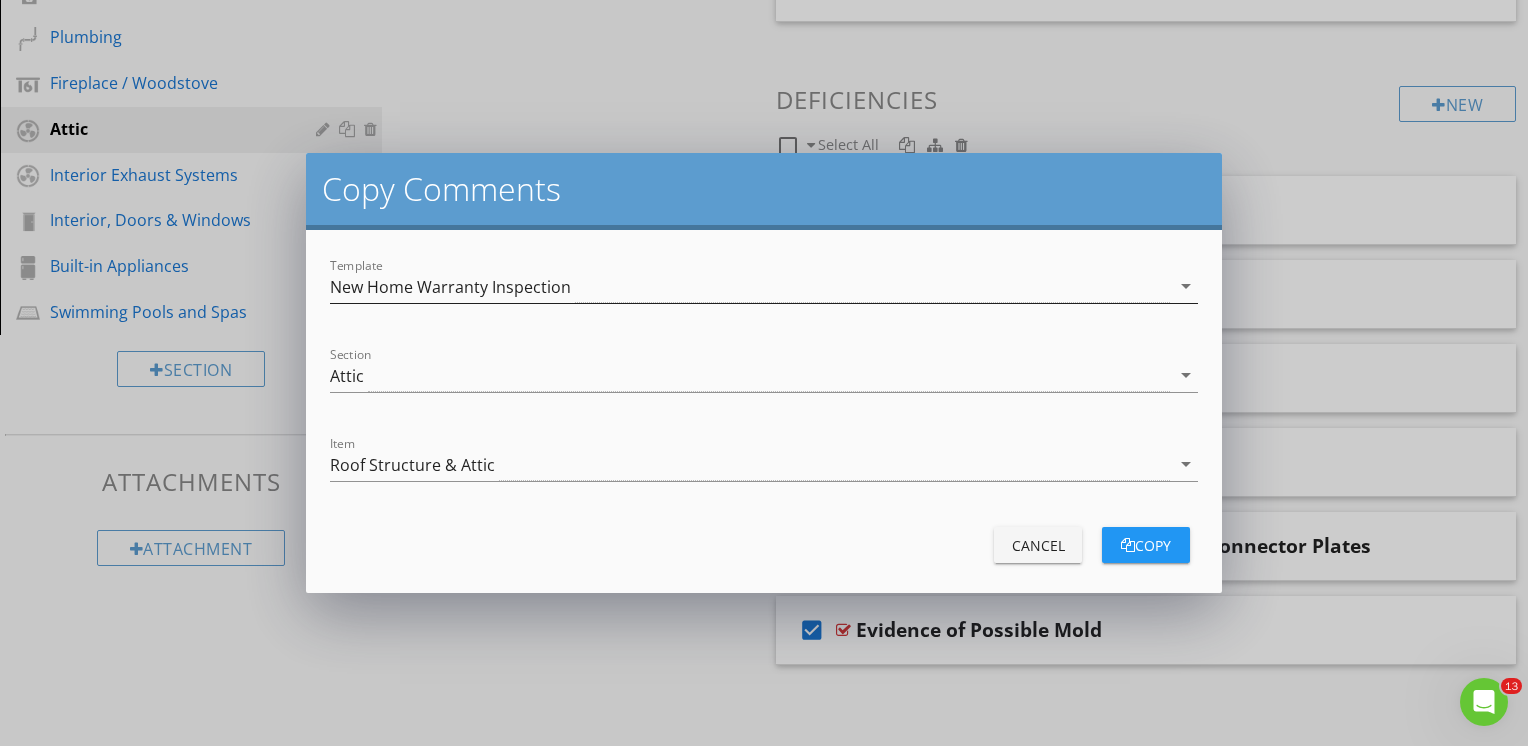 click on "New Home Warranty Inspection" at bounding box center (750, 286) 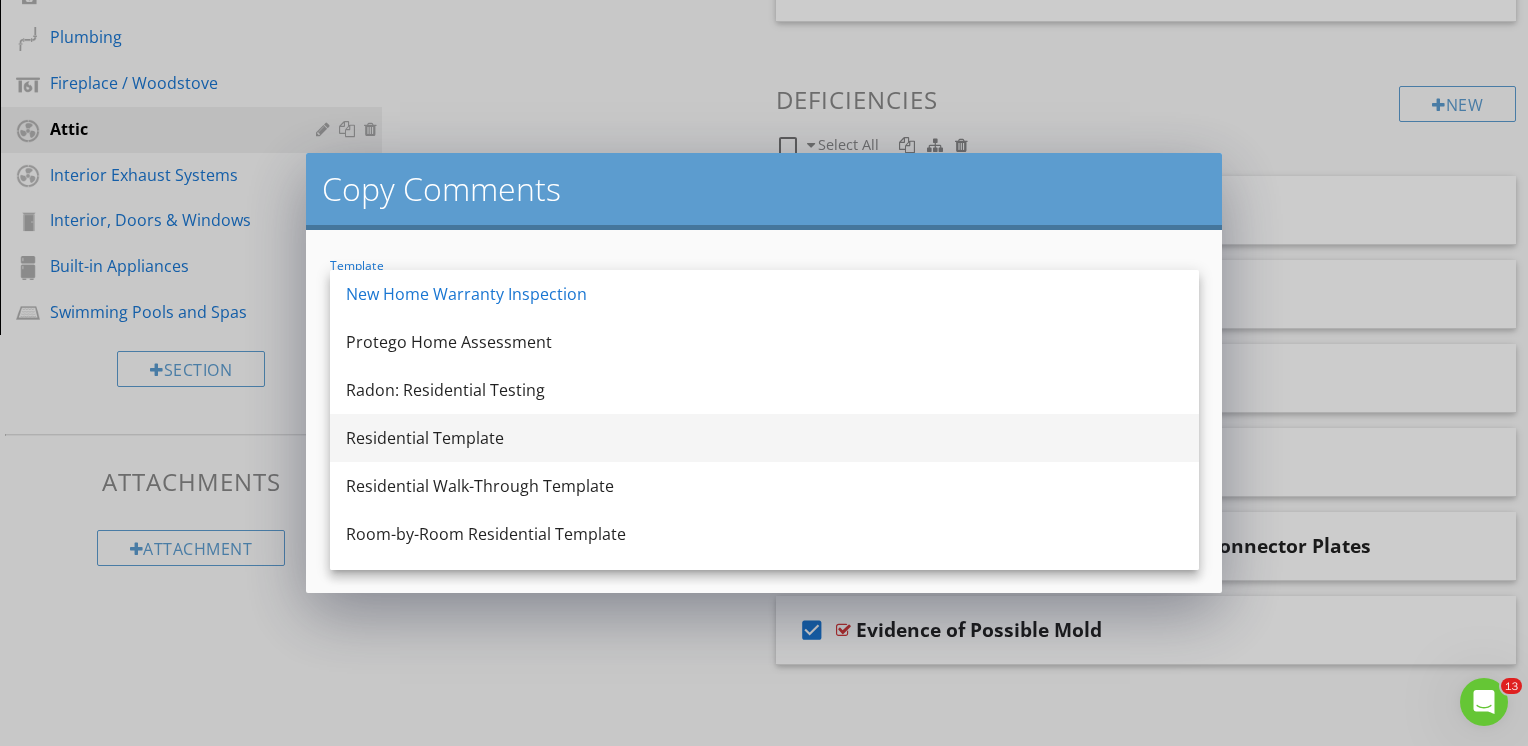 click on "Residential Template" at bounding box center (764, 438) 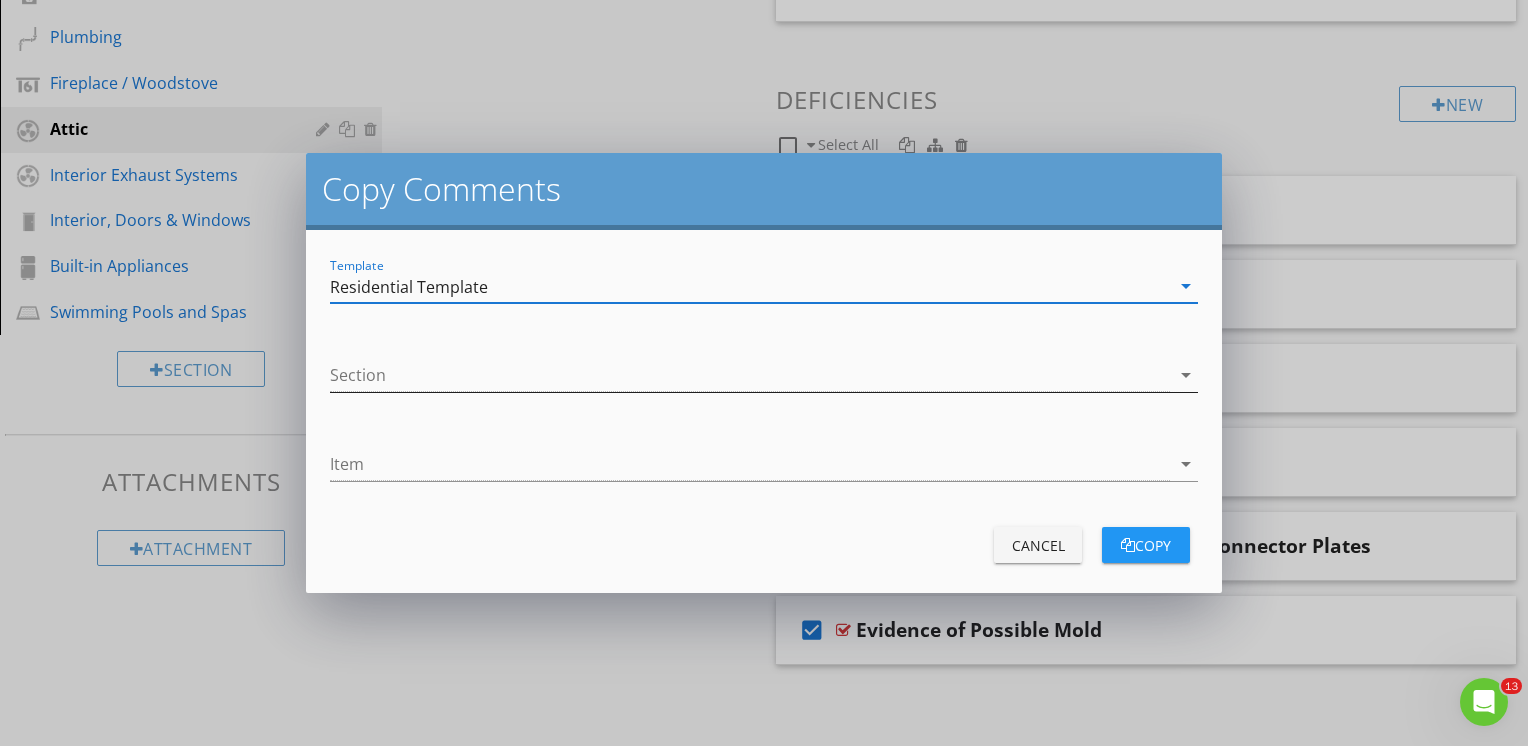 click at bounding box center (750, 375) 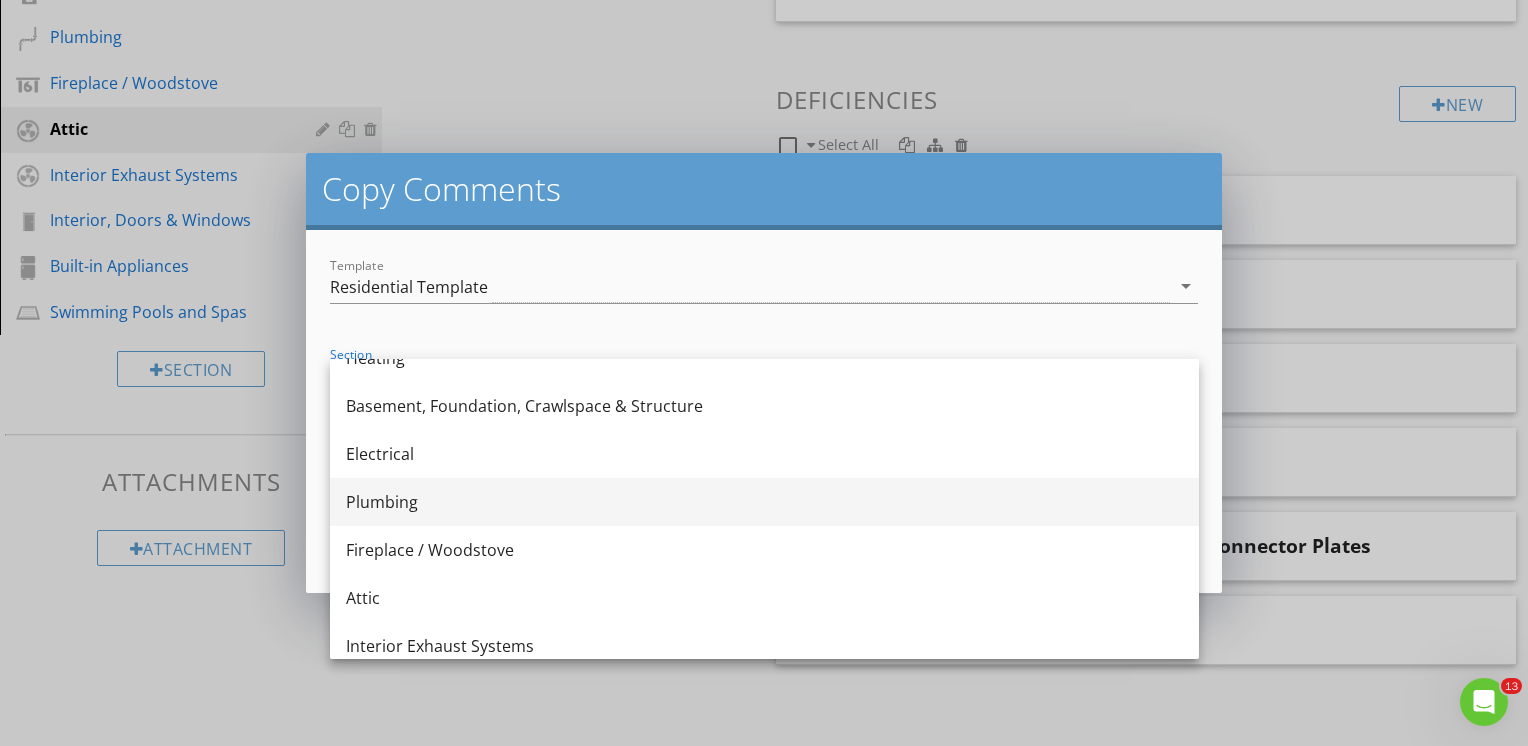 scroll, scrollTop: 300, scrollLeft: 0, axis: vertical 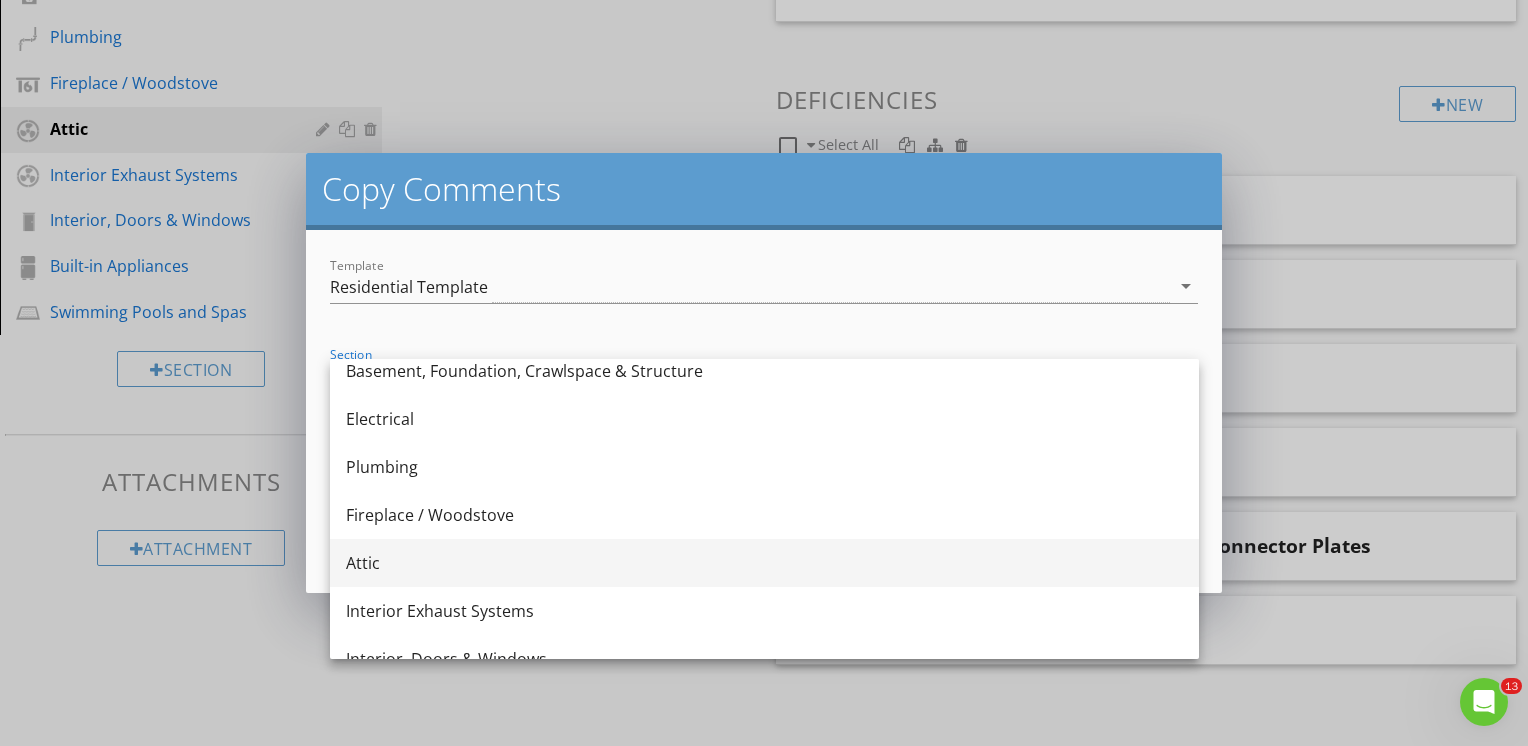 click on "Attic" at bounding box center [764, 563] 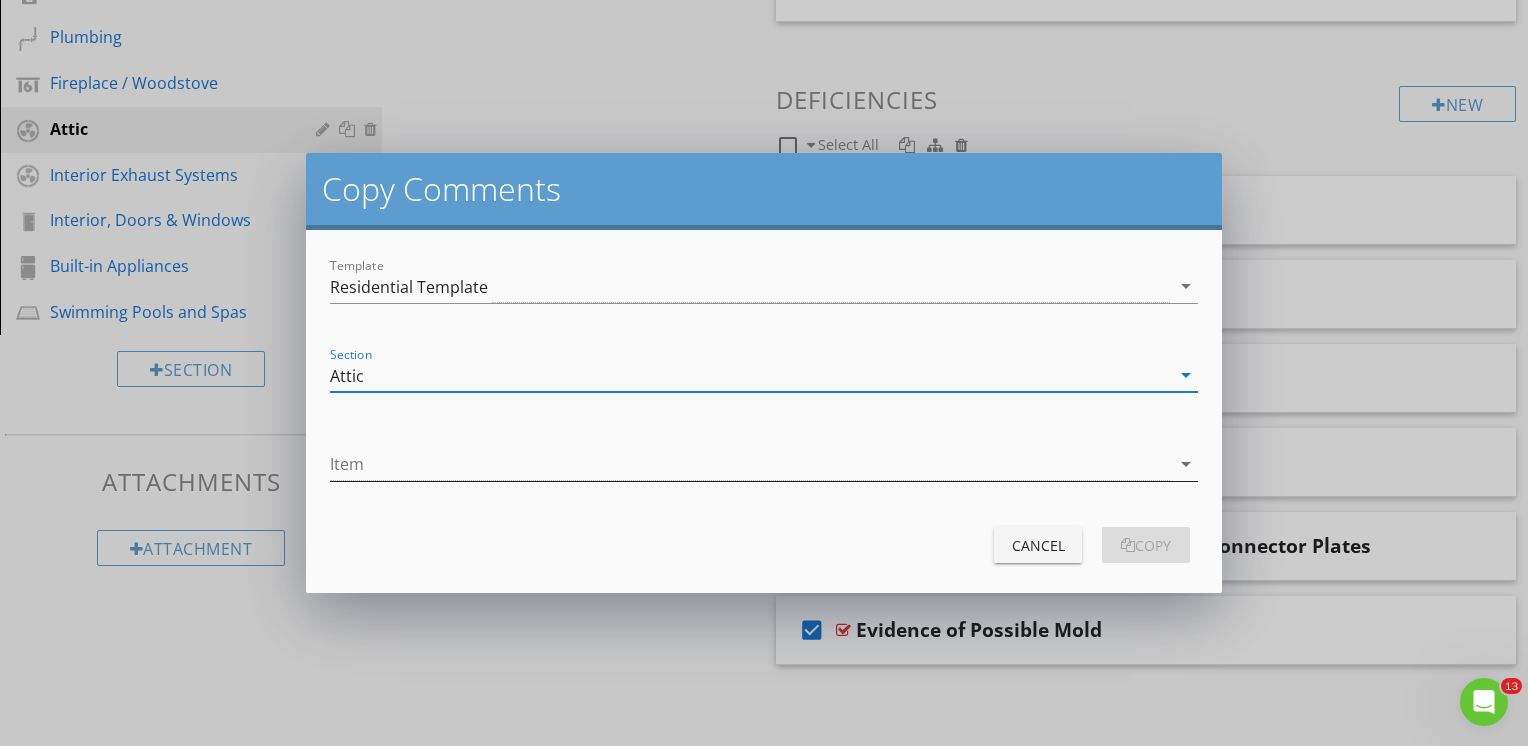 click at bounding box center [750, 464] 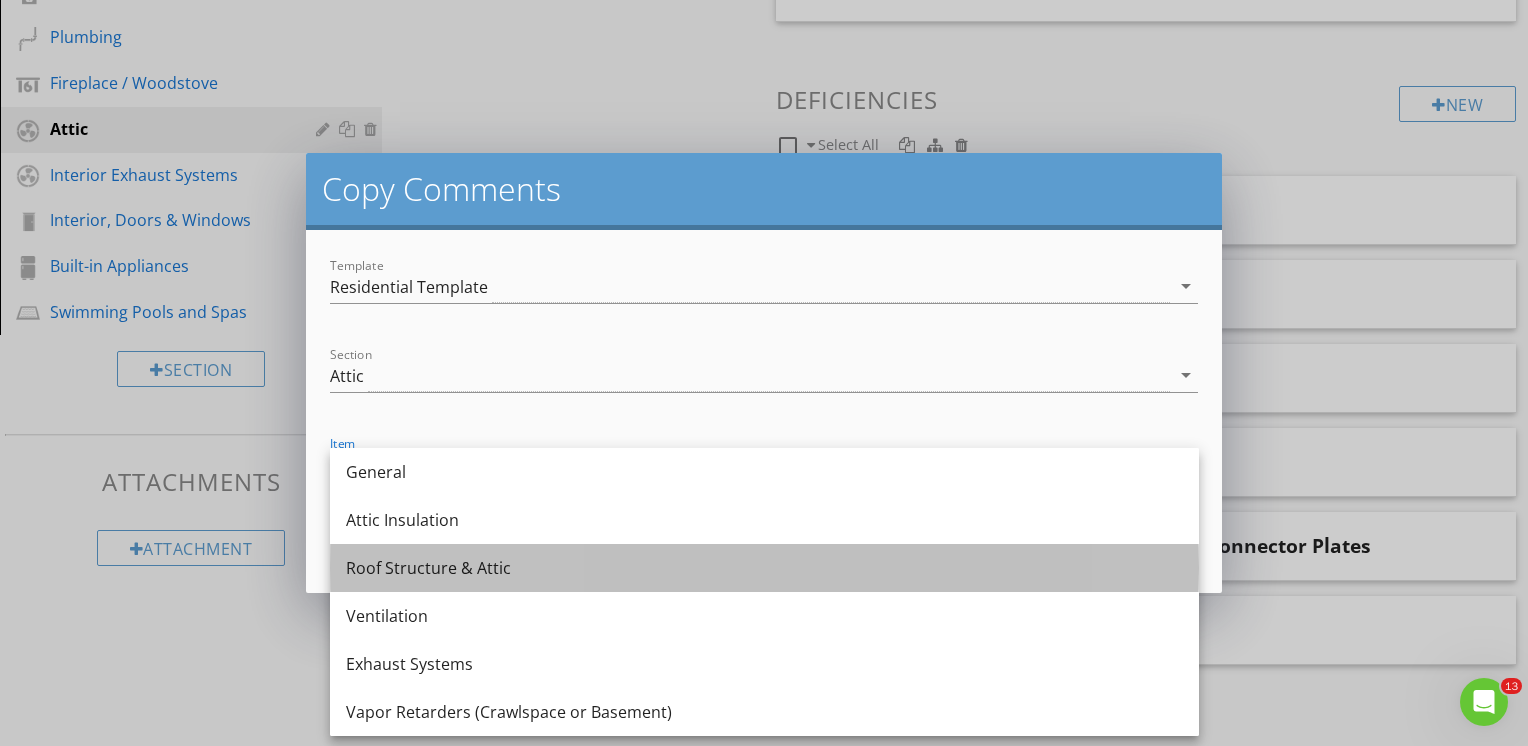 click on "Roof Structure & Attic" at bounding box center [764, 568] 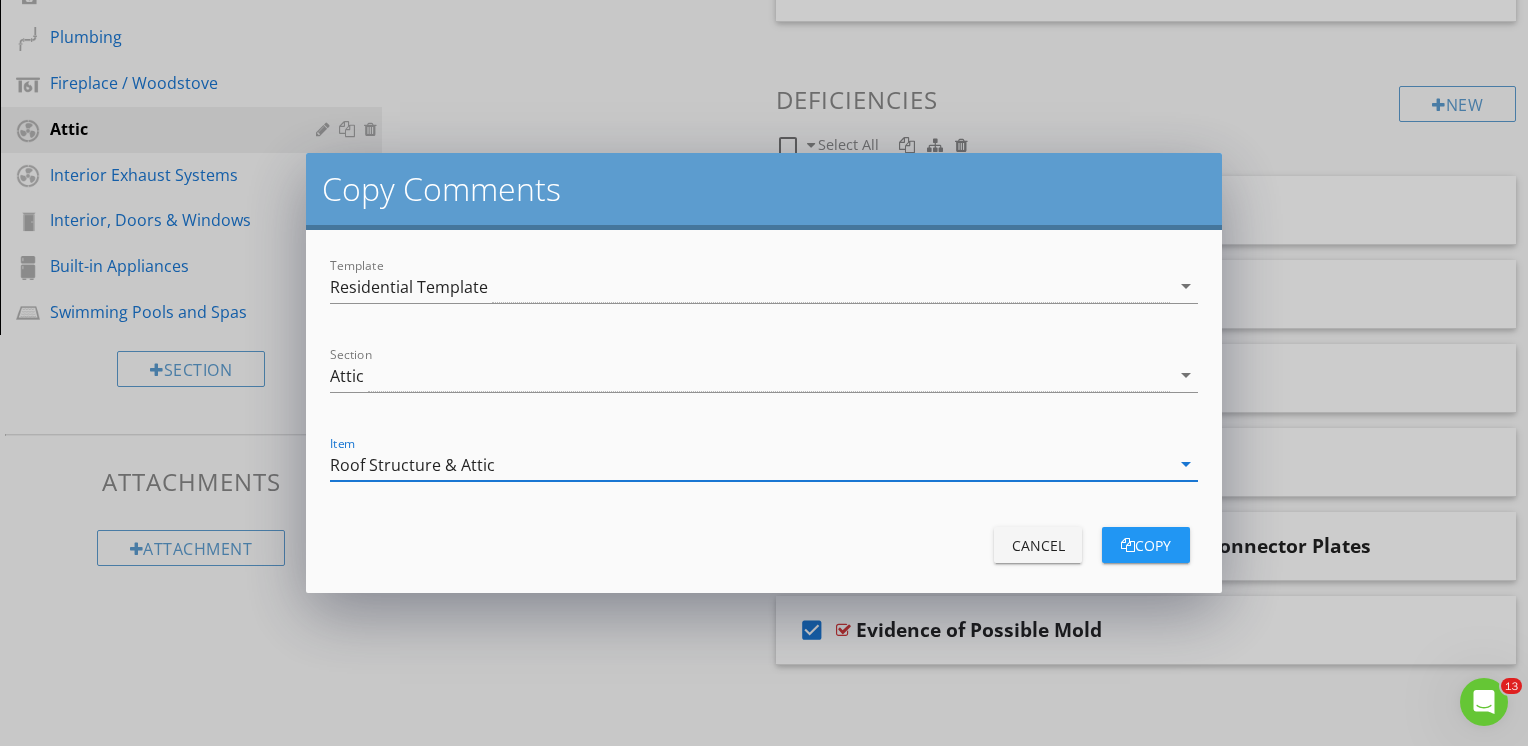 click on "copy" at bounding box center [1146, 545] 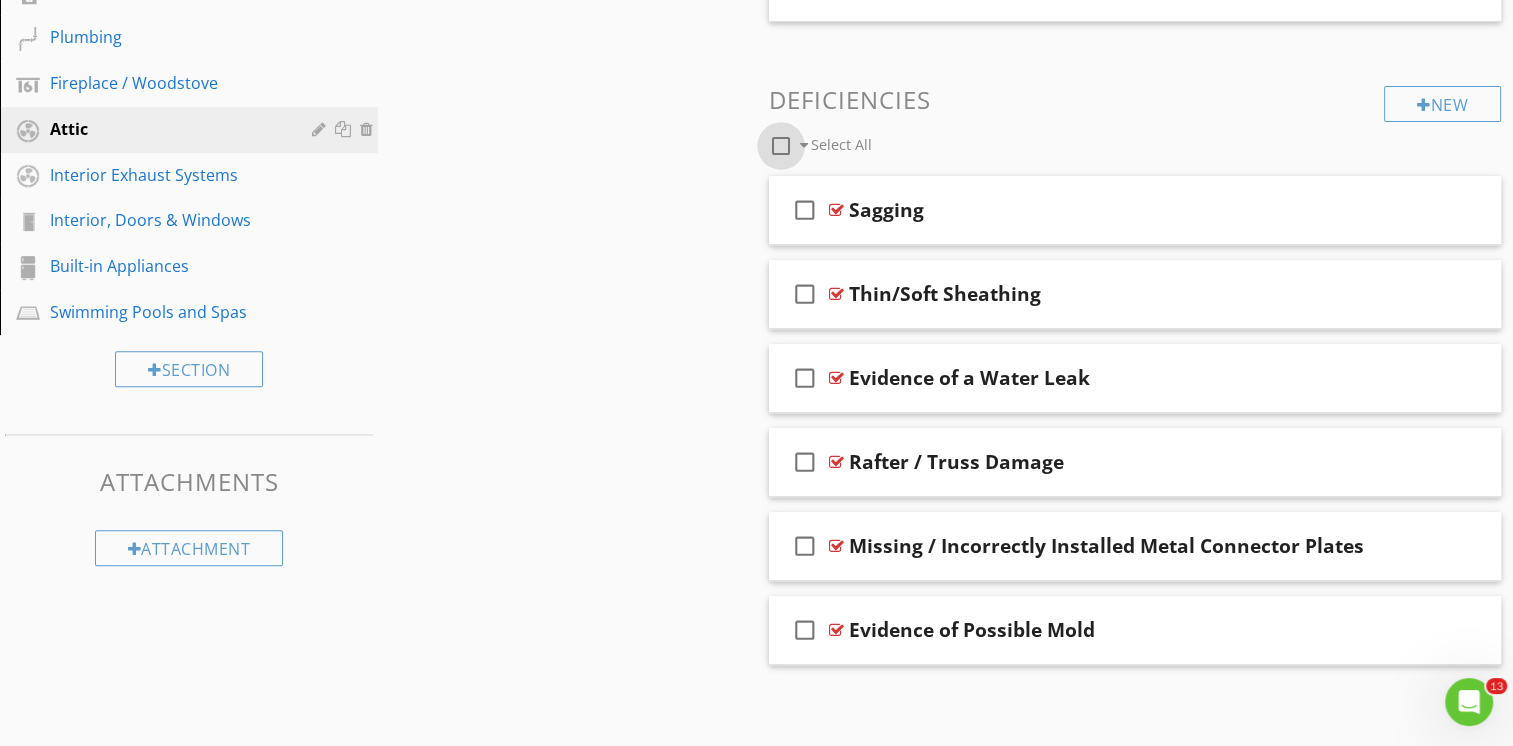 click at bounding box center (781, 146) 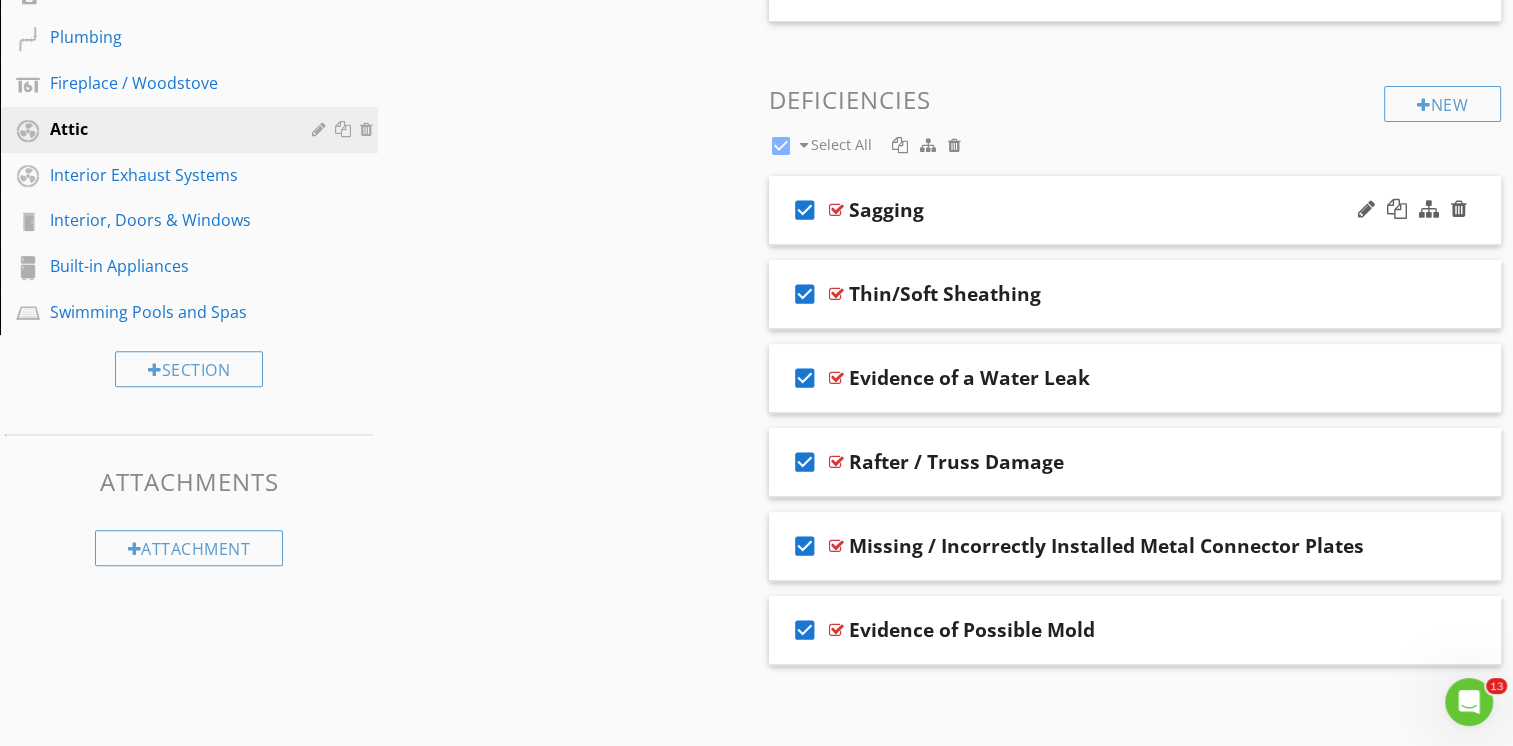 click on "check_box" at bounding box center [805, 210] 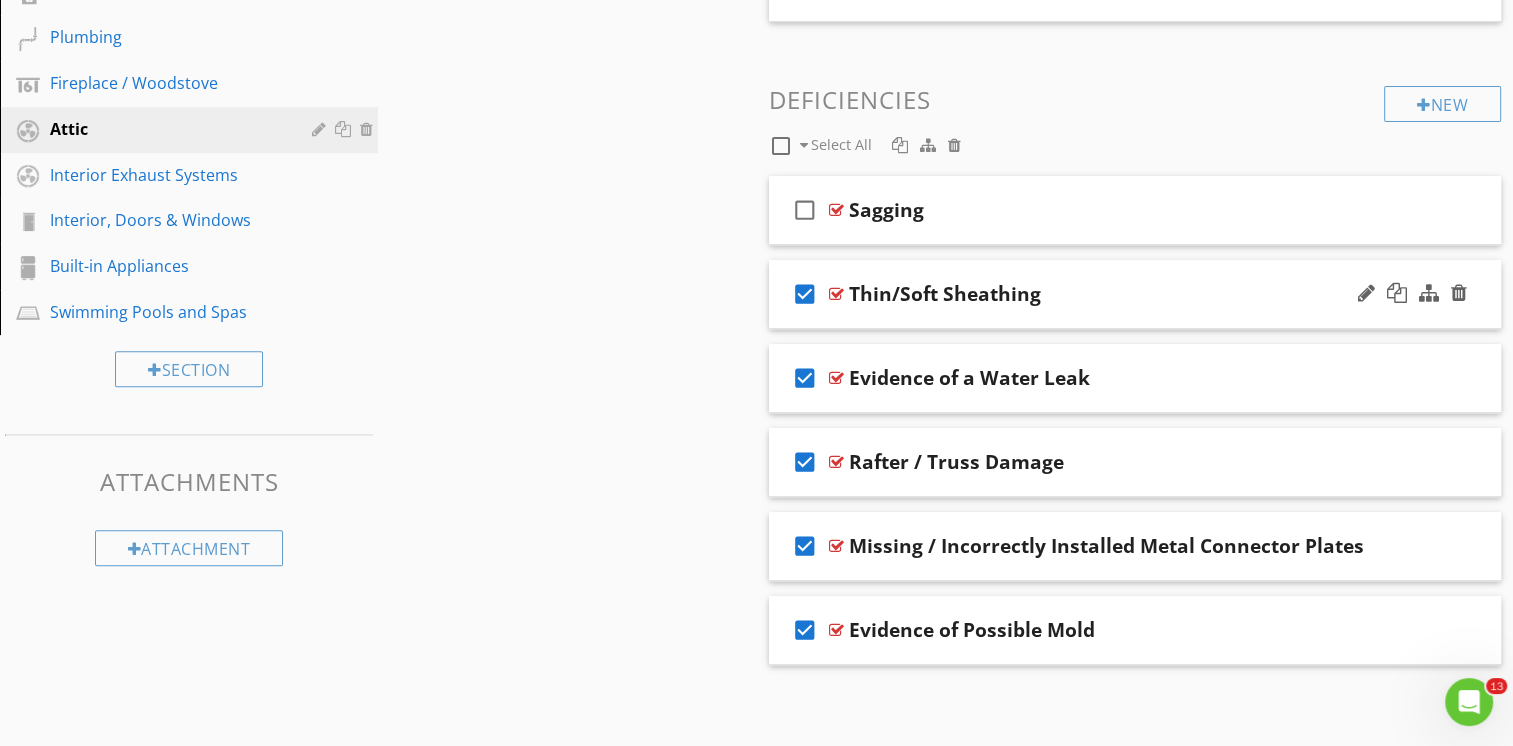 click on "check_box" at bounding box center (805, 294) 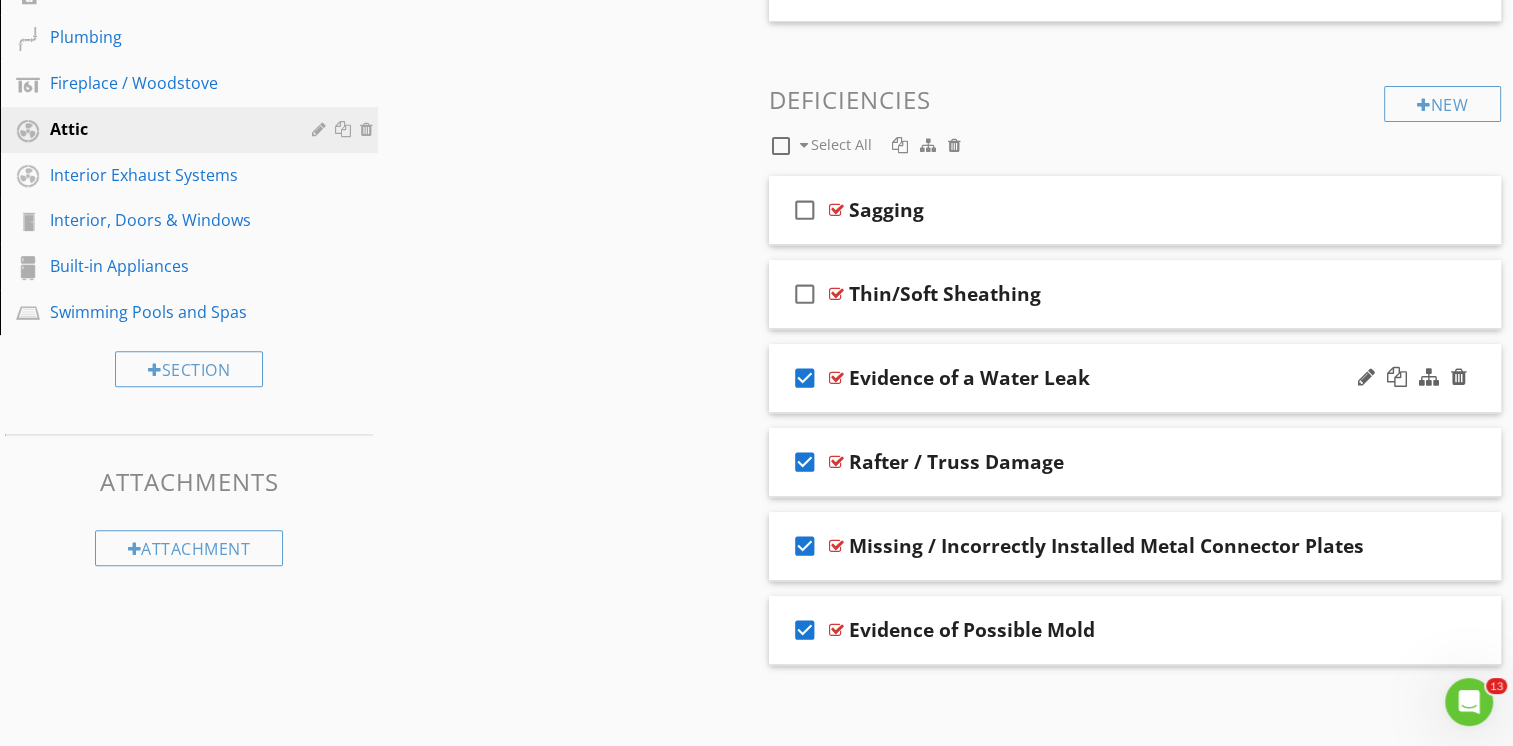 click on "check_box" at bounding box center [805, 378] 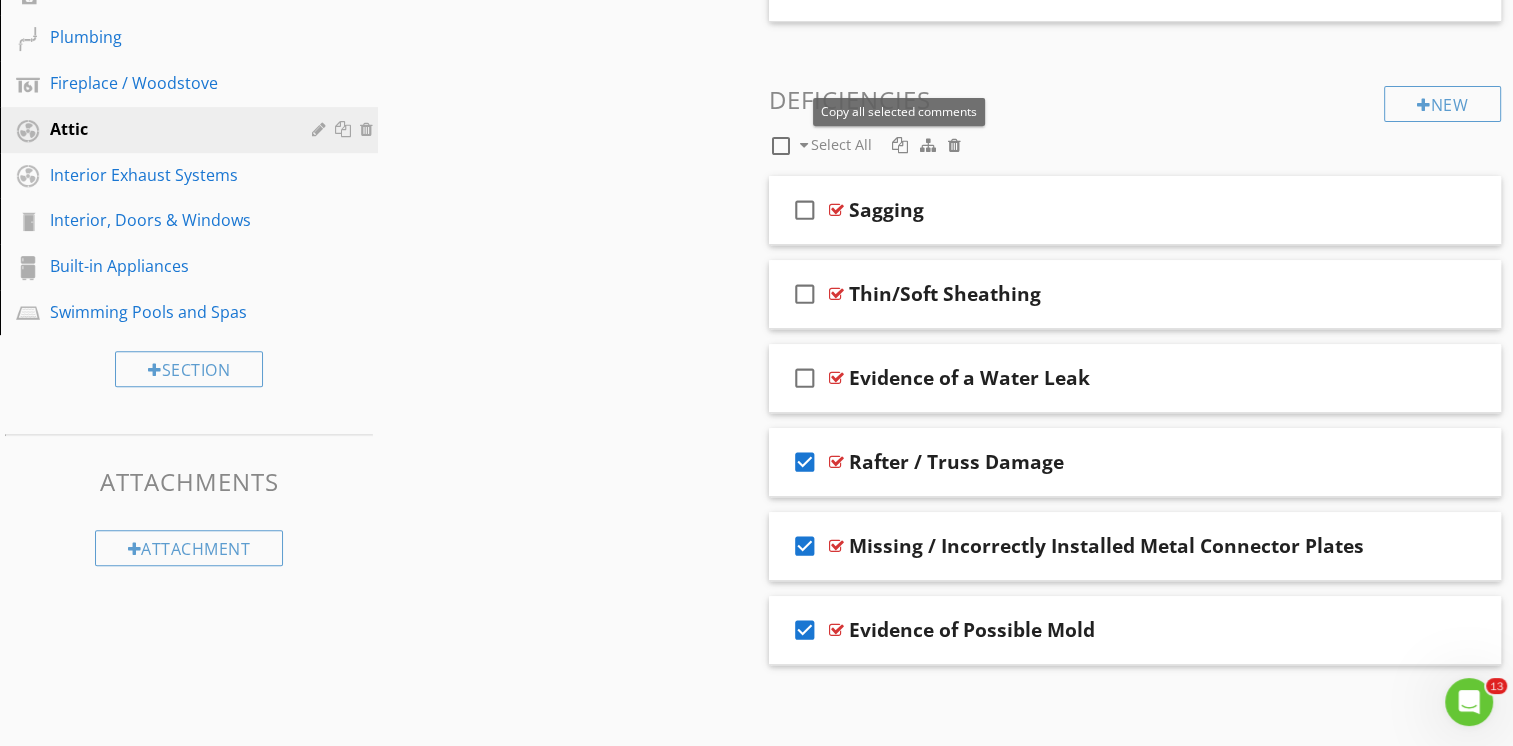 click at bounding box center (900, 145) 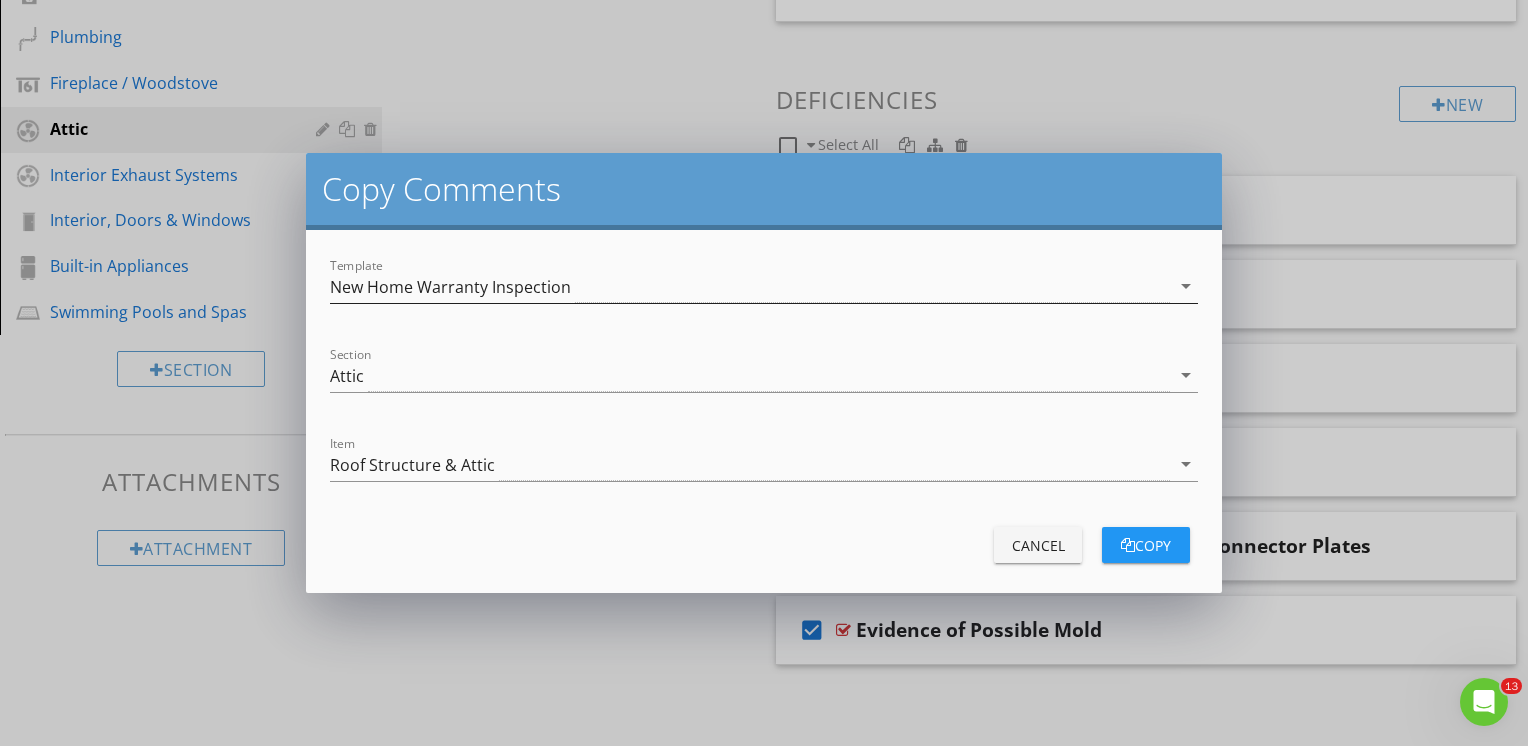click on "New Home Warranty Inspection" at bounding box center [750, 286] 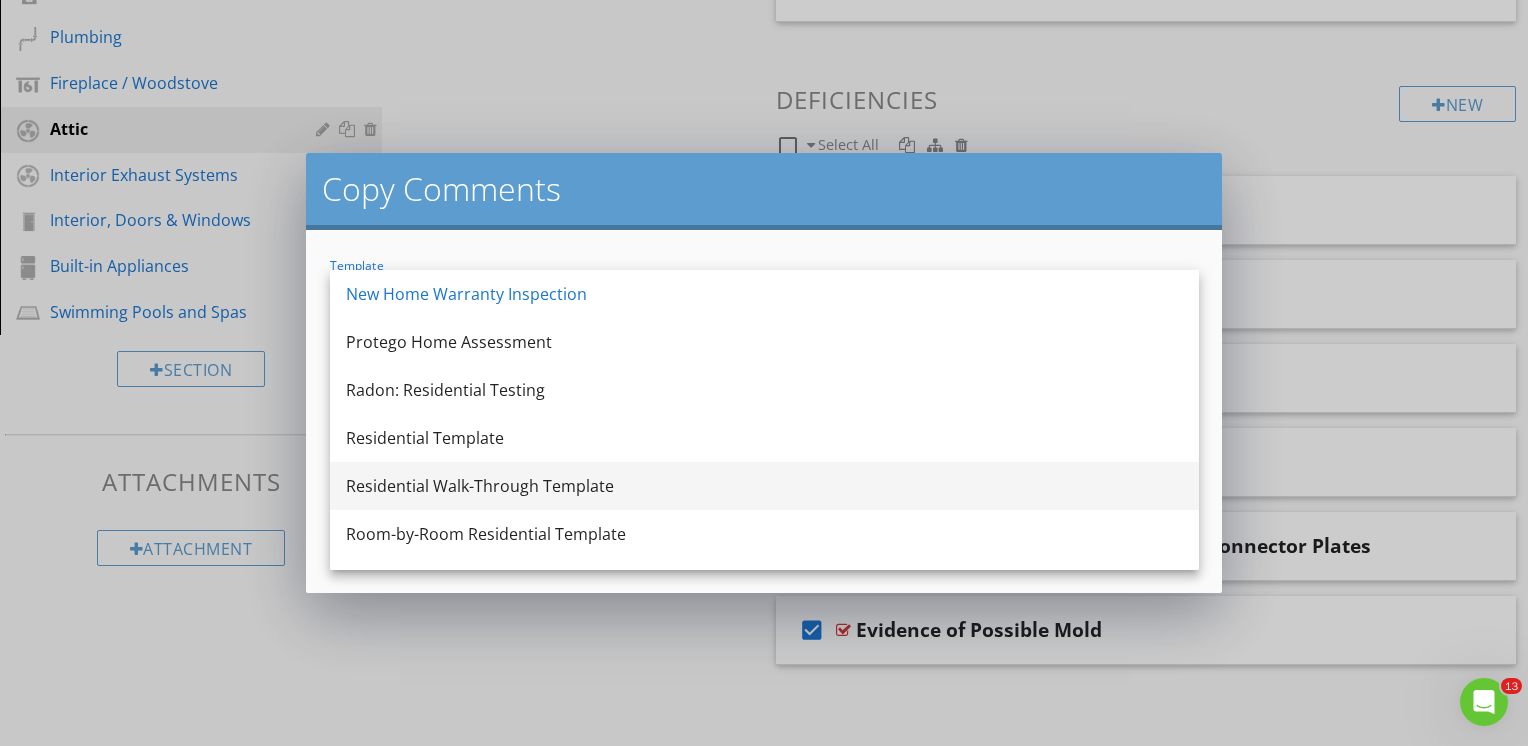 click on "Residential Walk-Through Template" at bounding box center [764, 486] 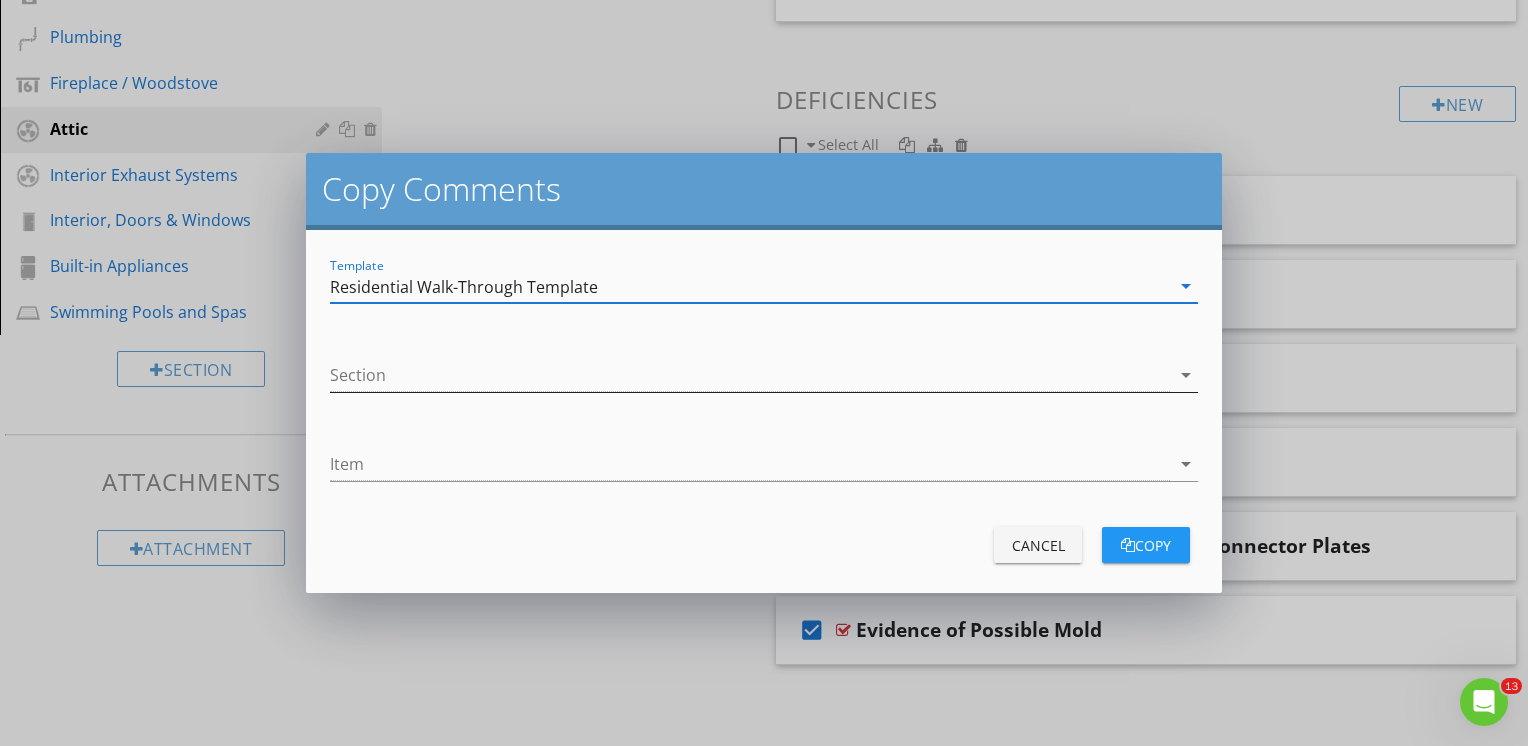 click at bounding box center (750, 375) 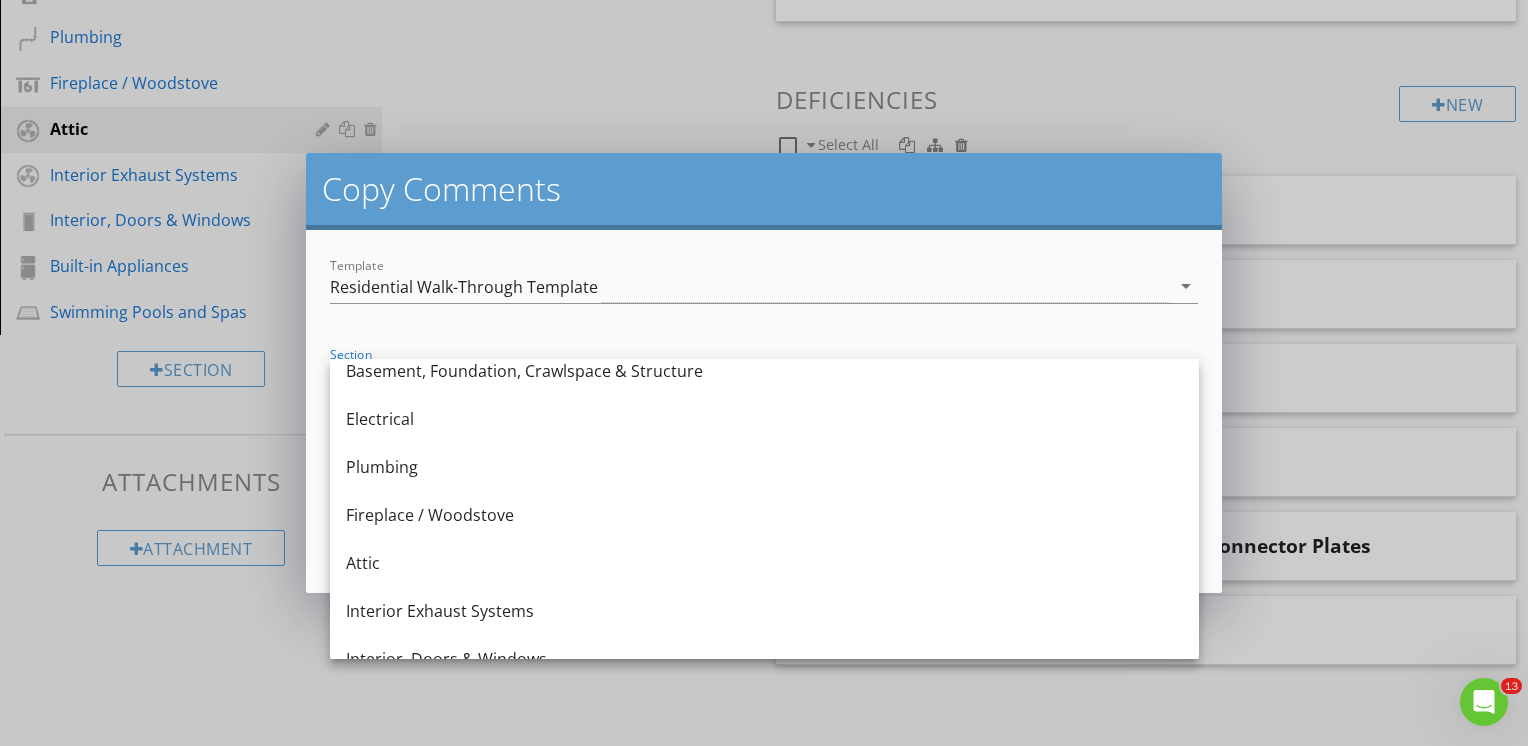 scroll, scrollTop: 400, scrollLeft: 0, axis: vertical 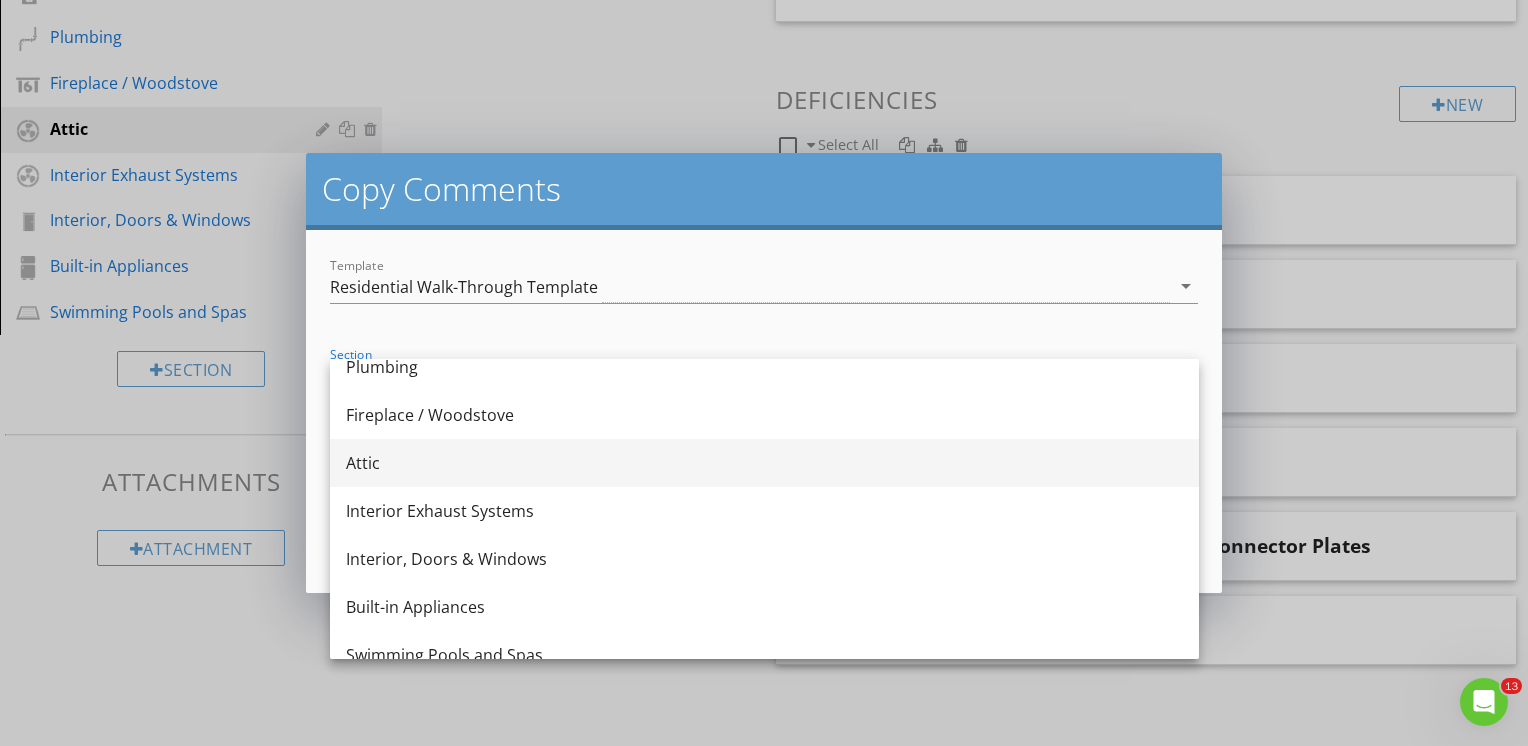 click on "Attic" at bounding box center (764, 463) 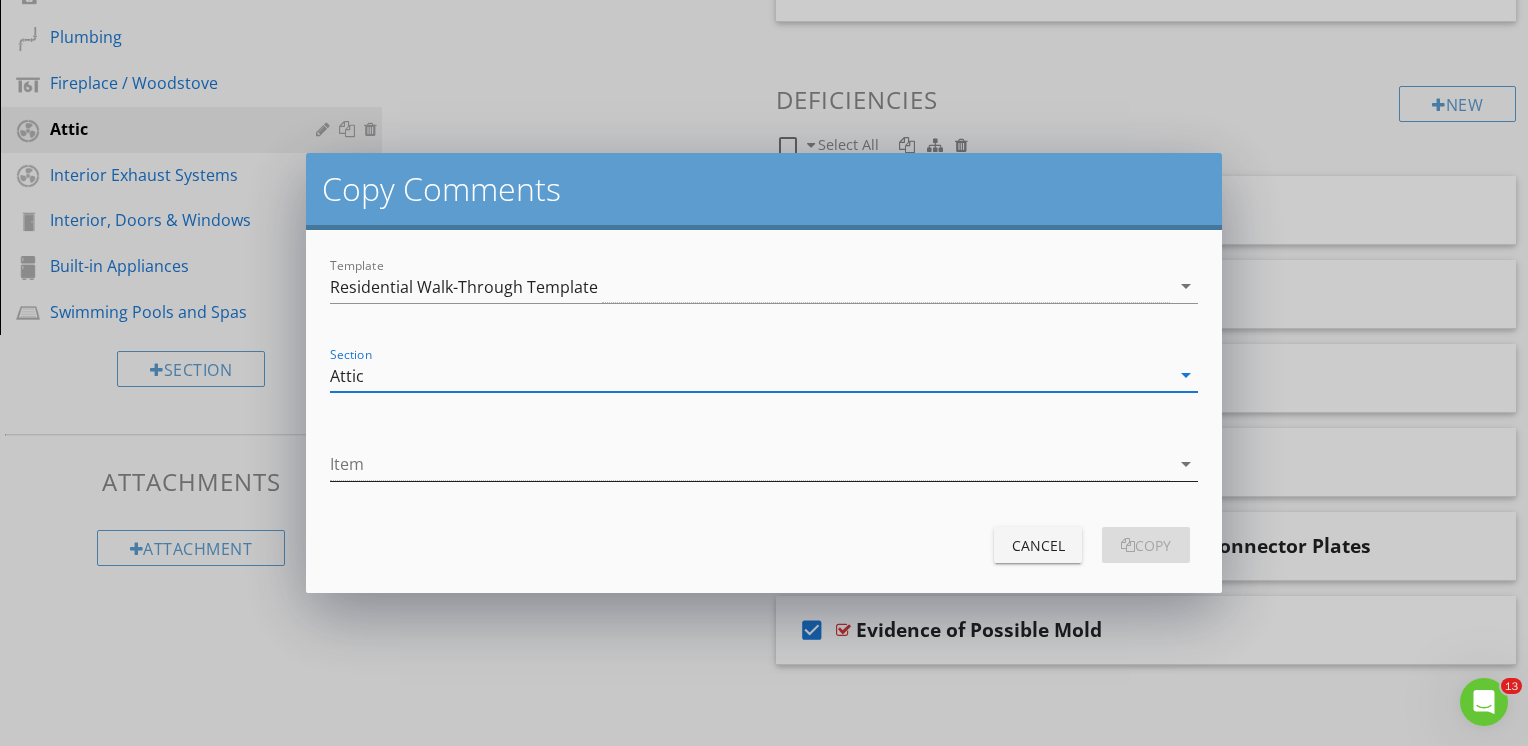 click at bounding box center [750, 464] 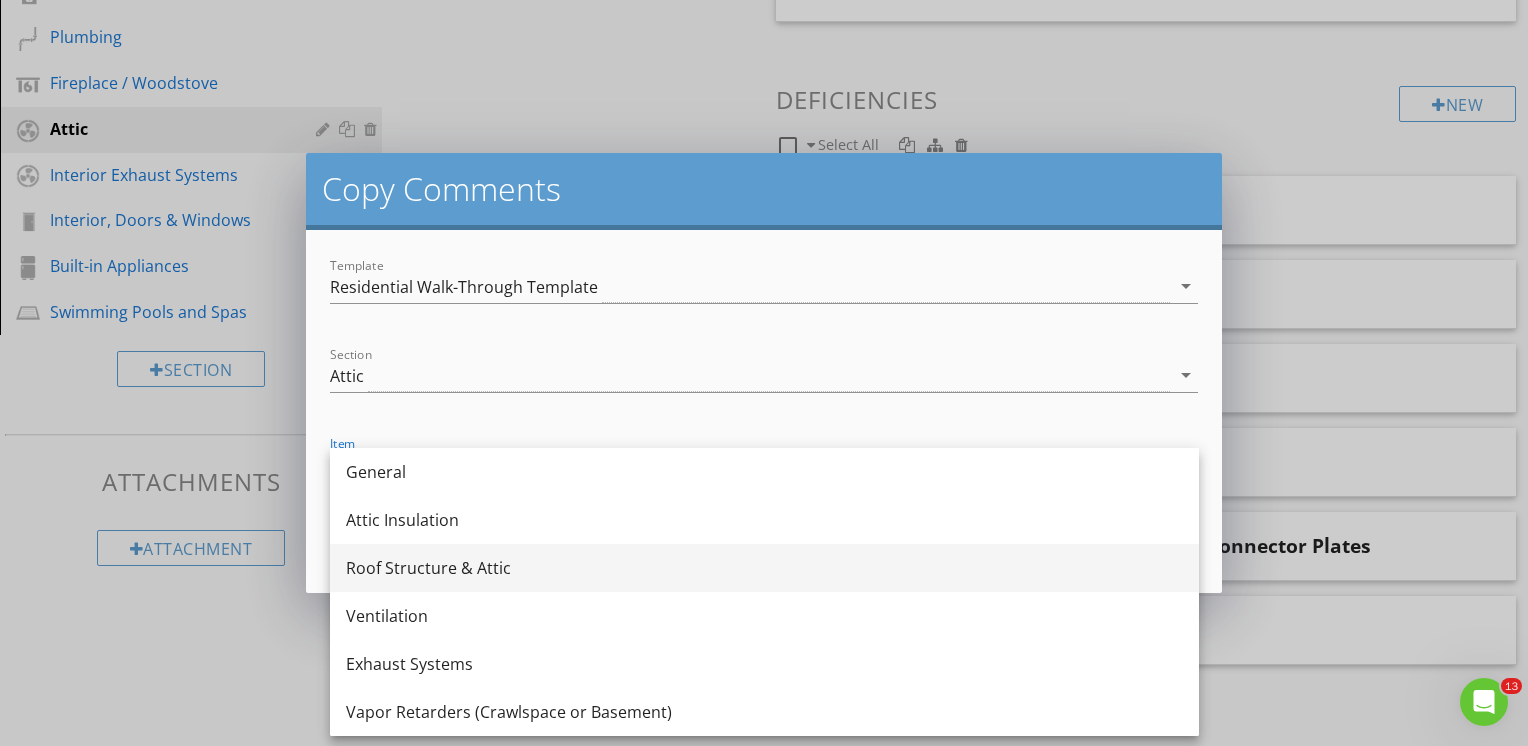click on "Roof Structure & Attic" at bounding box center (764, 568) 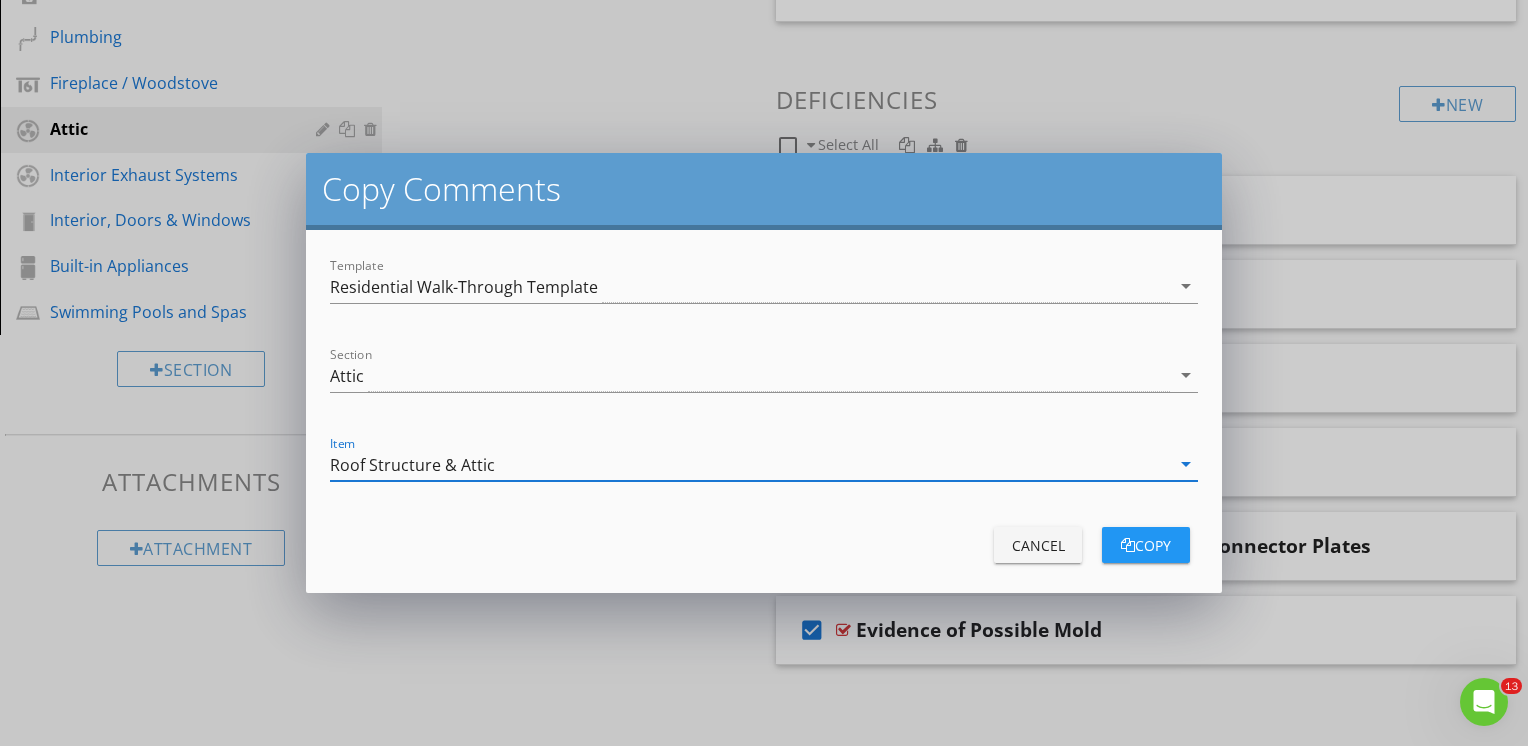 click on "copy" at bounding box center (1146, 545) 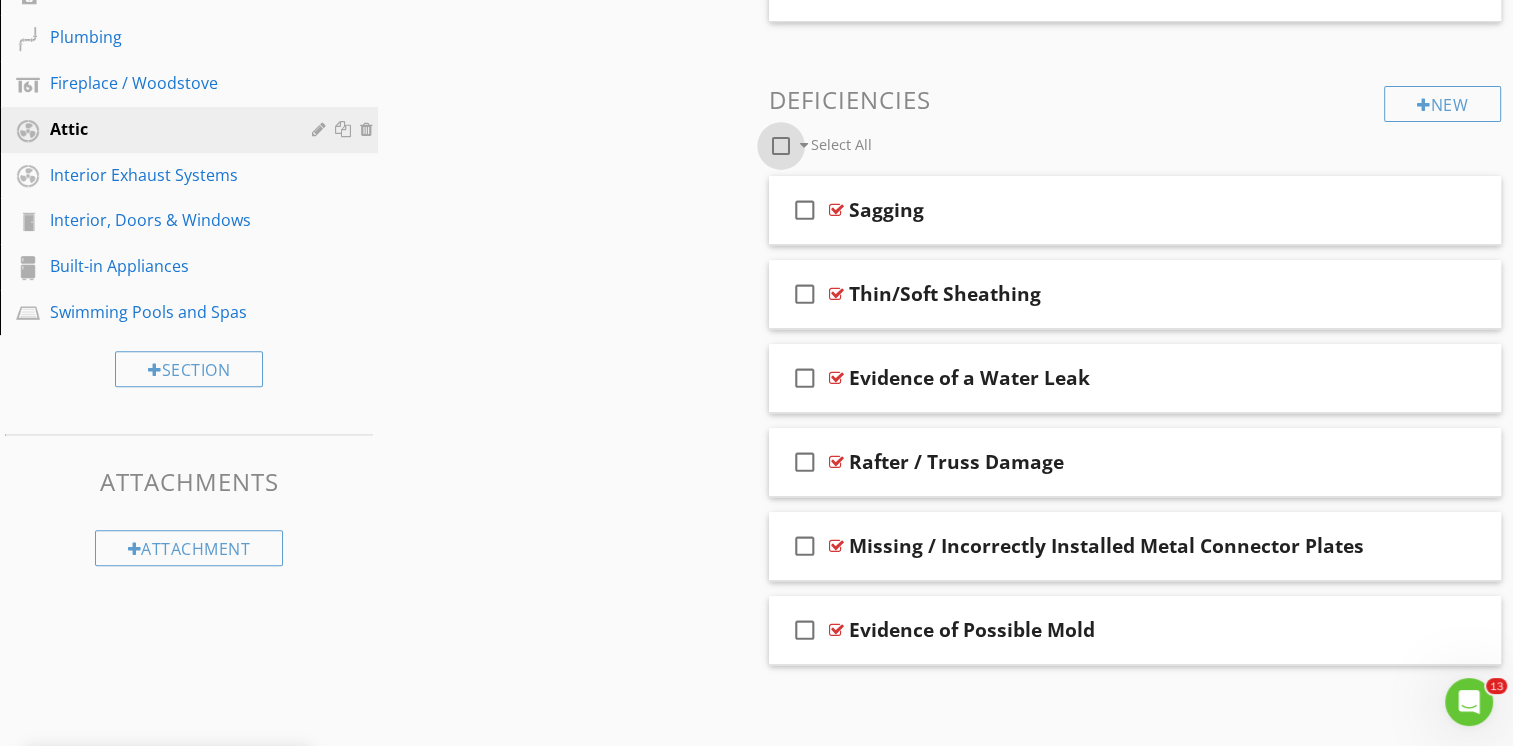 click at bounding box center (781, 146) 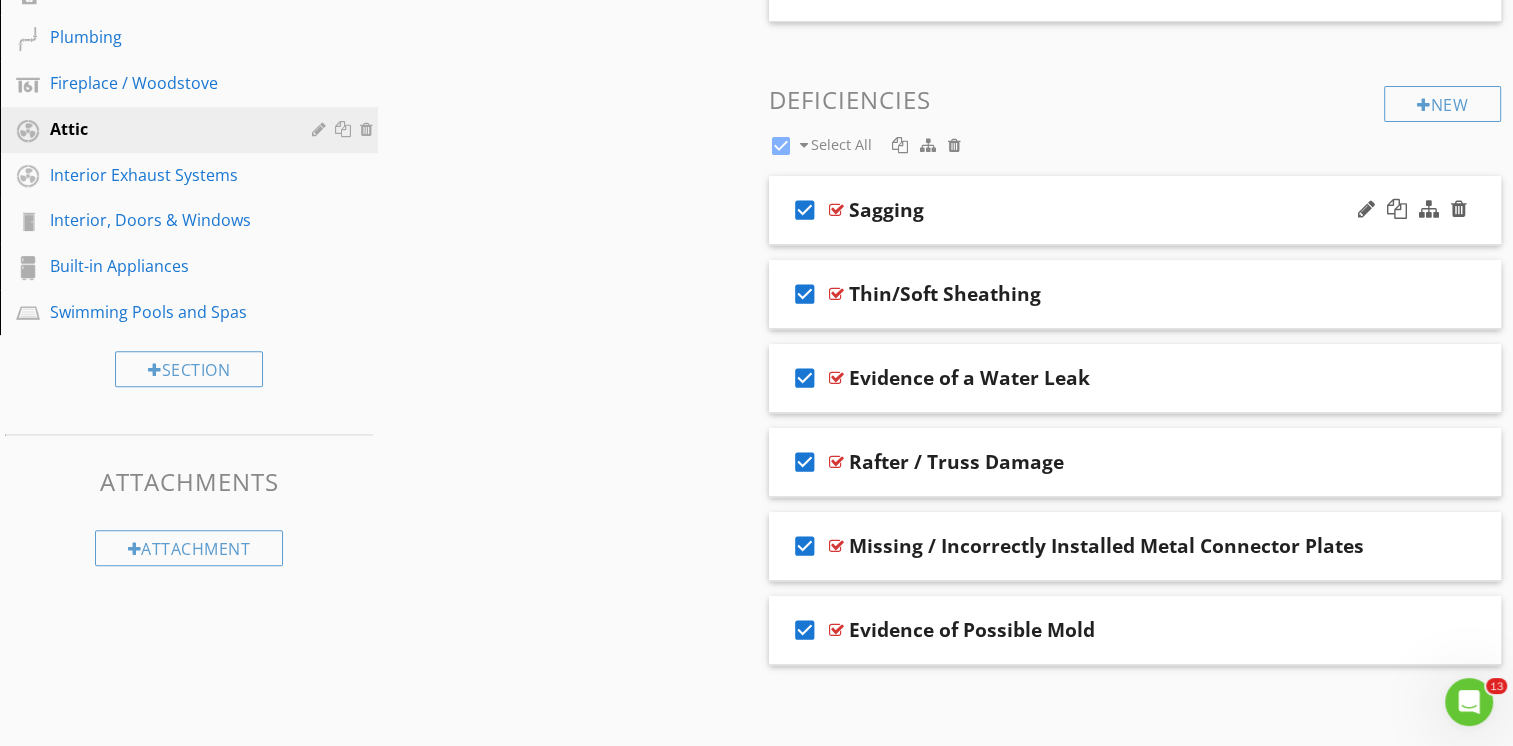 click on "check_box" at bounding box center [805, 210] 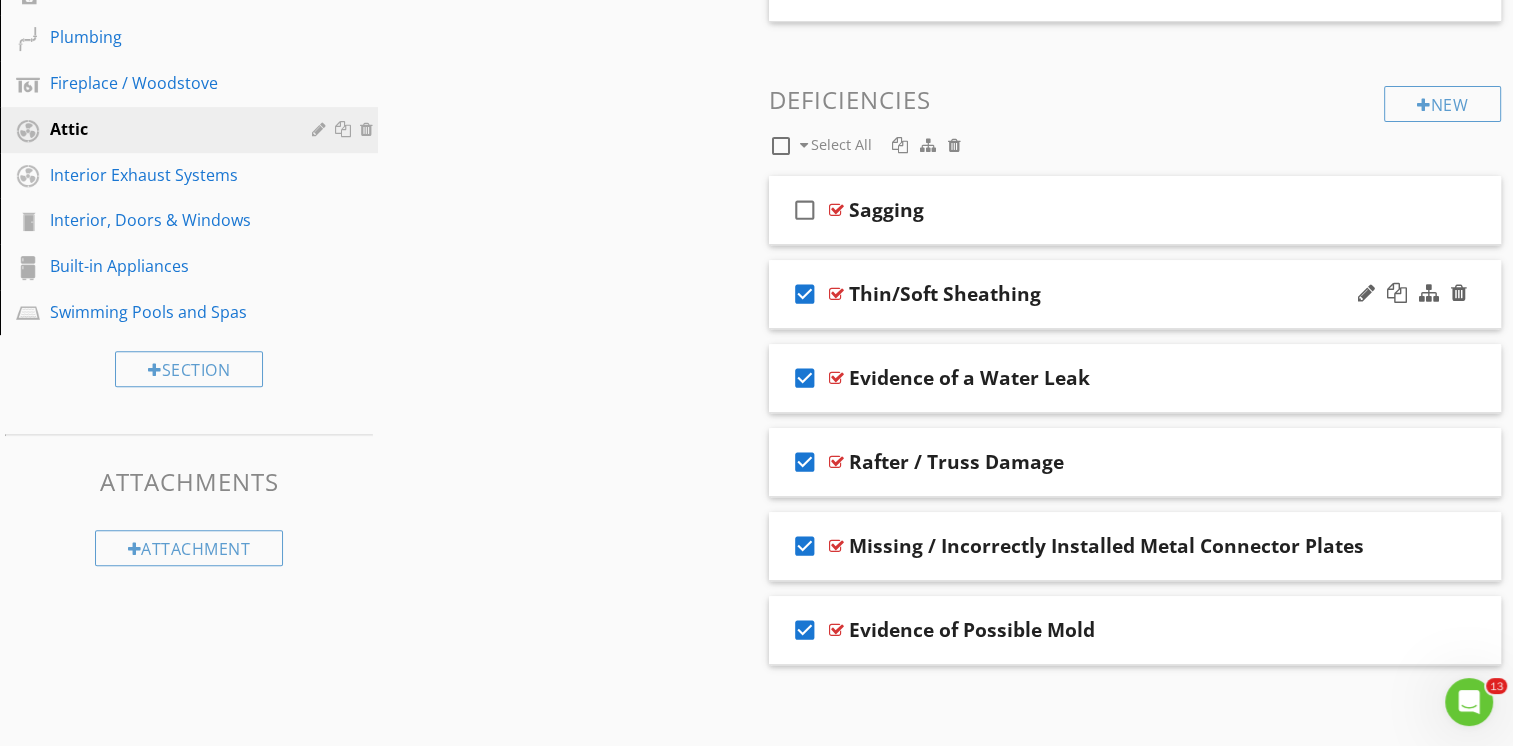 click on "check_box" at bounding box center (805, 294) 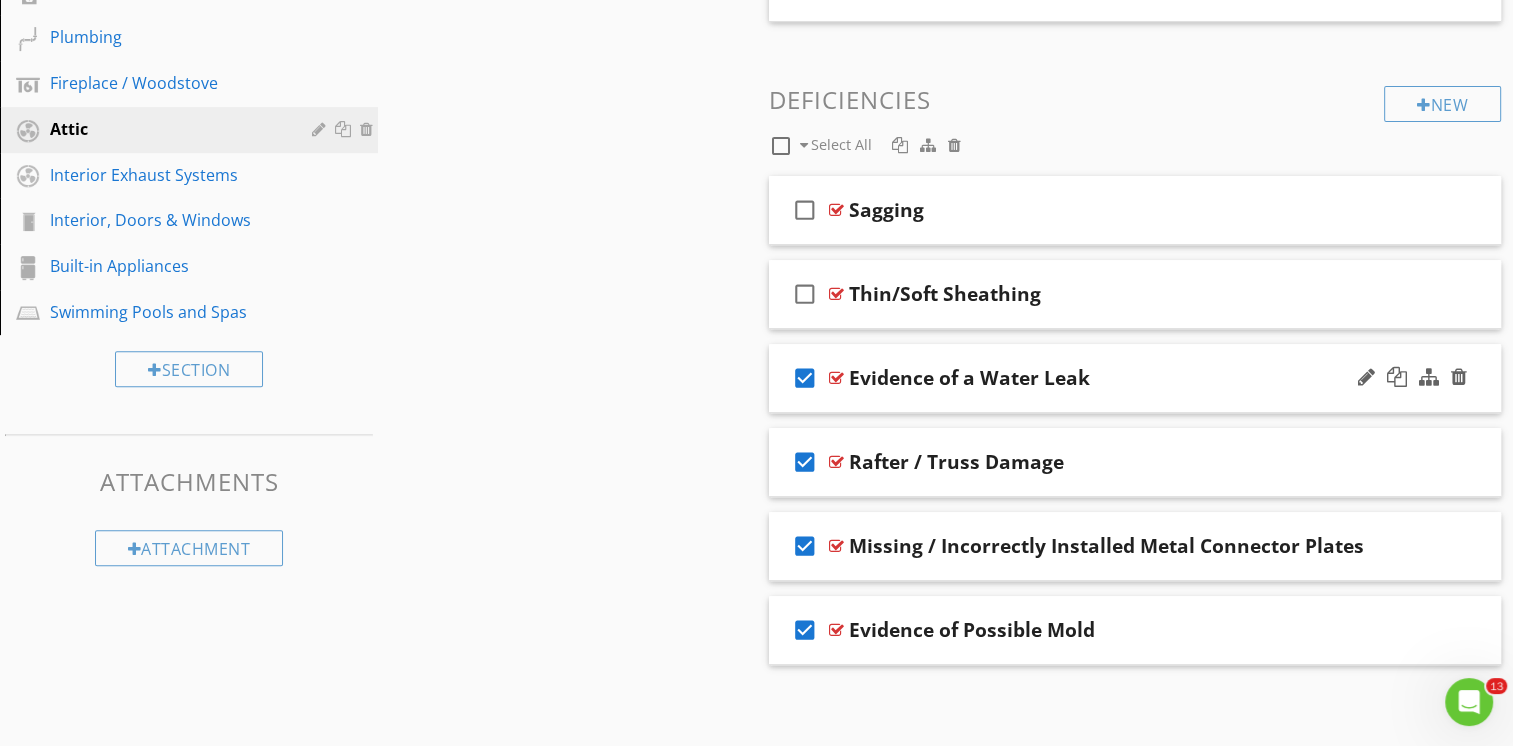 click on "check_box" at bounding box center (805, 378) 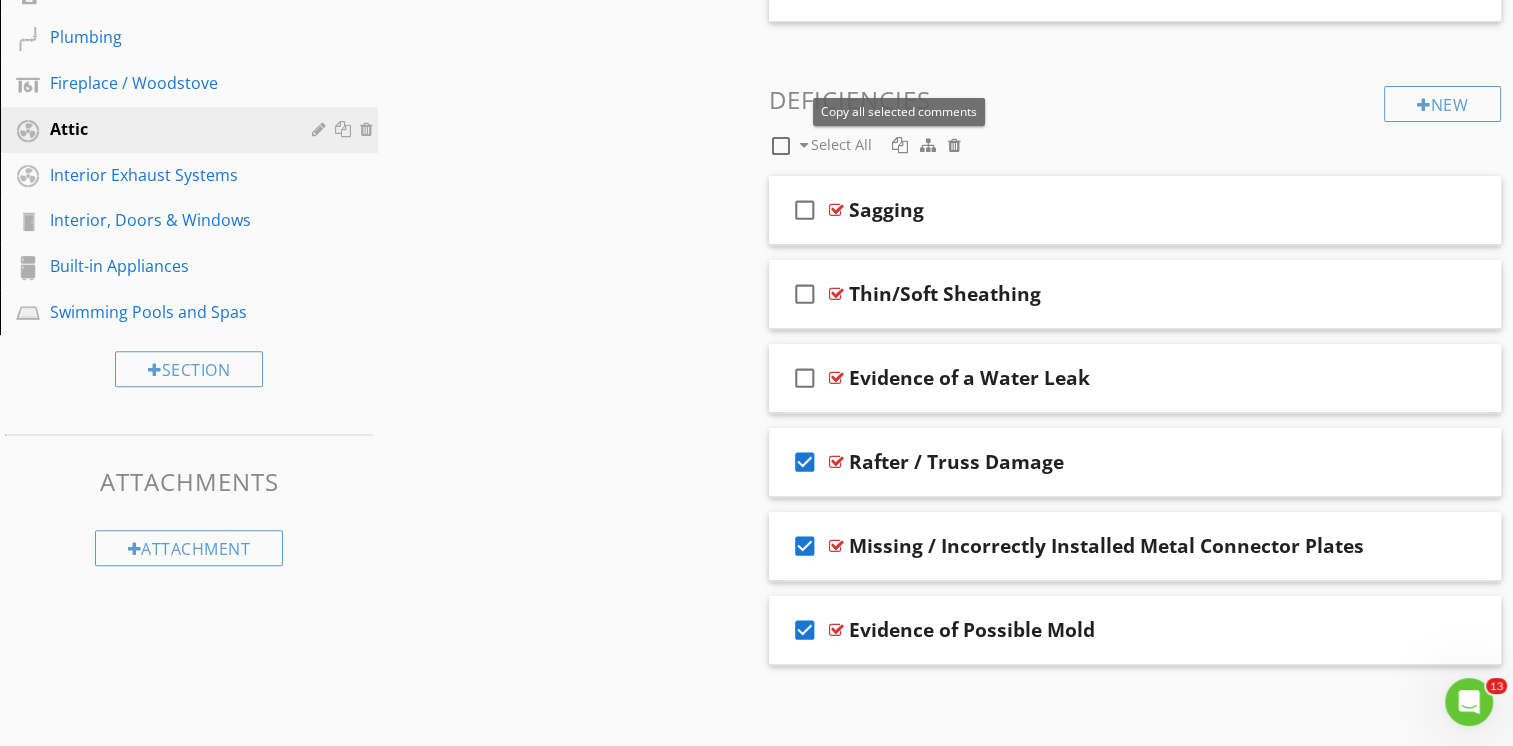 click at bounding box center [900, 145] 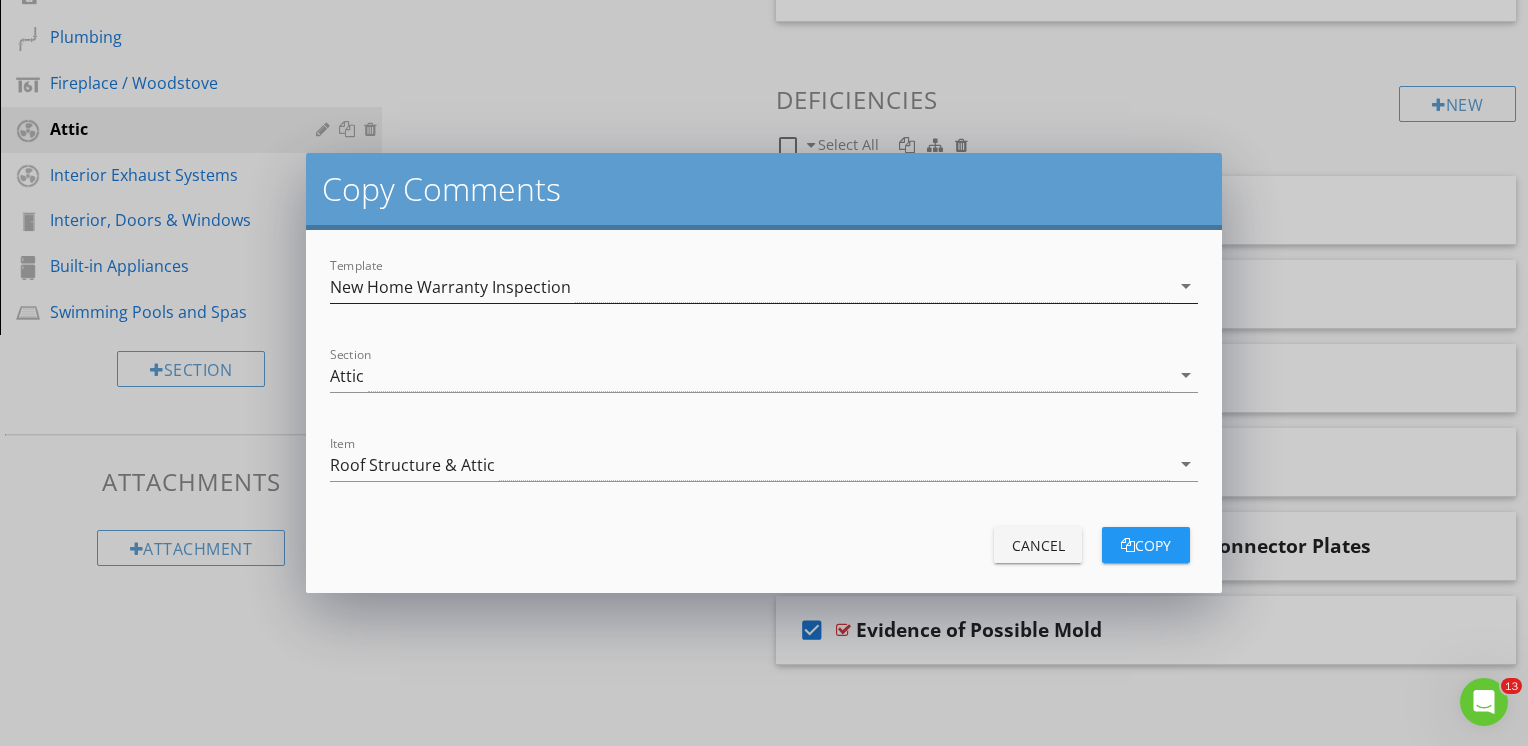 click on "New Home Warranty Inspection" at bounding box center [450, 287] 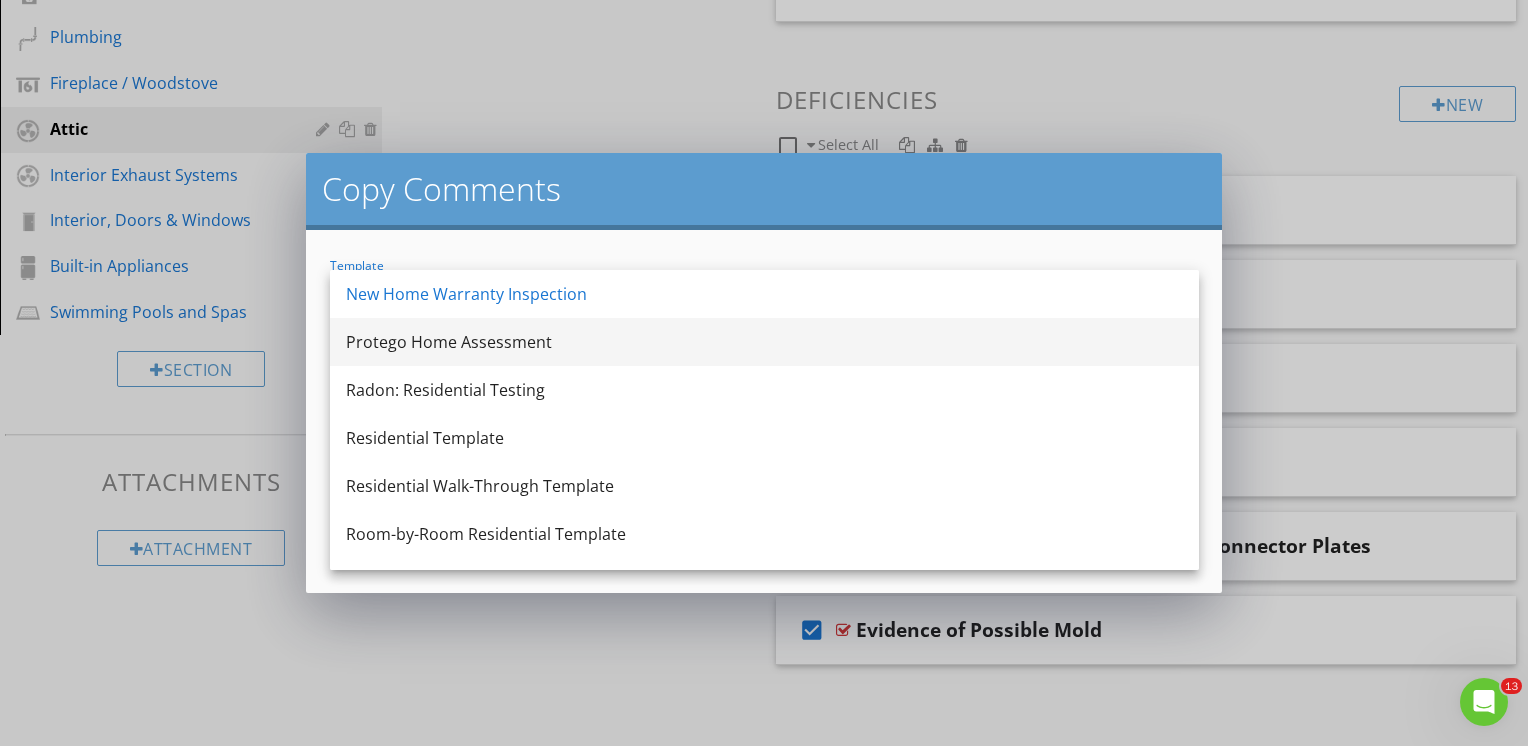 click on "Protego Home Assessment" at bounding box center (764, 342) 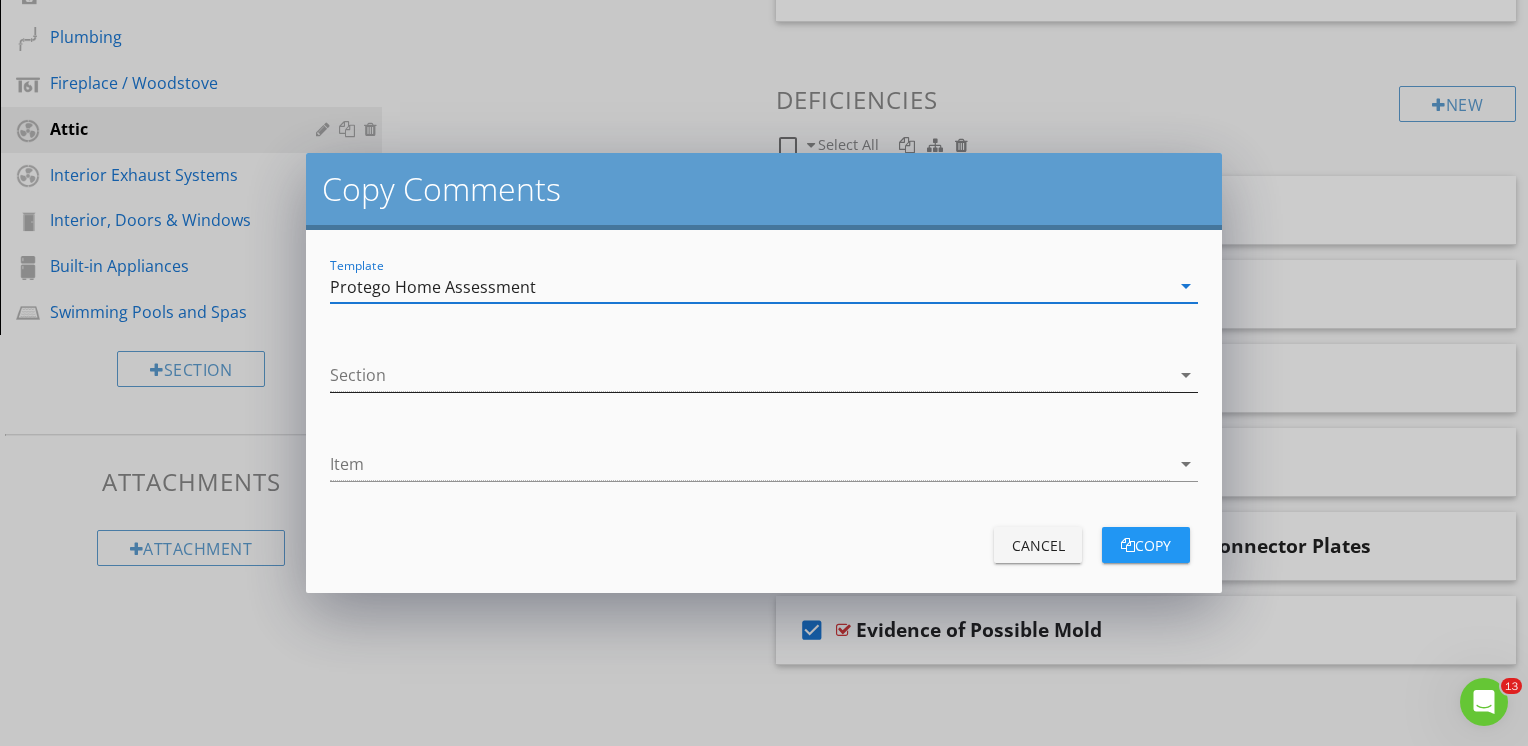 click at bounding box center (750, 375) 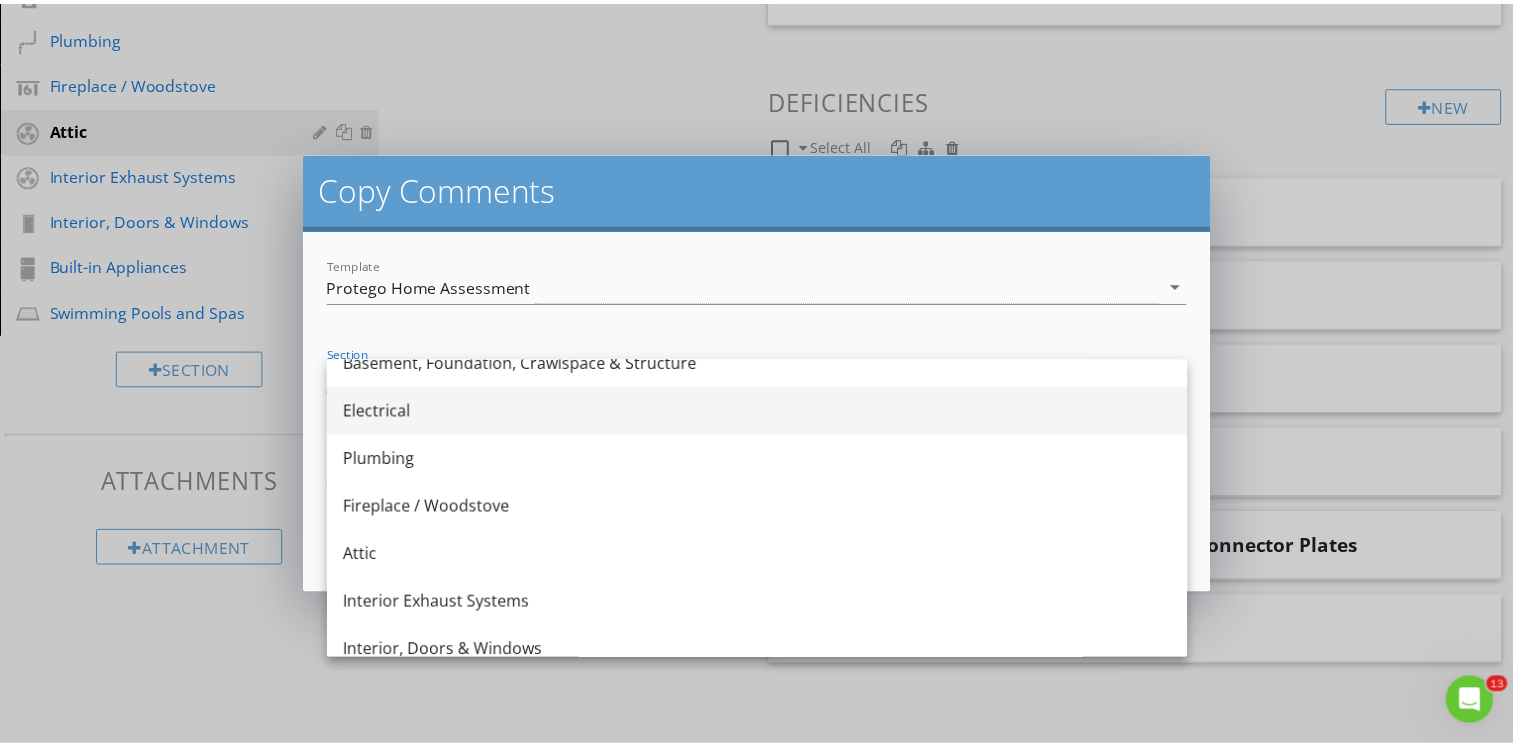 scroll, scrollTop: 400, scrollLeft: 0, axis: vertical 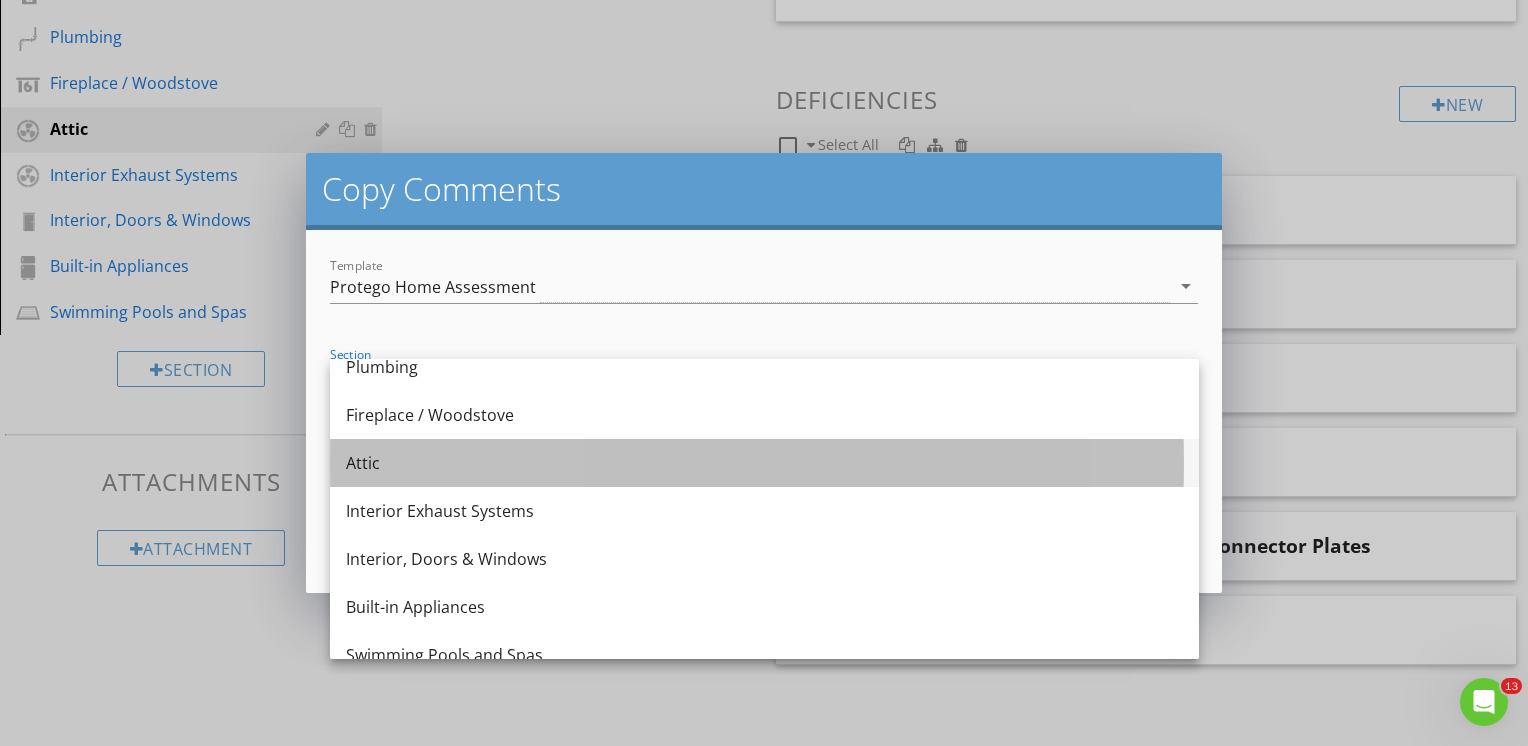 click on "Attic" at bounding box center (764, 463) 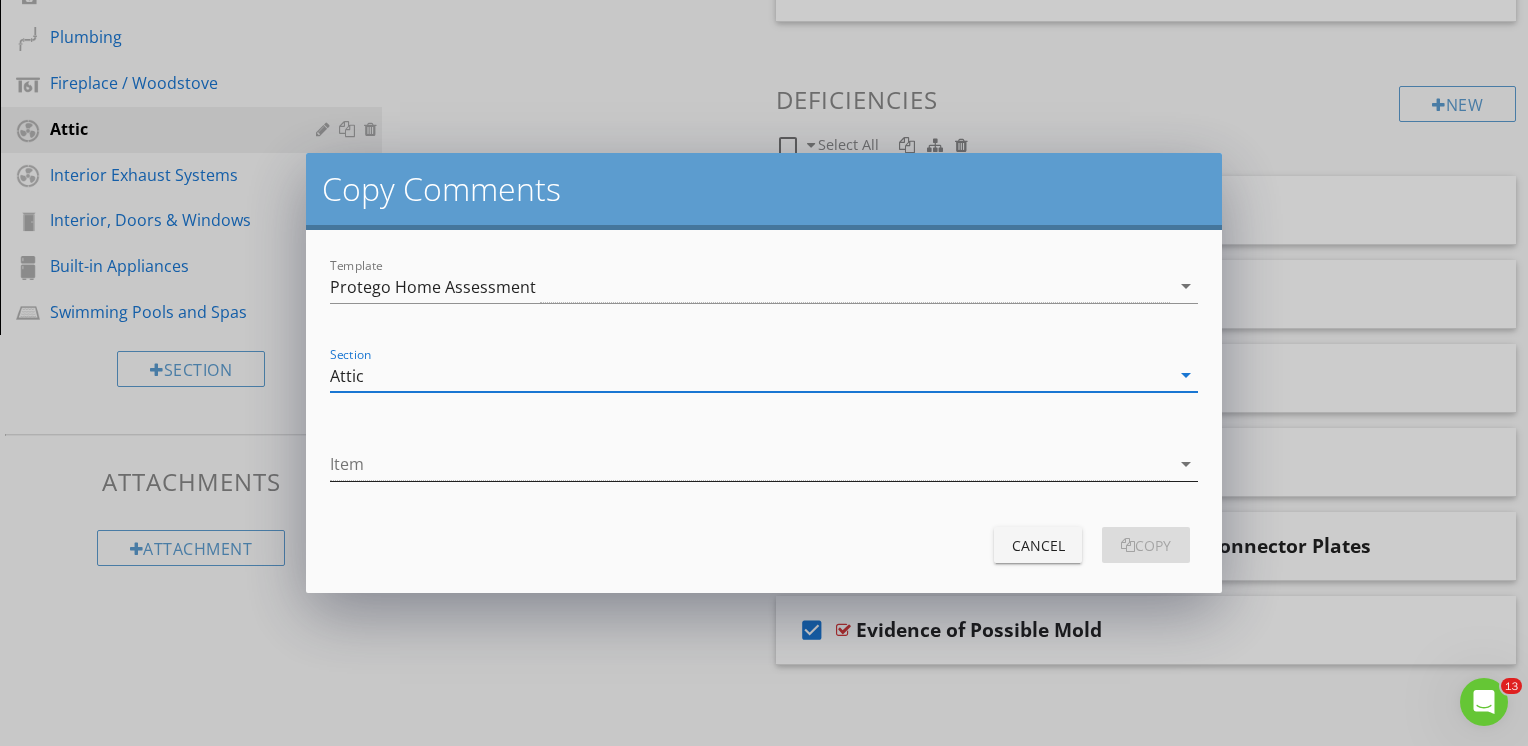 click at bounding box center (750, 464) 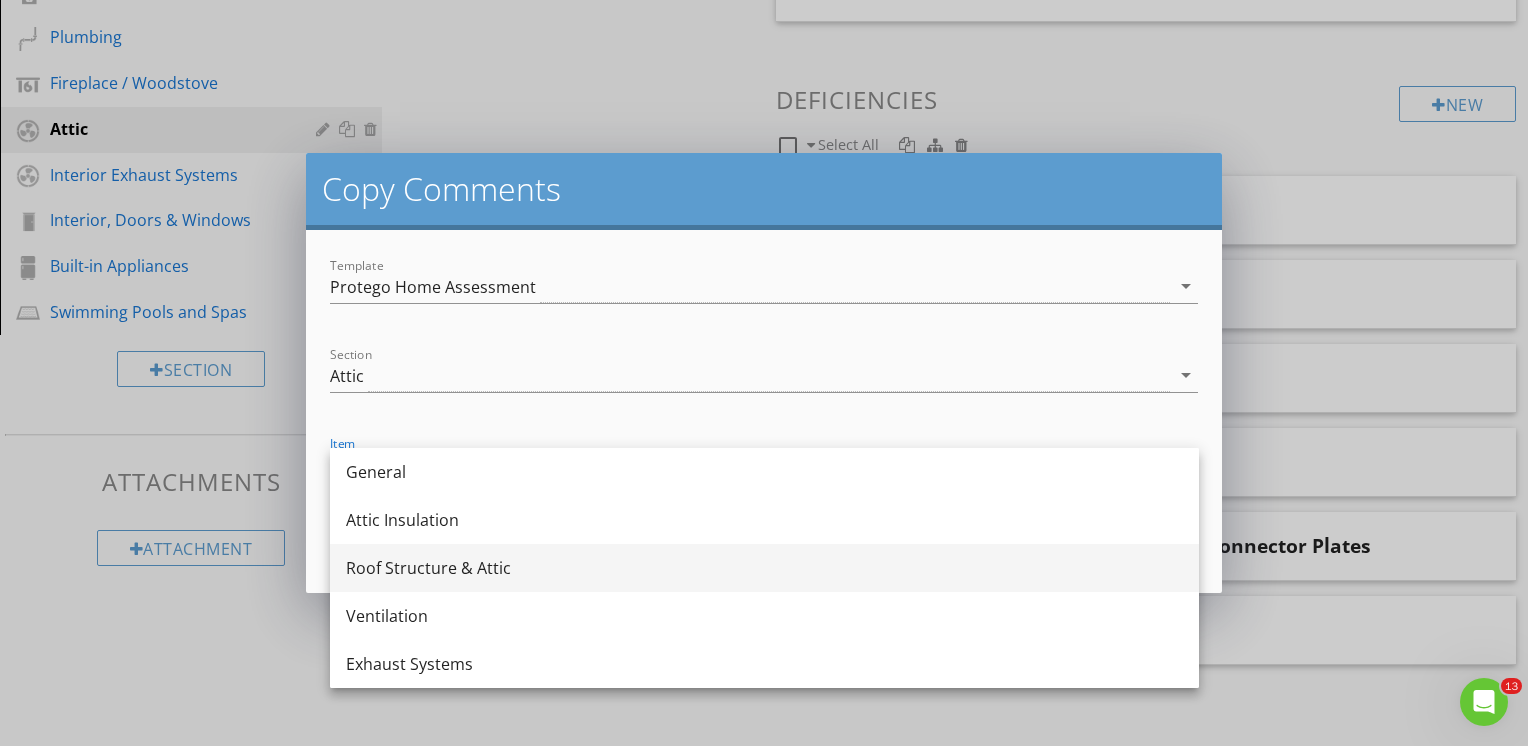 click on "Roof Structure & Attic" at bounding box center (764, 568) 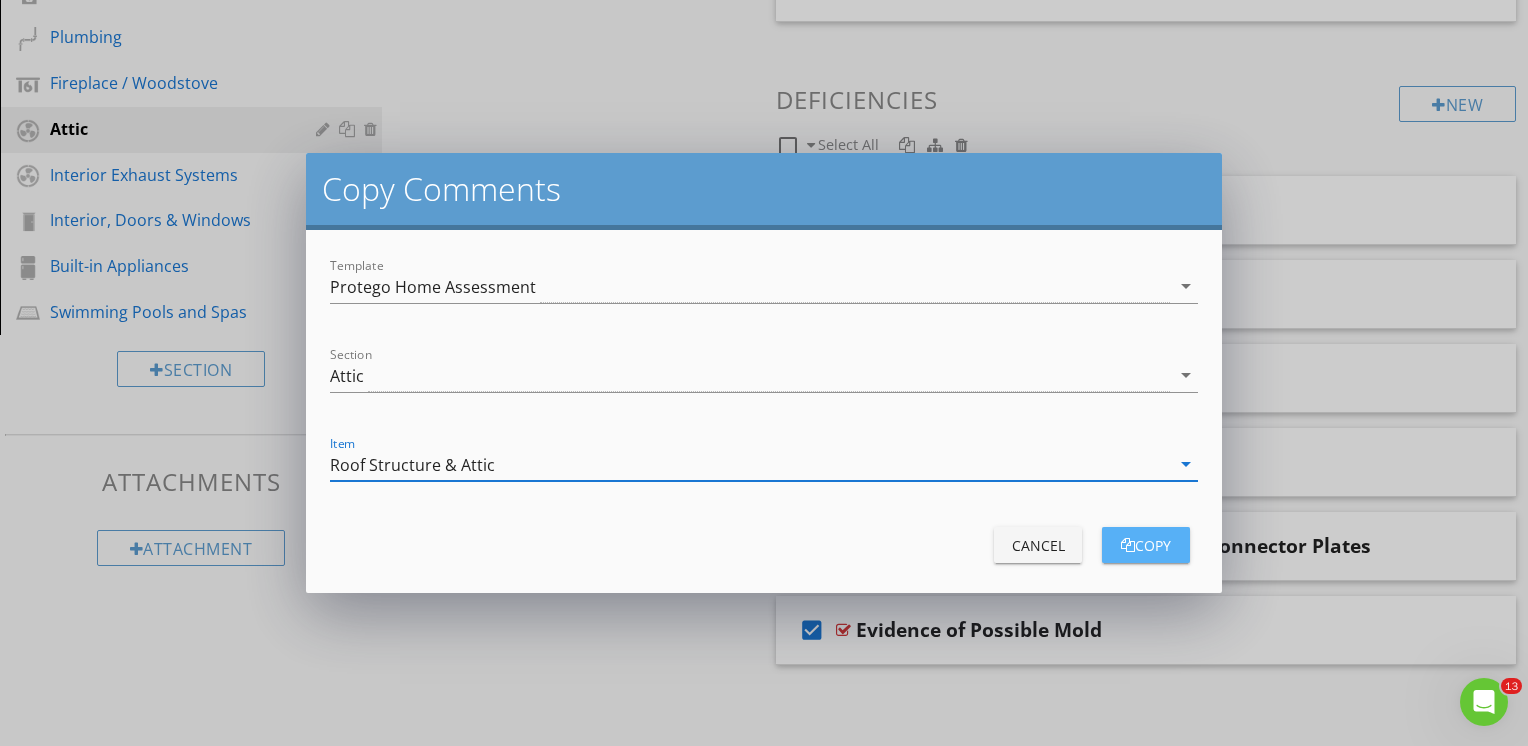 click on "copy" at bounding box center (1146, 545) 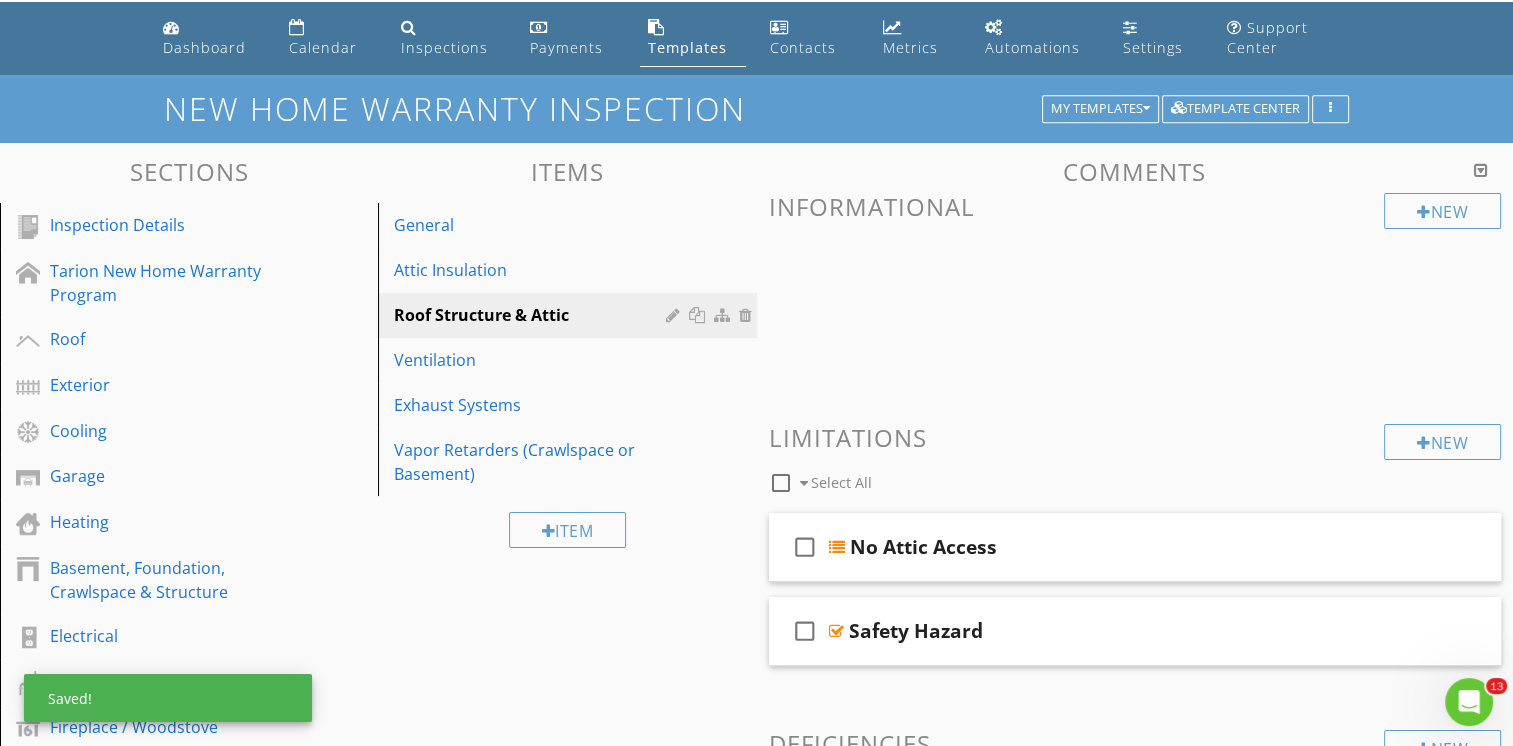 scroll, scrollTop: 0, scrollLeft: 0, axis: both 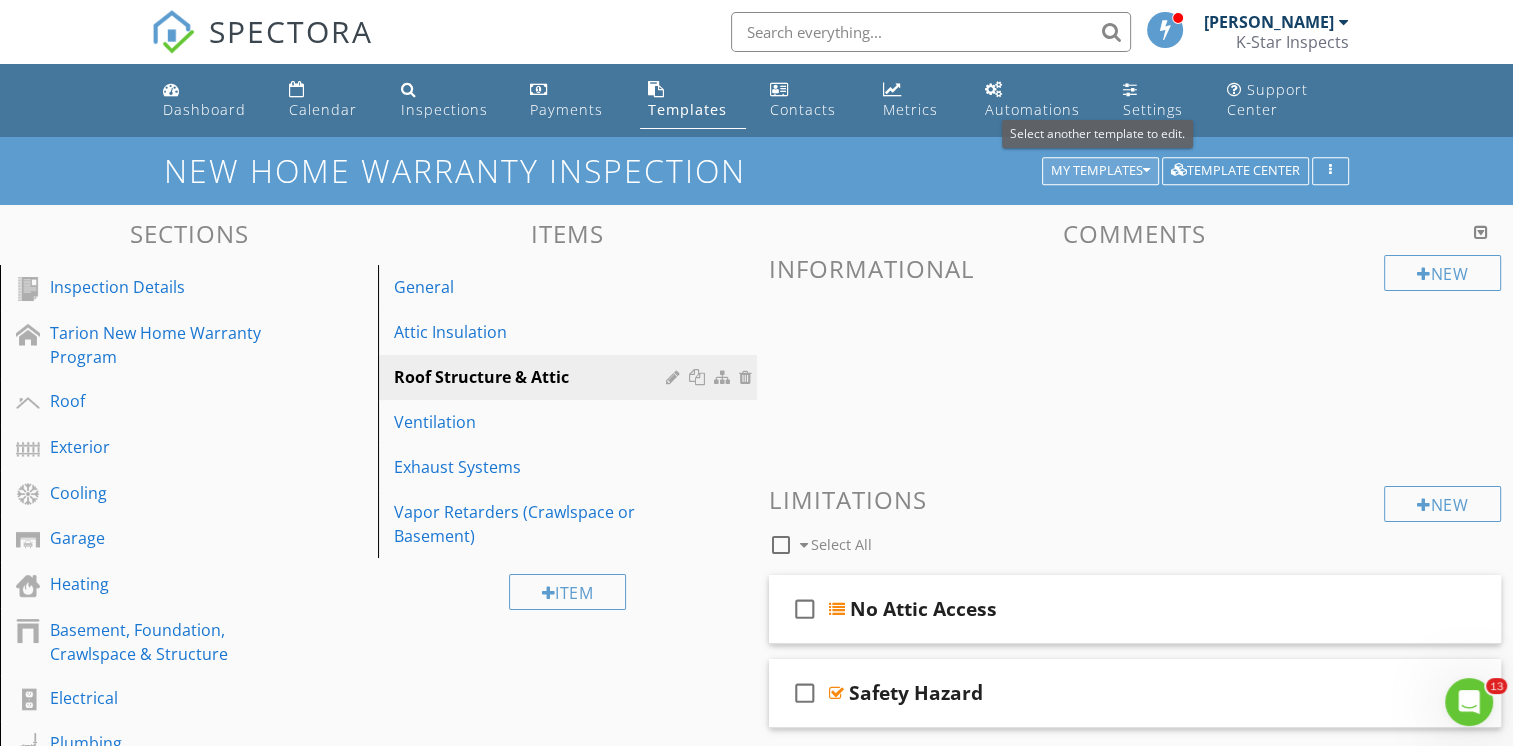 click on "My Templates" at bounding box center (1100, 171) 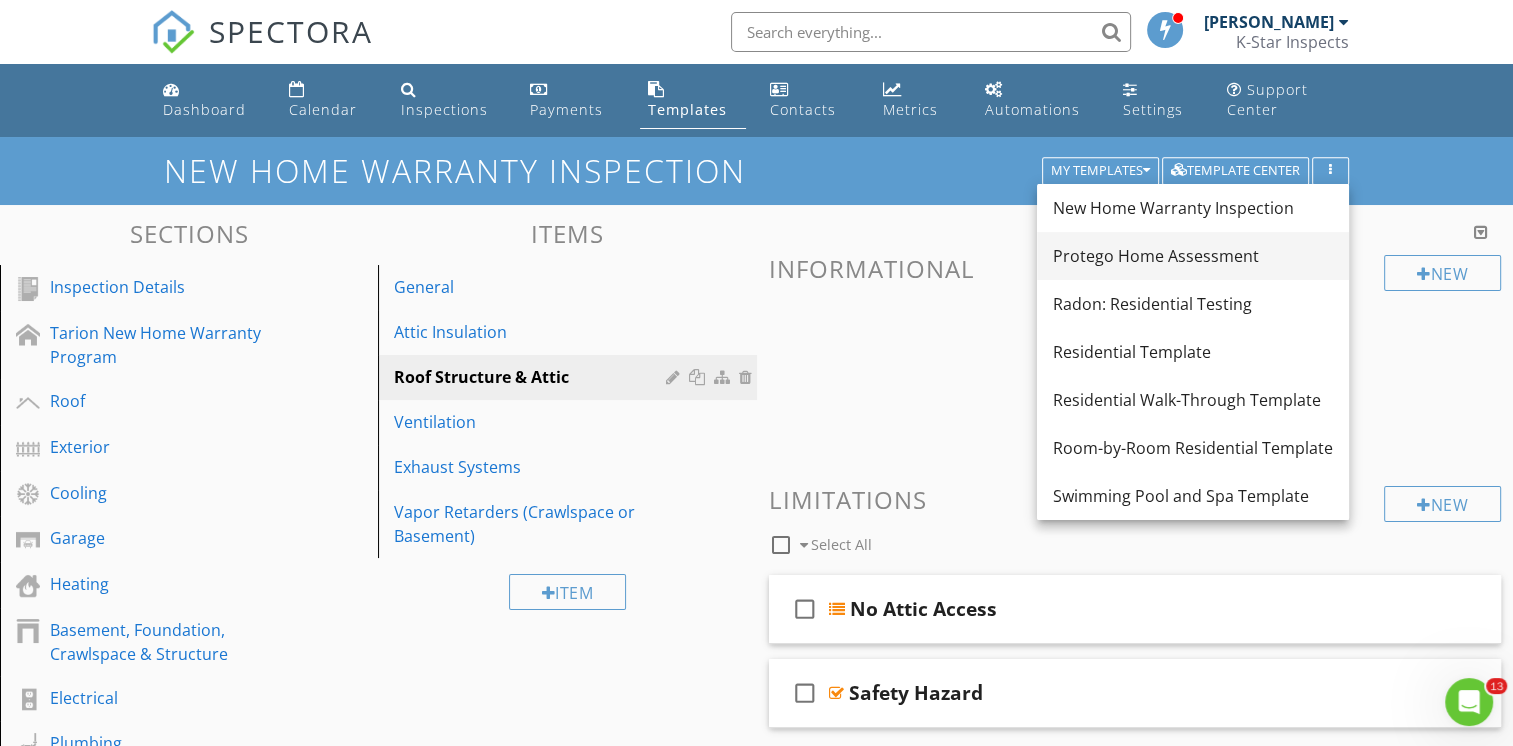 click on "Protego Home Assessment" at bounding box center [1193, 256] 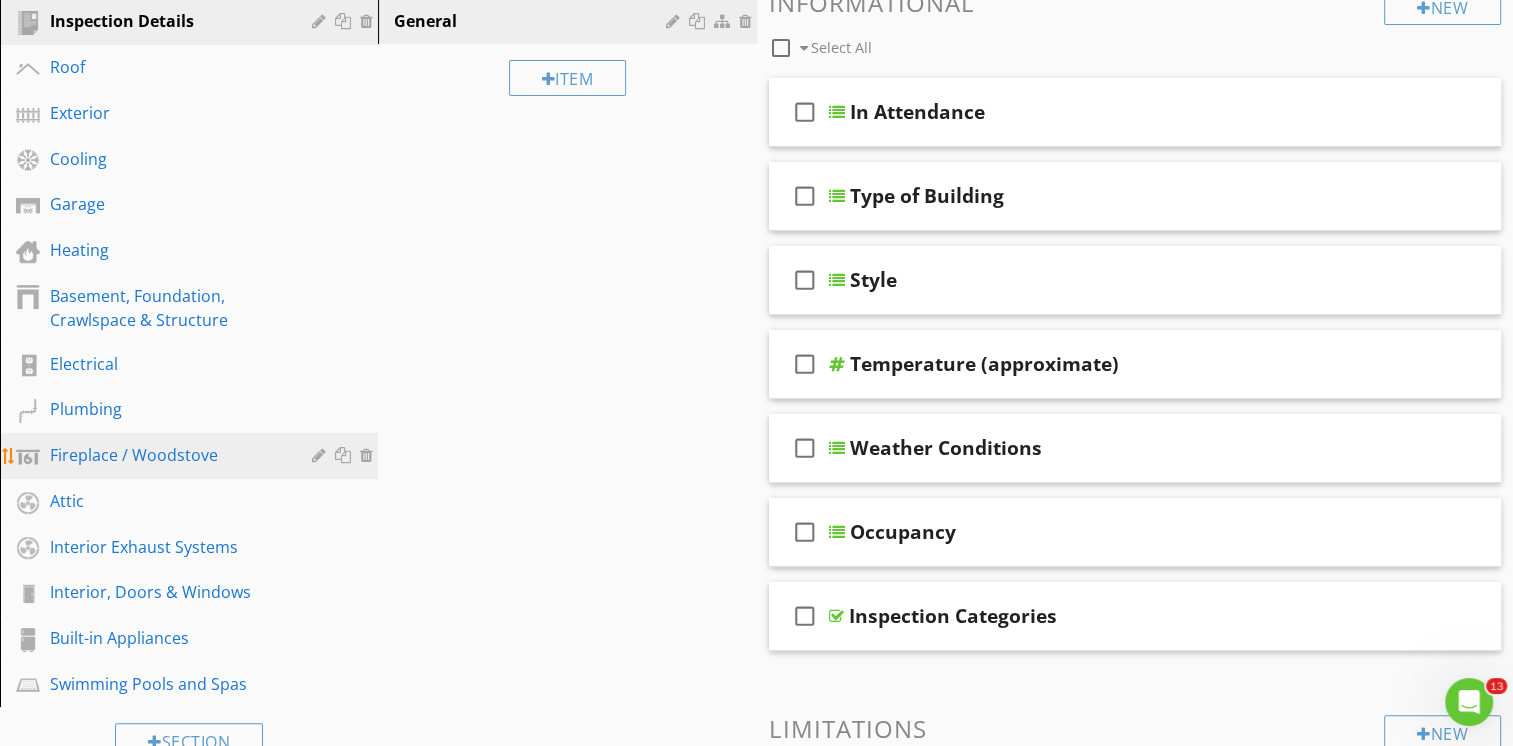 scroll, scrollTop: 300, scrollLeft: 0, axis: vertical 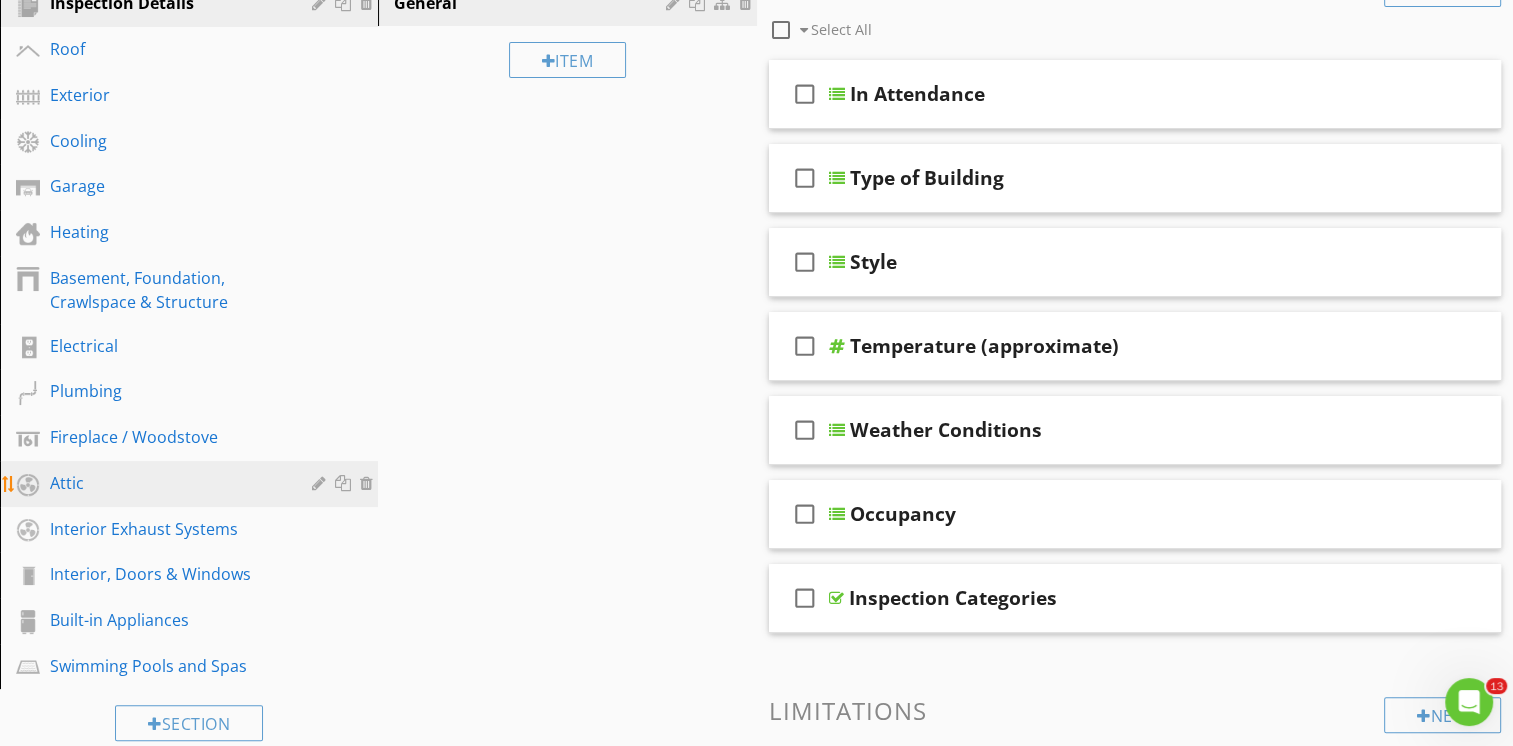 click on "Attic" at bounding box center [166, 483] 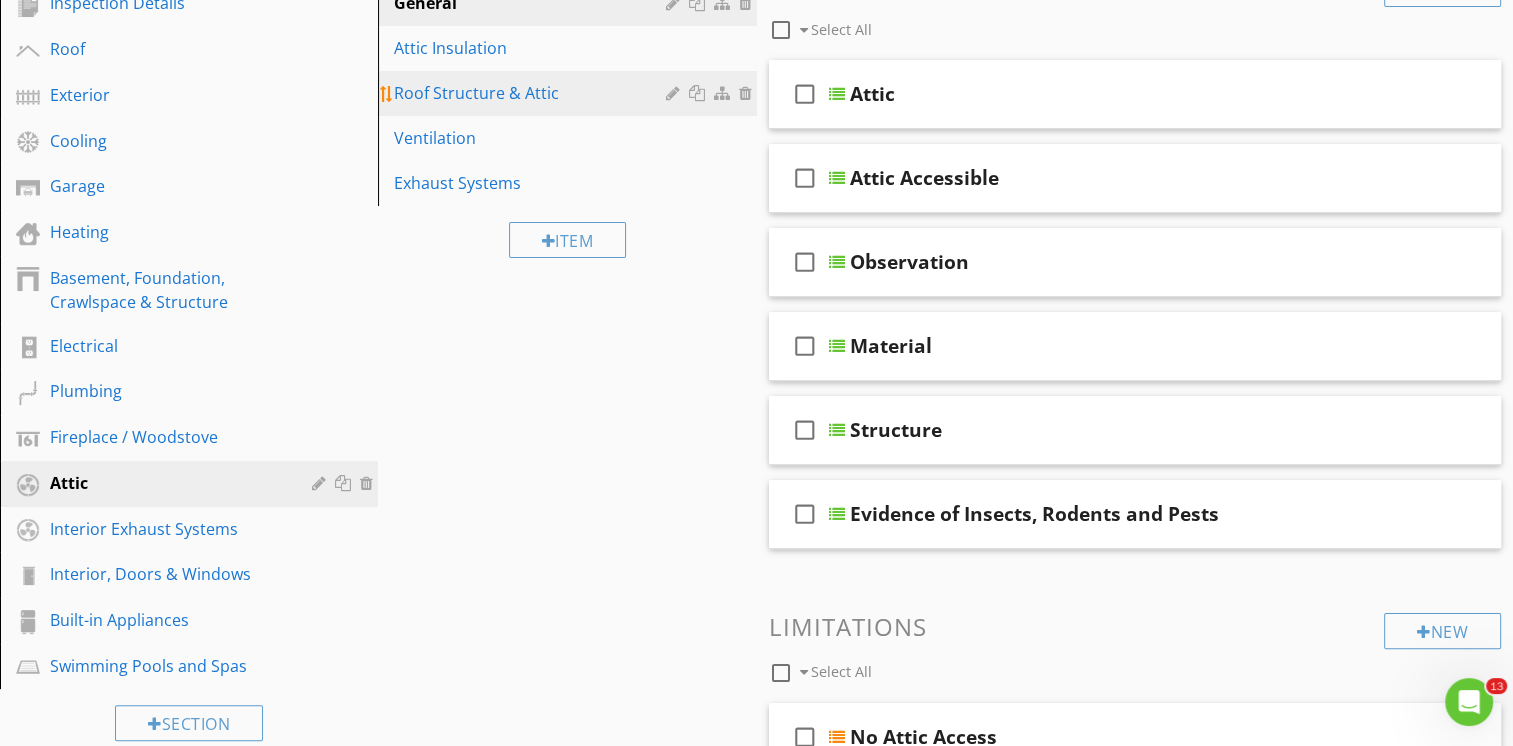 click on "Roof Structure & Attic" at bounding box center [570, 93] 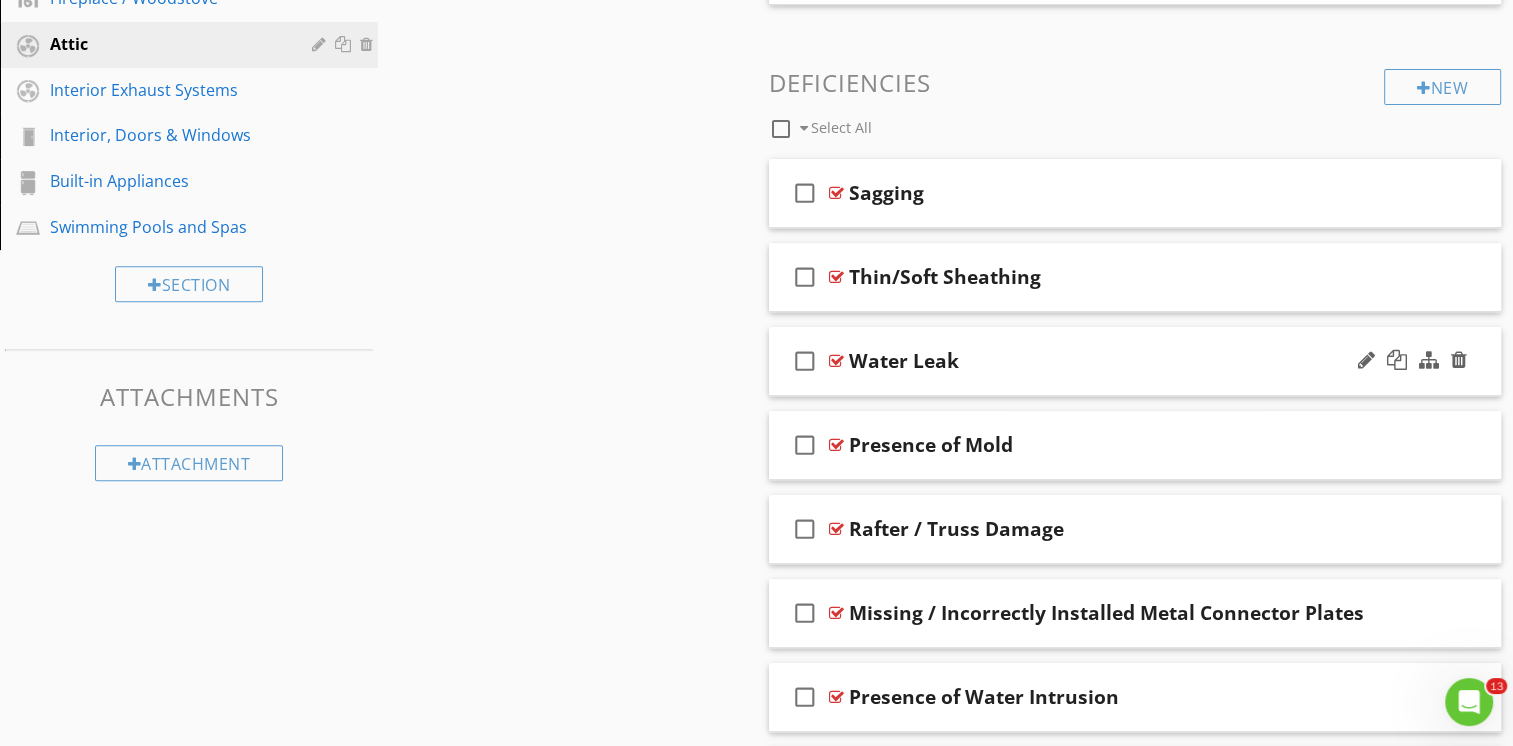 scroll, scrollTop: 825, scrollLeft: 0, axis: vertical 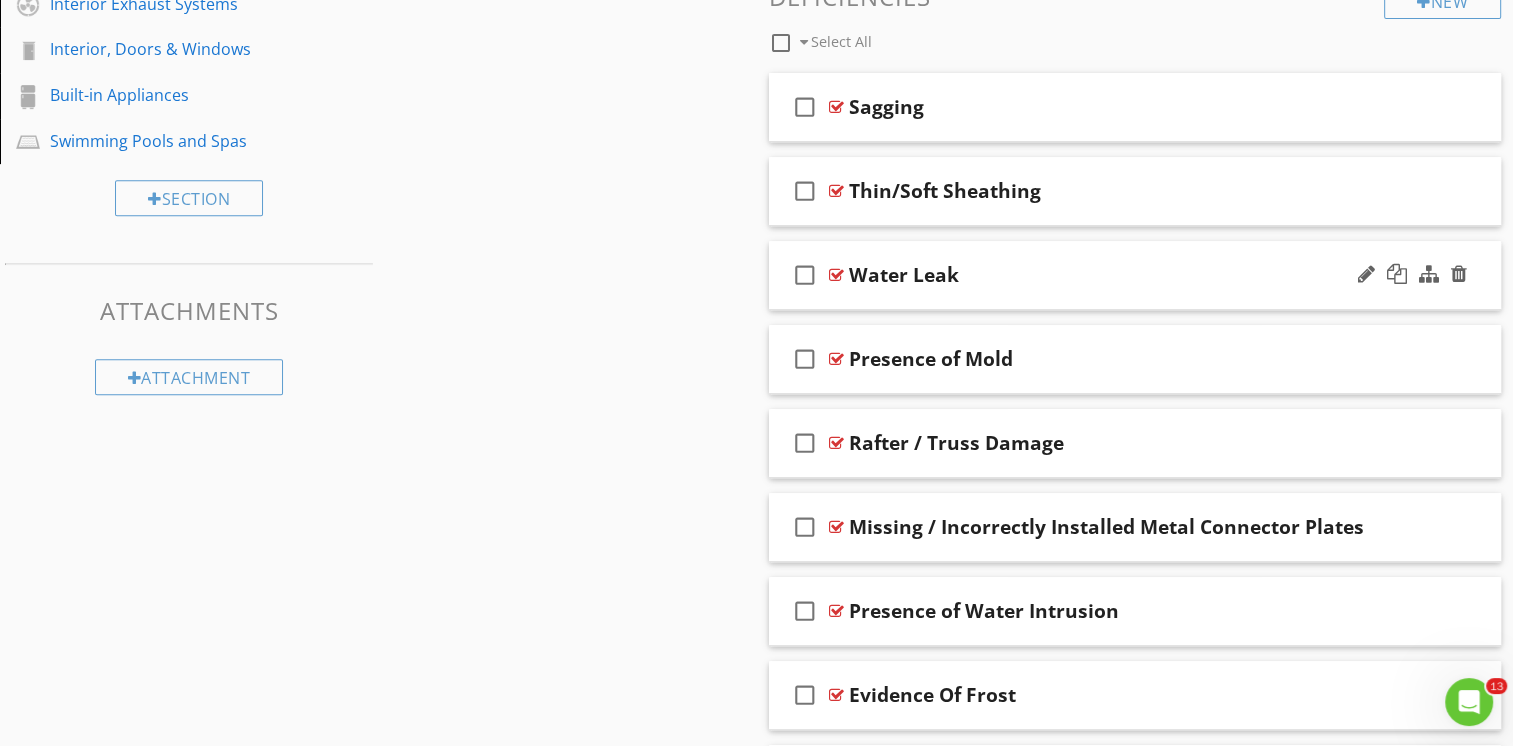 click on "Water Leak" at bounding box center [1108, 275] 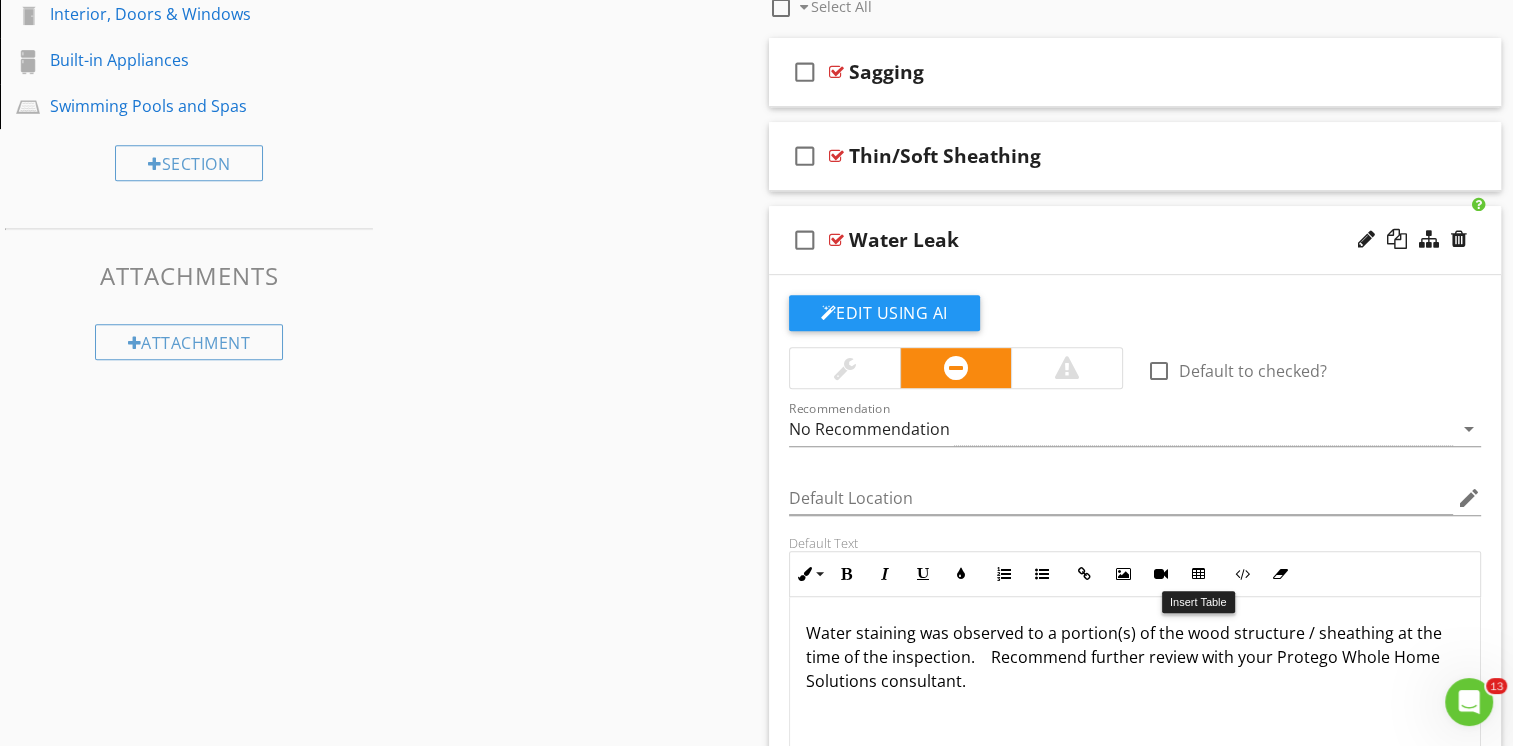 scroll, scrollTop: 825, scrollLeft: 0, axis: vertical 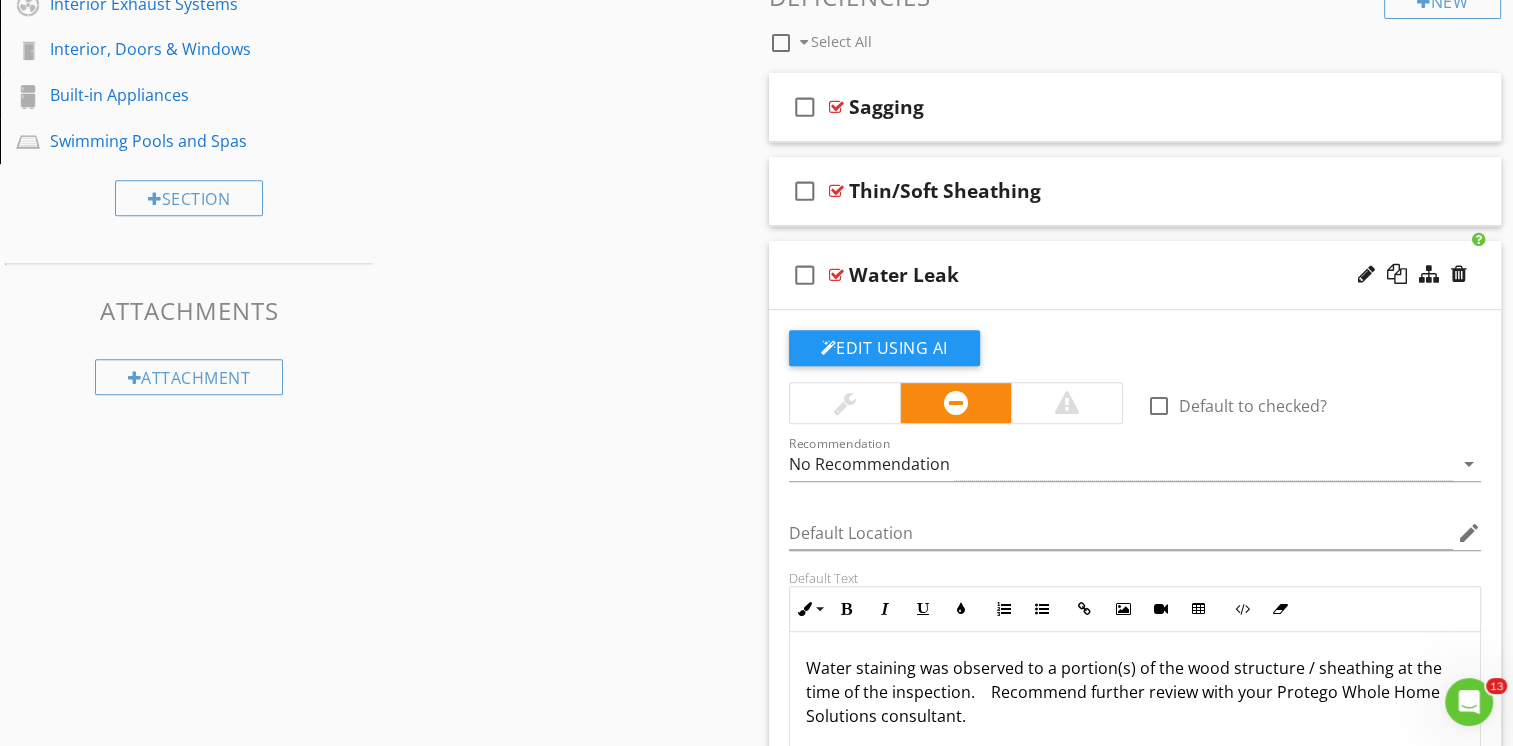 click on "Water Leak" at bounding box center [1108, 275] 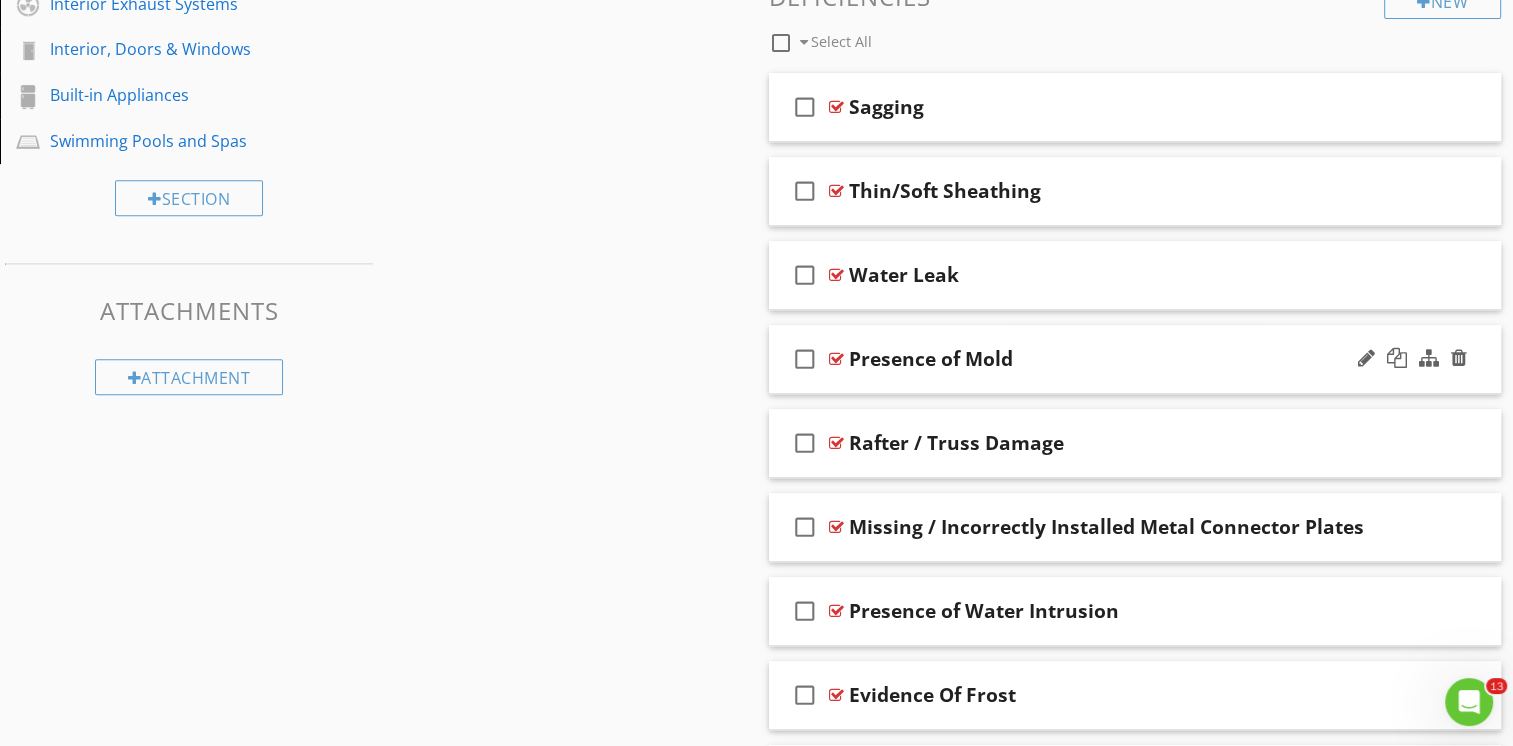 click on "Presence of Mold" at bounding box center (1108, 359) 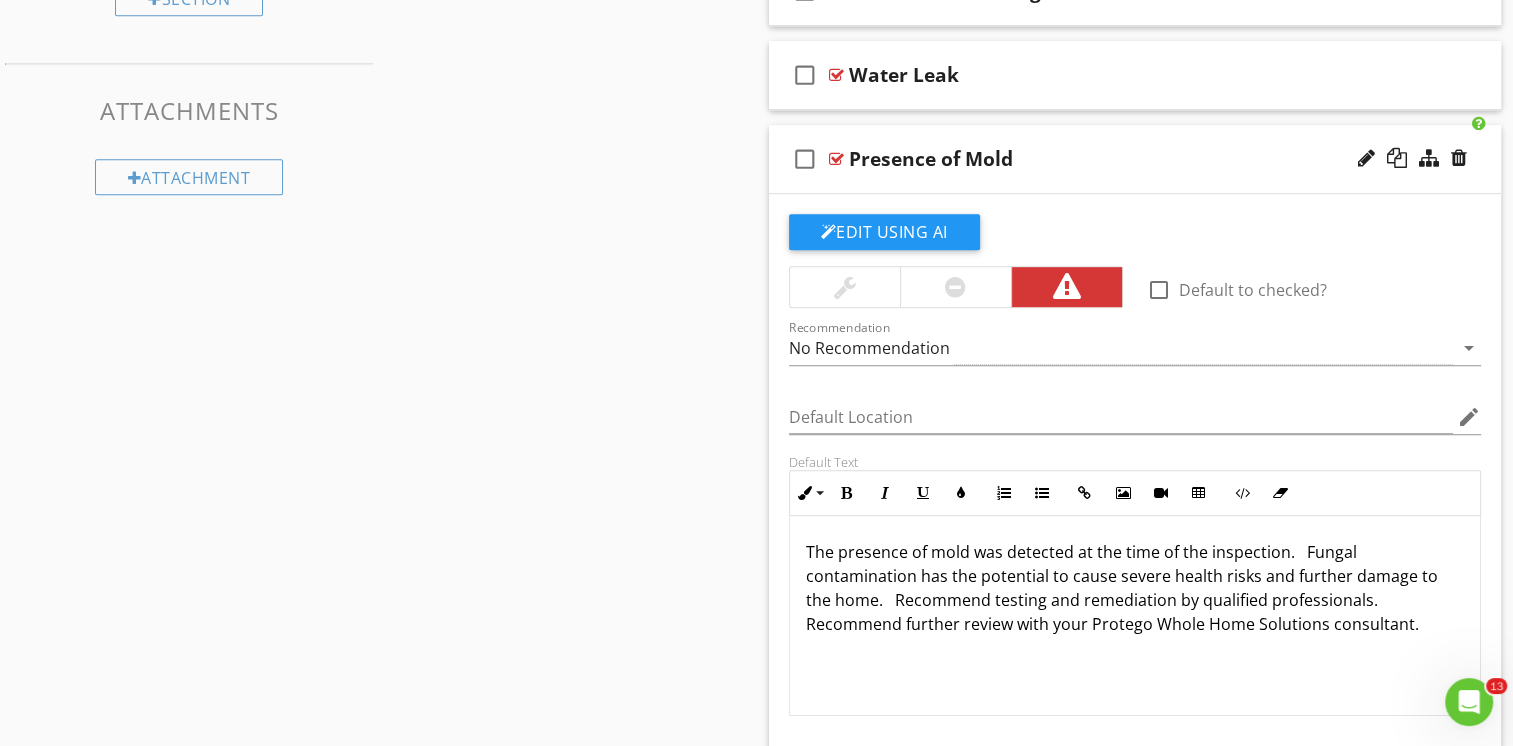 scroll, scrollTop: 925, scrollLeft: 0, axis: vertical 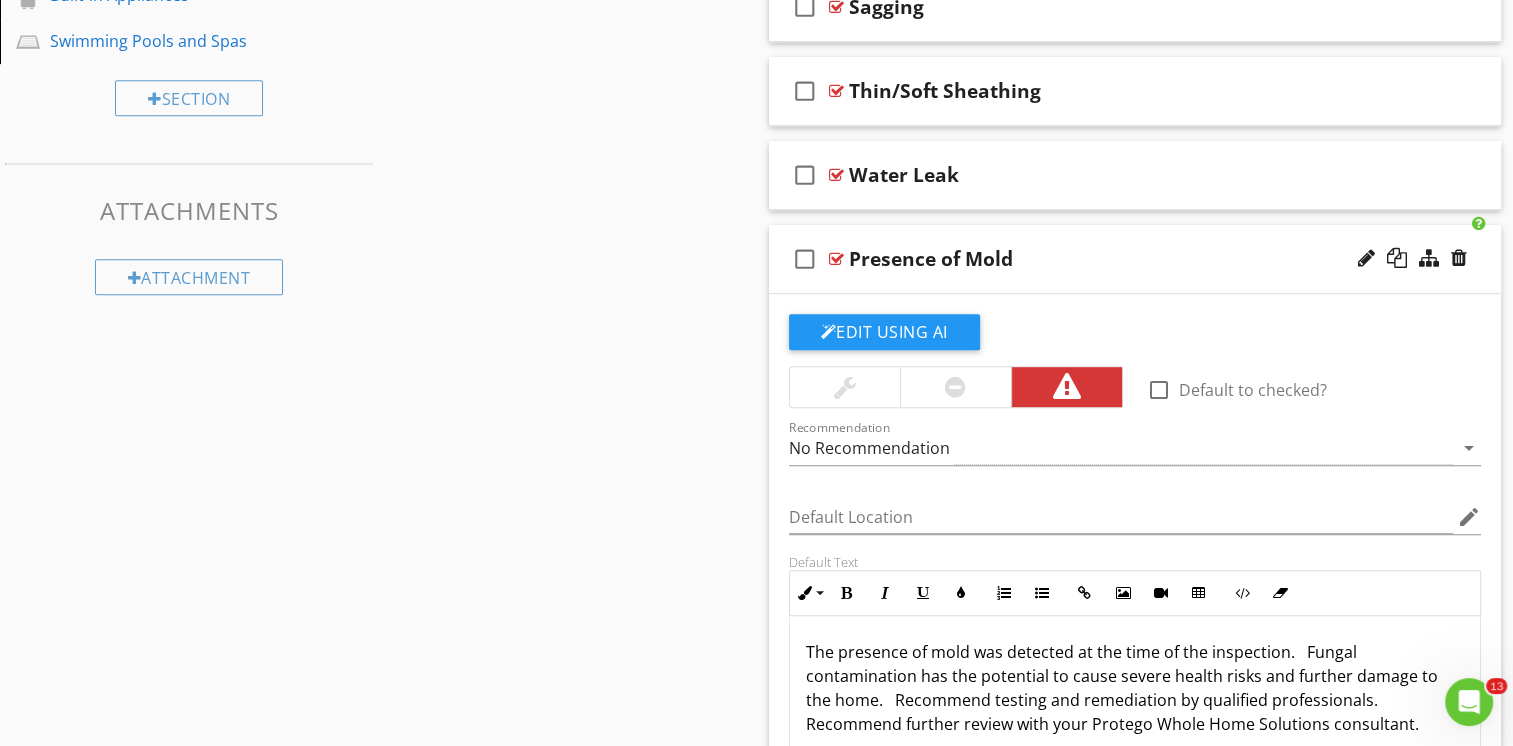 click on "check_box_outline_blank
Presence of Mold" at bounding box center [1135, 259] 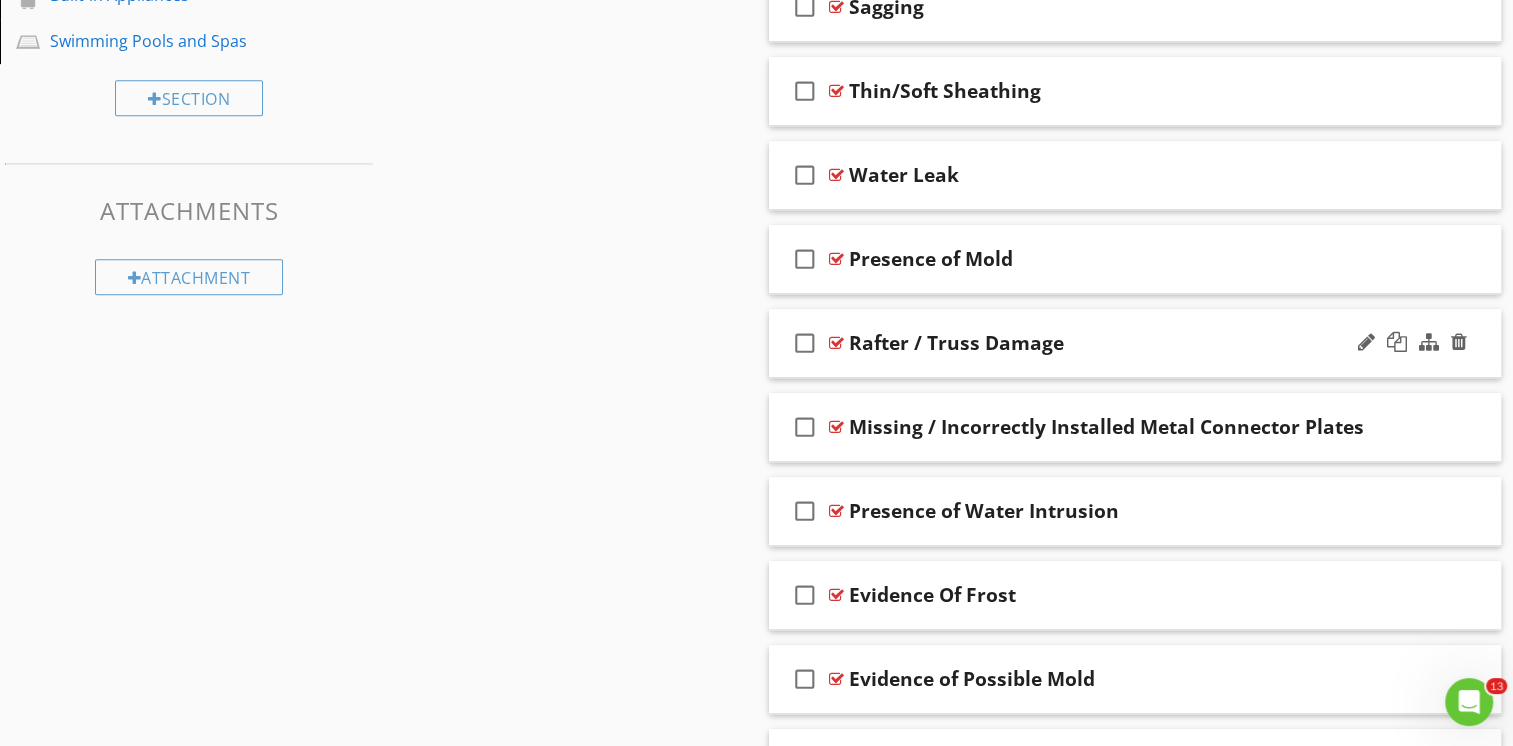click on "check_box_outline_blank
Rafter / Truss Damage" at bounding box center [1135, 343] 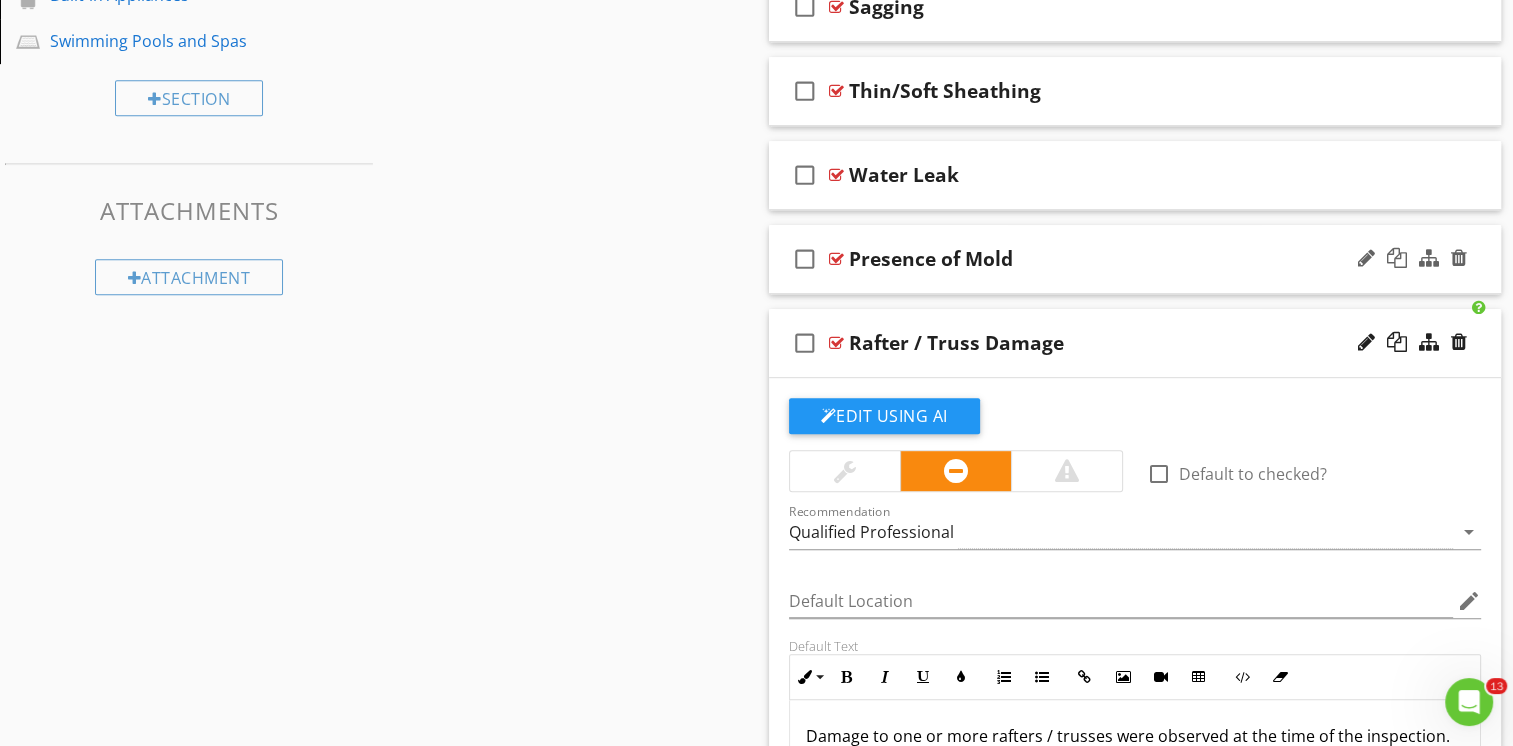 click on "Presence of Mold" at bounding box center (1108, 259) 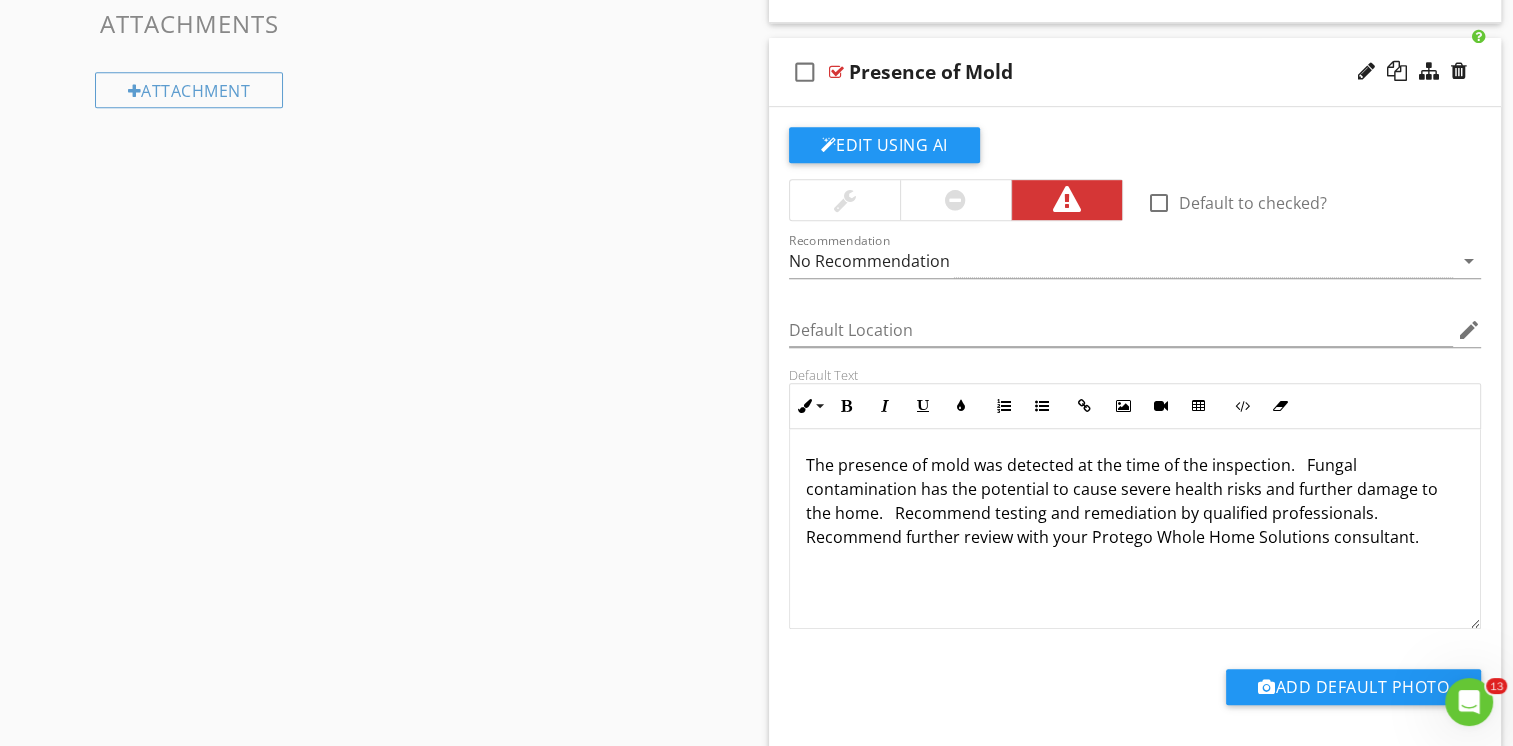 scroll, scrollTop: 1125, scrollLeft: 0, axis: vertical 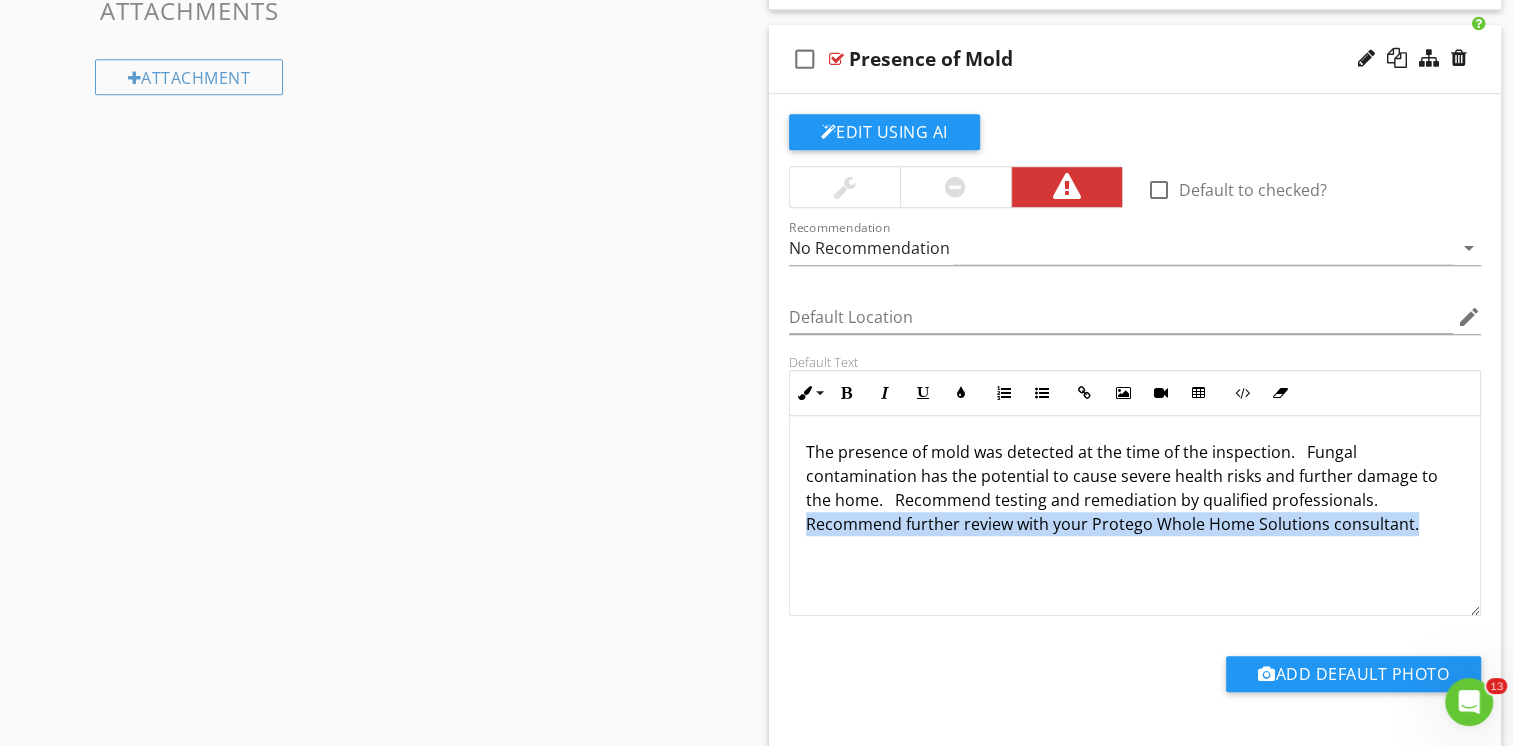 drag, startPoint x: 801, startPoint y: 522, endPoint x: 1428, endPoint y: 513, distance: 627.0646 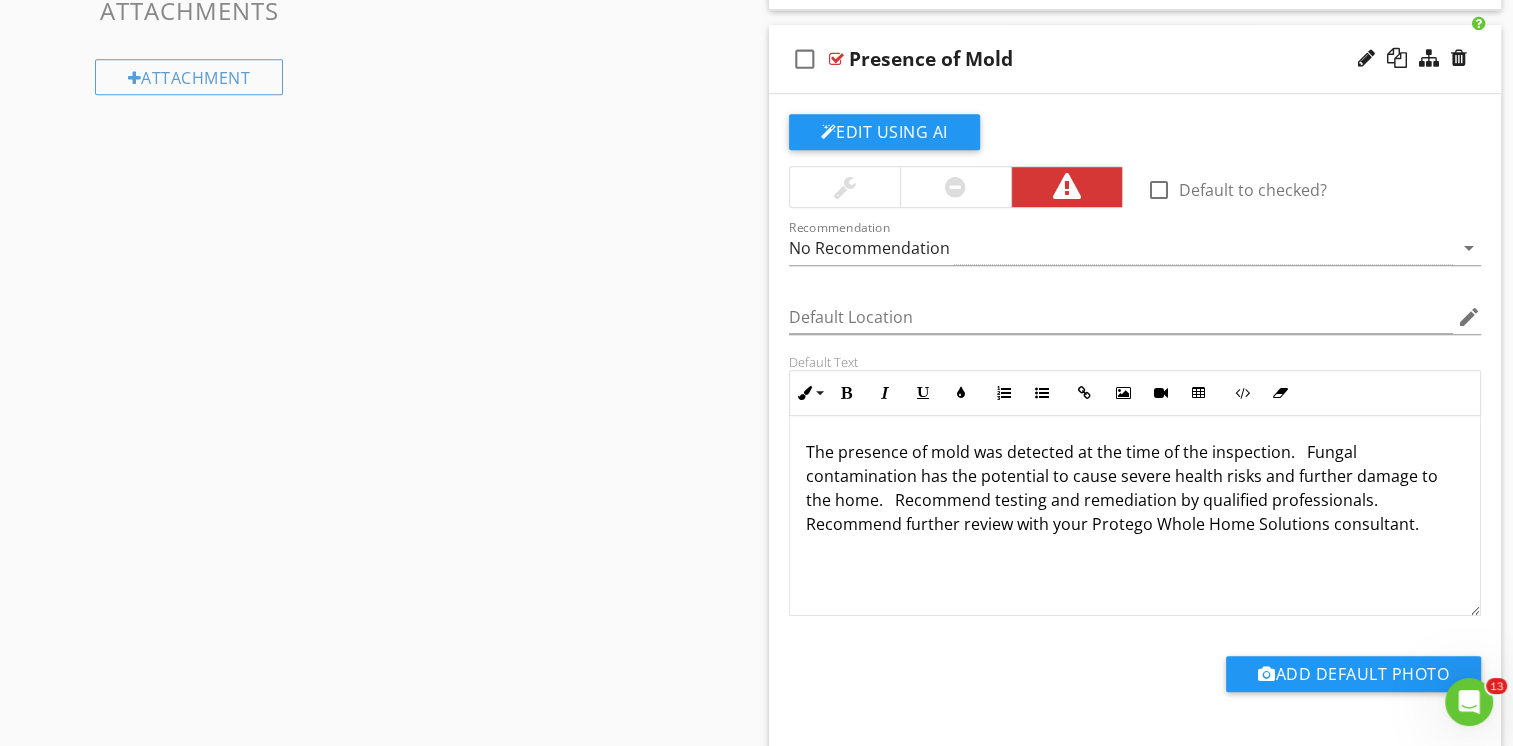 click on "check_box_outline_blank
Presence of Mold" at bounding box center [1135, 59] 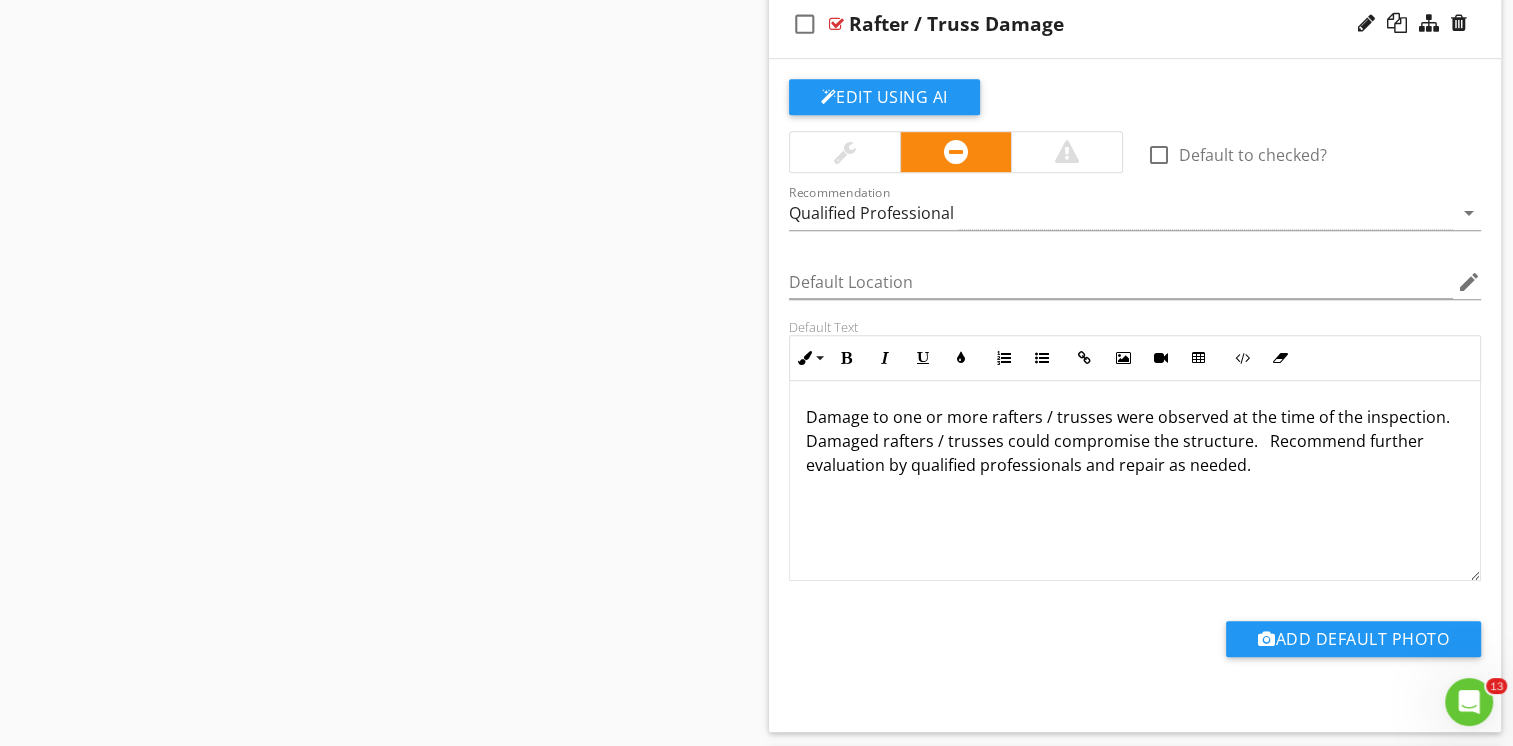 scroll, scrollTop: 1225, scrollLeft: 0, axis: vertical 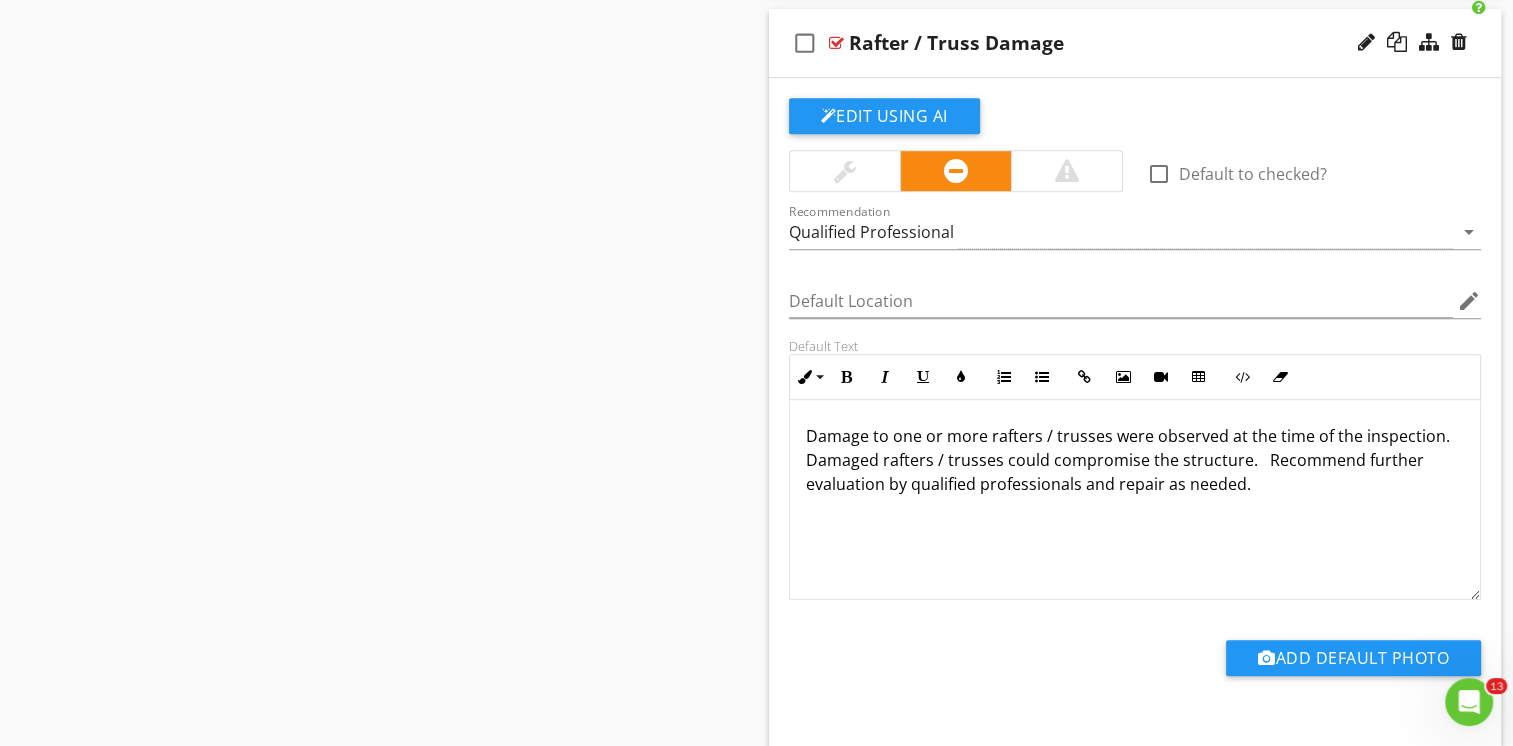 drag, startPoint x: 1261, startPoint y: 456, endPoint x: 1270, endPoint y: 476, distance: 21.931713 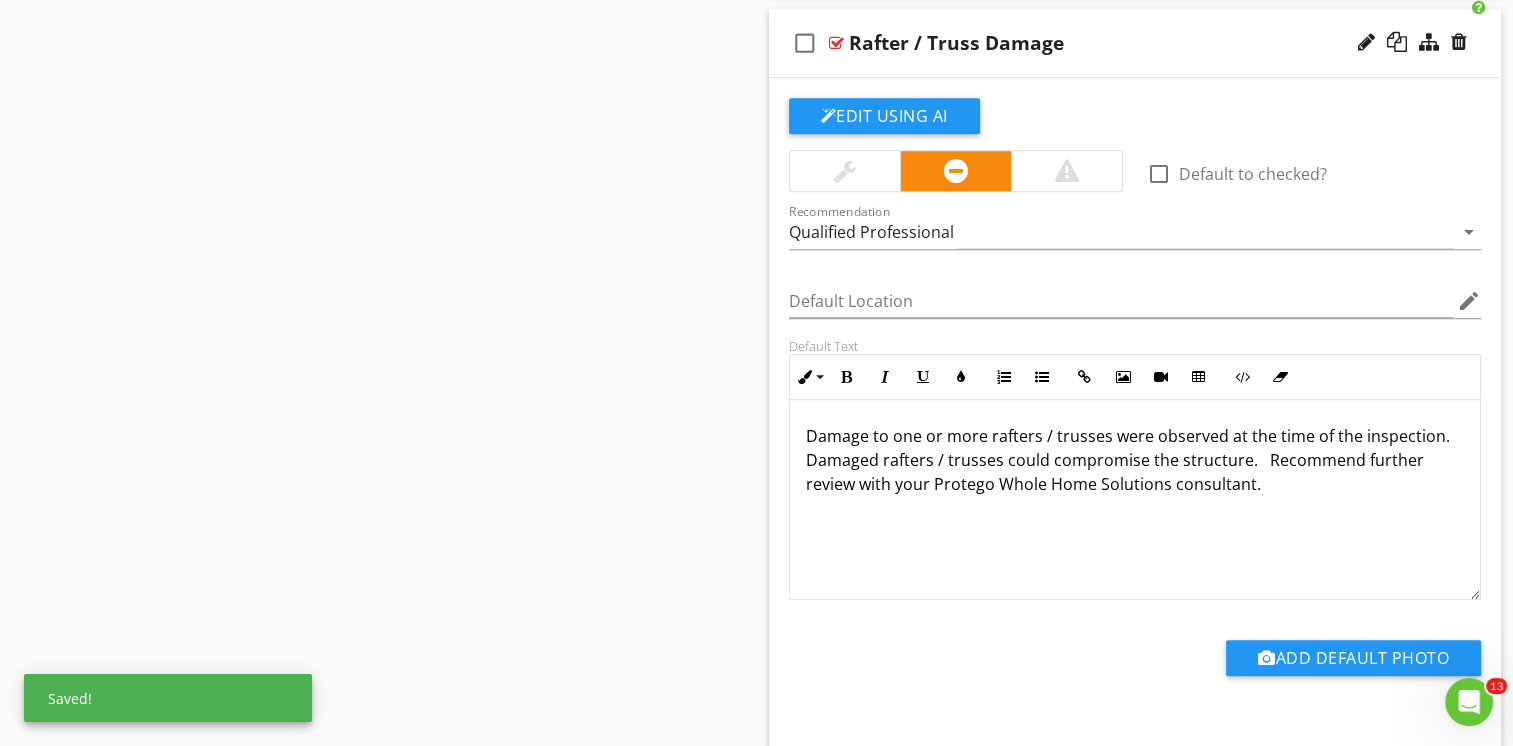 click on "check_box_outline_blank
Rafter / Truss Damage" at bounding box center [1135, 43] 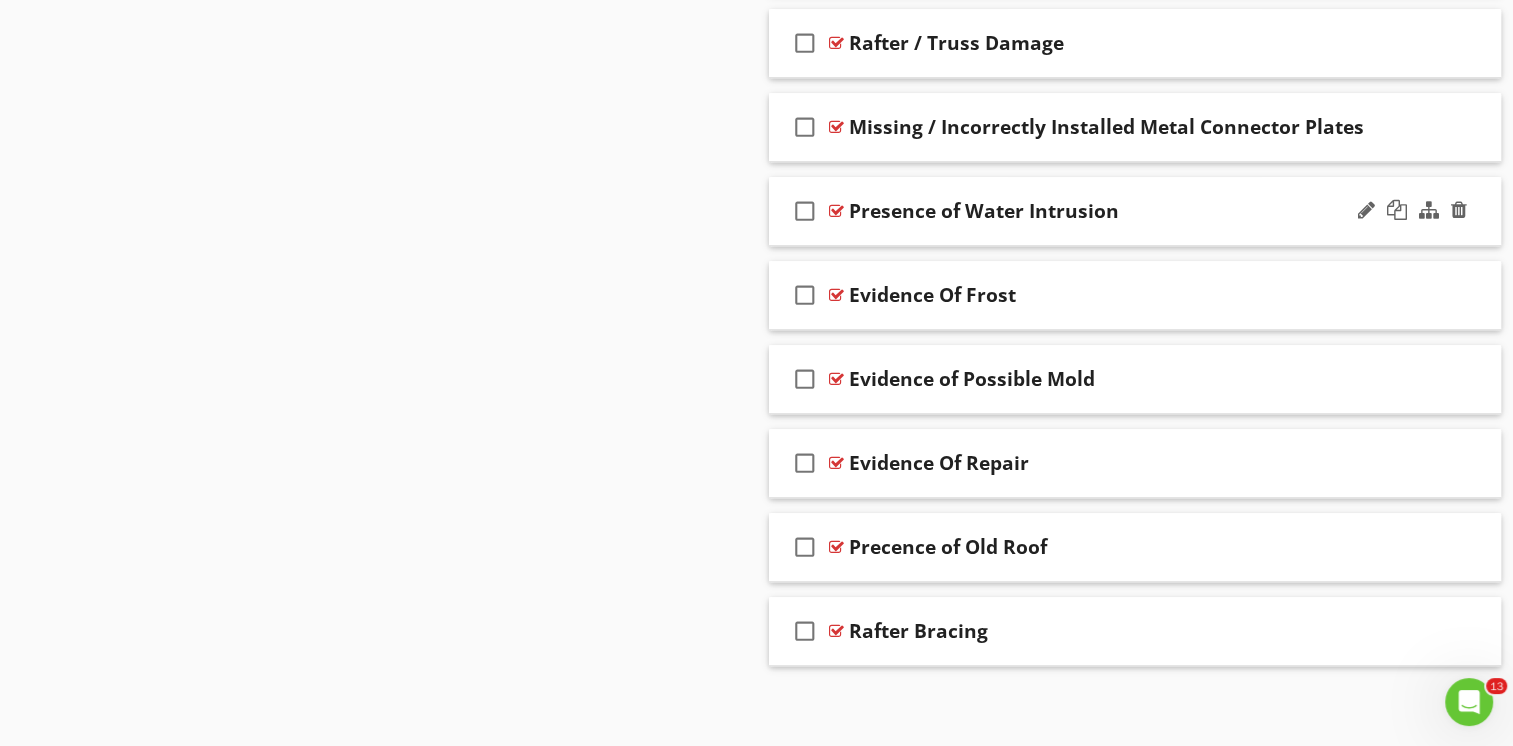 click on "check_box_outline_blank
Presence of Water Intrusion" at bounding box center (1135, 211) 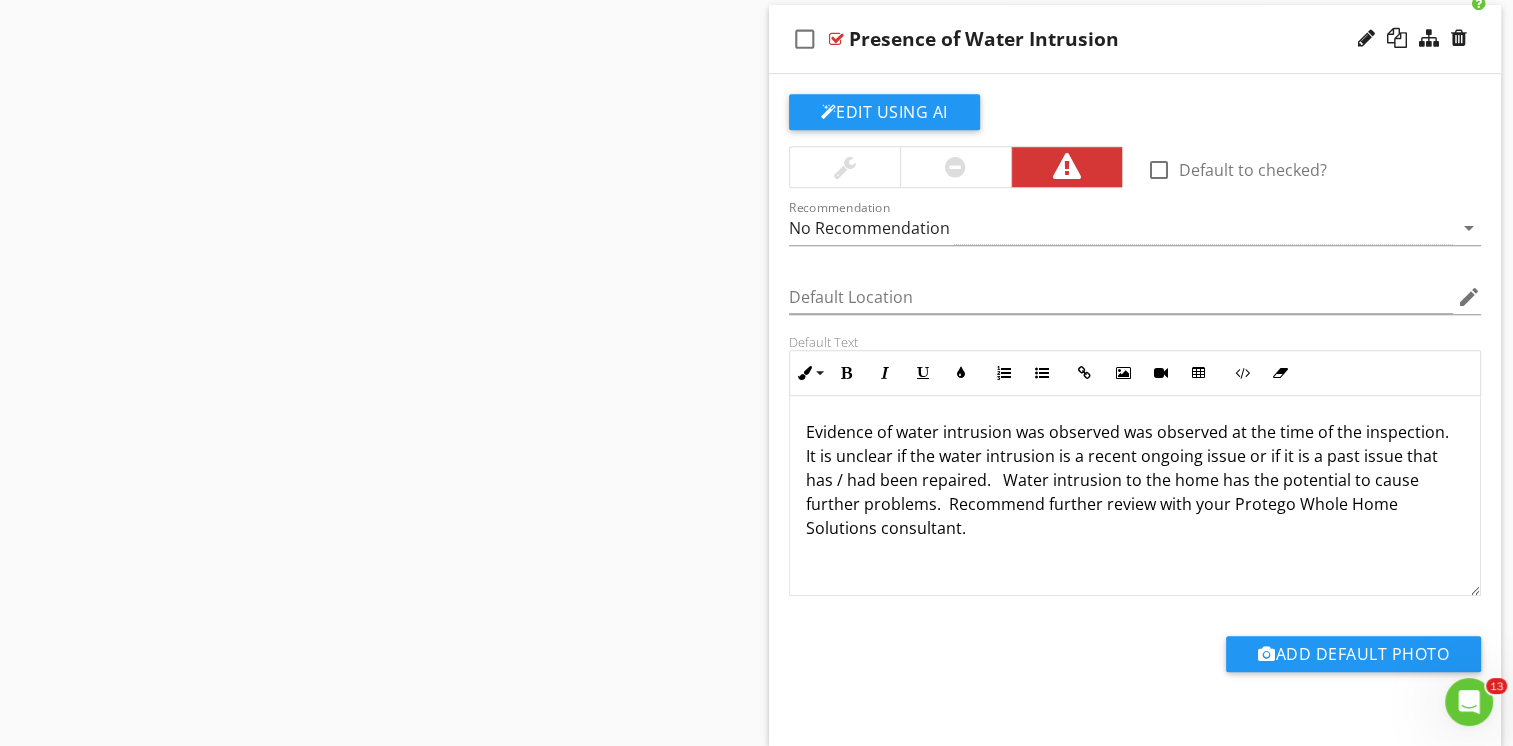 scroll, scrollTop: 1425, scrollLeft: 0, axis: vertical 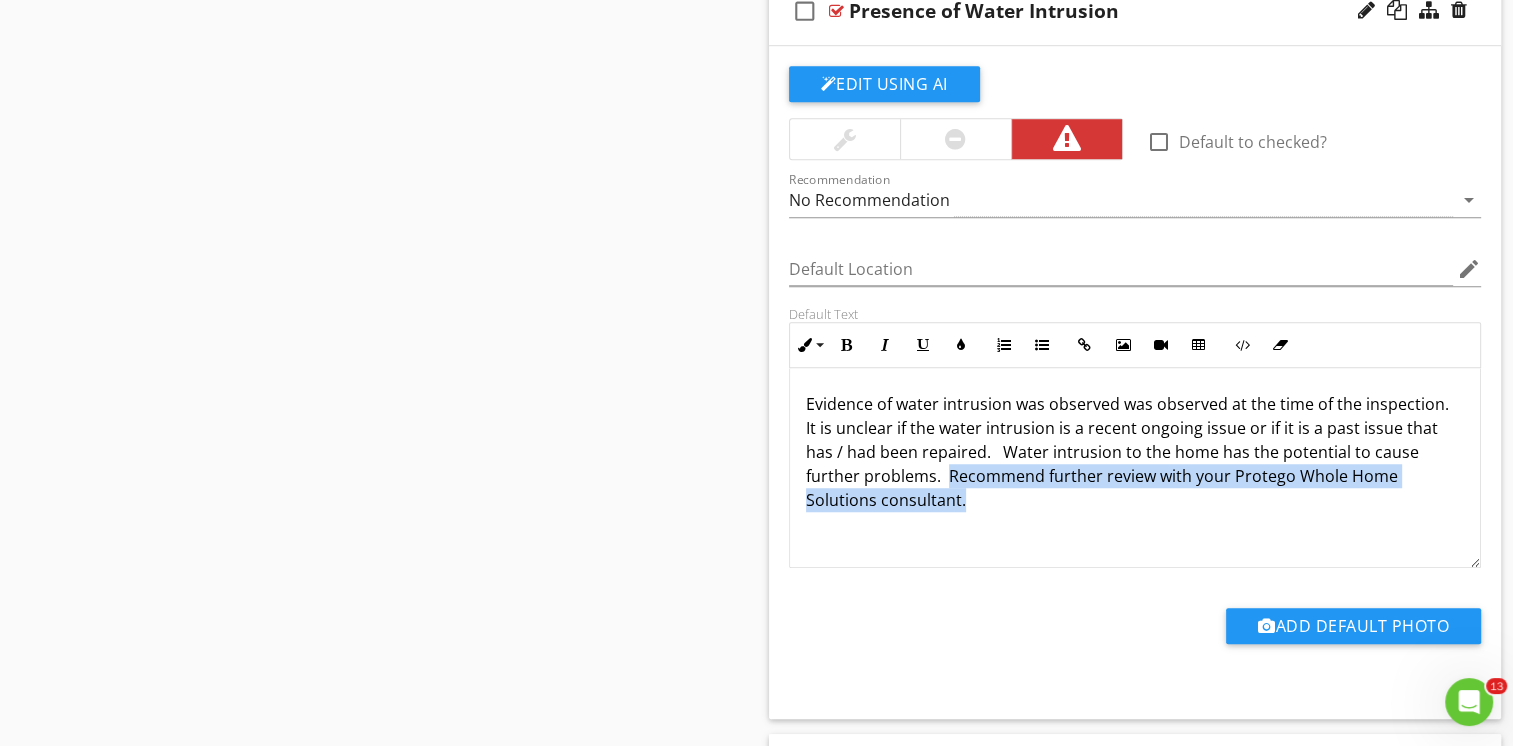 drag, startPoint x: 946, startPoint y: 475, endPoint x: 987, endPoint y: 495, distance: 45.617977 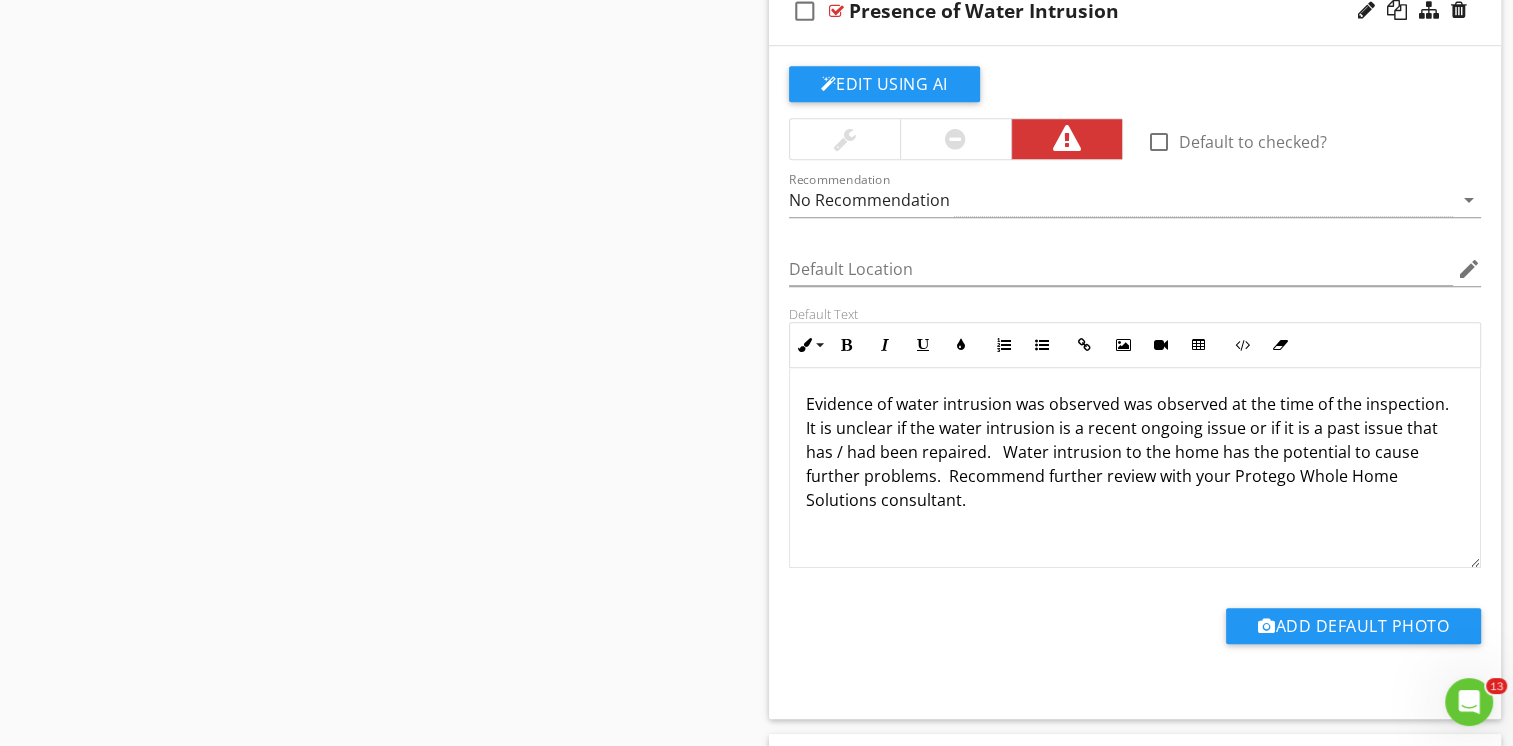 click on "Evidence of water intrusion was observed was observed at the time of the inspection.   It is unclear if the water intrusion is a recent ongoing issue or if it is a past issue that has / had been repaired.   Water intrusion to the home has the potential to cause further problems.  Recommend further review with your Protego Whole Home Solutions consultant." at bounding box center (1135, 452) 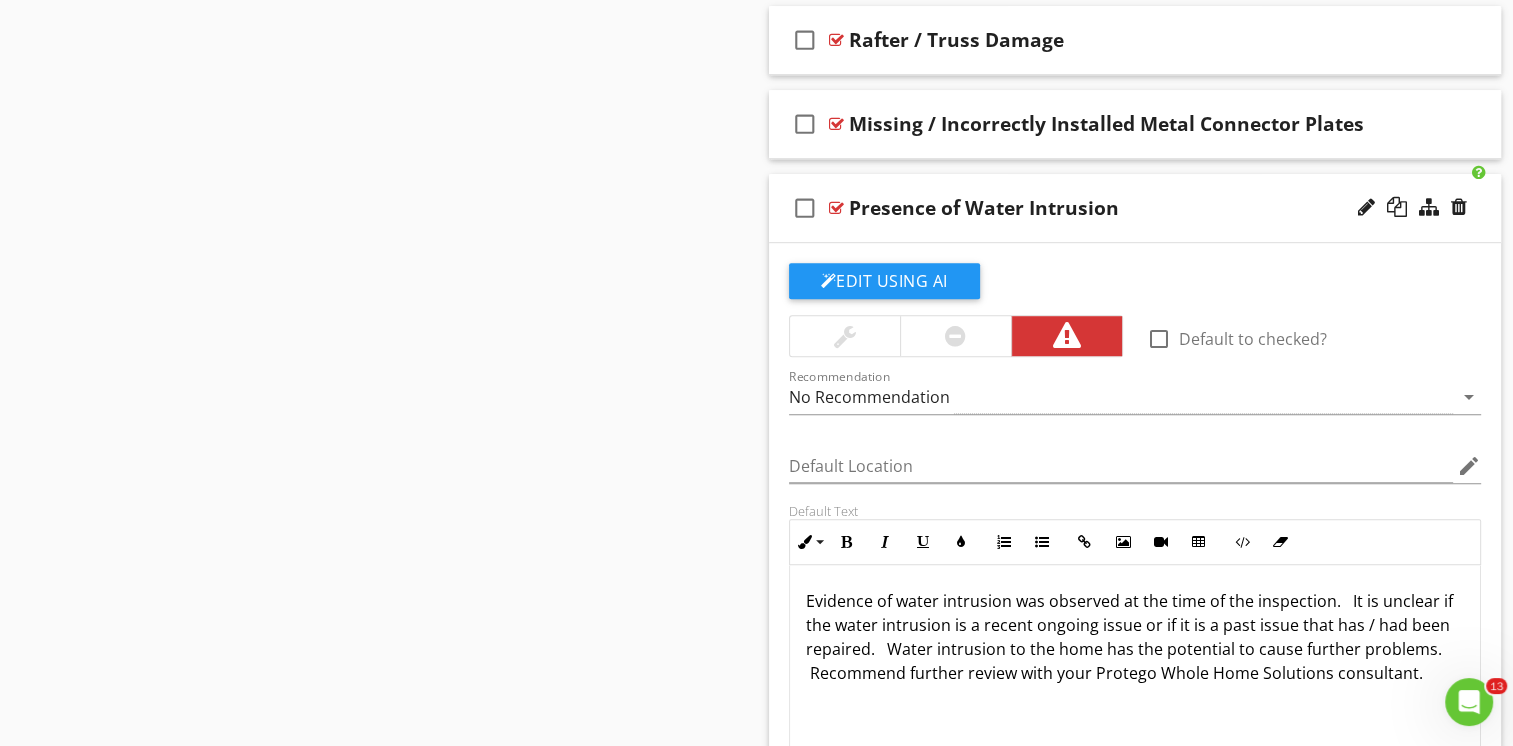 scroll, scrollTop: 1225, scrollLeft: 0, axis: vertical 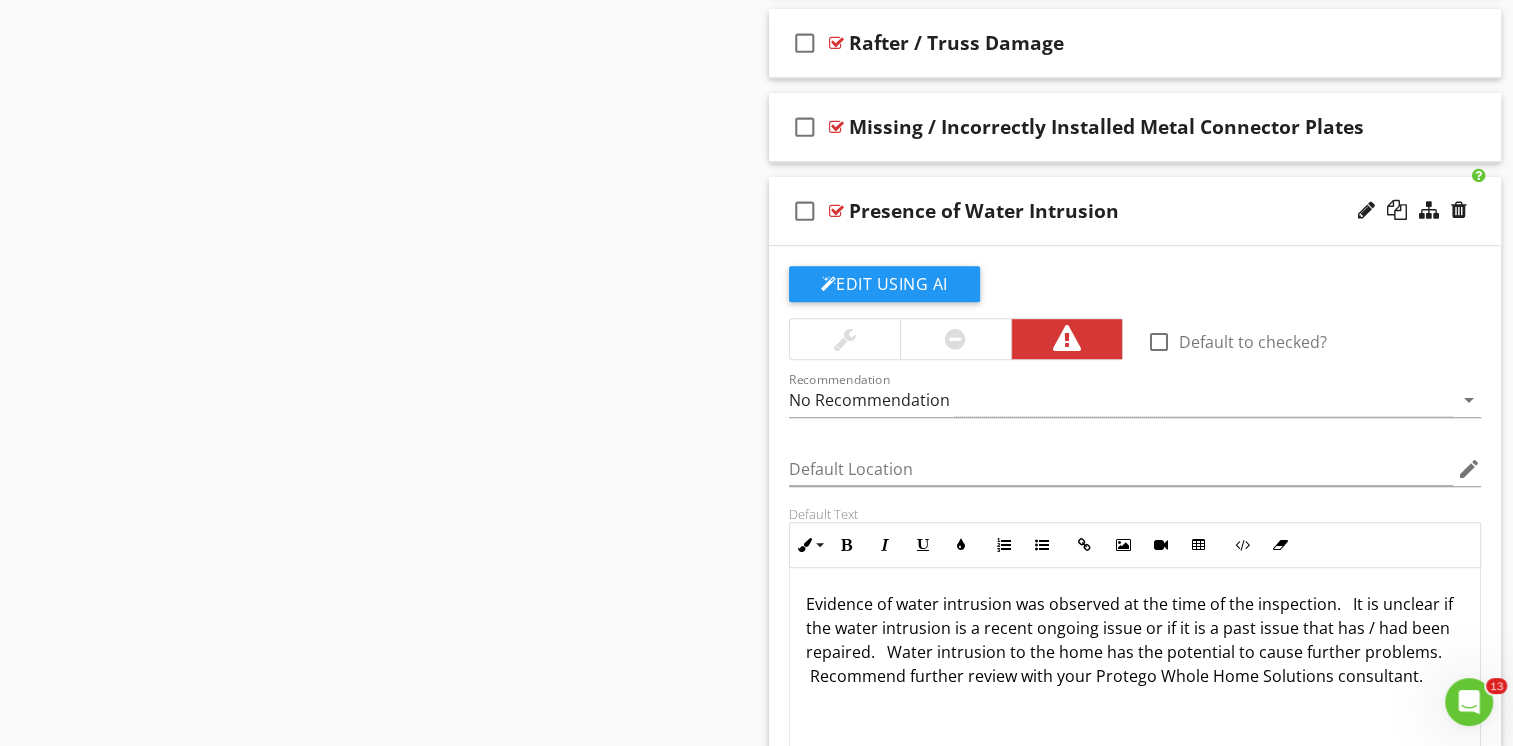 click on "Presence of Water Intrusion" at bounding box center [1108, 211] 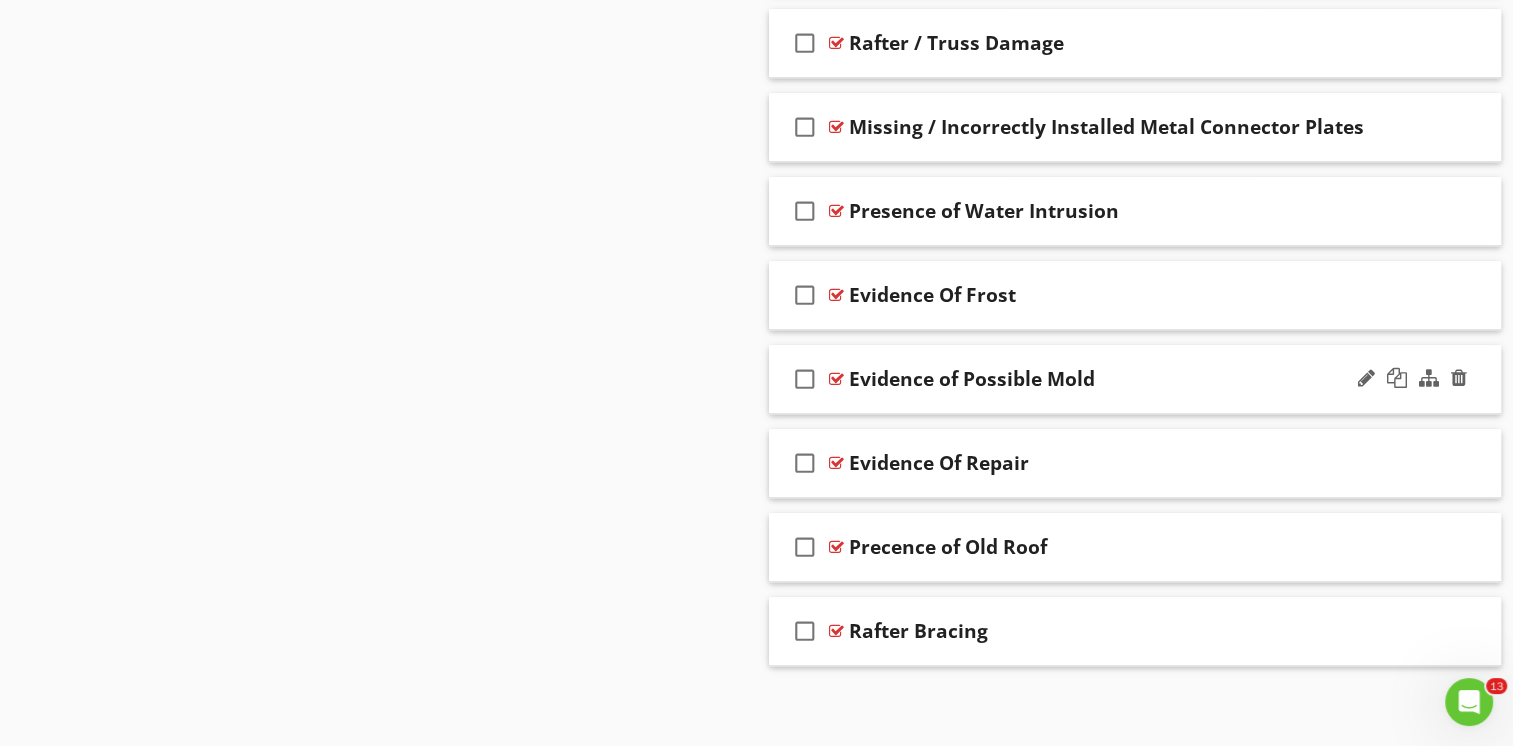 click on "check_box_outline_blank
Evidence of Possible Mold" at bounding box center [1135, 379] 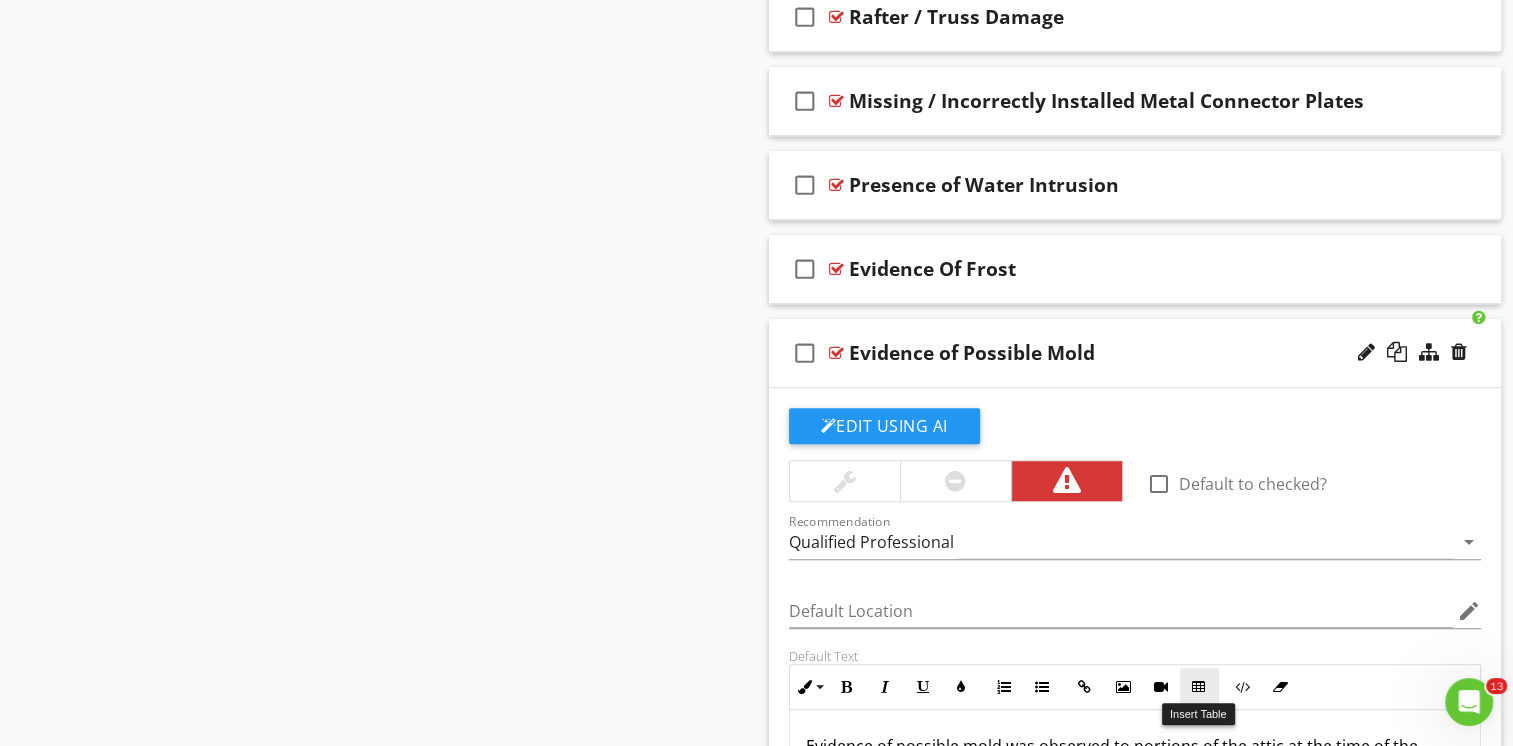 scroll, scrollTop: 1225, scrollLeft: 0, axis: vertical 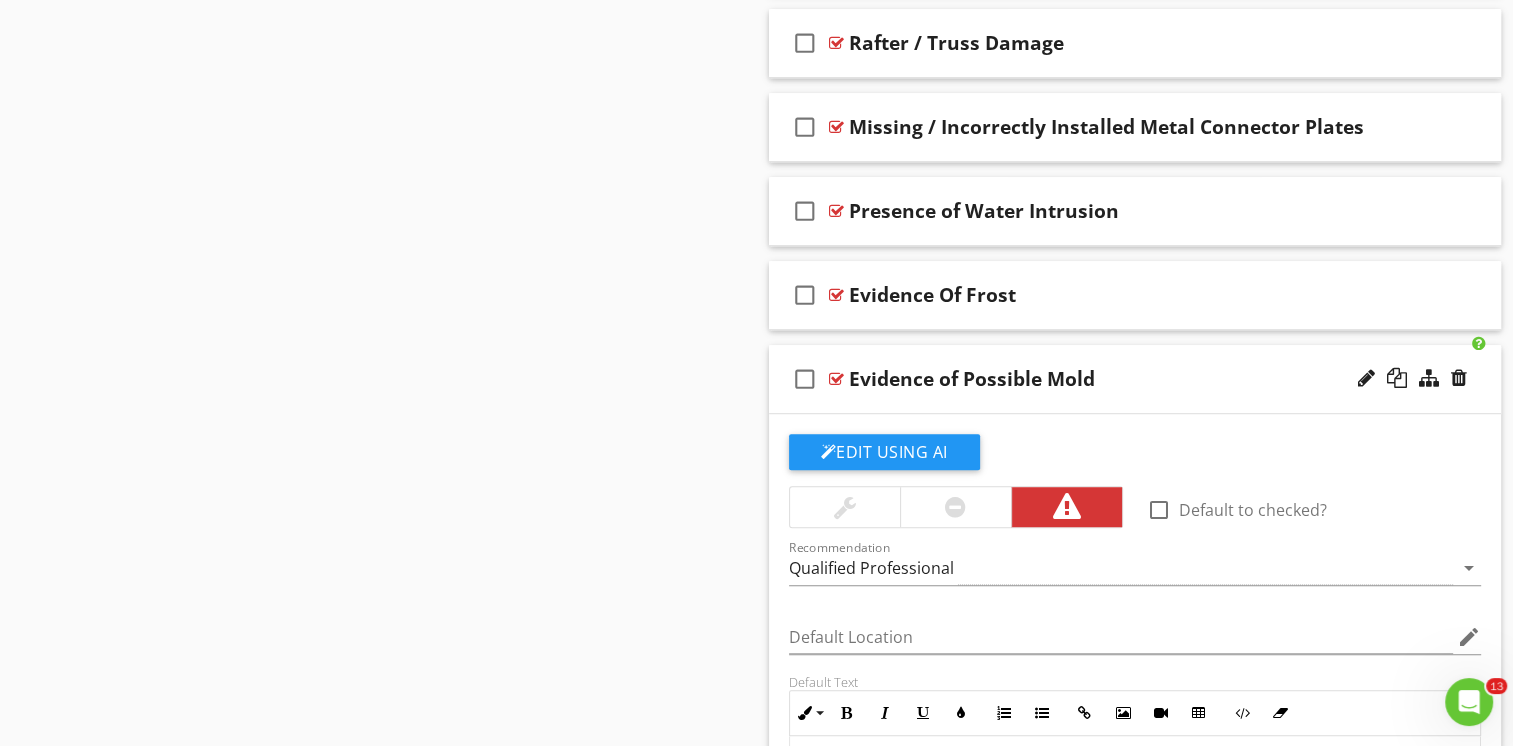 click on "check_box_outline_blank
Evidence of Possible Mold" at bounding box center (1135, 379) 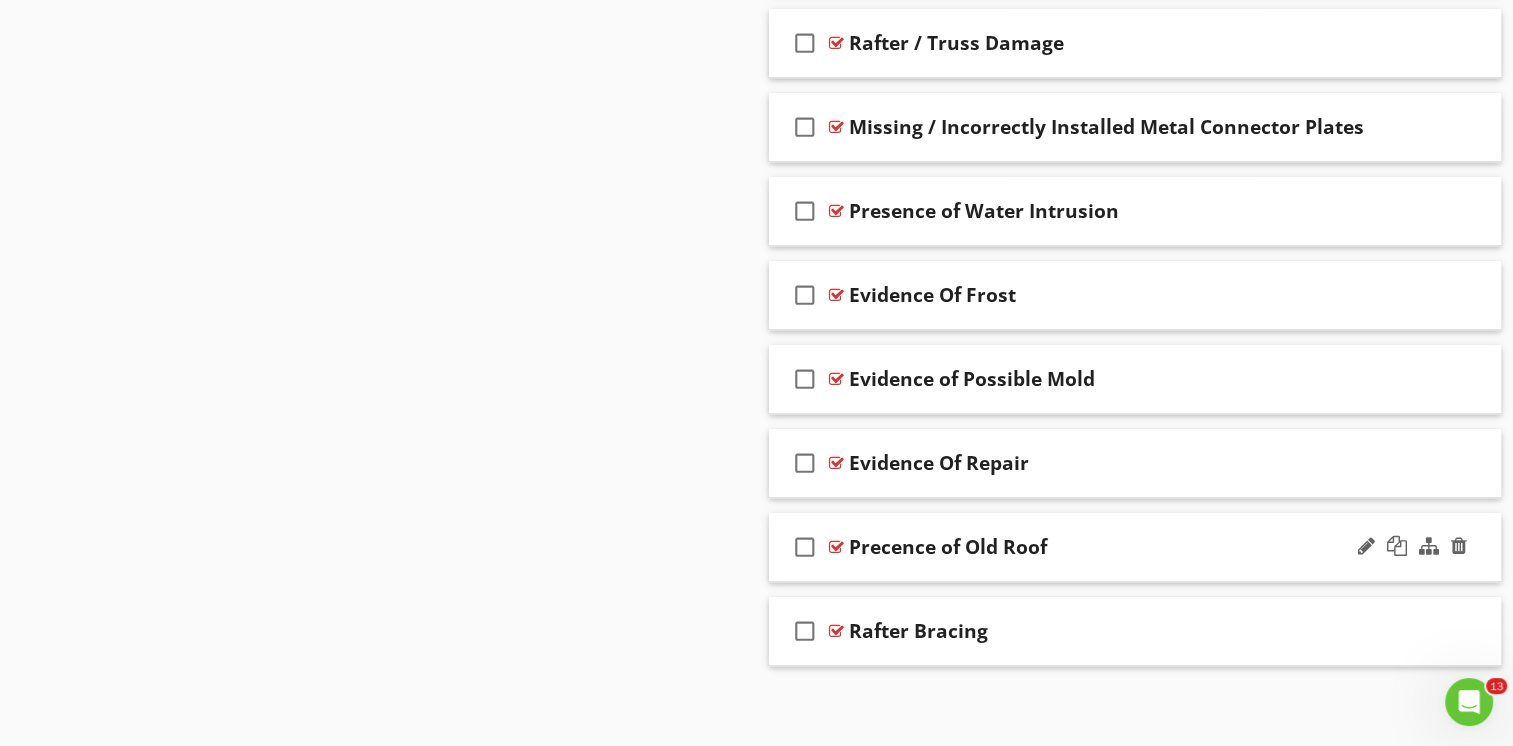 click on "check_box_outline_blank
Precence of Old Roof" at bounding box center [1135, 547] 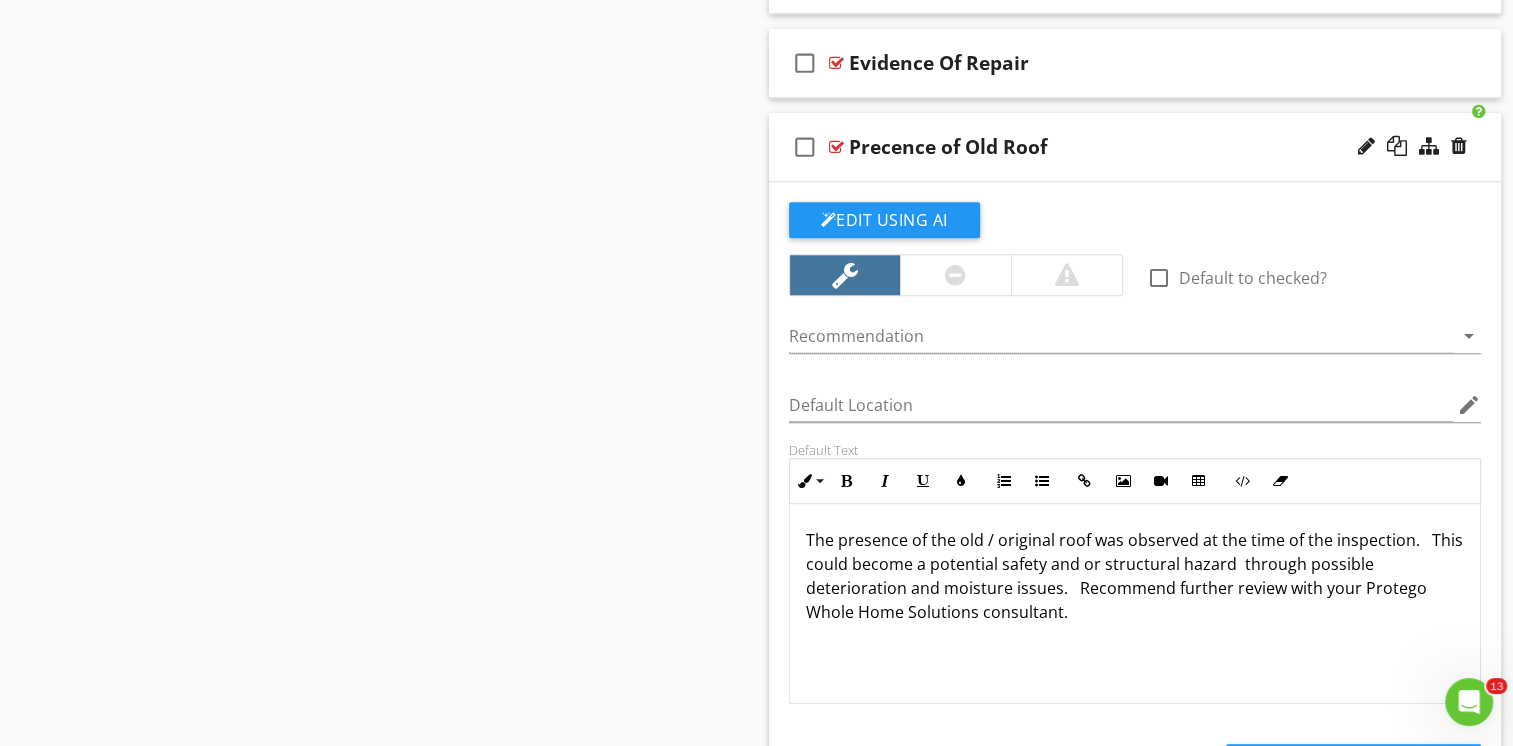 scroll, scrollTop: 1425, scrollLeft: 0, axis: vertical 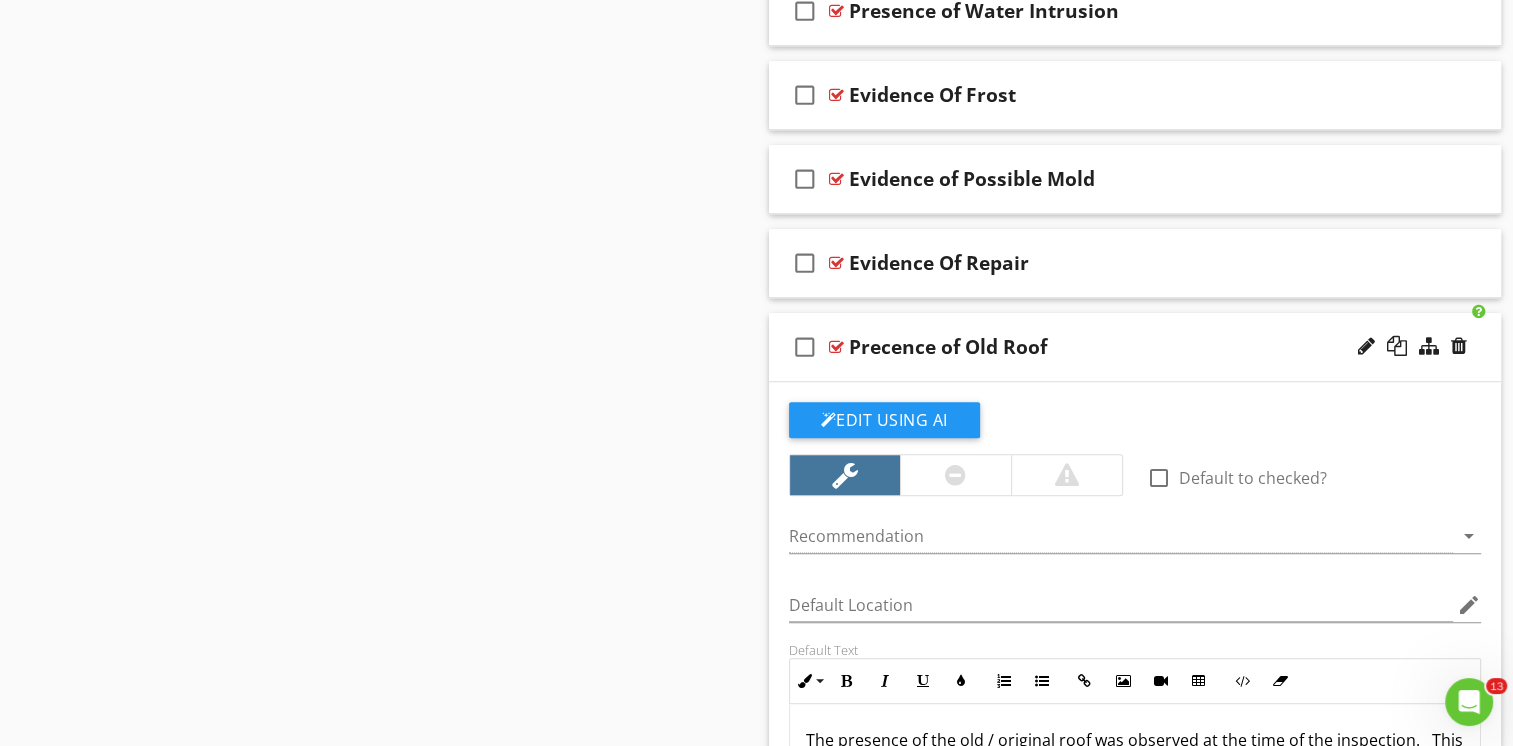 click on "check_box_outline_blank
Precence of Old Roof" at bounding box center [1135, 347] 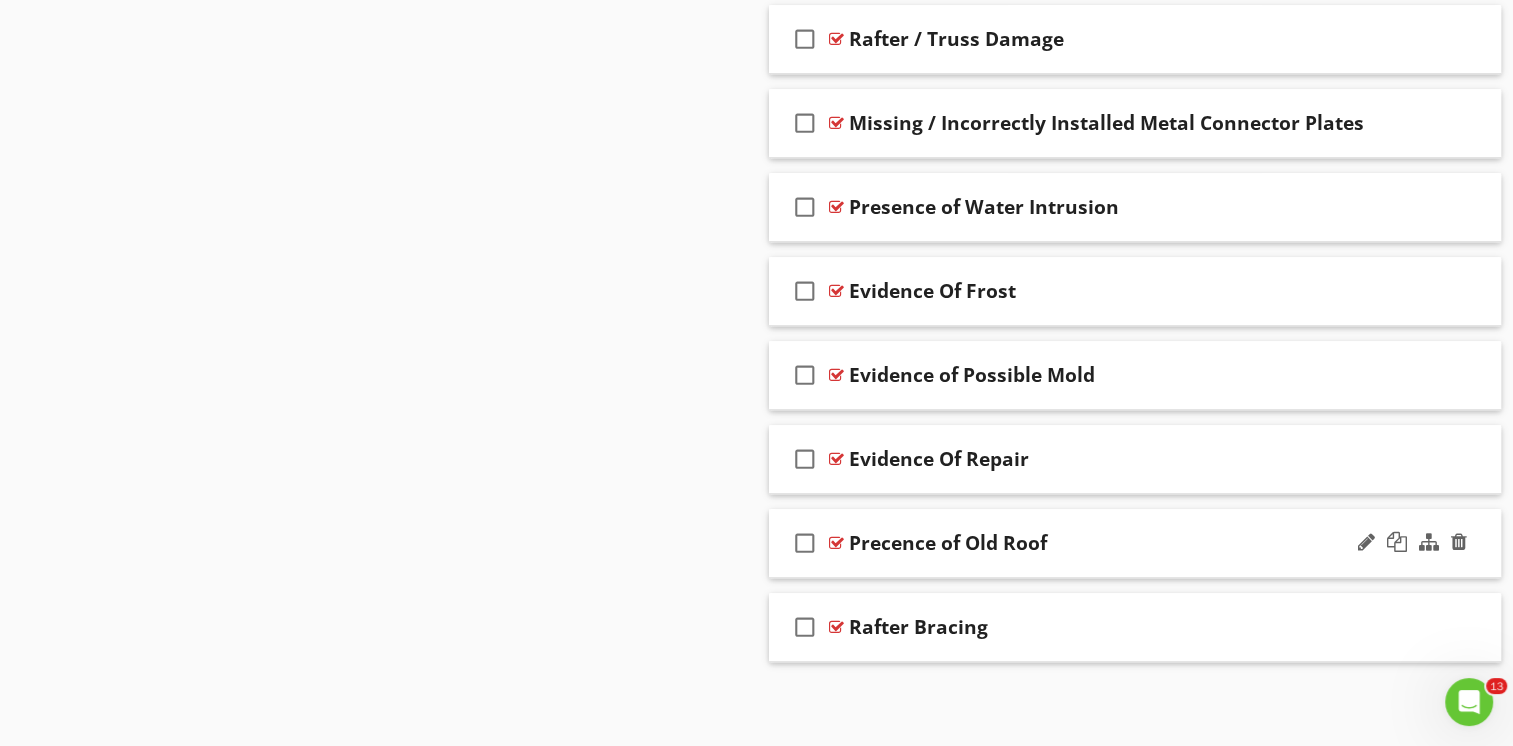 scroll, scrollTop: 1225, scrollLeft: 0, axis: vertical 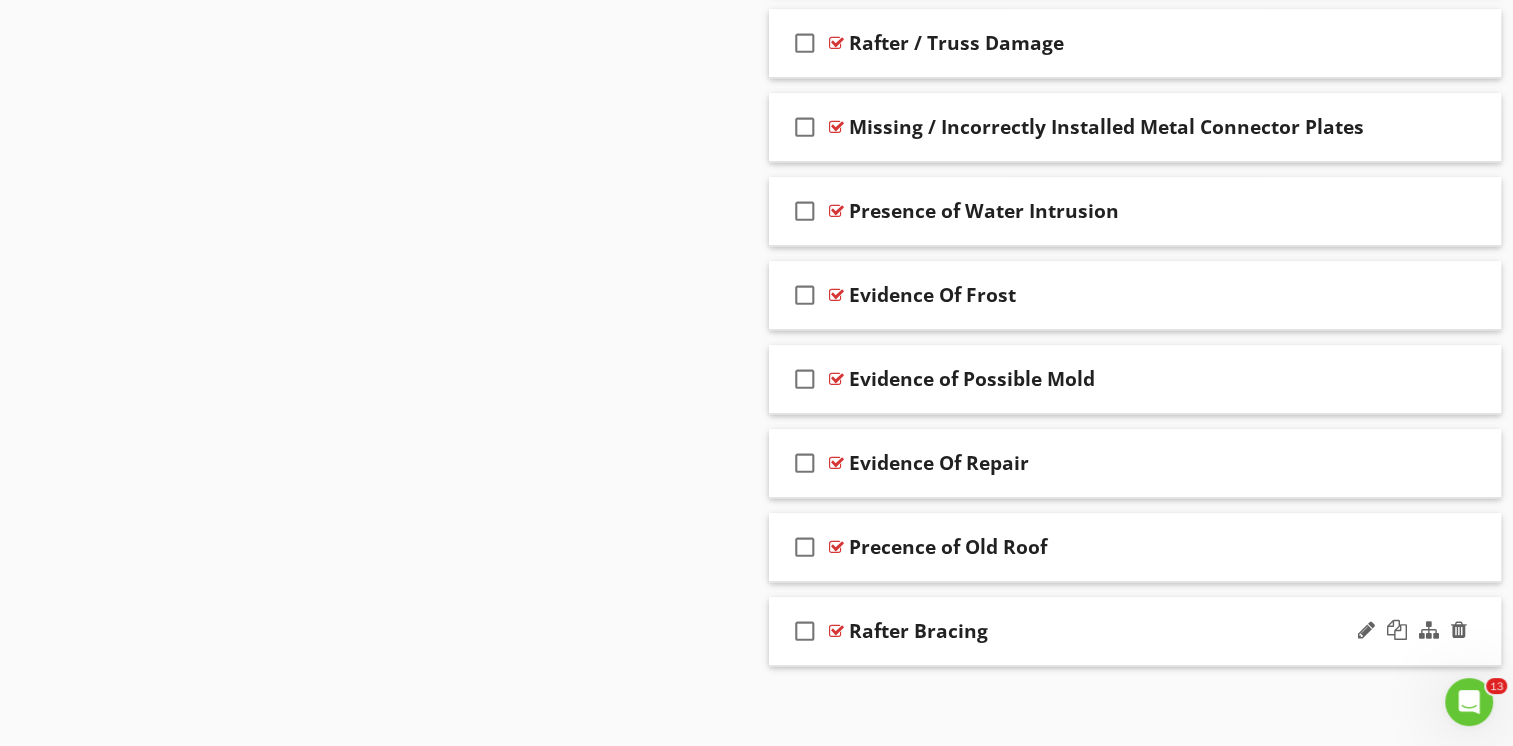 click on "Rafter Bracing" at bounding box center [1108, 631] 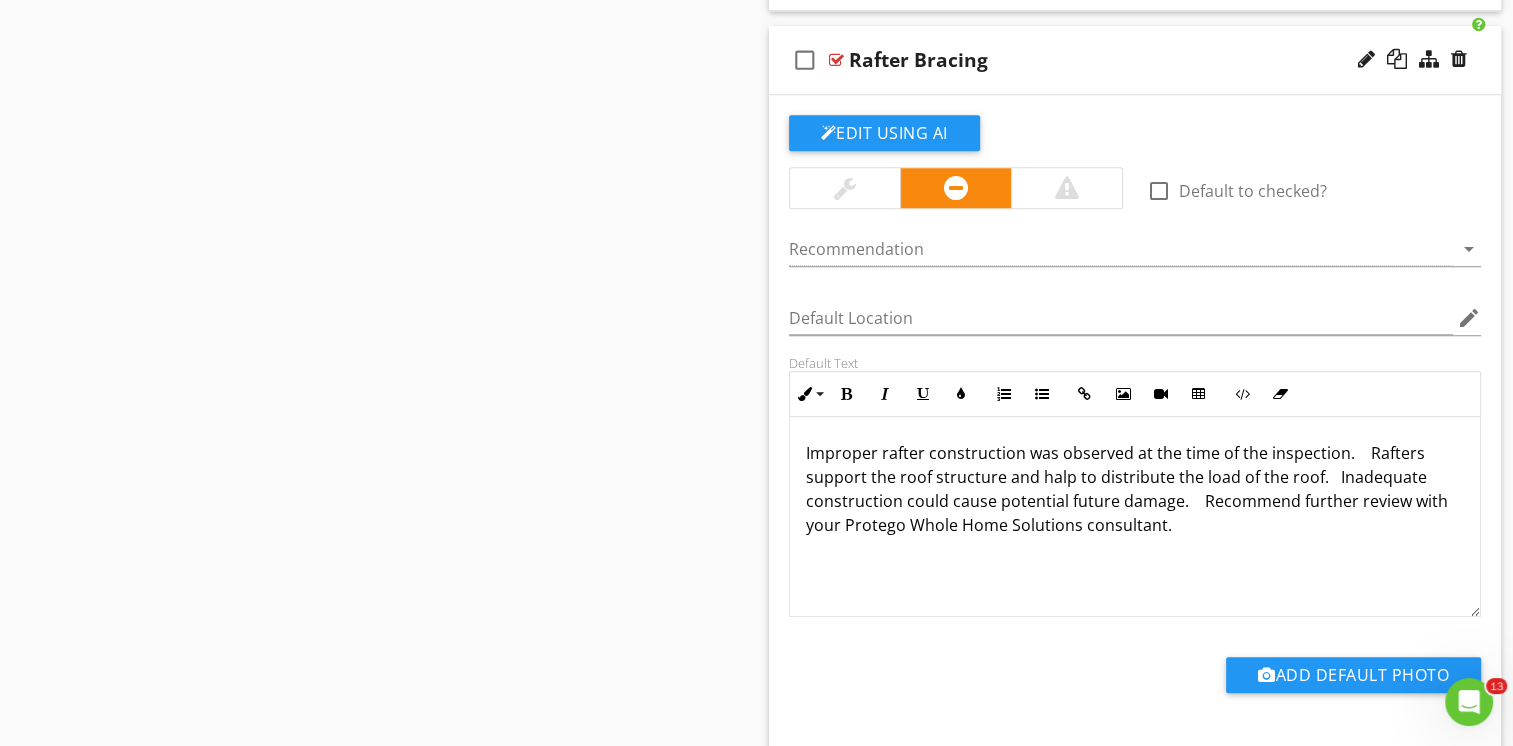 scroll, scrollTop: 1825, scrollLeft: 0, axis: vertical 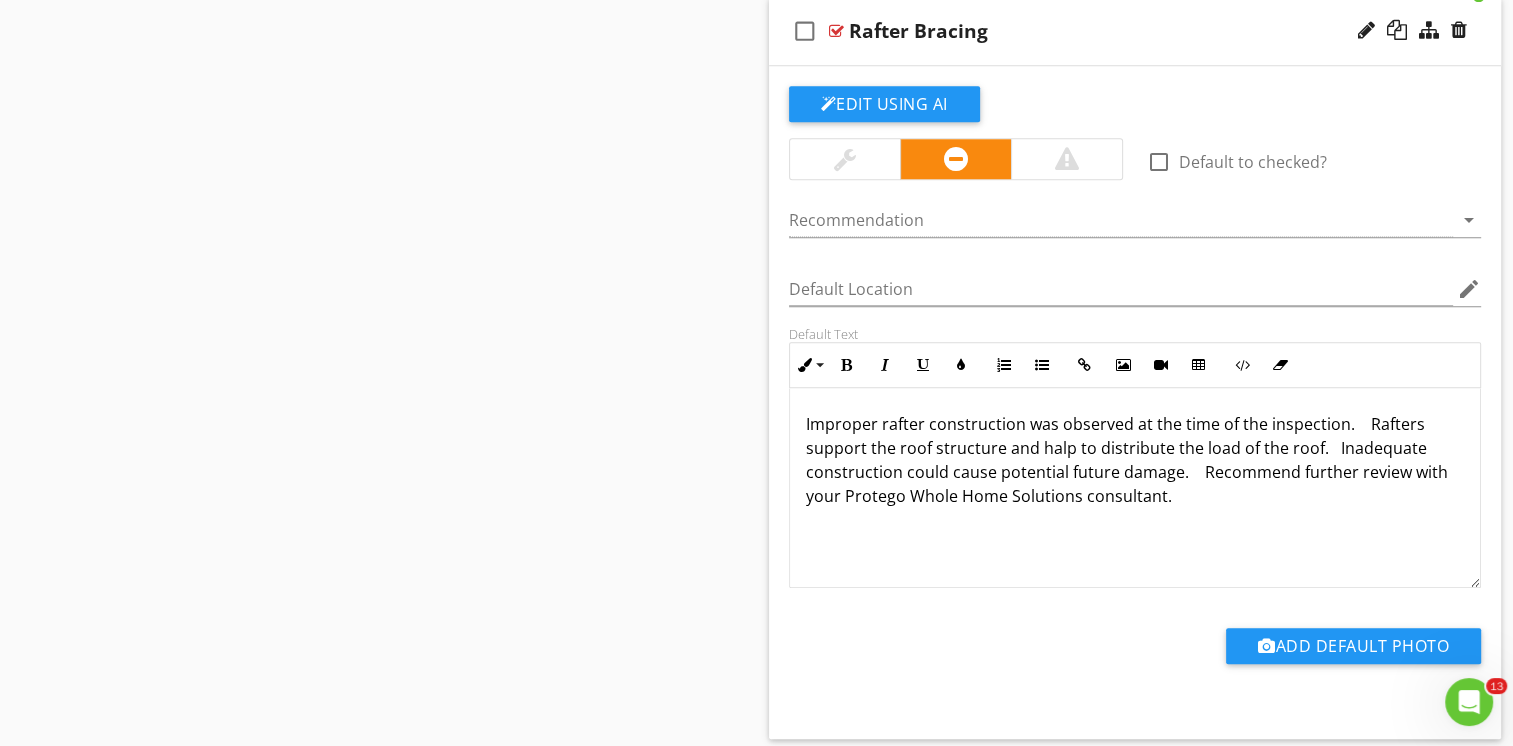 click on "Improper rafter construction was observed at the time of the inspection.    Rafters support the roof structure and halp to distribute the load of the roof.   Inadequate construction could cause potential future damage.    Recommend further review with your Protego Whole Home Solutions consultant." at bounding box center [1135, 460] 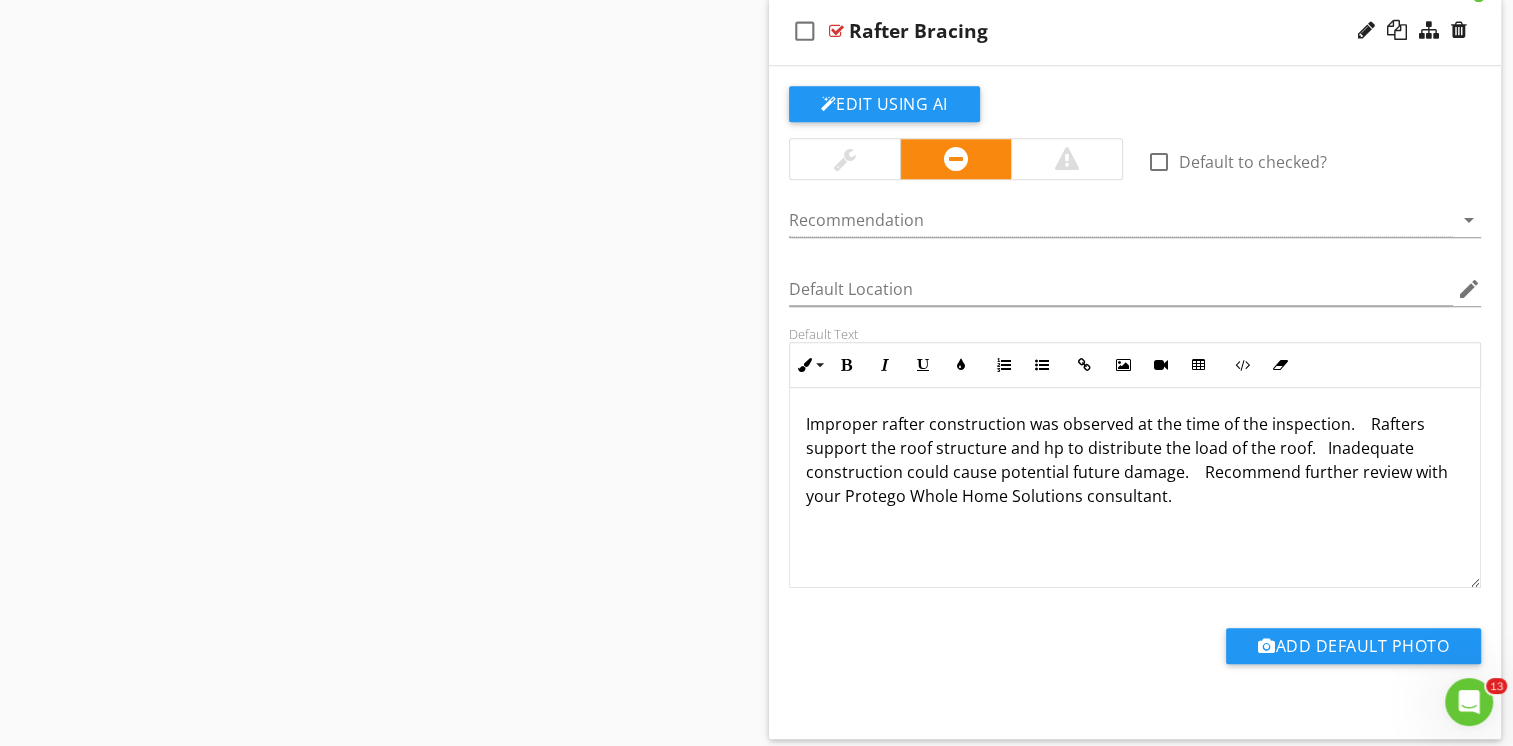 type 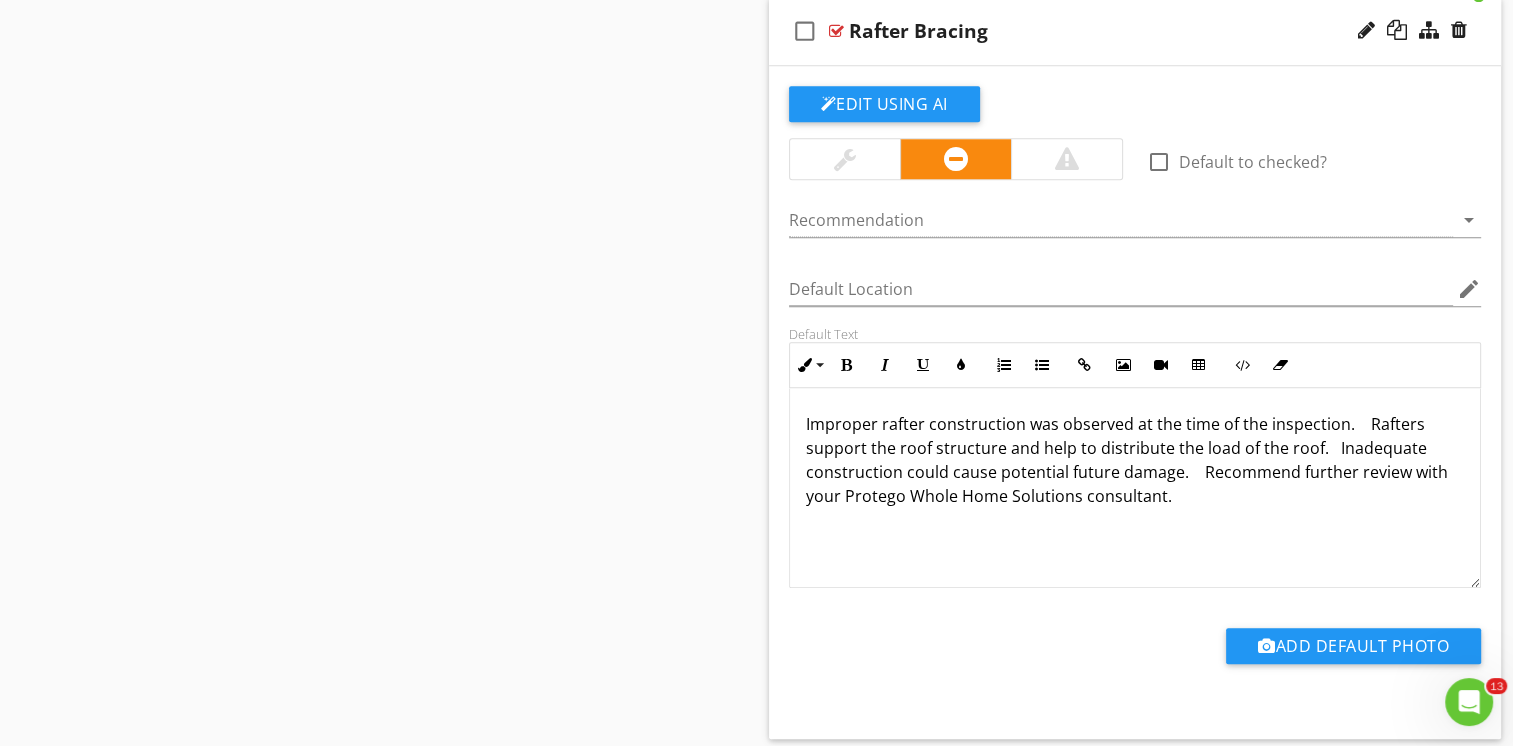 click on "check_box_outline_blank
Rafter Bracing" at bounding box center [1135, 31] 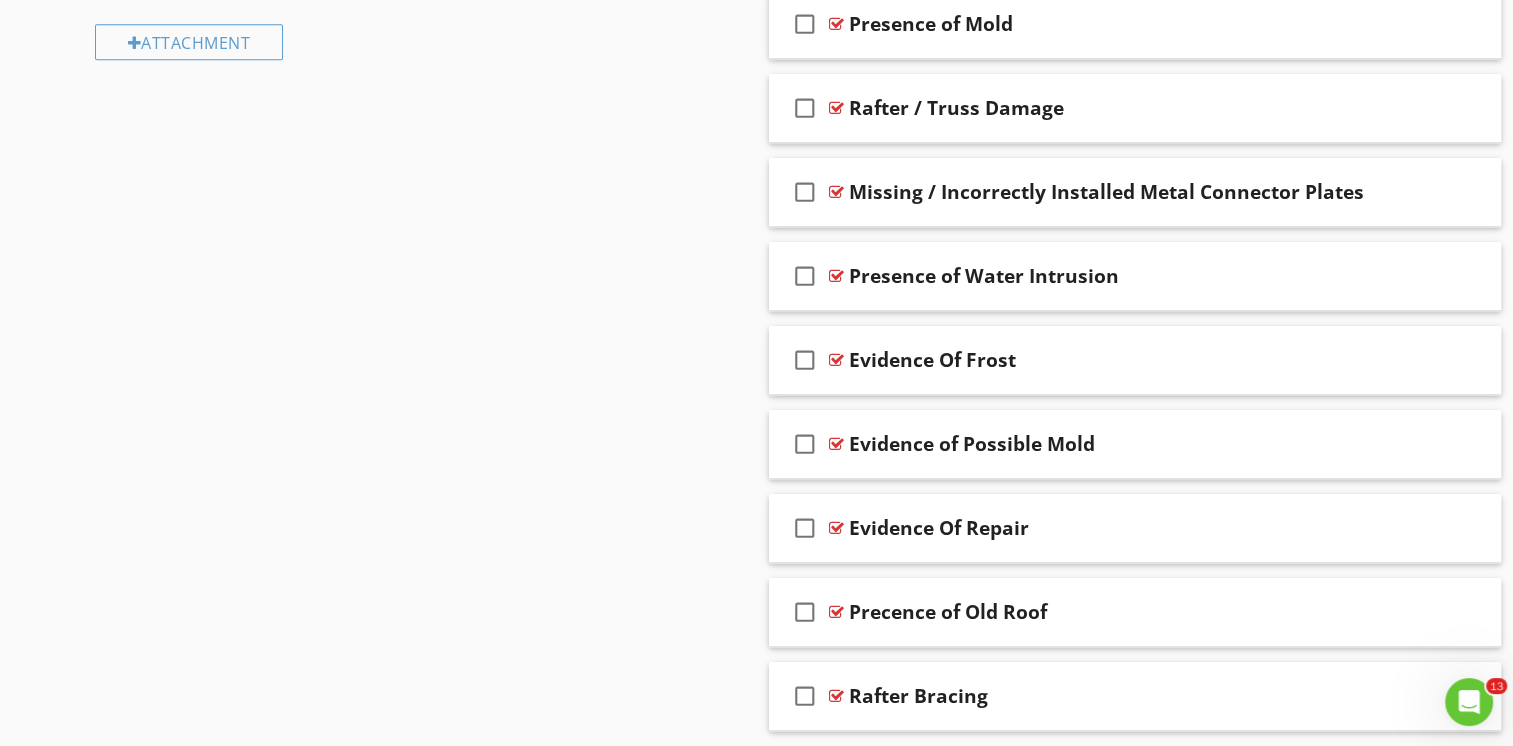 scroll, scrollTop: 1125, scrollLeft: 0, axis: vertical 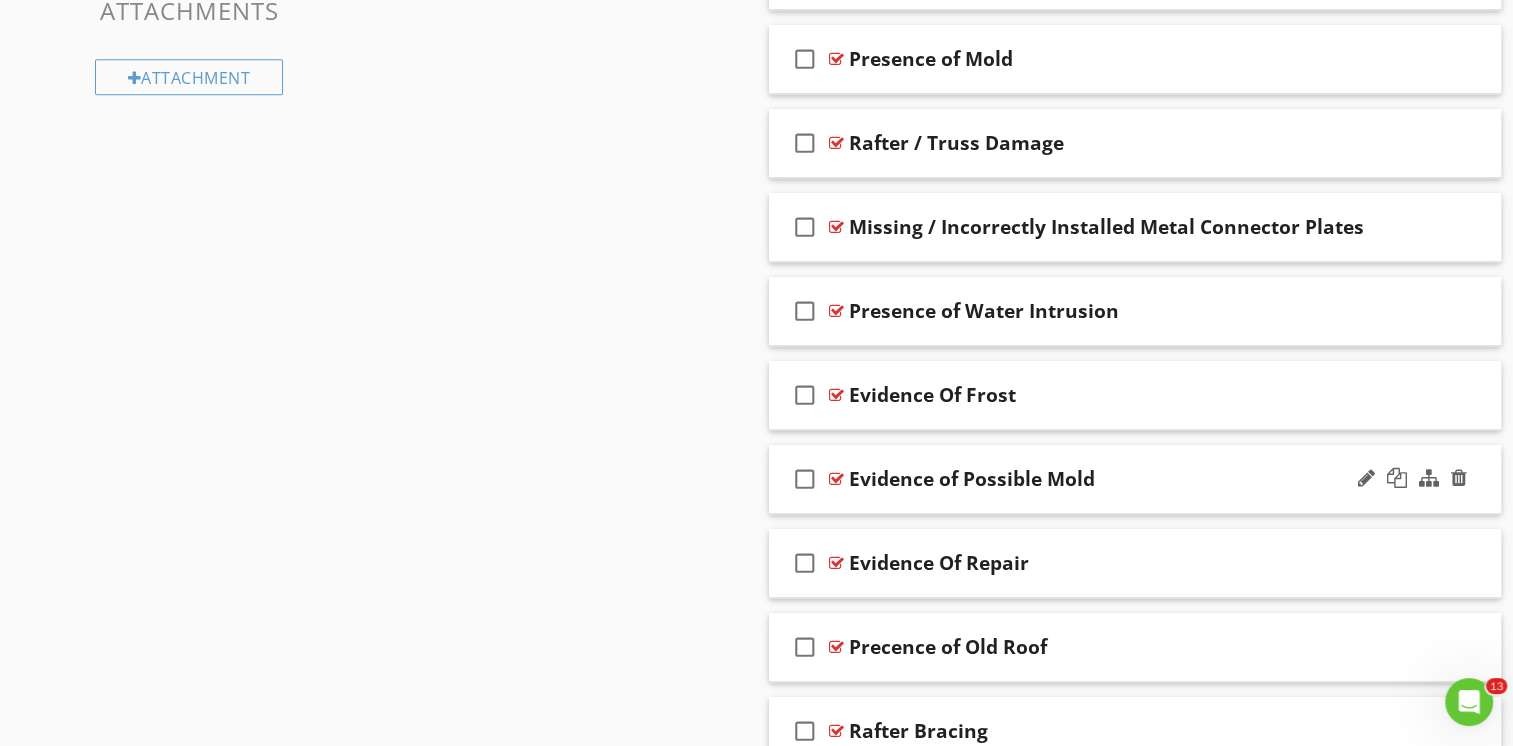 click on "check_box_outline_blank
Evidence of Possible Mold" at bounding box center [1135, 479] 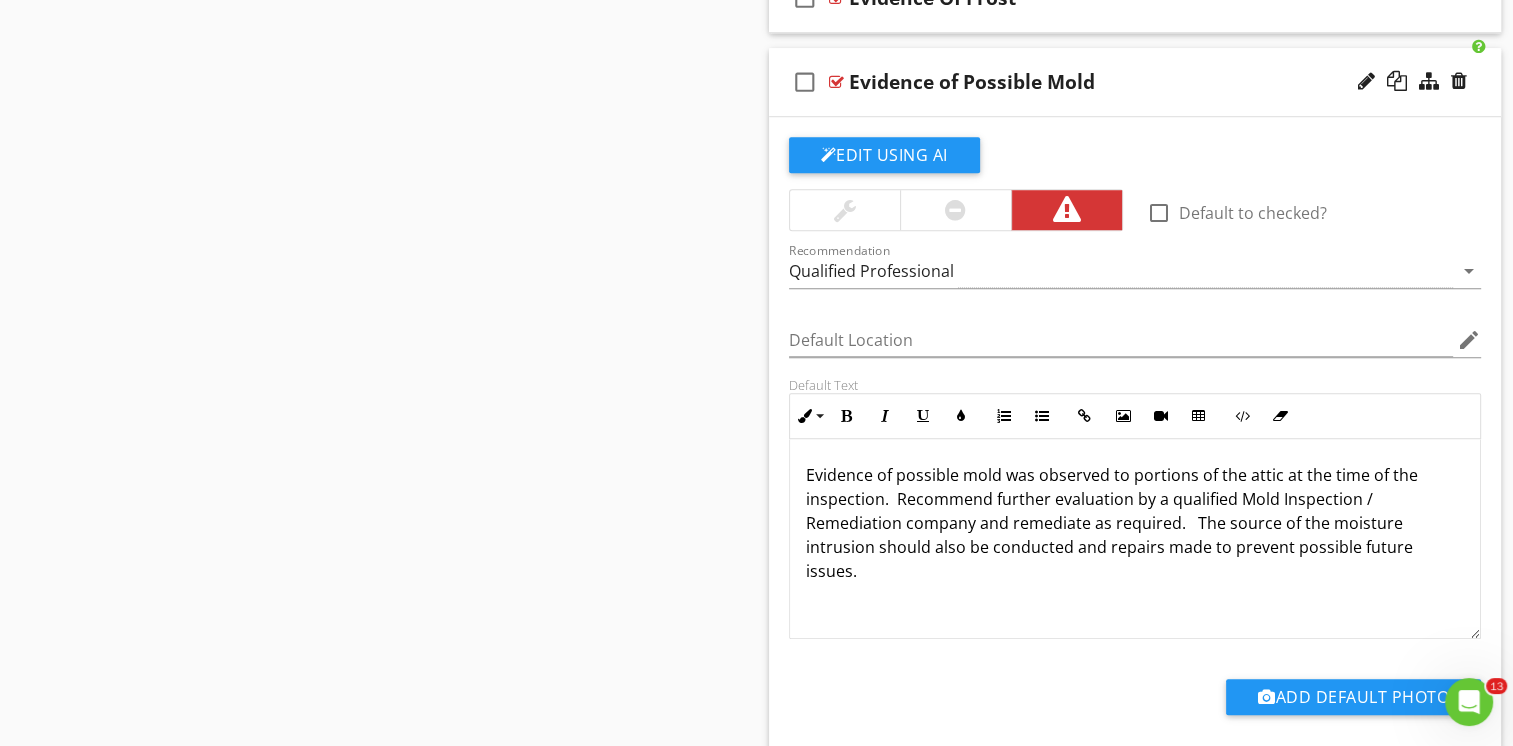 scroll, scrollTop: 1525, scrollLeft: 0, axis: vertical 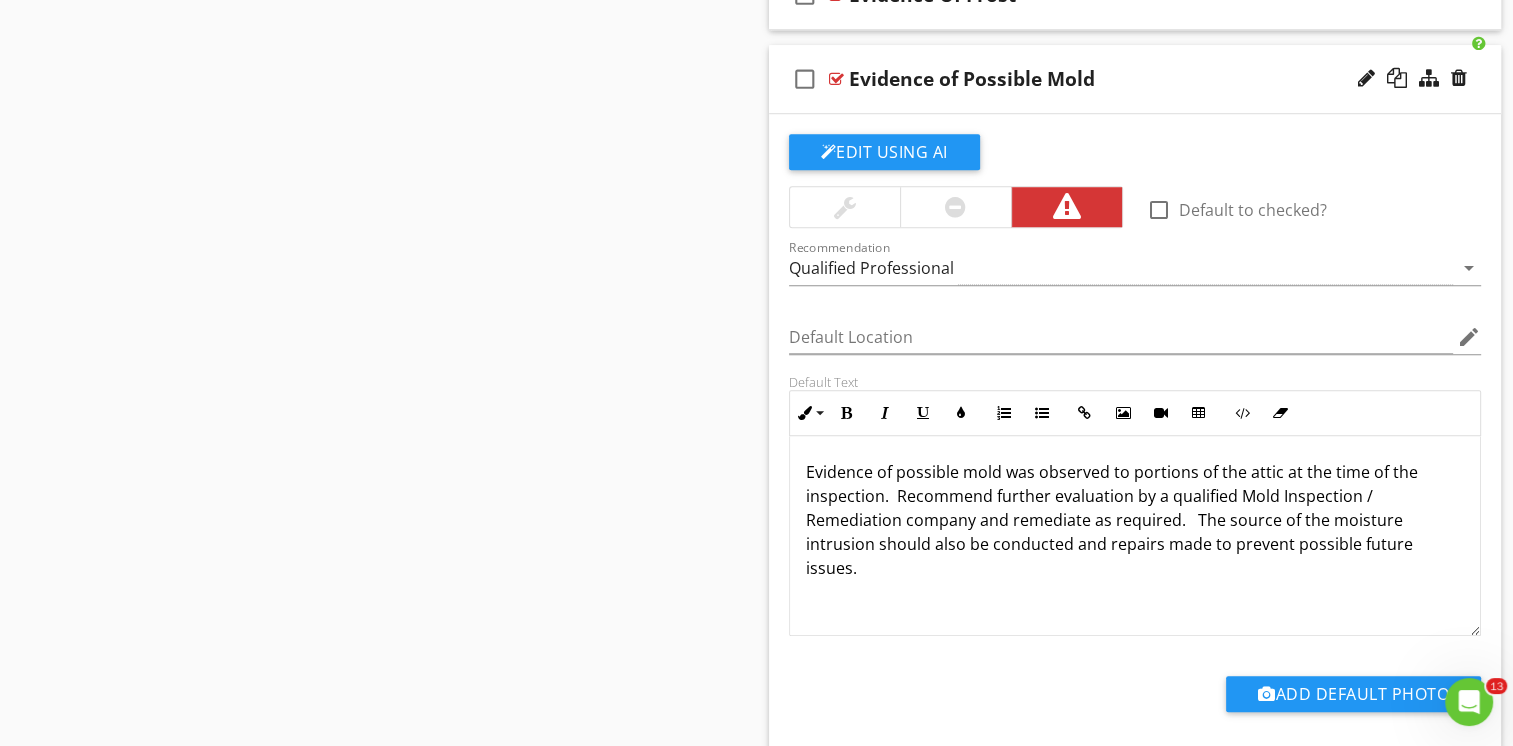 drag, startPoint x: 1196, startPoint y: 509, endPoint x: 1333, endPoint y: 562, distance: 146.89452 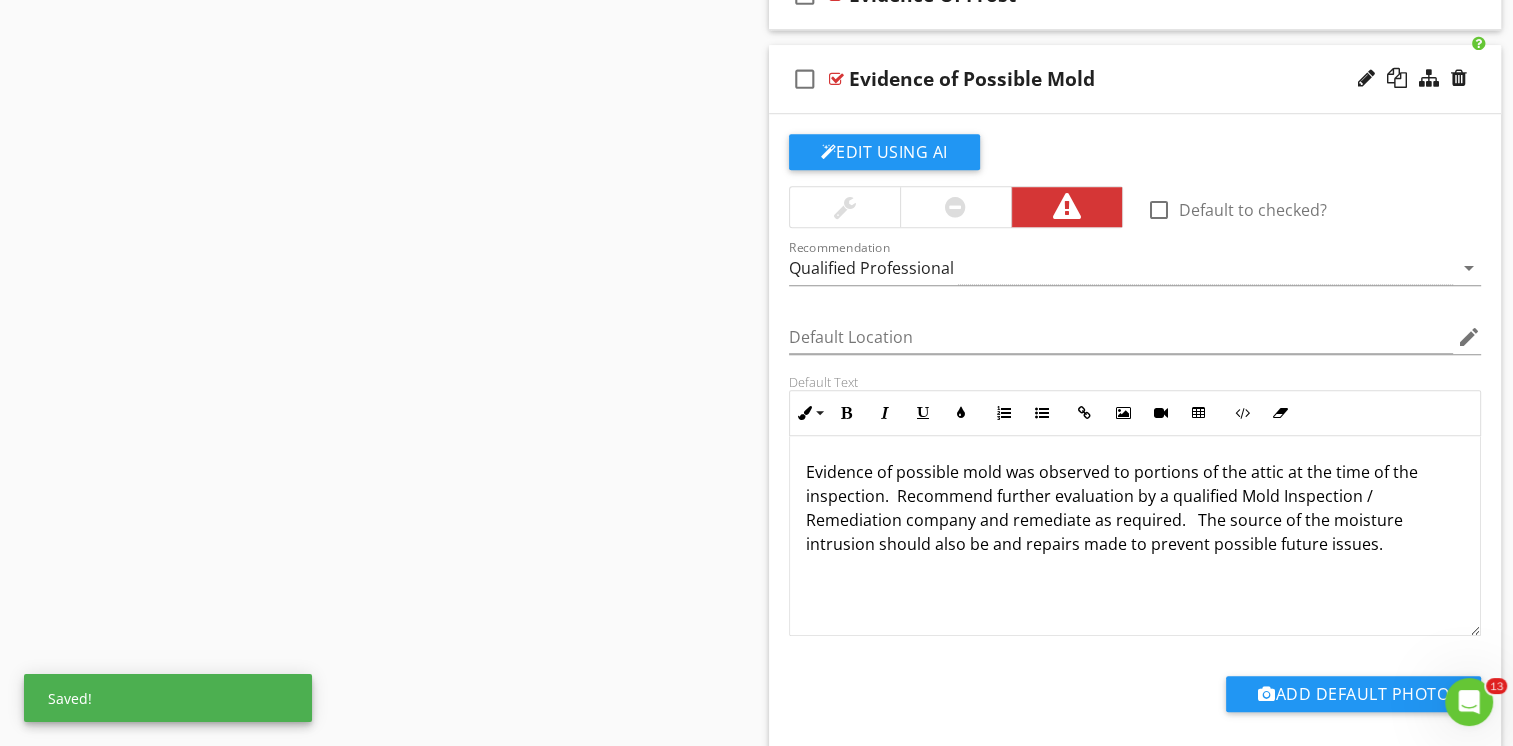 type 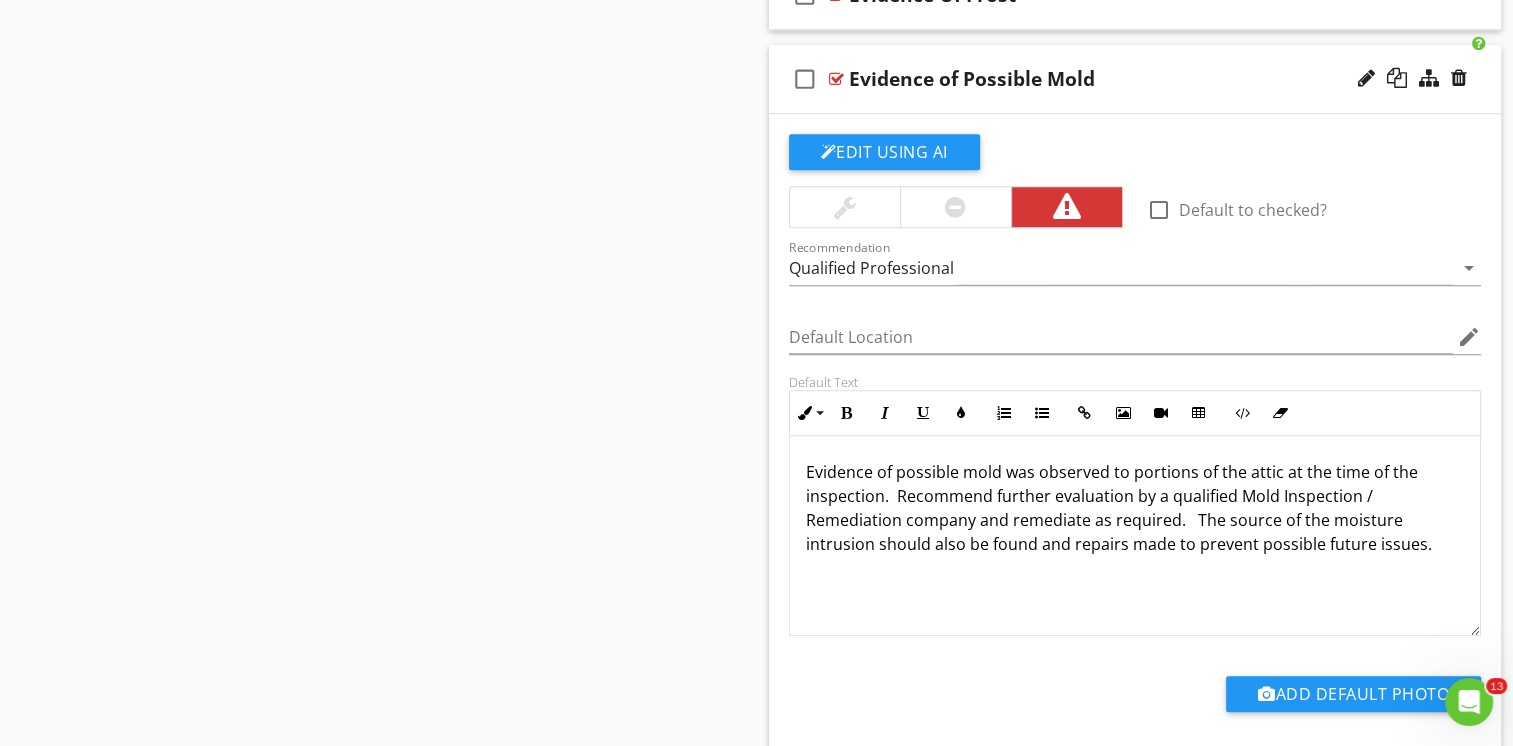 drag, startPoint x: 1192, startPoint y: 514, endPoint x: 1435, endPoint y: 546, distance: 245.09795 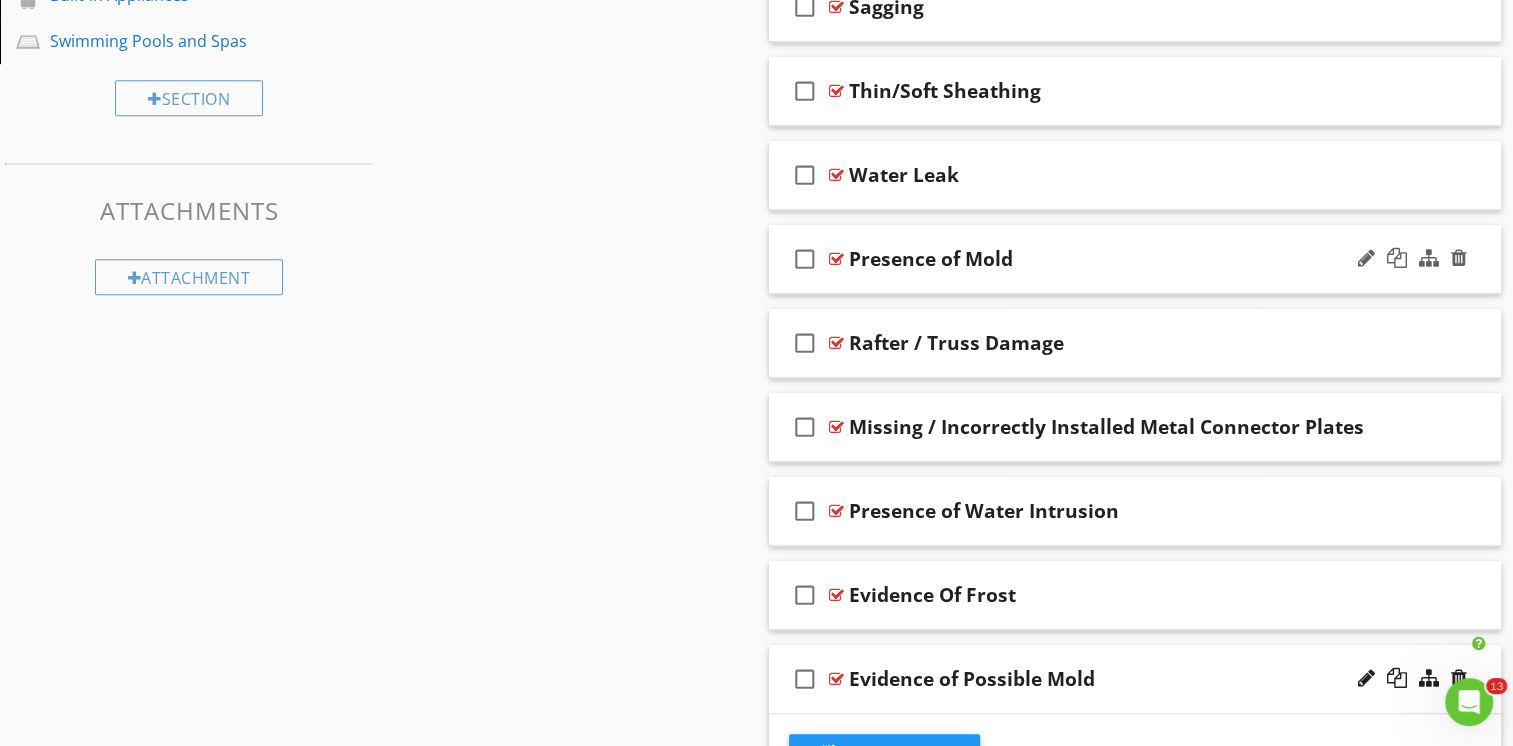 scroll, scrollTop: 825, scrollLeft: 0, axis: vertical 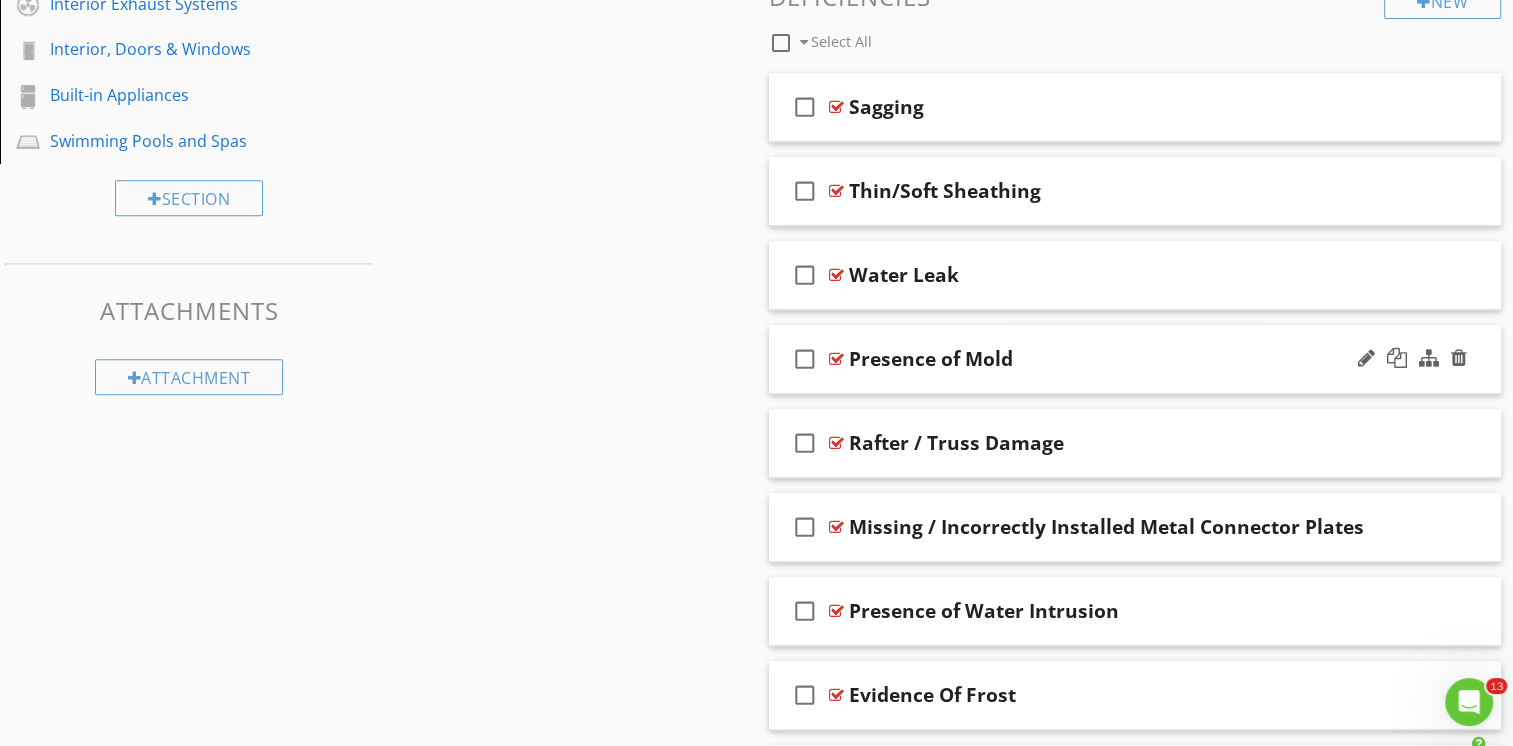 click on "check_box_outline_blank
Presence of Mold" at bounding box center (1135, 359) 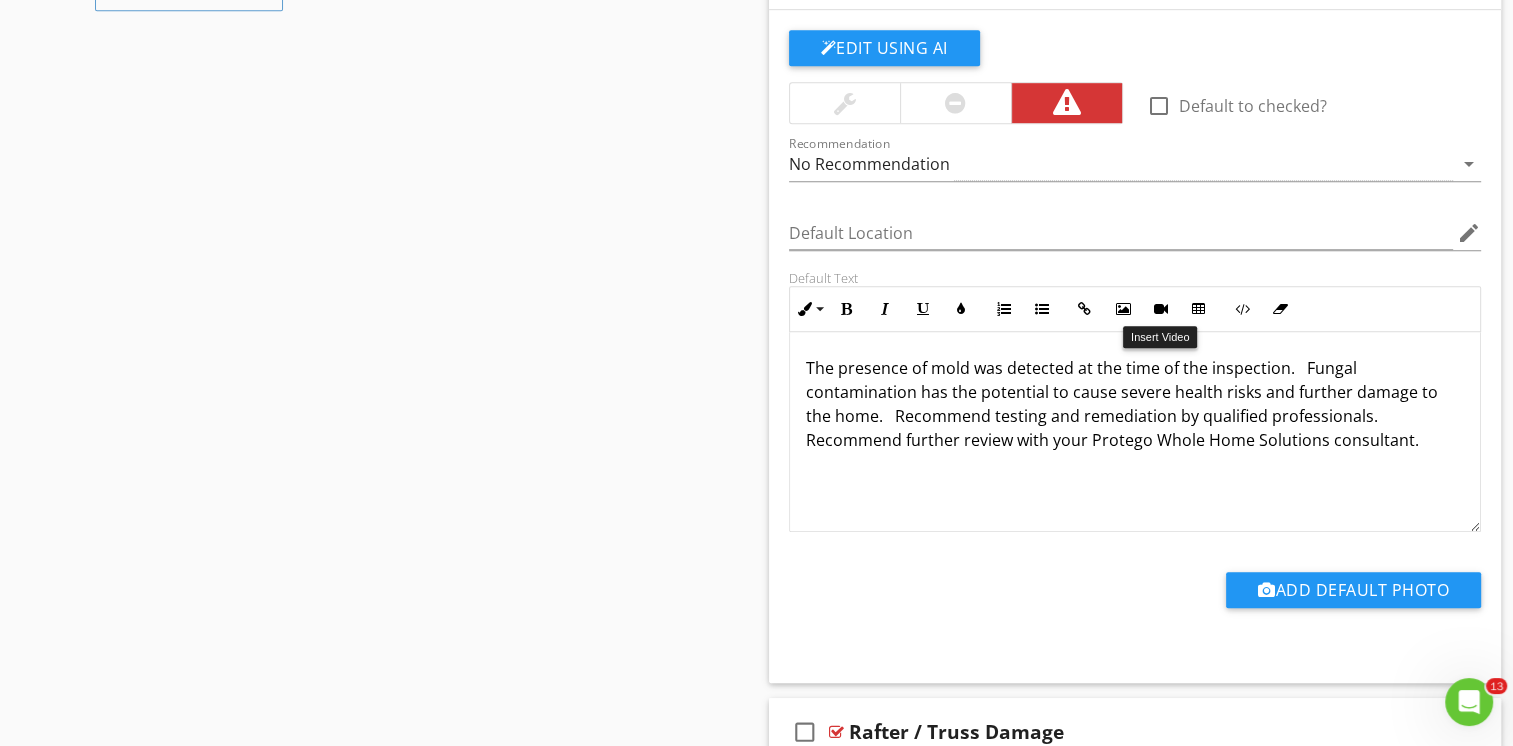 scroll, scrollTop: 1225, scrollLeft: 0, axis: vertical 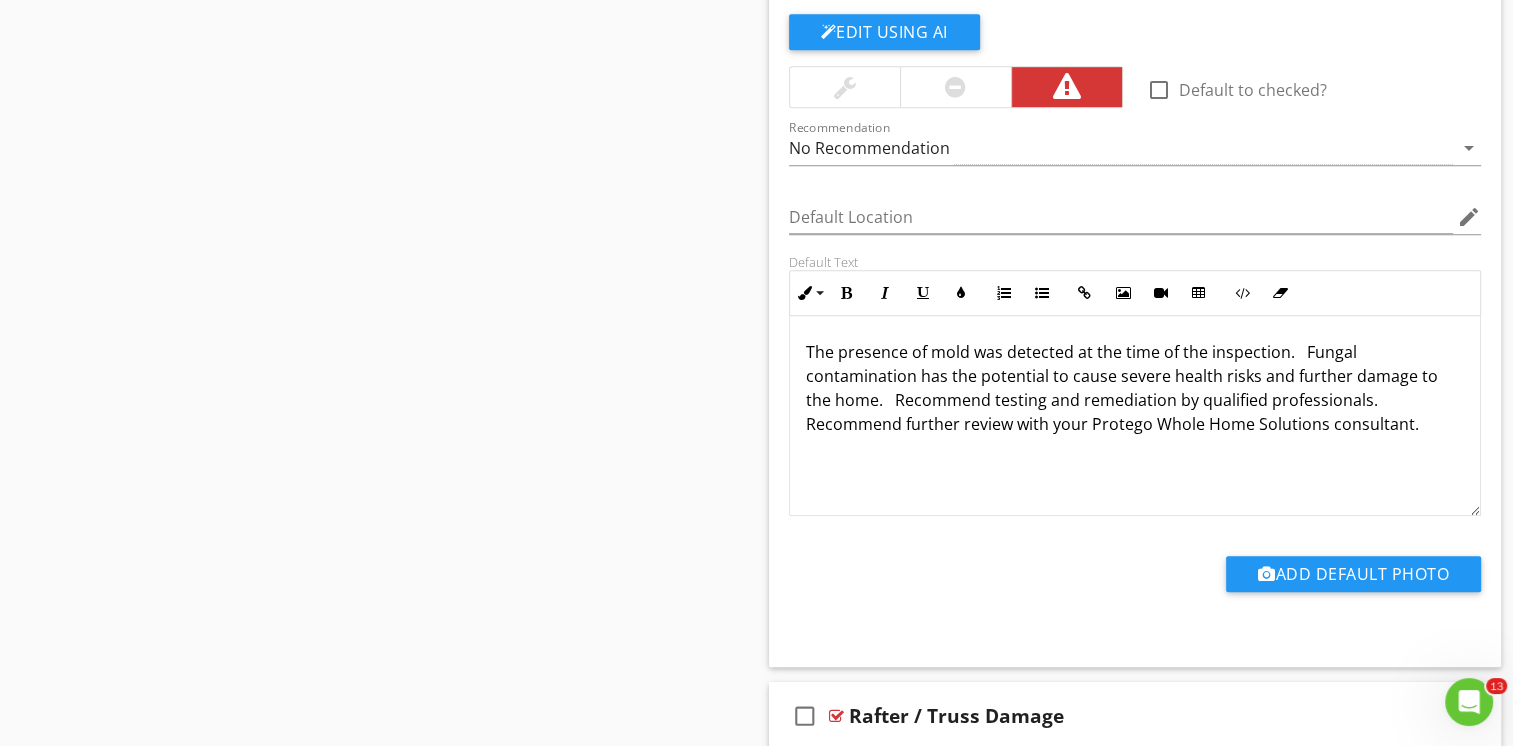 click on "The presence of mold was detected at the time of the inspection.   Fungal contamination has the potential to cause severe health risks and further damage to the home.   Recommend testing and remediation by qualified professionals.   Recommend further review with your Protego Whole Home Solutions consultant." at bounding box center [1135, 388] 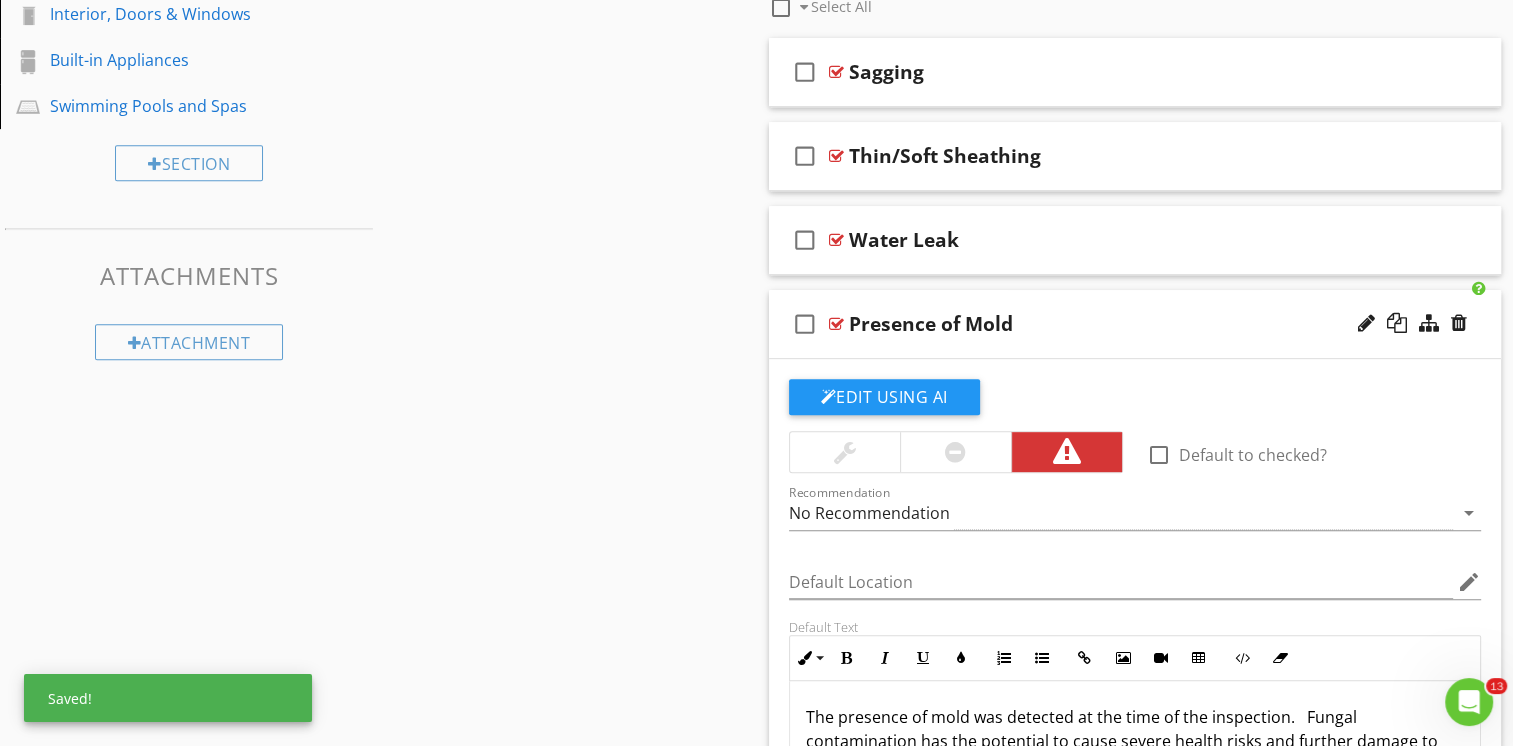scroll, scrollTop: 825, scrollLeft: 0, axis: vertical 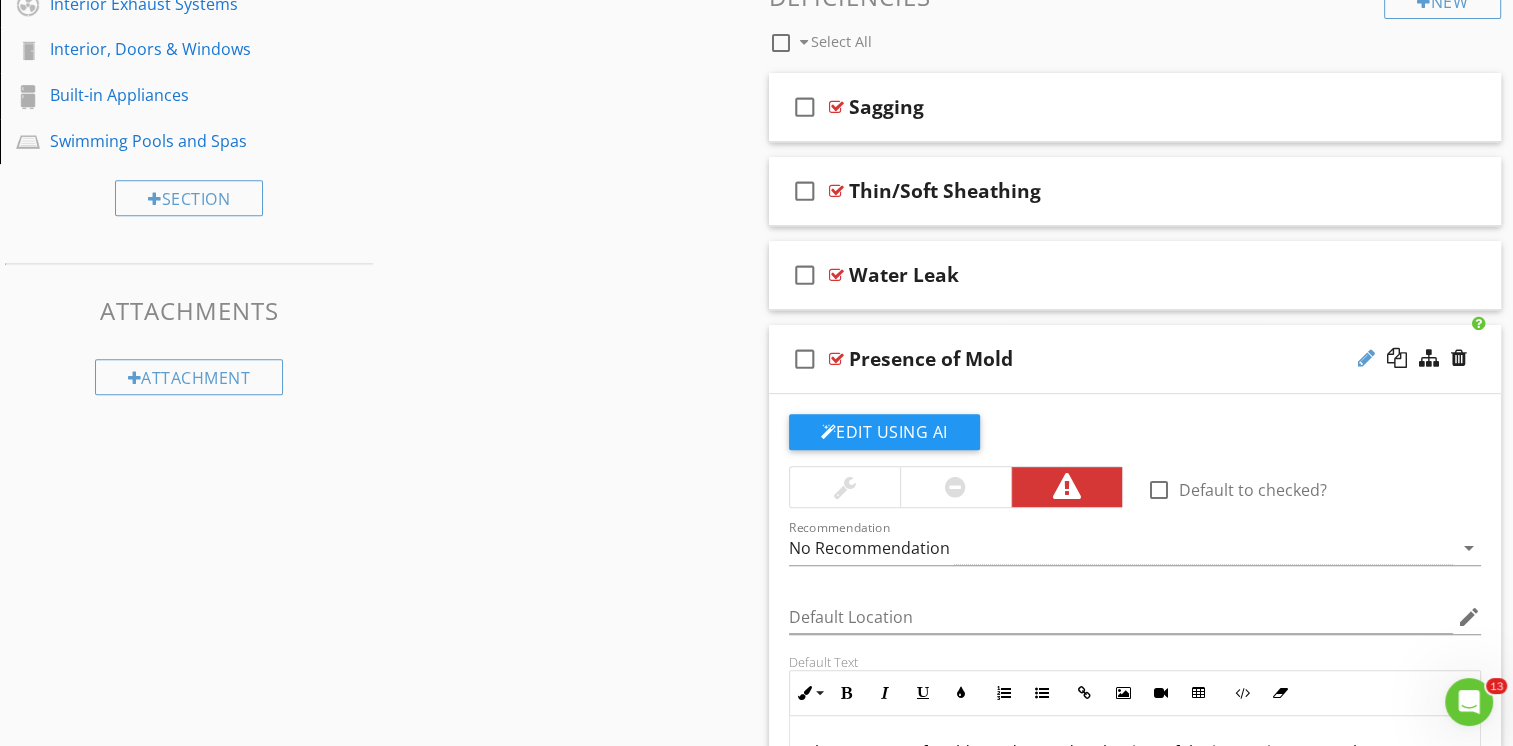 click at bounding box center (1366, 358) 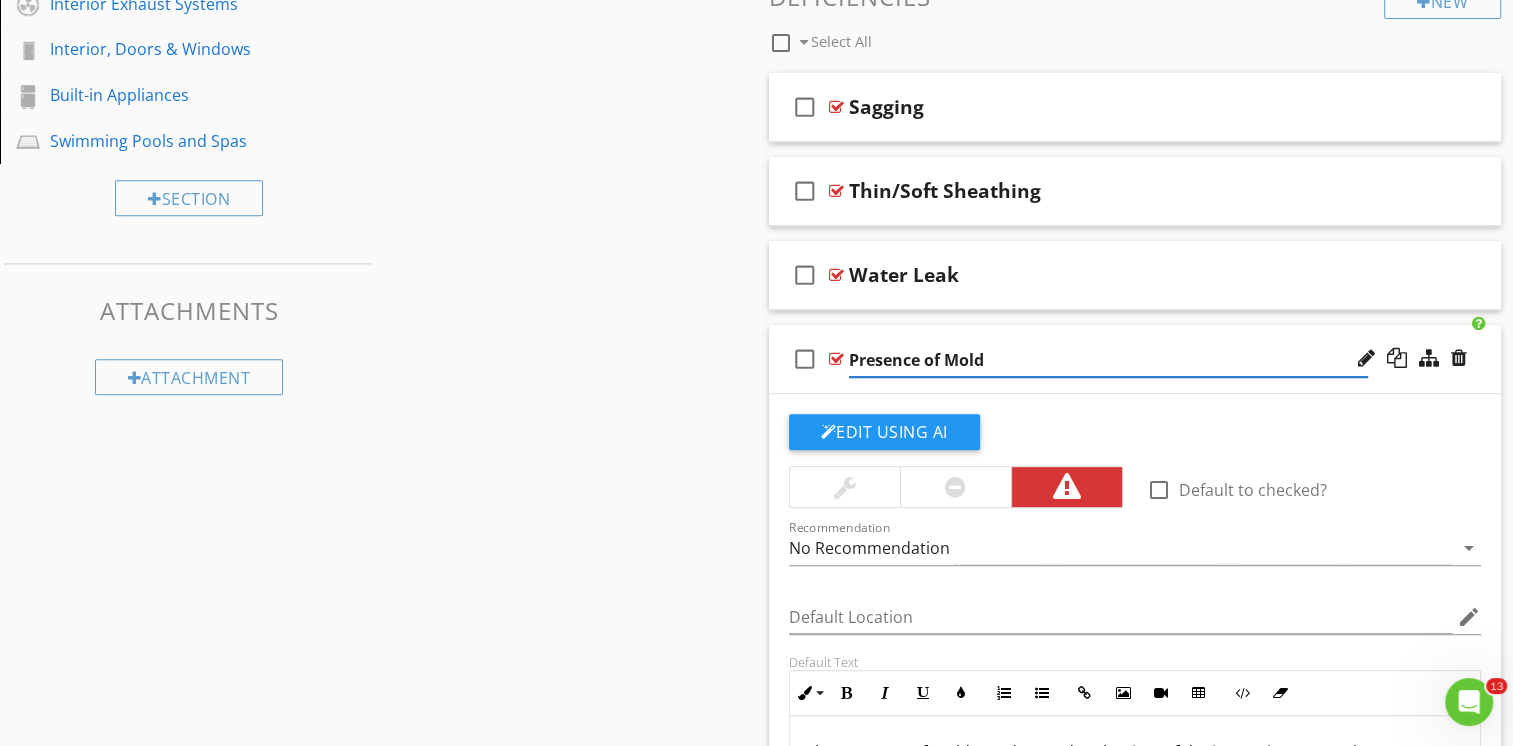 click on "Sections
Inspection Details           Roof           Exterior           Cooling           Garage           Heating           Basement, Foundation, Crawlspace & Structure           Electrical           Plumbing           Fireplace / Woodstove           Attic           Interior Exhaust Systems           Interior, Doors & Windows           Built-in Appliances           Swimming Pools and Spas
Section
Attachments
Attachment
Items
General           Attic Insulation           Roof Structure & Attic           Ventilation           Exhaust Systems
Item
Comments
New
Informational
New
Limitations   check_box_outline_blank     Select All     check_box_outline_blank
No Attic Access
check_box_outline_blank" at bounding box center (756, 936) 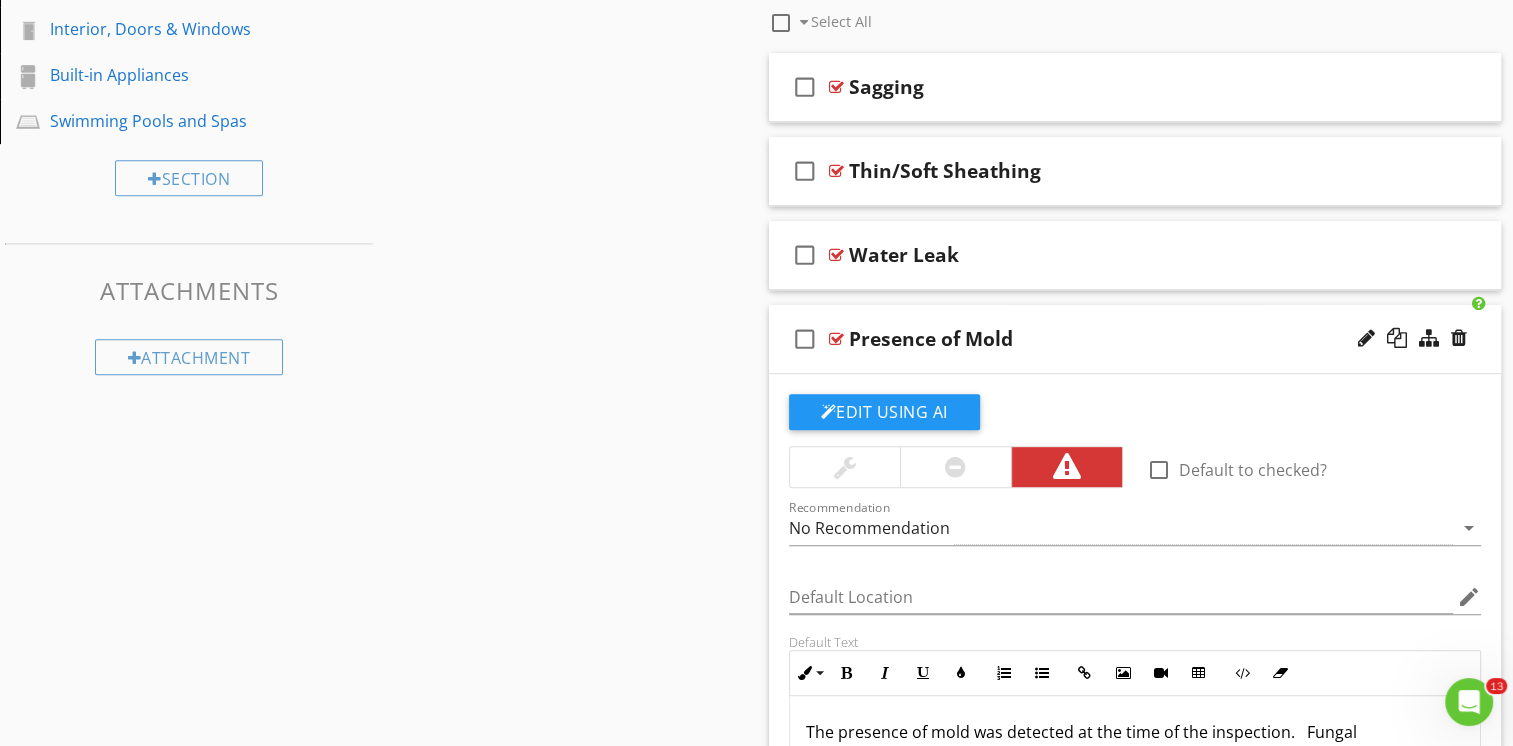 scroll, scrollTop: 825, scrollLeft: 0, axis: vertical 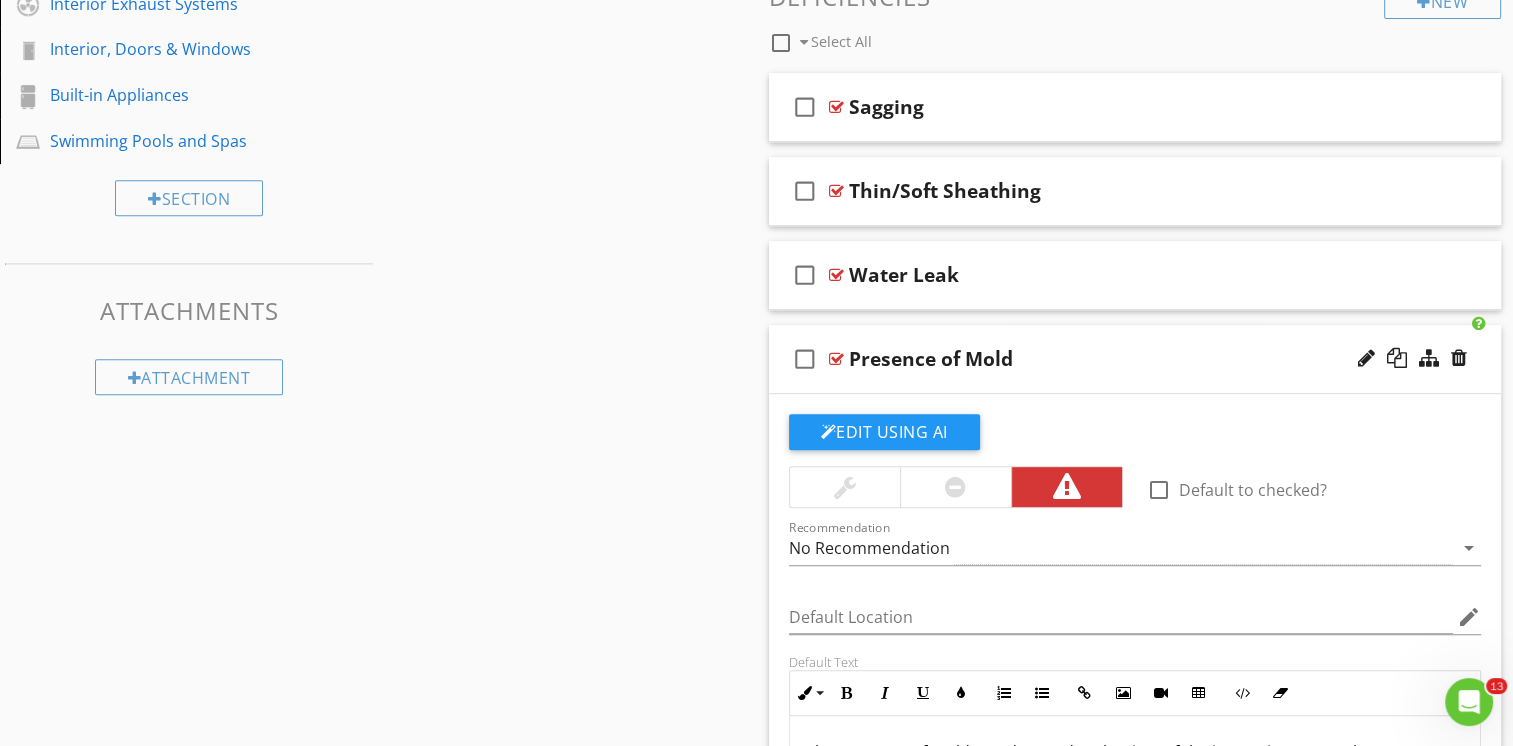 click on "check_box_outline_blank
Presence of Mold" at bounding box center [1135, 359] 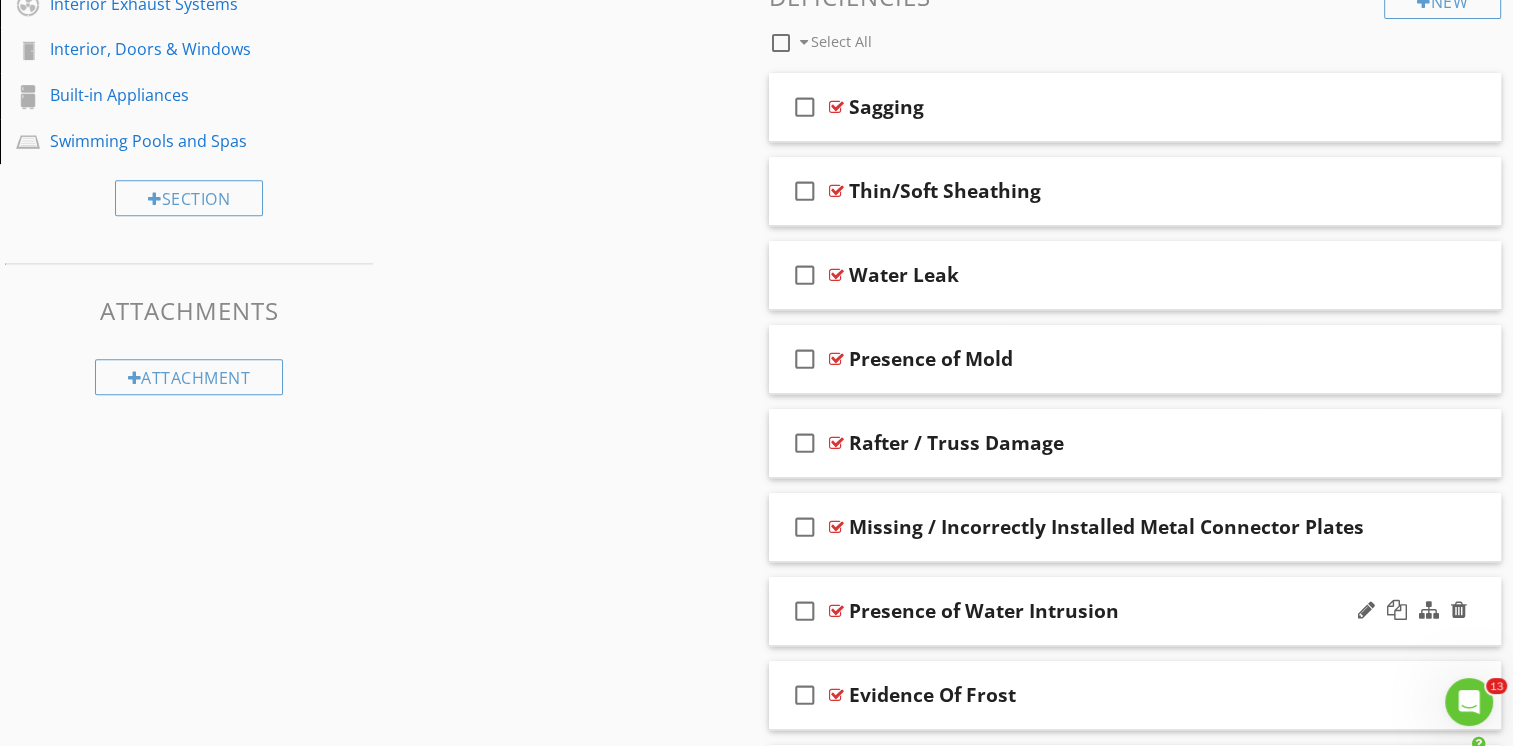 click on "Presence of Water Intrusion" at bounding box center (1108, 611) 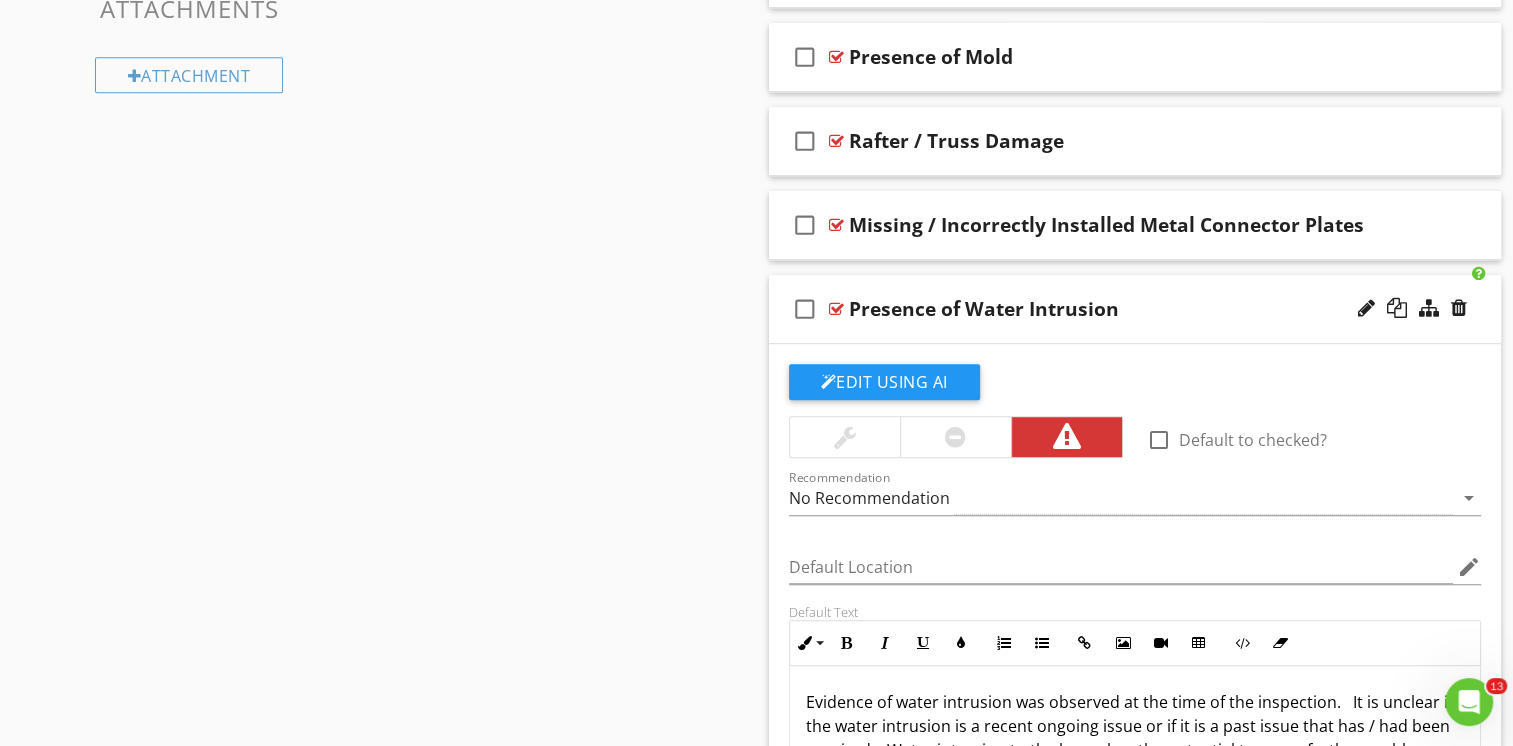 scroll, scrollTop: 1225, scrollLeft: 0, axis: vertical 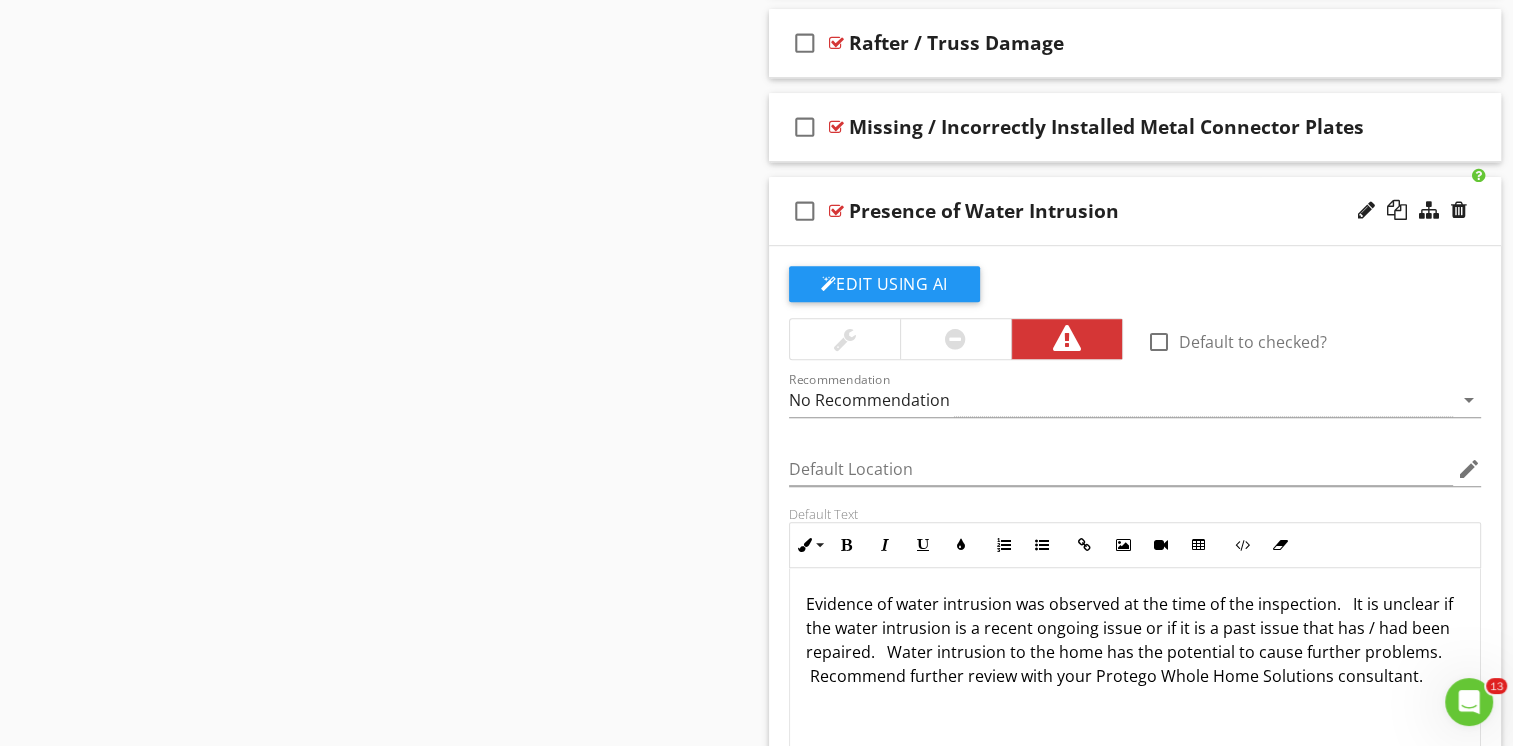 click on "check_box_outline_blank
Presence of Water Intrusion" at bounding box center [1135, 211] 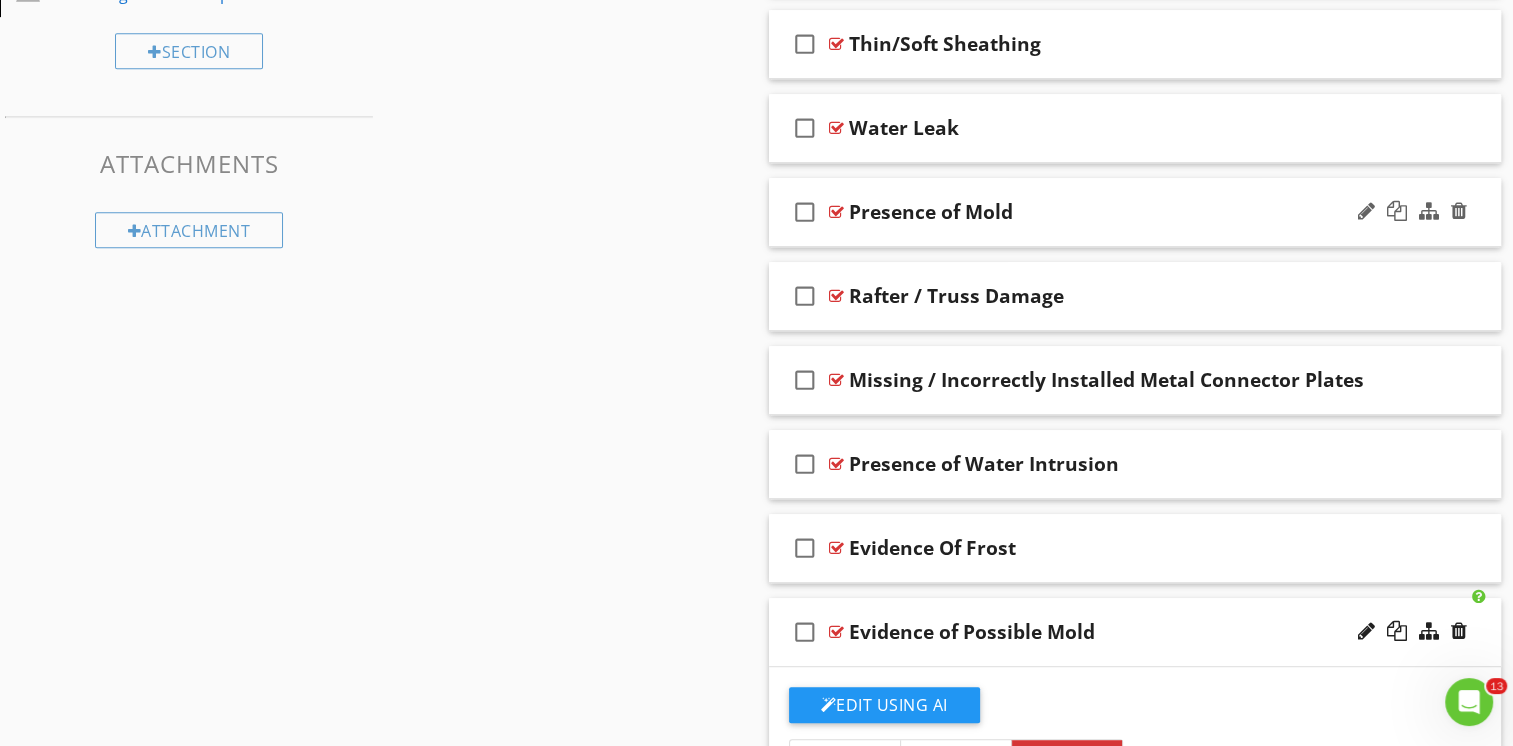 scroll, scrollTop: 925, scrollLeft: 0, axis: vertical 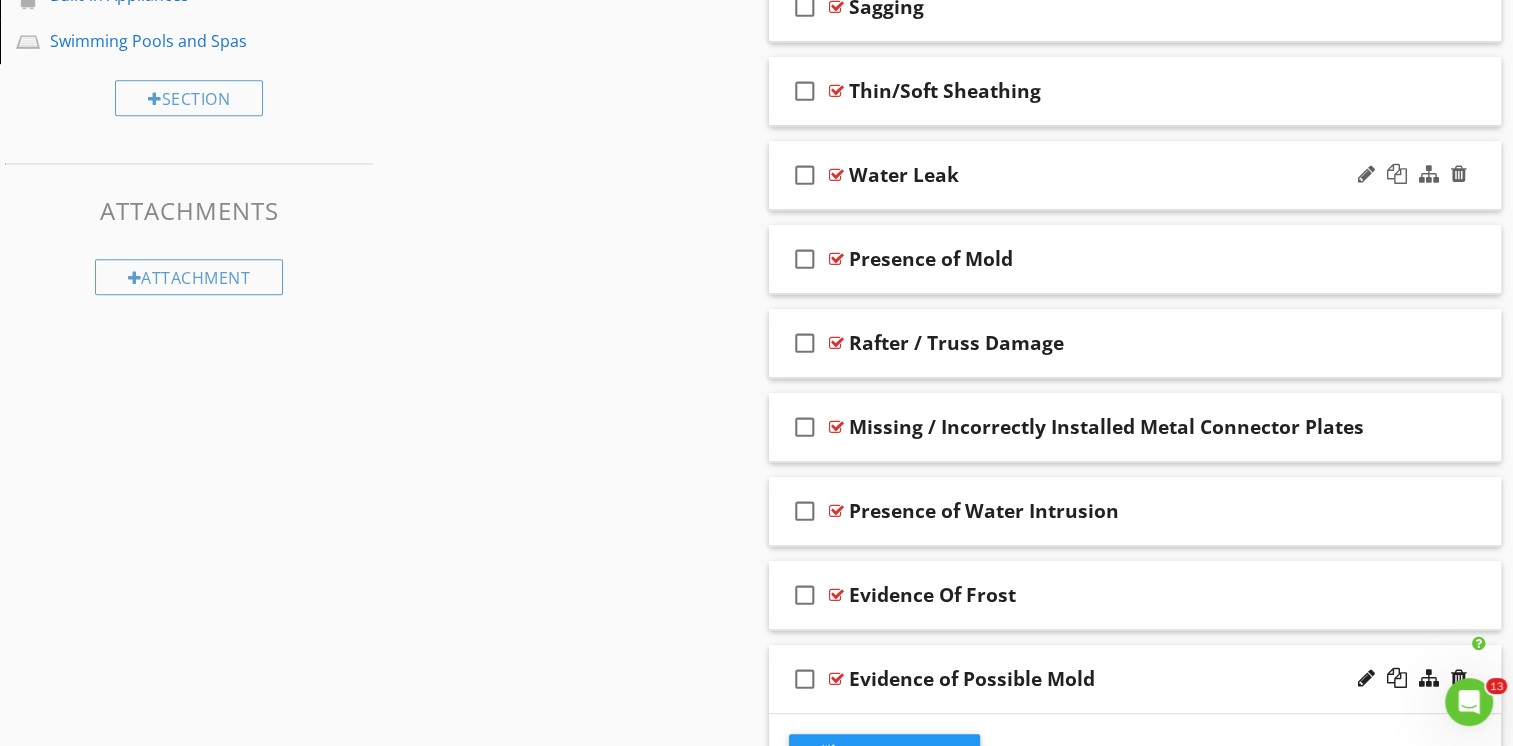click on "check_box_outline_blank
Water Leak" at bounding box center (1135, 175) 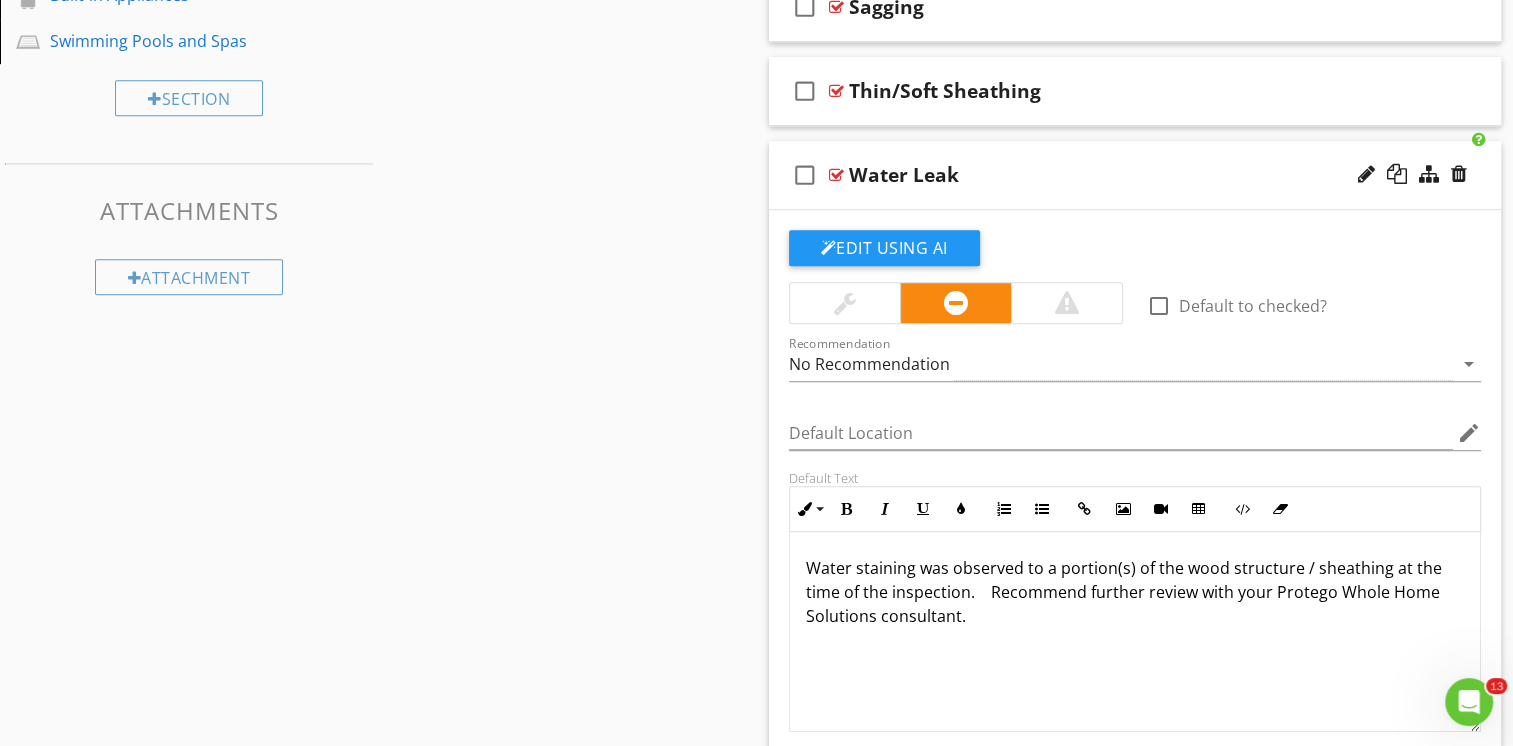 click on "Water Leak" at bounding box center (1108, 175) 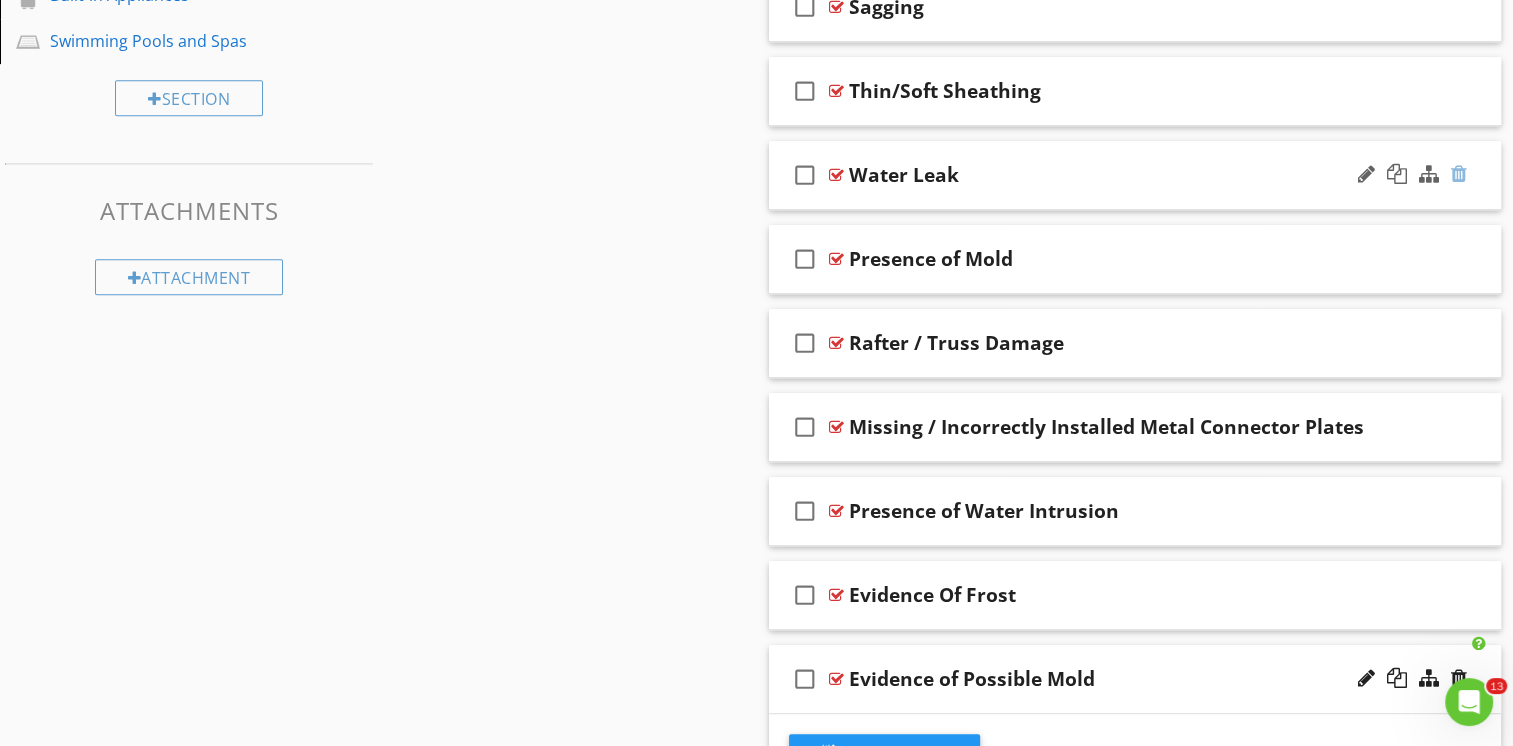 click at bounding box center (1459, 174) 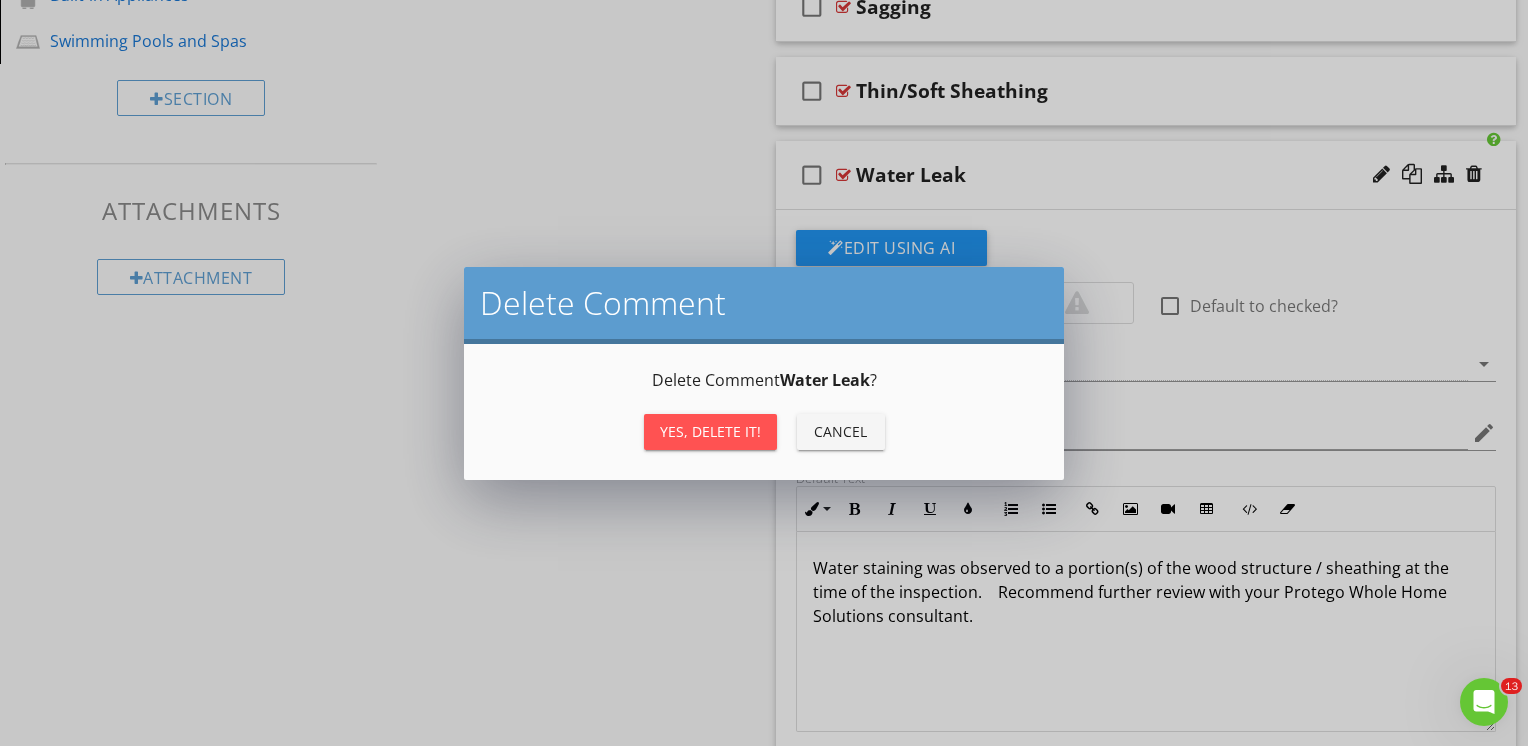 click on "Yes, Delete it!" at bounding box center (710, 431) 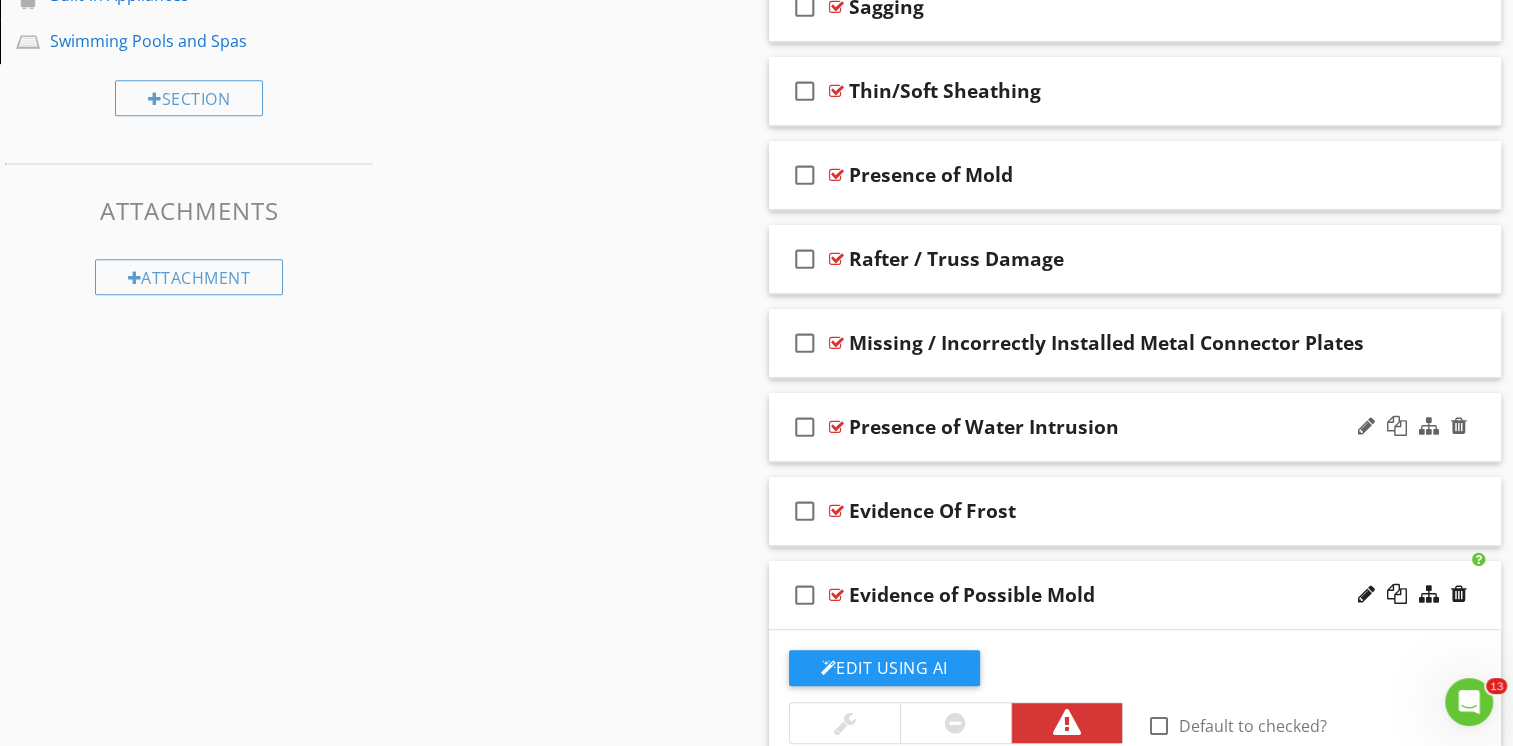 click on "check_box_outline_blank
Presence of Water Intrusion" at bounding box center [1135, 427] 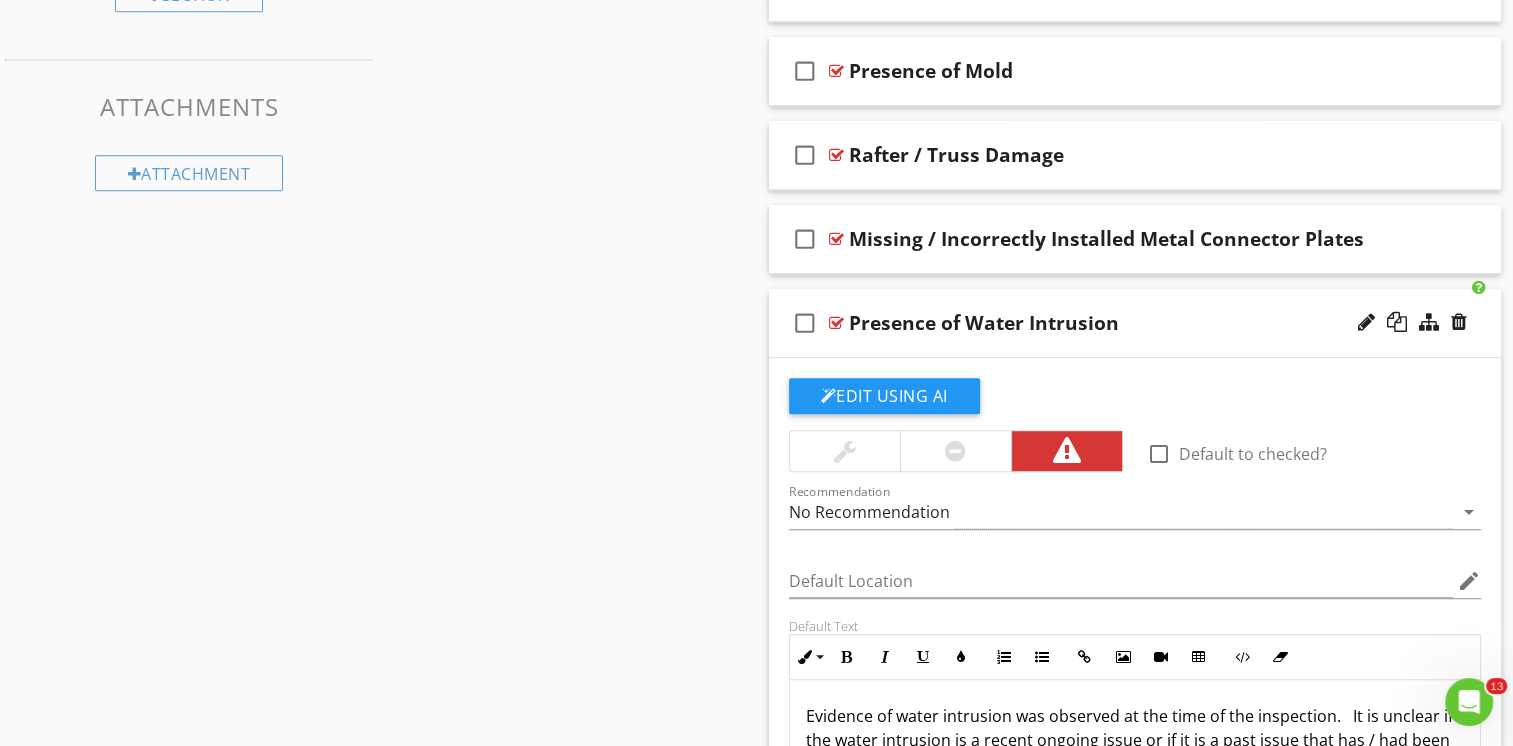 scroll, scrollTop: 1025, scrollLeft: 0, axis: vertical 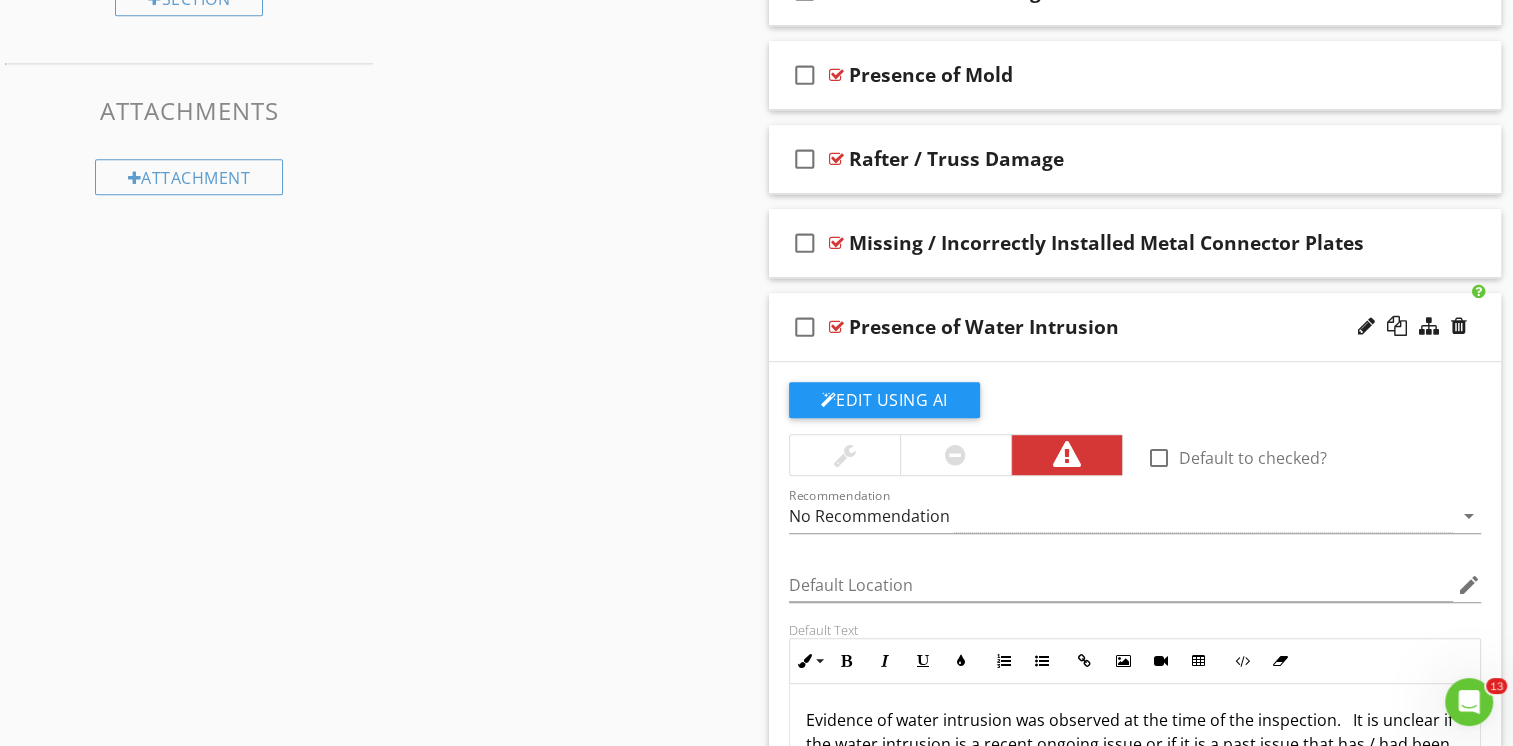 click on "check_box_outline_blank
Presence of Water Intrusion" at bounding box center (1135, 327) 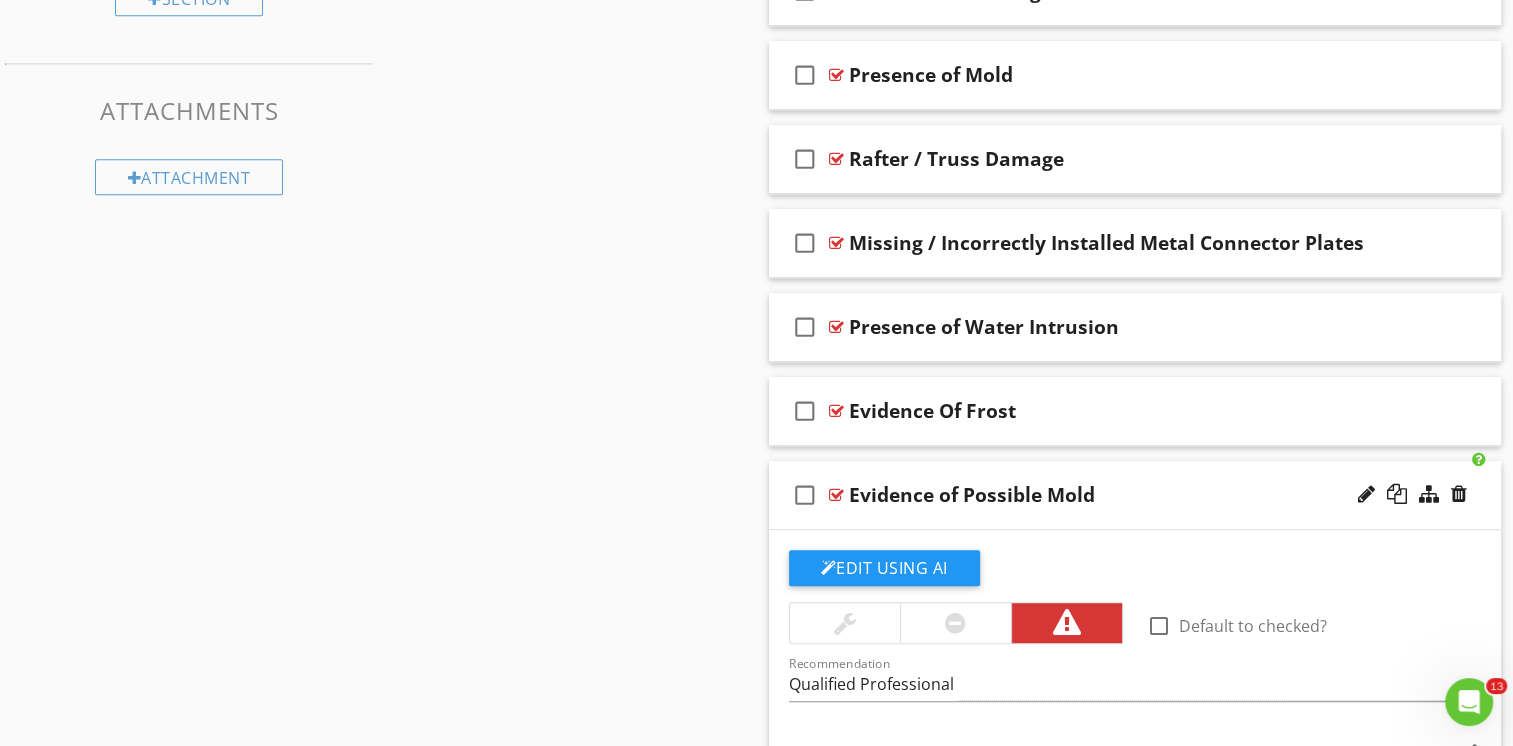 click on "check_box_outline_blank
Evidence of Possible Mold" at bounding box center (1135, 495) 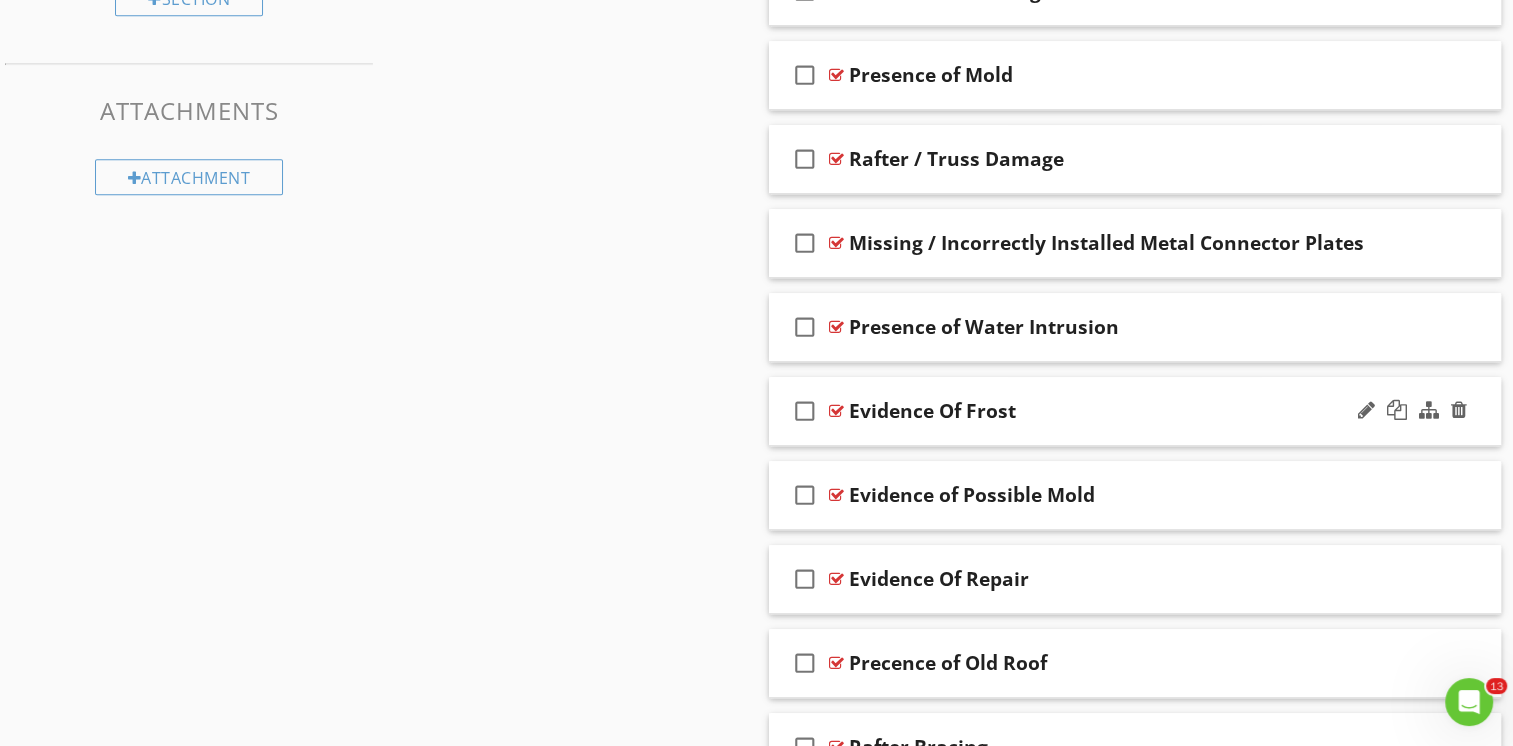 click on "check_box_outline_blank
Evidence Of Frost" at bounding box center [1135, 411] 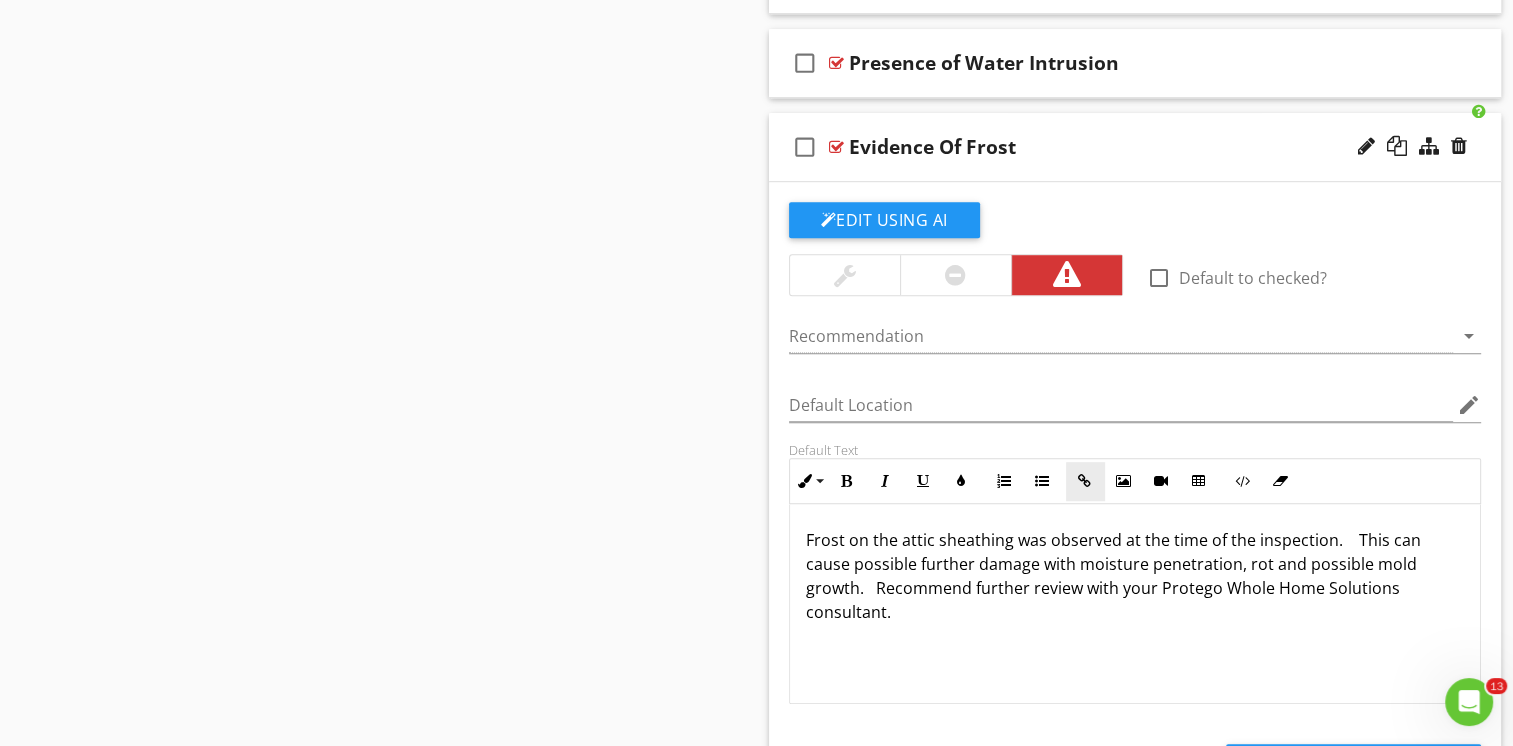 scroll, scrollTop: 1325, scrollLeft: 0, axis: vertical 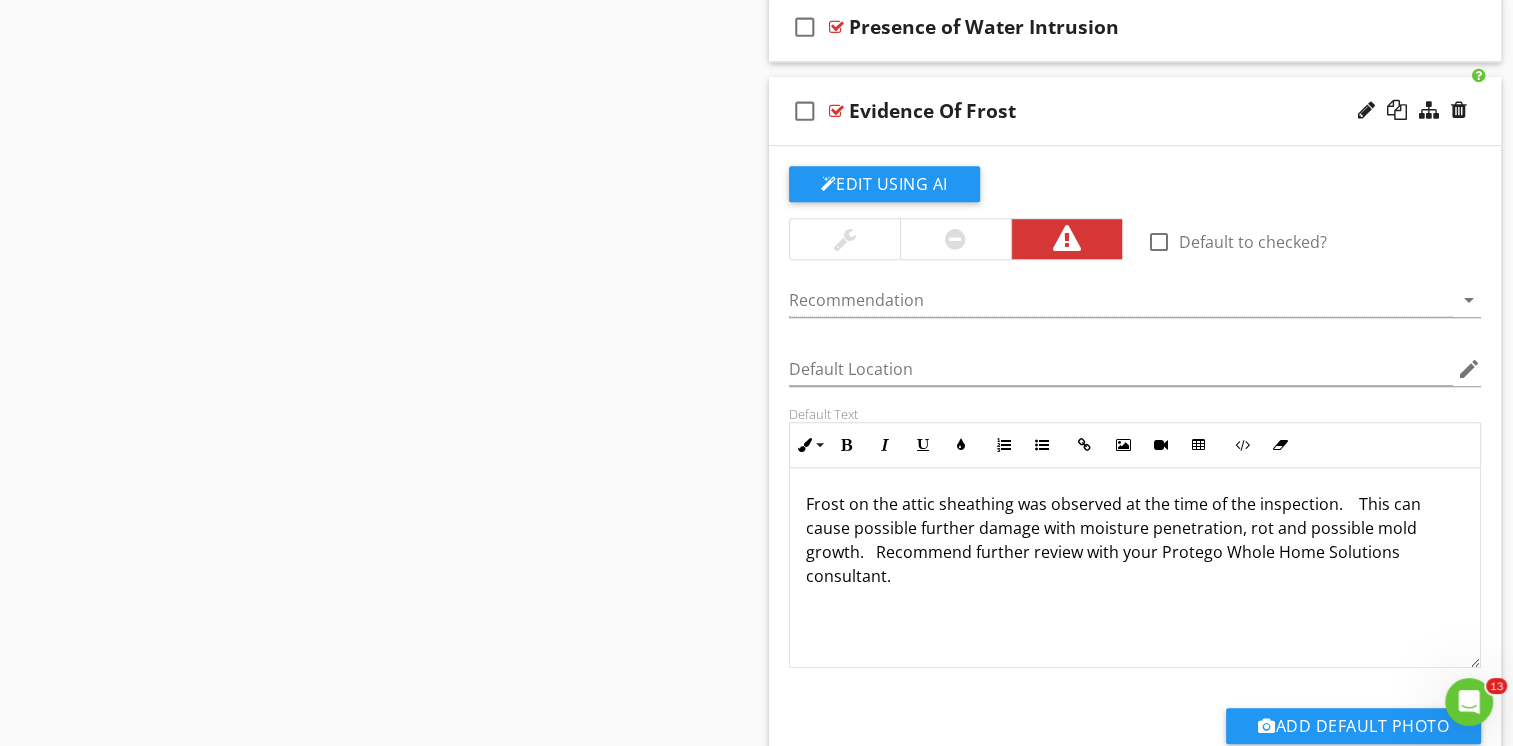 click on "check_box_outline_blank
Evidence Of Frost" at bounding box center [1135, 111] 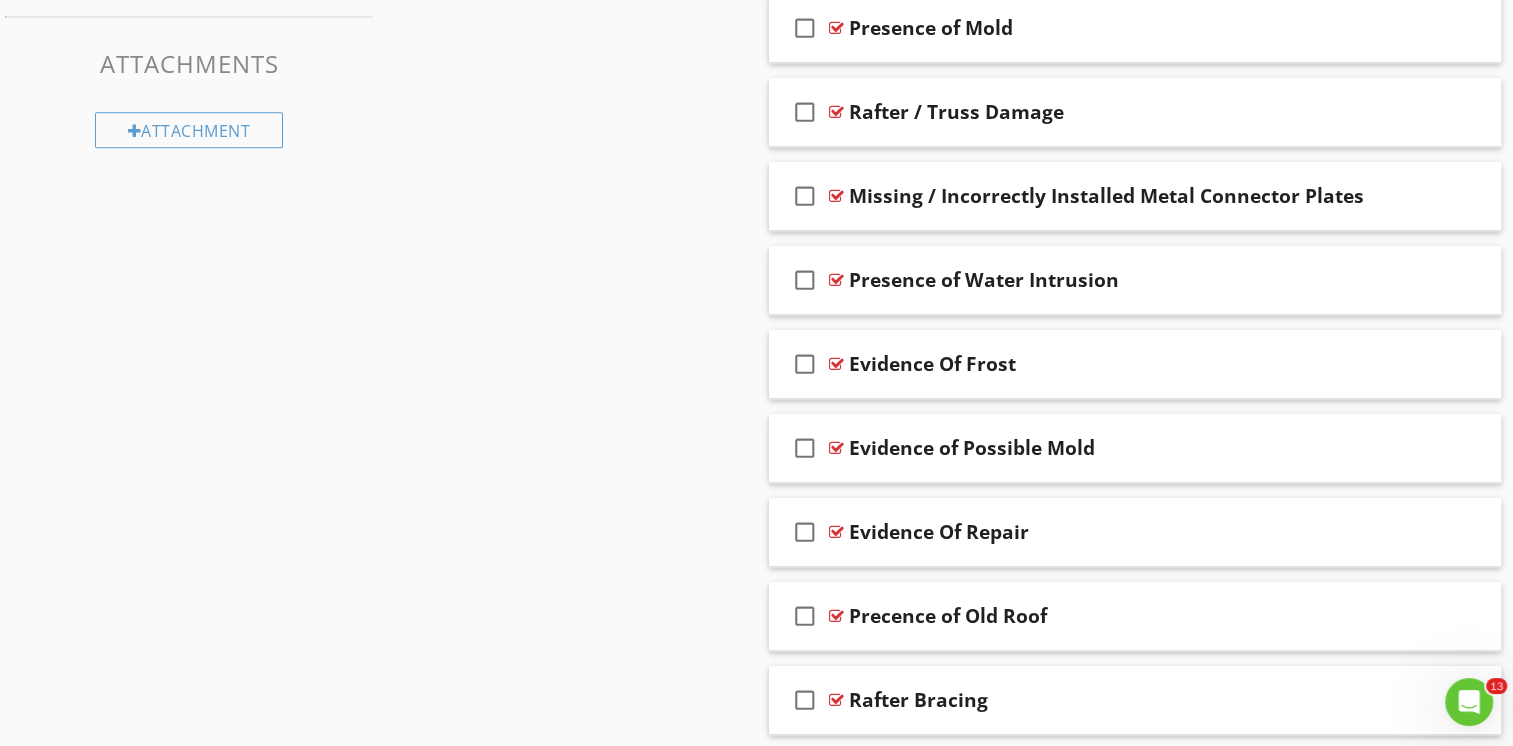 scroll, scrollTop: 1041, scrollLeft: 0, axis: vertical 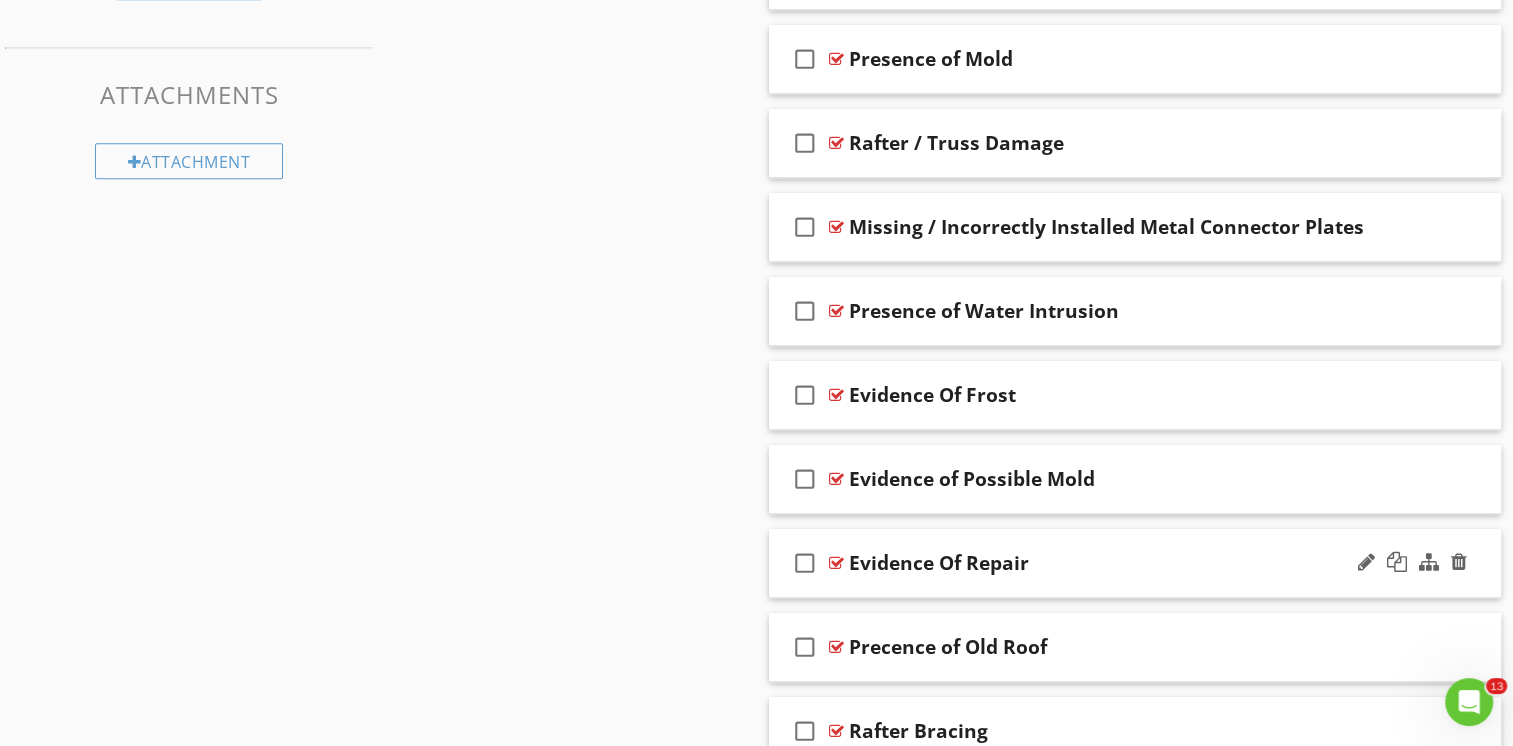 click on "check_box_outline_blank
Evidence Of Repair" at bounding box center (1135, 563) 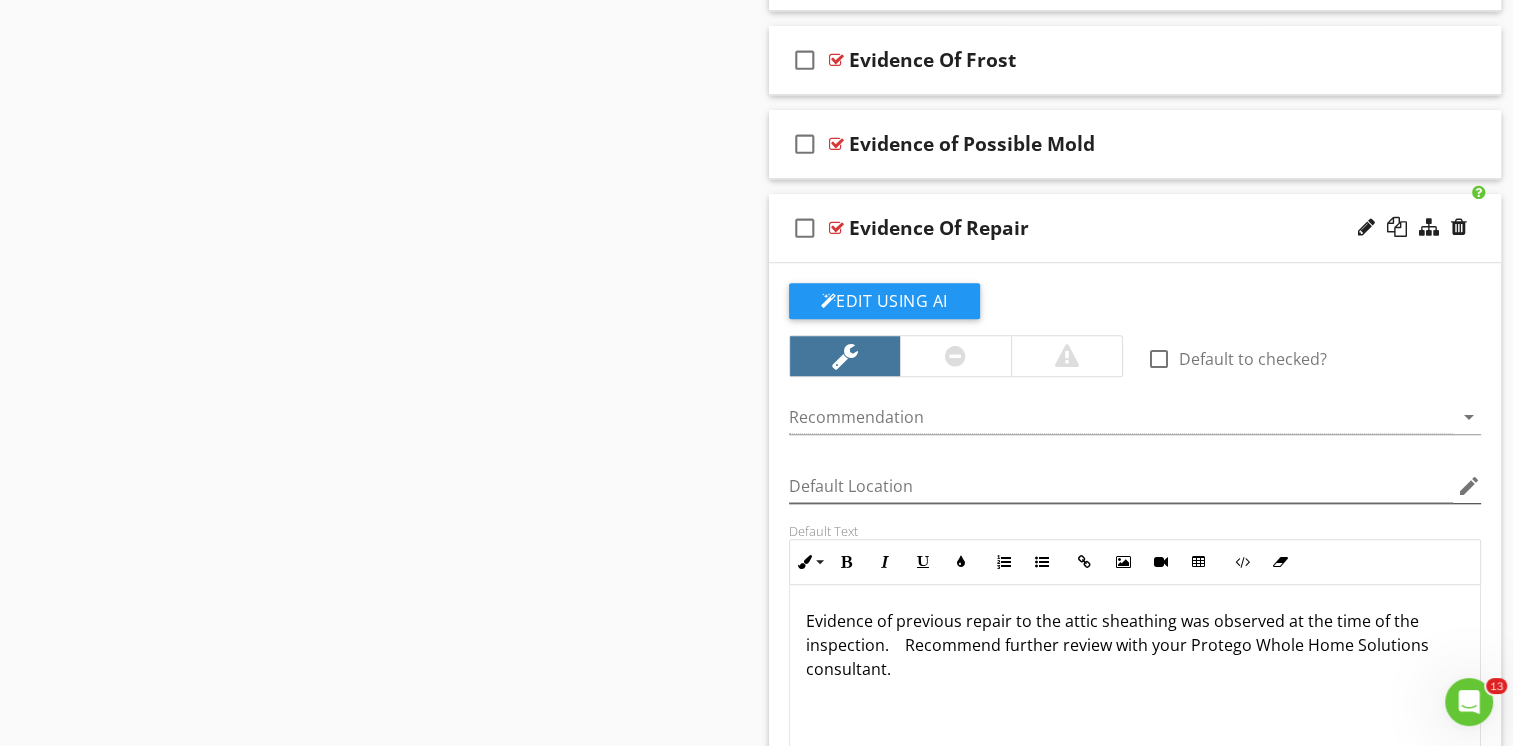 scroll, scrollTop: 1341, scrollLeft: 0, axis: vertical 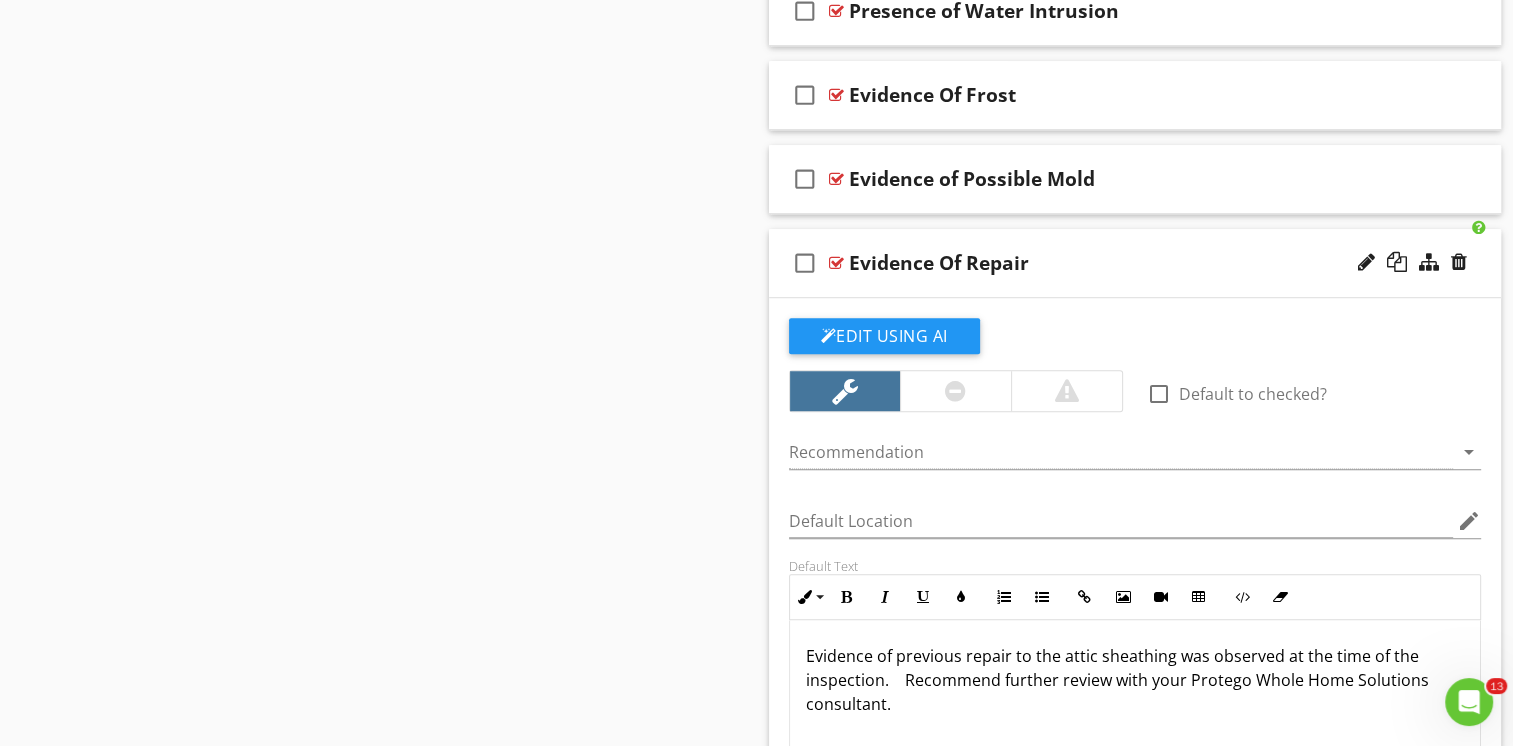 click on "Evidence Of Repair" at bounding box center [1108, 263] 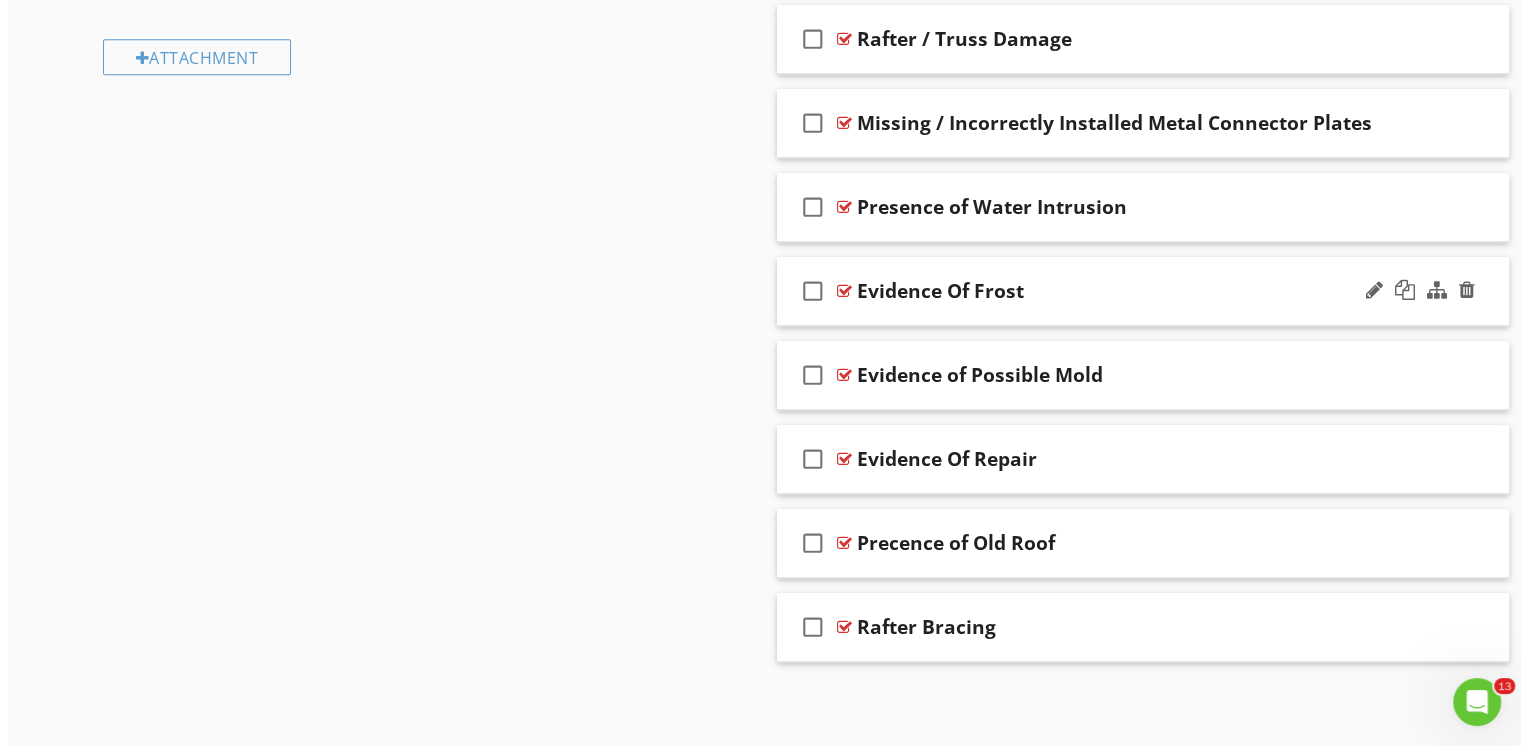 scroll, scrollTop: 1141, scrollLeft: 0, axis: vertical 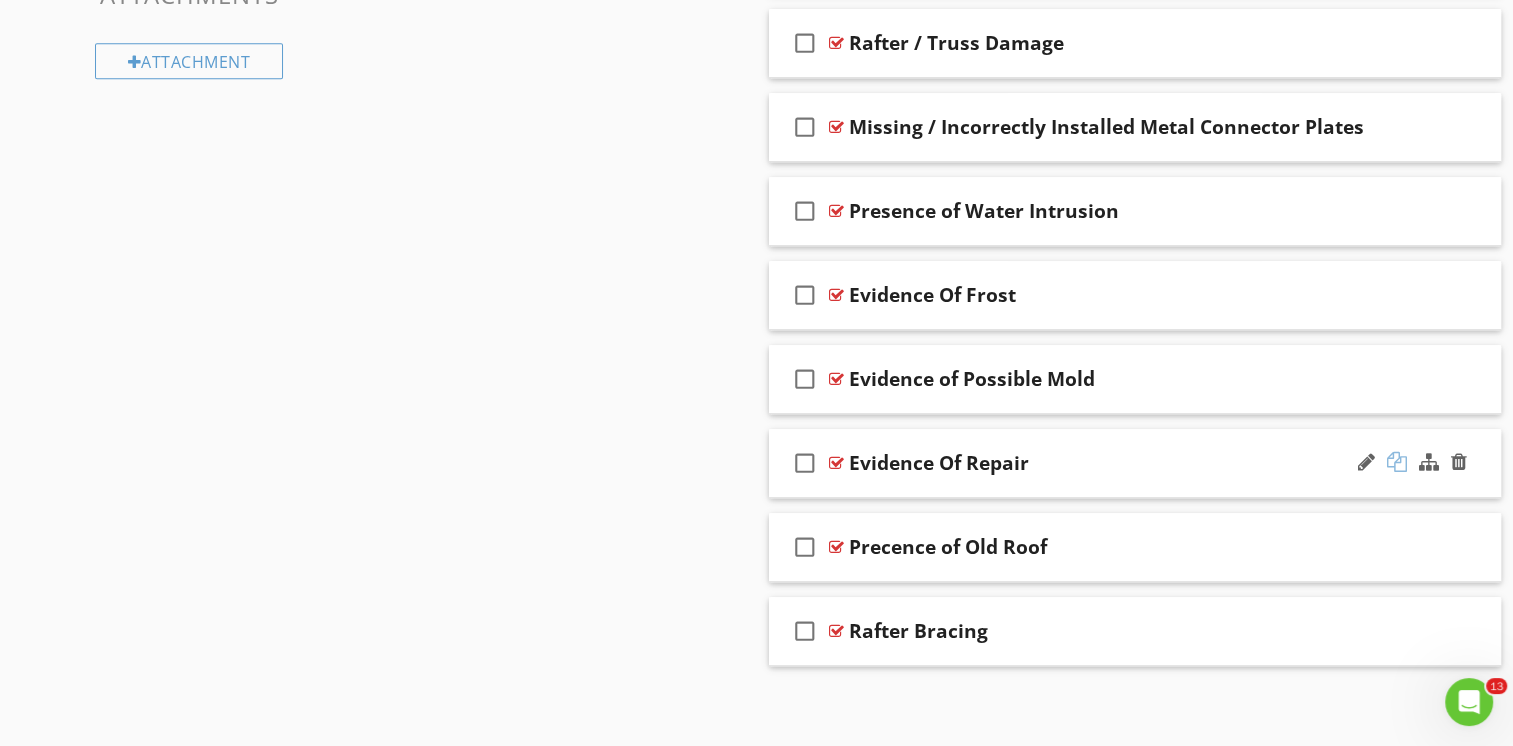 click at bounding box center (1397, 462) 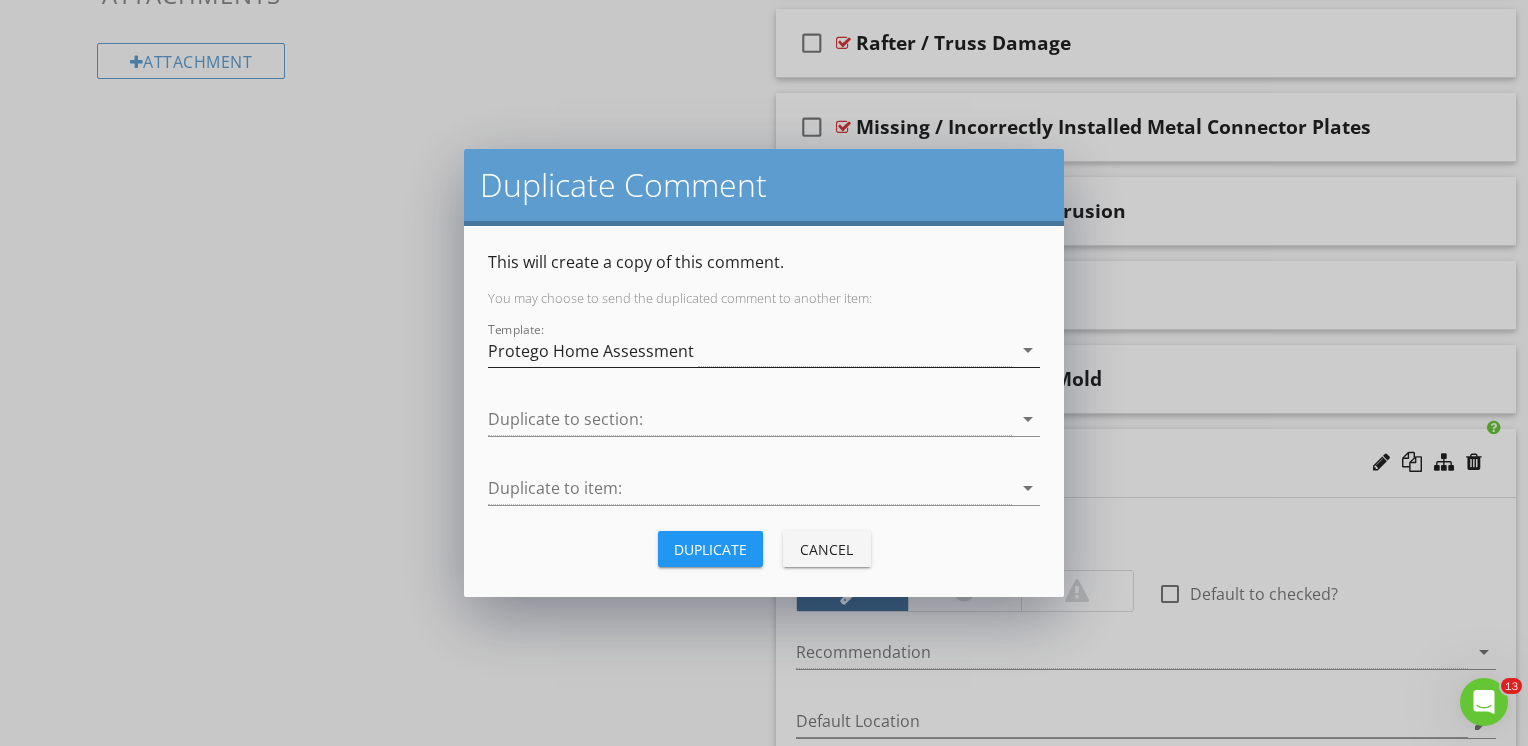 click on "Protego Home Assessment" at bounding box center (750, 350) 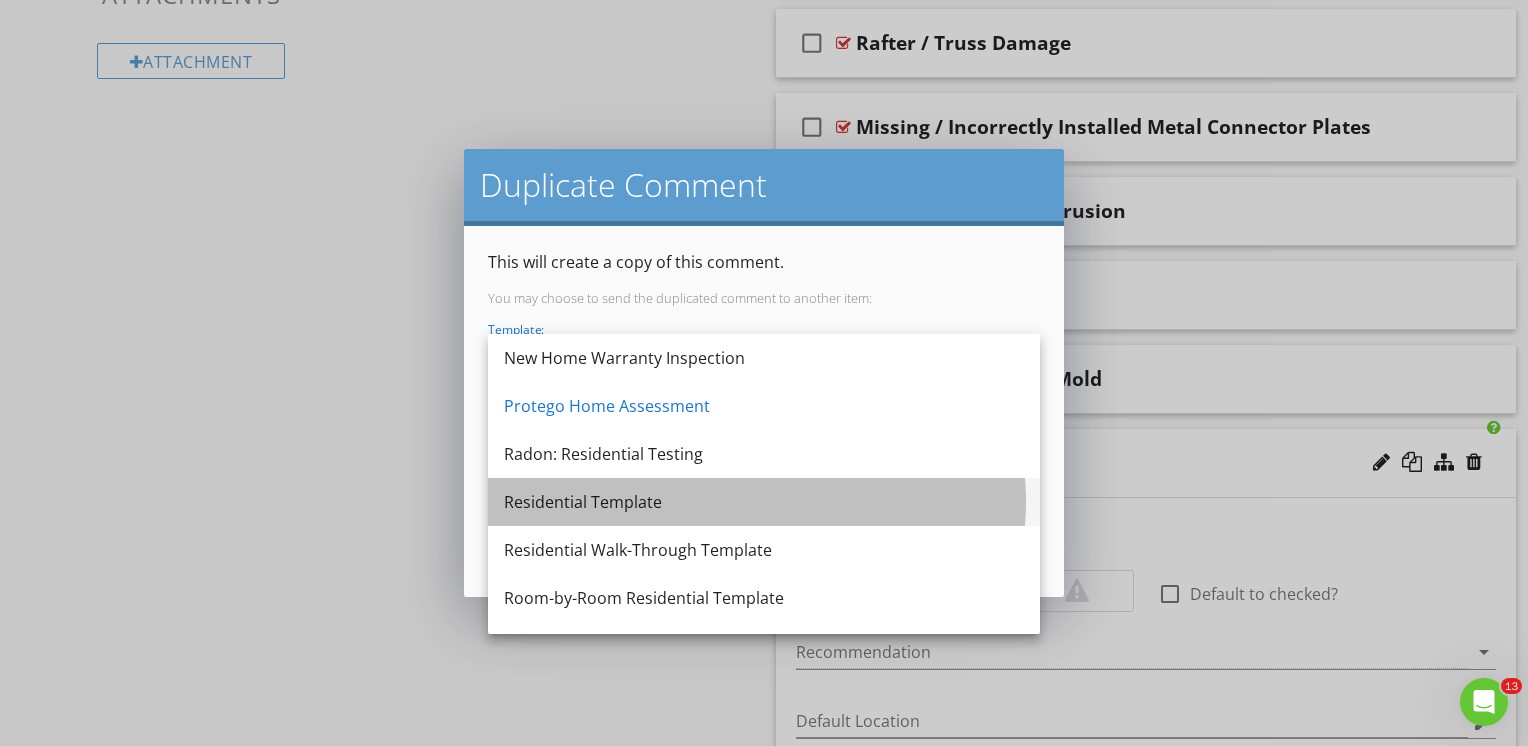 click on "Residential Template" at bounding box center (764, 502) 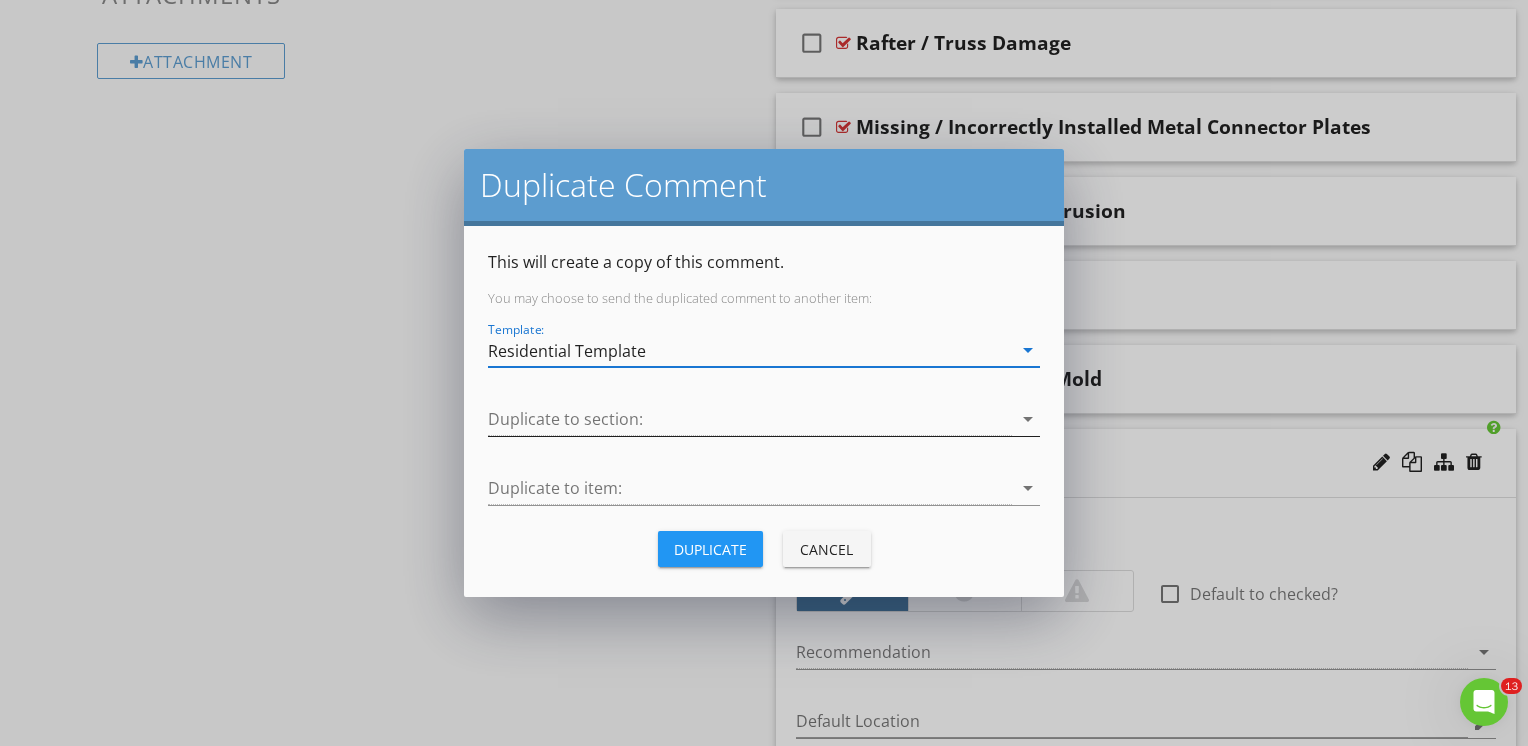 click at bounding box center (750, 419) 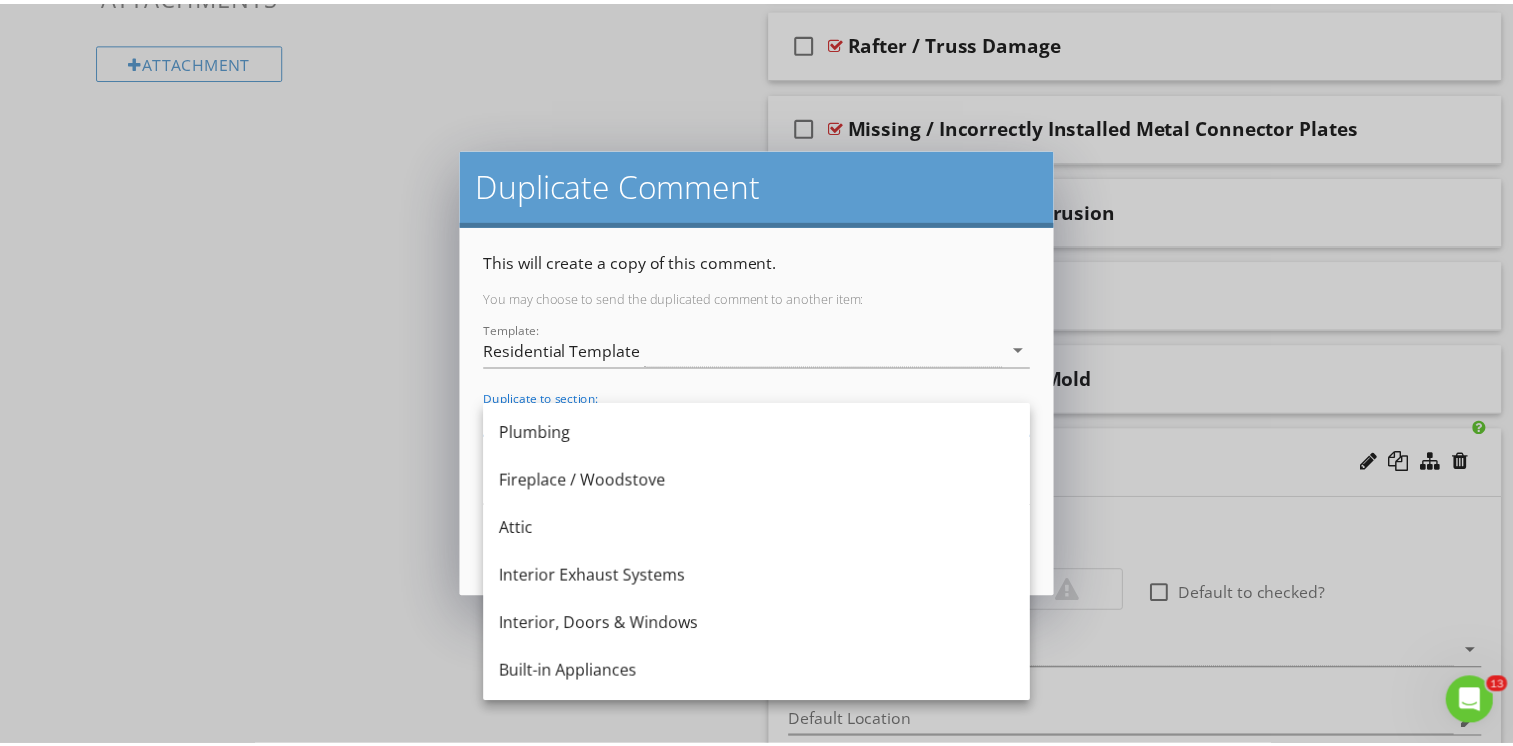 scroll, scrollTop: 400, scrollLeft: 0, axis: vertical 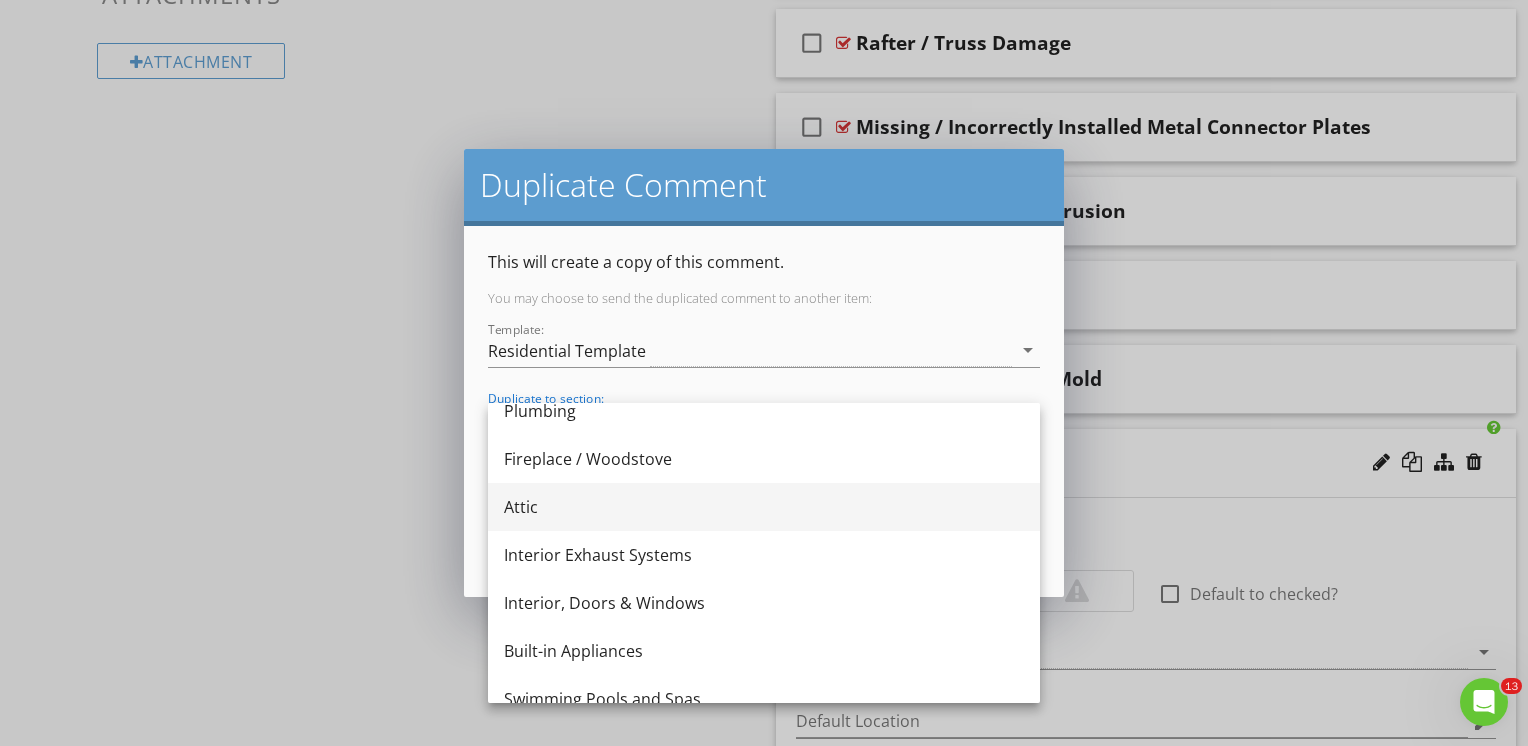 click on "Attic" at bounding box center [764, 507] 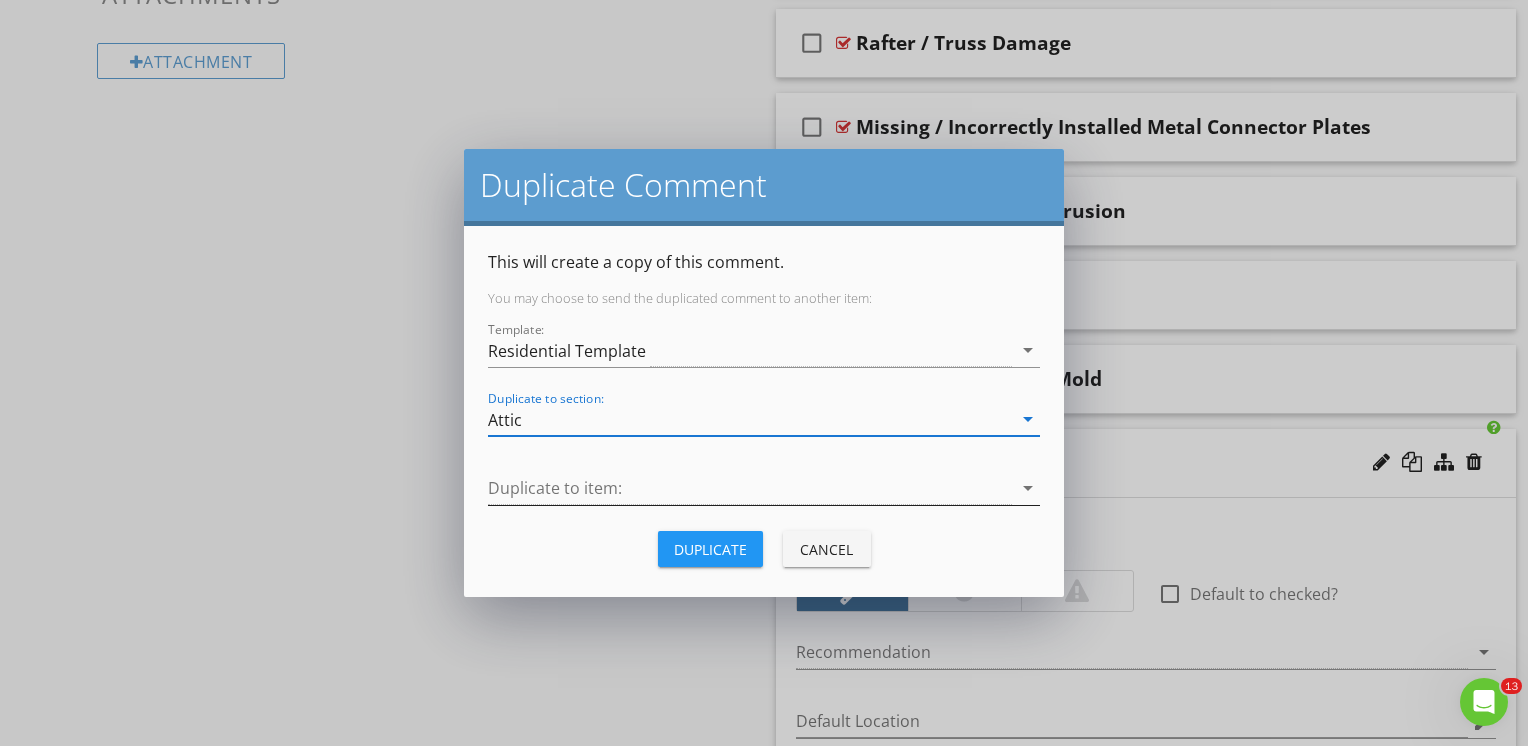 click at bounding box center (750, 488) 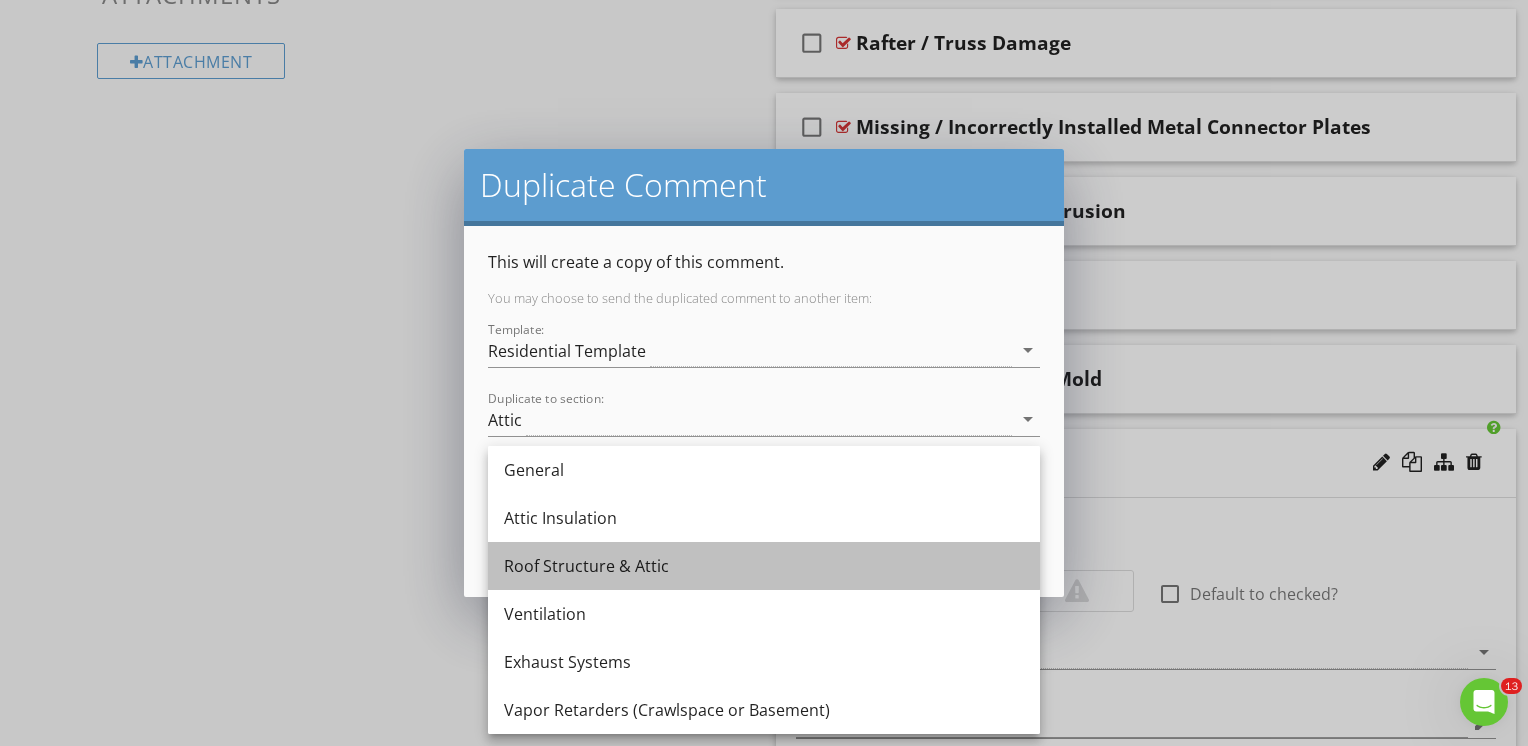 click on "Roof Structure & Attic" at bounding box center [764, 566] 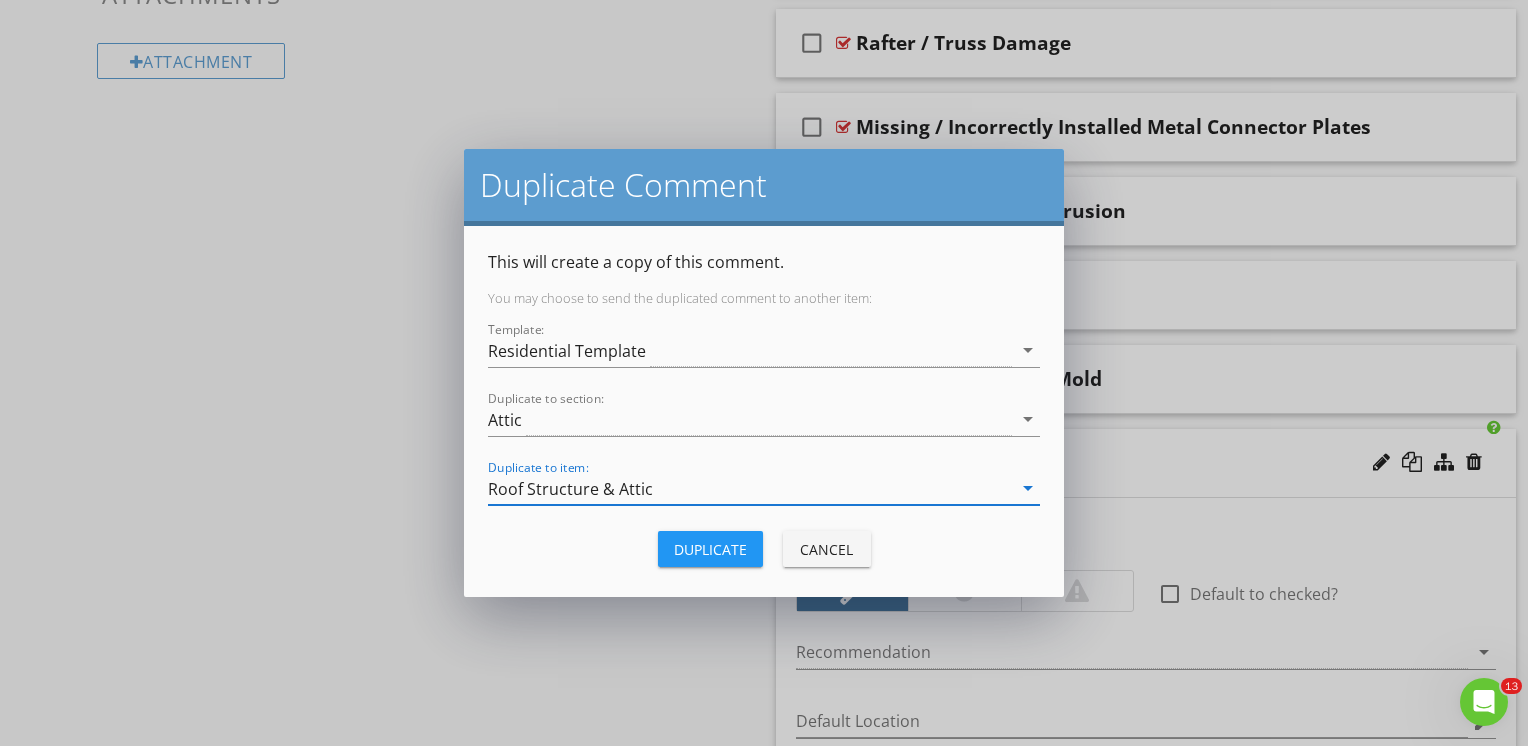 click on "Duplicate" at bounding box center (710, 549) 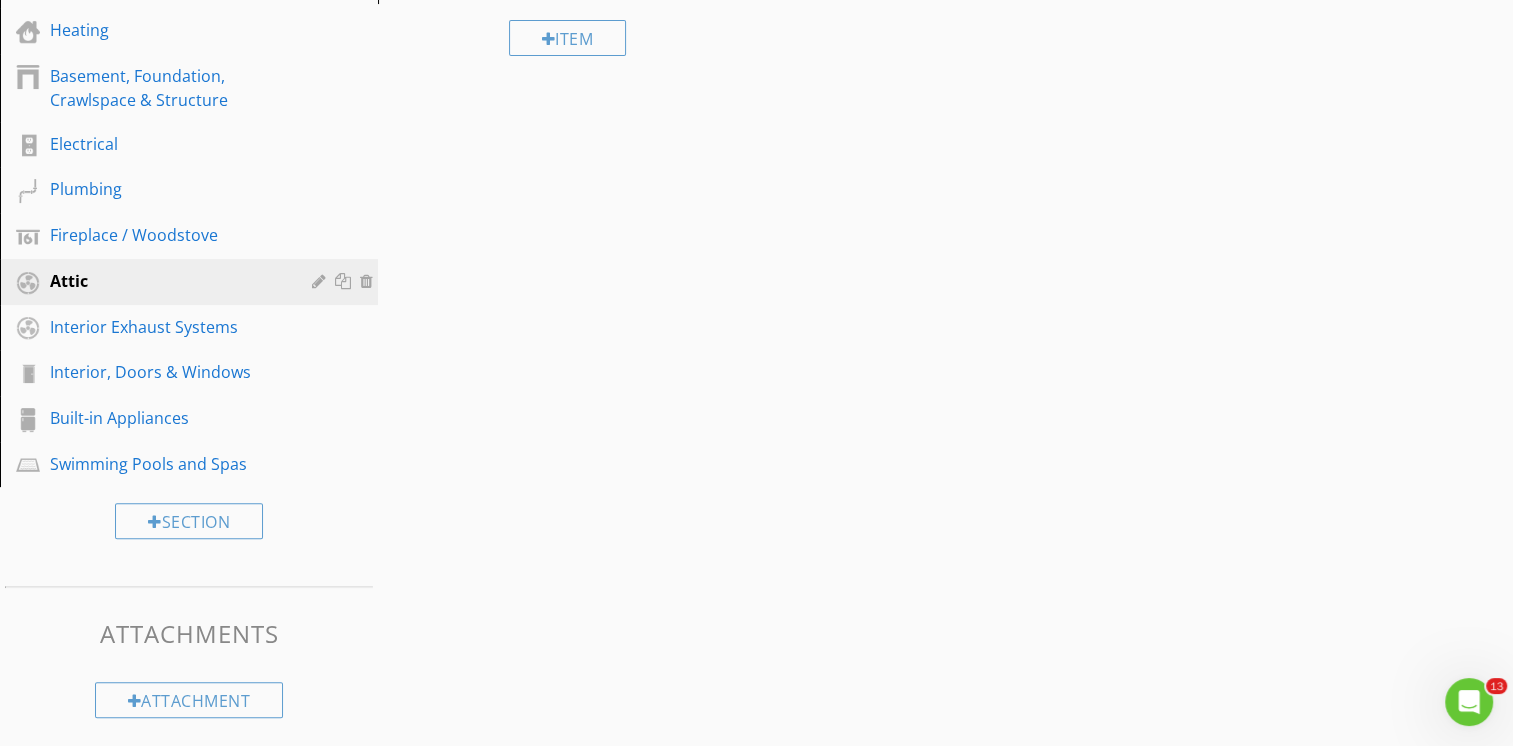 scroll, scrollTop: 1141, scrollLeft: 0, axis: vertical 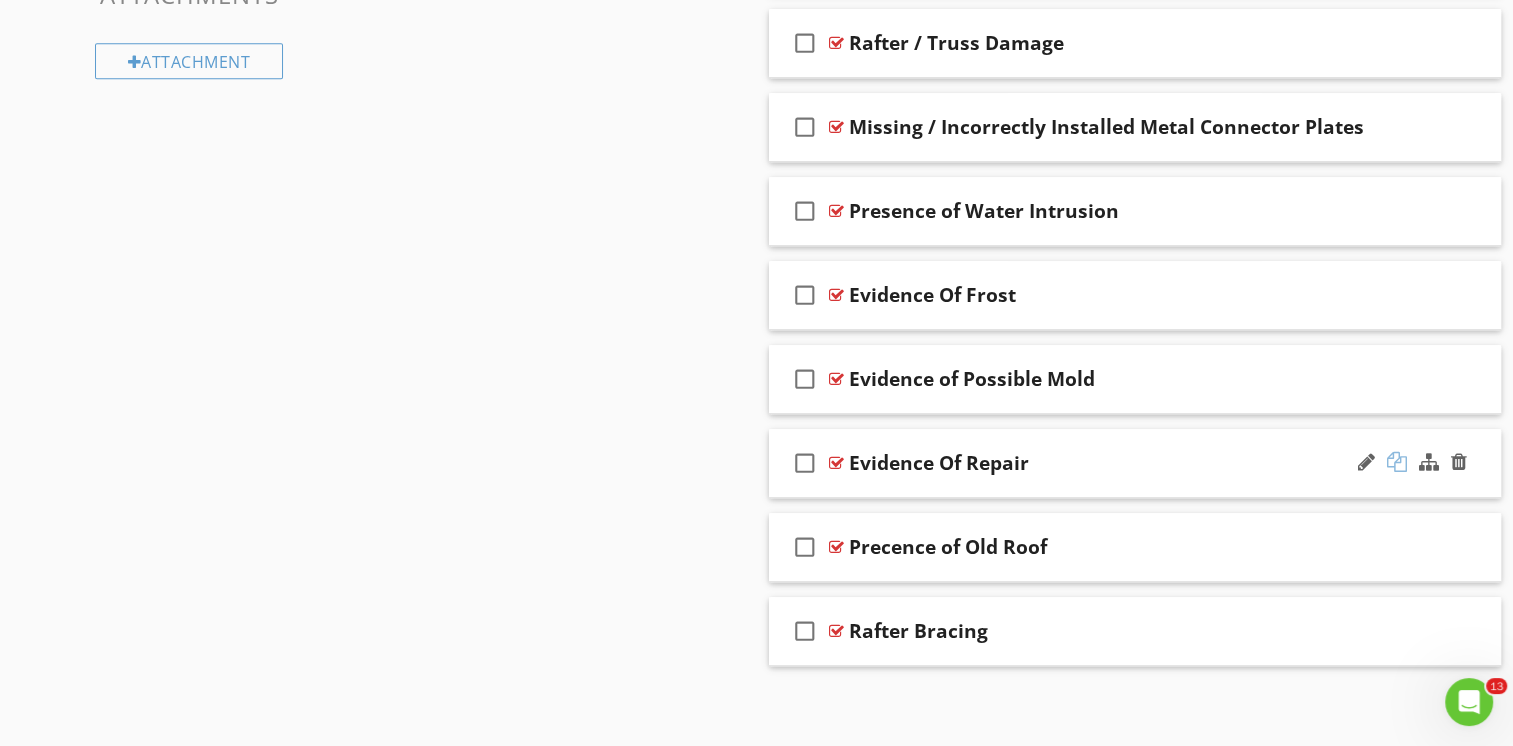 click at bounding box center [1397, 462] 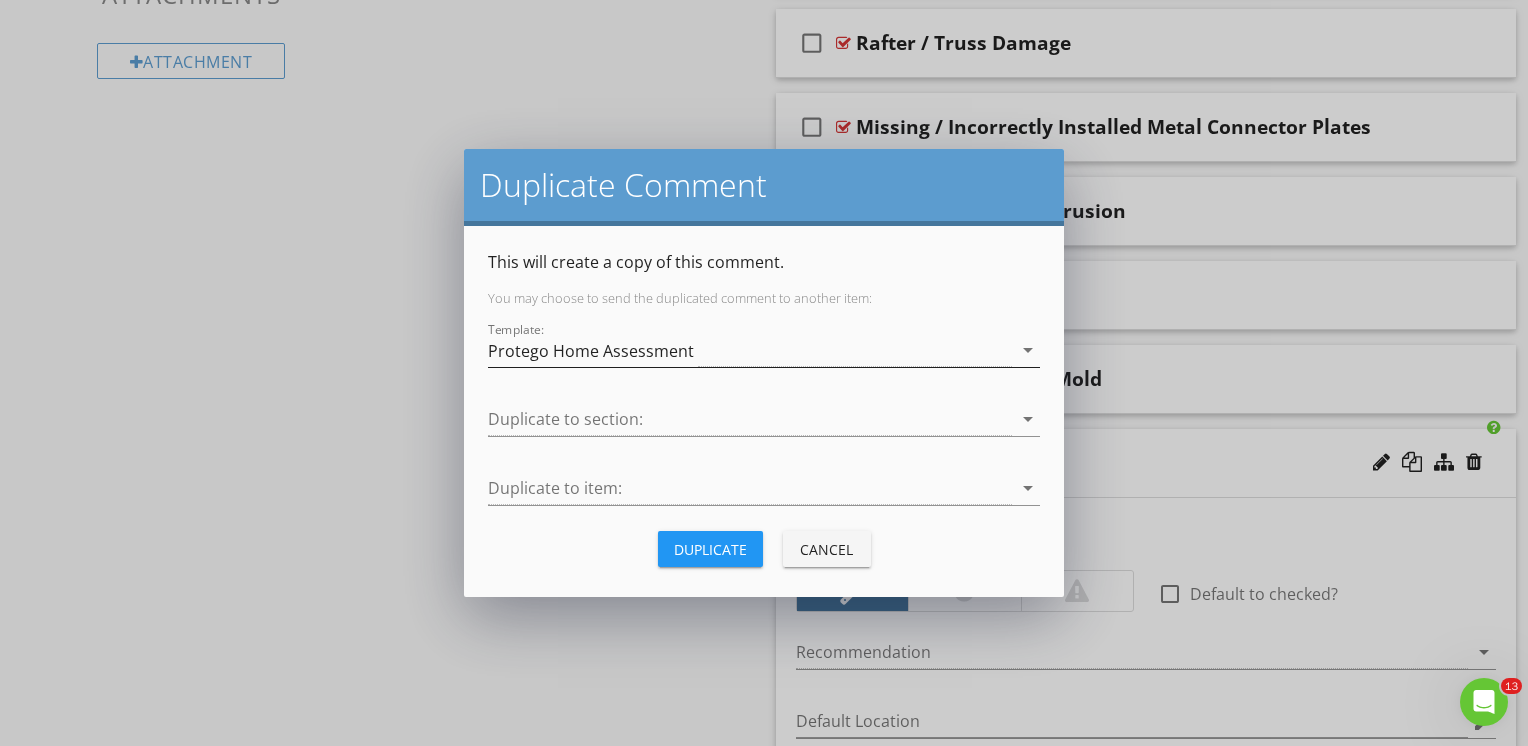 click on "Protego Home Assessment" at bounding box center (591, 351) 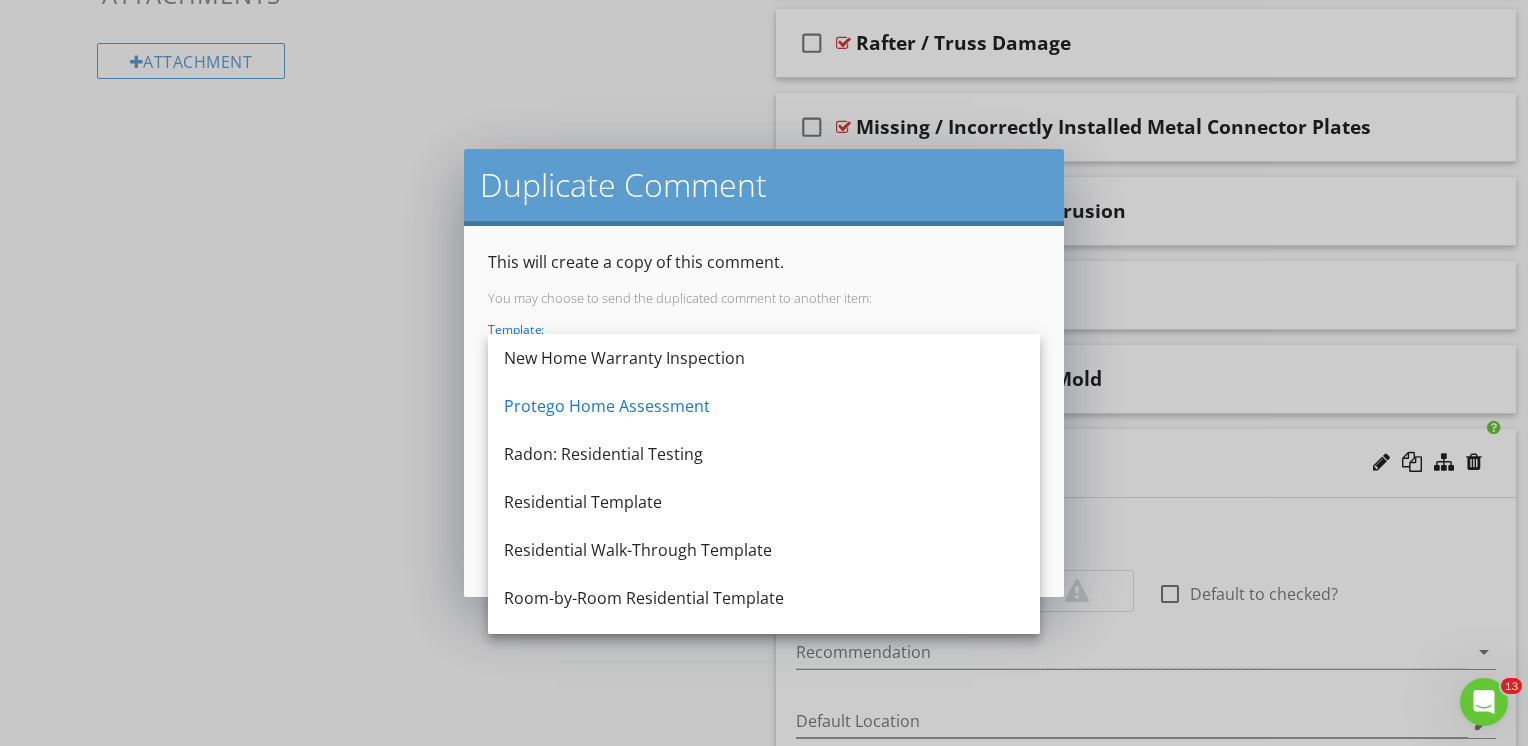 click on "Duplicate Comment" at bounding box center (764, 185) 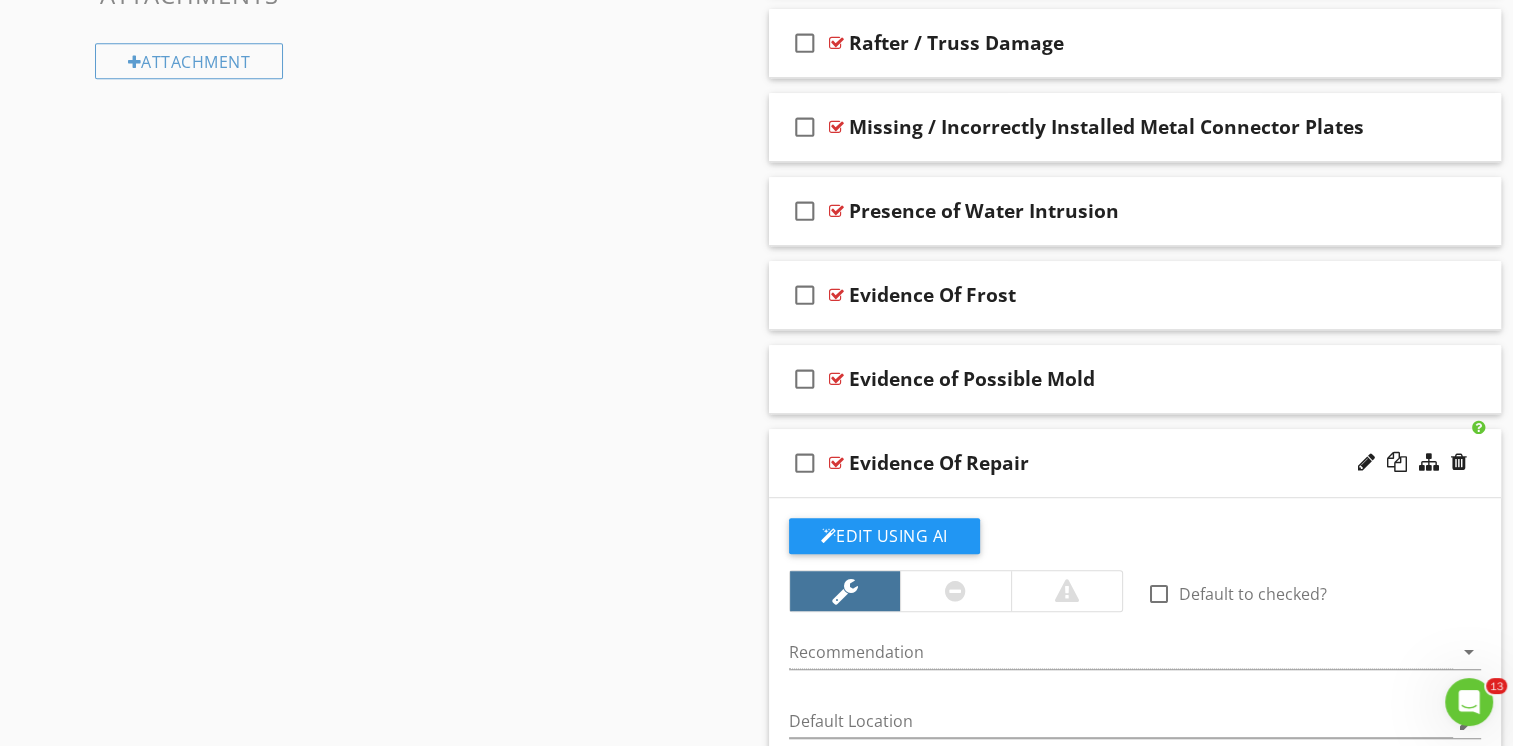 click at bounding box center [756, 373] 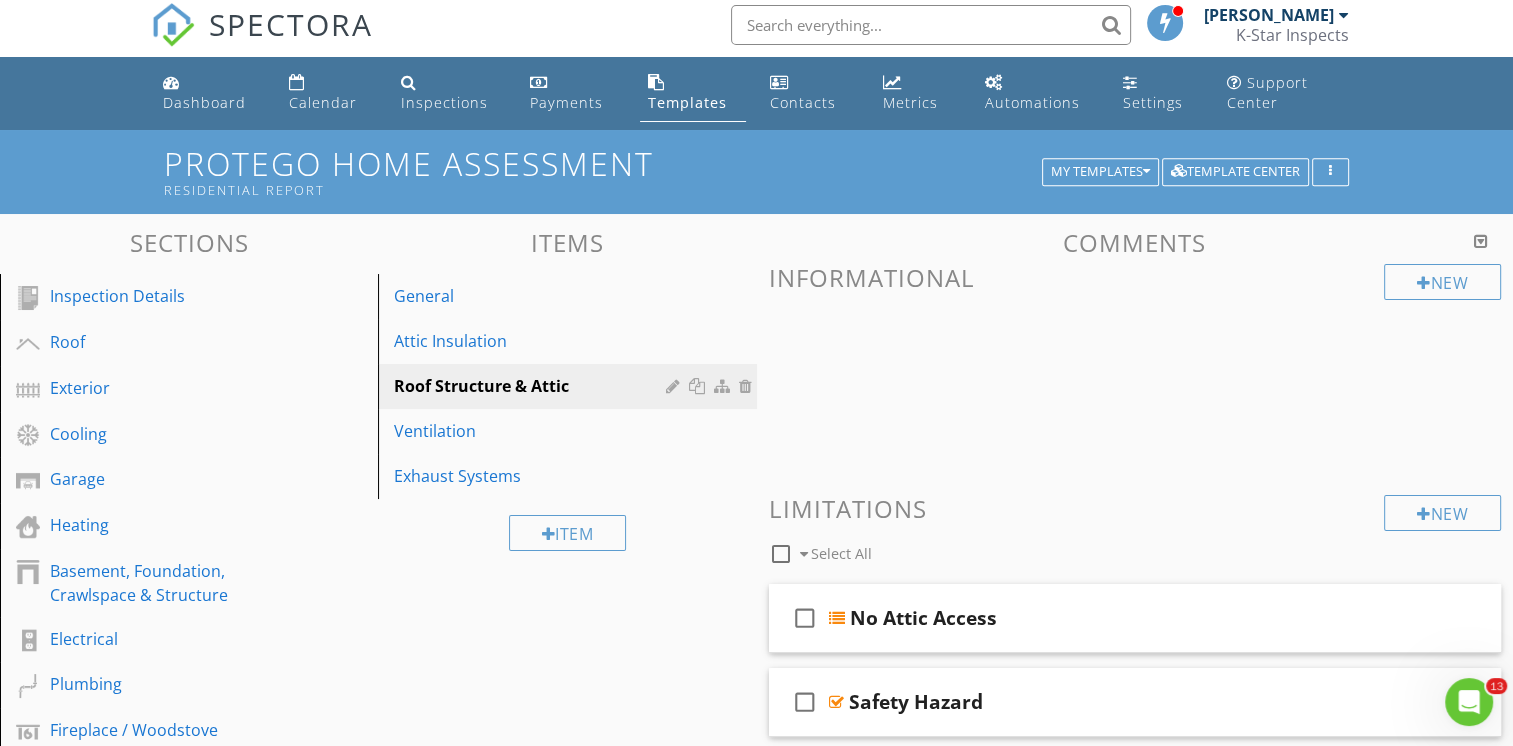 scroll, scrollTop: 0, scrollLeft: 0, axis: both 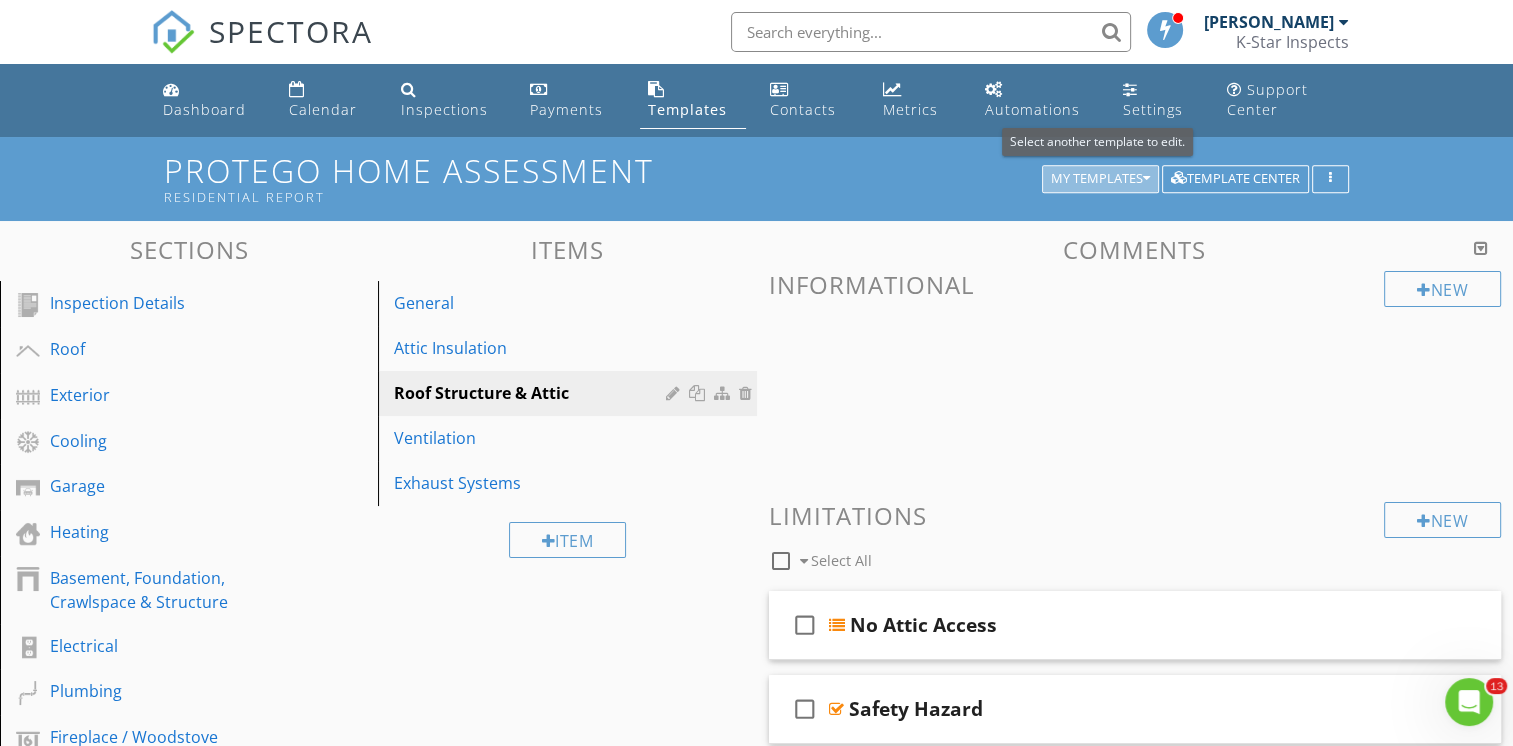 click at bounding box center (1146, 179) 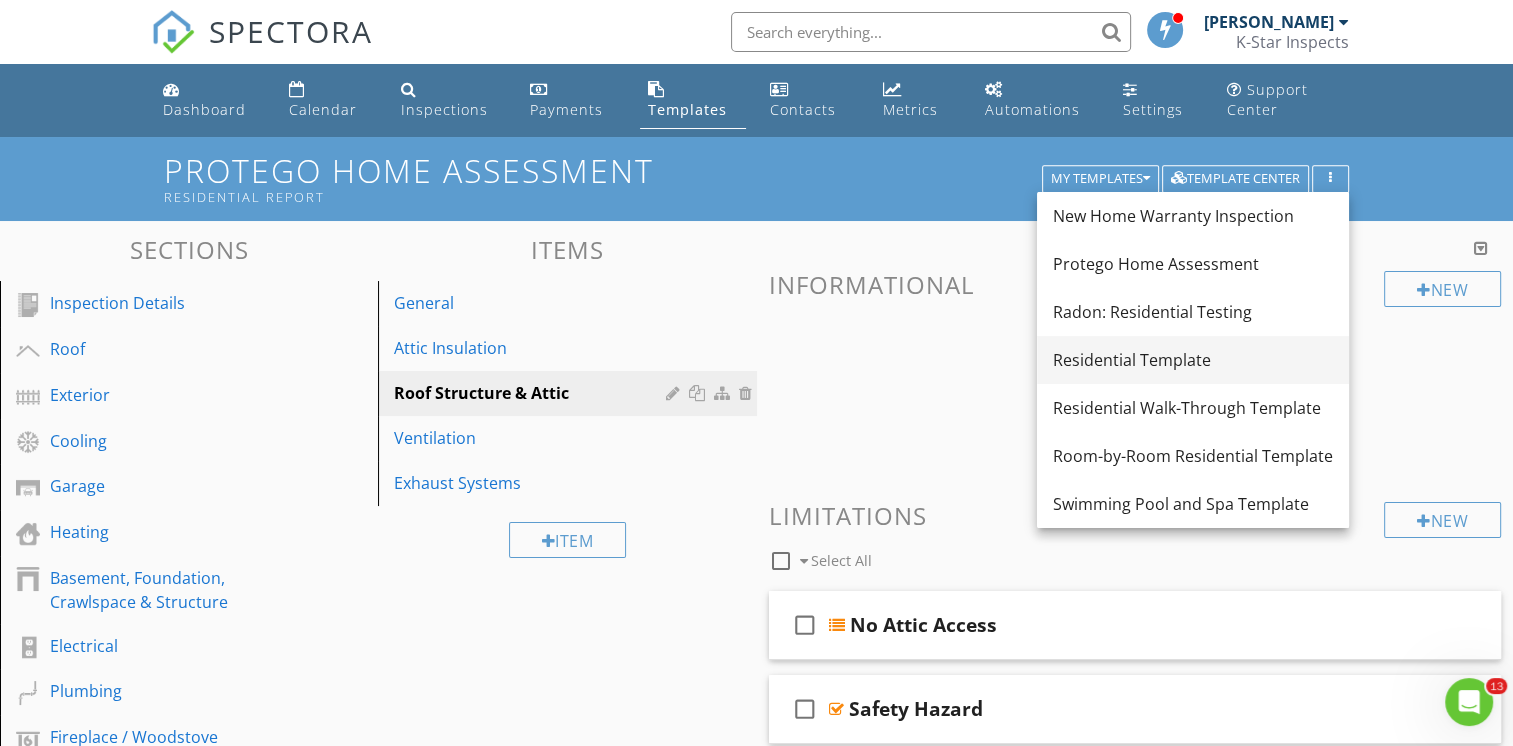 click on "Residential Template" at bounding box center (1193, 360) 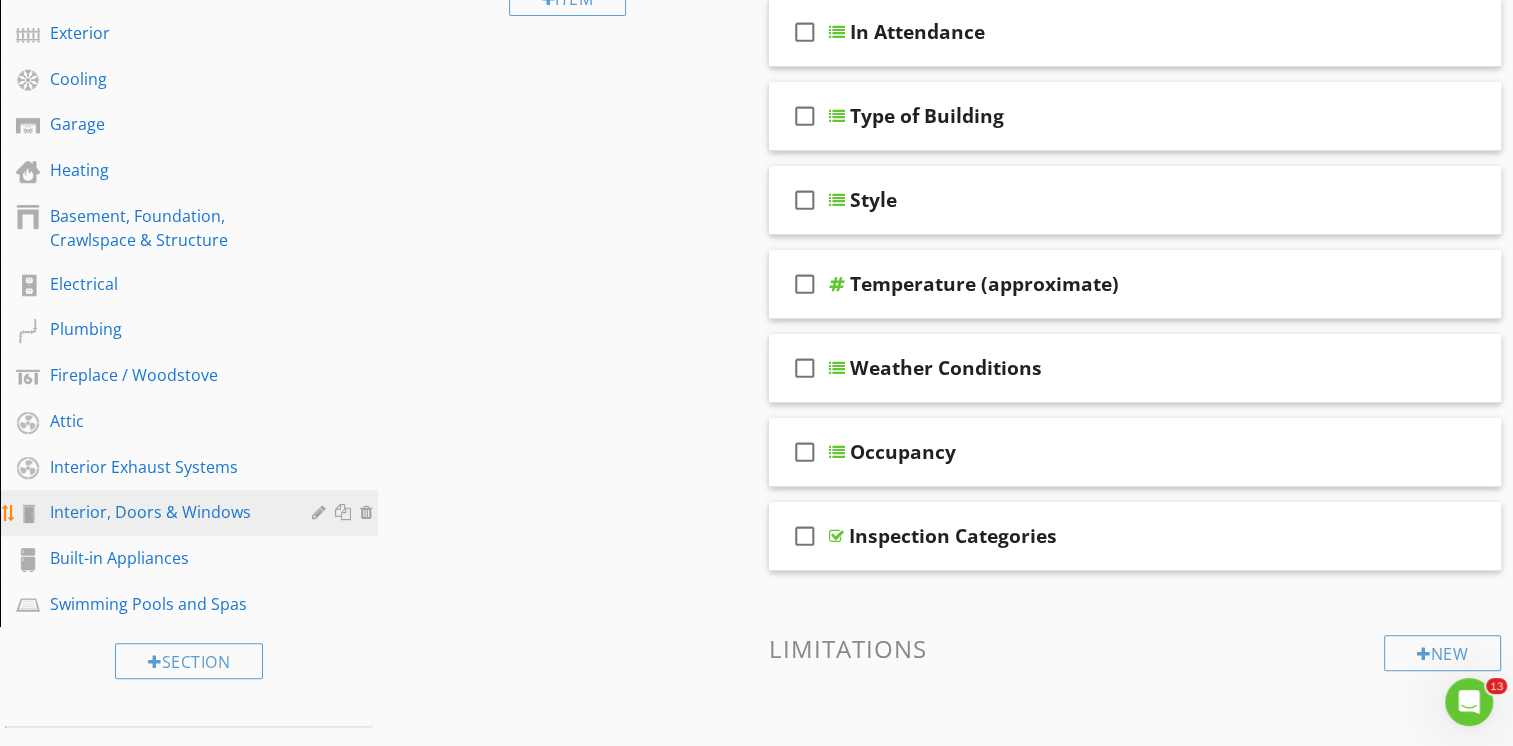 scroll, scrollTop: 500, scrollLeft: 0, axis: vertical 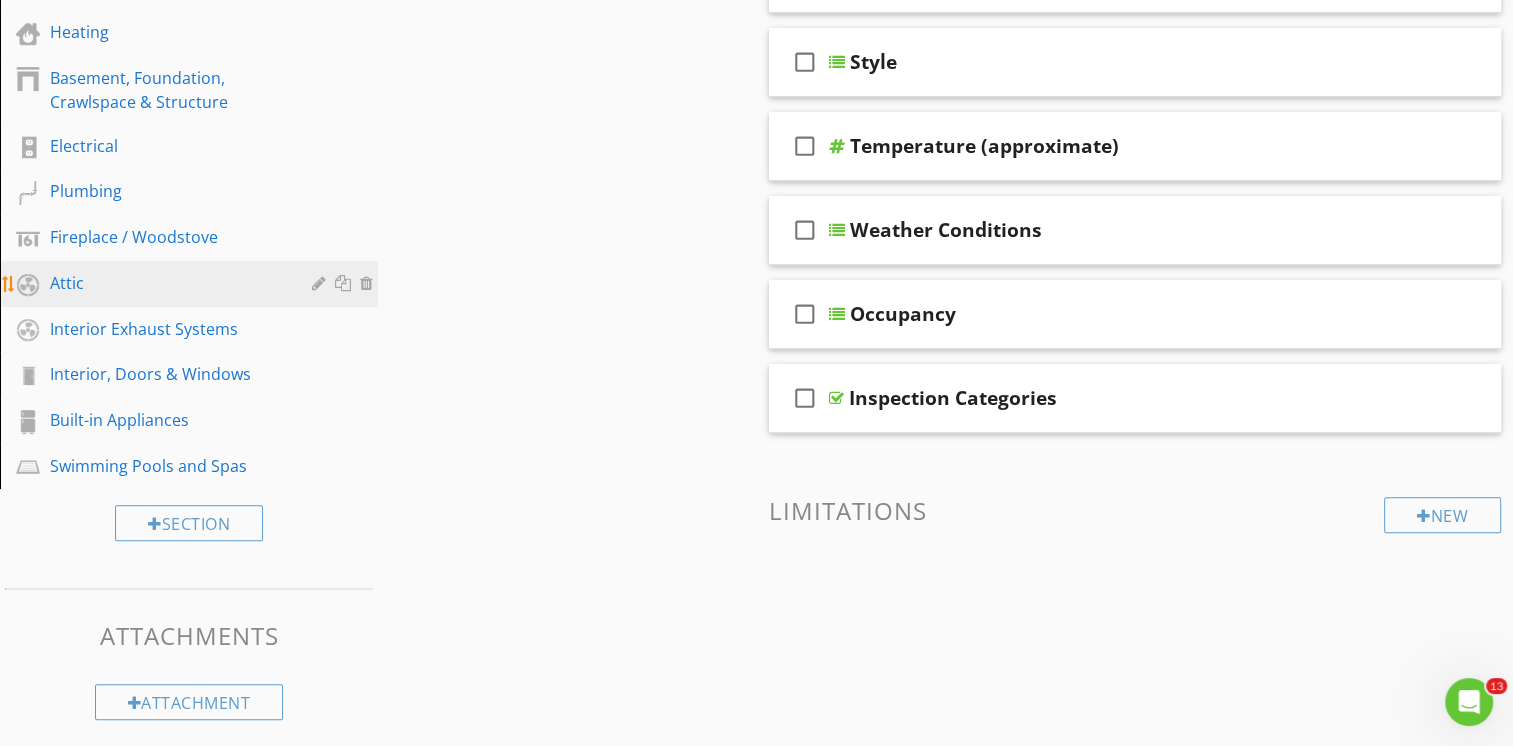 click on "Attic" at bounding box center [166, 283] 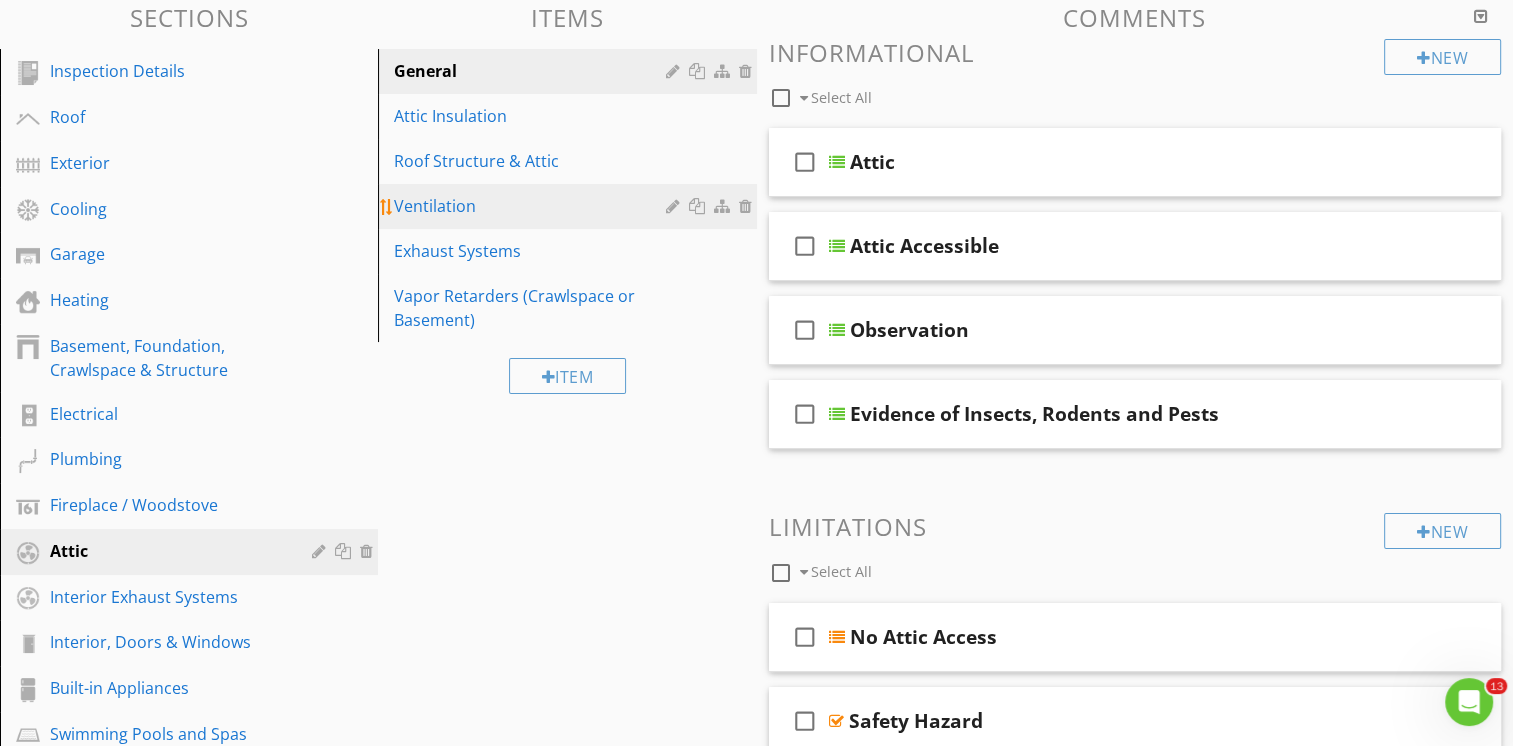 scroll, scrollTop: 200, scrollLeft: 0, axis: vertical 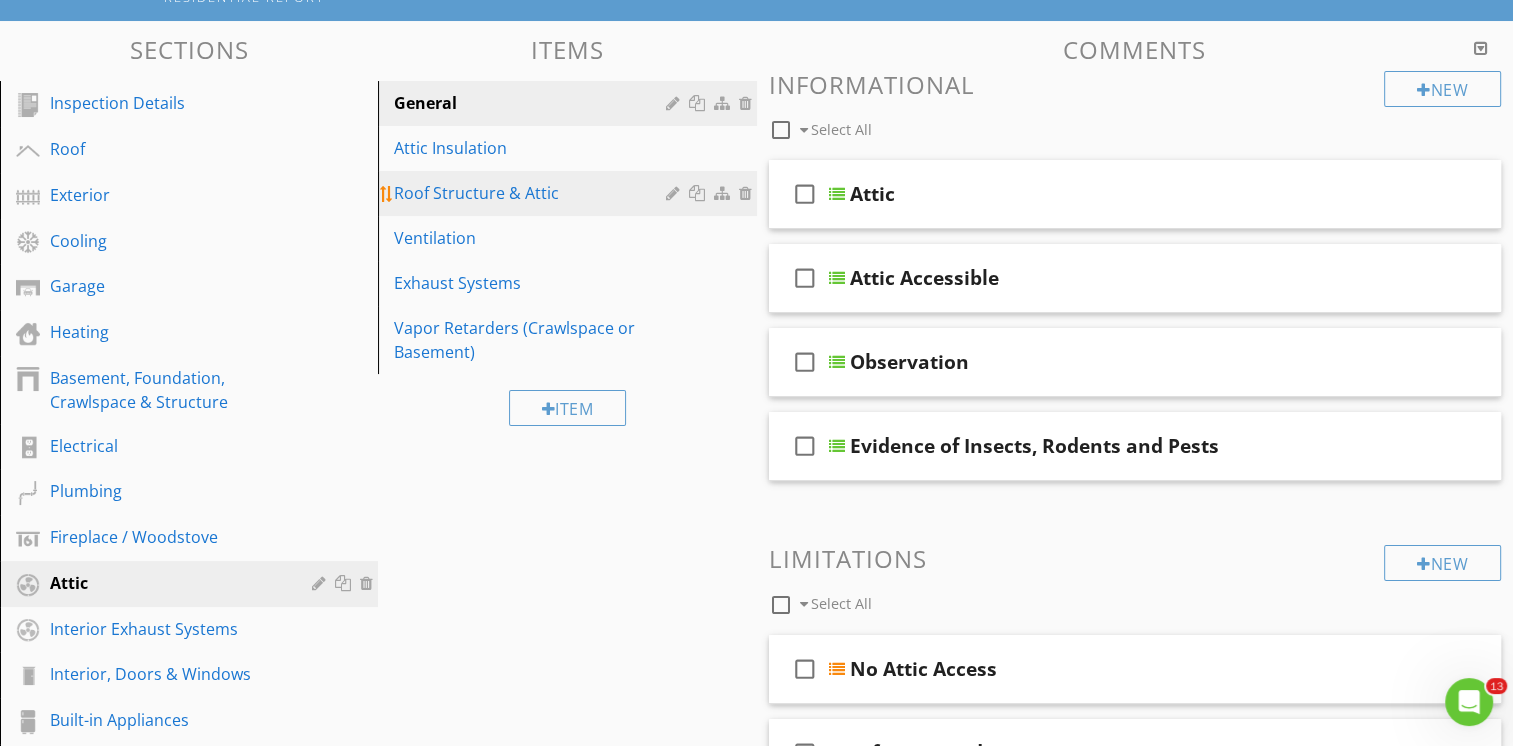 click on "Roof Structure & Attic" at bounding box center [532, 193] 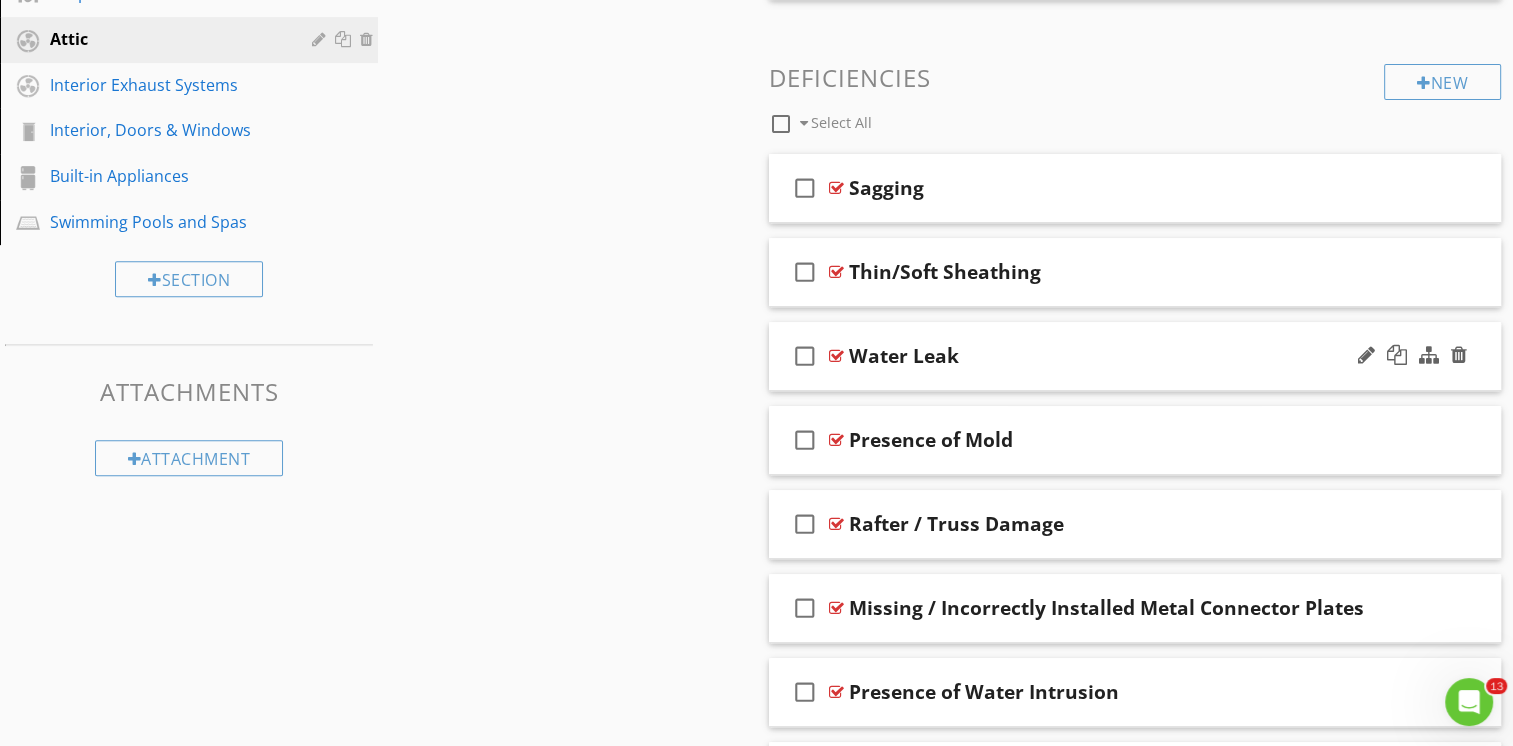 scroll, scrollTop: 700, scrollLeft: 0, axis: vertical 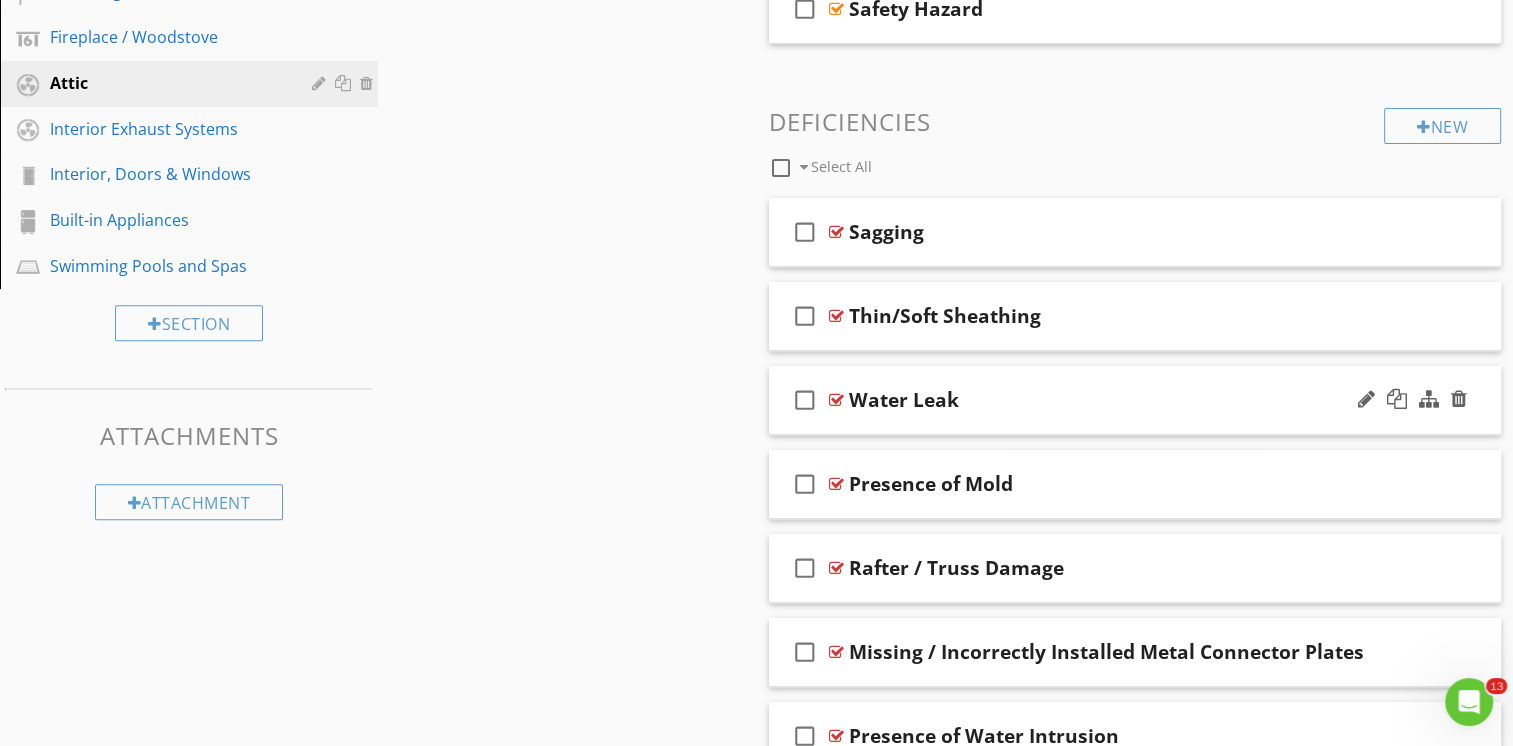 click on "check_box_outline_blank
Water Leak" at bounding box center (1135, 400) 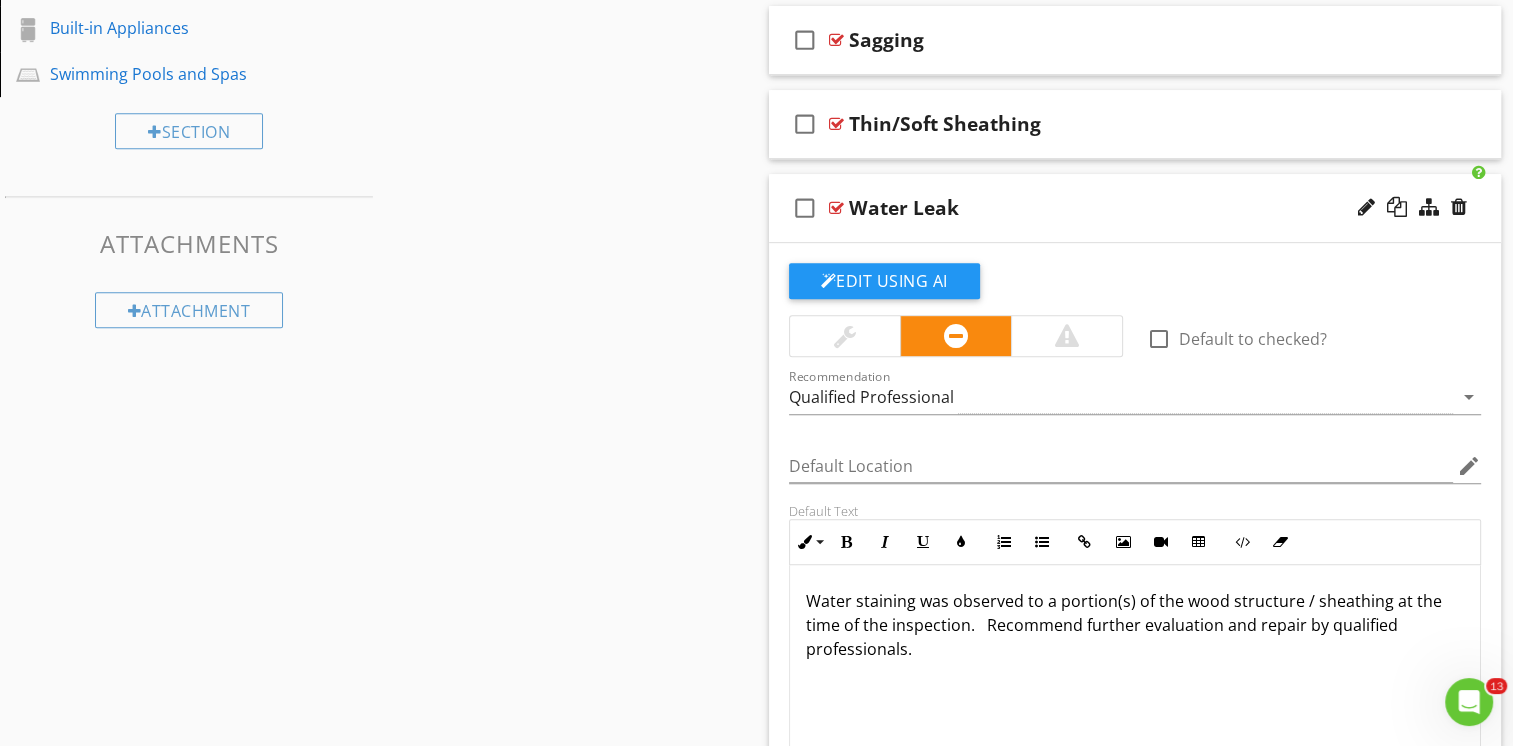 scroll, scrollTop: 900, scrollLeft: 0, axis: vertical 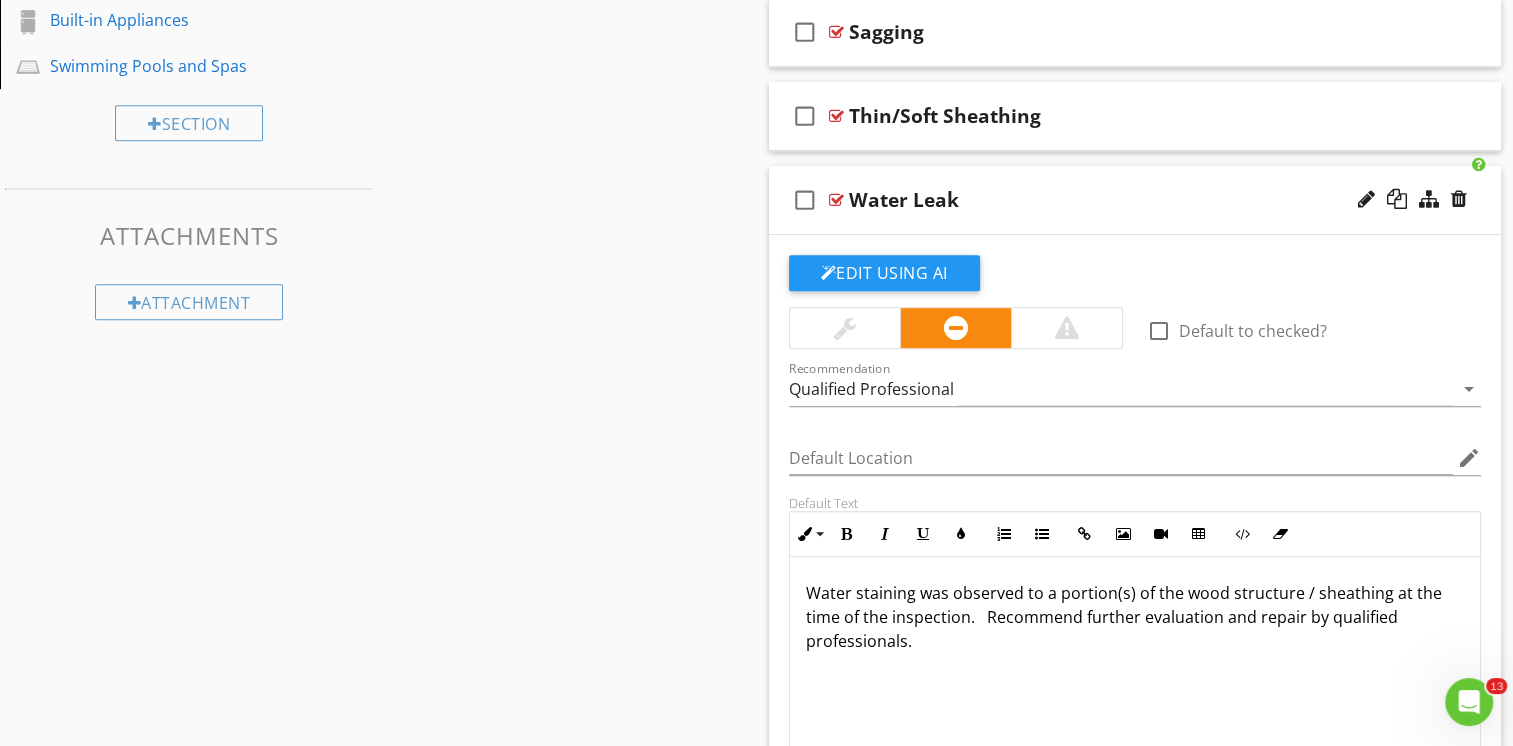 click on "check_box_outline_blank
Water Leak" at bounding box center (1135, 200) 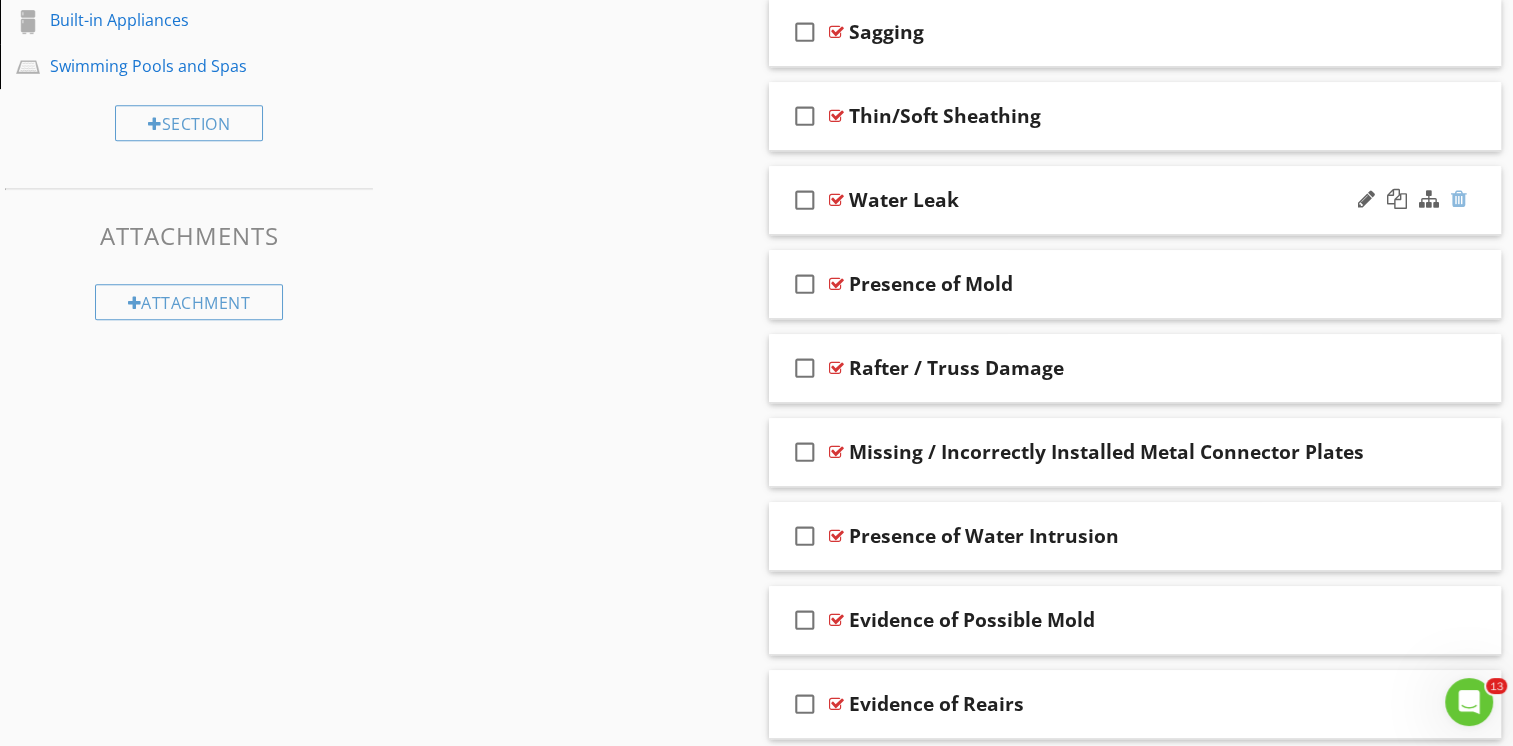 click at bounding box center [1459, 199] 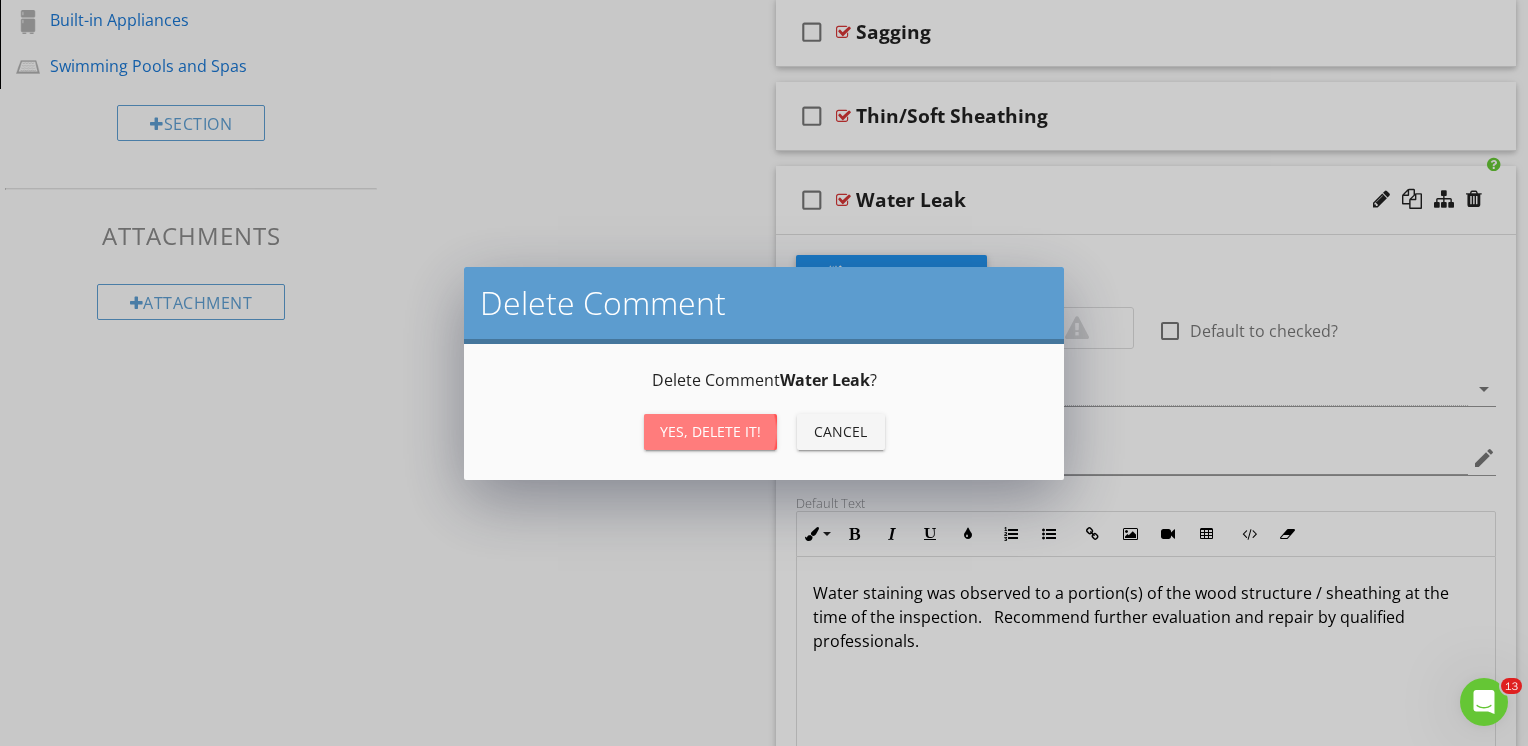 click on "Yes, Delete it!" at bounding box center (710, 431) 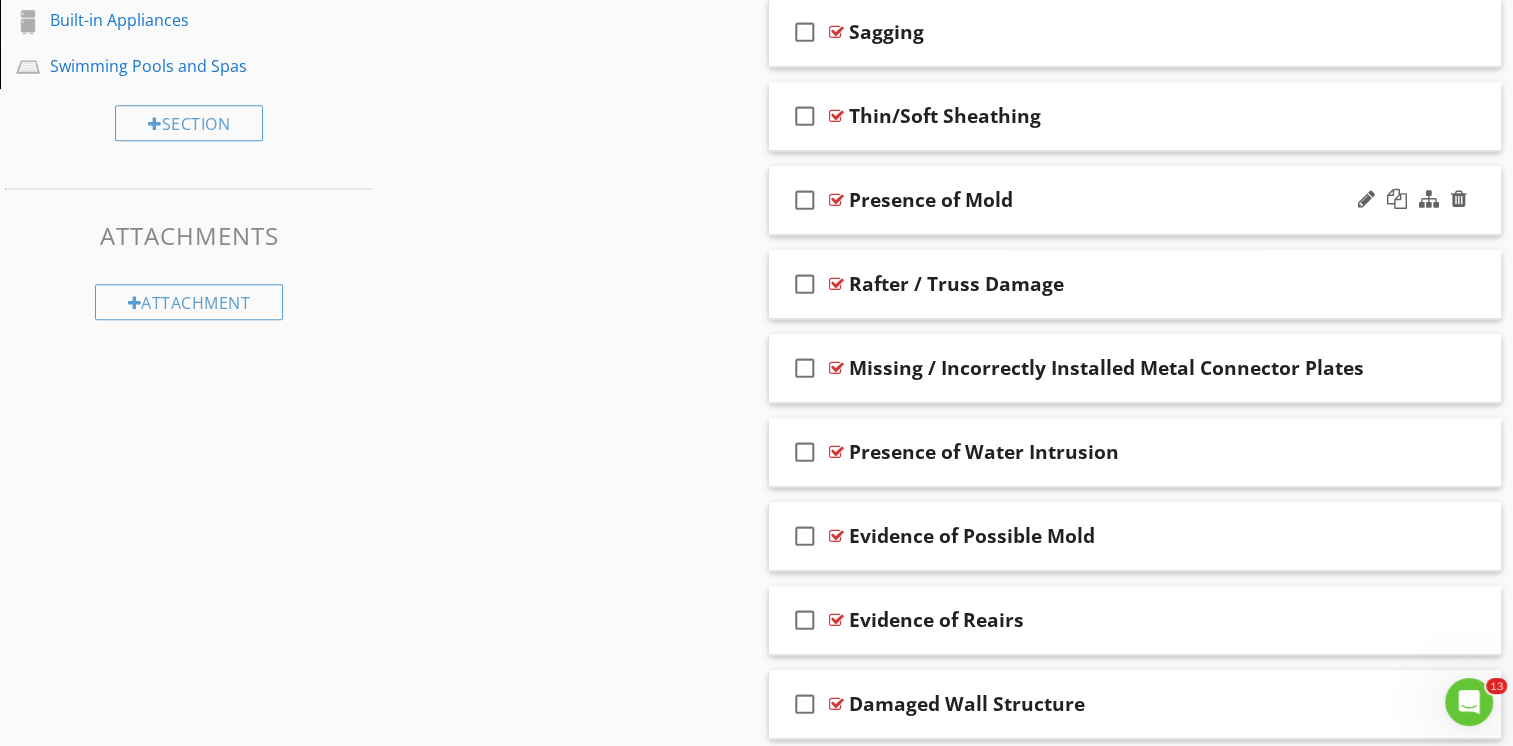 click on "Presence of Mold" at bounding box center [1108, 200] 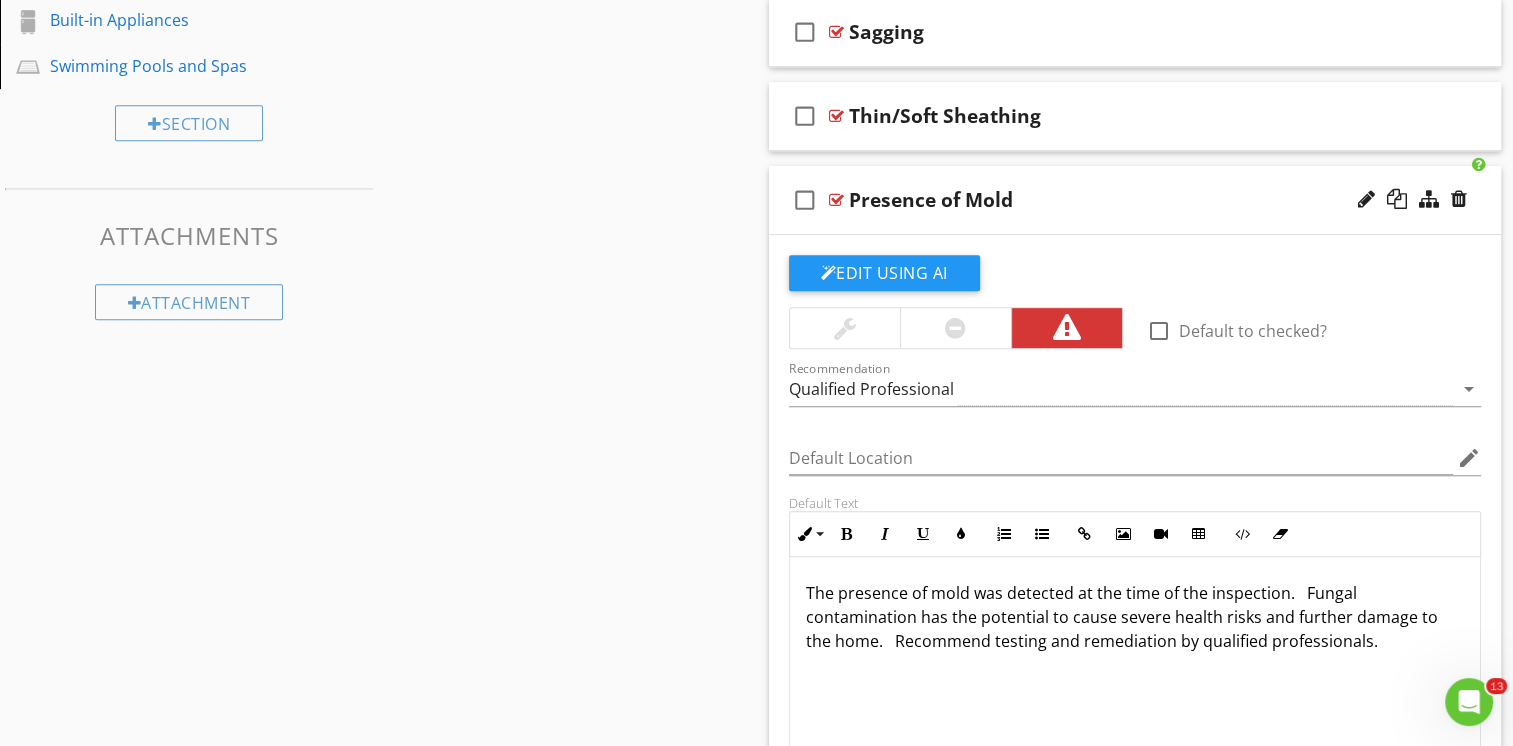 click on "Presence of Mold" at bounding box center (1108, 200) 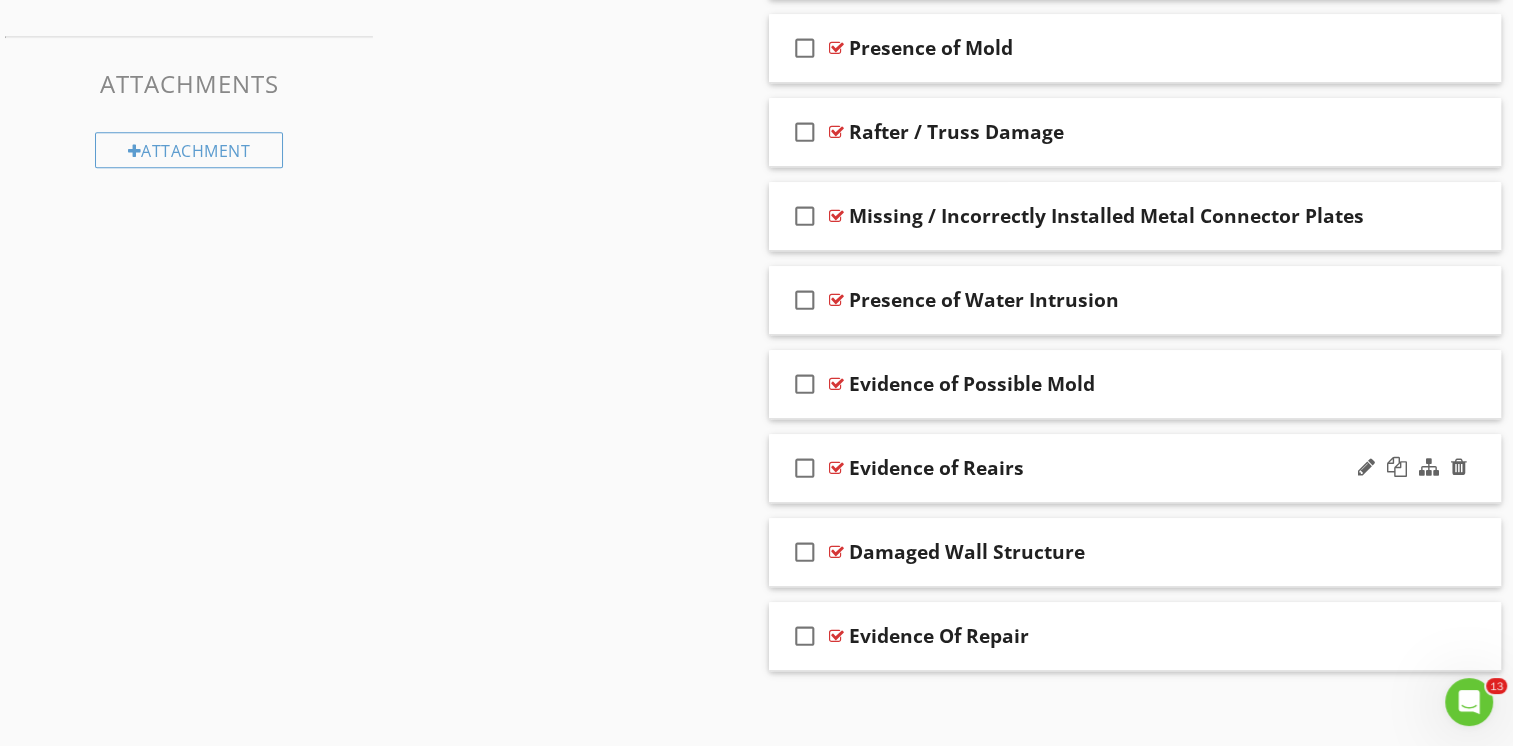 scroll, scrollTop: 1057, scrollLeft: 0, axis: vertical 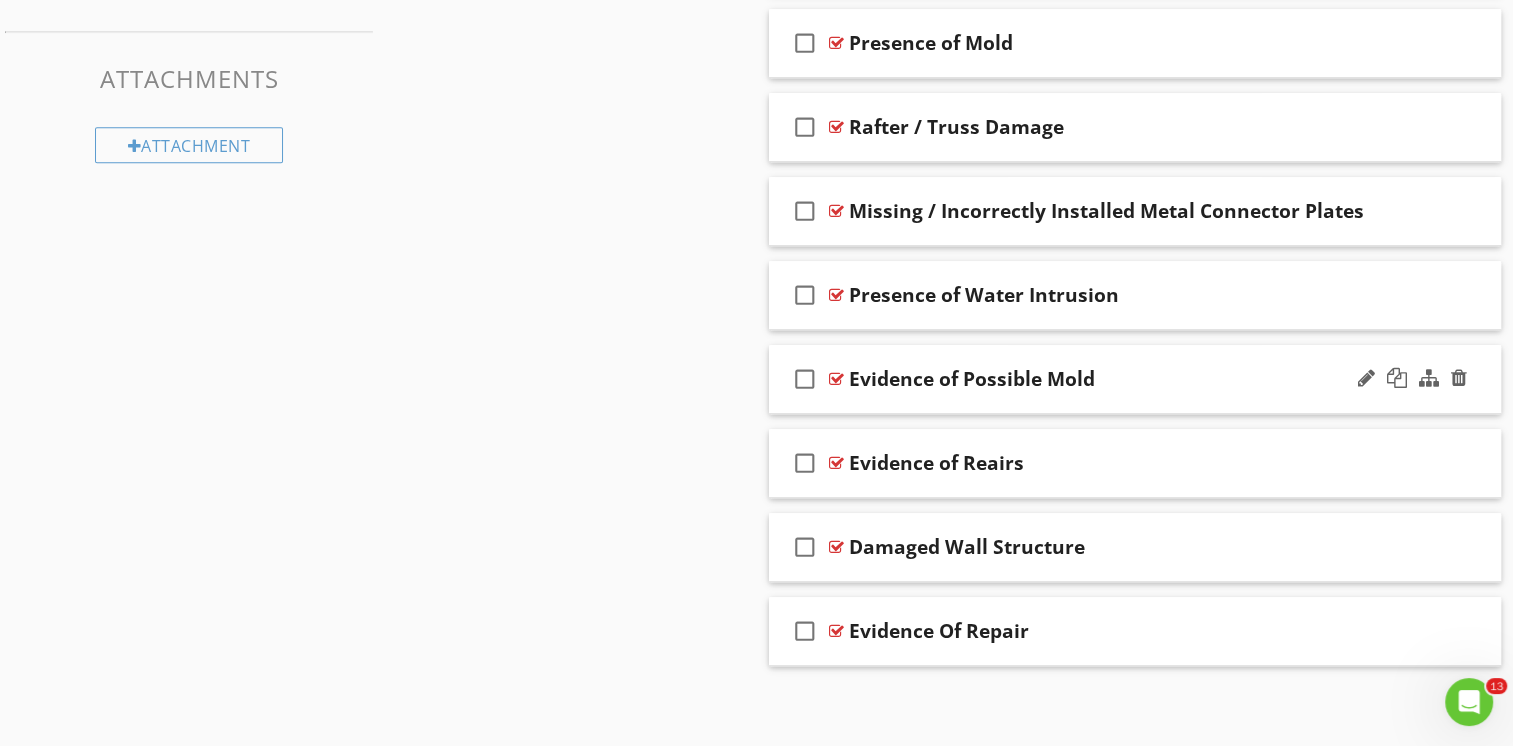 click on "check_box_outline_blank
Evidence of Possible Mold" at bounding box center (1135, 379) 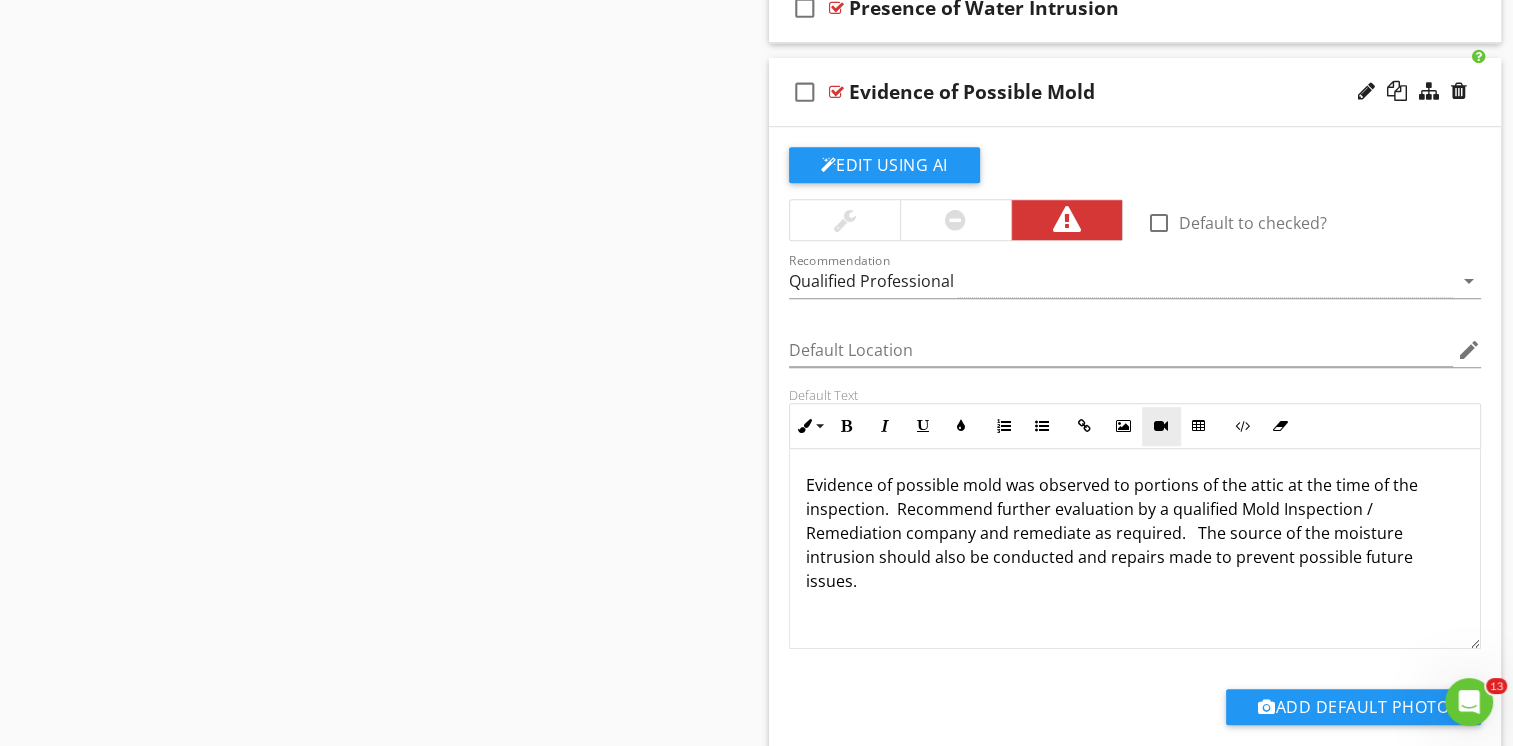 scroll, scrollTop: 1357, scrollLeft: 0, axis: vertical 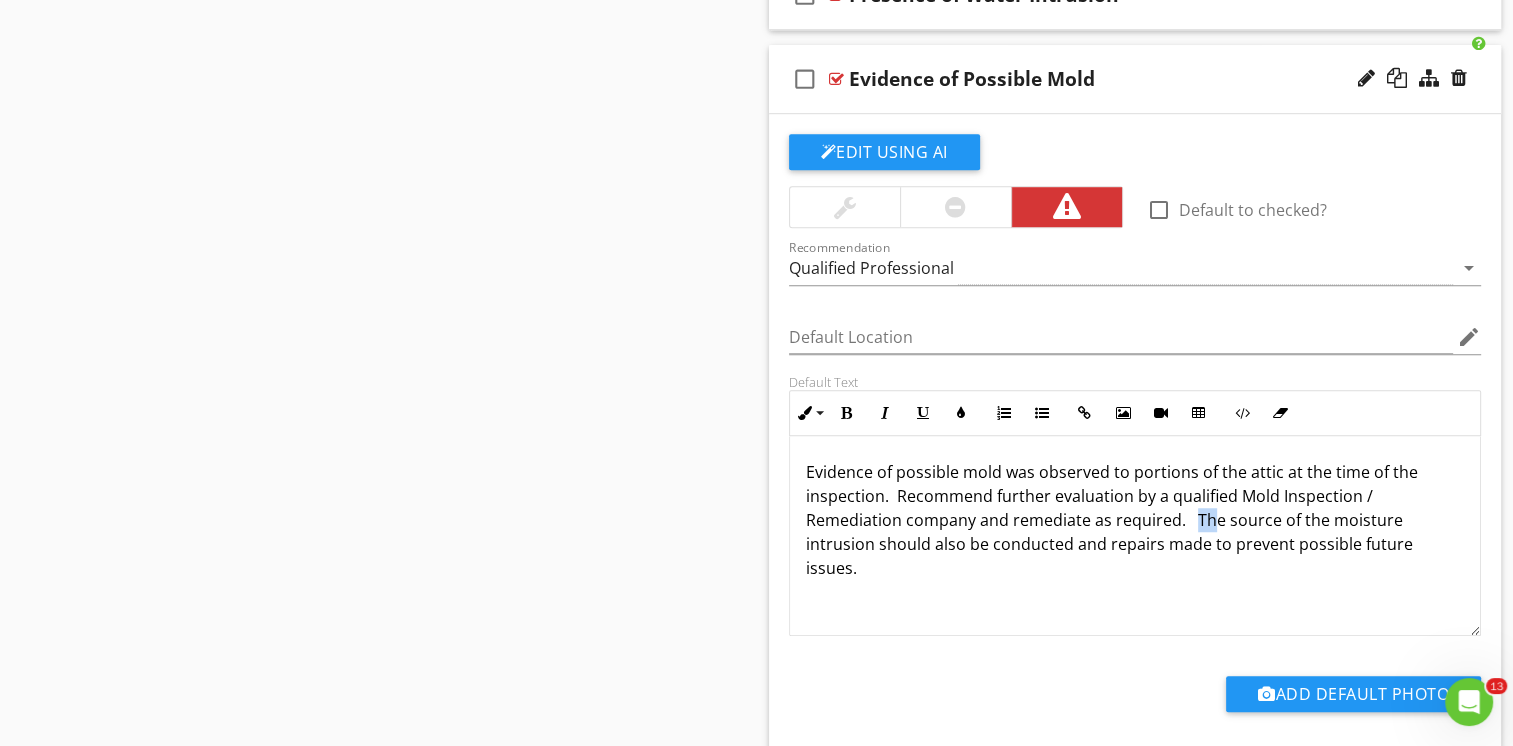 drag, startPoint x: 1194, startPoint y: 508, endPoint x: 1207, endPoint y: 511, distance: 13.341664 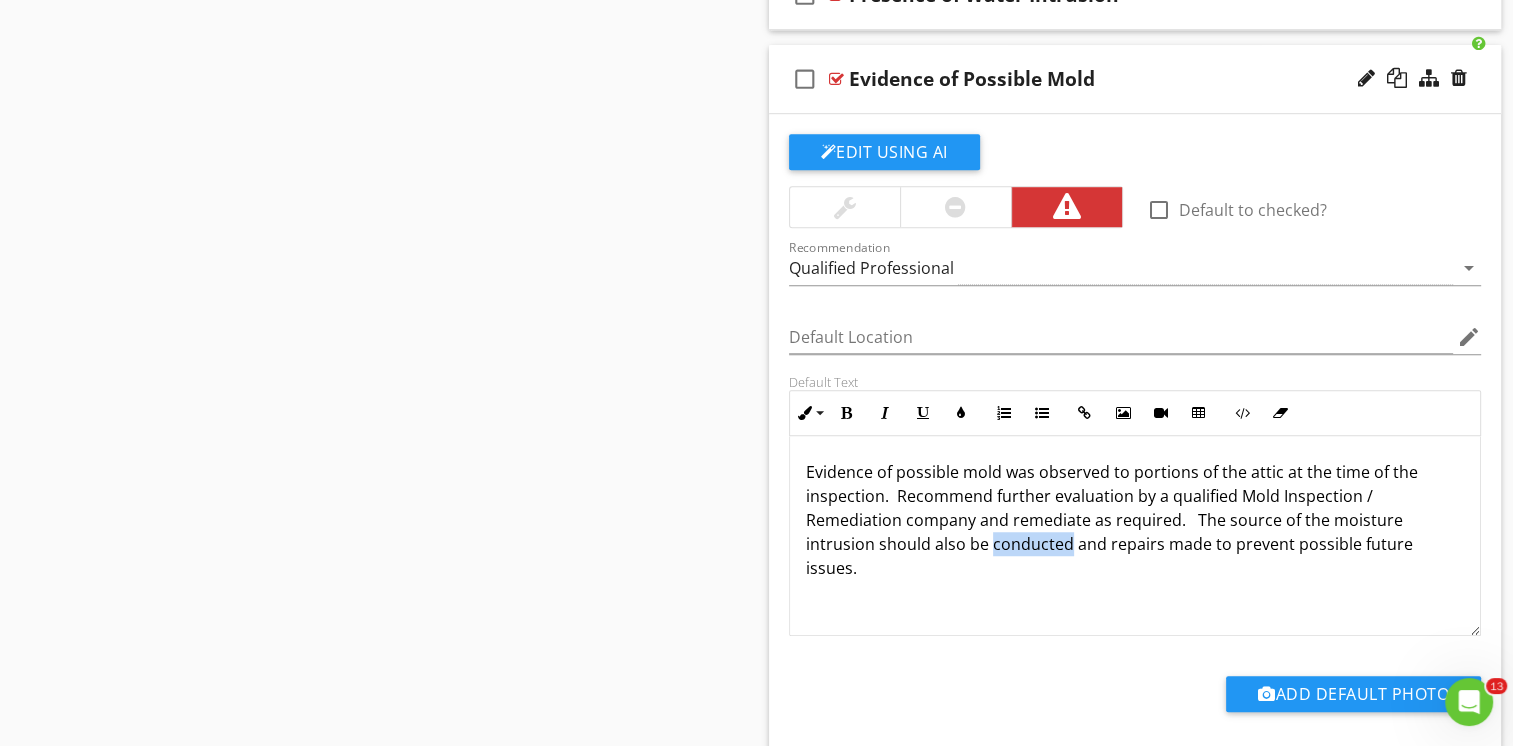 drag, startPoint x: 1067, startPoint y: 538, endPoint x: 991, endPoint y: 541, distance: 76.05919 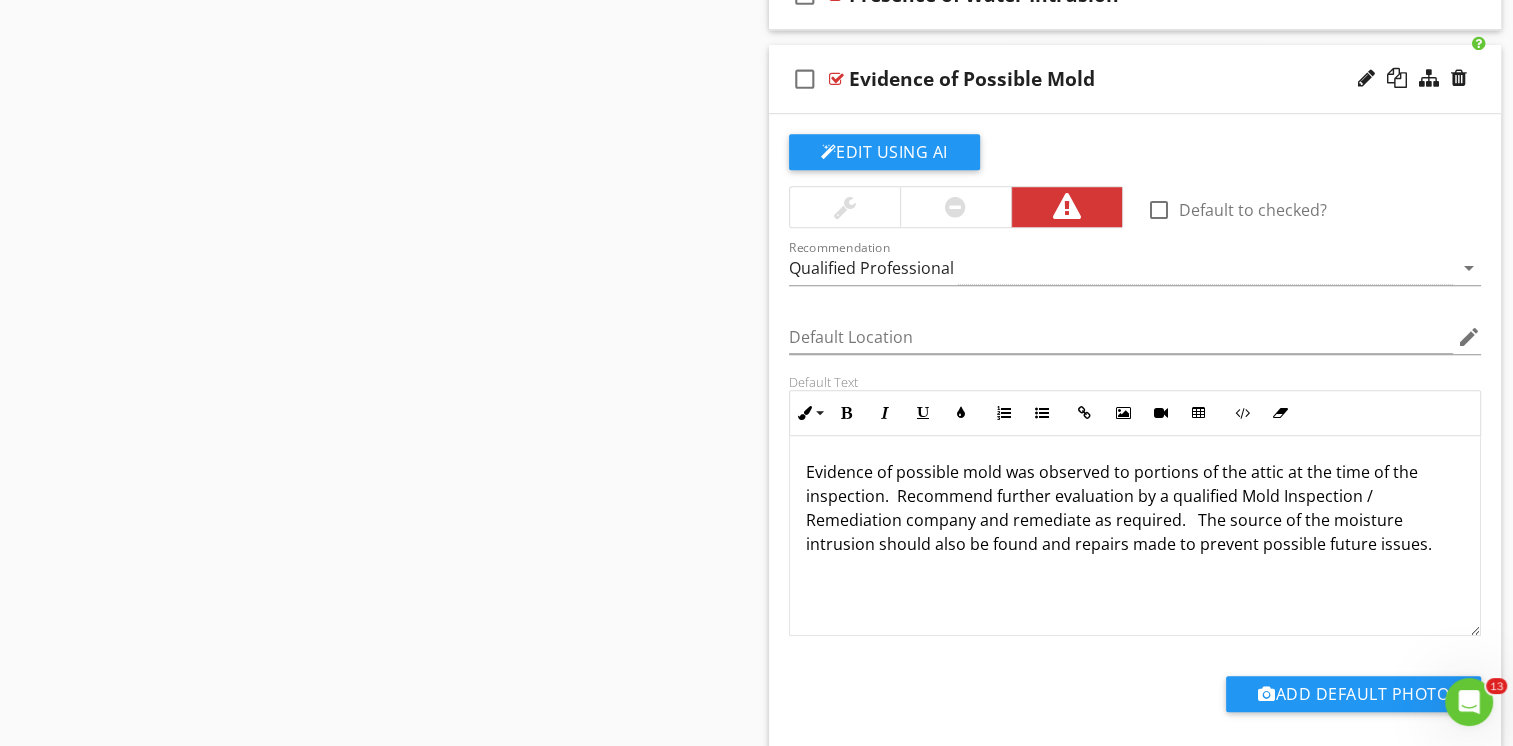 drag, startPoint x: 1195, startPoint y: 511, endPoint x: 1424, endPoint y: 537, distance: 230.47125 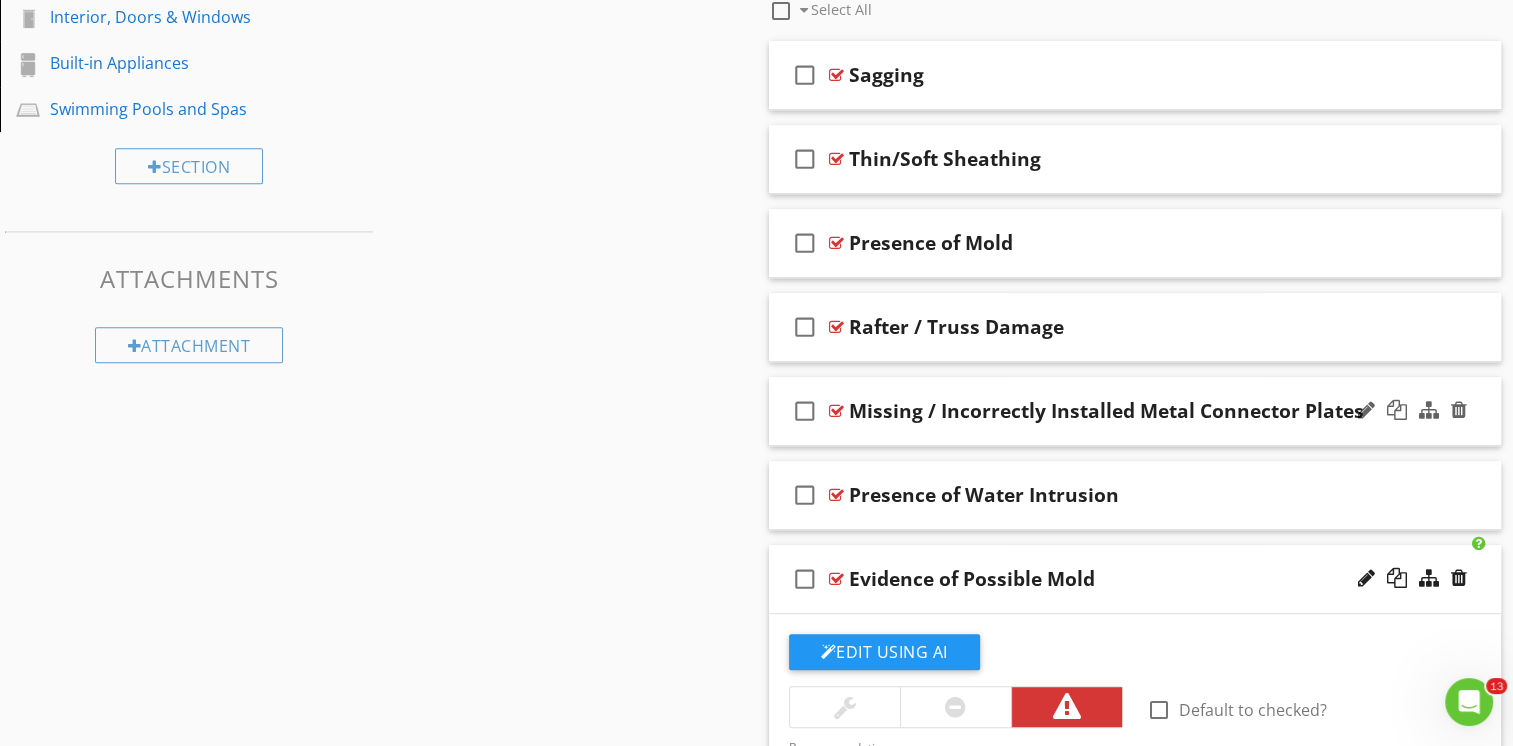 scroll, scrollTop: 757, scrollLeft: 0, axis: vertical 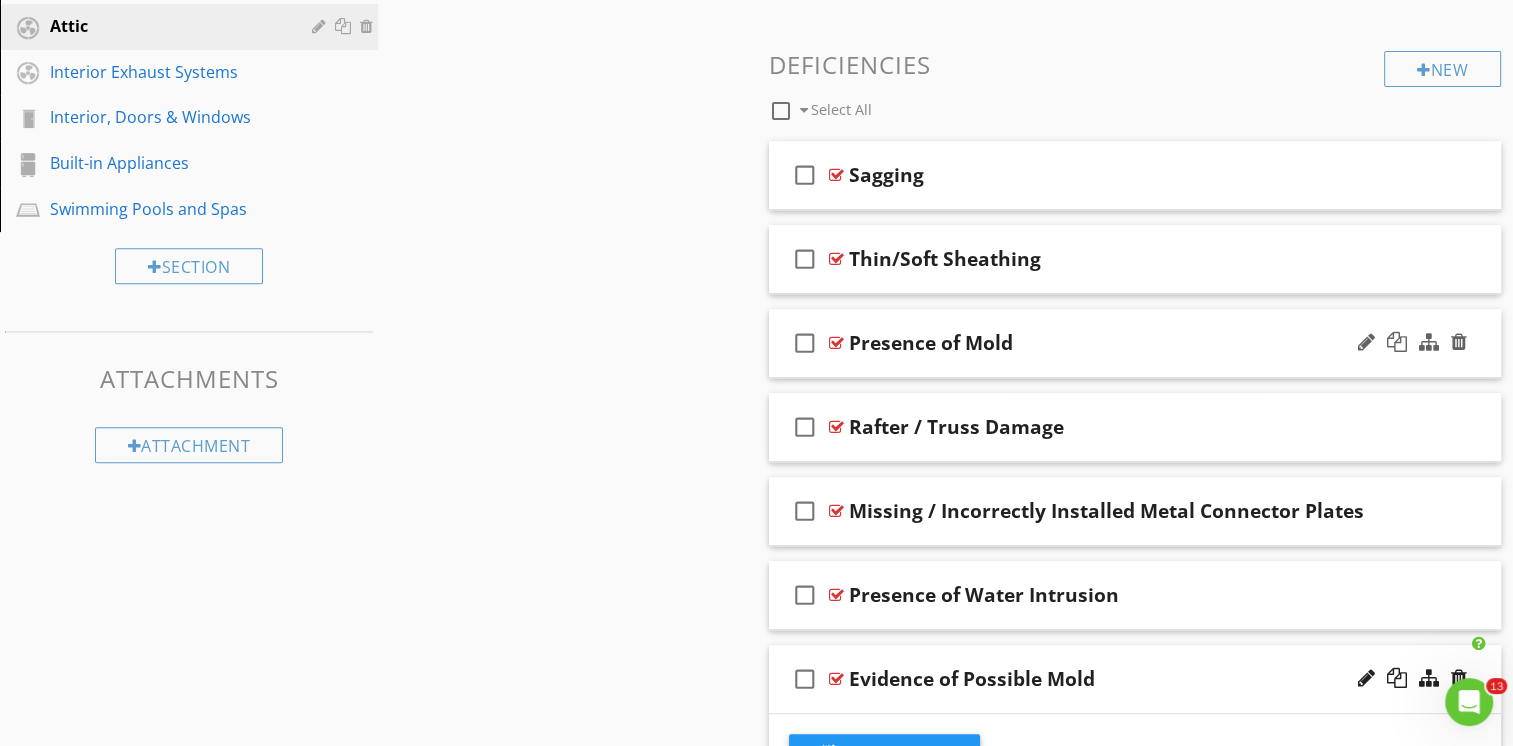 click on "check_box_outline_blank
Presence of Mold" at bounding box center [1135, 343] 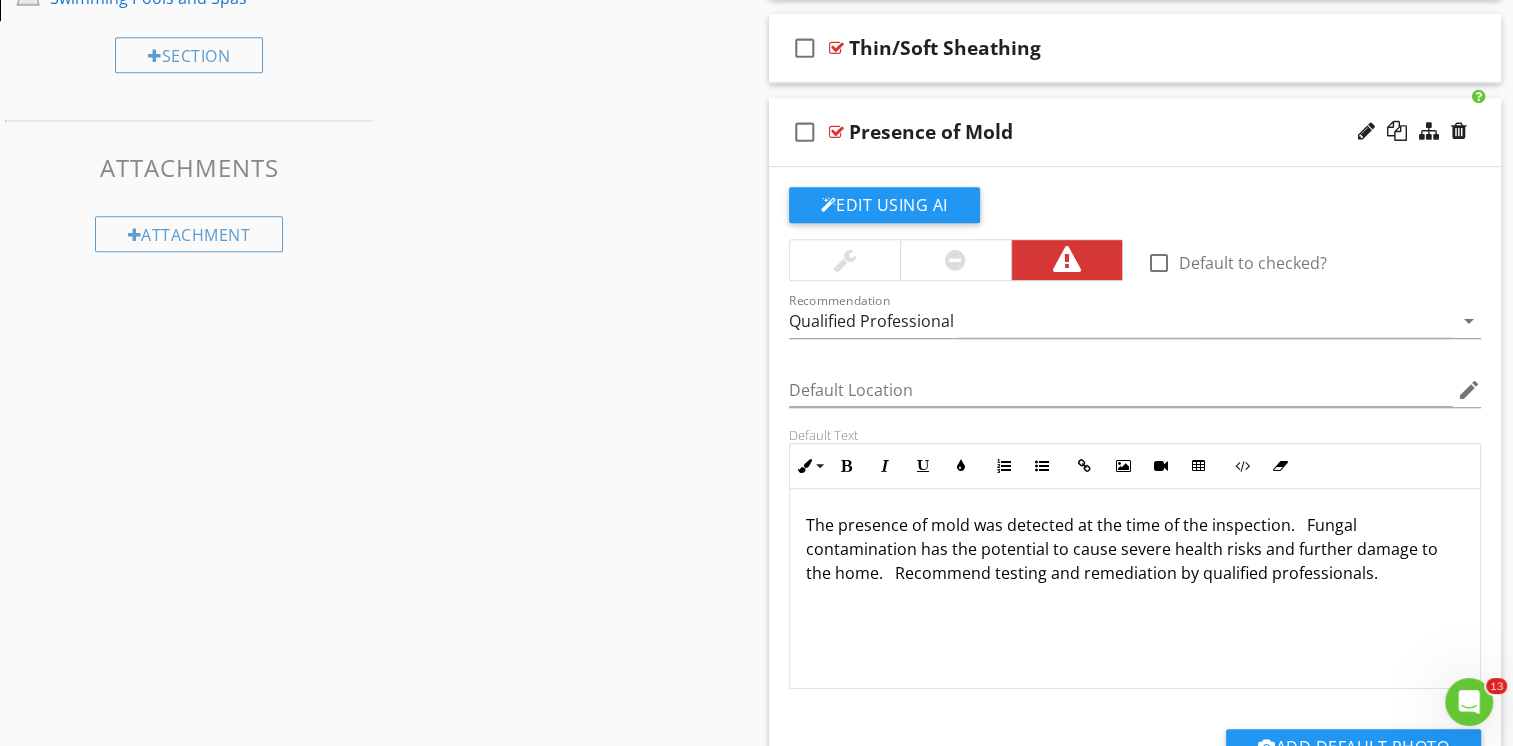scroll, scrollTop: 1057, scrollLeft: 0, axis: vertical 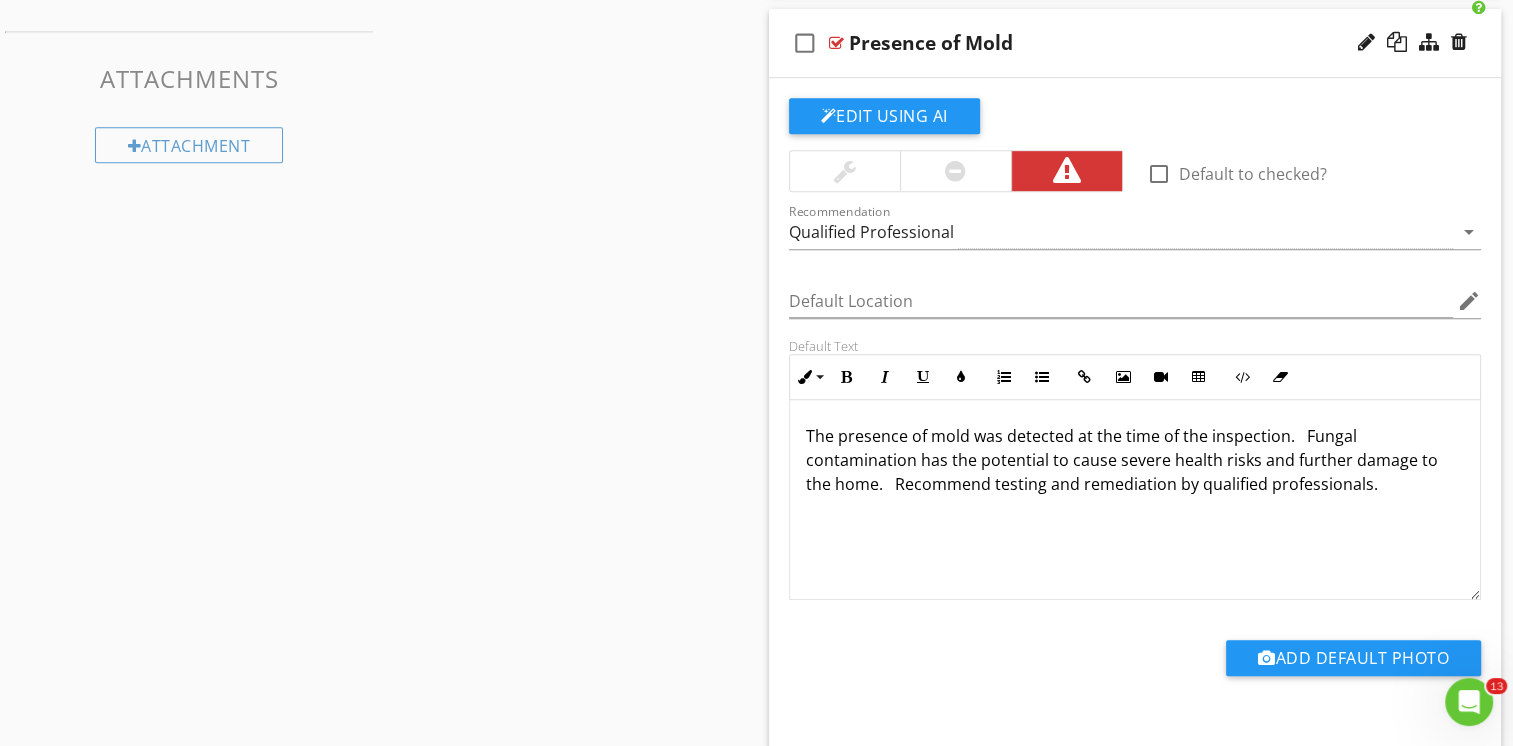 click on "The presence of mold was detected at the time of the inspection.   Fungal contamination has the potential to cause severe health risks and further damage to the home.   Recommend testing and remediation by qualified professionals." at bounding box center (1135, 460) 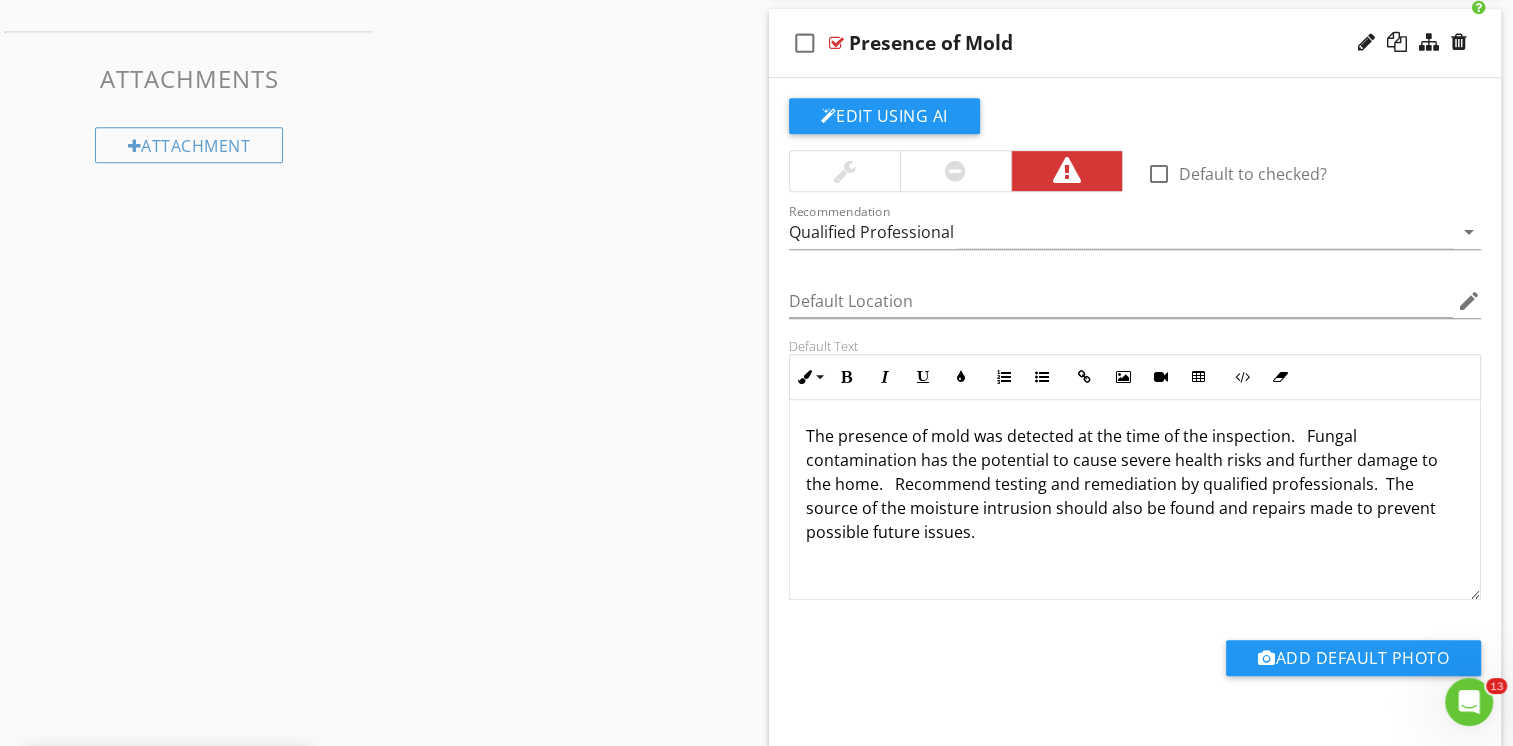 click on "check_box_outline_blank
Presence of Mold" at bounding box center [1135, 43] 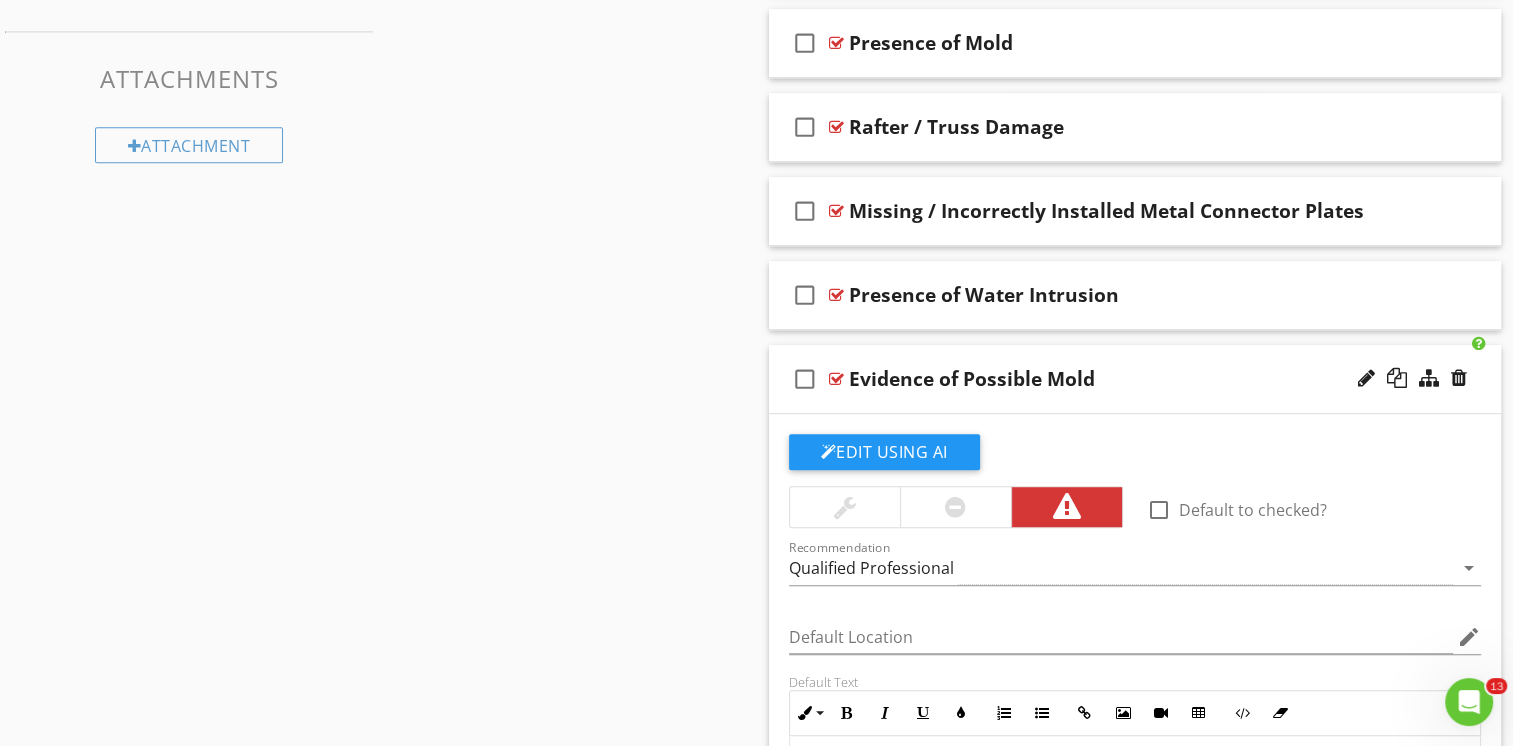 click on "check_box_outline_blank
Evidence of Possible Mold" at bounding box center (1135, 379) 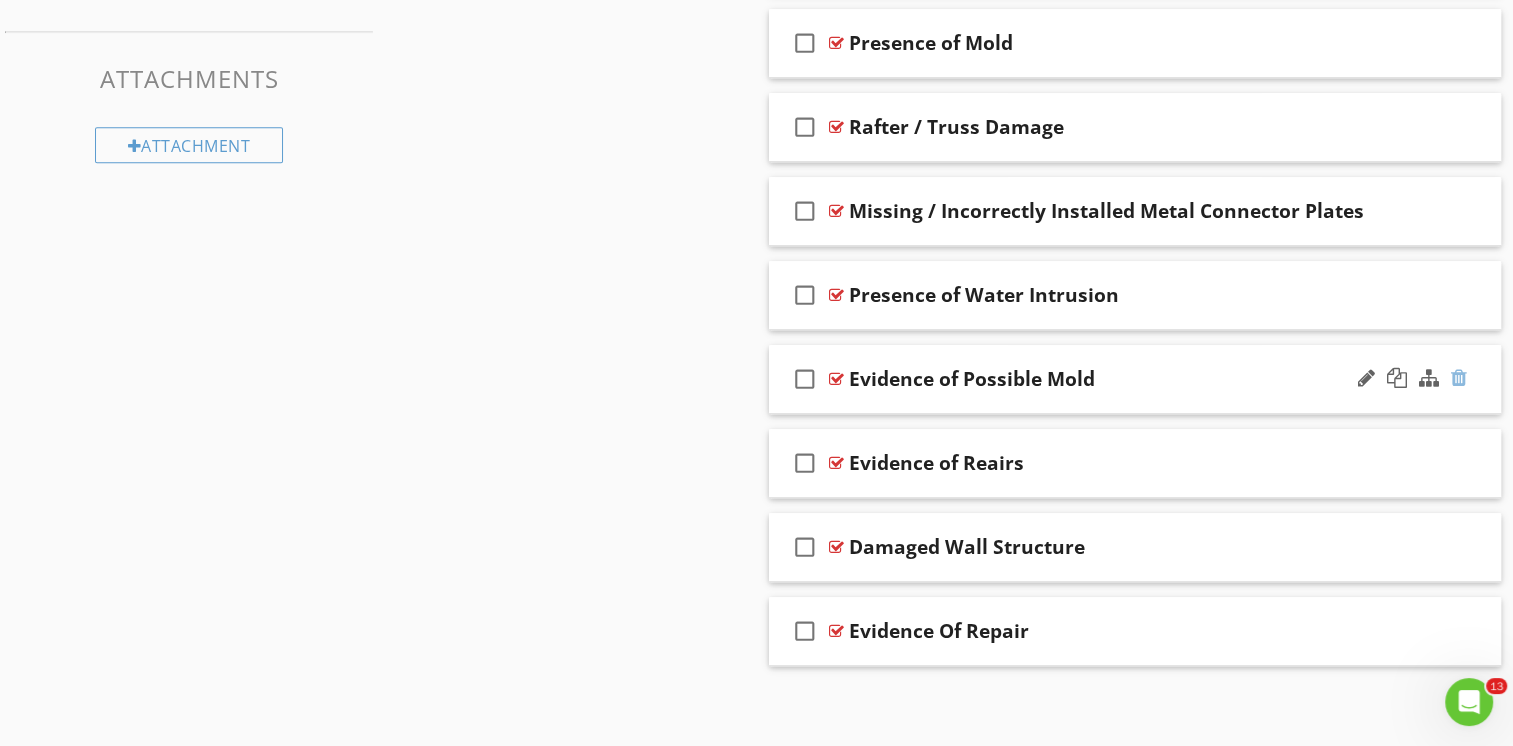 click at bounding box center (1459, 378) 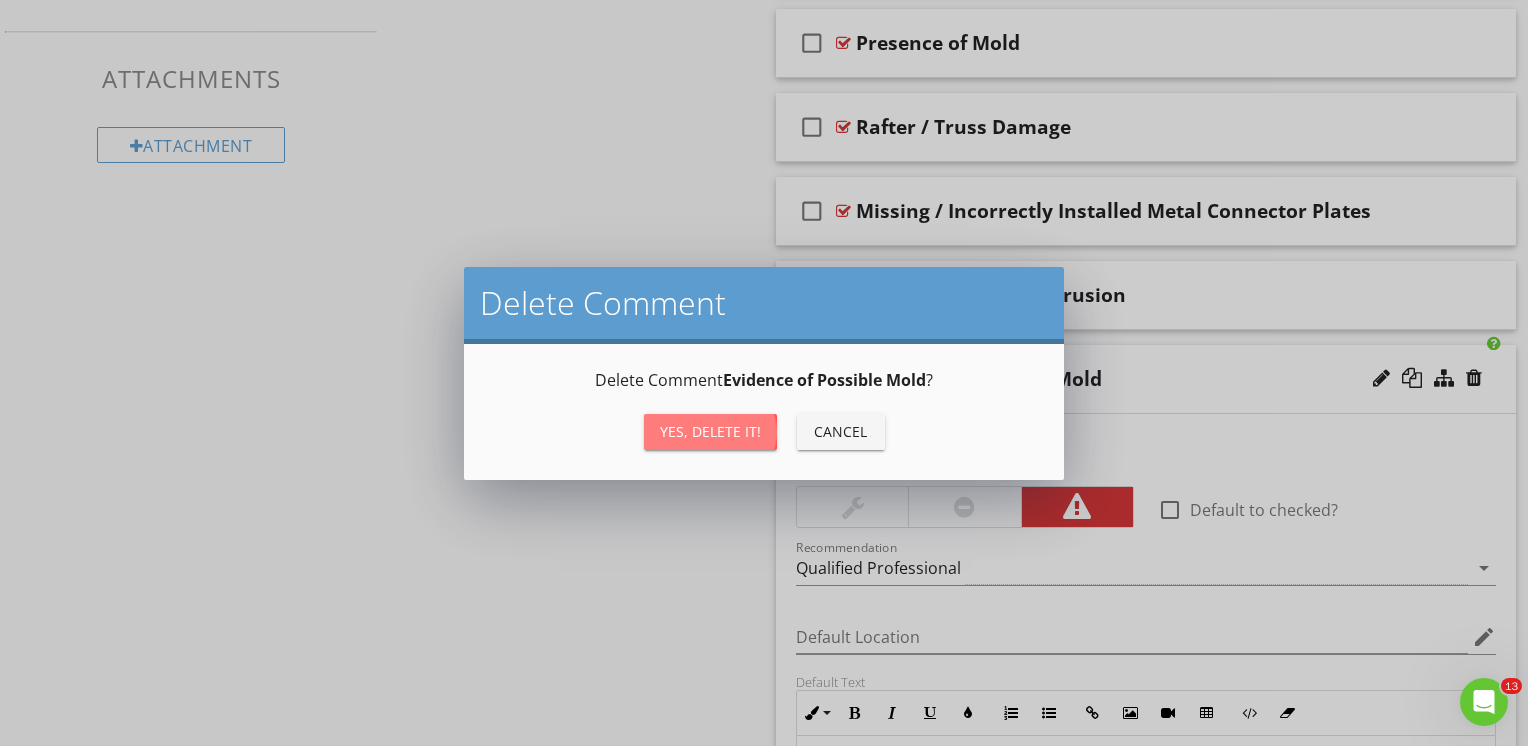 click on "Yes, Delete it!" at bounding box center (710, 431) 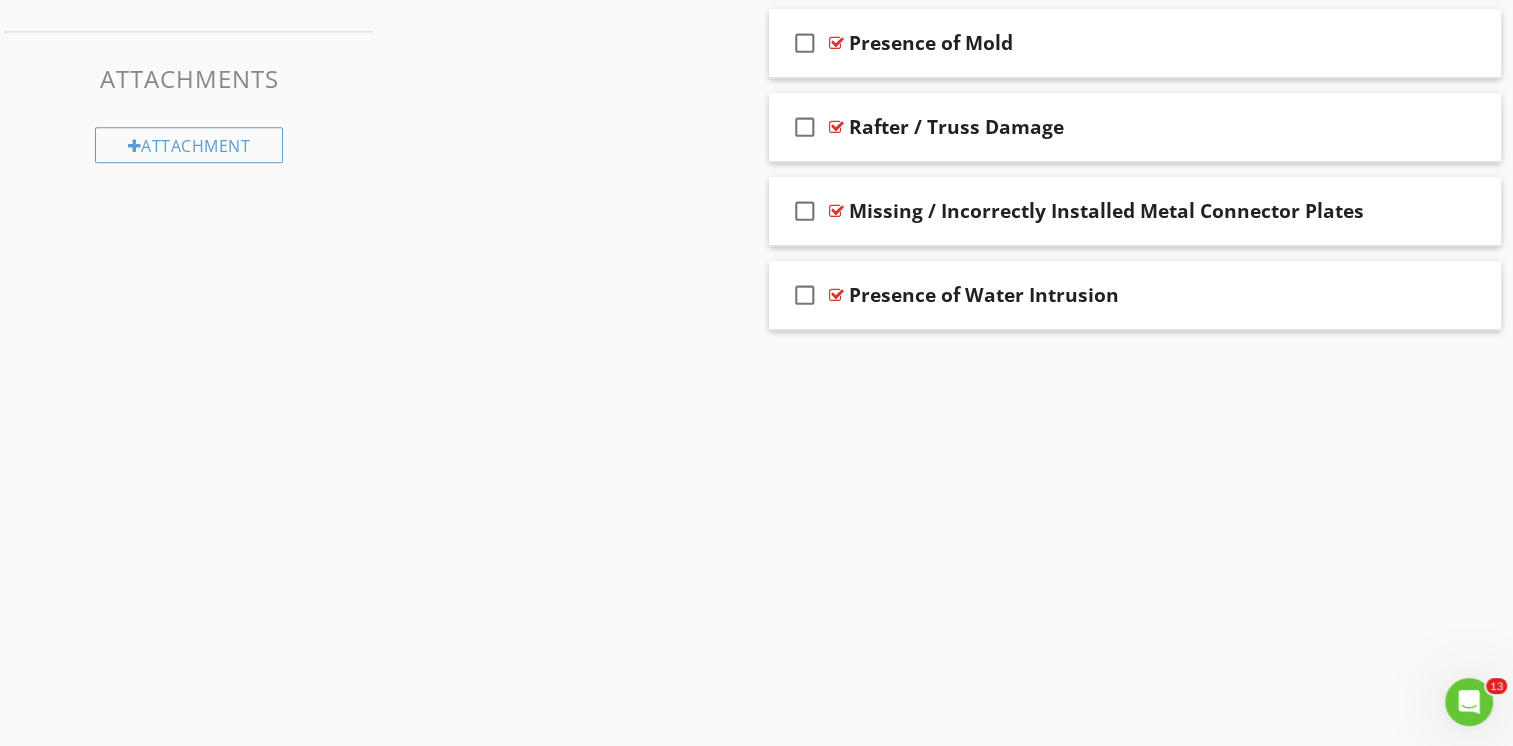 scroll, scrollTop: 974, scrollLeft: 0, axis: vertical 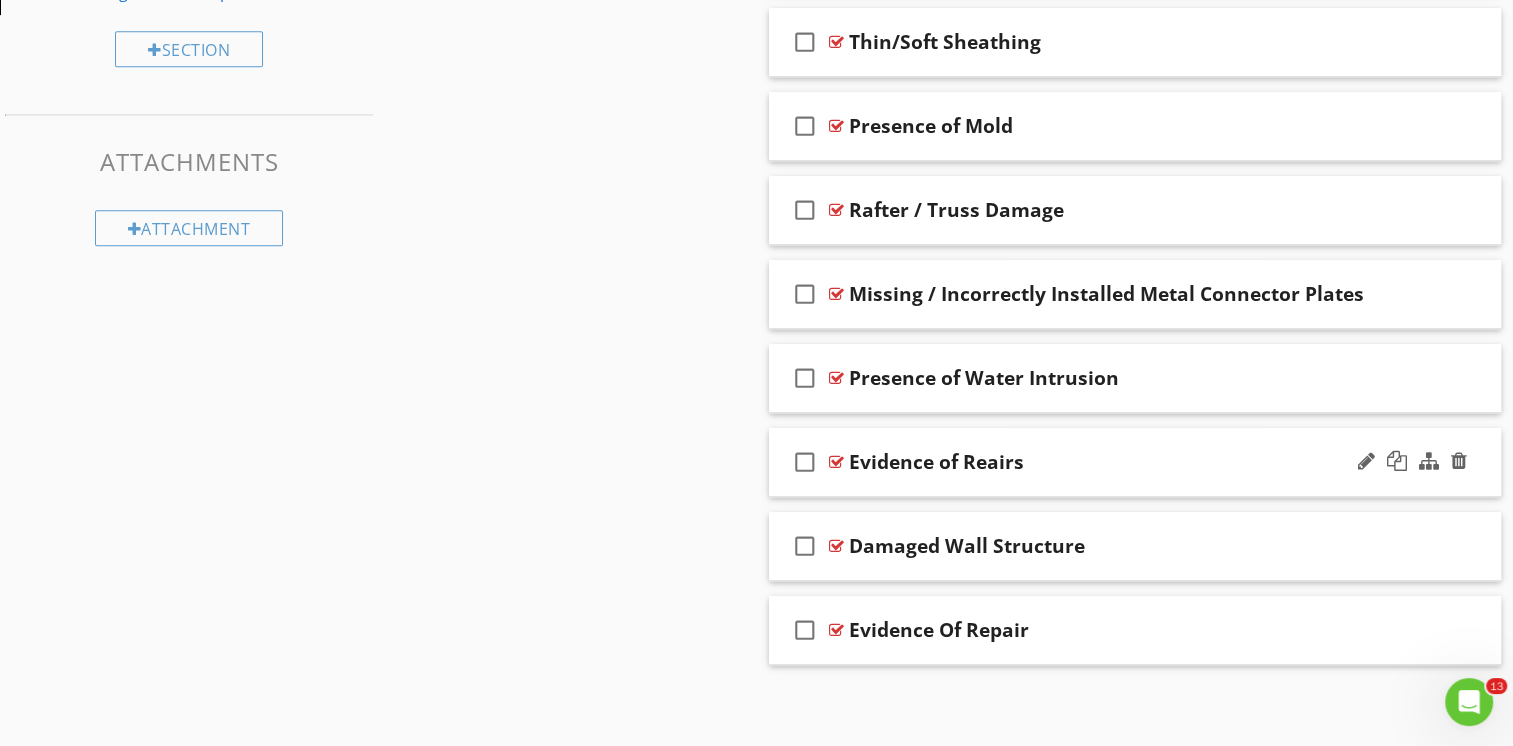 click on "check_box_outline_blank
Evidence of Reairs" at bounding box center [1135, 462] 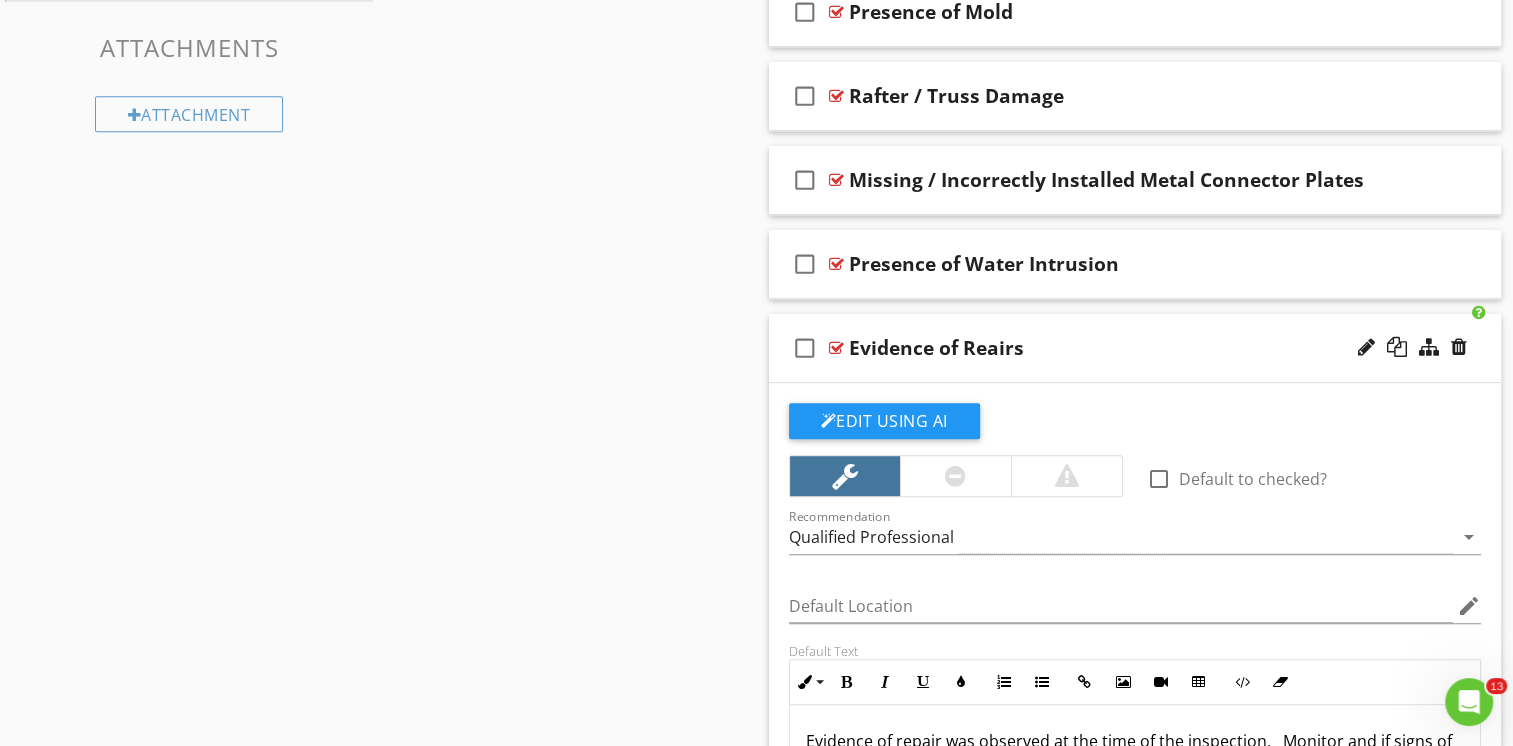 scroll, scrollTop: 1057, scrollLeft: 0, axis: vertical 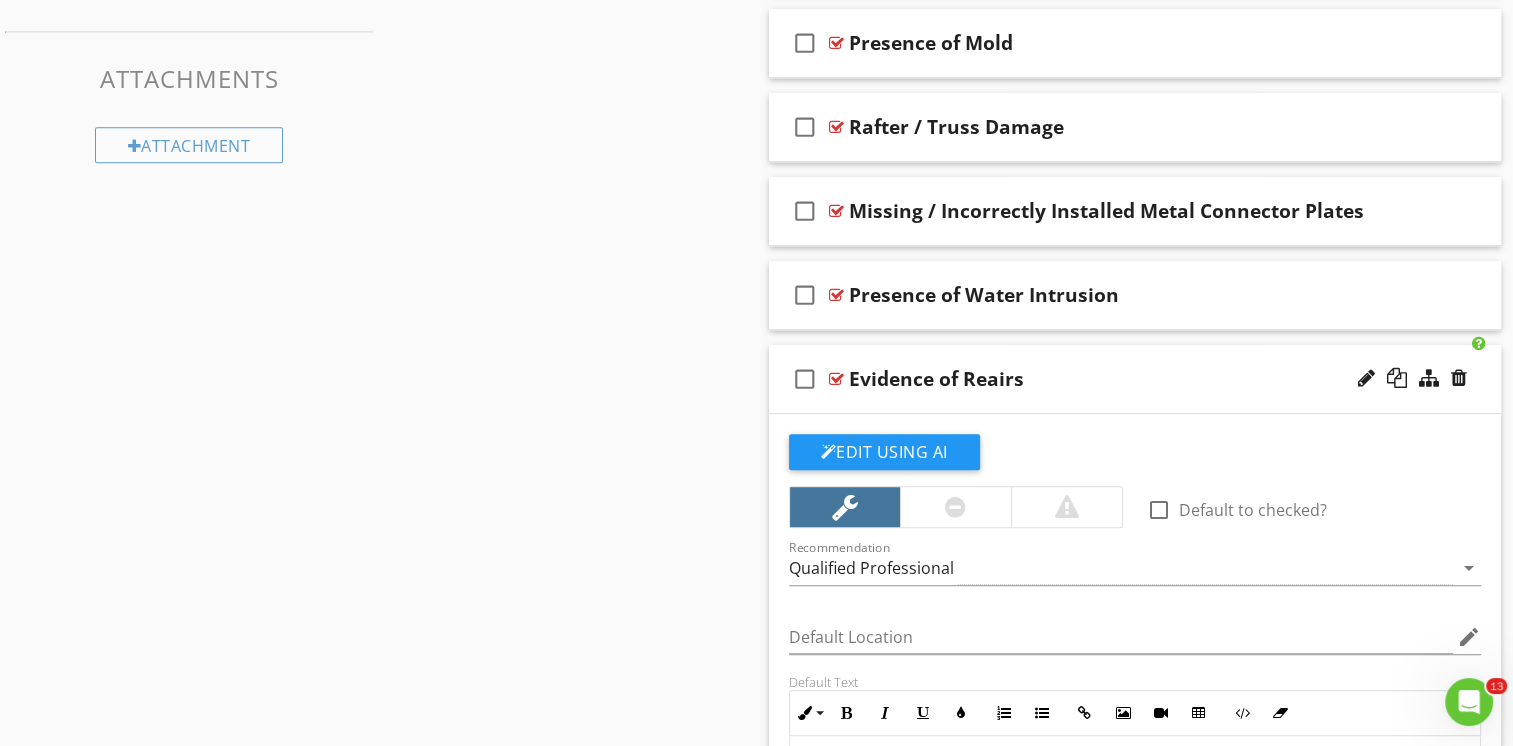 click on "Evidence of Reairs" at bounding box center (1108, 379) 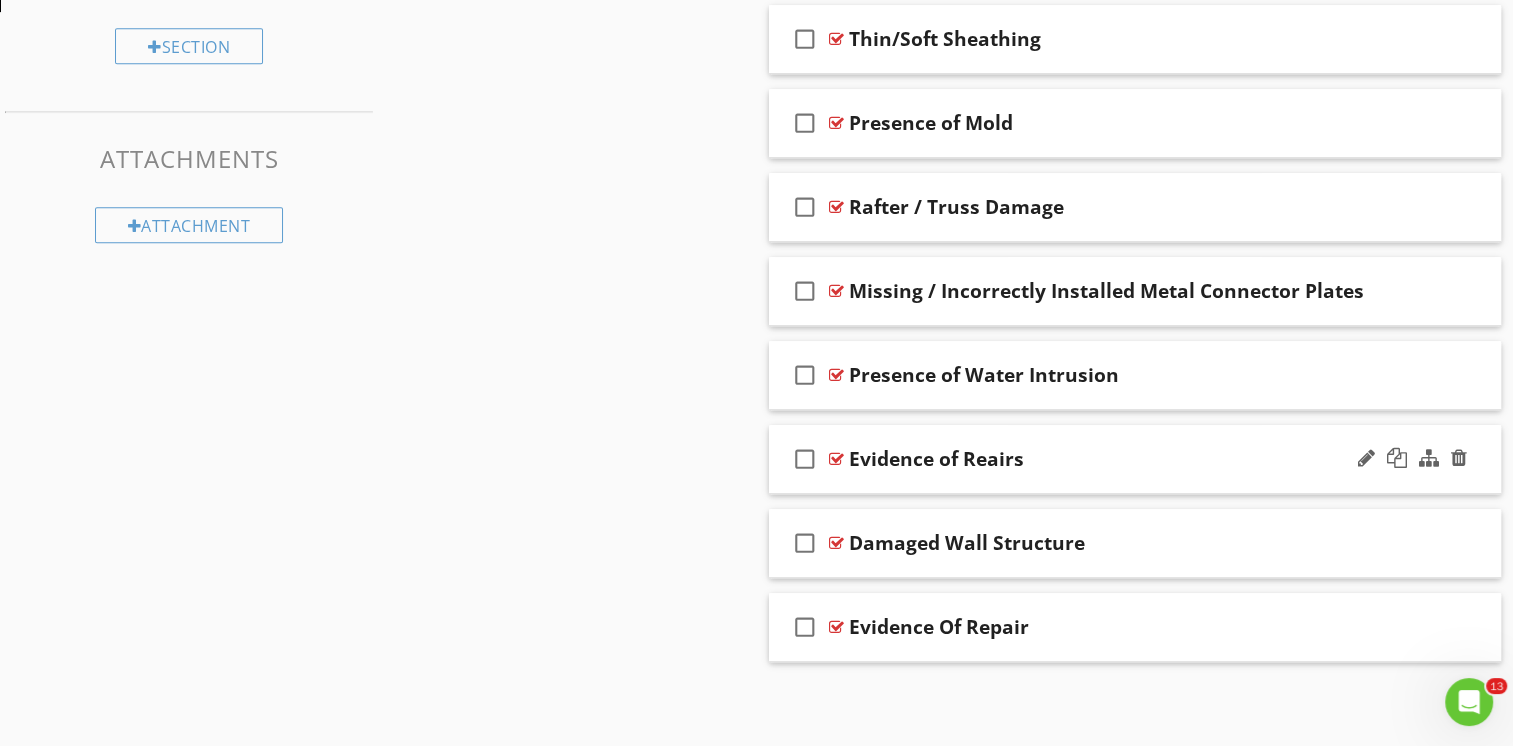 scroll, scrollTop: 974, scrollLeft: 0, axis: vertical 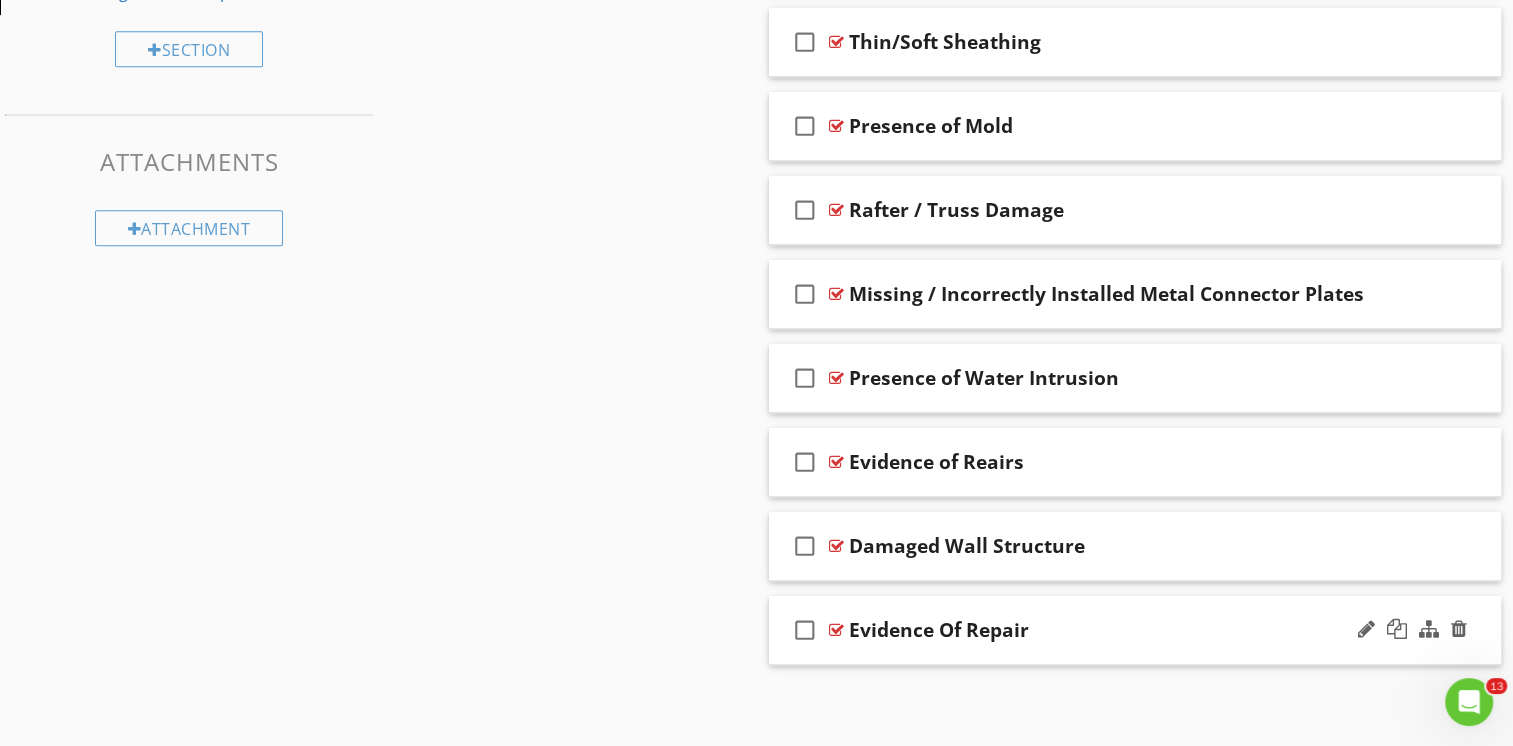 click on "check_box_outline_blank
Evidence Of Repair" at bounding box center [1135, 630] 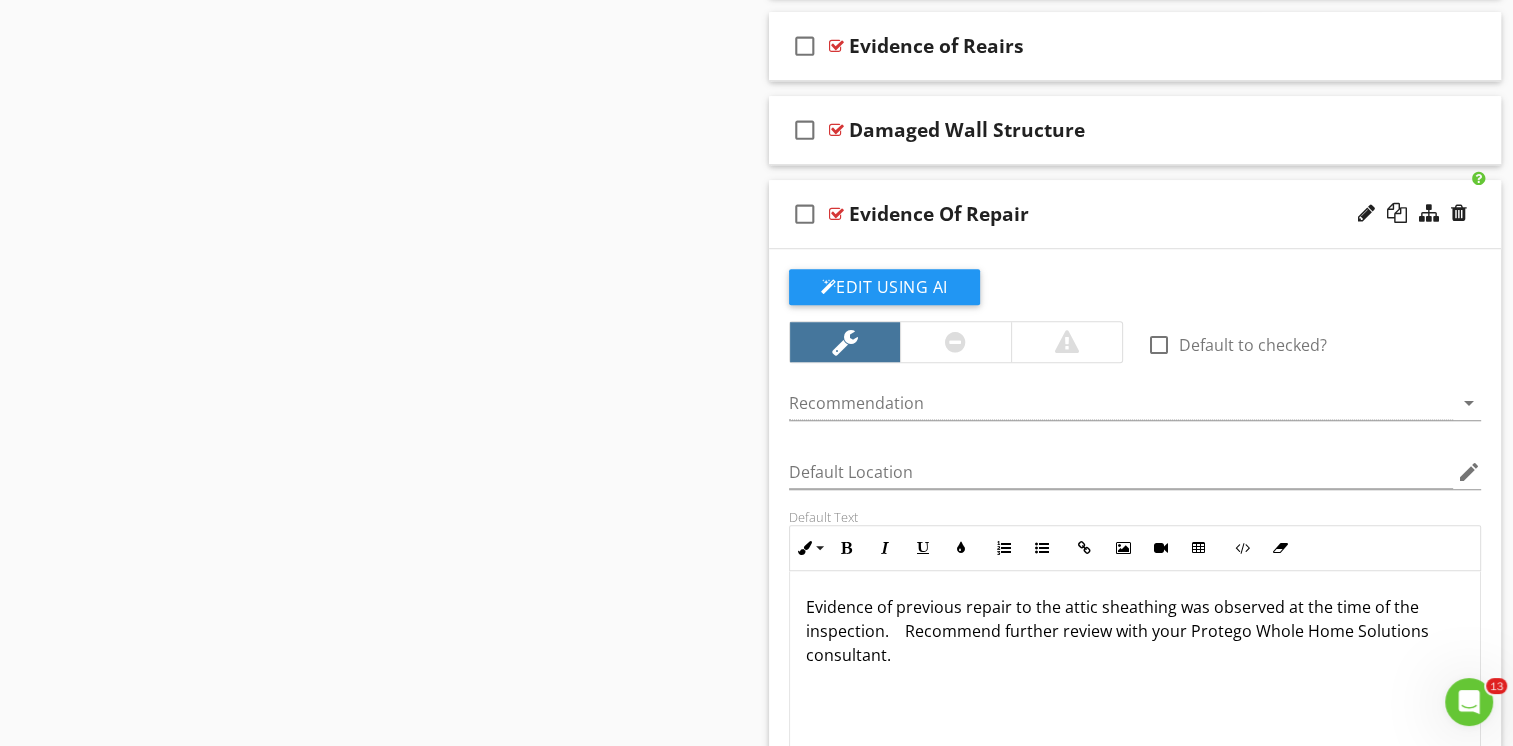scroll, scrollTop: 1457, scrollLeft: 0, axis: vertical 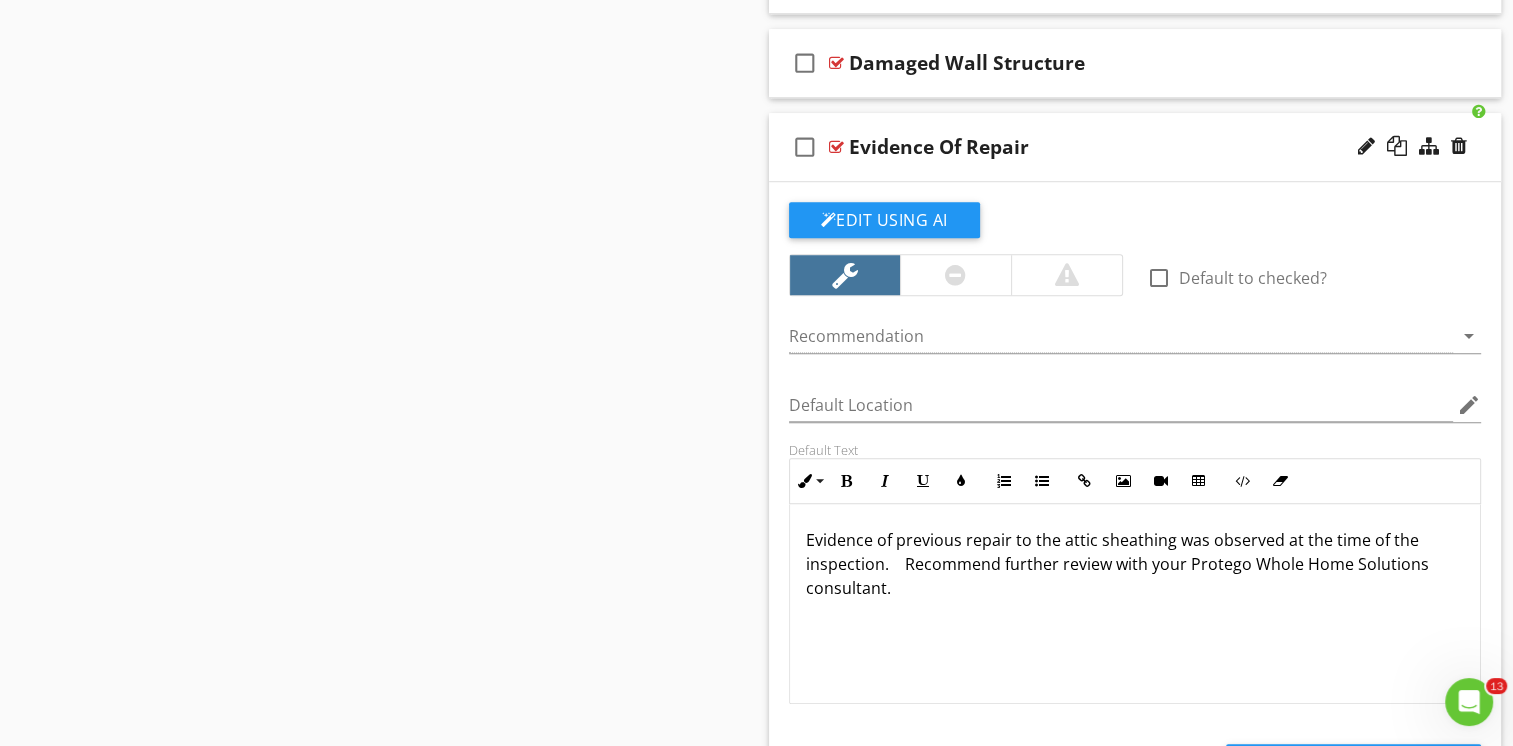 click on "check_box_outline_blank
Evidence Of Repair" at bounding box center [1135, 147] 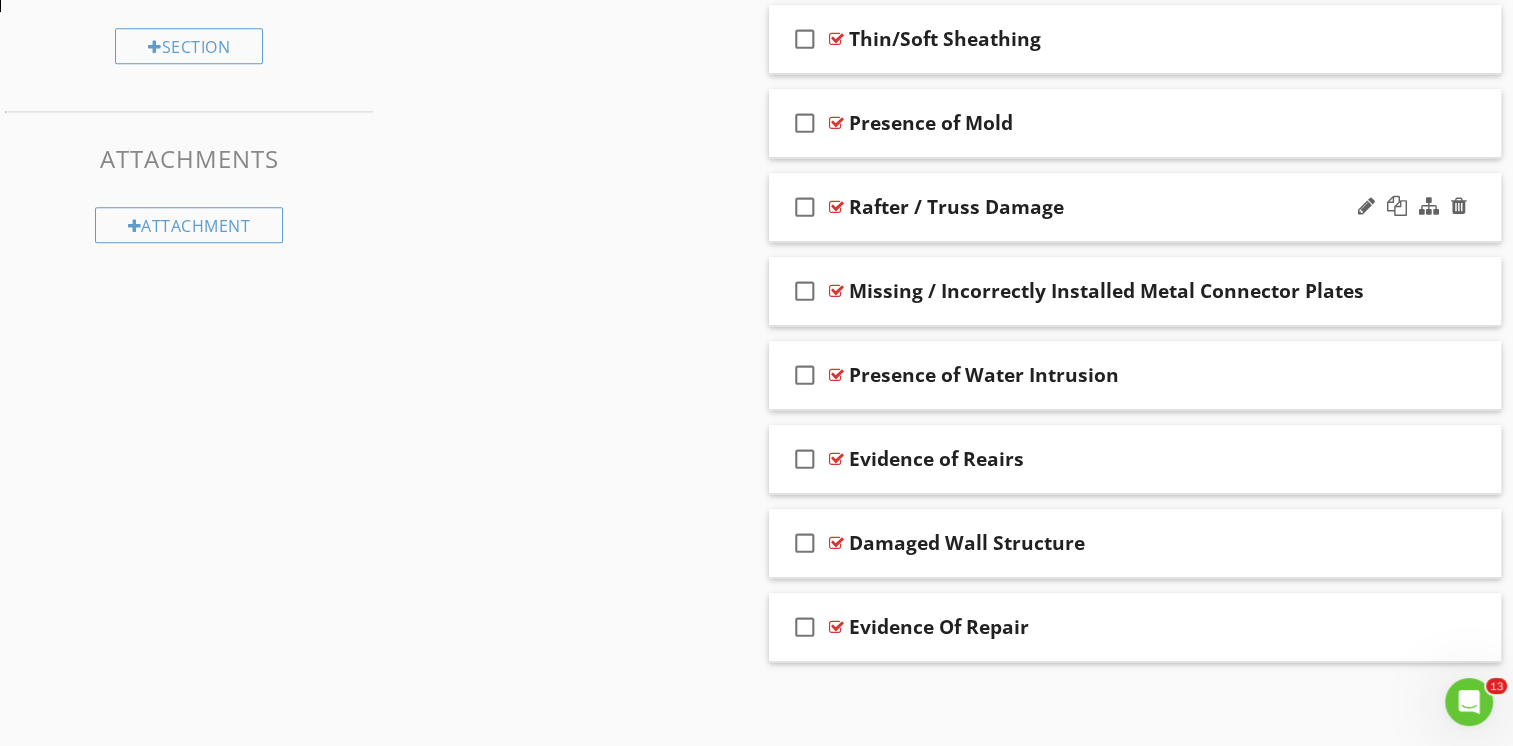 scroll, scrollTop: 974, scrollLeft: 0, axis: vertical 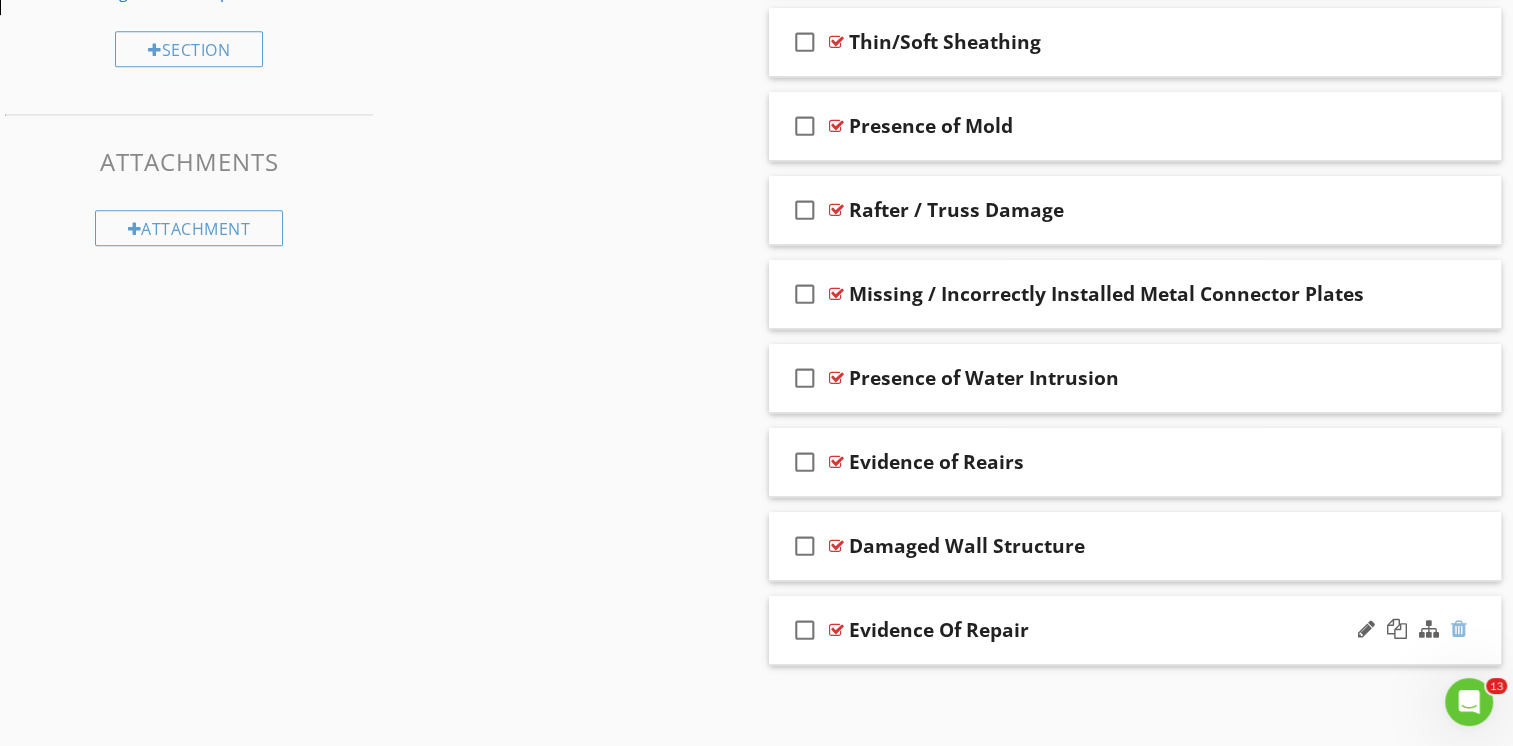 click at bounding box center (1459, 629) 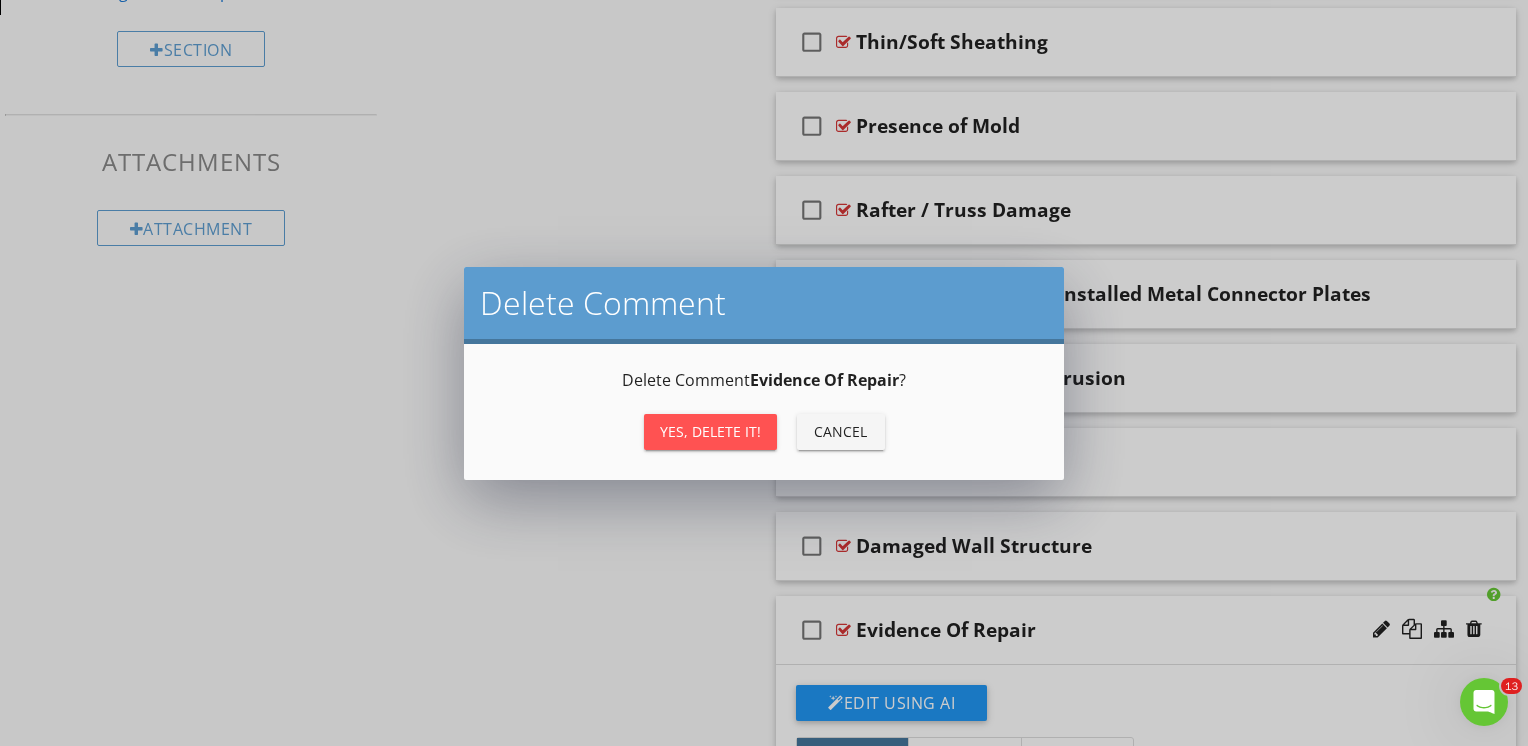 click on "Yes, Delete it!" at bounding box center [710, 431] 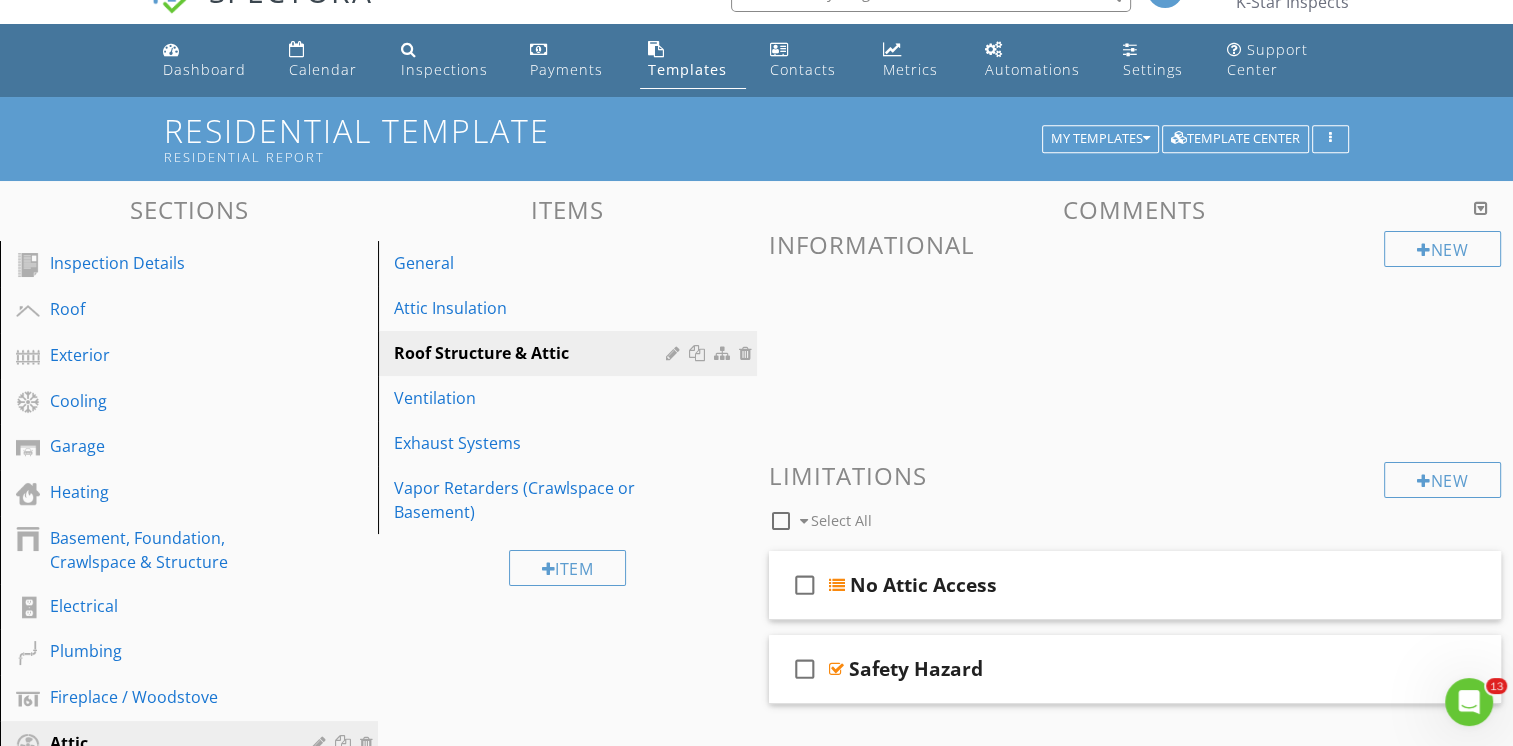 scroll, scrollTop: 0, scrollLeft: 0, axis: both 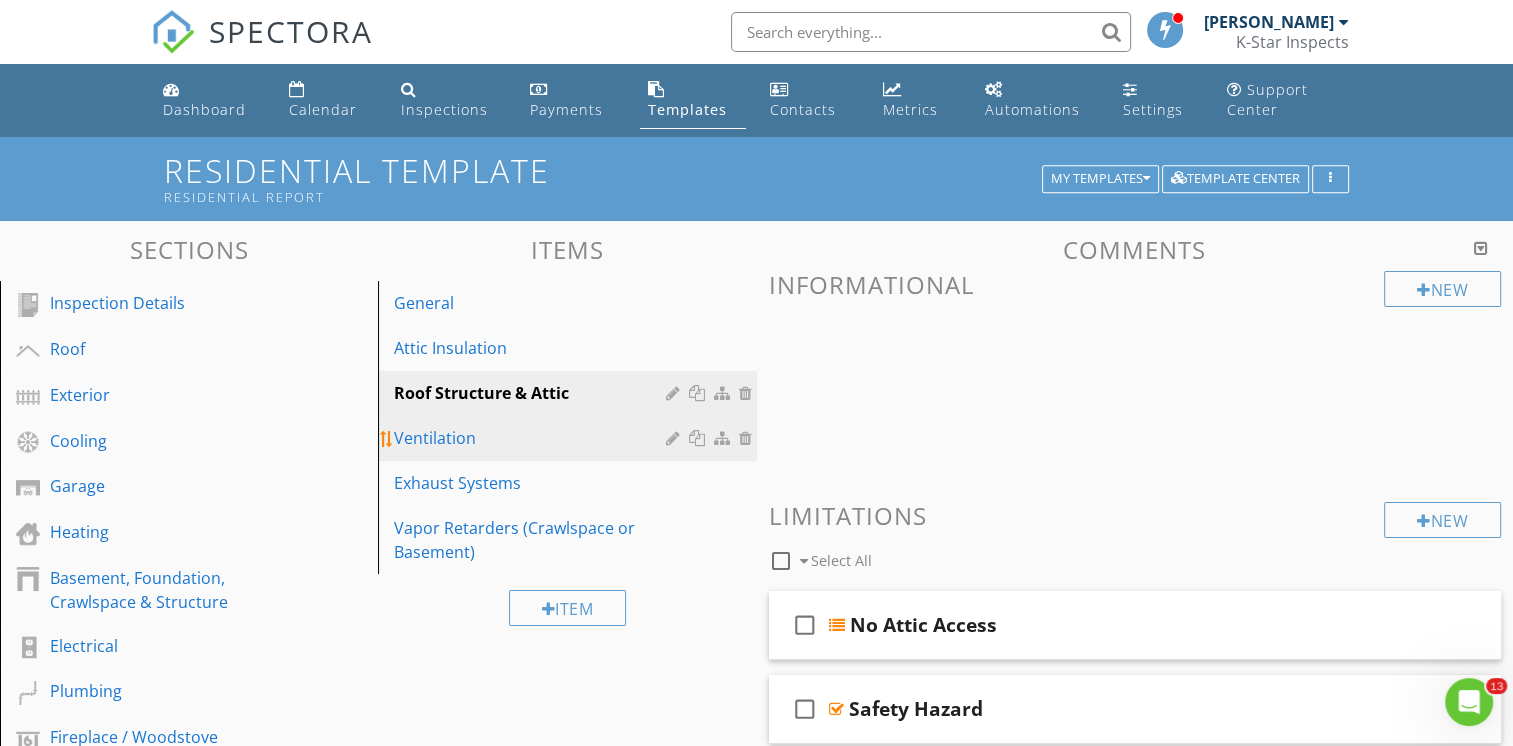 click on "Ventilation" at bounding box center [532, 438] 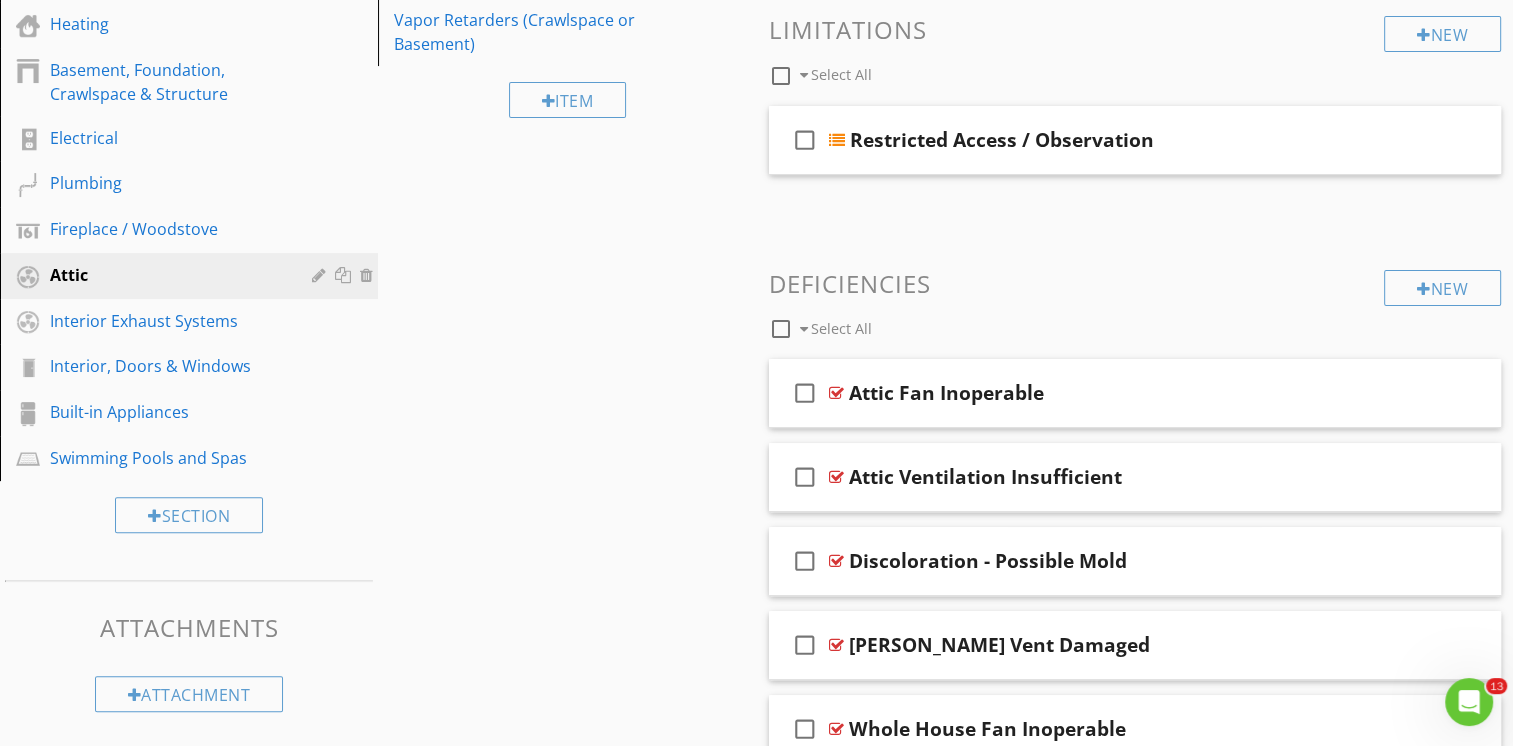scroll, scrollTop: 776, scrollLeft: 0, axis: vertical 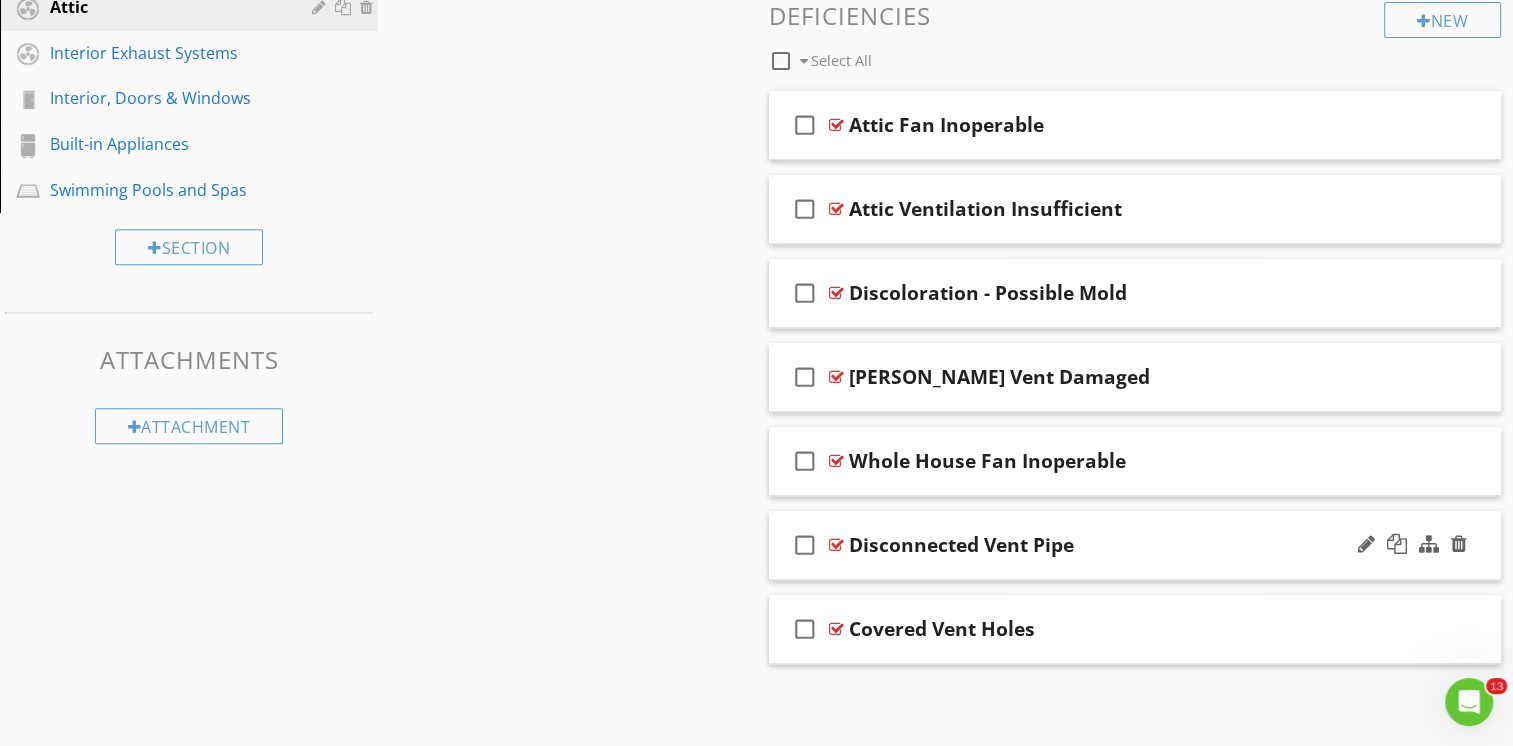 click on "check_box_outline_blank
Disconnected Vent Pipe" at bounding box center (1135, 545) 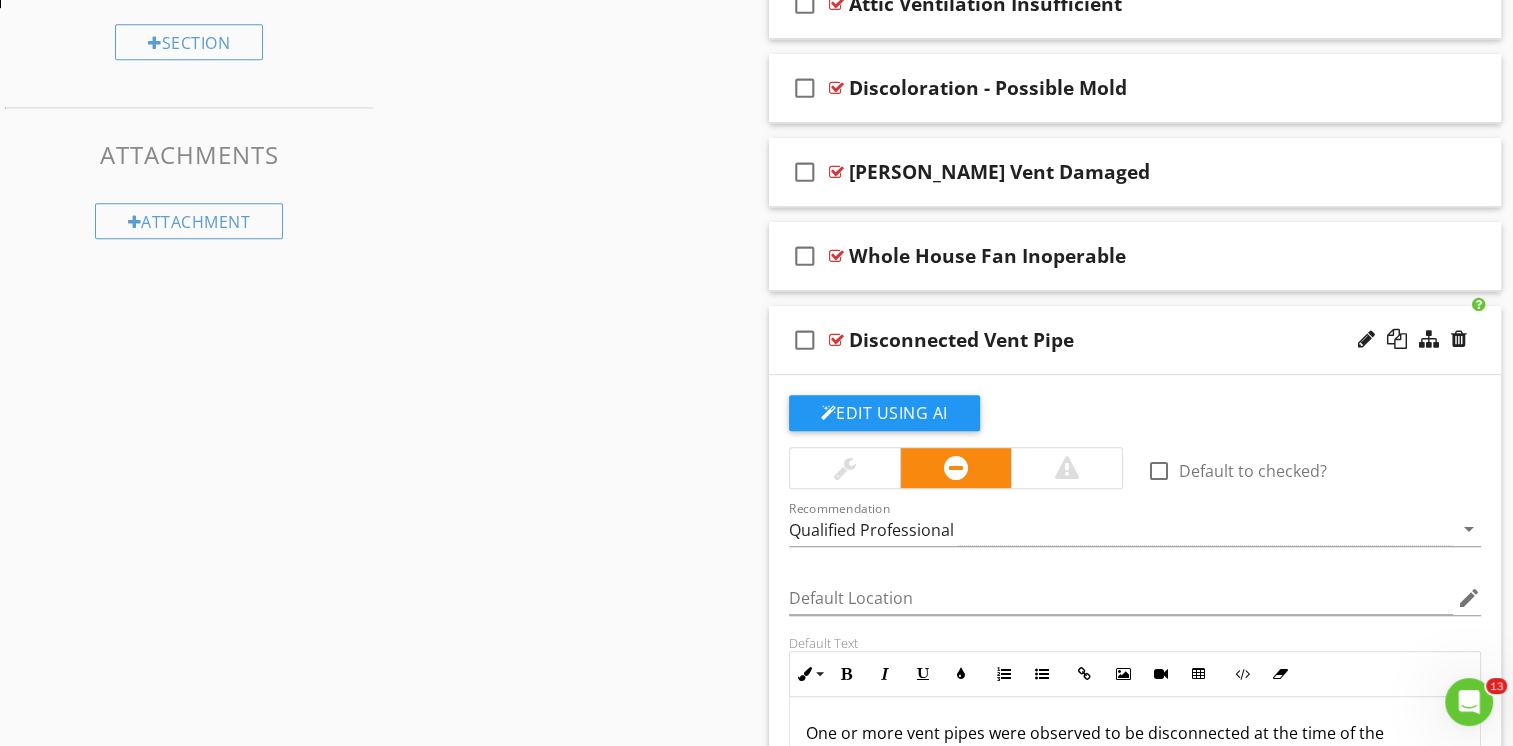 scroll, scrollTop: 976, scrollLeft: 0, axis: vertical 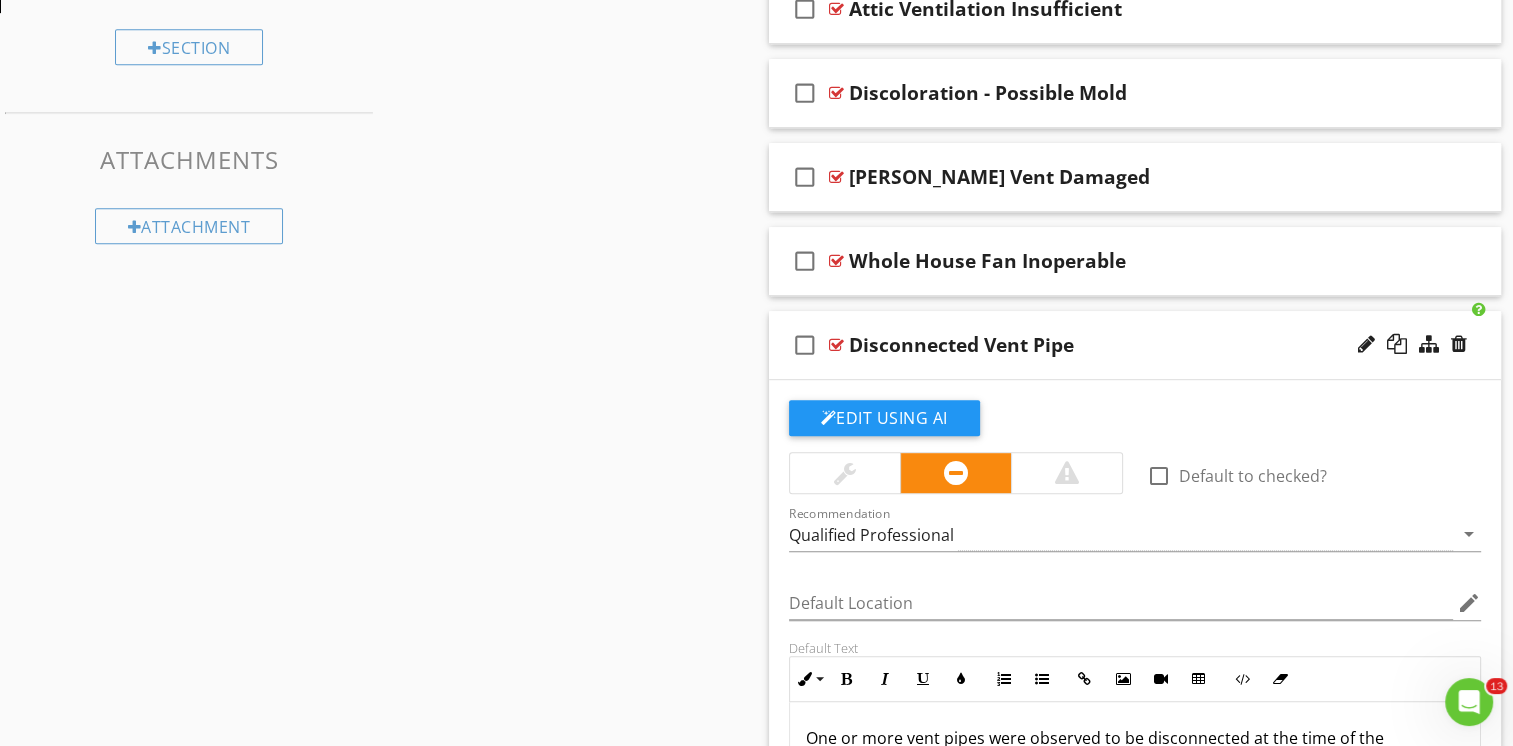click on "Disconnected Vent Pipe" at bounding box center (1108, 345) 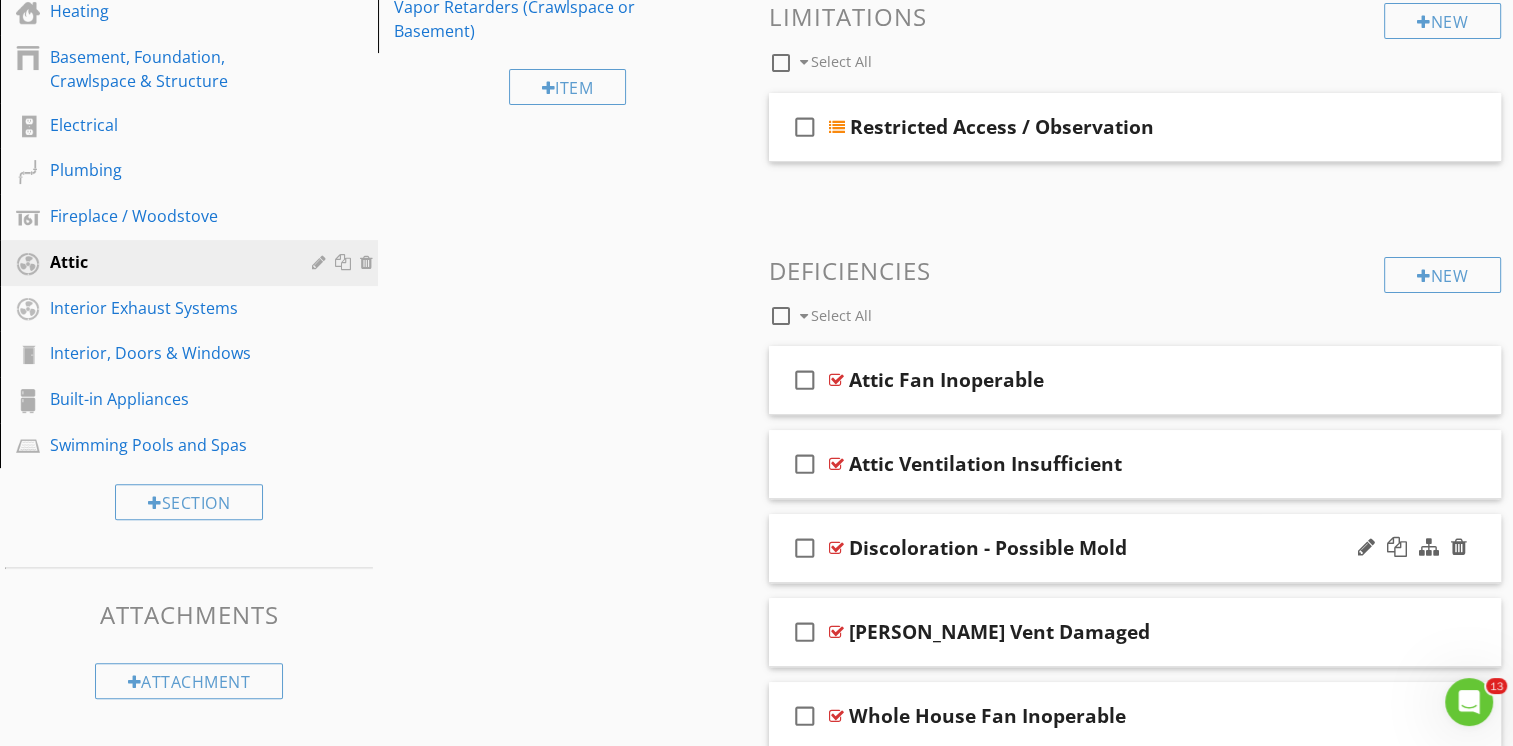 scroll, scrollTop: 476, scrollLeft: 0, axis: vertical 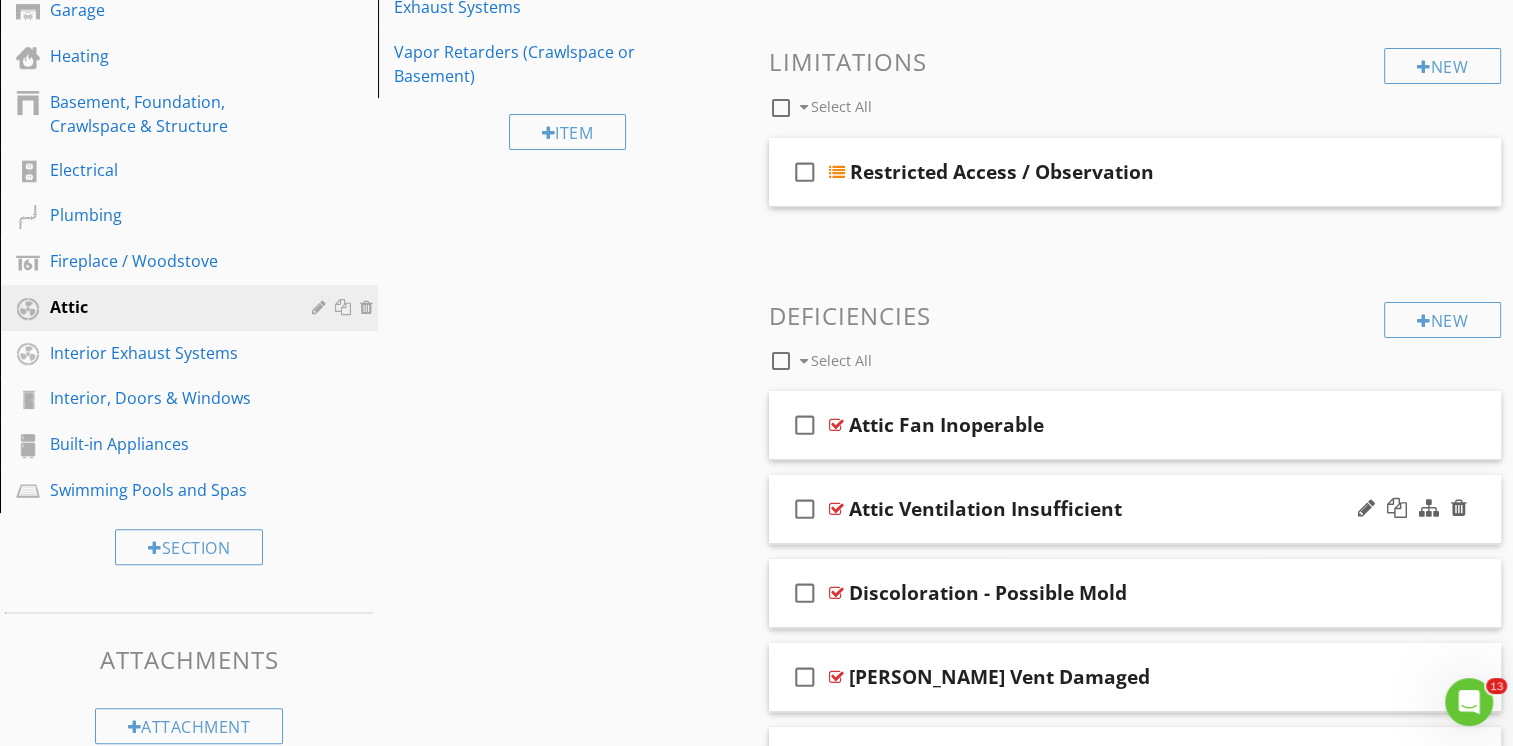 click on "check_box_outline_blank
Attic Ventilation Insufficient" at bounding box center (1135, 509) 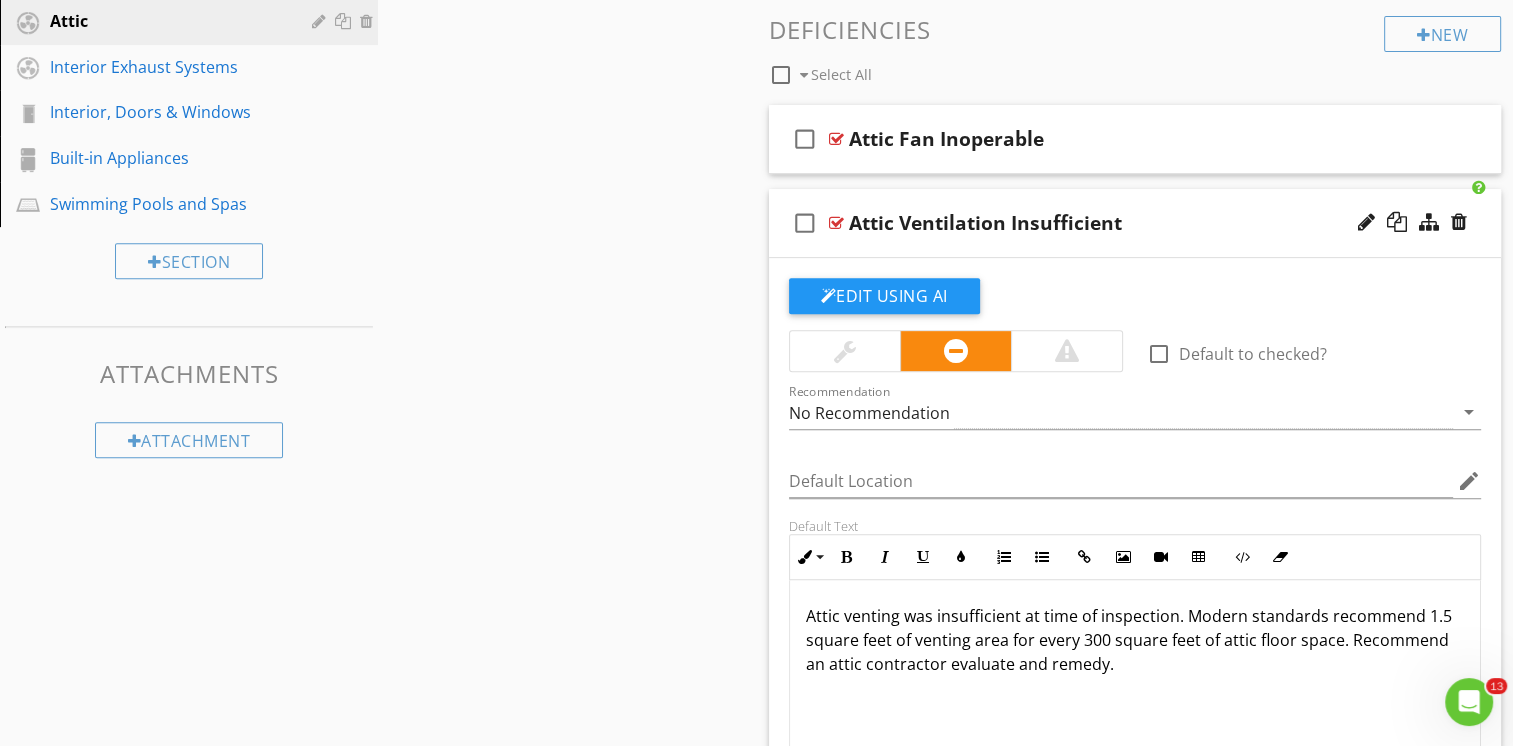 scroll, scrollTop: 876, scrollLeft: 0, axis: vertical 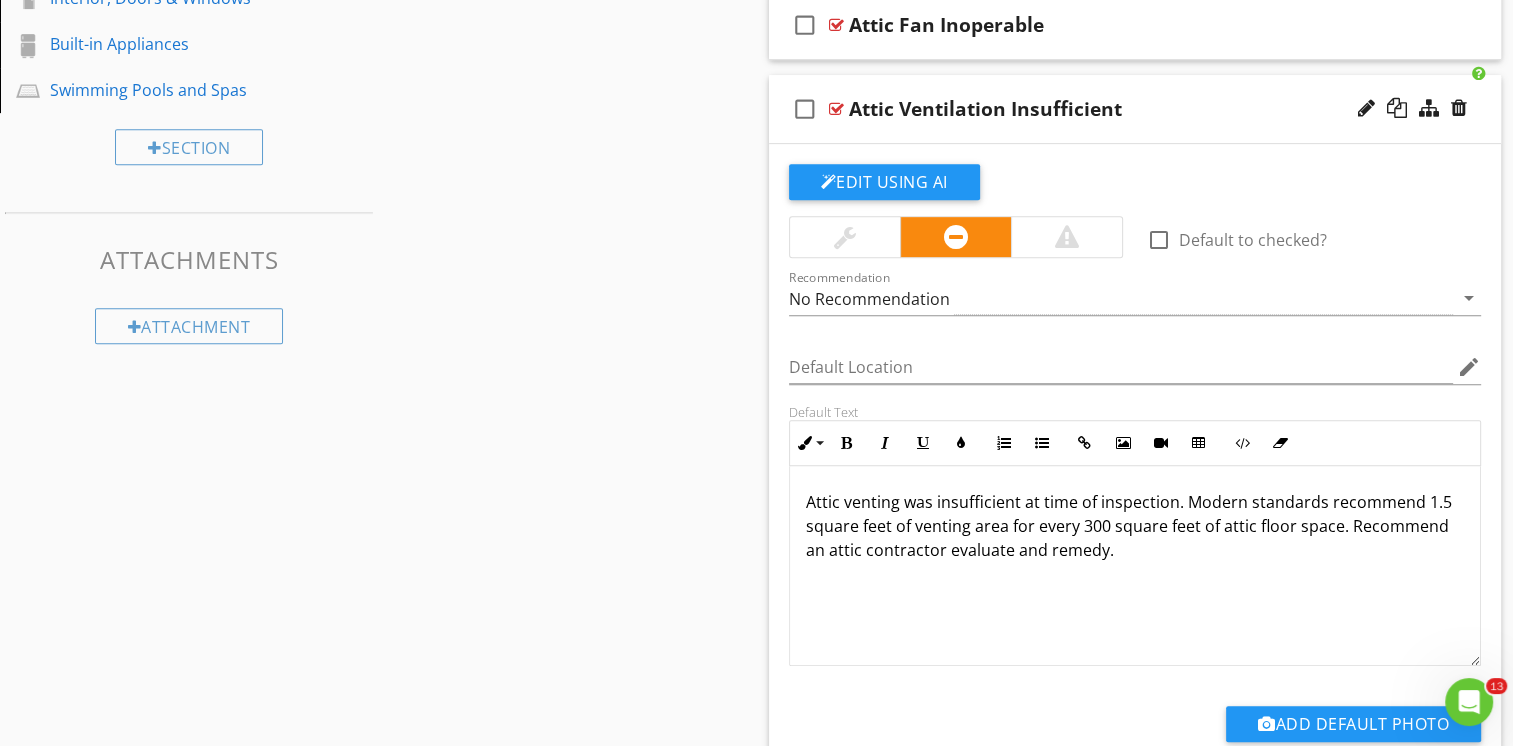 click on "check_box_outline_blank
Attic Ventilation Insufficient" at bounding box center [1135, 109] 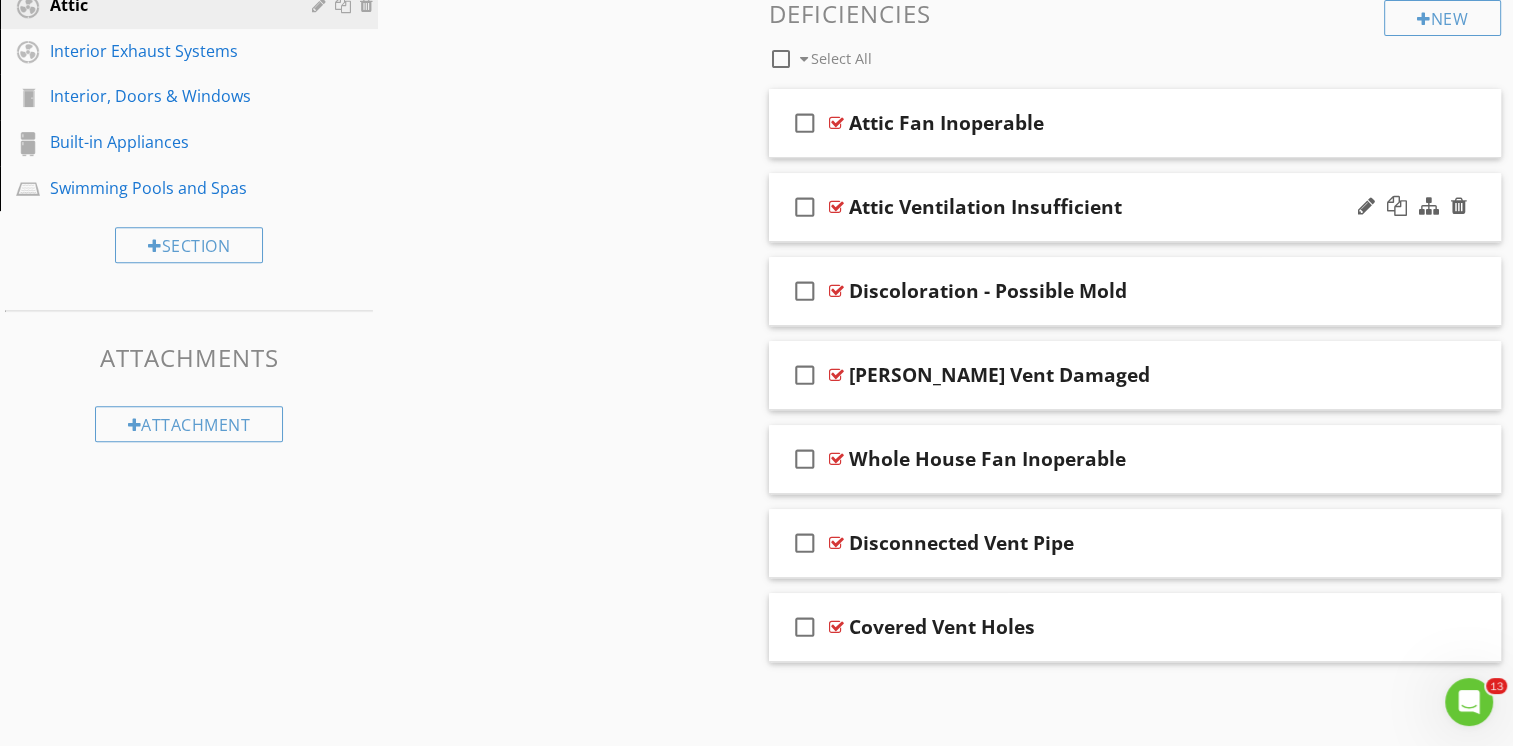 scroll, scrollTop: 776, scrollLeft: 0, axis: vertical 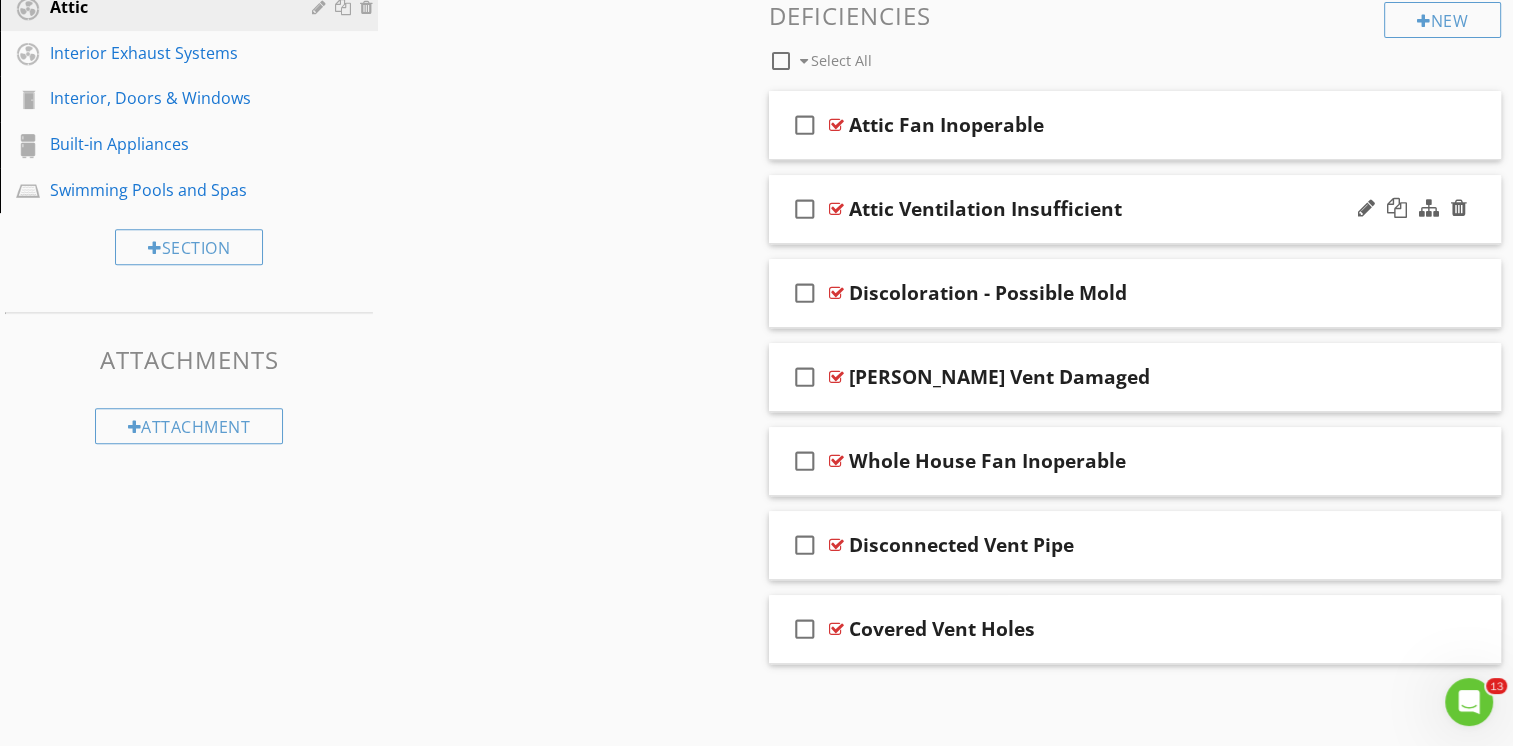 click on "check_box_outline_blank
Attic Ventilation Insufficient" at bounding box center [1135, 209] 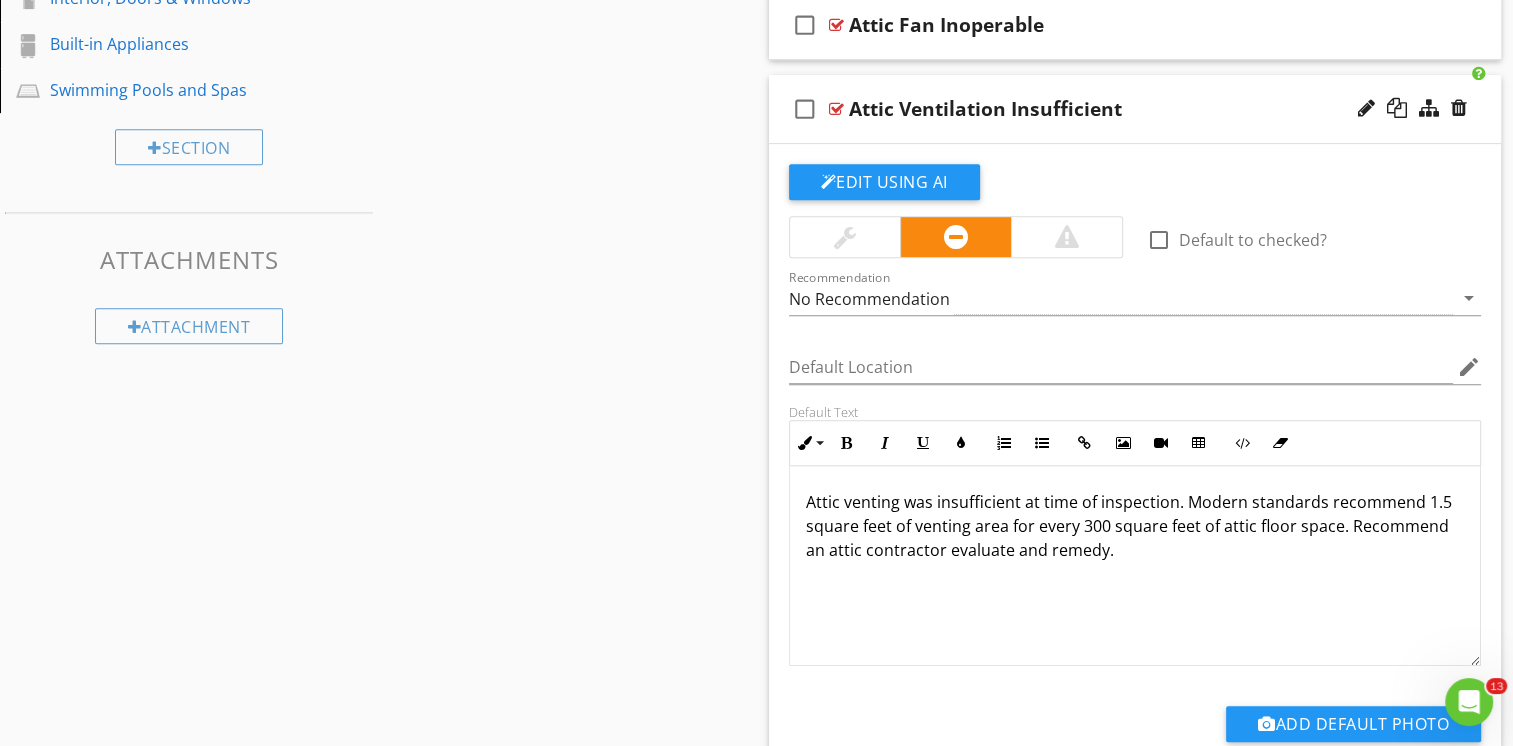 click on "check_box_outline_blank
Attic Ventilation Insufficient" at bounding box center [1135, 109] 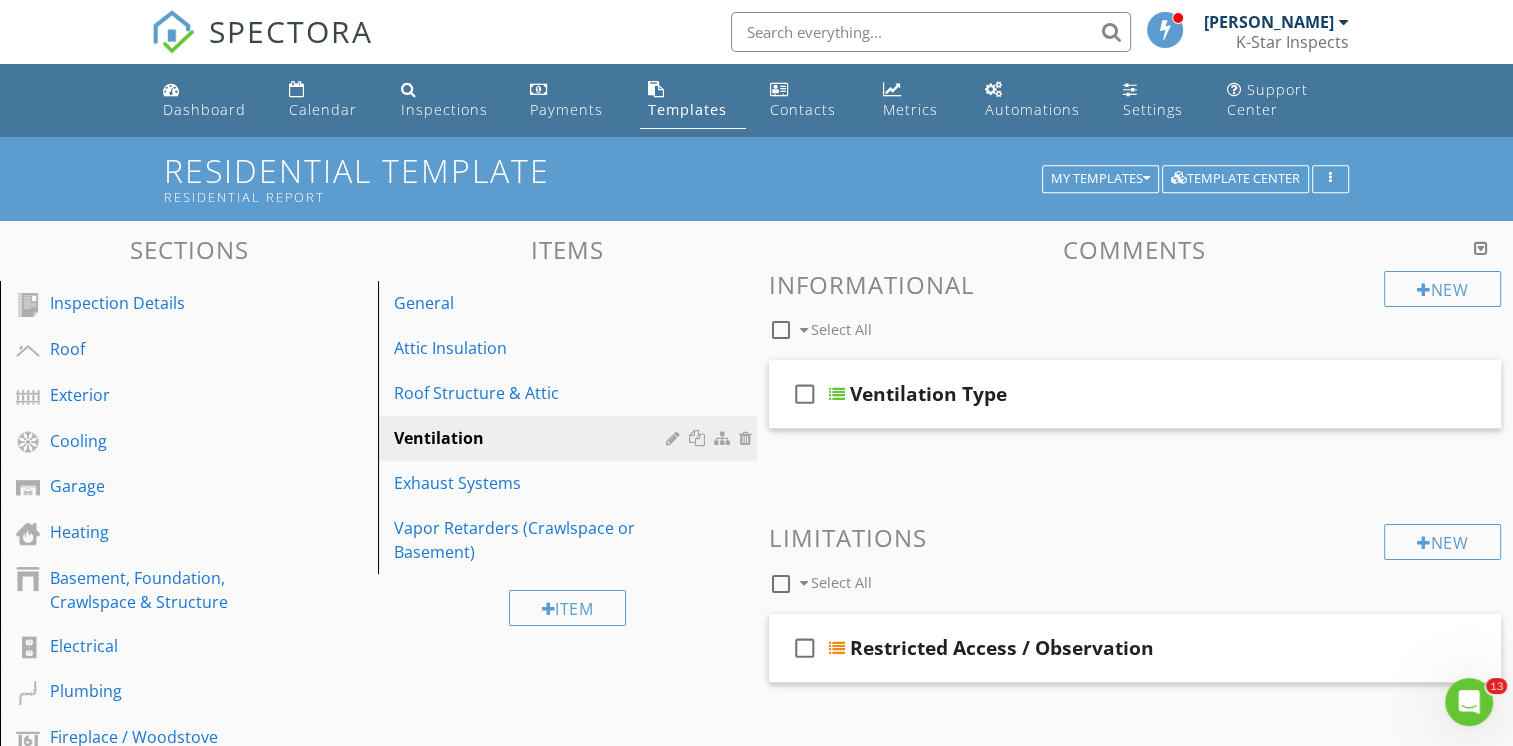 scroll, scrollTop: 0, scrollLeft: 0, axis: both 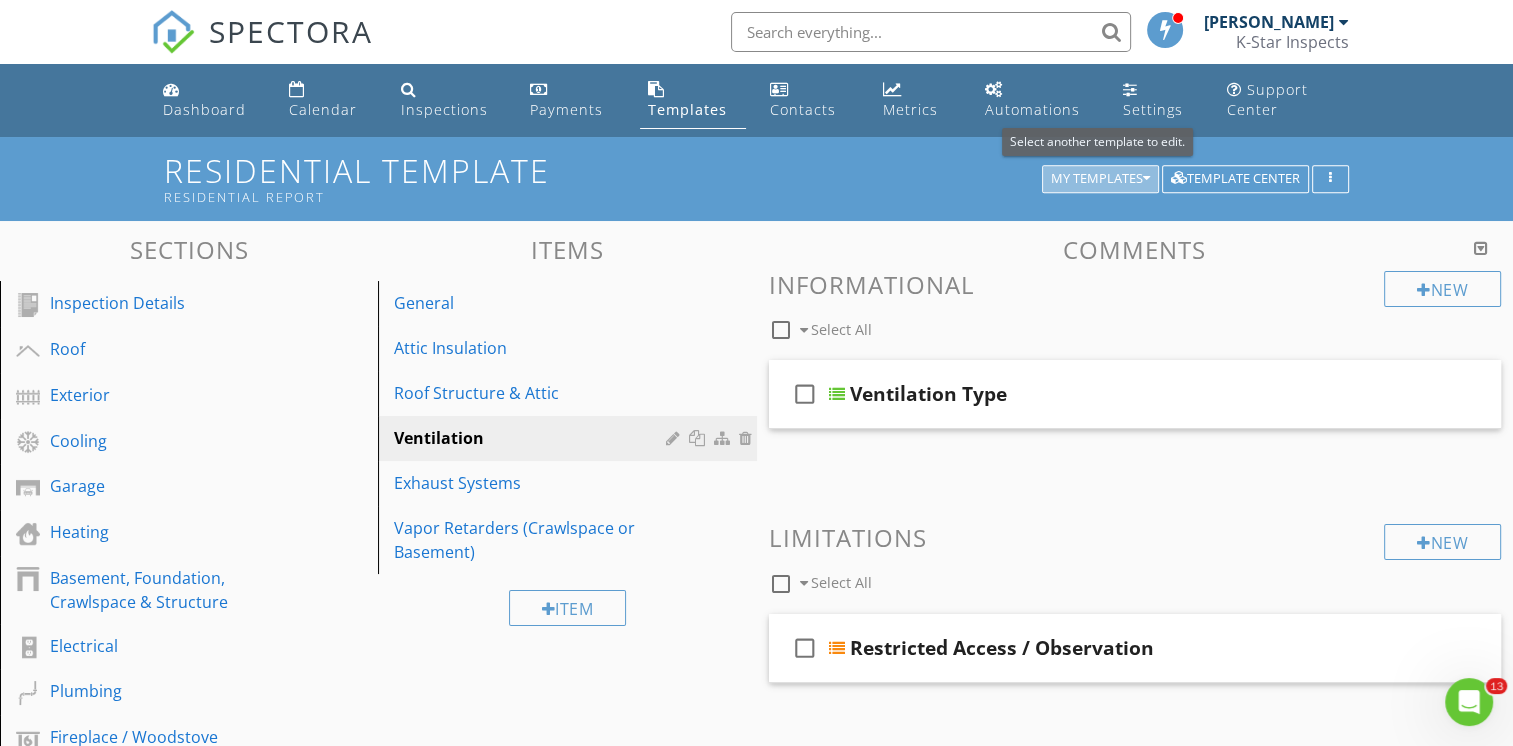 click at bounding box center [1146, 179] 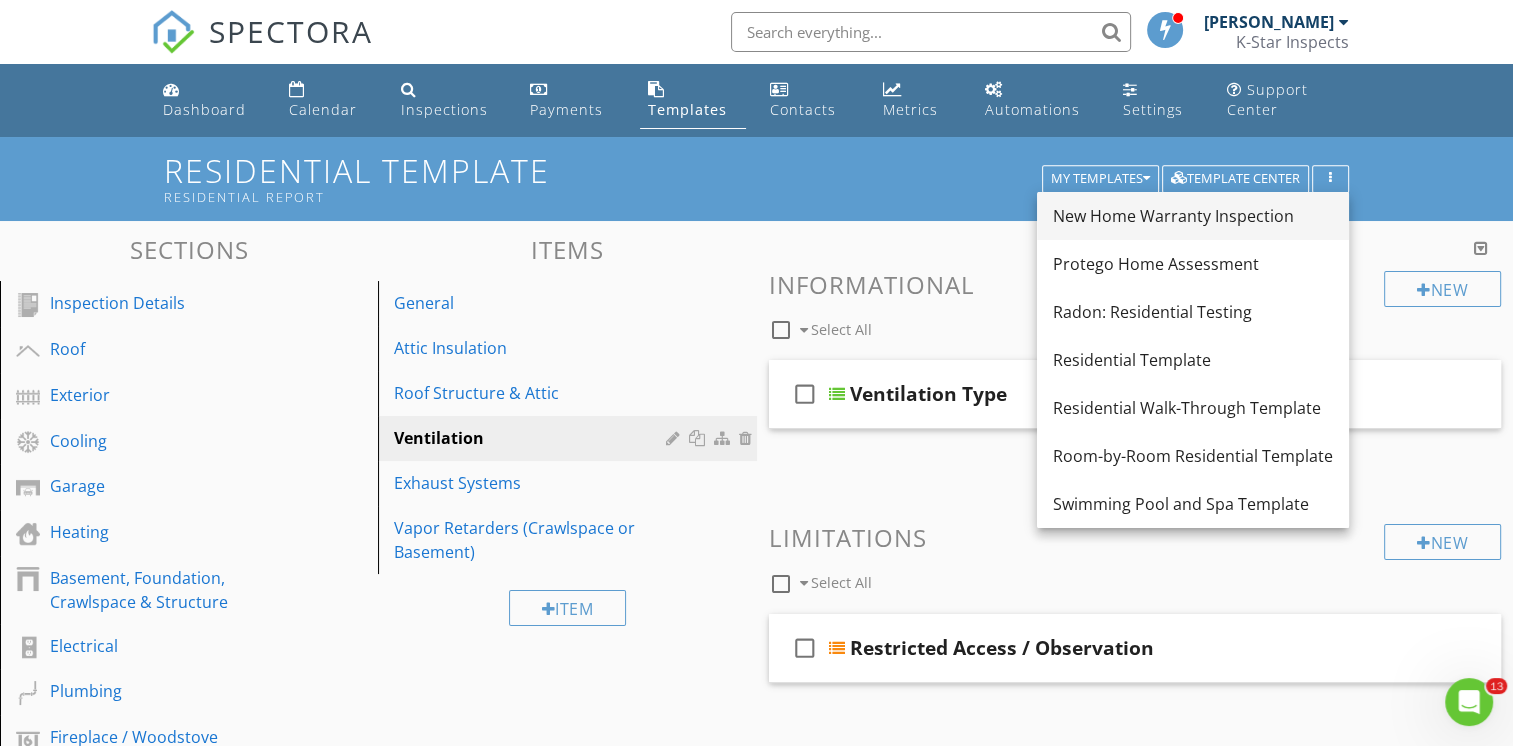 click on "New Home Warranty Inspection" at bounding box center (1193, 216) 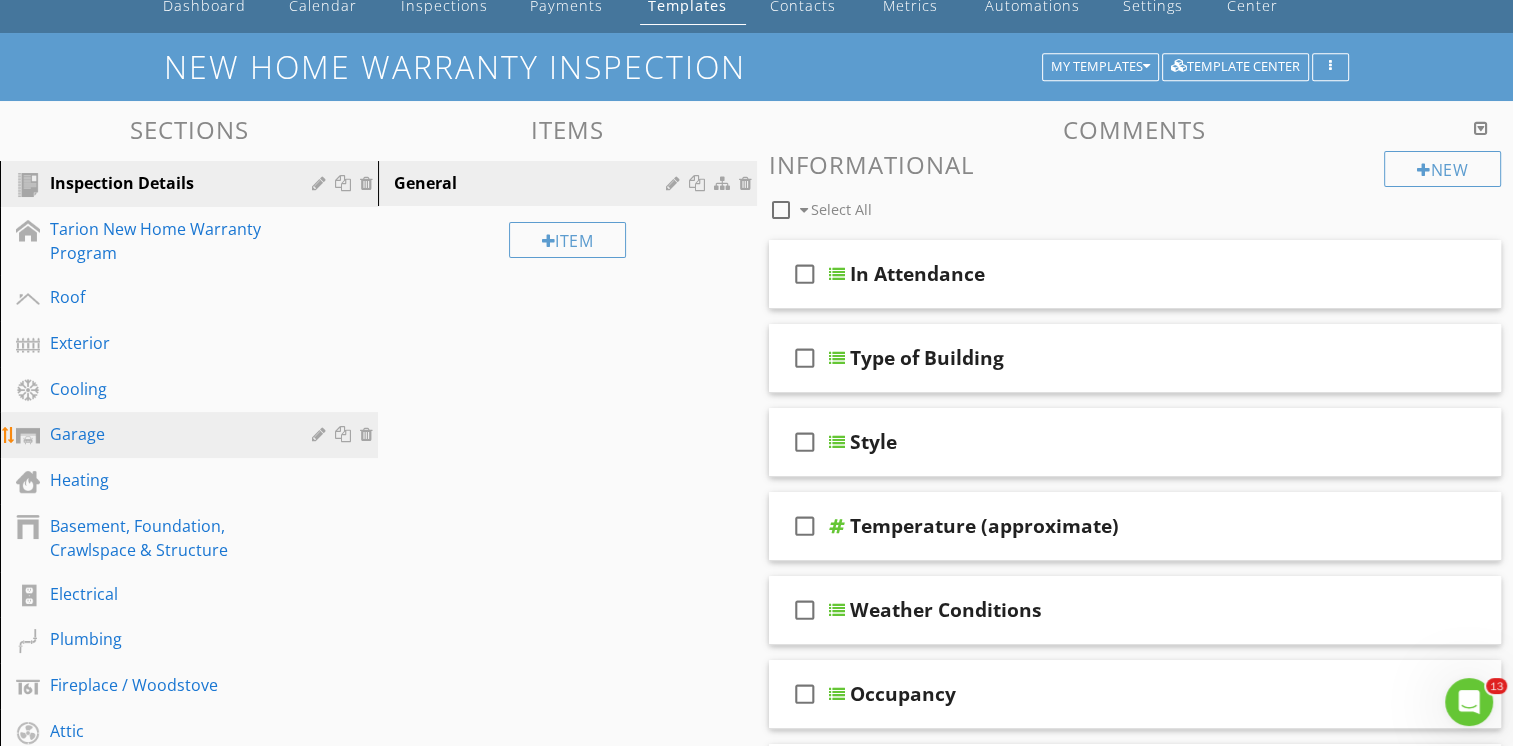scroll, scrollTop: 54, scrollLeft: 0, axis: vertical 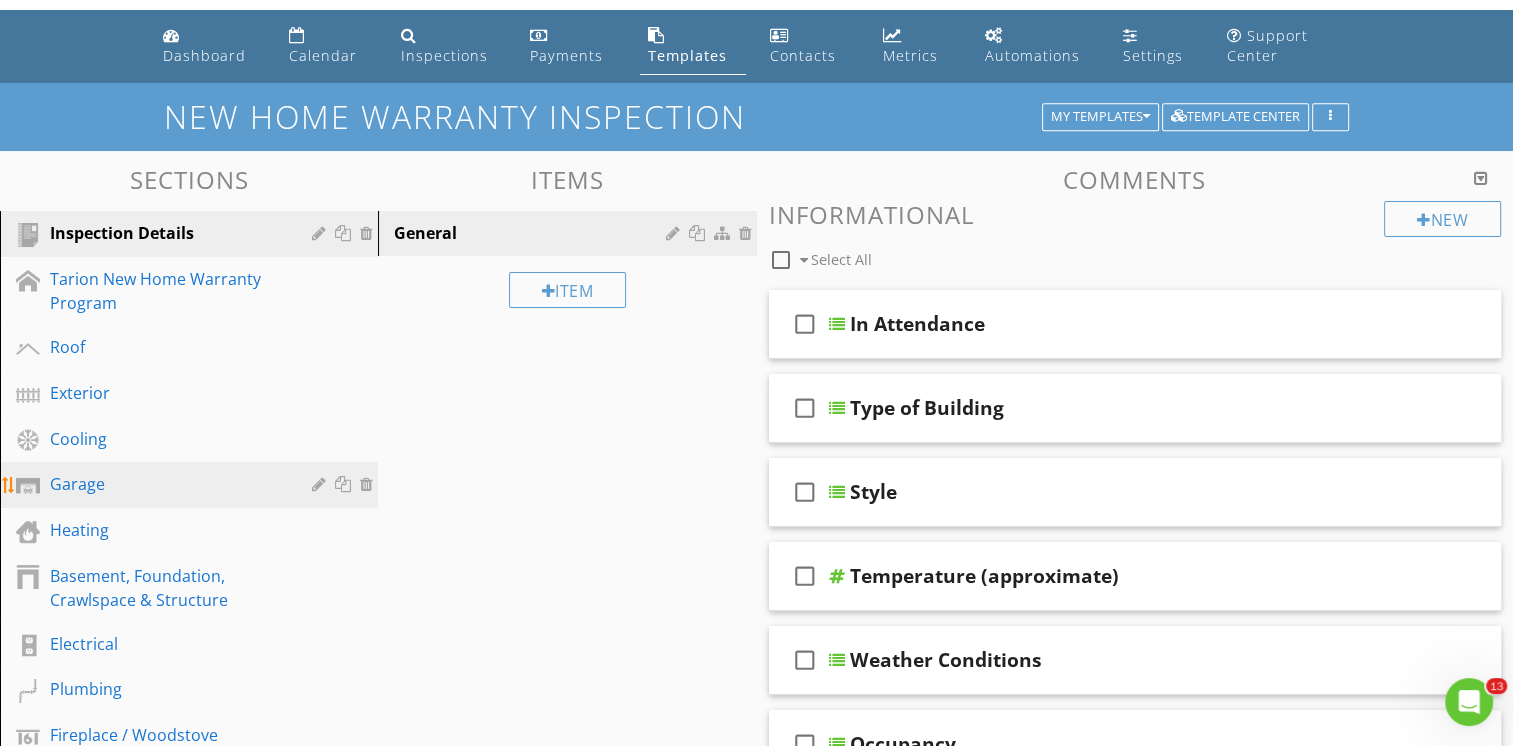 click on "Garage" at bounding box center [166, 484] 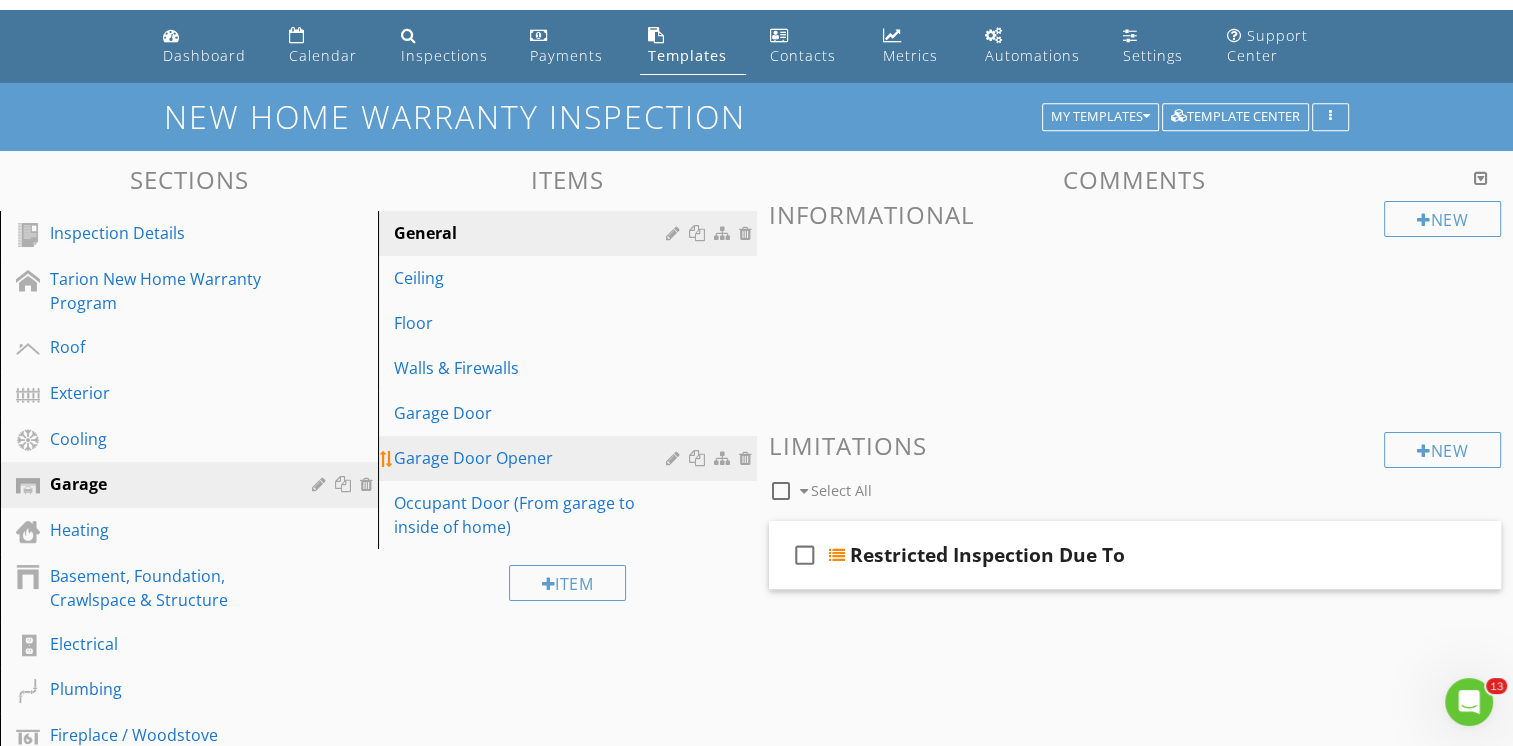 click on "Garage Door Opener" at bounding box center [532, 458] 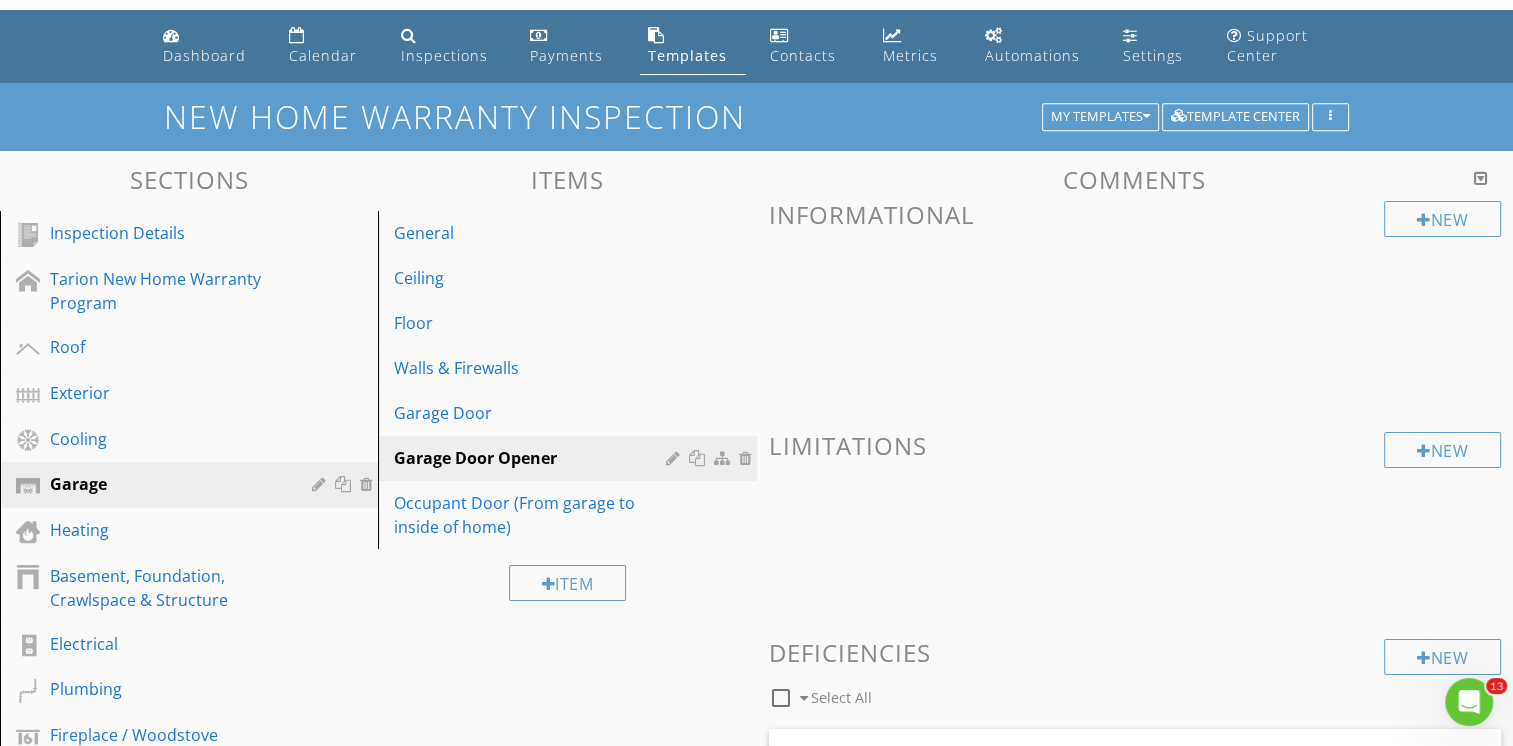 scroll, scrollTop: 0, scrollLeft: 0, axis: both 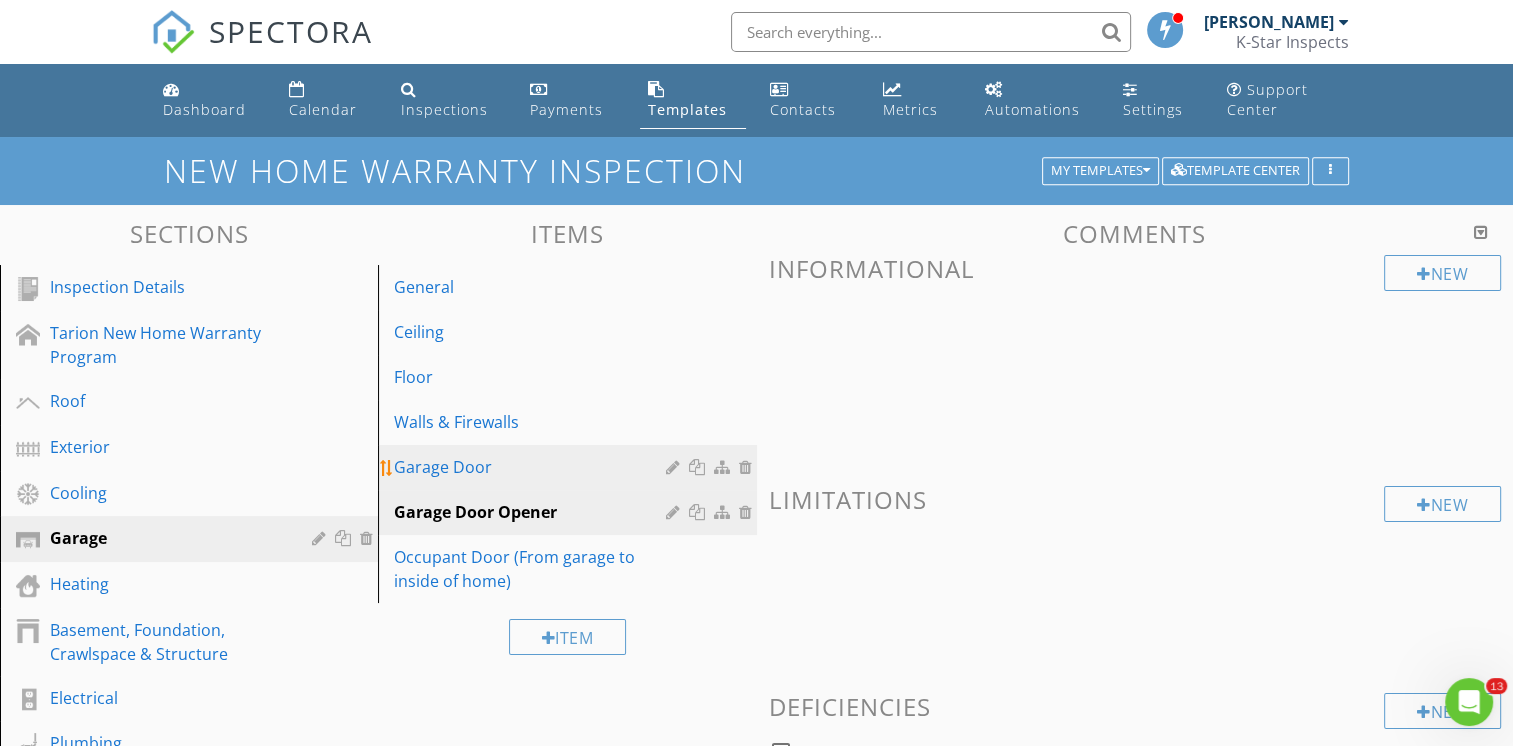 click on "Garage Door" at bounding box center (532, 467) 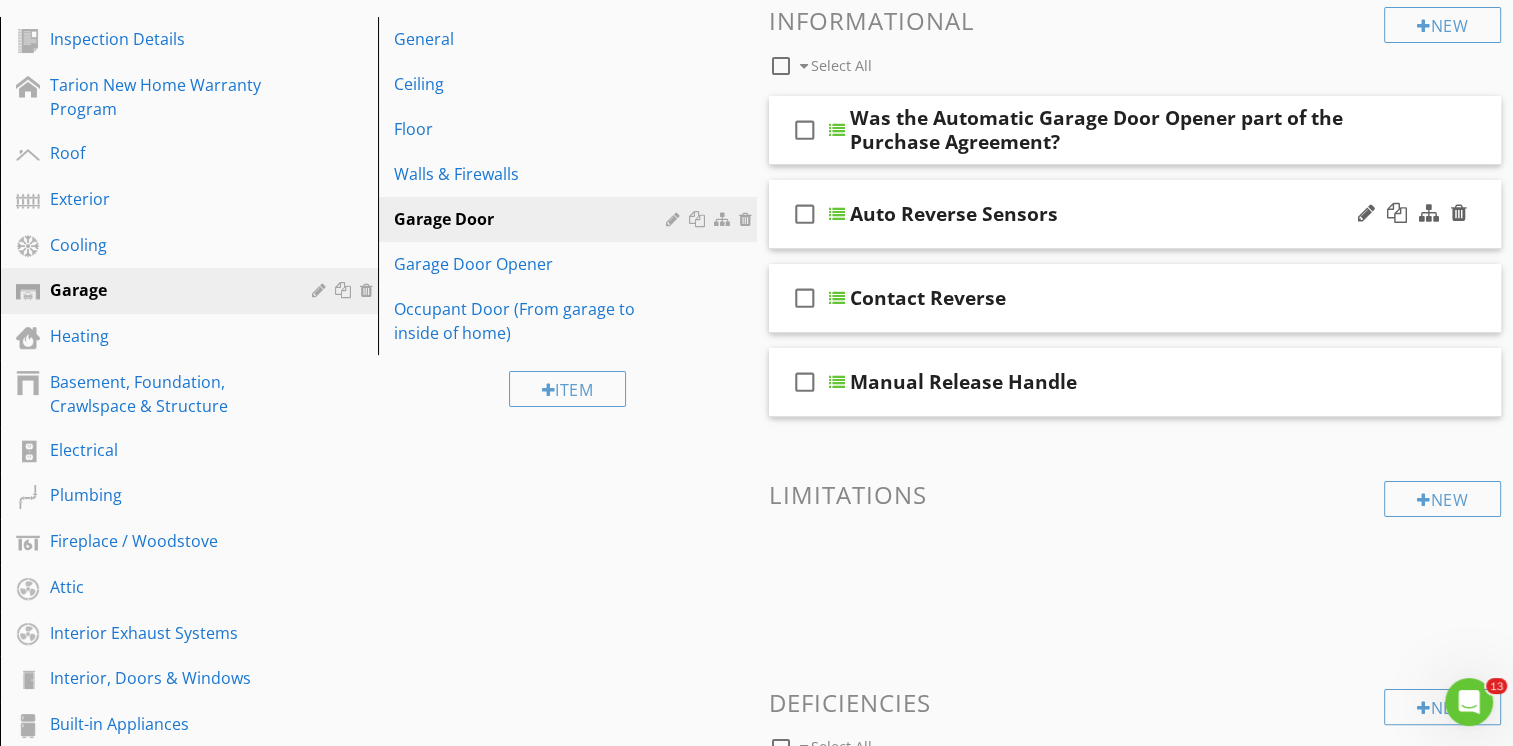 scroll, scrollTop: 134, scrollLeft: 0, axis: vertical 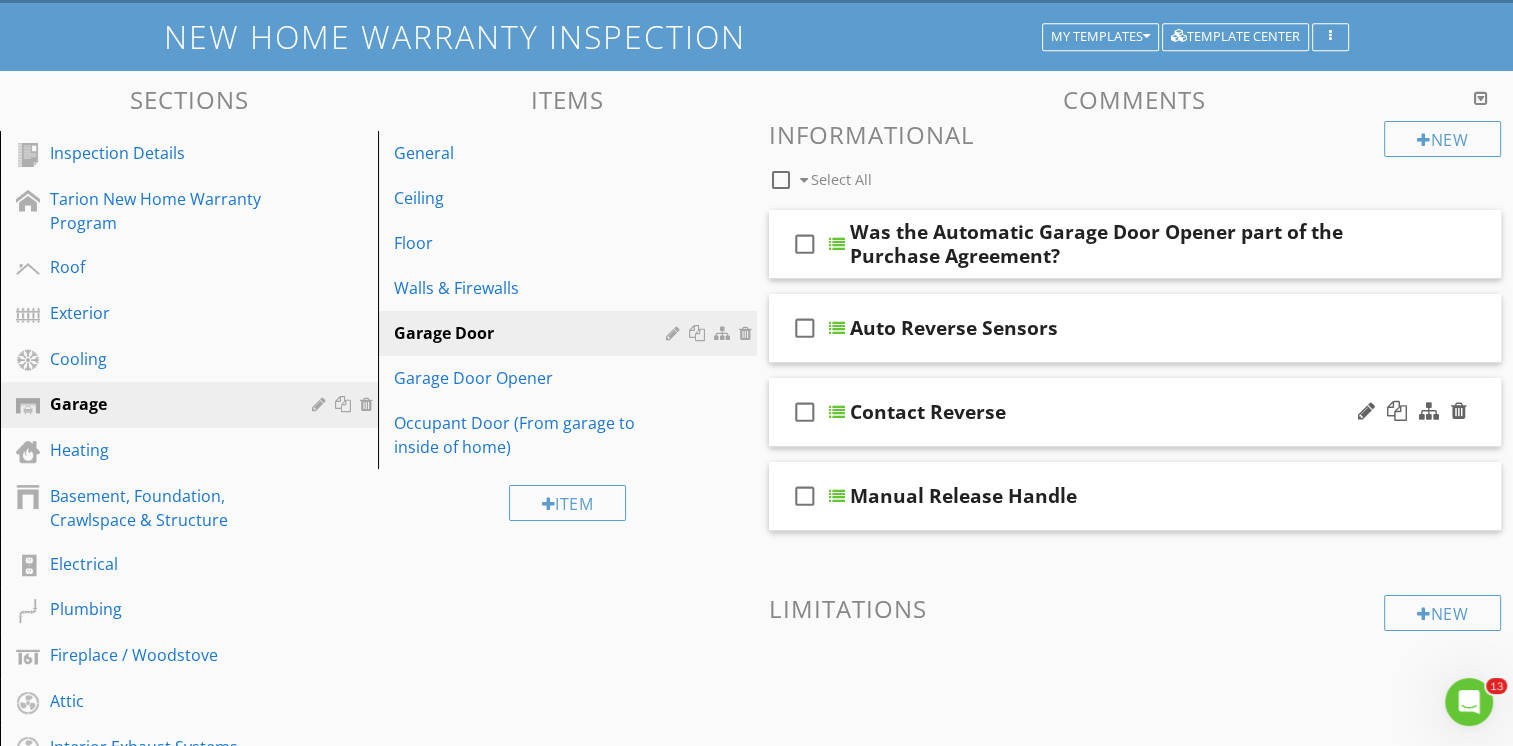 click on "check_box_outline_blank
Contact Reverse" at bounding box center (1135, 412) 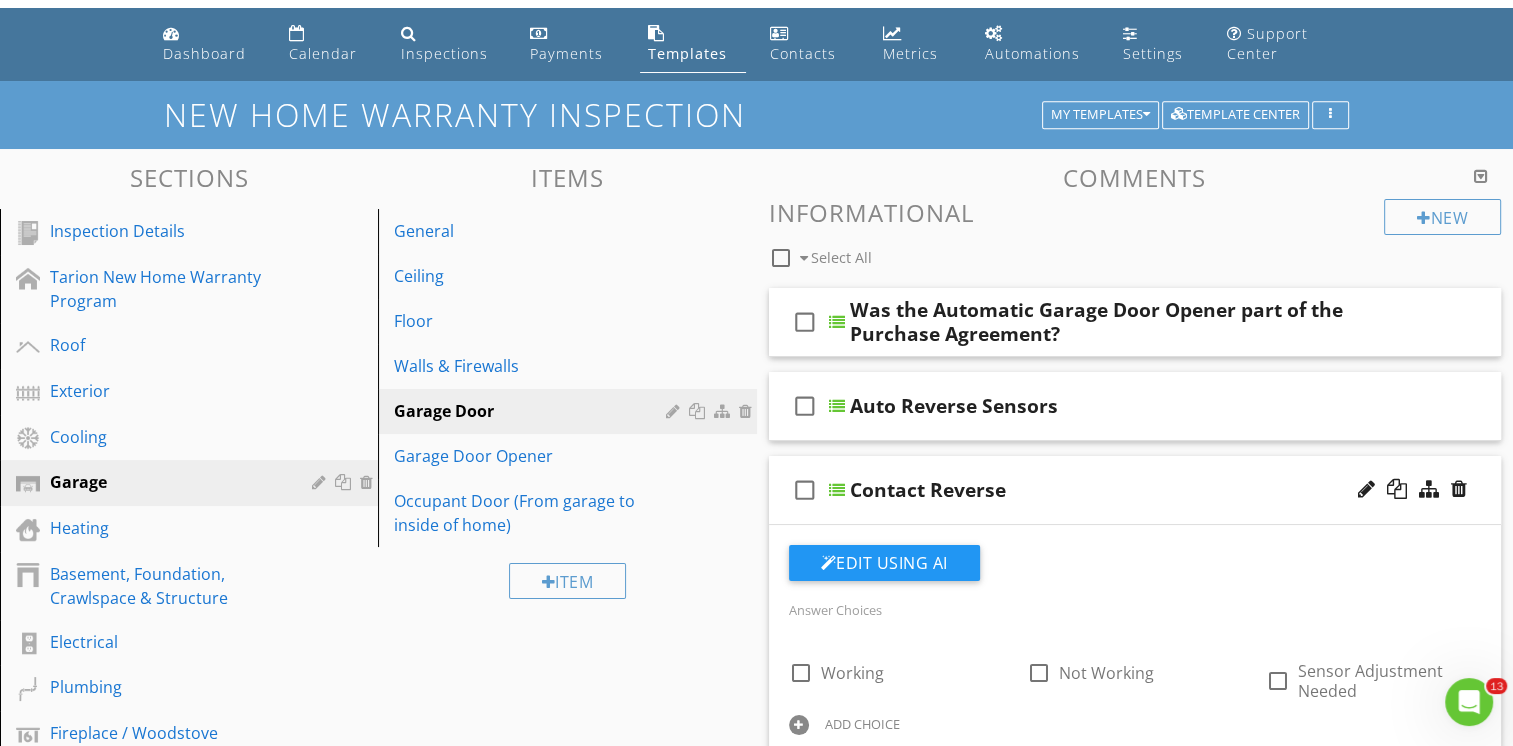 scroll, scrollTop: 34, scrollLeft: 0, axis: vertical 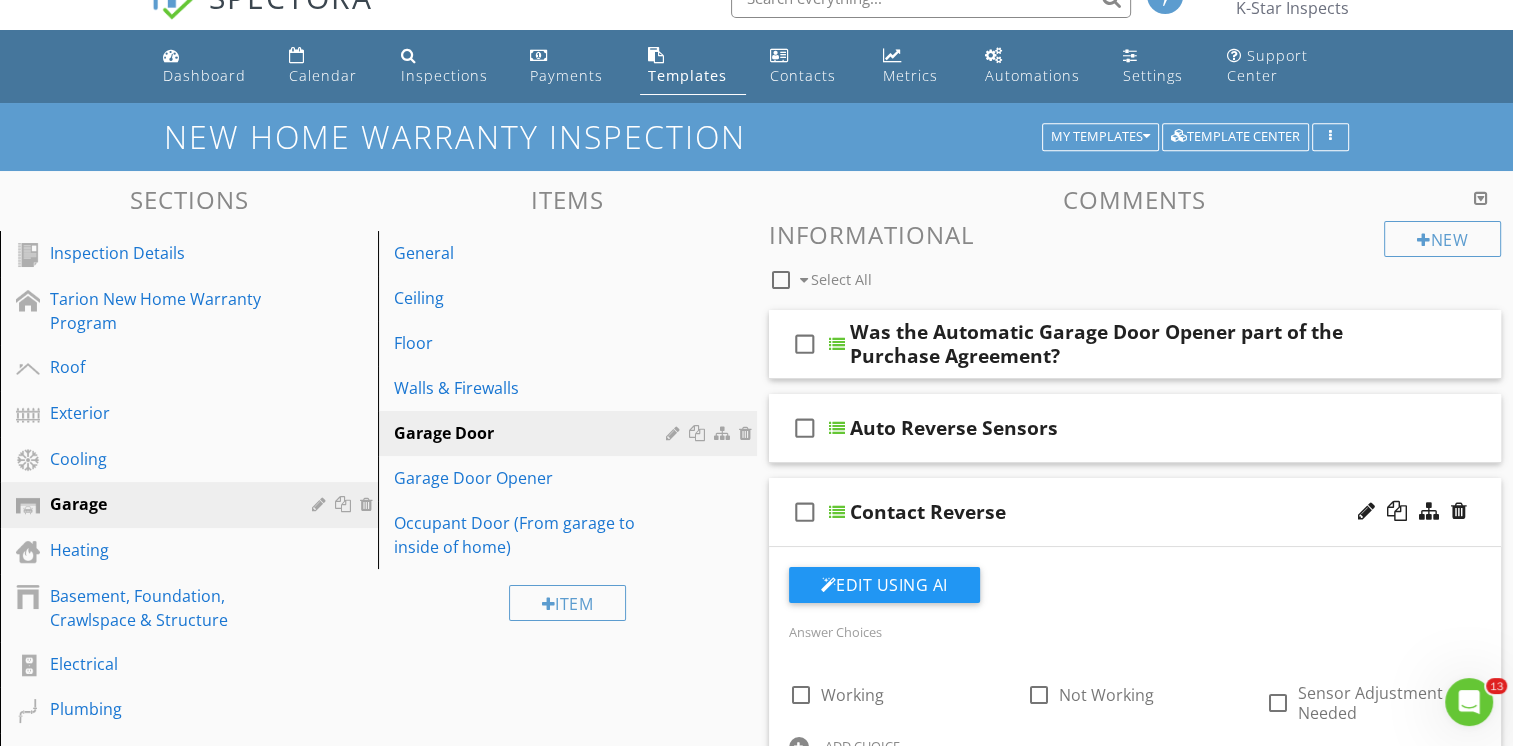 click on "check_box_outline_blank
Contact Reverse" at bounding box center (1135, 512) 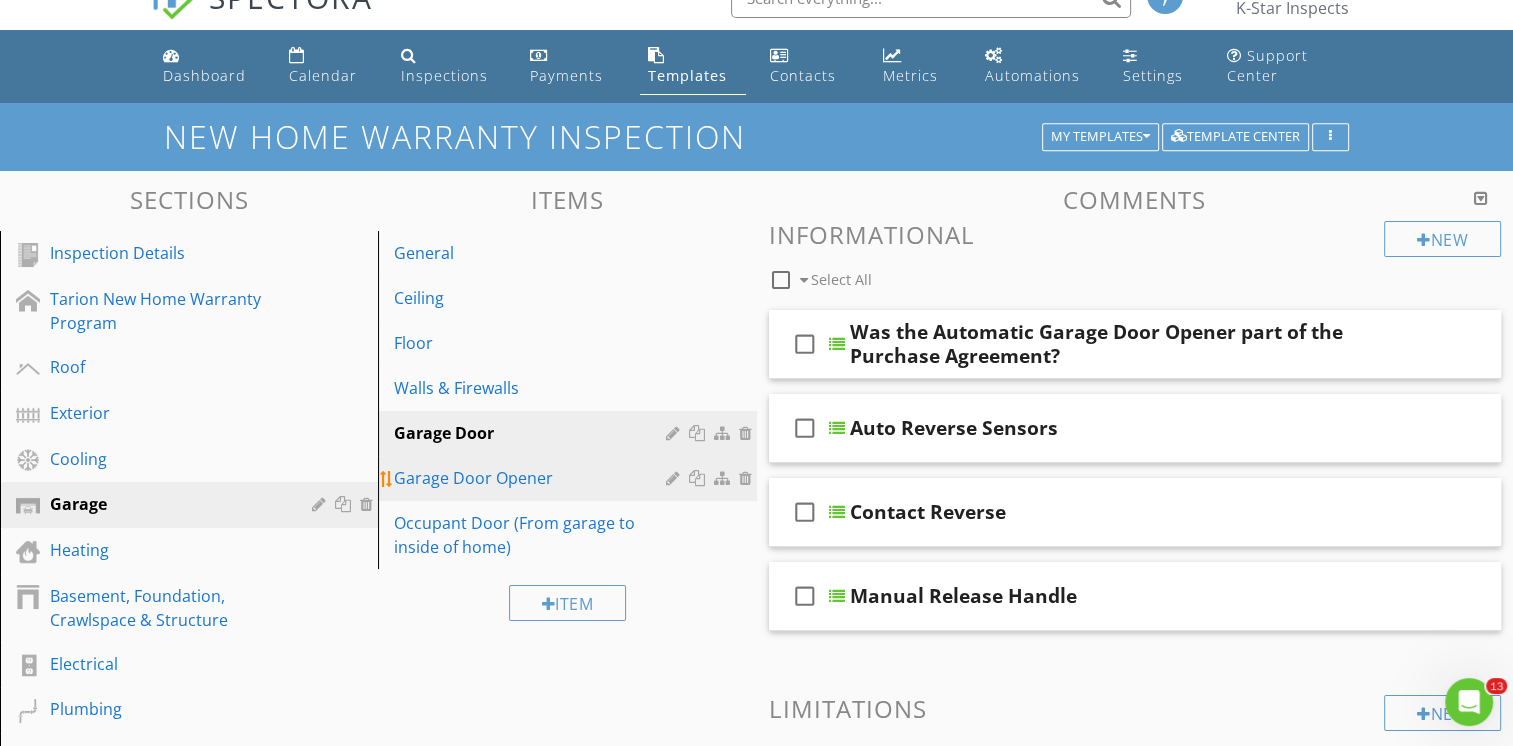 click on "Garage Door Opener" at bounding box center (532, 478) 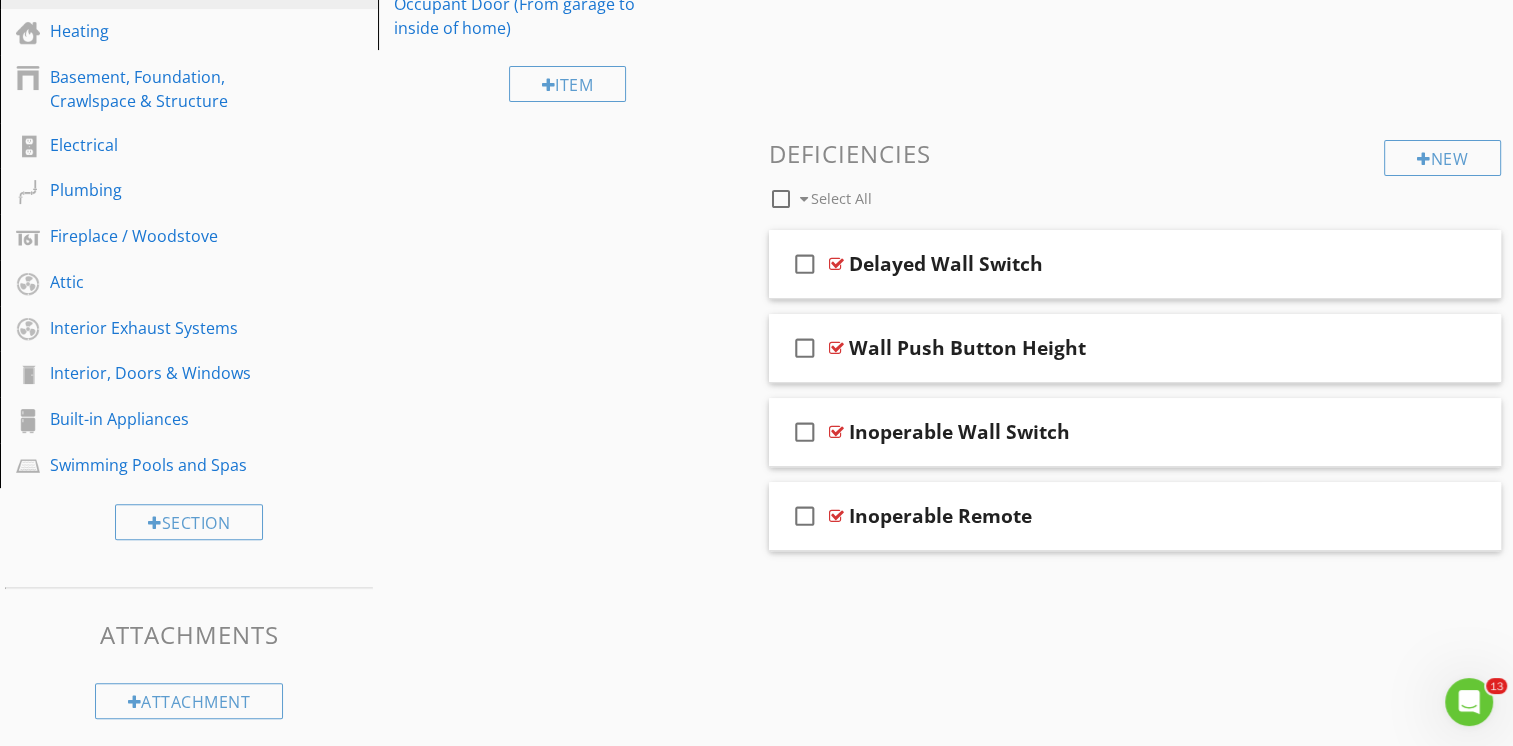 scroll, scrollTop: 554, scrollLeft: 0, axis: vertical 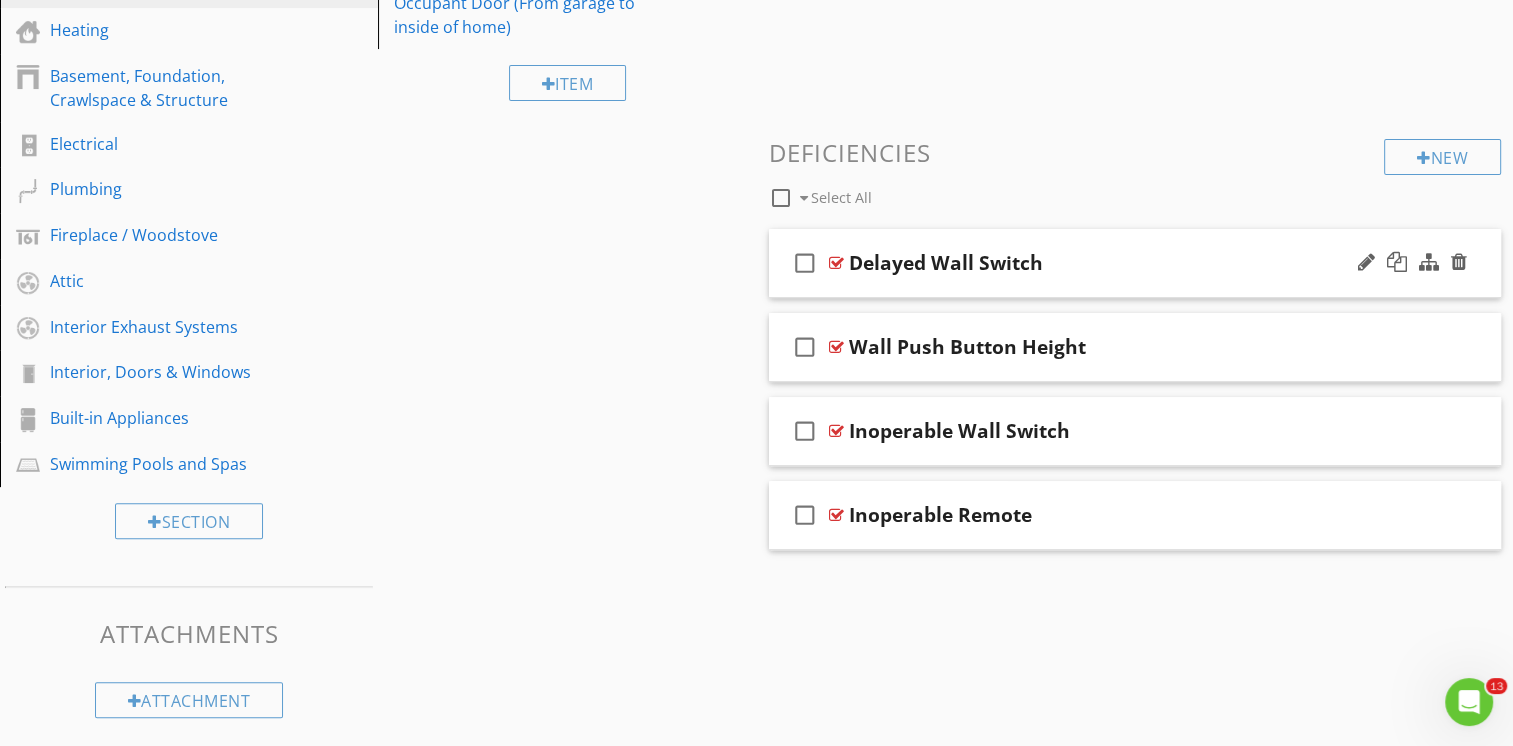 click on "check_box_outline_blank
Delayed Wall Switch" at bounding box center [1135, 263] 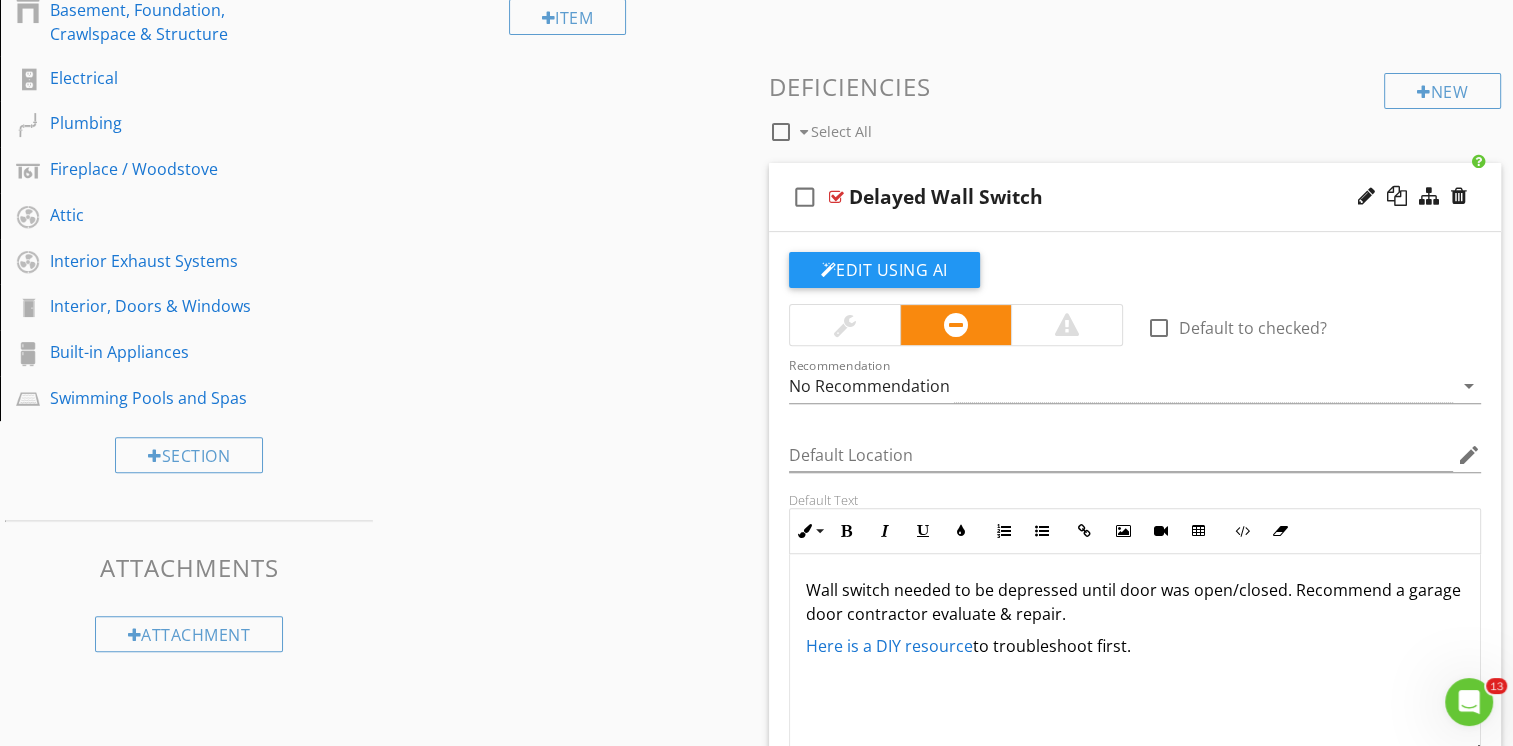 scroll, scrollTop: 654, scrollLeft: 0, axis: vertical 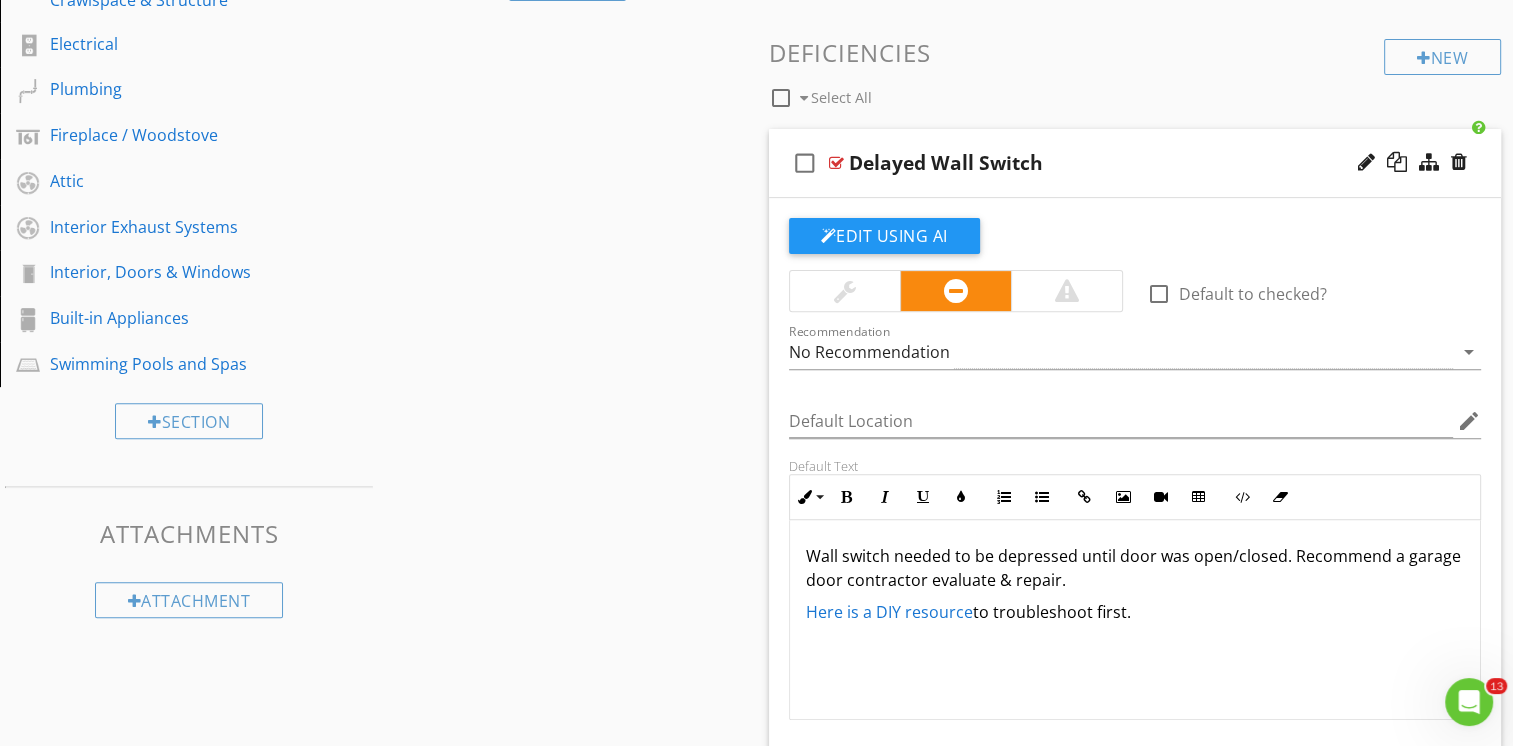 click on "check_box_outline_blank
Delayed Wall Switch" at bounding box center [1135, 163] 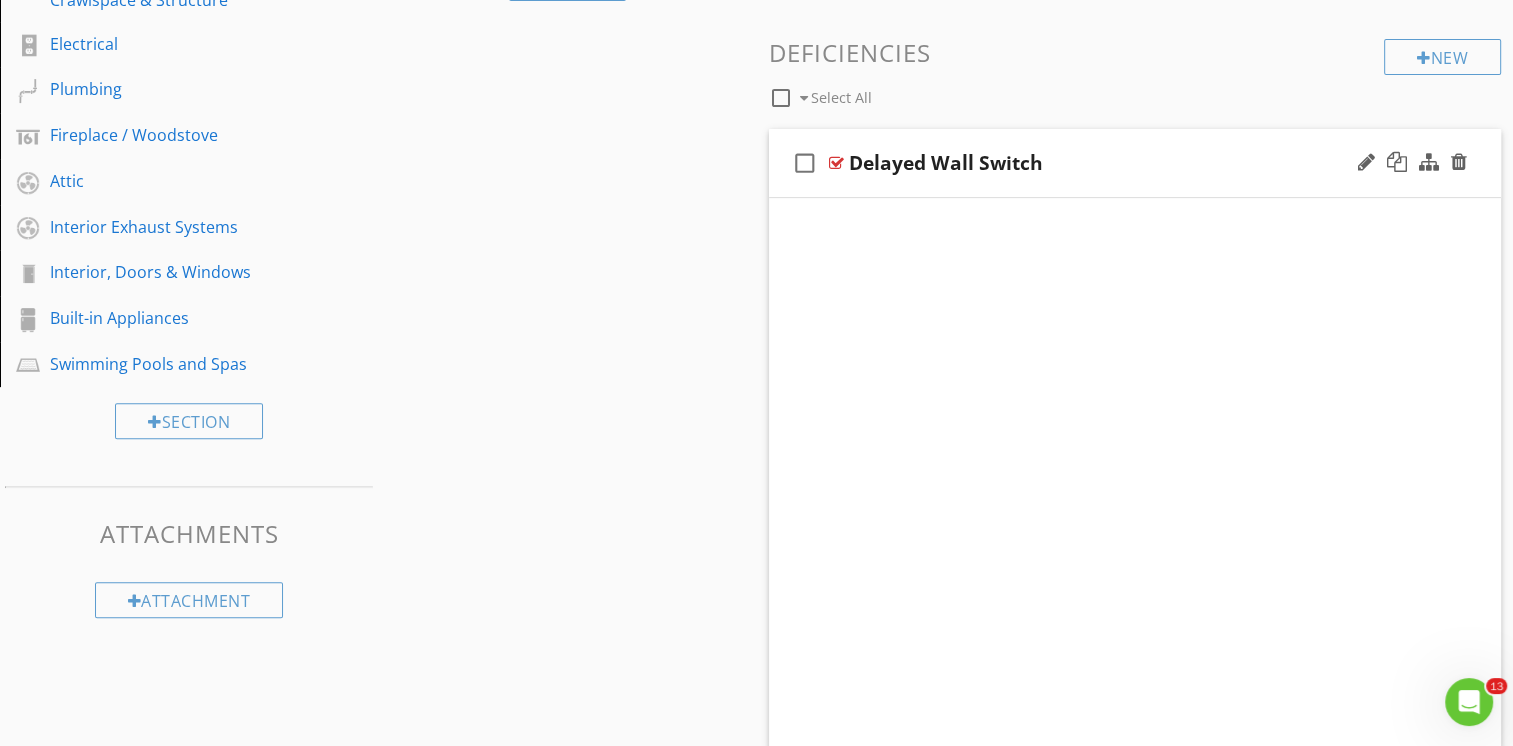 scroll, scrollTop: 554, scrollLeft: 0, axis: vertical 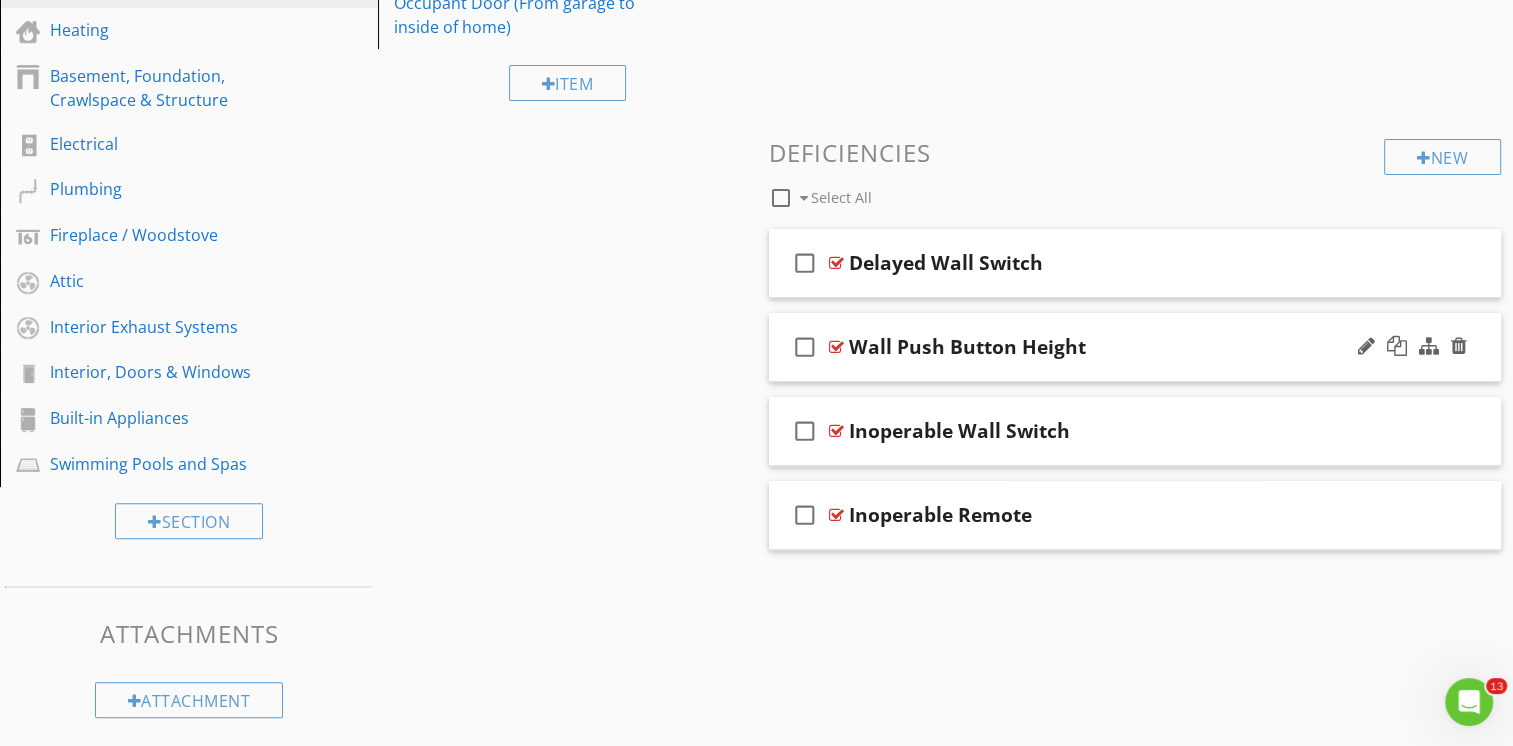click on "check_box_outline_blank
Wall Push Button Height" at bounding box center (1135, 347) 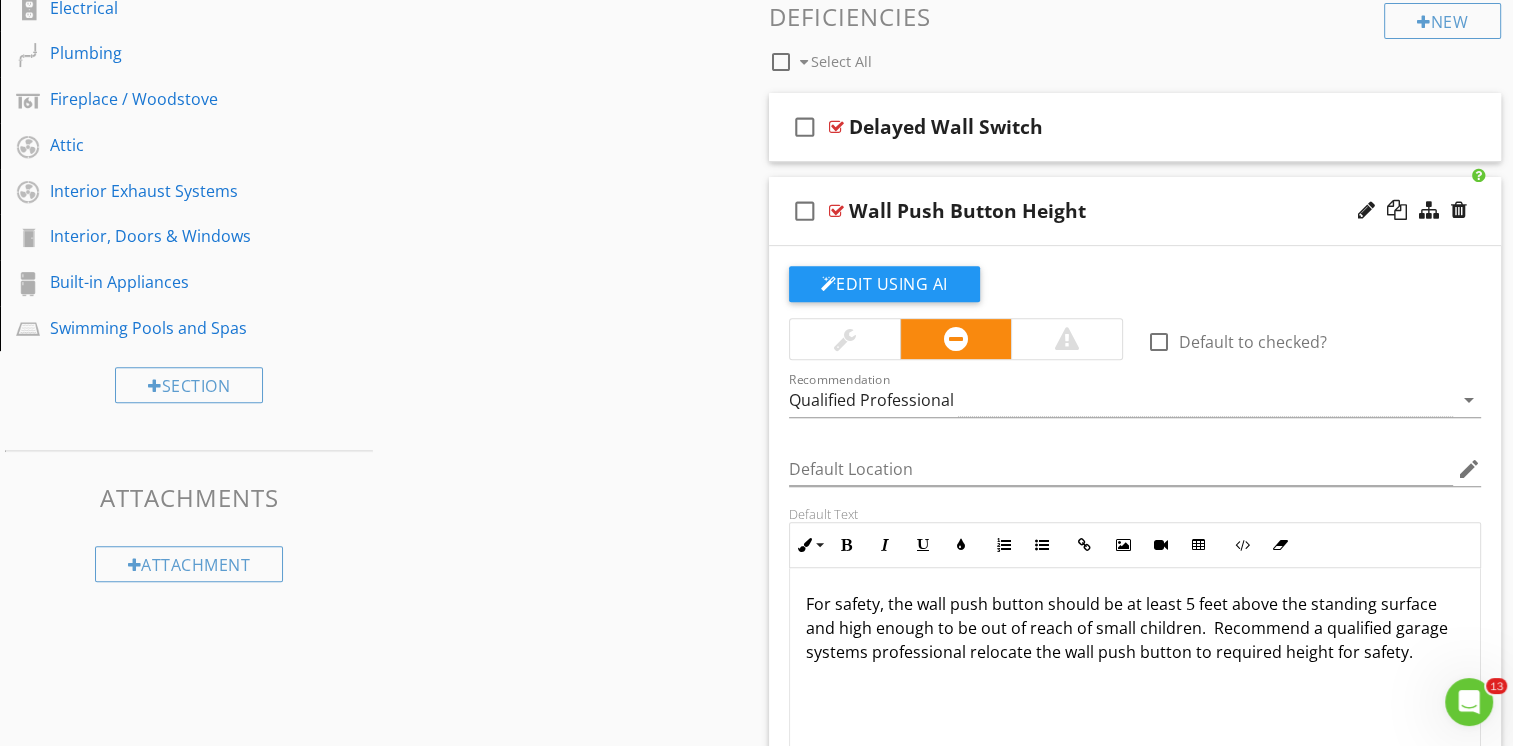 scroll, scrollTop: 654, scrollLeft: 0, axis: vertical 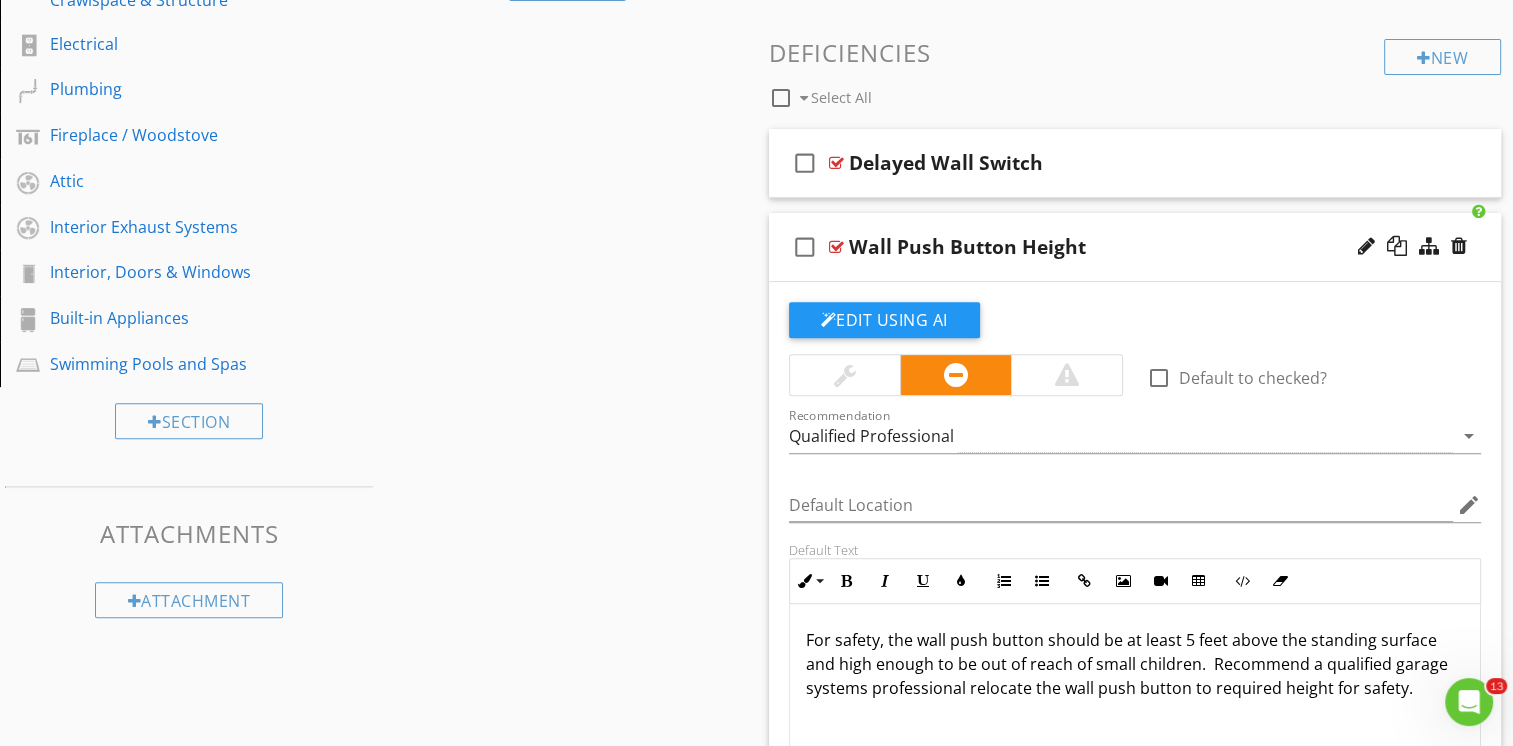click on "check_box_outline_blank
Wall Push Button Height" at bounding box center [1135, 247] 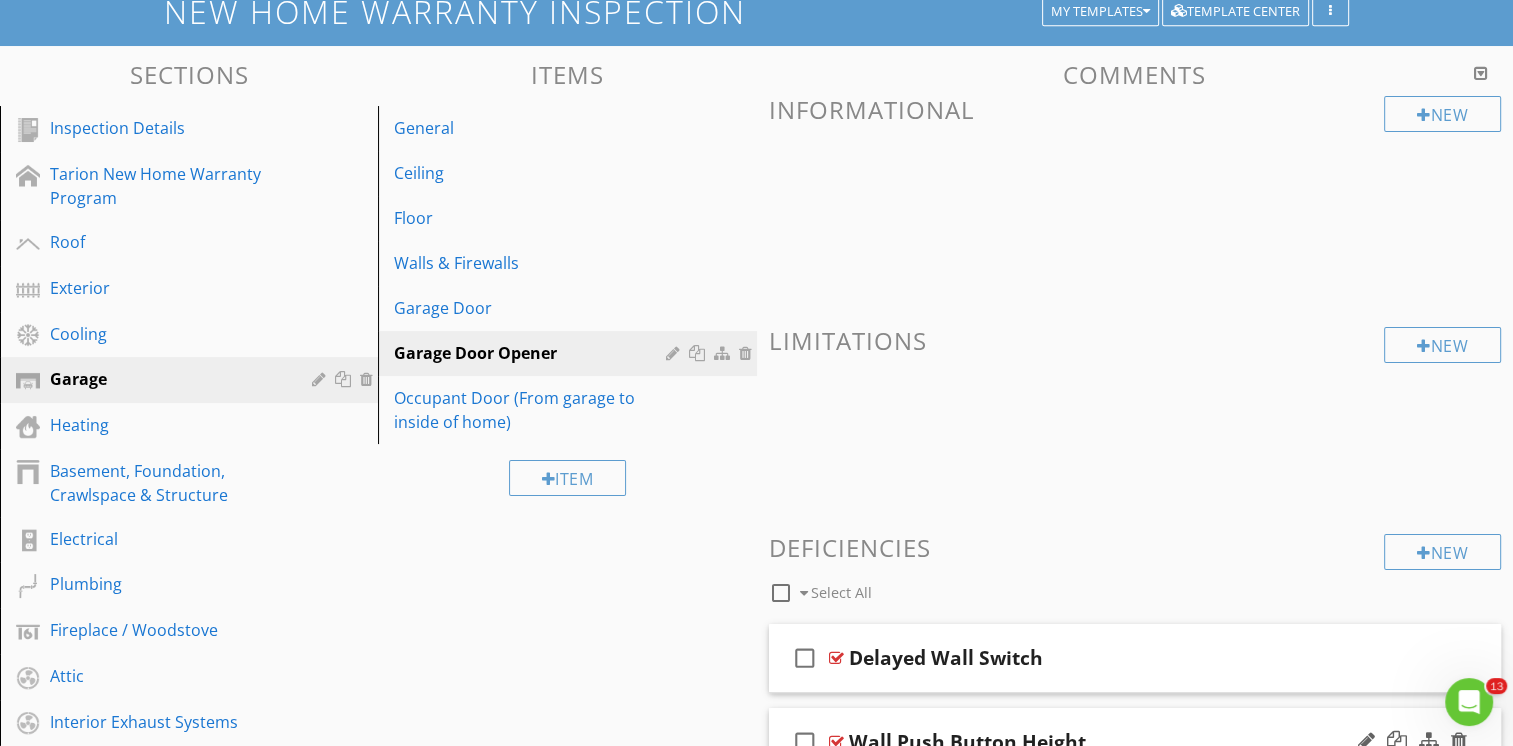 scroll, scrollTop: 154, scrollLeft: 0, axis: vertical 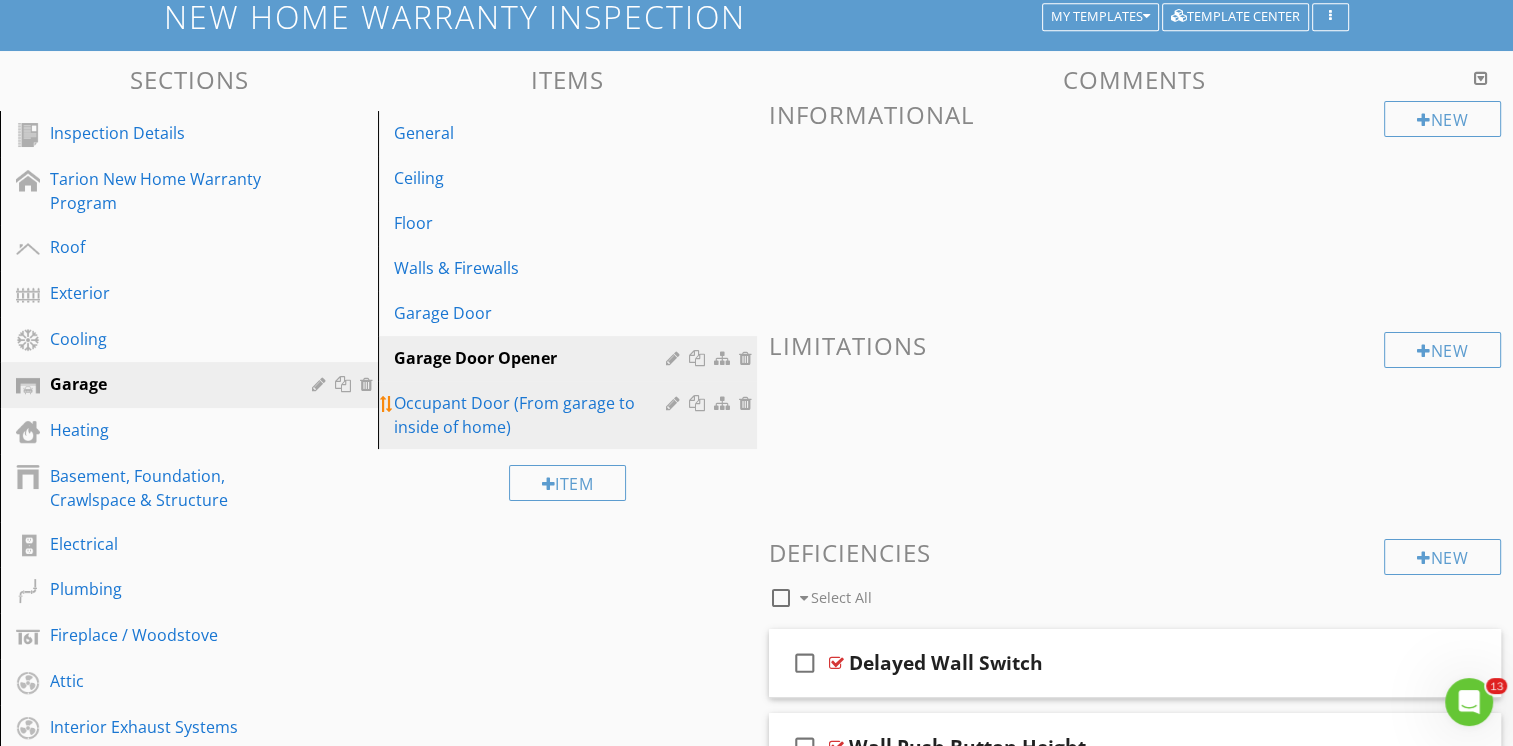 click on "Occupant Door (From garage to inside of home)" at bounding box center [532, 415] 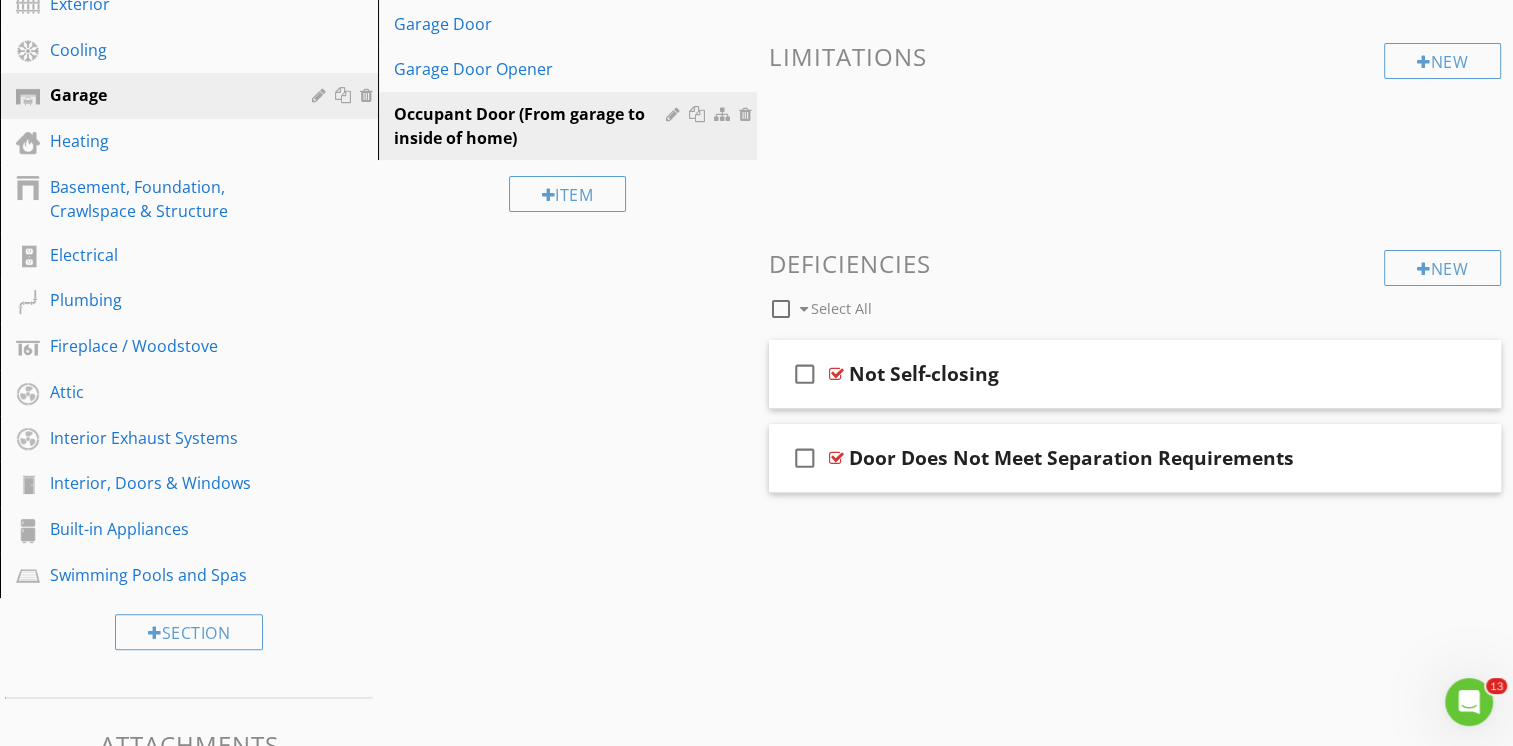 scroll, scrollTop: 454, scrollLeft: 0, axis: vertical 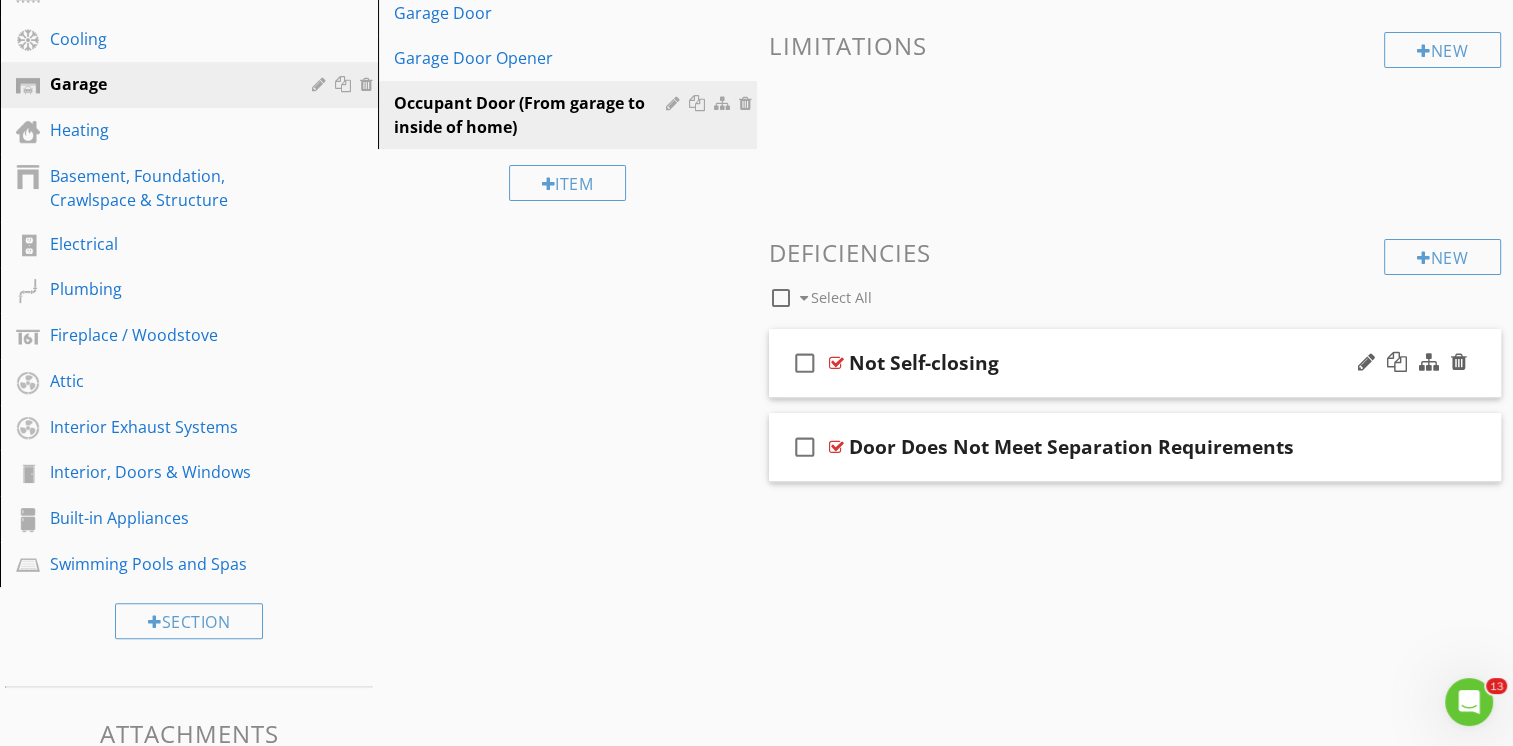 click on "check_box_outline_blank
Not Self-closing" at bounding box center [1135, 363] 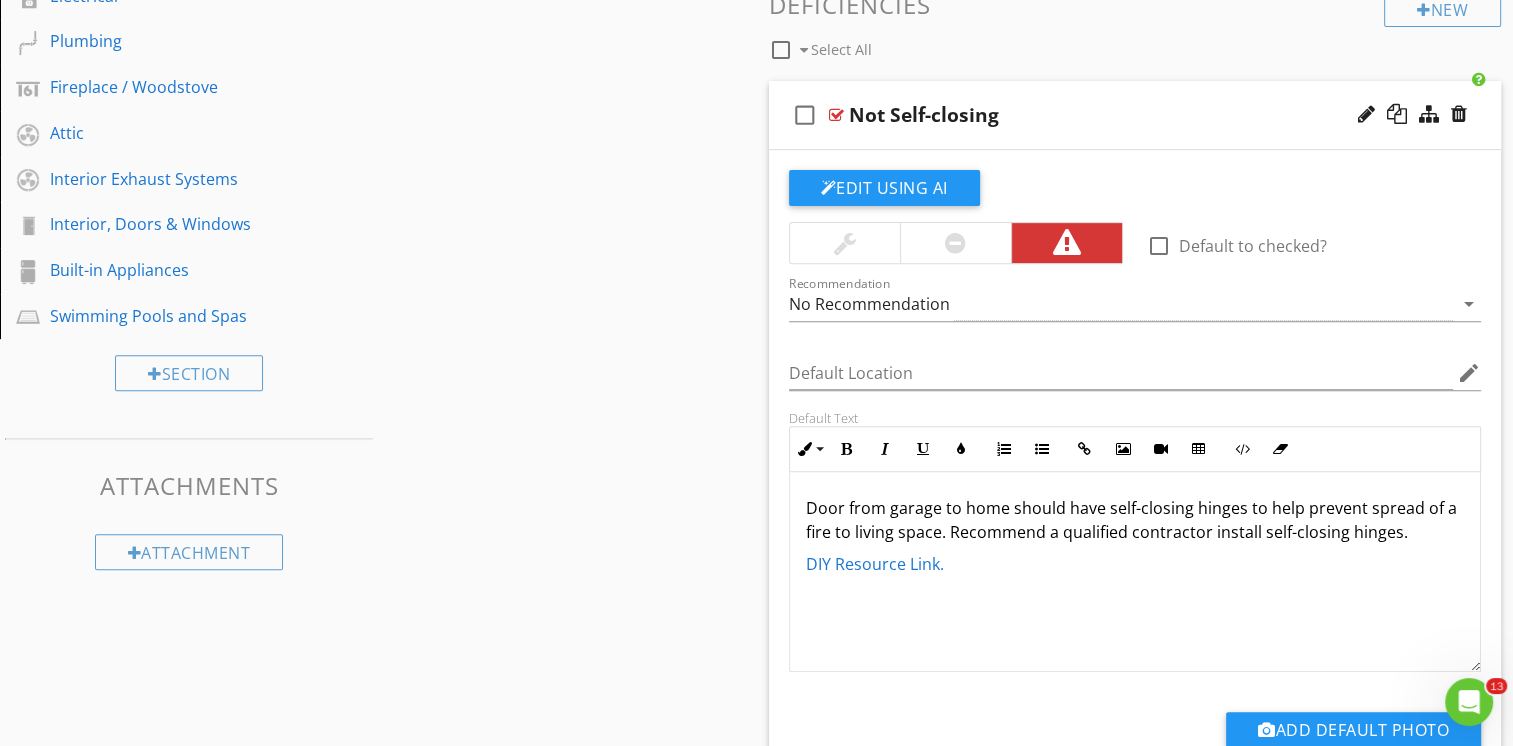 scroll, scrollTop: 754, scrollLeft: 0, axis: vertical 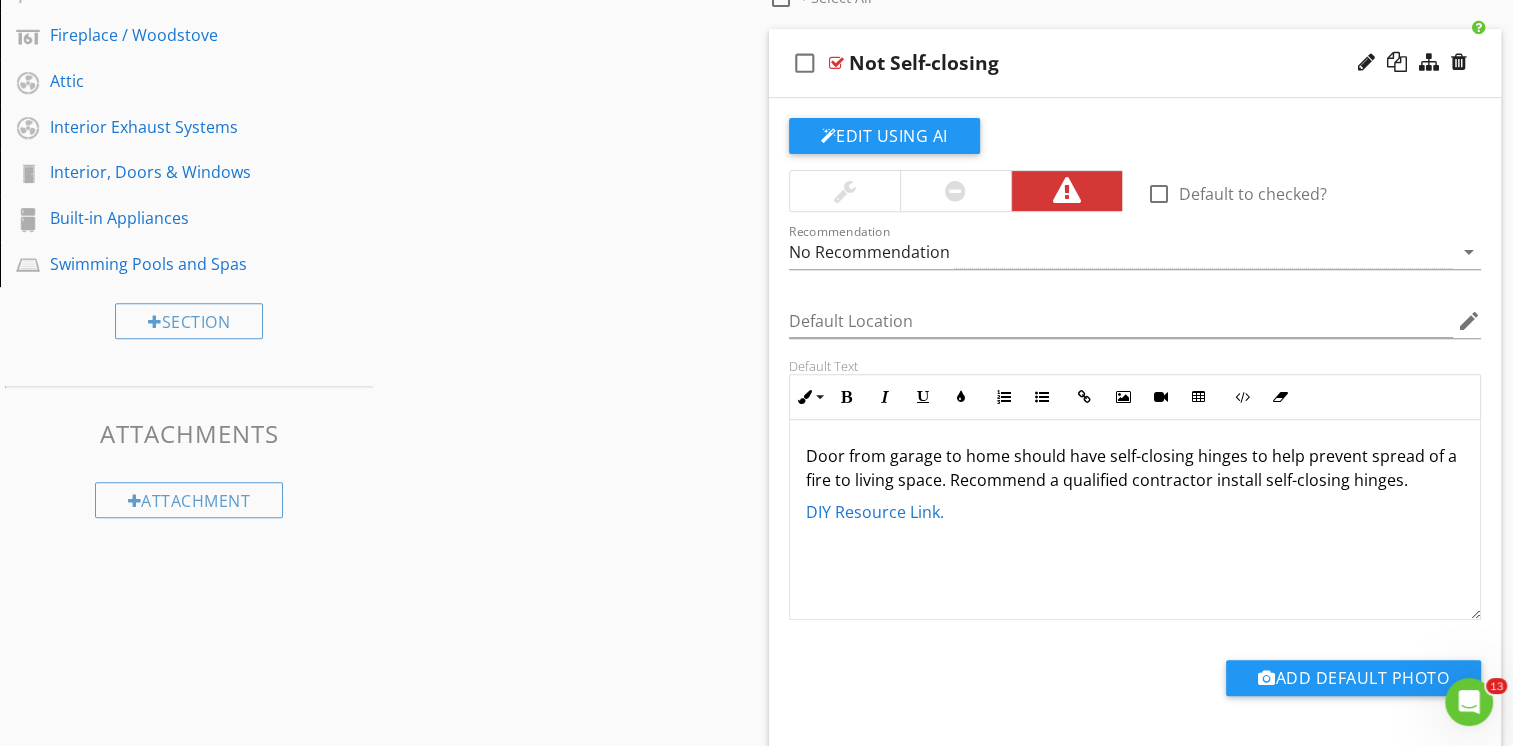 click on "Door from garage to home should have self-closing hinges to help prevent spread of a fire to living space. Recommend a qualified contractor install self-closing hinges." at bounding box center [1135, 468] 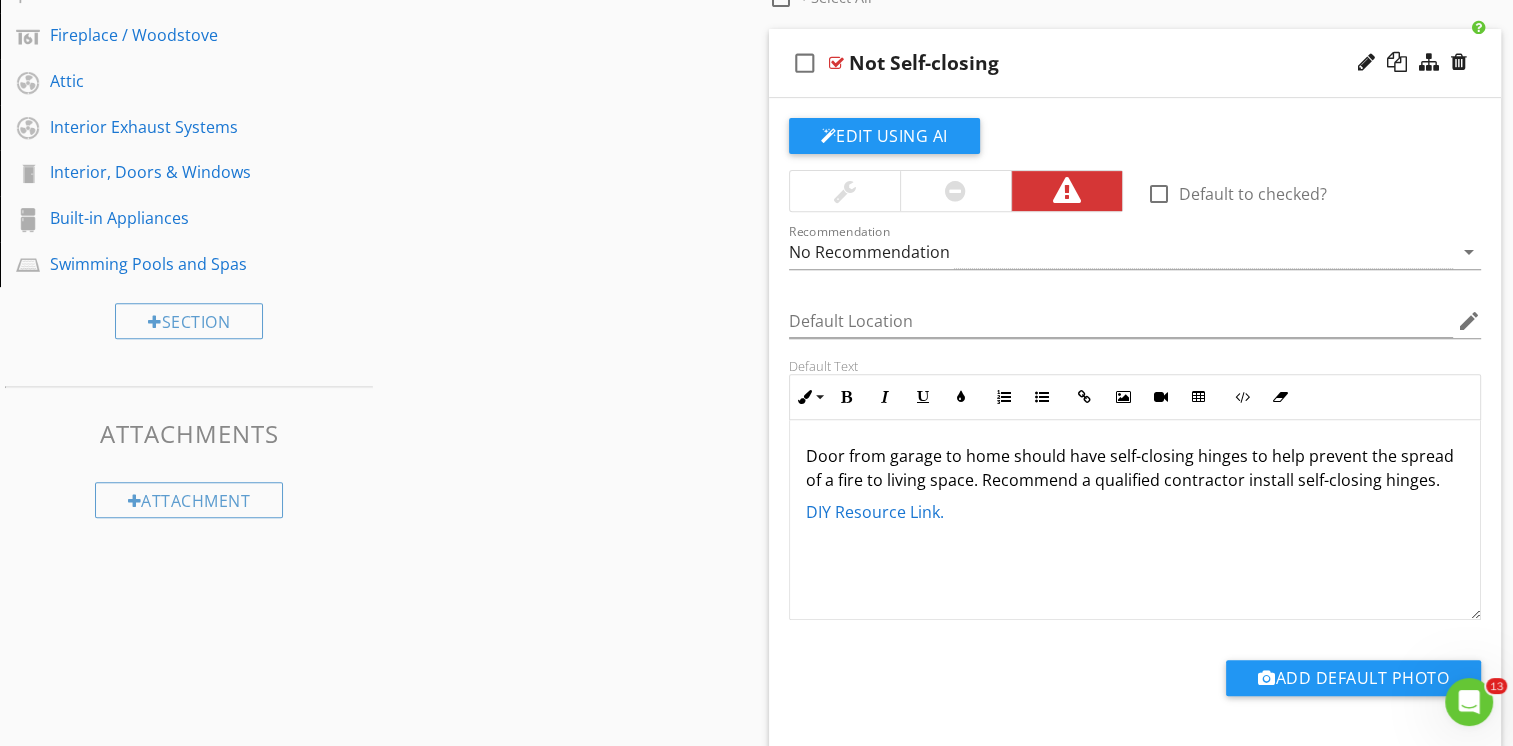 click on "Door from garage to home should have self-closing hinges to help prevent the spread of a fire to living space. Recommend a qualified contractor install self-closing hinges." at bounding box center [1135, 468] 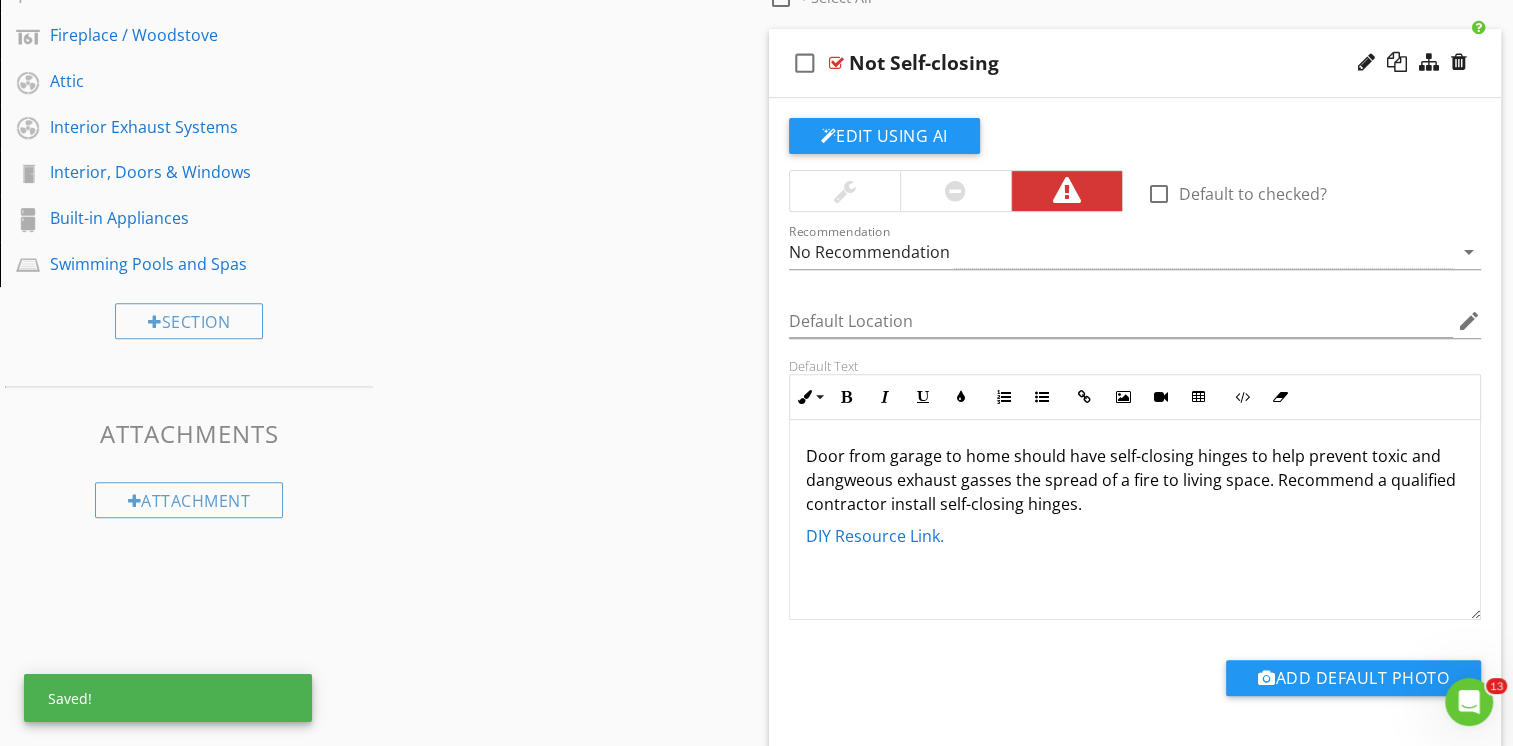 click on "Door from garage to home should have self-closing hinges to help prevent toxic and dangweous exhaust gasses the spread of a fire to living space. Recommend a qualified contractor install self-closing hinges." at bounding box center (1135, 480) 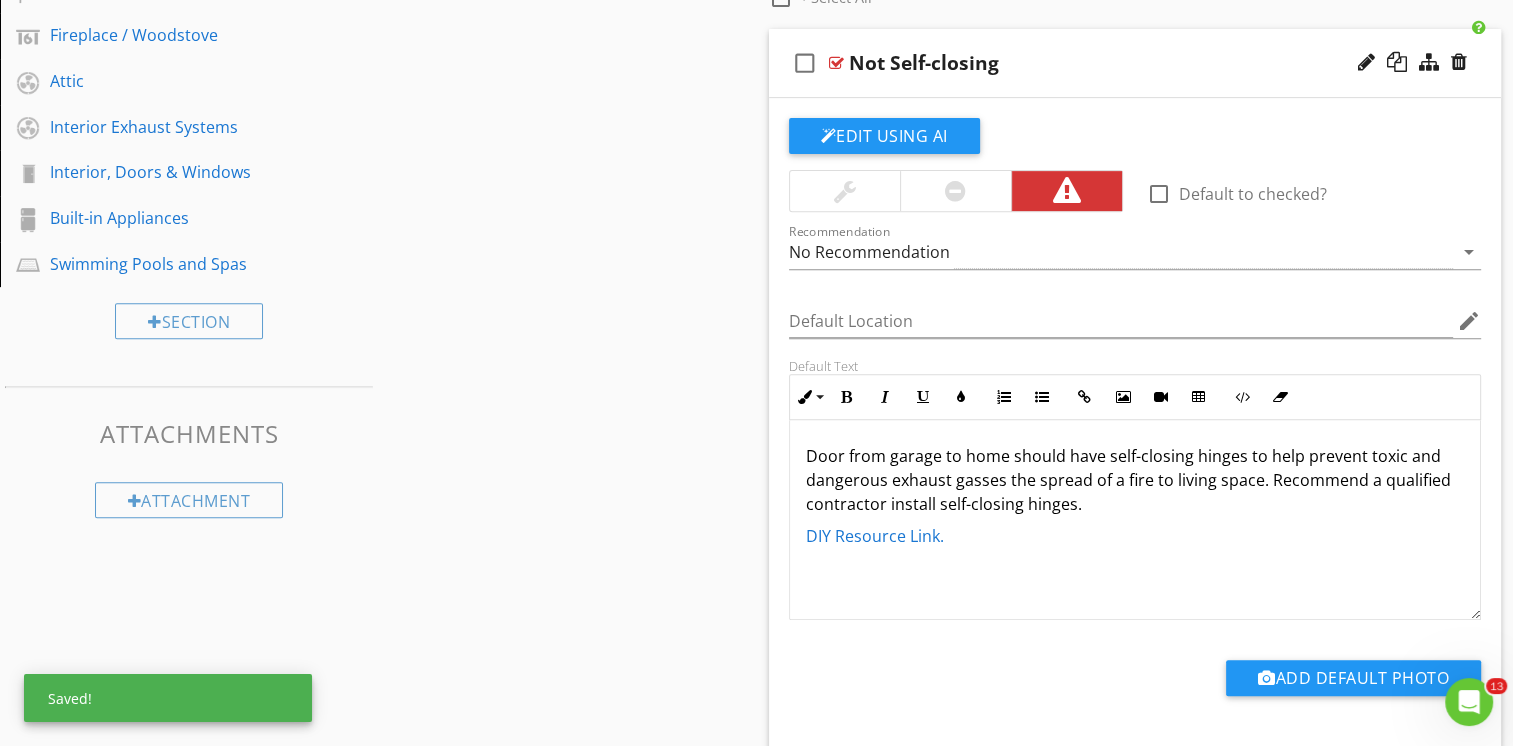 click on "Door from garage to home should have self-closing hinges to help prevent toxic and dangerous exhaust gasses the spread of a fire to living space. Recommend a qualified contractor install self-closing hinges." at bounding box center [1135, 480] 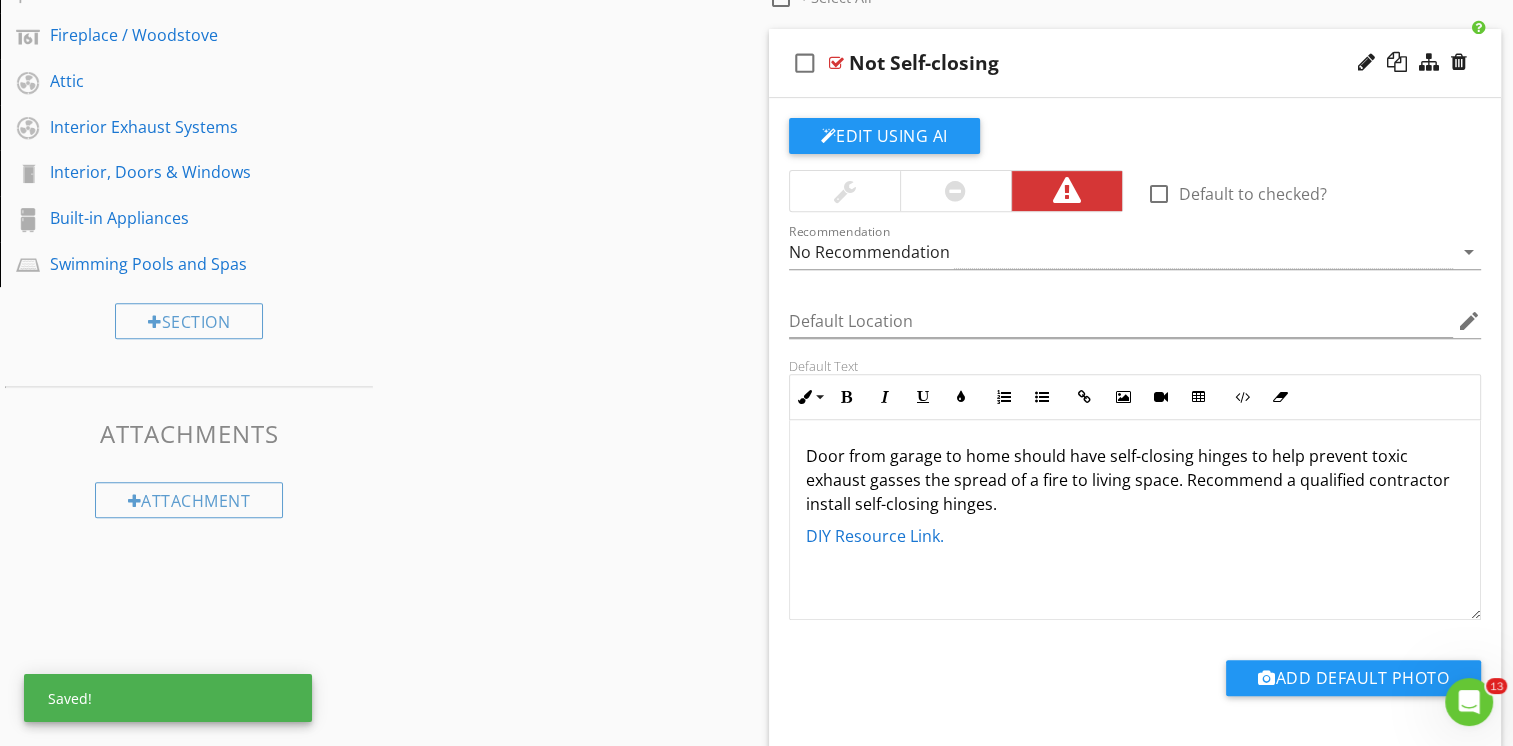 click on "Door from garage to home should have self-closing hinges to help prevent toxic exhaust gasses the spread of a fire to living space. Recommend a qualified contractor install self-closing hinges." at bounding box center [1135, 480] 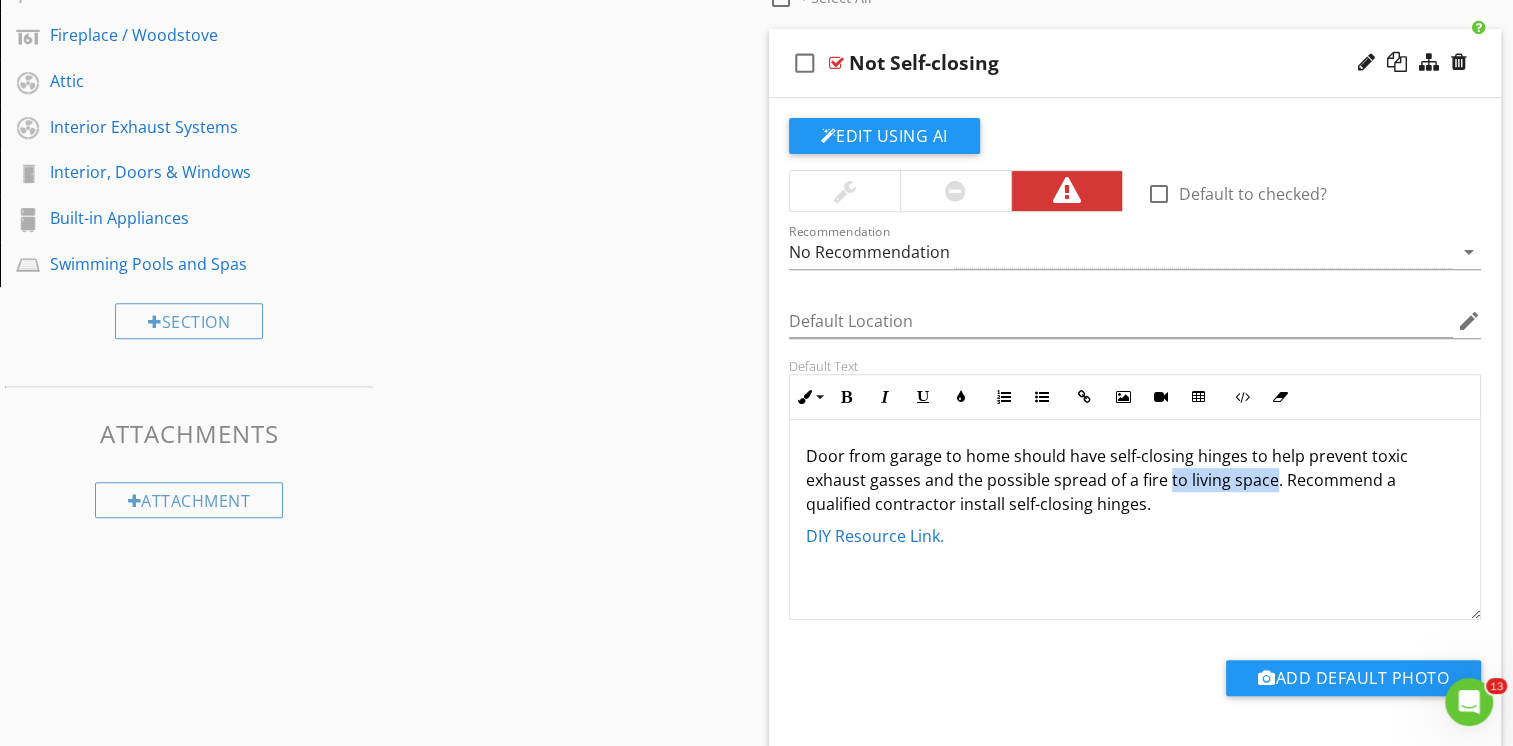 drag, startPoint x: 1268, startPoint y: 474, endPoint x: 1168, endPoint y: 478, distance: 100.07997 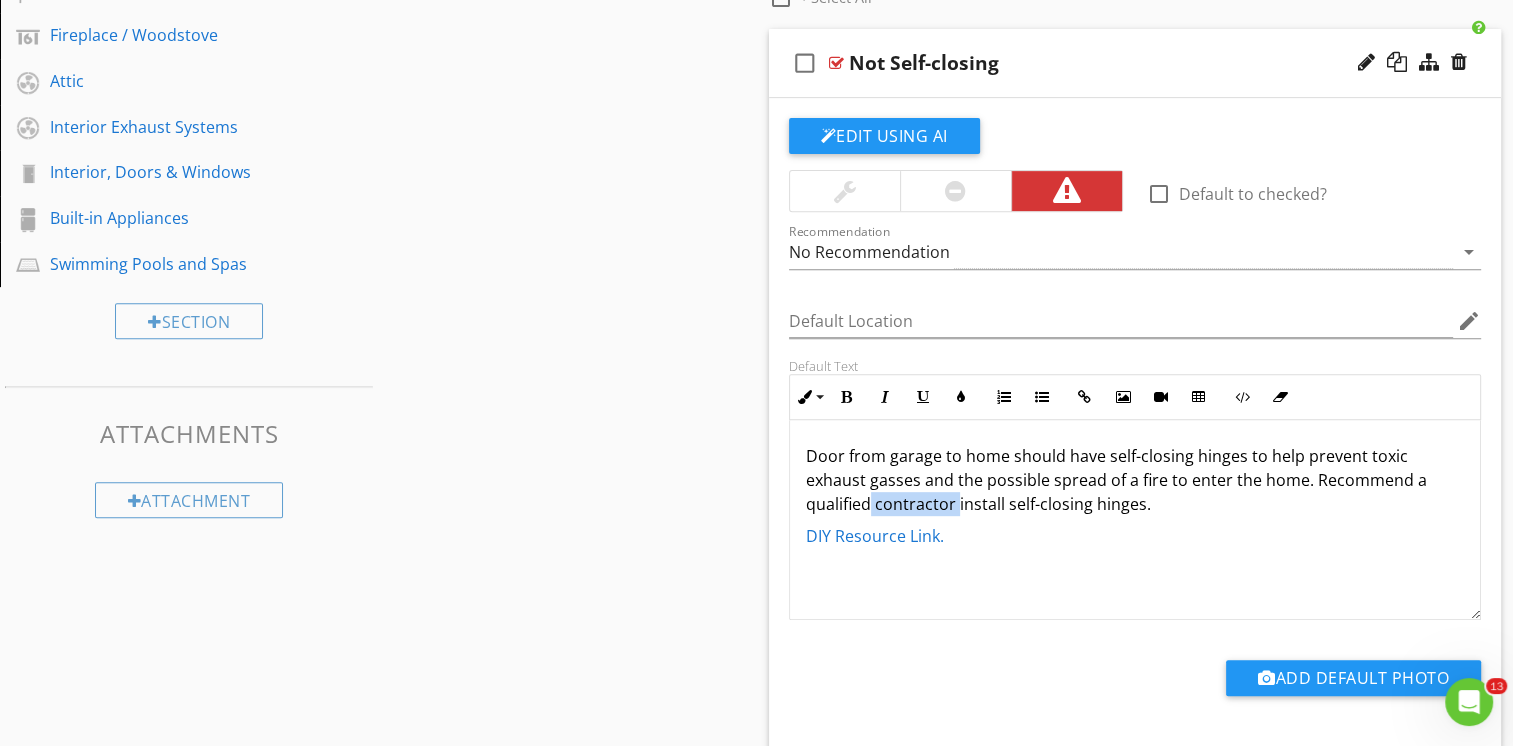 drag, startPoint x: 954, startPoint y: 502, endPoint x: 871, endPoint y: 507, distance: 83.15047 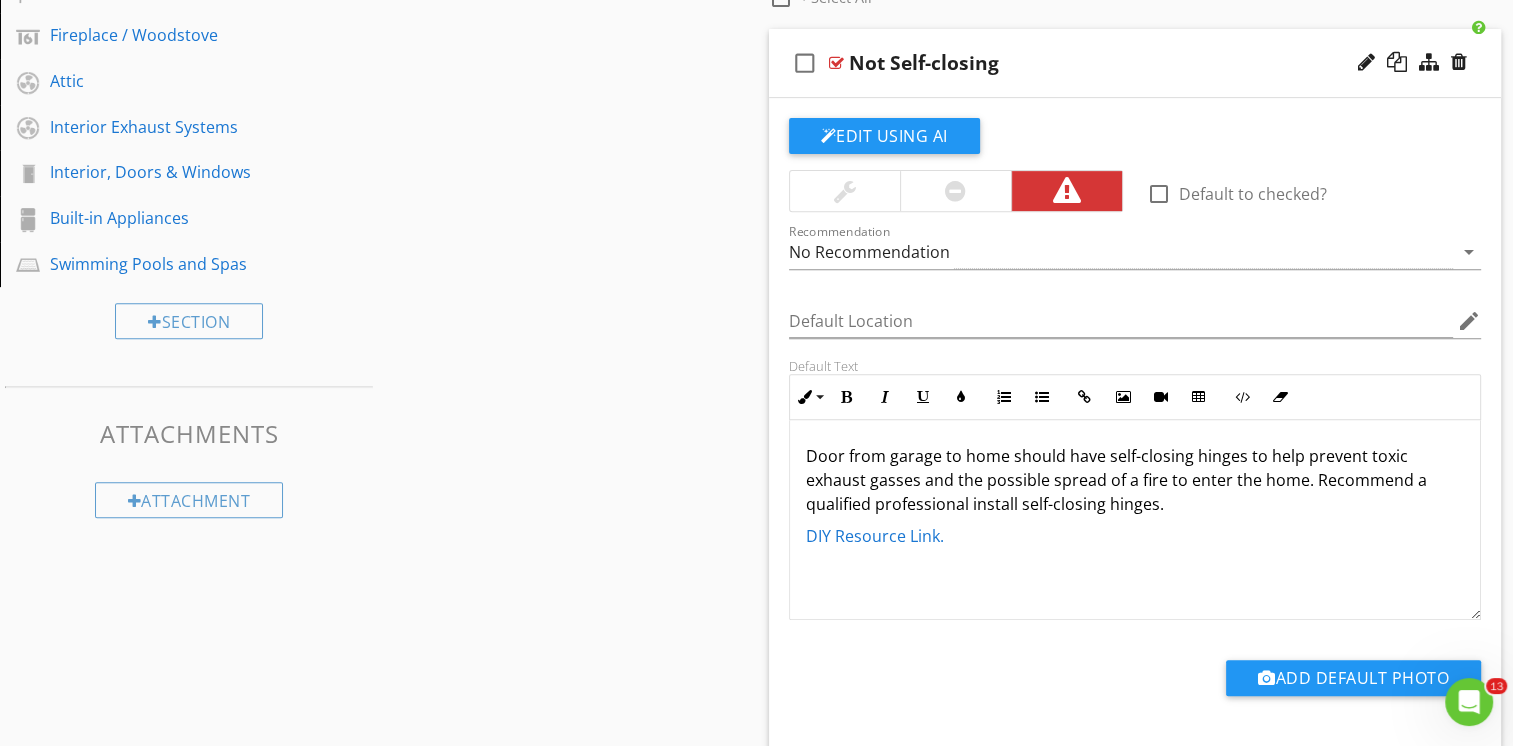 click on "DIY Resource Link." at bounding box center [875, 536] 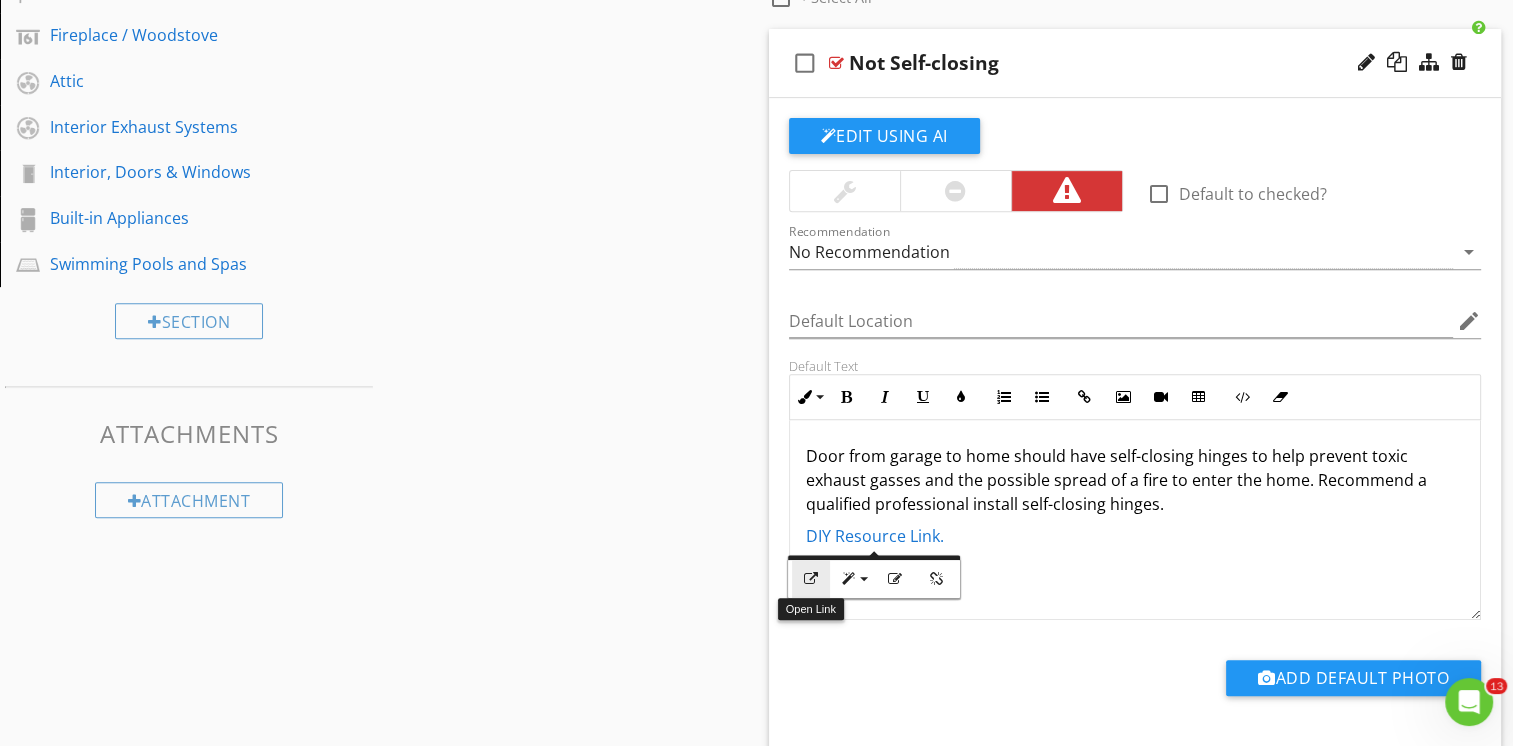 click at bounding box center [811, 579] 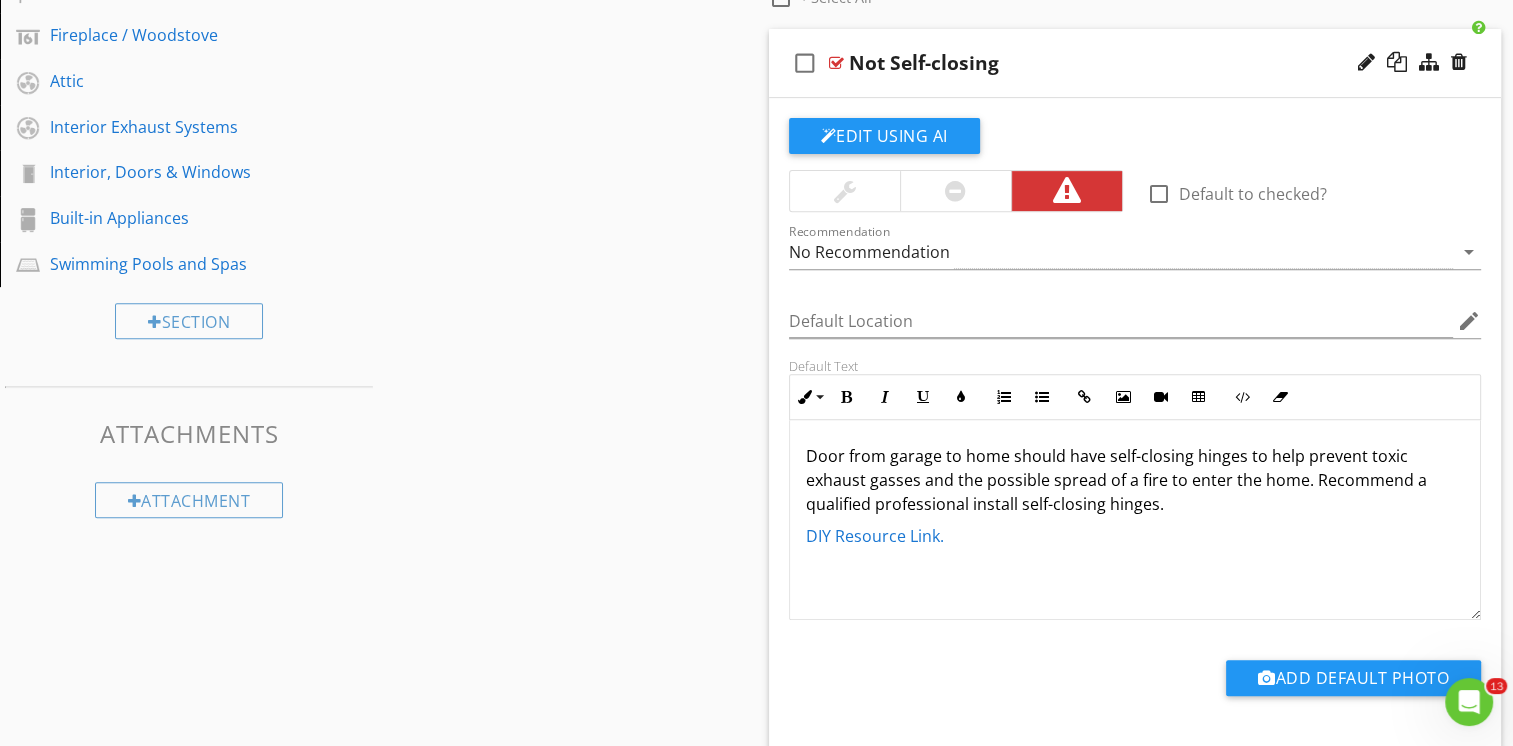 click on "Door from garage to home should have self-closing hinges to help prevent toxic exhaust gasses and the possible spread of a fire to enter the home. Recommend a qualified professional install self-closing hinges." at bounding box center [1135, 480] 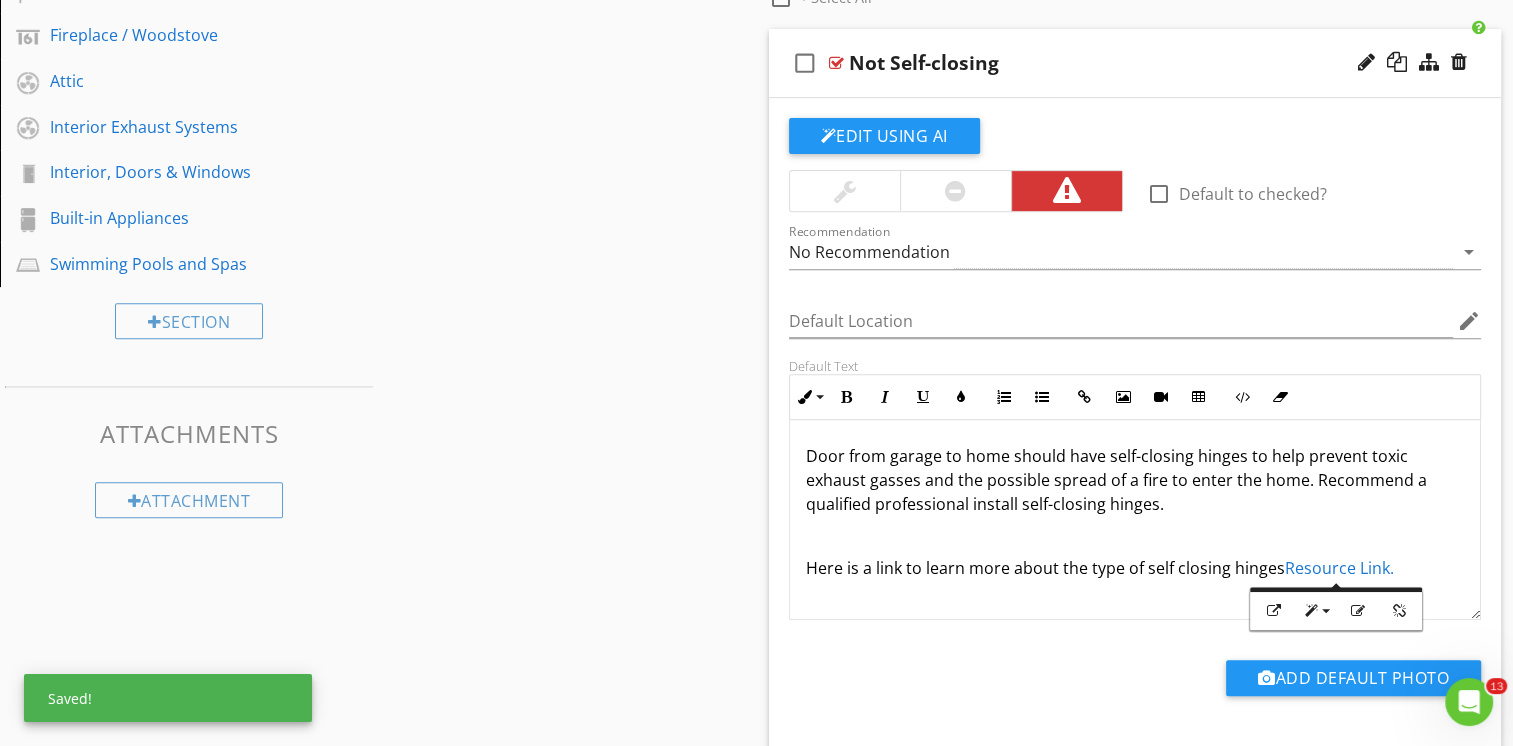 click on "Door from garage to home should have self-closing hinges to help prevent toxic exhaust gasses and the possible spread of a fire to enter the home. Recommend a qualified professional install self-closing hinges." at bounding box center [1135, 480] 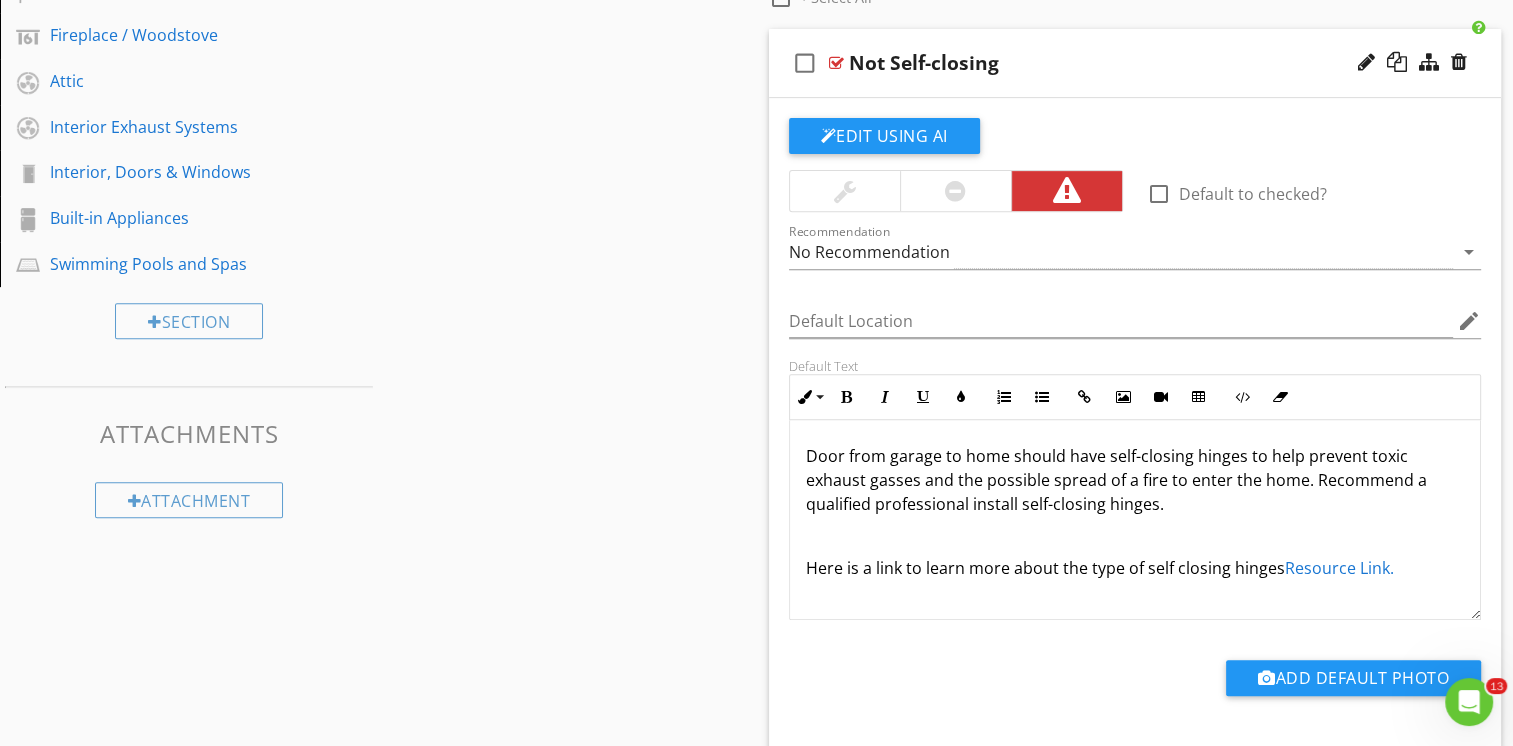 click on "Resource Link." at bounding box center (1339, 568) 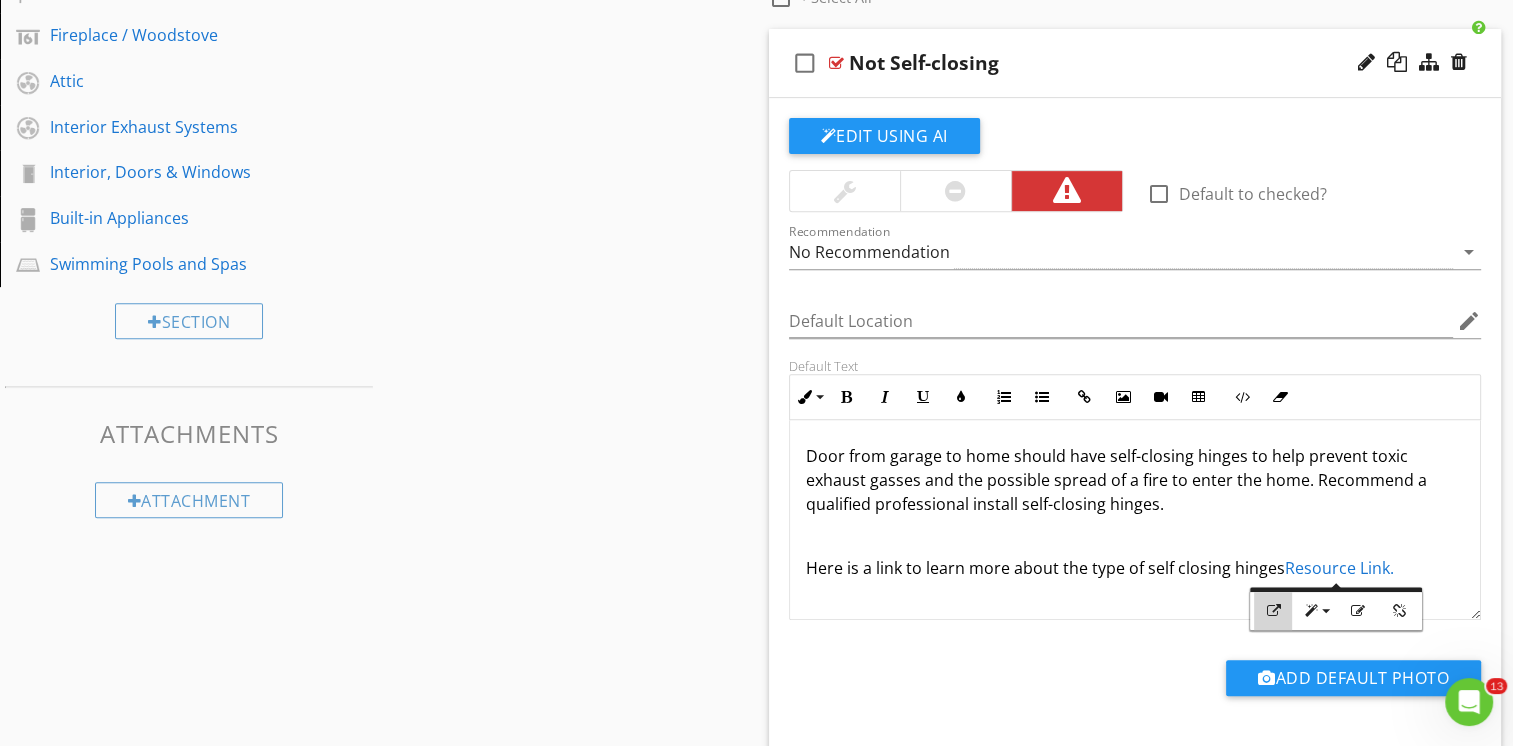 click at bounding box center (1273, 611) 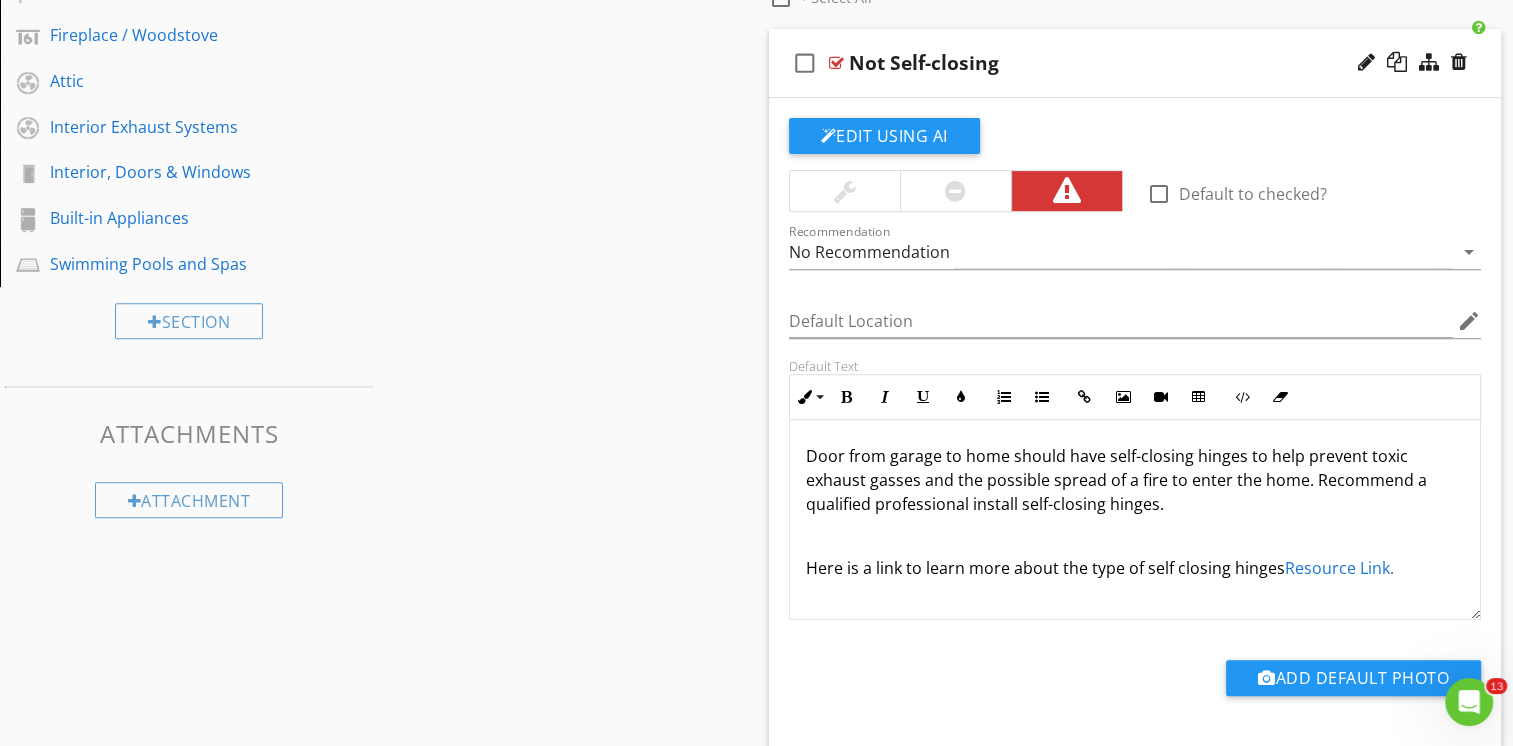 click on "Here is a link to learn more about the type of self closing hinges  Resource Link." at bounding box center (1135, 568) 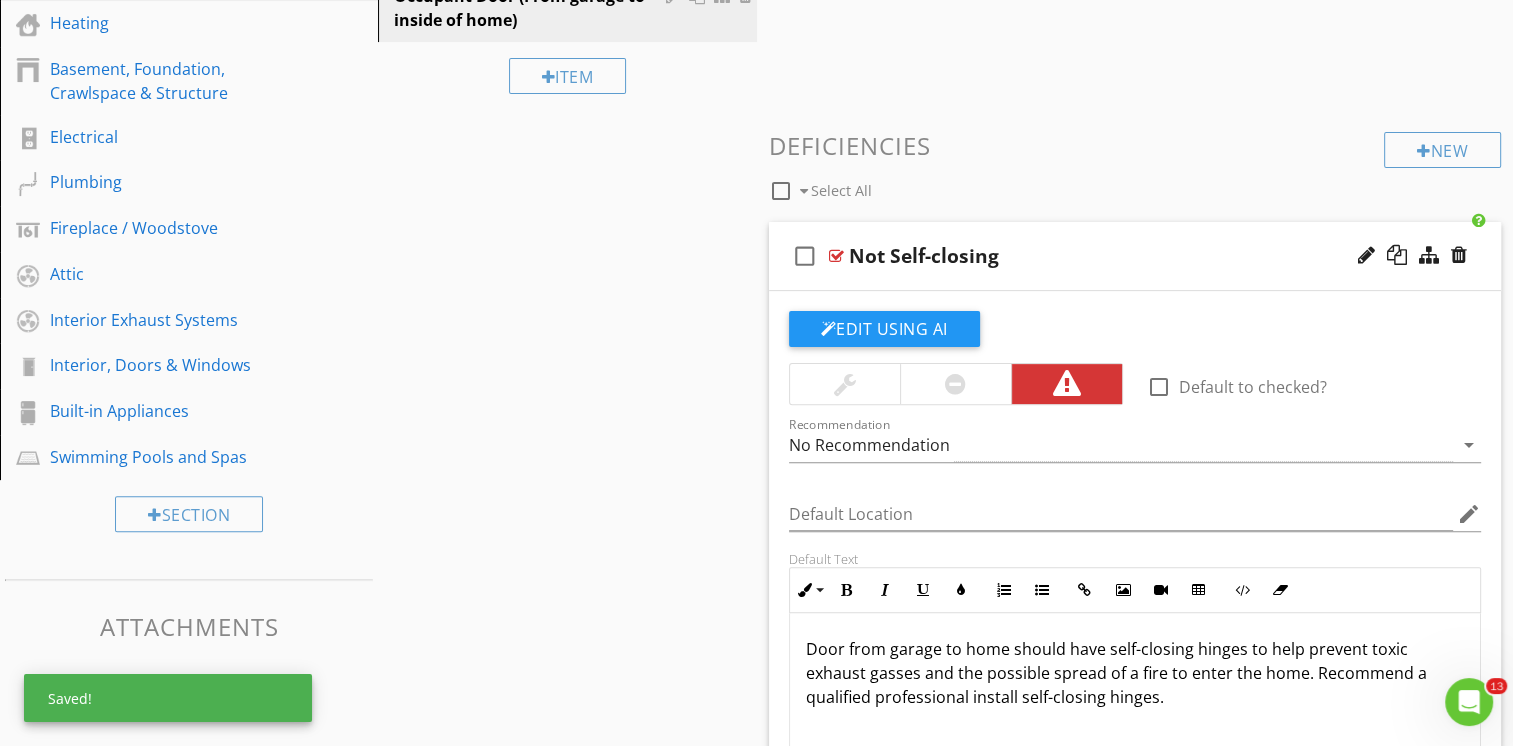 scroll, scrollTop: 554, scrollLeft: 0, axis: vertical 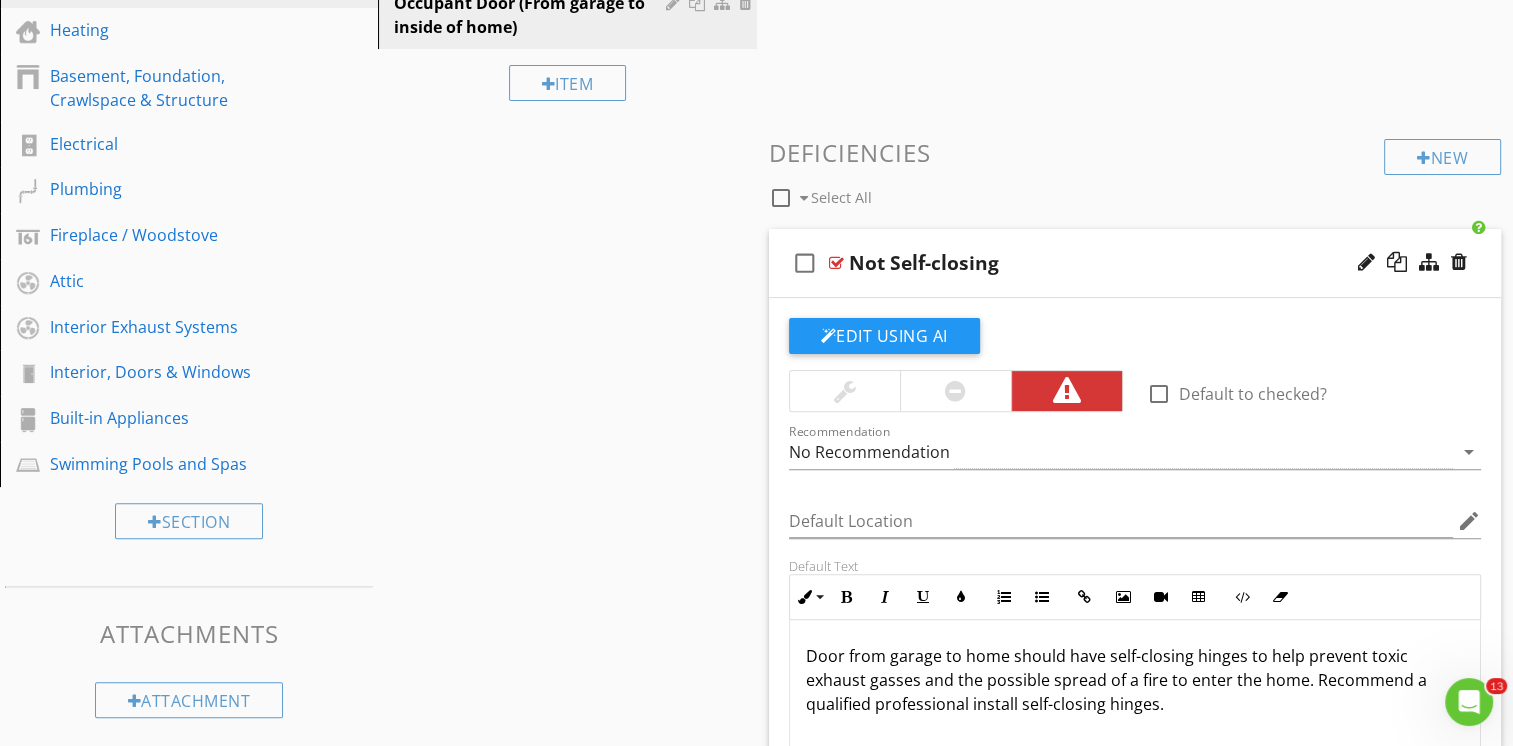 click on "check_box_outline_blank
Not Self-closing" at bounding box center (1135, 263) 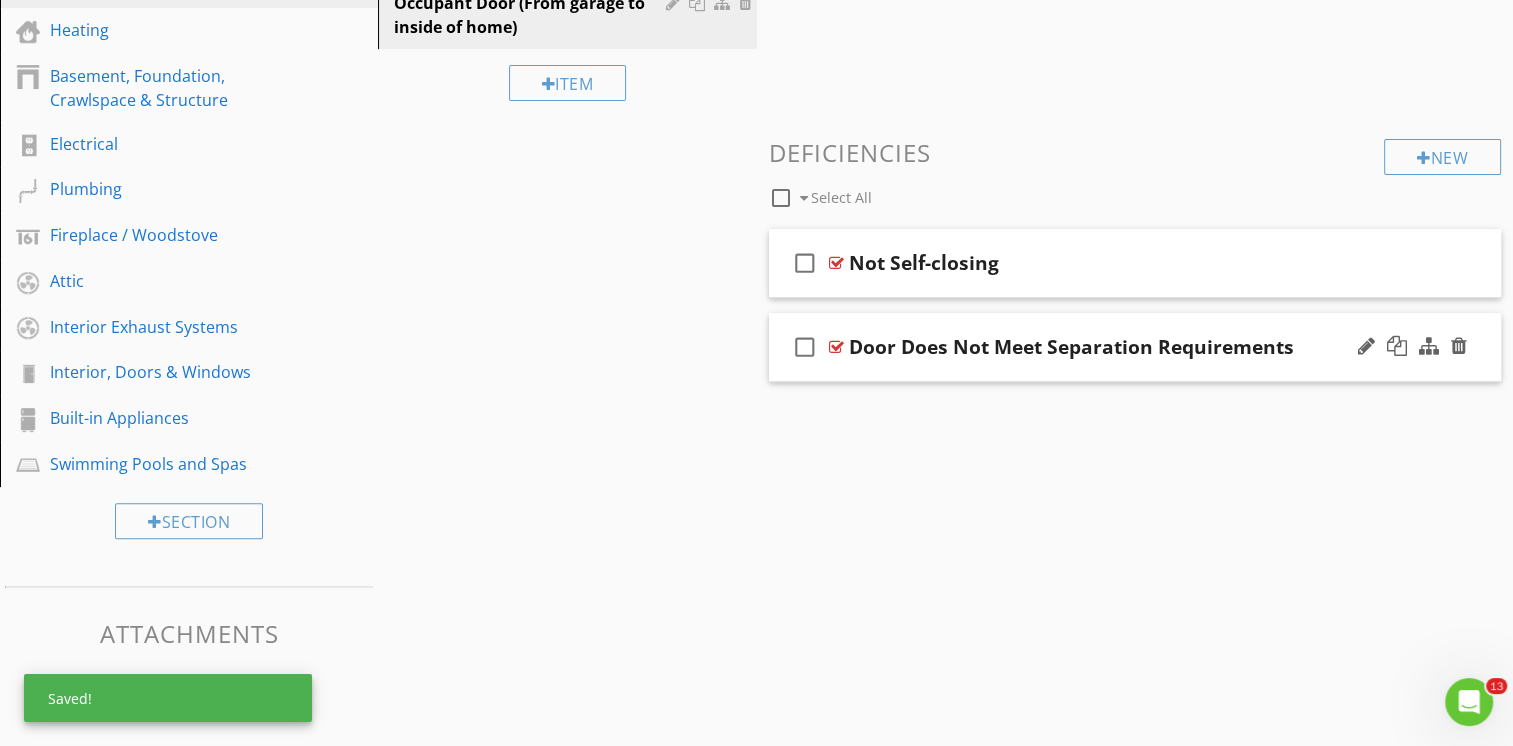 click on "check_box_outline_blank
Door Does Not Meet Separation Requirements" at bounding box center (1135, 347) 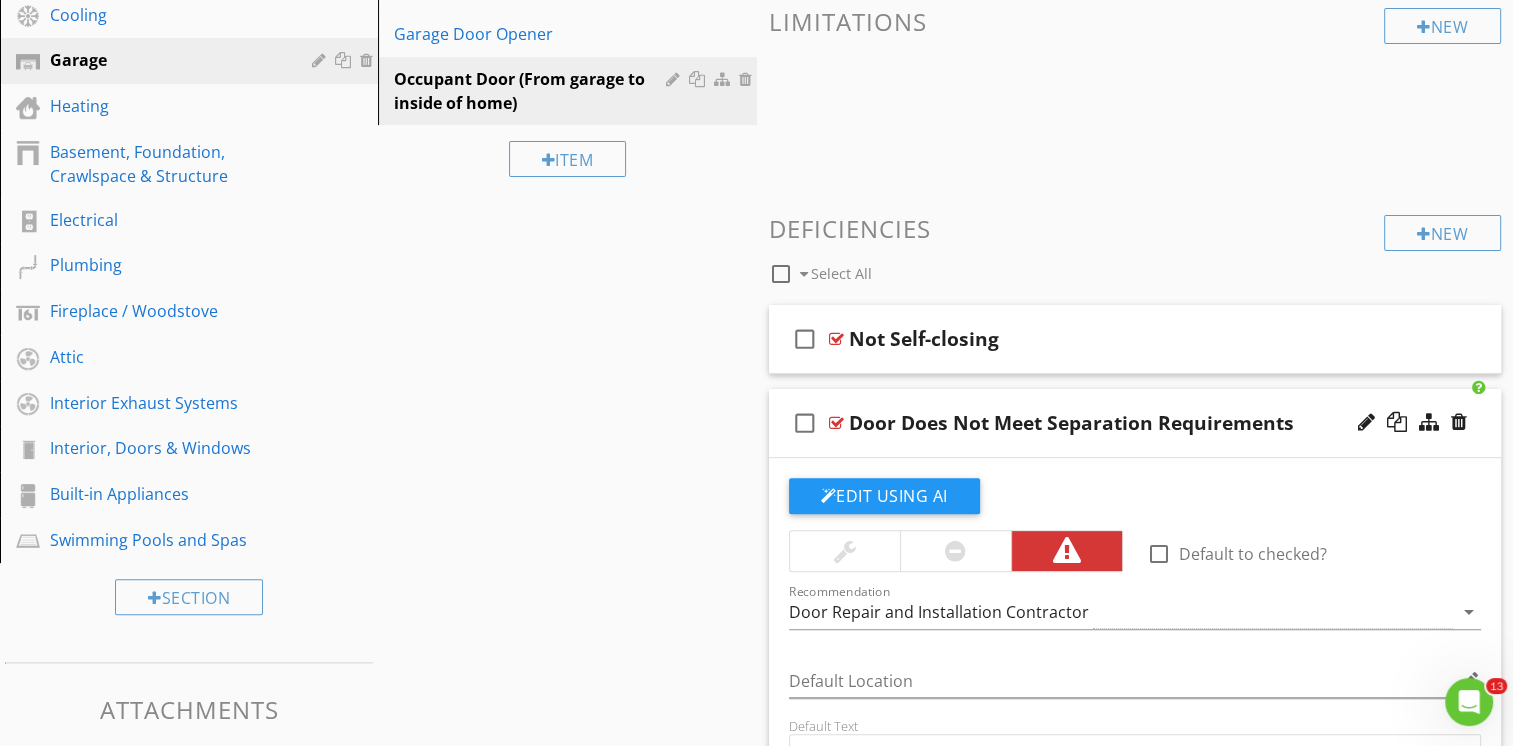 scroll, scrollTop: 454, scrollLeft: 0, axis: vertical 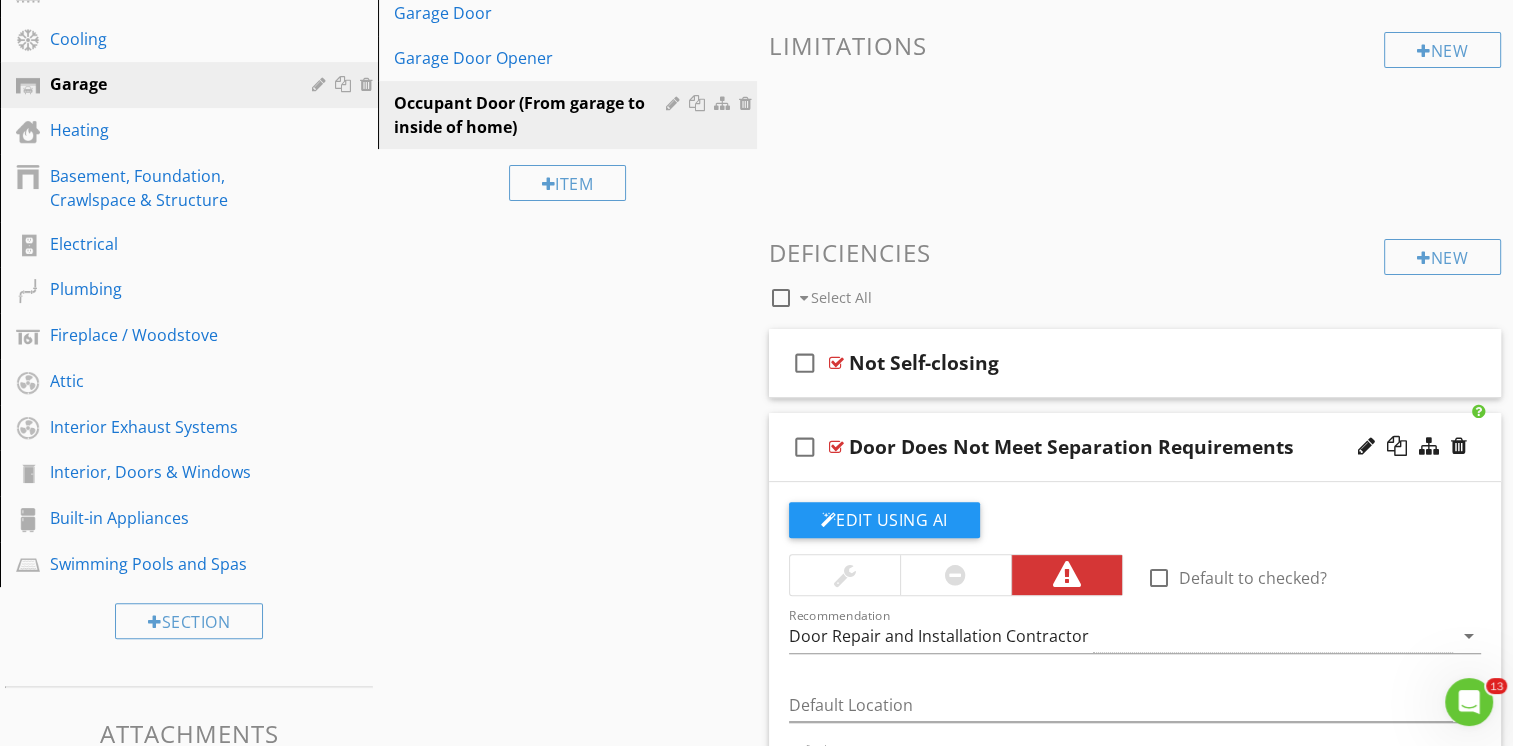 click on "check_box_outline_blank
Door Does Not Meet Separation Requirements" at bounding box center (1135, 447) 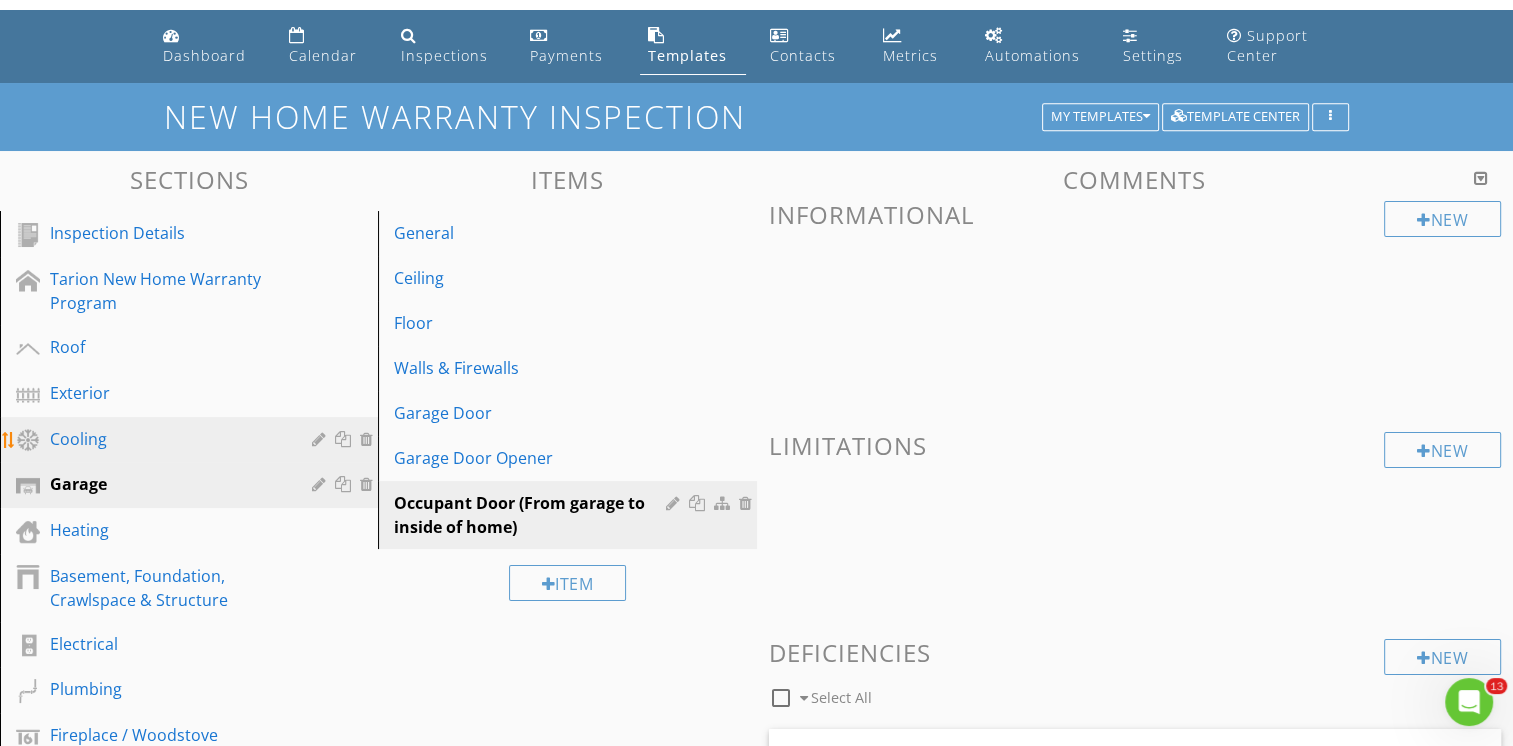 scroll, scrollTop: 0, scrollLeft: 0, axis: both 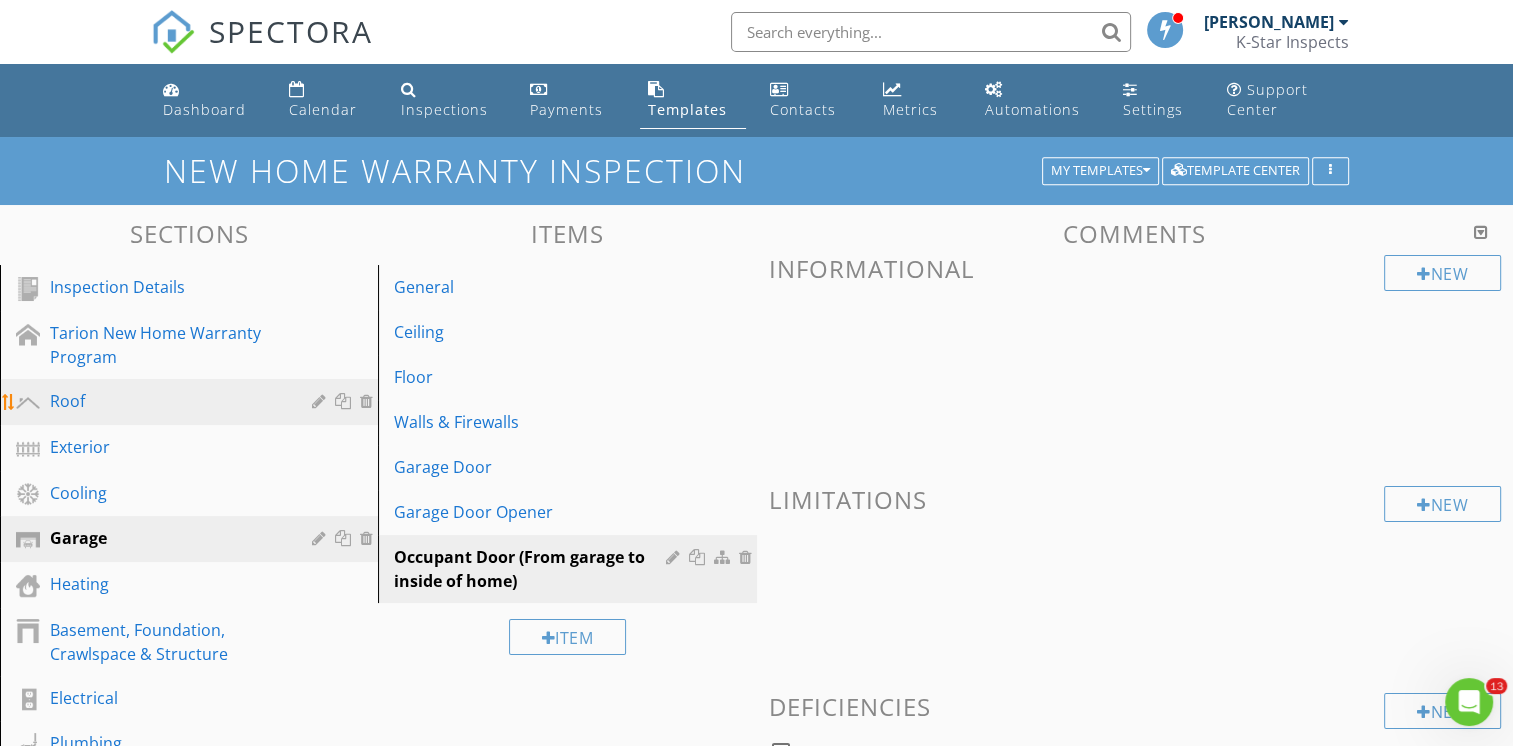 click on "Roof" at bounding box center (166, 401) 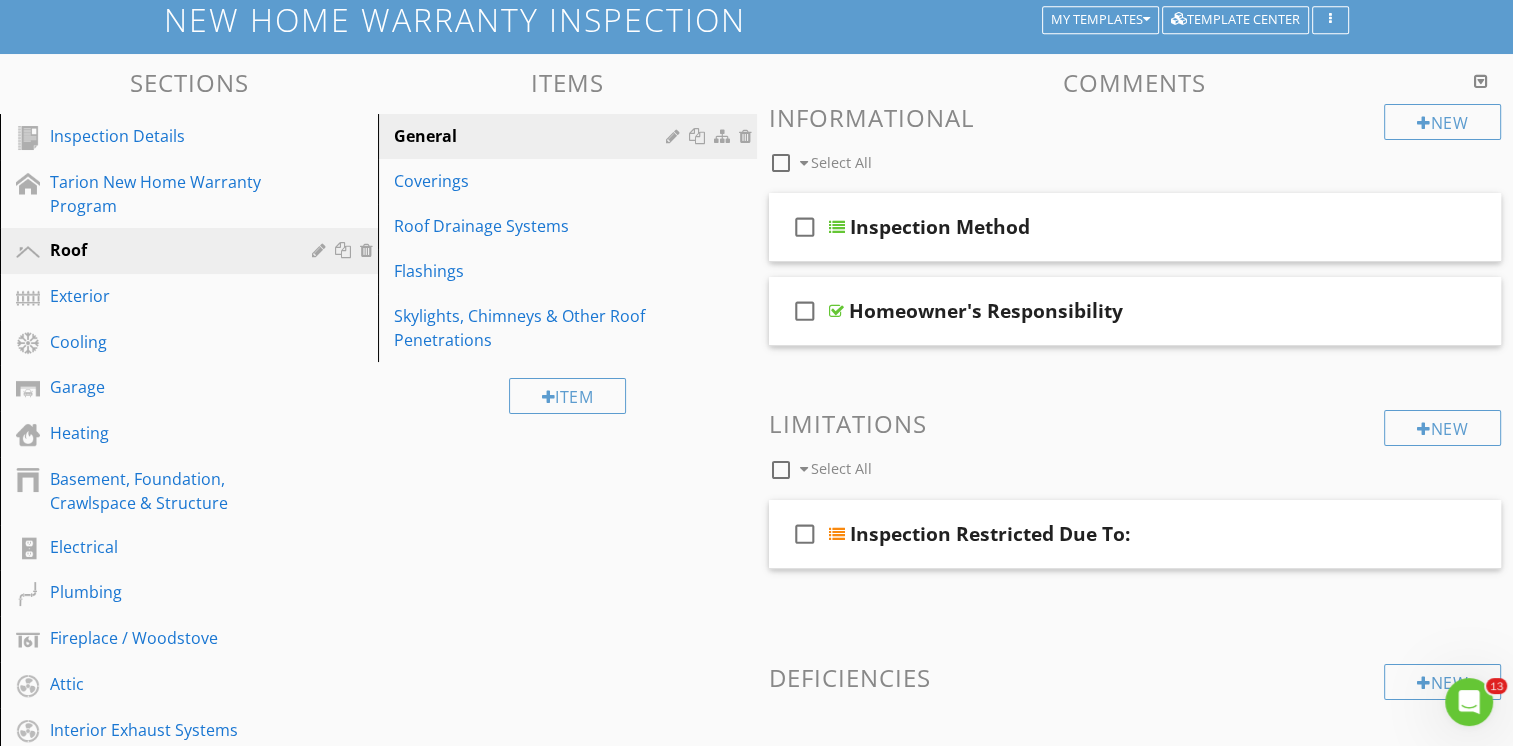 scroll, scrollTop: 100, scrollLeft: 0, axis: vertical 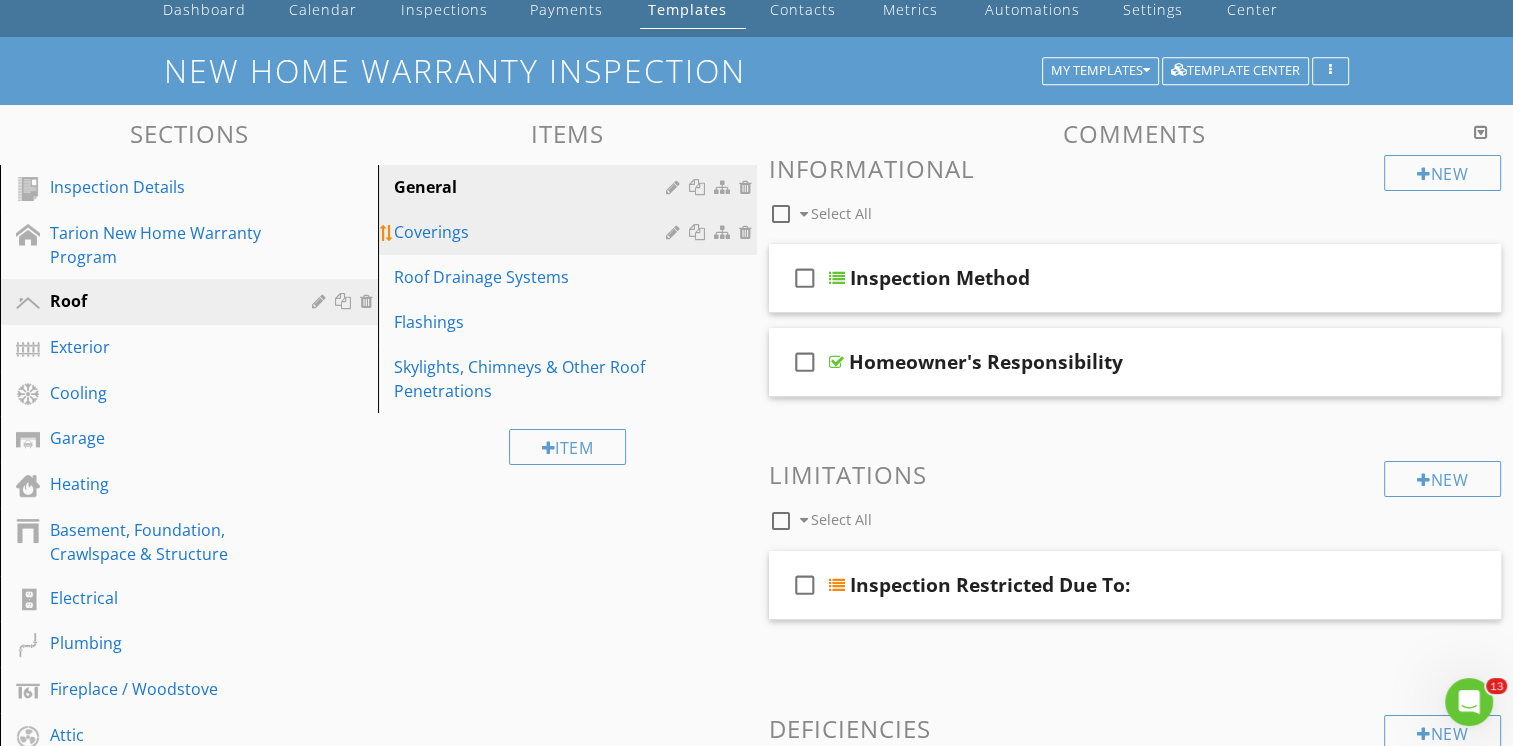 click on "Coverings" at bounding box center (532, 232) 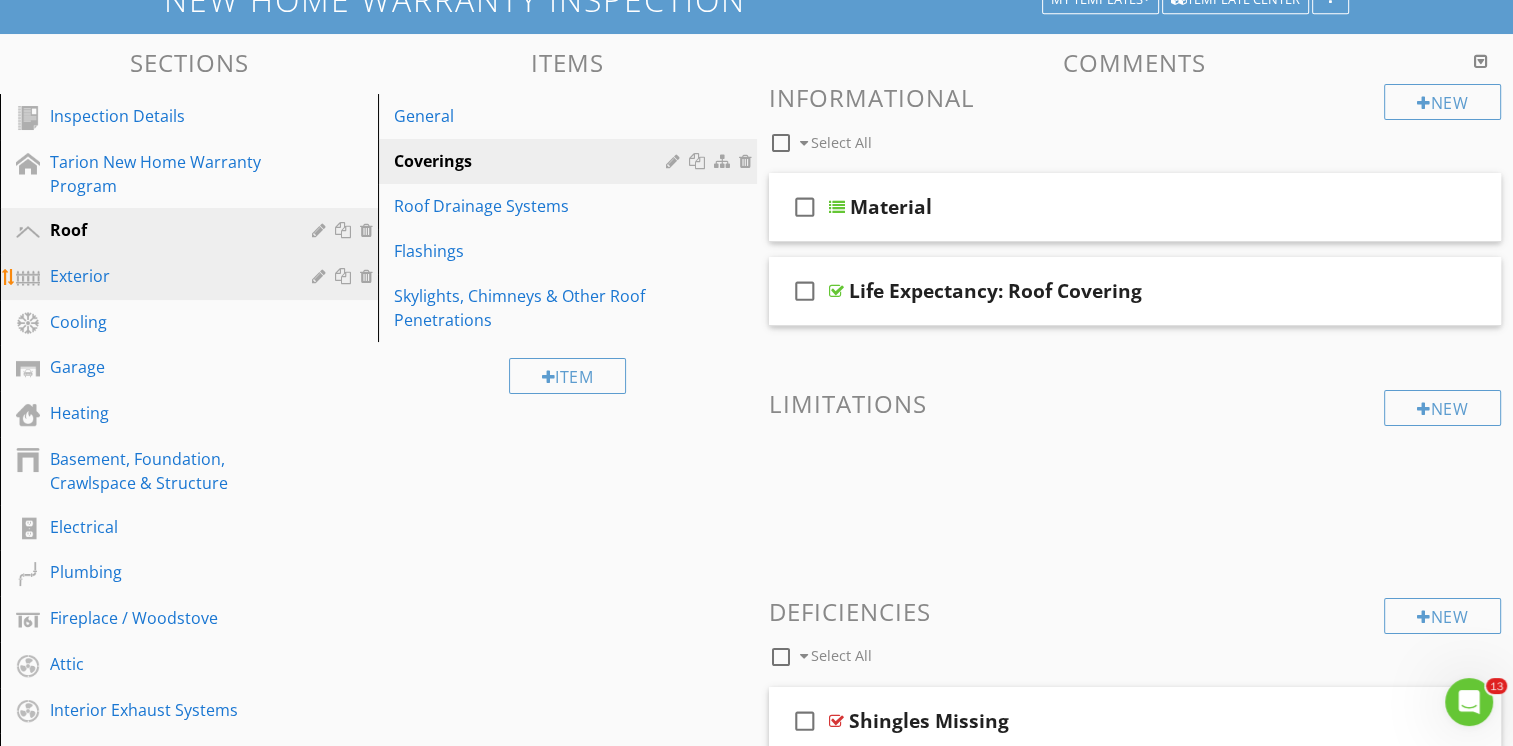 scroll, scrollTop: 201, scrollLeft: 0, axis: vertical 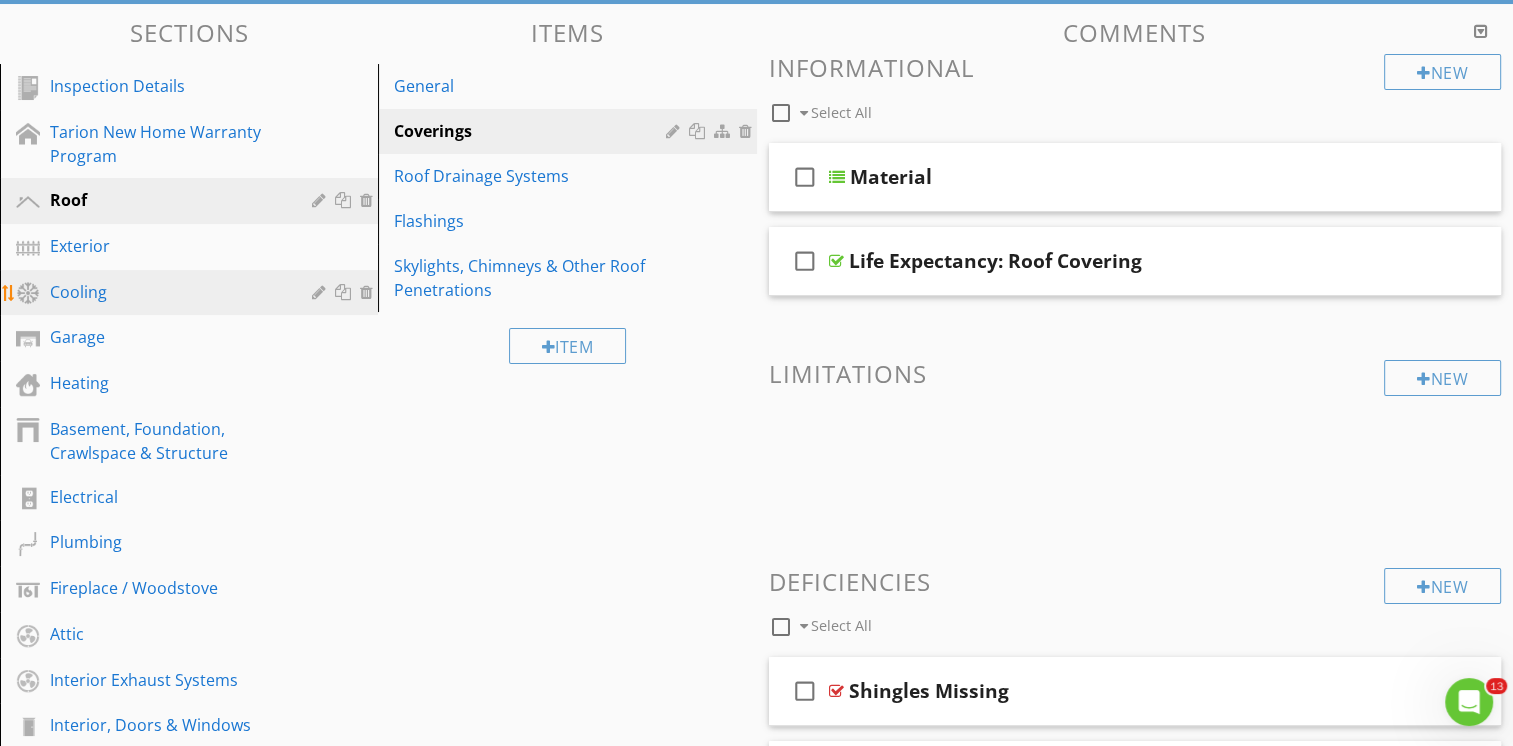 click on "Cooling" at bounding box center (166, 292) 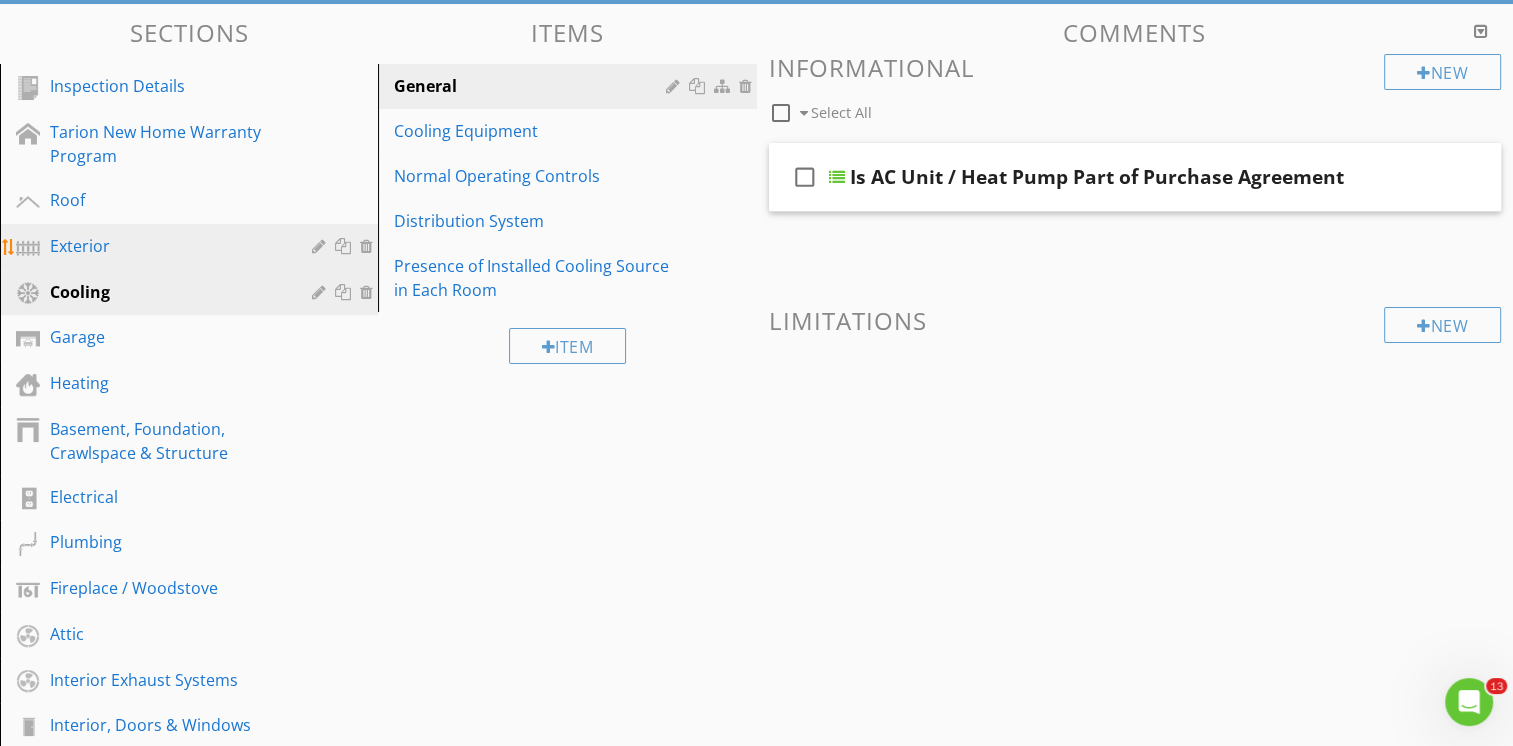 click on "Exterior" at bounding box center [166, 246] 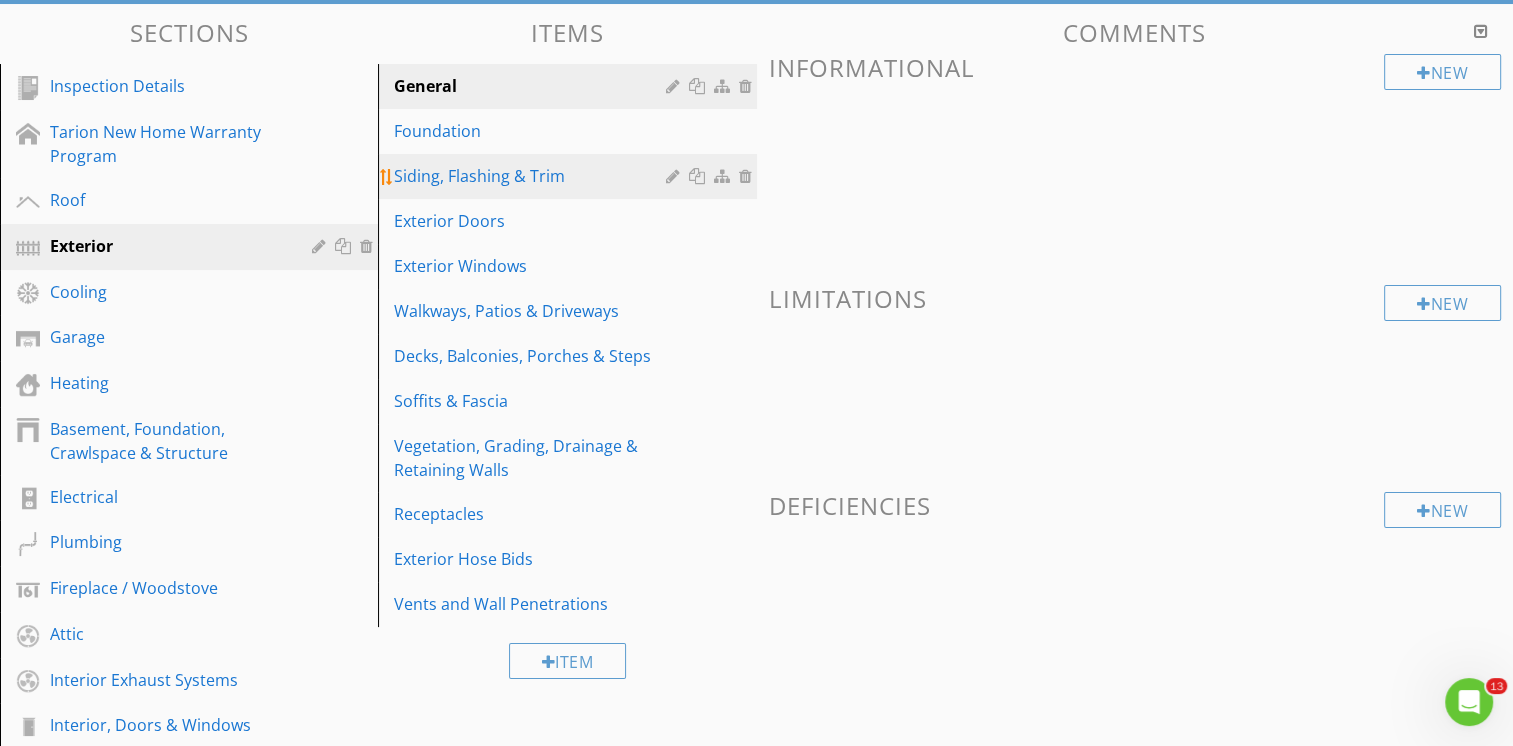 click on "Siding, Flashing & Trim" at bounding box center [532, 176] 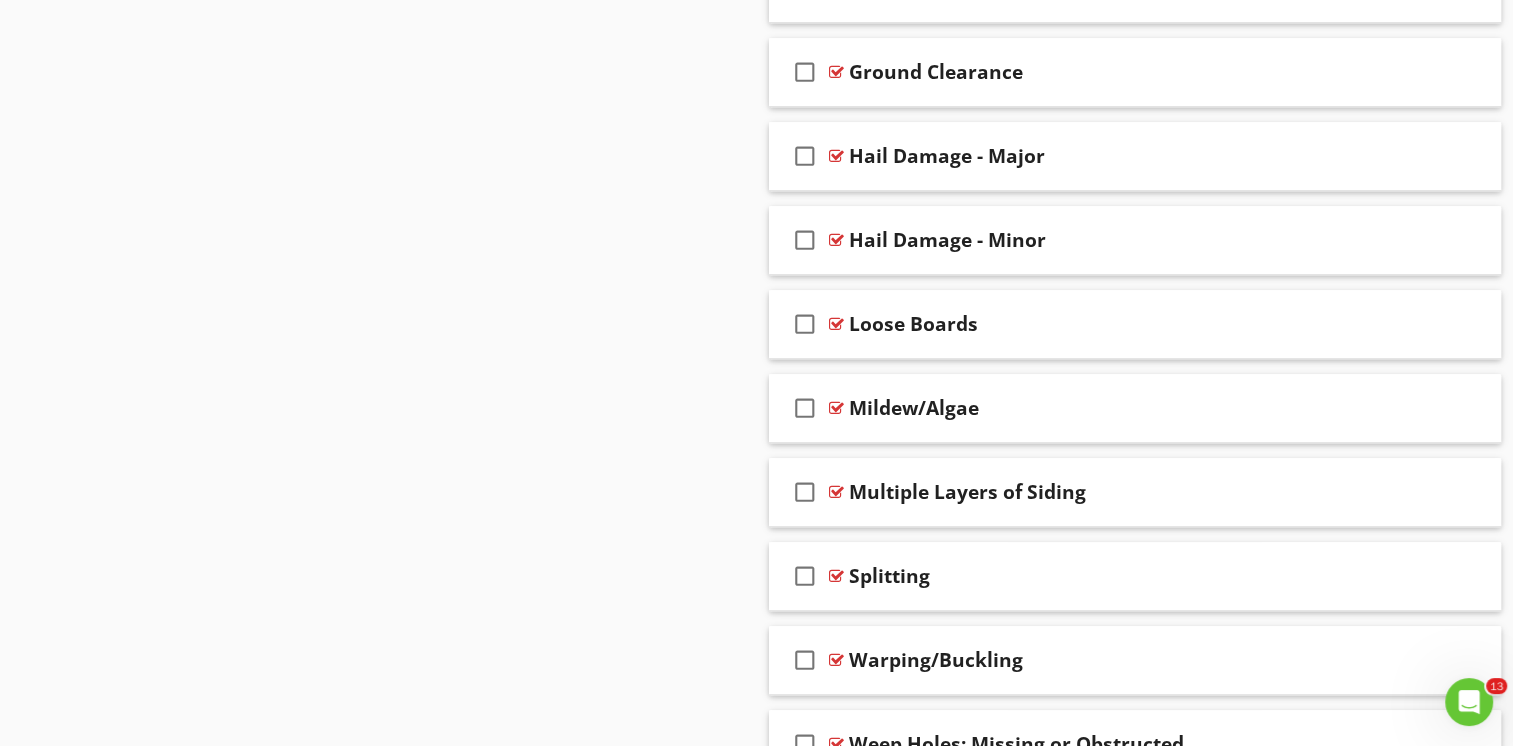 scroll, scrollTop: 1501, scrollLeft: 0, axis: vertical 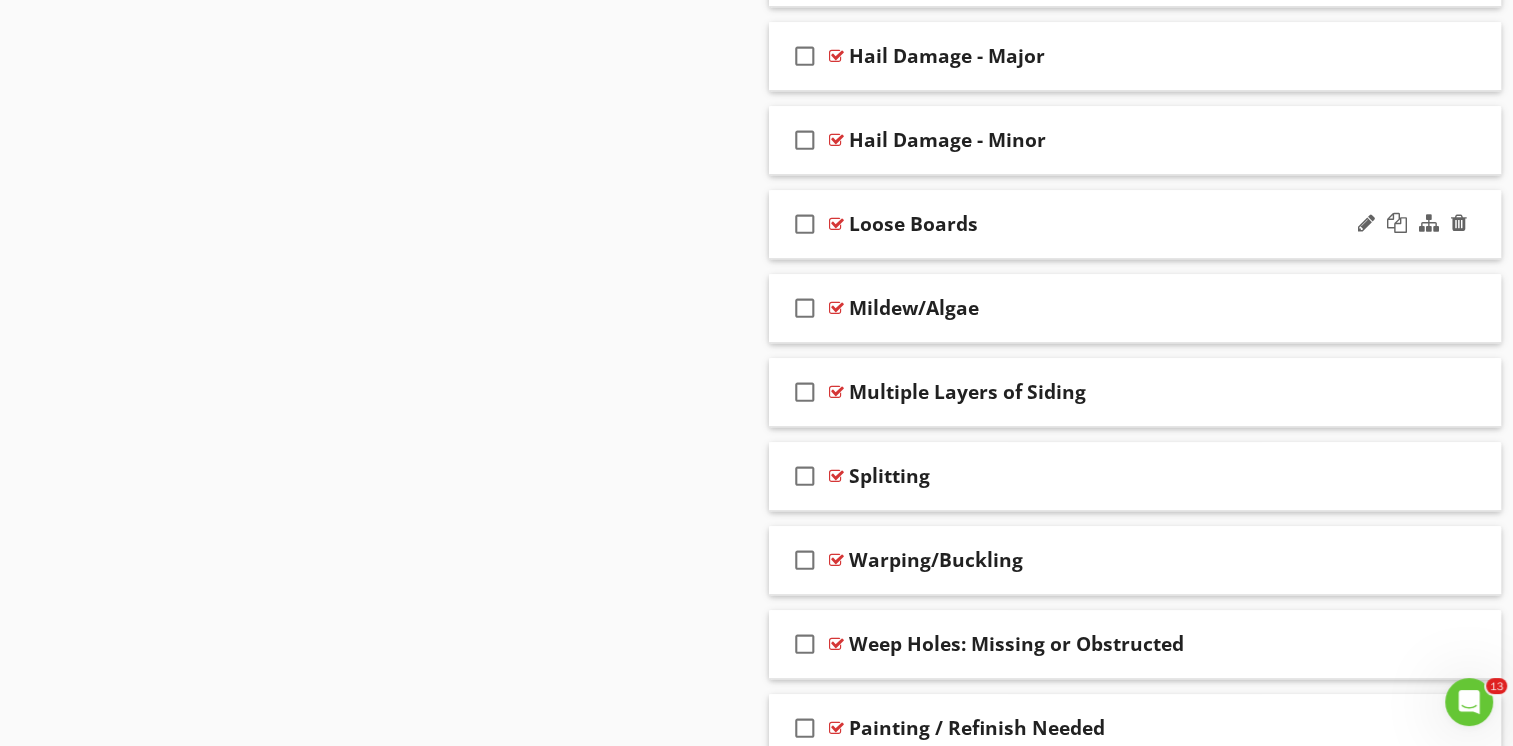 click on "Loose Boards" at bounding box center [1108, 224] 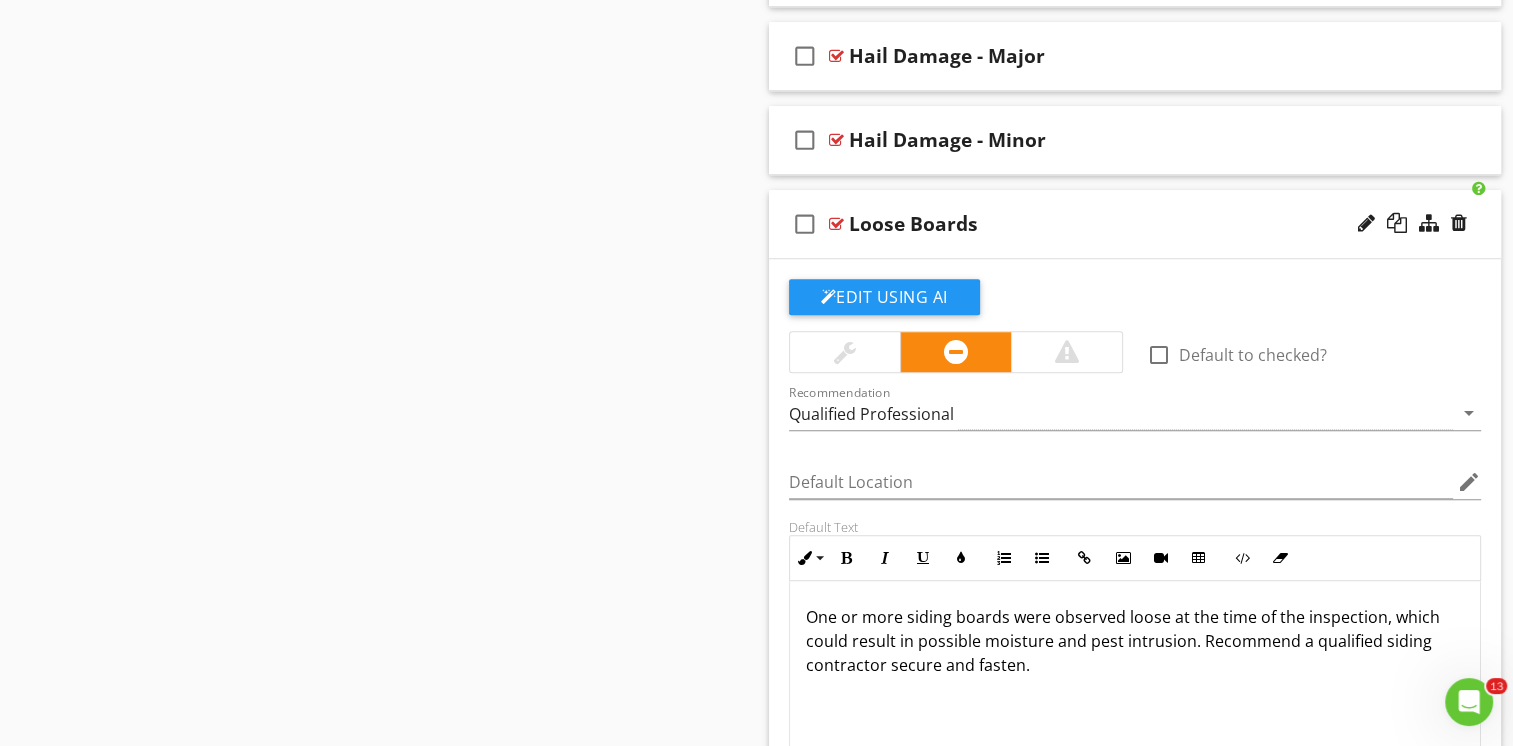 click on "Loose Boards" at bounding box center (1108, 224) 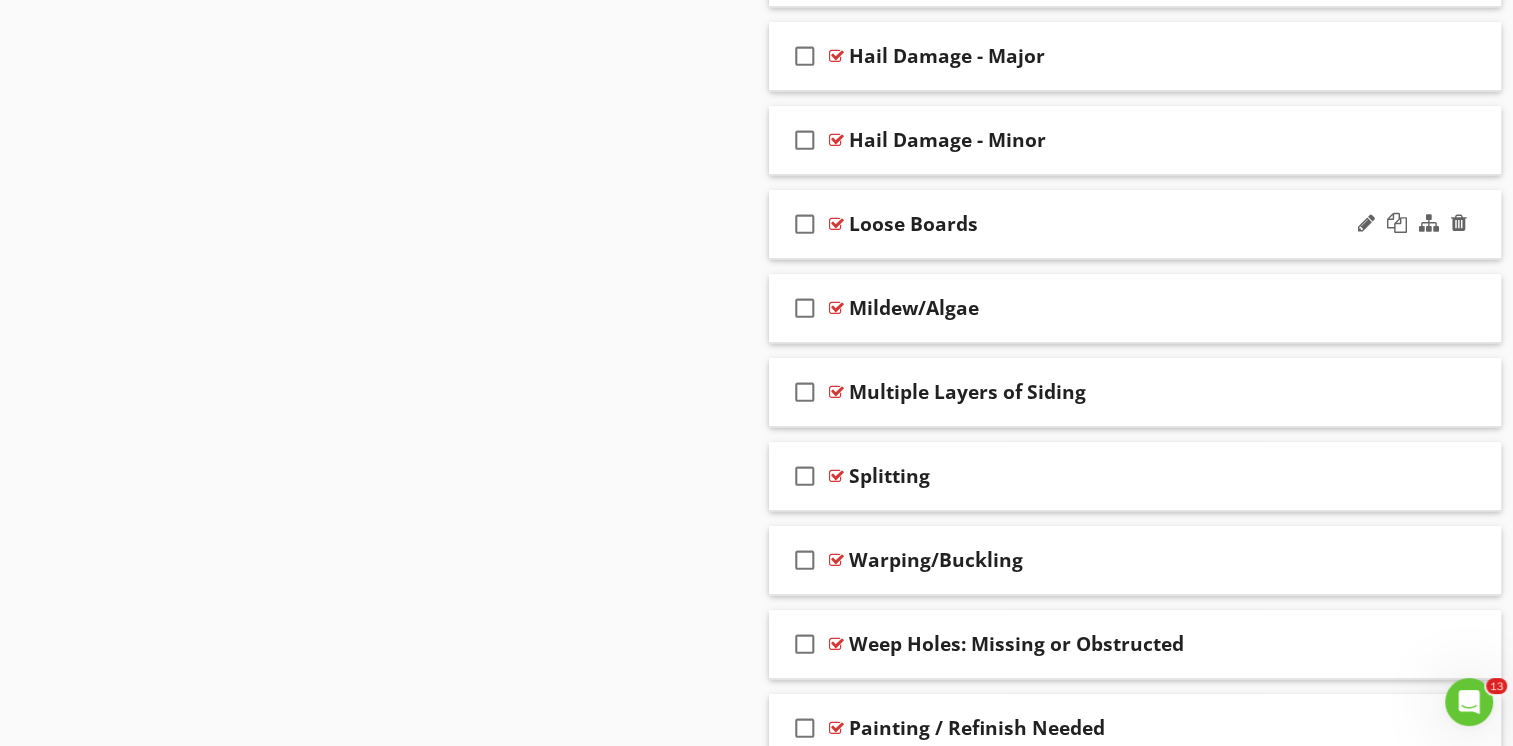 click on "check_box_outline_blank
Loose Boards" at bounding box center (1135, 224) 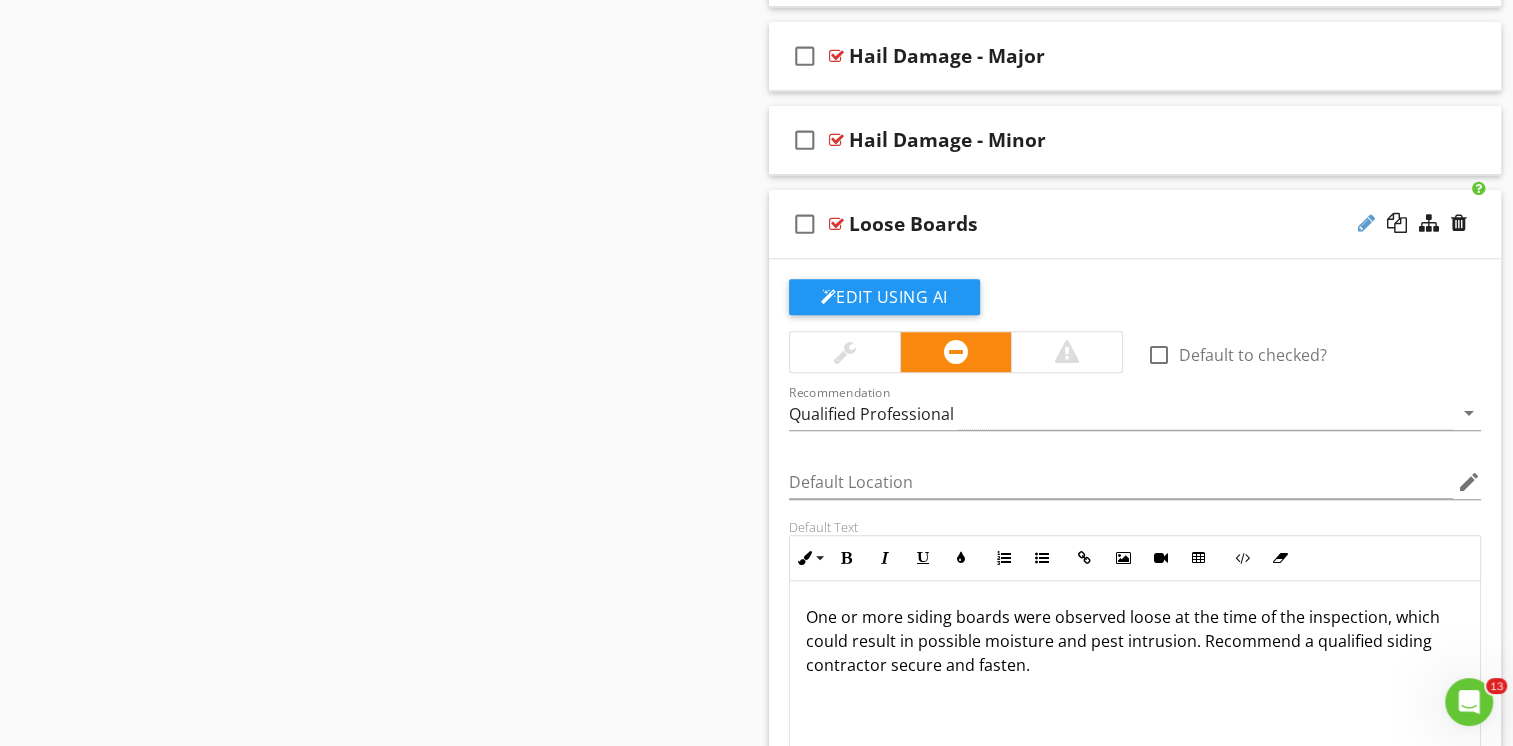 click at bounding box center [1366, 223] 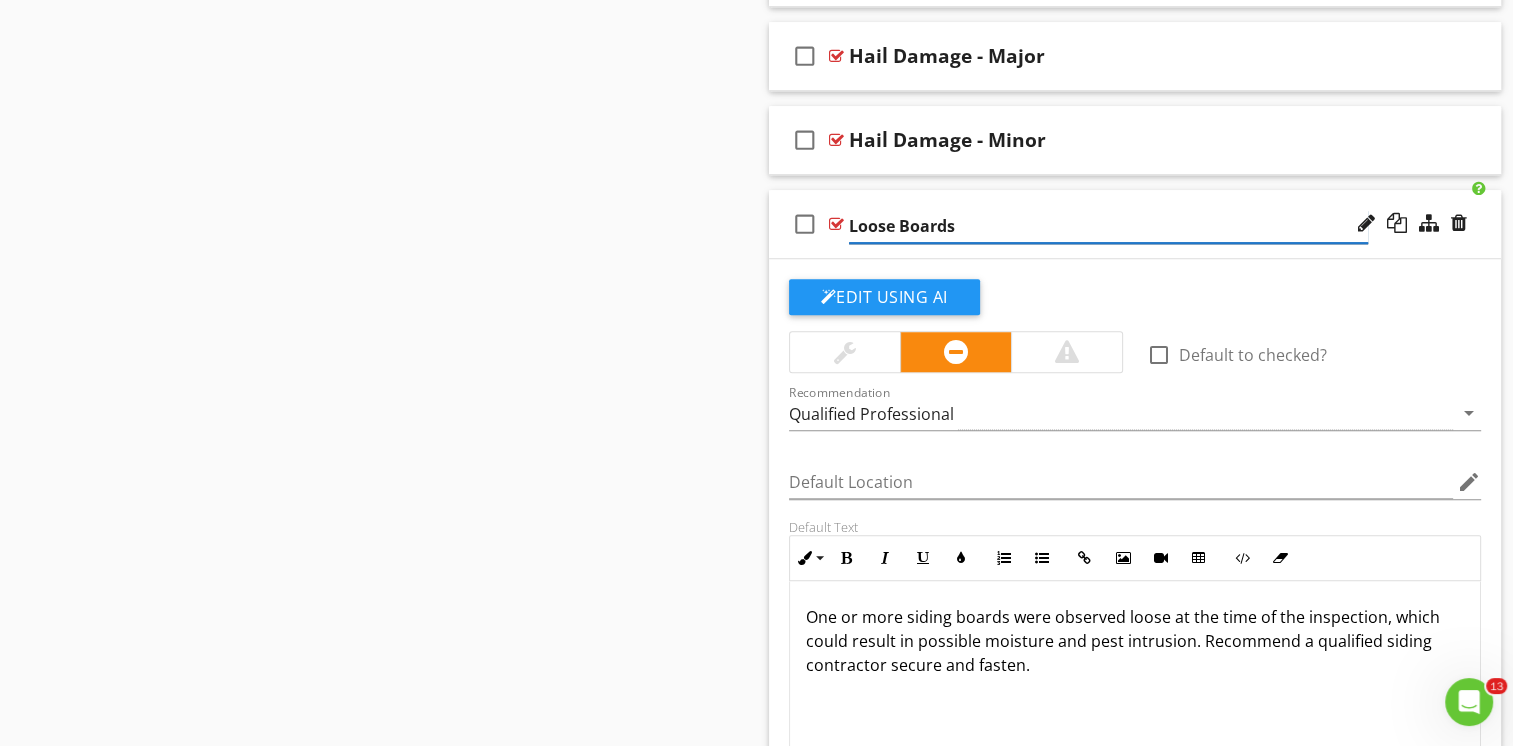 click on "Loose Boards" at bounding box center [1108, 226] 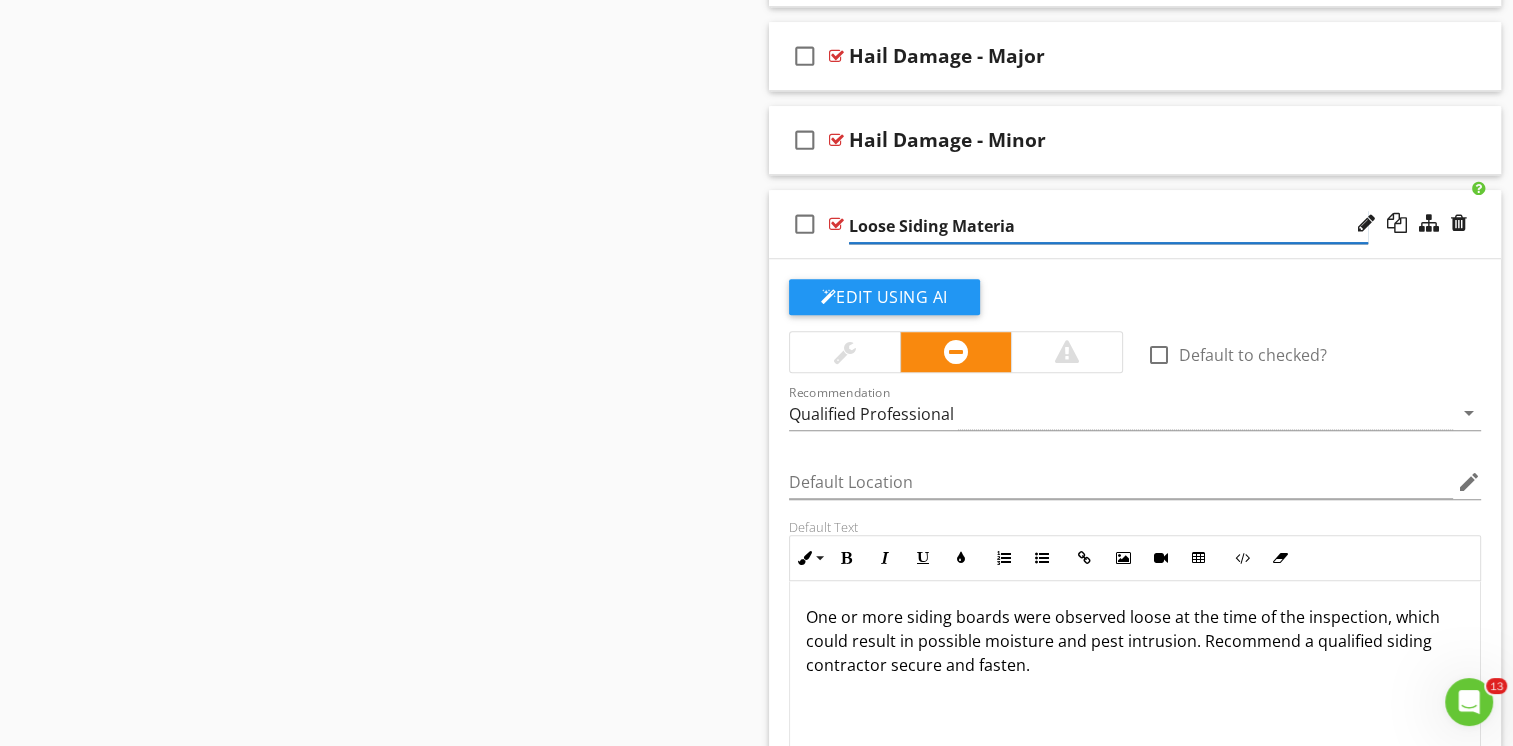 type on "Loose Siding Material" 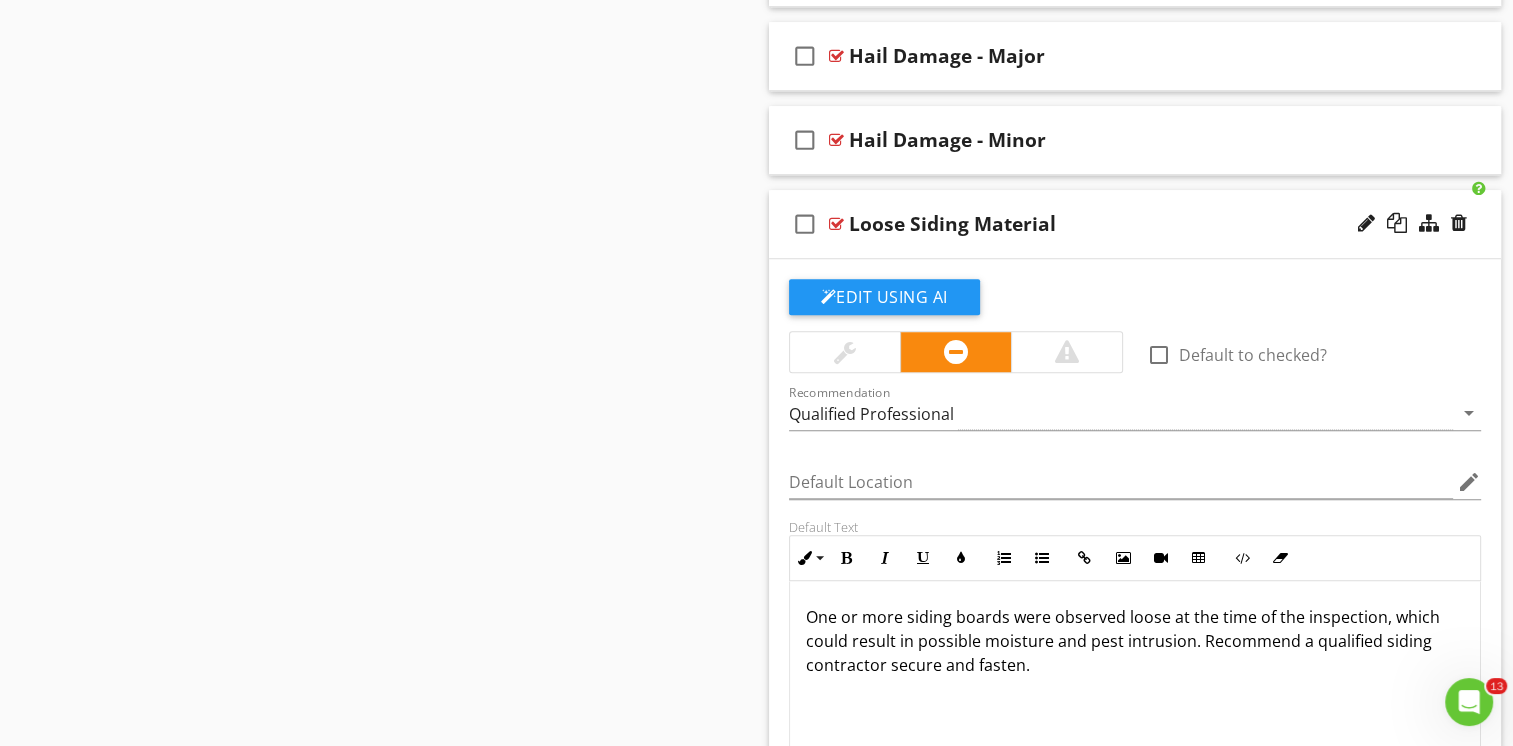 click on "One or more siding boards were observed loose at the time of the inspection, which could result in possible moisture and pest intrusion. Recommend a qualified siding contractor secure and fasten." at bounding box center (1135, 641) 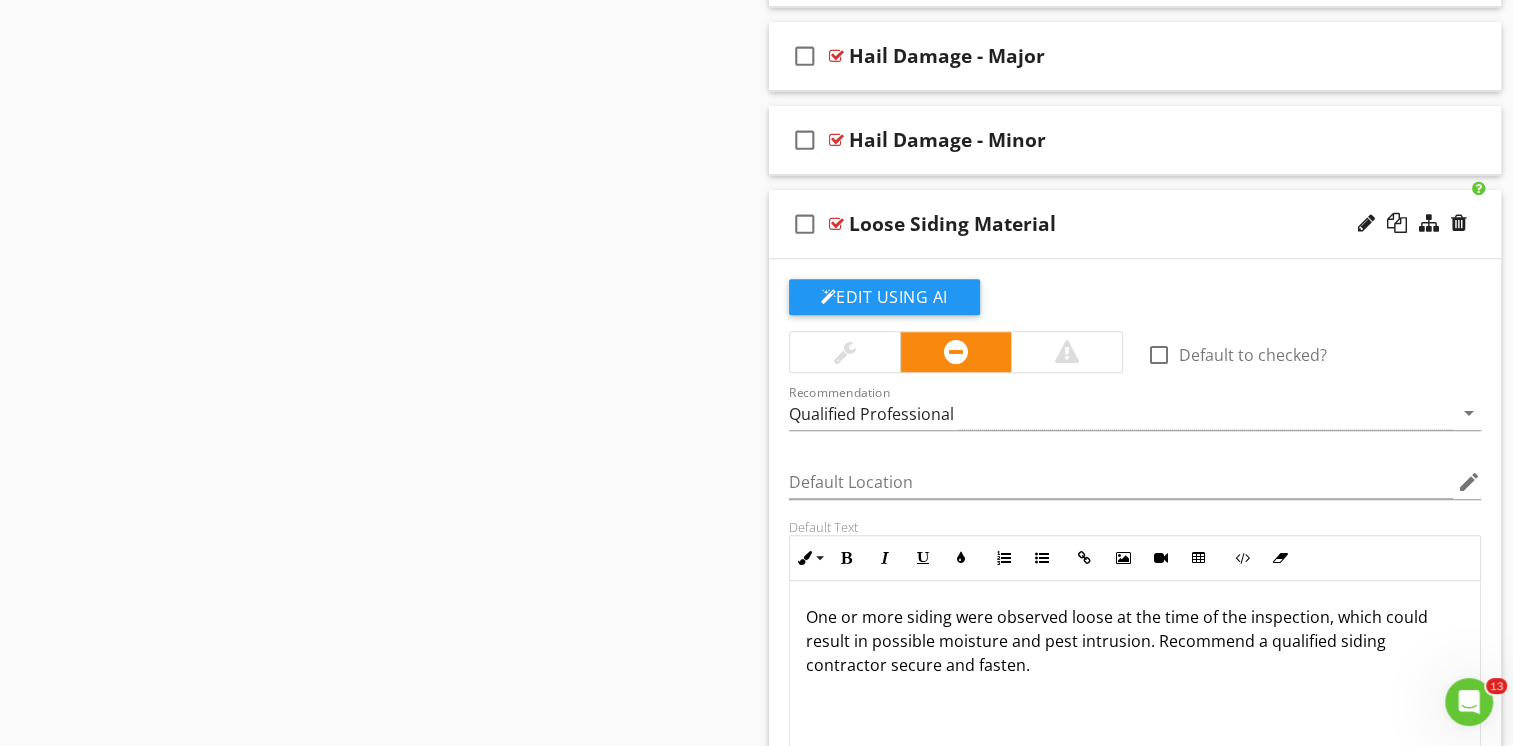 type 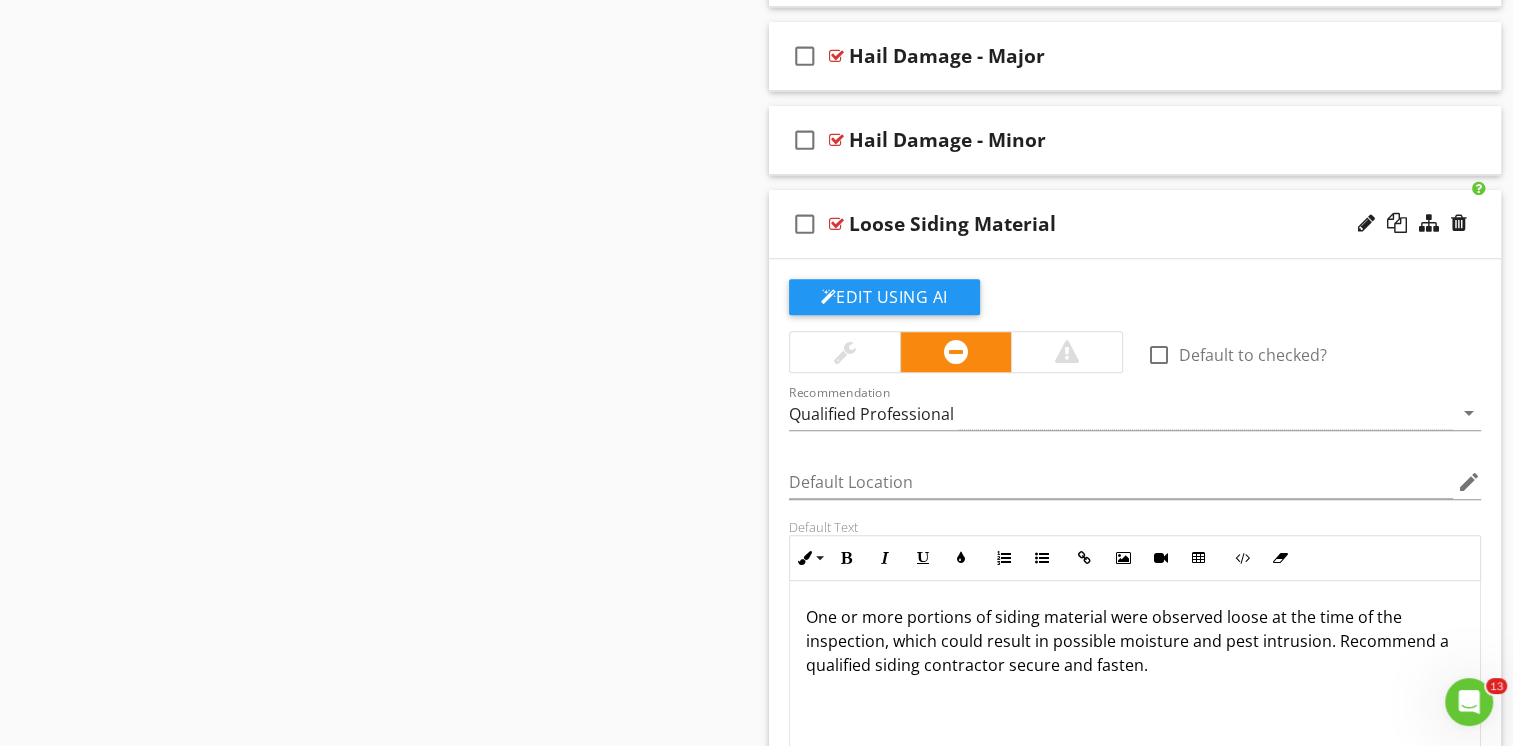 click on "One or more portions of siding material were observed loose at the time of the inspection, which could result in possible moisture and pest intrusion. Recommend a qualified siding contractor secure and fasten." at bounding box center [1135, 641] 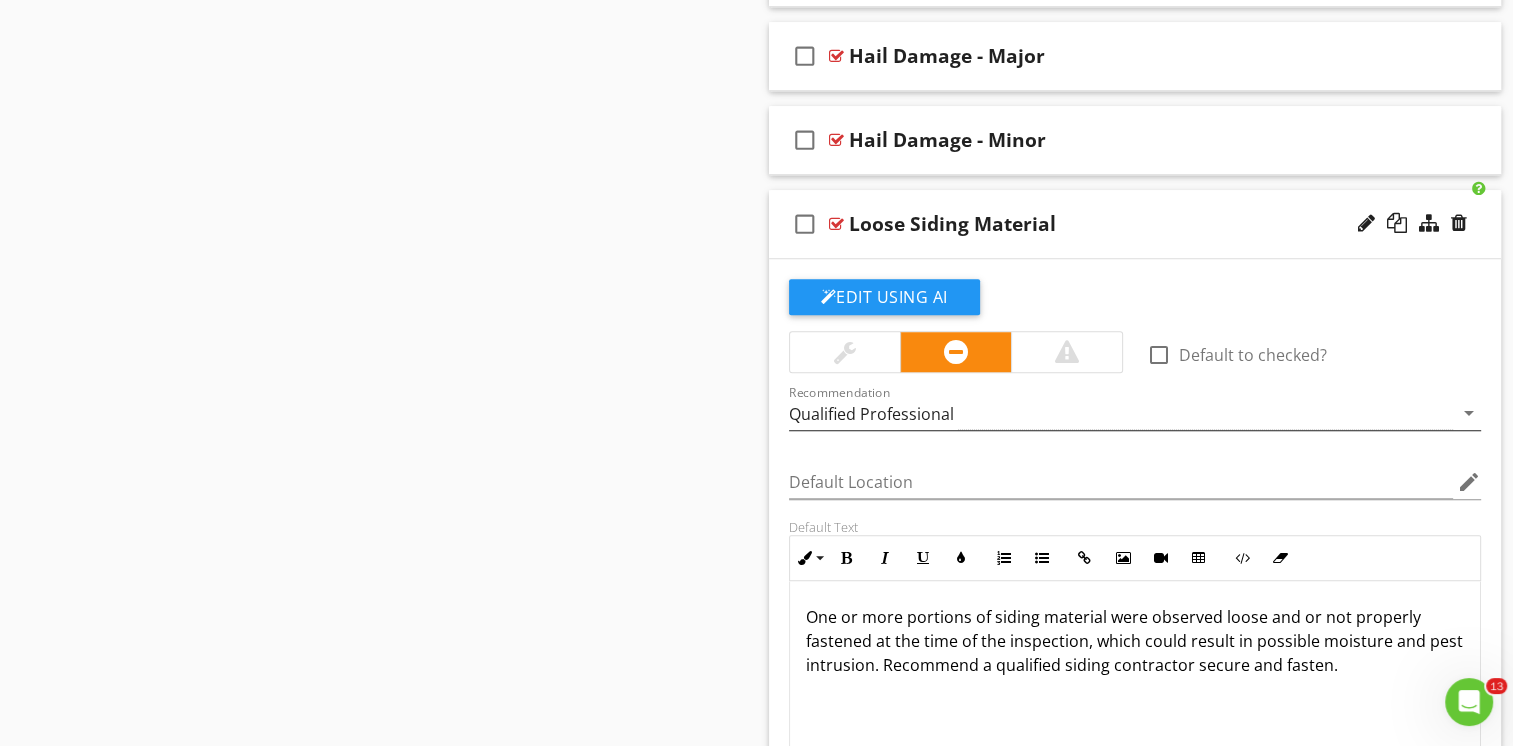 scroll, scrollTop: 0, scrollLeft: 0, axis: both 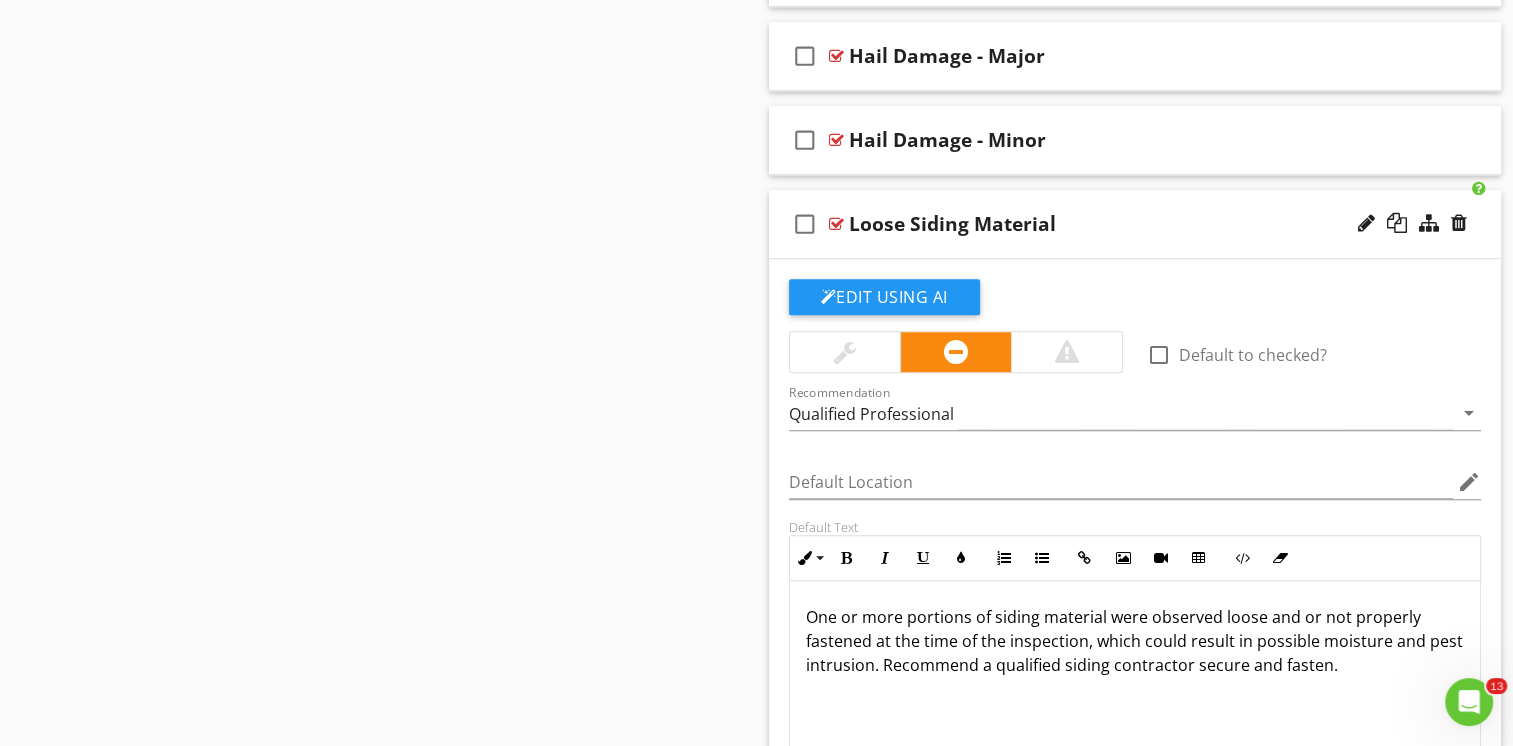 click on "check_box_outline_blank
Loose Siding Material" at bounding box center [1135, 224] 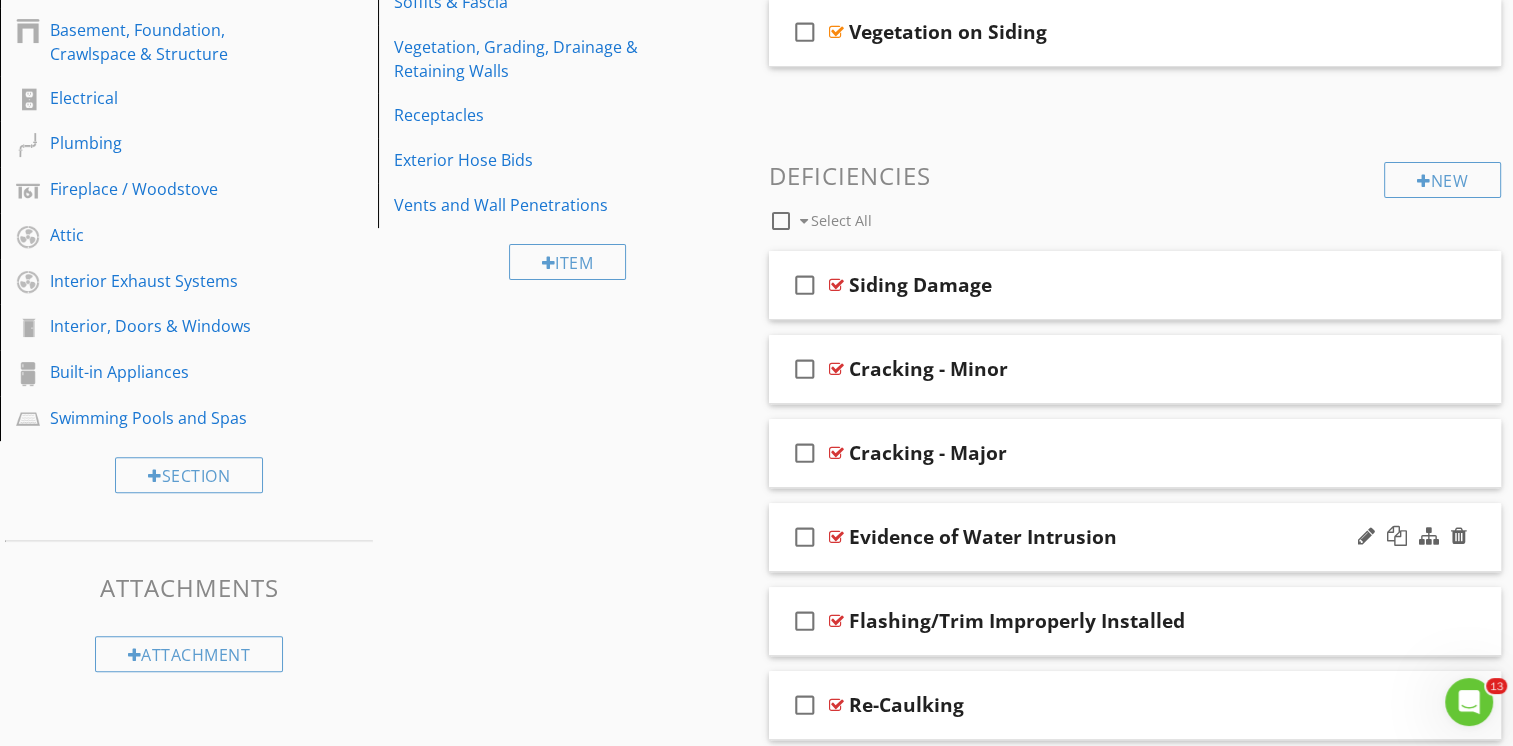 scroll, scrollTop: 700, scrollLeft: 0, axis: vertical 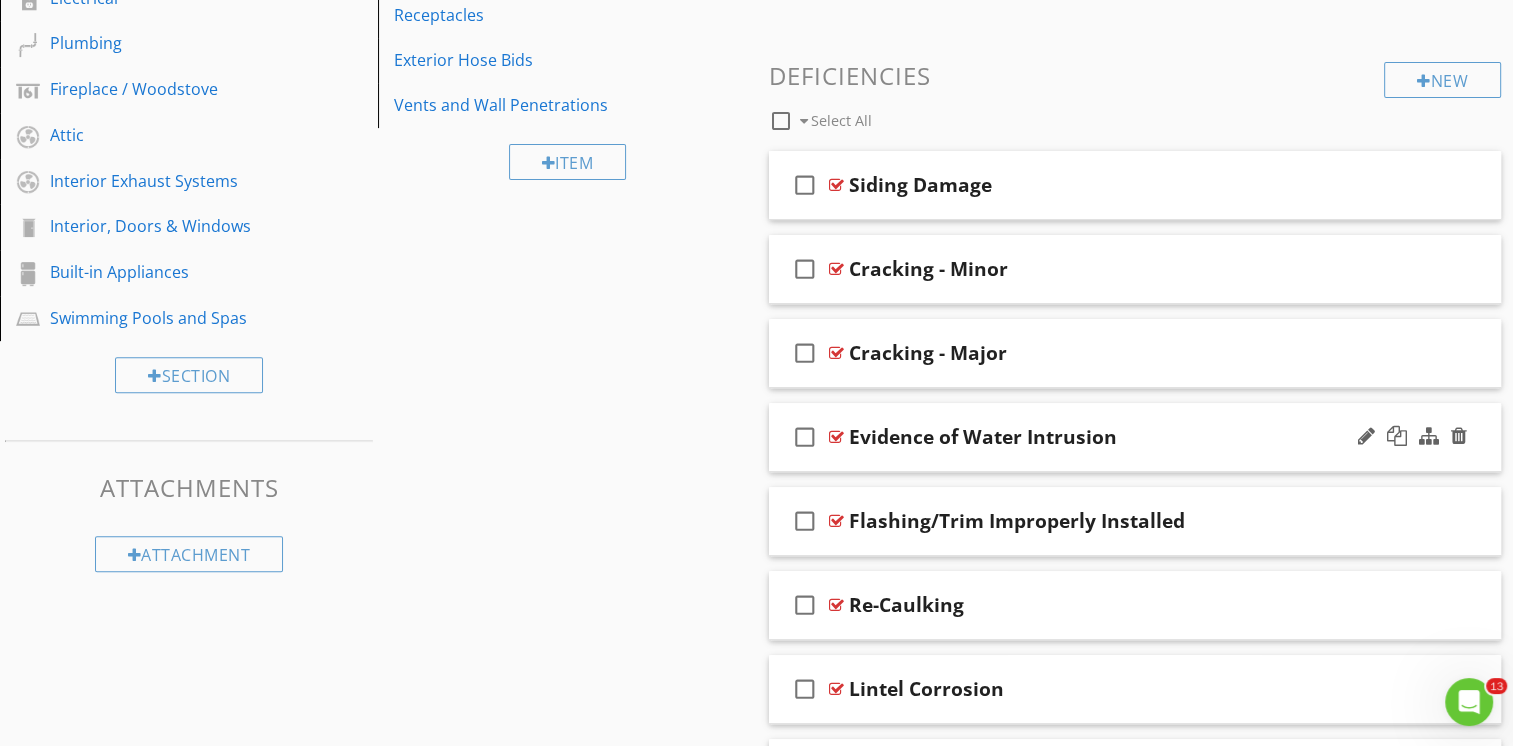 click on "check_box_outline_blank
Evidence of Water Intrusion" at bounding box center (1135, 437) 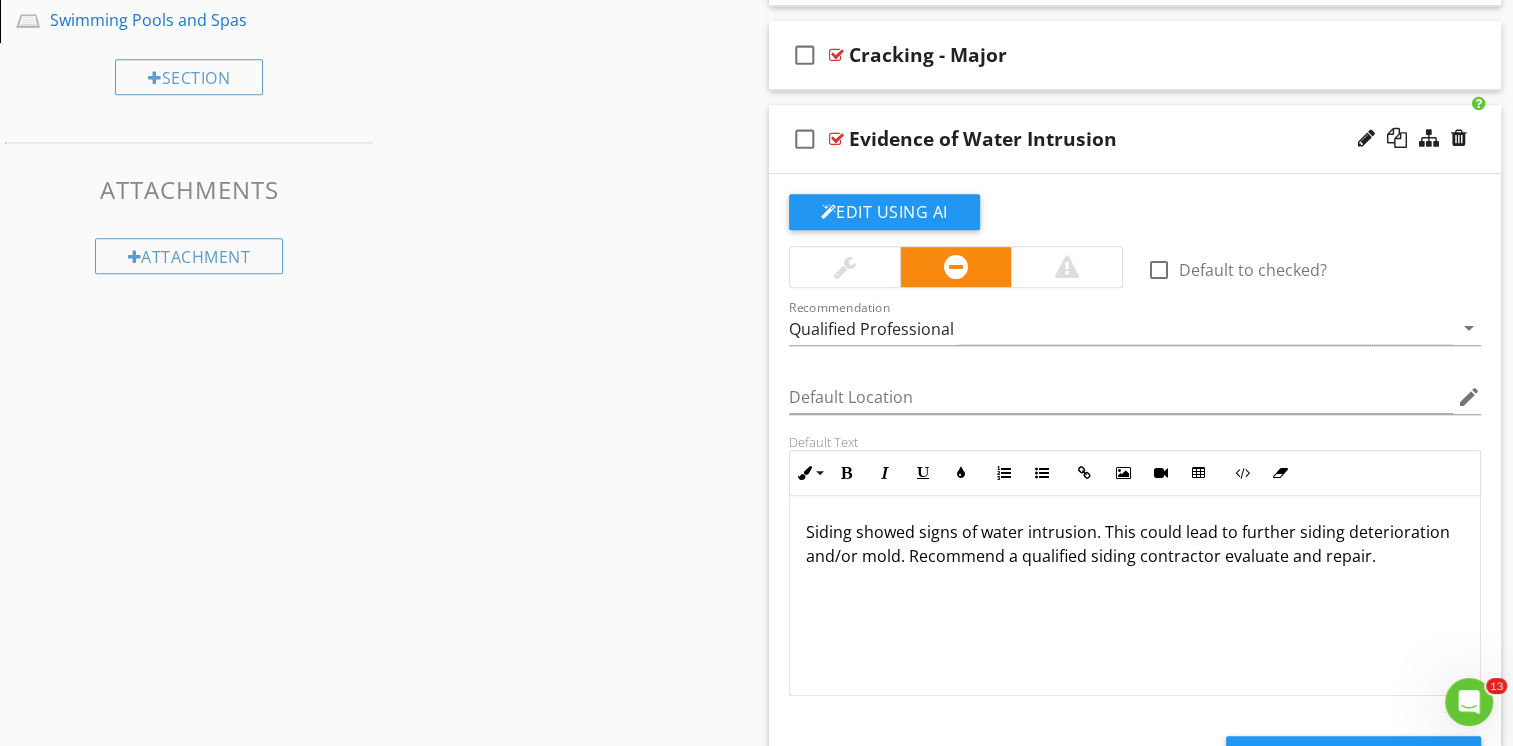 scroll, scrollTop: 1000, scrollLeft: 0, axis: vertical 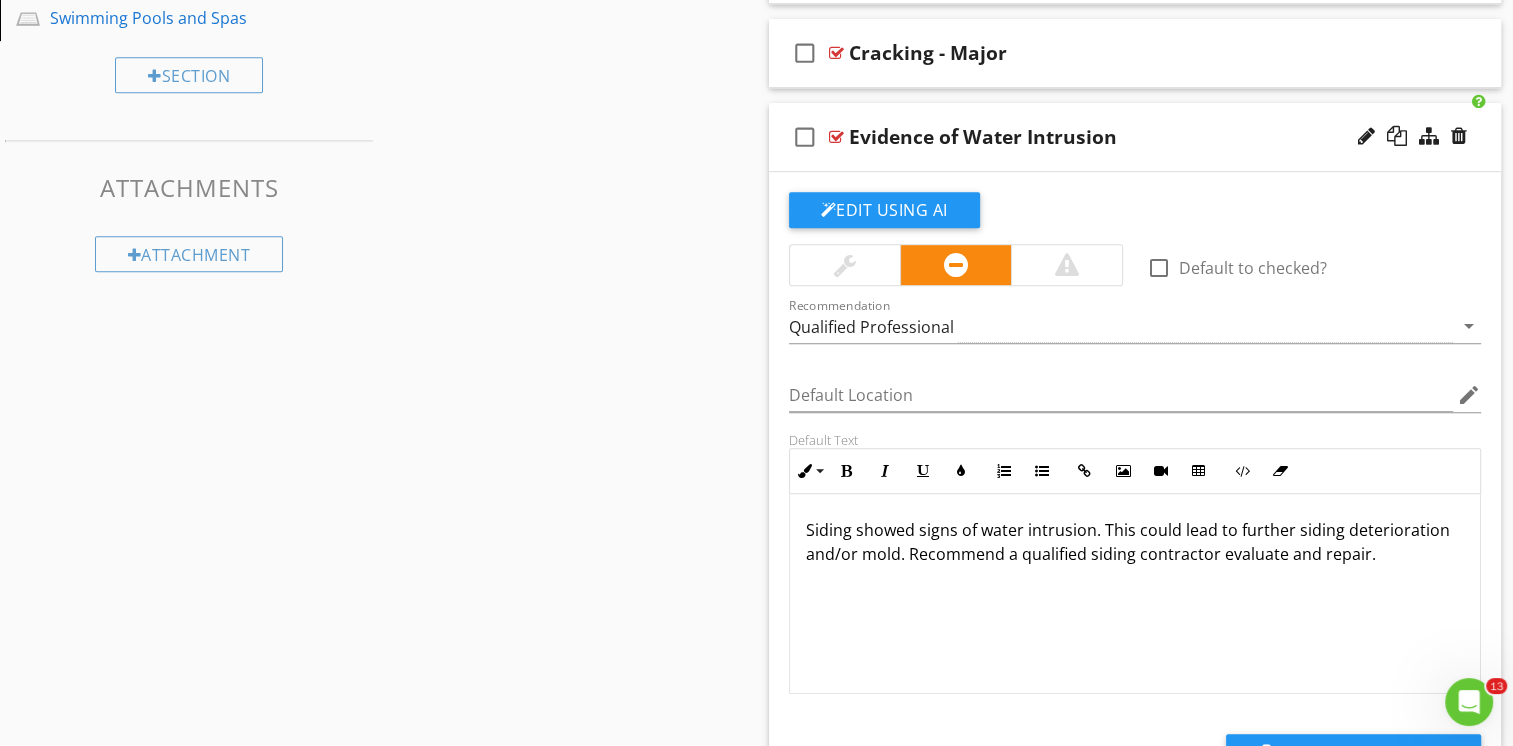 click on "check_box_outline_blank
Evidence of Water Intrusion" at bounding box center (1135, 137) 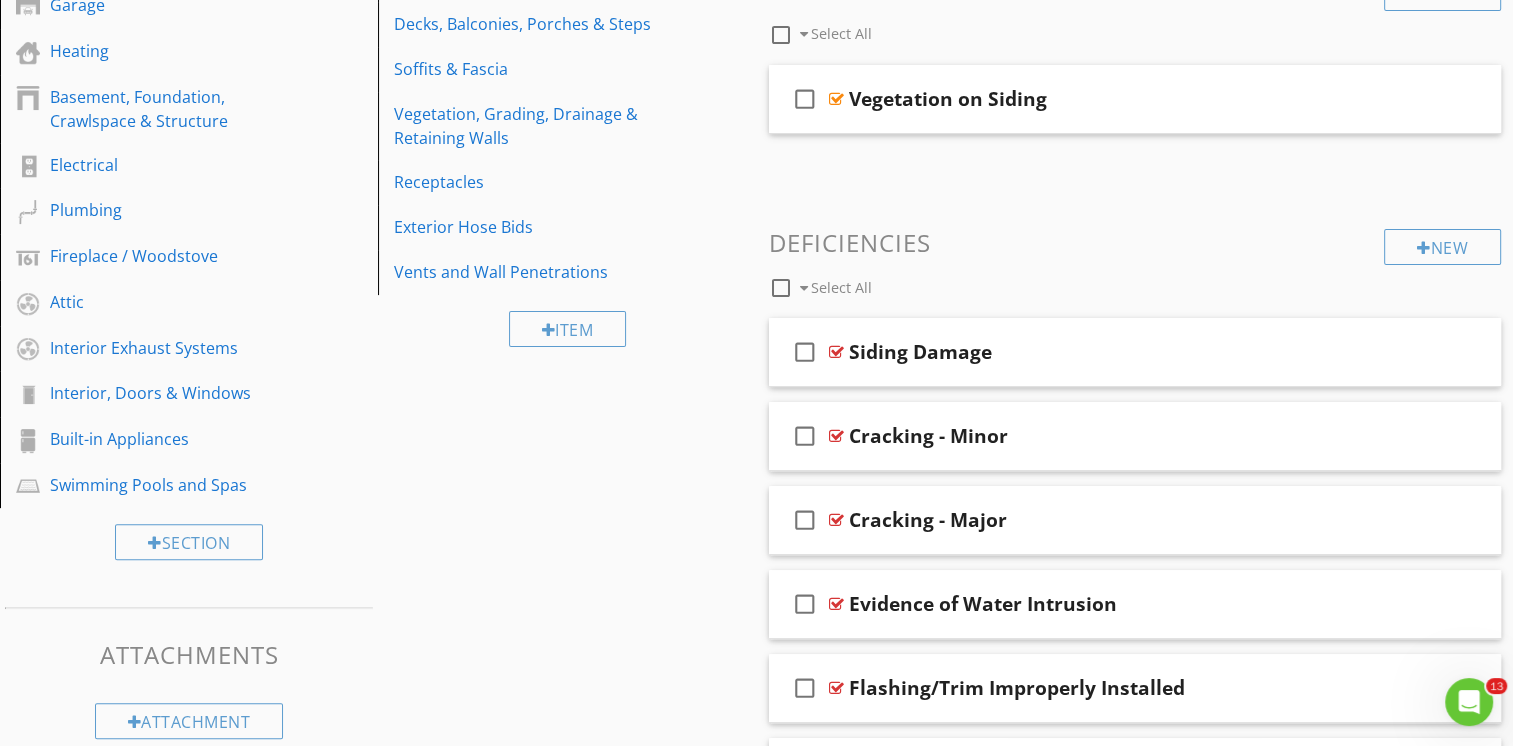 scroll, scrollTop: 582, scrollLeft: 0, axis: vertical 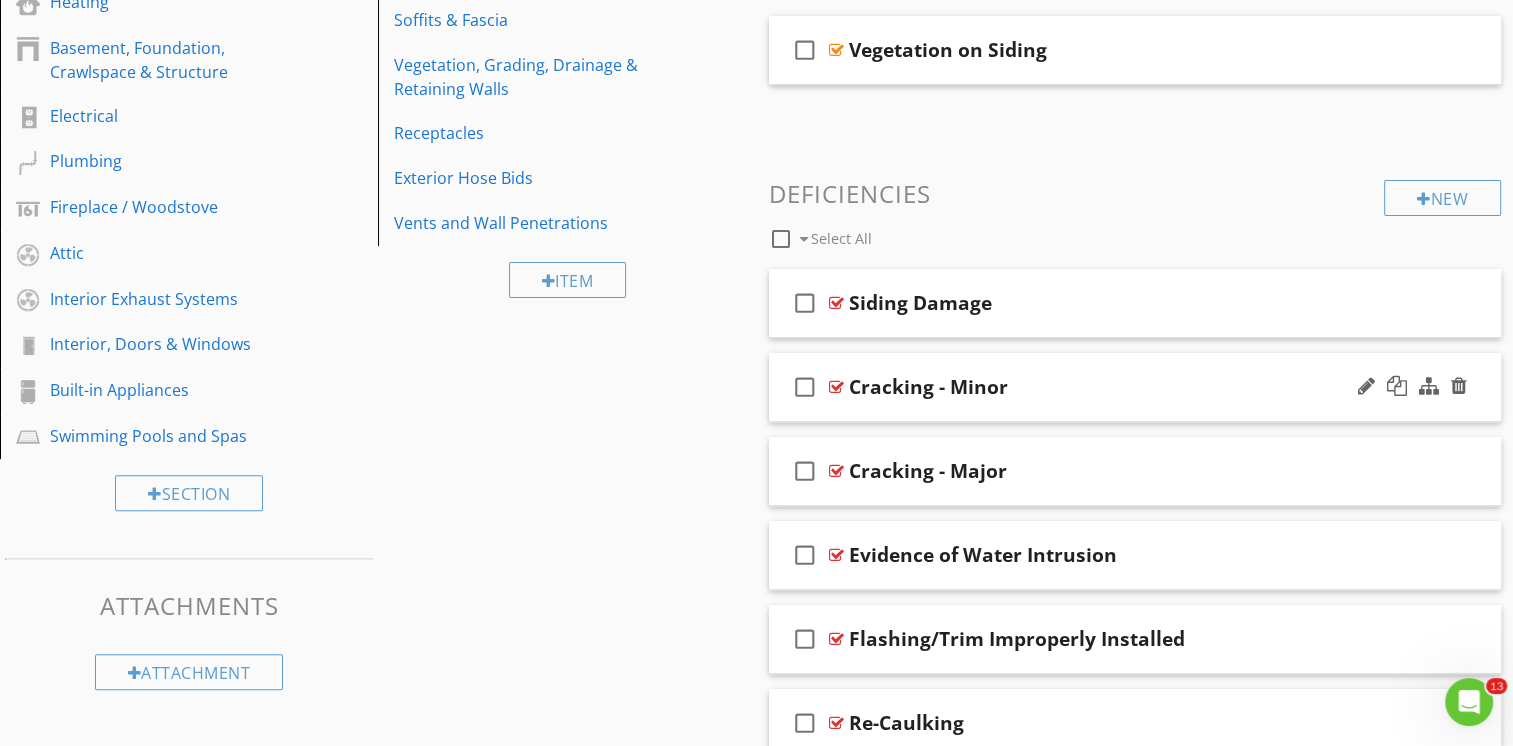 click on "check_box_outline_blank
Cracking - Minor" at bounding box center [1135, 387] 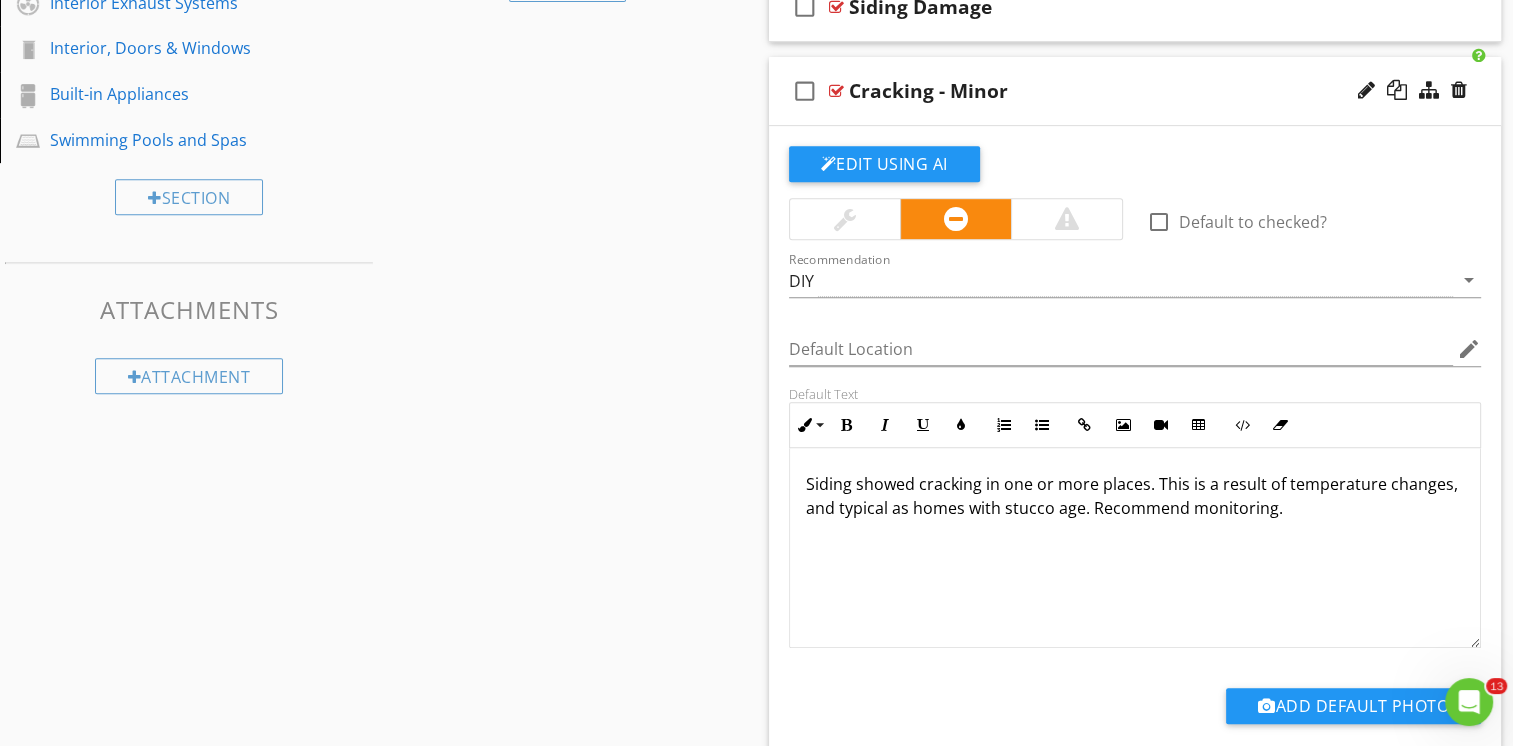 scroll, scrollTop: 882, scrollLeft: 0, axis: vertical 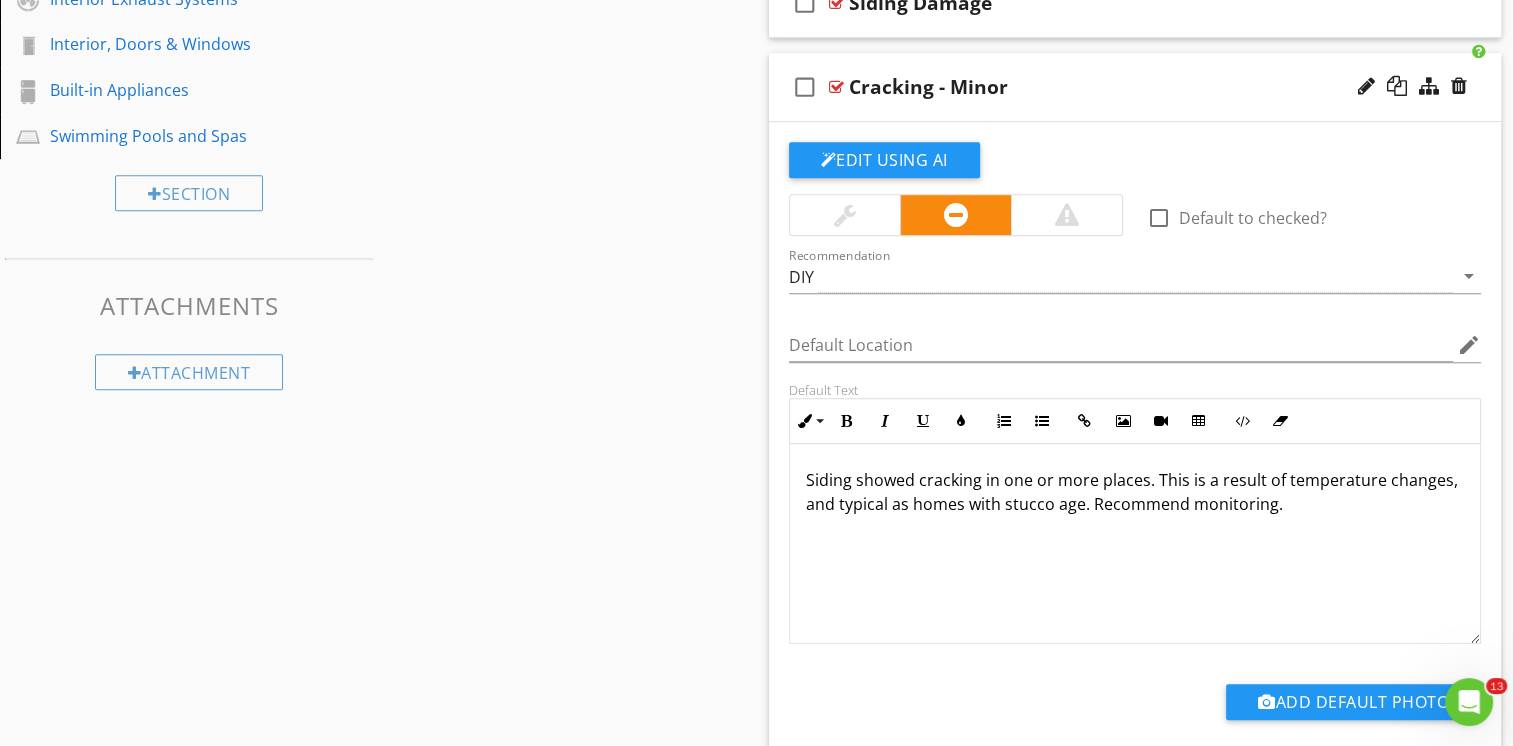 click on "Siding showed cracking in one or more places. This is a result of temperature changes, and typical as homes with stucco age. Recommend monitoring." at bounding box center (1135, 492) 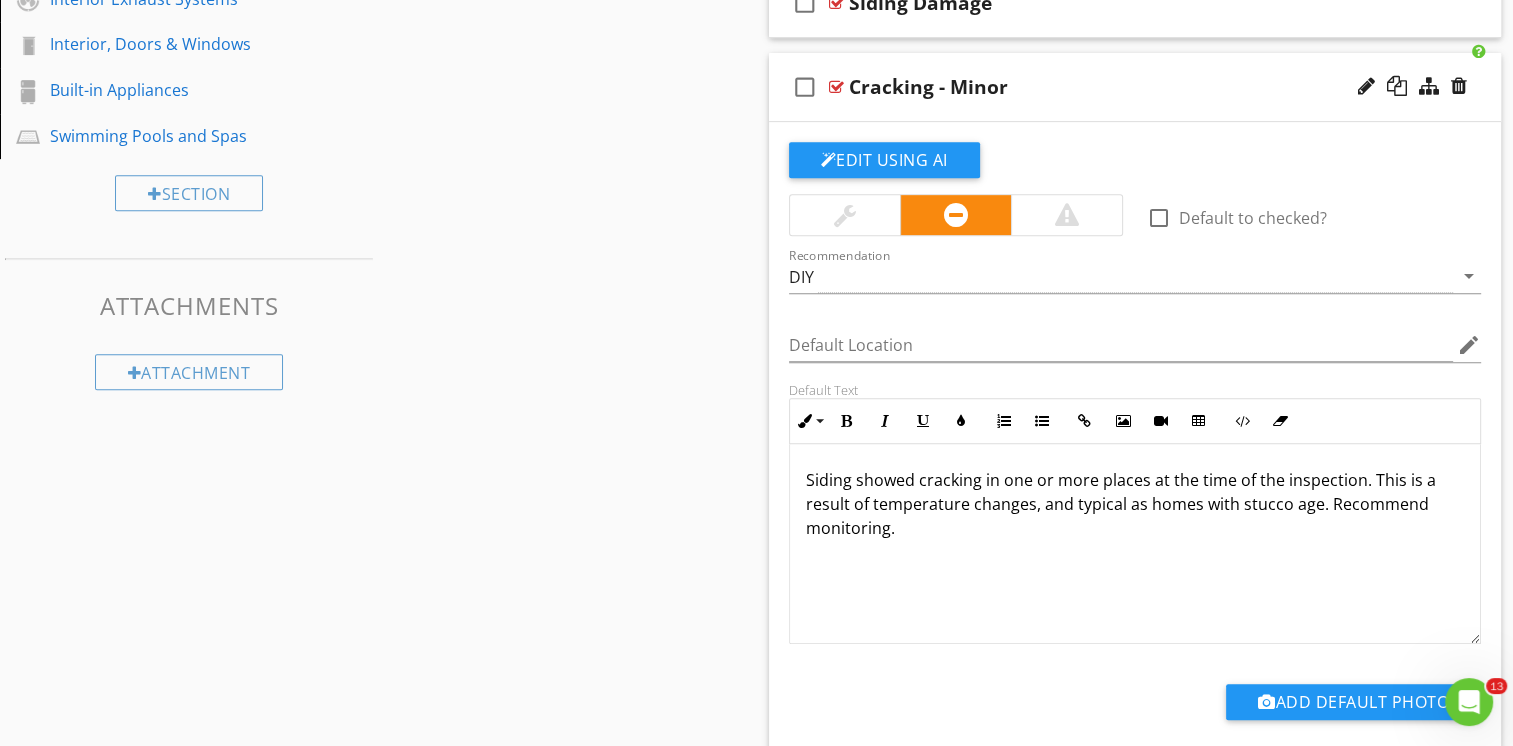 click on "check_box_outline_blank
Cracking - Minor" at bounding box center (1135, 87) 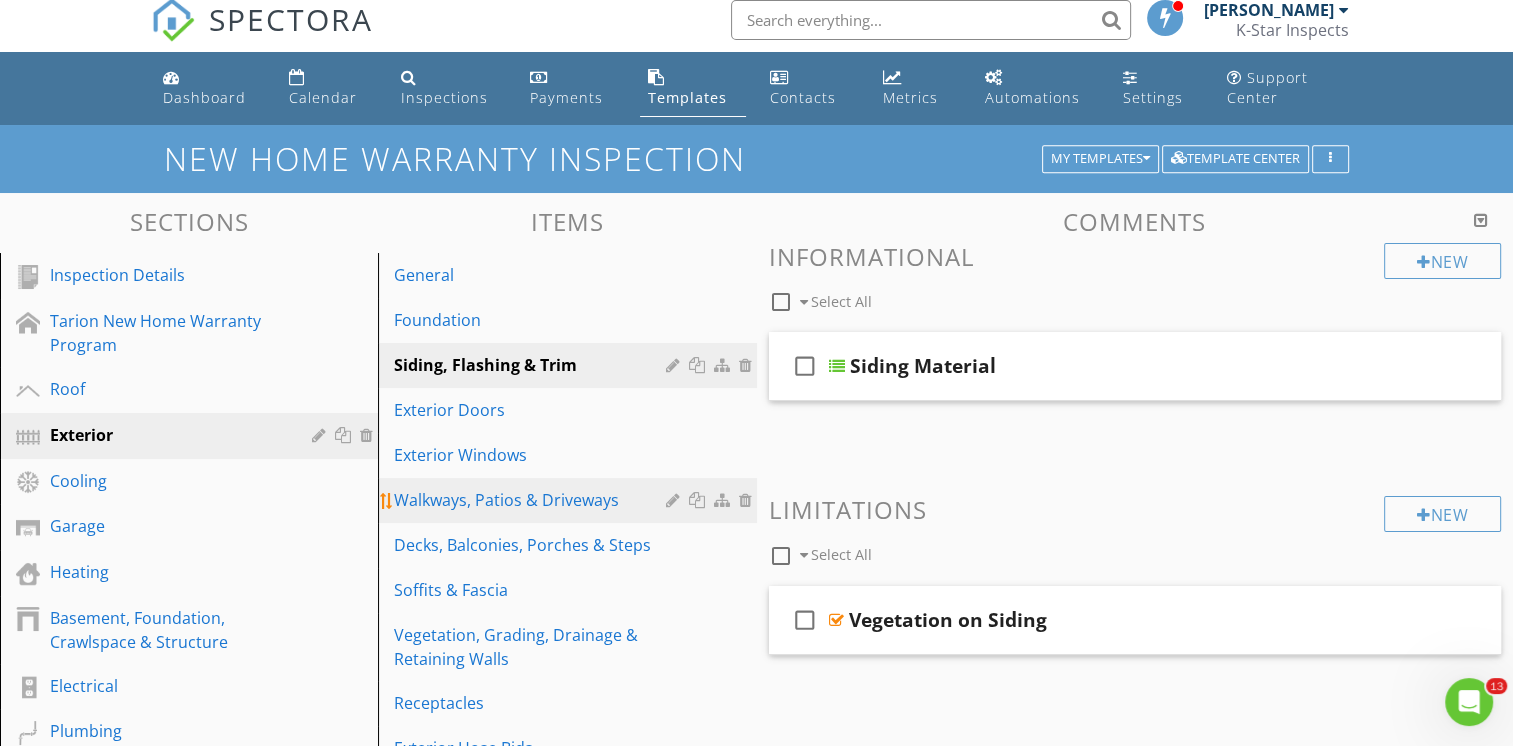 scroll, scrollTop: 0, scrollLeft: 0, axis: both 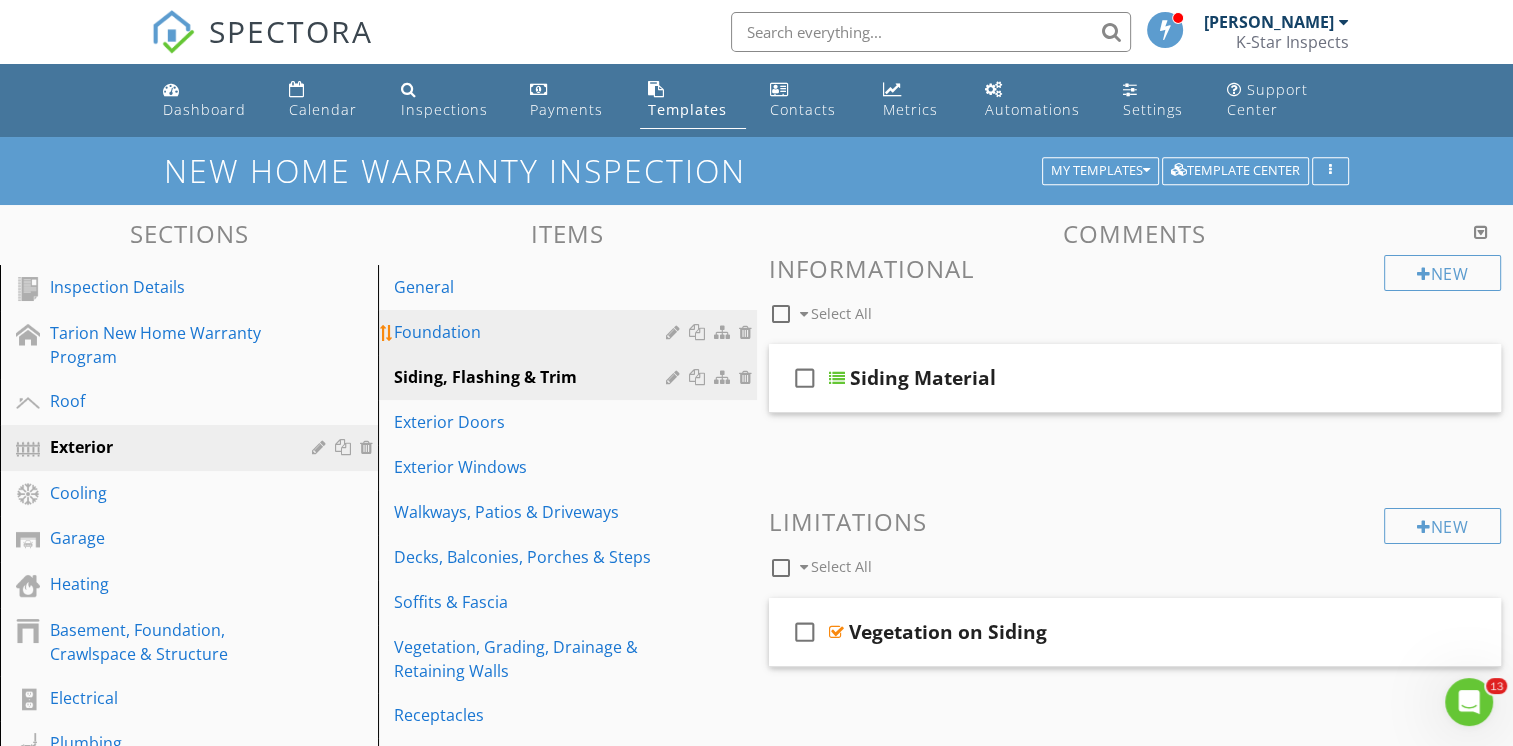 click on "Foundation" at bounding box center (532, 332) 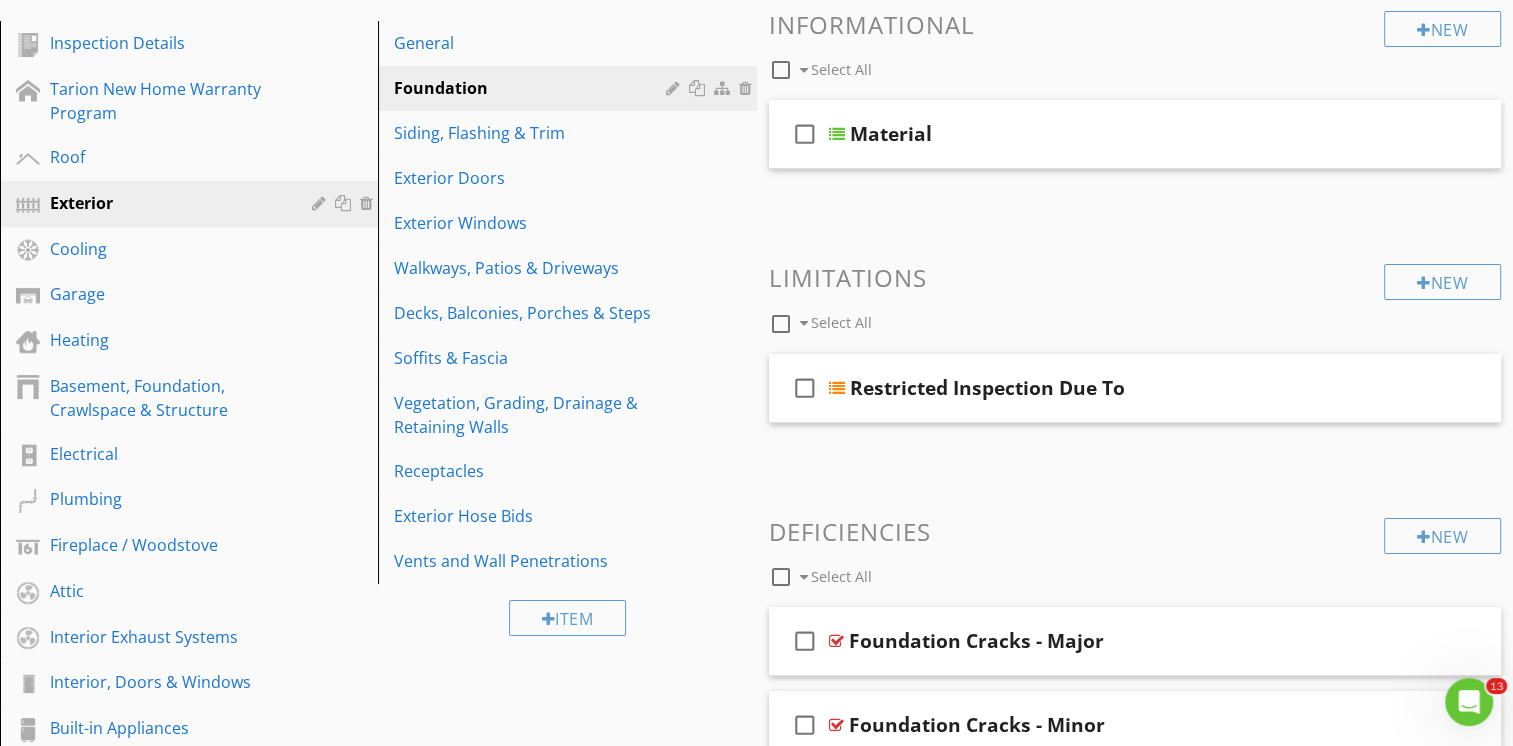 scroll, scrollTop: 144, scrollLeft: 0, axis: vertical 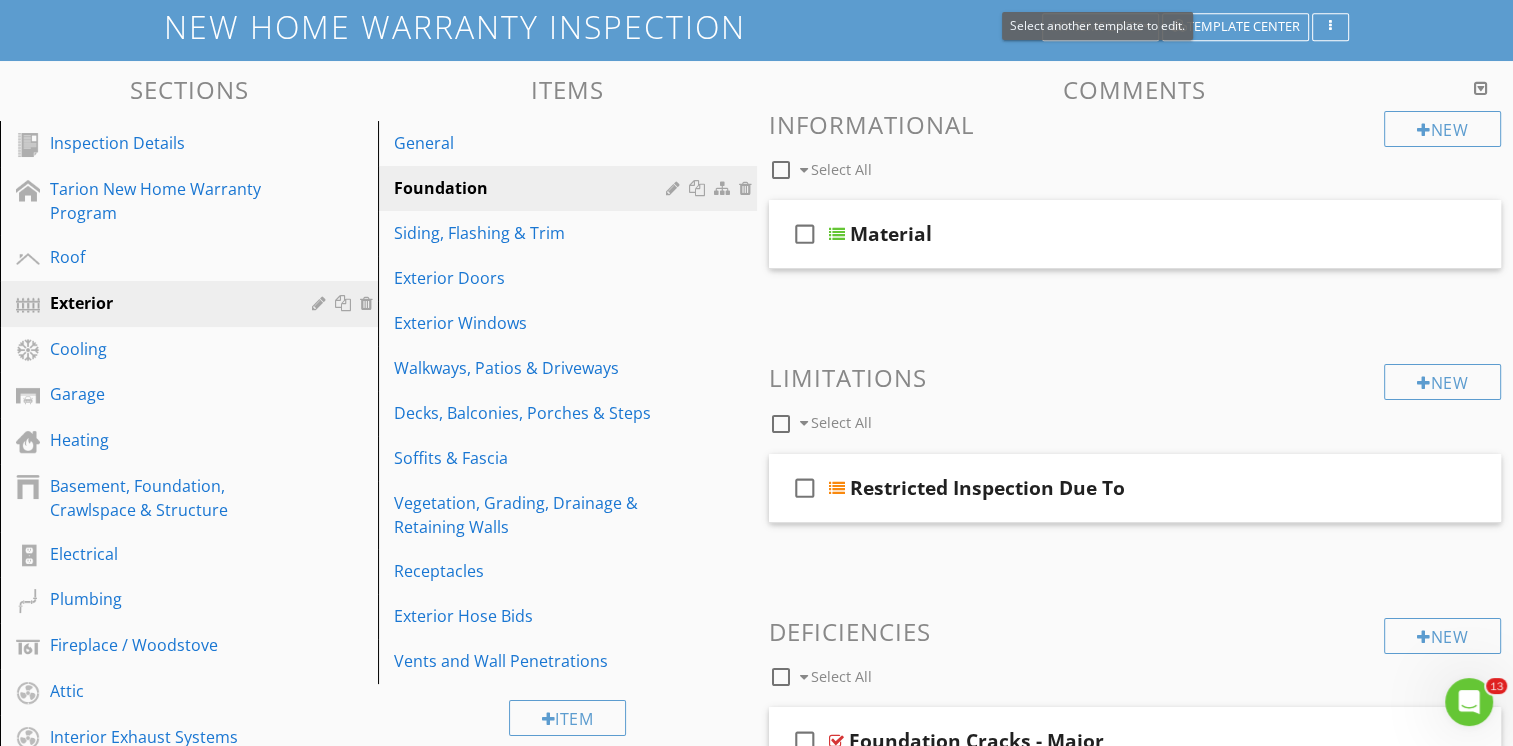 click on "Template Settings
Template Tools
Add Templates
Export to spreadsheet
Copy template settings
Share Template
Template Center
Delete this template
Undelete a Template
Add prebuilt templates to your account from Spectora and from
the community.
New Home Warranty Inspection
Protego Home Assessment
Radon:  Residential Testing
Residential Template
Residential Walk-Through Template
Room-by-Room Residential Template
Swimming Pool and Spa Template" at bounding box center [756, 720] 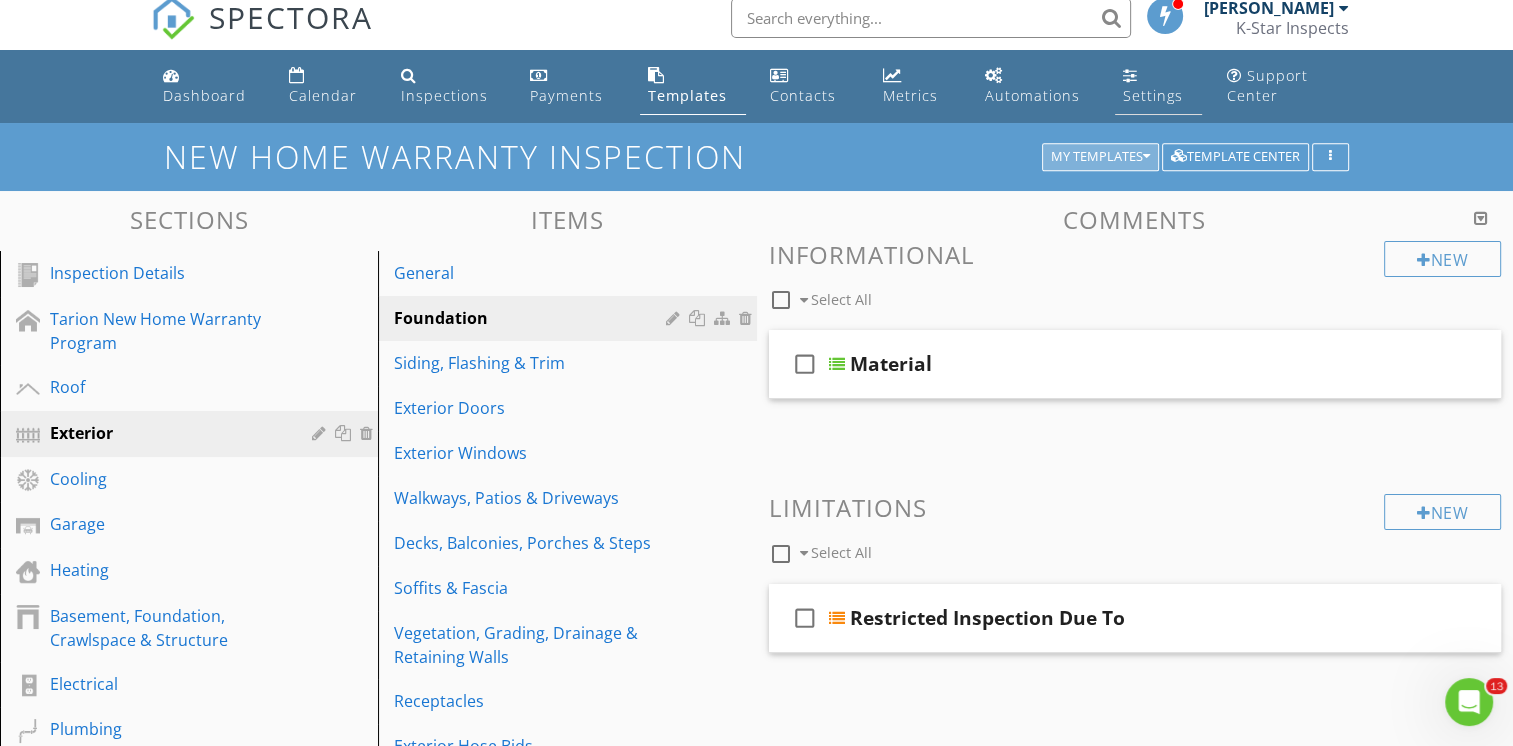 scroll, scrollTop: 0, scrollLeft: 0, axis: both 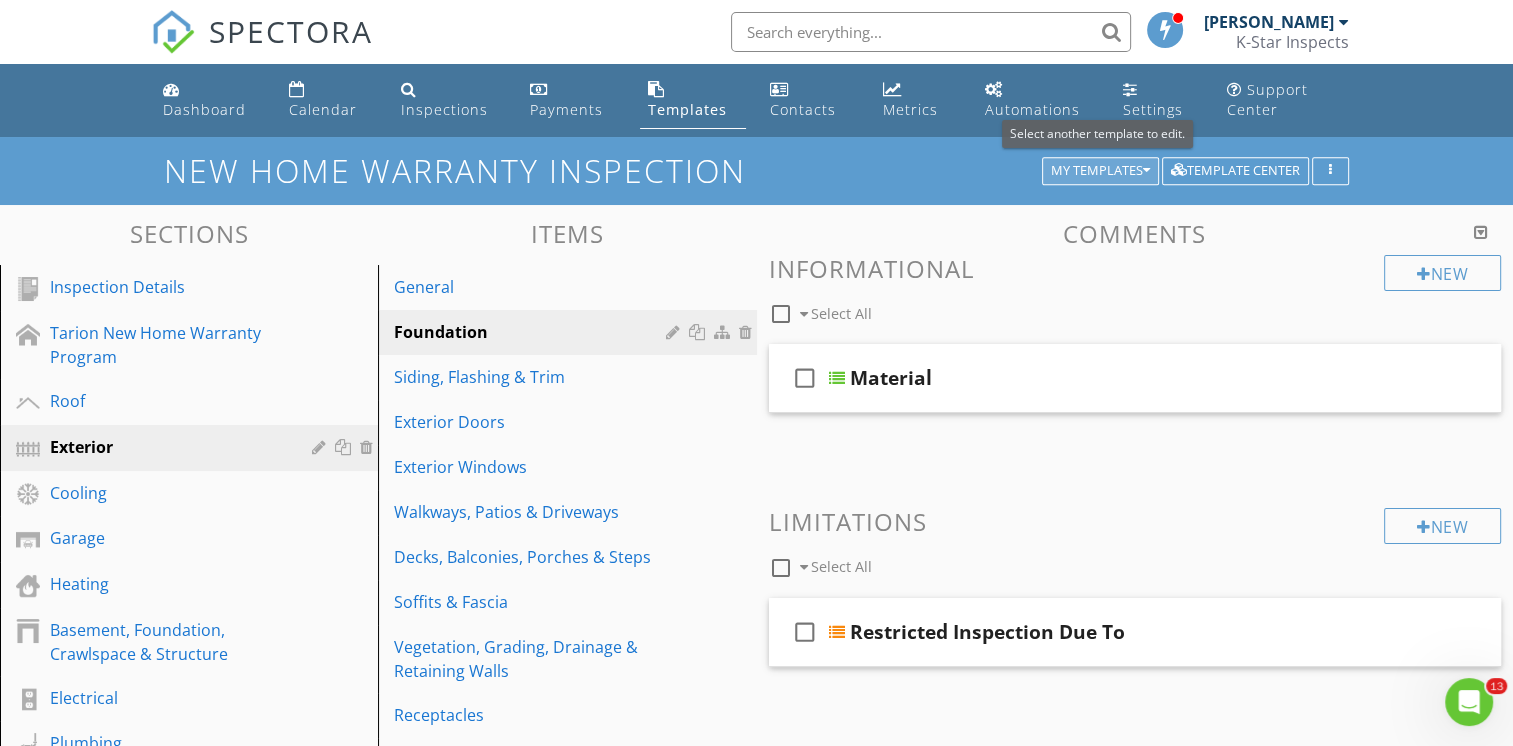 click at bounding box center [1146, 171] 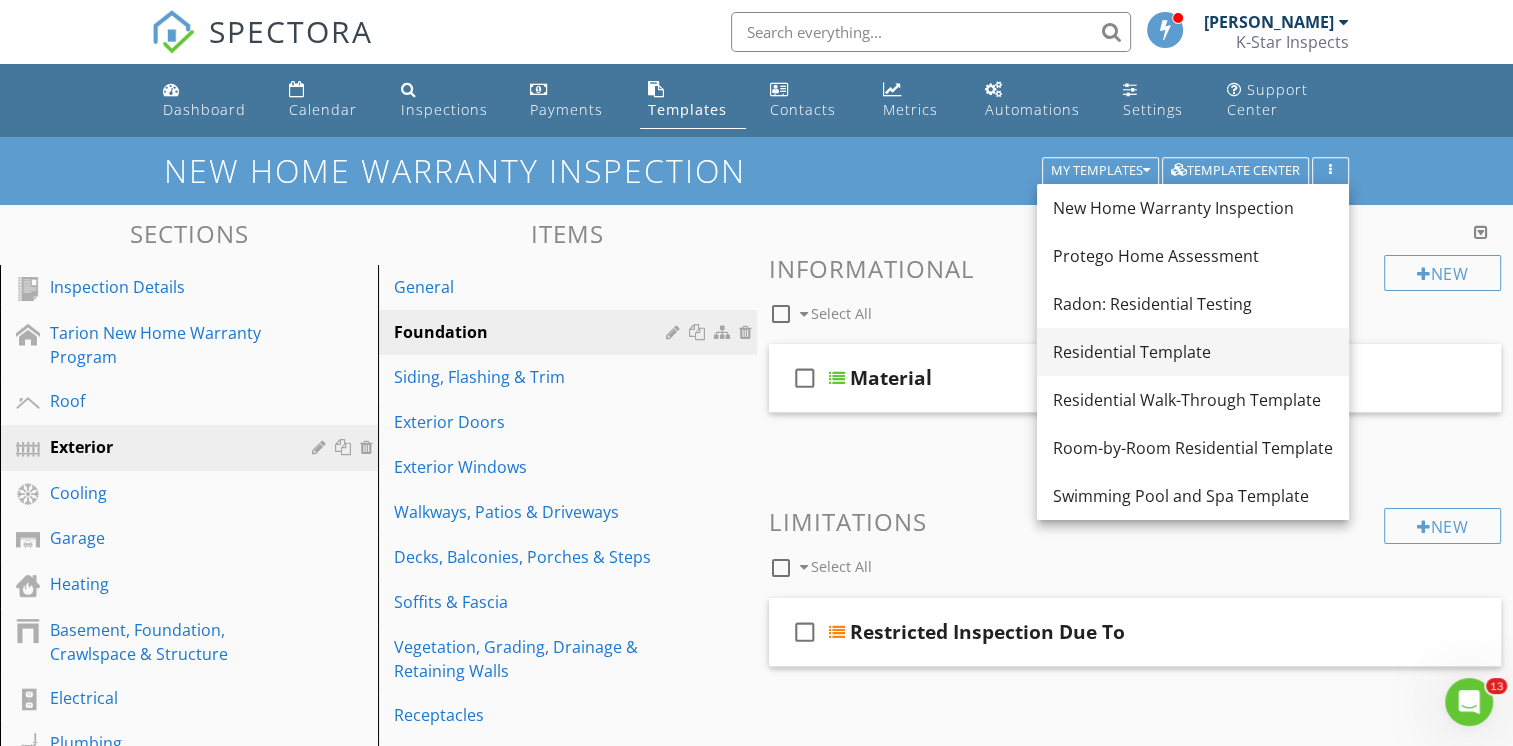 click on "Residential Template" at bounding box center [1193, 352] 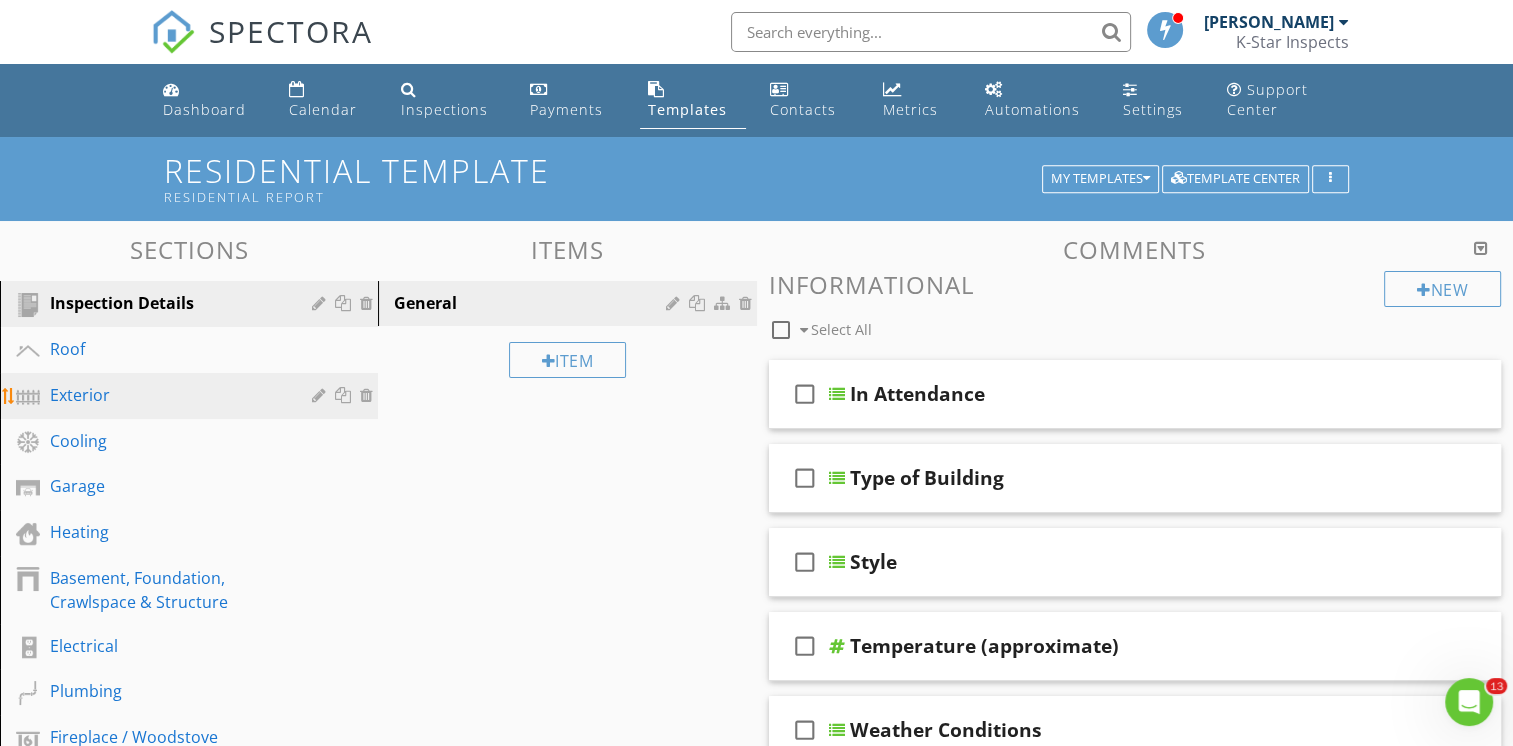 click on "Exterior" at bounding box center (166, 395) 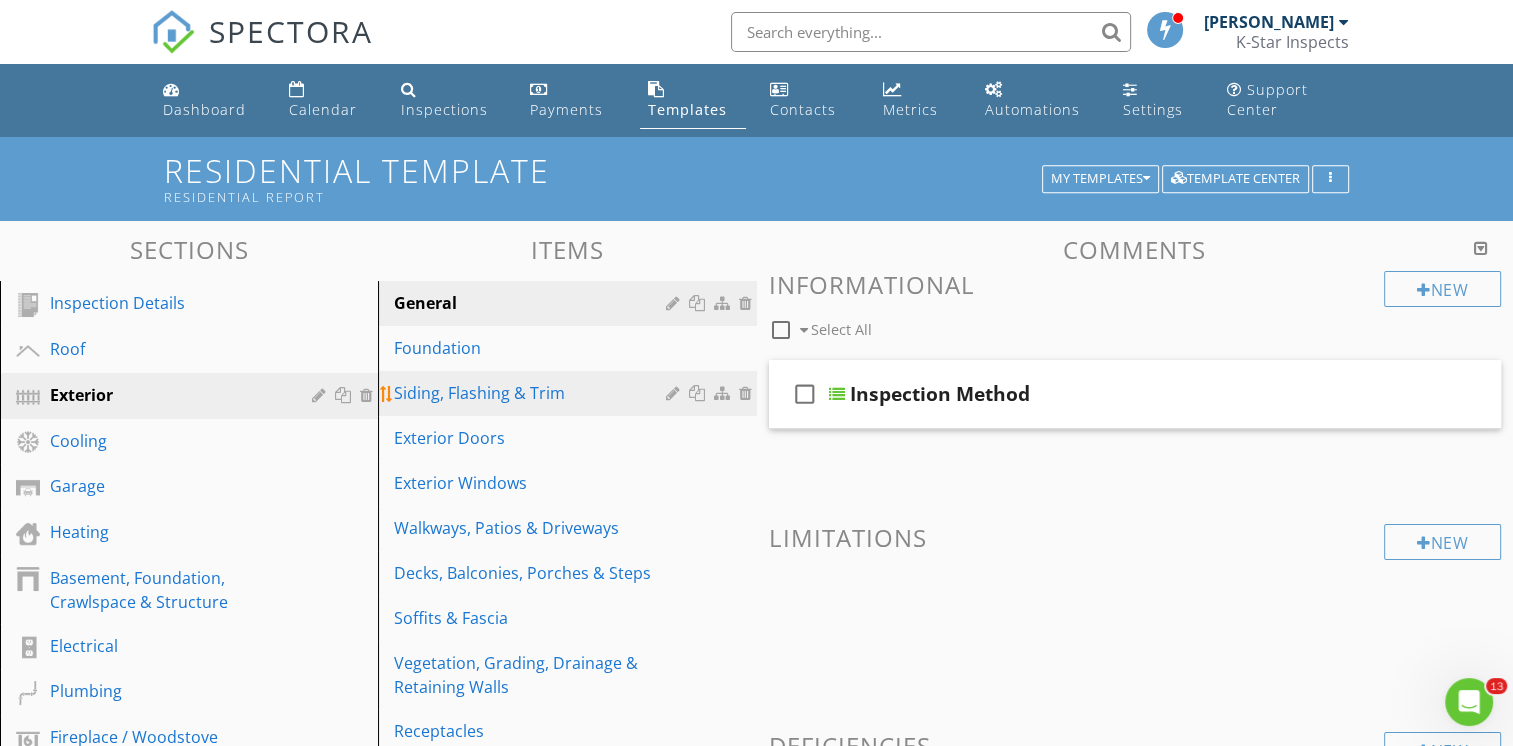 click on "Siding, Flashing & Trim" at bounding box center [532, 393] 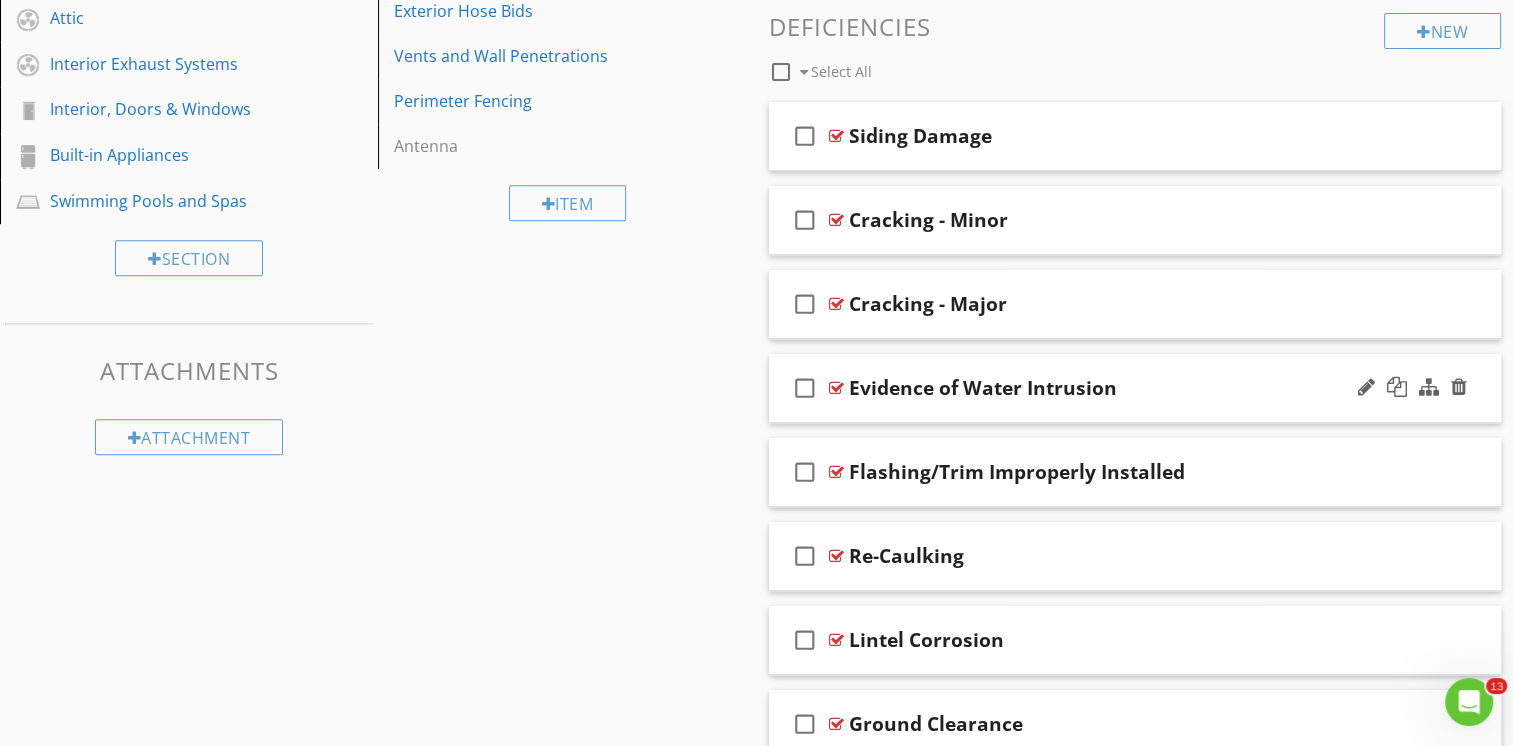 scroll, scrollTop: 800, scrollLeft: 0, axis: vertical 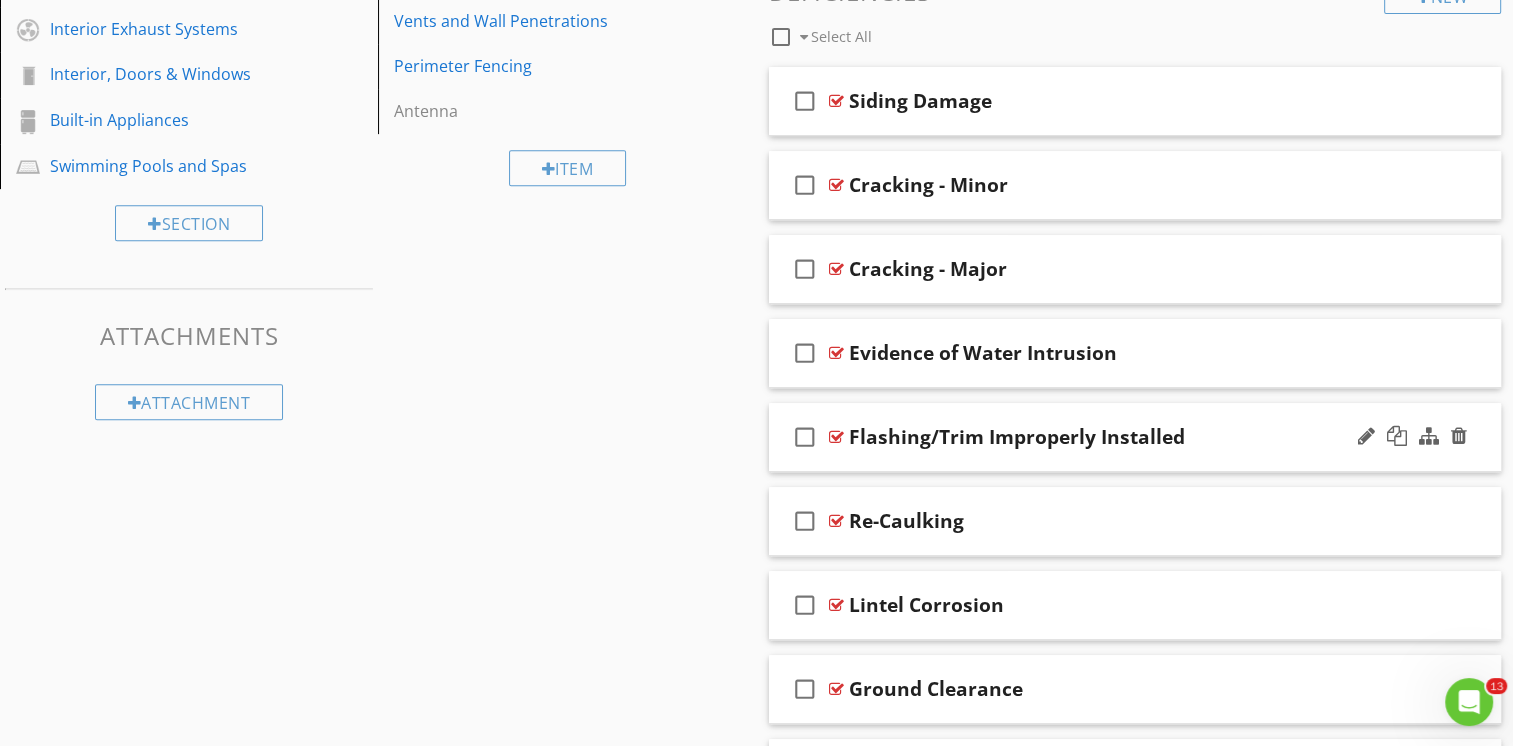 click on "check_box_outline_blank
Flashing/Trim Improperly Installed" at bounding box center [1135, 437] 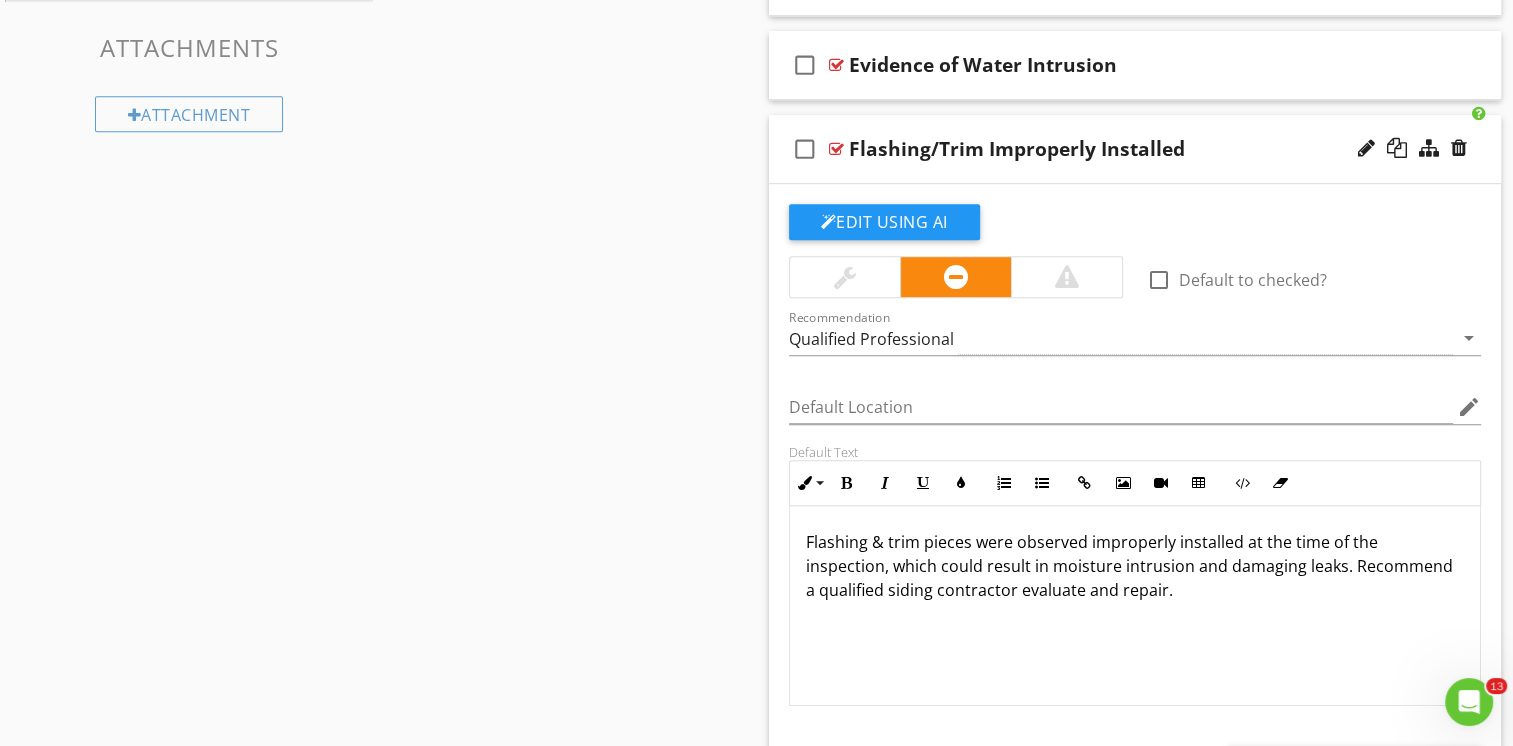 scroll, scrollTop: 1100, scrollLeft: 0, axis: vertical 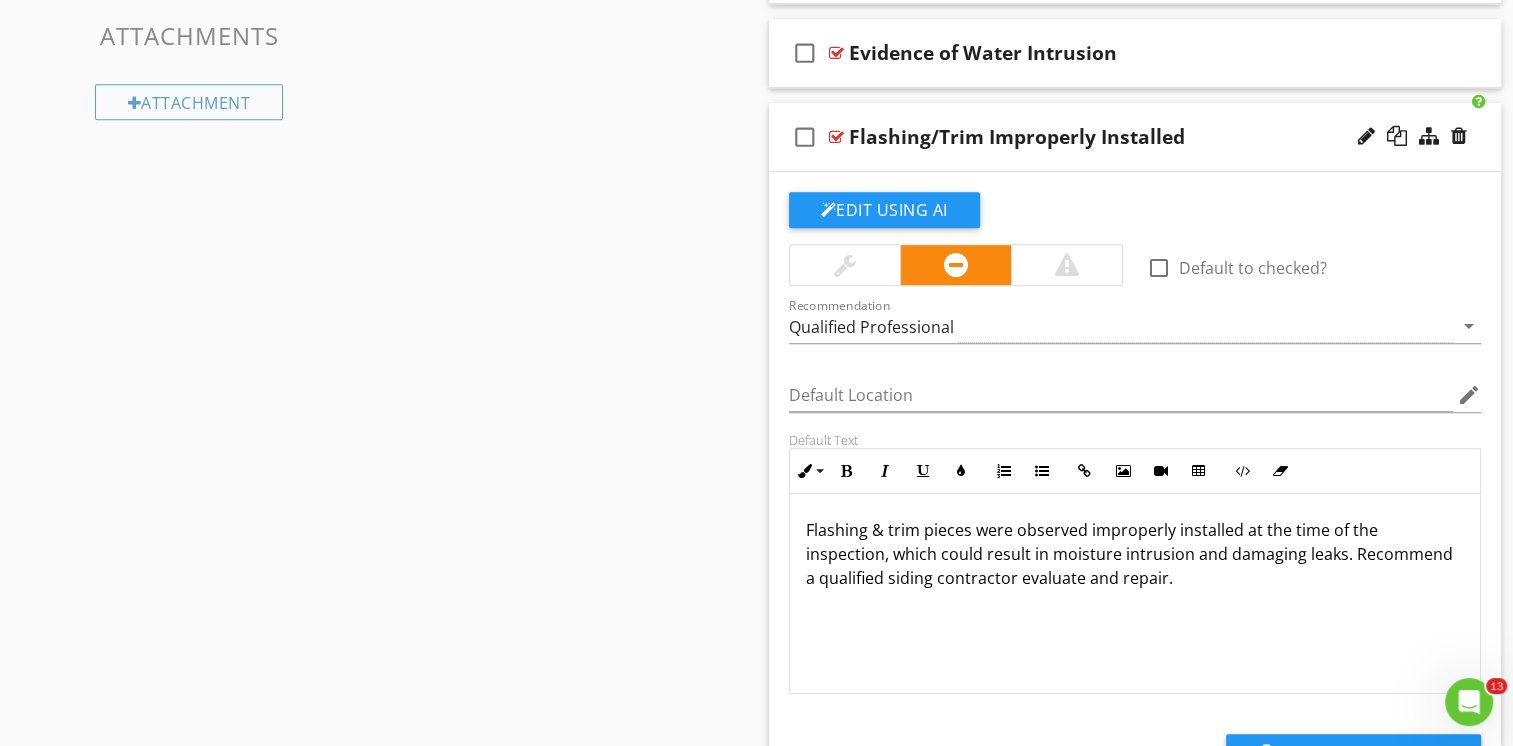 click on "check_box_outline_blank
Flashing/Trim Improperly Installed" at bounding box center [1135, 137] 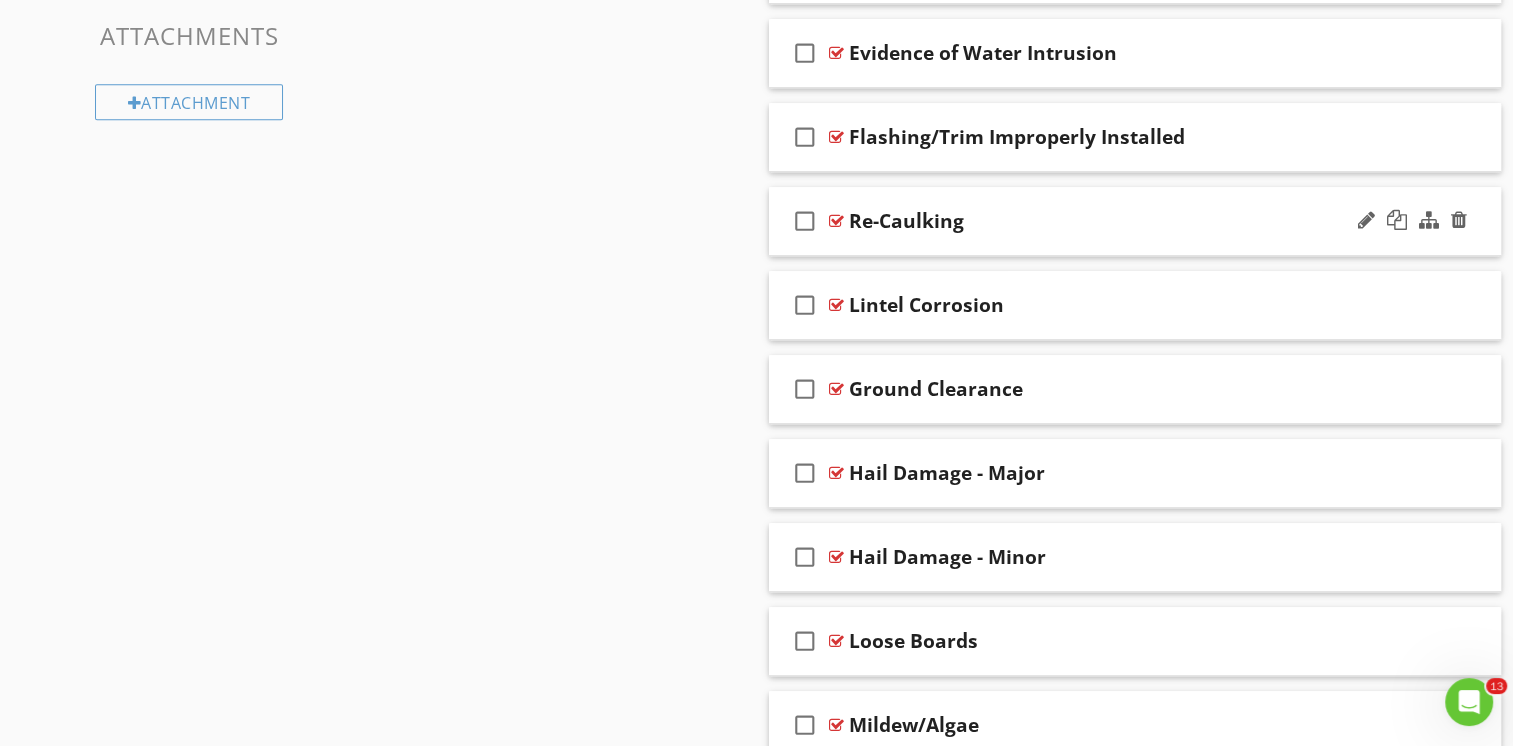 click on "check_box_outline_blank
Re-Caulking" at bounding box center (1135, 221) 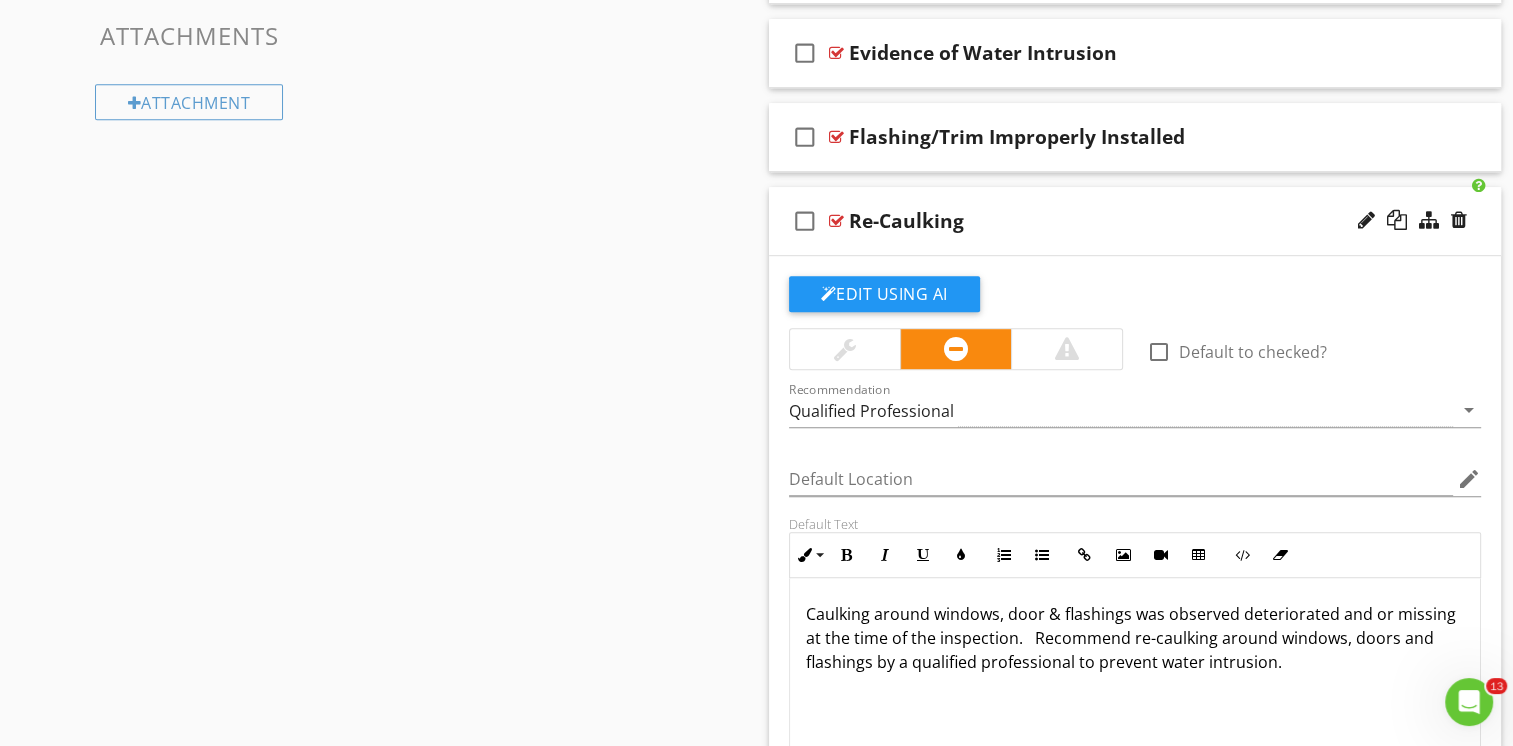 click on "check_box_outline_blank
Re-Caulking" at bounding box center (1135, 221) 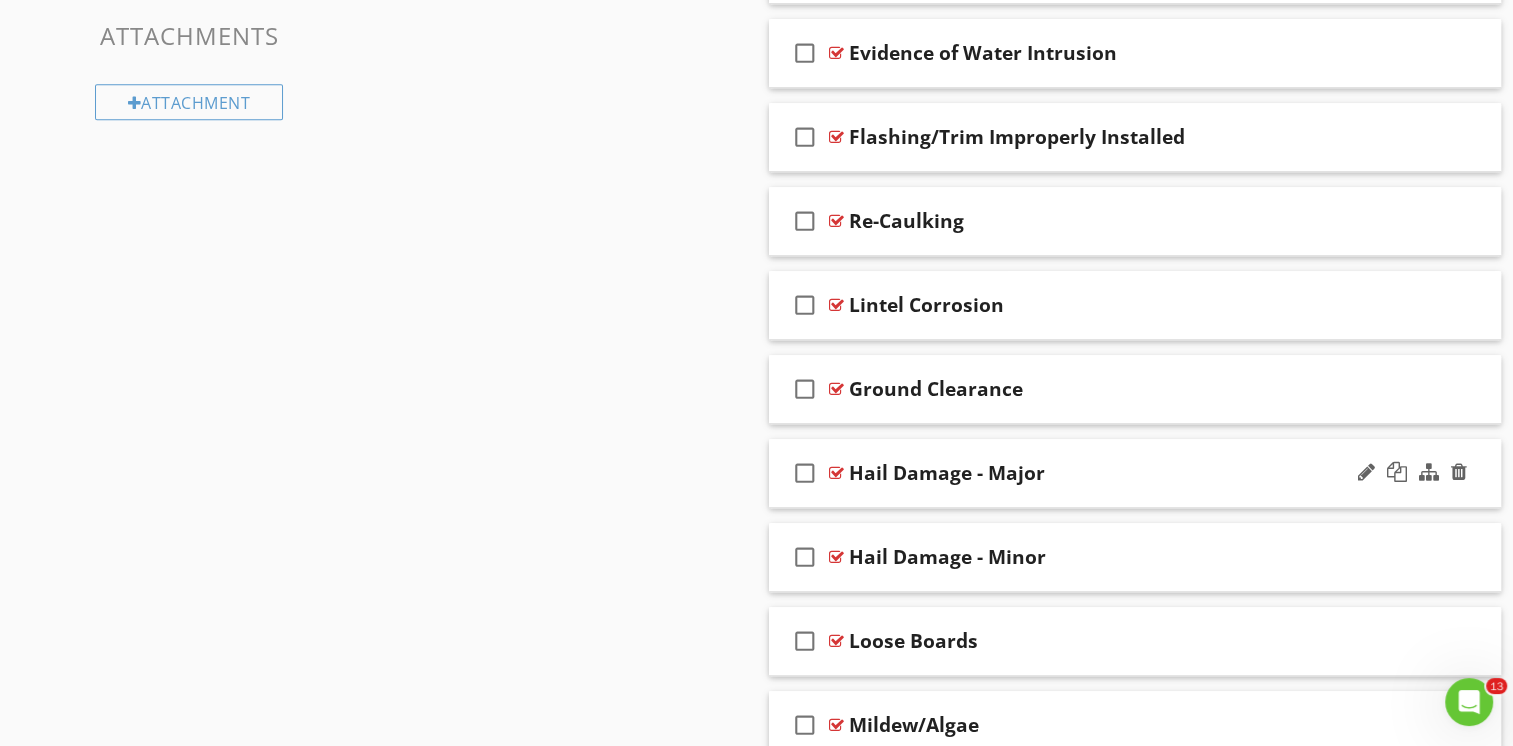 scroll, scrollTop: 1200, scrollLeft: 0, axis: vertical 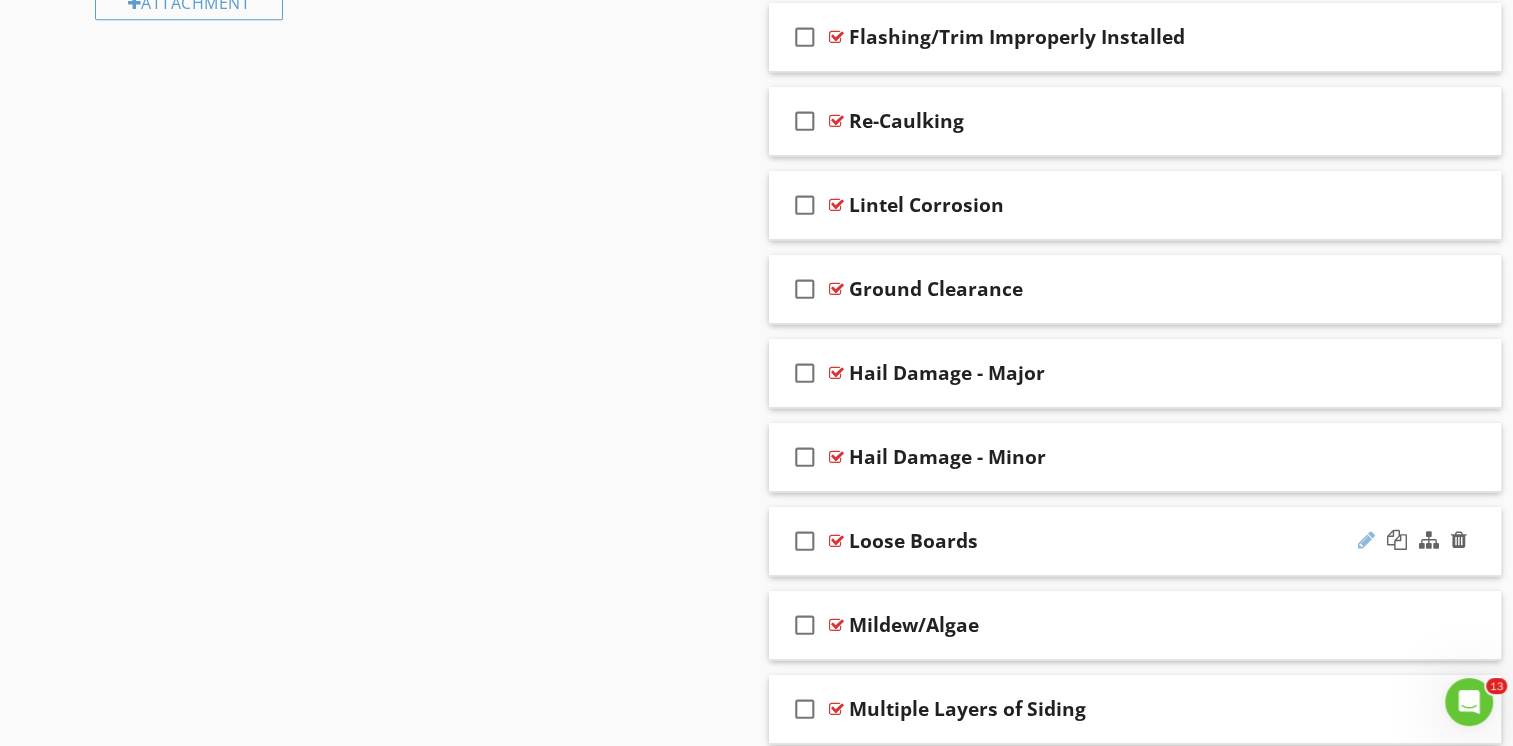 click at bounding box center (1366, 540) 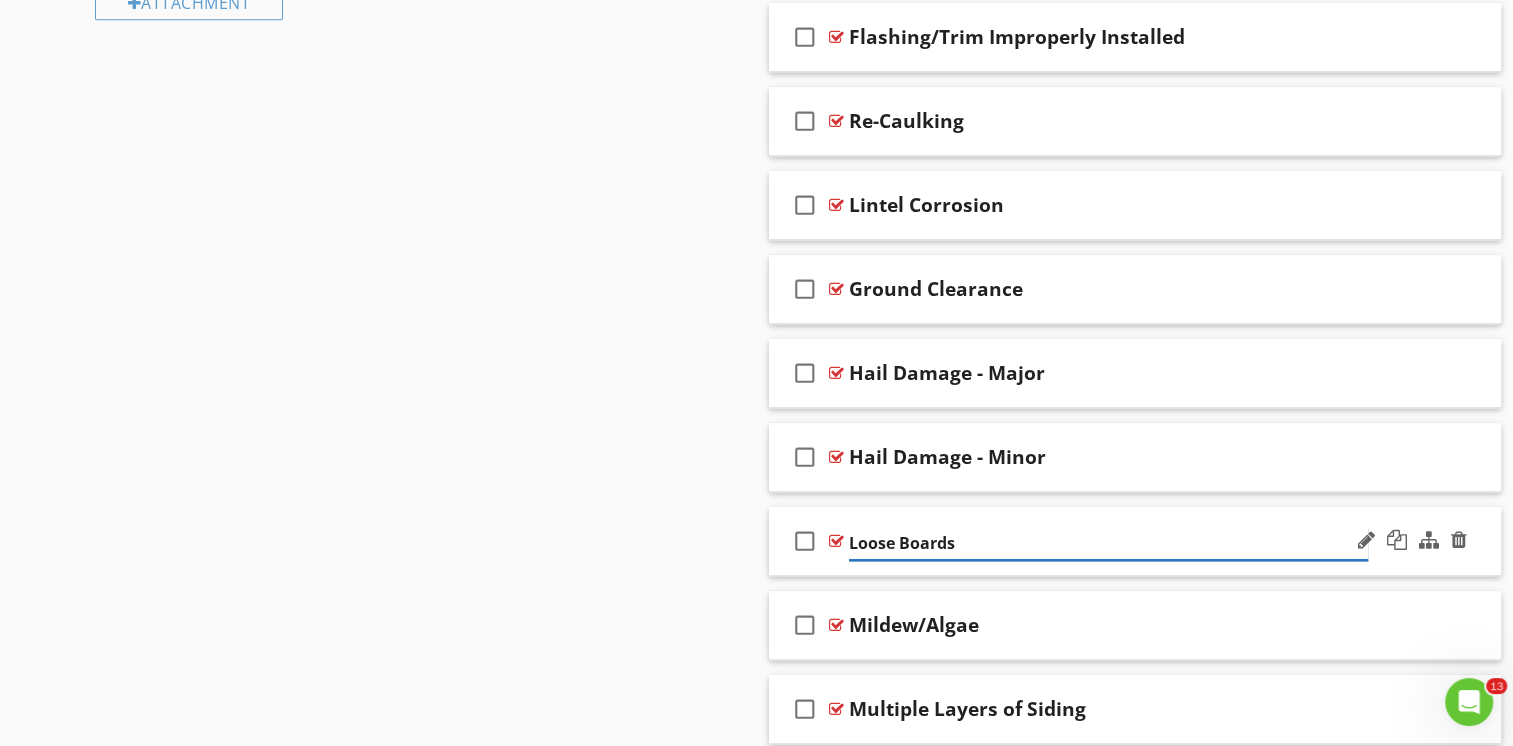 click on "Loose Boards" at bounding box center (1108, 543) 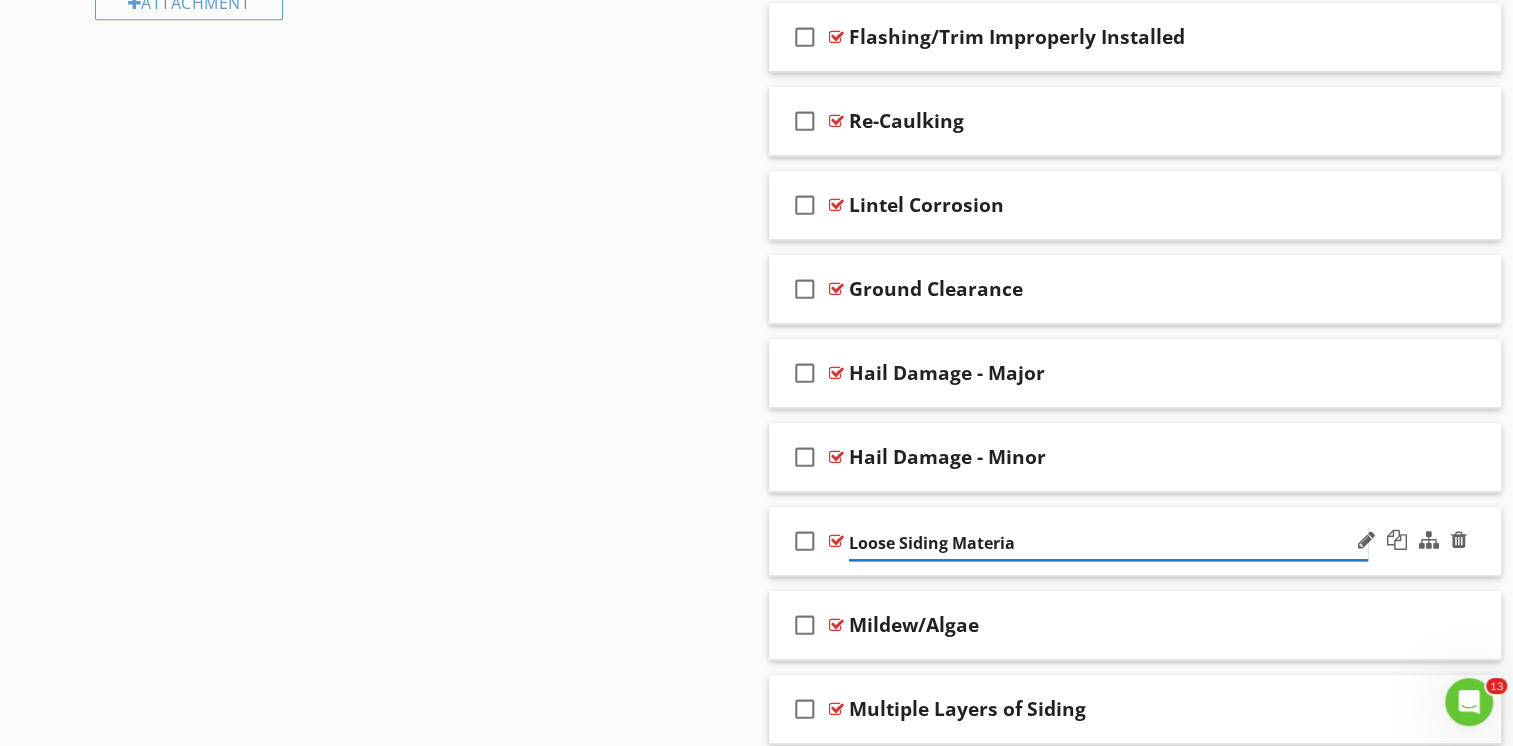 type on "Loose Siding Material" 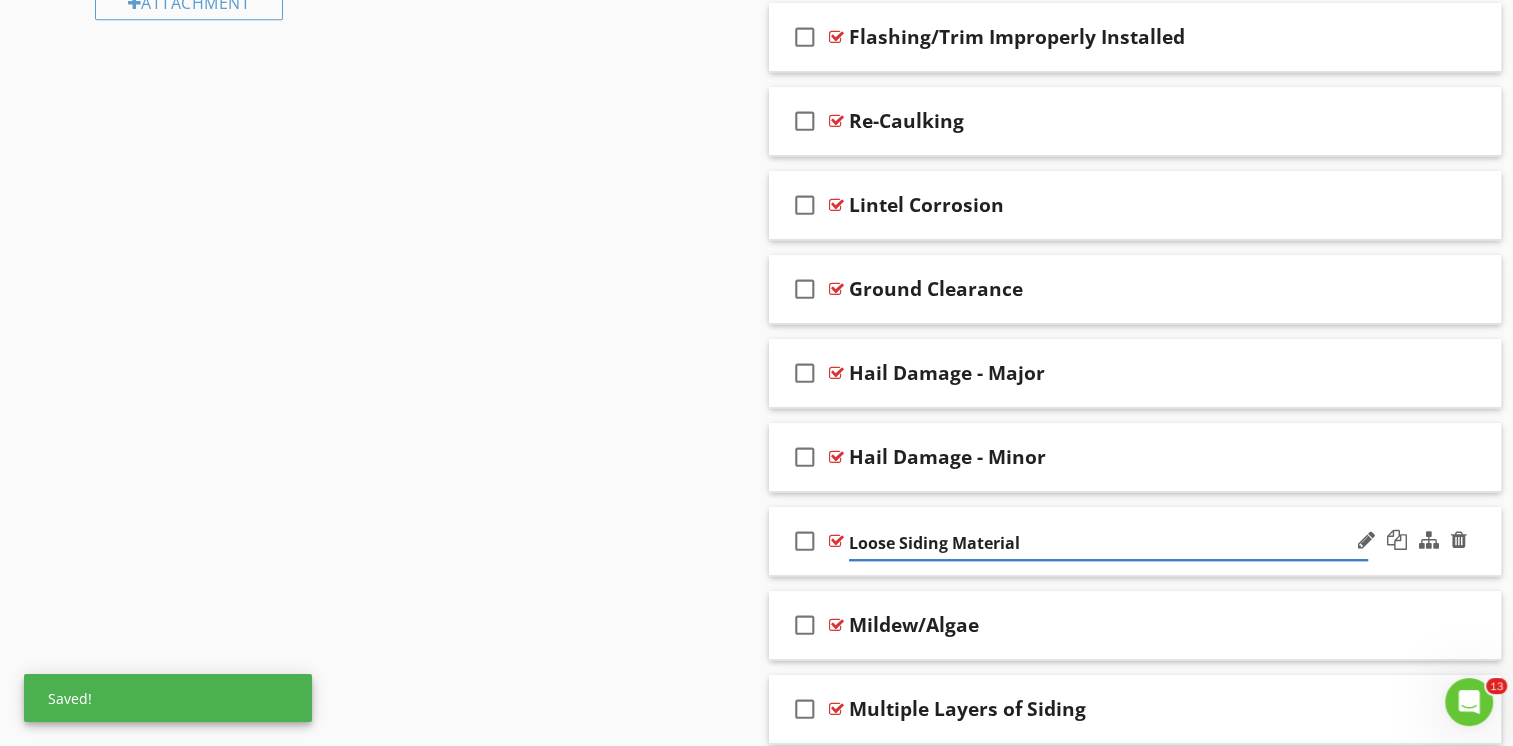 click on "check_box_outline_blank         Loose Siding Material" at bounding box center (1135, 541) 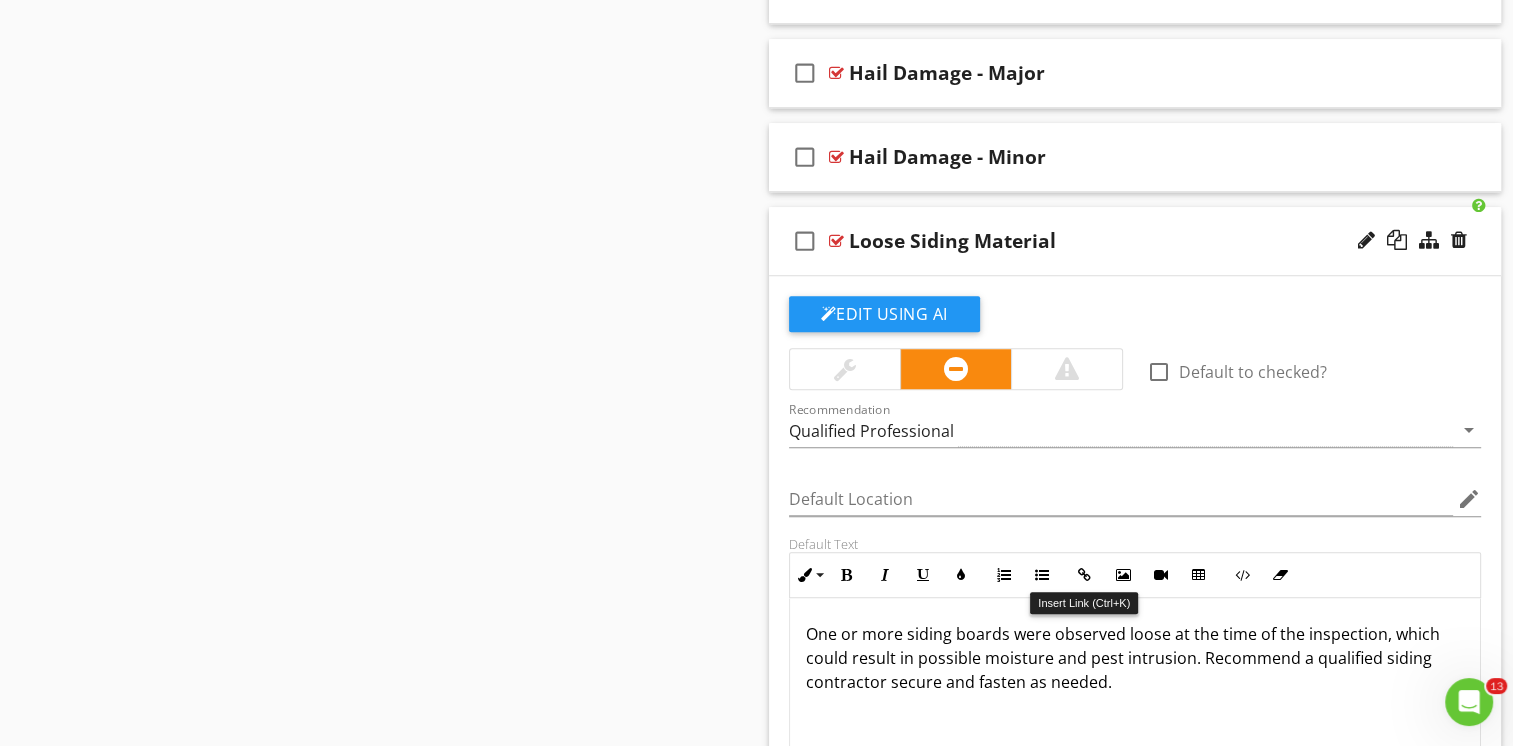 scroll, scrollTop: 1600, scrollLeft: 0, axis: vertical 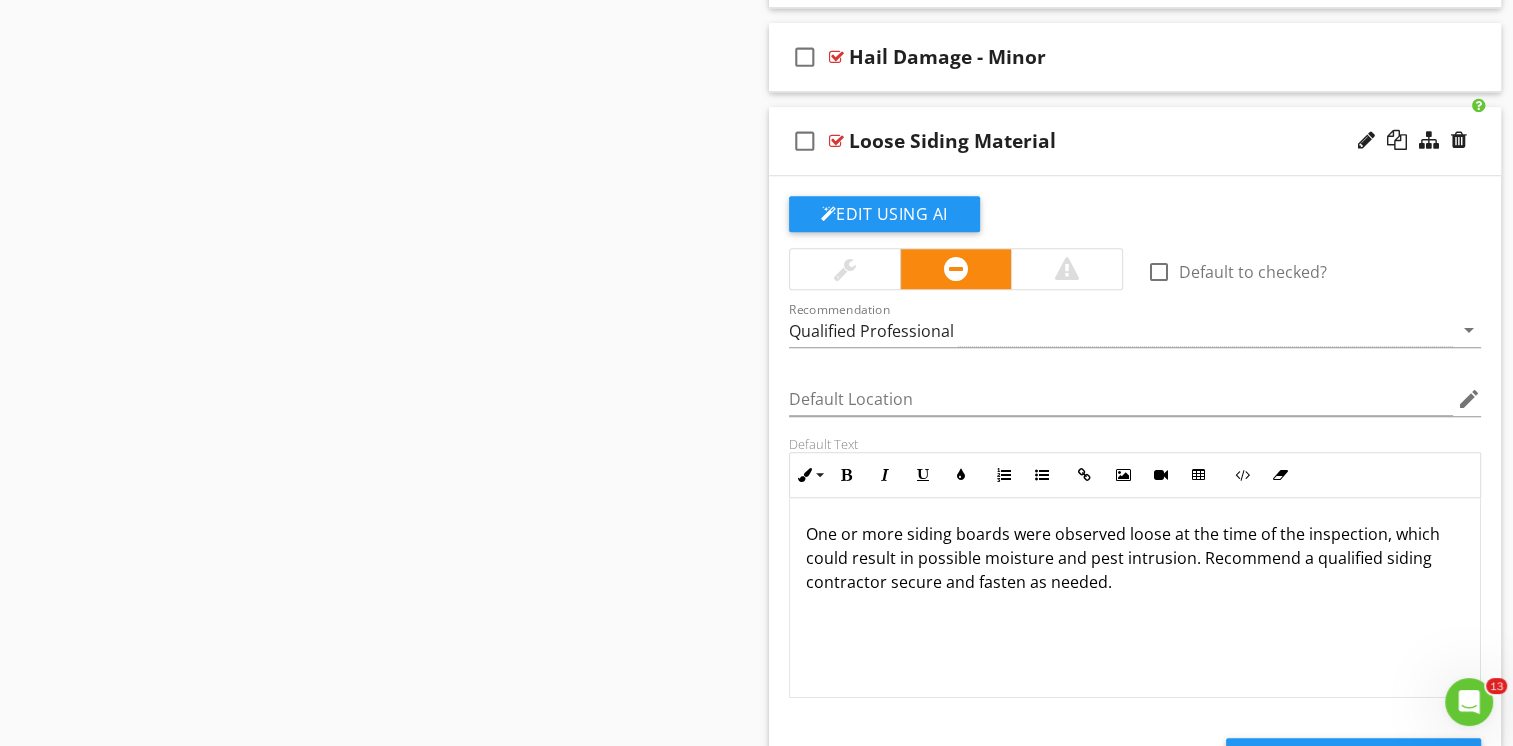click on "One or more siding boards were observed loose at the time of the inspection, which could result in possible moisture and pest intrusion. Recommend a qualified siding contractor secure and fasten as needed." at bounding box center [1135, 558] 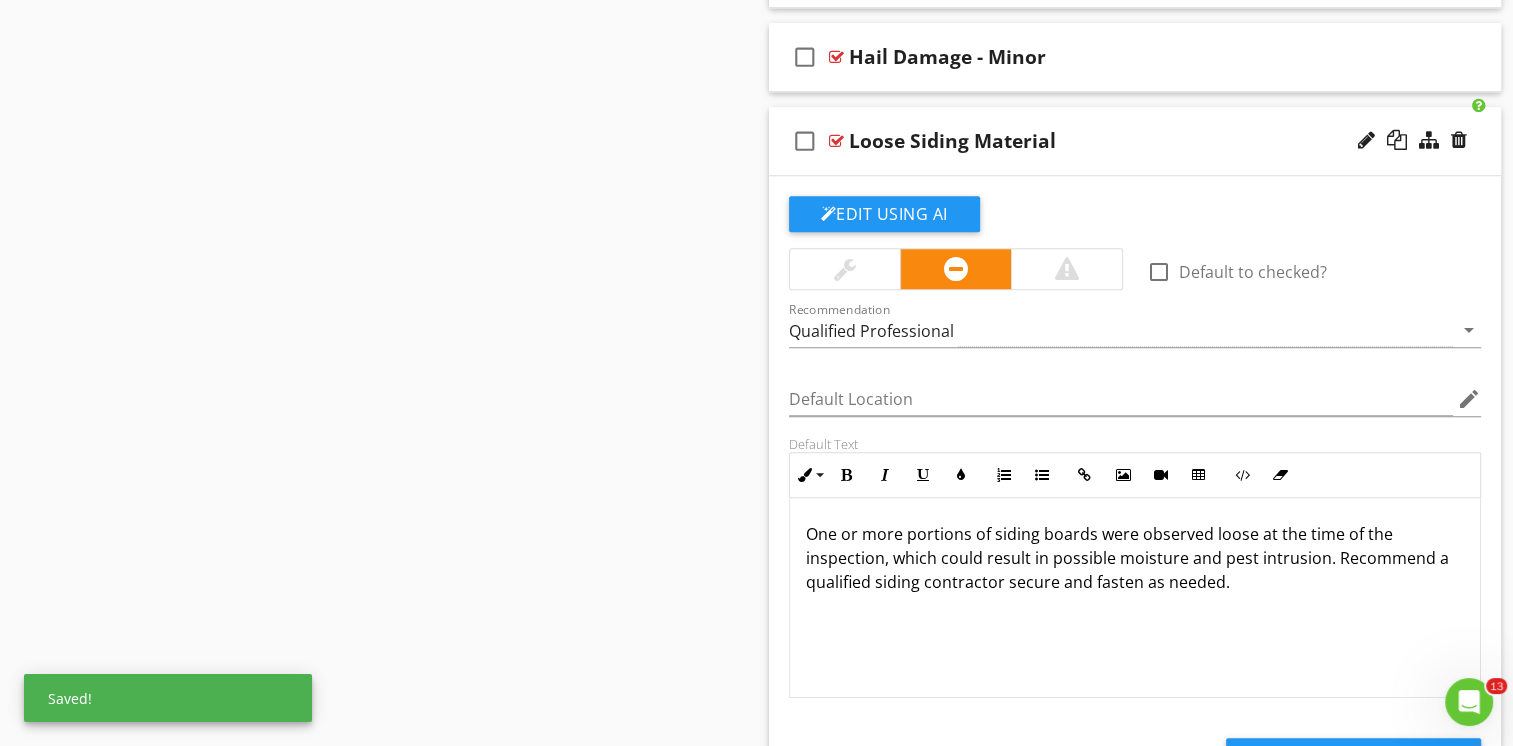 click on "One or more portions of siding boards were observed loose at the time of the inspection, which could result in possible moisture and pest intrusion. Recommend a qualified siding contractor secure and fasten as needed." at bounding box center [1135, 558] 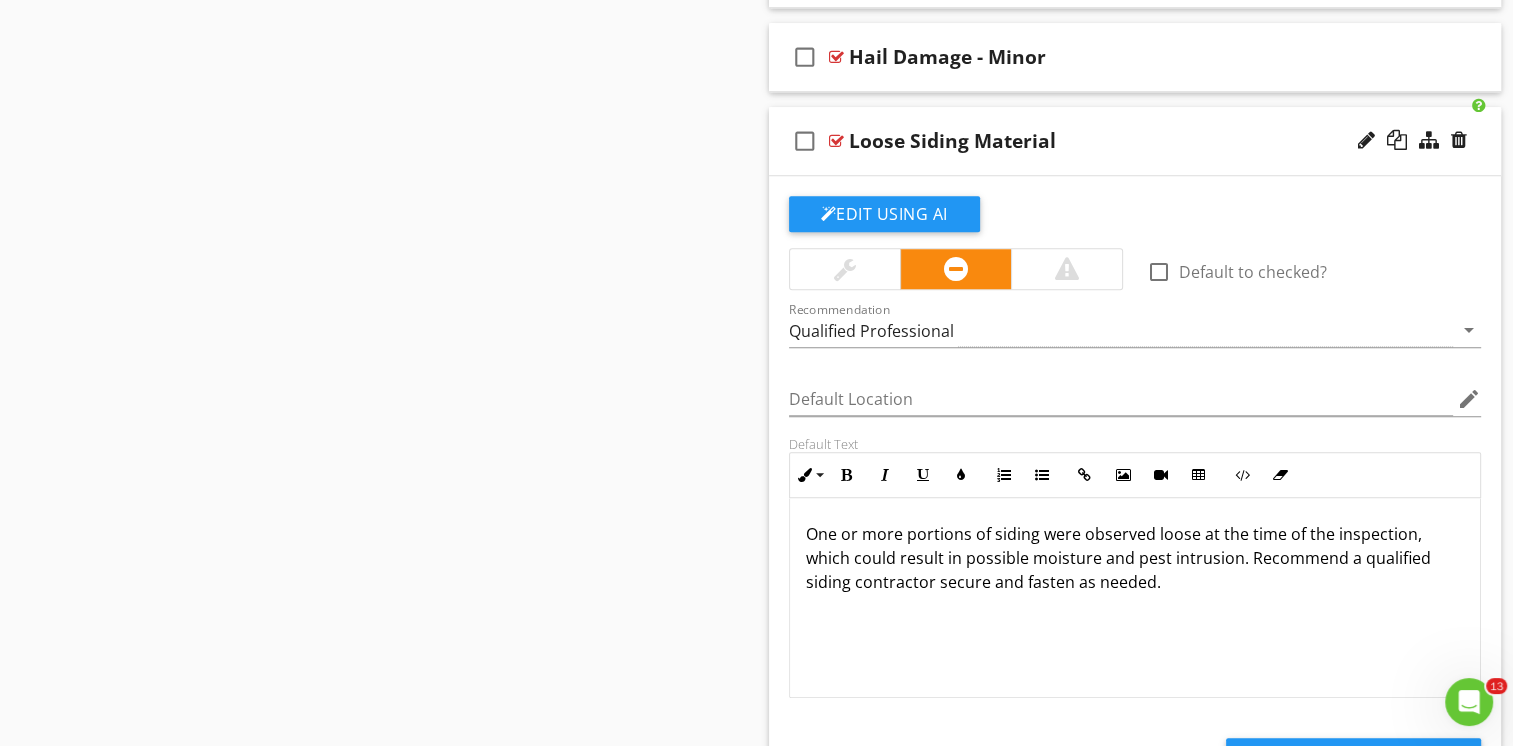 click on "One or more portions of siding were observed loose at the time of the inspection, which could result in possible moisture and pest intrusion. Recommend a qualified siding contractor secure and fasten as needed." at bounding box center (1135, 558) 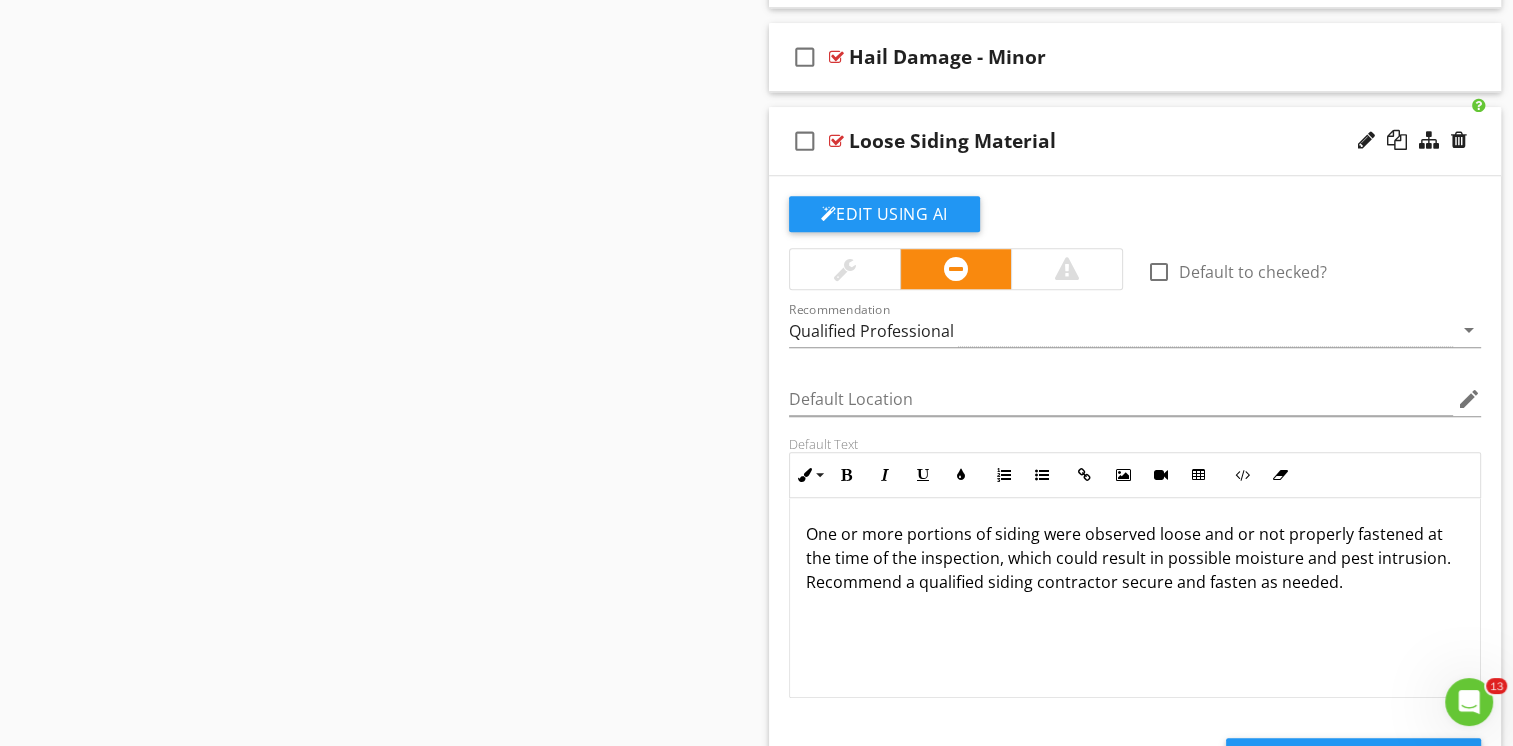 click on "check_box_outline_blank
Loose Siding Material" at bounding box center [1135, 141] 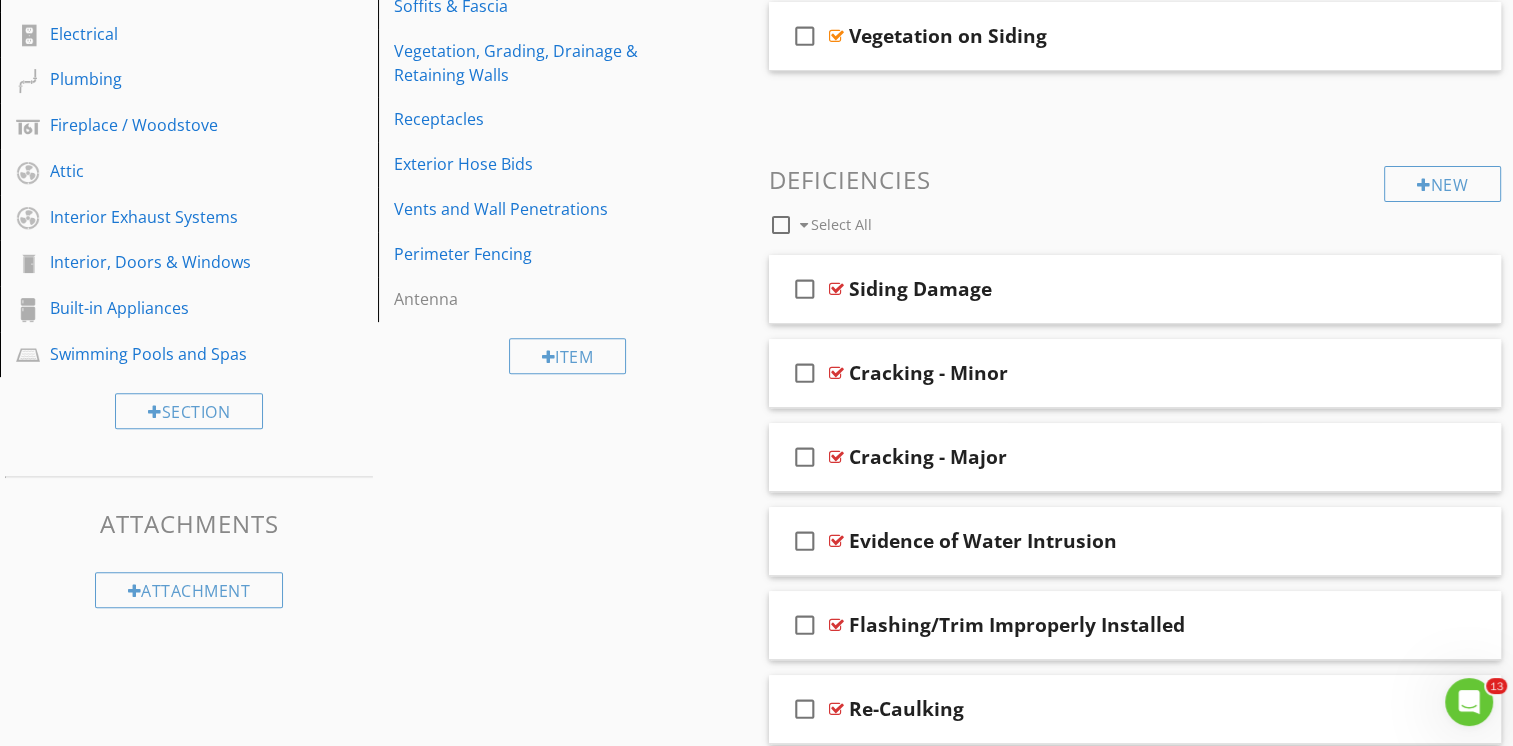 scroll, scrollTop: 600, scrollLeft: 0, axis: vertical 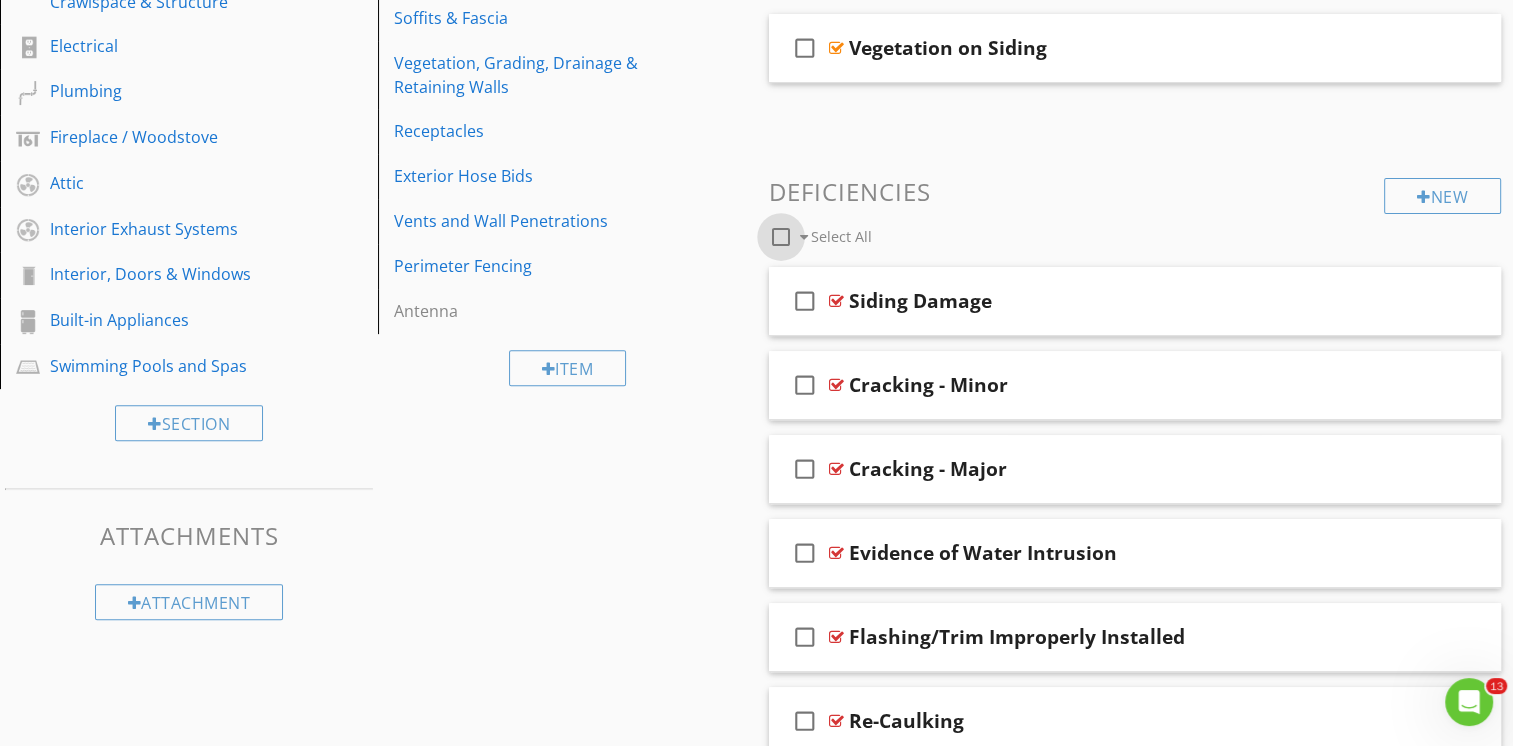 click at bounding box center [781, 237] 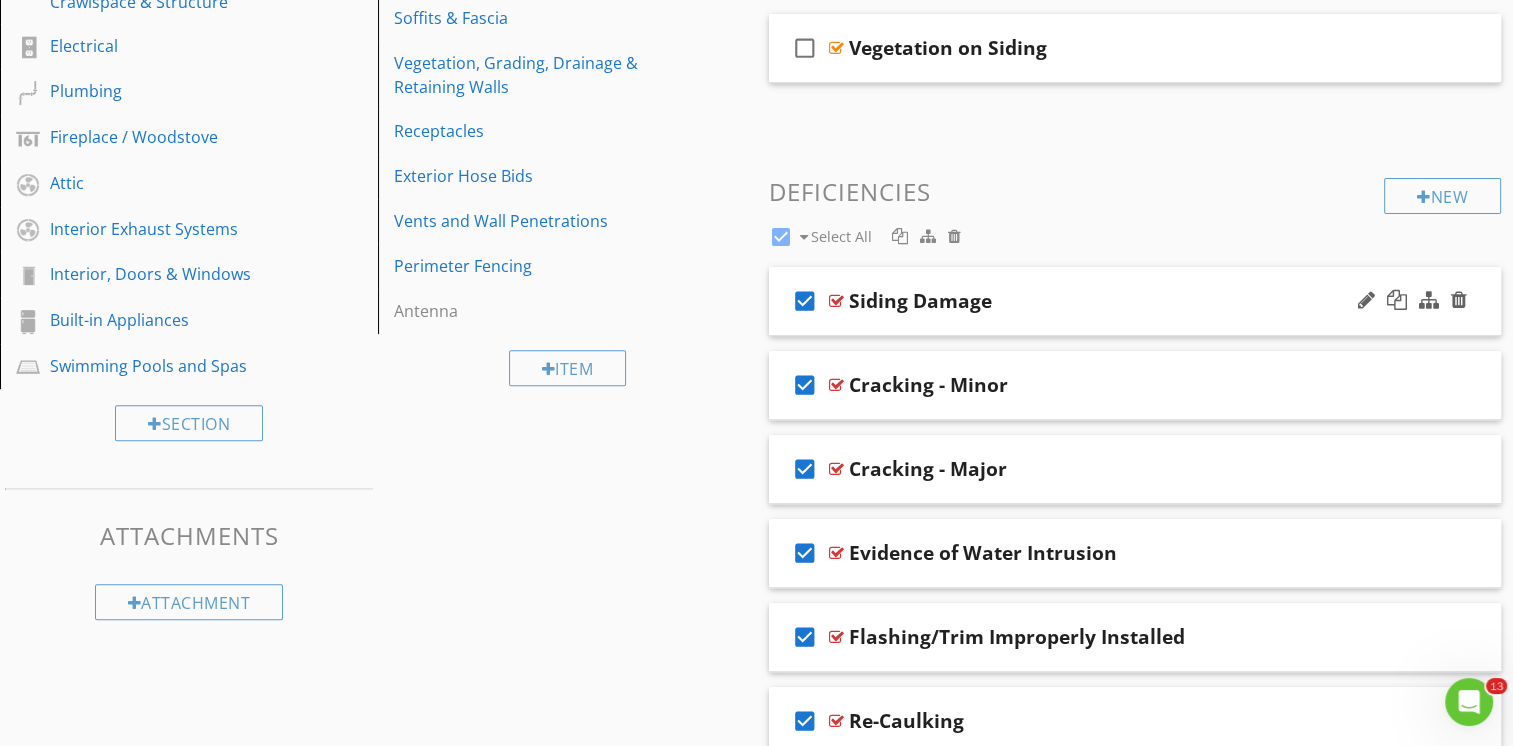 click on "check_box" at bounding box center [805, 301] 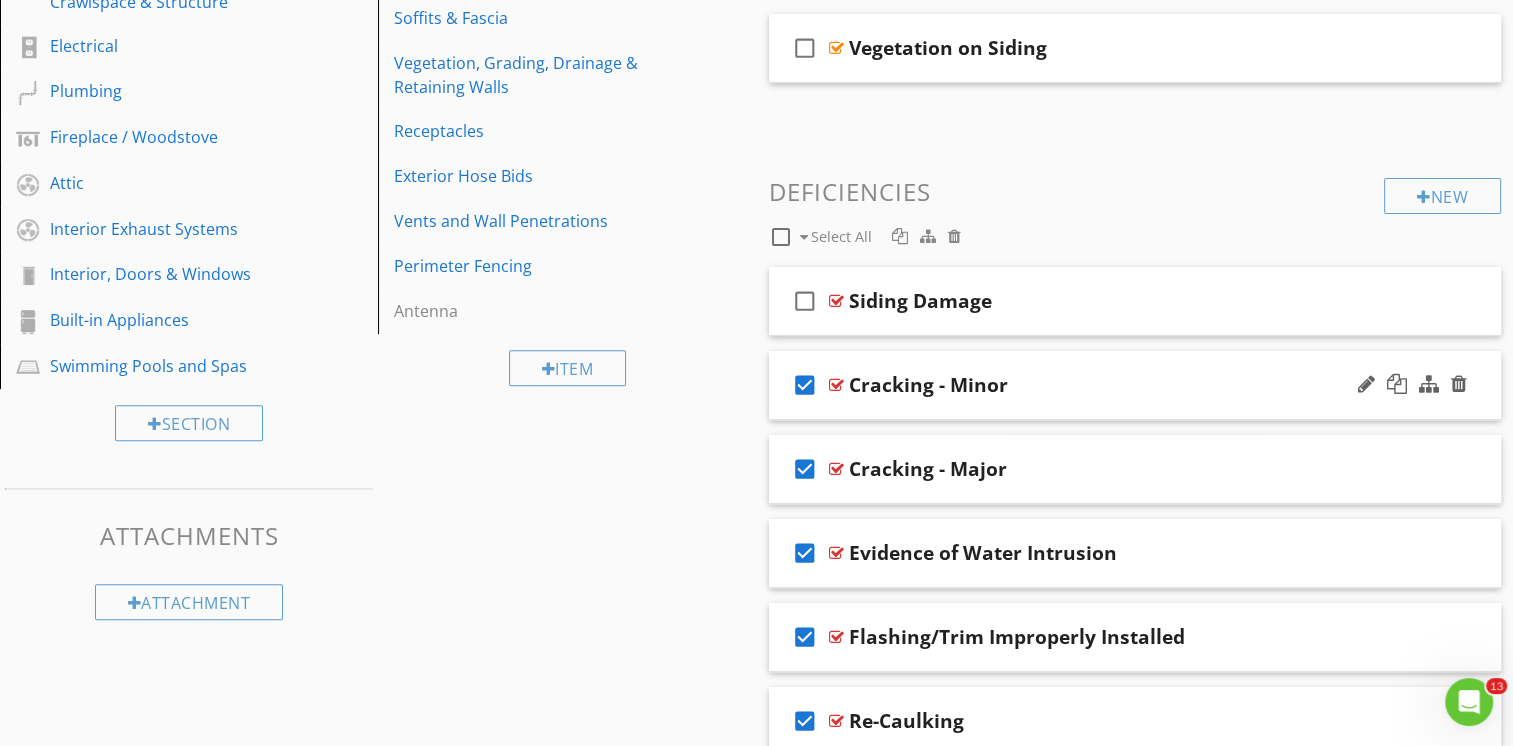 click on "check_box" at bounding box center (805, 385) 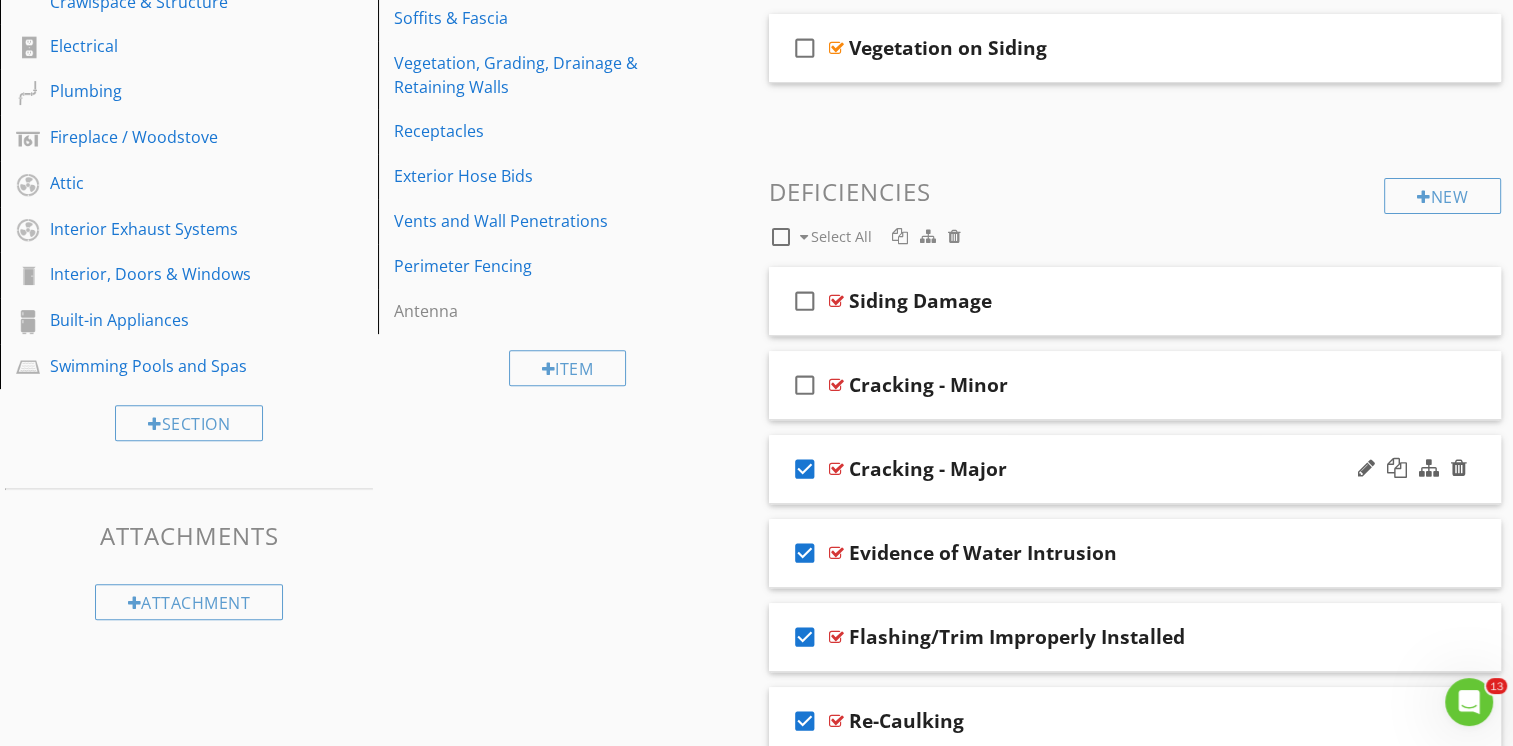 click on "check_box" at bounding box center [805, 469] 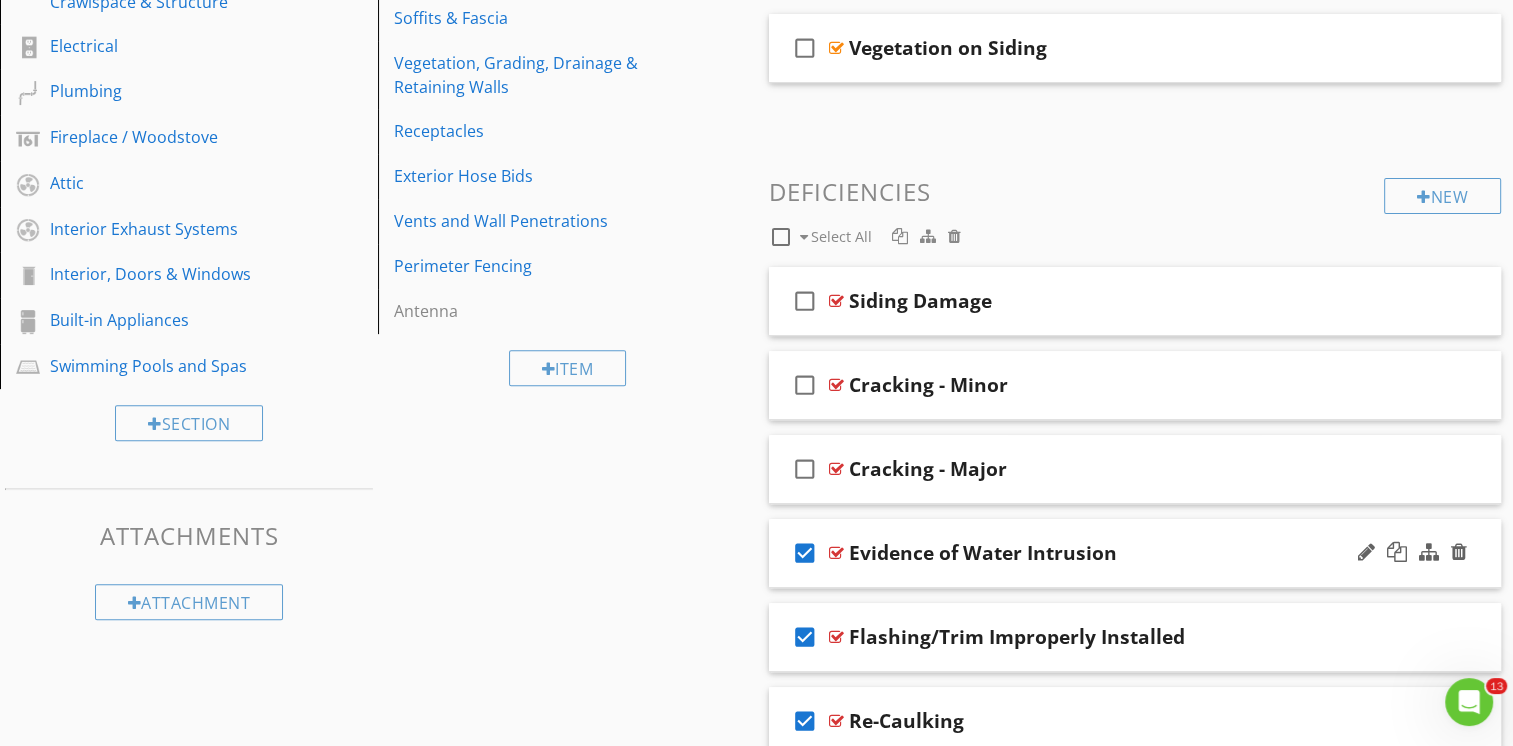 click on "check_box" at bounding box center [805, 553] 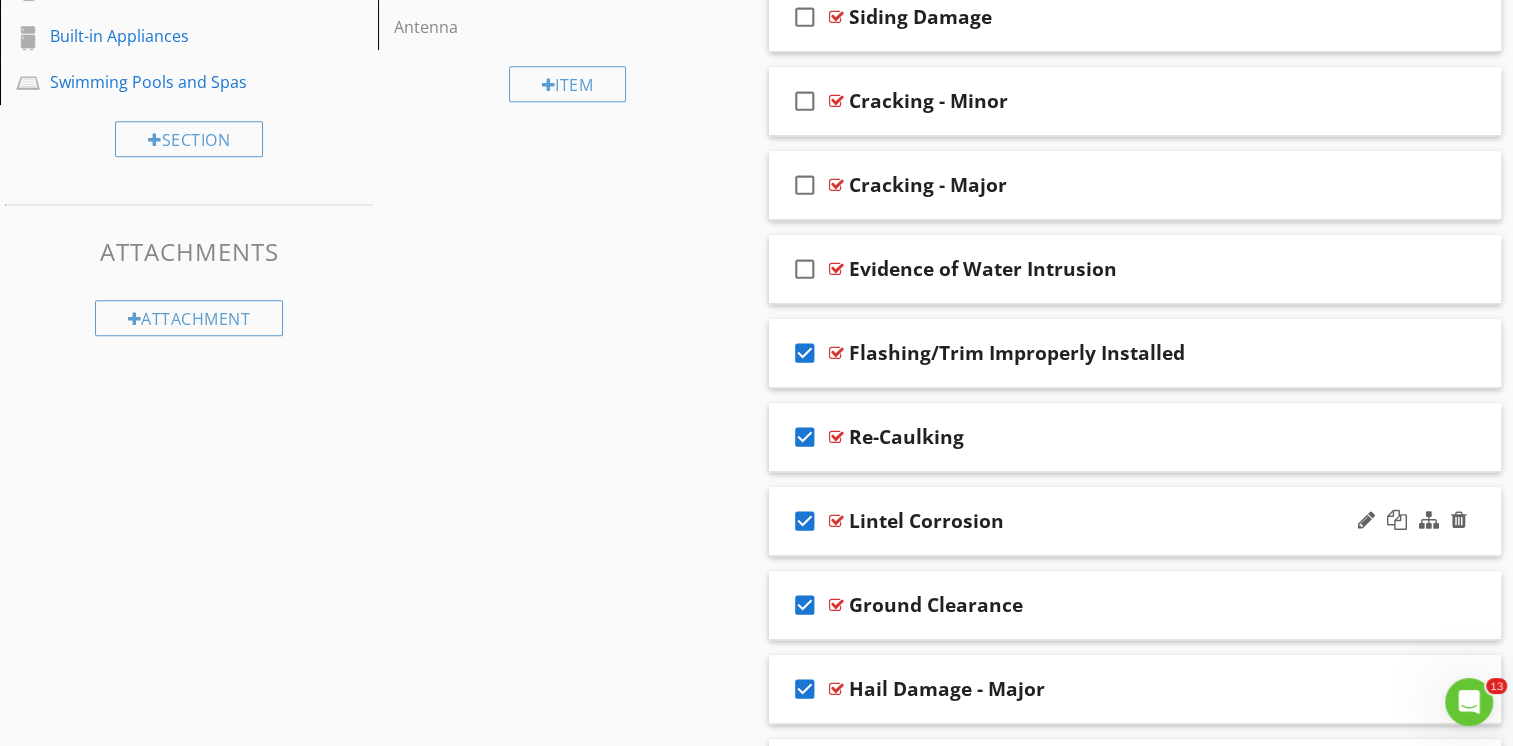 scroll, scrollTop: 900, scrollLeft: 0, axis: vertical 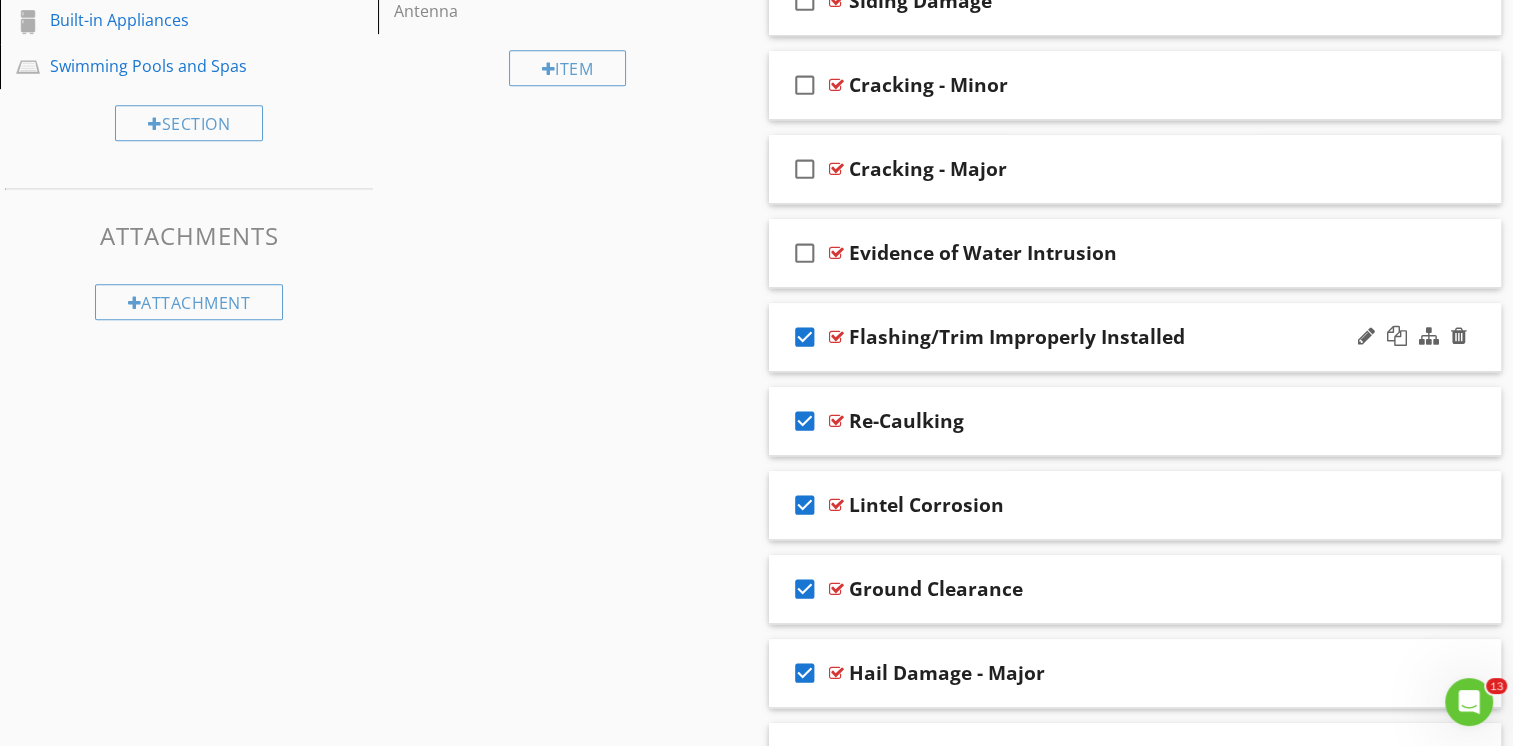 click on "check_box" at bounding box center (805, 337) 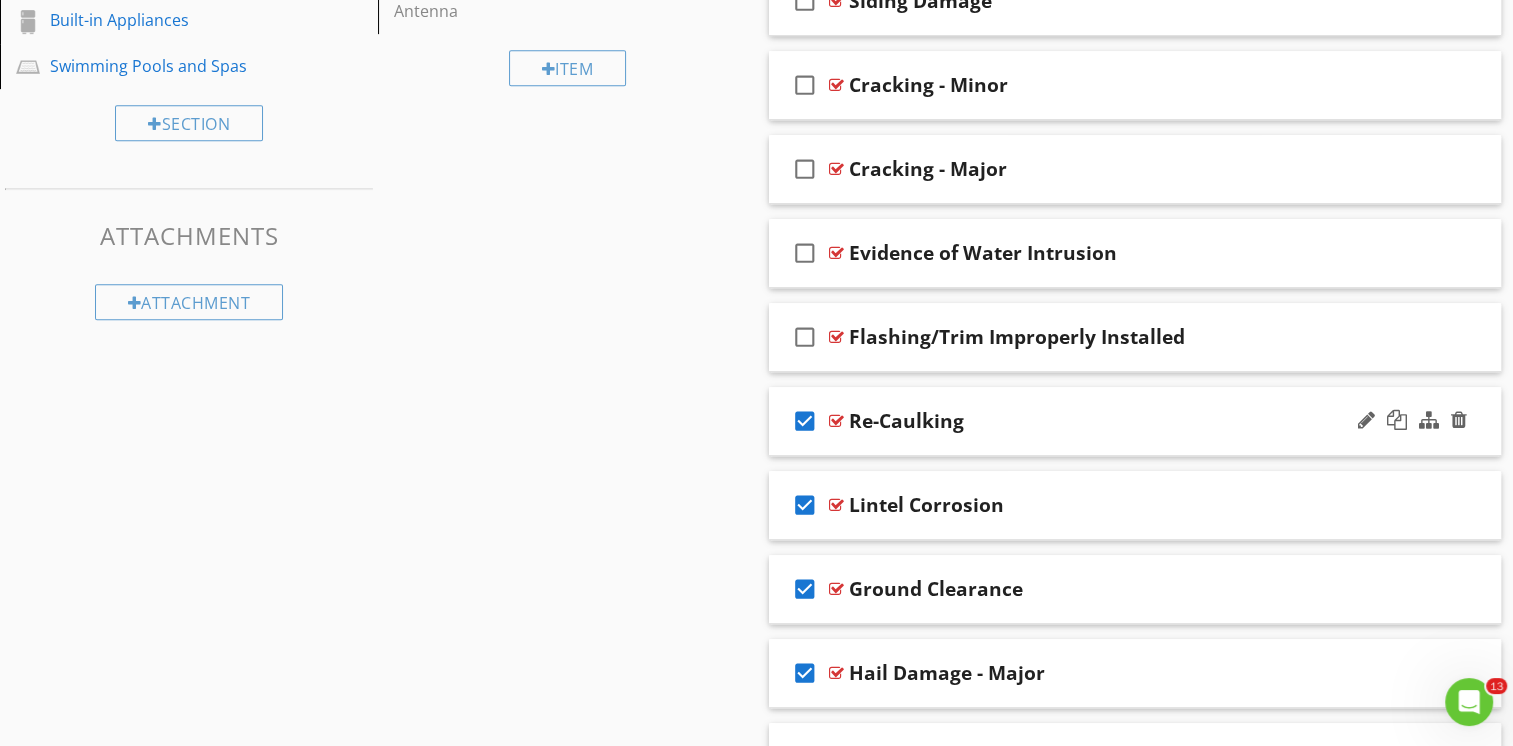 click on "check_box" at bounding box center [805, 421] 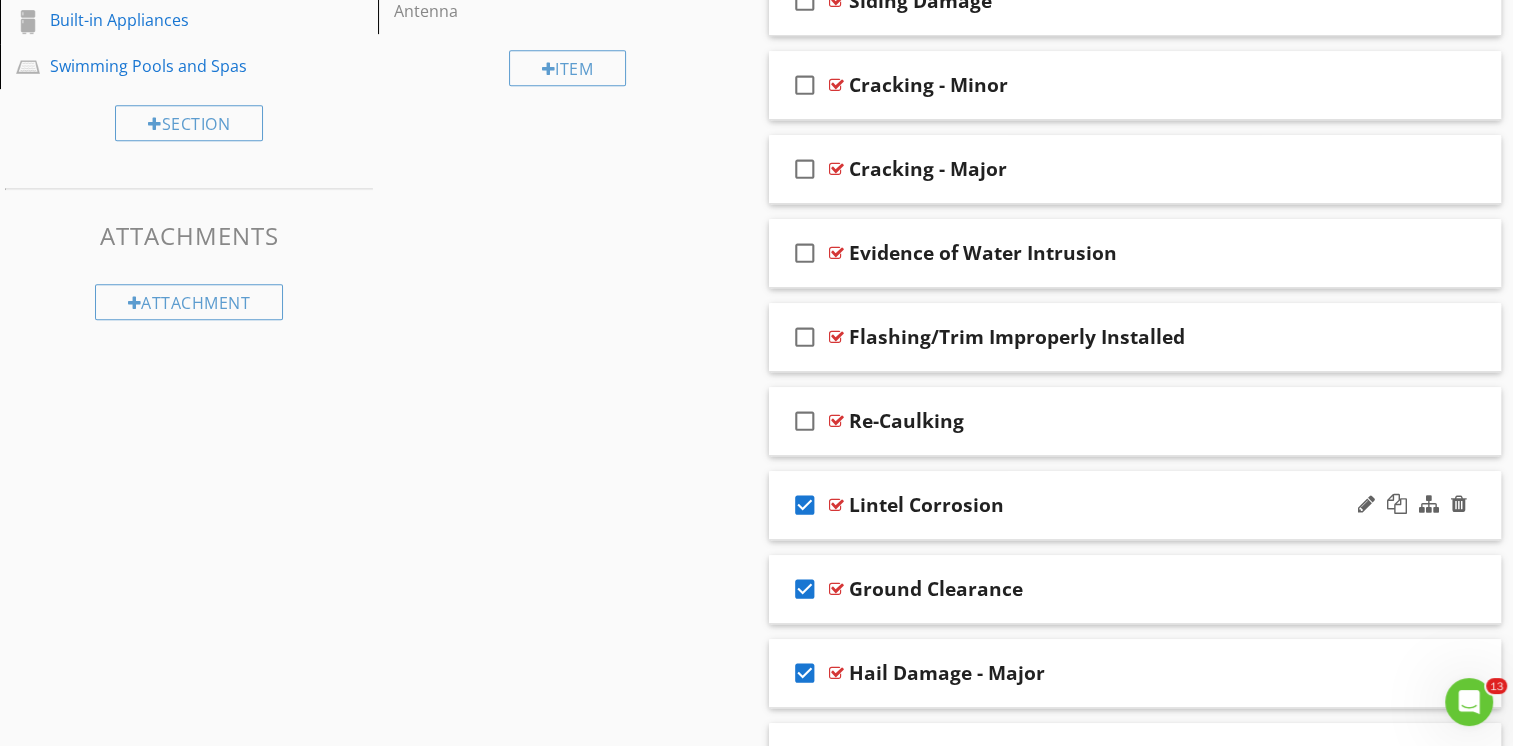 click on "check_box" at bounding box center [805, 505] 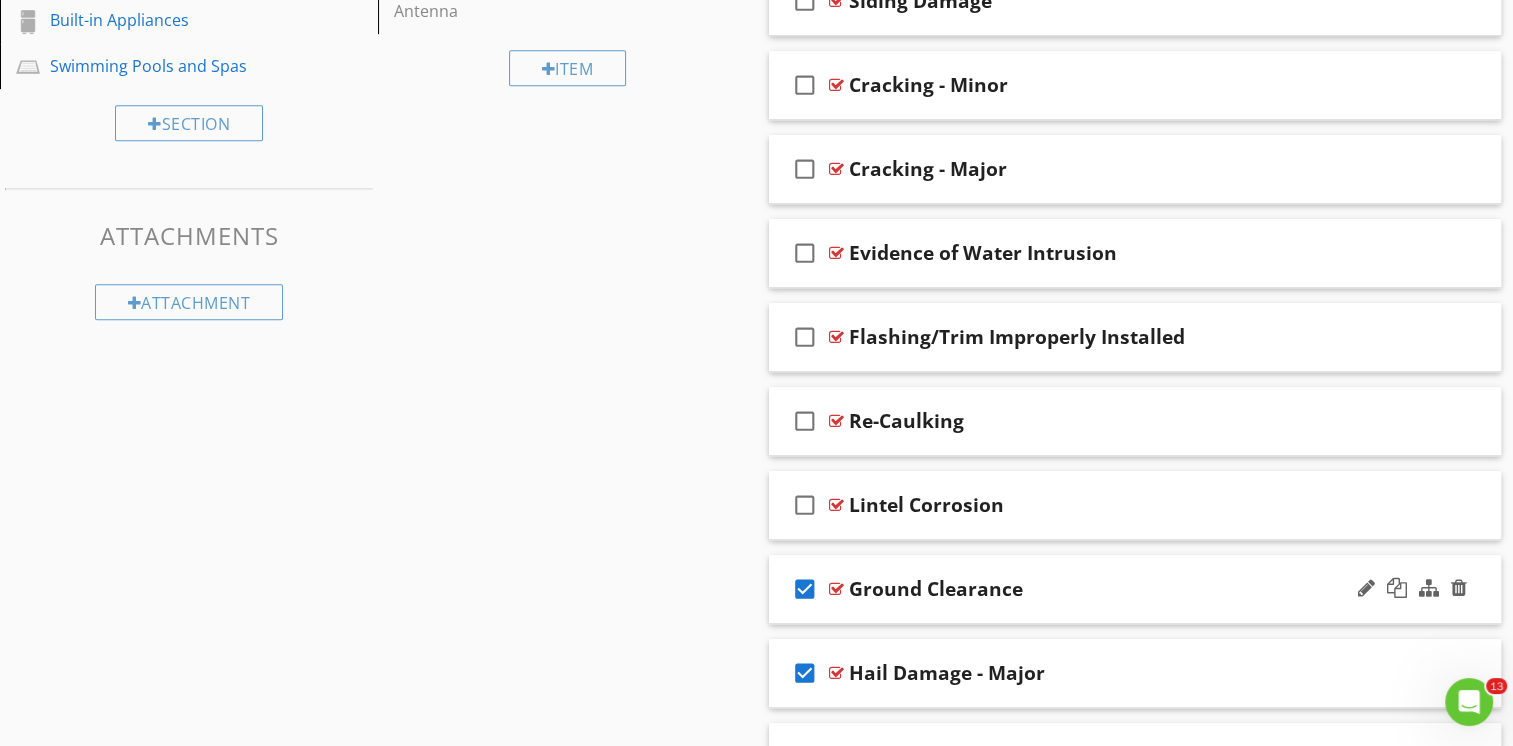 click on "check_box" at bounding box center (805, 589) 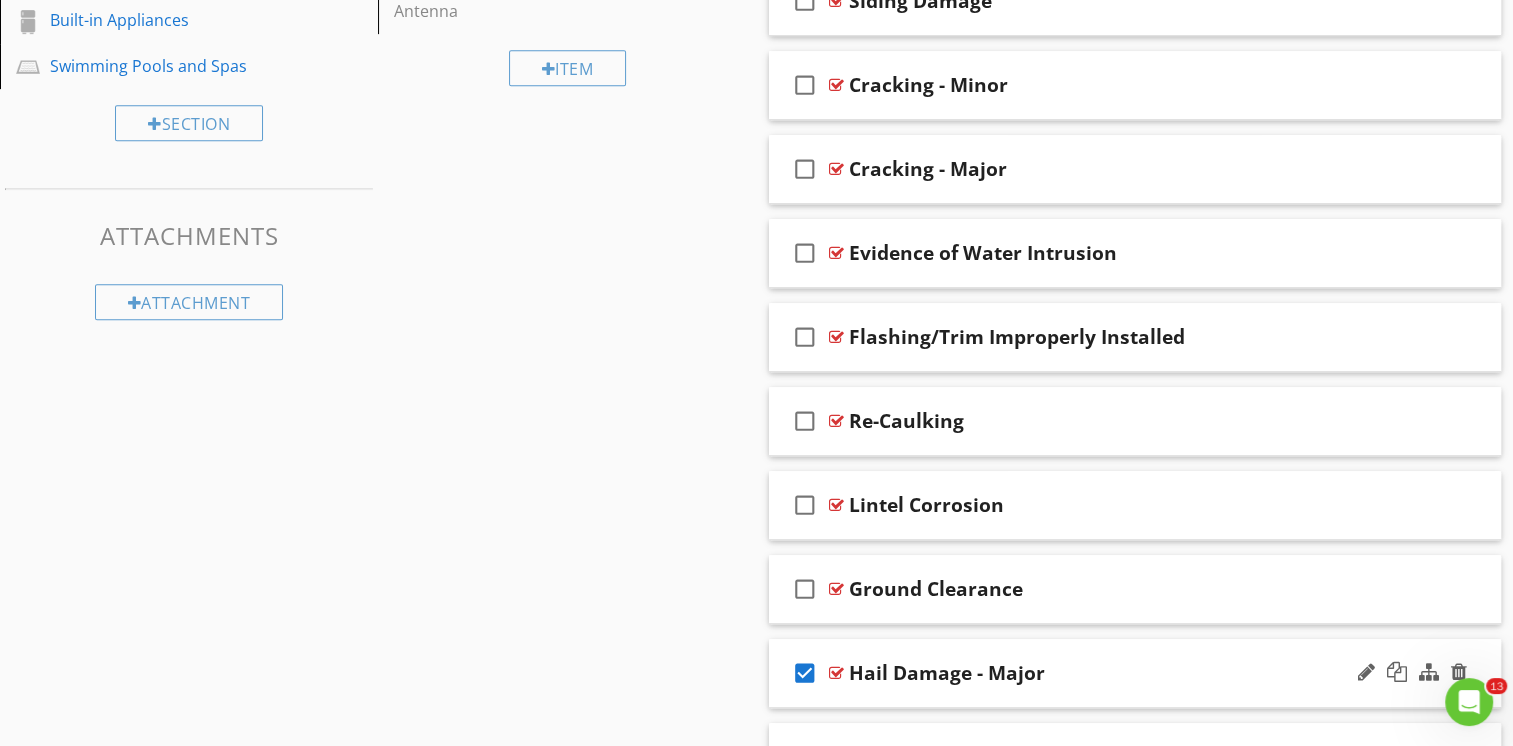 click on "check_box" at bounding box center [805, 673] 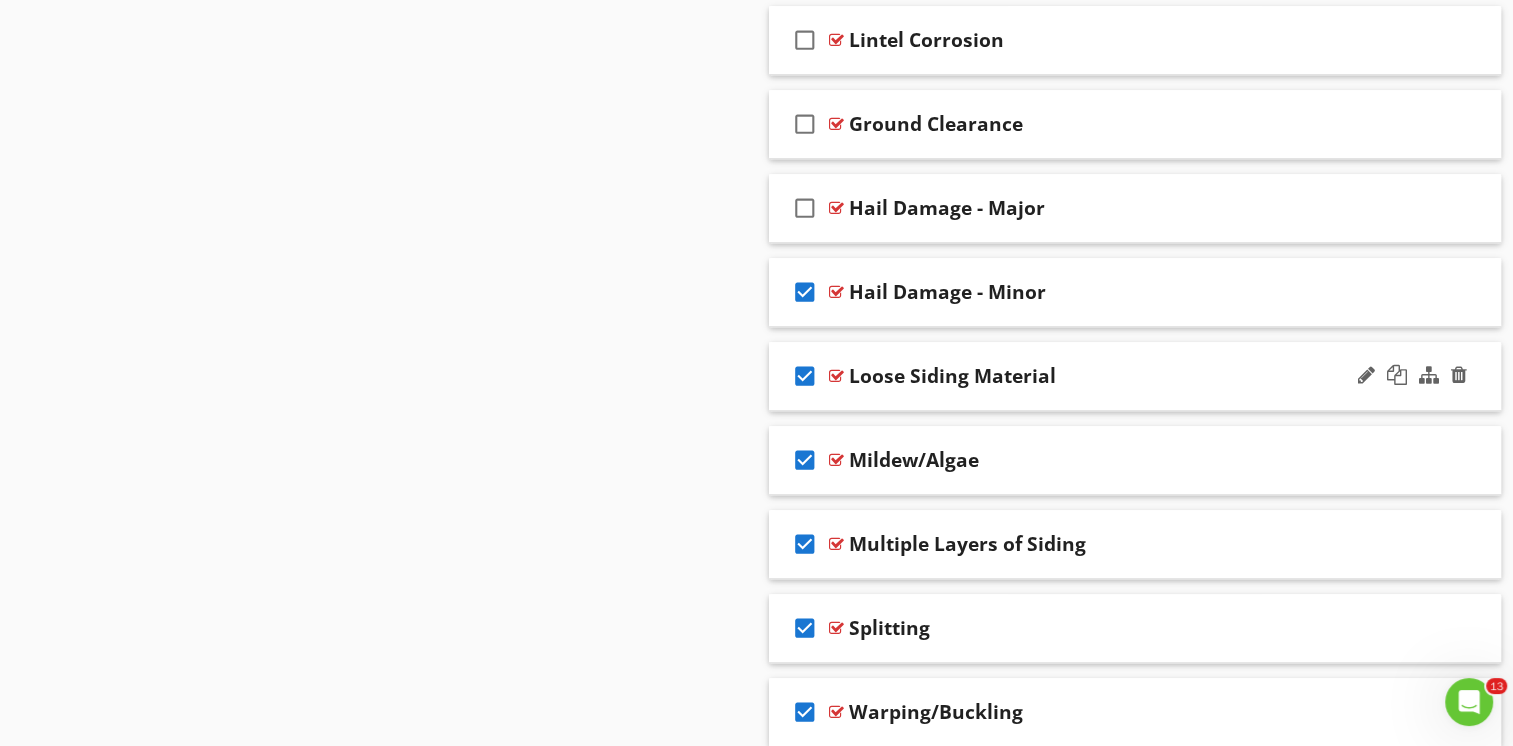 scroll, scrollTop: 1400, scrollLeft: 0, axis: vertical 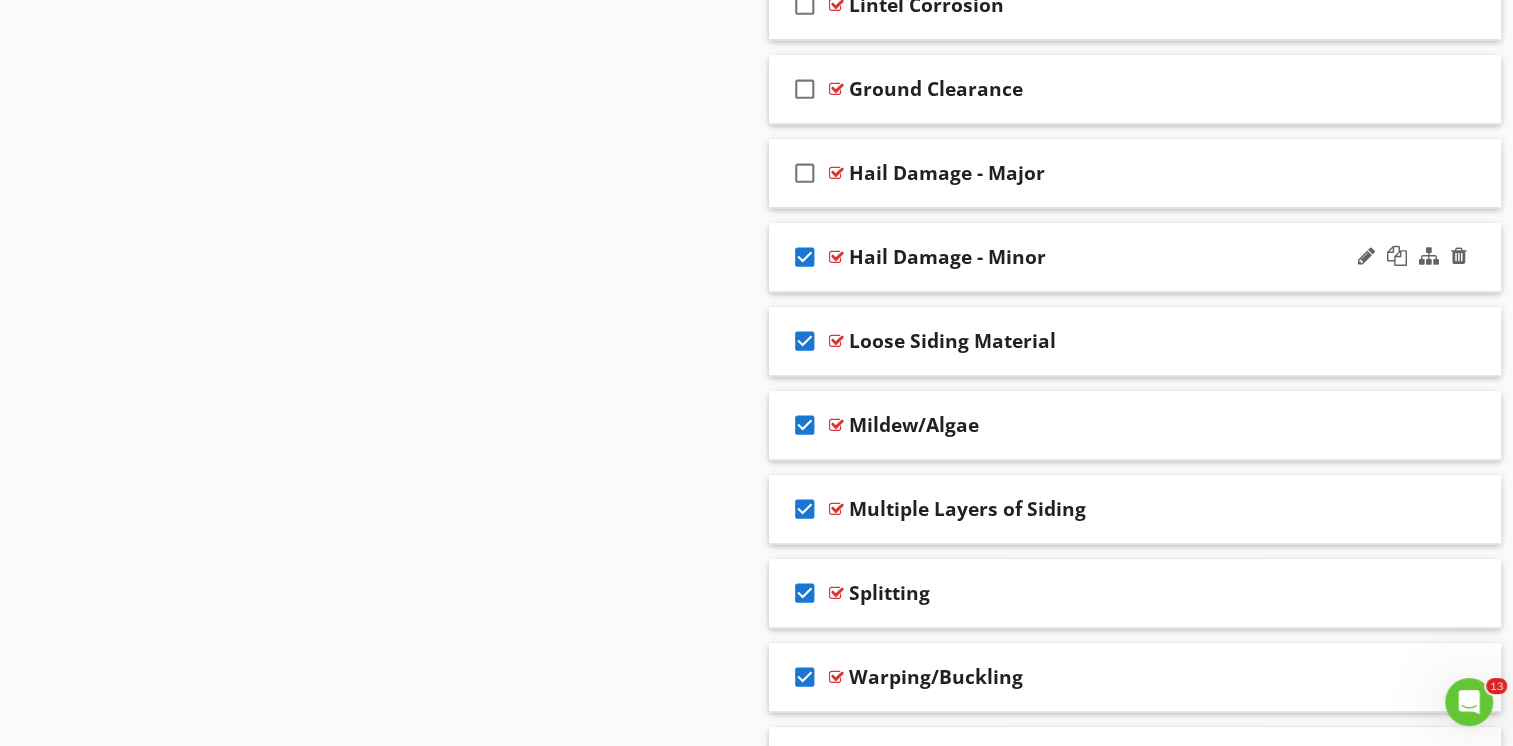 click on "check_box" at bounding box center [805, 257] 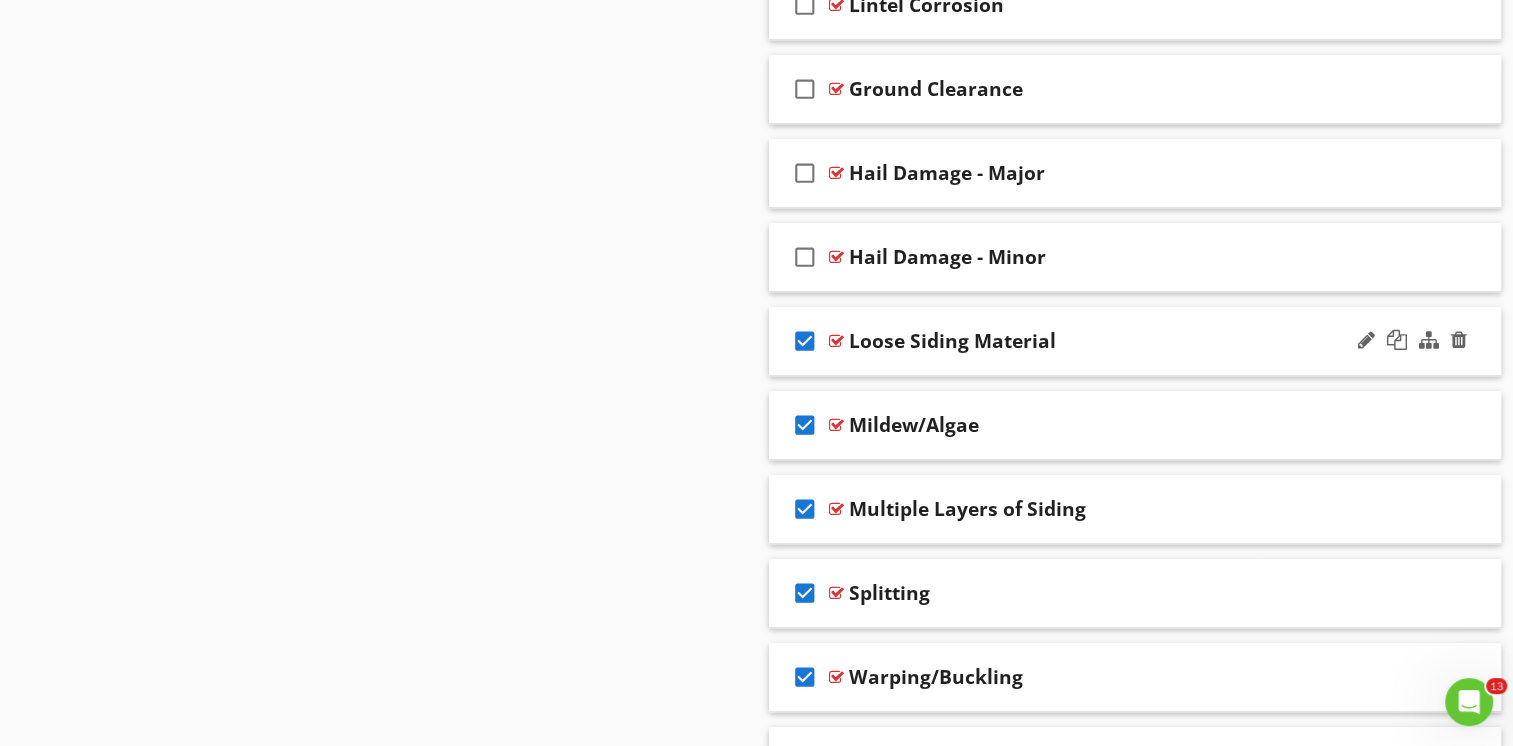click on "check_box" at bounding box center (805, 341) 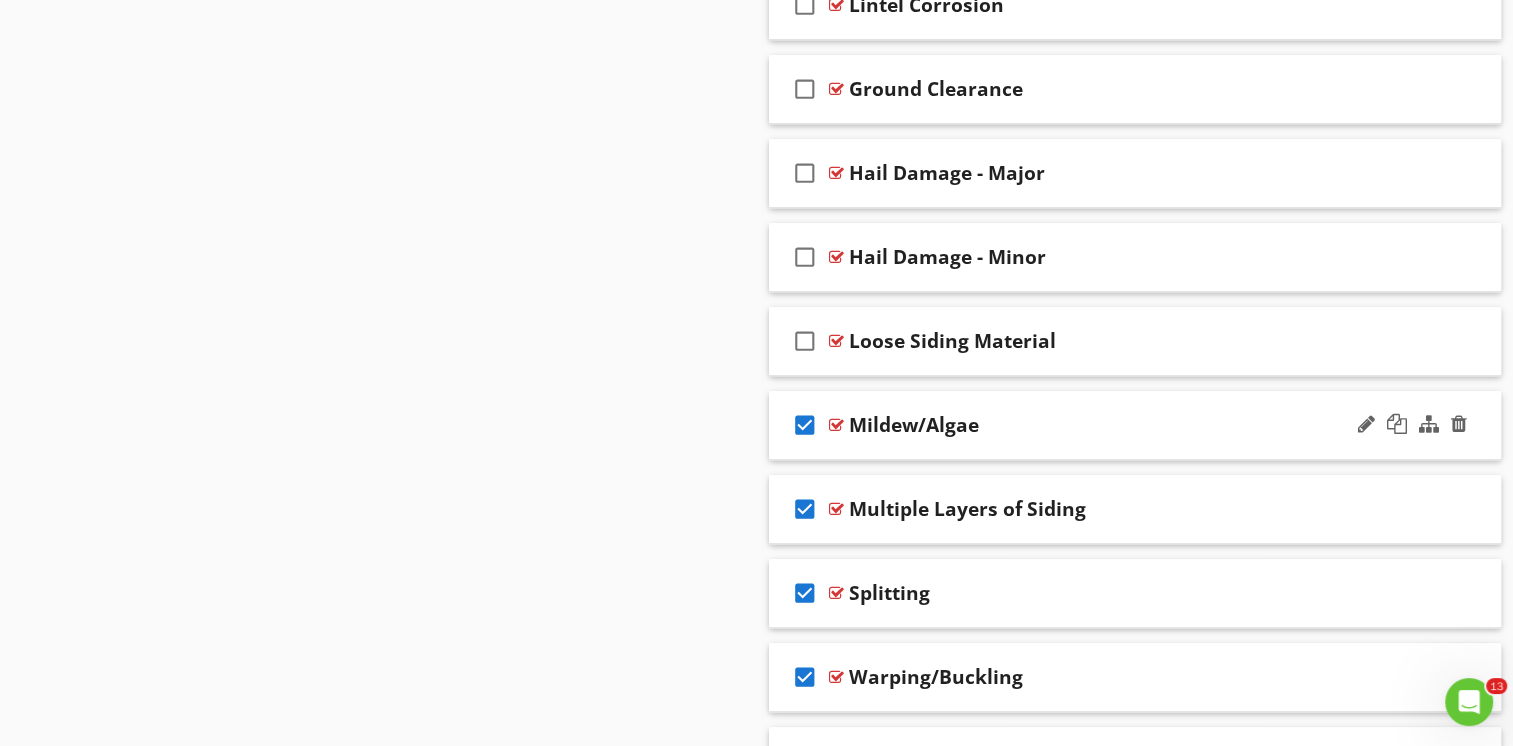 click on "check_box" at bounding box center (805, 425) 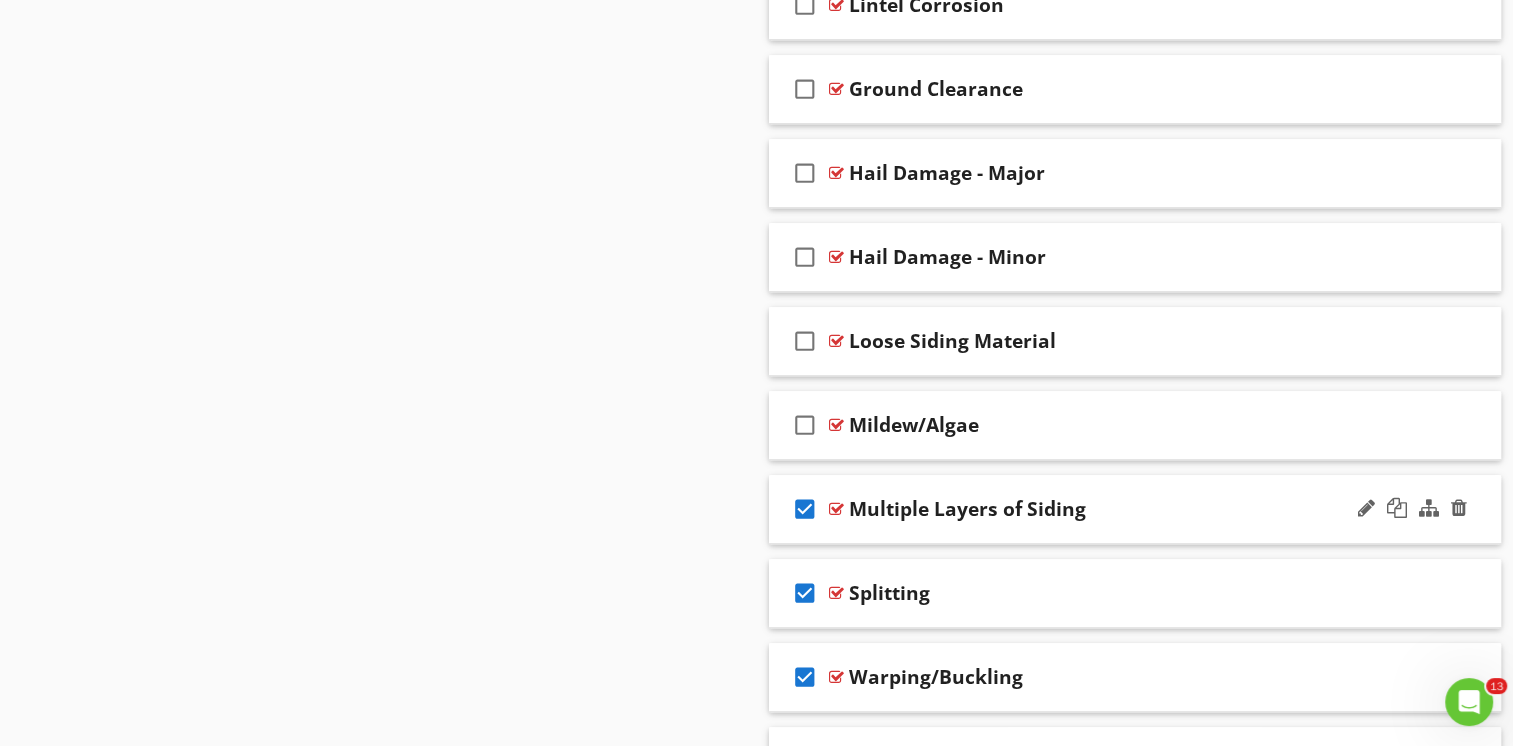 click on "check_box" at bounding box center [805, 509] 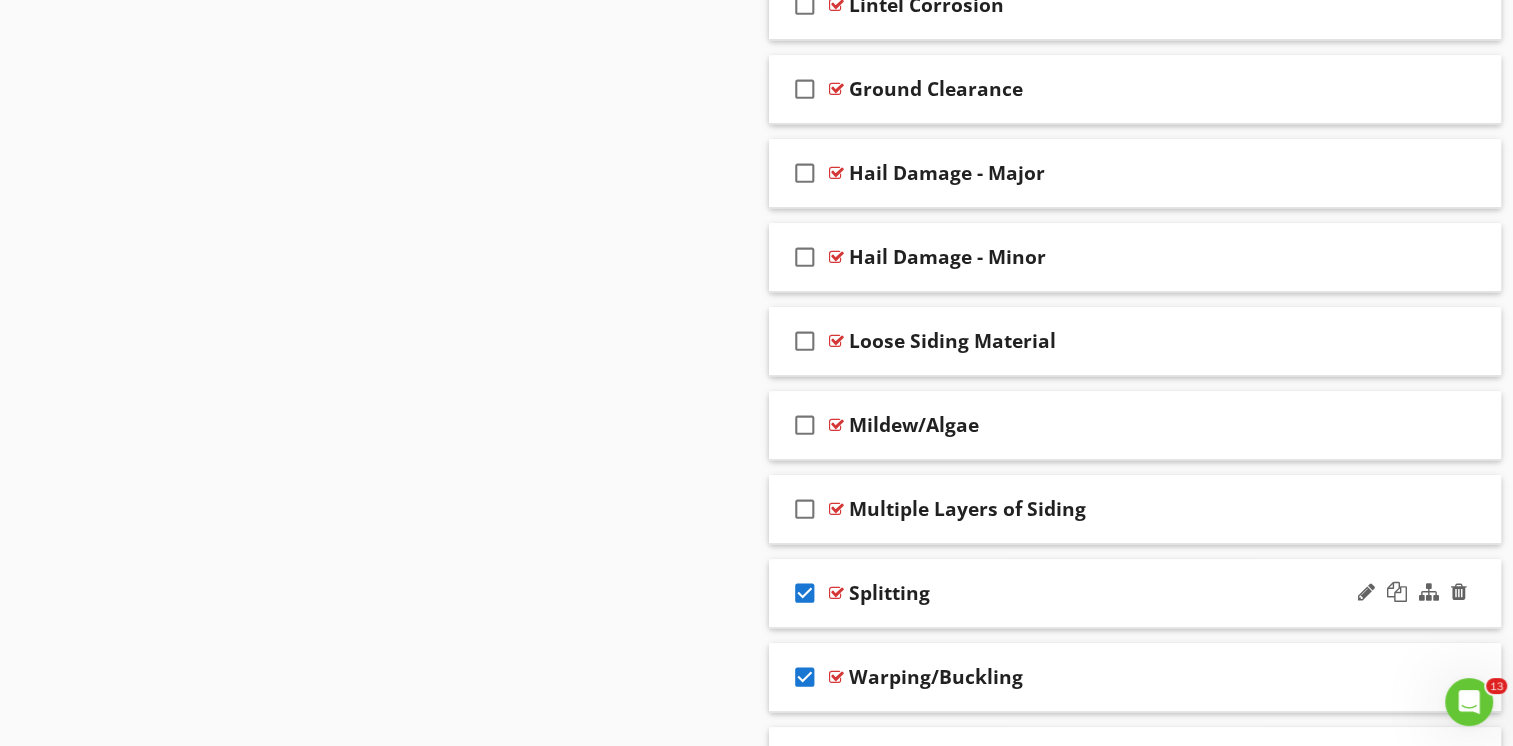 click on "check_box" at bounding box center (805, 593) 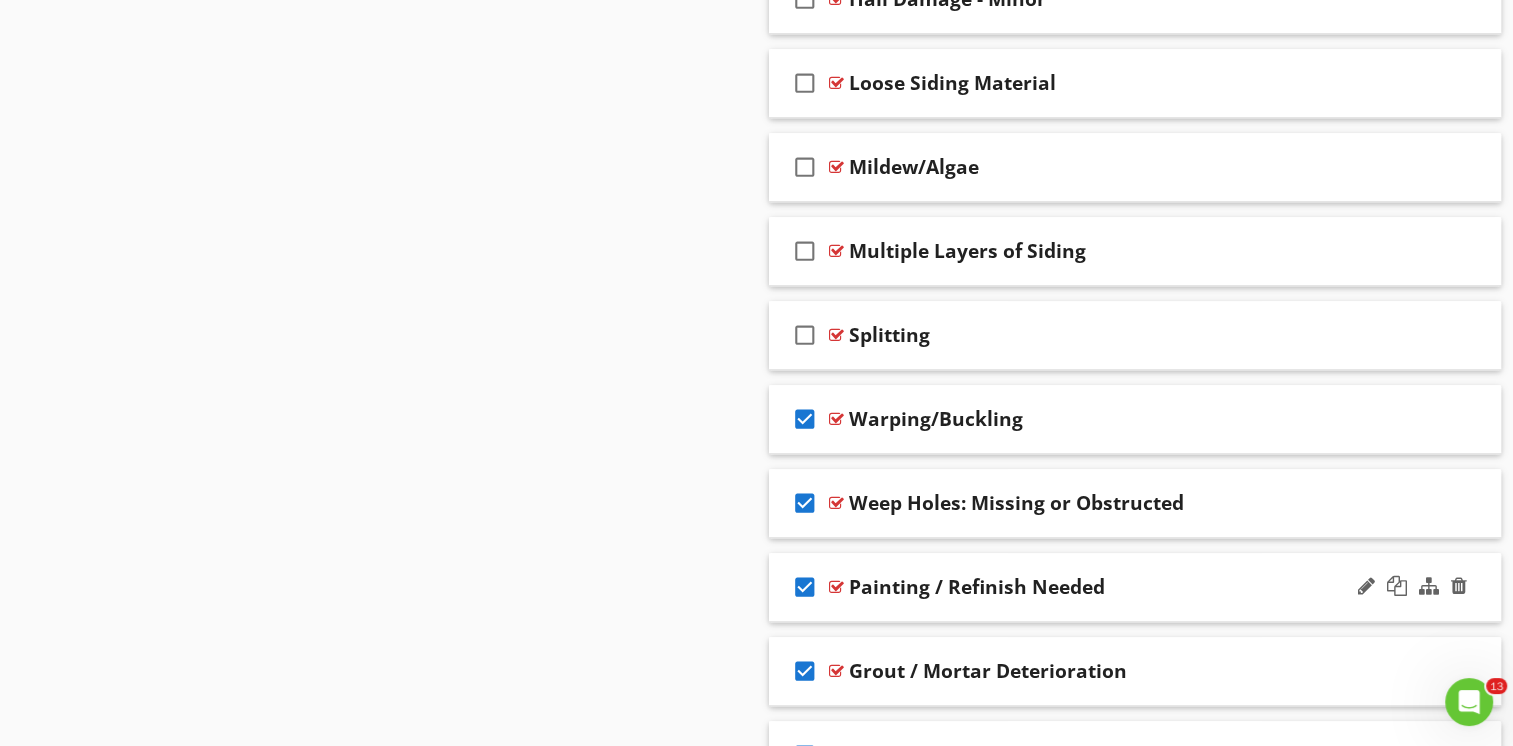 scroll, scrollTop: 1700, scrollLeft: 0, axis: vertical 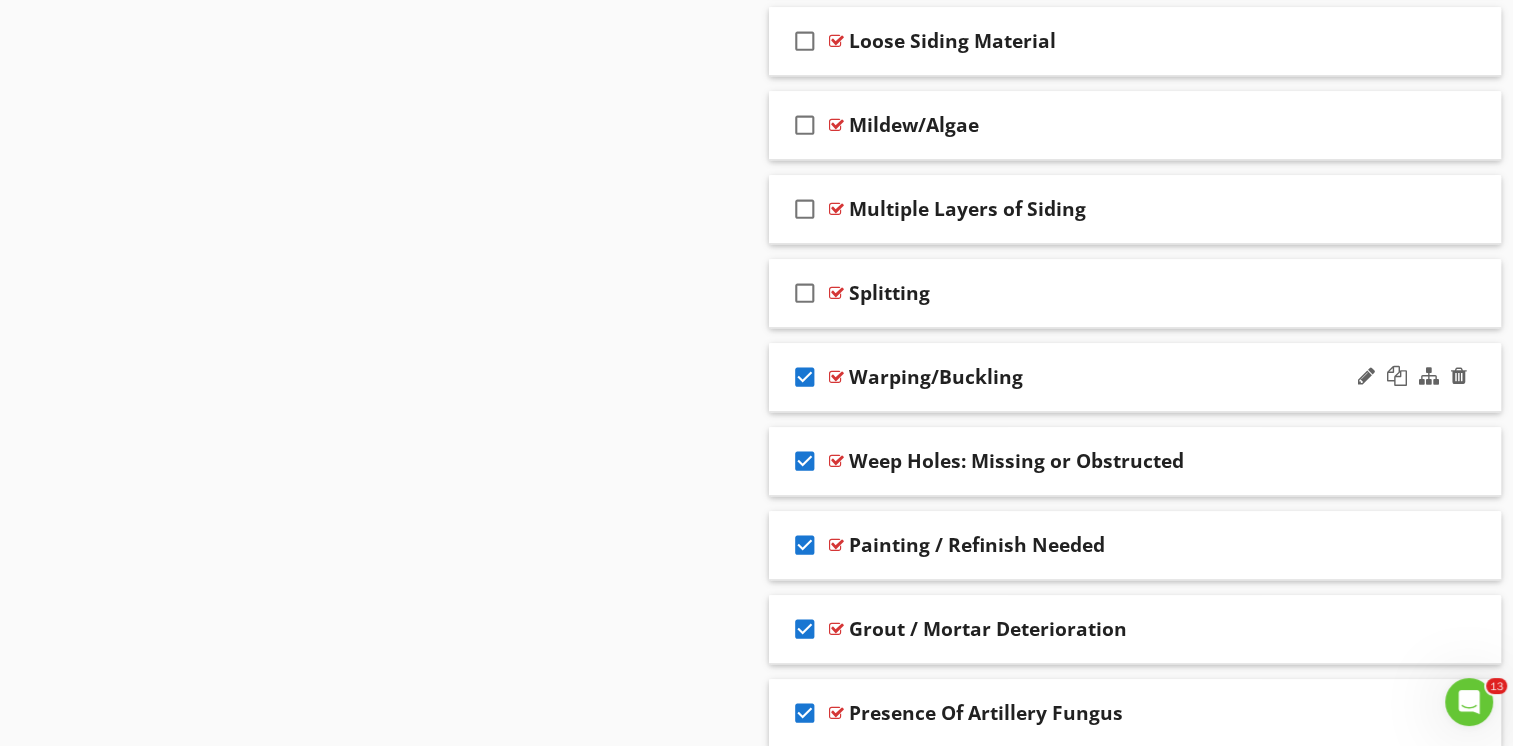 click on "check_box" at bounding box center (805, 377) 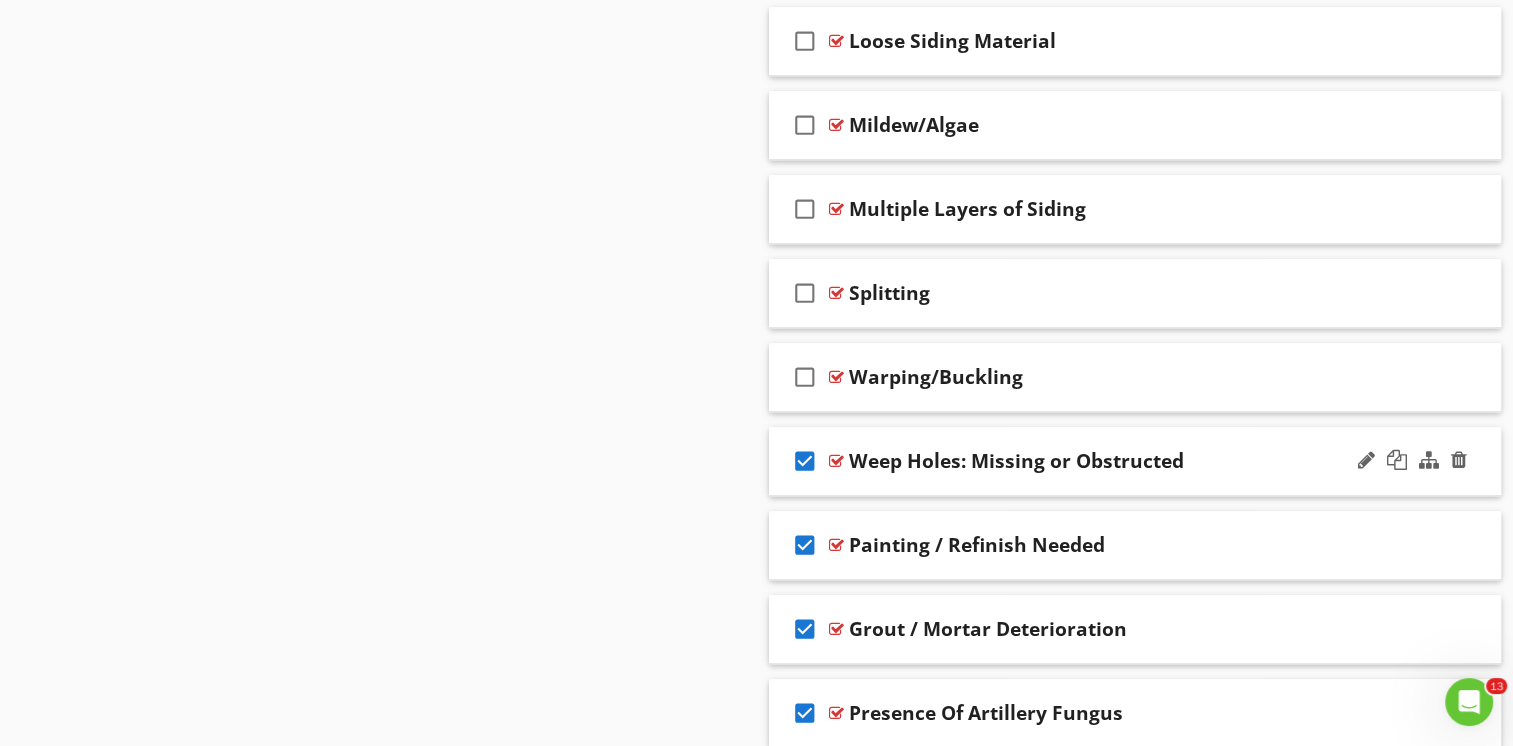 click on "check_box" at bounding box center (805, 461) 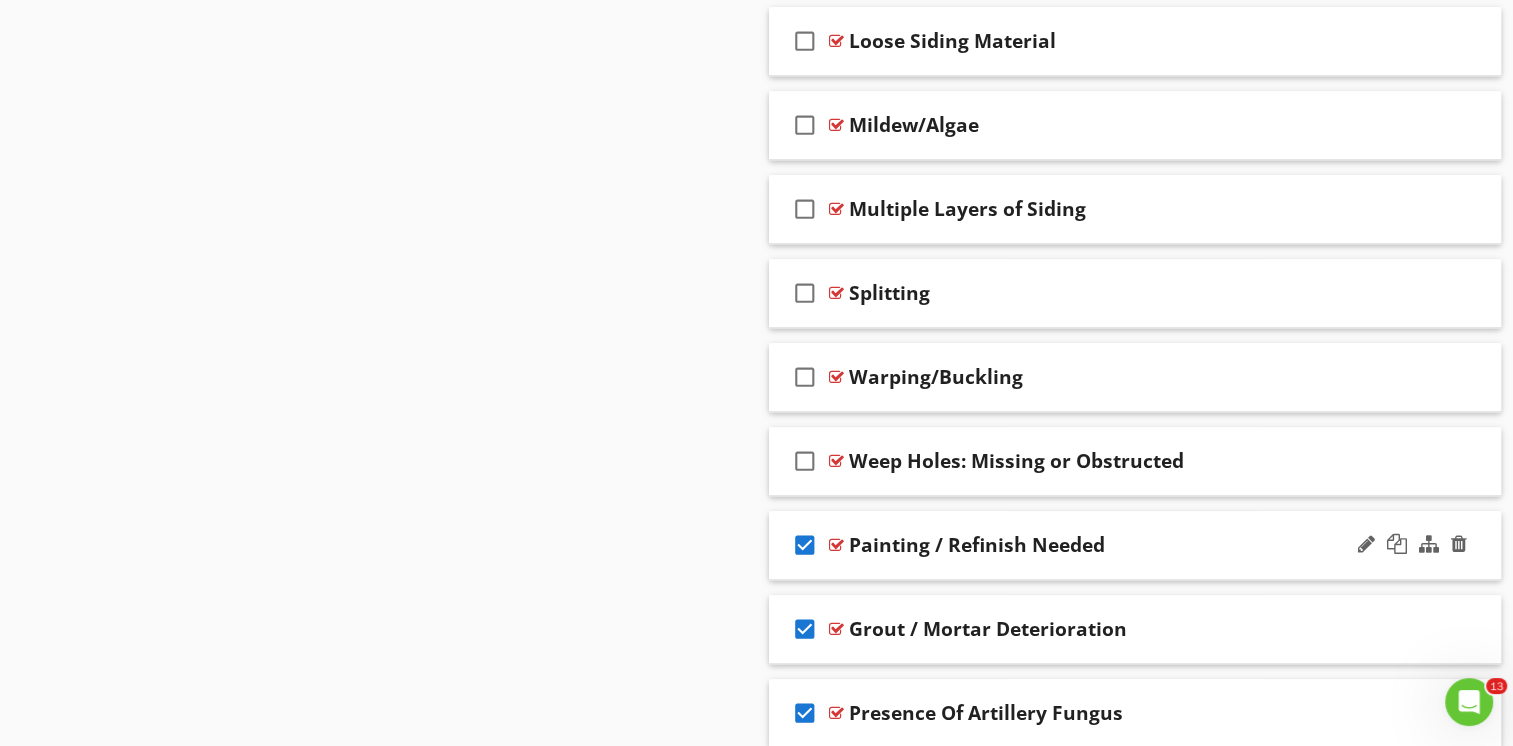 click on "check_box" at bounding box center [805, 545] 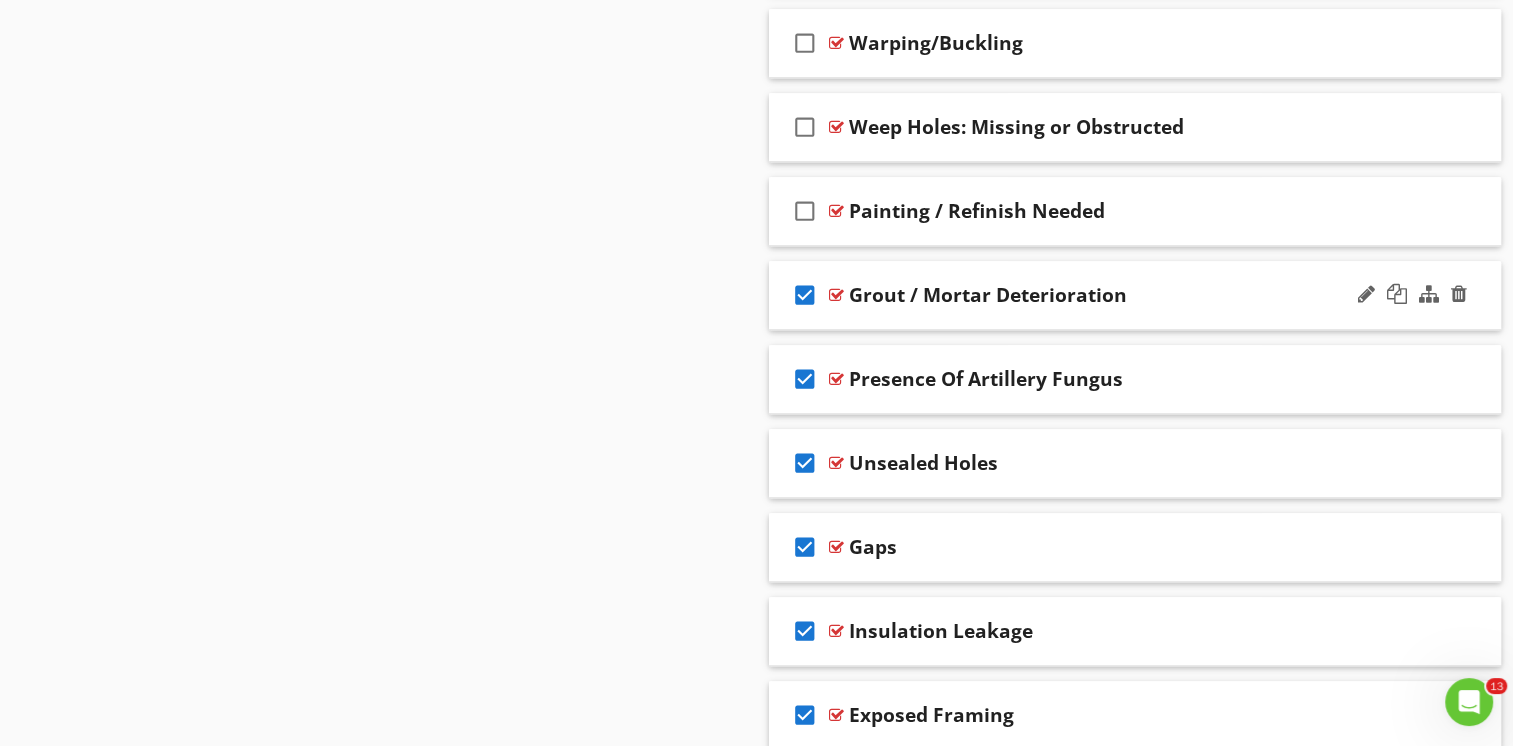 scroll, scrollTop: 2000, scrollLeft: 0, axis: vertical 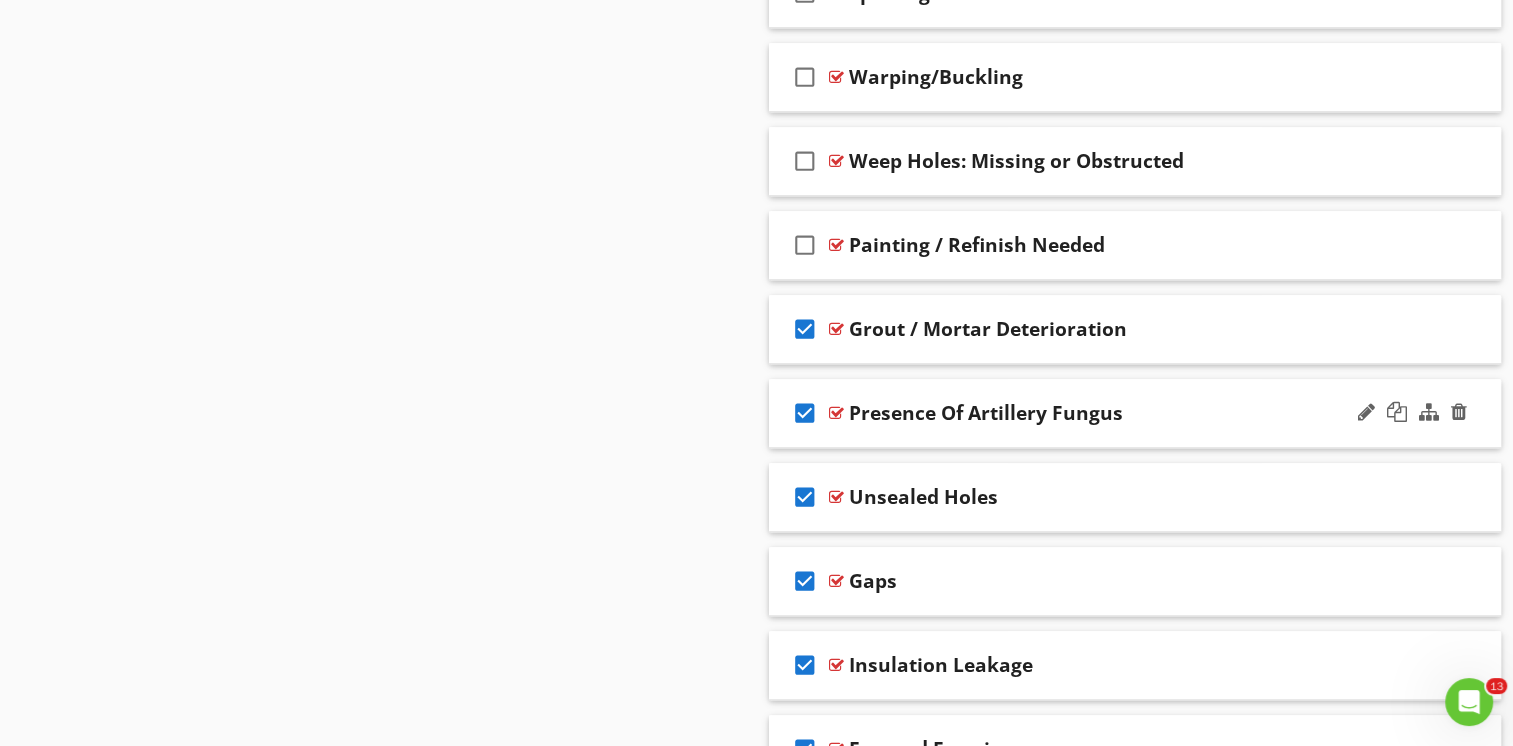 click on "check_box" at bounding box center [805, 413] 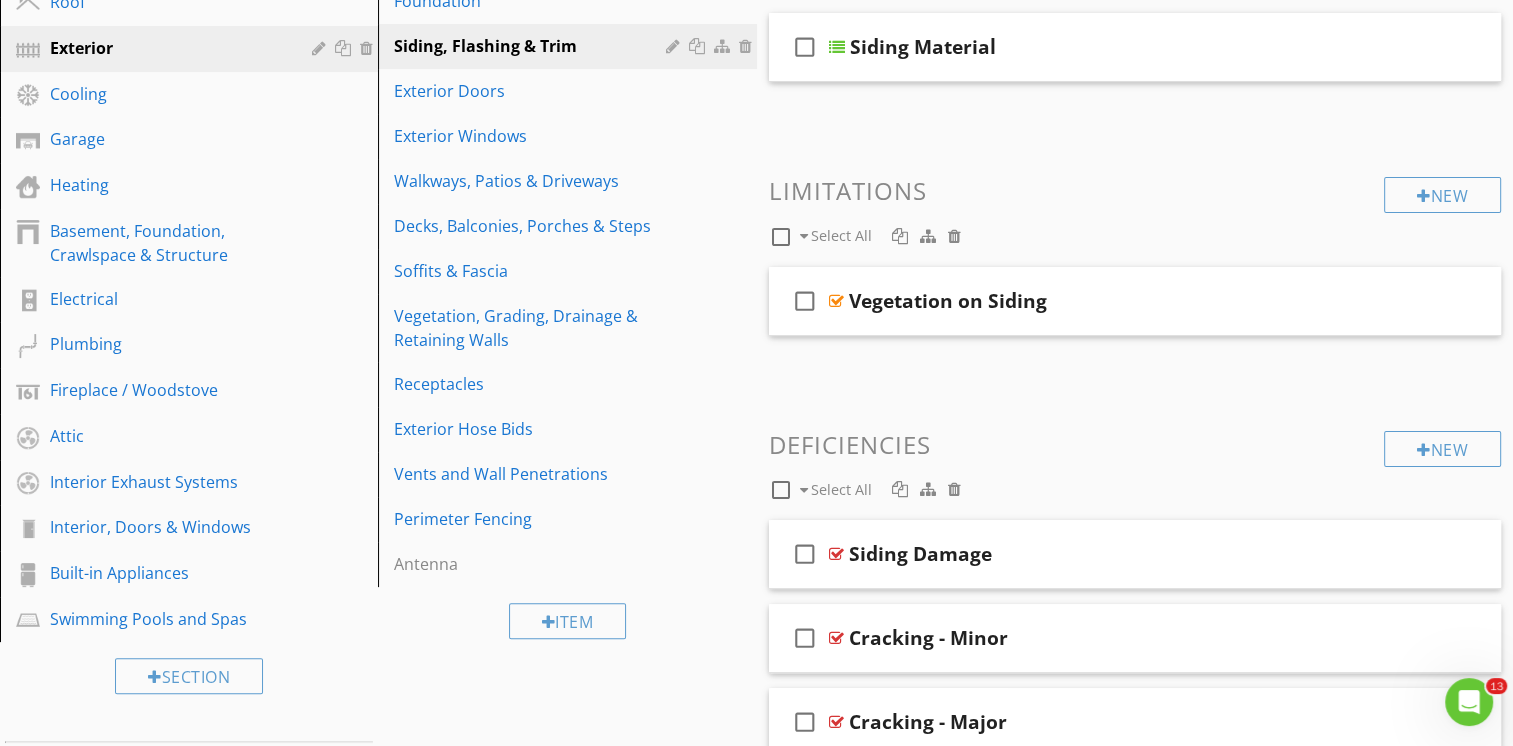 scroll, scrollTop: 400, scrollLeft: 0, axis: vertical 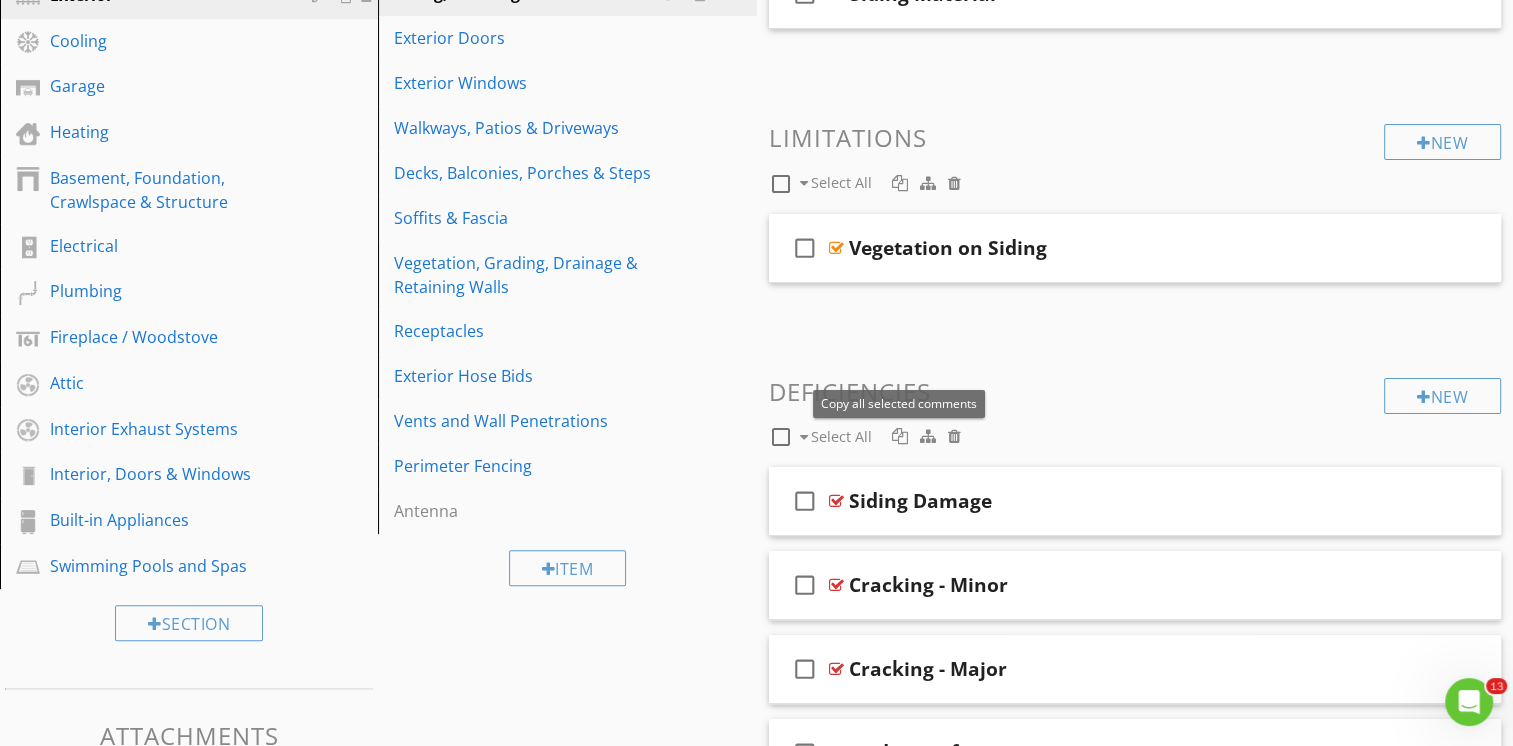click at bounding box center (900, 436) 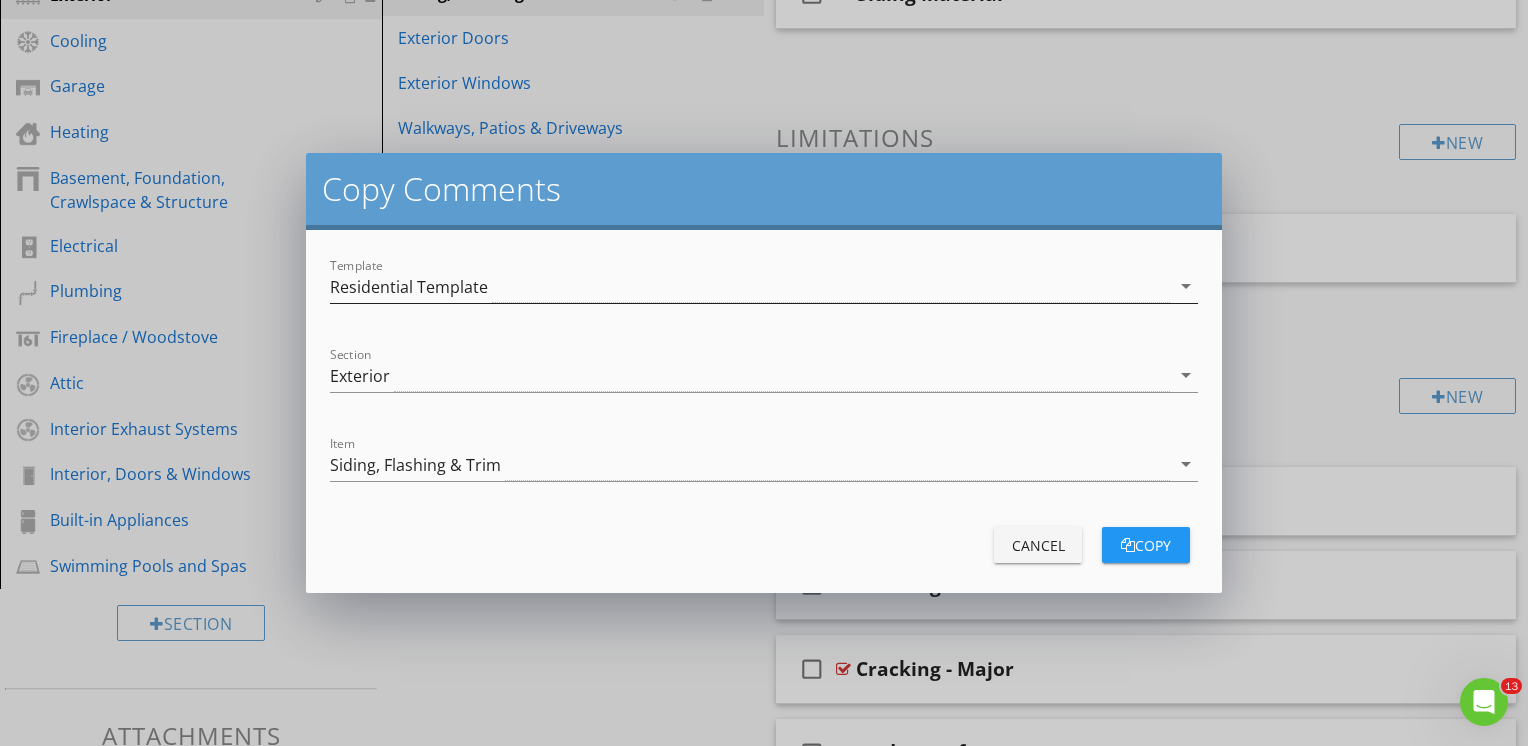 click on "arrow_drop_down" at bounding box center (1186, 286) 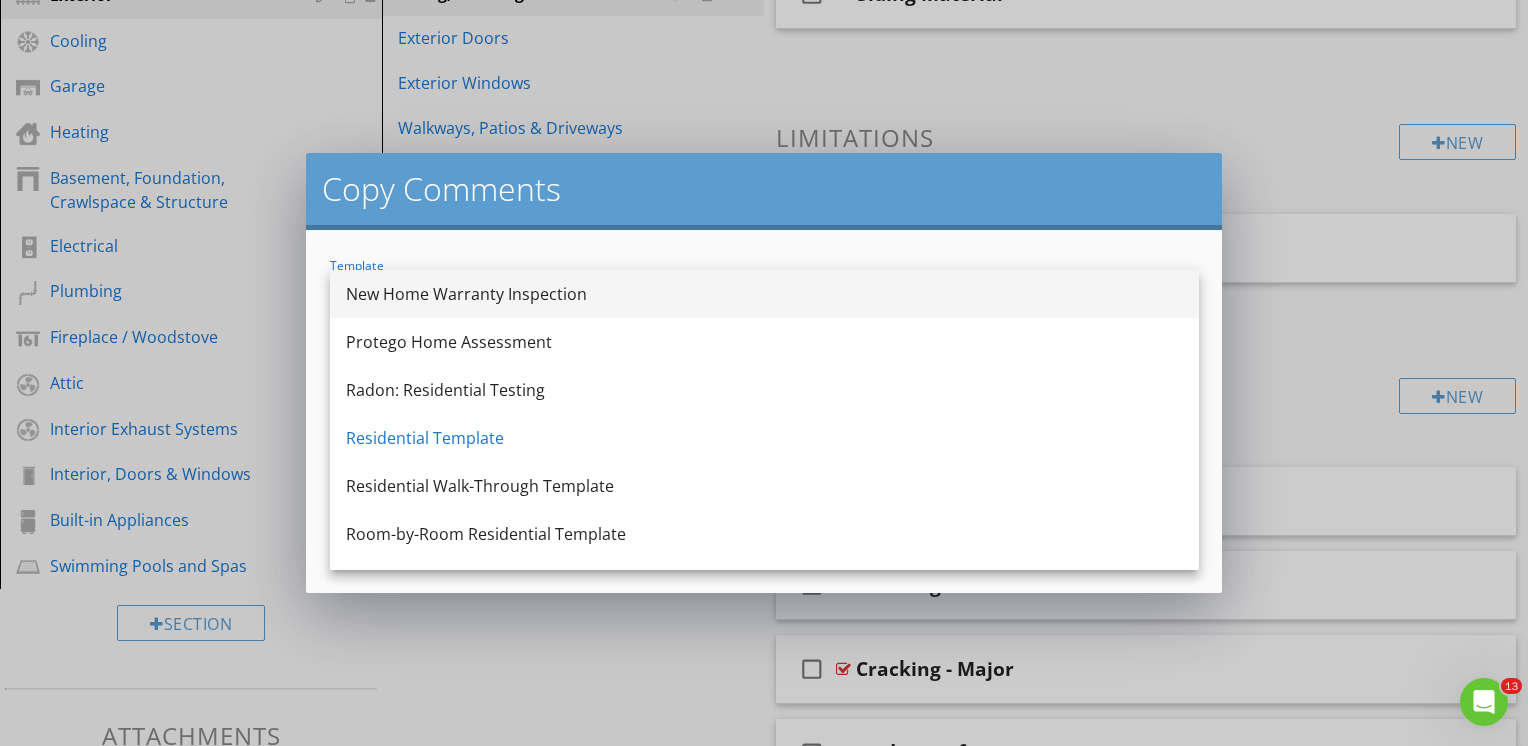 click on "New Home Warranty Inspection" at bounding box center [764, 294] 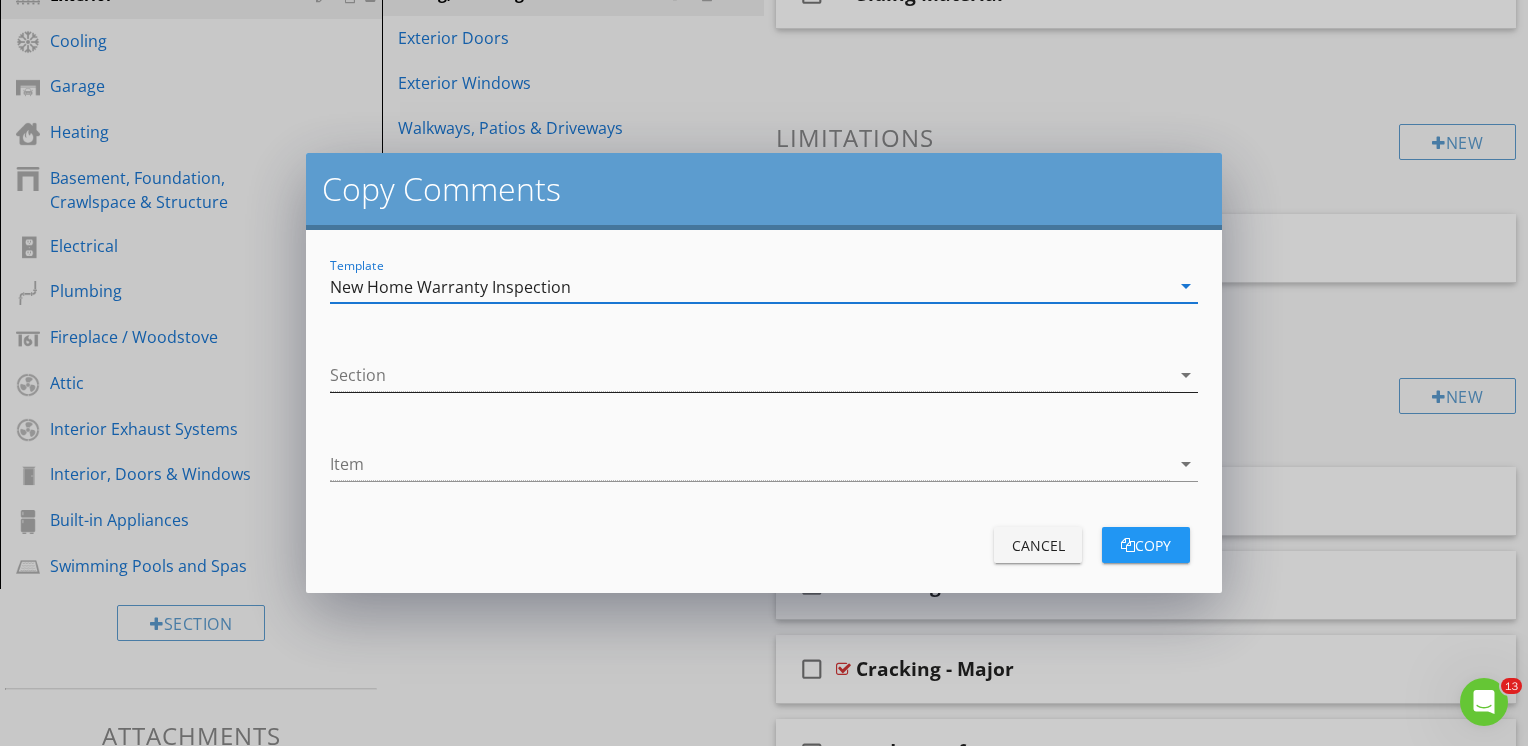 click at bounding box center (750, 375) 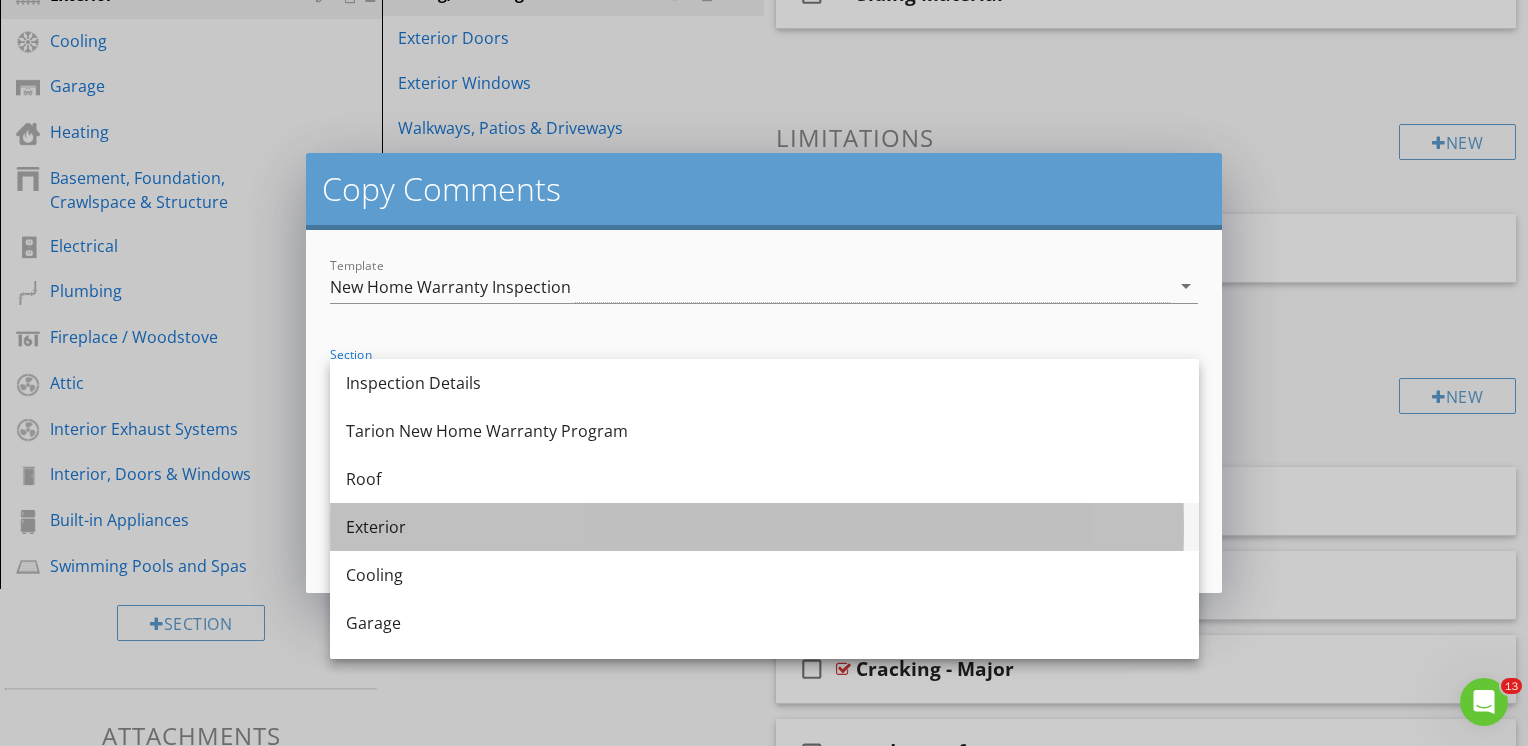 click on "Exterior" at bounding box center (764, 527) 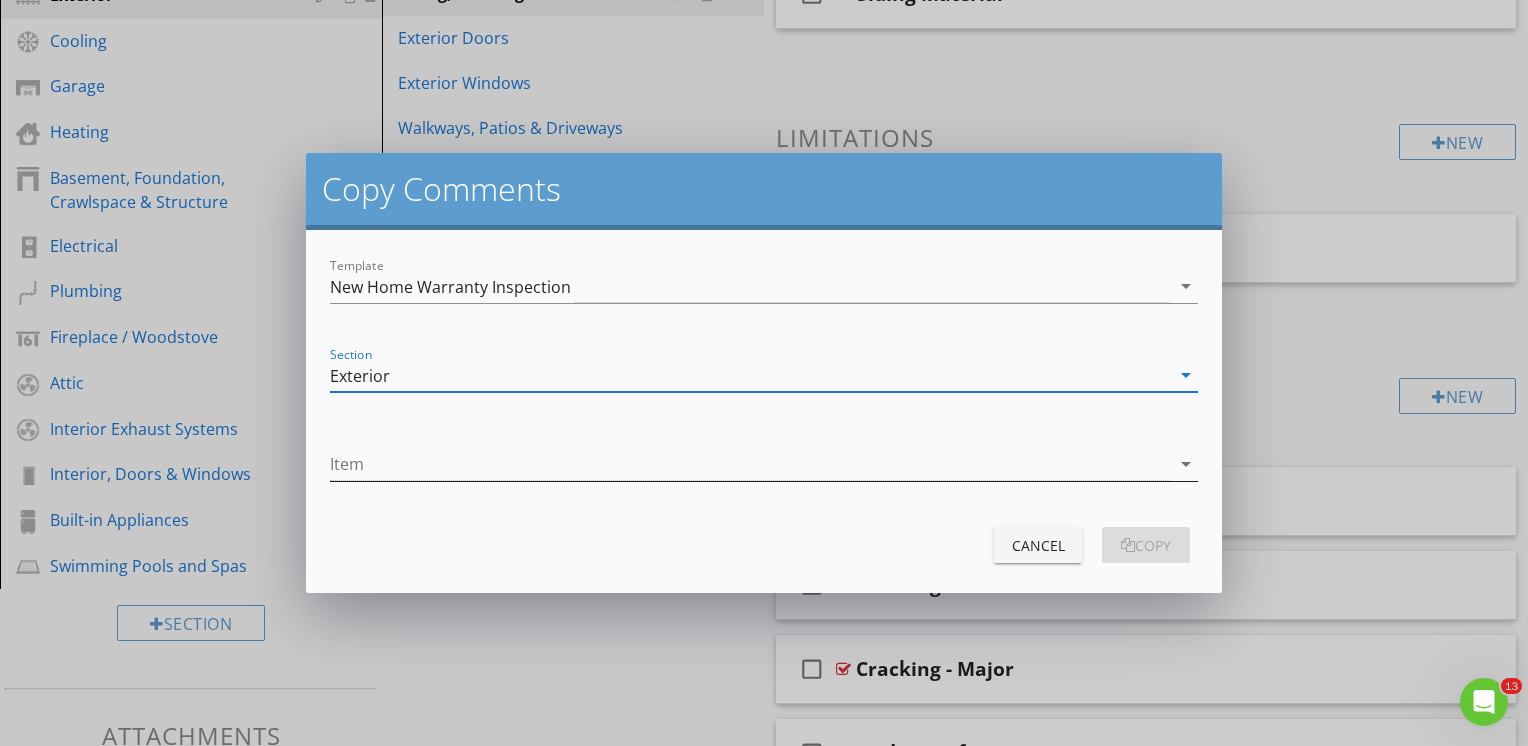 click at bounding box center (750, 464) 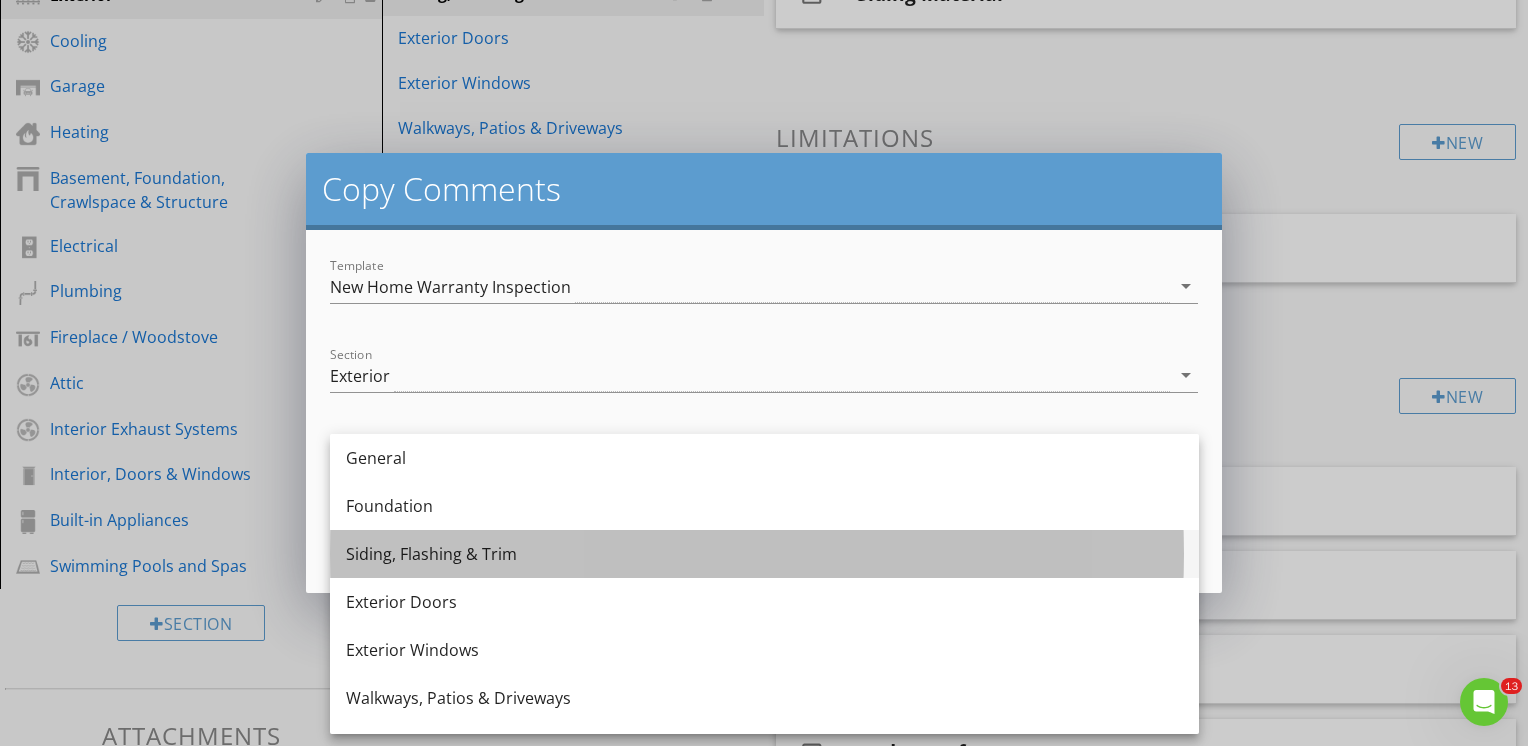 click on "Siding, Flashing & Trim" at bounding box center [764, 554] 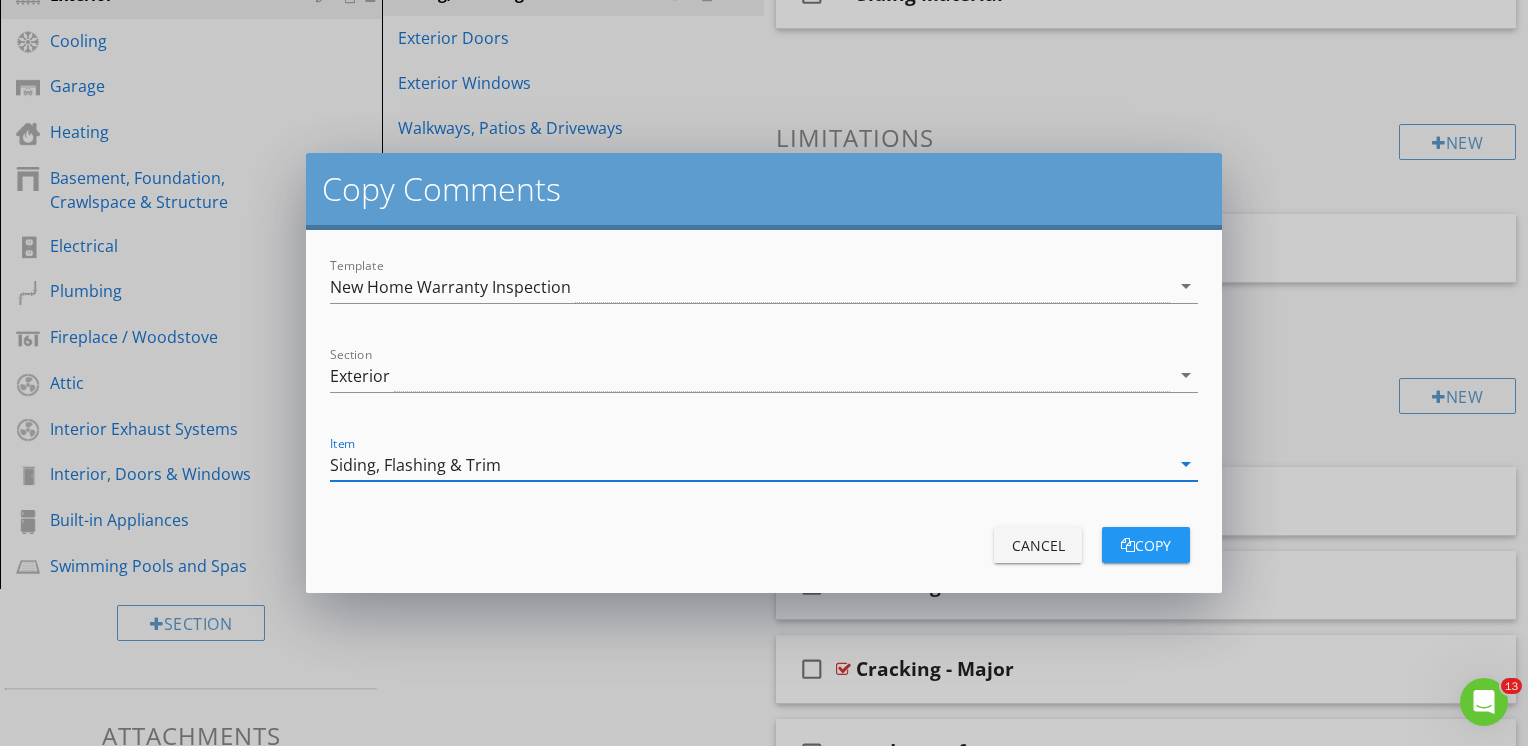 click on "copy" at bounding box center (1146, 545) 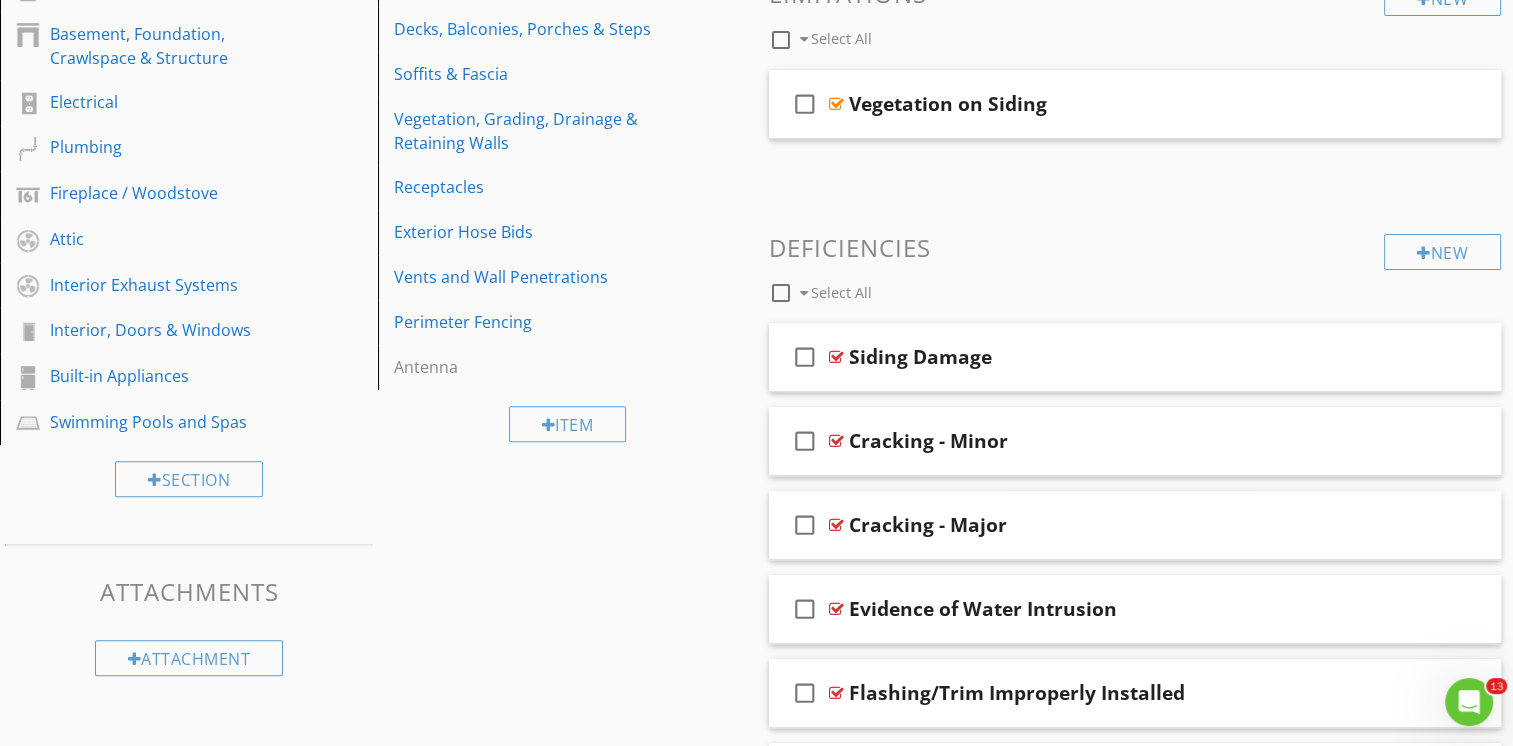 scroll, scrollTop: 600, scrollLeft: 0, axis: vertical 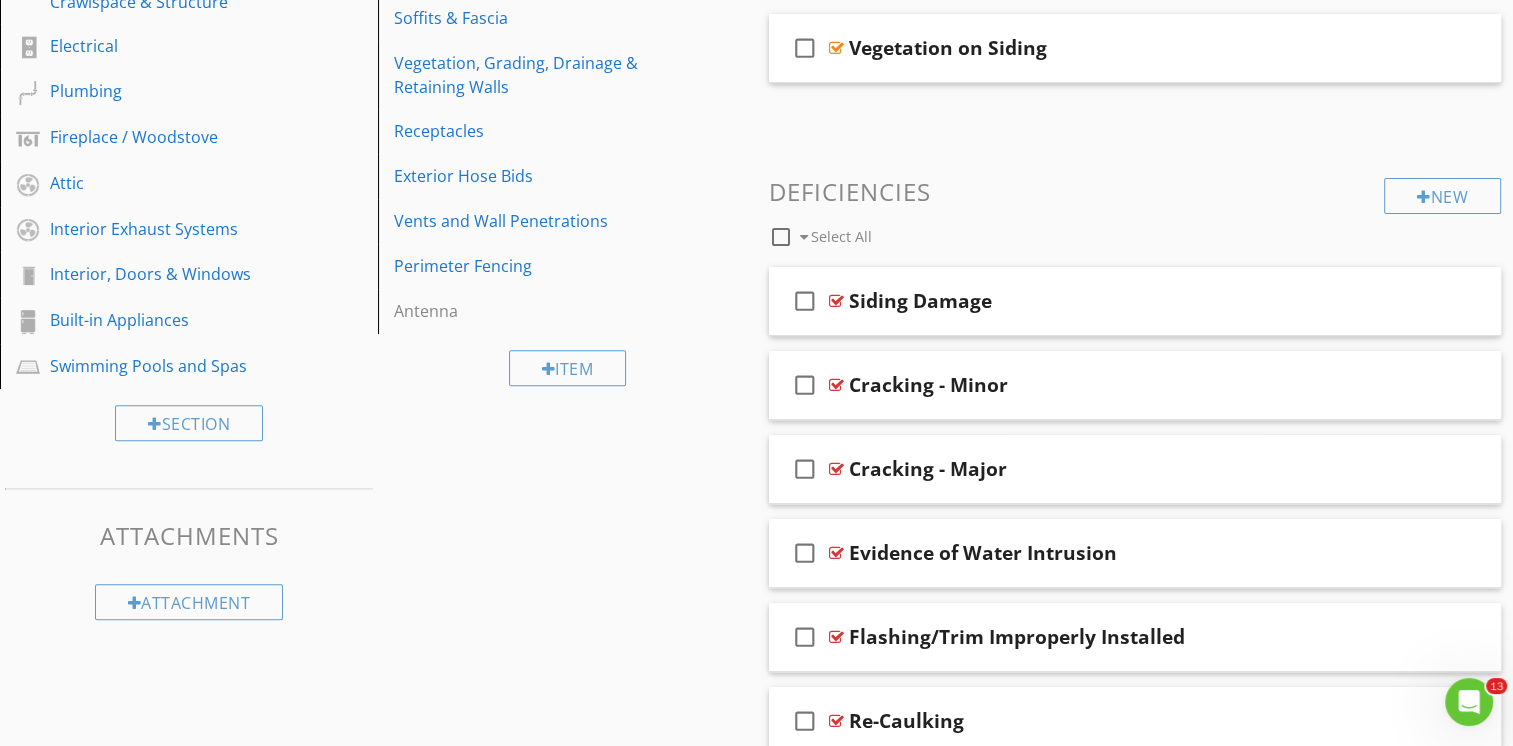 click at bounding box center [781, 237] 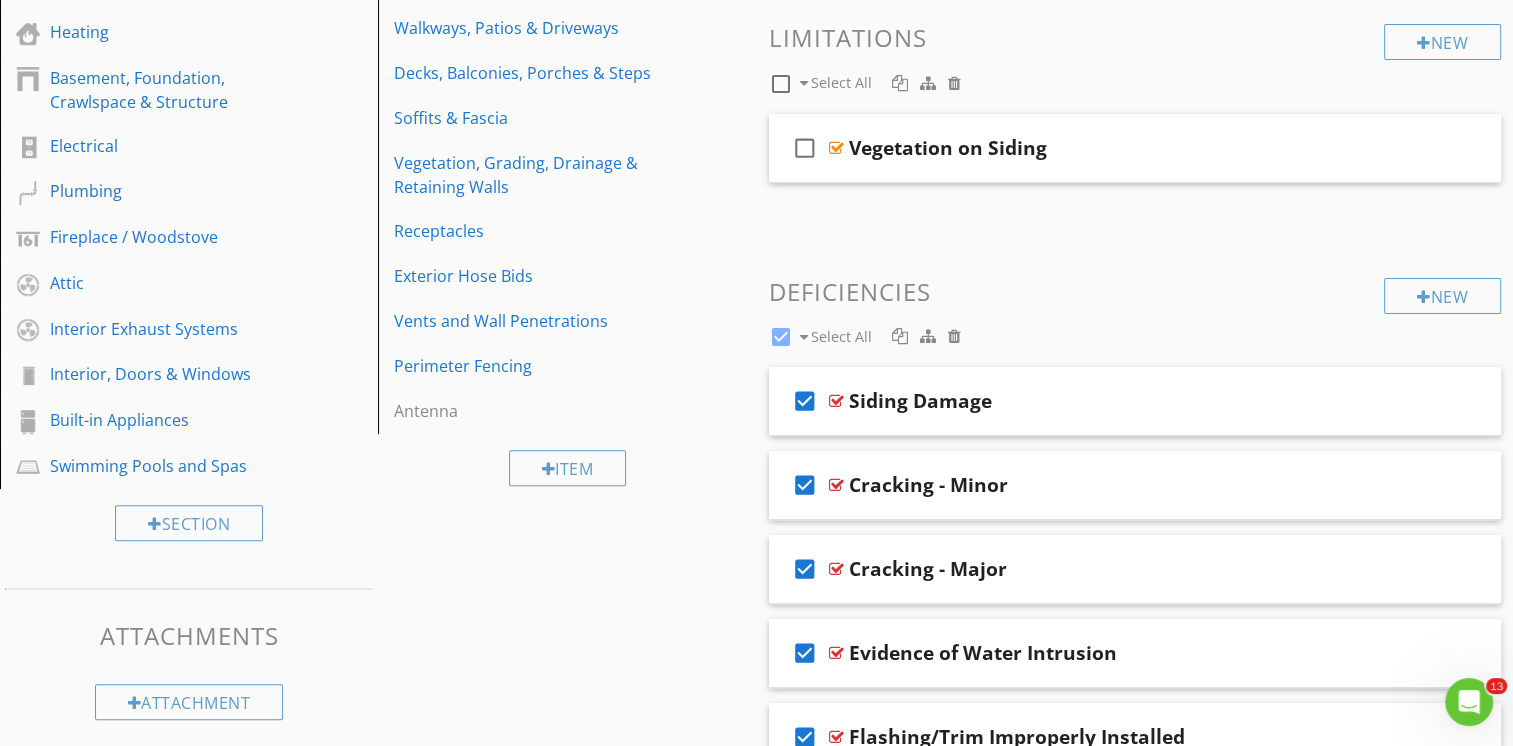 scroll, scrollTop: 500, scrollLeft: 0, axis: vertical 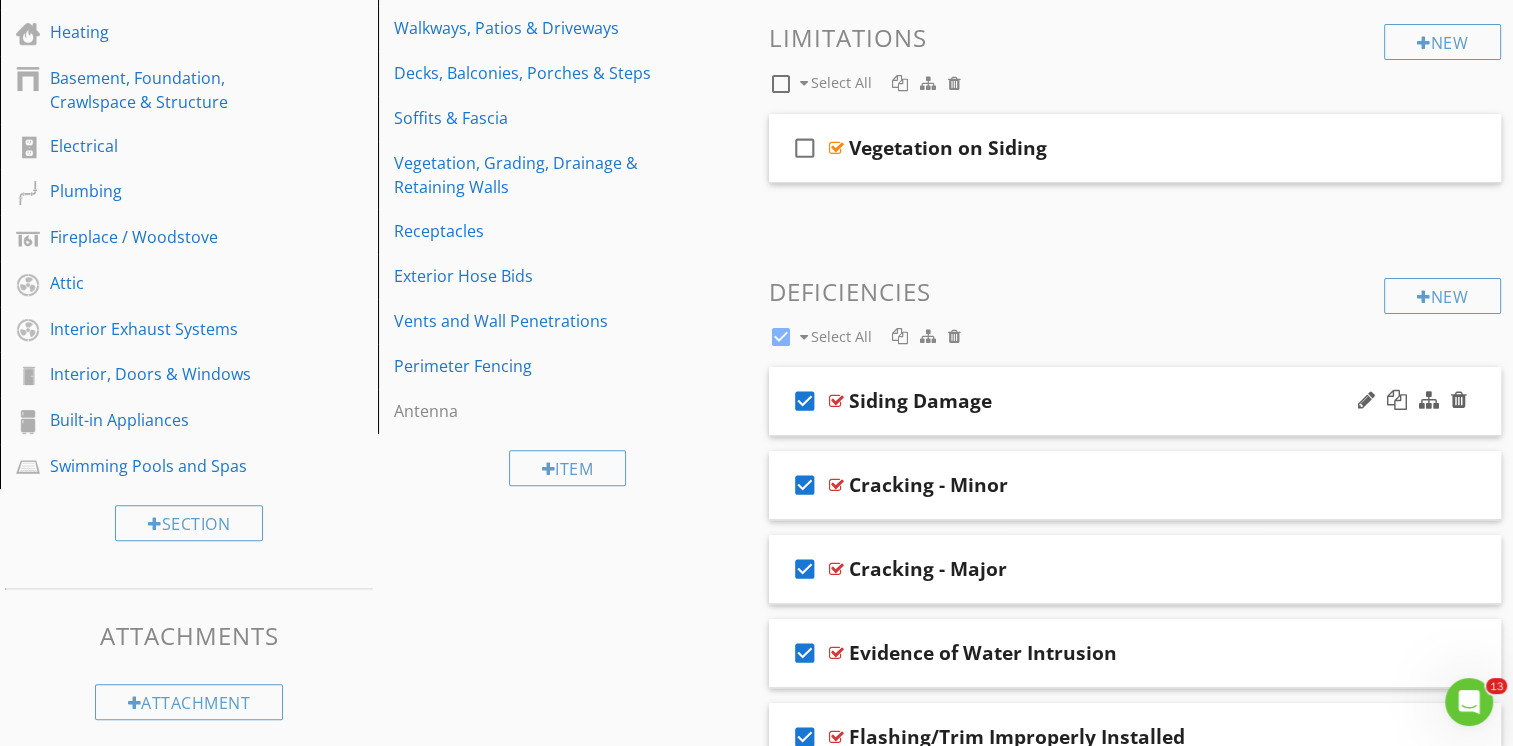 click on "check_box" at bounding box center [805, 401] 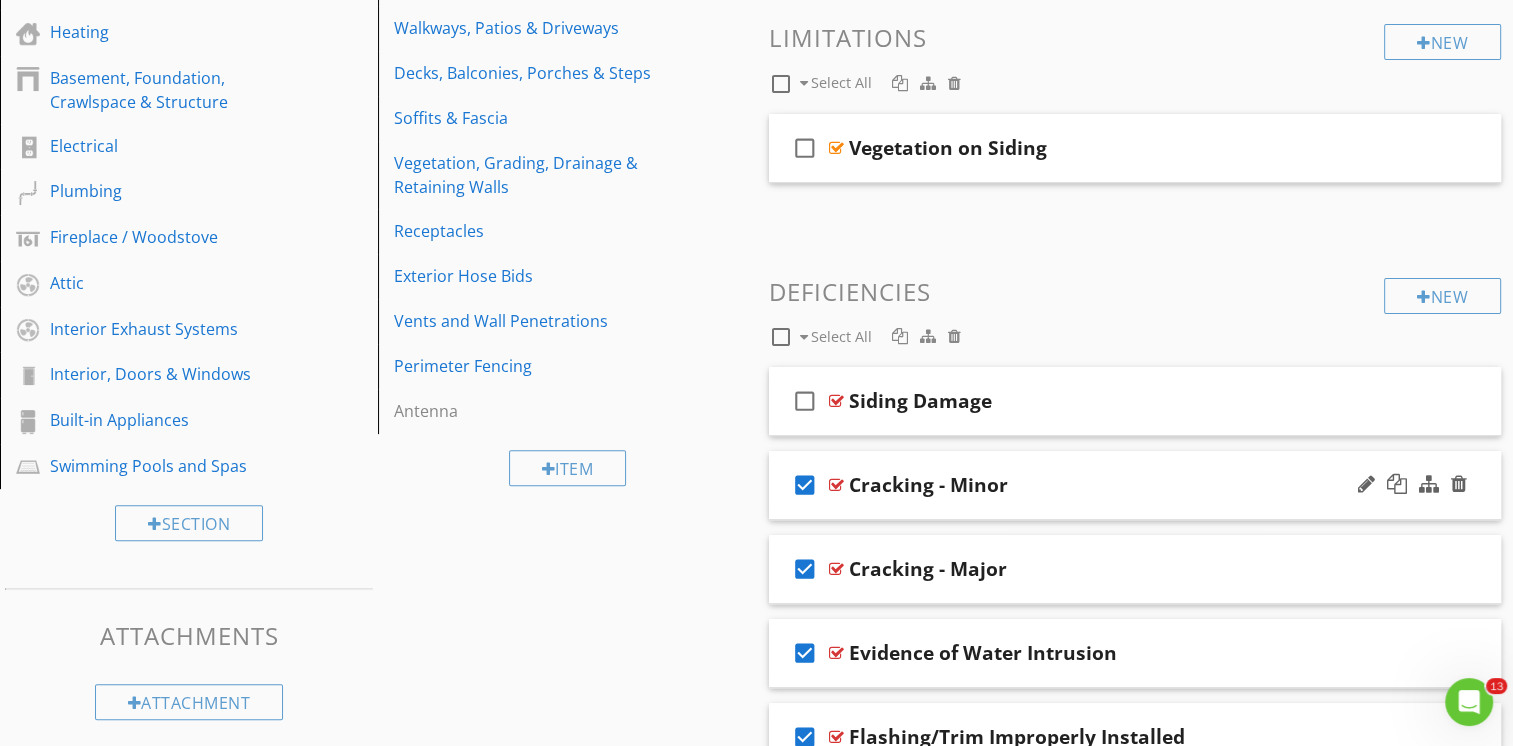 click on "check_box" at bounding box center (805, 485) 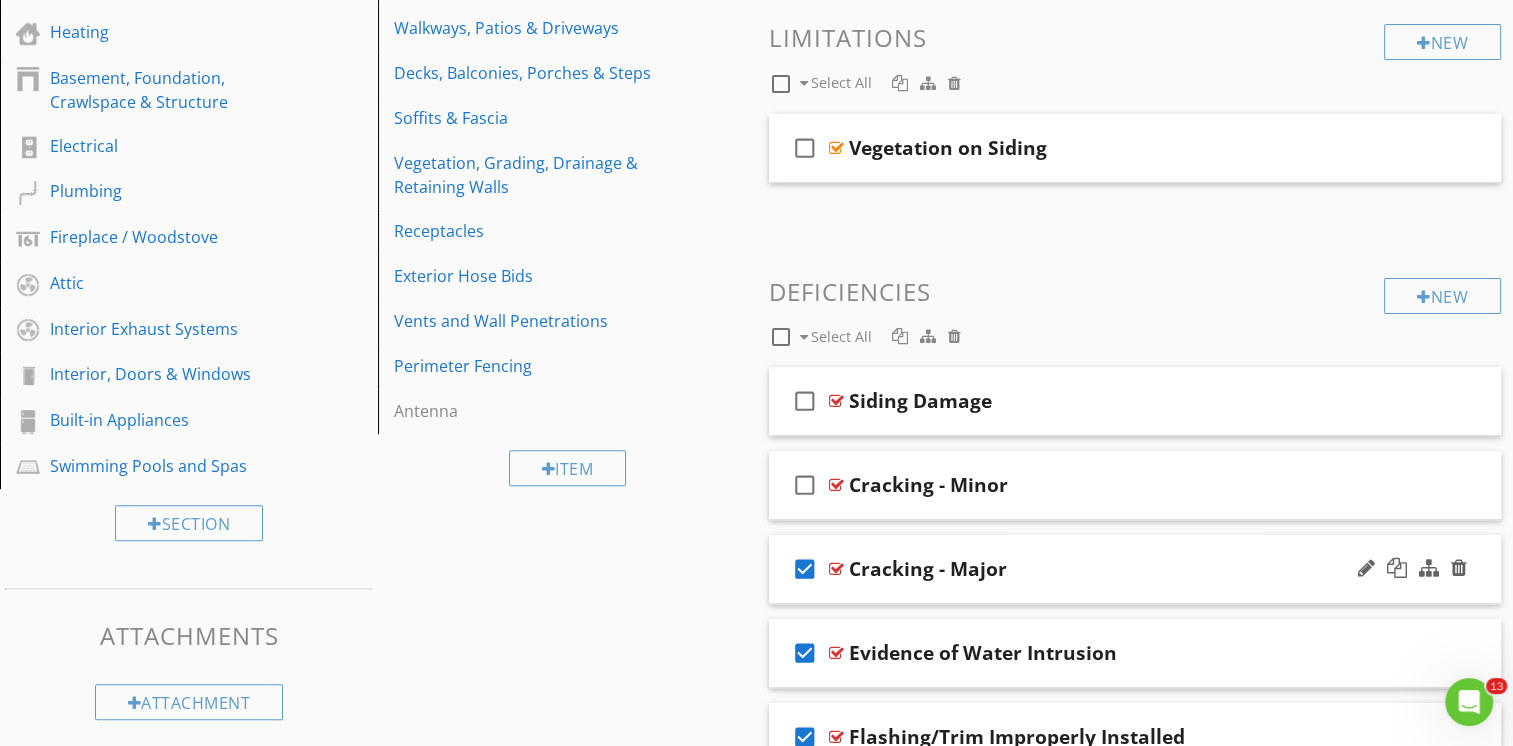 click on "check_box" at bounding box center (805, 569) 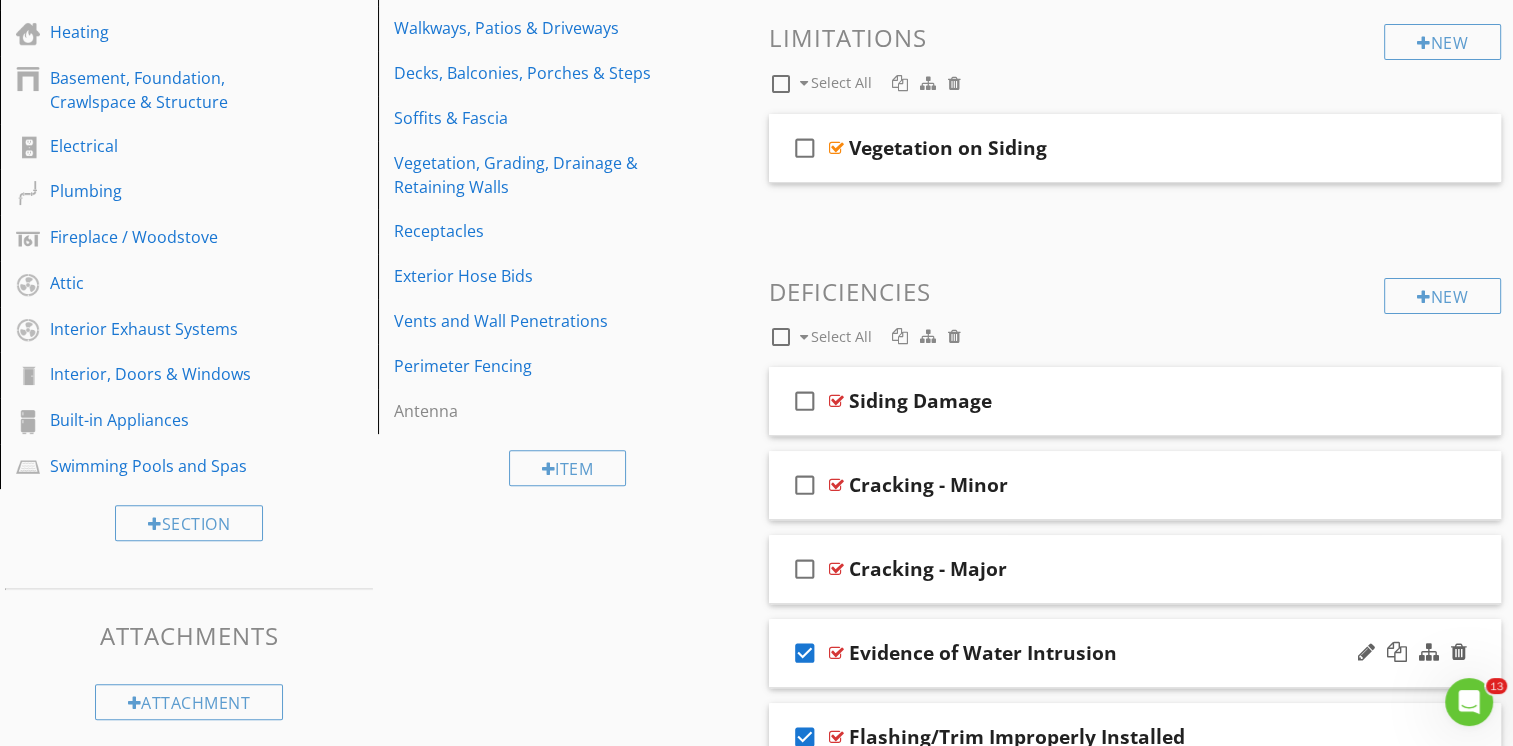 click on "check_box" at bounding box center (805, 653) 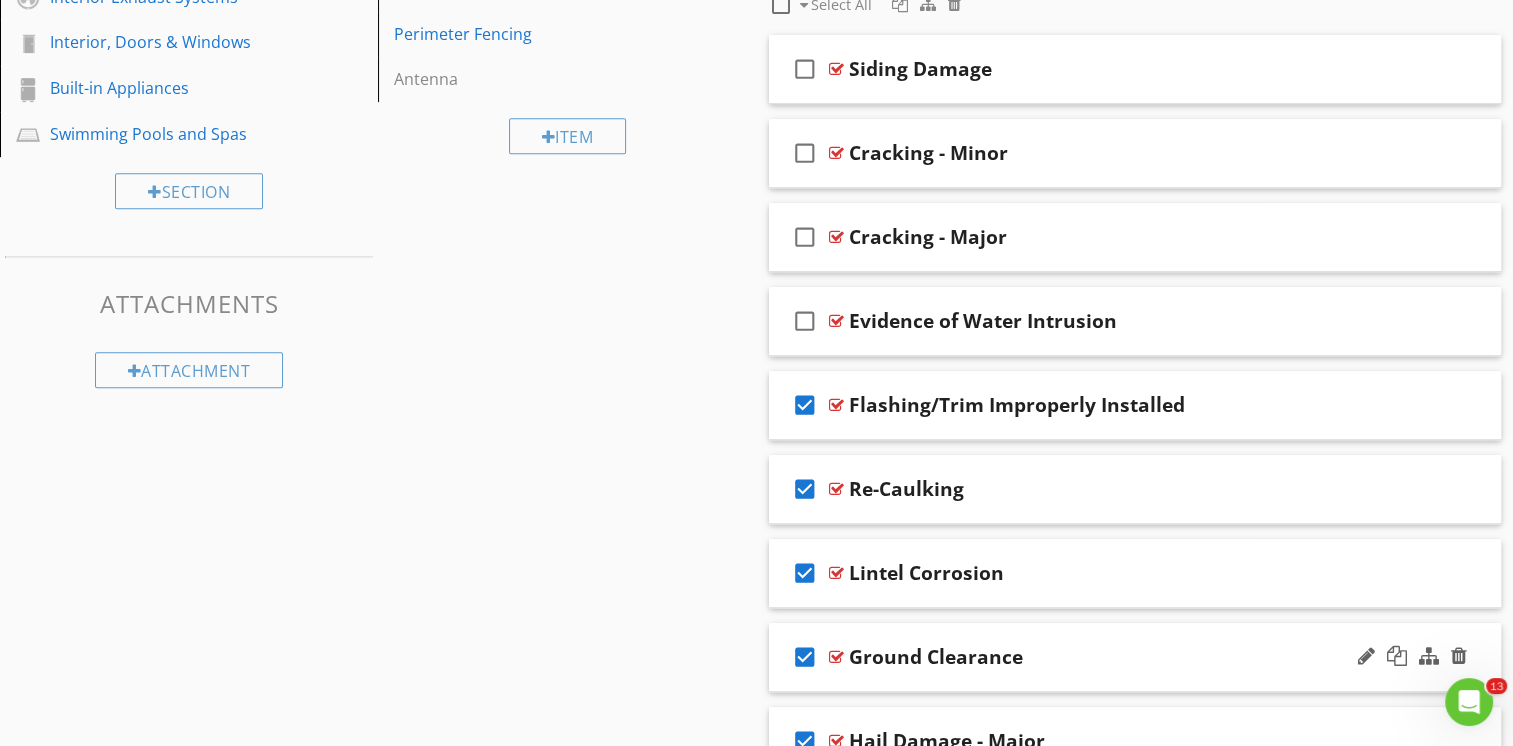 scroll, scrollTop: 900, scrollLeft: 0, axis: vertical 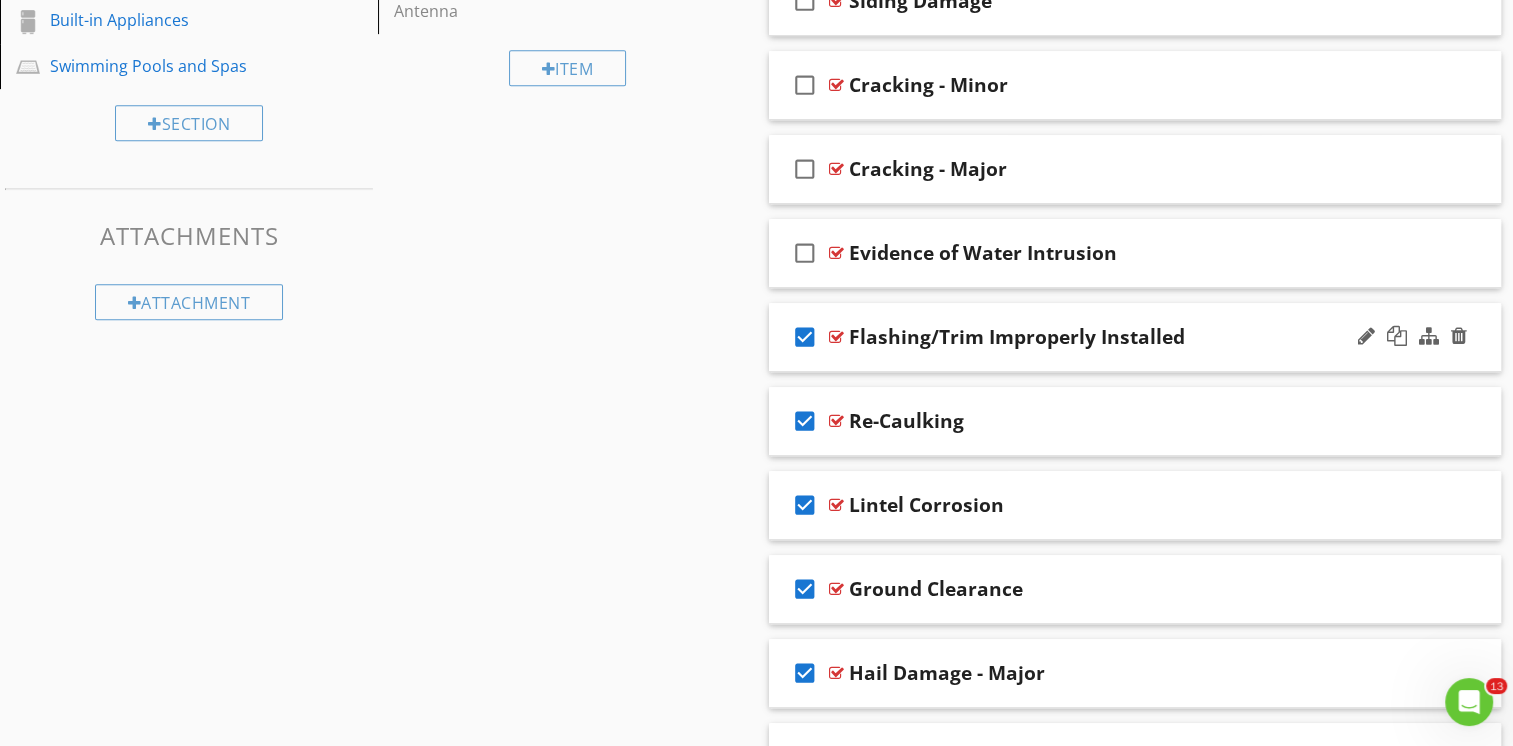 click on "check_box" at bounding box center [805, 337] 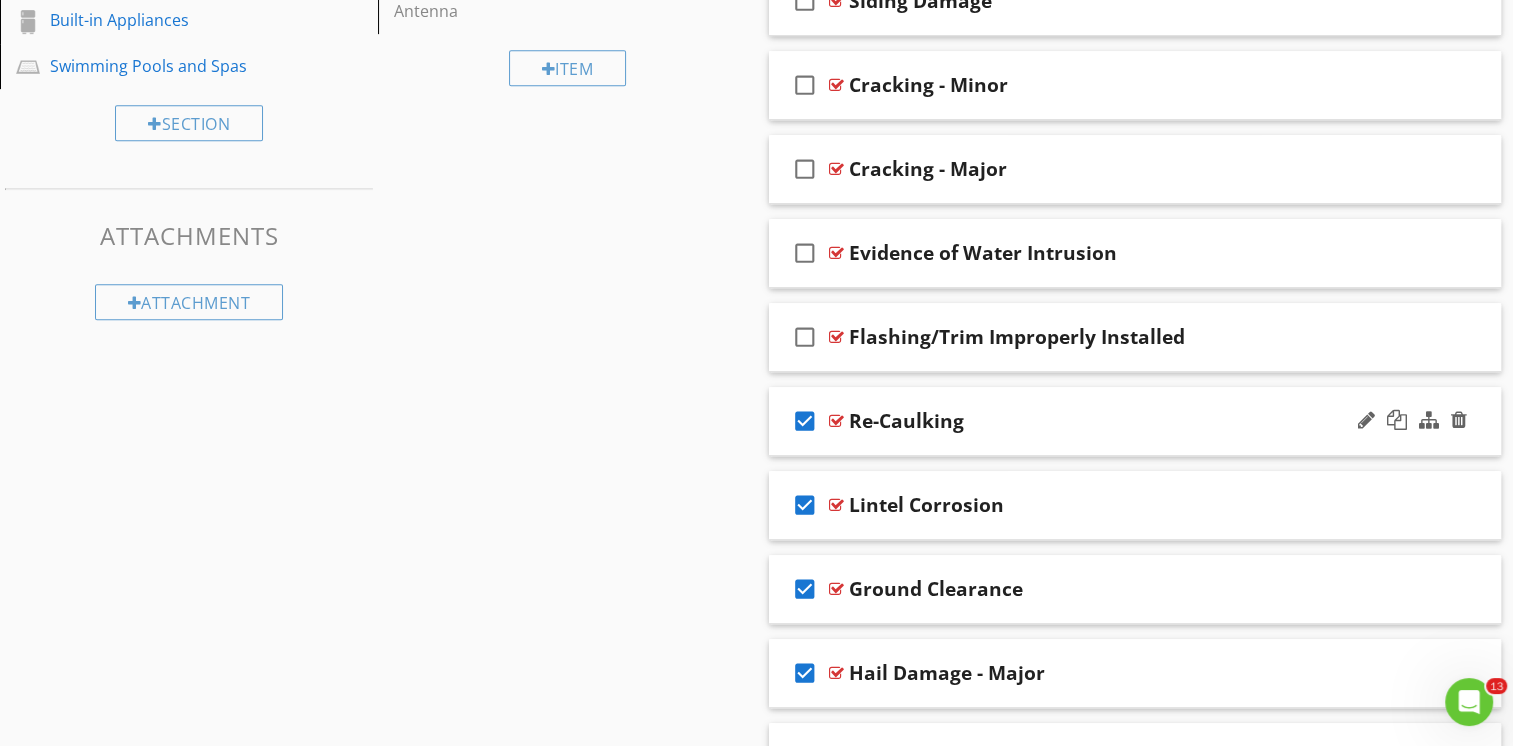 click on "check_box" at bounding box center (805, 421) 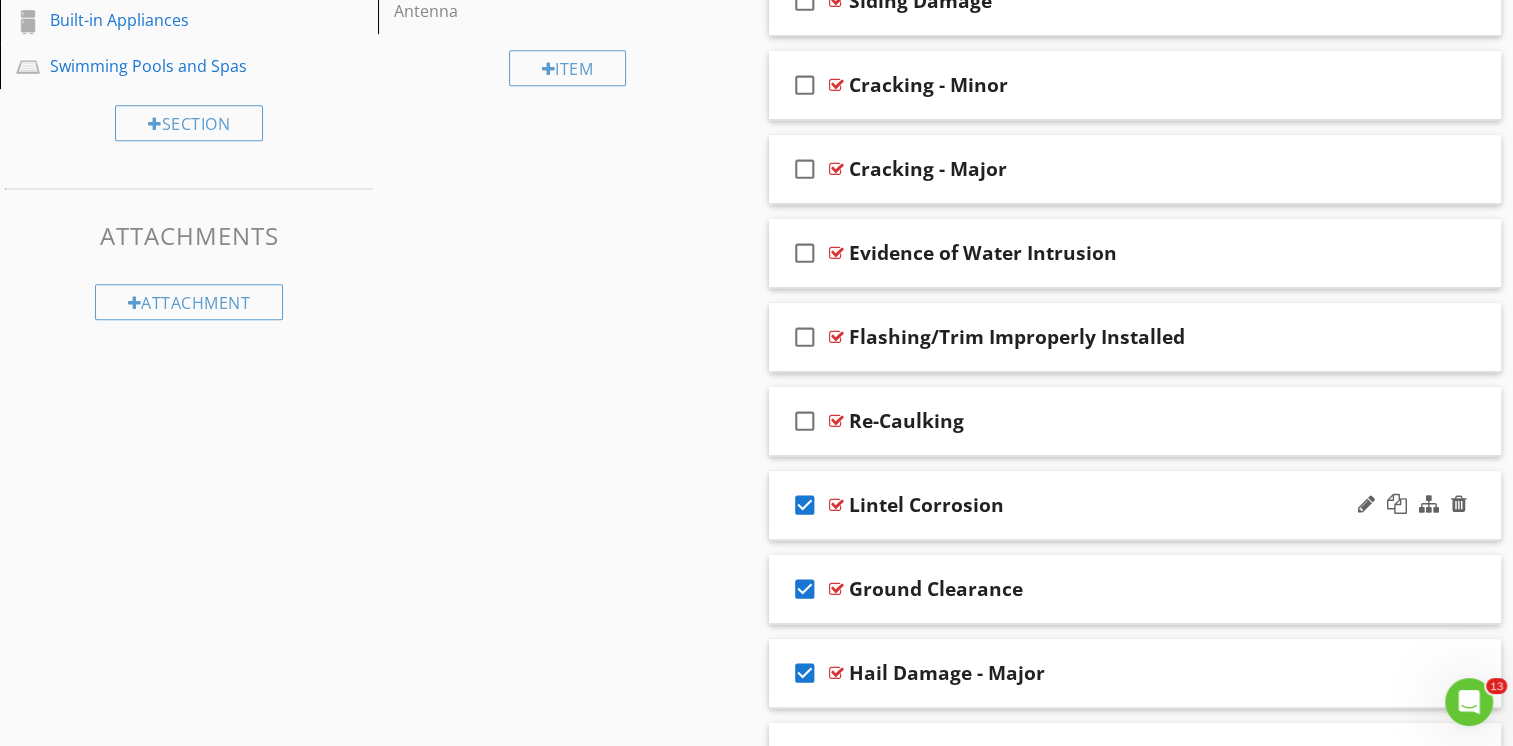 click on "check_box" at bounding box center (805, 505) 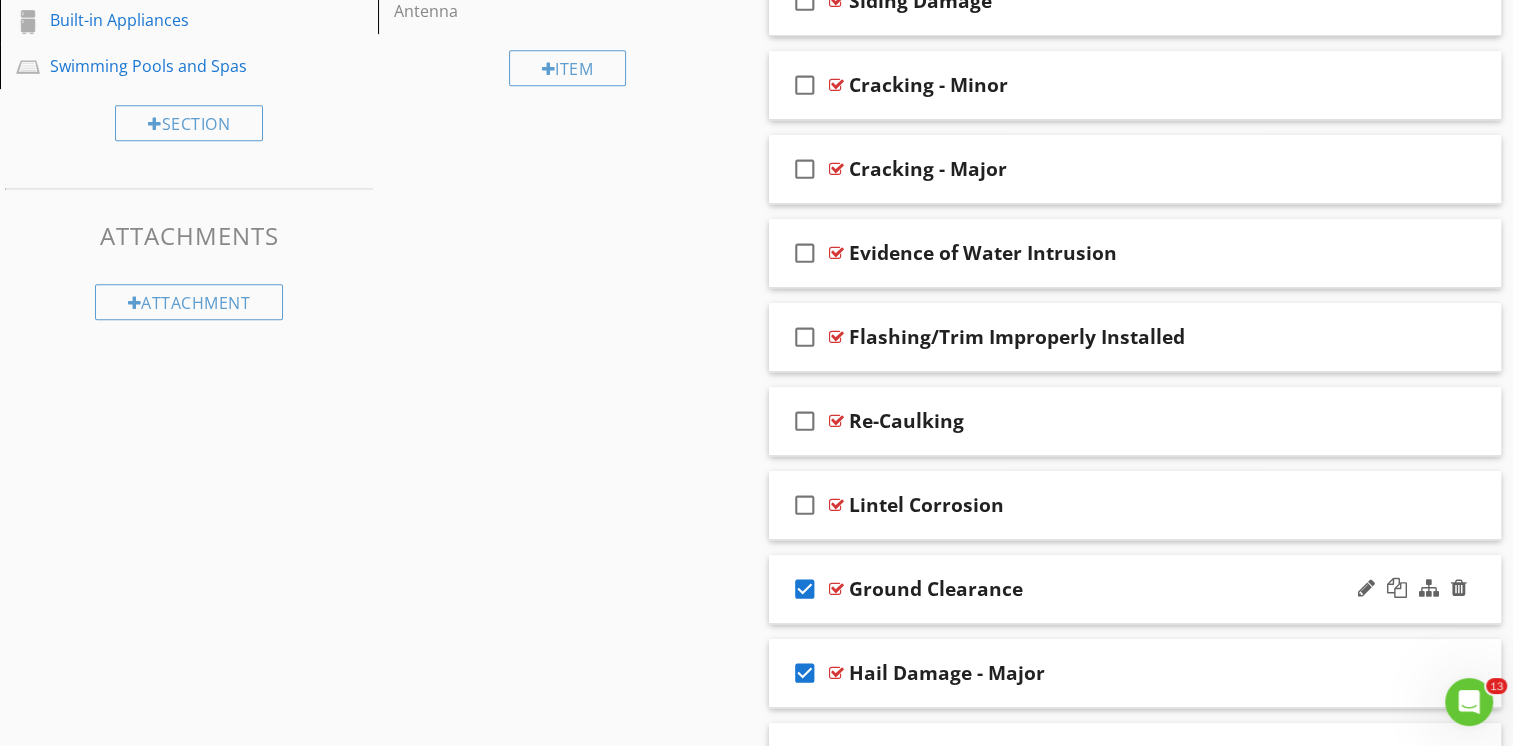 click on "check_box" at bounding box center (805, 589) 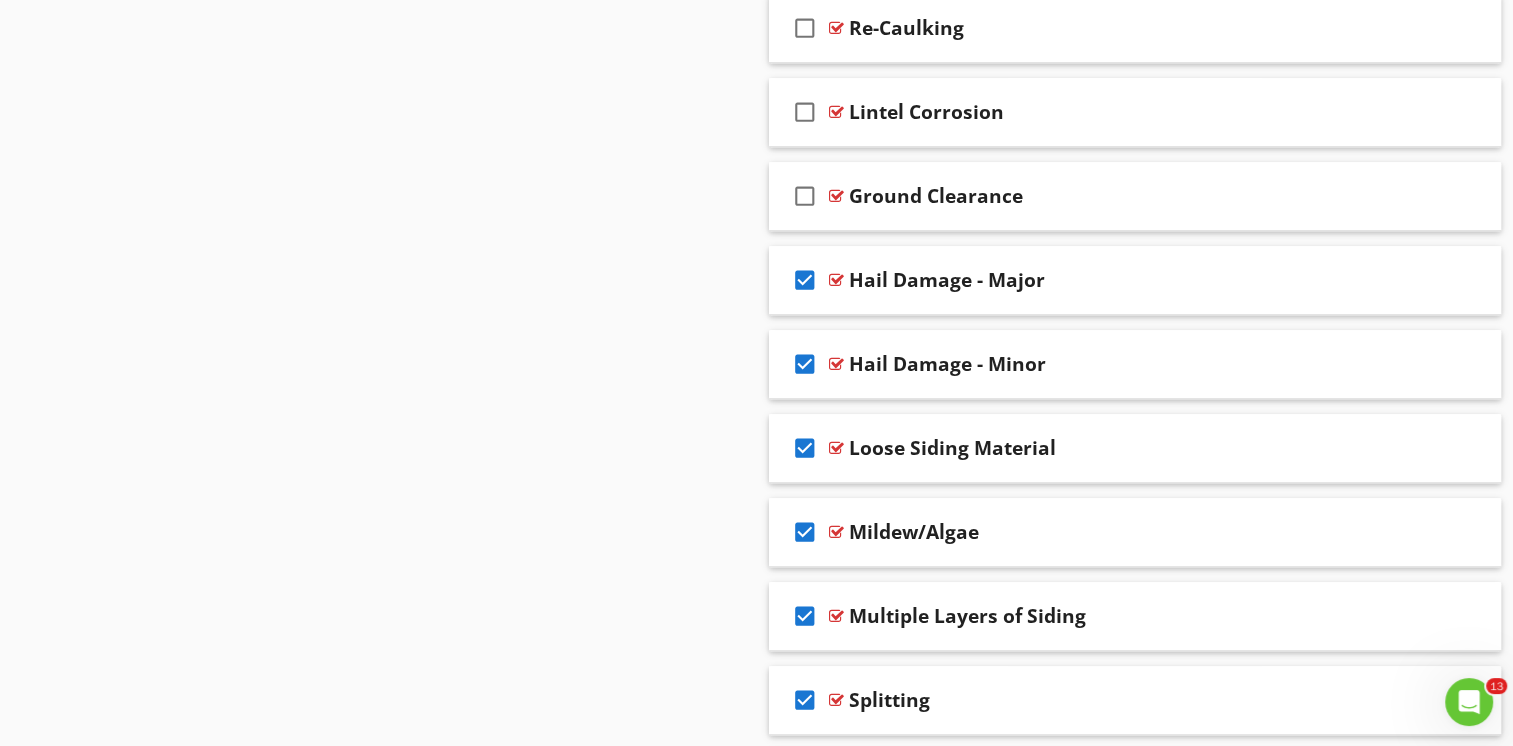 scroll, scrollTop: 1300, scrollLeft: 0, axis: vertical 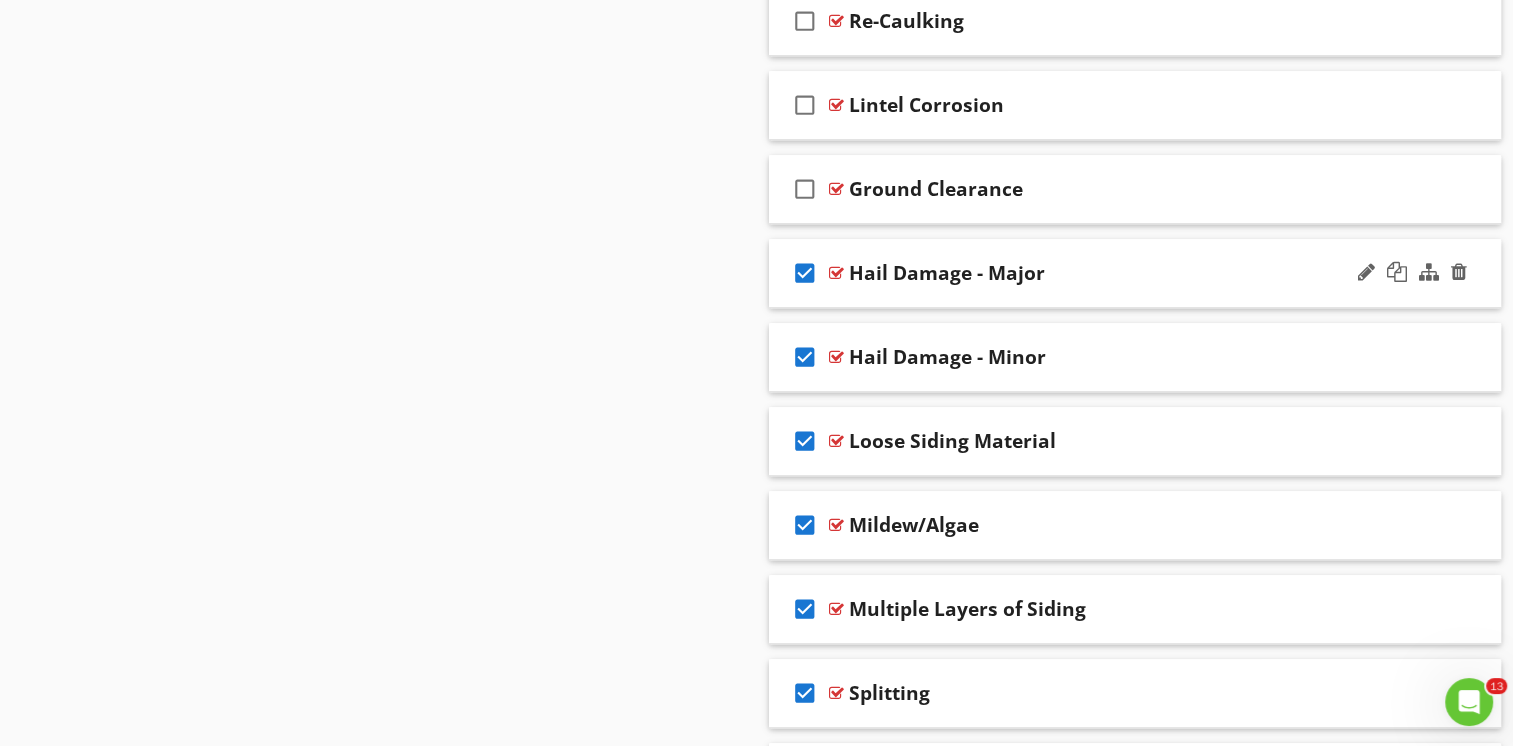 click on "check_box" at bounding box center [805, 273] 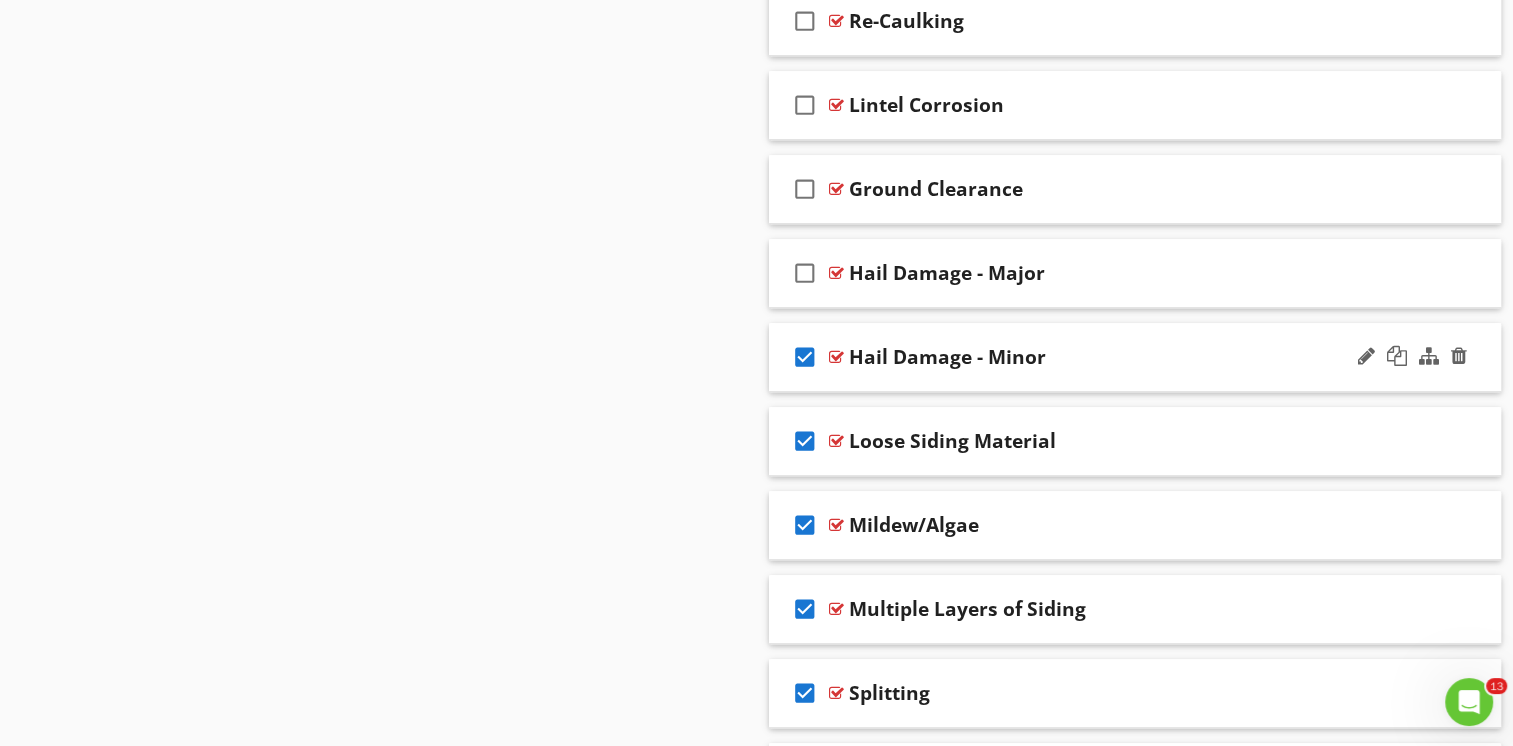 click on "check_box" at bounding box center (805, 357) 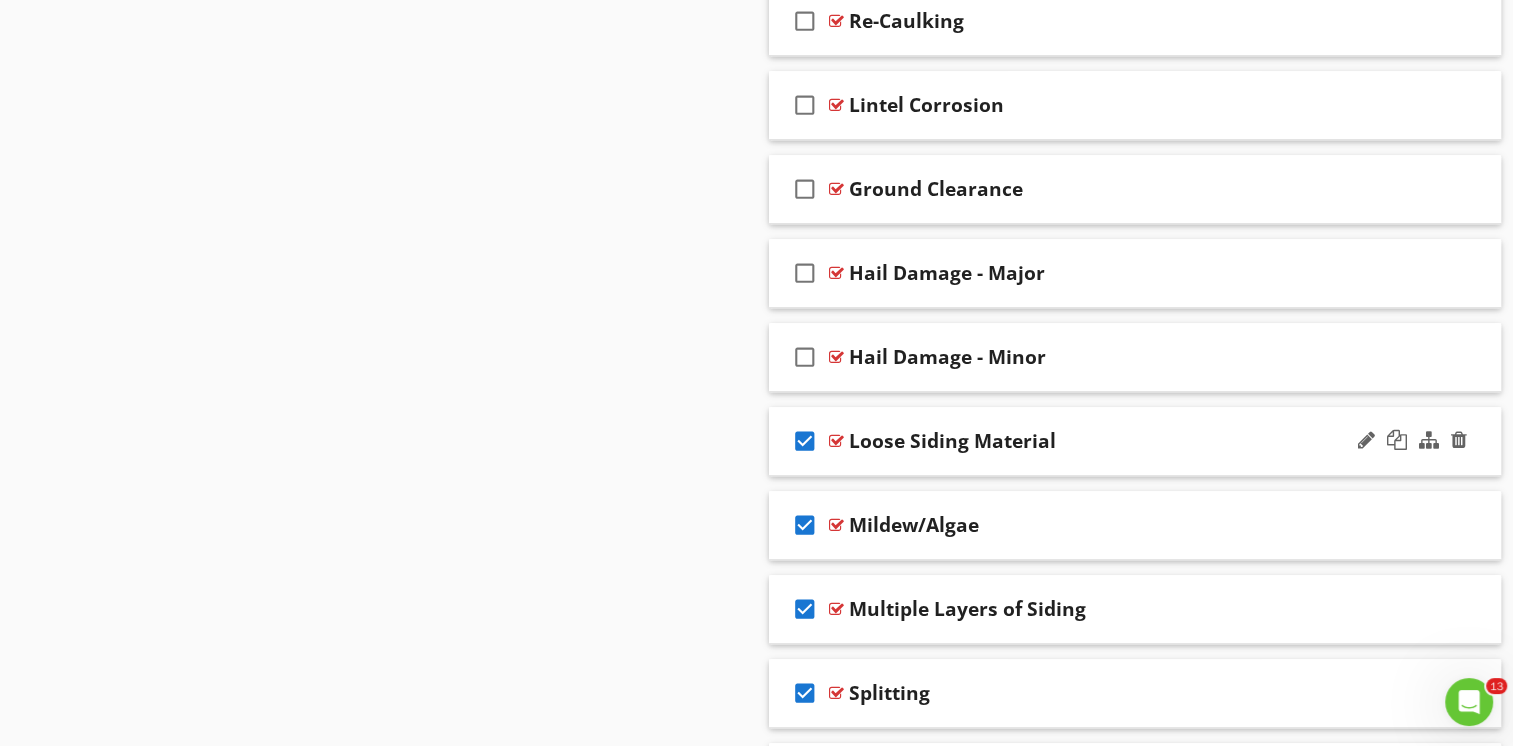 click on "check_box" at bounding box center (805, 441) 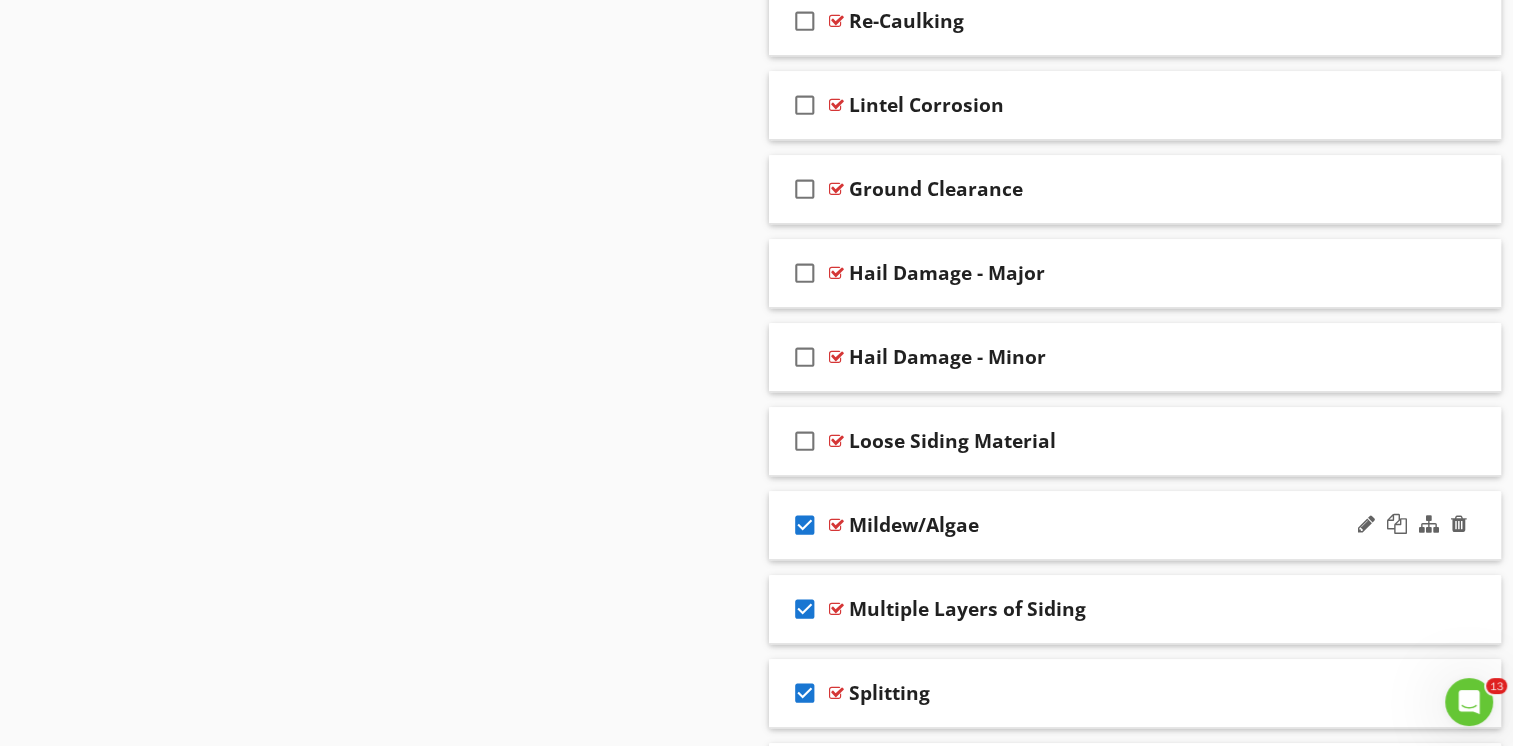 click on "check_box" at bounding box center (805, 525) 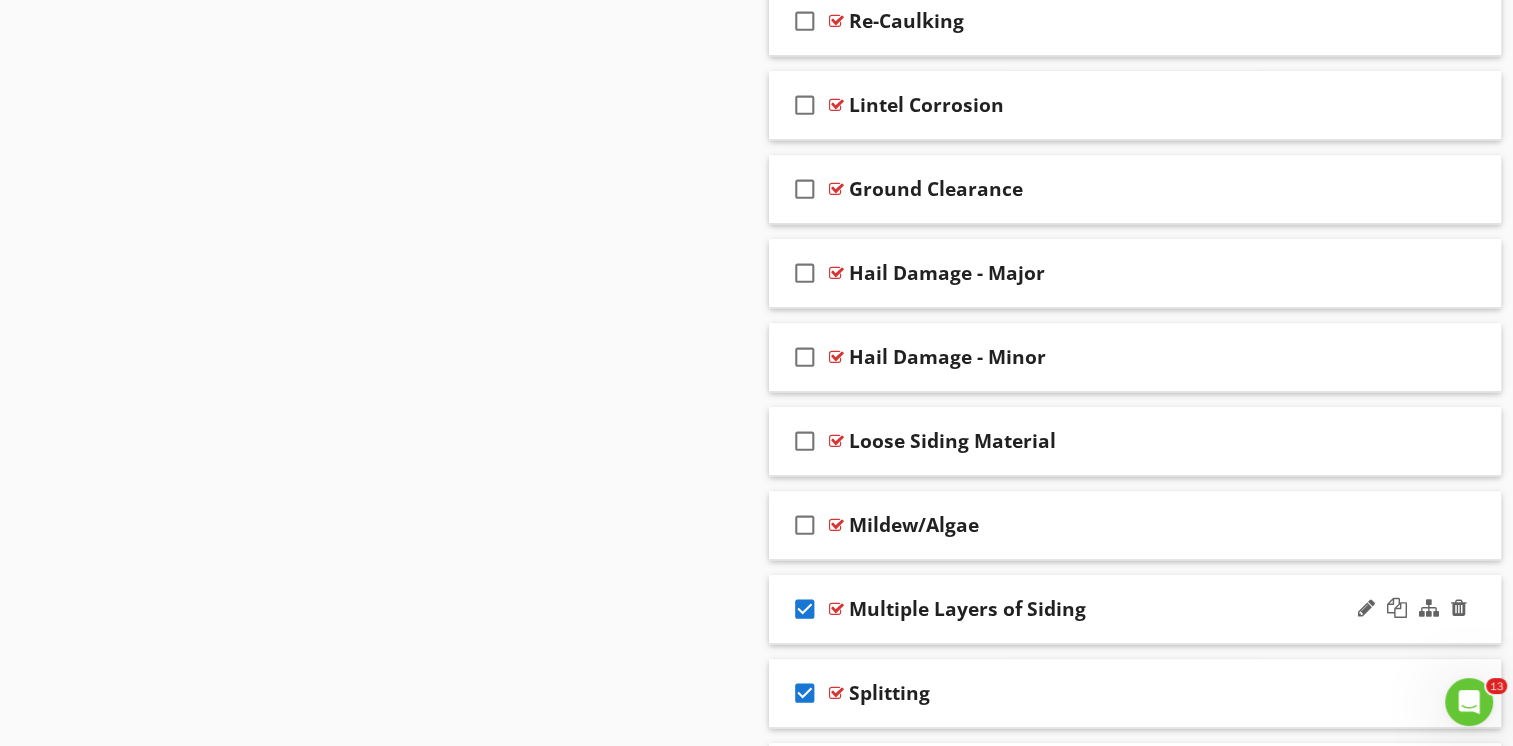 click on "check_box" at bounding box center [805, 609] 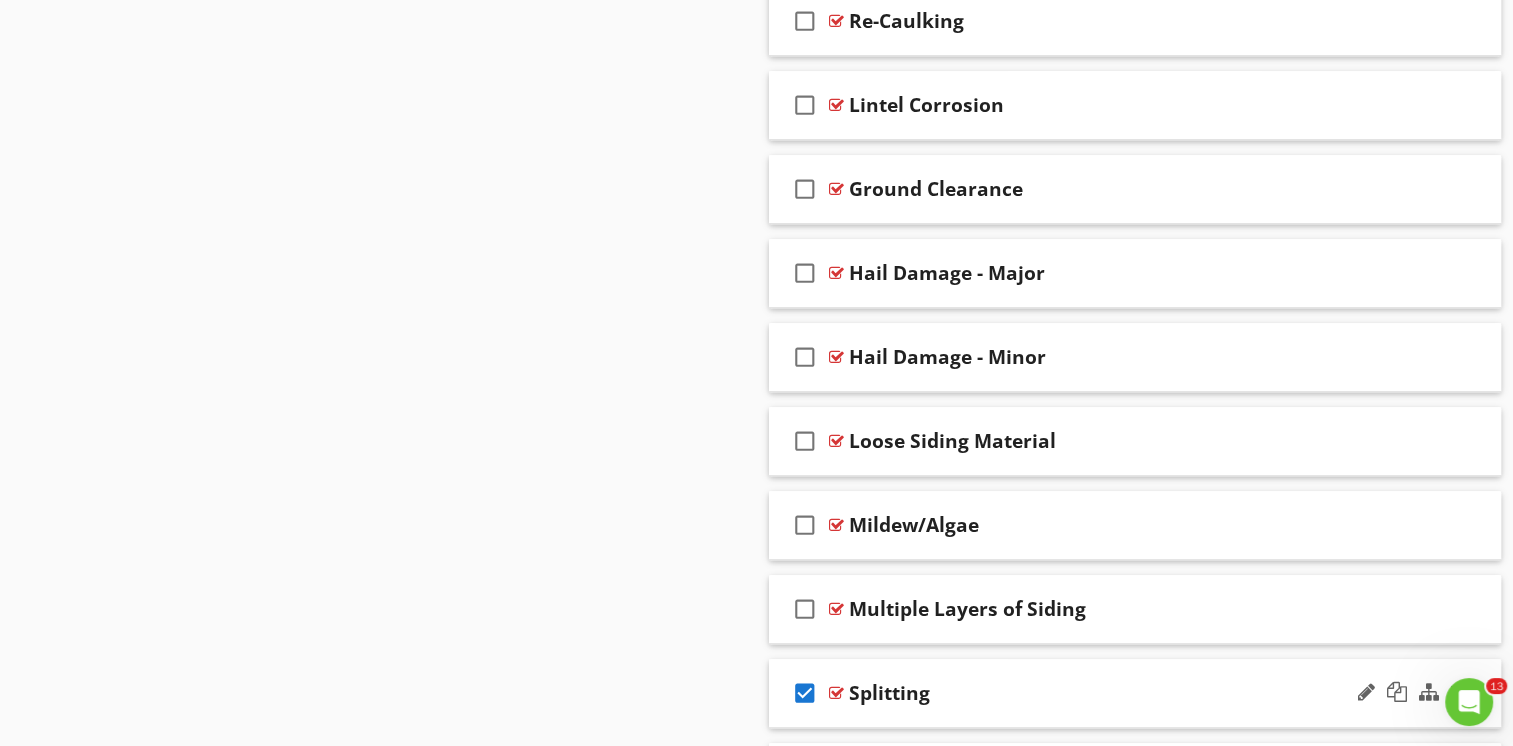 click on "check_box" at bounding box center (805, 693) 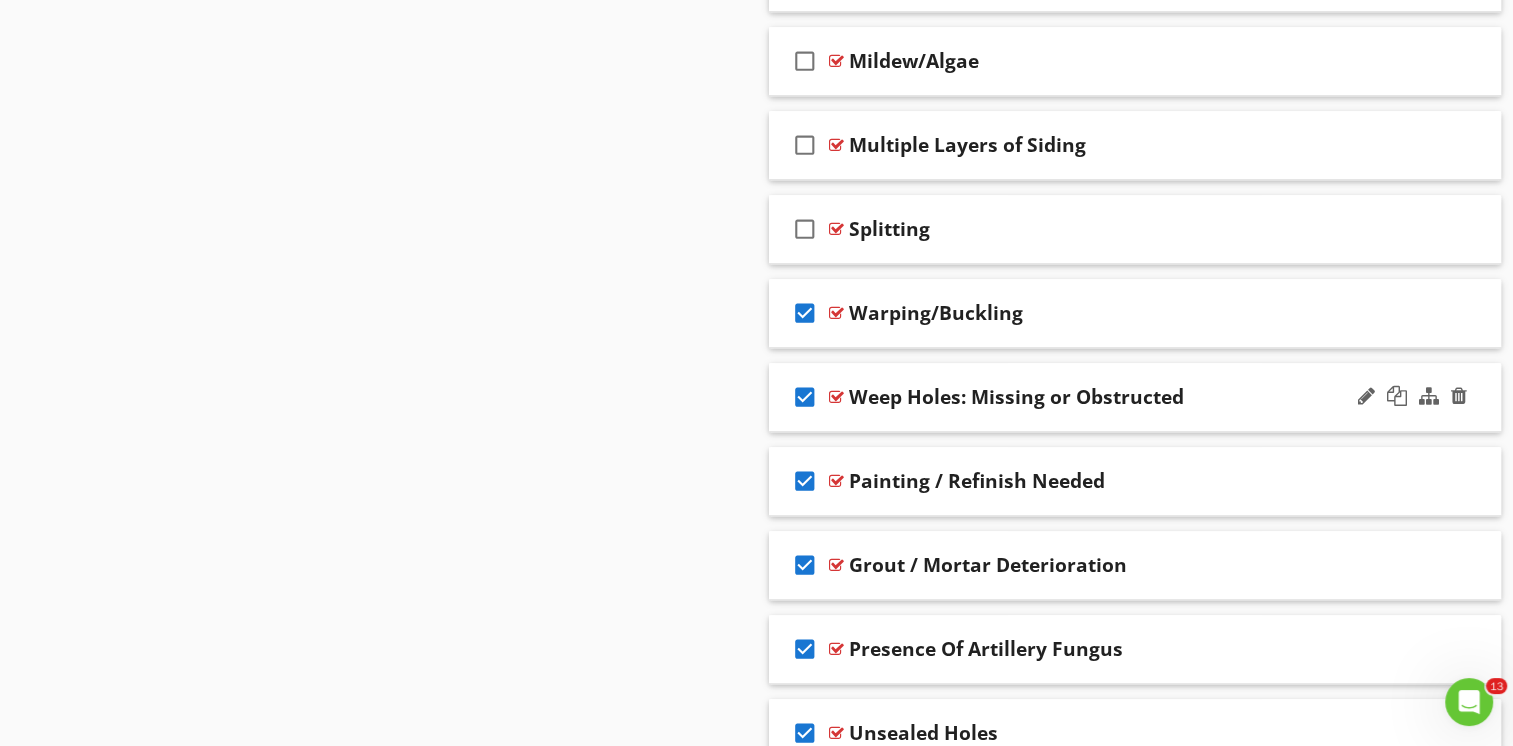 scroll, scrollTop: 1800, scrollLeft: 0, axis: vertical 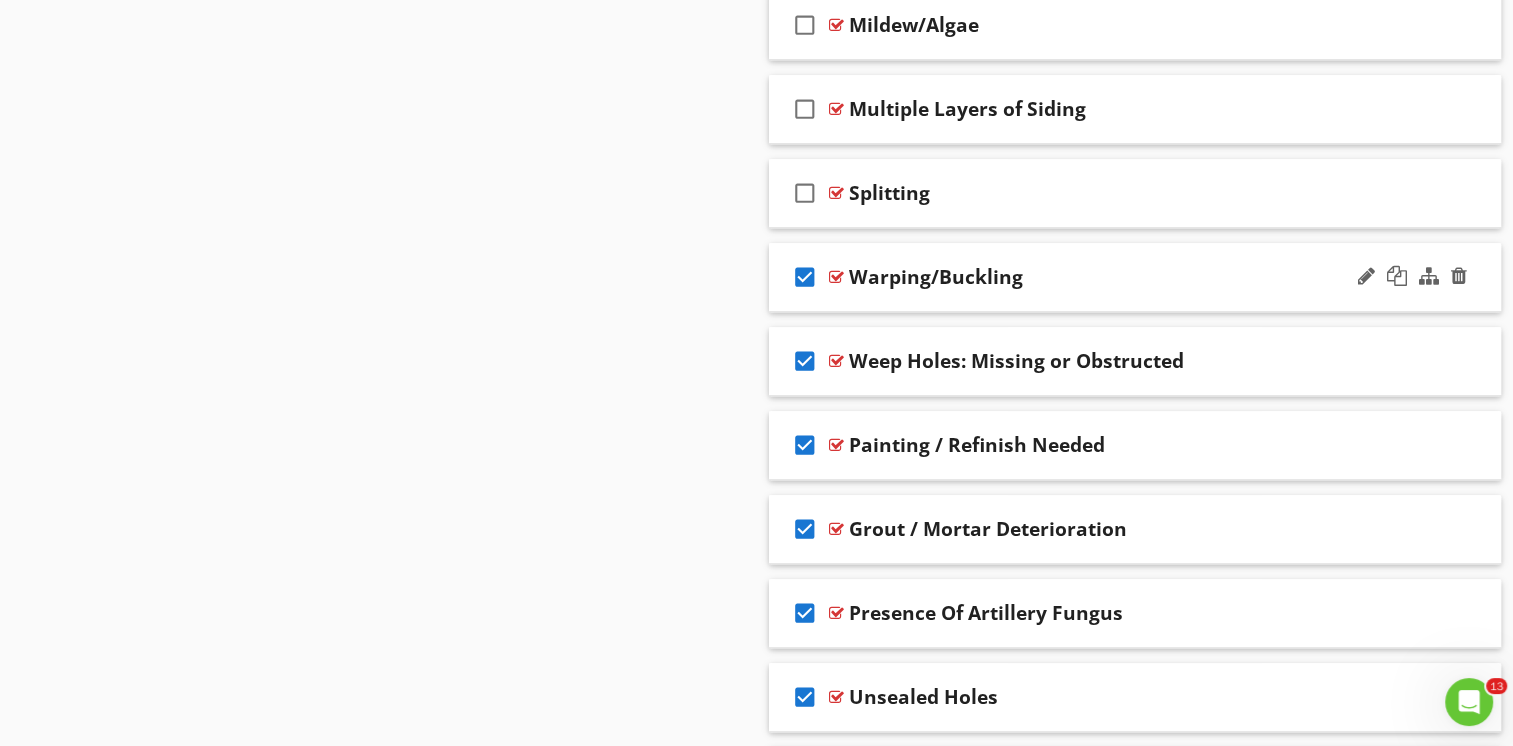 click on "check_box" at bounding box center (805, 277) 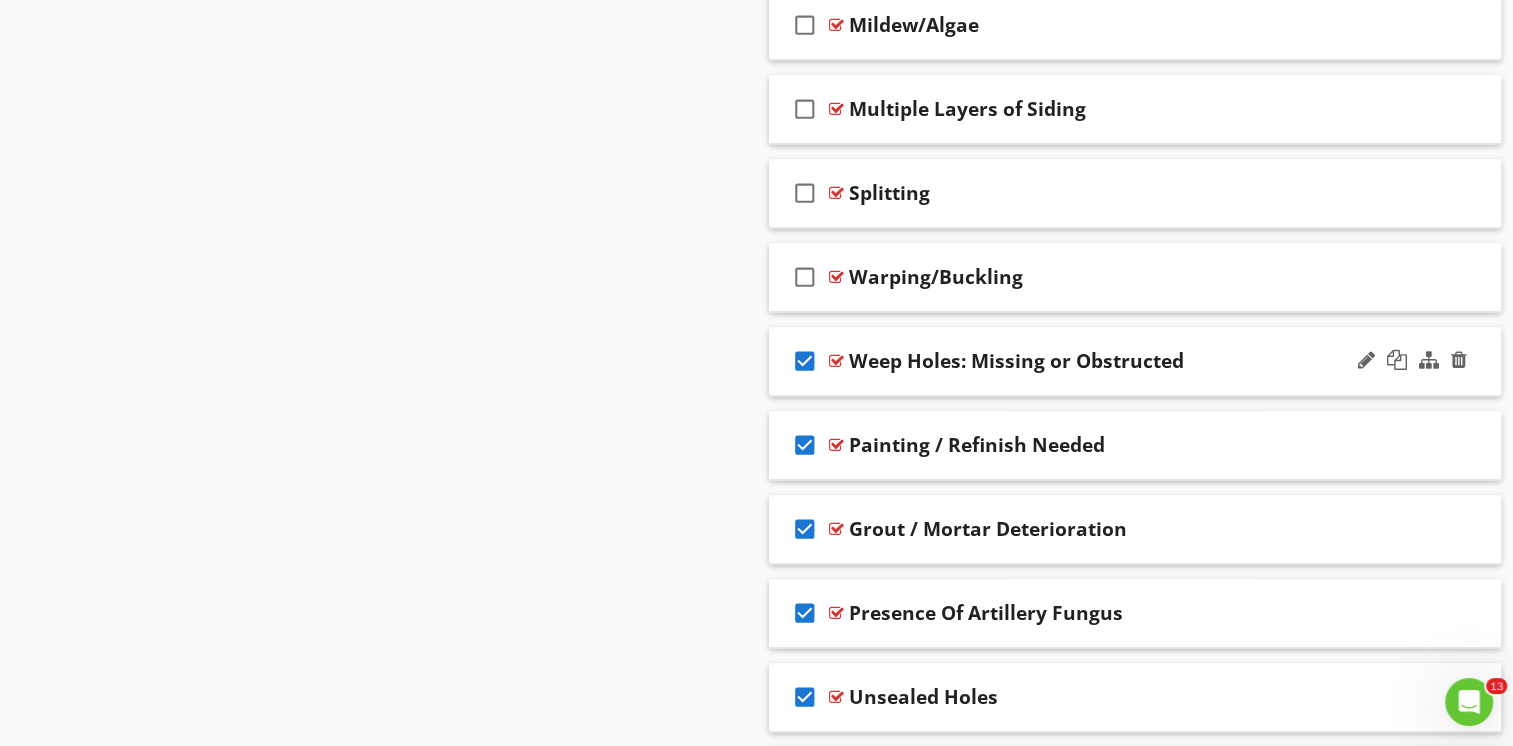 click on "check_box" at bounding box center (805, 361) 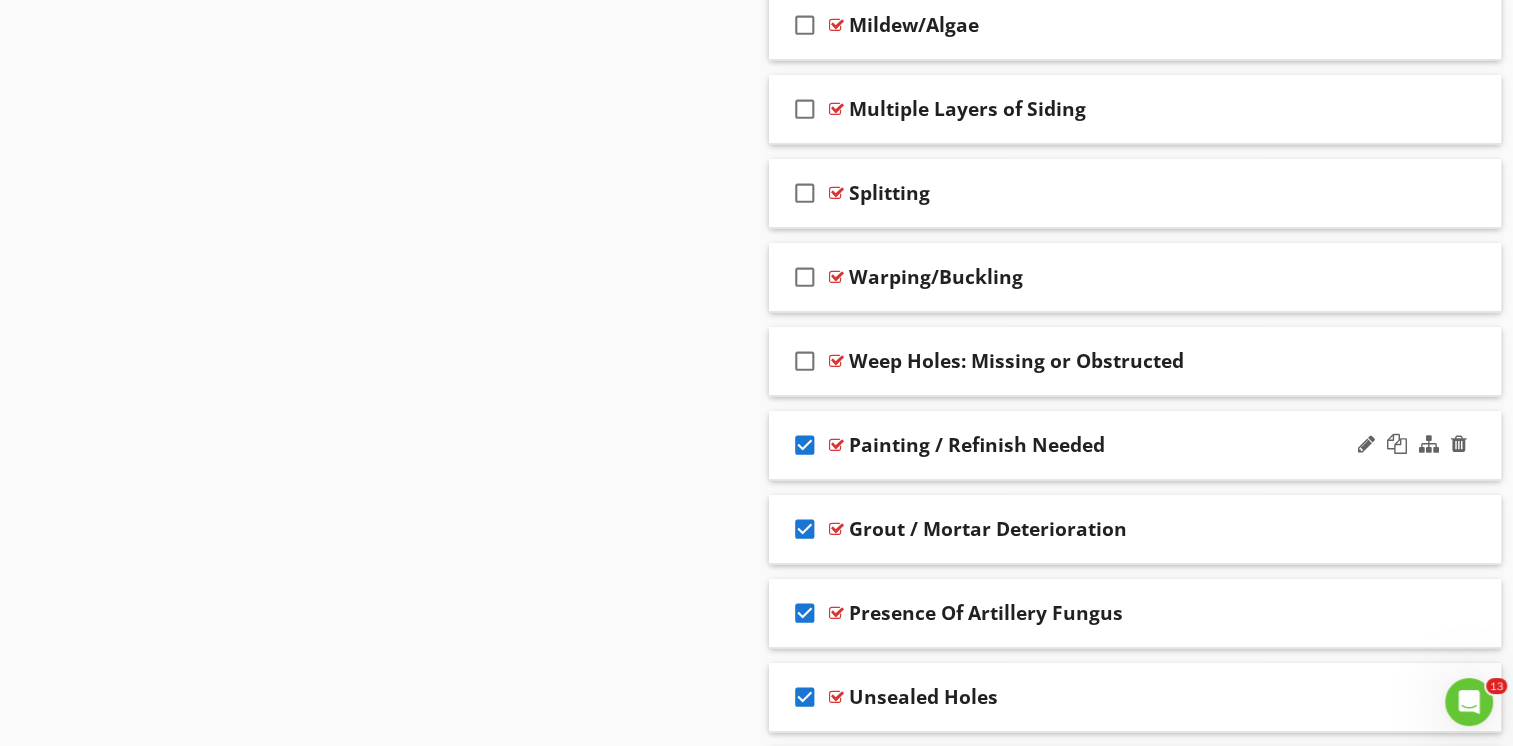 click on "check_box" at bounding box center (805, 445) 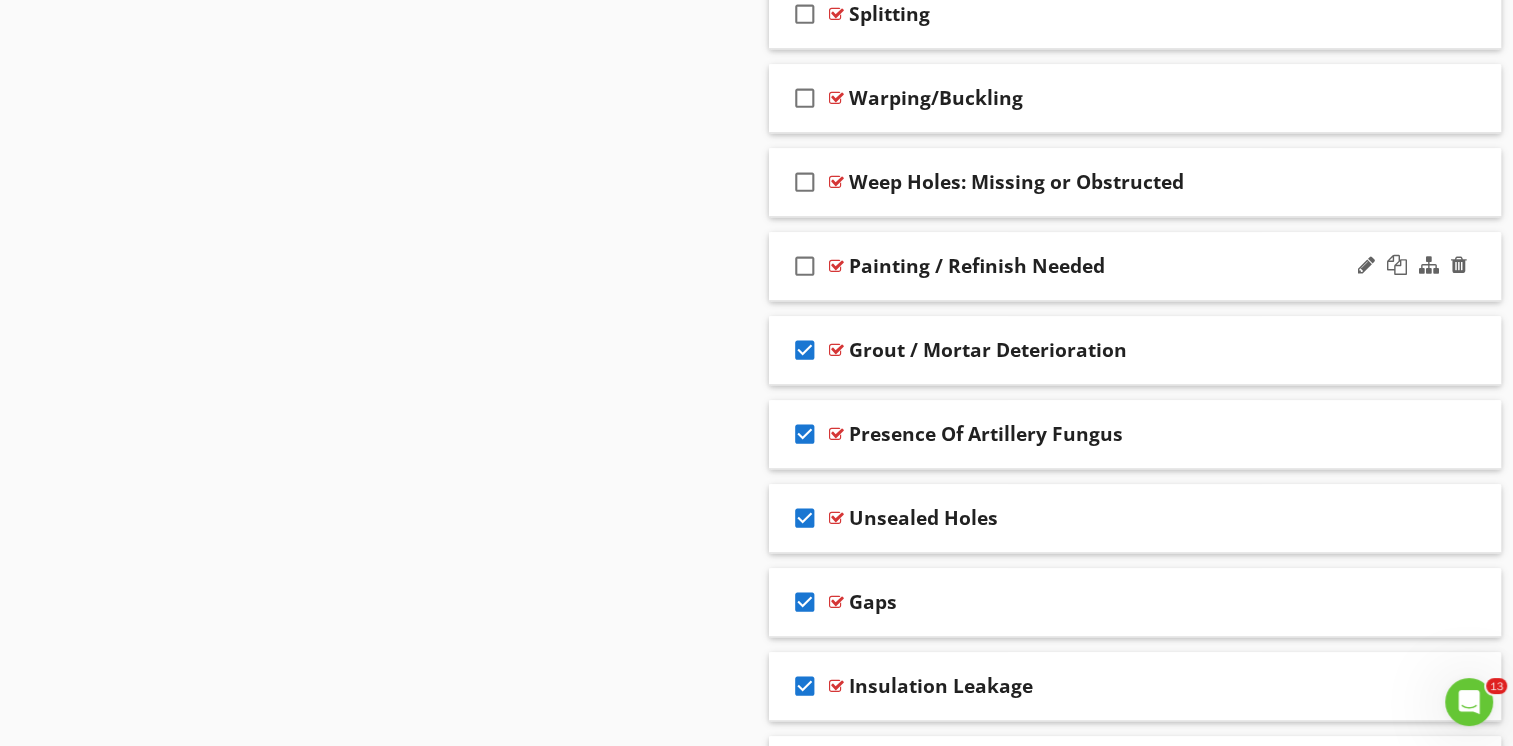 scroll, scrollTop: 2000, scrollLeft: 0, axis: vertical 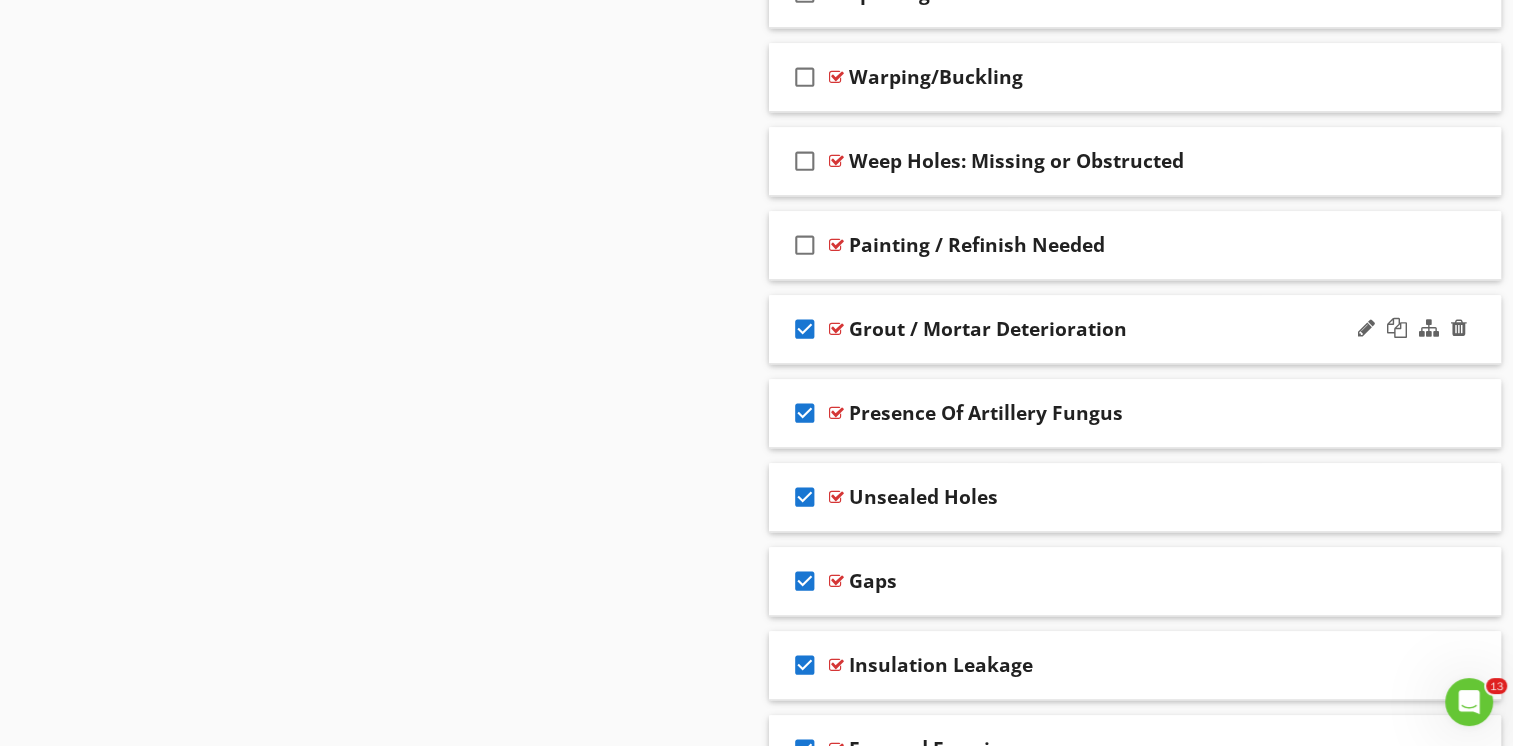 click on "check_box" at bounding box center (805, 329) 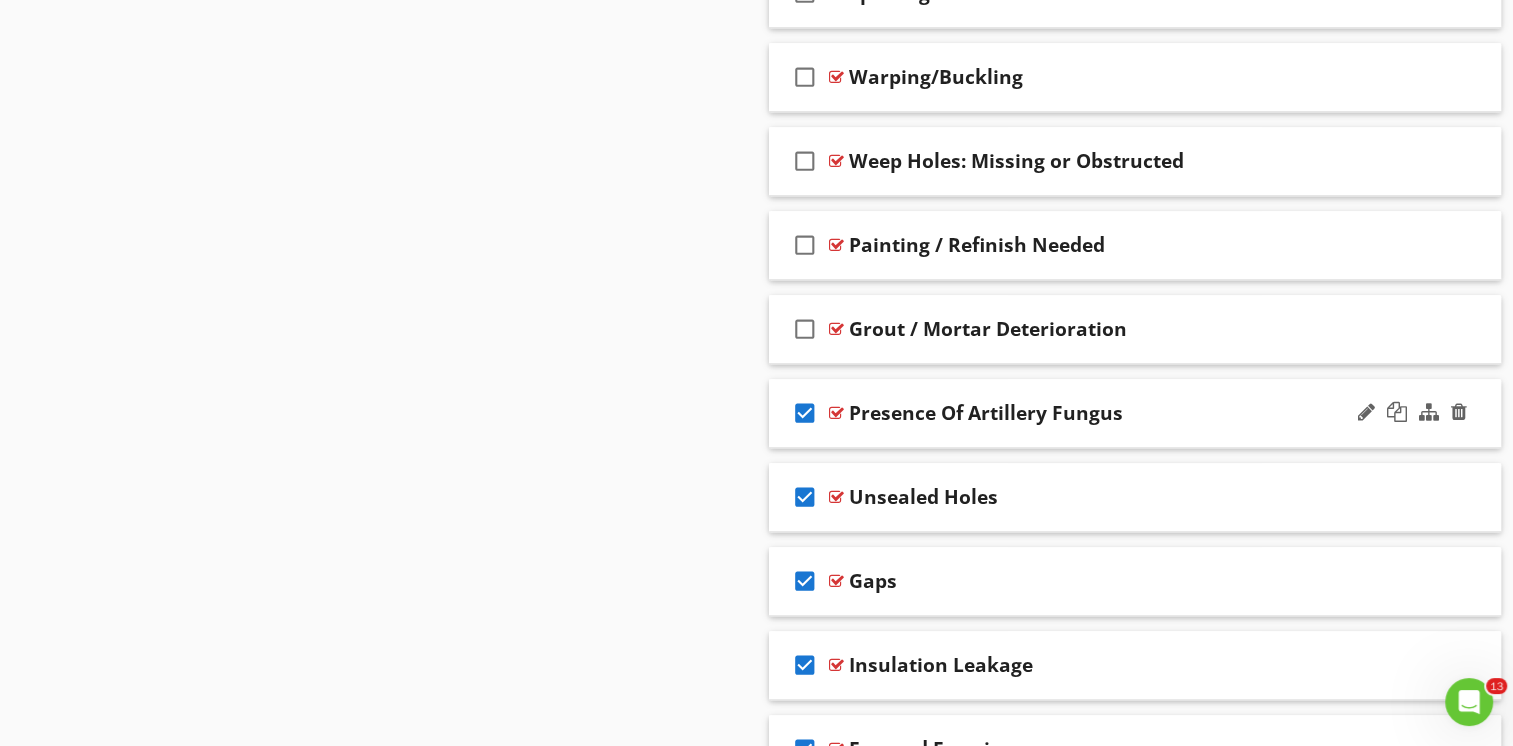 click on "check_box" at bounding box center [805, 413] 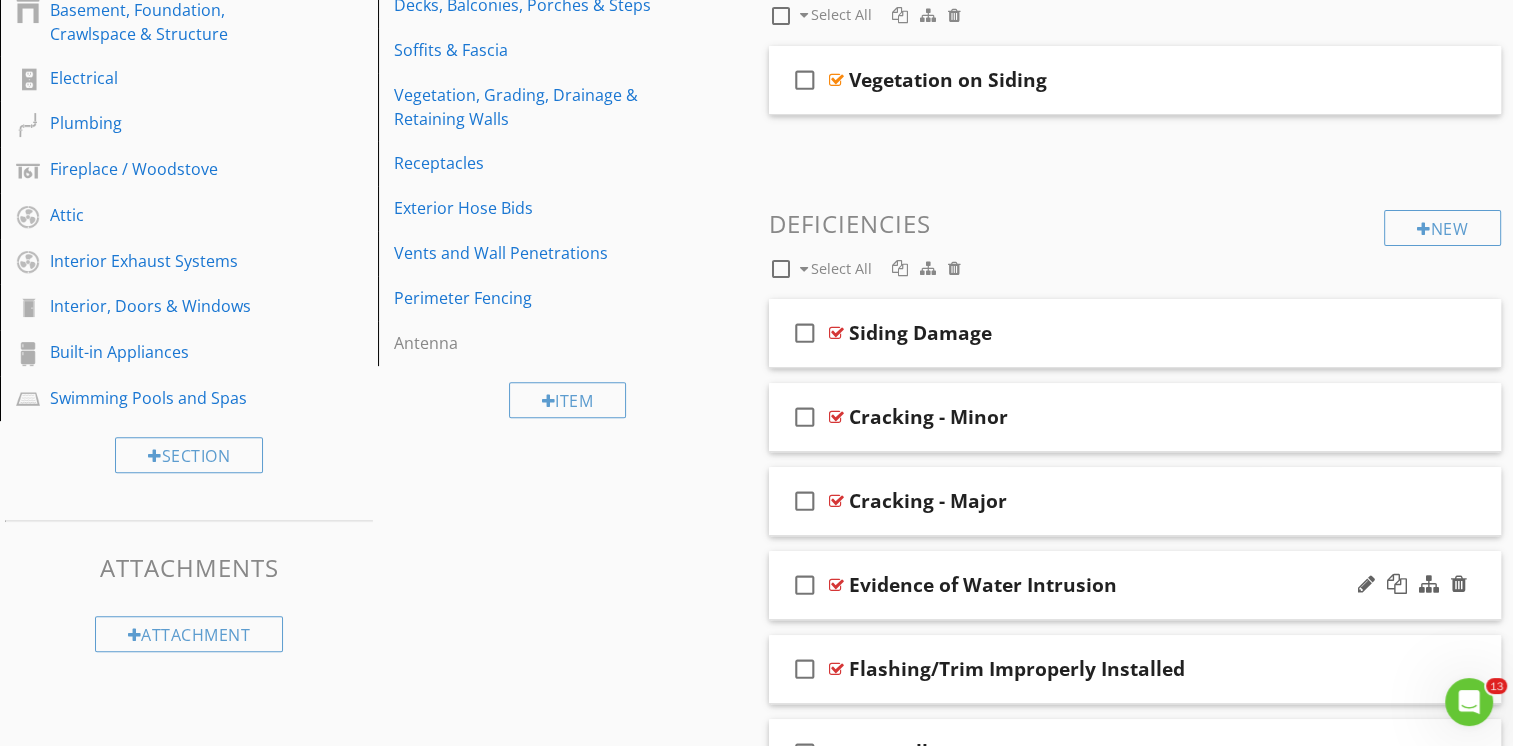 scroll, scrollTop: 304, scrollLeft: 0, axis: vertical 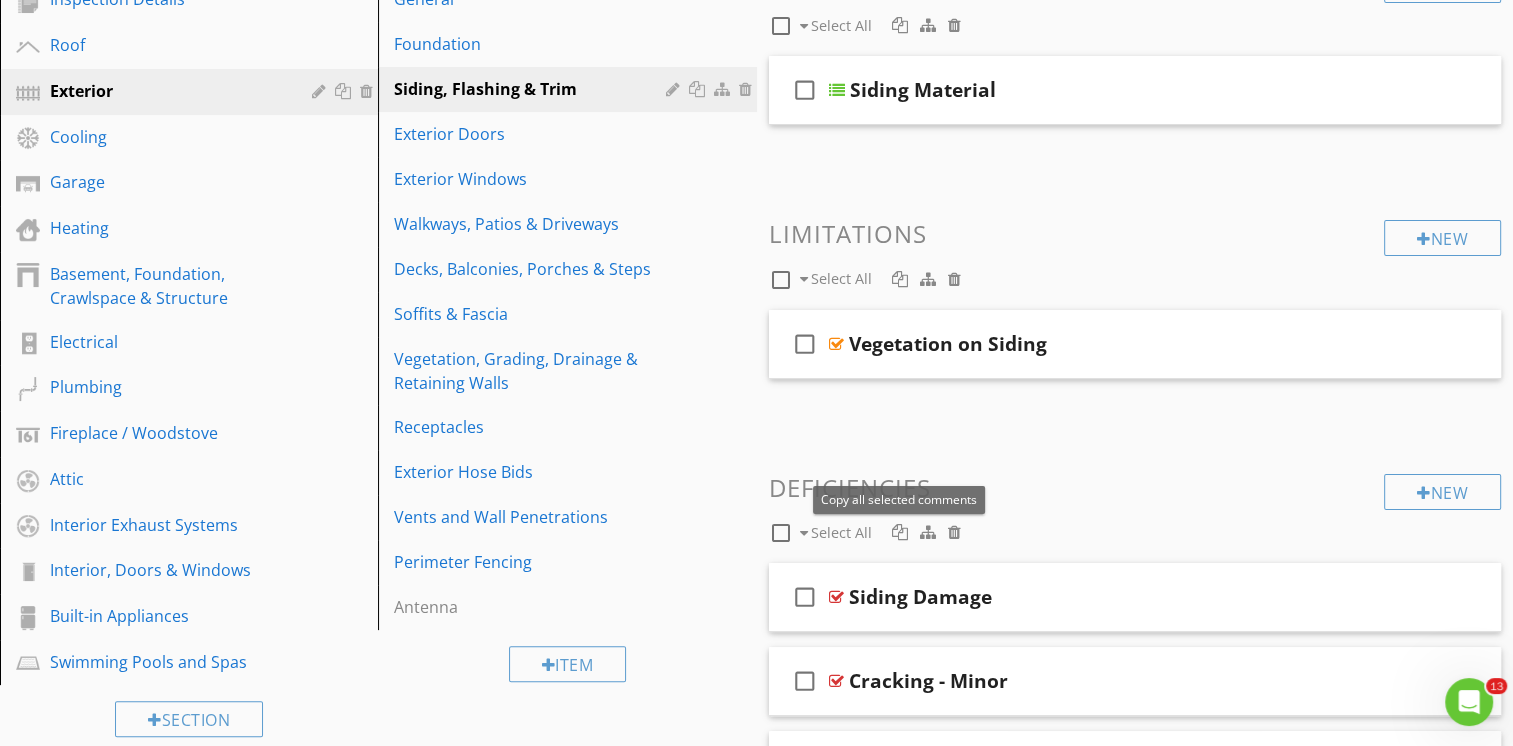click at bounding box center [900, 532] 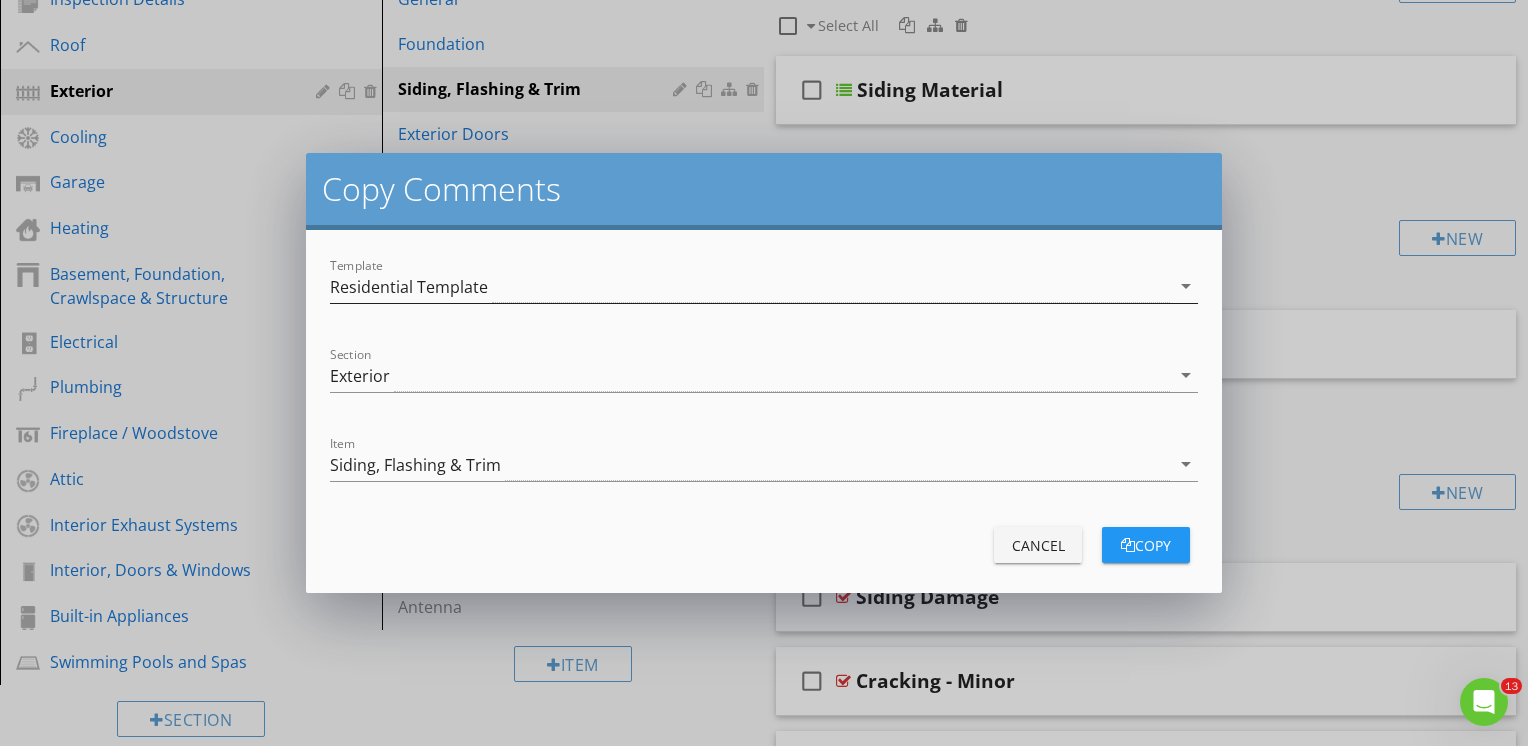 click on "Residential Template" at bounding box center (750, 286) 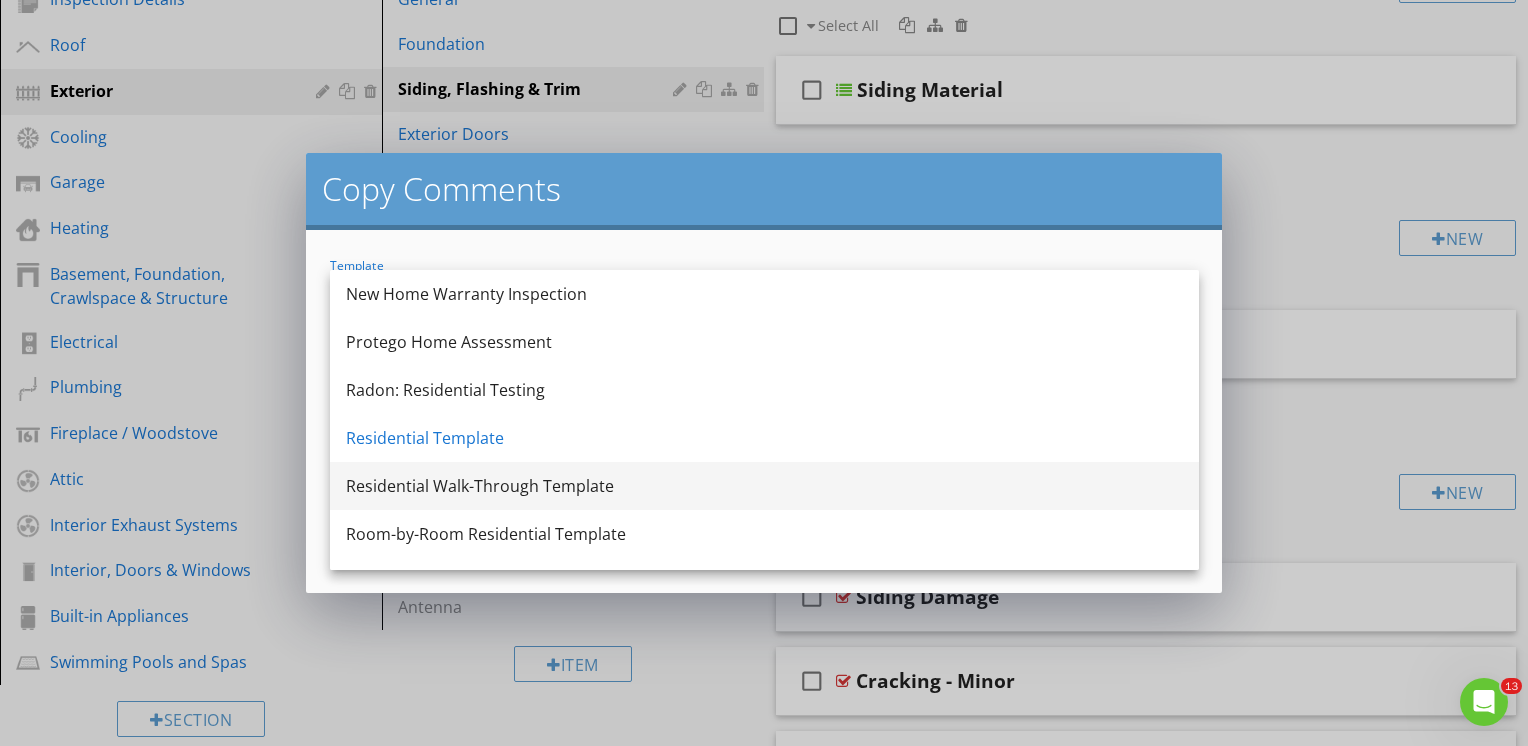 click on "Residential Walk-Through Template" at bounding box center (764, 486) 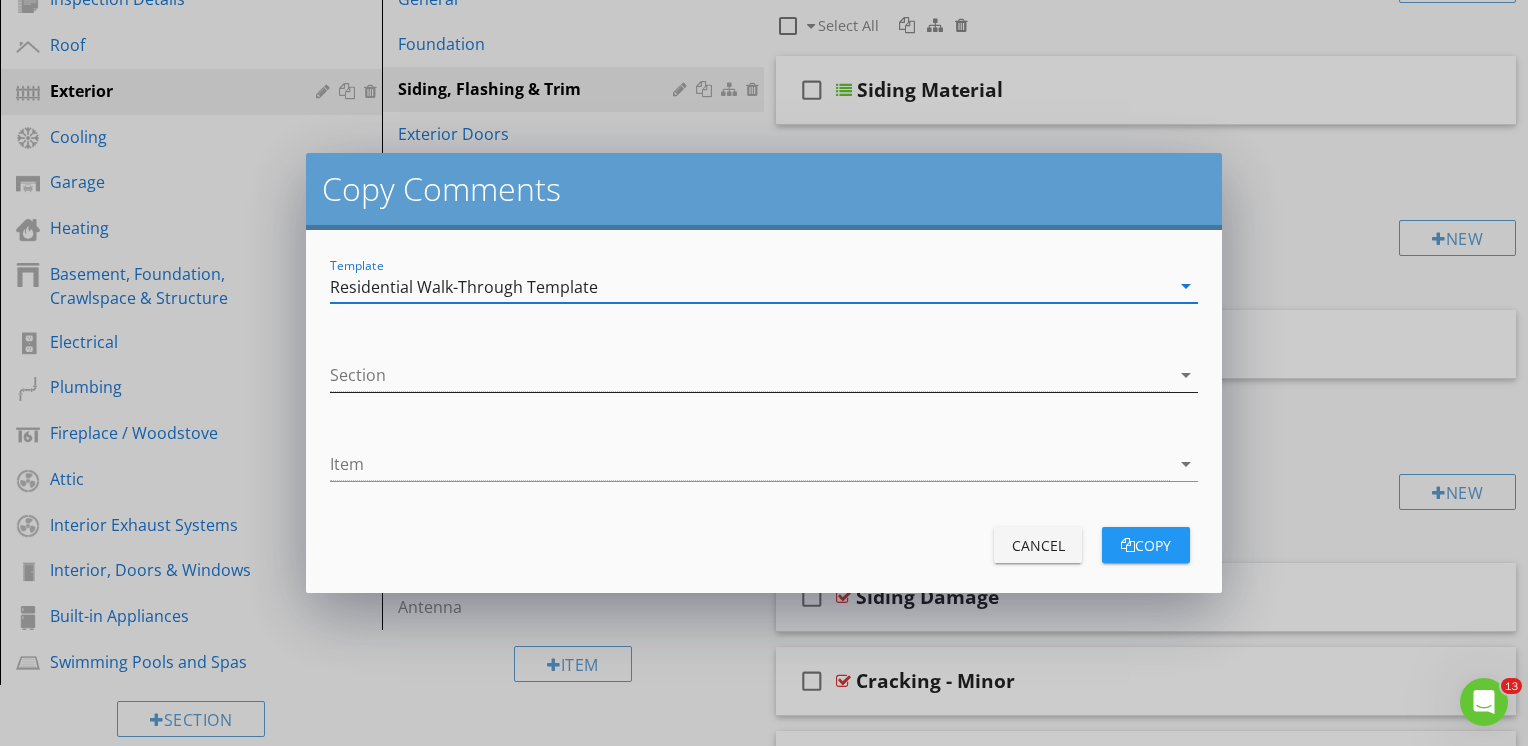 click at bounding box center [750, 375] 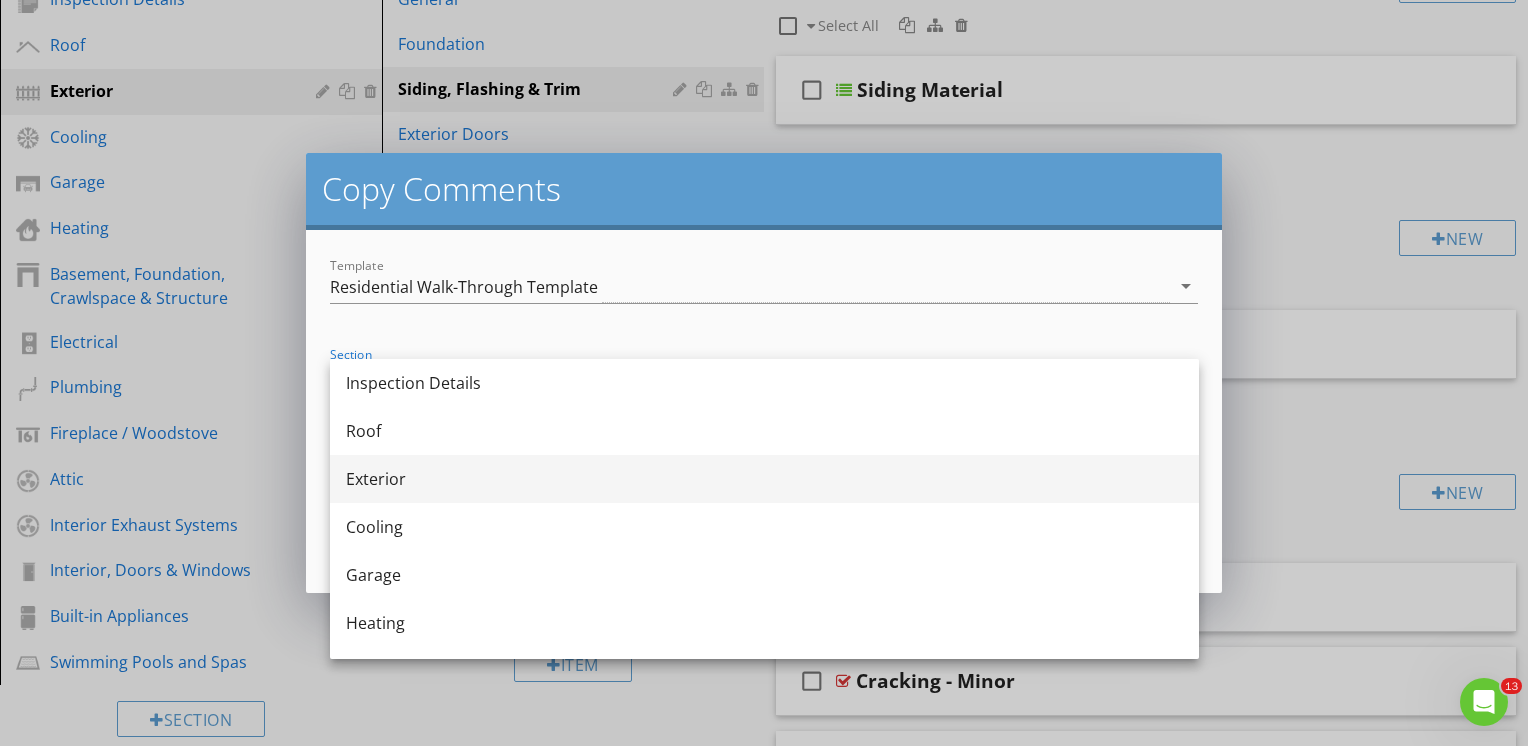 click on "Exterior" at bounding box center [764, 479] 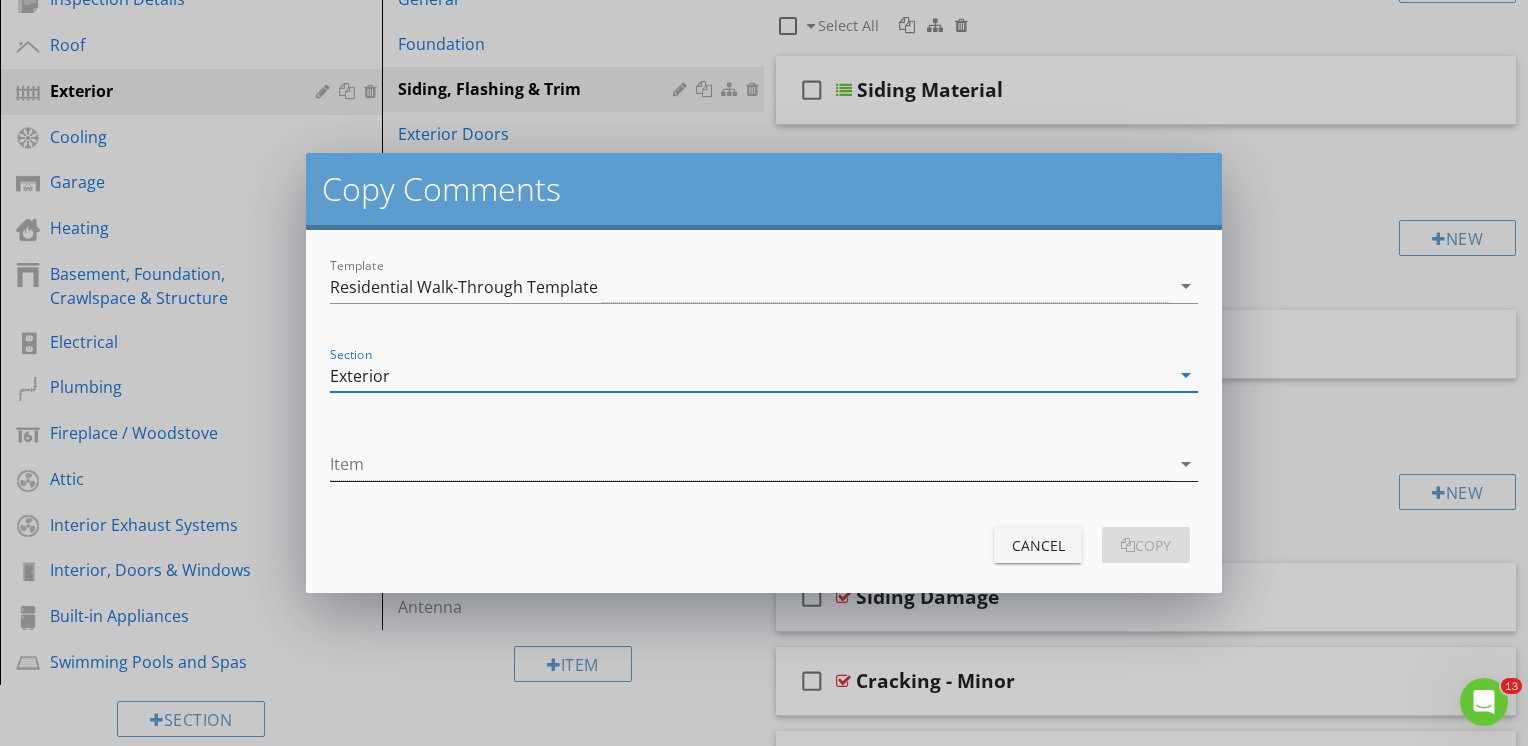 click at bounding box center (750, 464) 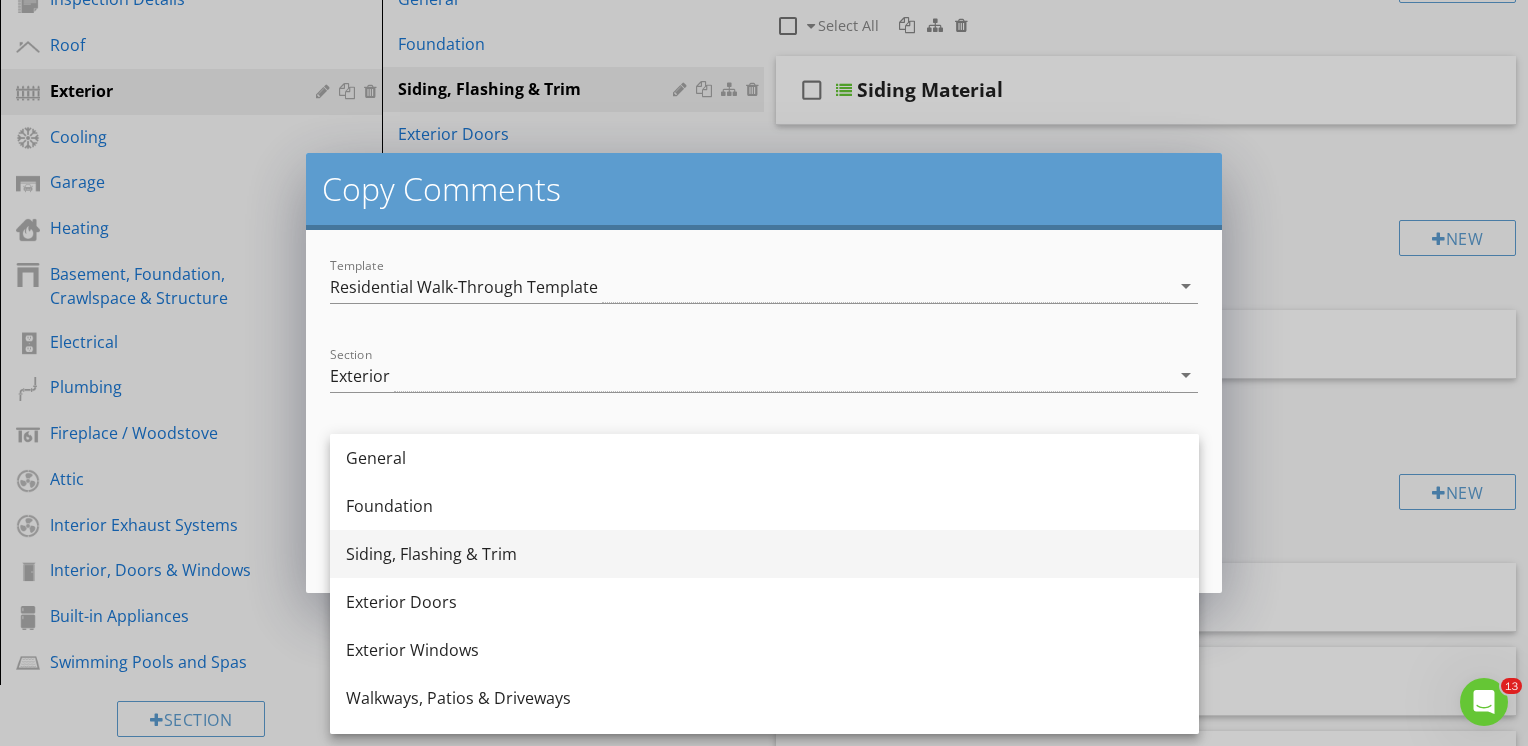 click on "Siding, Flashing & Trim" at bounding box center (764, 554) 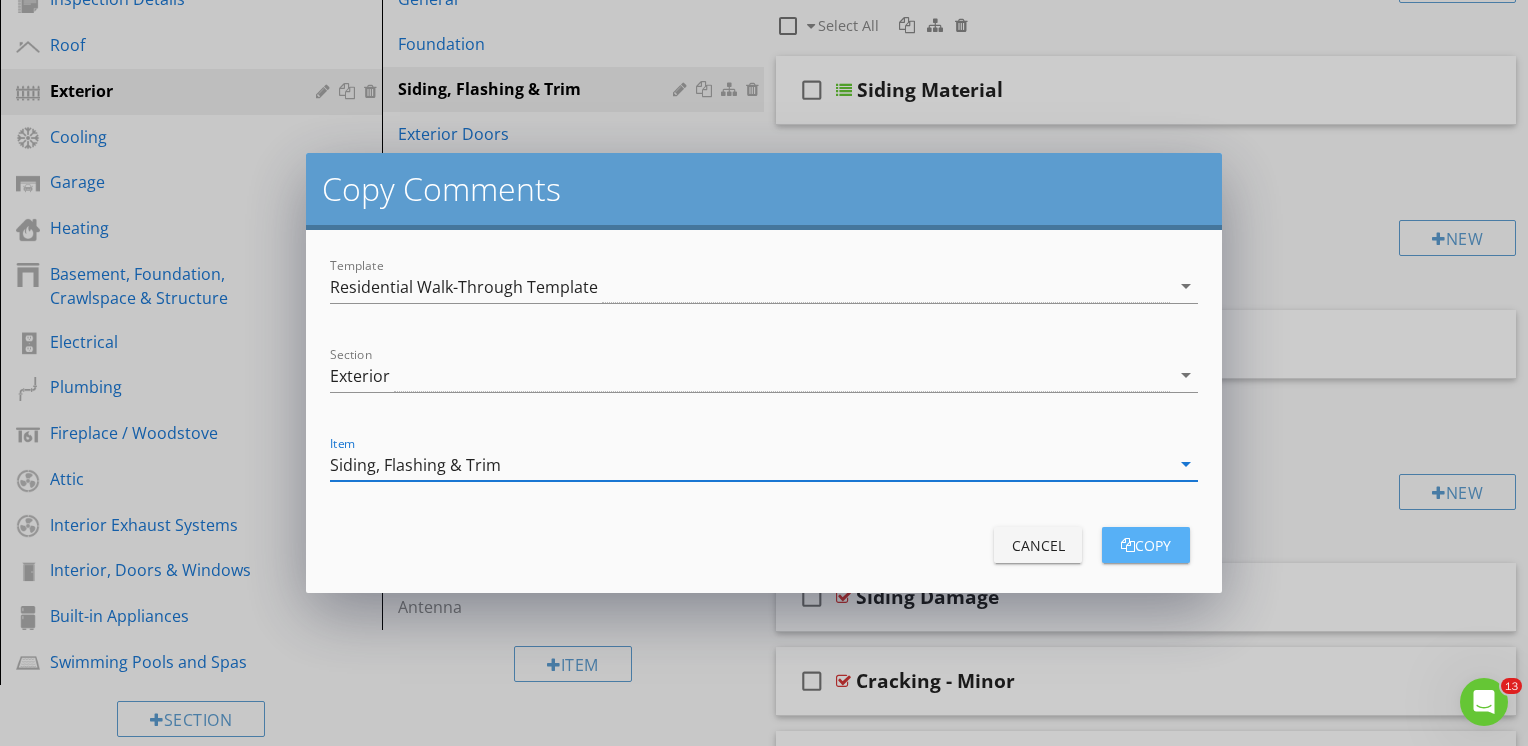 click on "copy" at bounding box center (1146, 545) 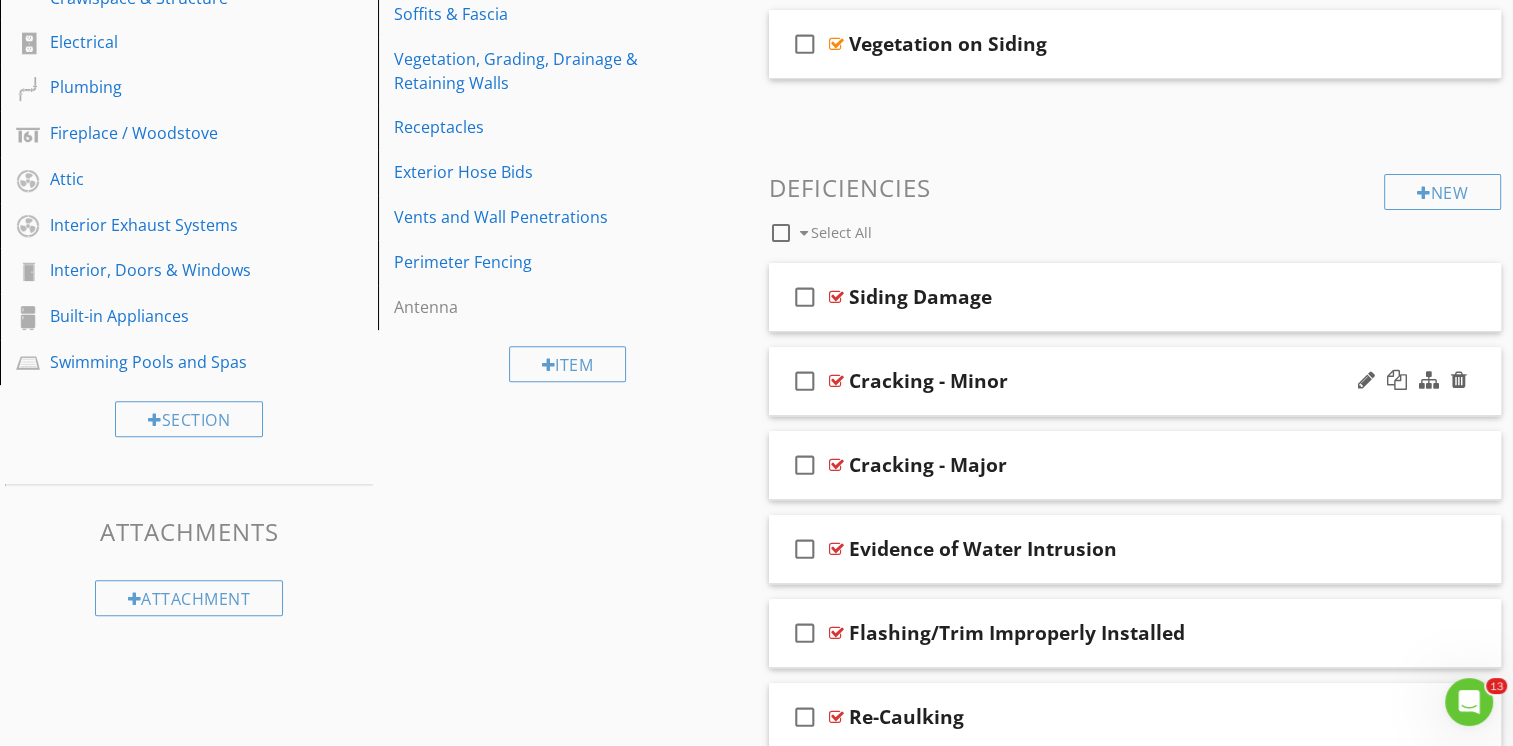 scroll, scrollTop: 600, scrollLeft: 0, axis: vertical 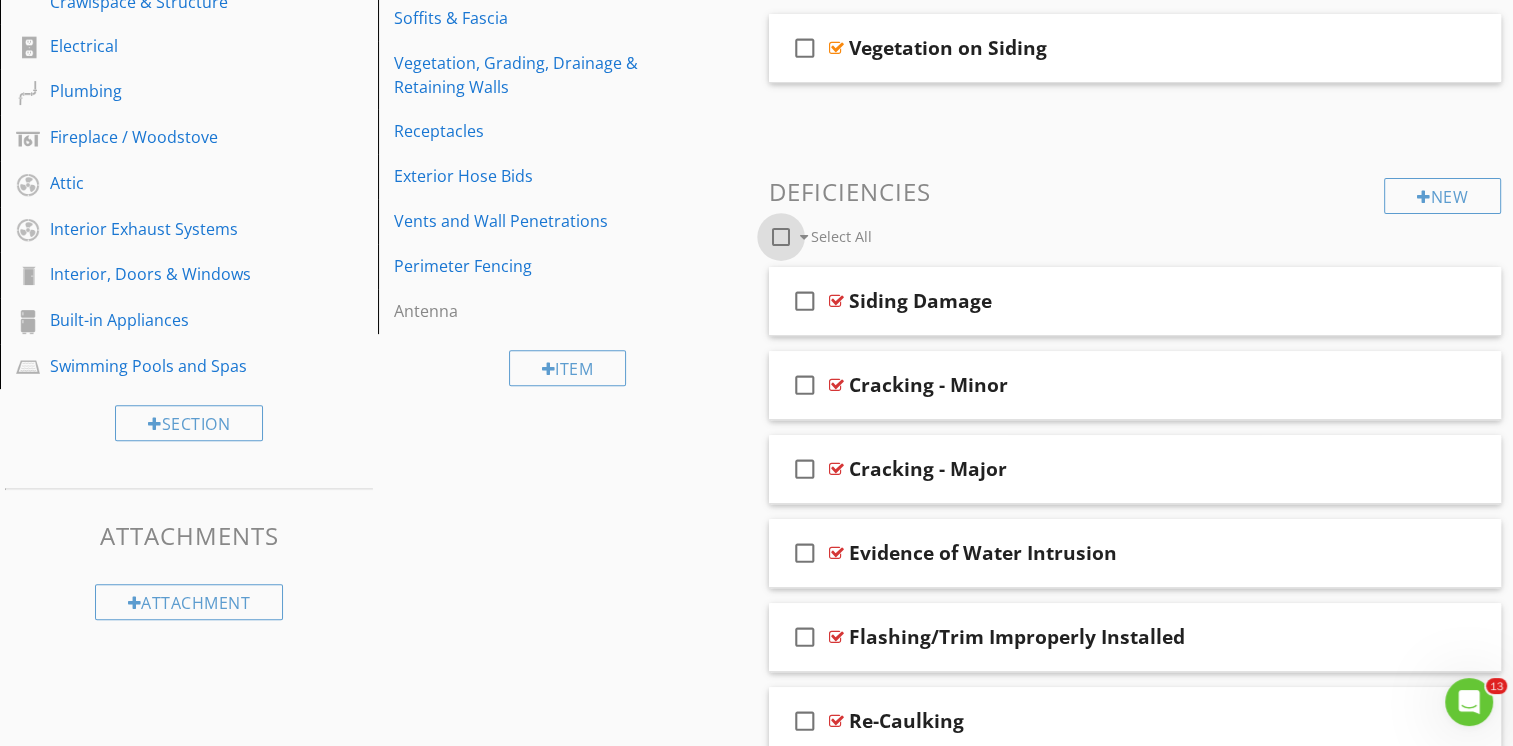 click at bounding box center (781, 237) 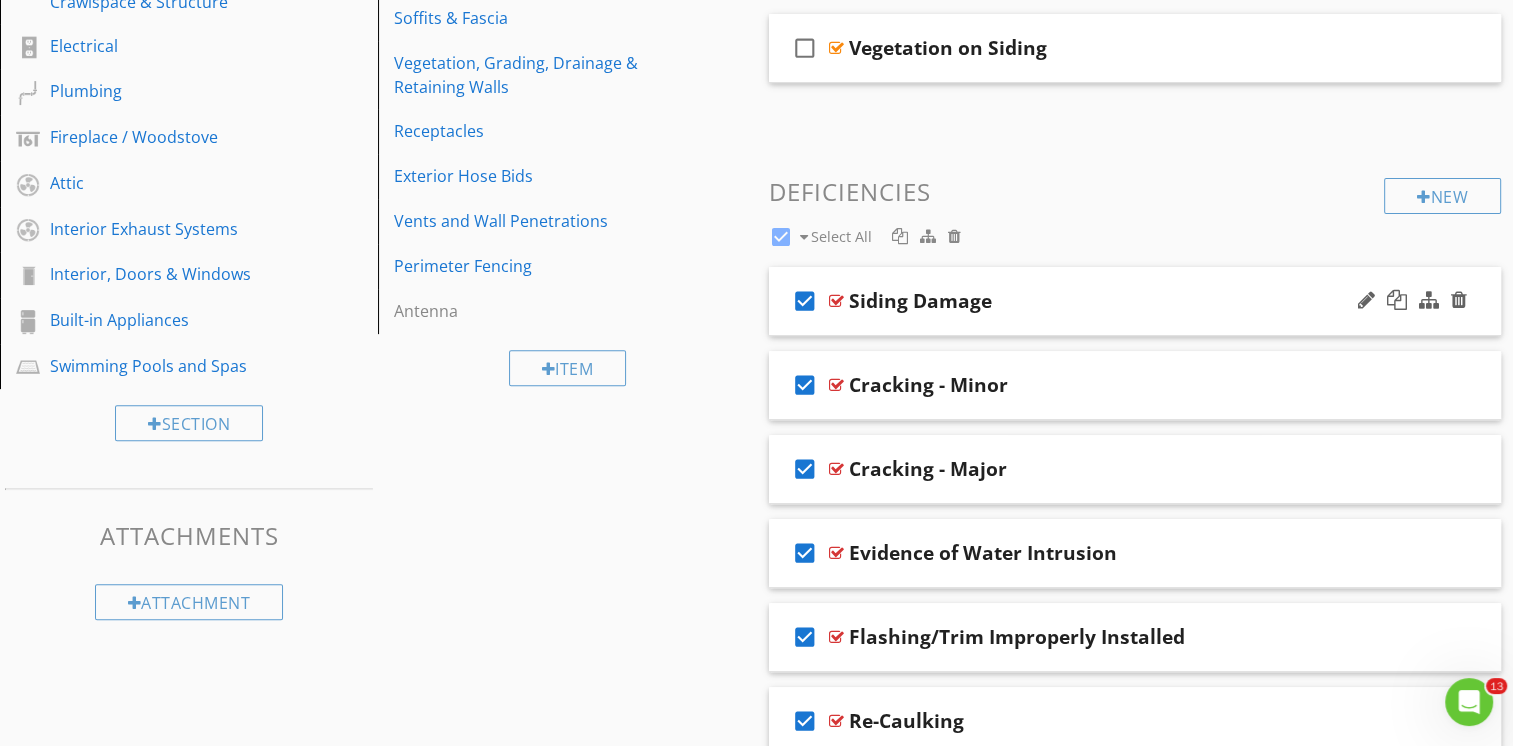 click on "check_box" at bounding box center [805, 301] 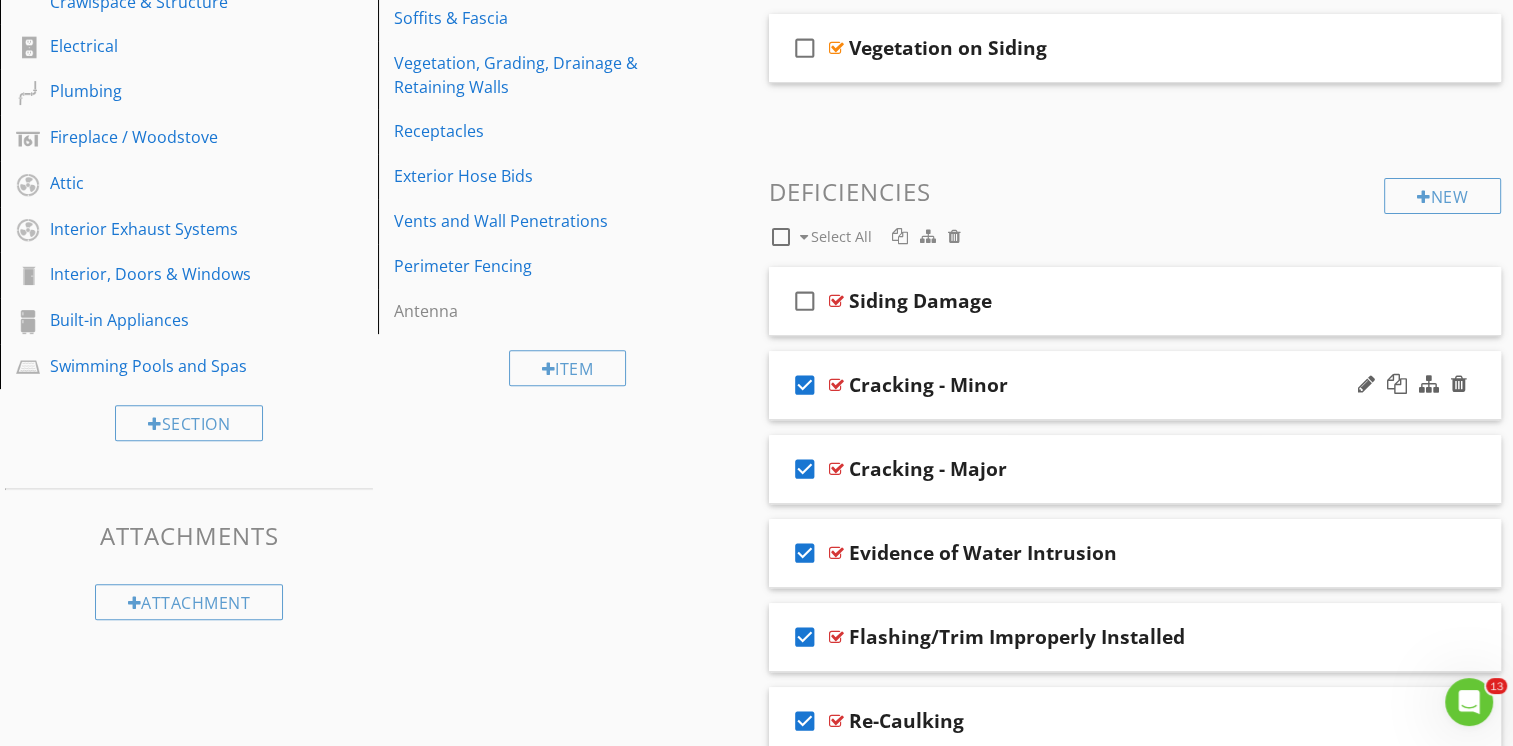 click on "check_box" at bounding box center [805, 385] 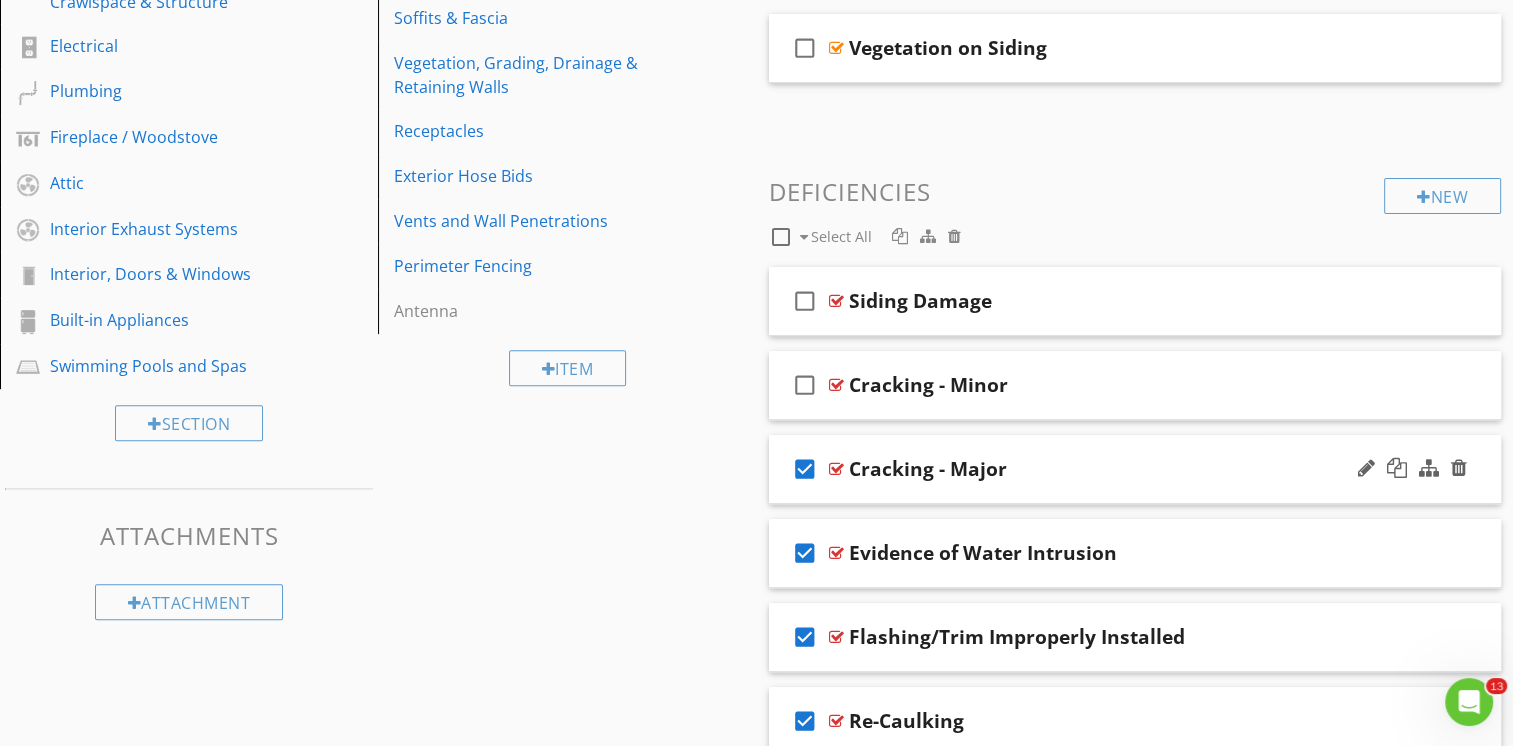 click on "check_box" at bounding box center (805, 469) 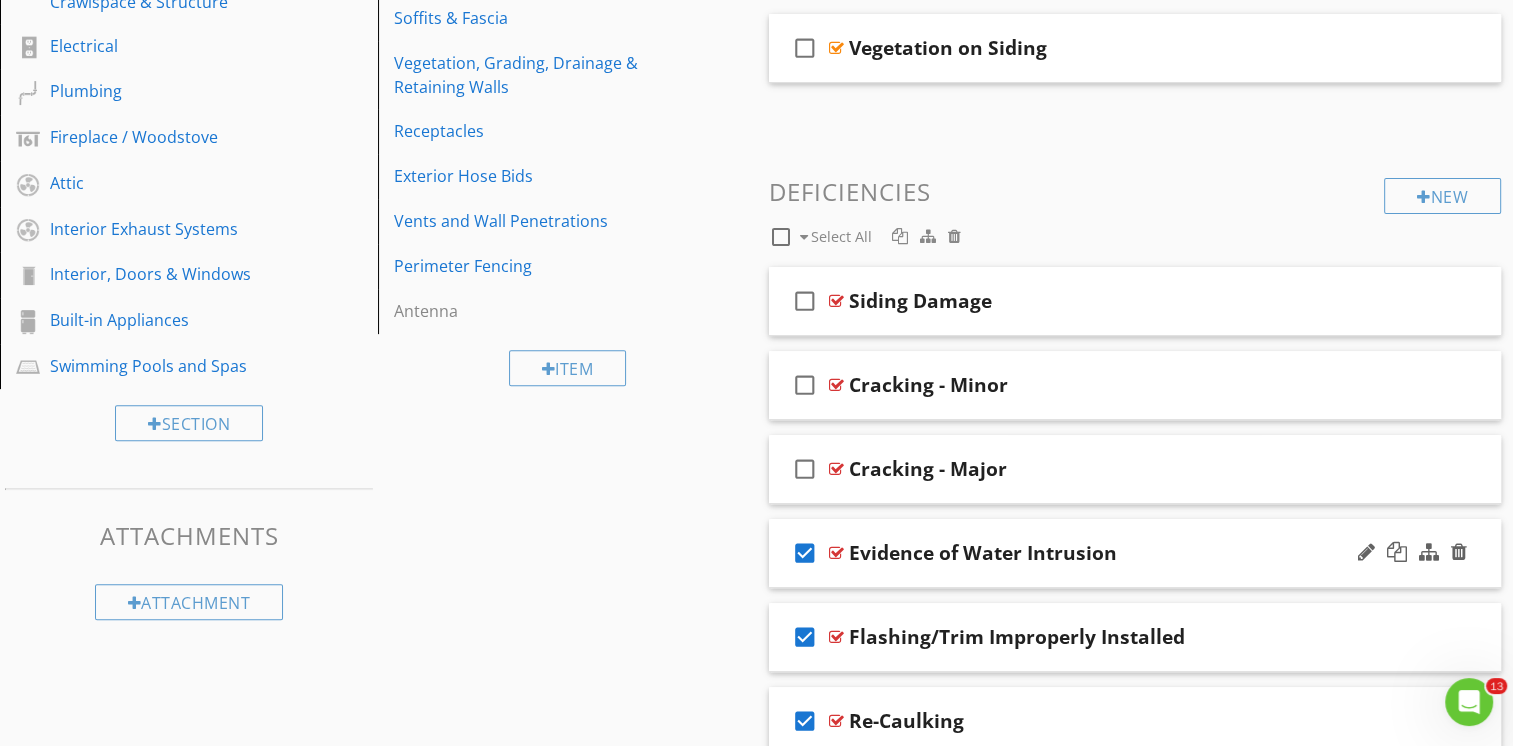 click on "check_box" at bounding box center [805, 553] 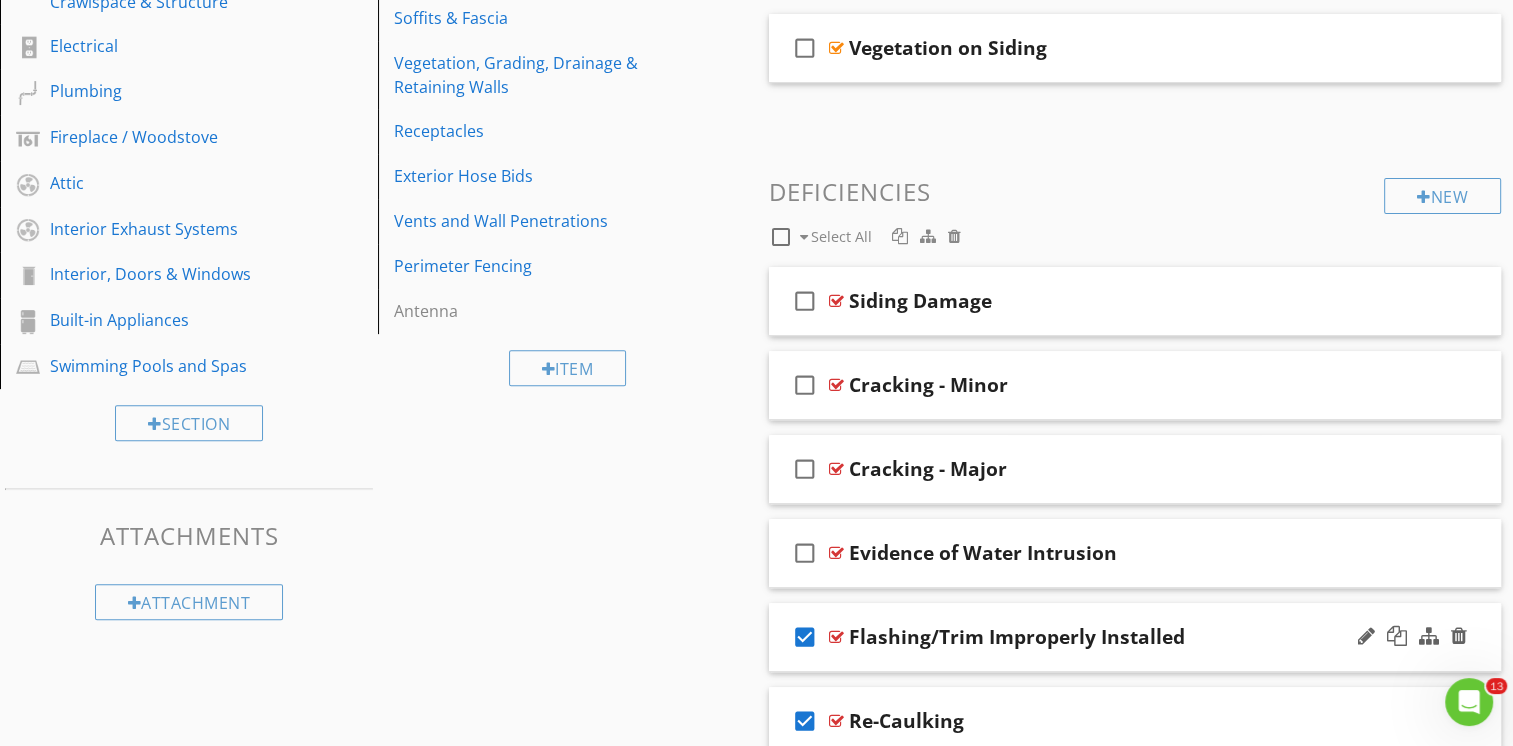 click on "check_box" at bounding box center [805, 637] 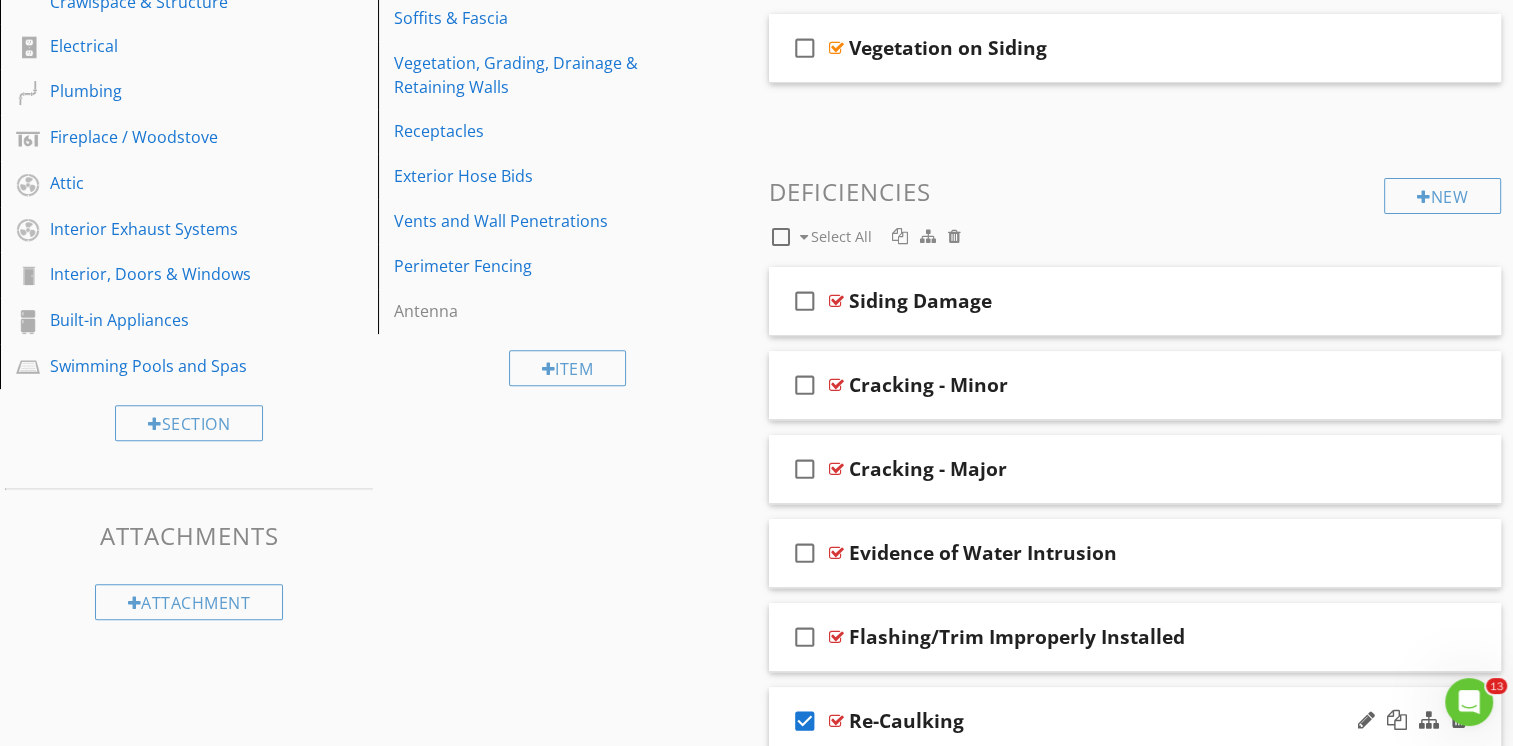 click on "check_box" at bounding box center [805, 721] 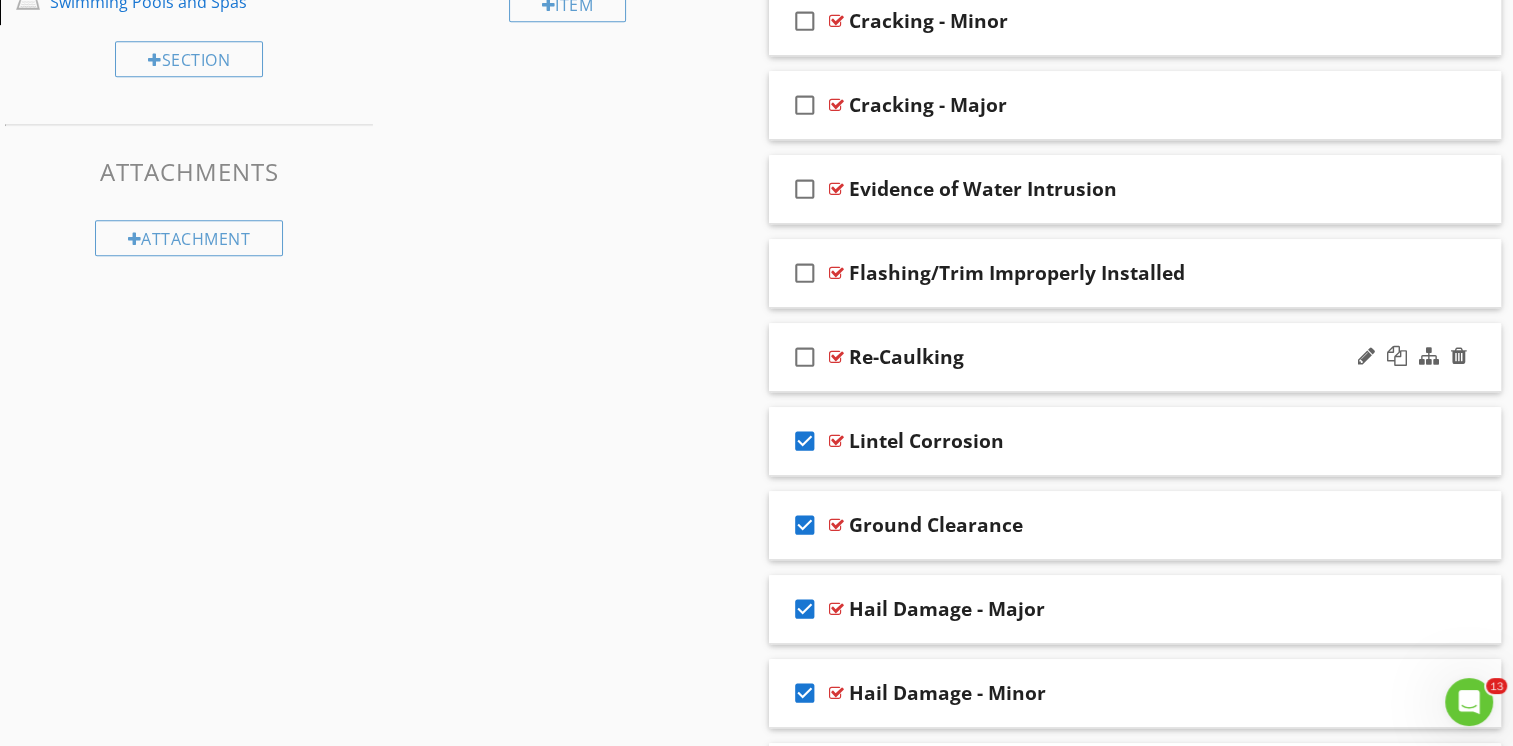 scroll, scrollTop: 1000, scrollLeft: 0, axis: vertical 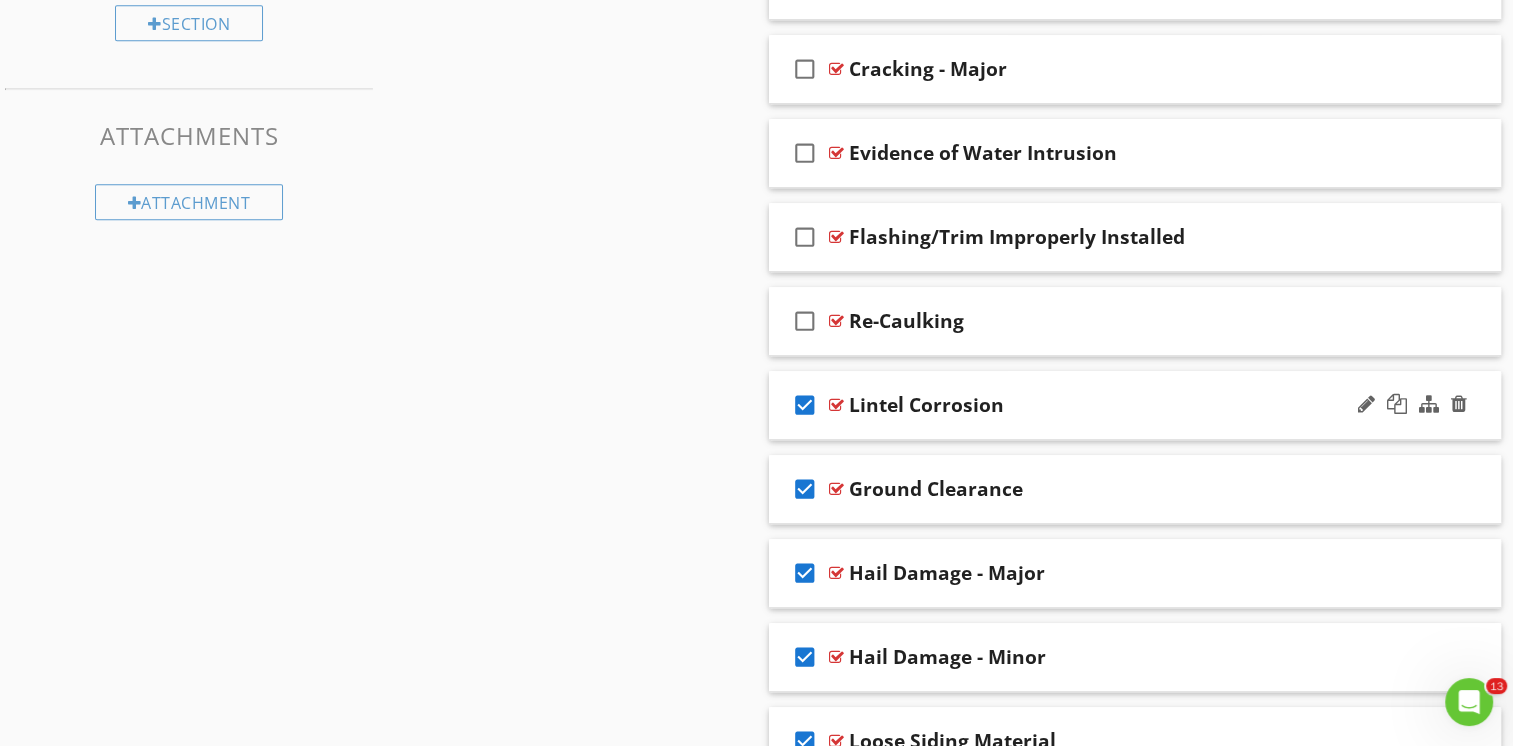 click on "check_box" at bounding box center (805, 405) 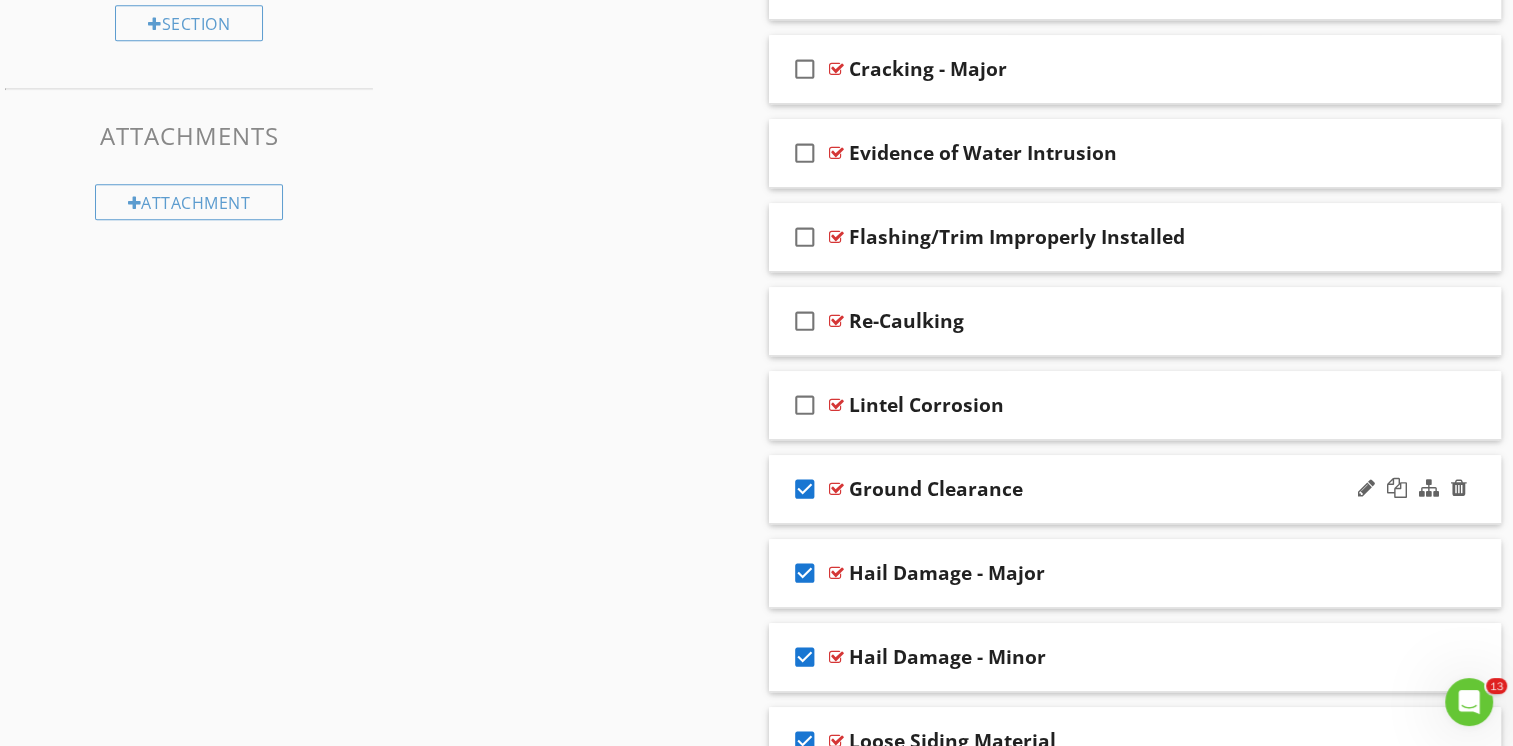 click on "check_box" at bounding box center (805, 489) 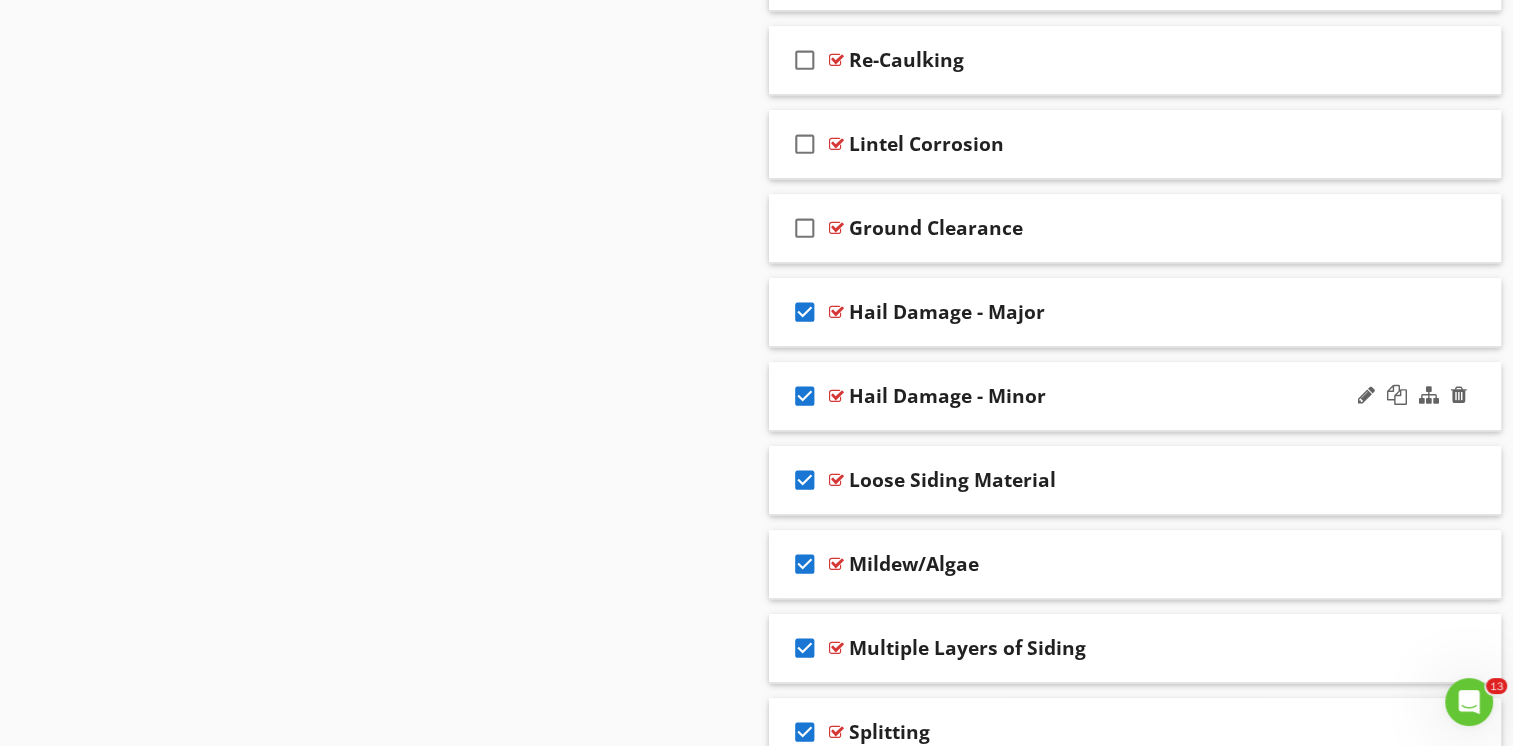 scroll, scrollTop: 1300, scrollLeft: 0, axis: vertical 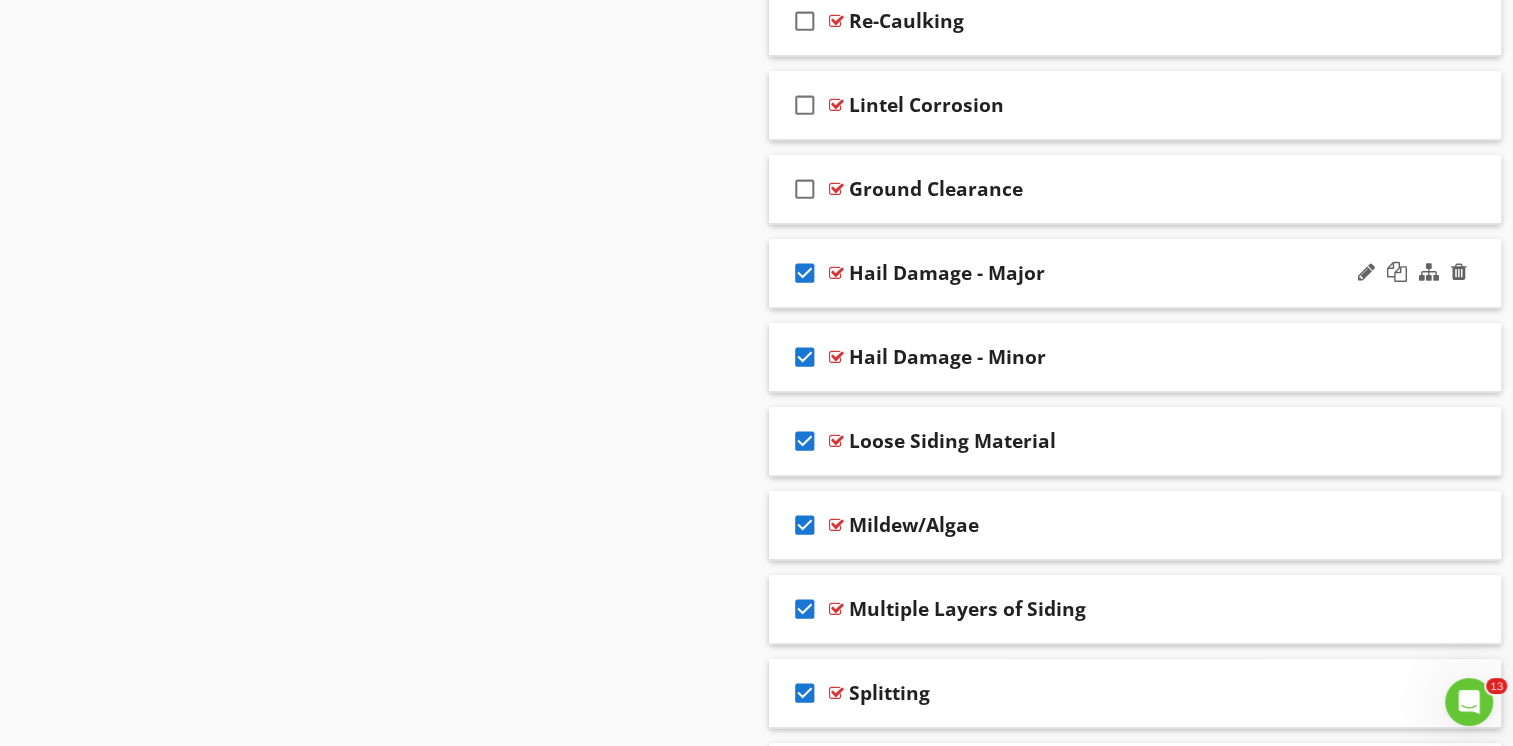 click on "check_box" at bounding box center [805, 273] 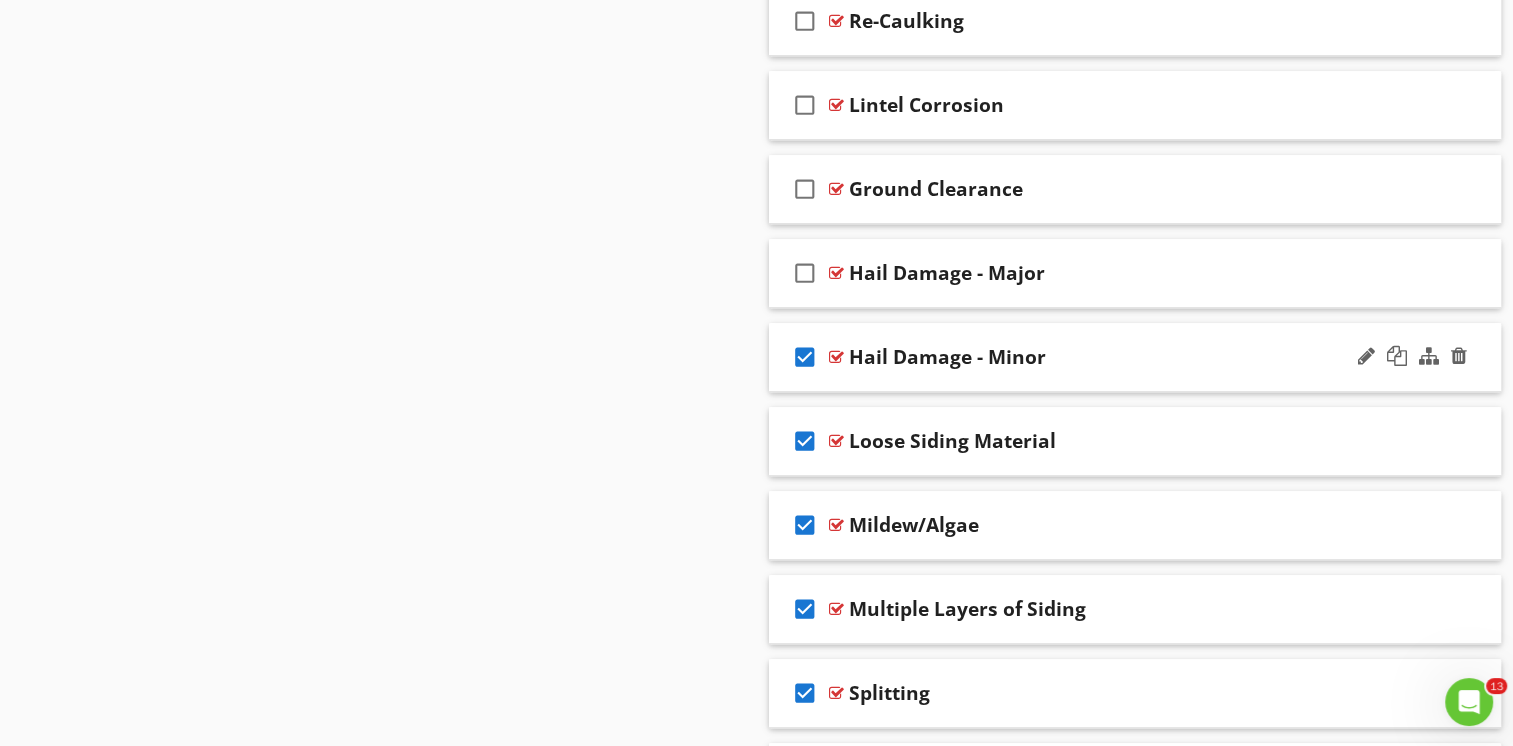 click on "check_box" at bounding box center [805, 357] 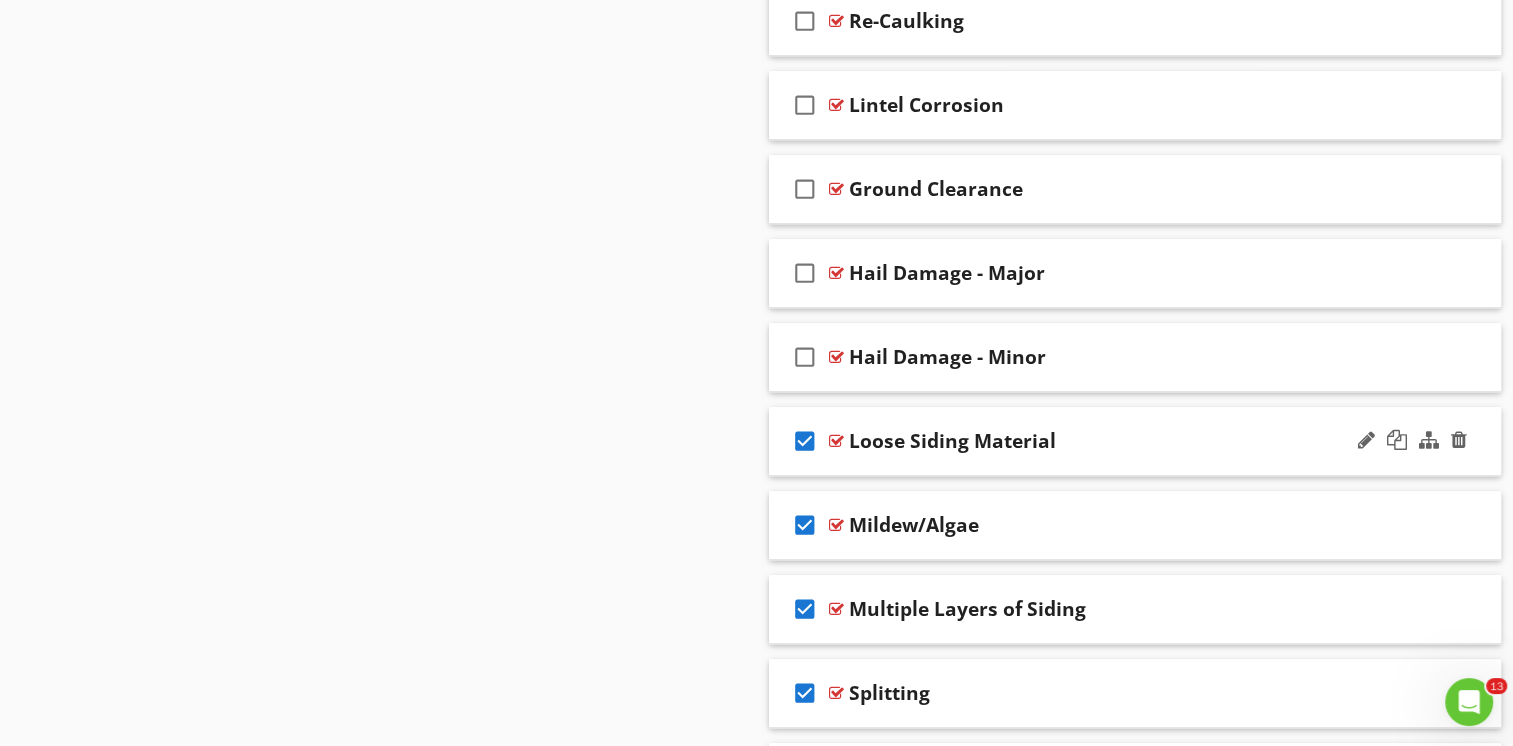 click on "check_box" at bounding box center (805, 441) 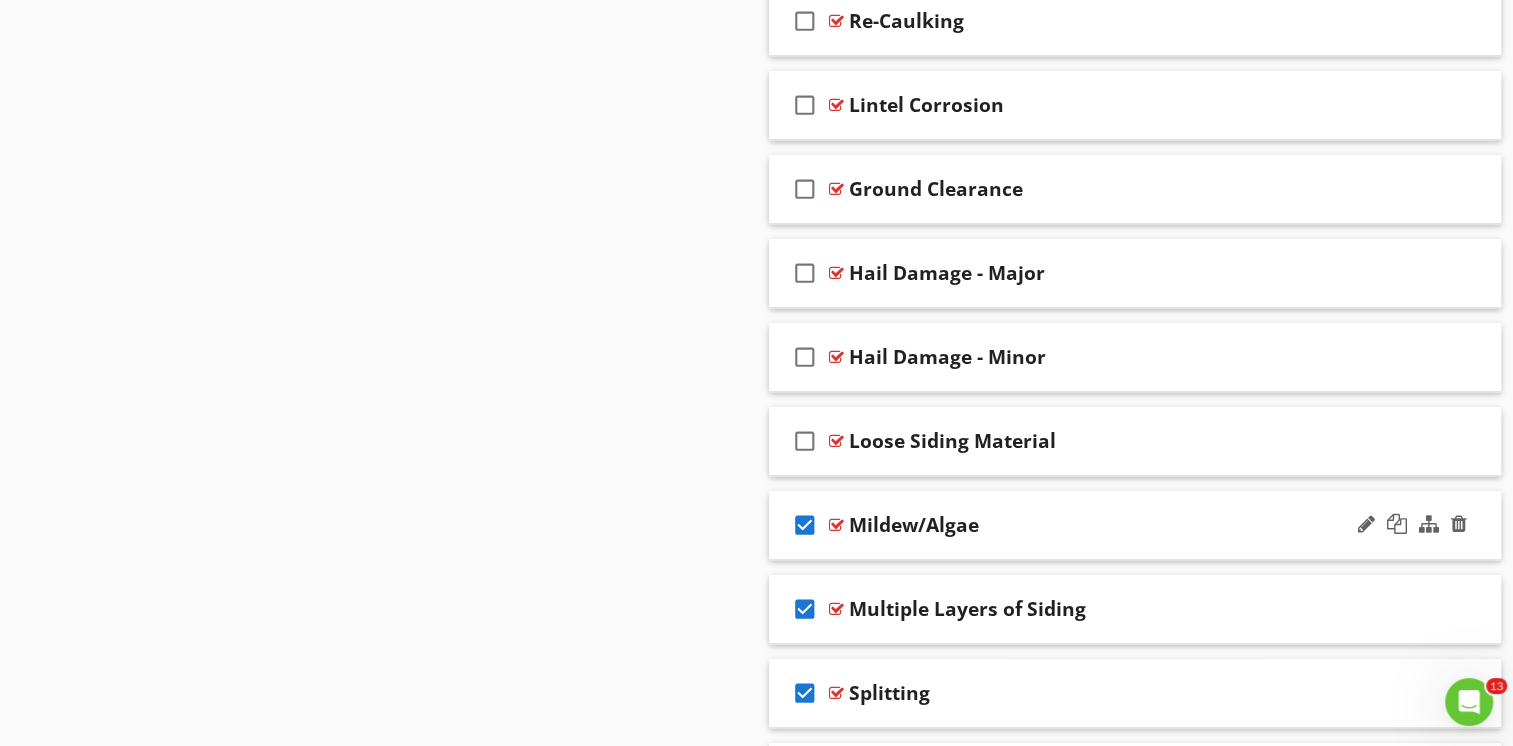 click on "check_box" at bounding box center (805, 525) 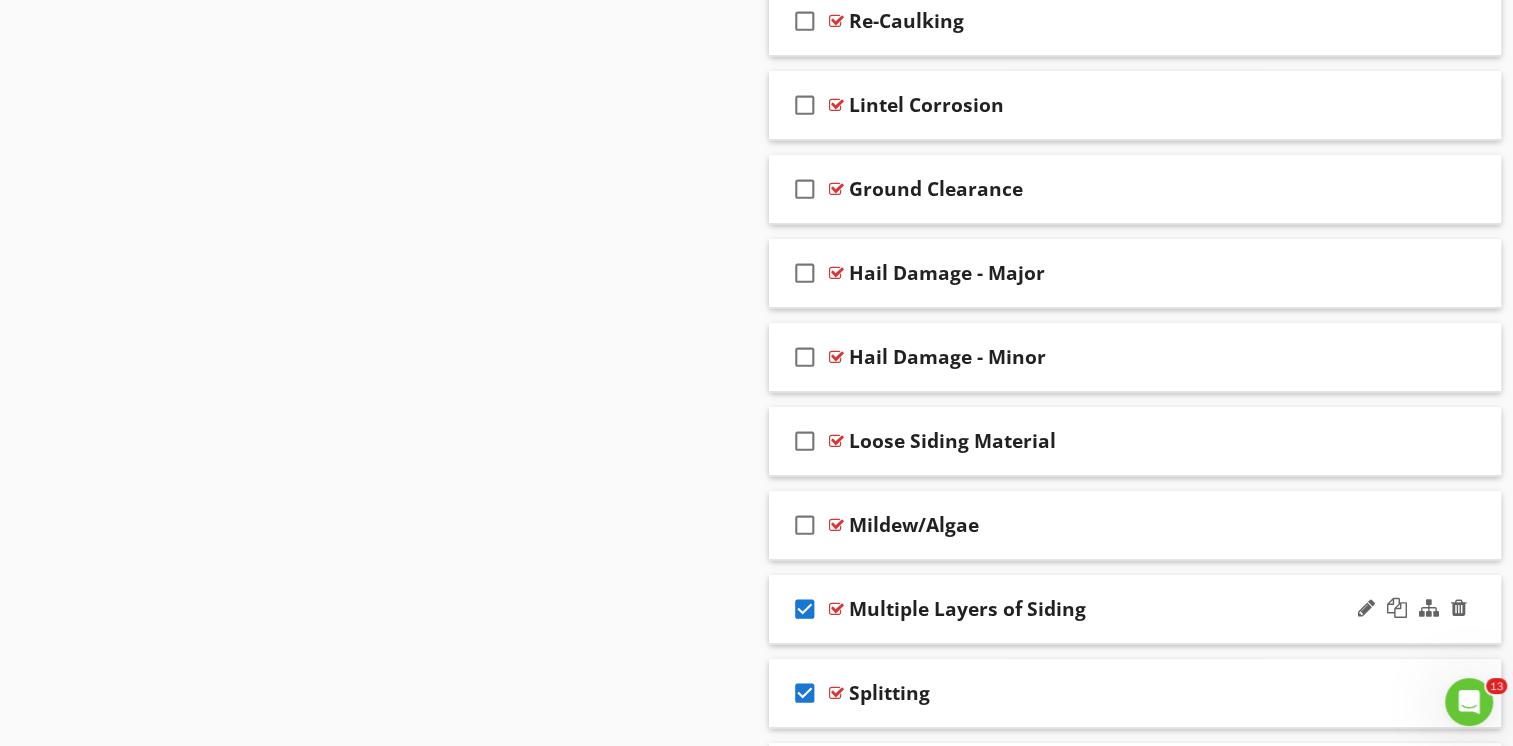 click on "check_box" at bounding box center [805, 609] 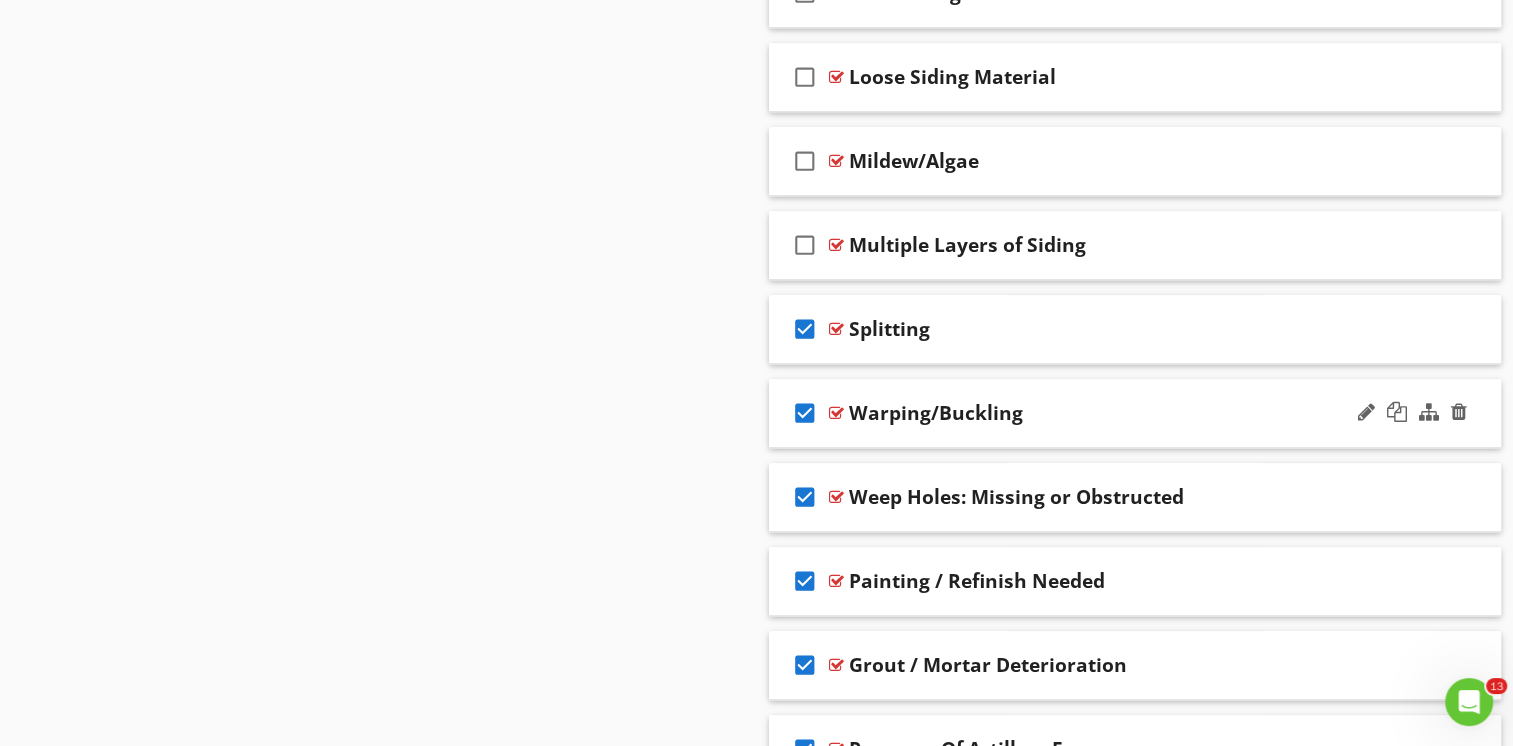 scroll, scrollTop: 1700, scrollLeft: 0, axis: vertical 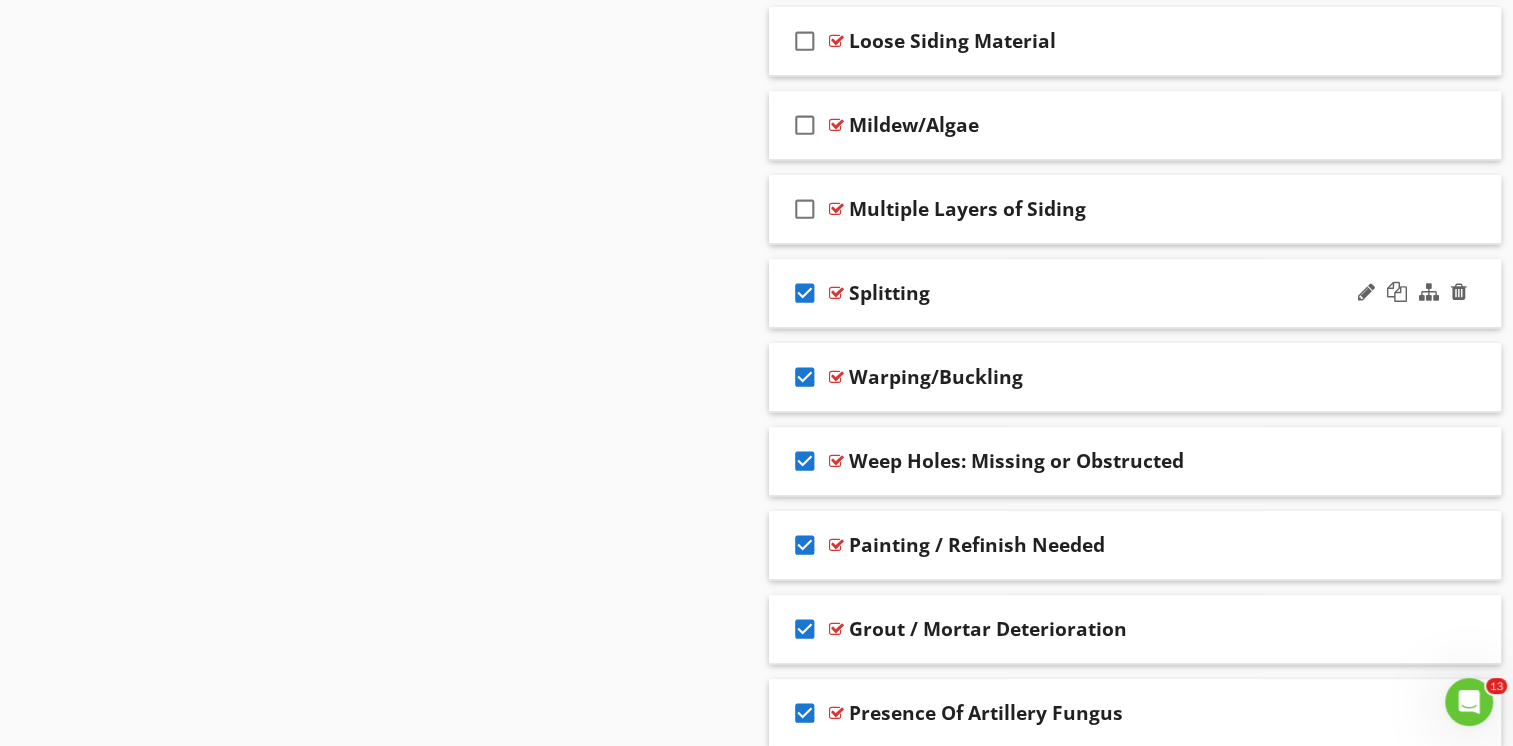 click on "check_box" at bounding box center (805, 293) 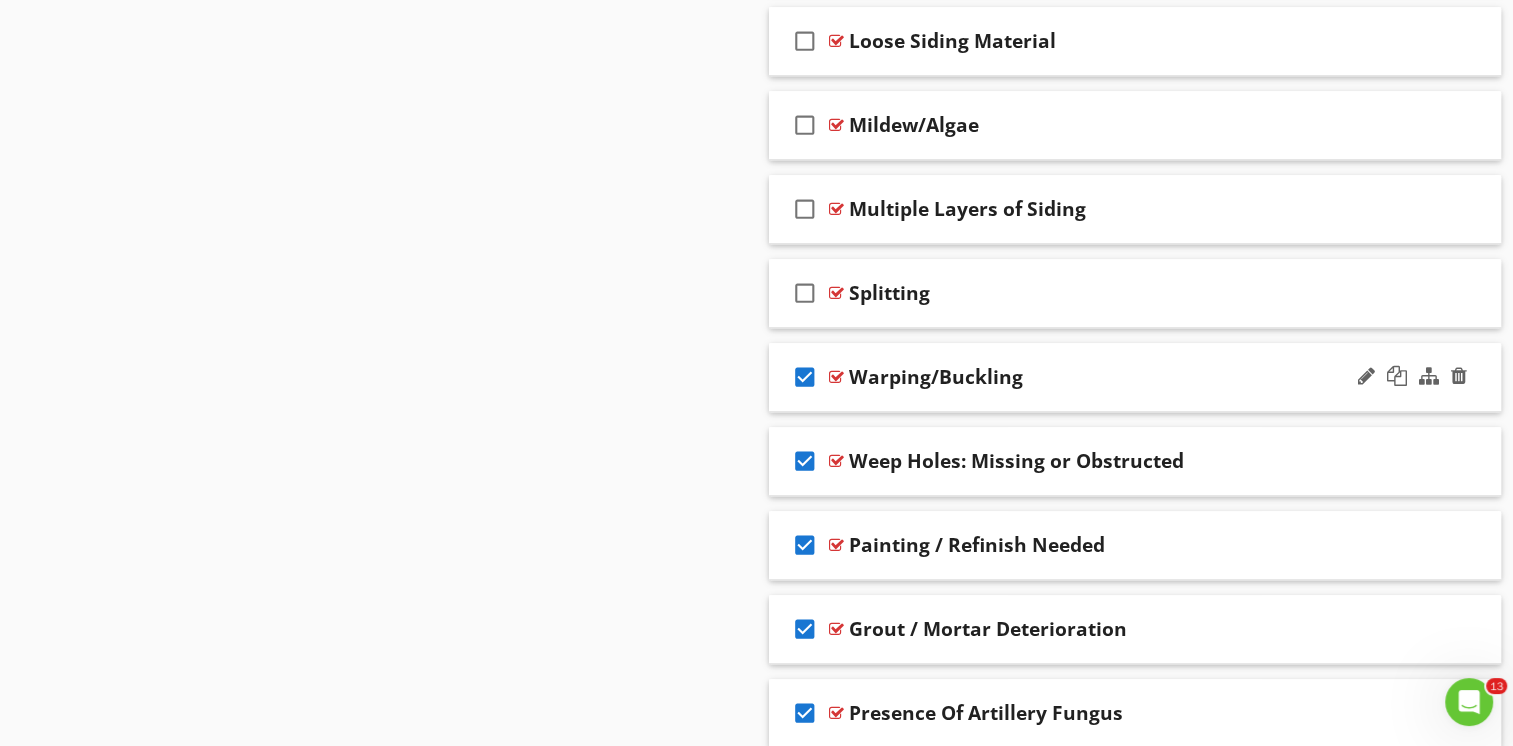click on "check_box" at bounding box center [805, 377] 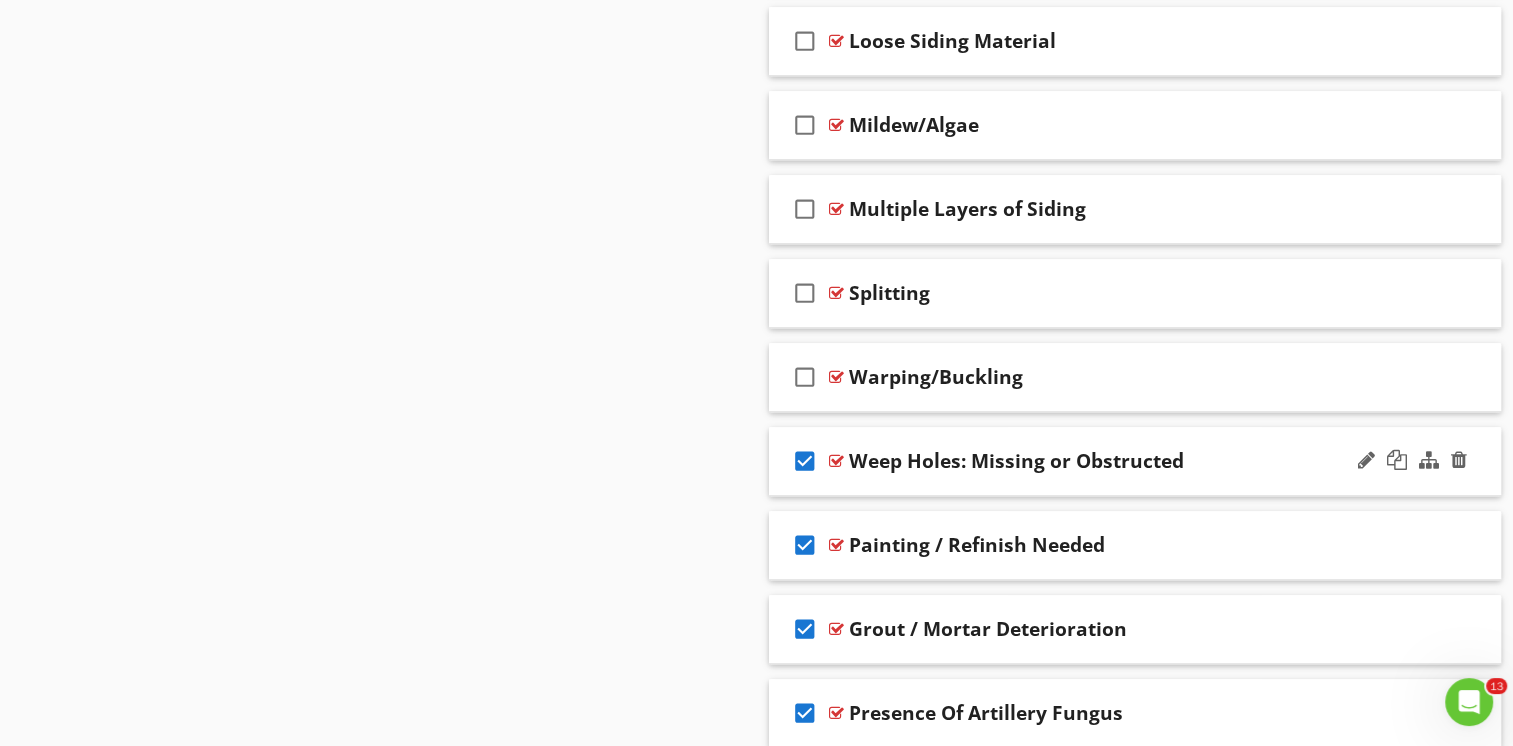 click on "check_box" at bounding box center [805, 461] 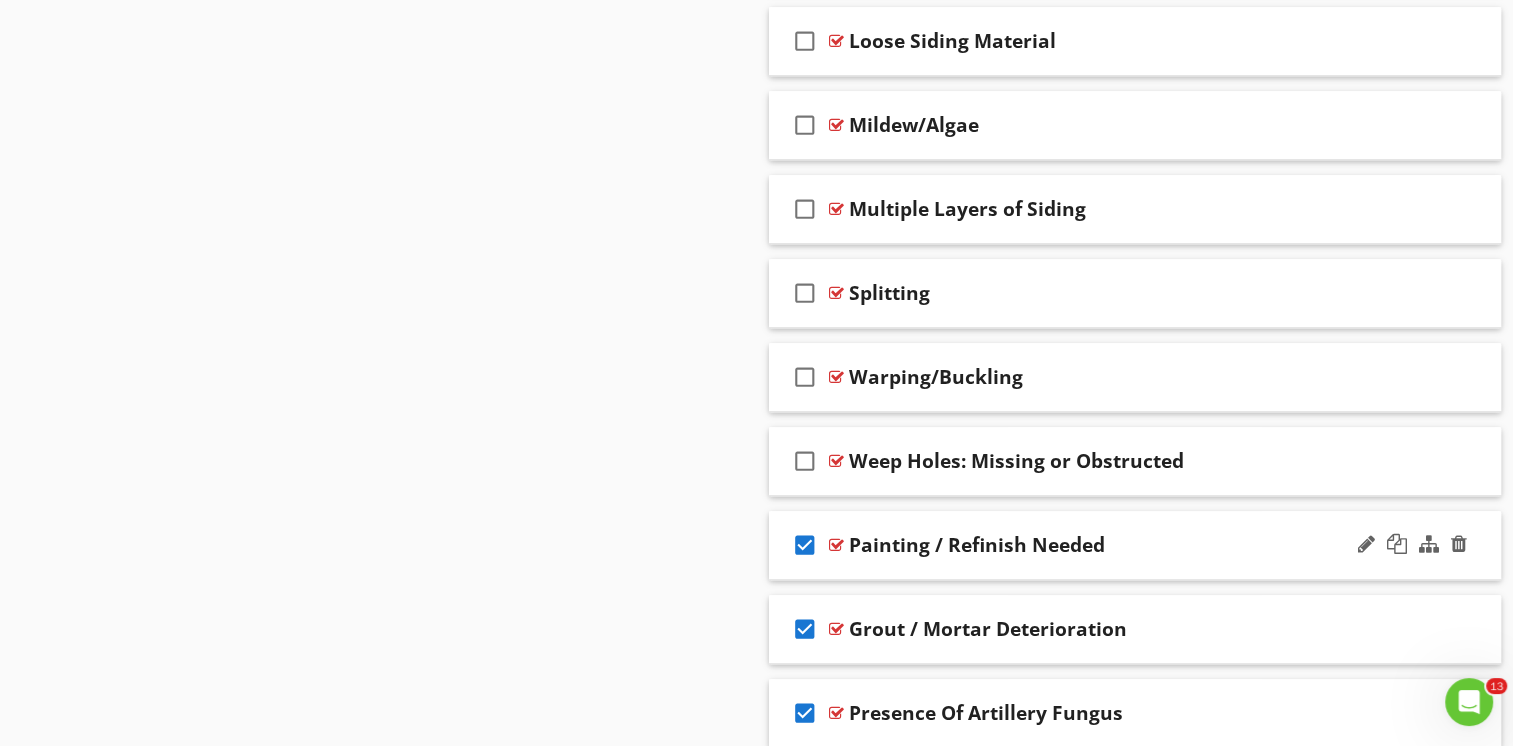 click on "check_box" at bounding box center (805, 545) 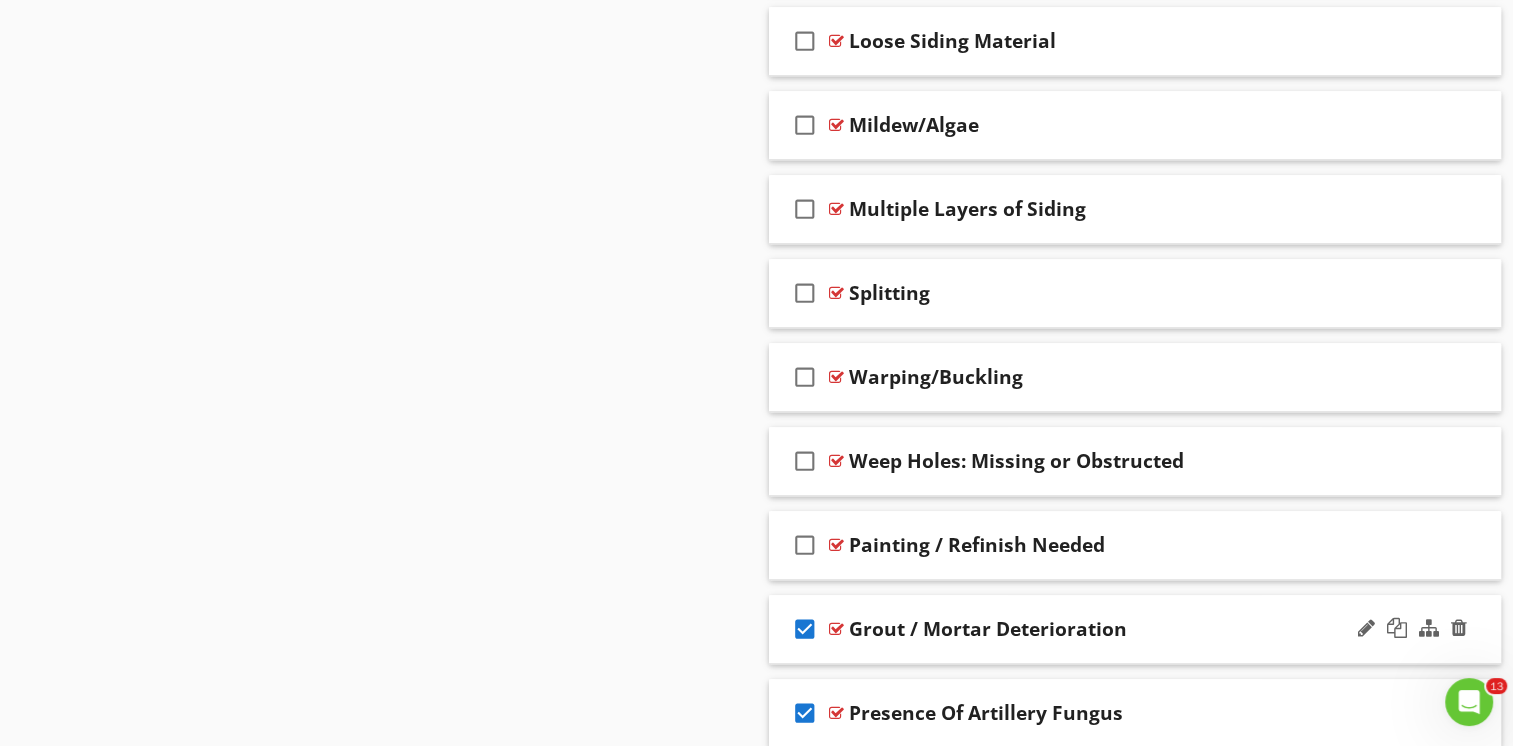 click on "check_box" at bounding box center (805, 629) 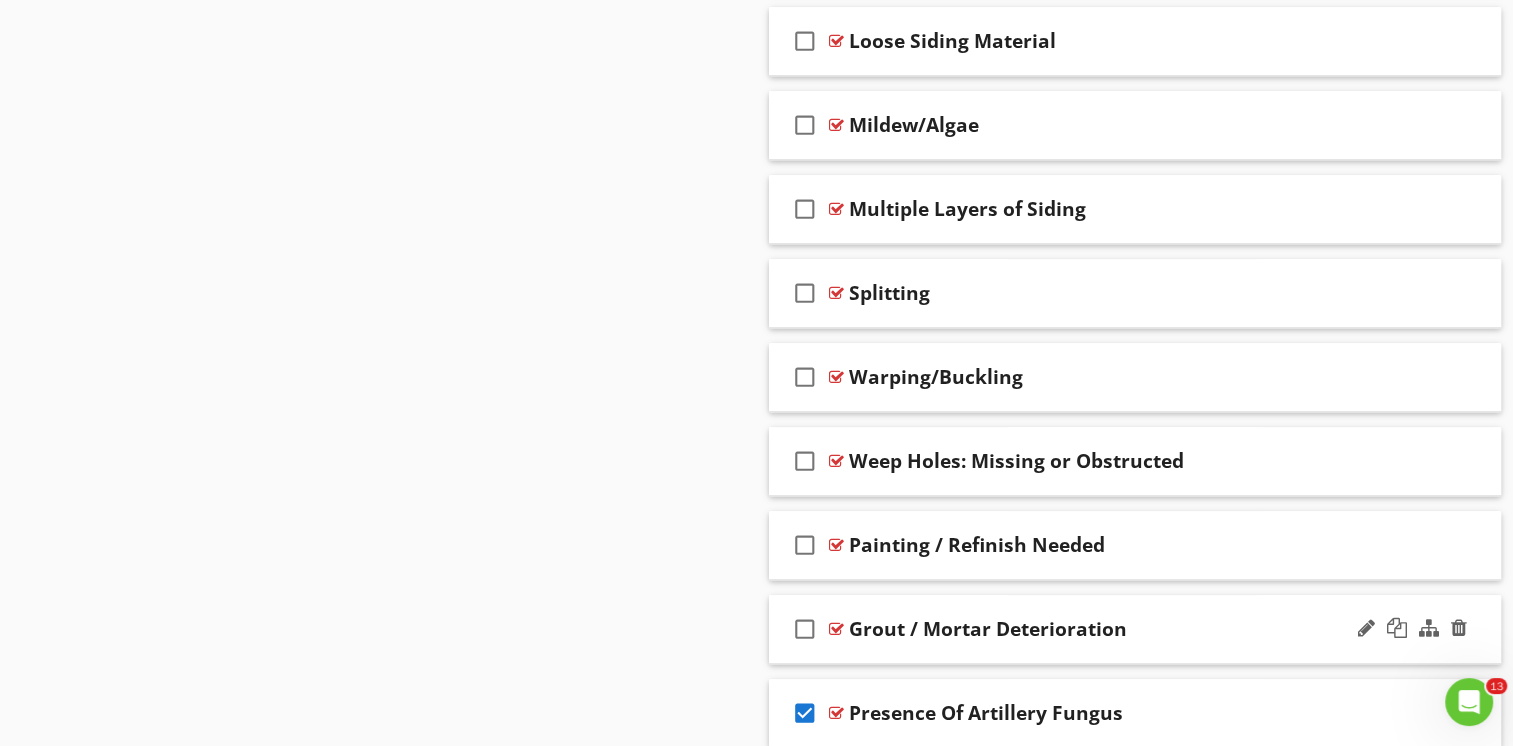 click on "check_box_outline_blank" at bounding box center [805, 629] 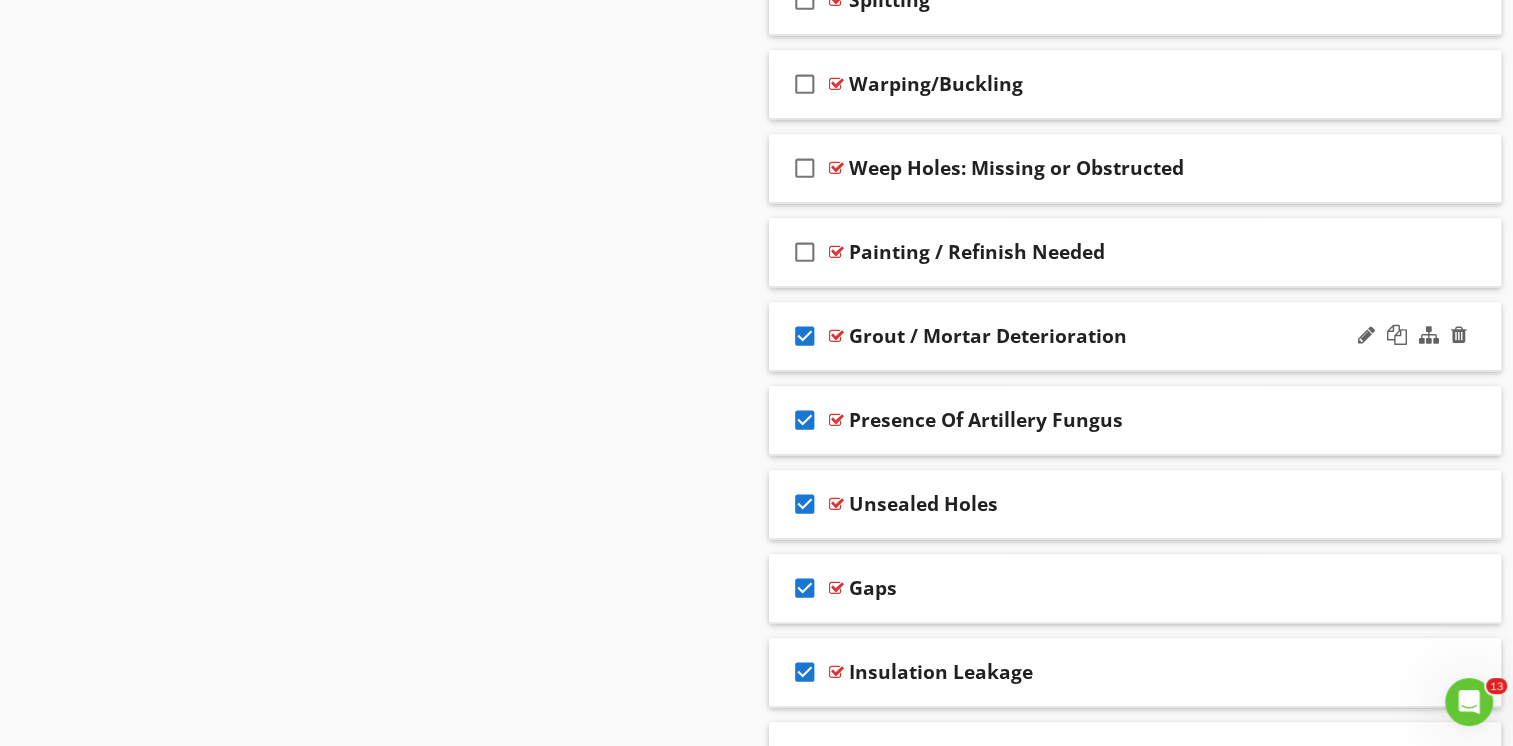 scroll, scrollTop: 2000, scrollLeft: 0, axis: vertical 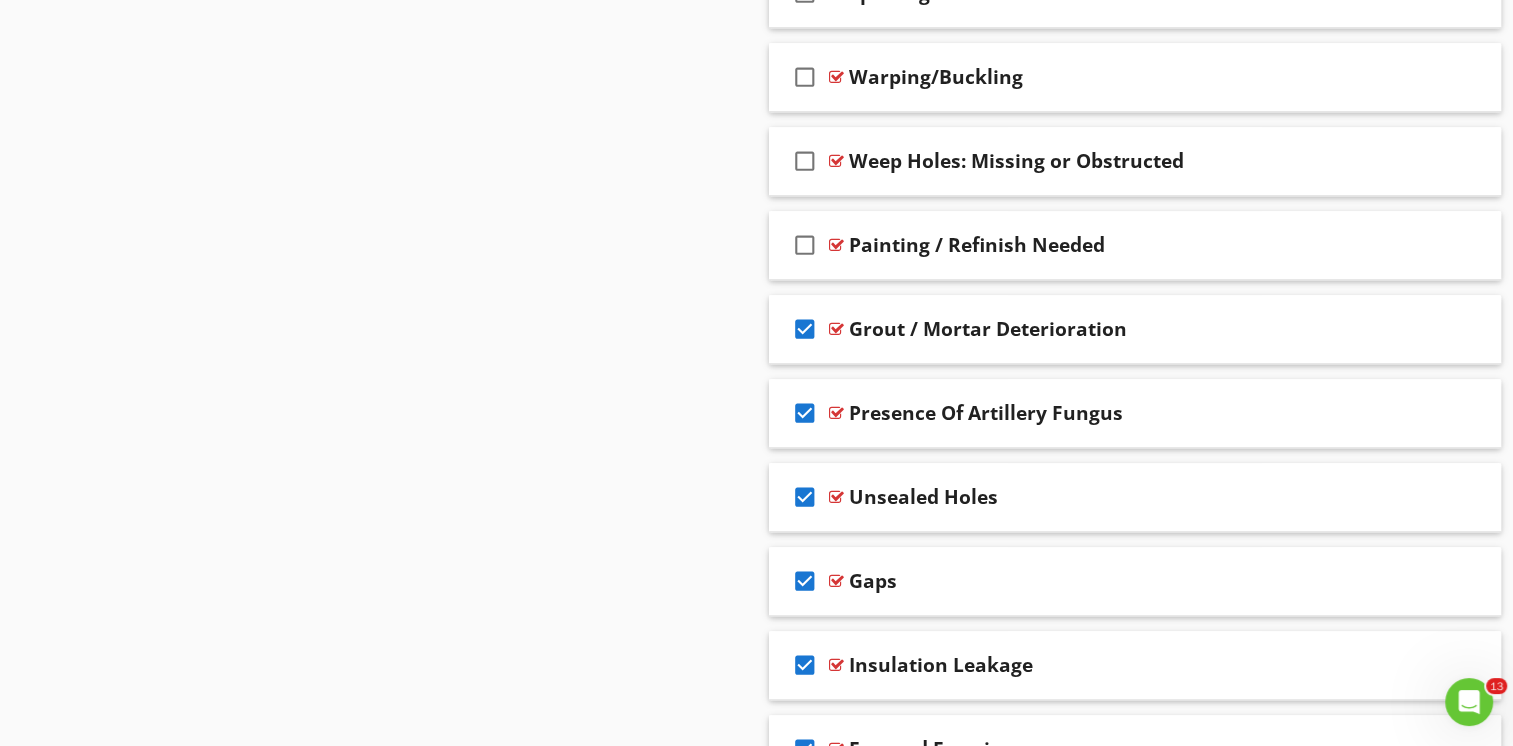 click on "check_box" at bounding box center [805, 329] 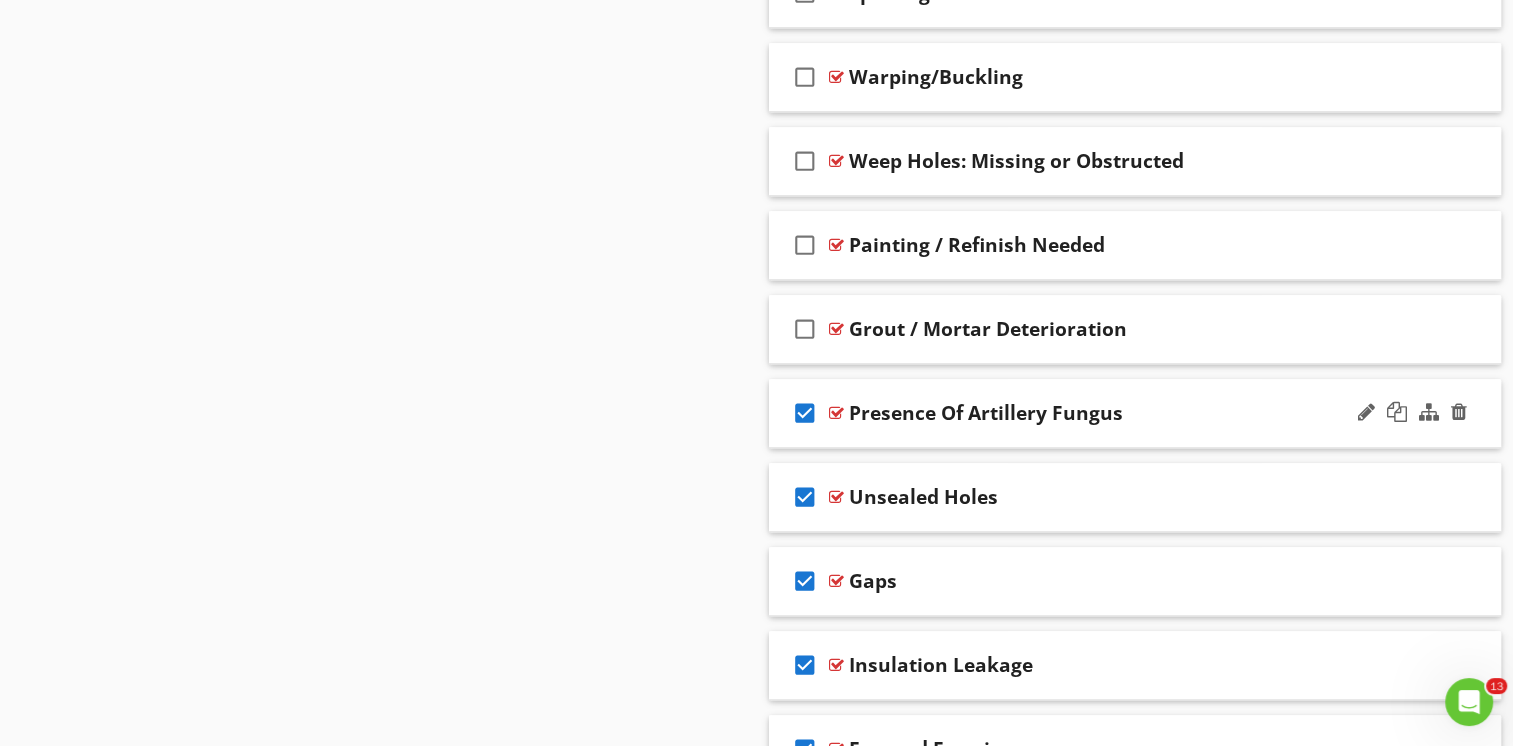 click on "check_box" at bounding box center (805, 413) 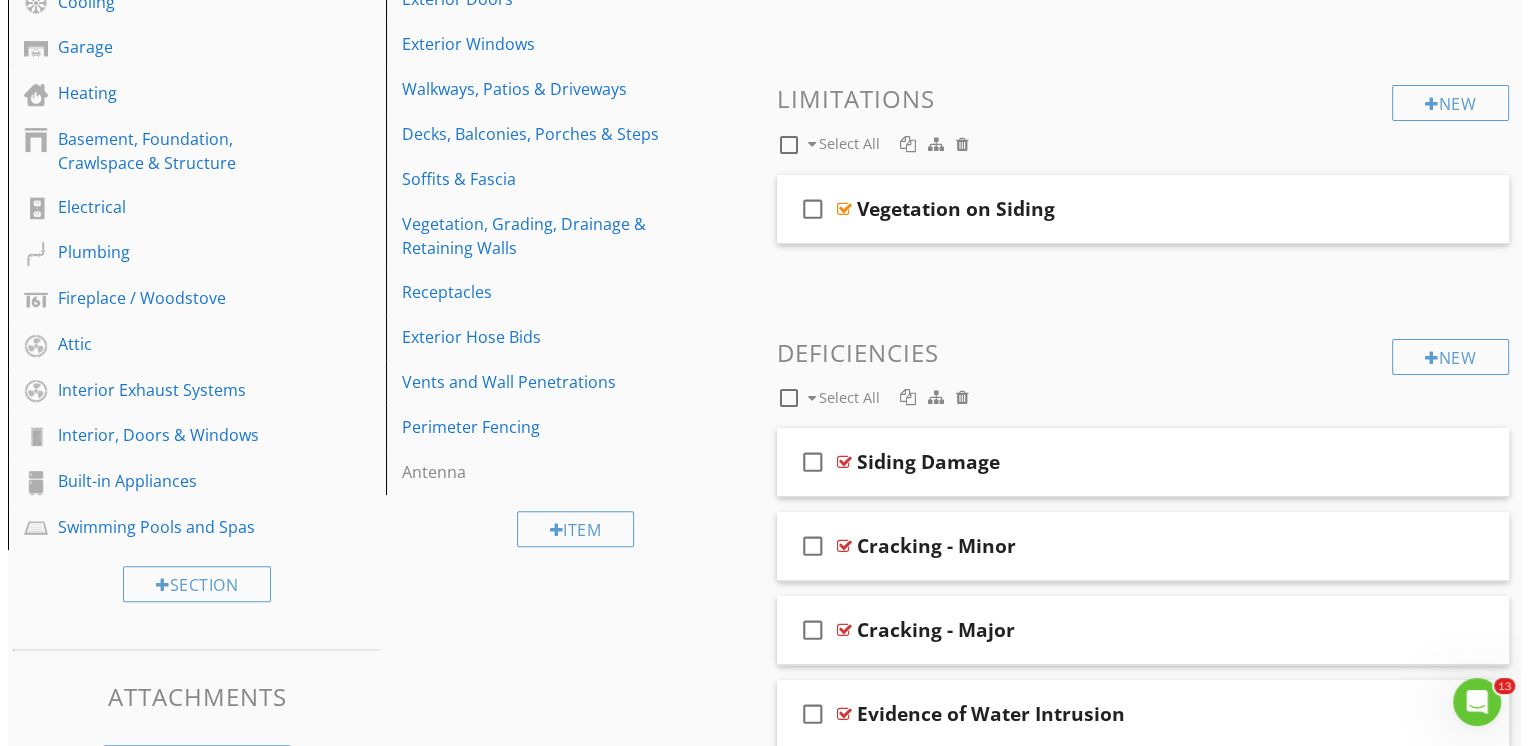scroll, scrollTop: 404, scrollLeft: 0, axis: vertical 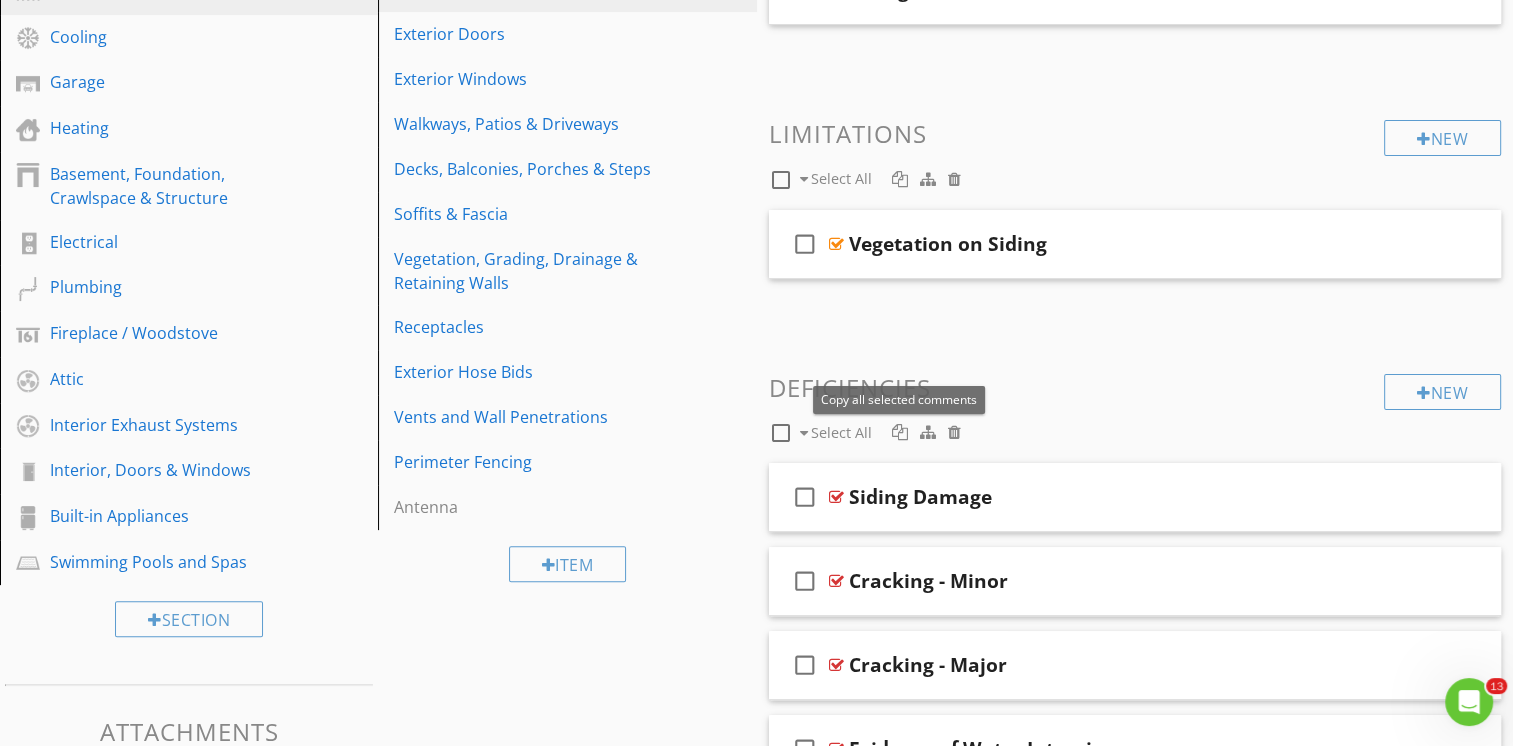 click at bounding box center [900, 432] 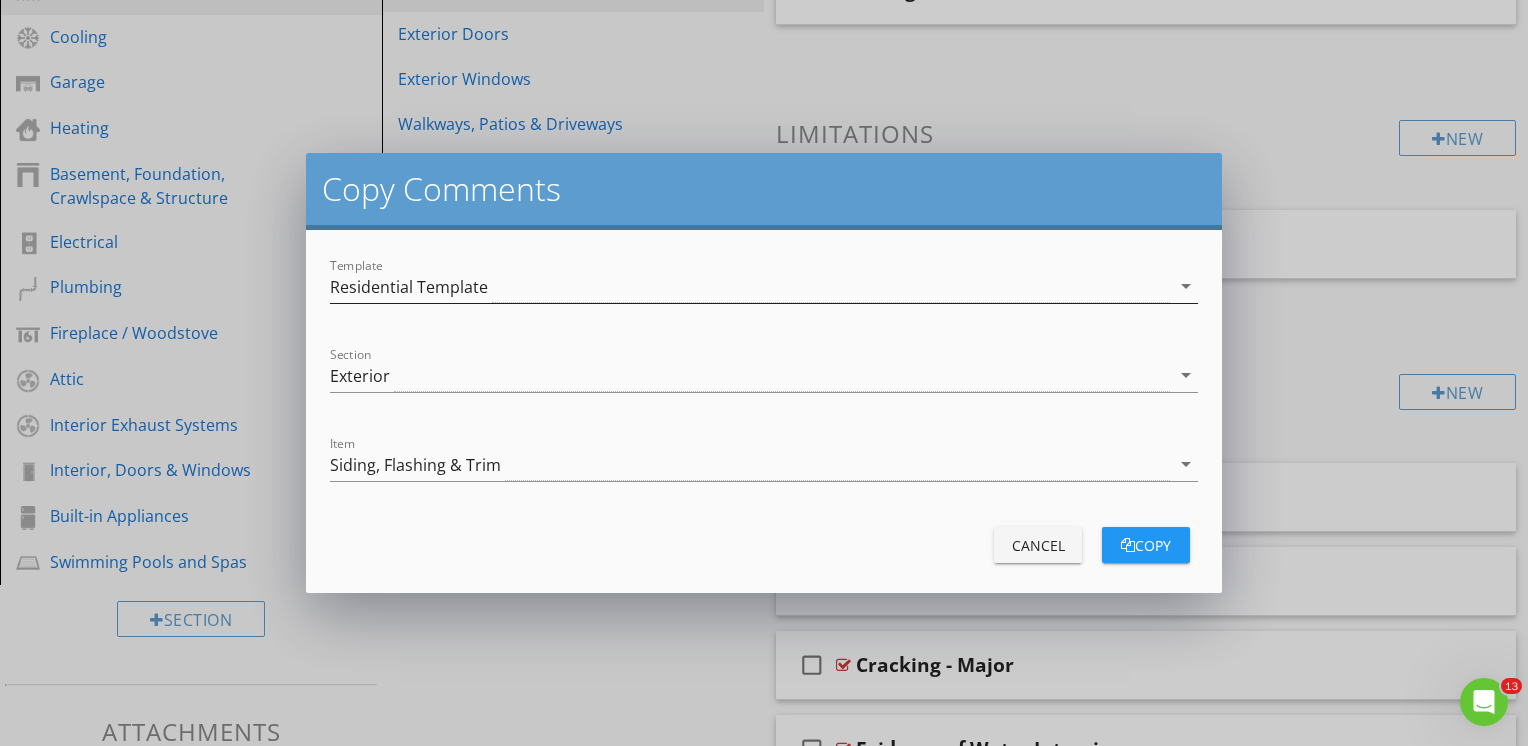 click on "Residential Template" at bounding box center (750, 286) 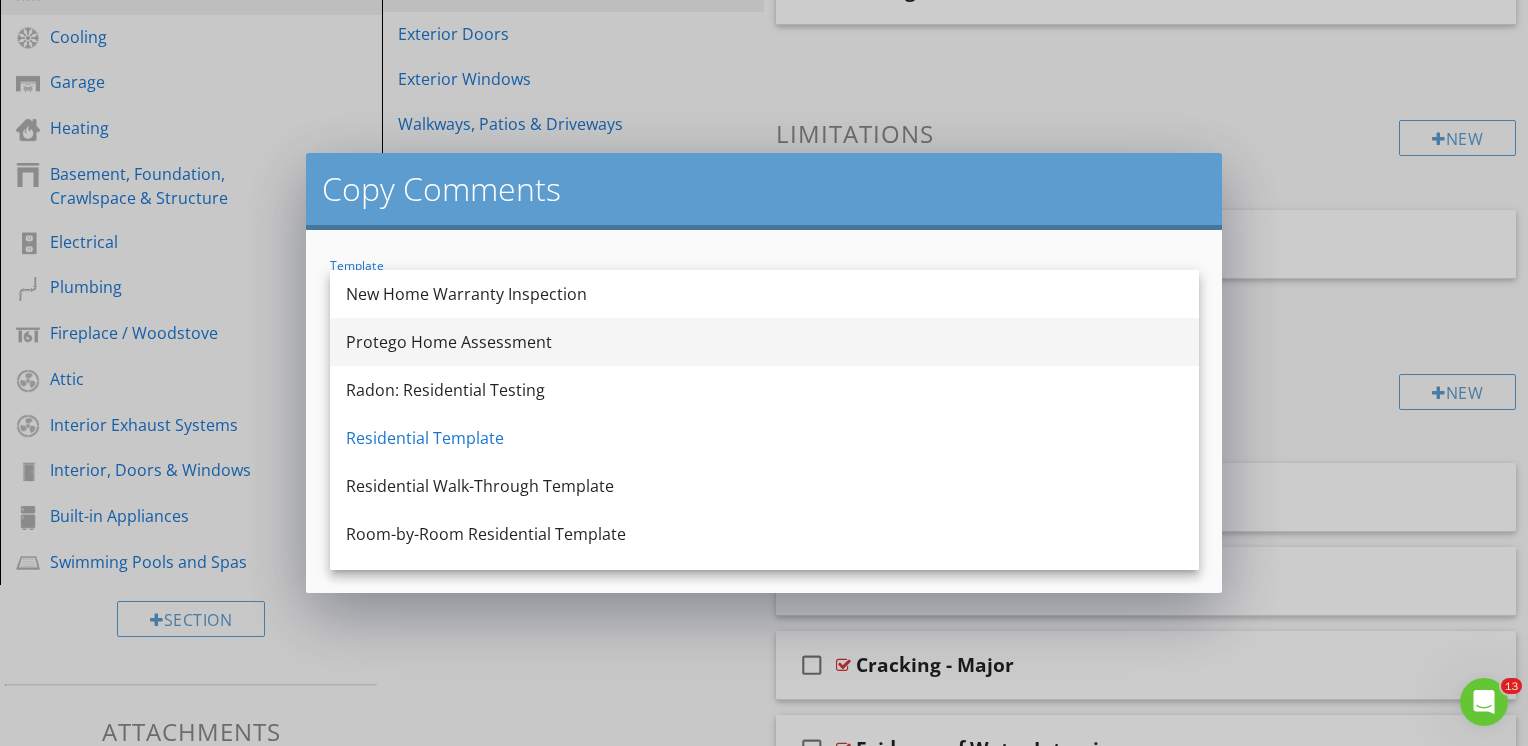click on "Protego Home Assessment" at bounding box center [764, 342] 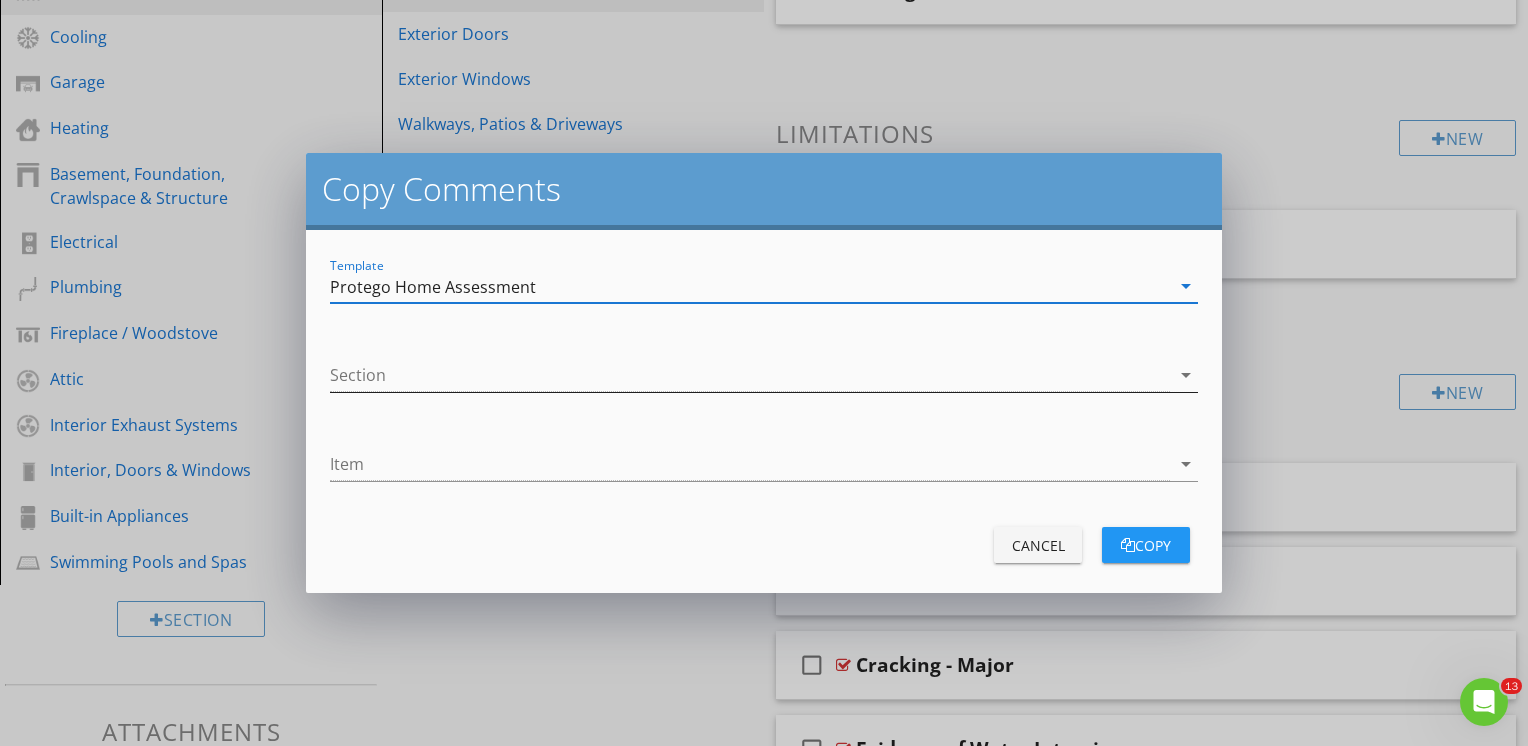 click at bounding box center (750, 375) 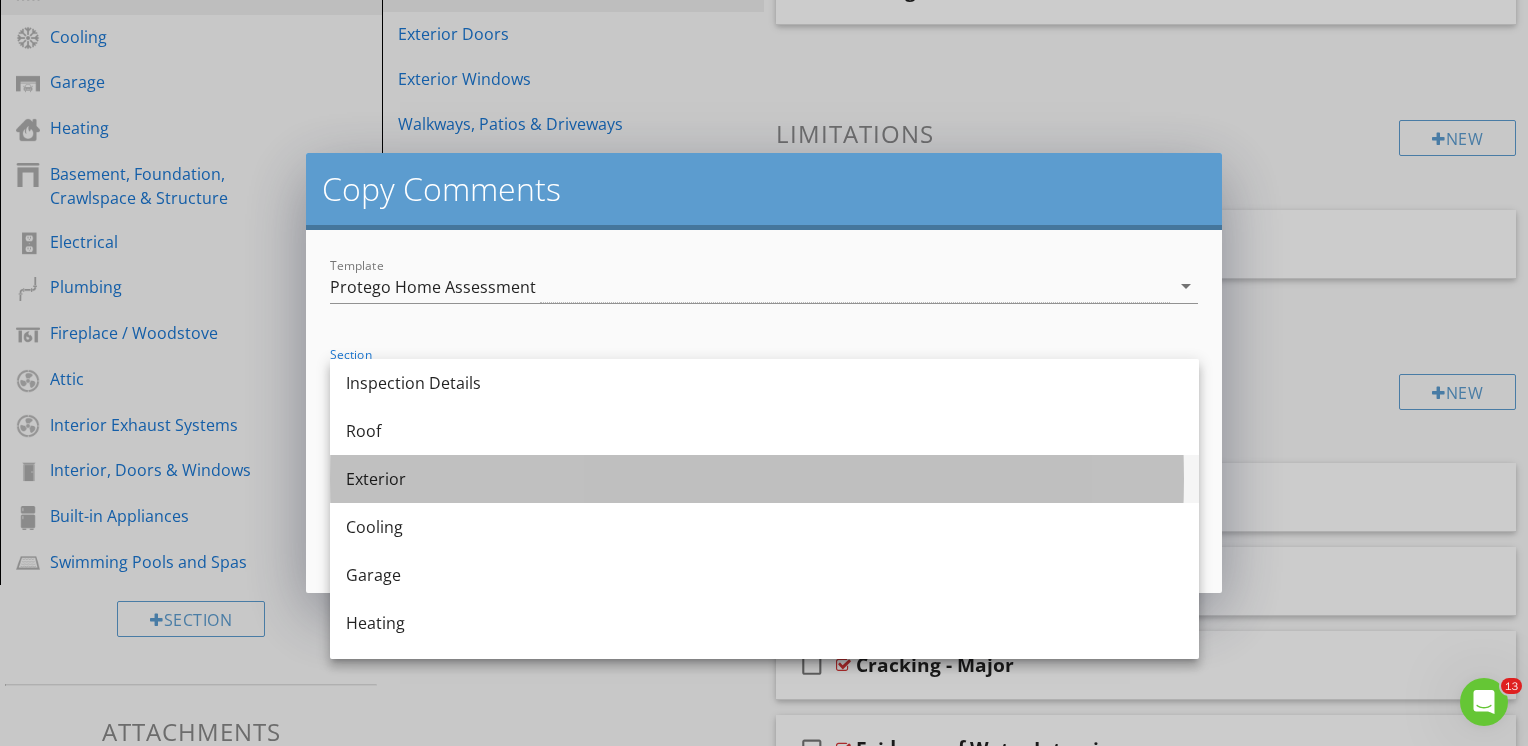 click on "Exterior" at bounding box center (764, 479) 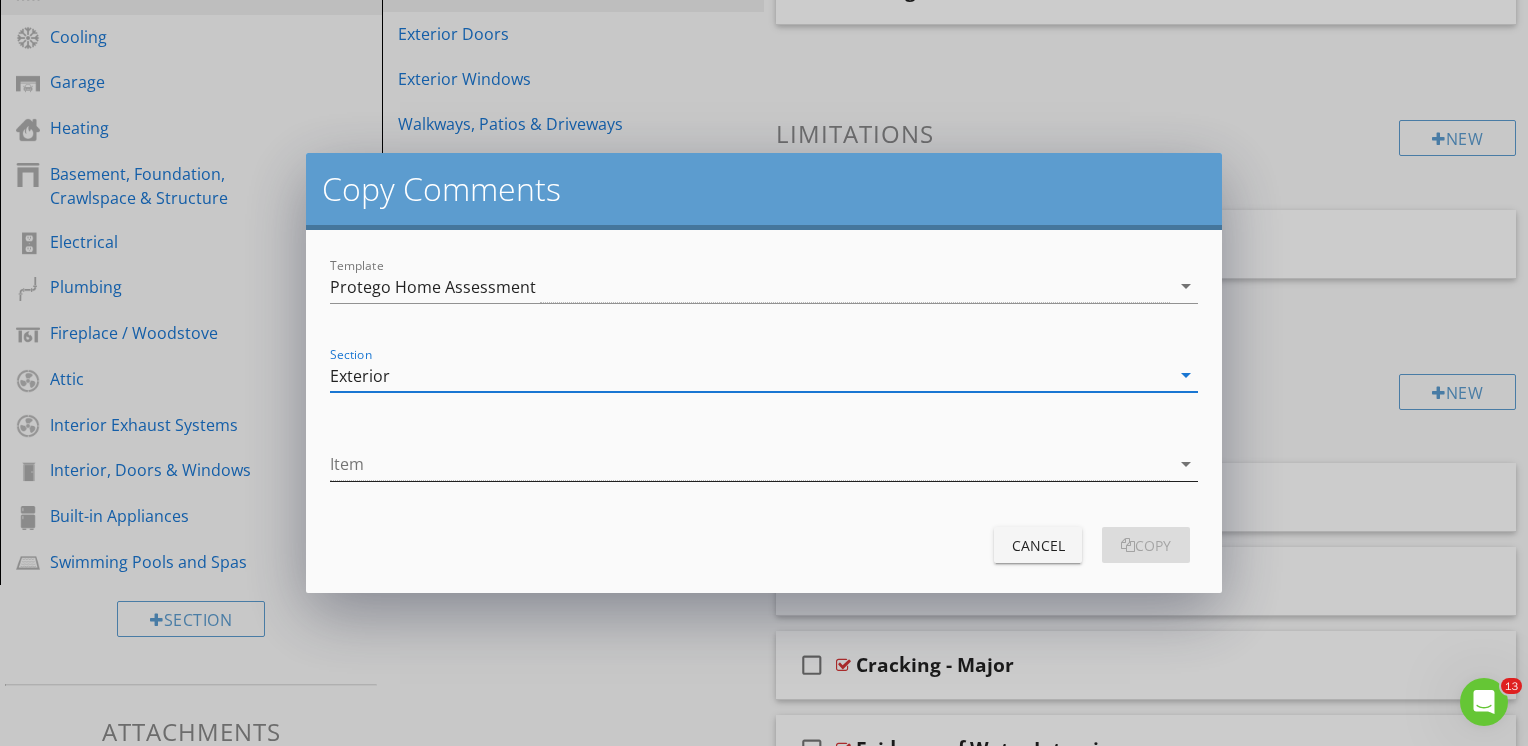click at bounding box center (750, 464) 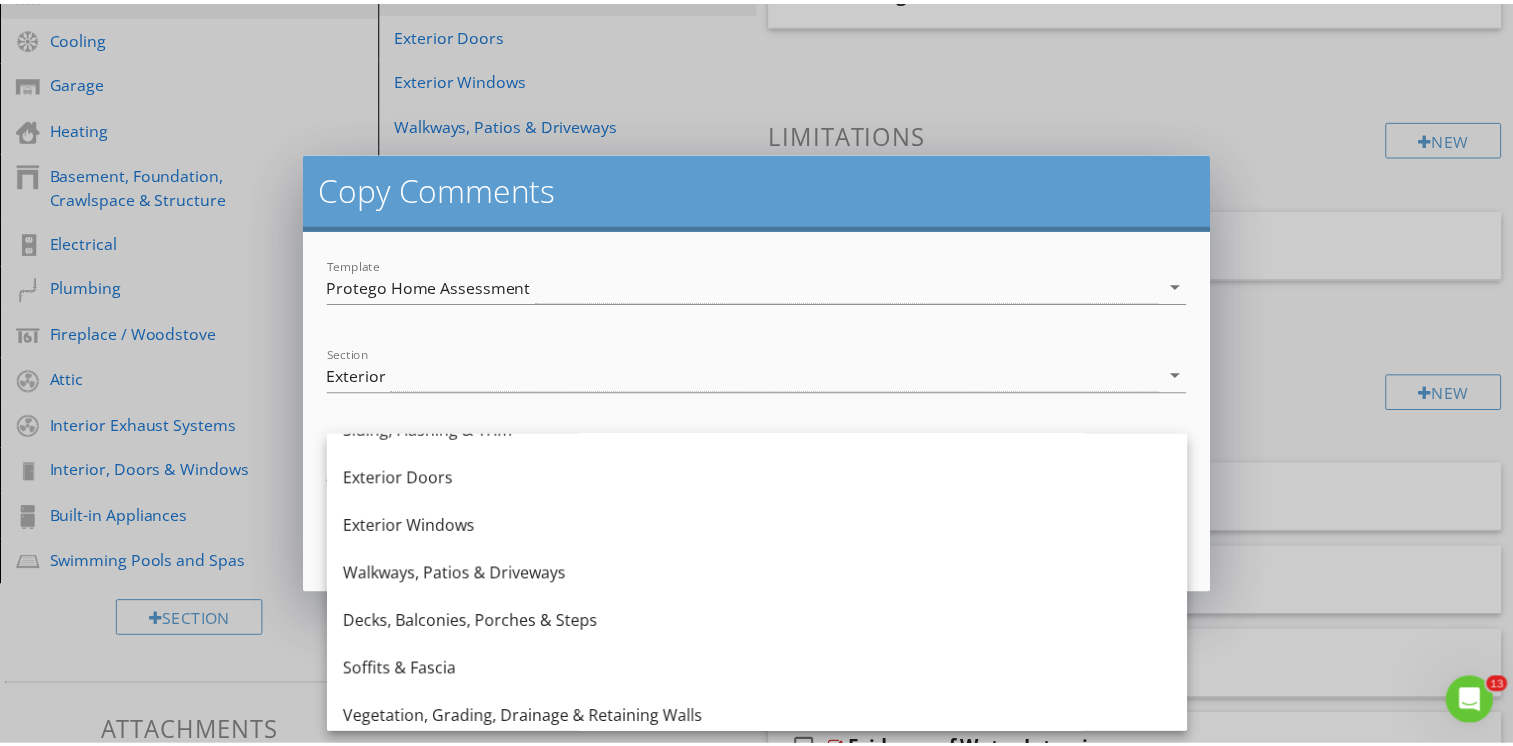 scroll, scrollTop: 24, scrollLeft: 0, axis: vertical 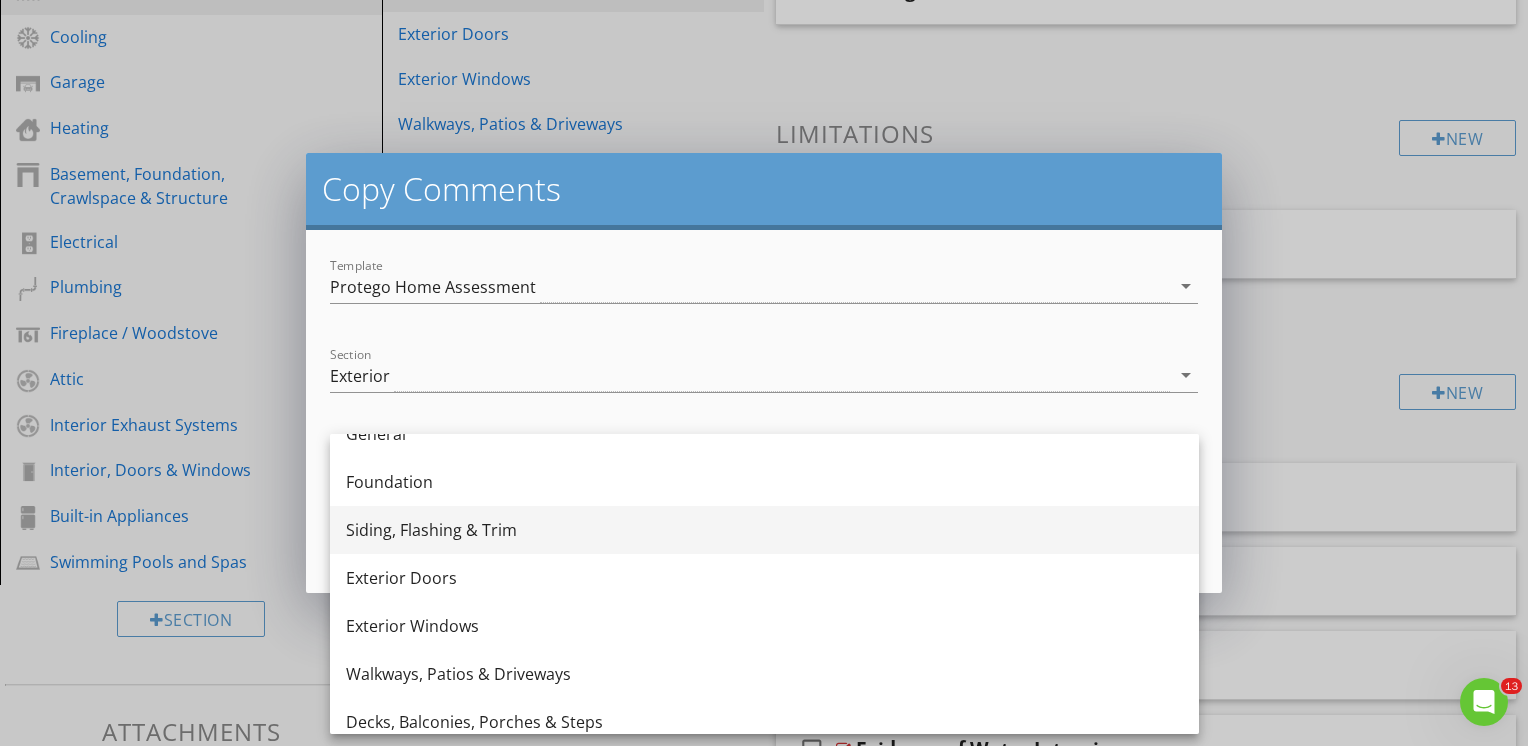 click on "Siding, Flashing & Trim" at bounding box center [764, 530] 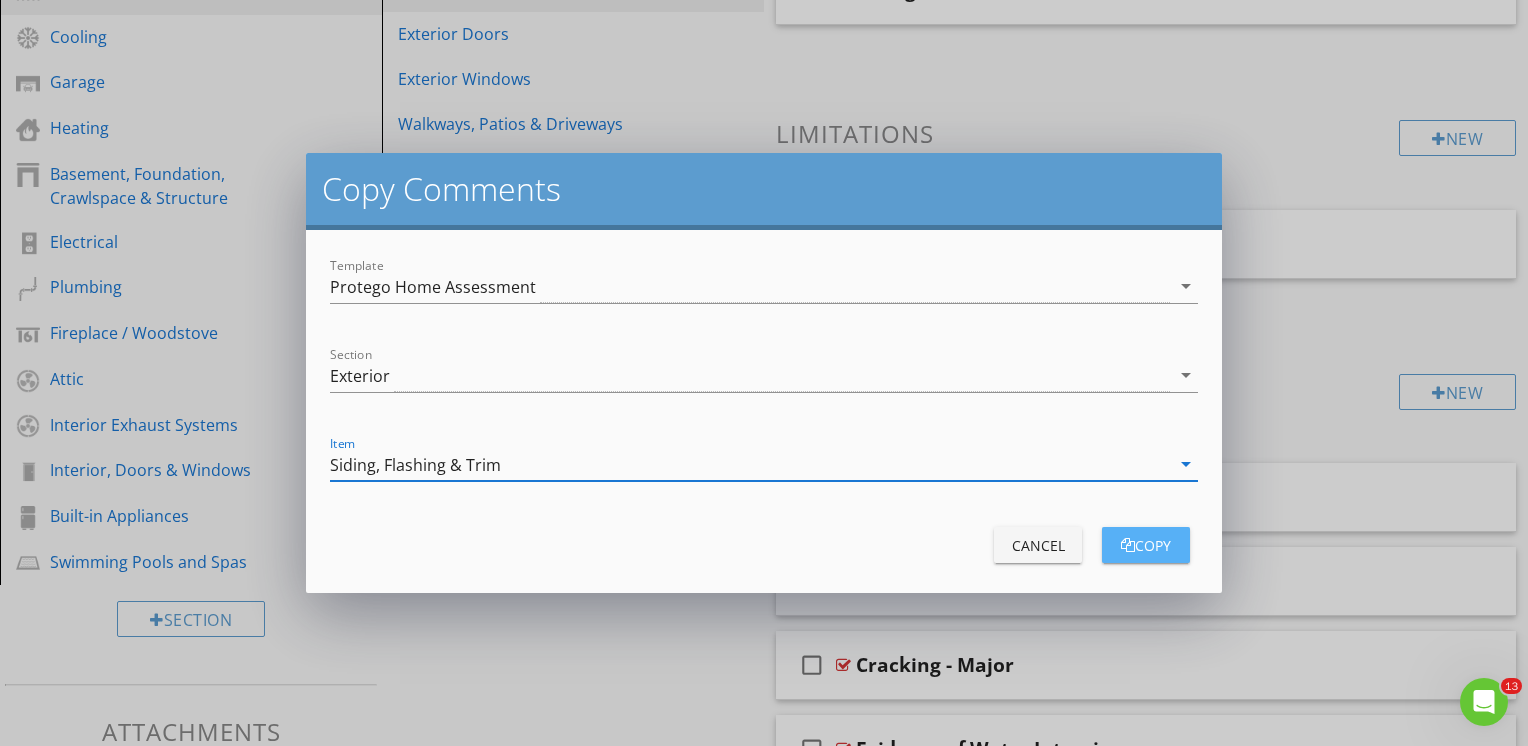 click on "copy" at bounding box center [1146, 545] 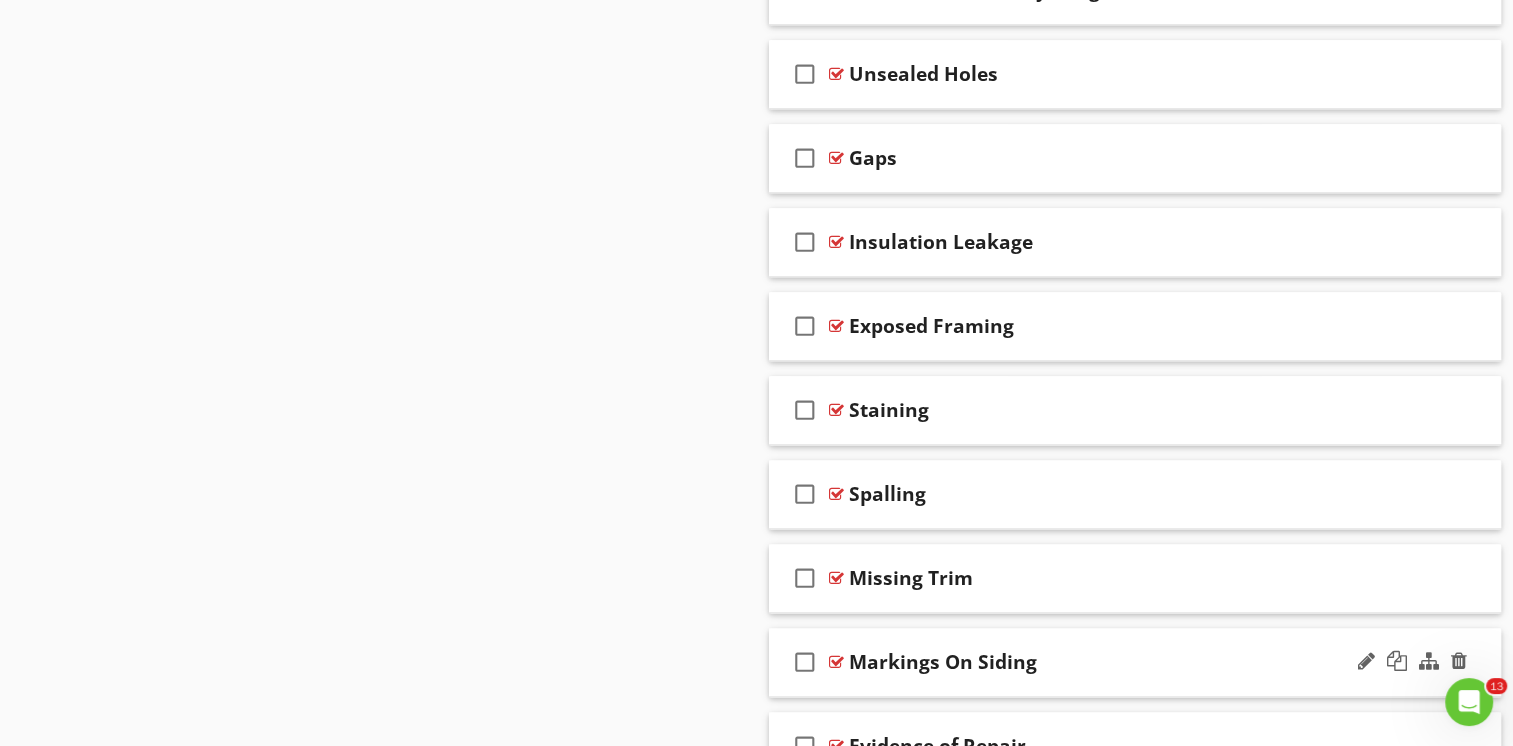 scroll, scrollTop: 2704, scrollLeft: 0, axis: vertical 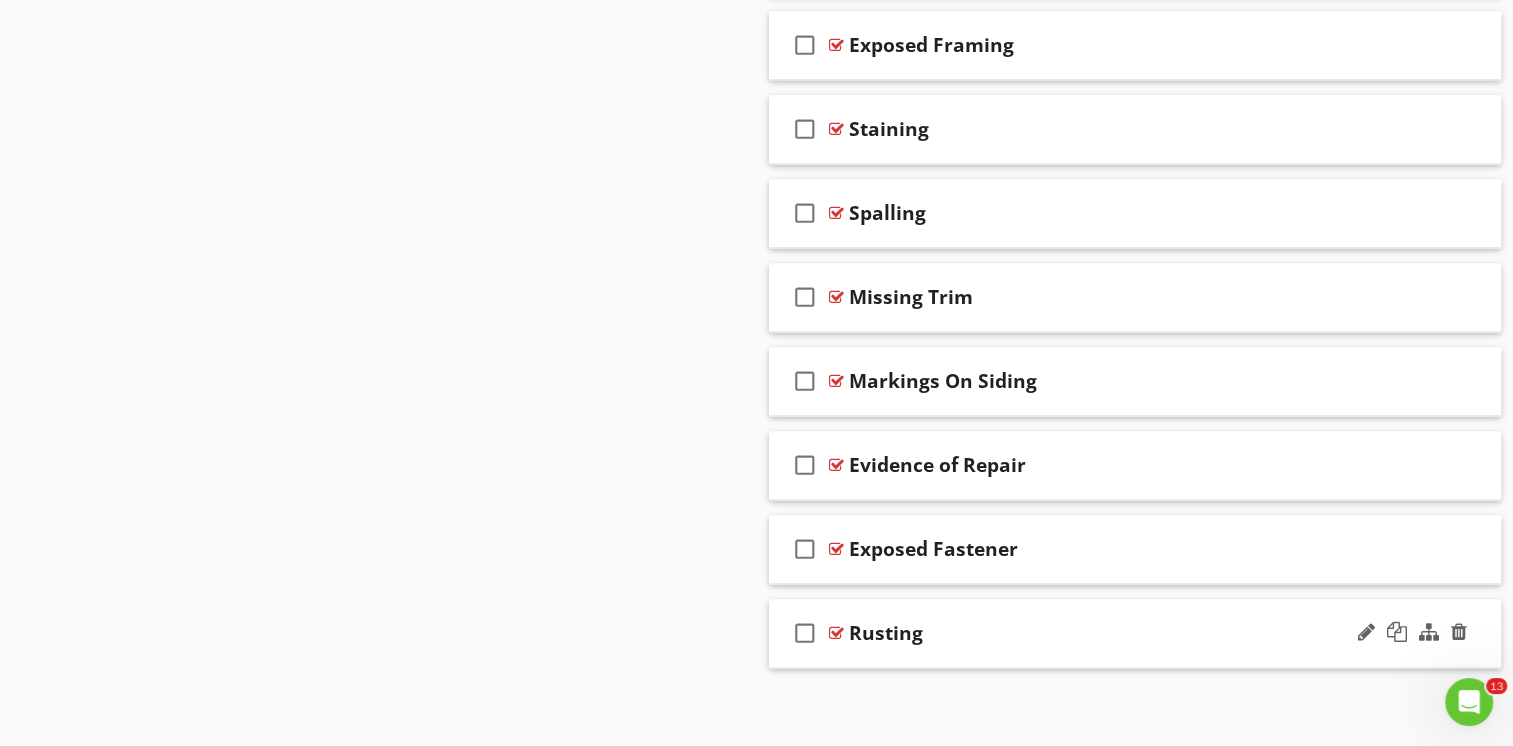 click on "Rusting" at bounding box center (1108, 633) 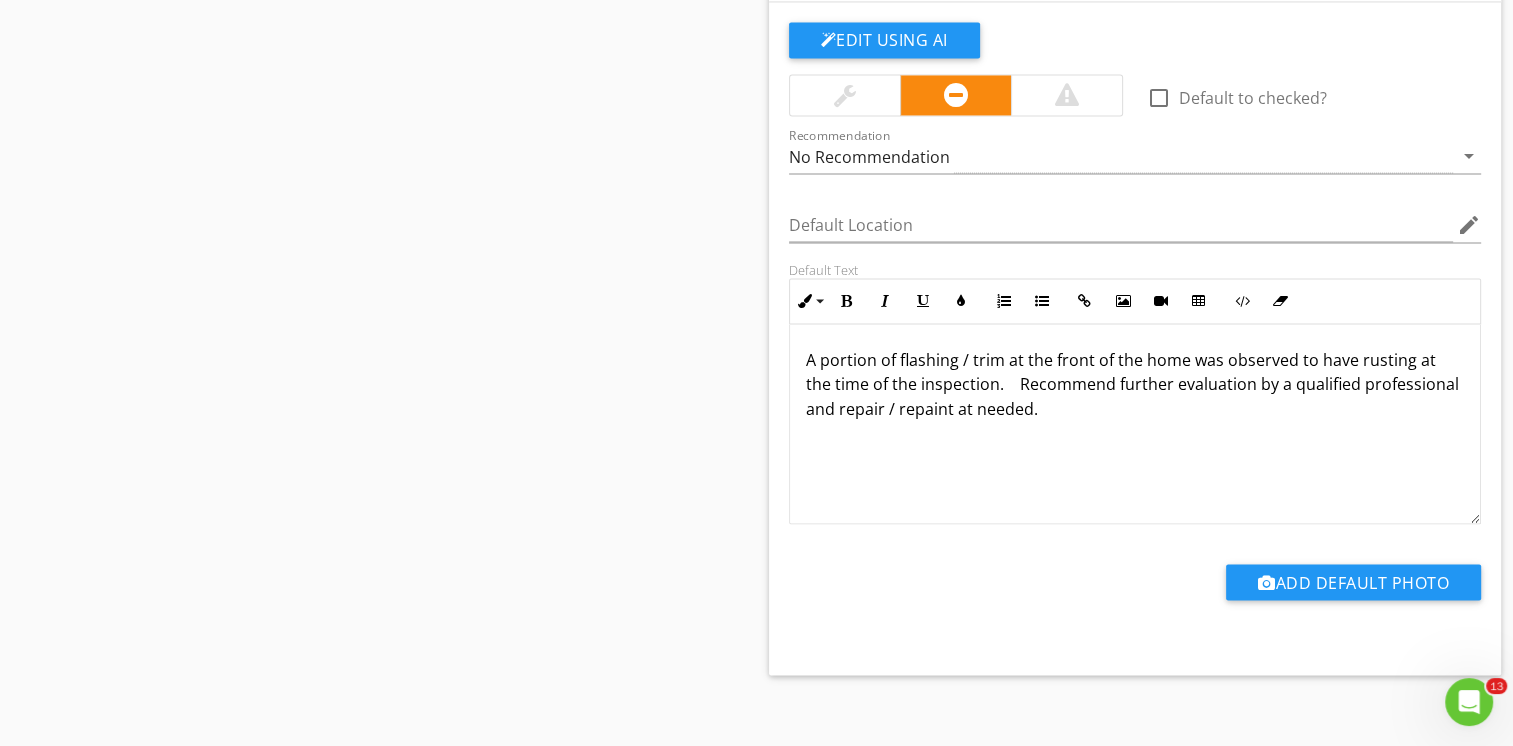scroll, scrollTop: 3376, scrollLeft: 0, axis: vertical 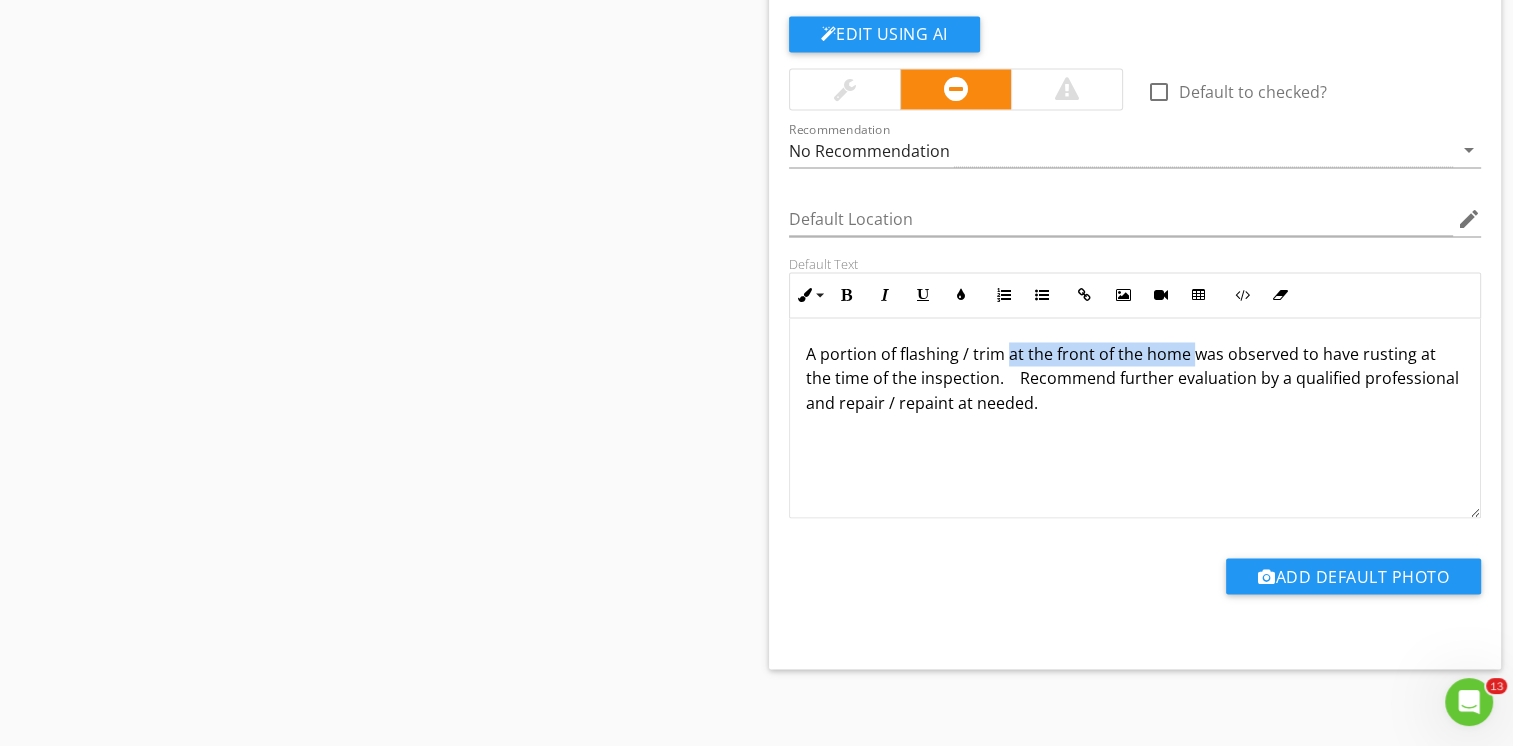 drag, startPoint x: 1192, startPoint y: 348, endPoint x: 1008, endPoint y: 338, distance: 184.27155 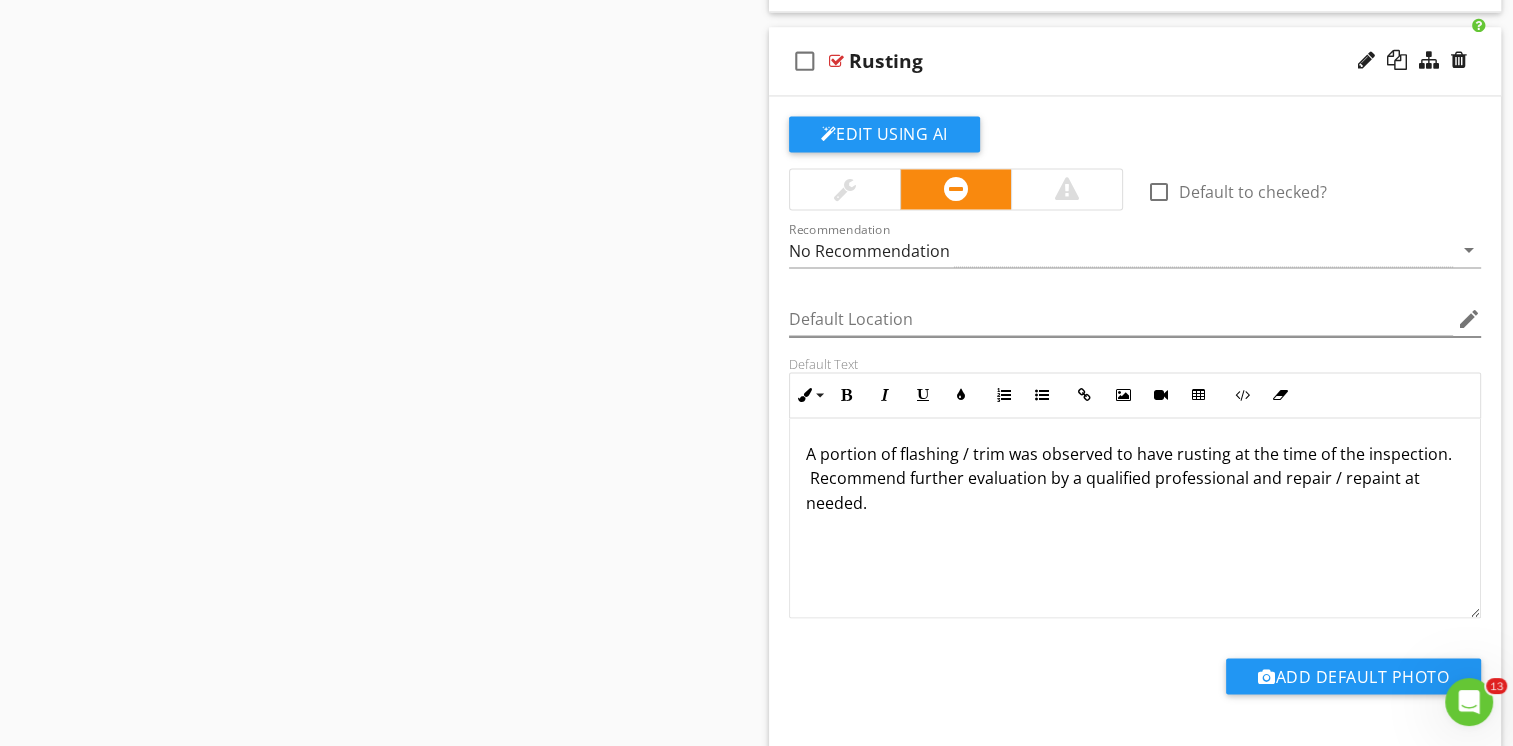 scroll, scrollTop: 3176, scrollLeft: 0, axis: vertical 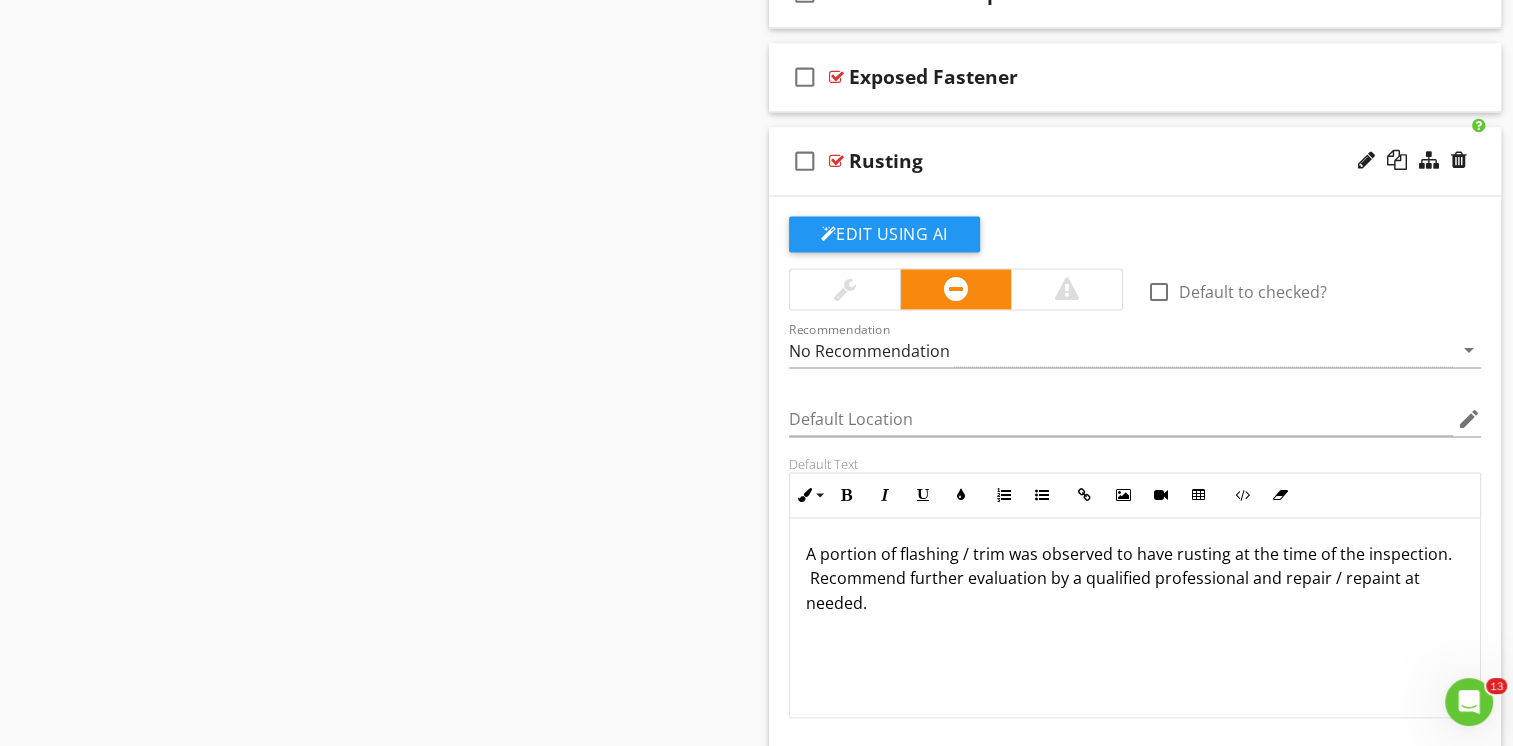 click on "check_box_outline_blank
Rusting" at bounding box center (1135, 161) 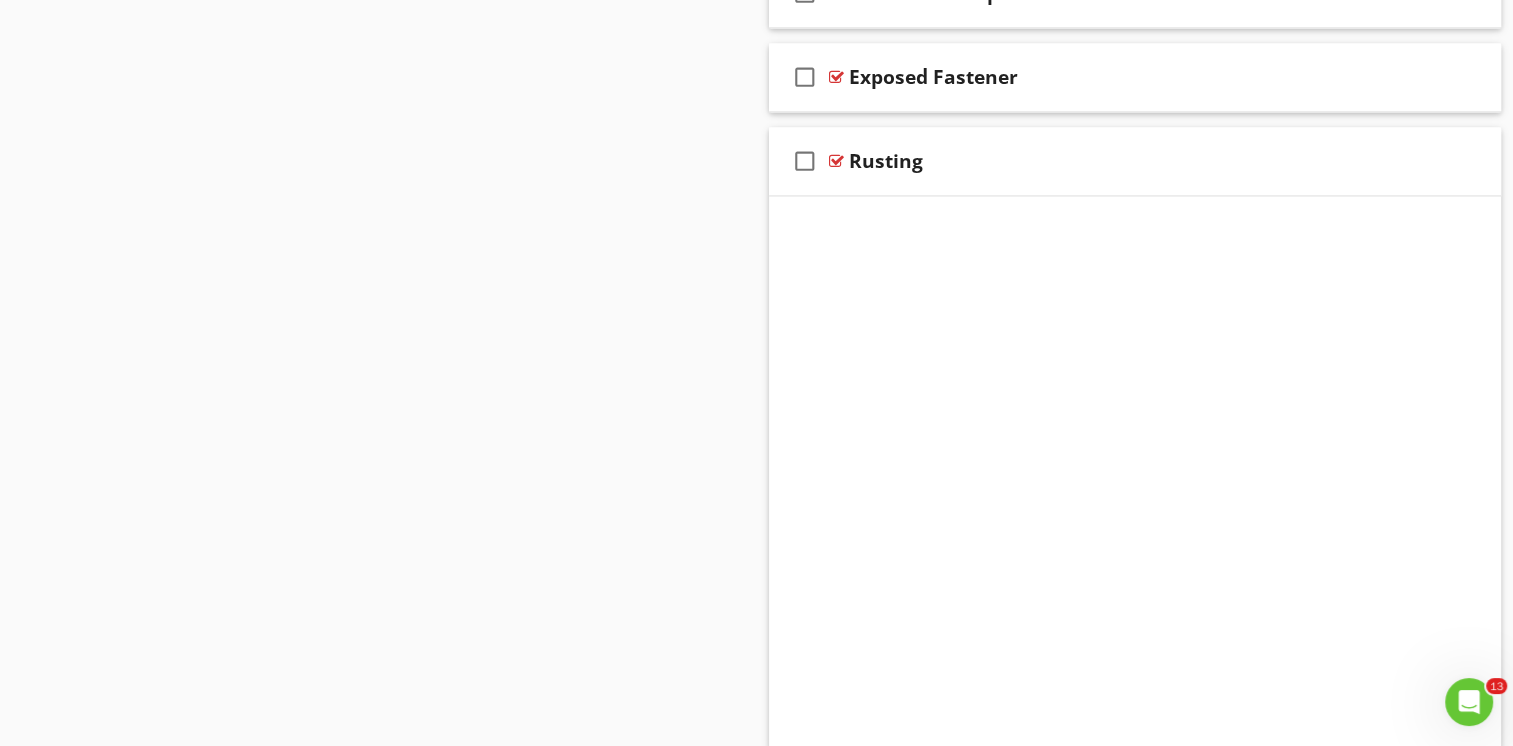 scroll, scrollTop: 2704, scrollLeft: 0, axis: vertical 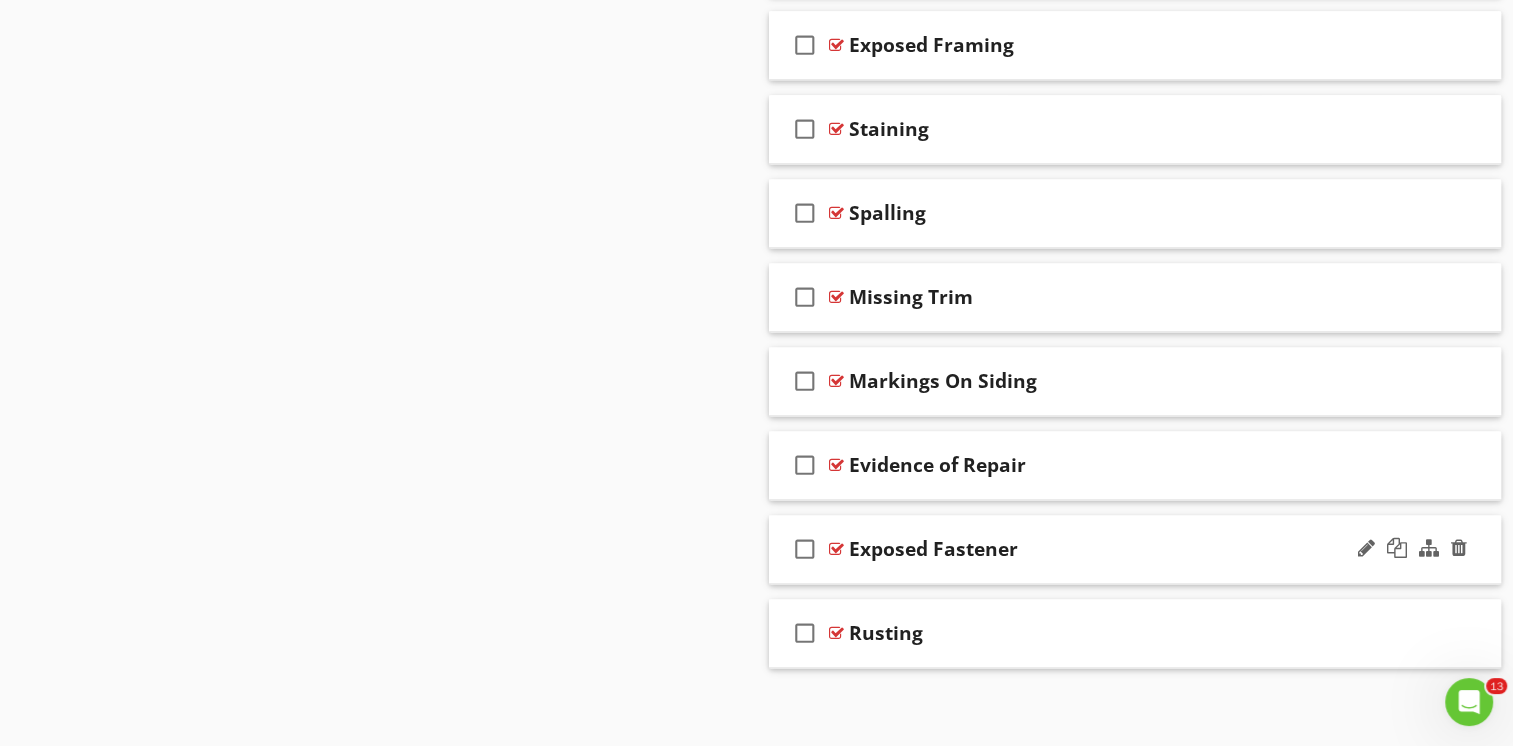 click on "check_box_outline_blank
Exposed Fastener" at bounding box center [1135, 549] 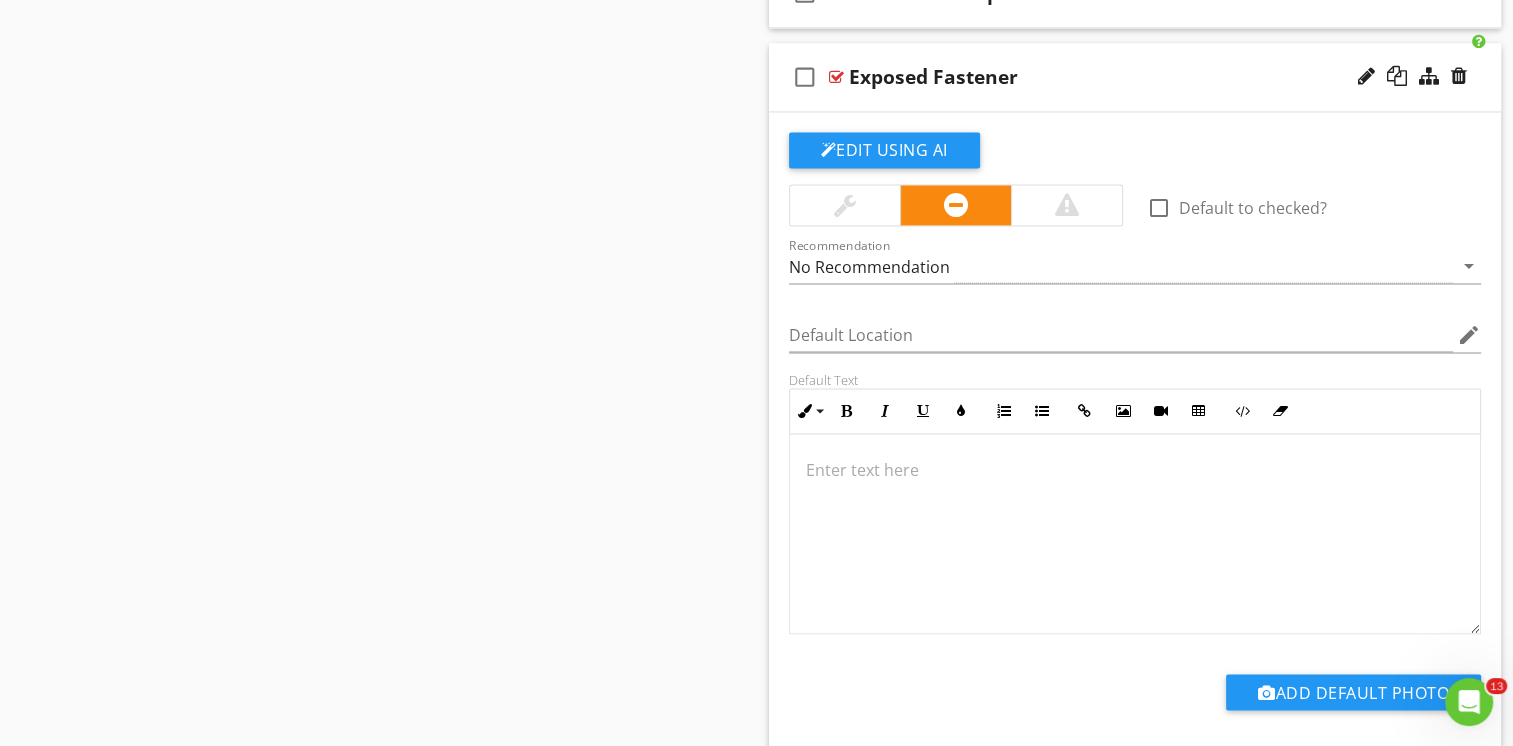 scroll, scrollTop: 0, scrollLeft: 0, axis: both 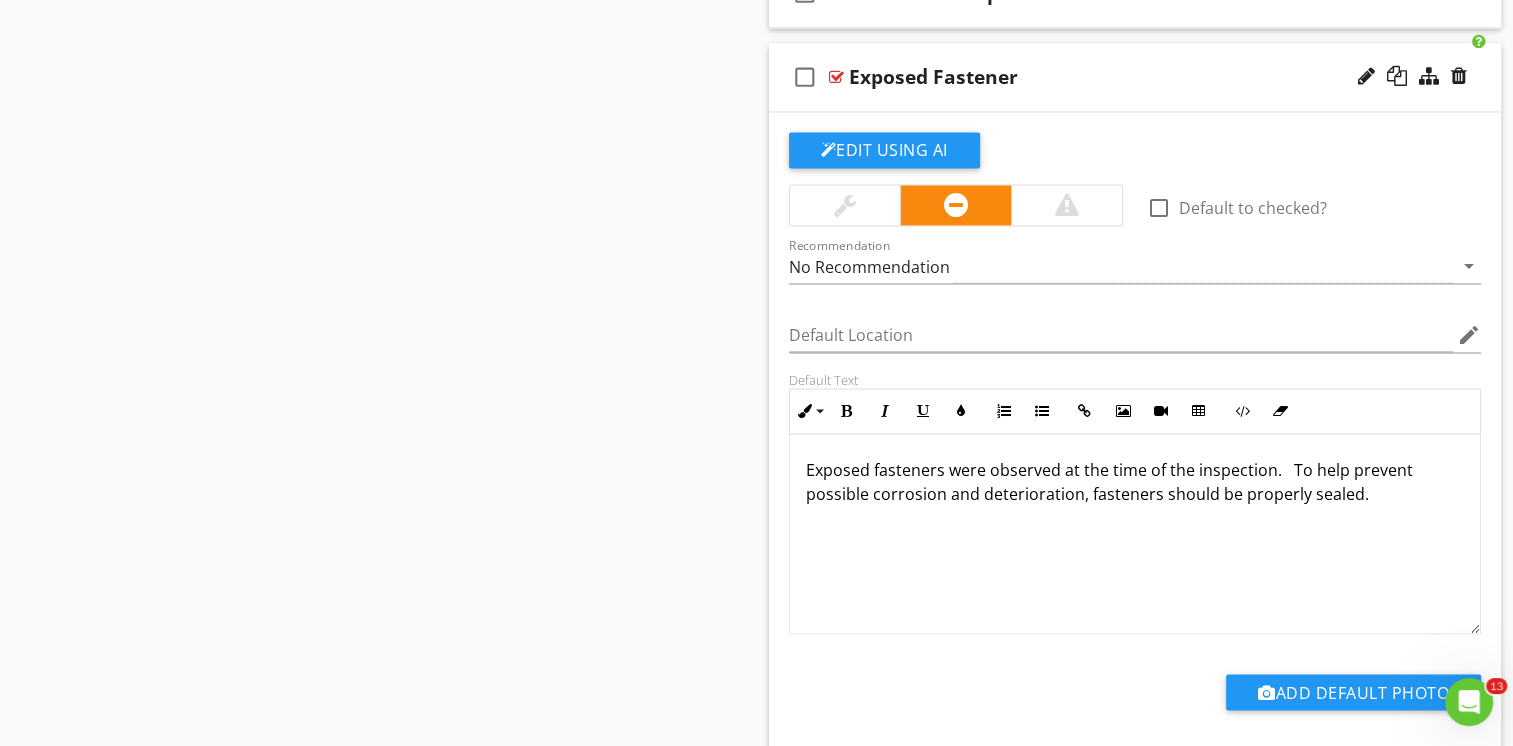 type 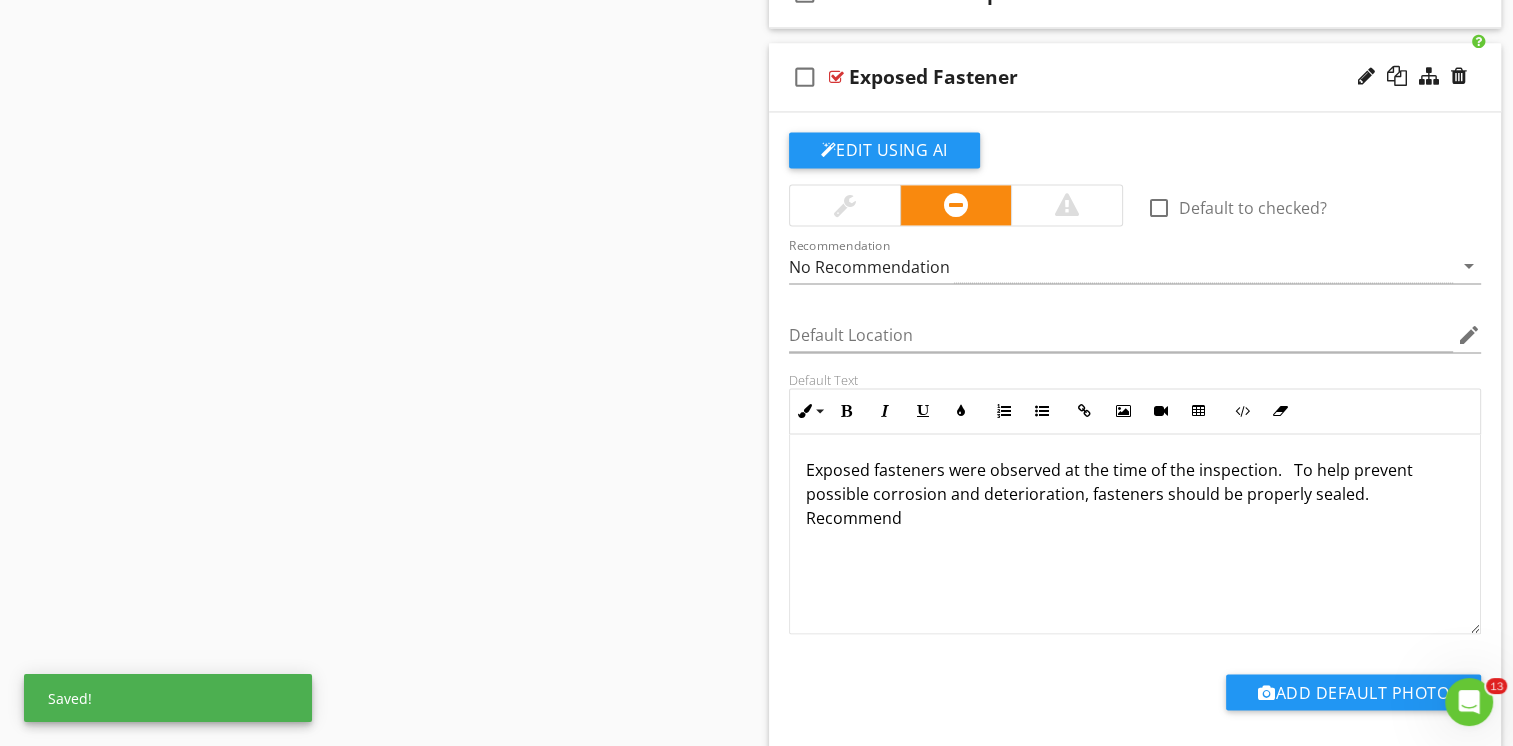 scroll, scrollTop: 0, scrollLeft: 0, axis: both 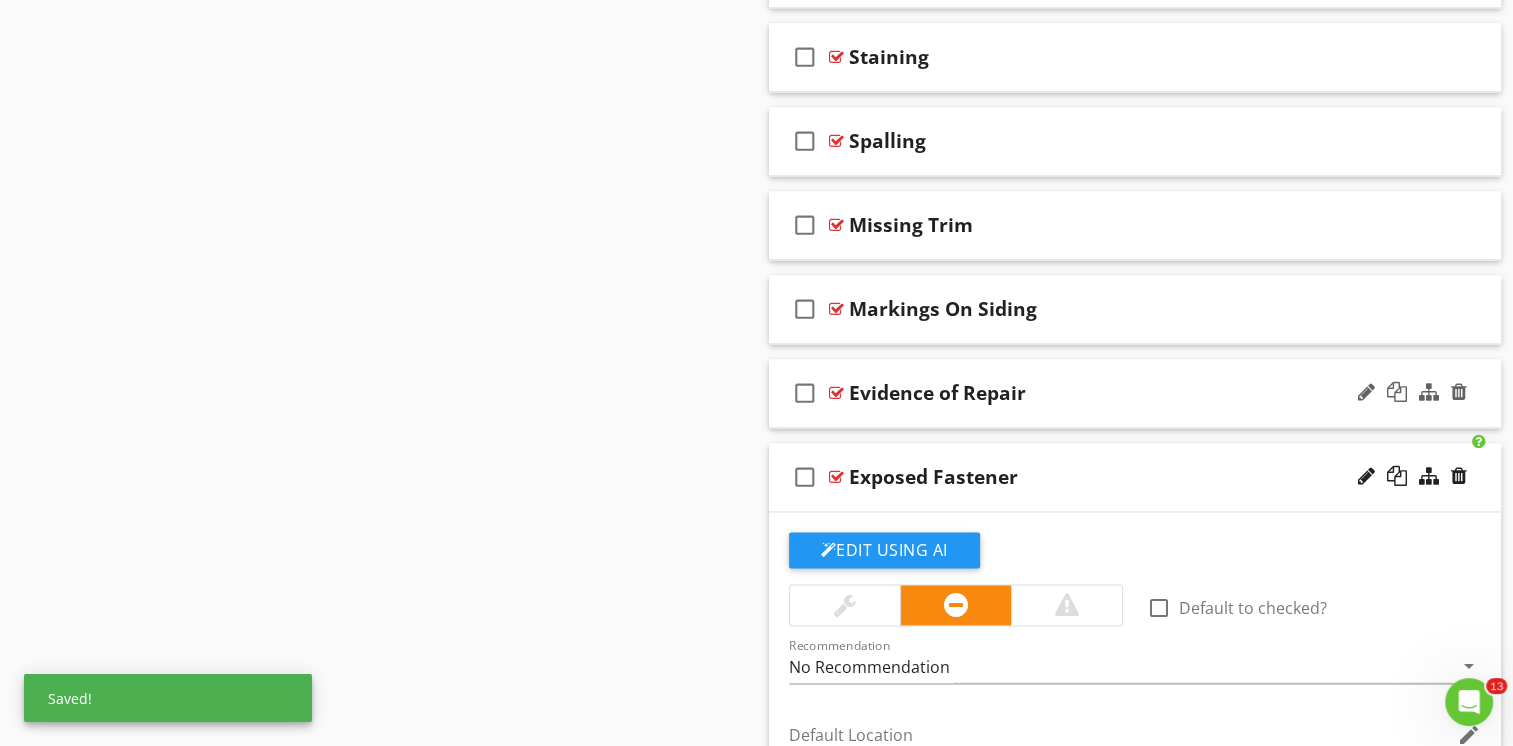 click on "Evidence of Repair" at bounding box center [1108, 393] 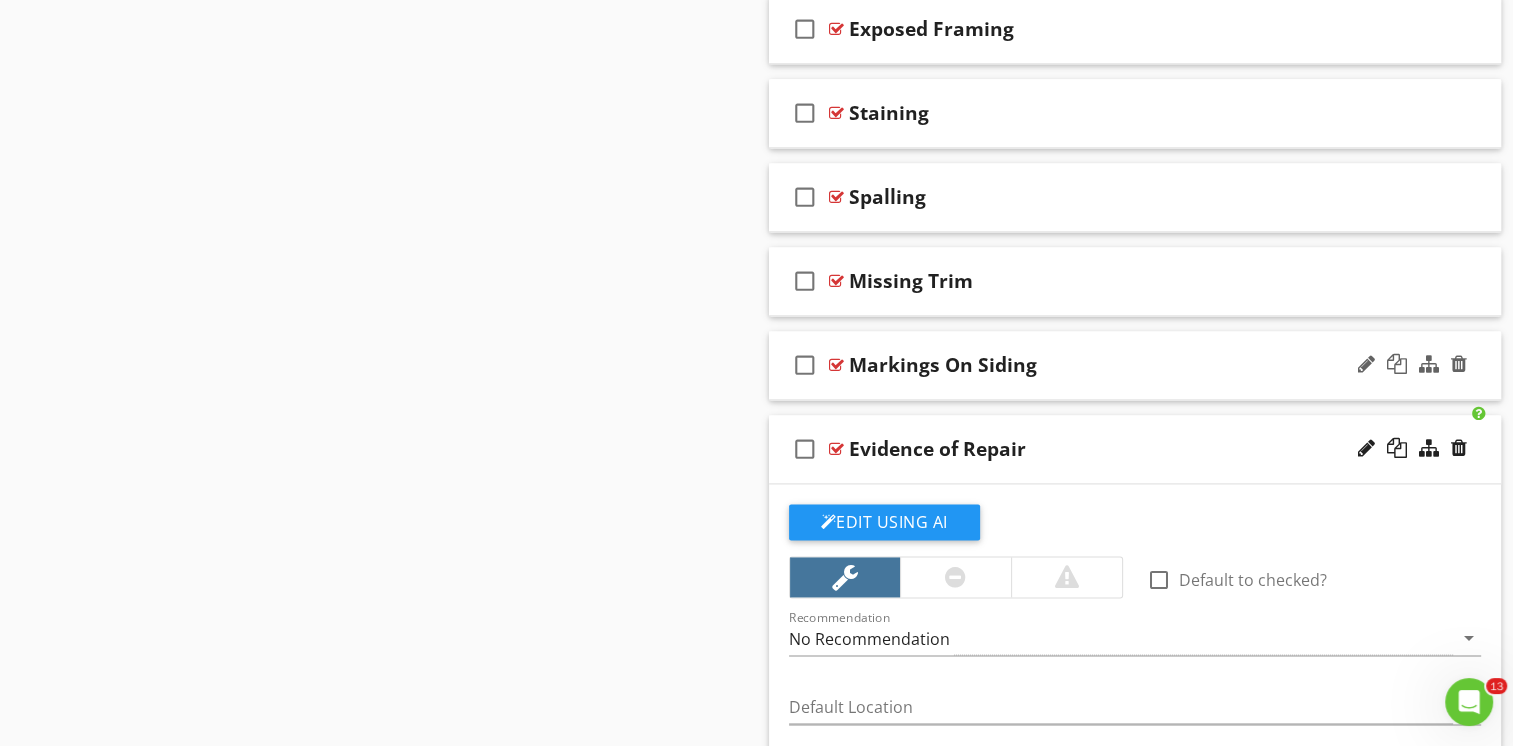 scroll, scrollTop: 2676, scrollLeft: 0, axis: vertical 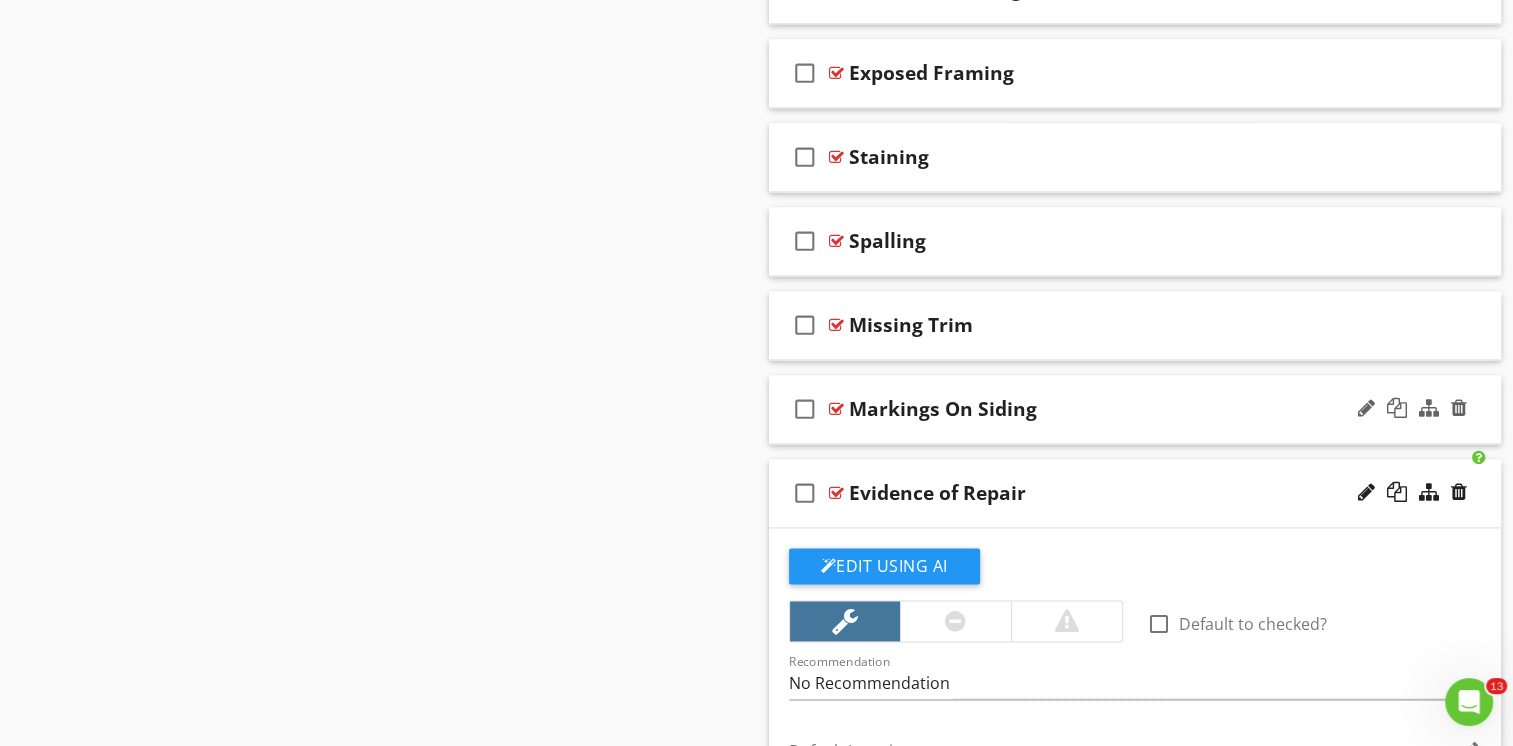 click on "check_box_outline_blank
Markings On Siding" at bounding box center (1135, 409) 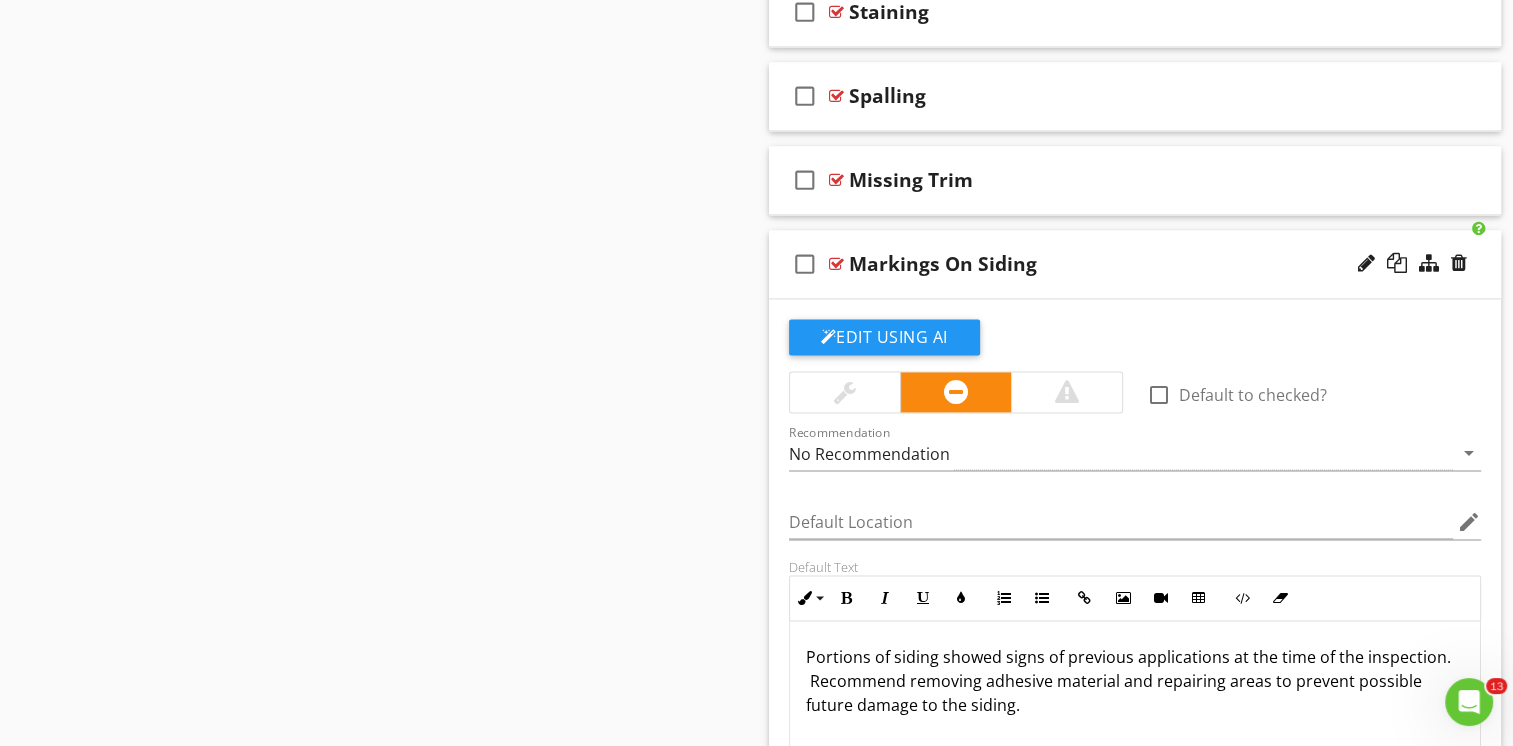 scroll, scrollTop: 2676, scrollLeft: 0, axis: vertical 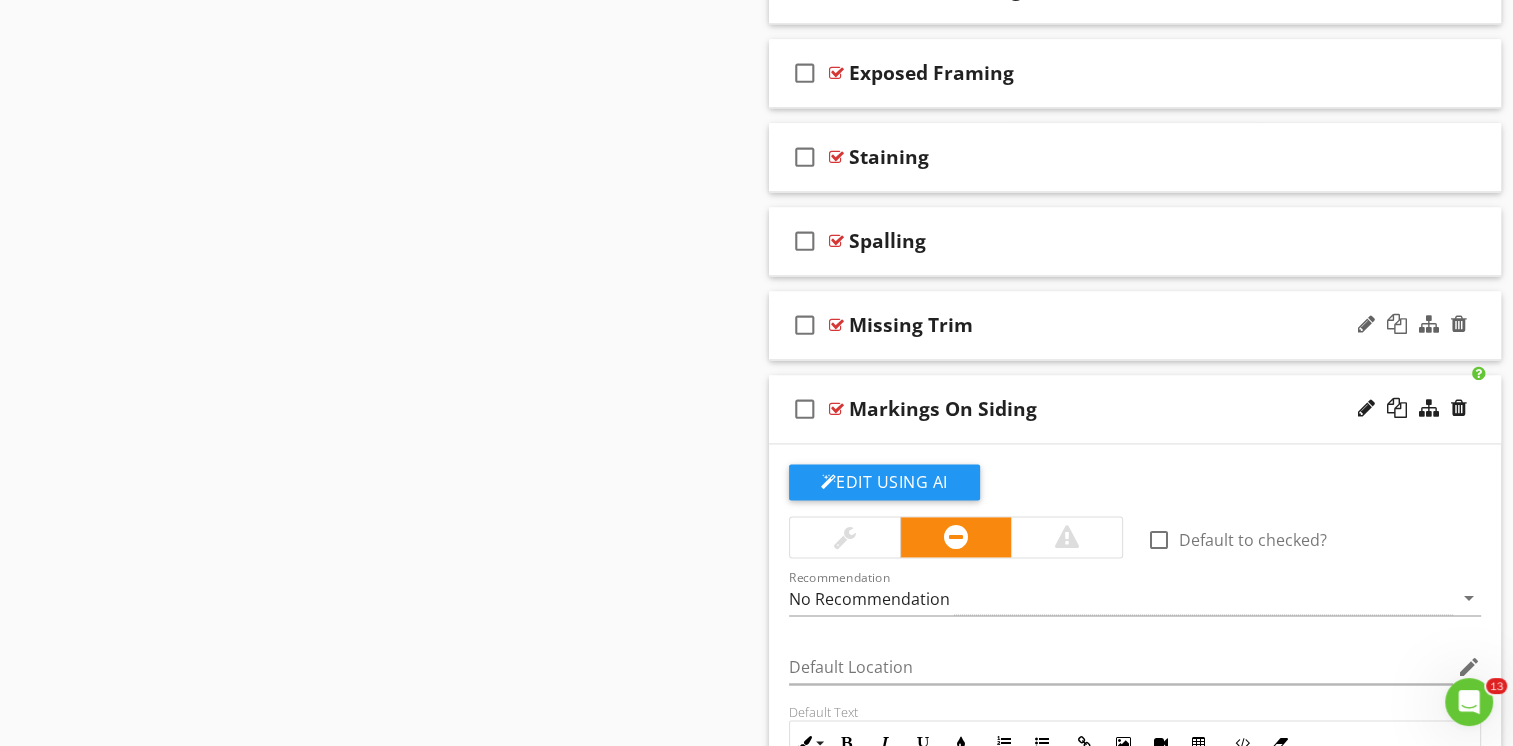 click on "check_box_outline_blank
Missing Trim" at bounding box center [1135, 325] 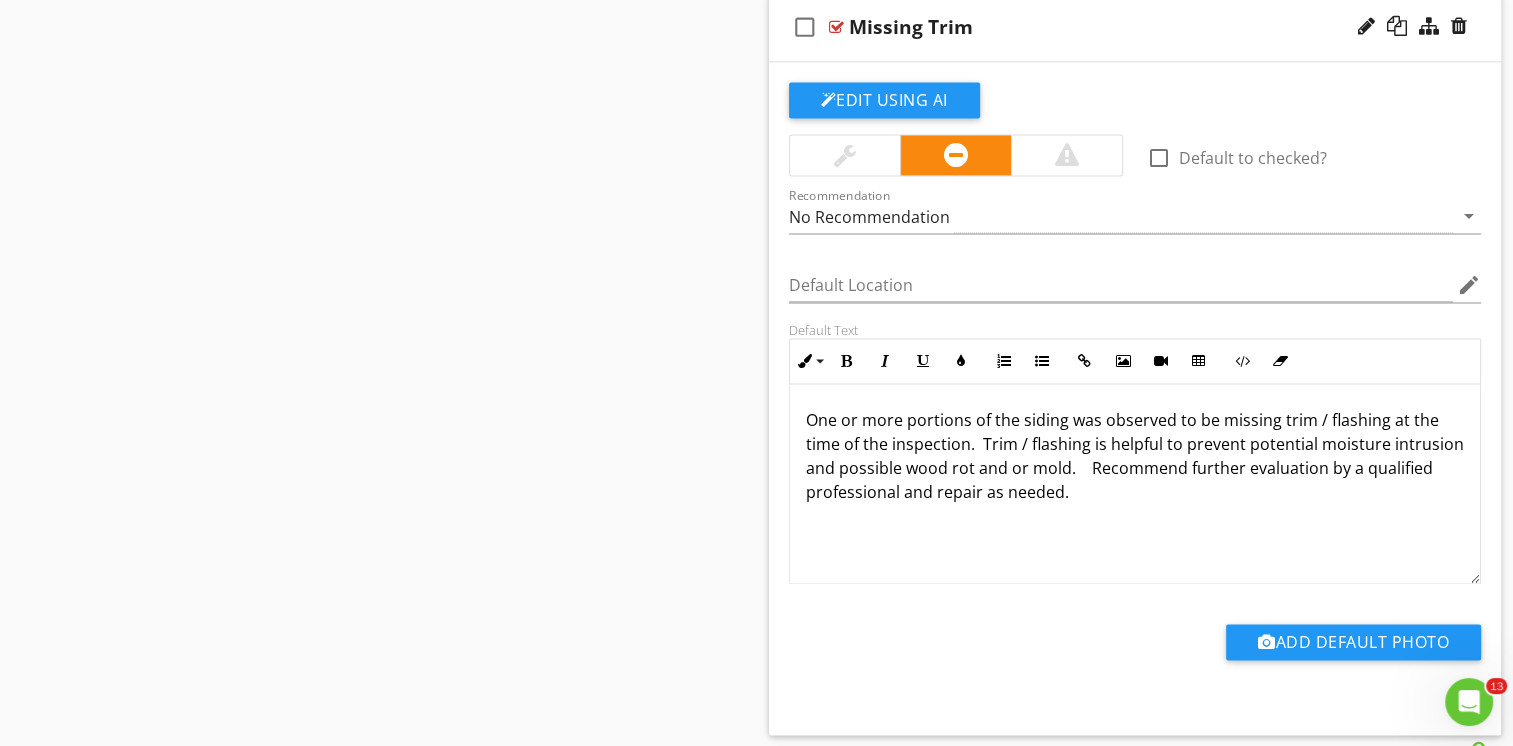 scroll, scrollTop: 2976, scrollLeft: 0, axis: vertical 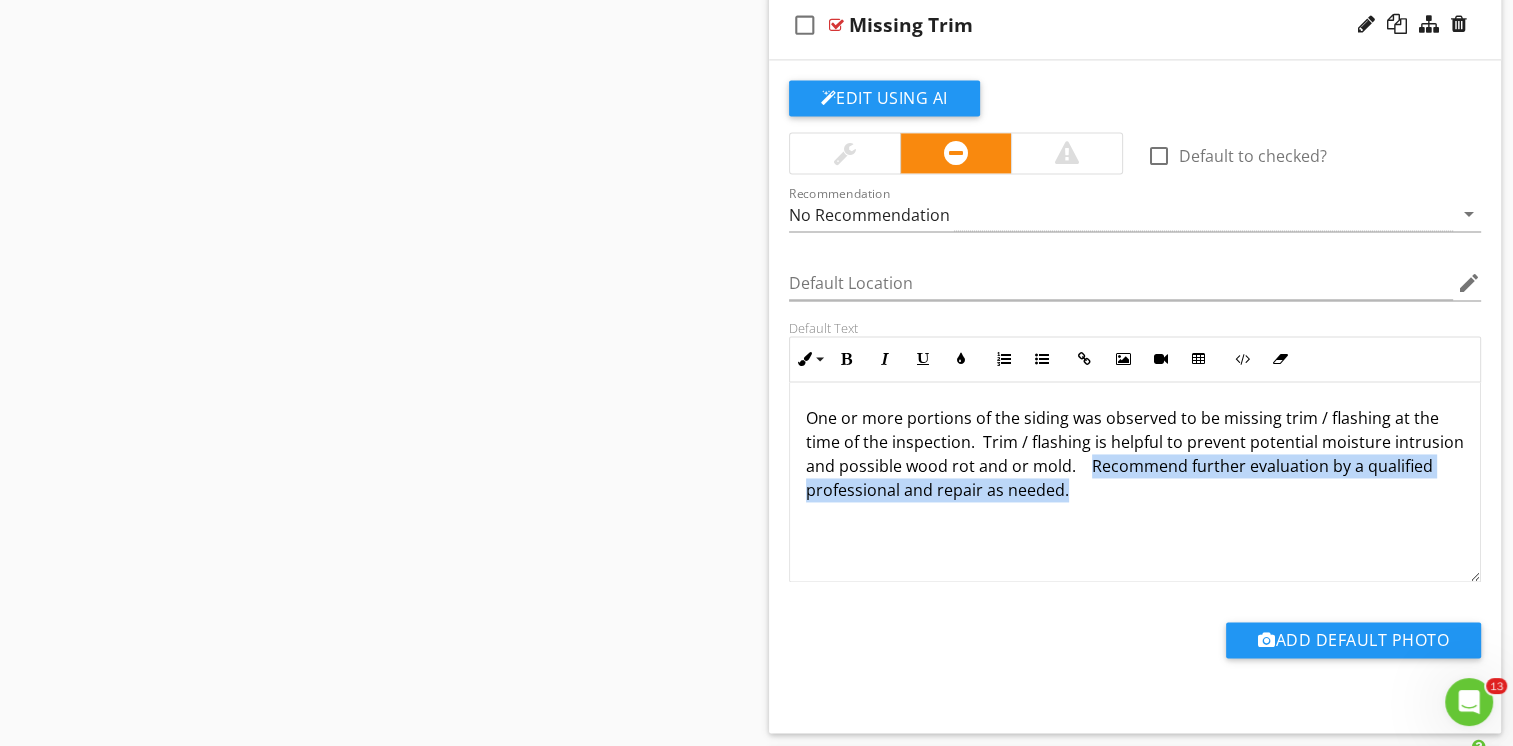 drag, startPoint x: 1160, startPoint y: 460, endPoint x: 1174, endPoint y: 481, distance: 25.23886 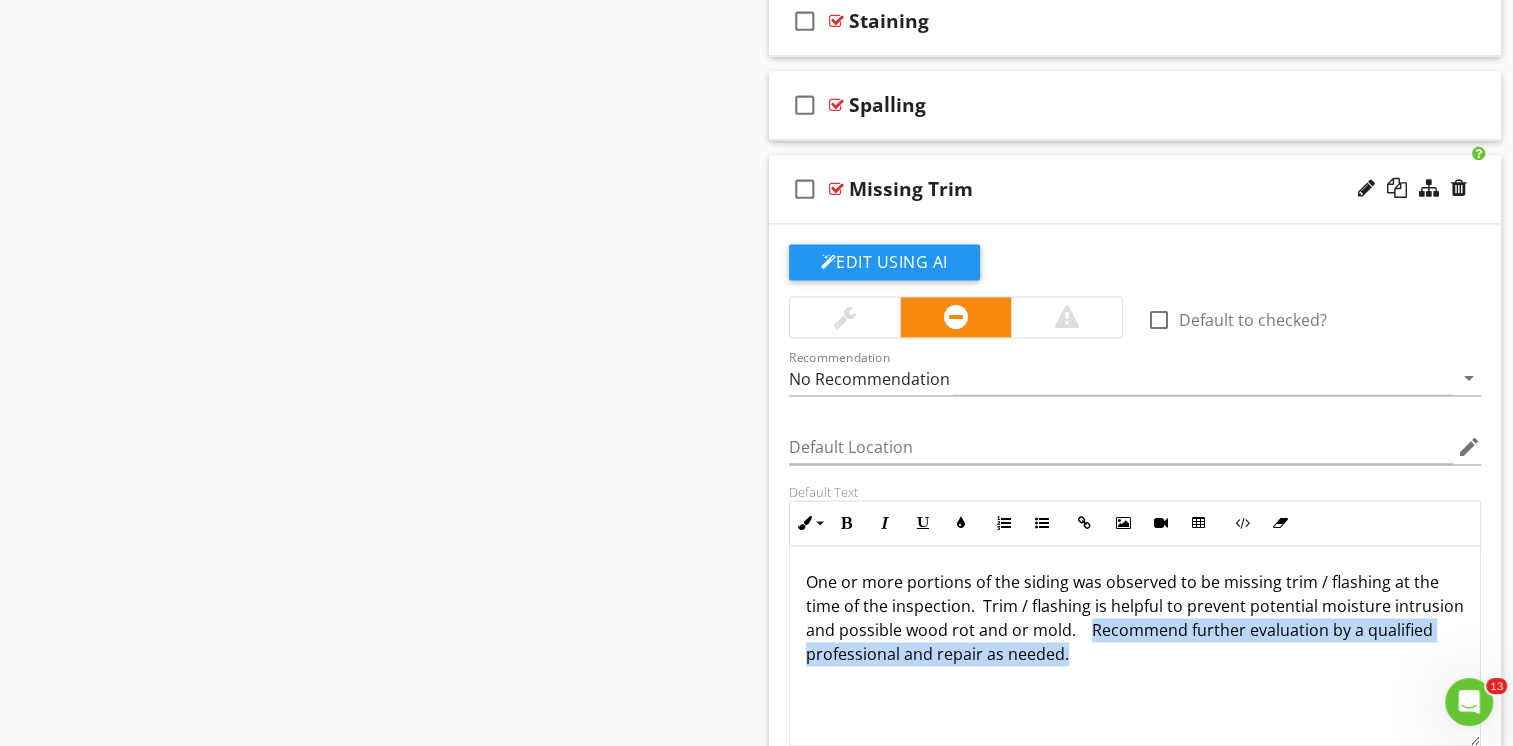 scroll, scrollTop: 2776, scrollLeft: 0, axis: vertical 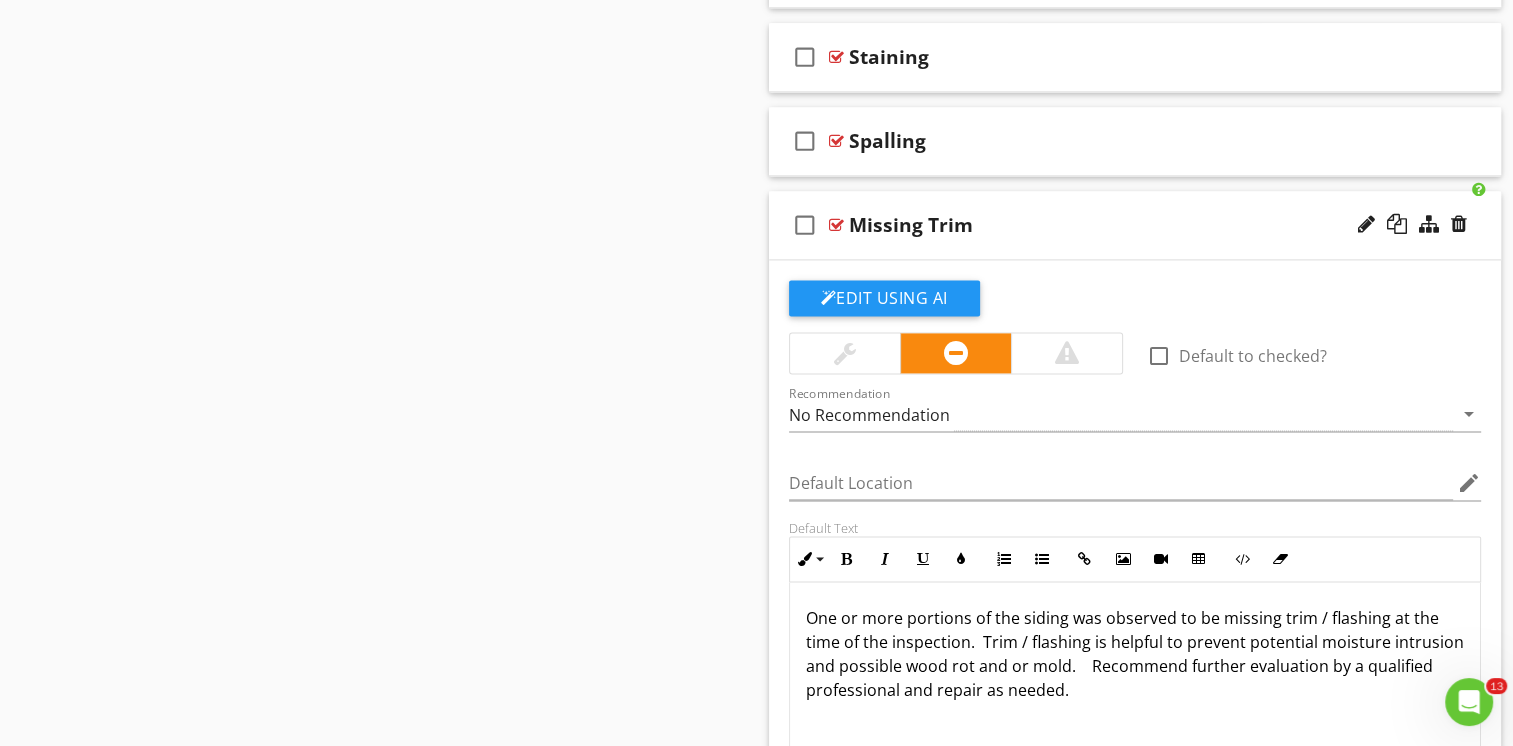 click on "check_box_outline_blank
Missing Trim" at bounding box center [1135, 225] 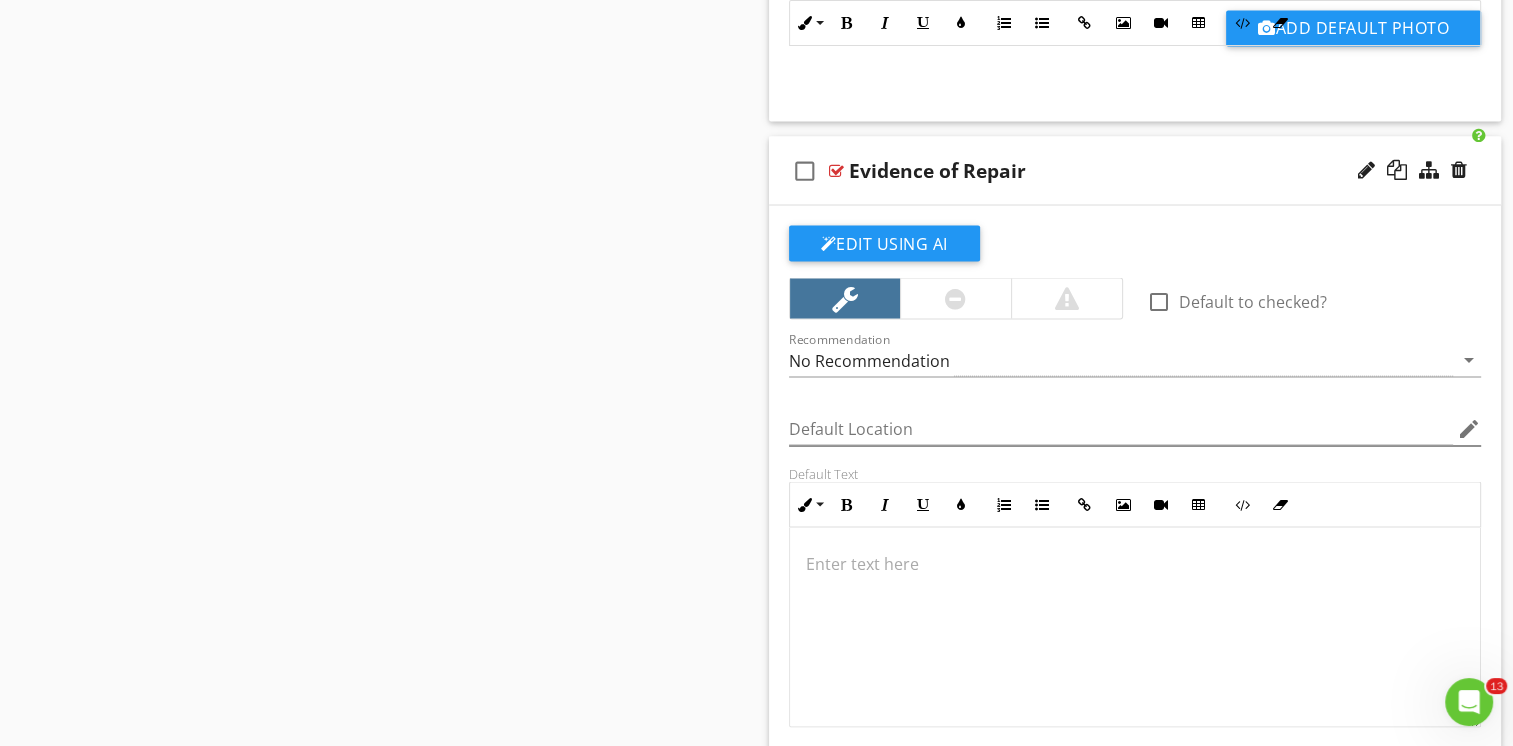 scroll, scrollTop: 3676, scrollLeft: 0, axis: vertical 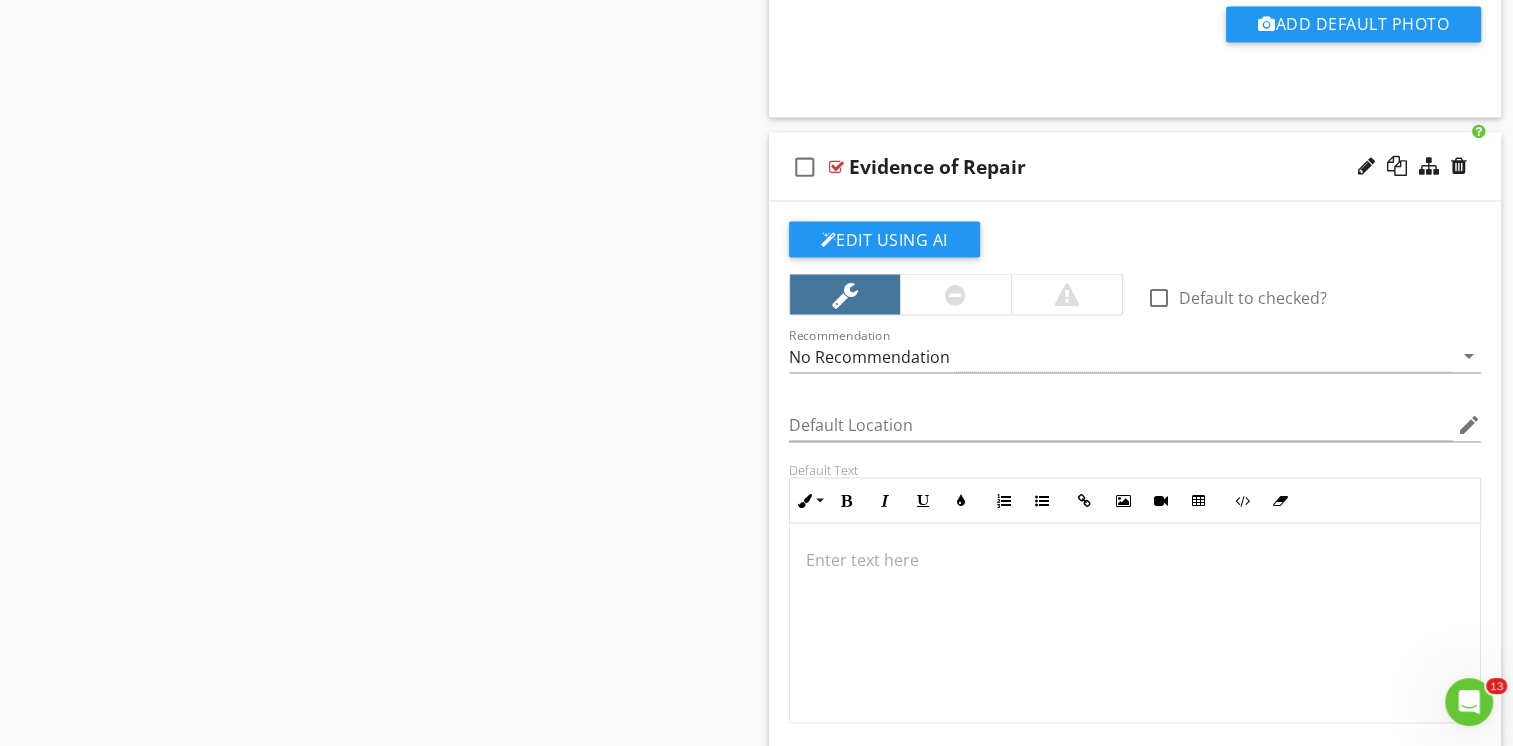 click at bounding box center [1135, 623] 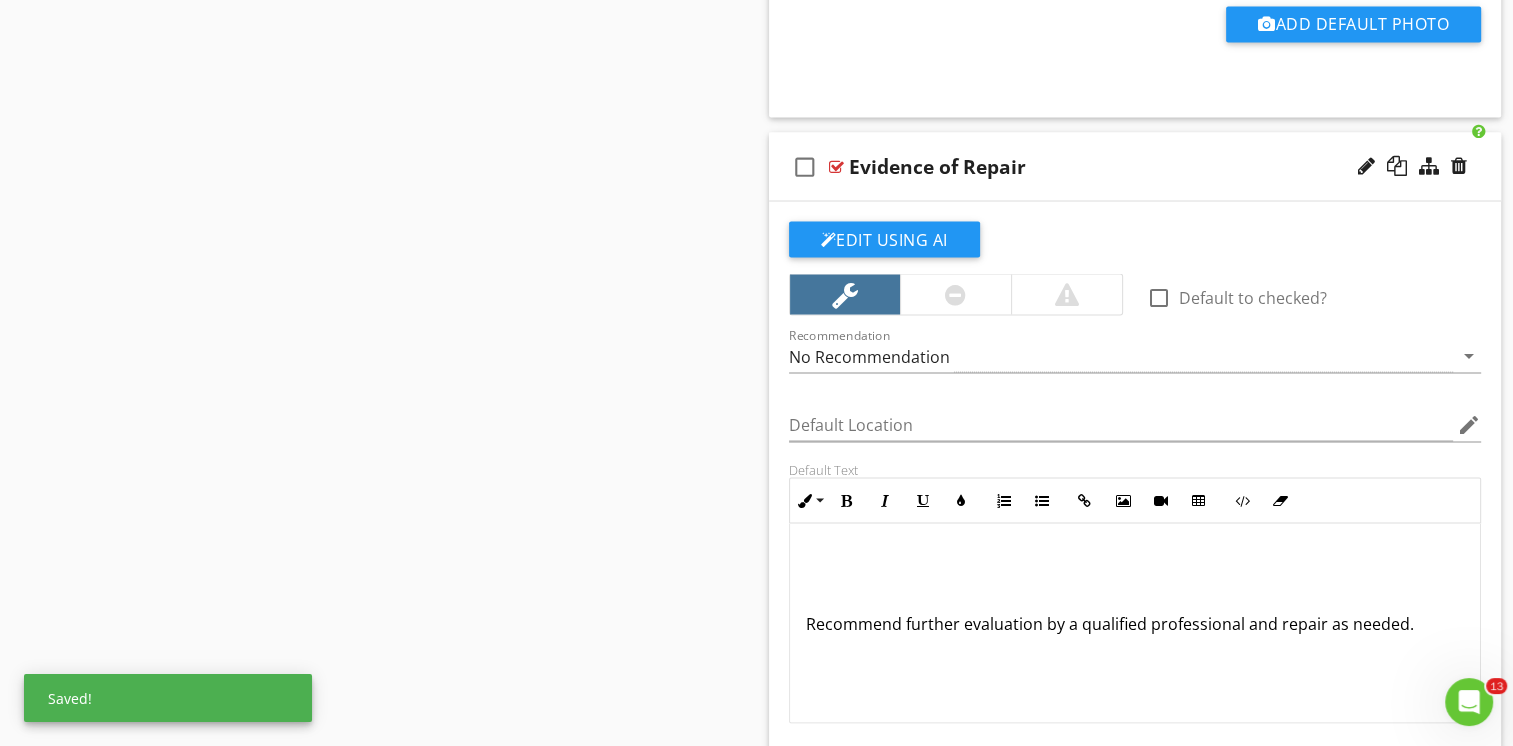 scroll, scrollTop: 0, scrollLeft: 0, axis: both 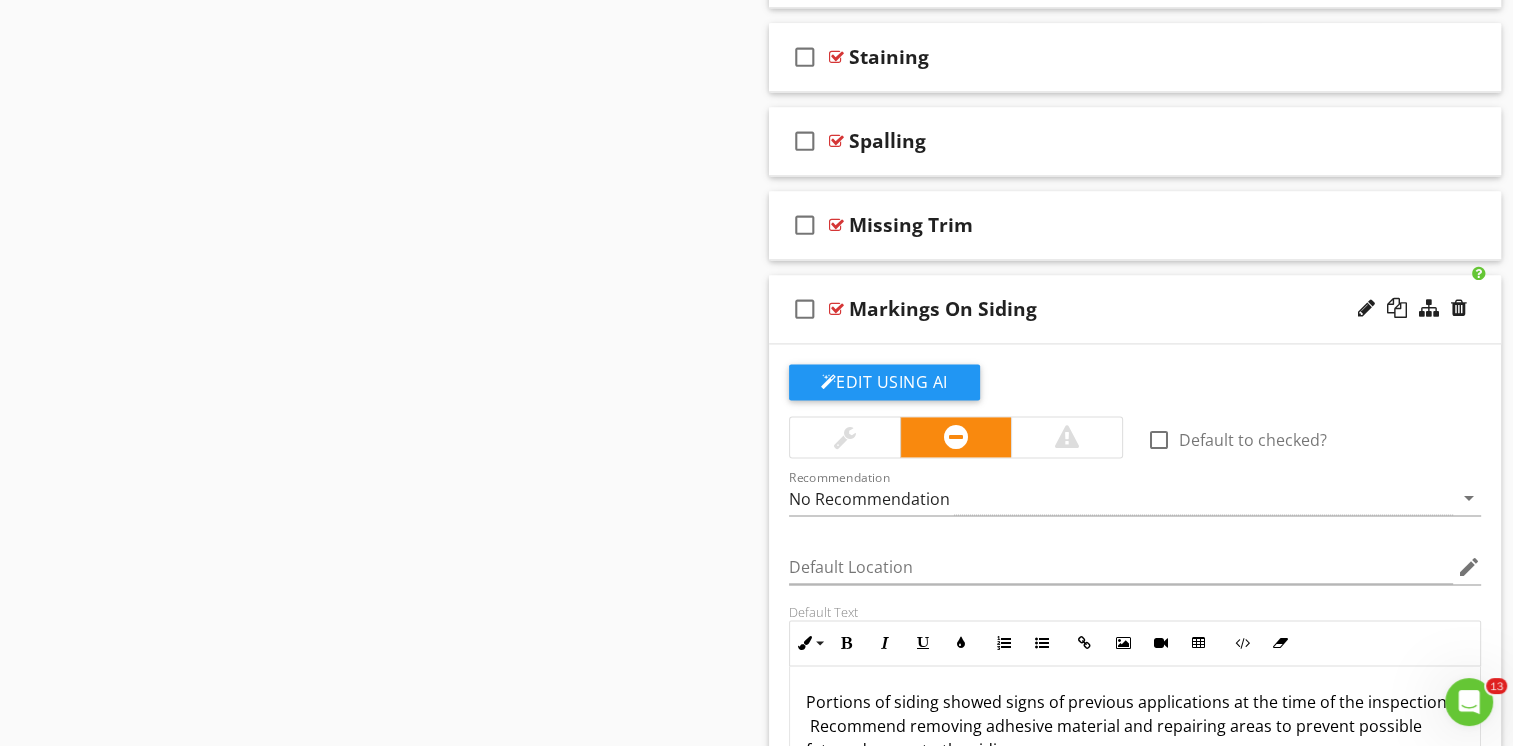 click on "check_box_outline_blank
Markings On Siding" at bounding box center [1135, 309] 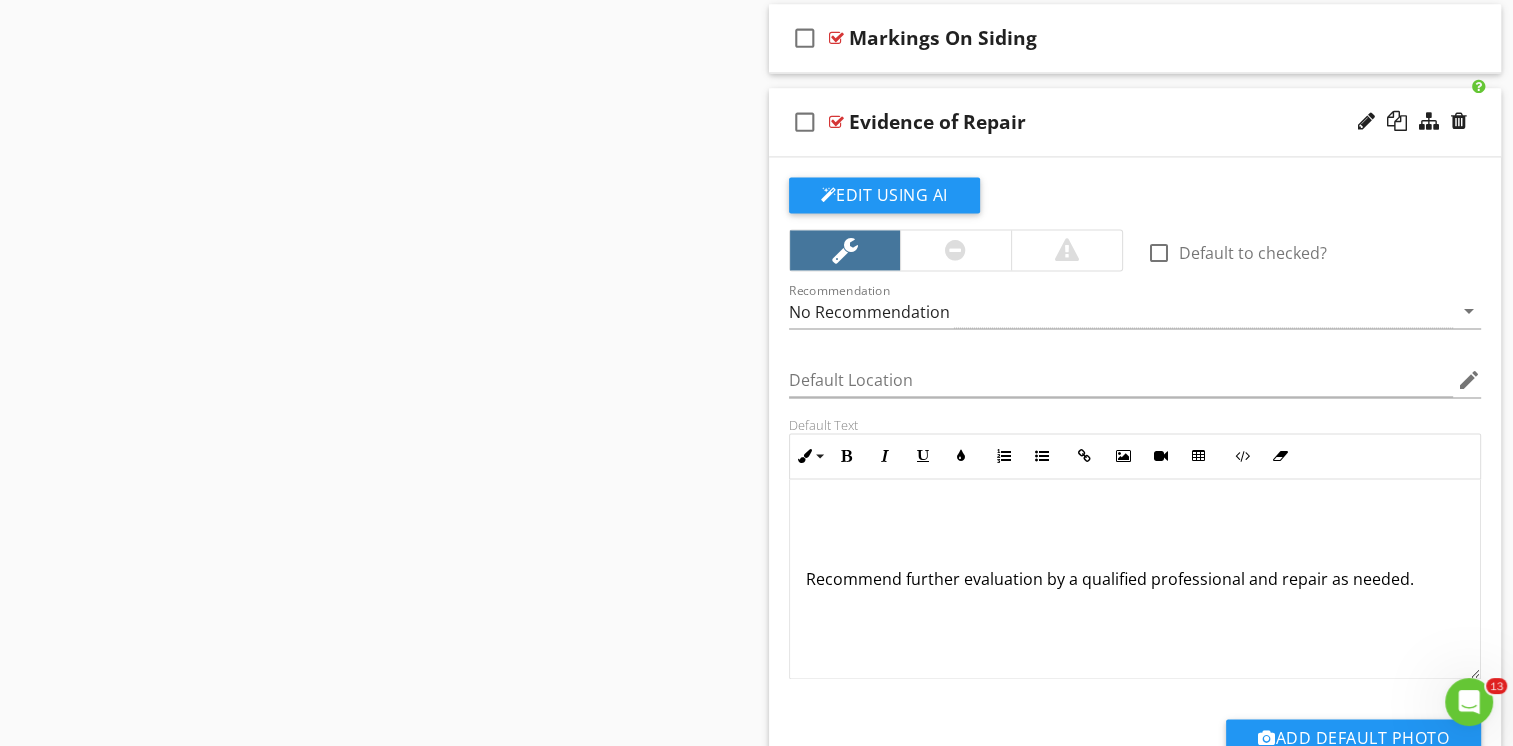 scroll, scrollTop: 3276, scrollLeft: 0, axis: vertical 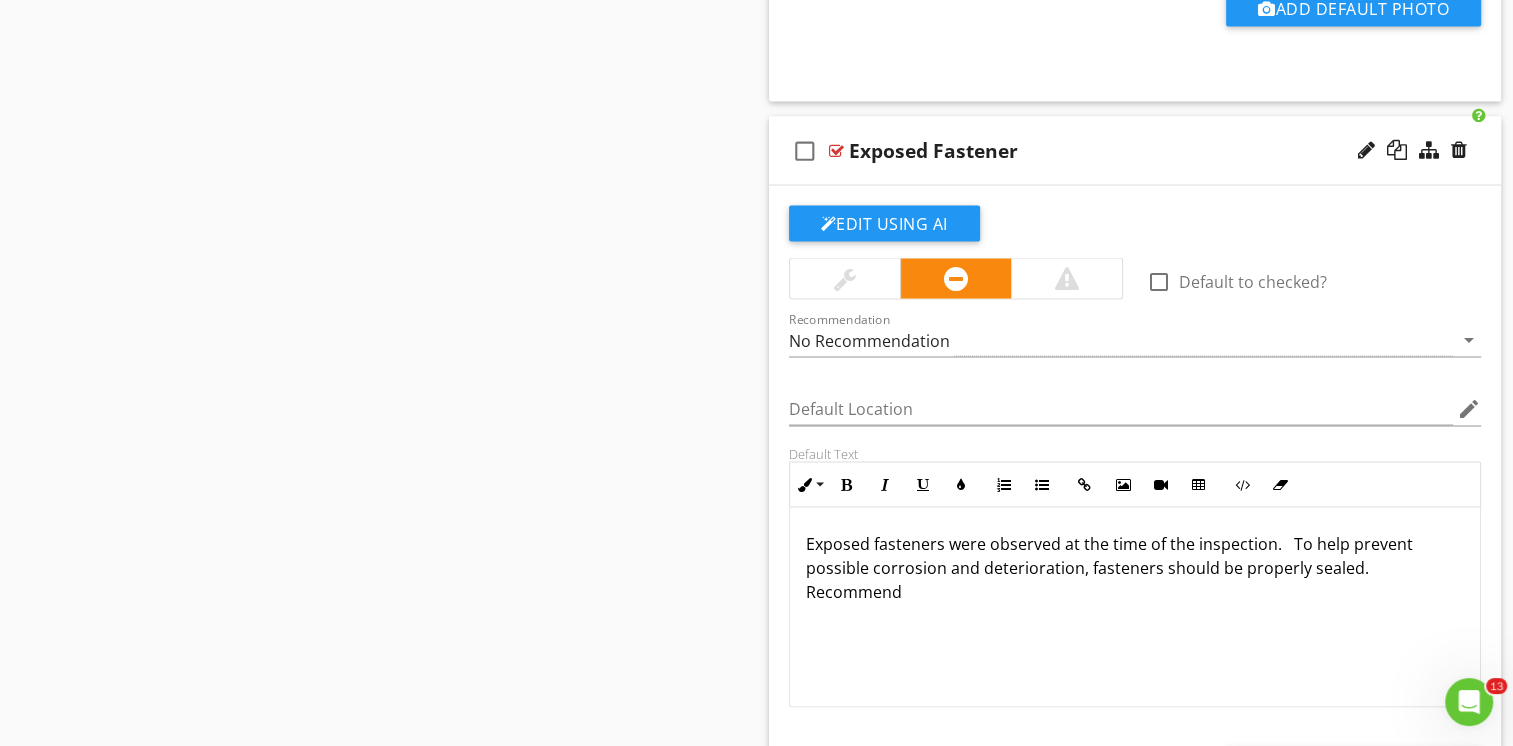 click on "Exposed fasteners were observed at the time of the inspection.   To help prevent possible corrosion and deterioration, fasteners should be properly sealed.   Recommend" at bounding box center [1135, 567] 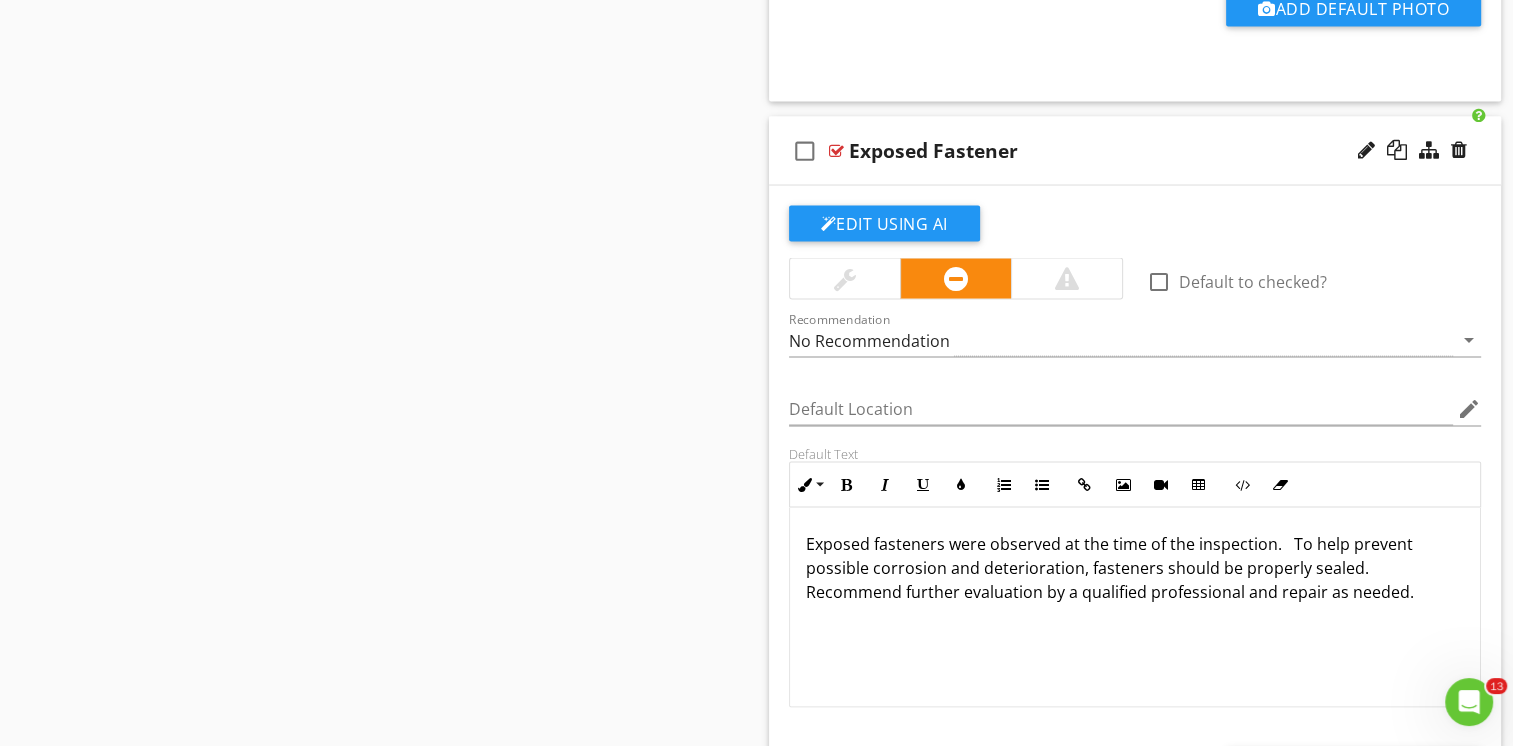 scroll, scrollTop: 0, scrollLeft: 0, axis: both 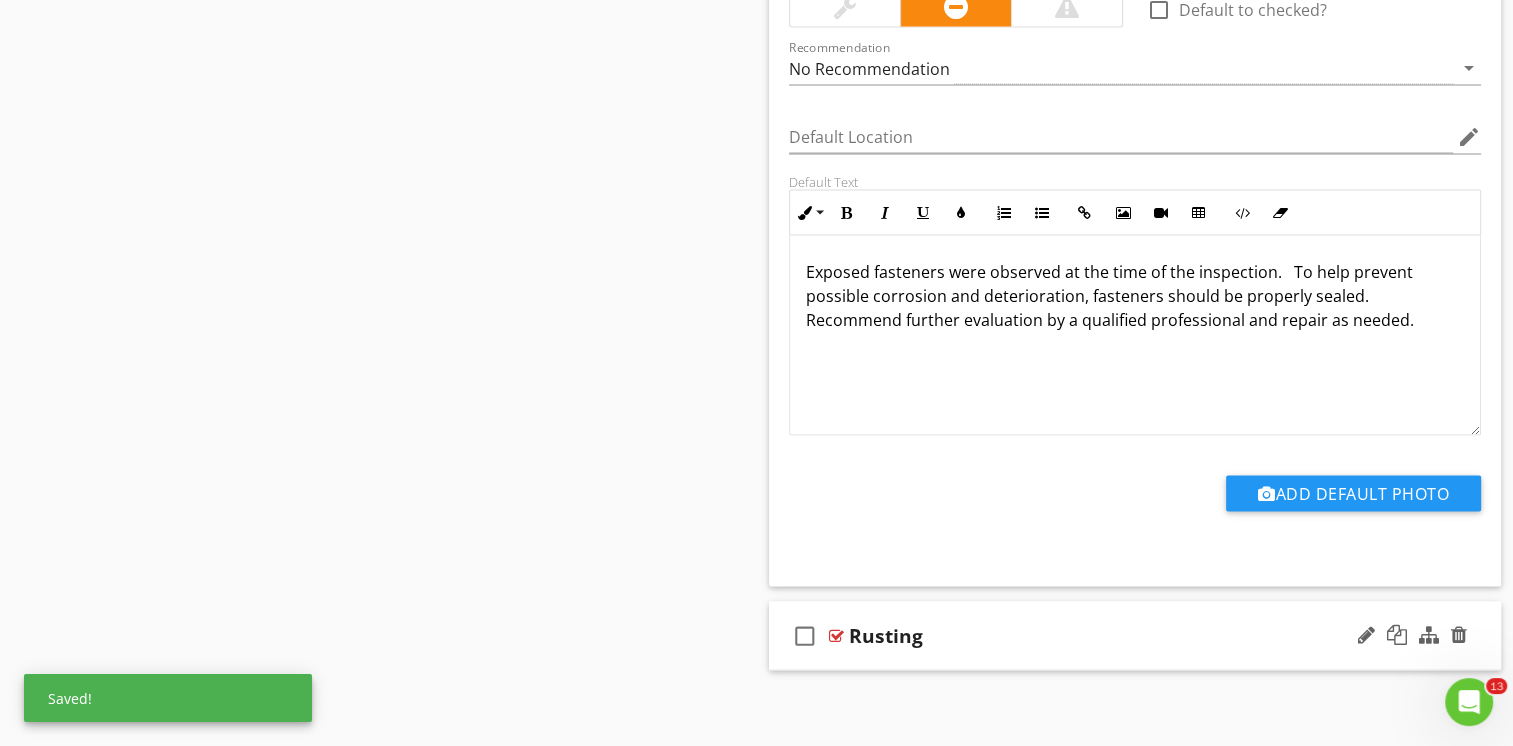 click on "check_box_outline_blank
Rusting" at bounding box center (1135, 636) 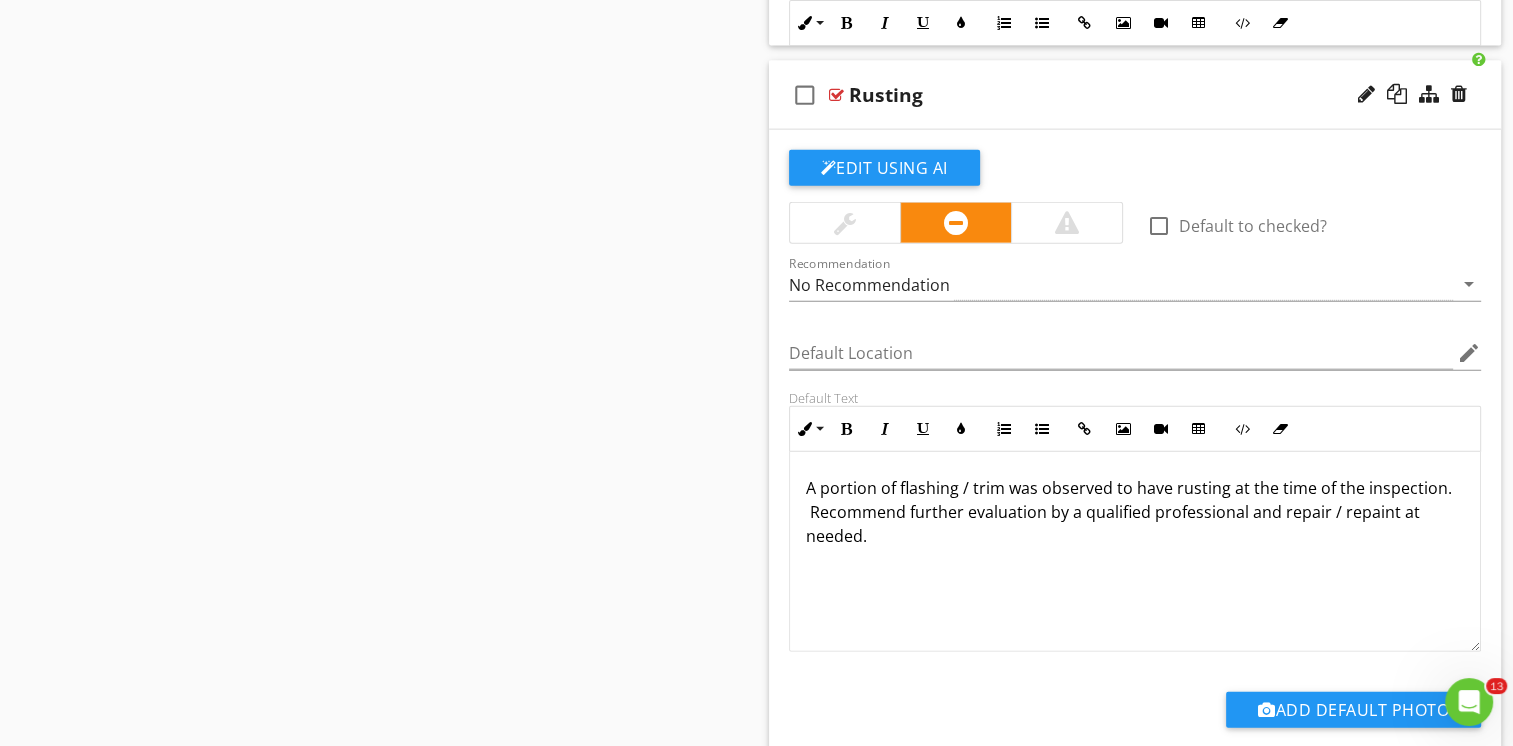 scroll, scrollTop: 4647, scrollLeft: 0, axis: vertical 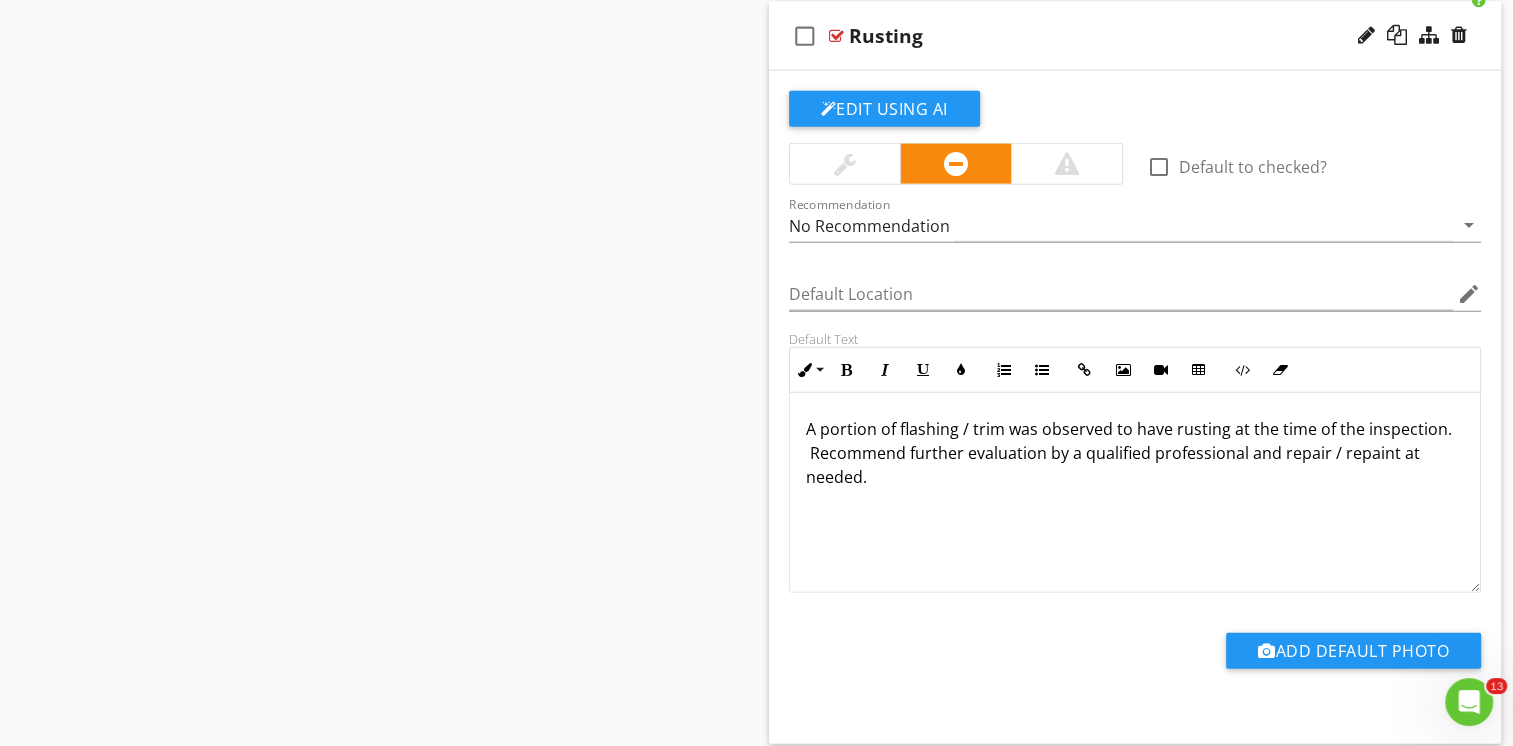click on "A portion of flashing / trim was observed to have rusting at the time of the inspection.    Recommend further evaluation by a qualified professional and repair / repaint at needed." at bounding box center [1135, 453] 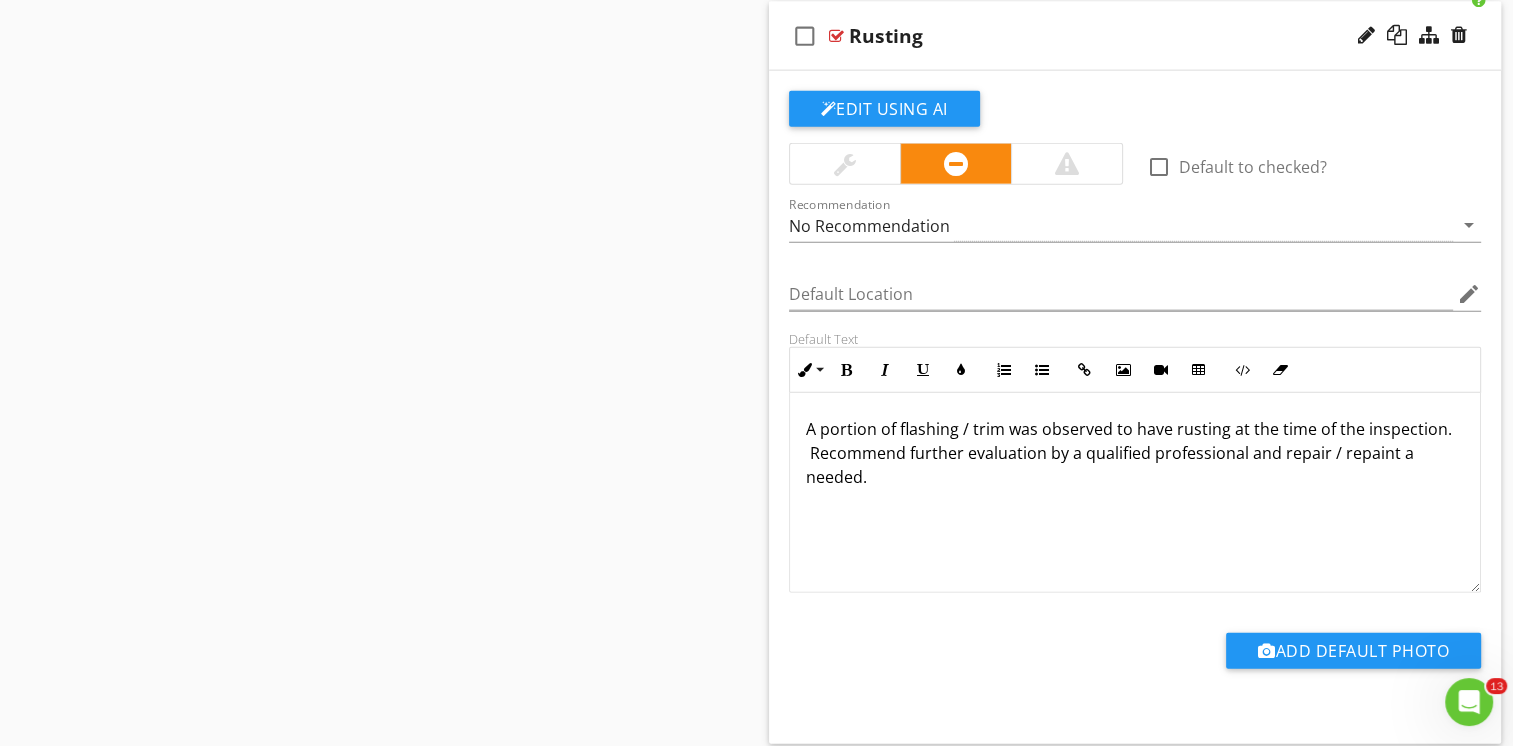 type 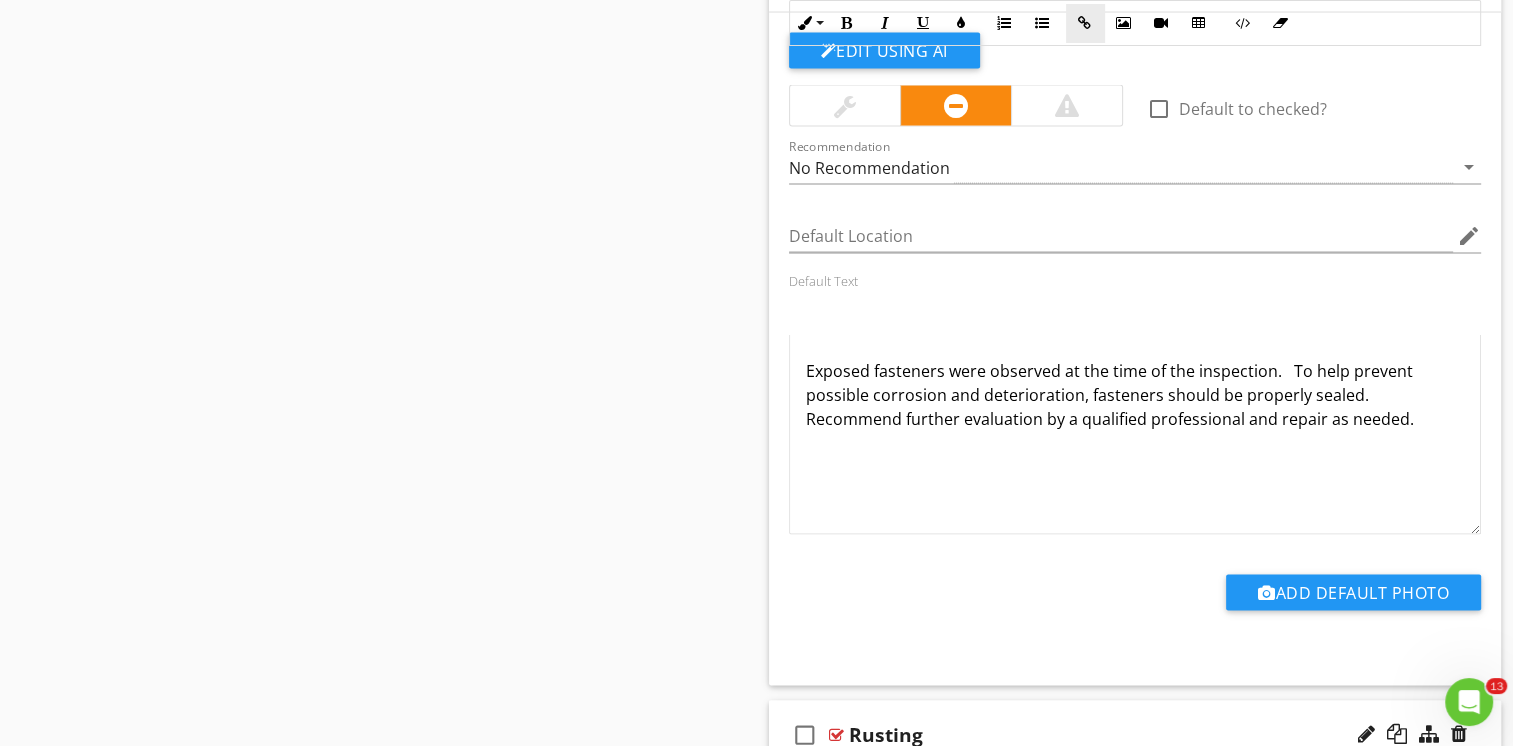 scroll, scrollTop: 3947, scrollLeft: 0, axis: vertical 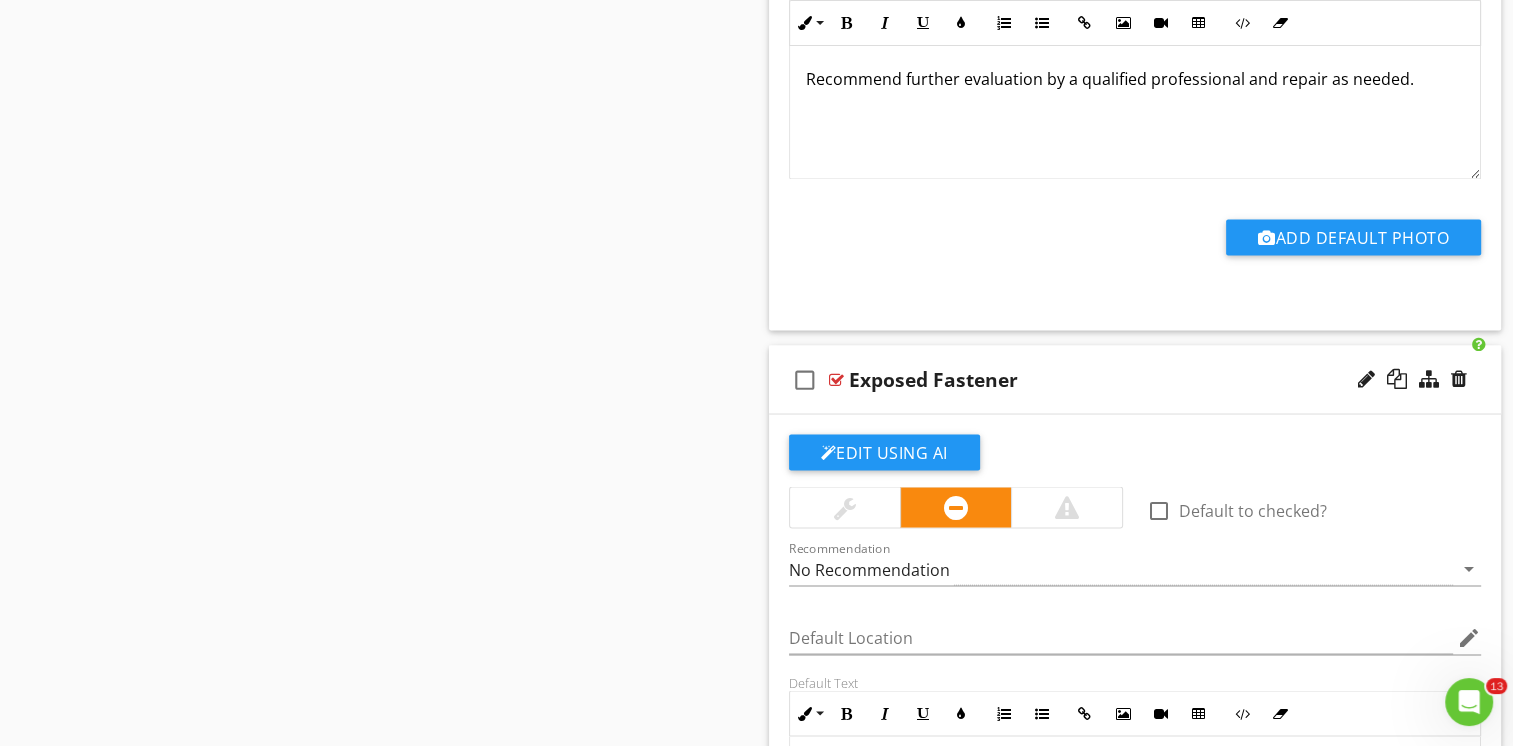click on "check_box_outline_blank
Exposed Fastener" at bounding box center (1135, 379) 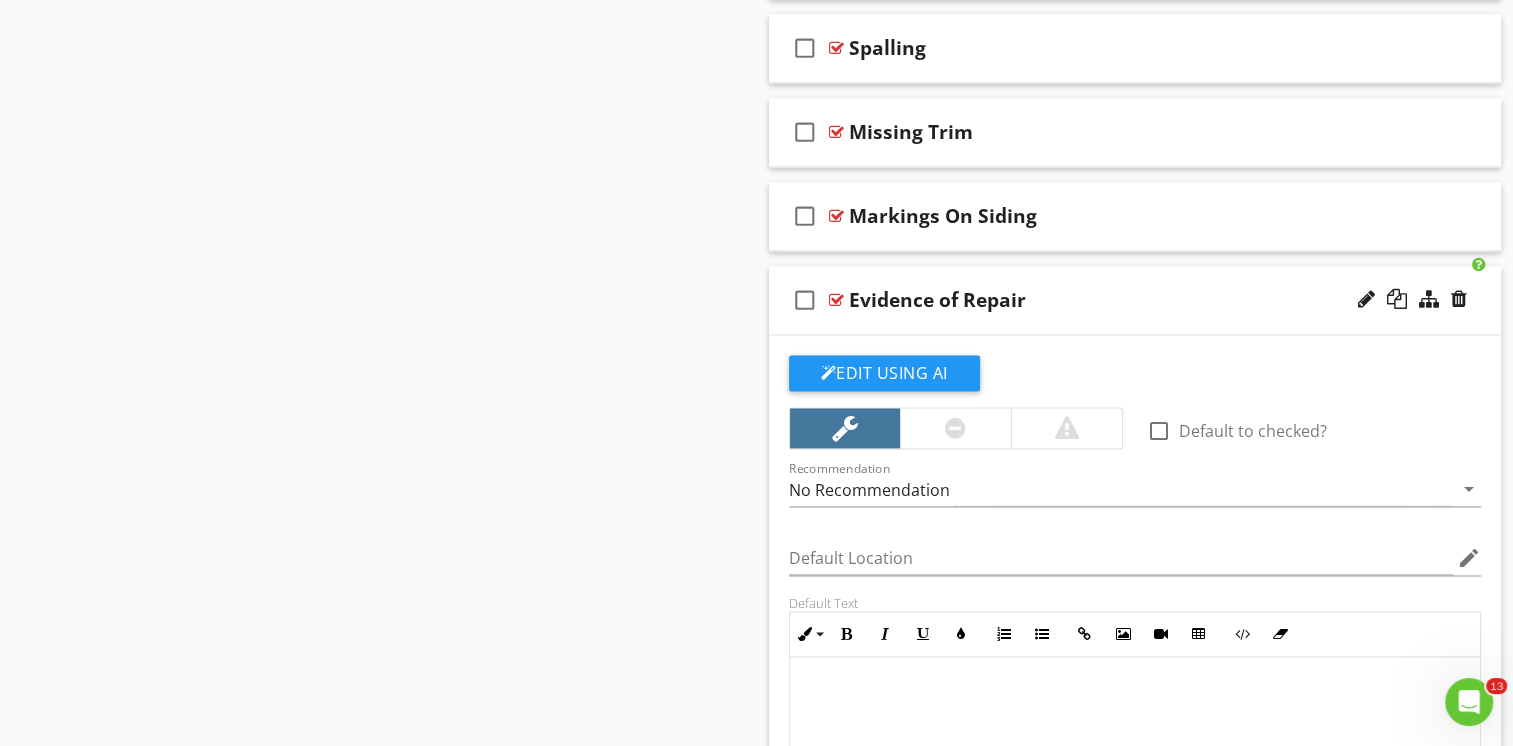 scroll, scrollTop: 2747, scrollLeft: 0, axis: vertical 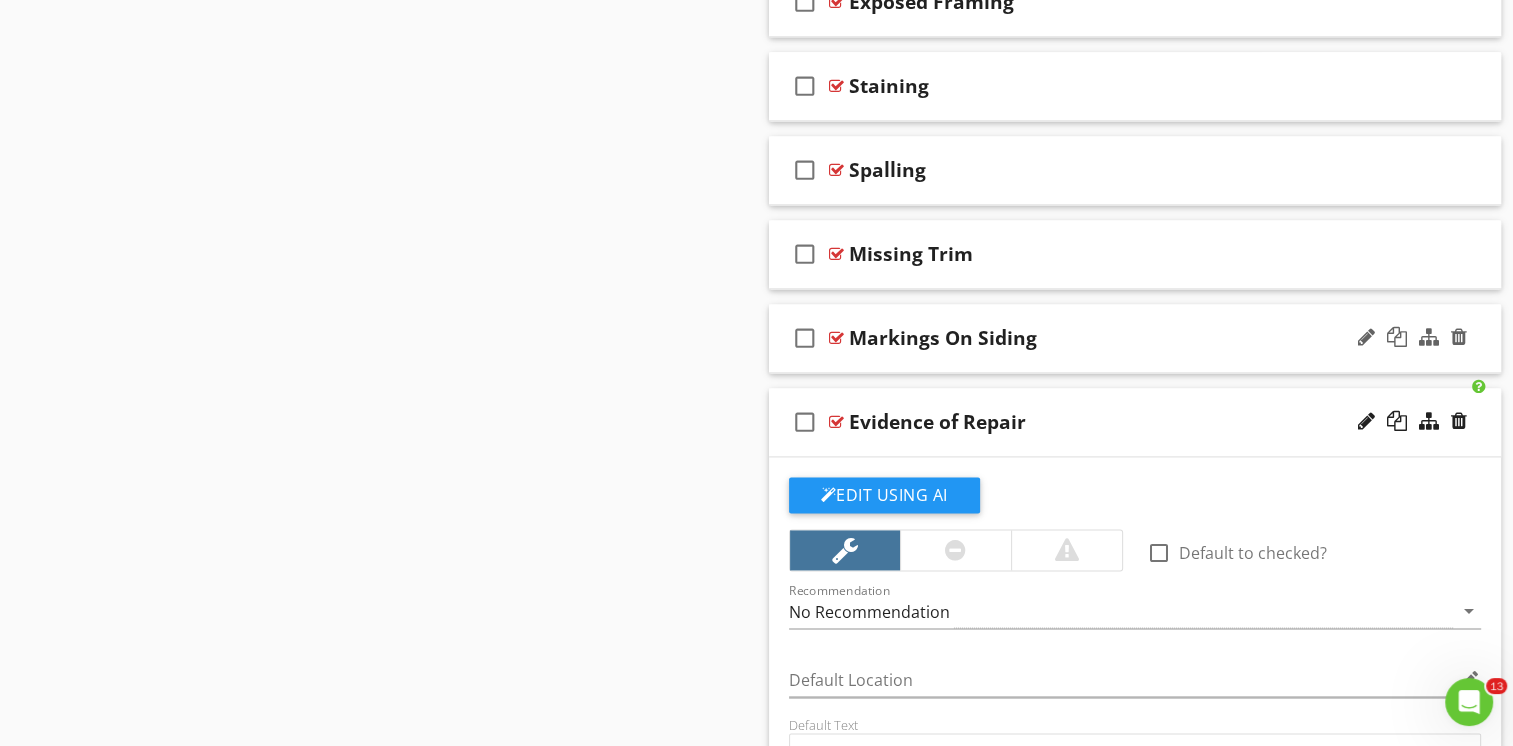 click on "check_box_outline_blank
Markings On Siding" at bounding box center [1135, 338] 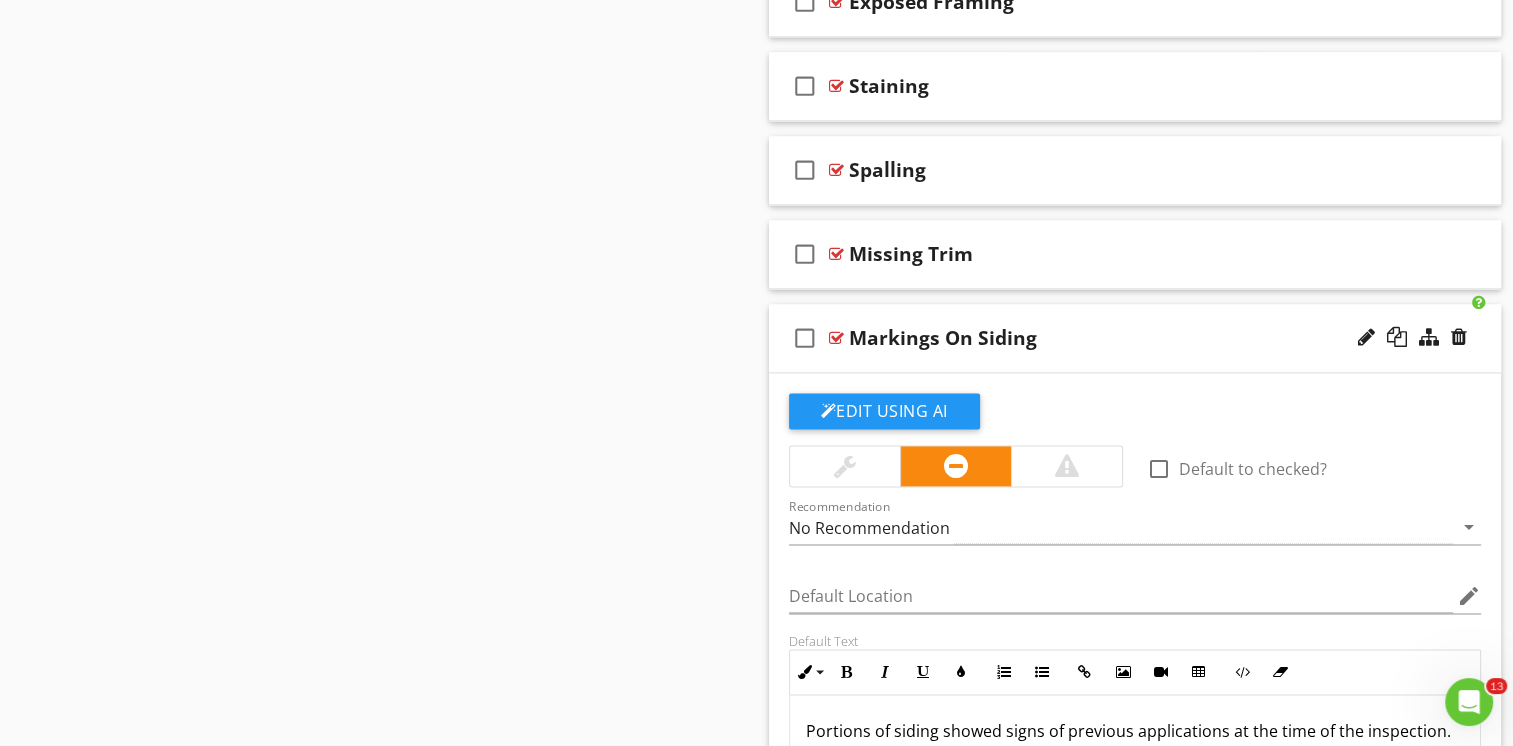 click on "check_box_outline_blank
Markings On Siding" at bounding box center (1135, 338) 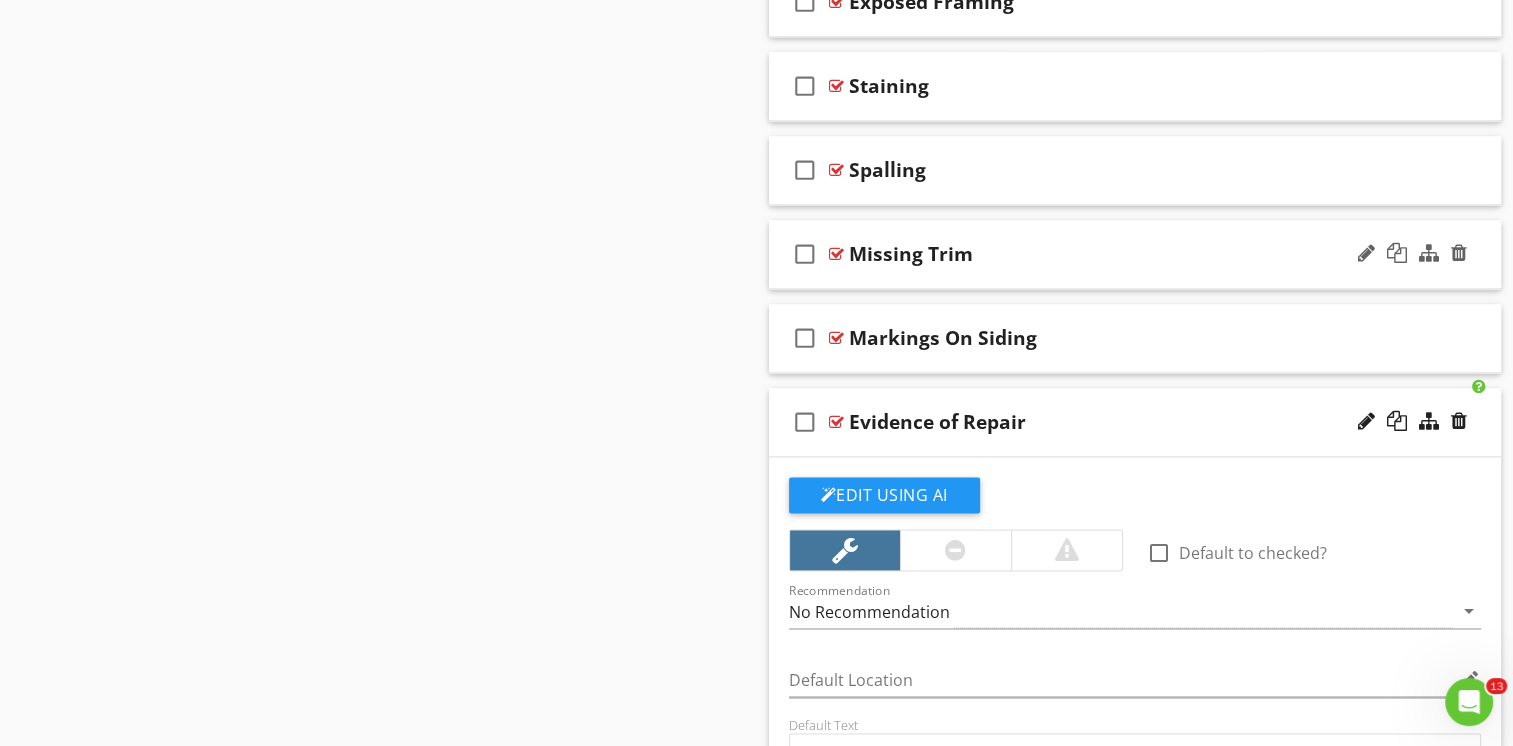click on "check_box_outline_blank
Missing Trim" at bounding box center (1135, 254) 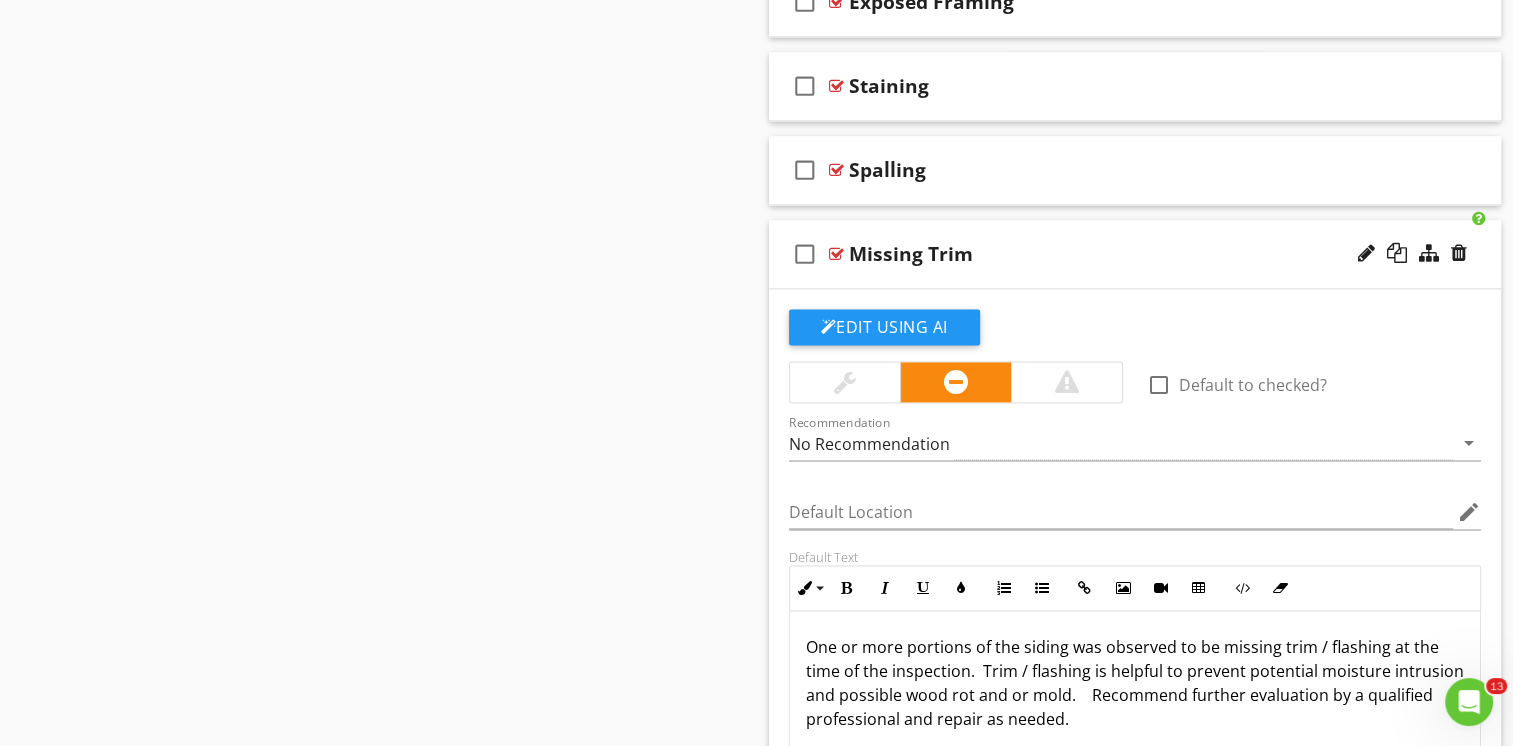 click on "check_box_outline_blank
Missing Trim" at bounding box center (1135, 254) 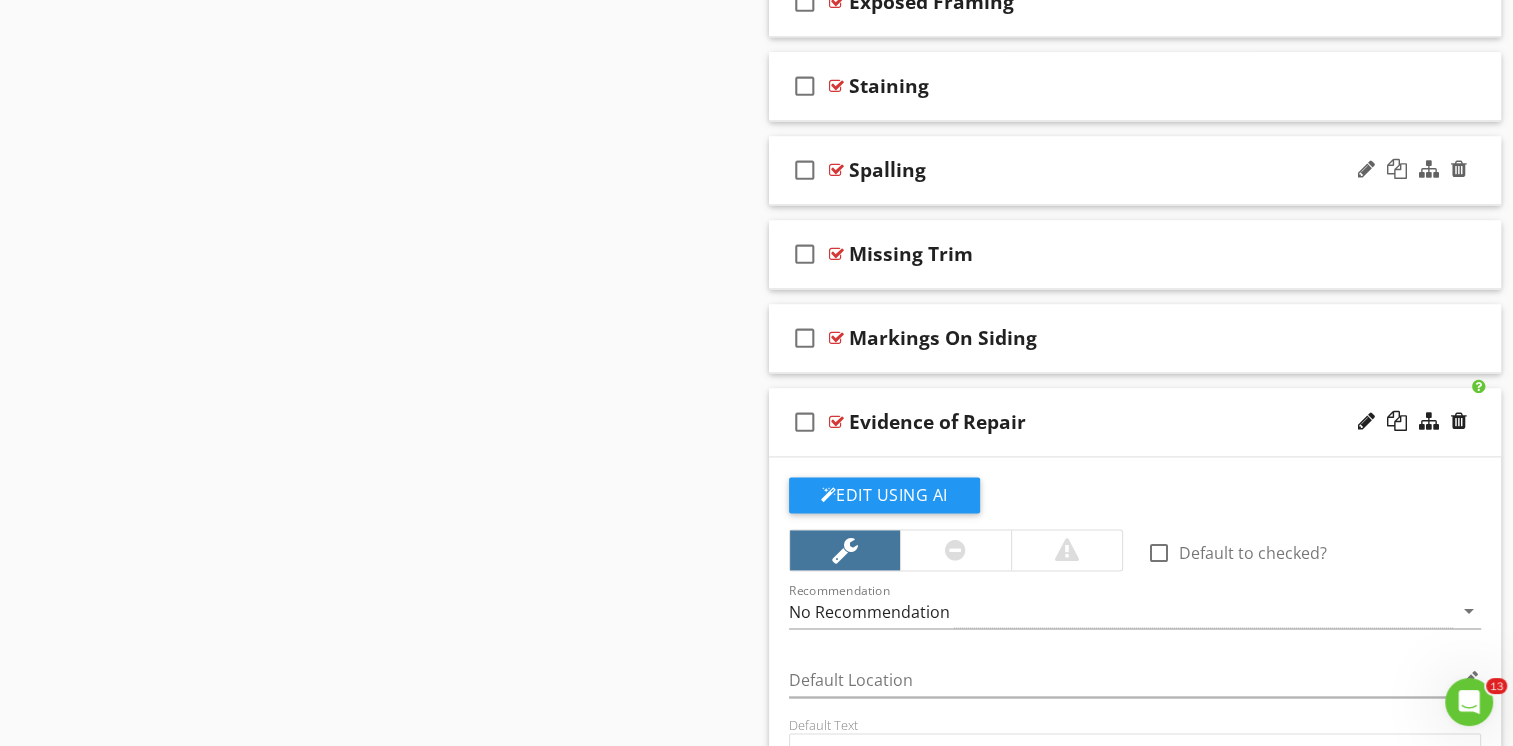 click on "check_box_outline_blank
Spalling" at bounding box center (1135, 170) 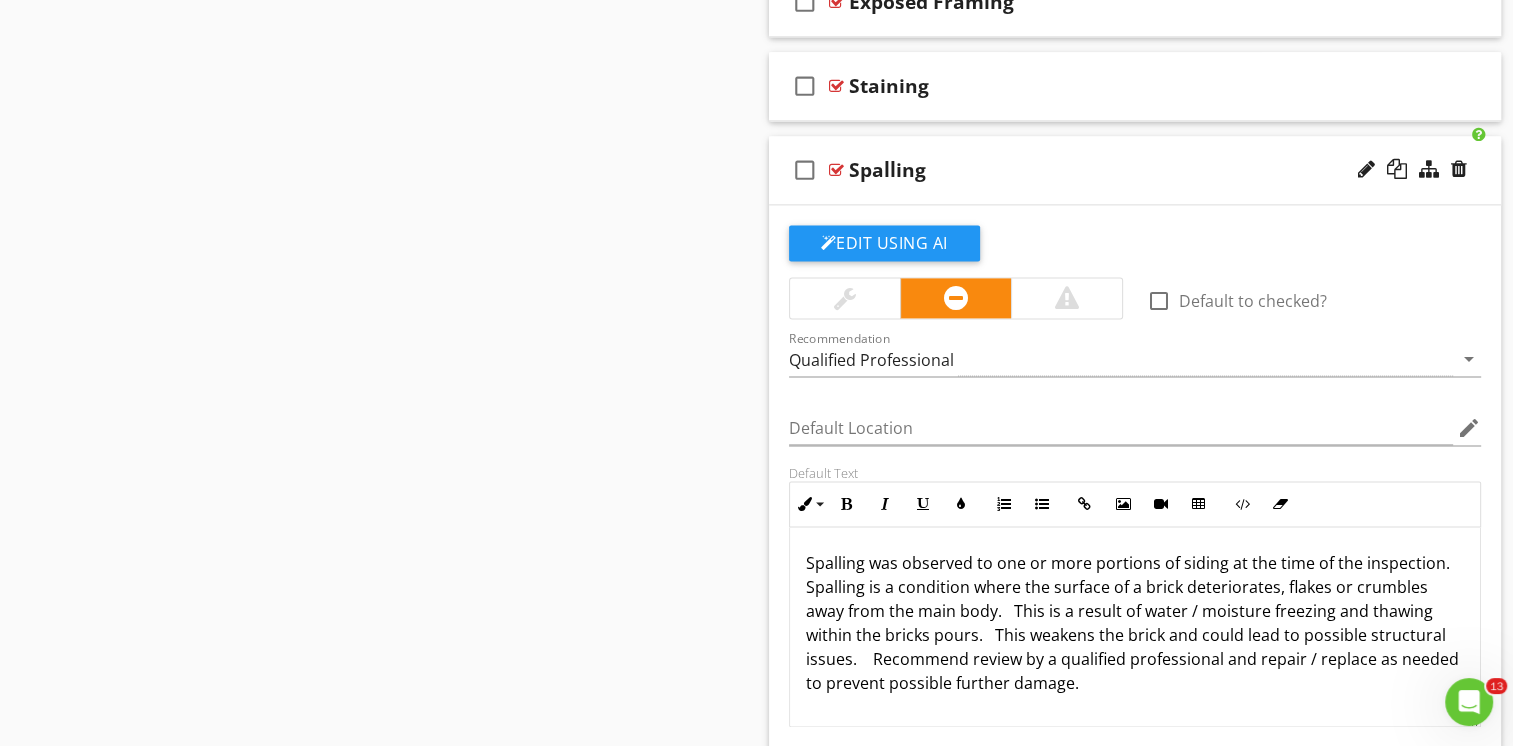 click on "check_box_outline_blank
Spalling" at bounding box center [1135, 170] 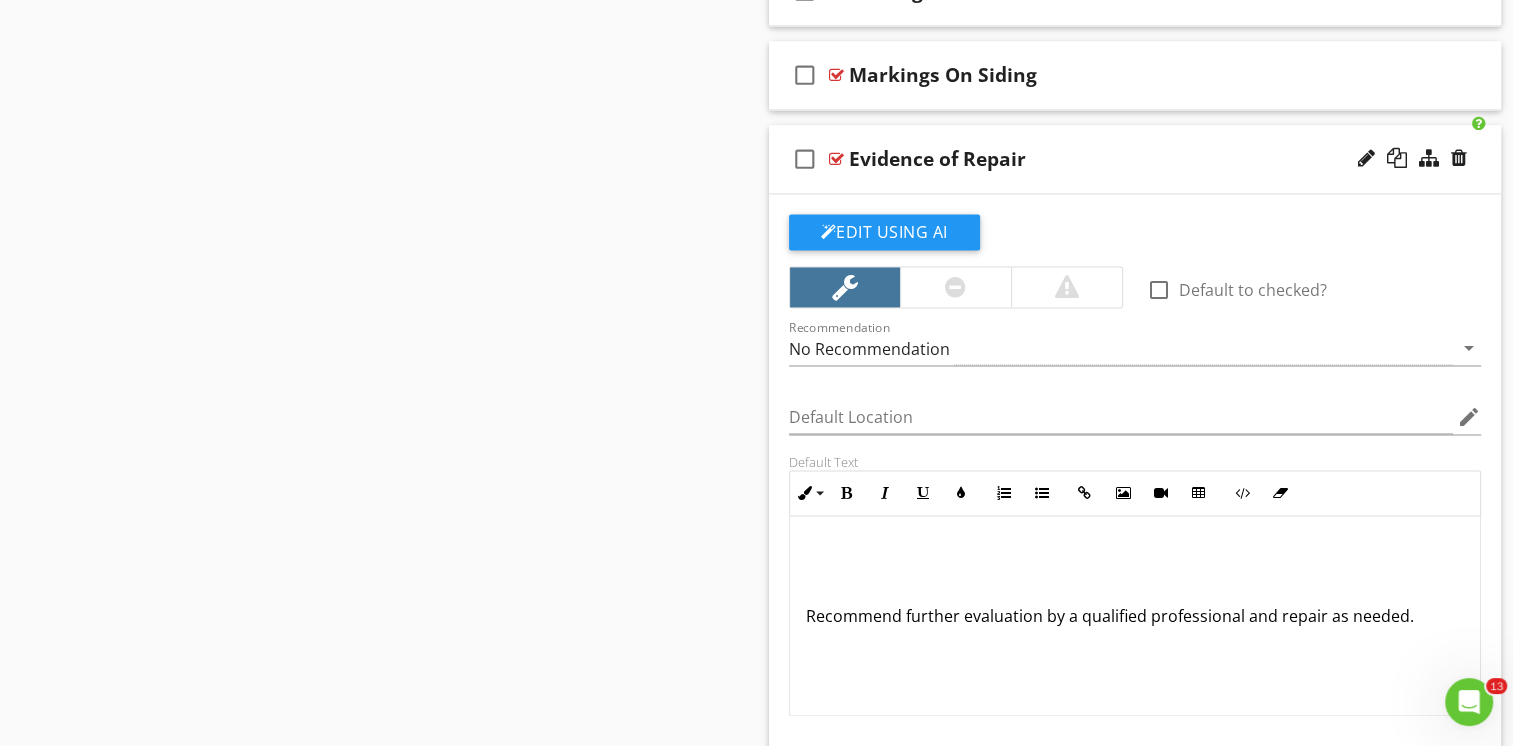 scroll, scrollTop: 2947, scrollLeft: 0, axis: vertical 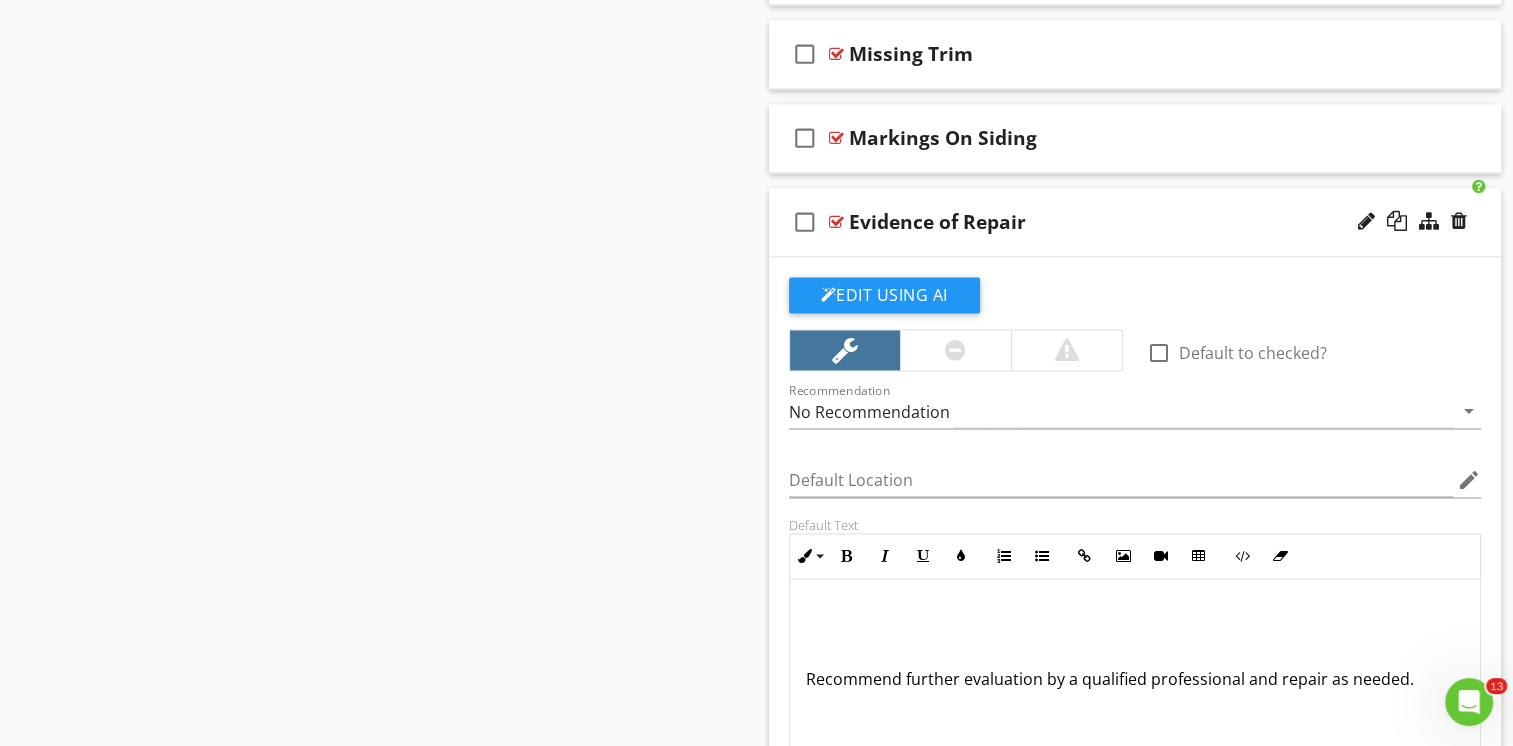 click on "Recommend further evaluation by a qualified professional and repair as needed." at bounding box center (1135, 679) 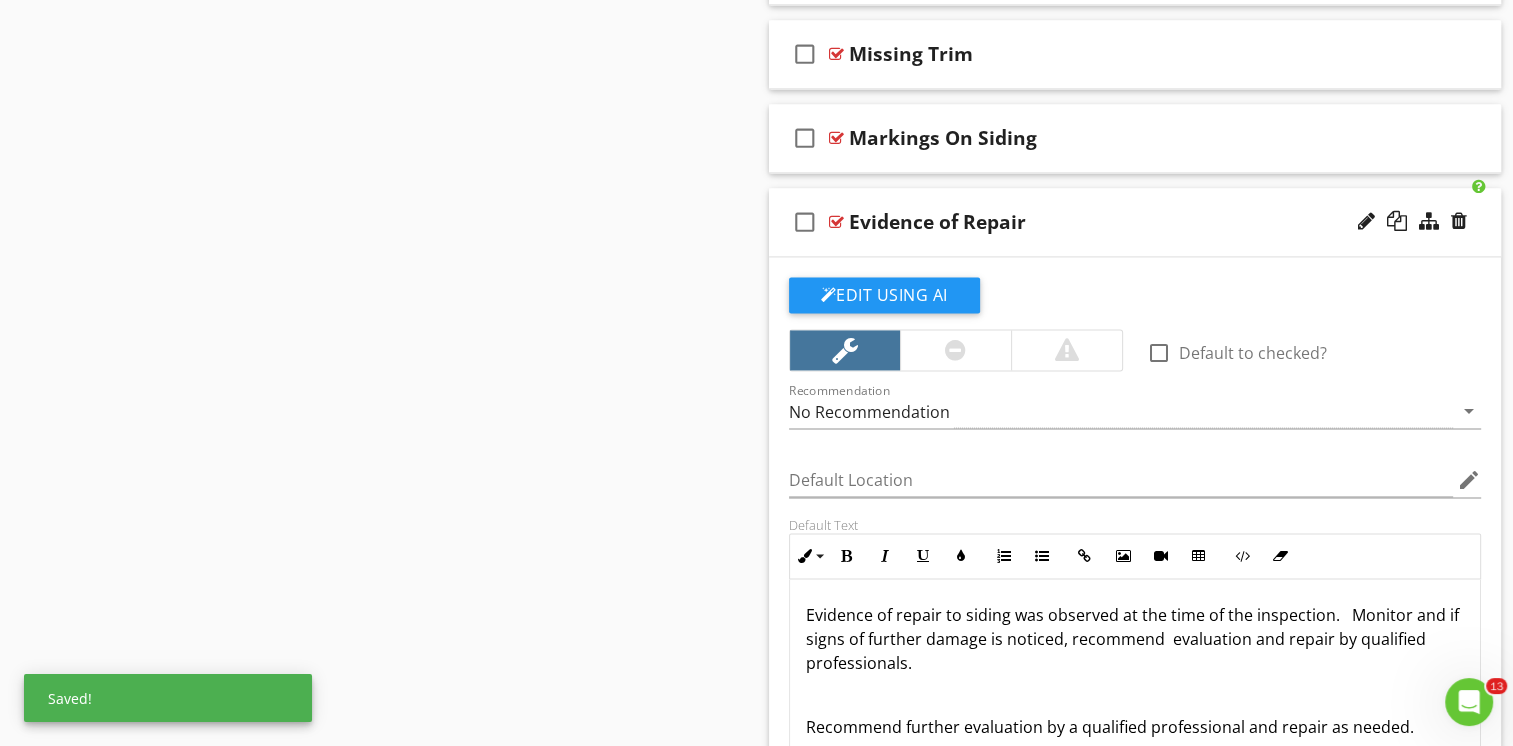 click on "Recommend further evaluation by a qualified professional and repair as needed." at bounding box center (1135, 727) 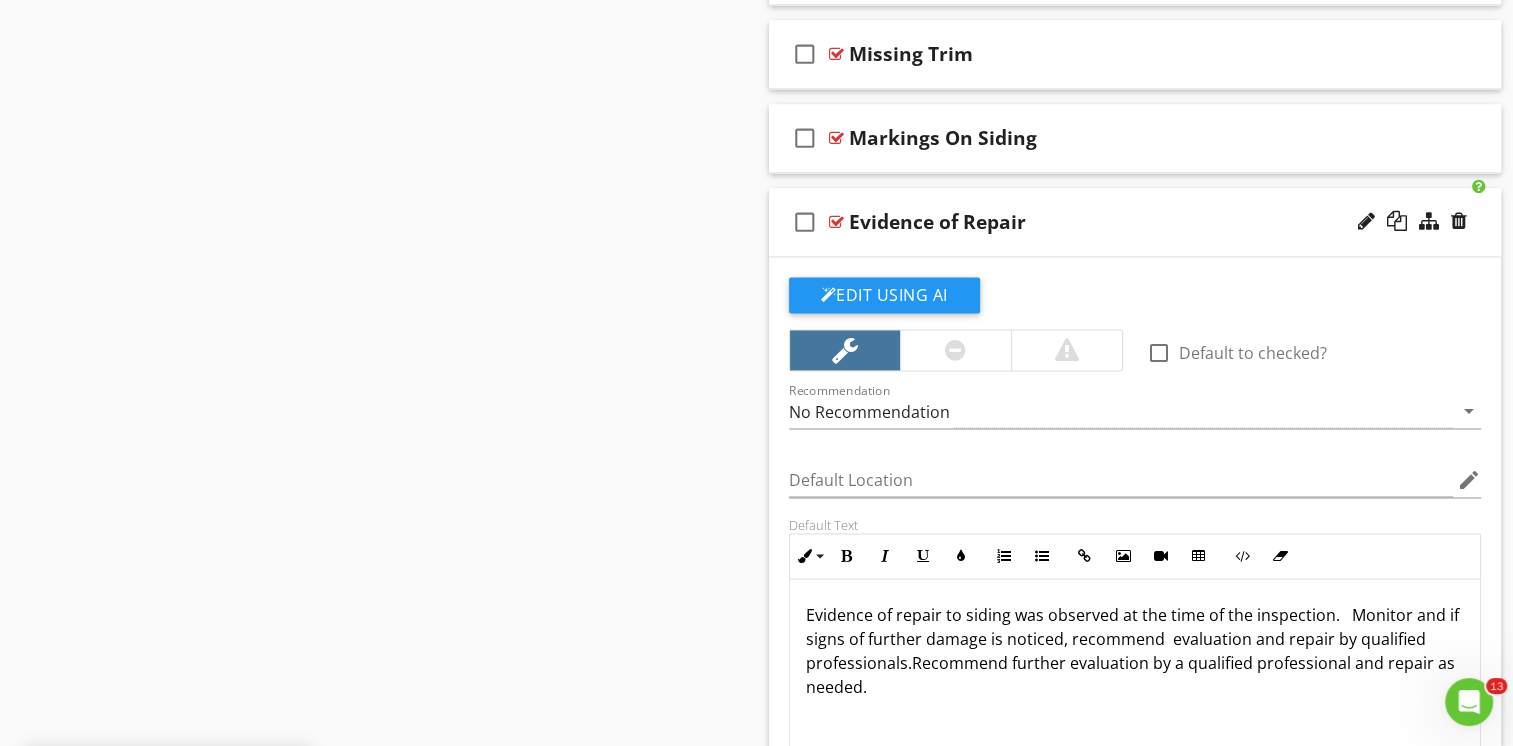 type 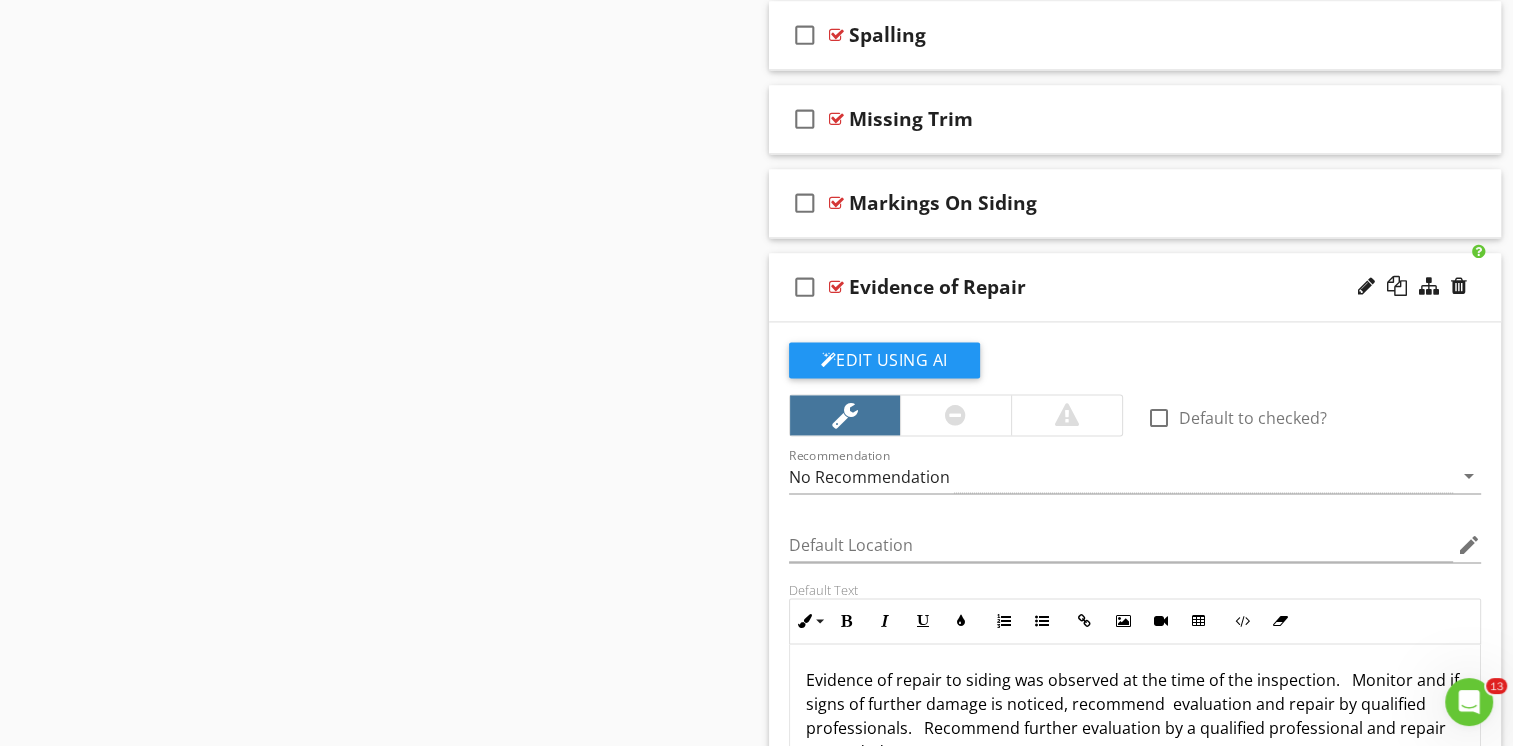 scroll, scrollTop: 2847, scrollLeft: 0, axis: vertical 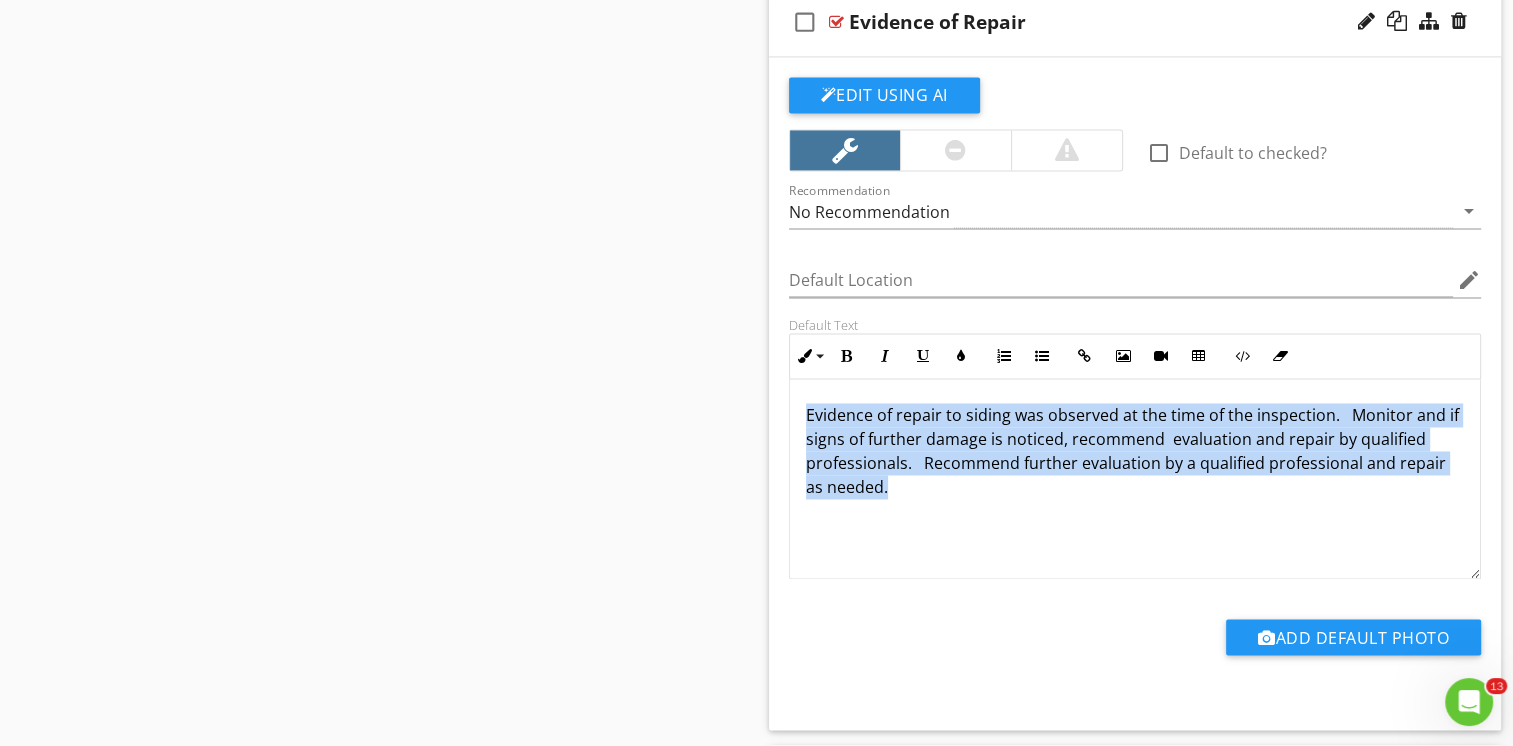 drag, startPoint x: 802, startPoint y: 398, endPoint x: 896, endPoint y: 480, distance: 124.73973 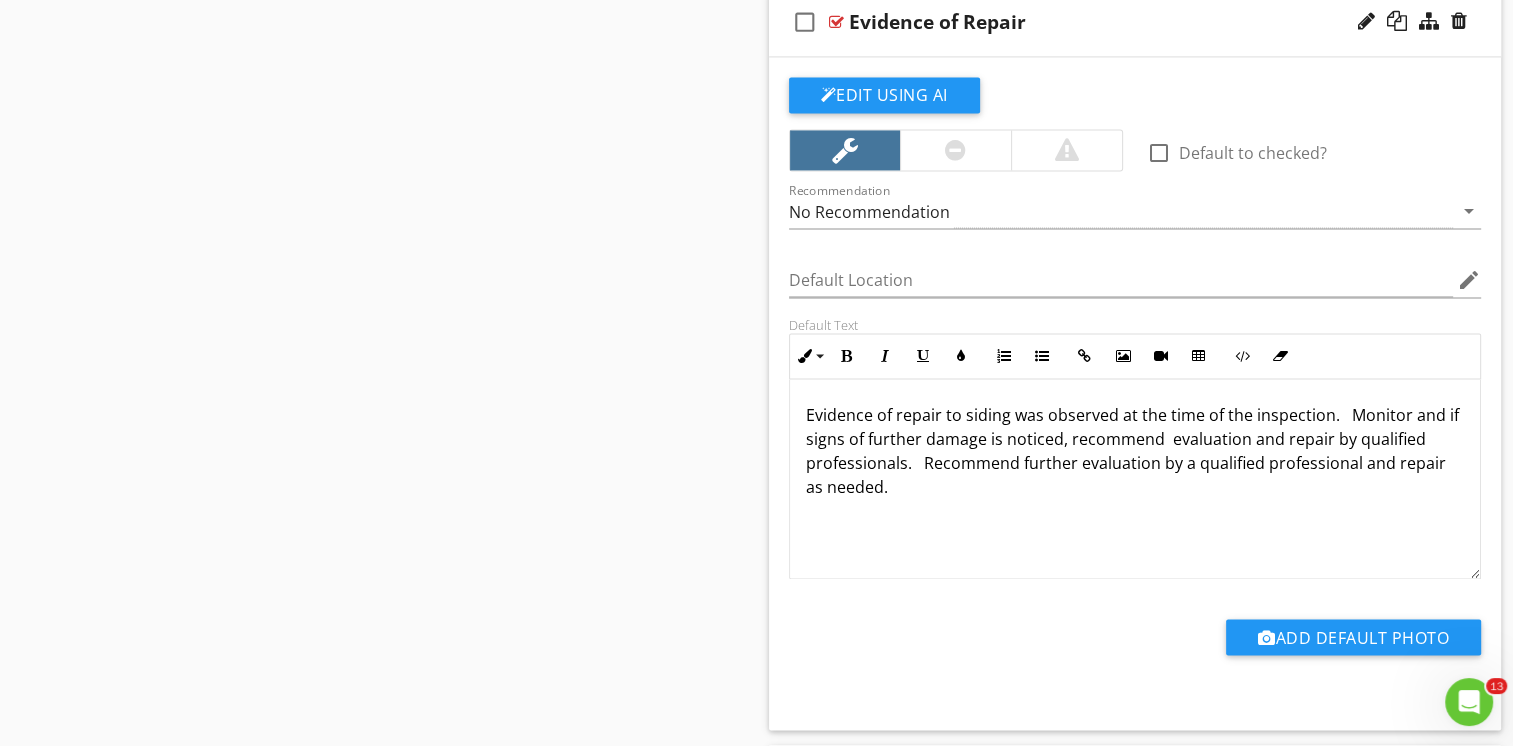 click on "check_box_outline_blank
Evidence of Repair" at bounding box center (1135, 22) 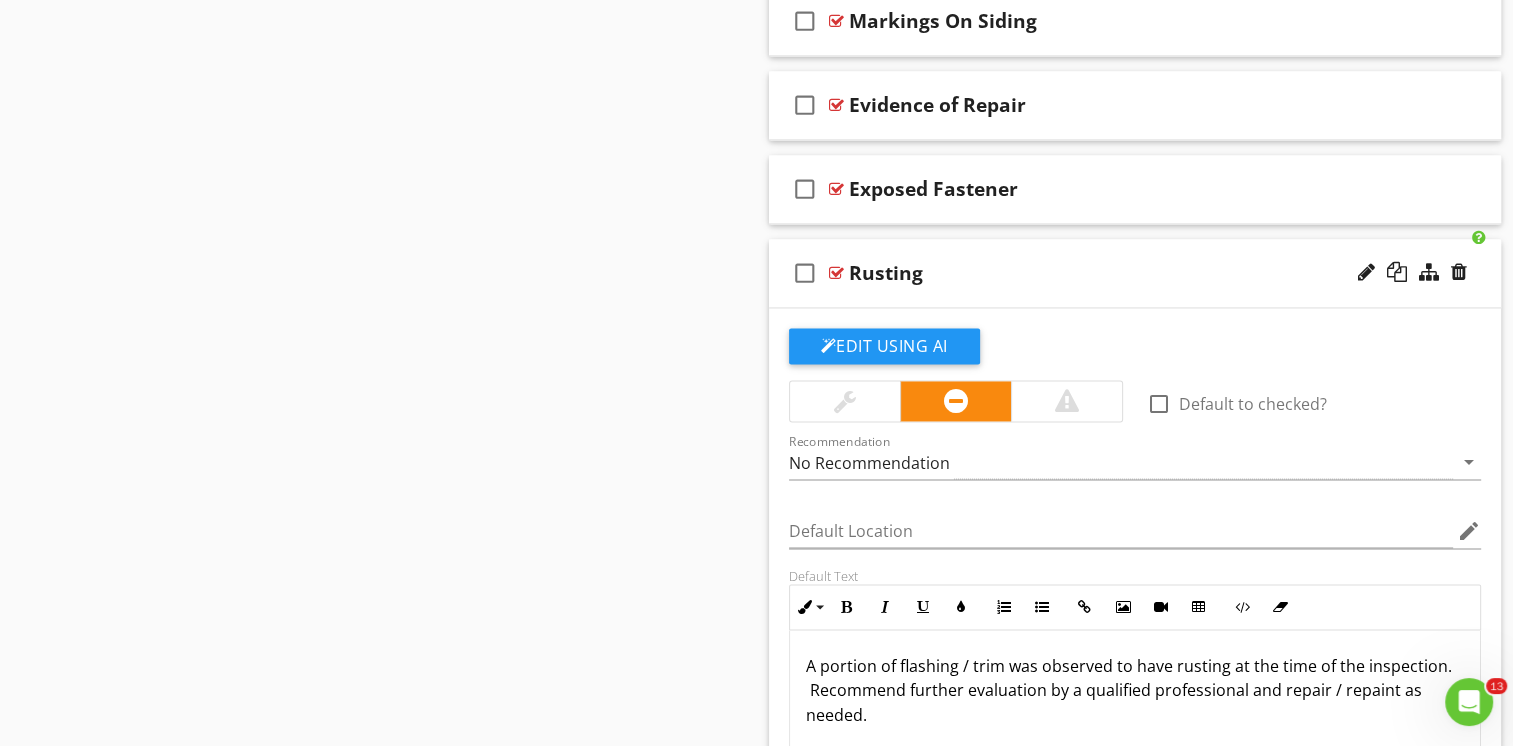 scroll, scrollTop: 3047, scrollLeft: 0, axis: vertical 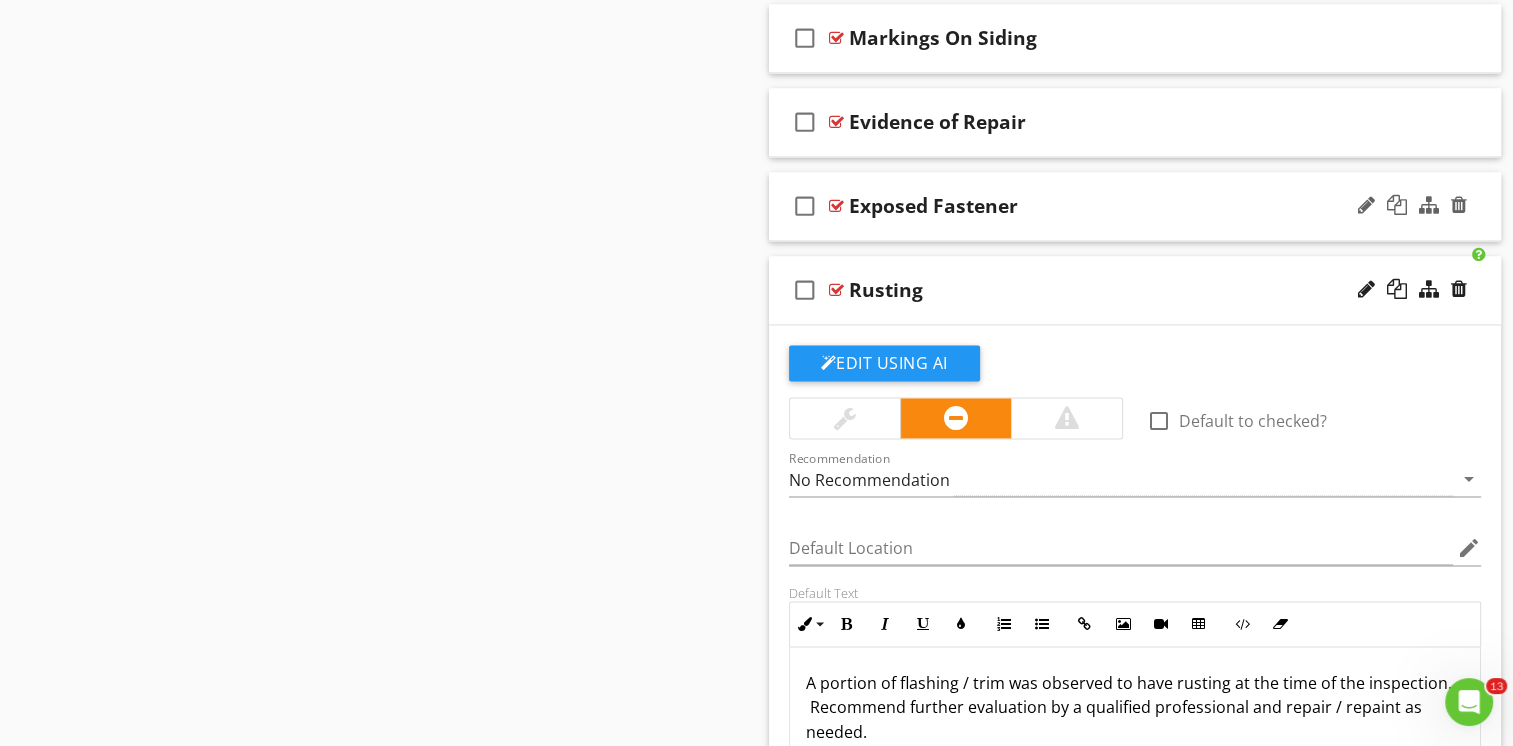 click on "check_box_outline_blank
Exposed Fastener" at bounding box center (1135, 206) 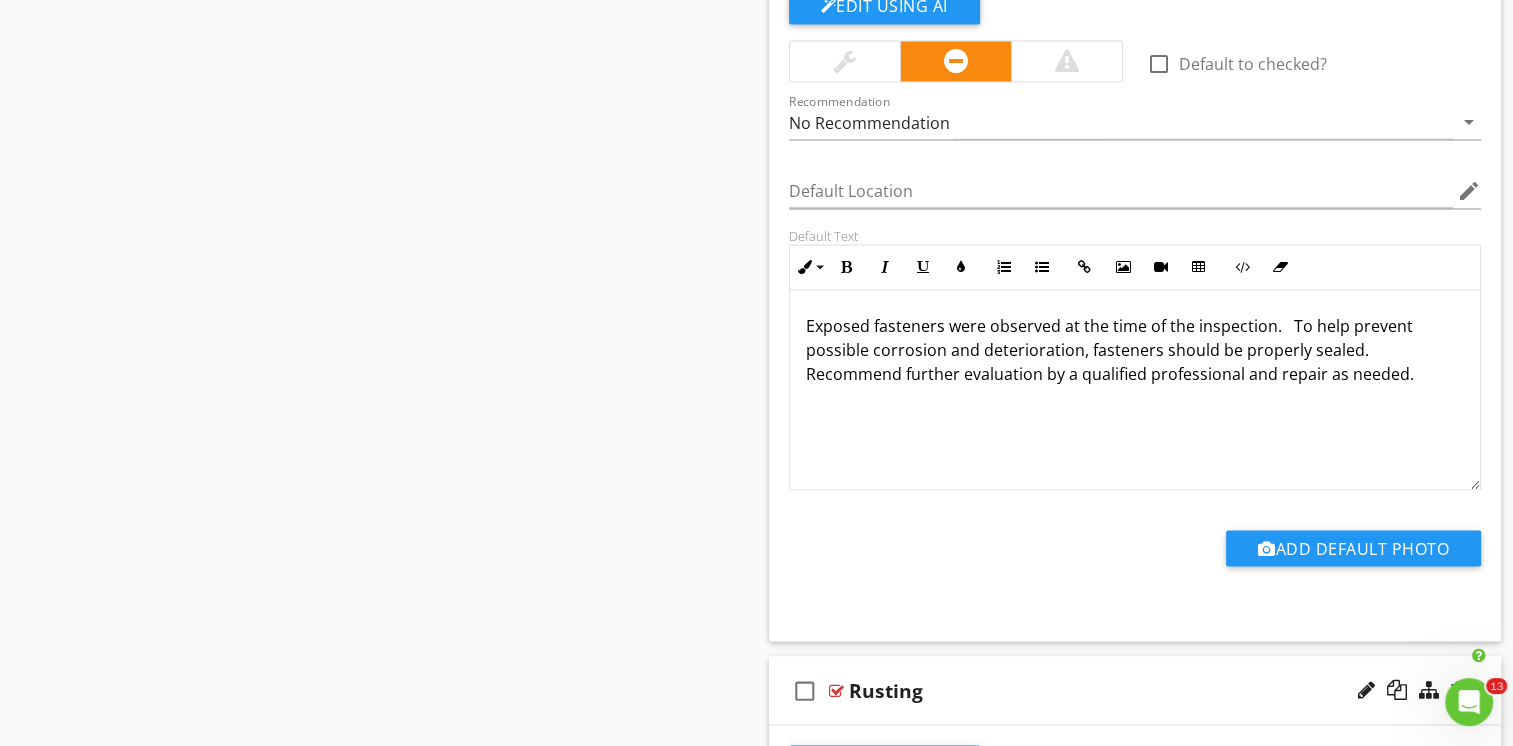 scroll, scrollTop: 3347, scrollLeft: 0, axis: vertical 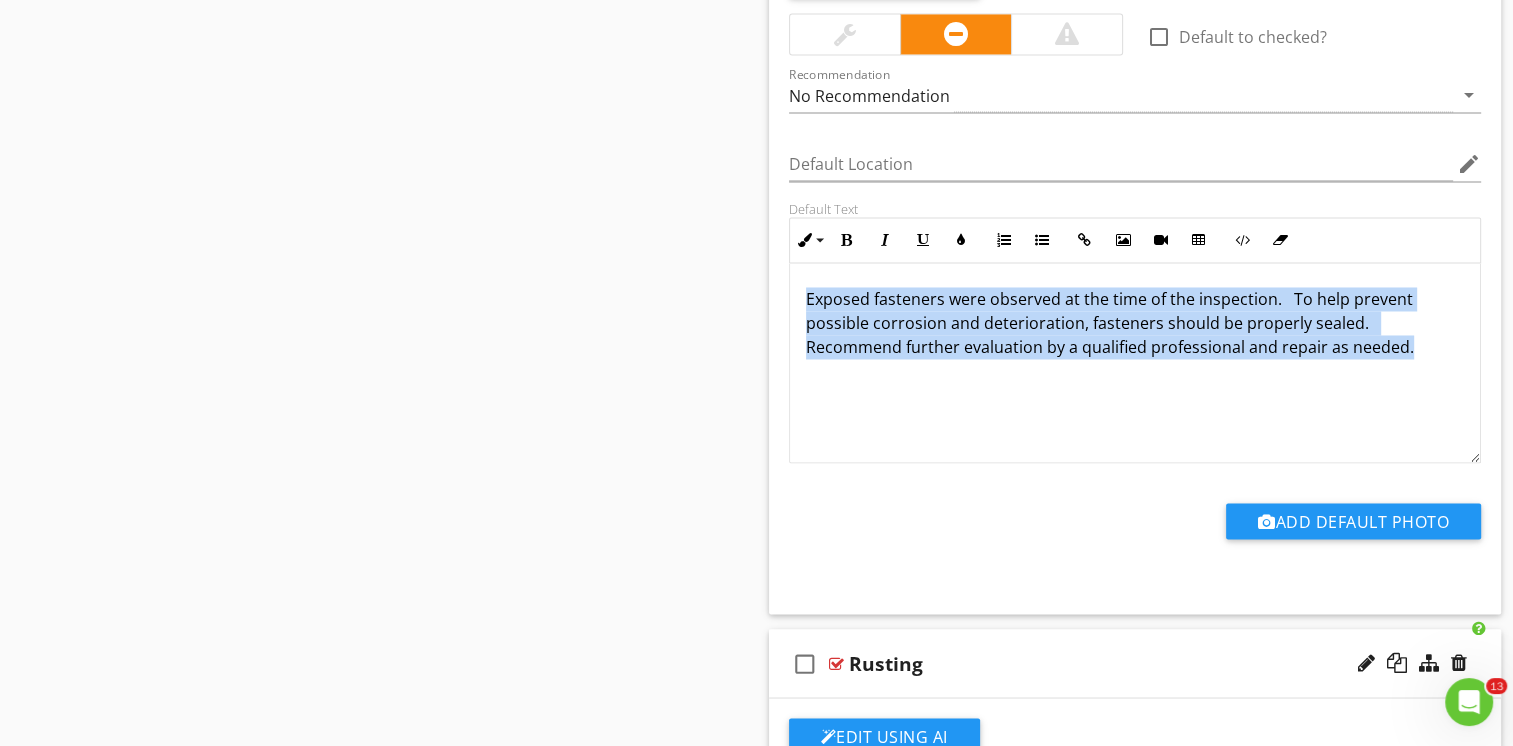 drag, startPoint x: 802, startPoint y: 289, endPoint x: 1415, endPoint y: 346, distance: 615.64435 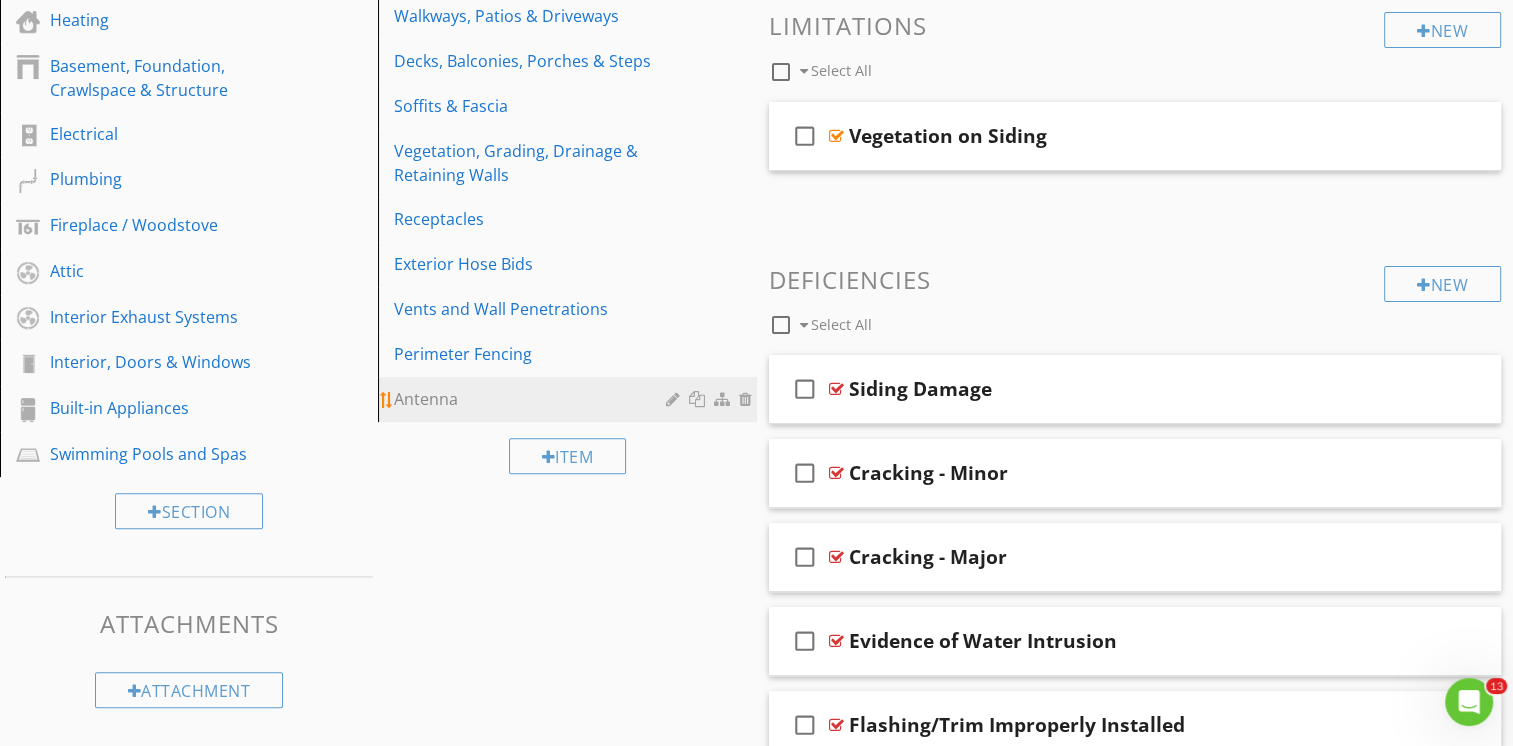 scroll, scrollTop: 500, scrollLeft: 0, axis: vertical 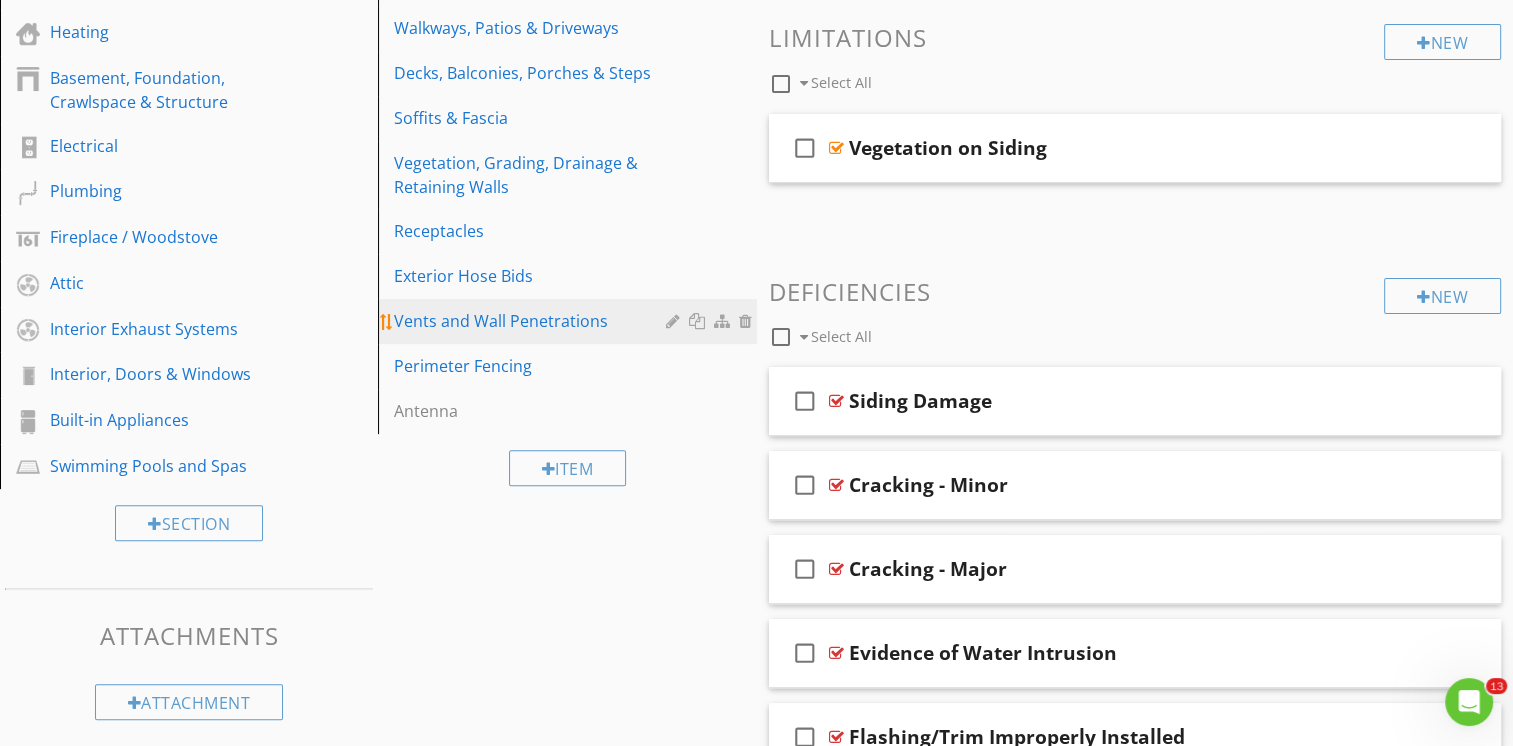 click on "Vents and Wall Penetrations" at bounding box center (532, 321) 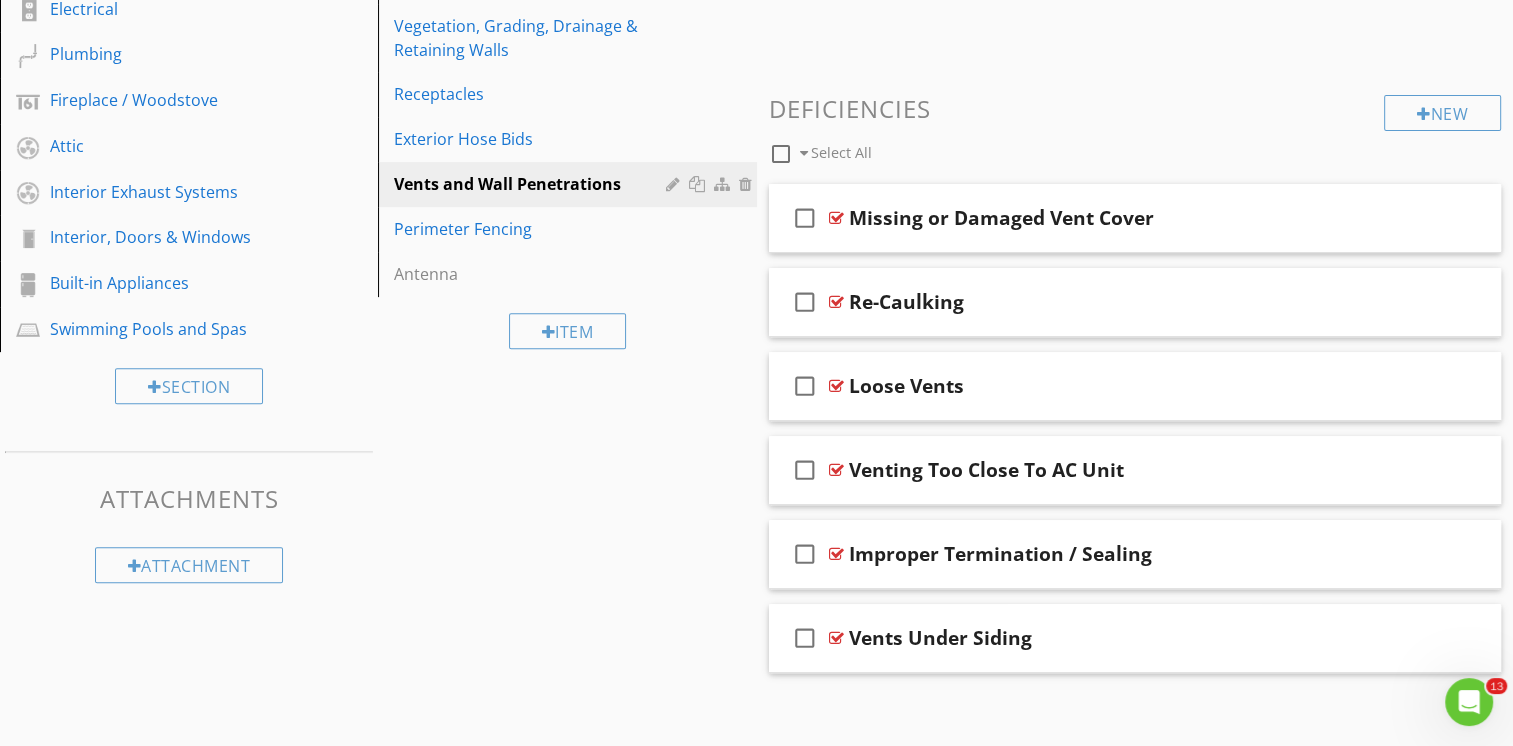 scroll, scrollTop: 646, scrollLeft: 0, axis: vertical 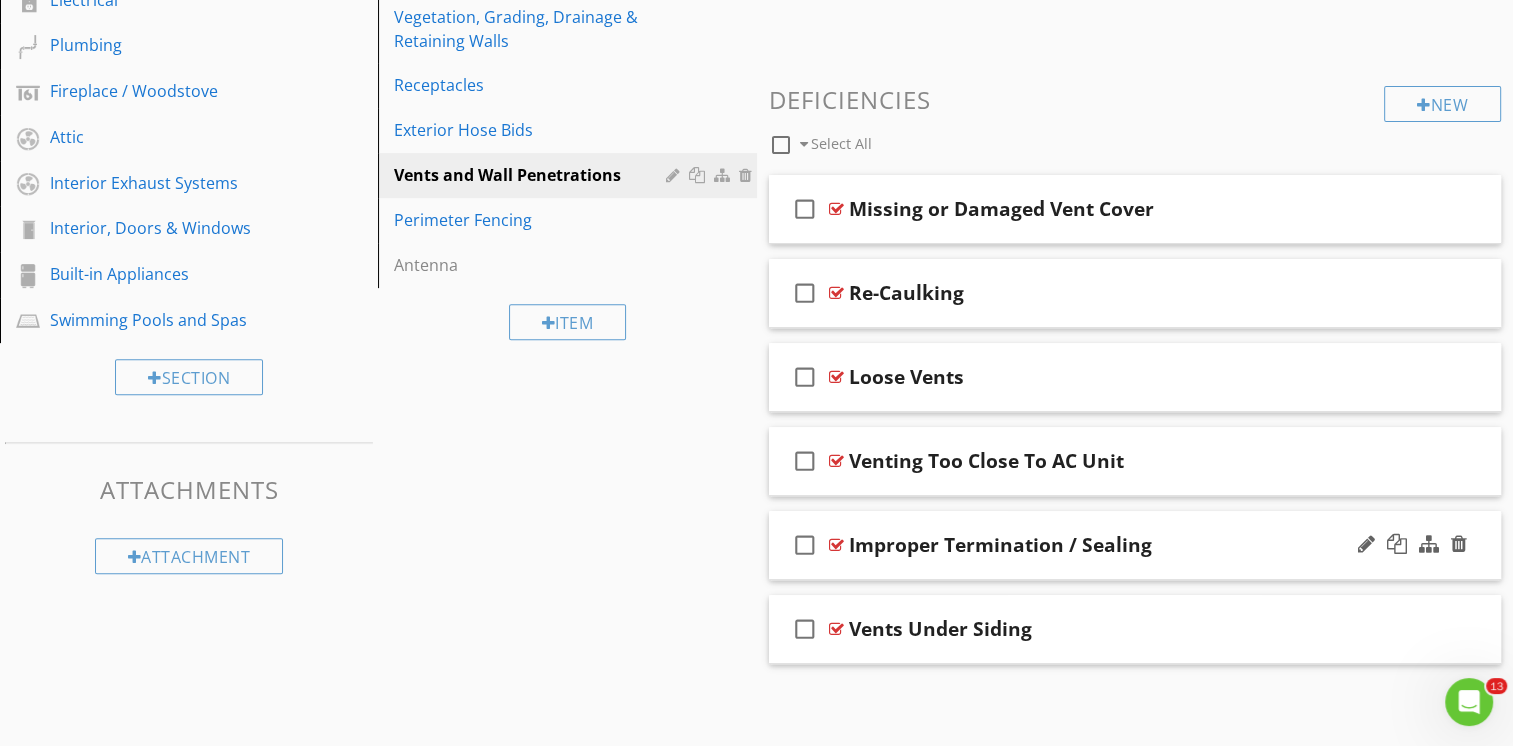click on "check_box_outline_blank
Improper Termination / Sealing" at bounding box center (1135, 545) 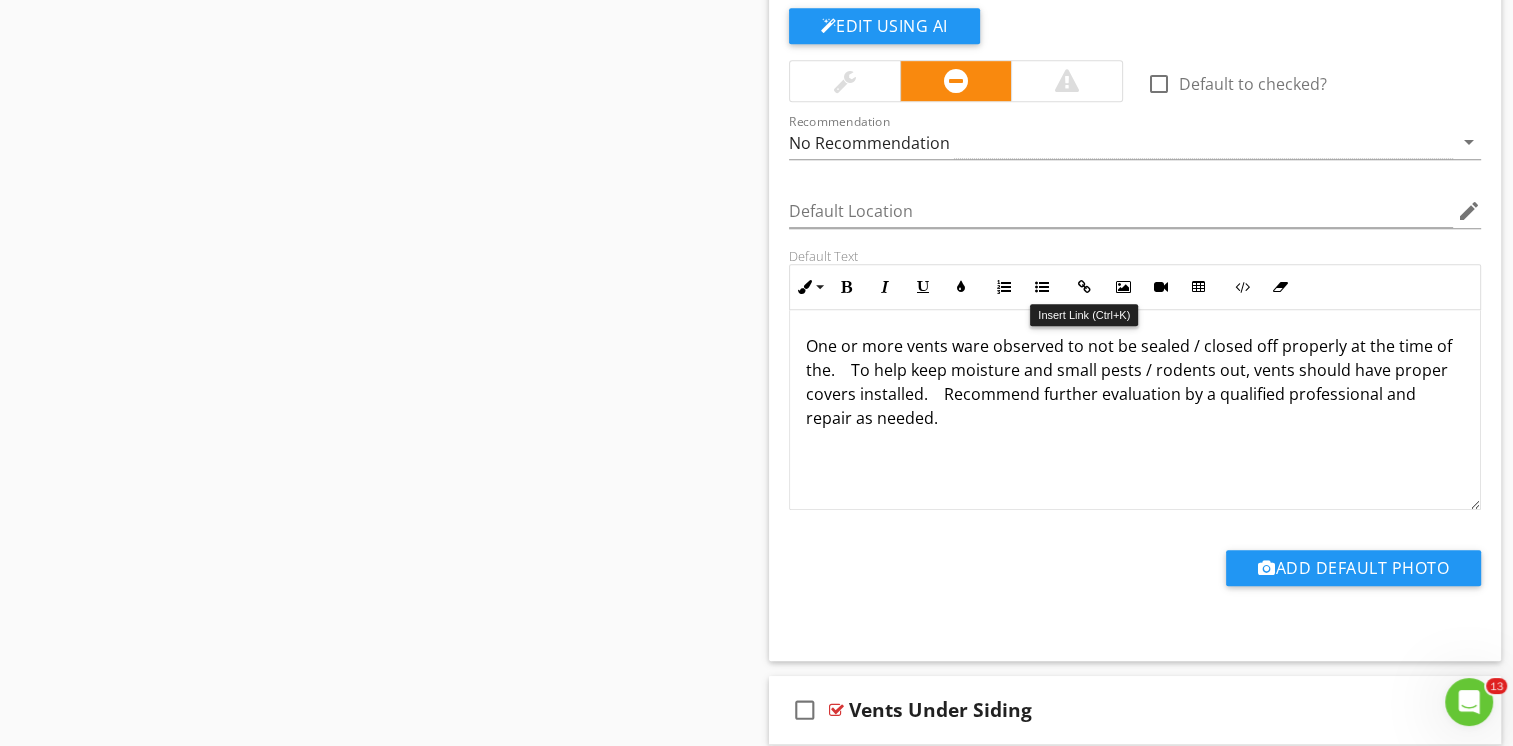 scroll, scrollTop: 1246, scrollLeft: 0, axis: vertical 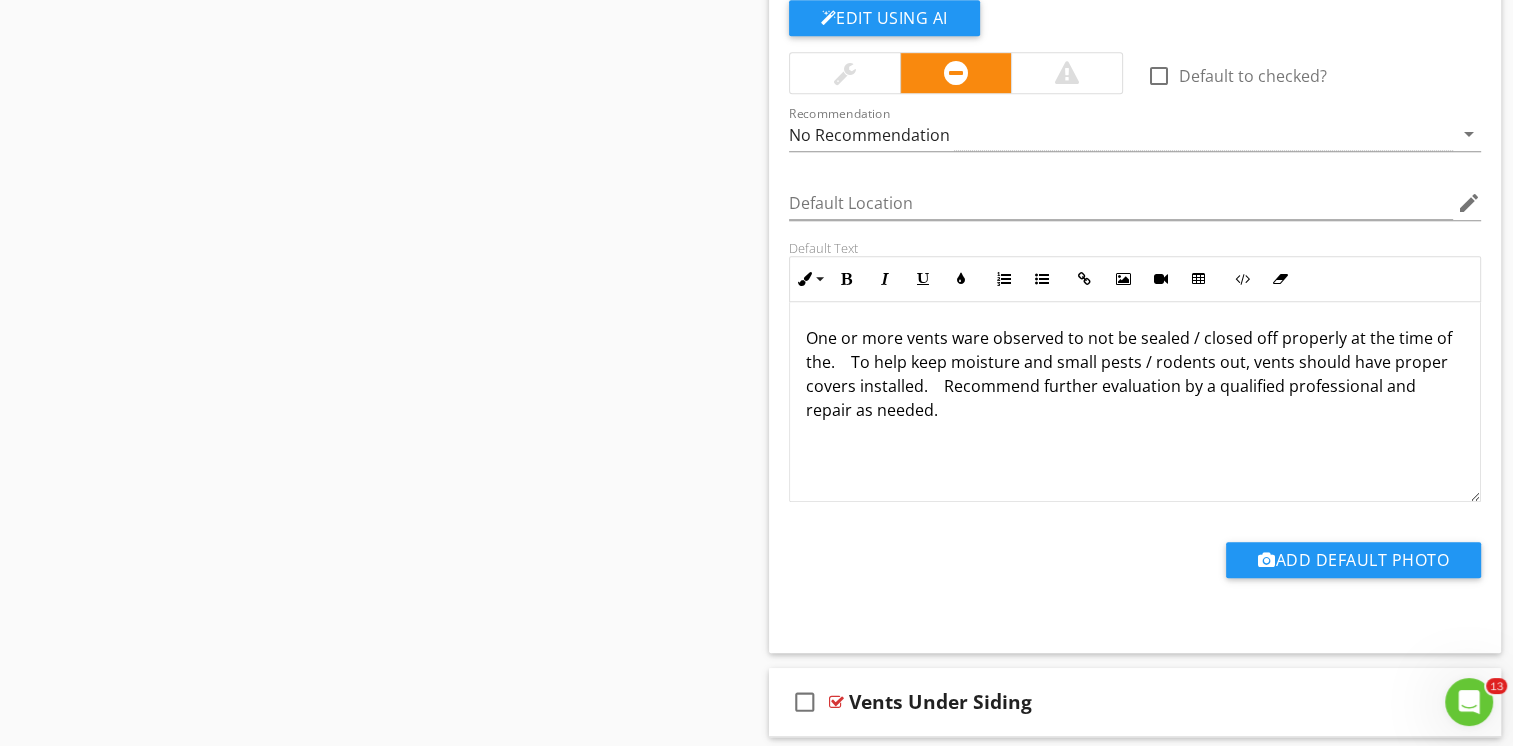 click on "One or more vents ware observed to not be sealed / closed off properly at the time of the.    To help keep moisture and small pests / rodents out, vents should have proper covers installed.    Recommend further evaluation by a qualified professional and repair as needed." at bounding box center [1135, 374] 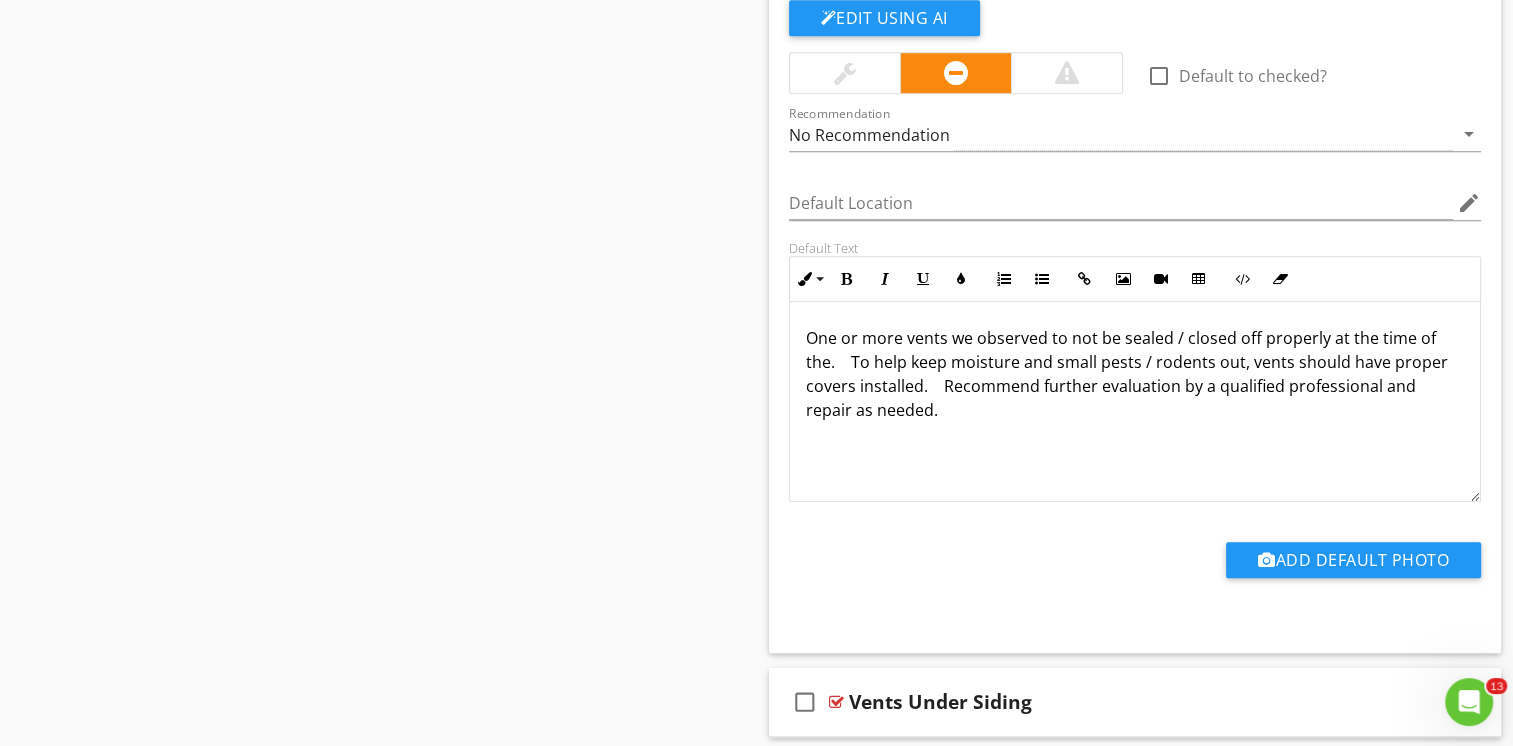 type 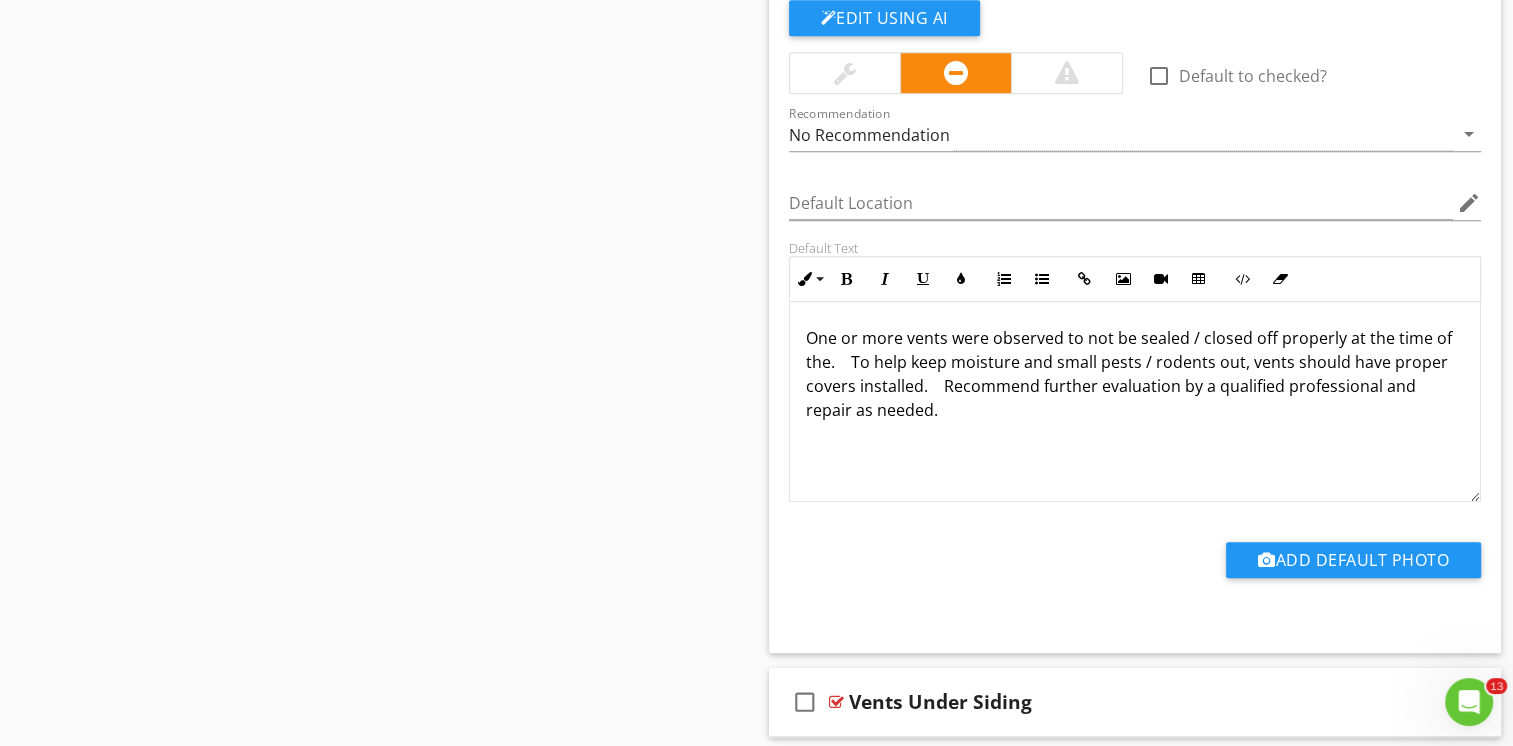 click on "One or more vents were observed to not be sealed / closed off properly at the time of the.    To help keep moisture and small pests / rodents out, vents should have proper covers installed.    Recommend further evaluation by a qualified professional and repair as needed." at bounding box center [1135, 374] 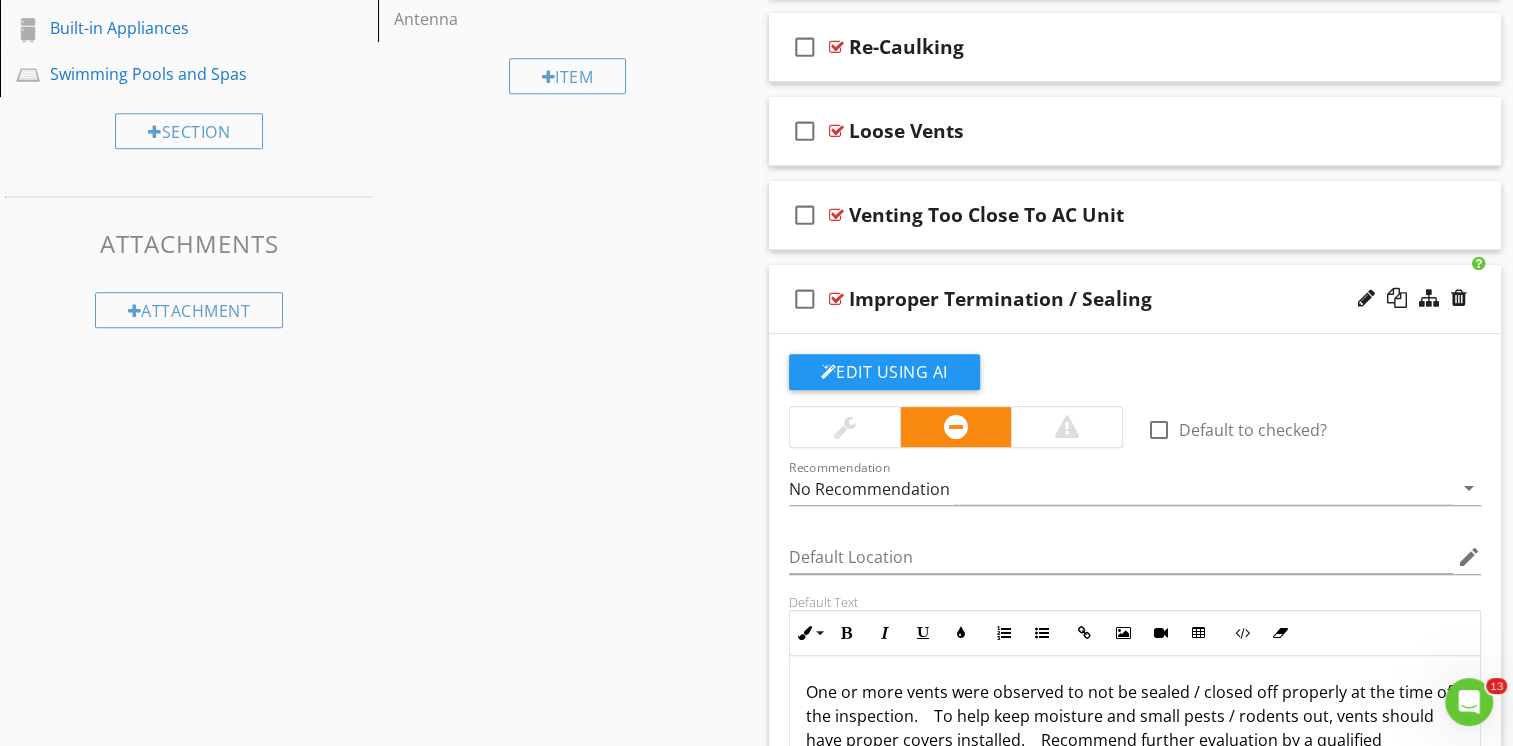 scroll, scrollTop: 846, scrollLeft: 0, axis: vertical 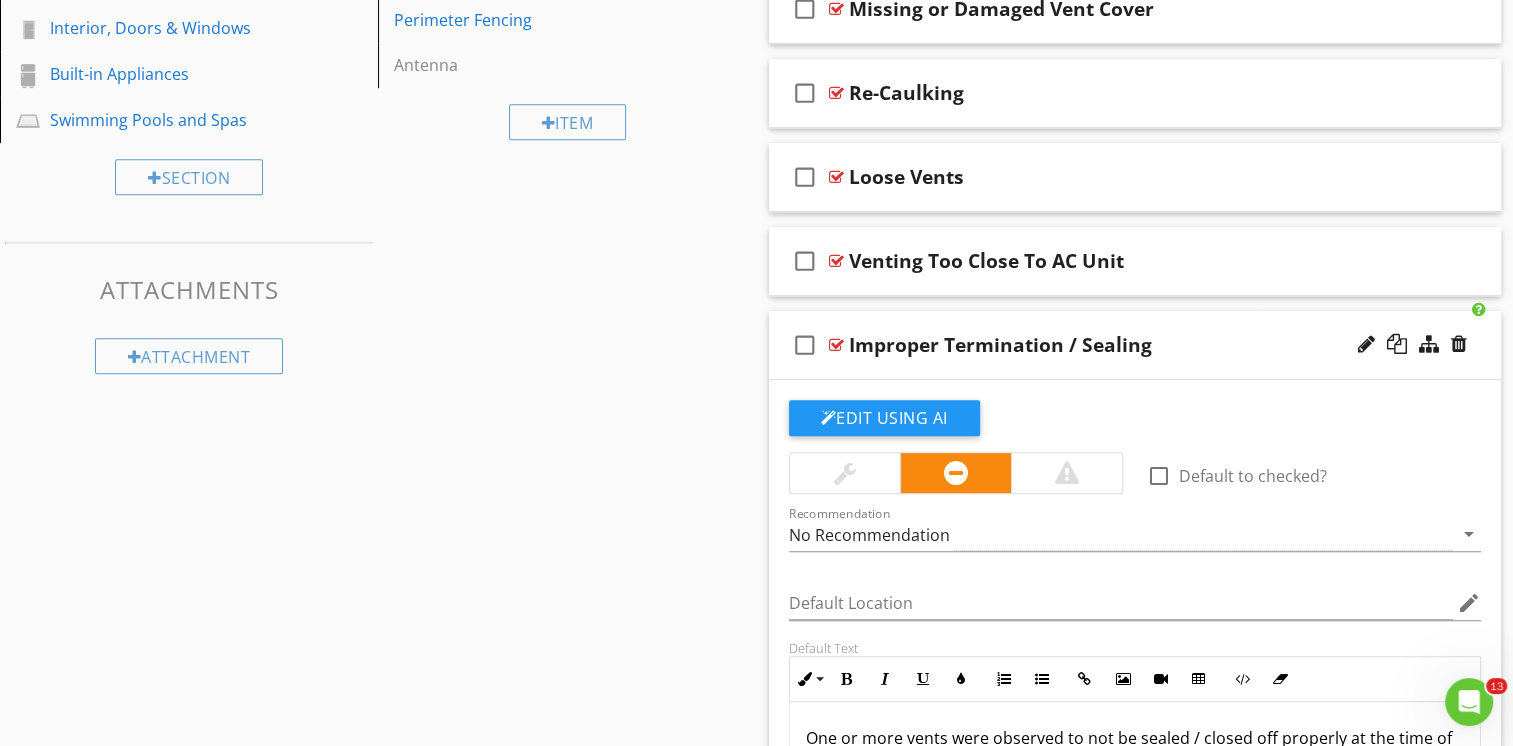 click on "check_box_outline_blank
Improper Termination / Sealing" at bounding box center [1135, 345] 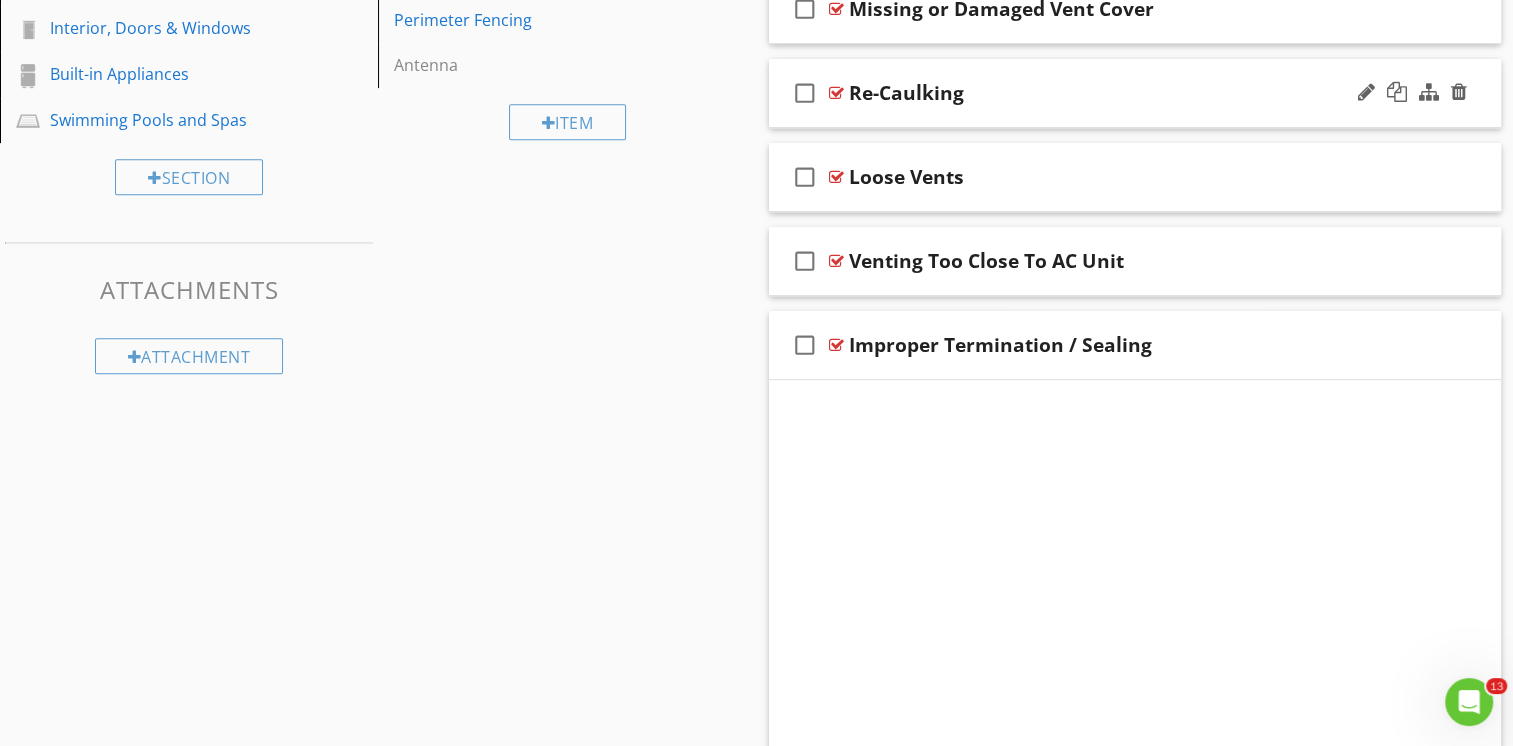 scroll, scrollTop: 646, scrollLeft: 0, axis: vertical 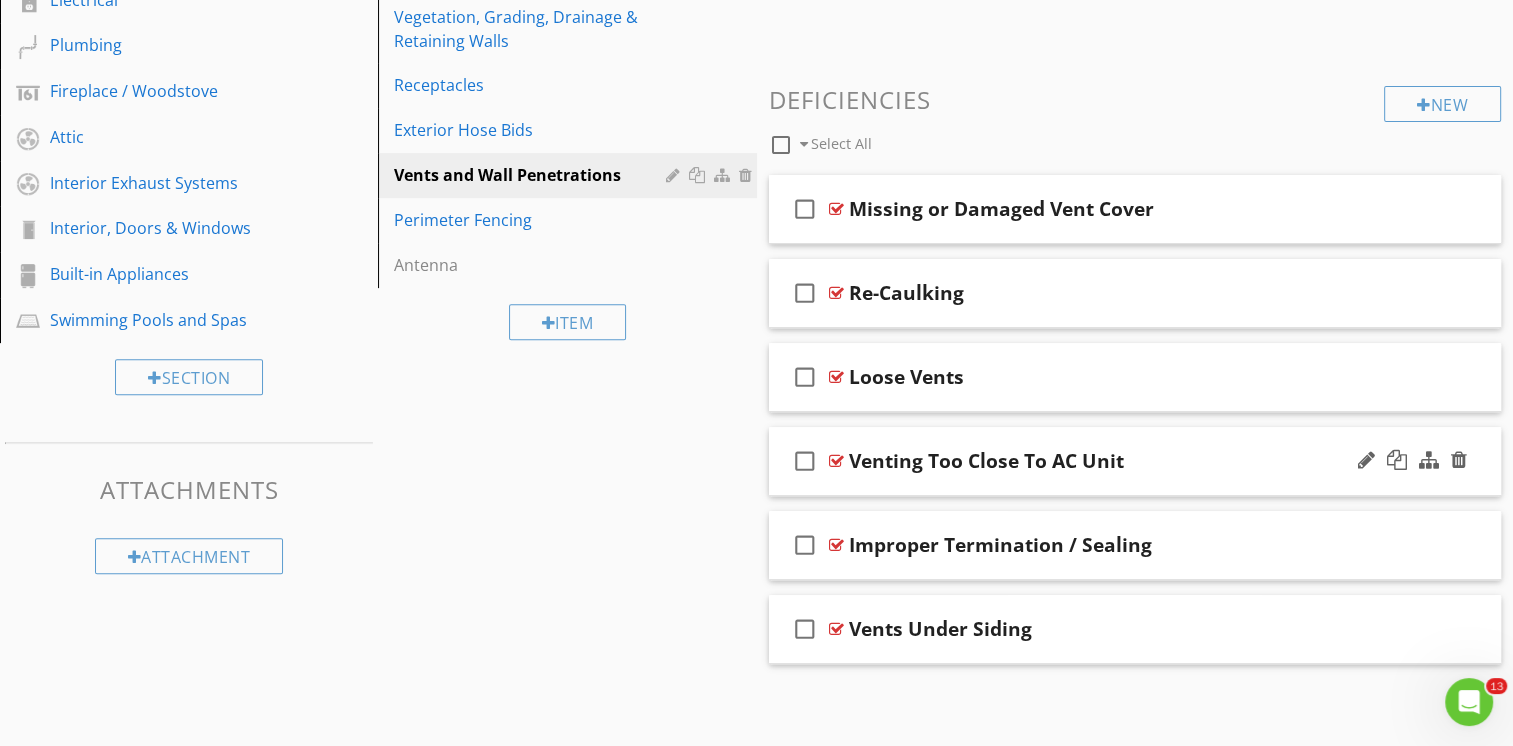 click on "check_box_outline_blank
Venting Too Close To AC Unit" at bounding box center [1135, 461] 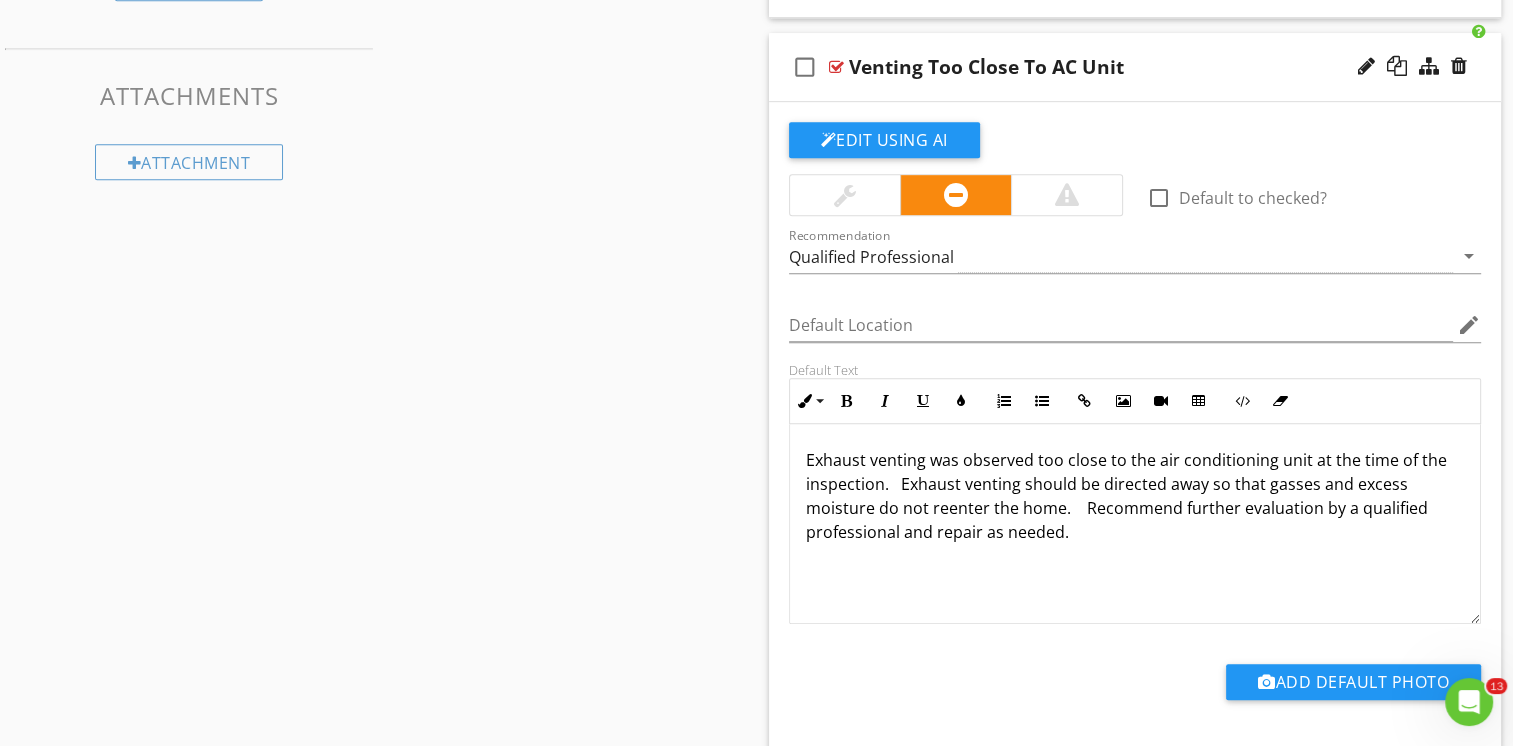 scroll, scrollTop: 1046, scrollLeft: 0, axis: vertical 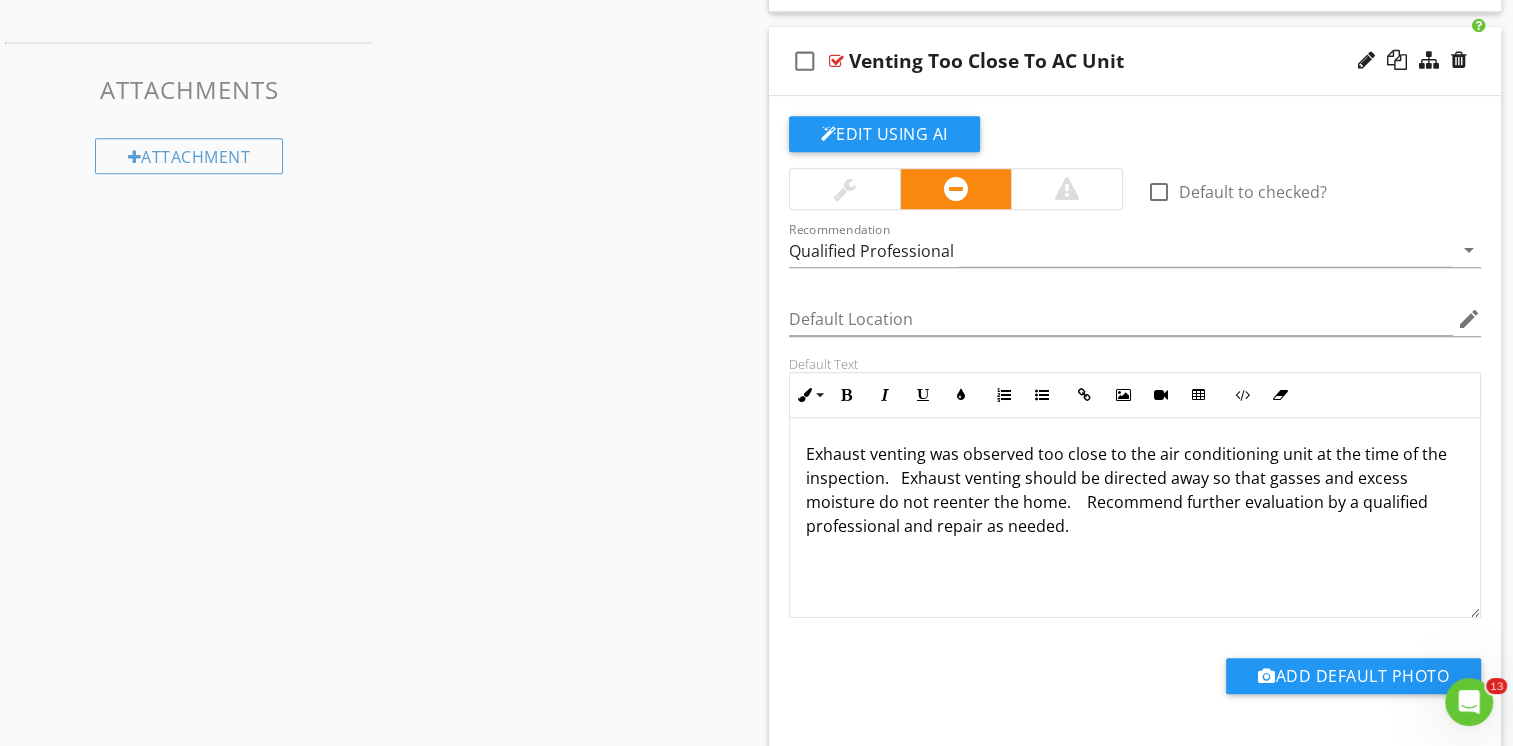 click on "Exhaust venting was observed too close to the air conditioning unit at the time of the inspection.   Exhaust venting should be directed away so that gasses and excess moisture do not reenter the home.    Recommend further evaluation by a qualified professional and repair as needed." at bounding box center [1135, 490] 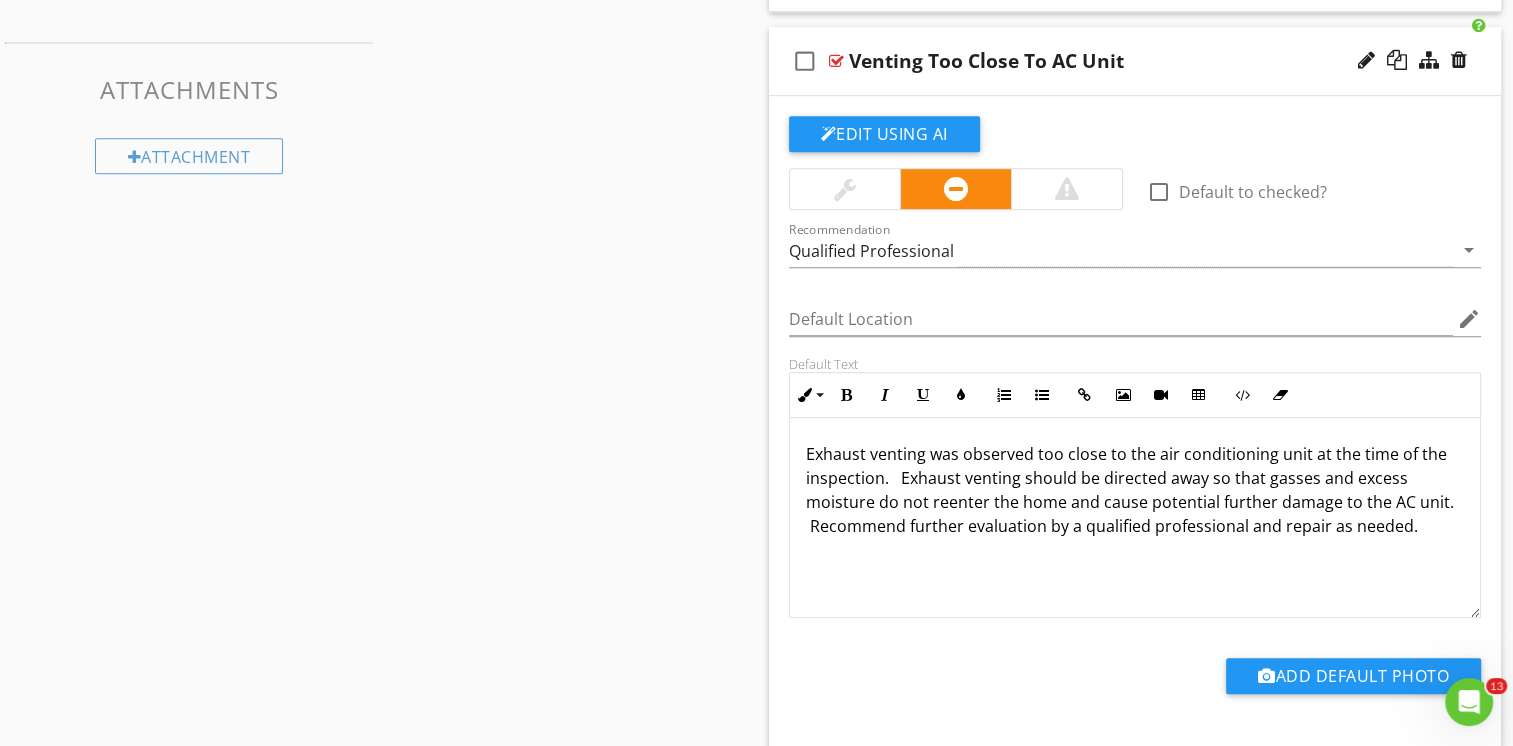 click on "Venting Too Close To AC Unit" at bounding box center [1108, 61] 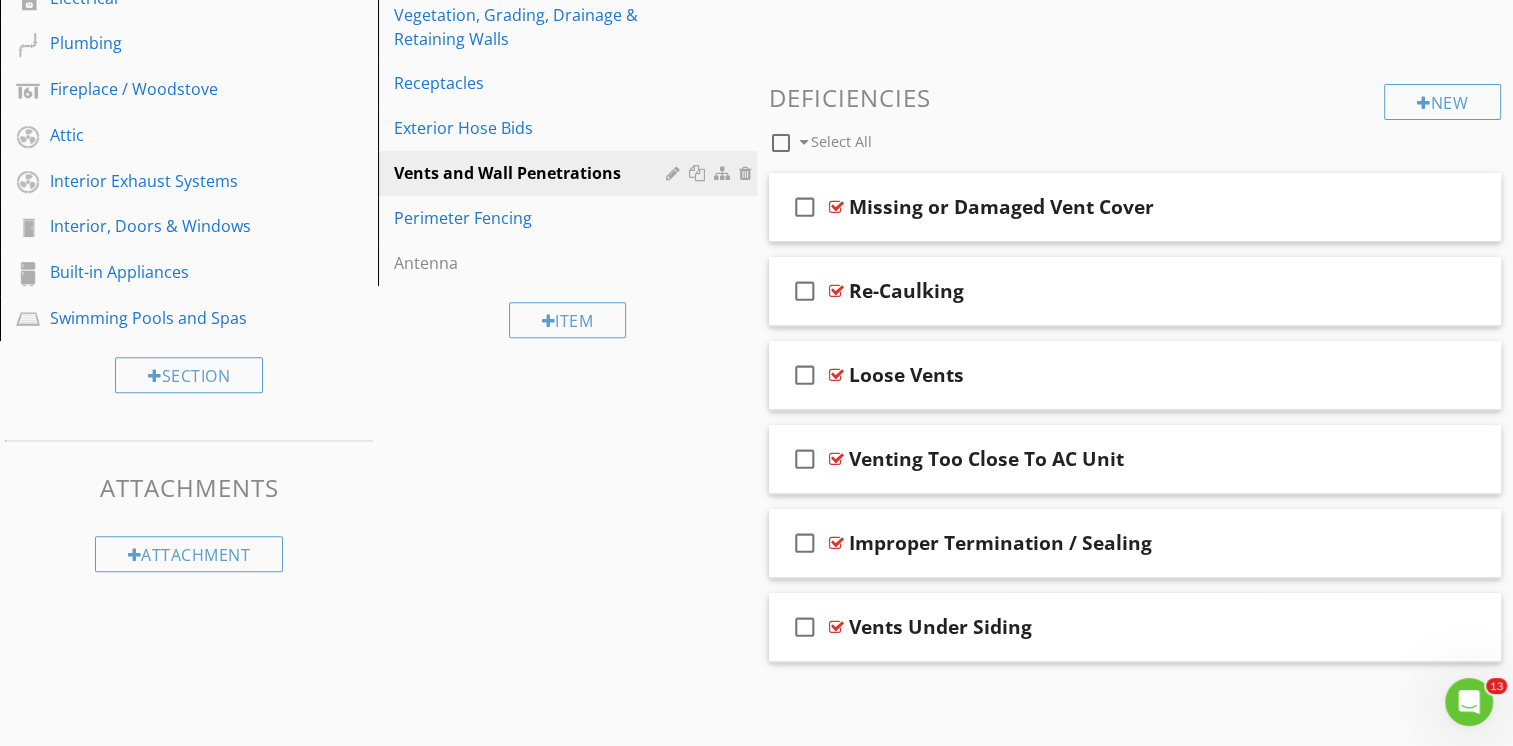 scroll, scrollTop: 646, scrollLeft: 0, axis: vertical 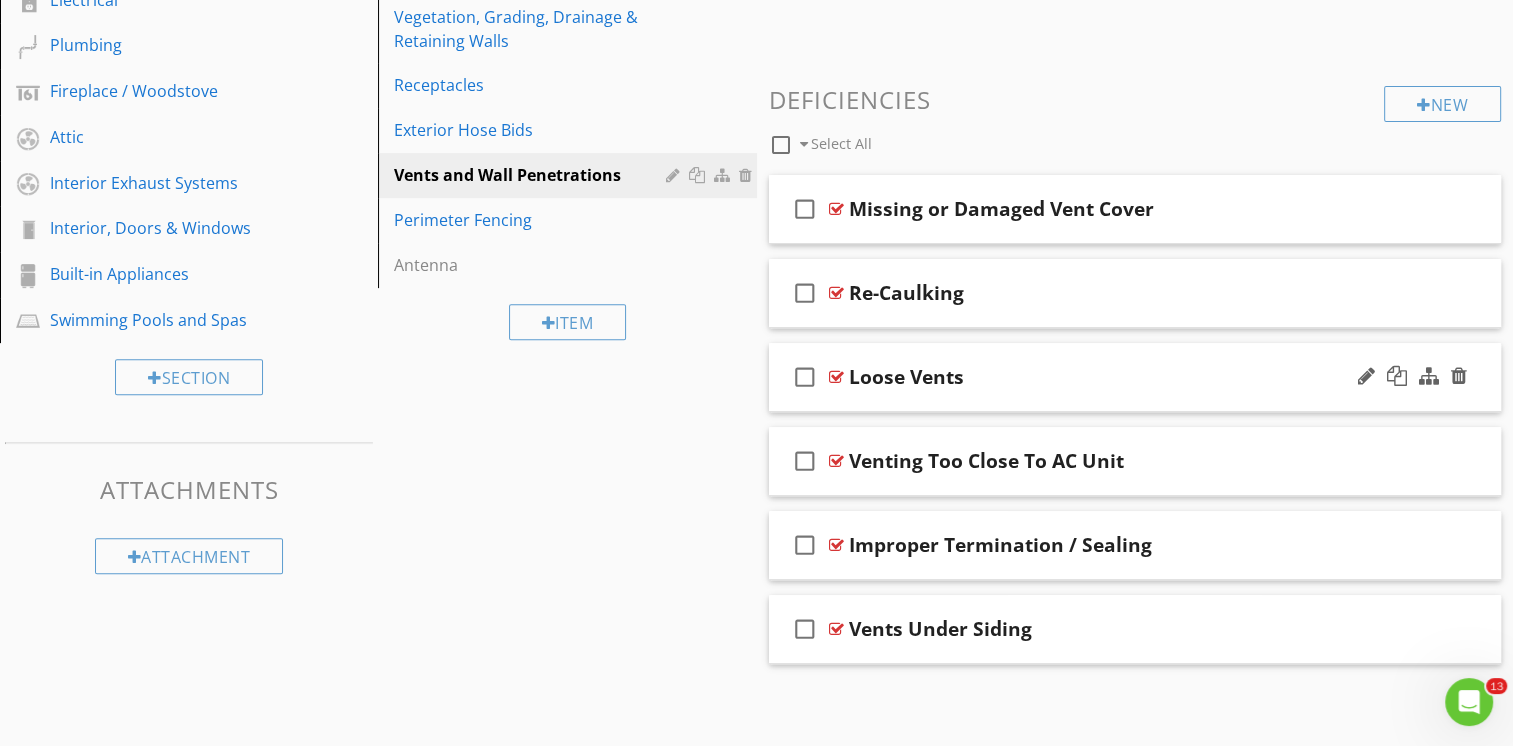 click on "check_box_outline_blank
Loose Vents" at bounding box center [1135, 377] 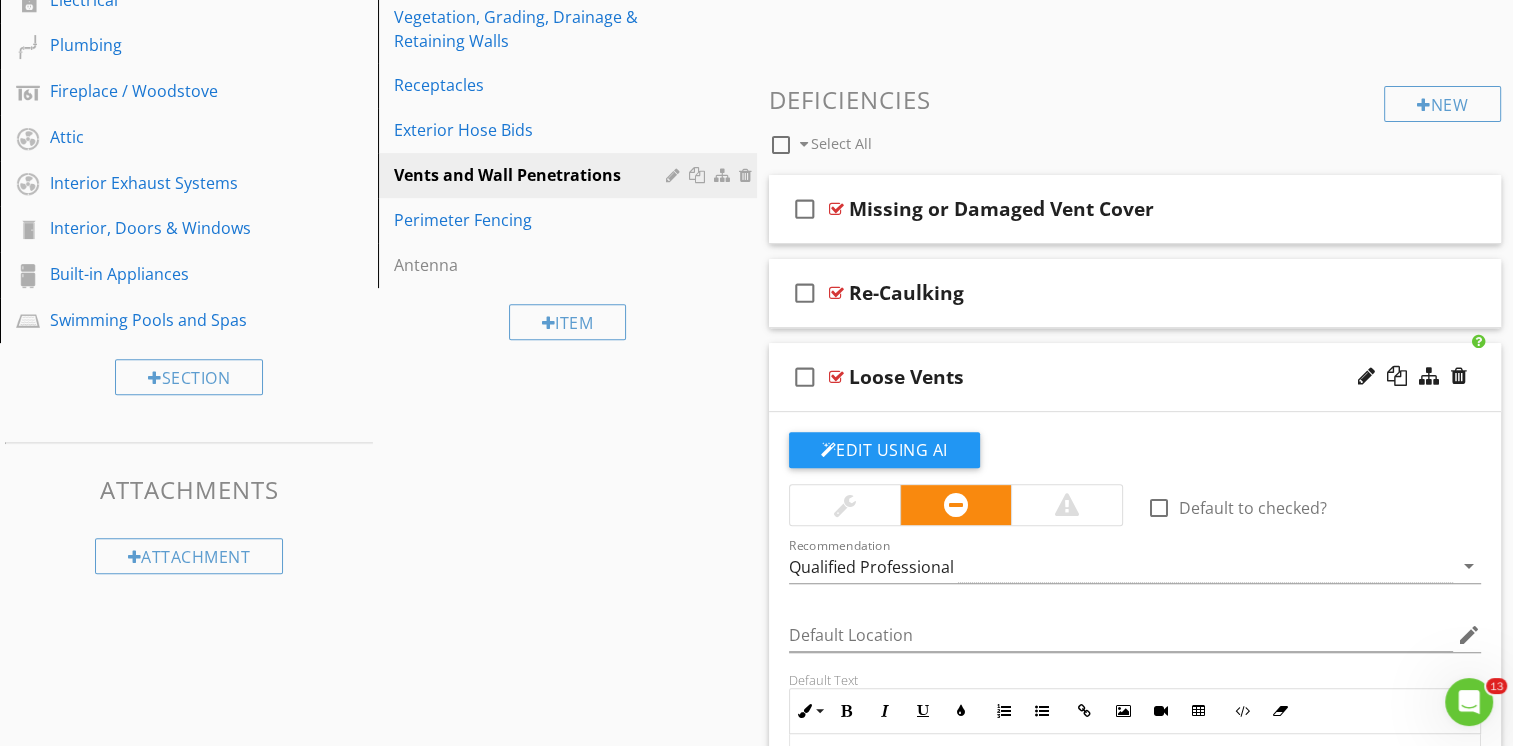 scroll, scrollTop: 1046, scrollLeft: 0, axis: vertical 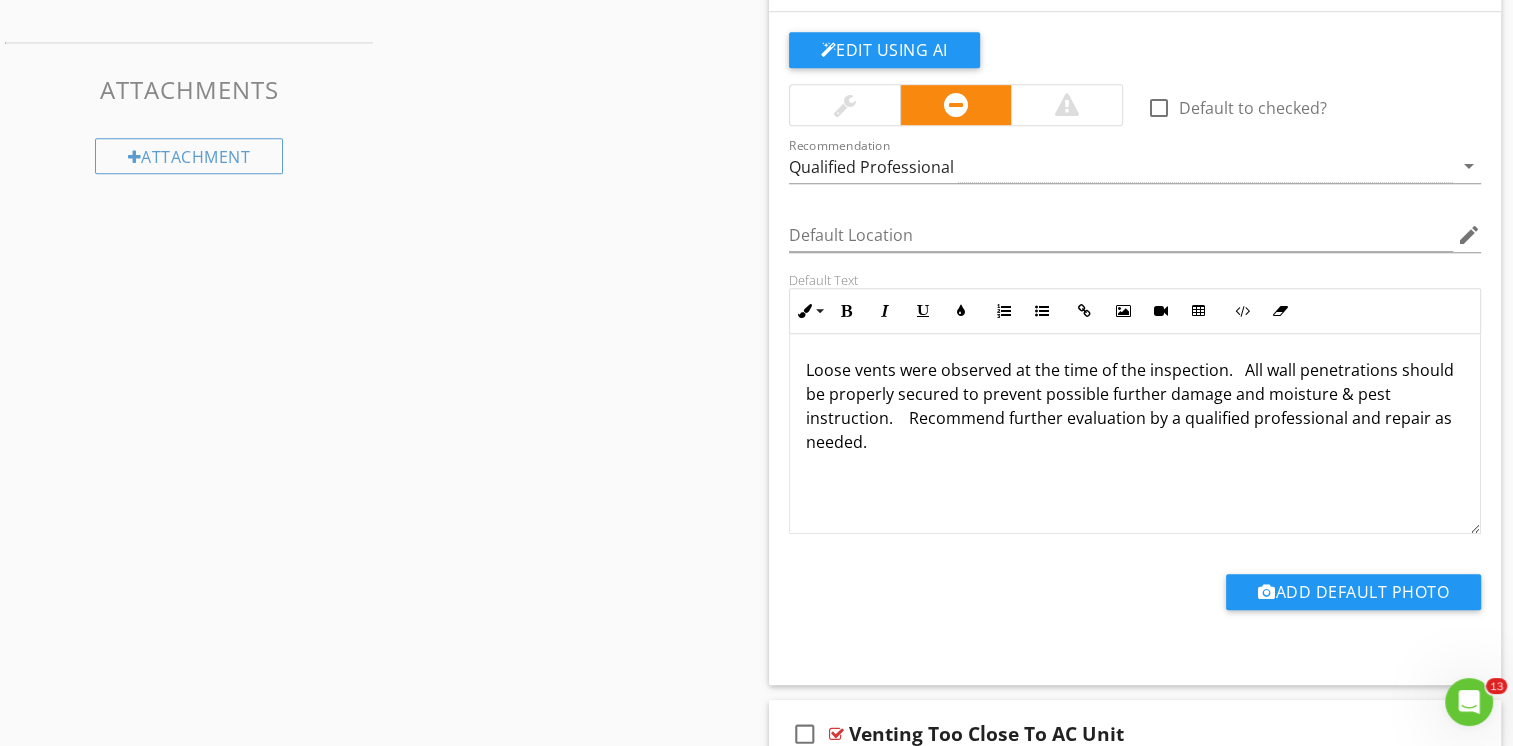 click on "Loose vents were observed at the time of the inspection.   All wall penetrations should be properly secured to prevent possible further damage and moisture & pest instruction.    Recommend further evaluation by a qualified professional and repair as needed." at bounding box center (1135, 406) 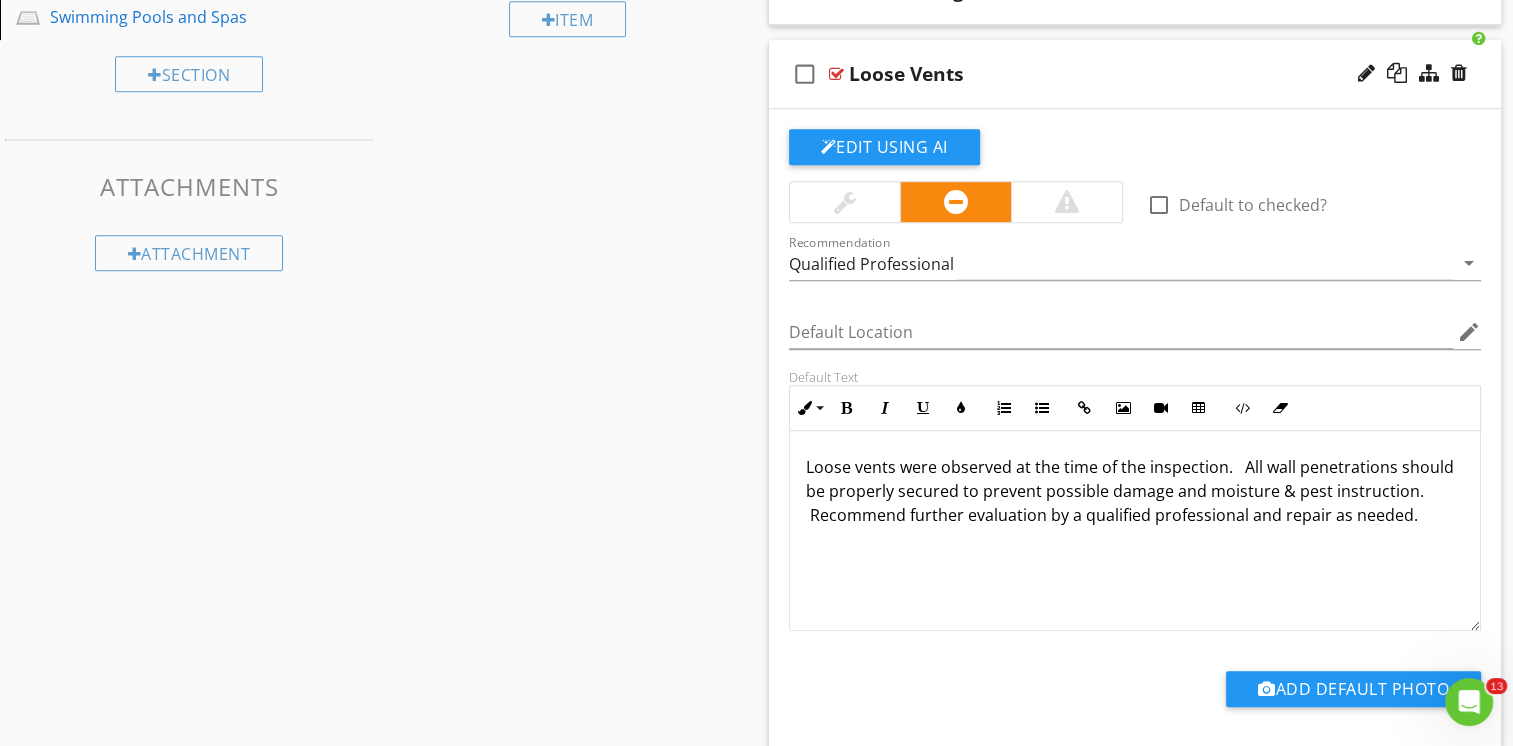 scroll, scrollTop: 946, scrollLeft: 0, axis: vertical 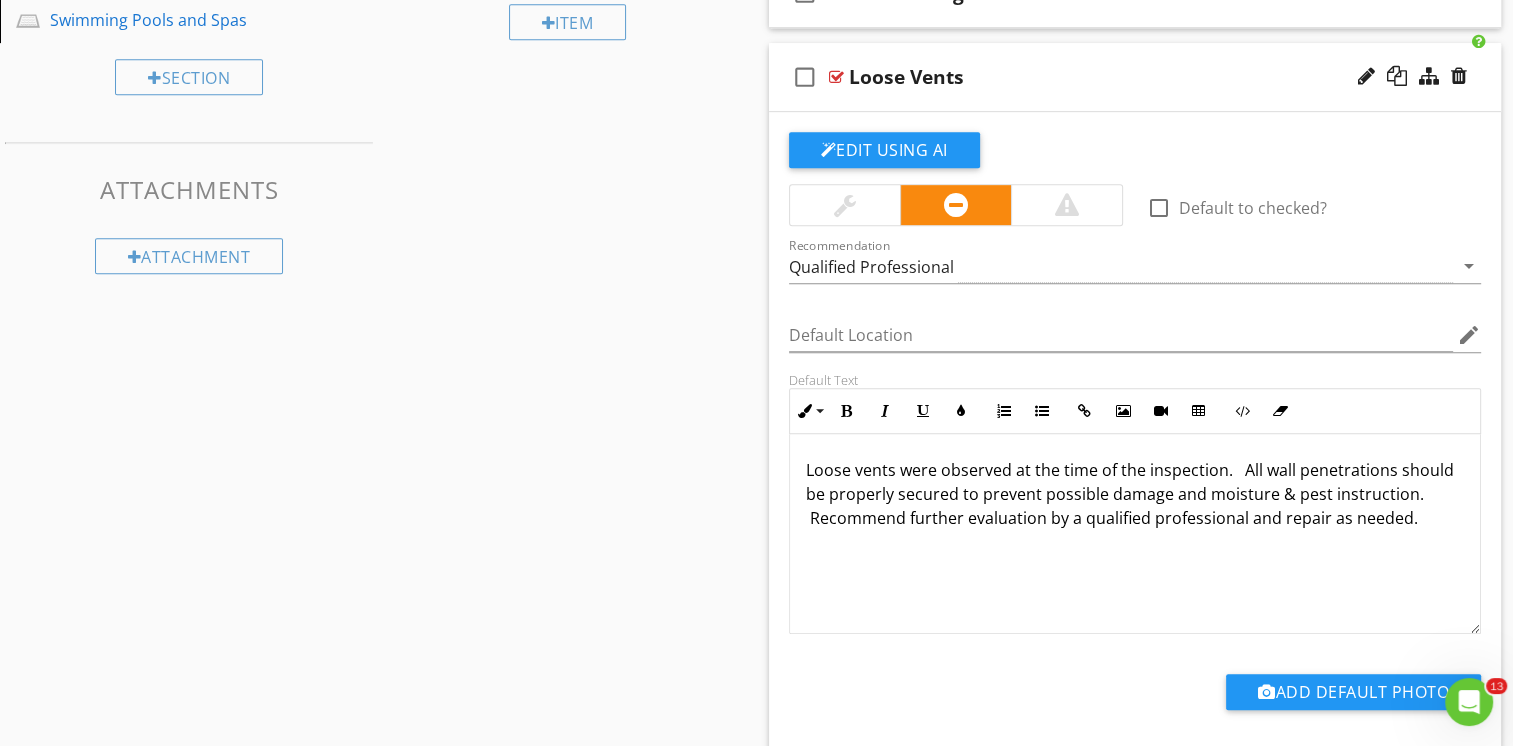 click on "check_box_outline_blank
Loose Vents" at bounding box center (1135, 77) 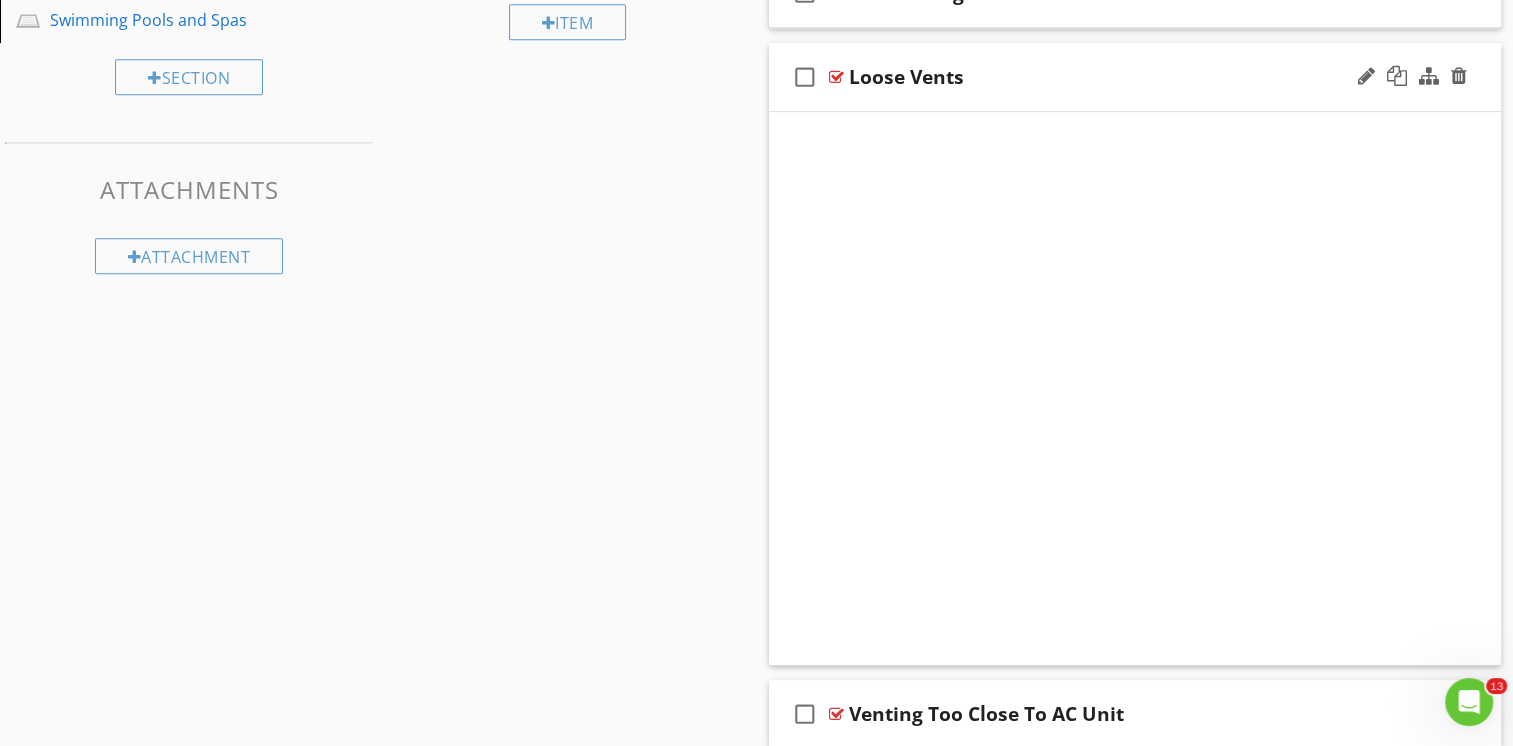 scroll, scrollTop: 646, scrollLeft: 0, axis: vertical 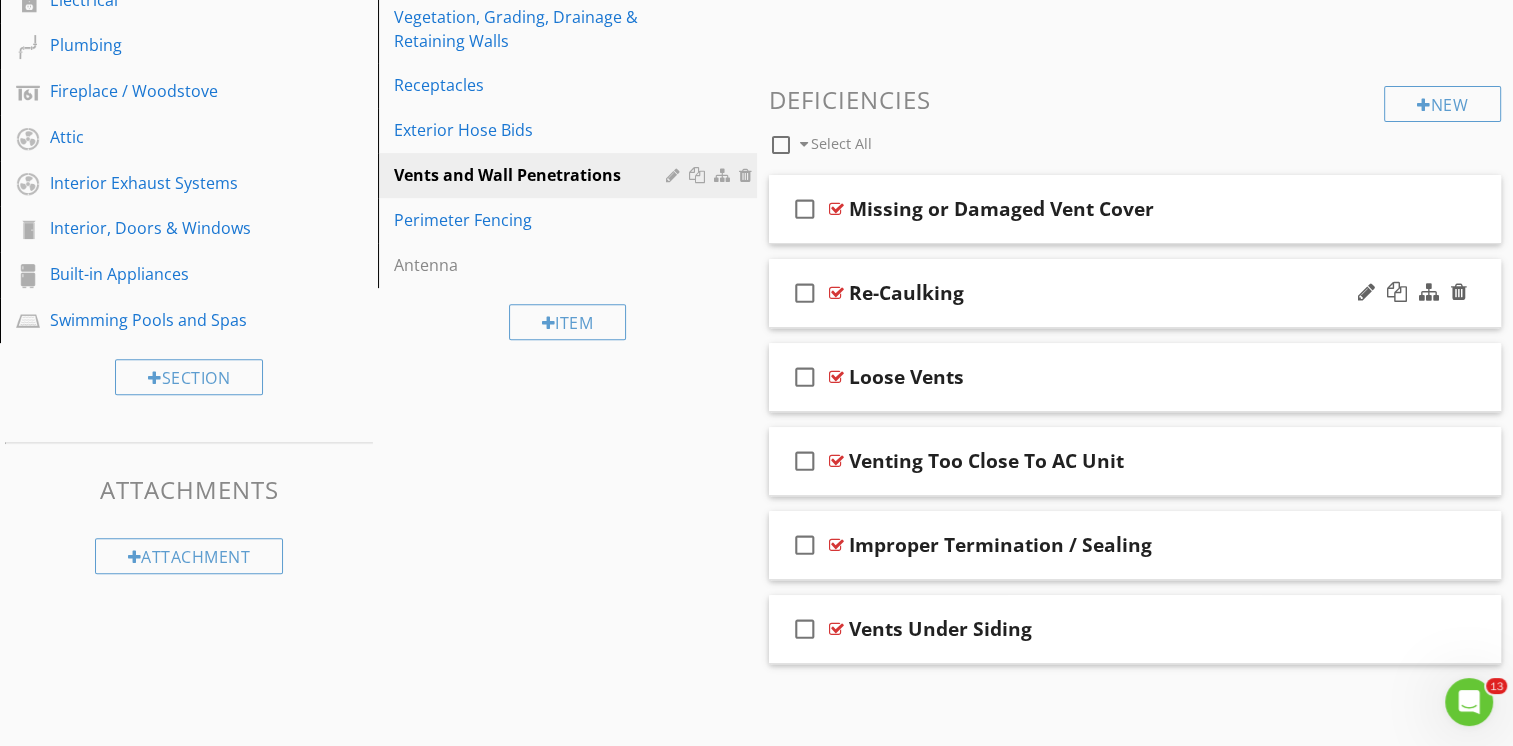 click on "check_box_outline_blank
Re-Caulking" at bounding box center [1135, 293] 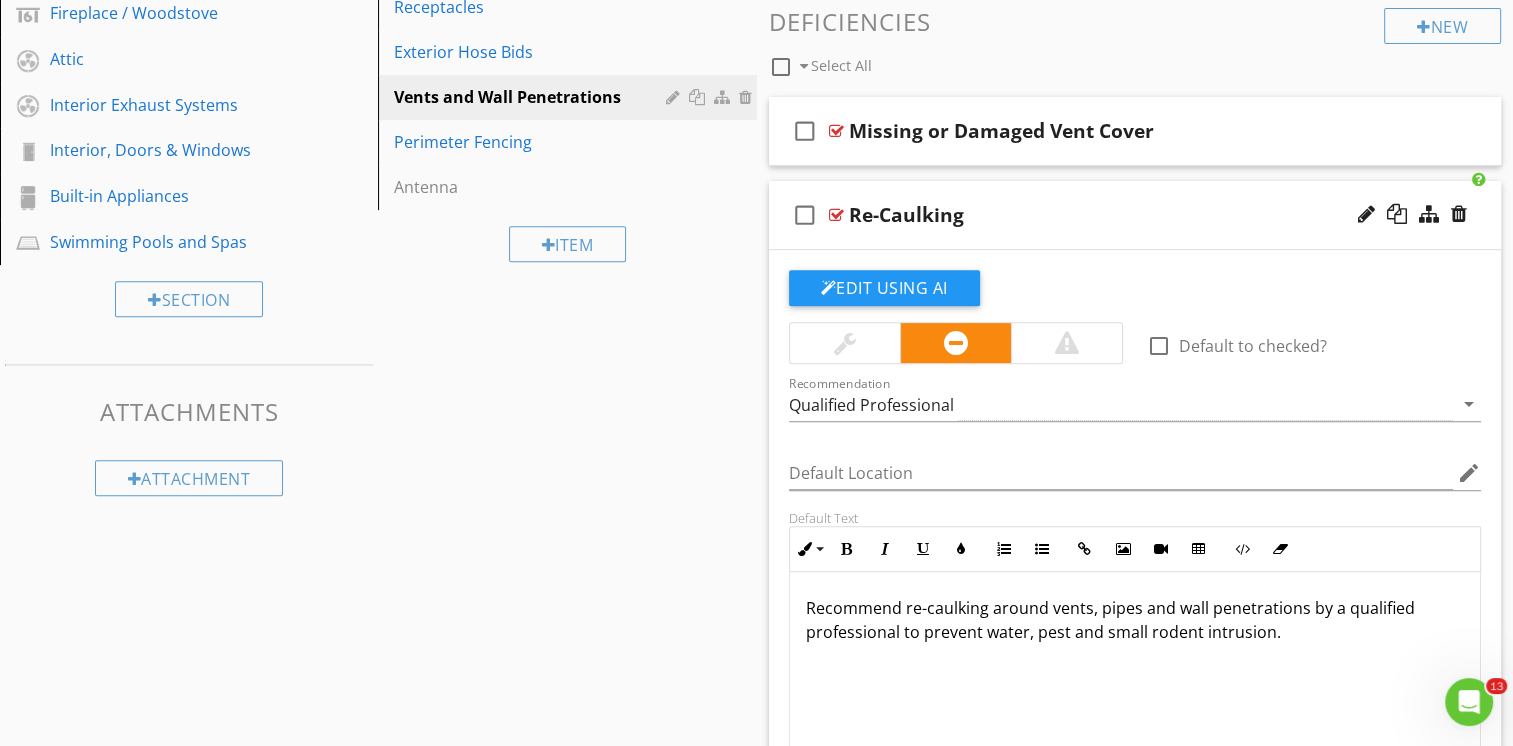 scroll, scrollTop: 718, scrollLeft: 0, axis: vertical 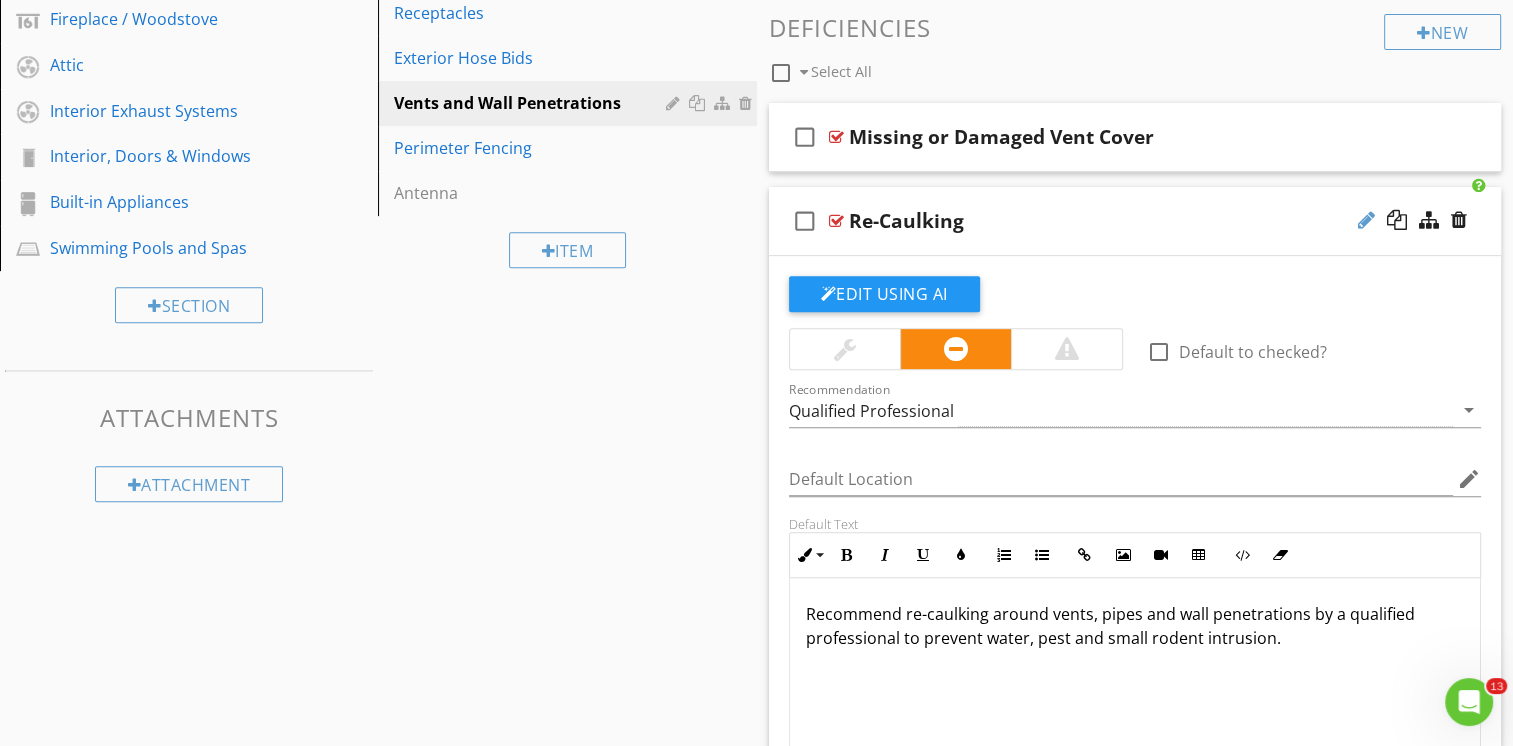 click at bounding box center [1366, 220] 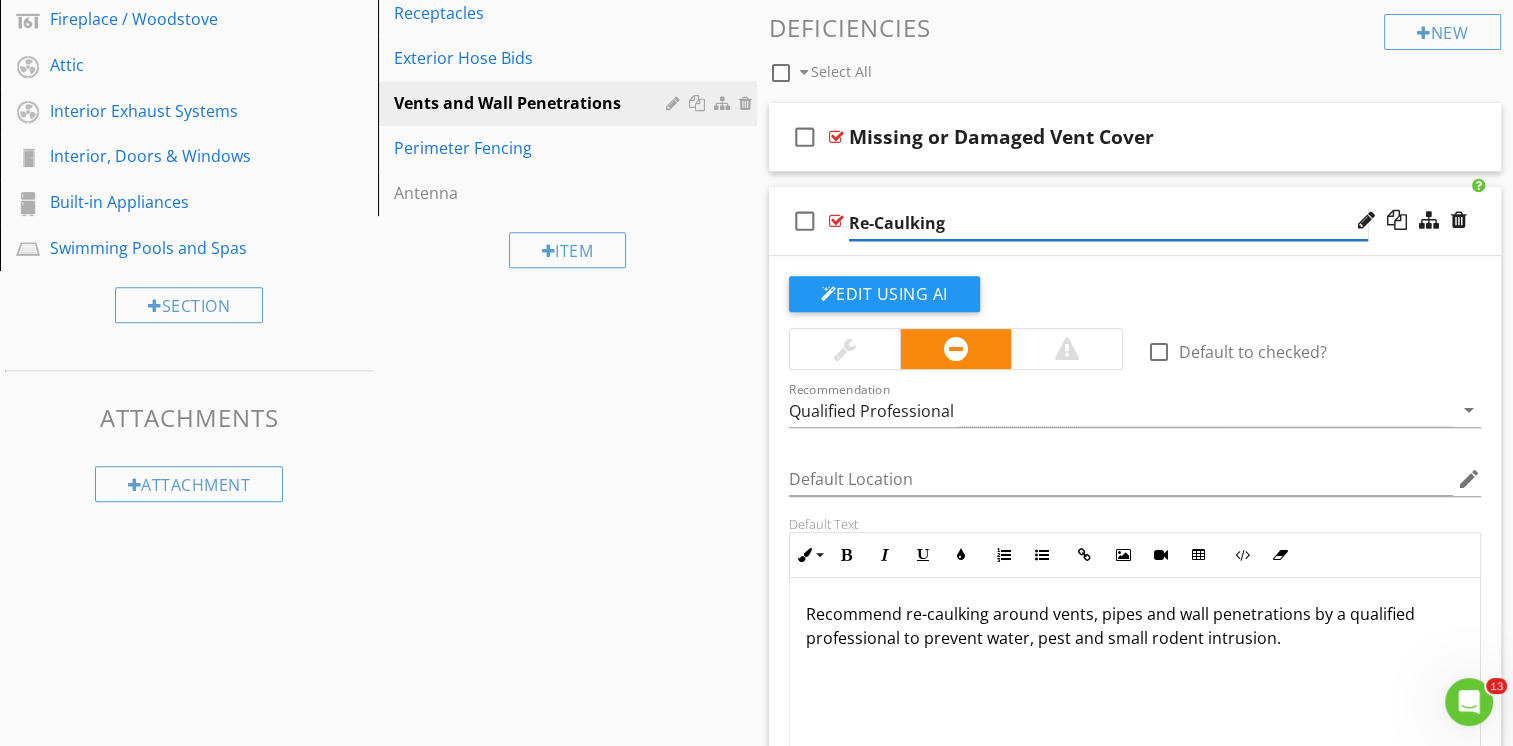click on "Re-Caulking" at bounding box center (1108, 223) 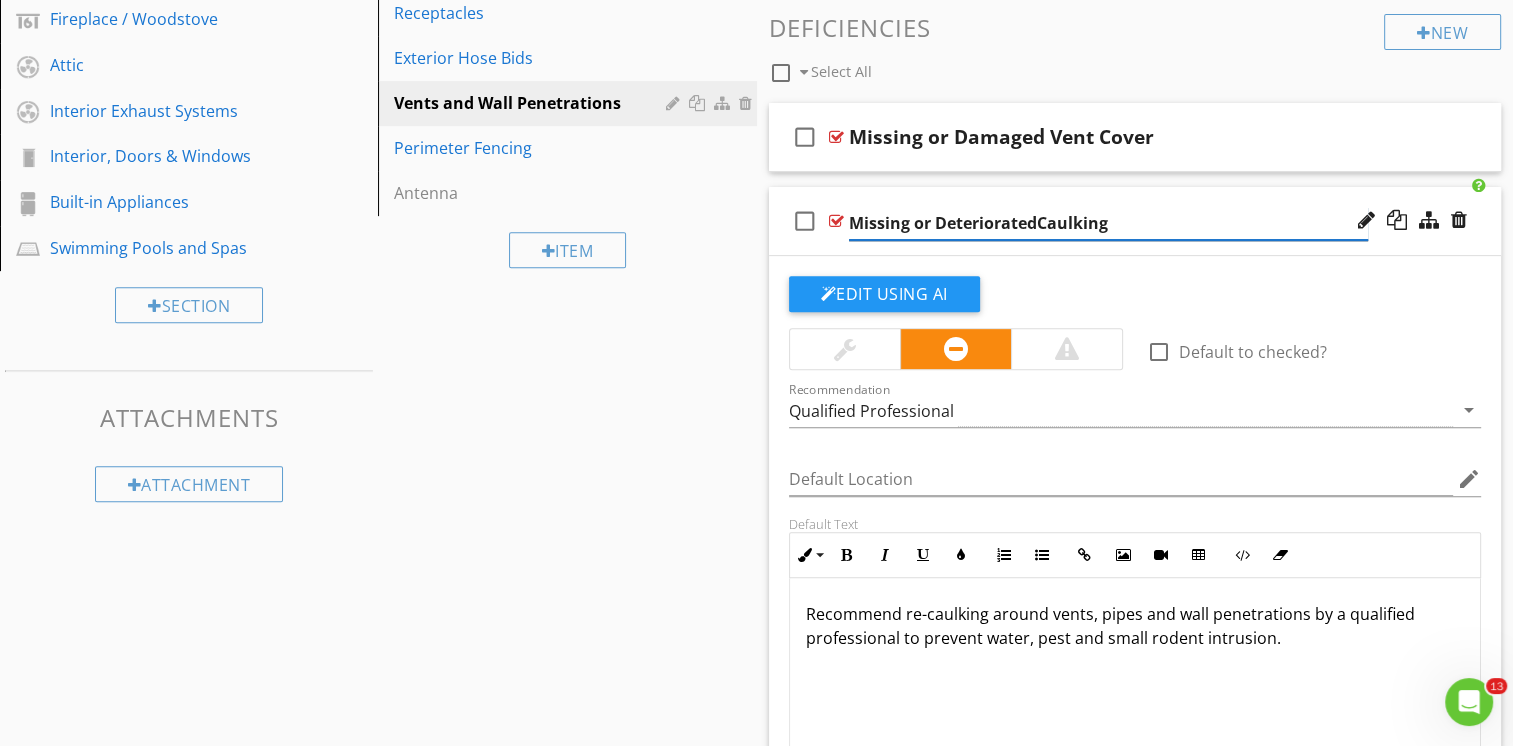 type on "Missing or Deteriorated Caulking" 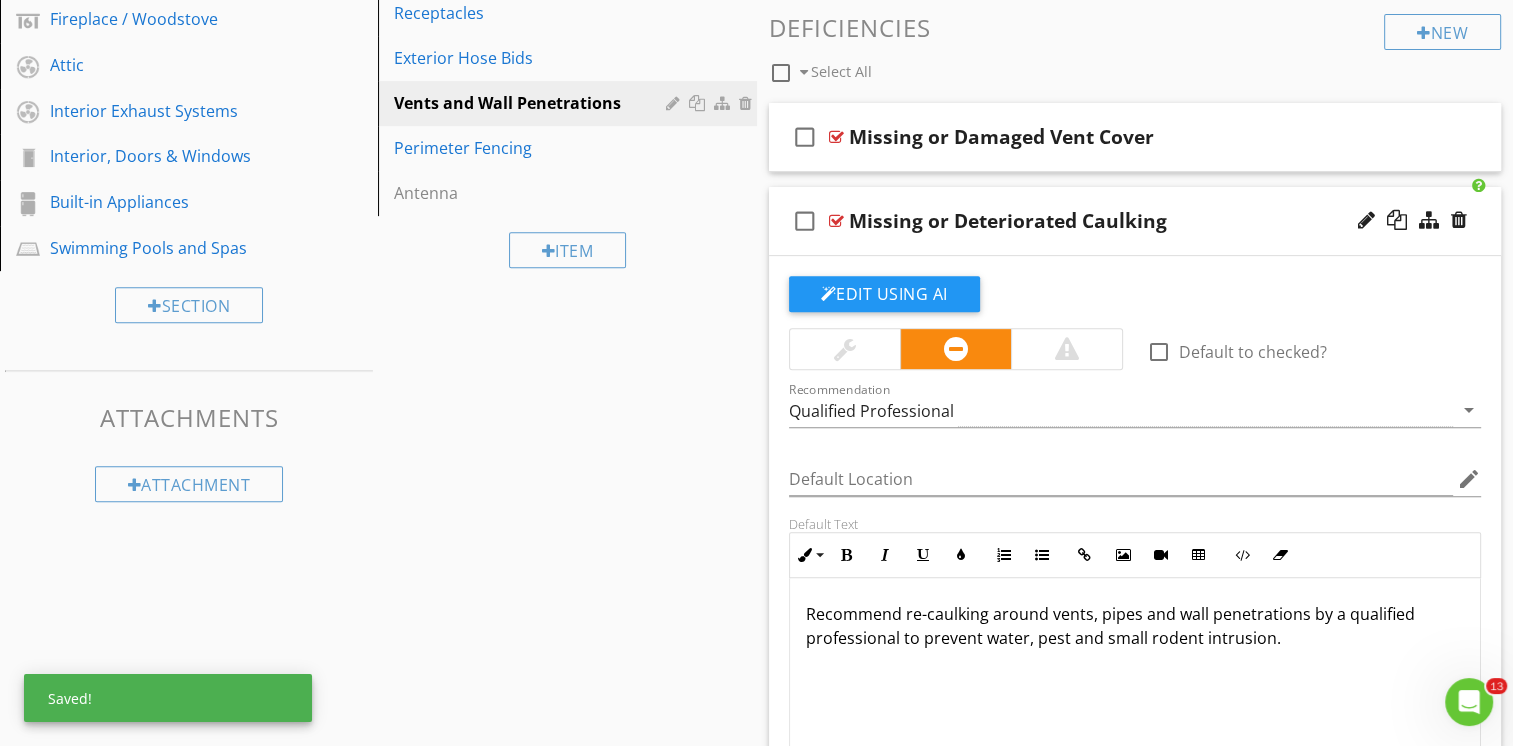 click on "Recommend re-caulking around vents, pipes and wall penetrations by a qualified professional to prevent water, pest and small rodent intrusion." at bounding box center [1135, 626] 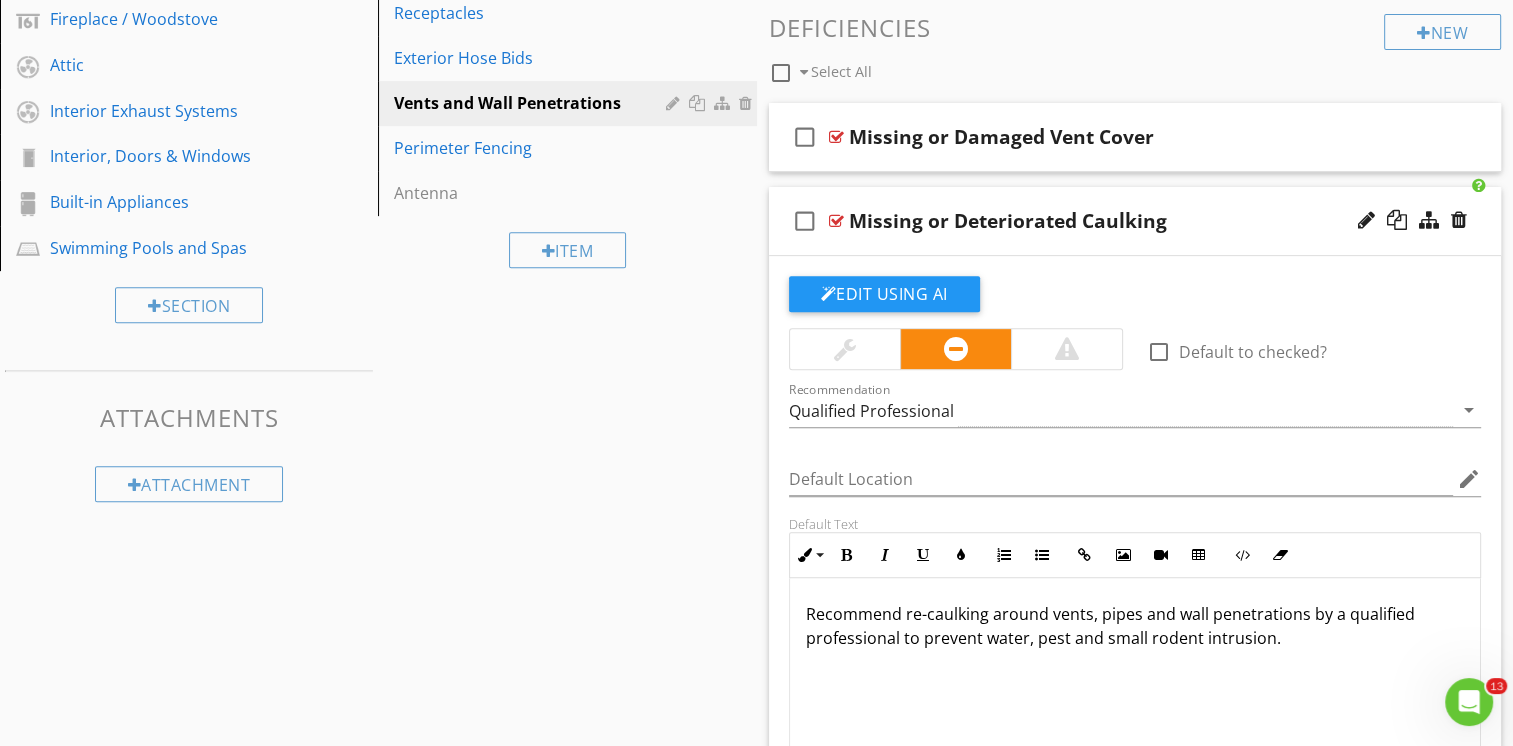 type 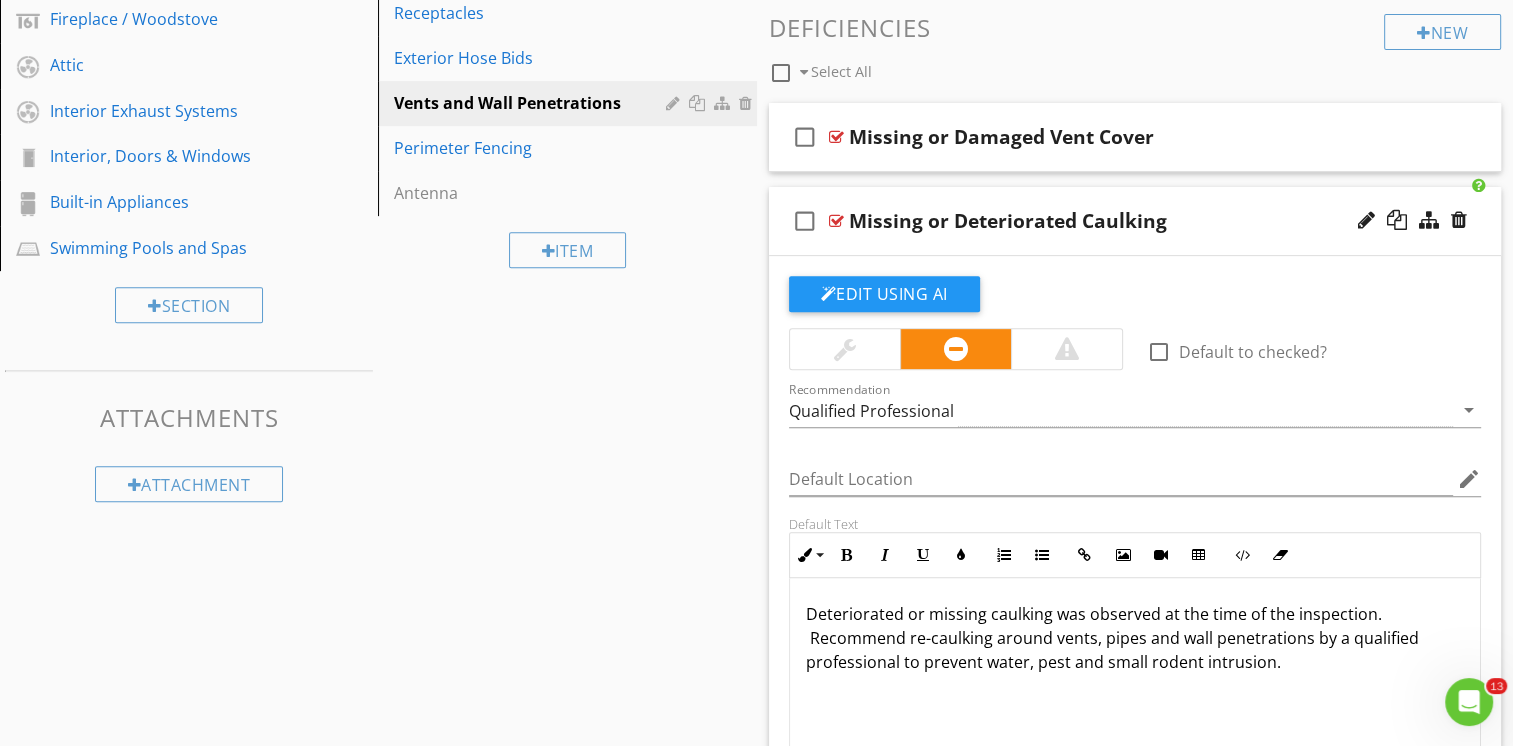 click on "Deteriorated or missing caulking was observed at the time of the inspection.   Recommend re-caulking around vents, pipes and wall penetrations by a qualified professional to prevent water, pest and small rodent intrusion." at bounding box center (1135, 638) 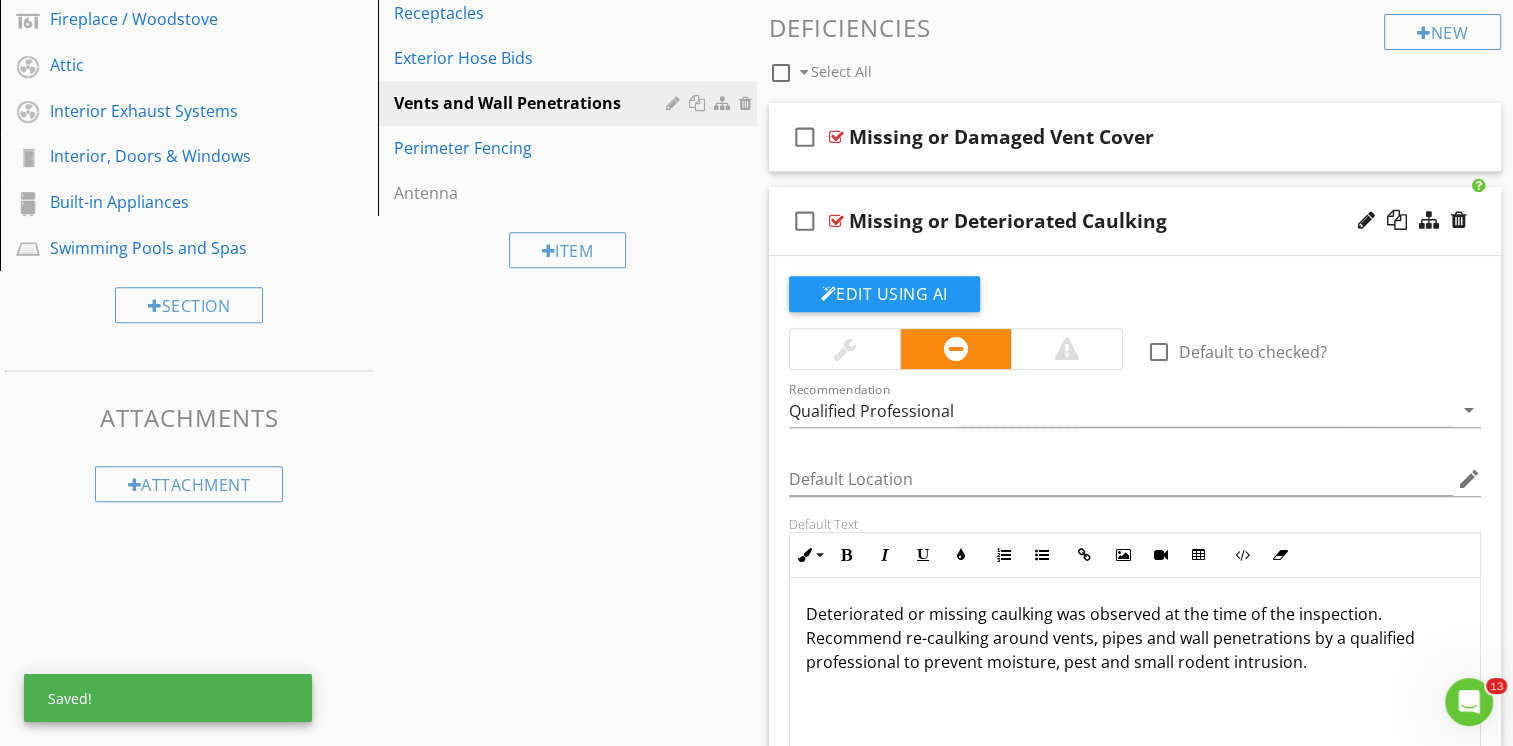 click on "Deteriorated or missing caulking was observed at the time of the inspection.   Recommend re-caulking around vents, pipes and wall penetrations by a qualified professional to prevent moisture, pest and small rodent intrusion." at bounding box center [1135, 638] 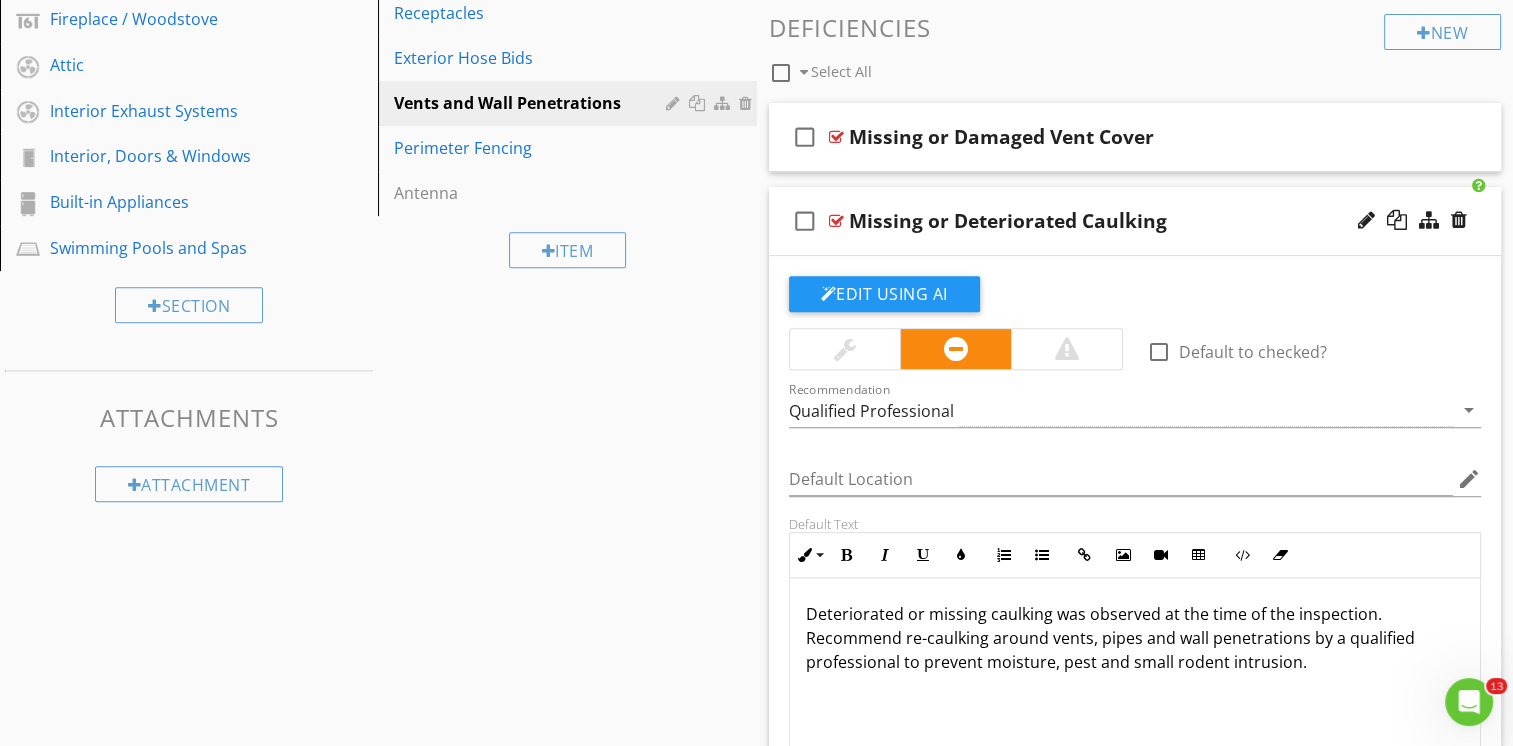 click on "check_box_outline_blank
Missing or Deteriorated Caulking" at bounding box center [1135, 221] 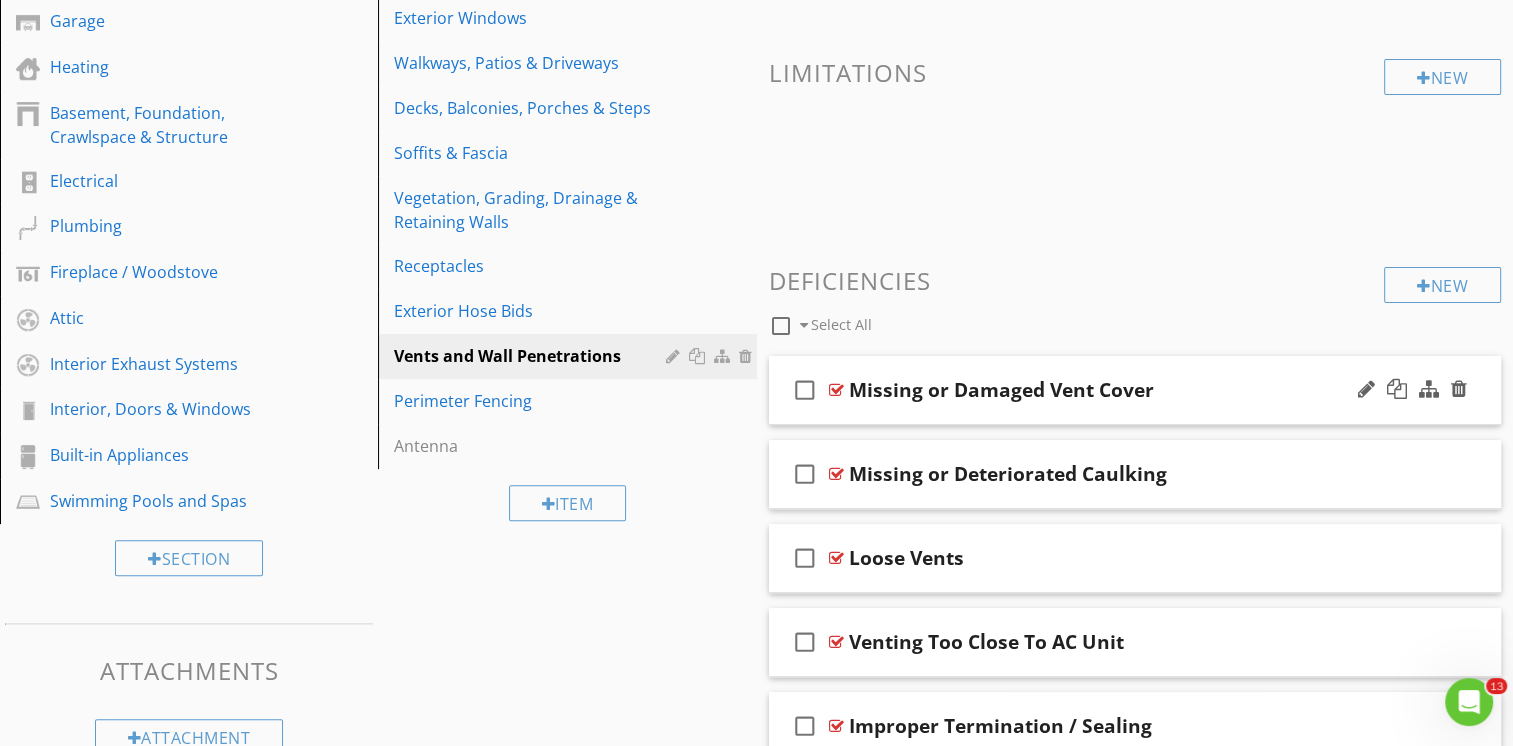 scroll, scrollTop: 500, scrollLeft: 0, axis: vertical 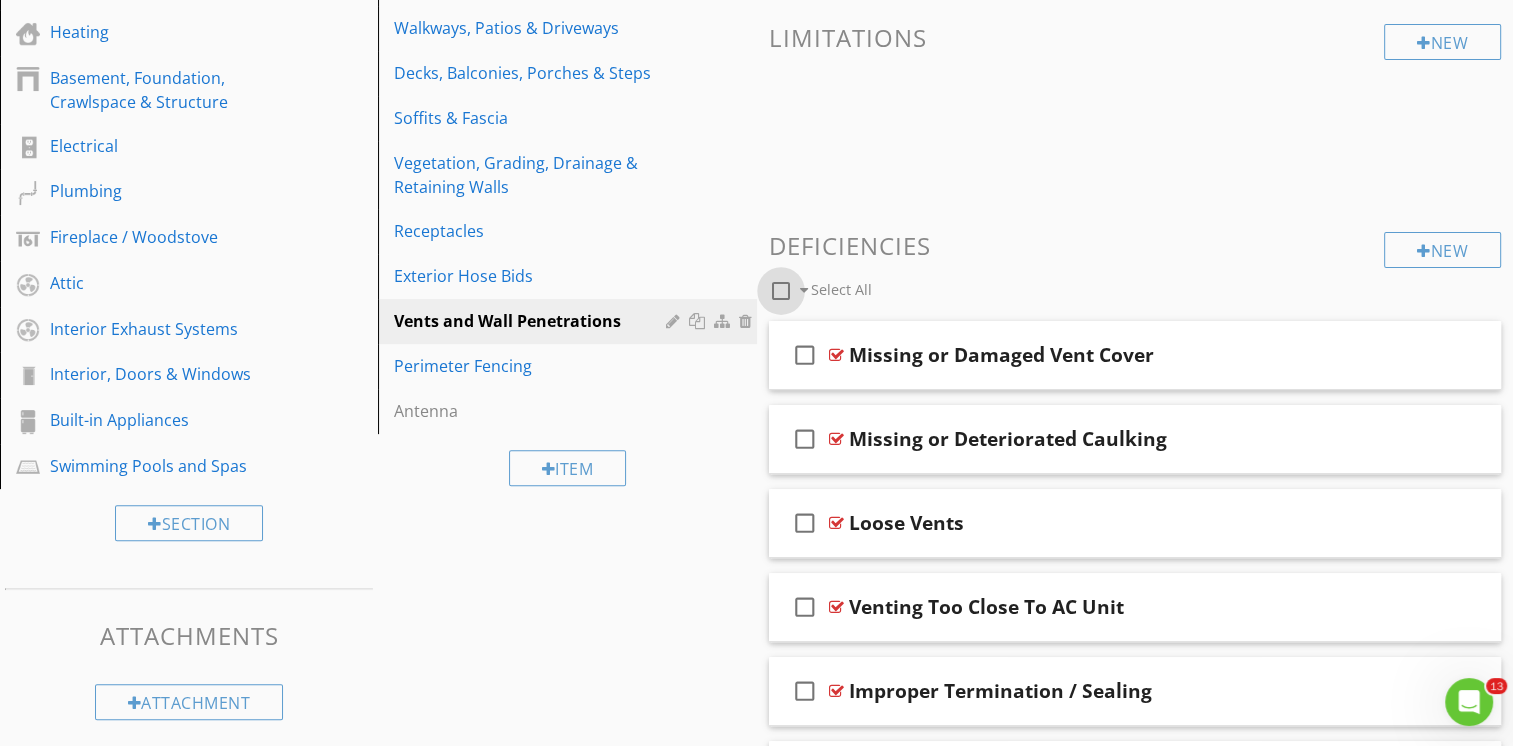 click at bounding box center (781, 291) 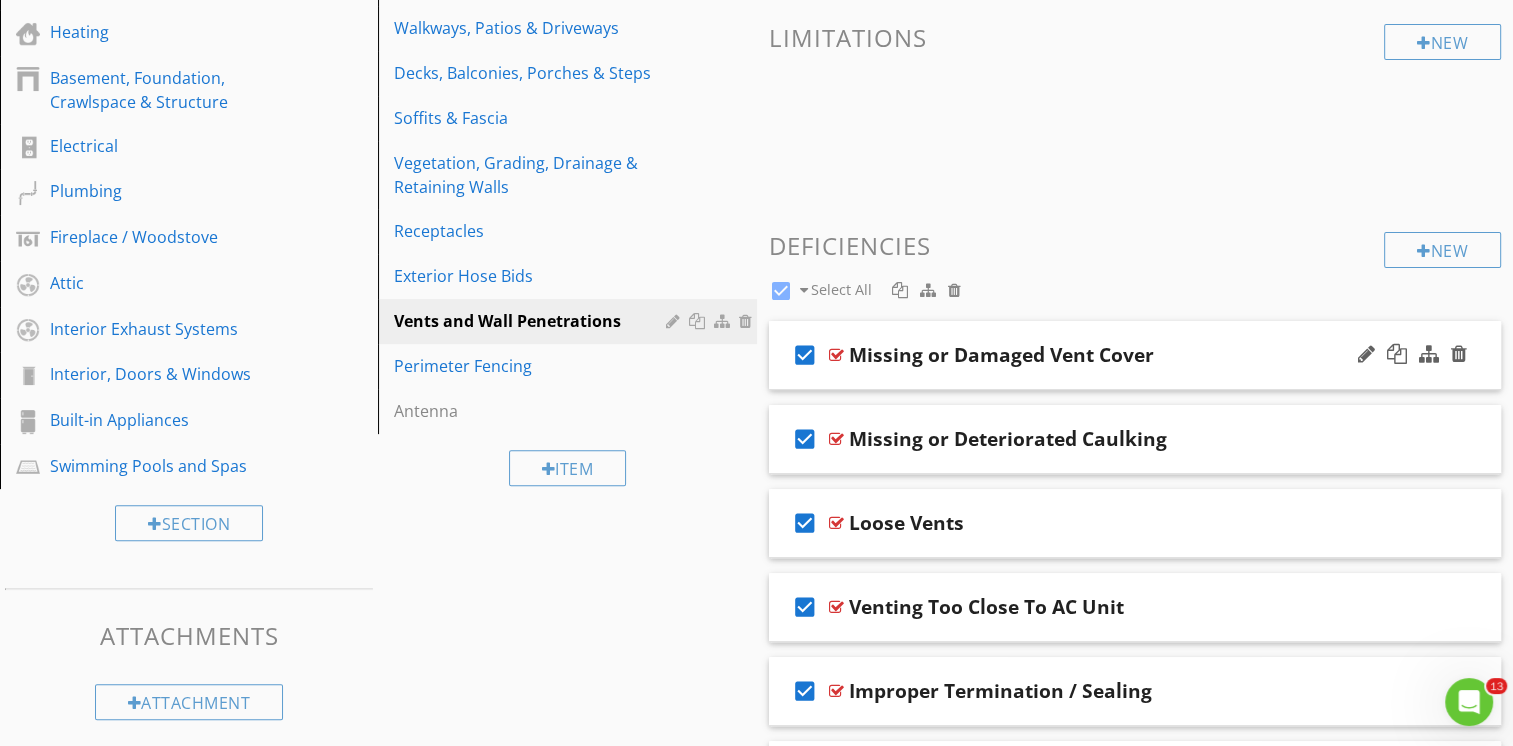 click on "check_box" at bounding box center (805, 355) 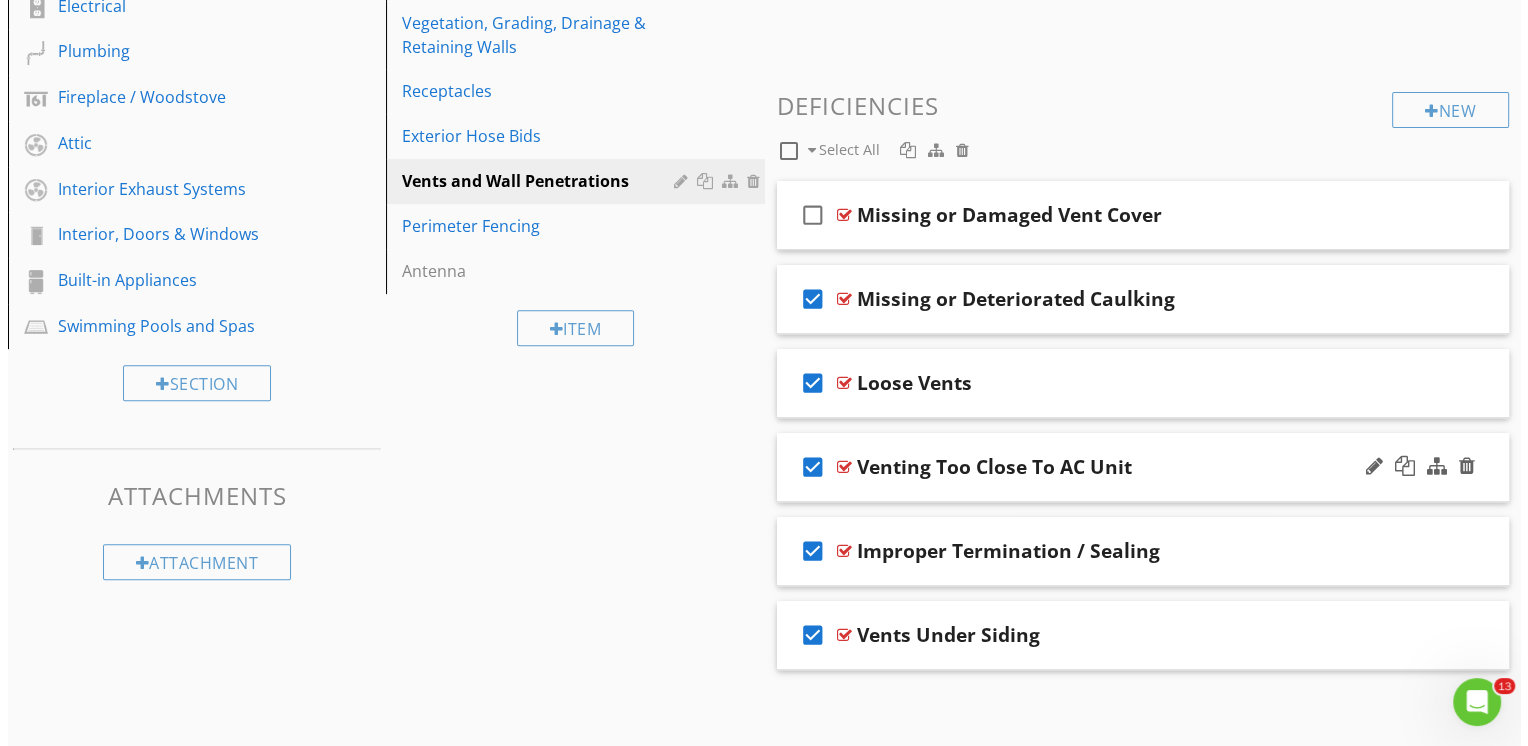 scroll, scrollTop: 646, scrollLeft: 0, axis: vertical 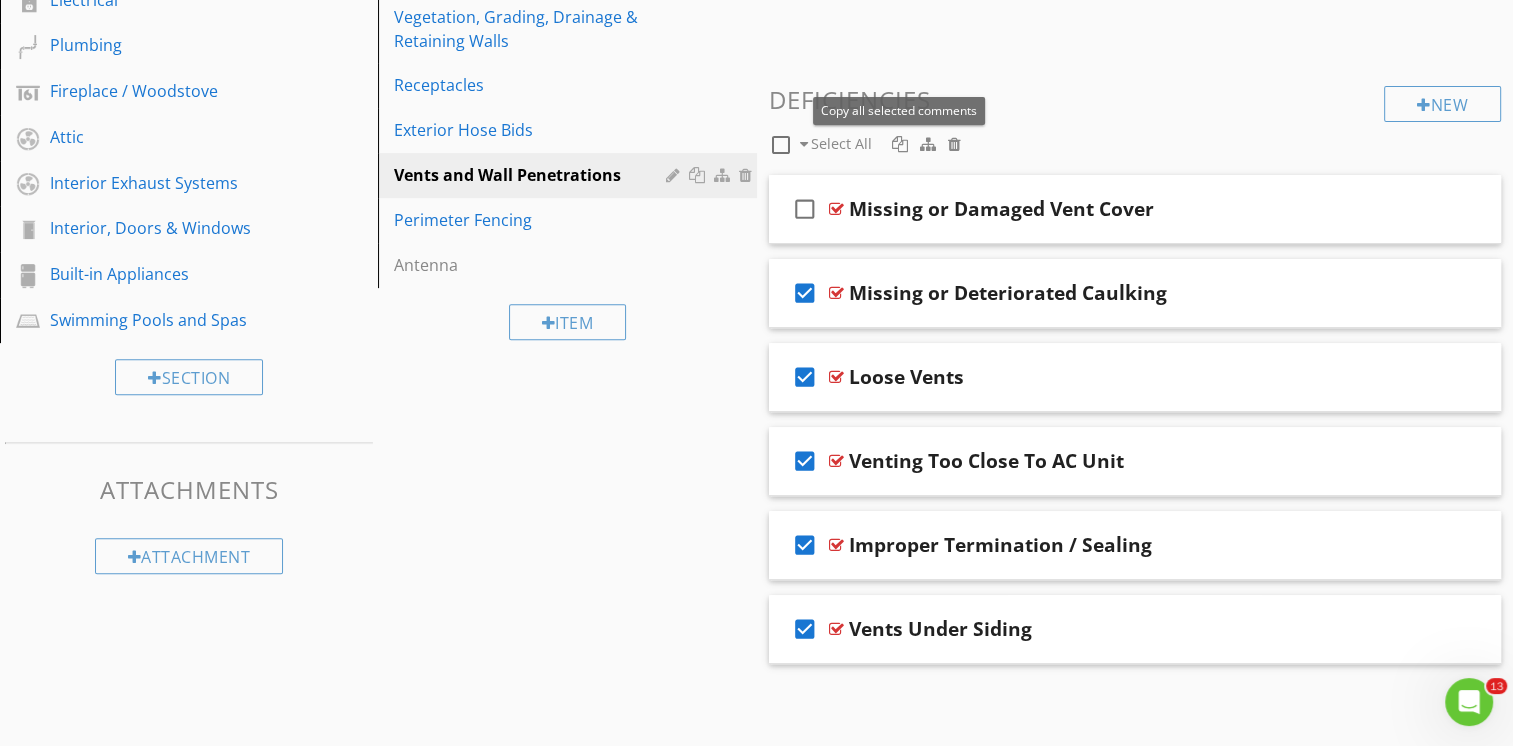 click at bounding box center [900, 144] 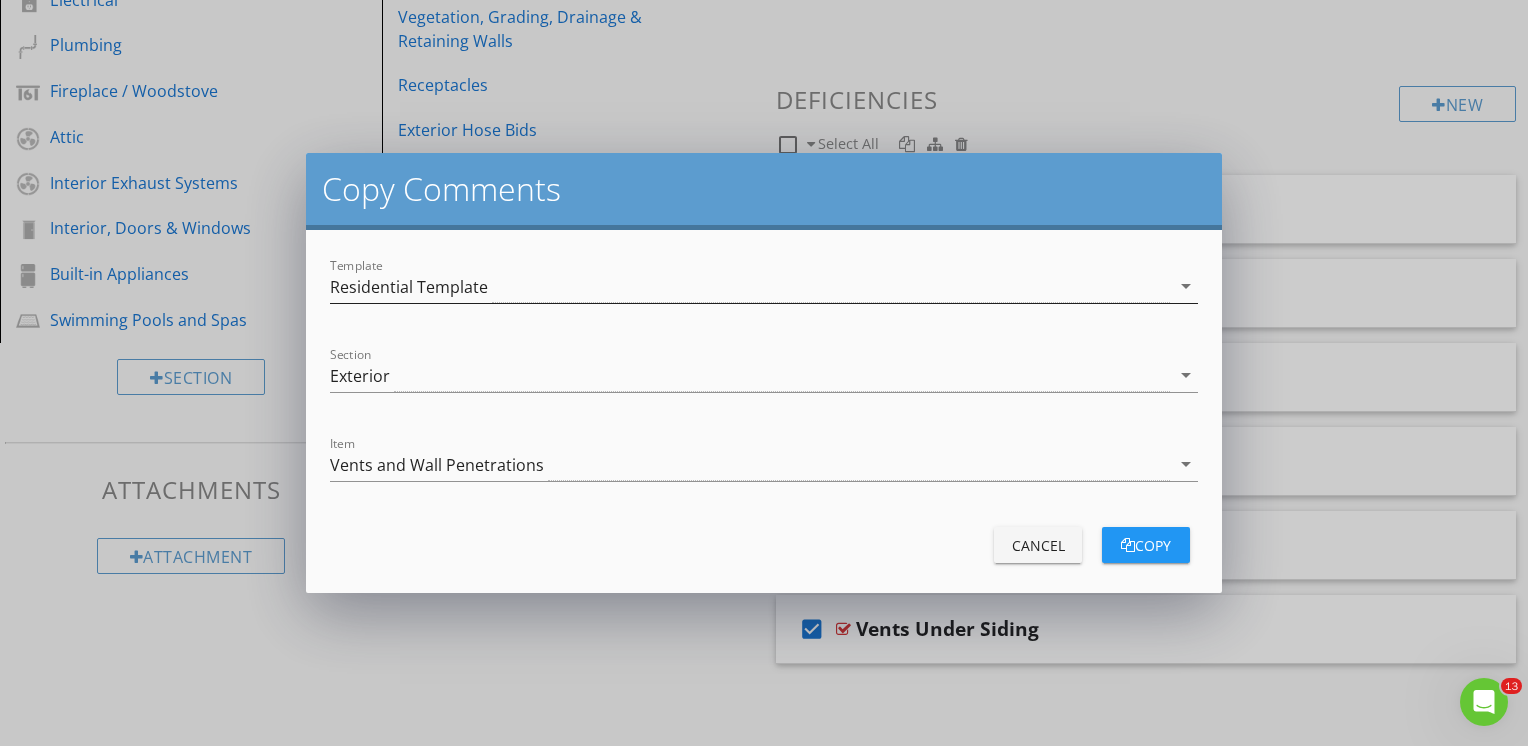 click on "Residential Template" at bounding box center [750, 286] 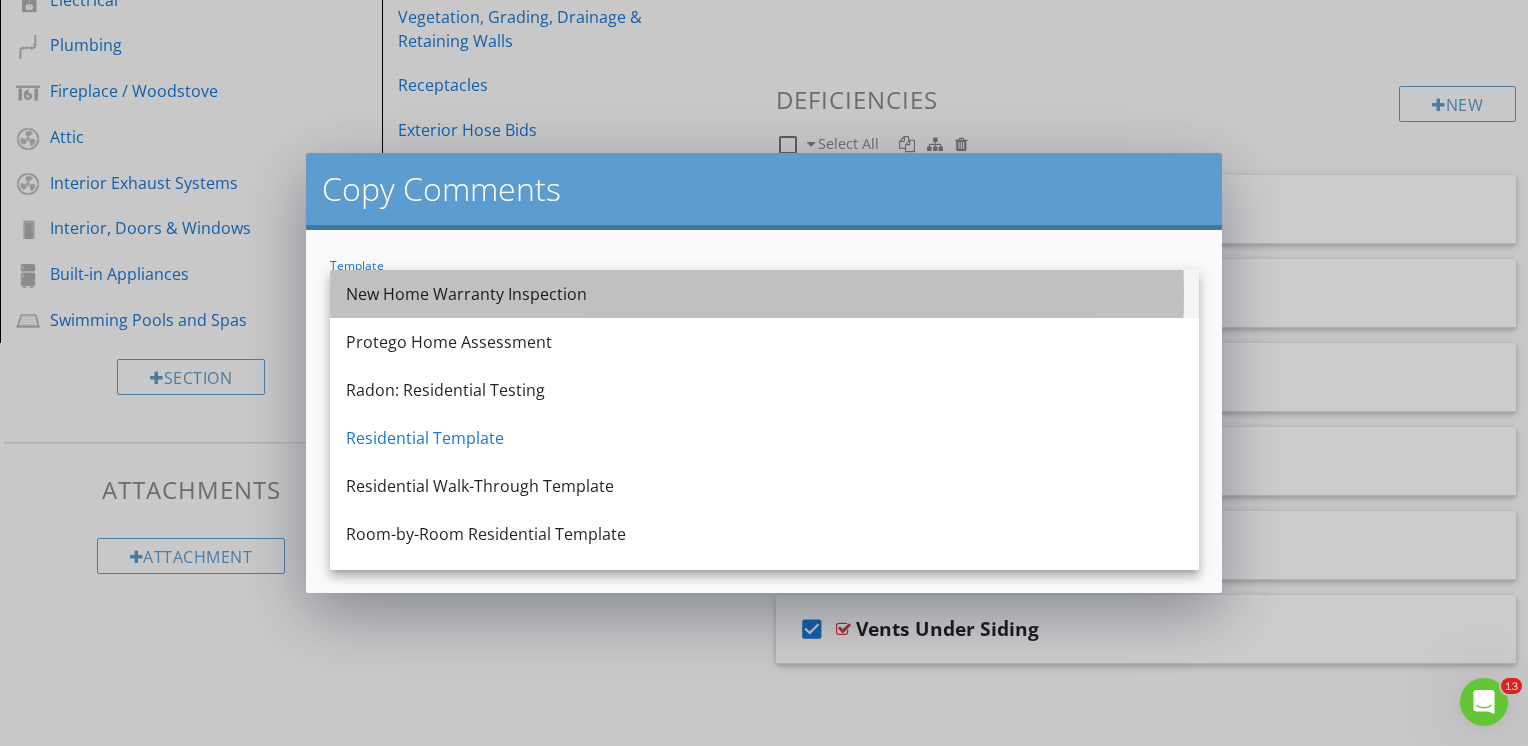 click on "New Home Warranty Inspection" at bounding box center [764, 294] 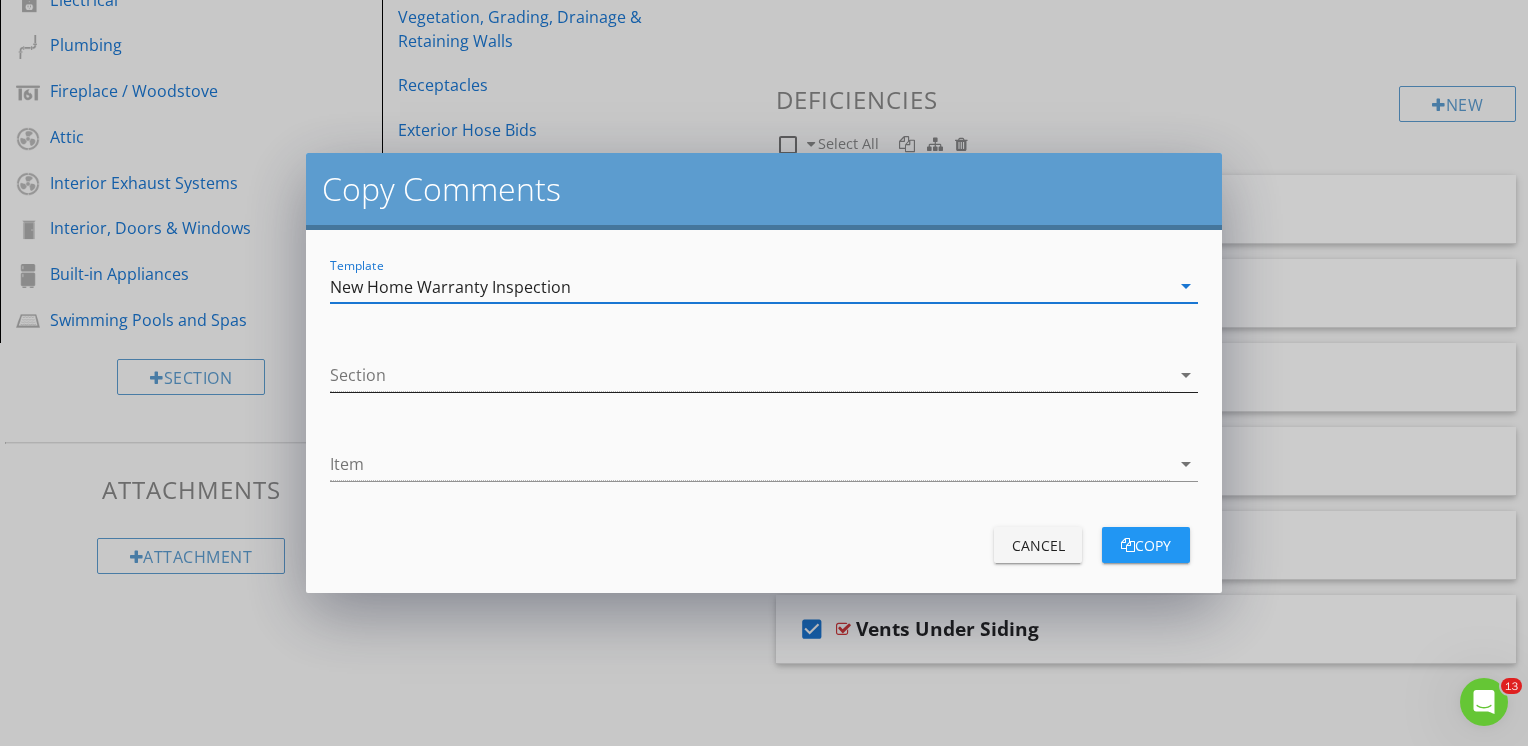 click at bounding box center [750, 375] 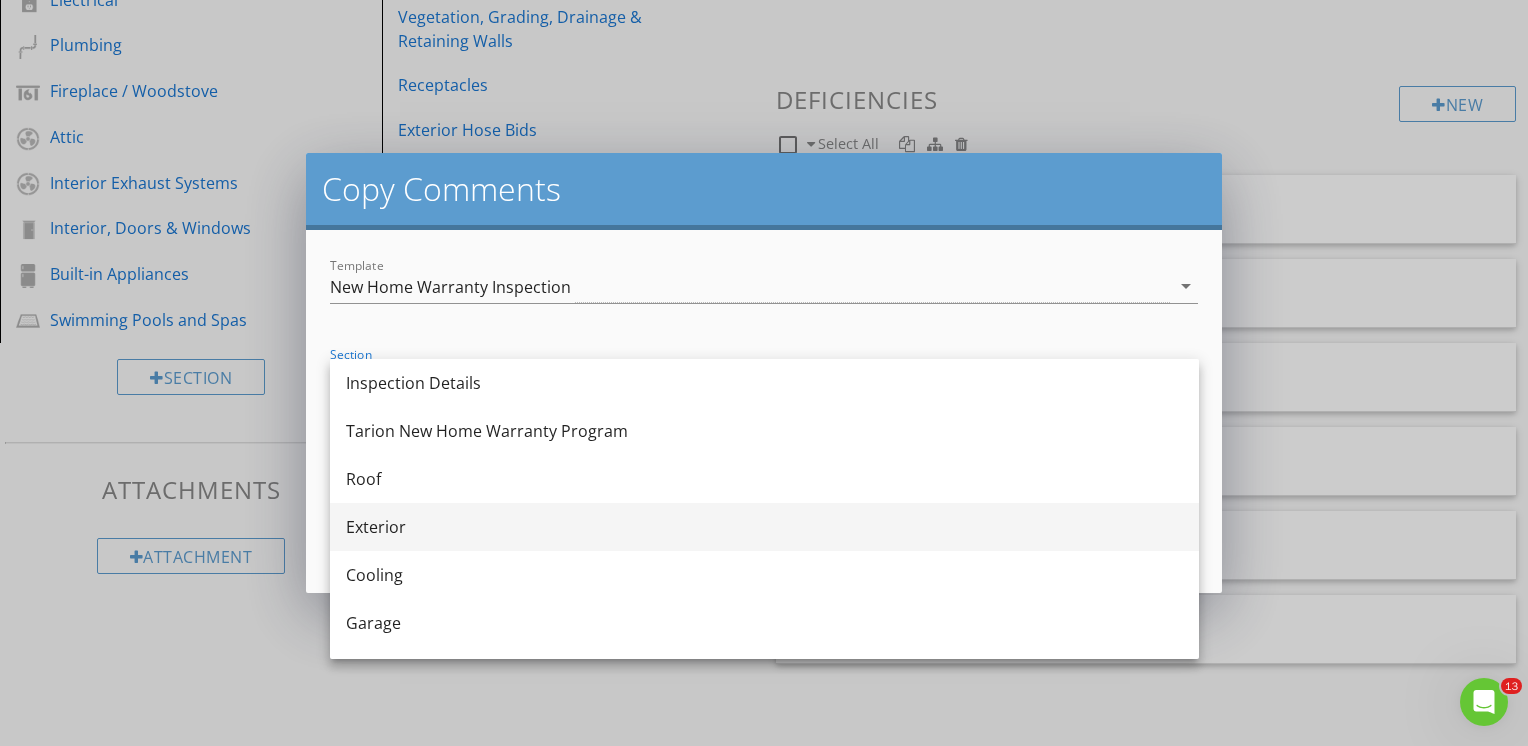 click on "Exterior" at bounding box center (764, 527) 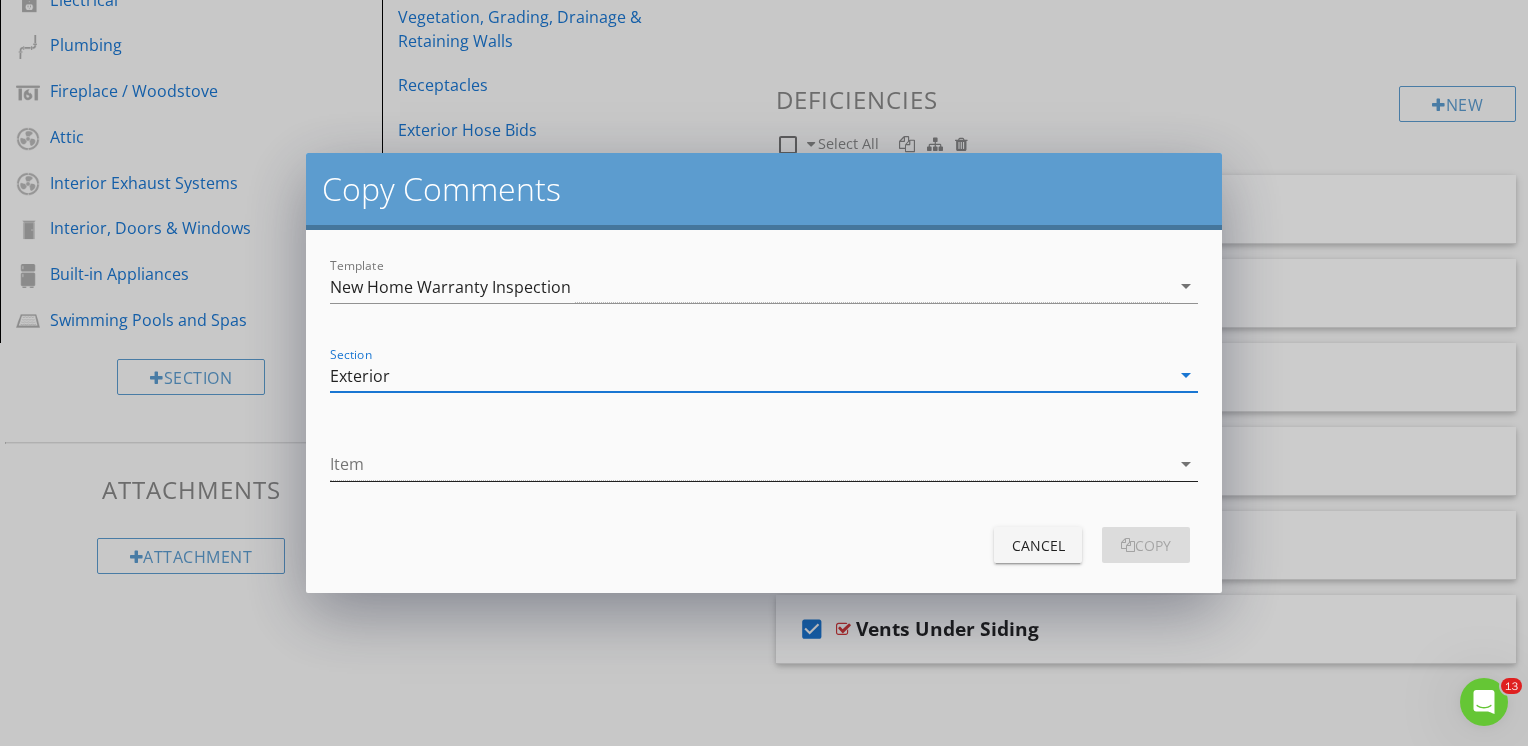 click at bounding box center [750, 464] 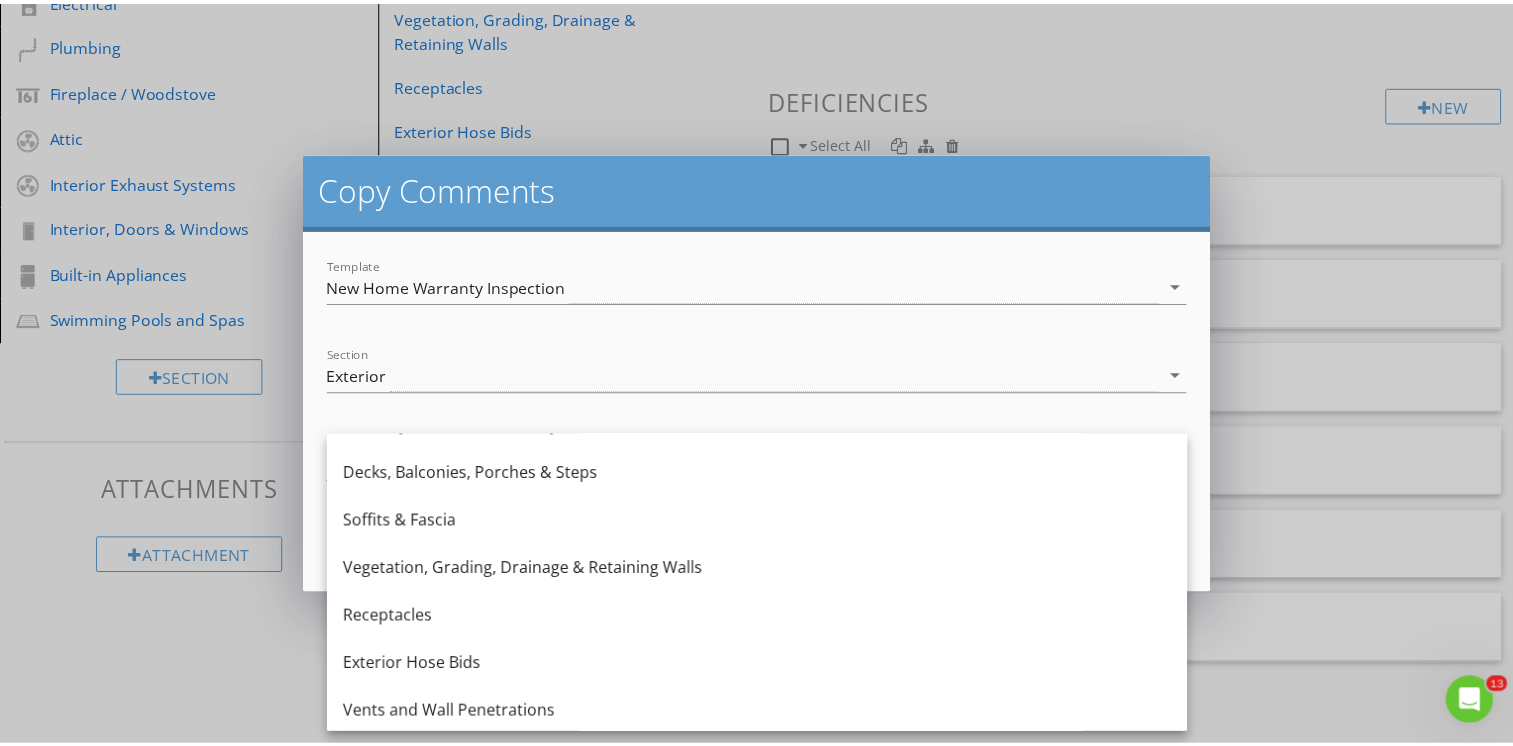 scroll, scrollTop: 276, scrollLeft: 0, axis: vertical 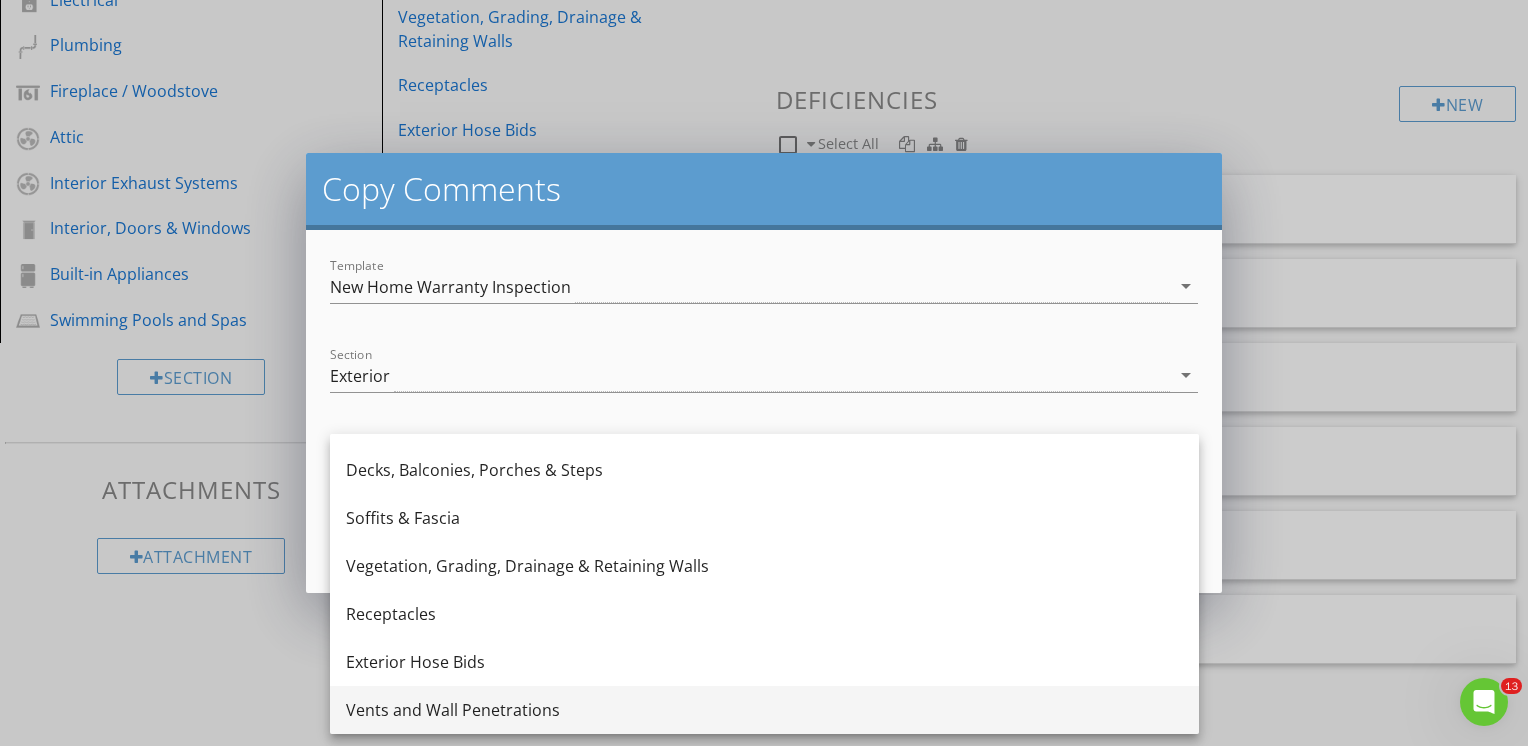 click on "Vents and Wall Penetrations" at bounding box center (764, 710) 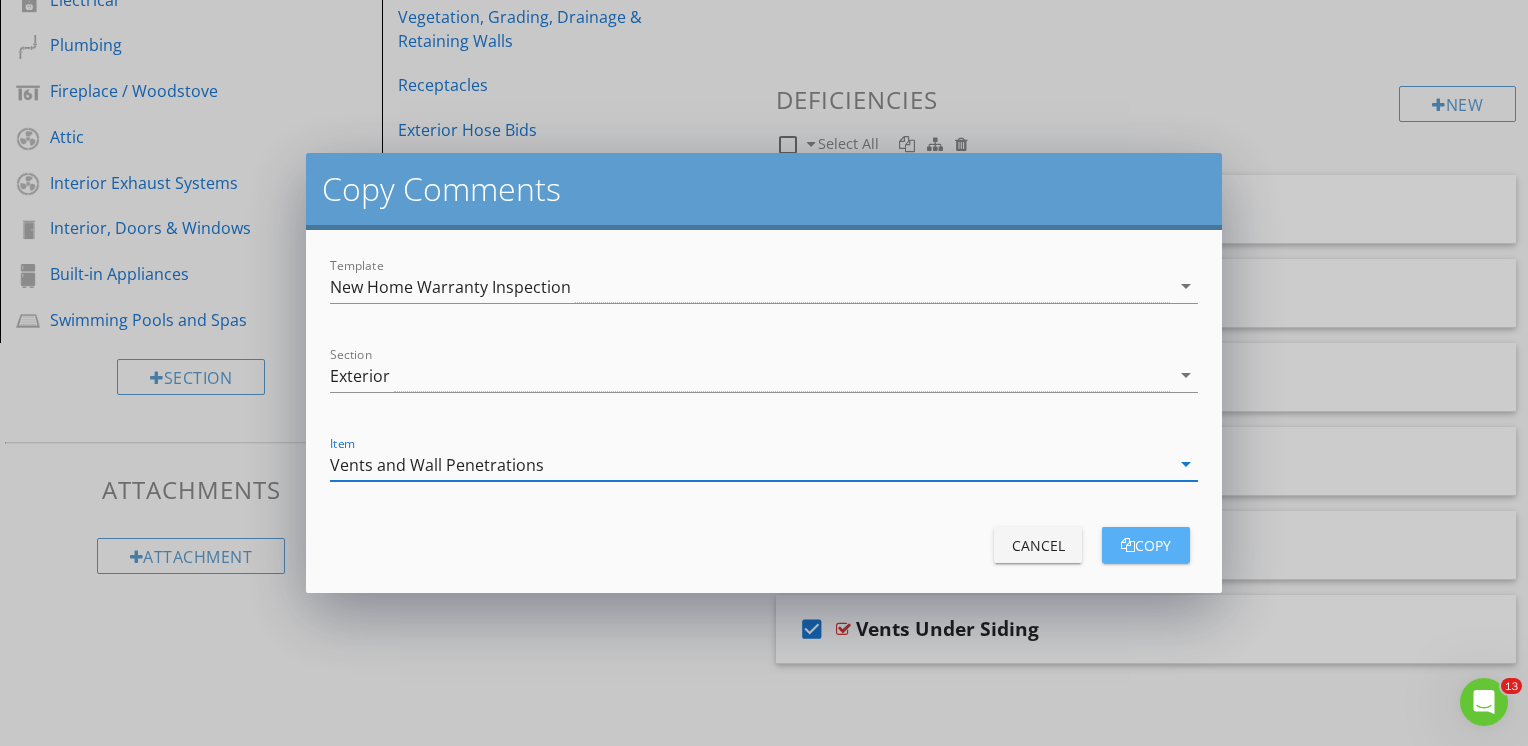 click on "copy" at bounding box center [1146, 545] 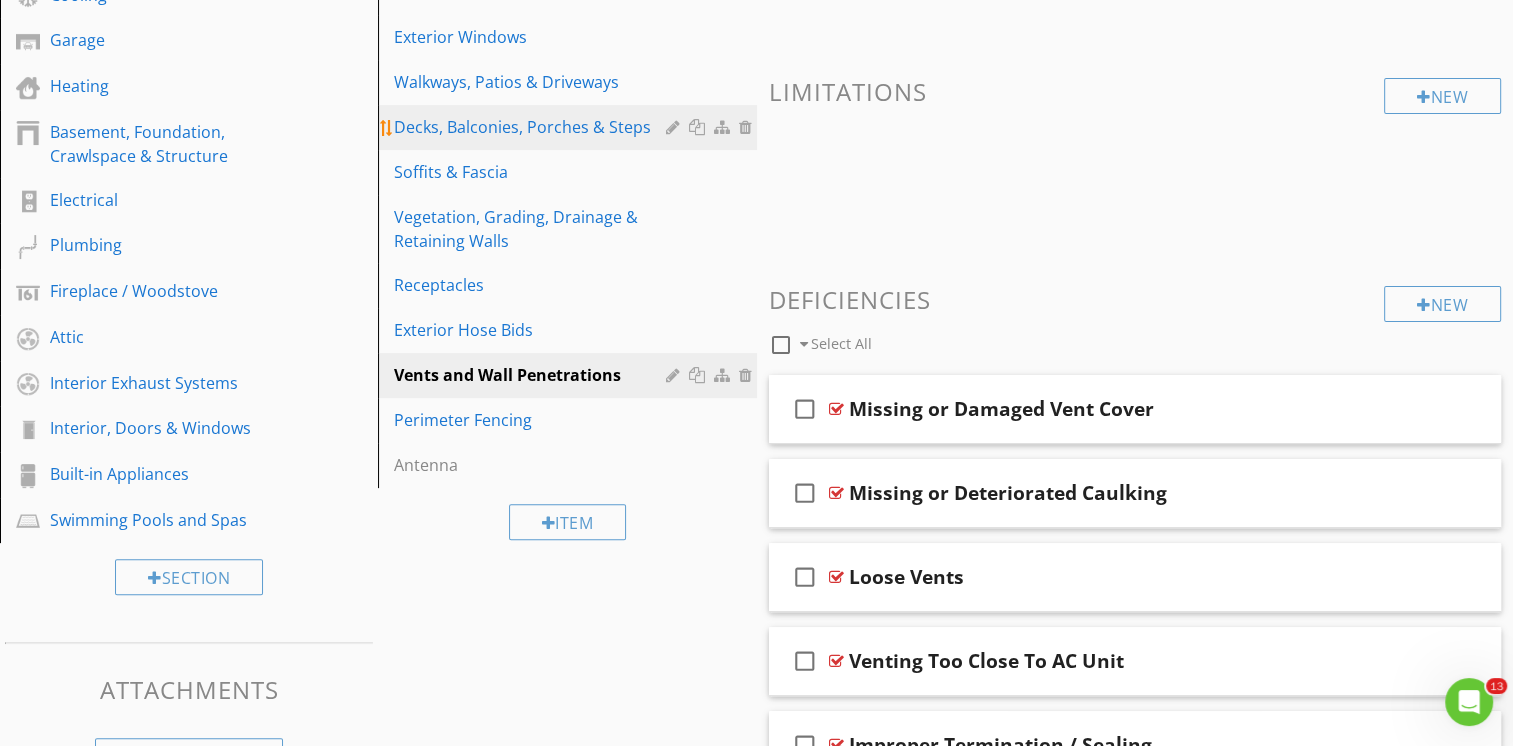 scroll, scrollTop: 346, scrollLeft: 0, axis: vertical 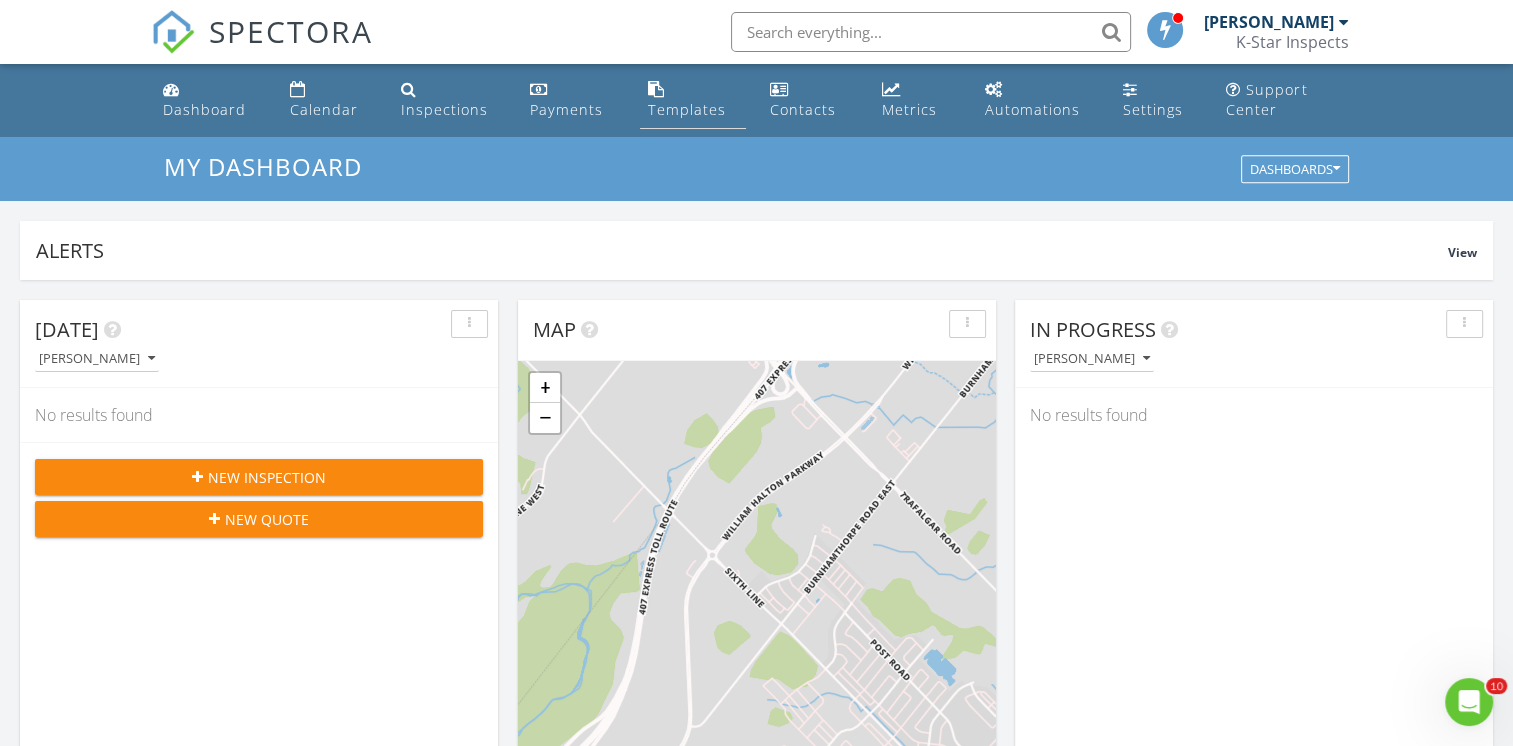 click on "Templates" at bounding box center (687, 109) 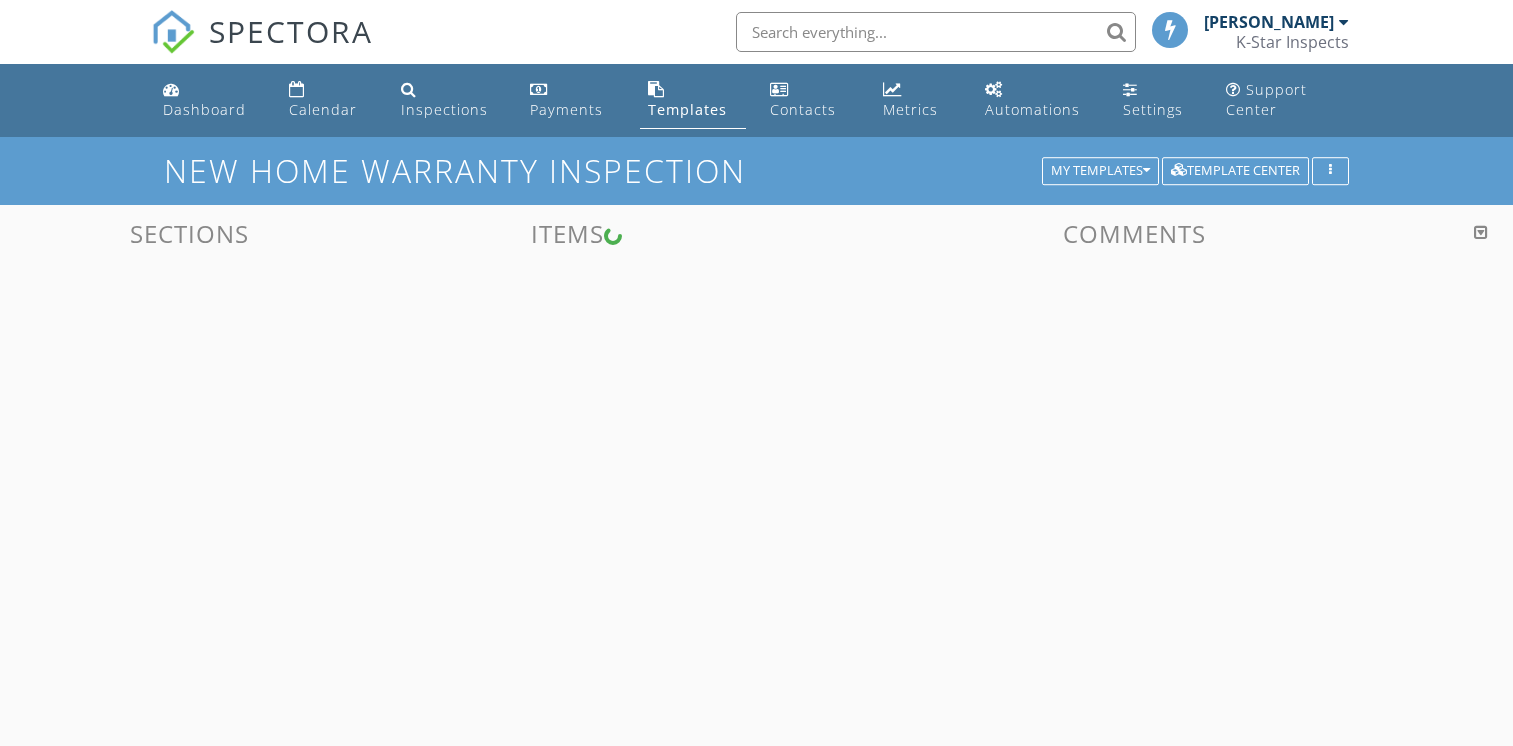 scroll, scrollTop: 0, scrollLeft: 0, axis: both 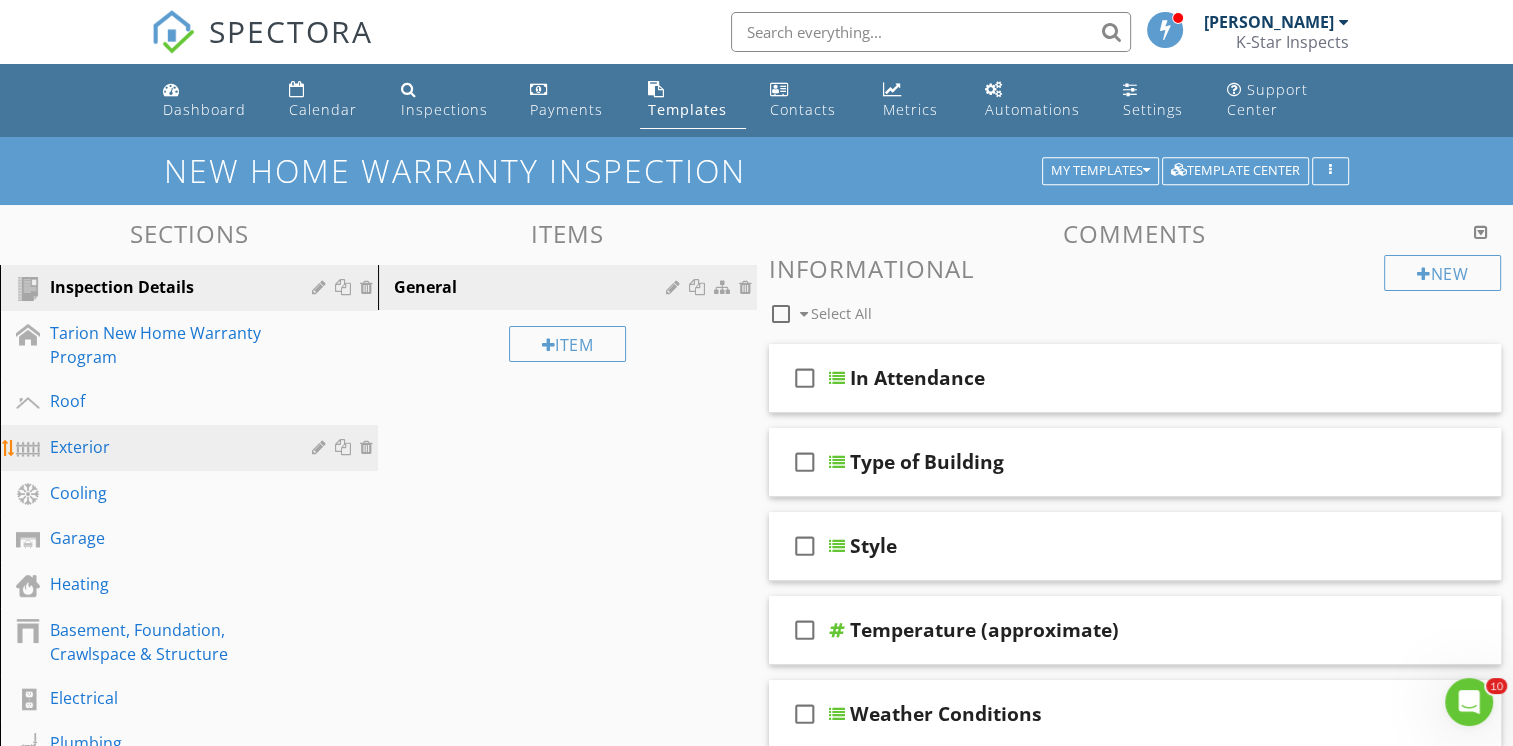click on "Exterior" at bounding box center [166, 447] 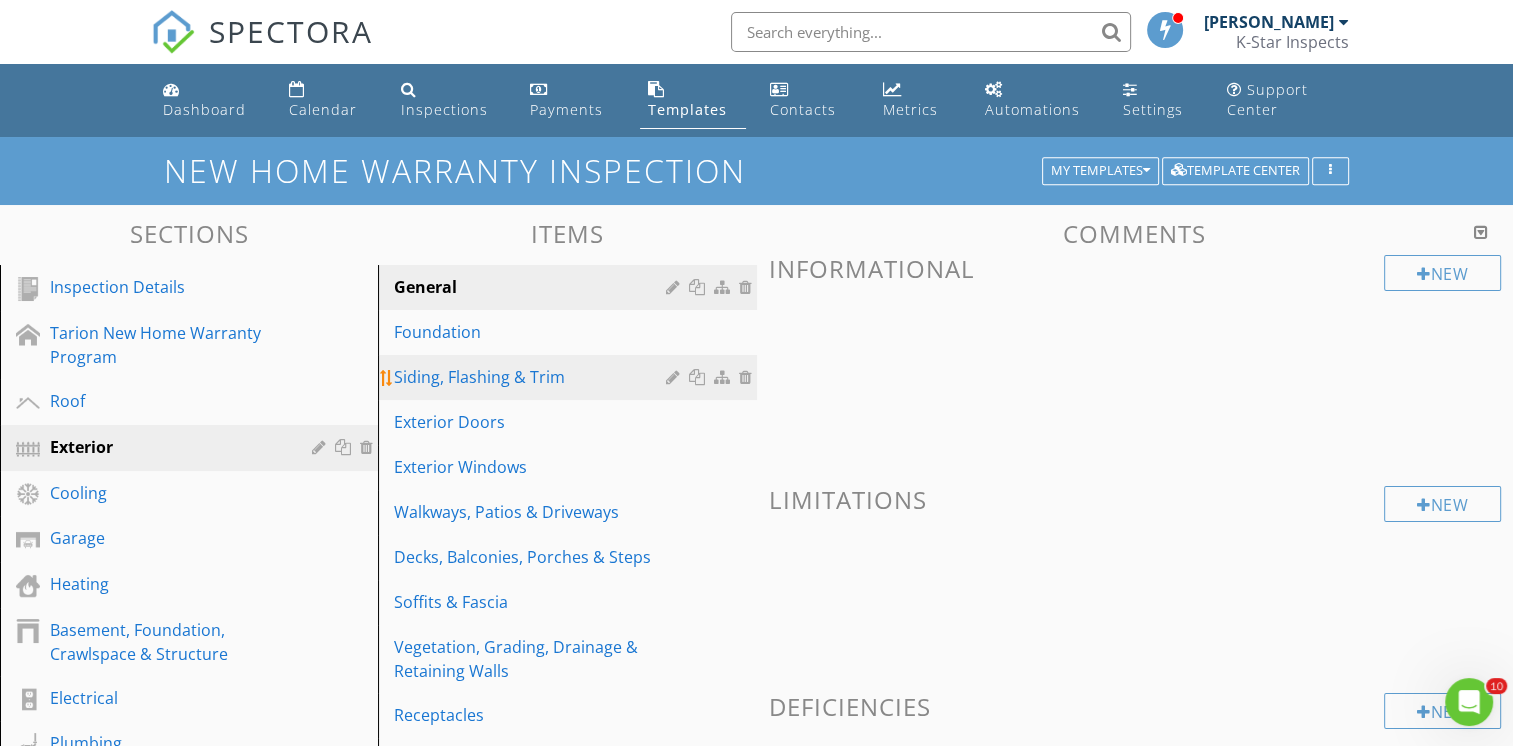 click on "Siding, Flashing & Trim" at bounding box center [532, 377] 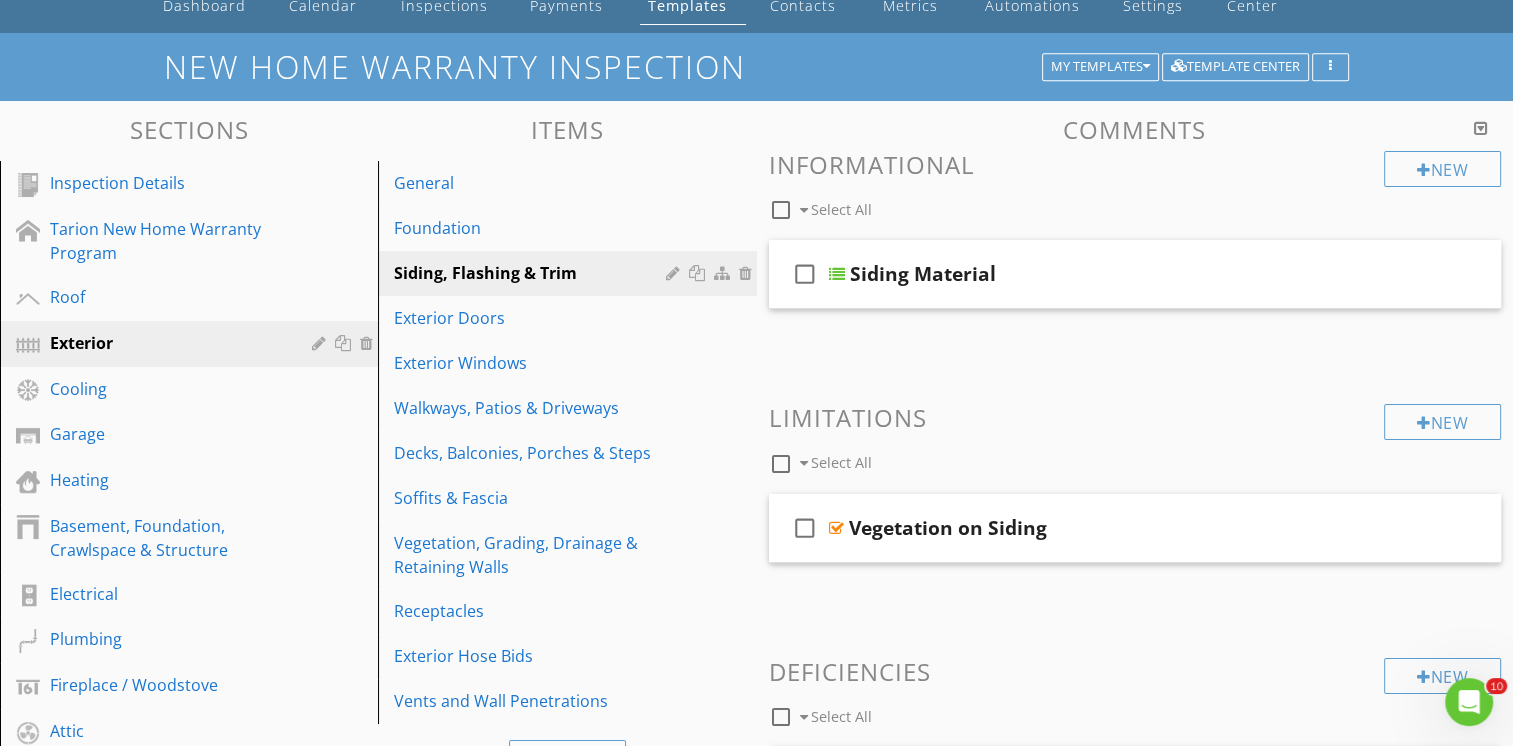 scroll, scrollTop: 82, scrollLeft: 0, axis: vertical 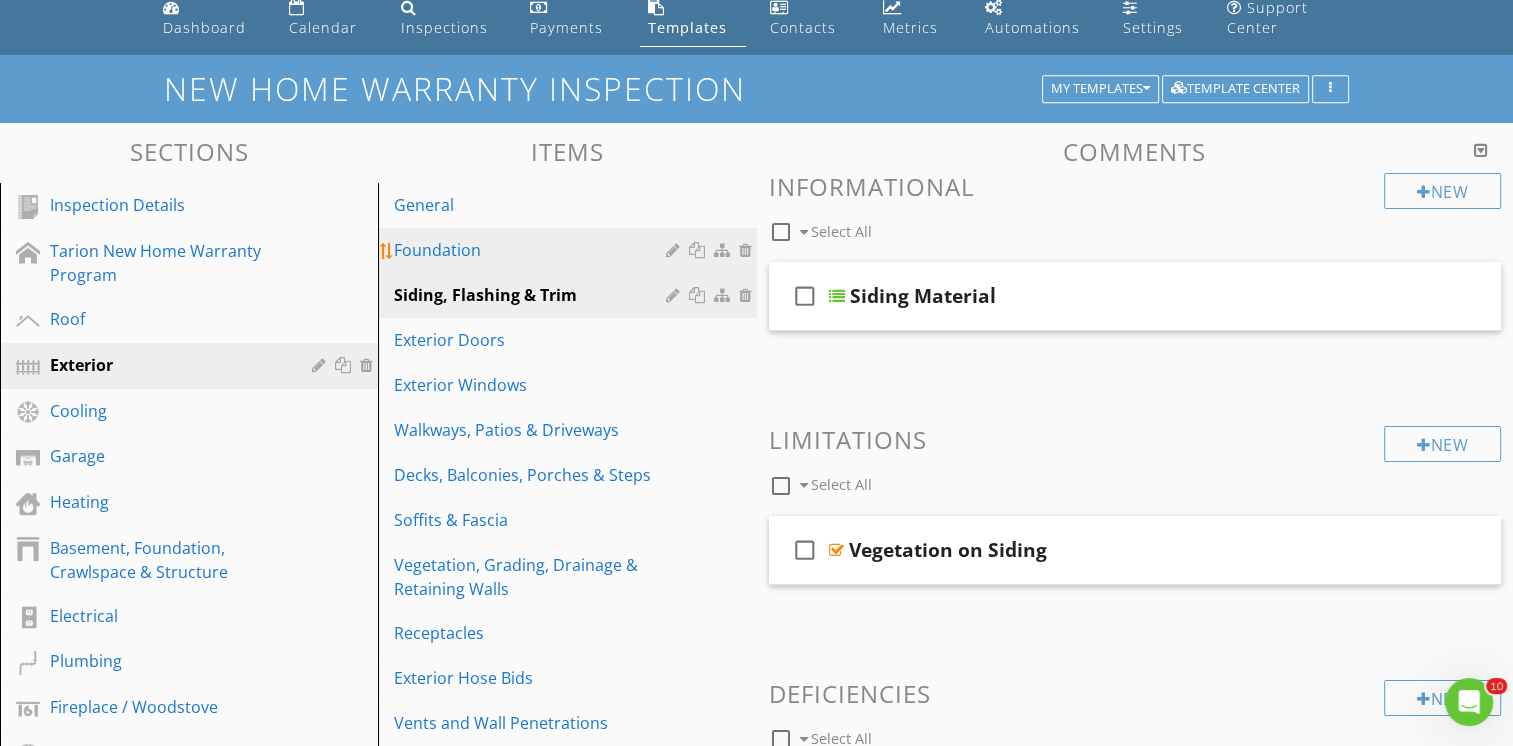 click on "Foundation" at bounding box center [532, 250] 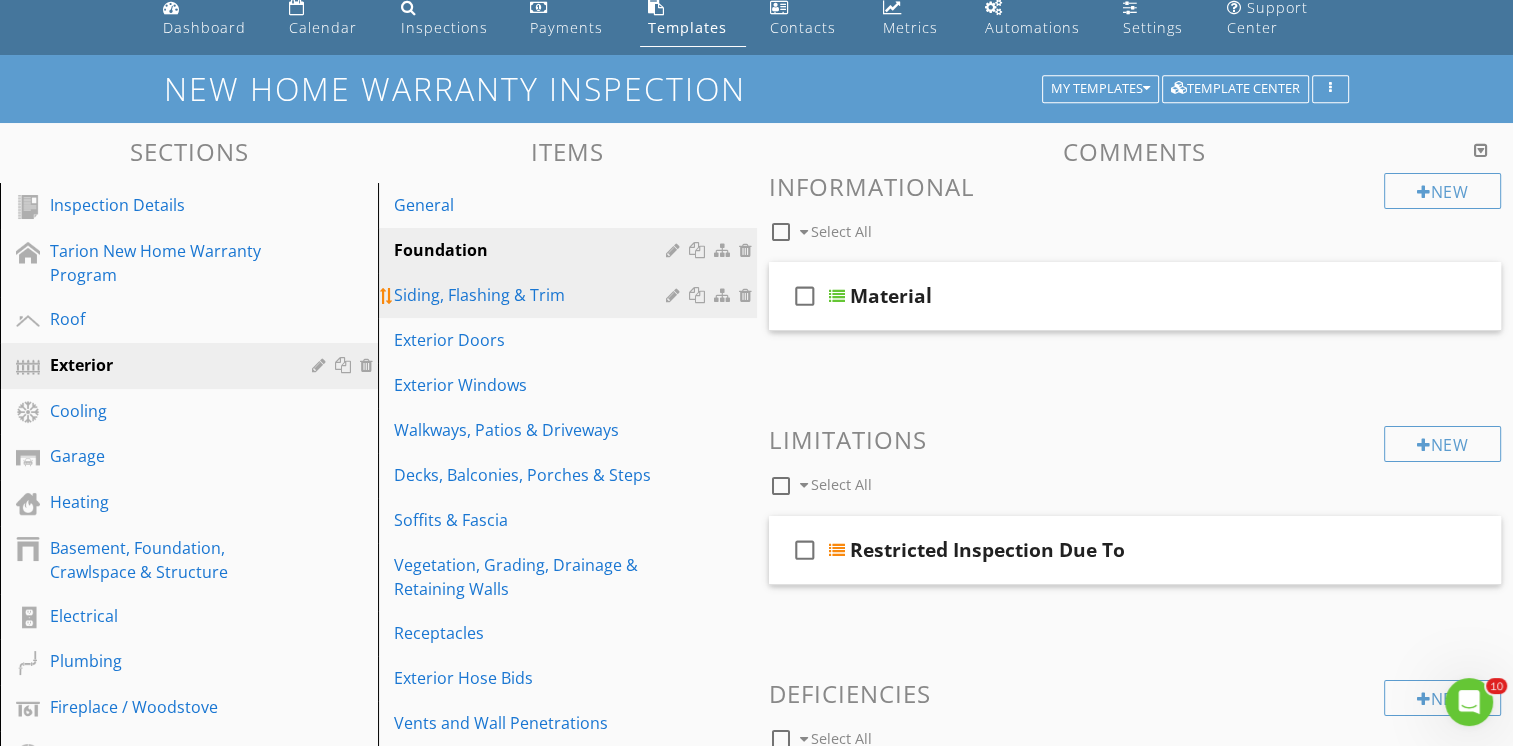 click on "Siding, Flashing & Trim" at bounding box center (532, 295) 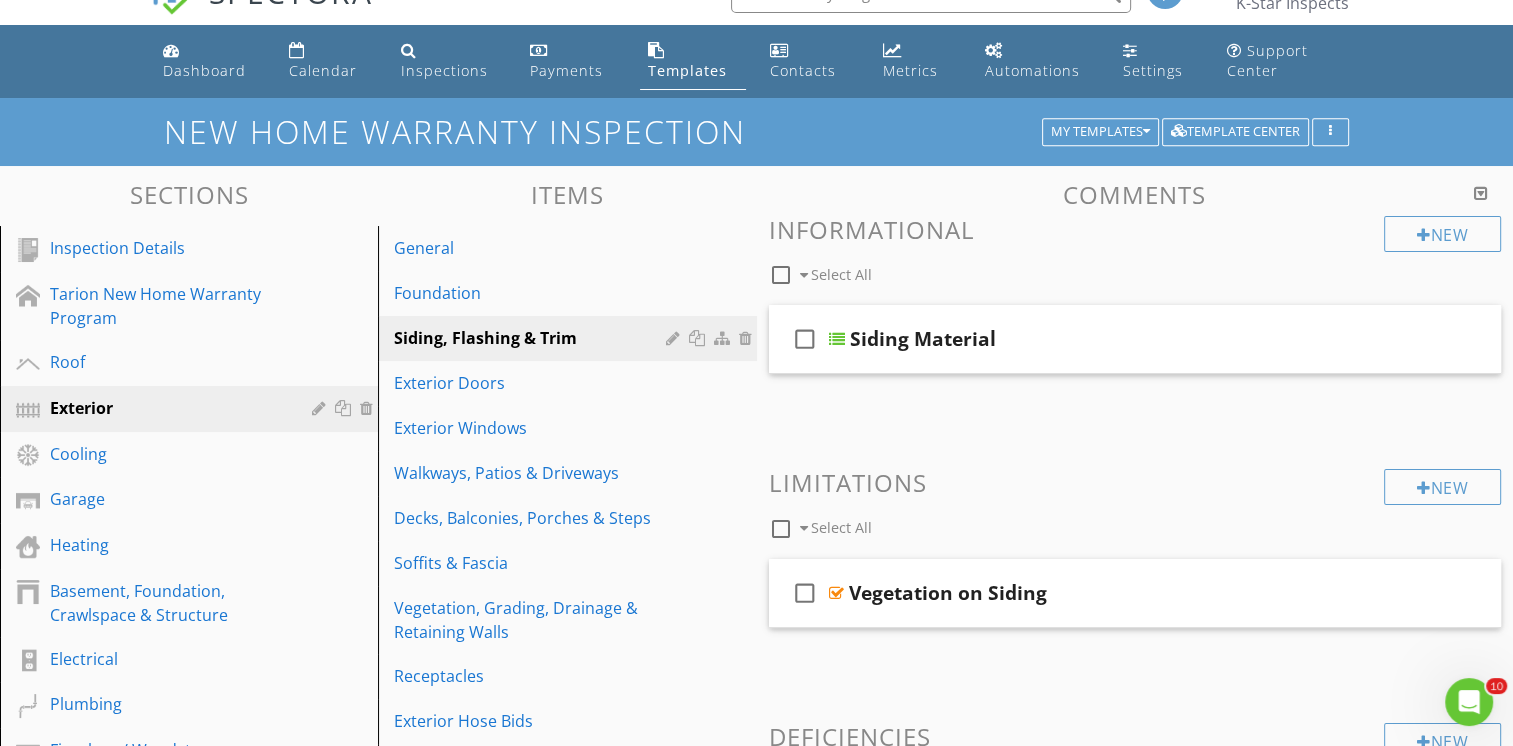 scroll, scrollTop: 0, scrollLeft: 0, axis: both 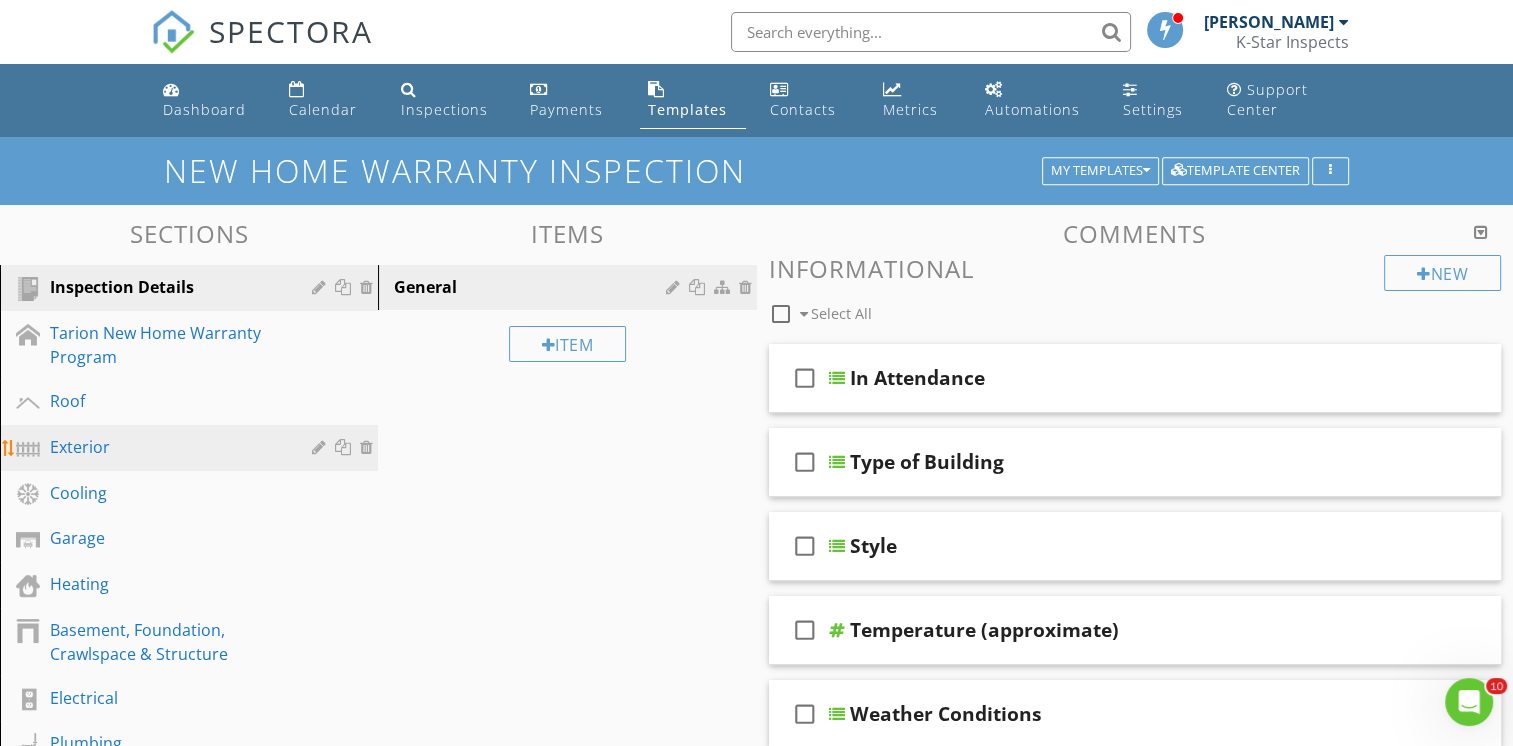 click on "Exterior" at bounding box center [166, 447] 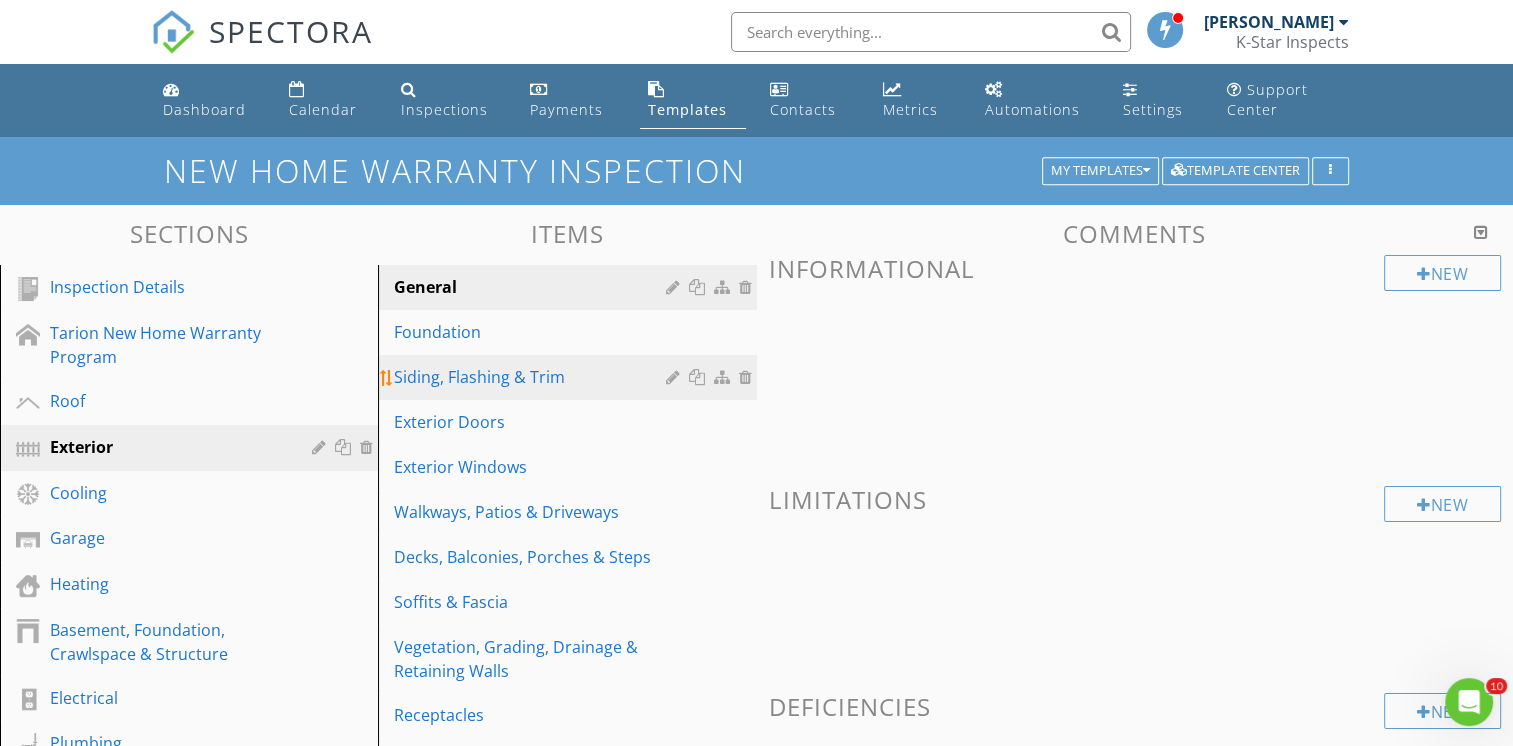 click on "Siding, Flashing & Trim" at bounding box center [532, 377] 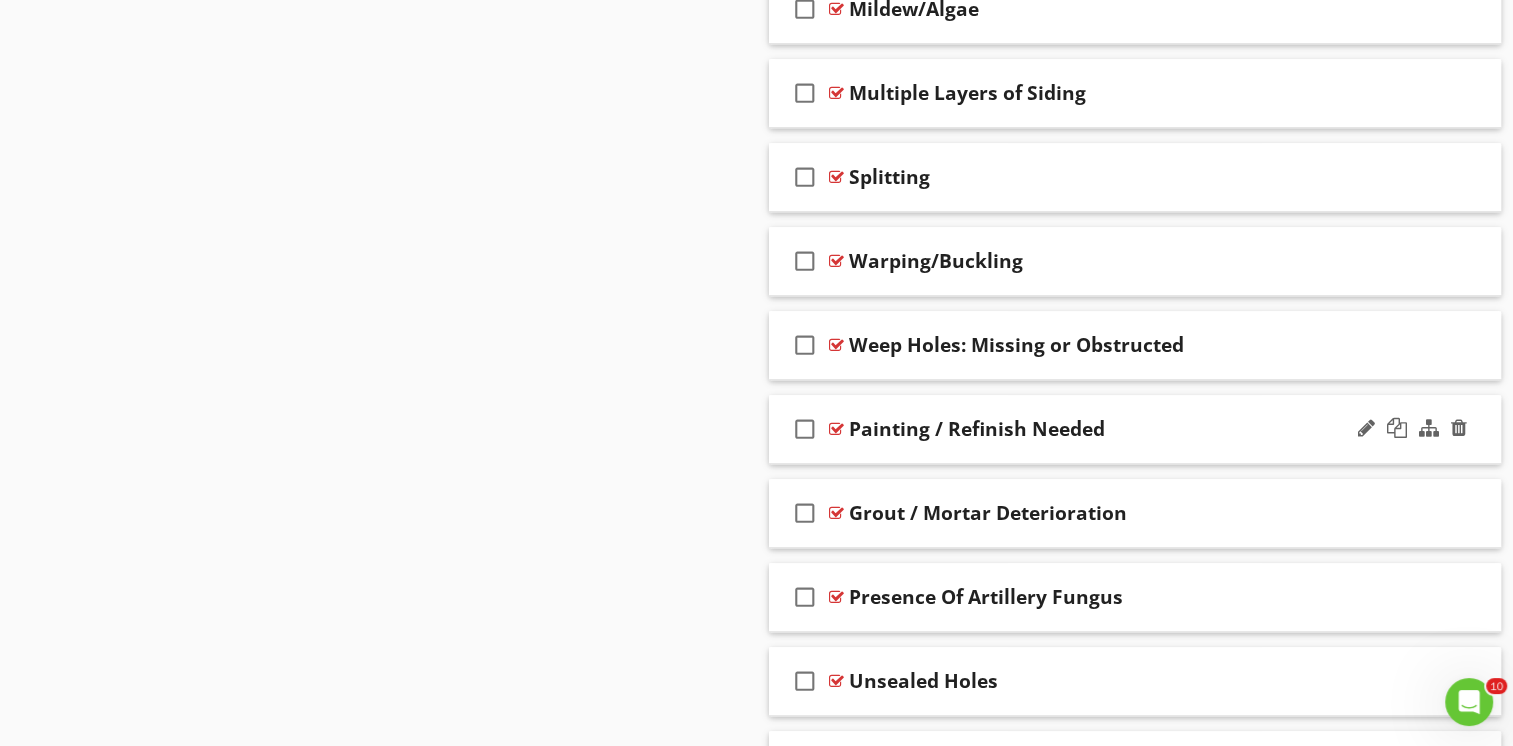 scroll, scrollTop: 1900, scrollLeft: 0, axis: vertical 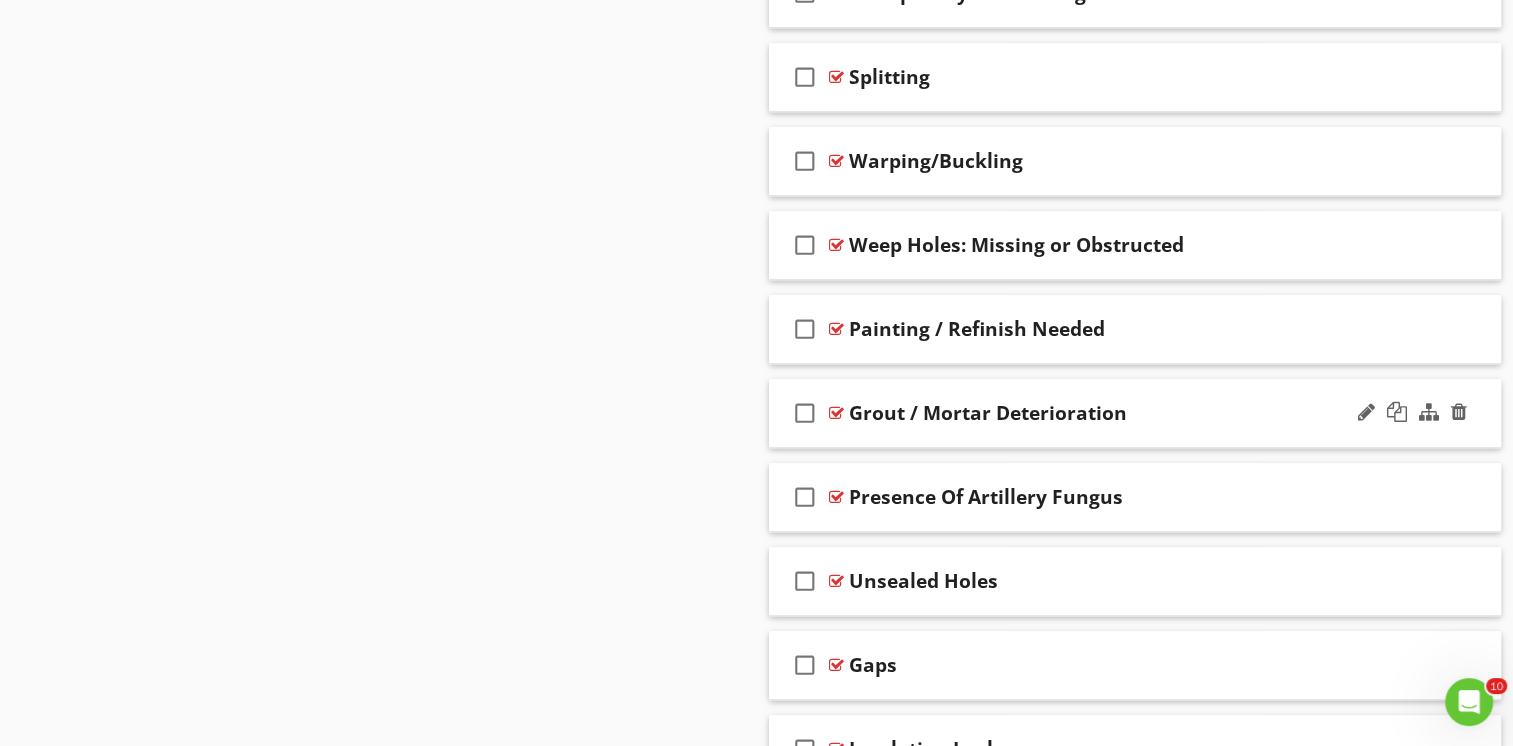 click on "check_box_outline_blank
Grout / Mortar Deterioration" at bounding box center (1135, 413) 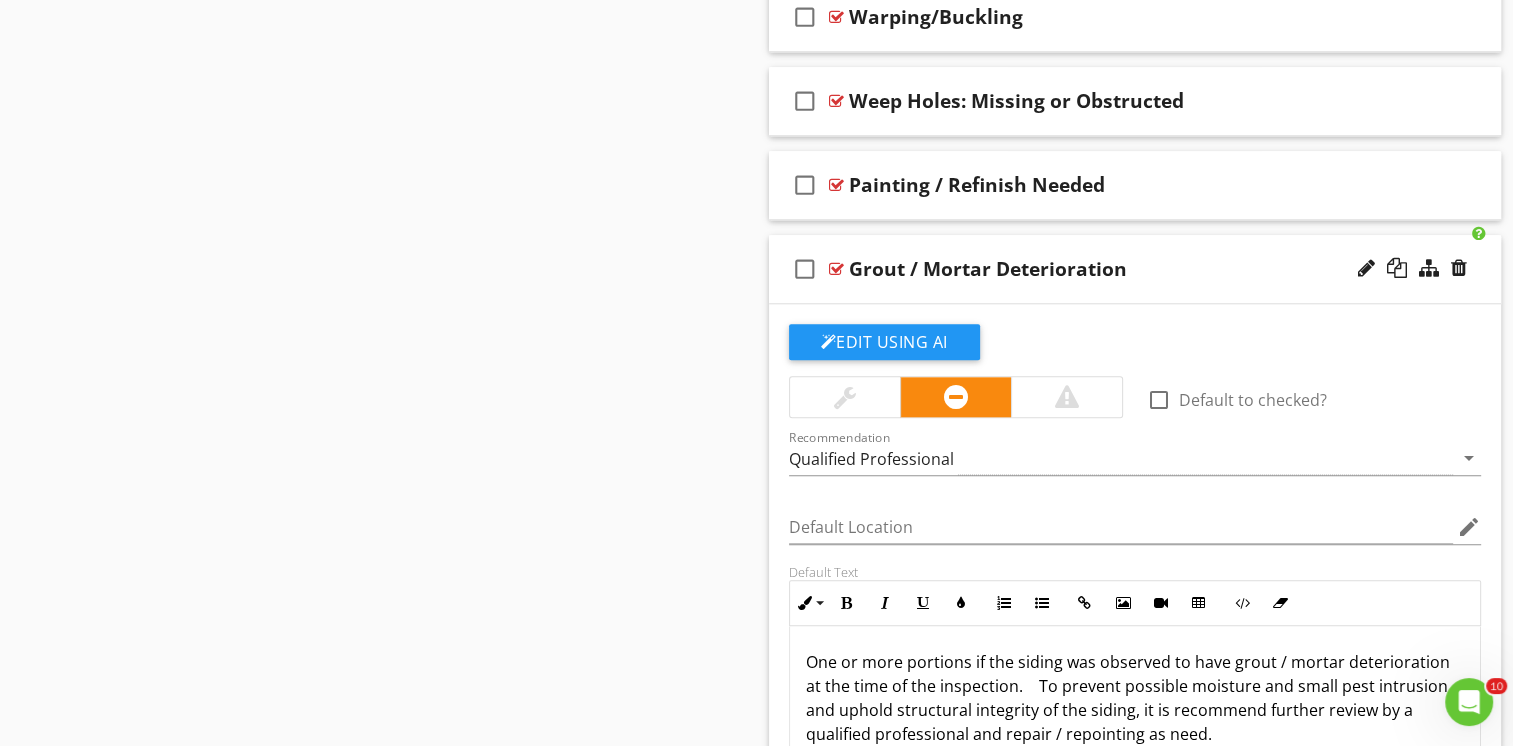 scroll, scrollTop: 2000, scrollLeft: 0, axis: vertical 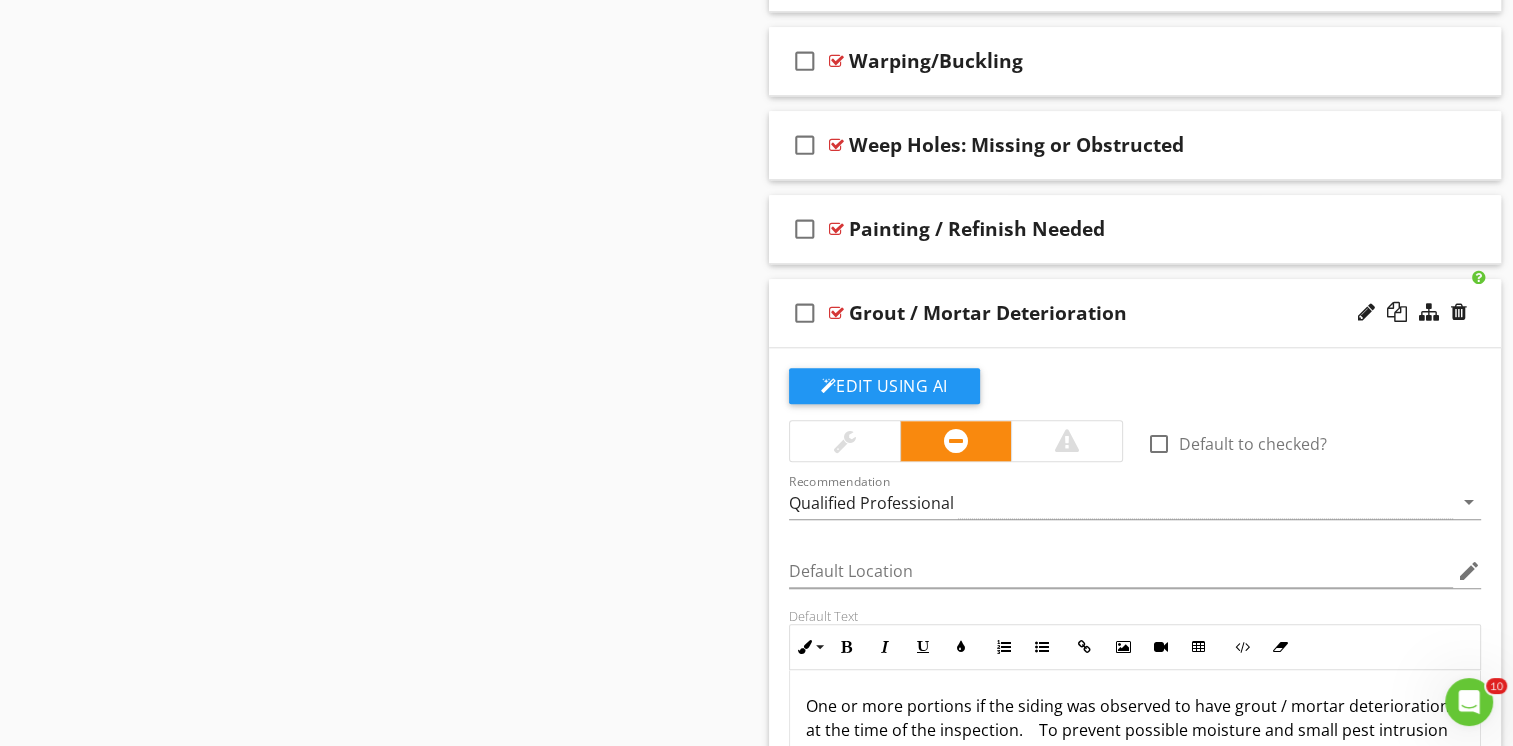 click on "check_box_outline_blank
Grout / Mortar Deterioration" at bounding box center [1135, 313] 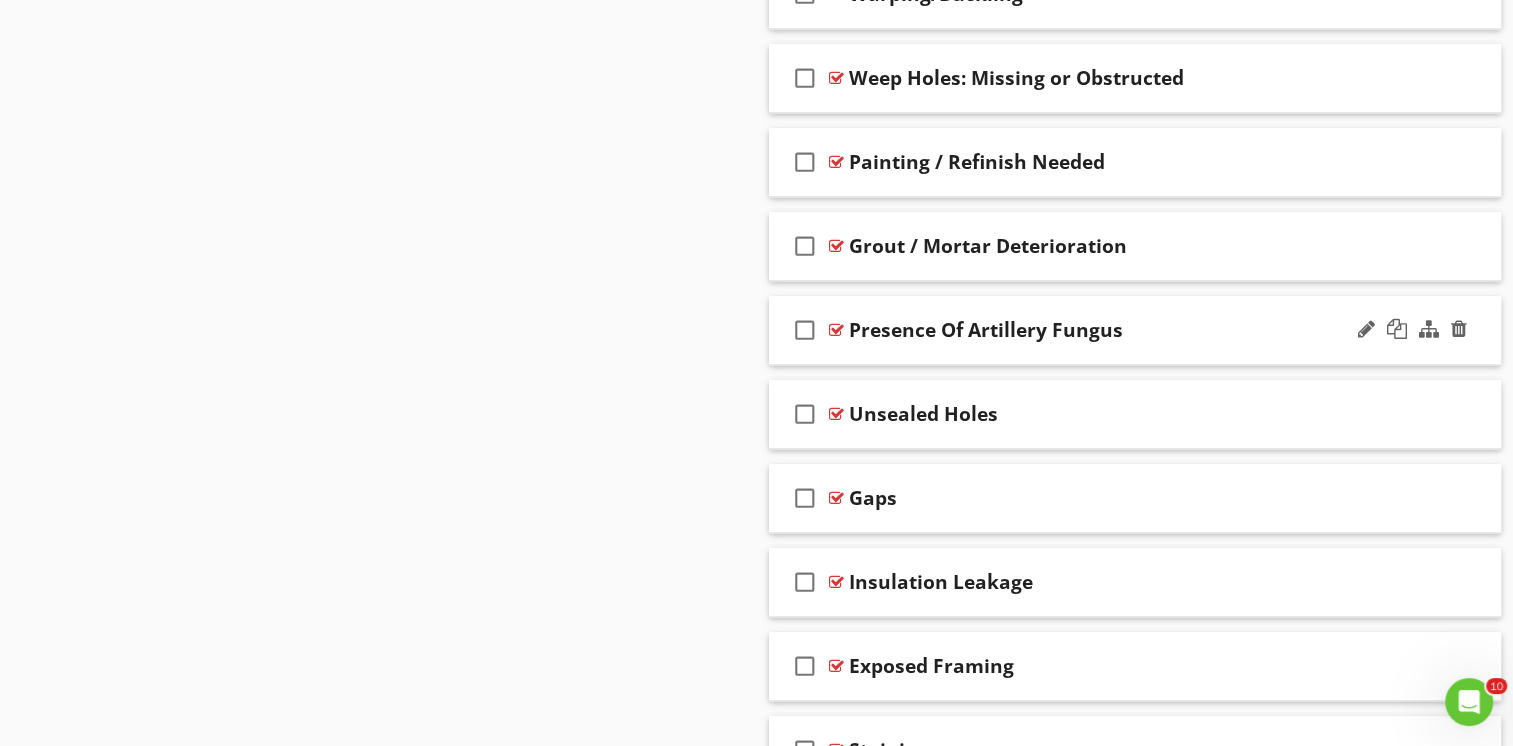 scroll, scrollTop: 2200, scrollLeft: 0, axis: vertical 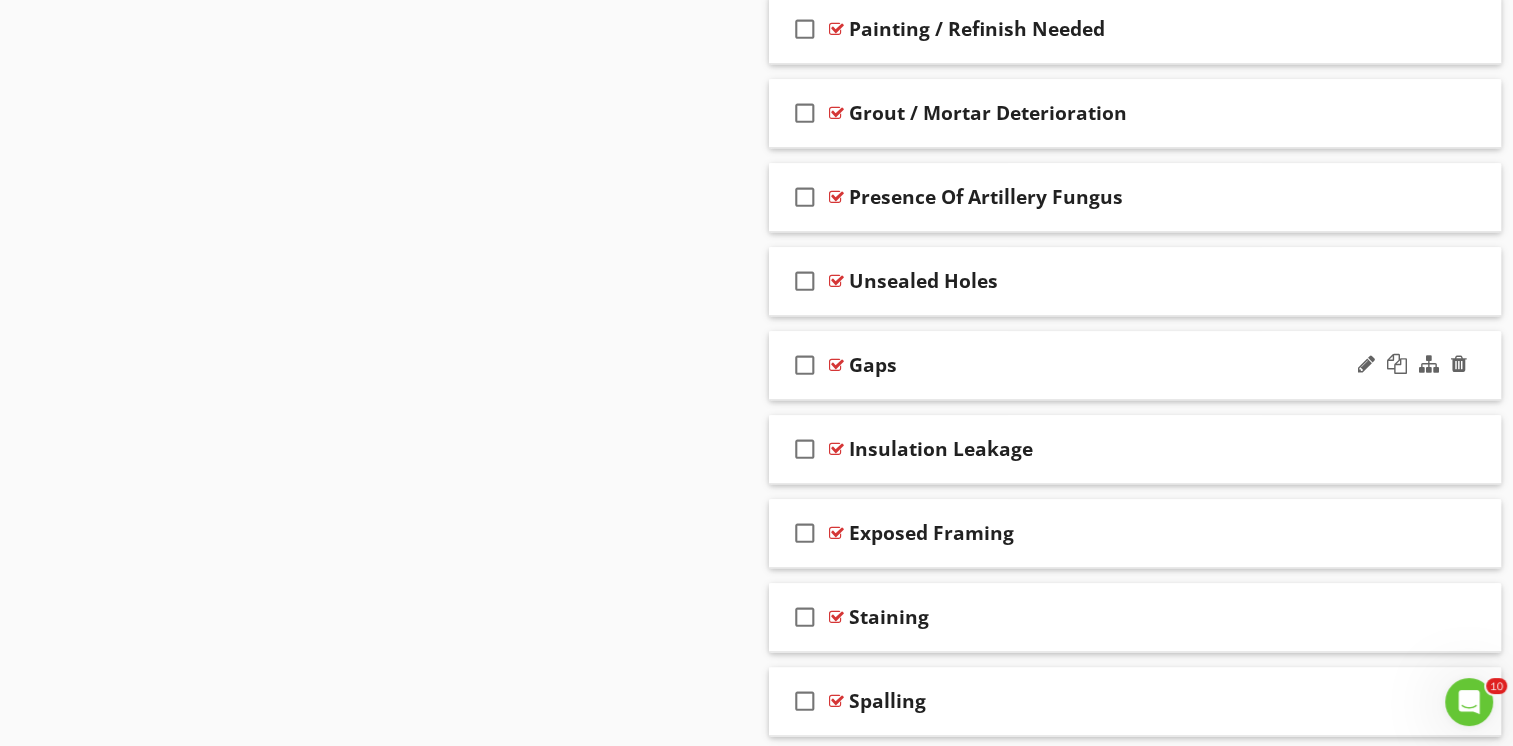click on "check_box_outline_blank
Gaps" at bounding box center (1135, 365) 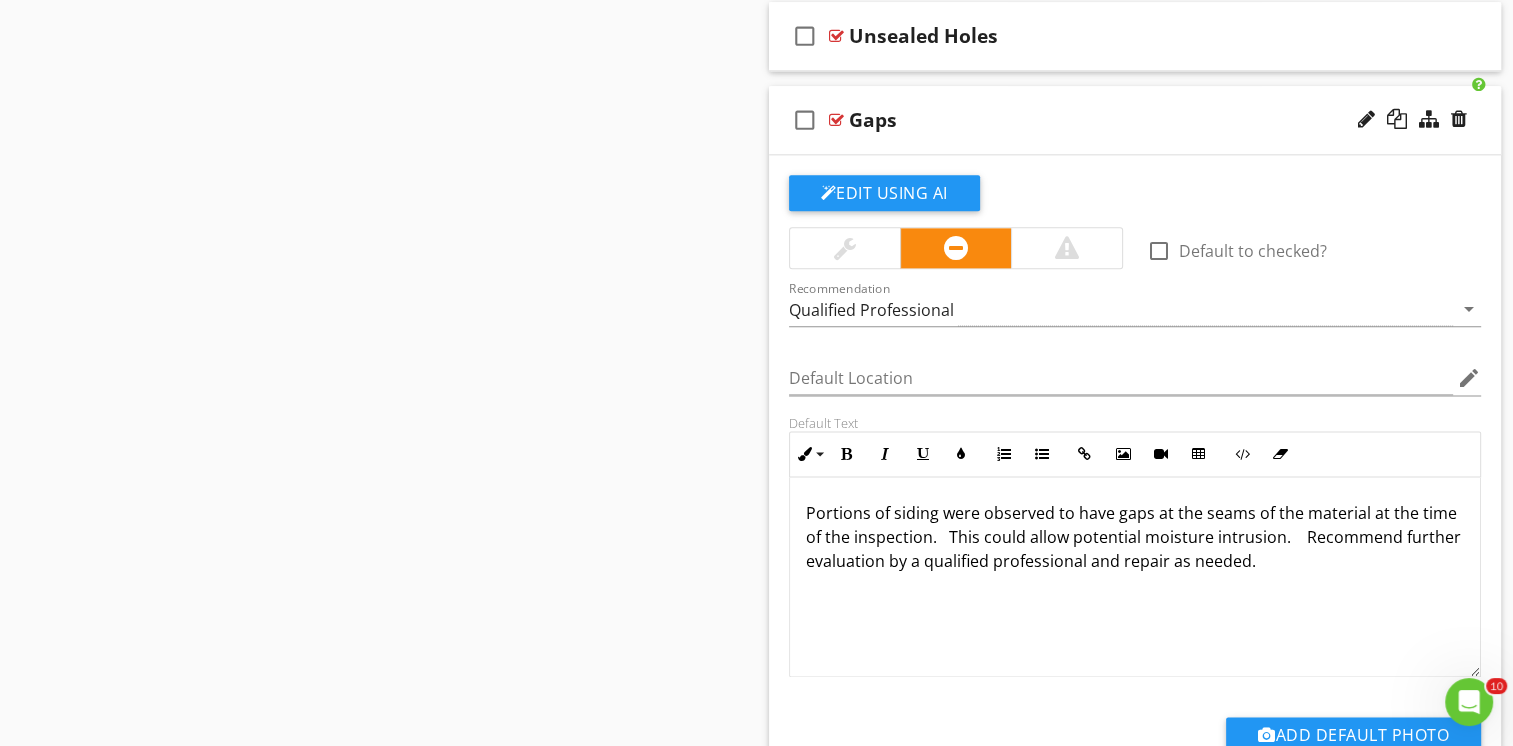 scroll, scrollTop: 2400, scrollLeft: 0, axis: vertical 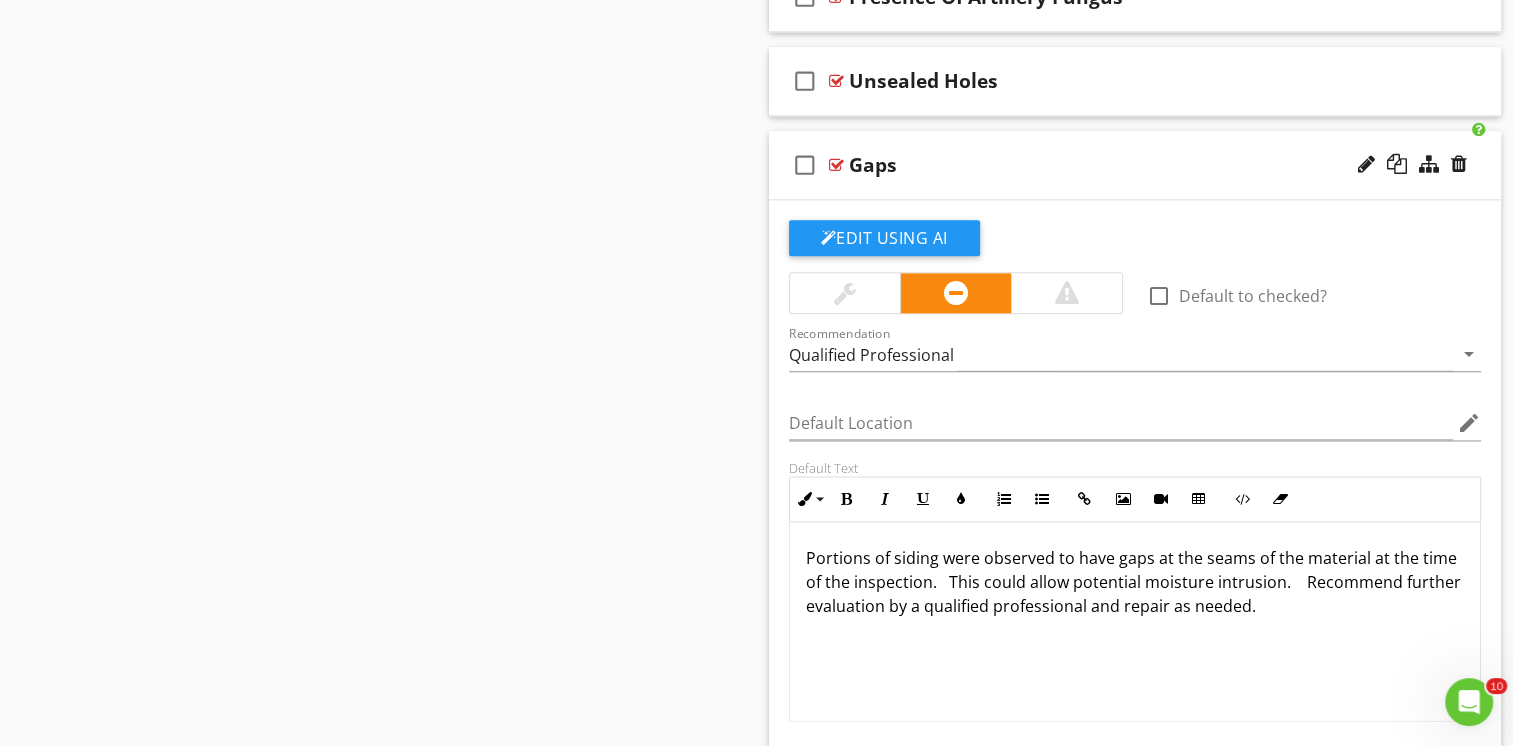 click on "check_box_outline_blank
Gaps" at bounding box center [1135, 165] 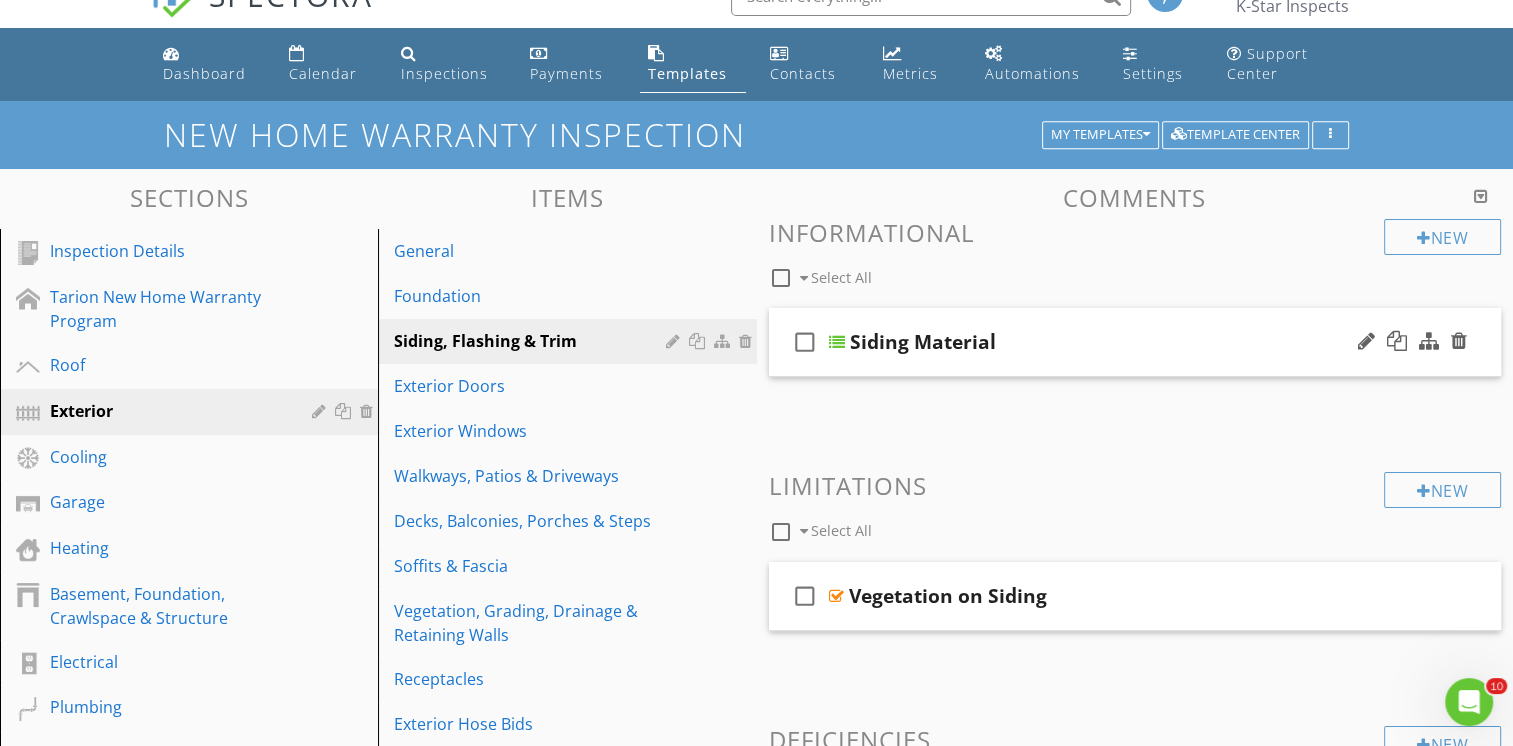 scroll, scrollTop: 0, scrollLeft: 0, axis: both 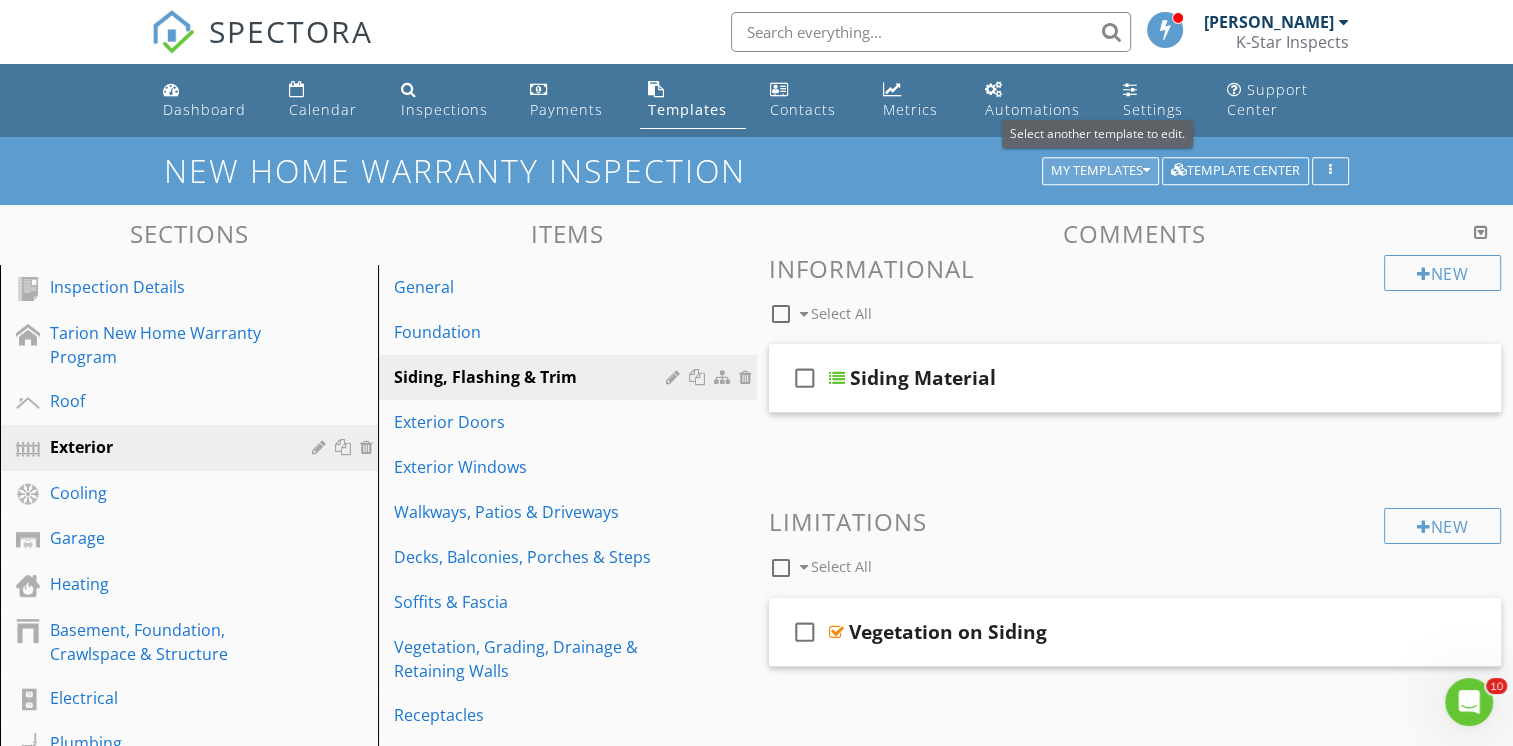 click on "My Templates" at bounding box center [1100, 171] 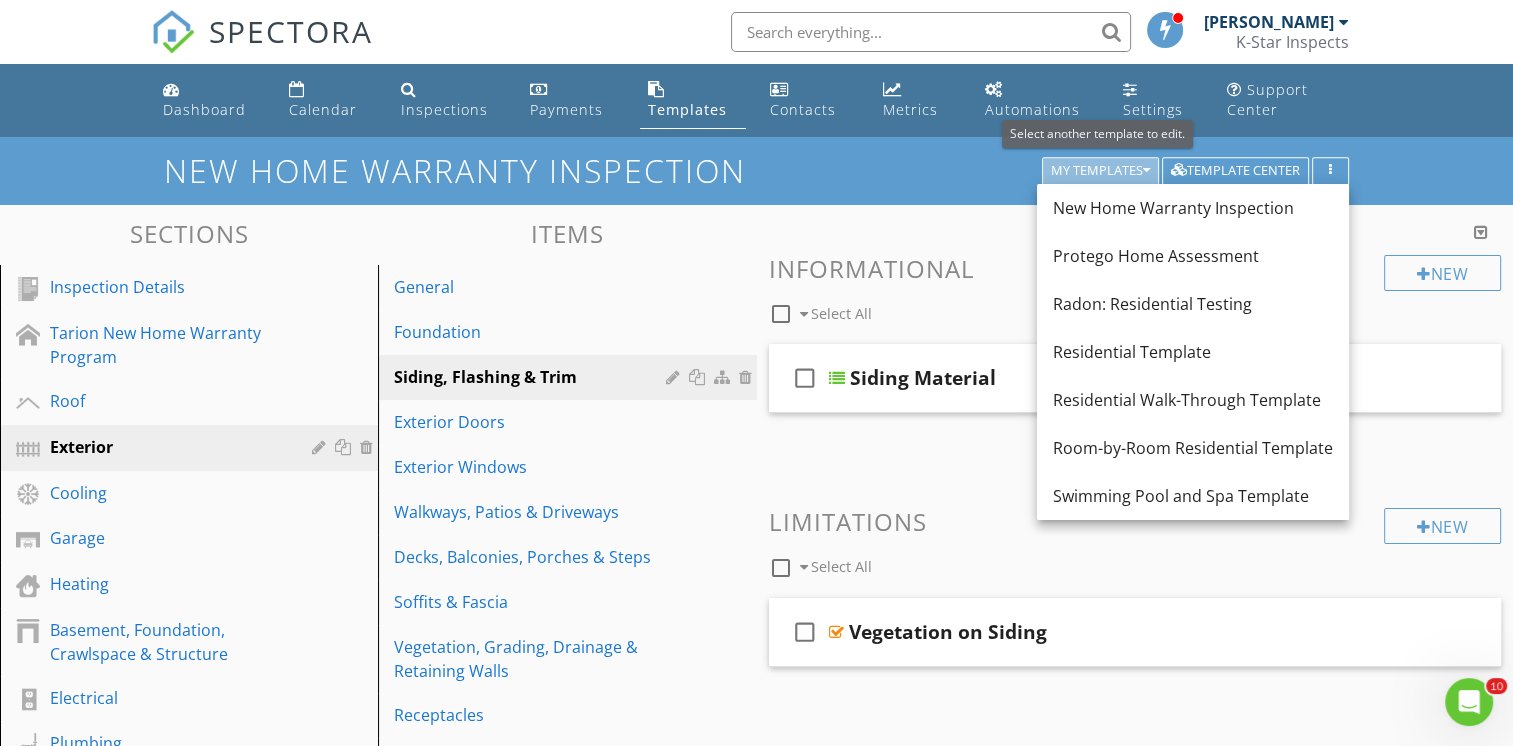 click on "My Templates" at bounding box center (1100, 171) 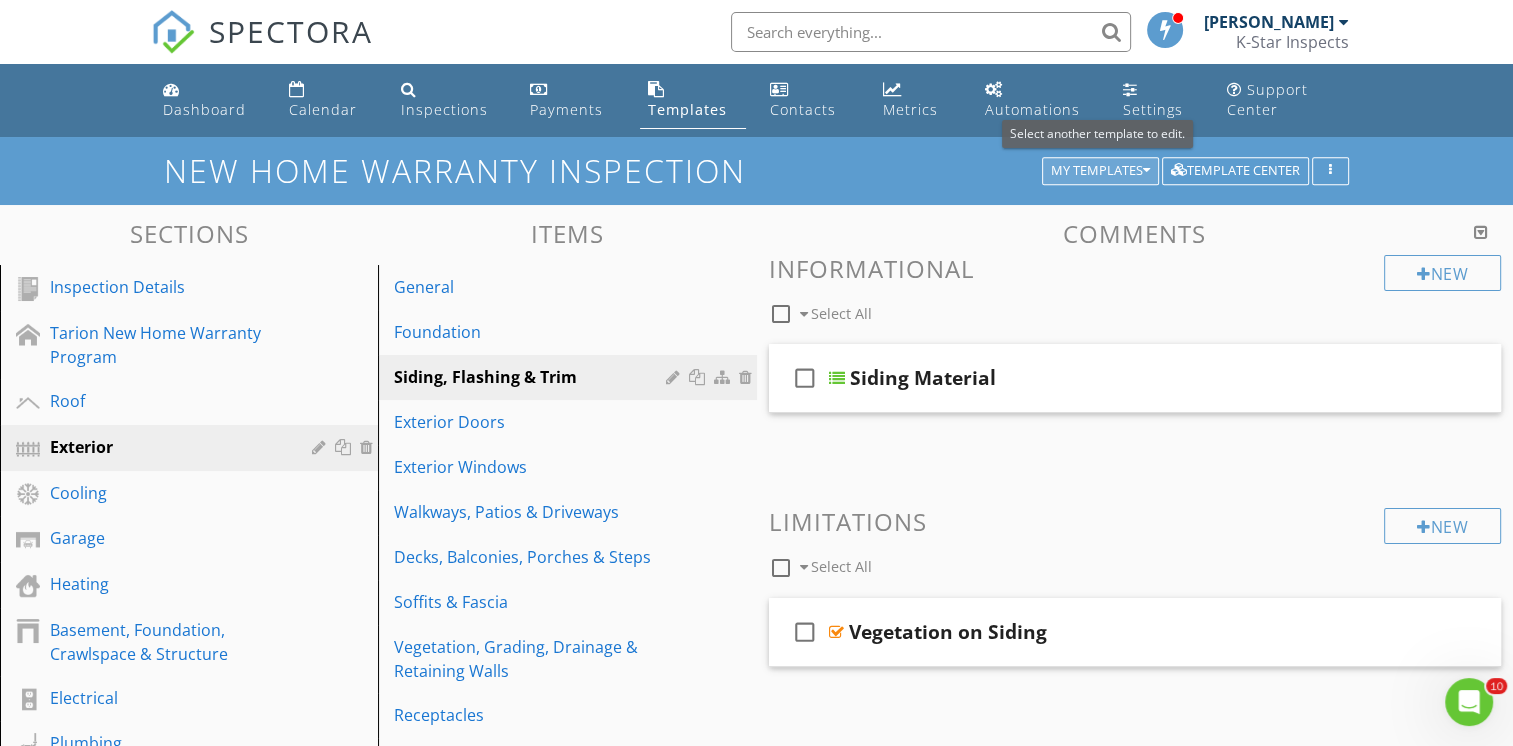 click on "My Templates" at bounding box center [1100, 171] 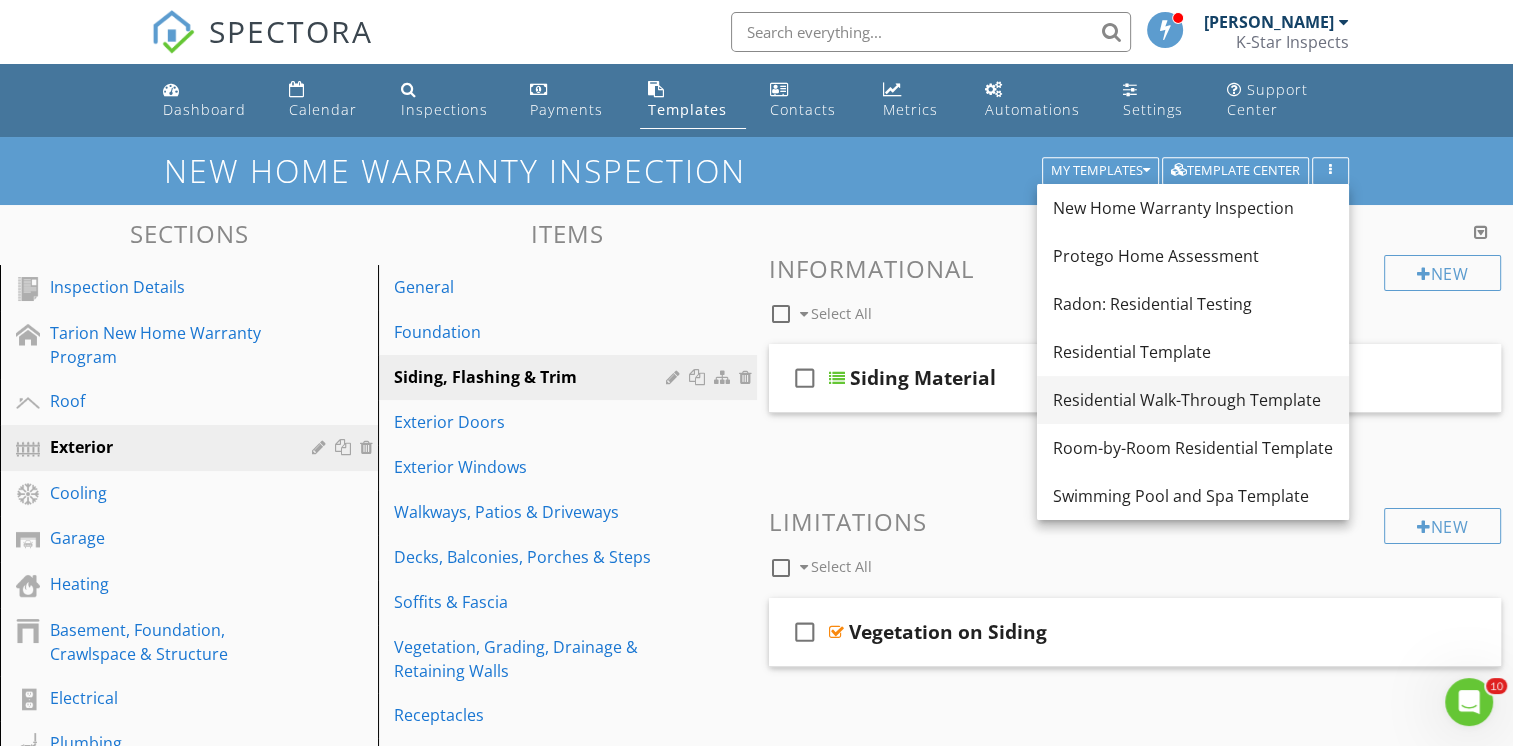 click on "Residential Walk-Through Template" at bounding box center (1193, 400) 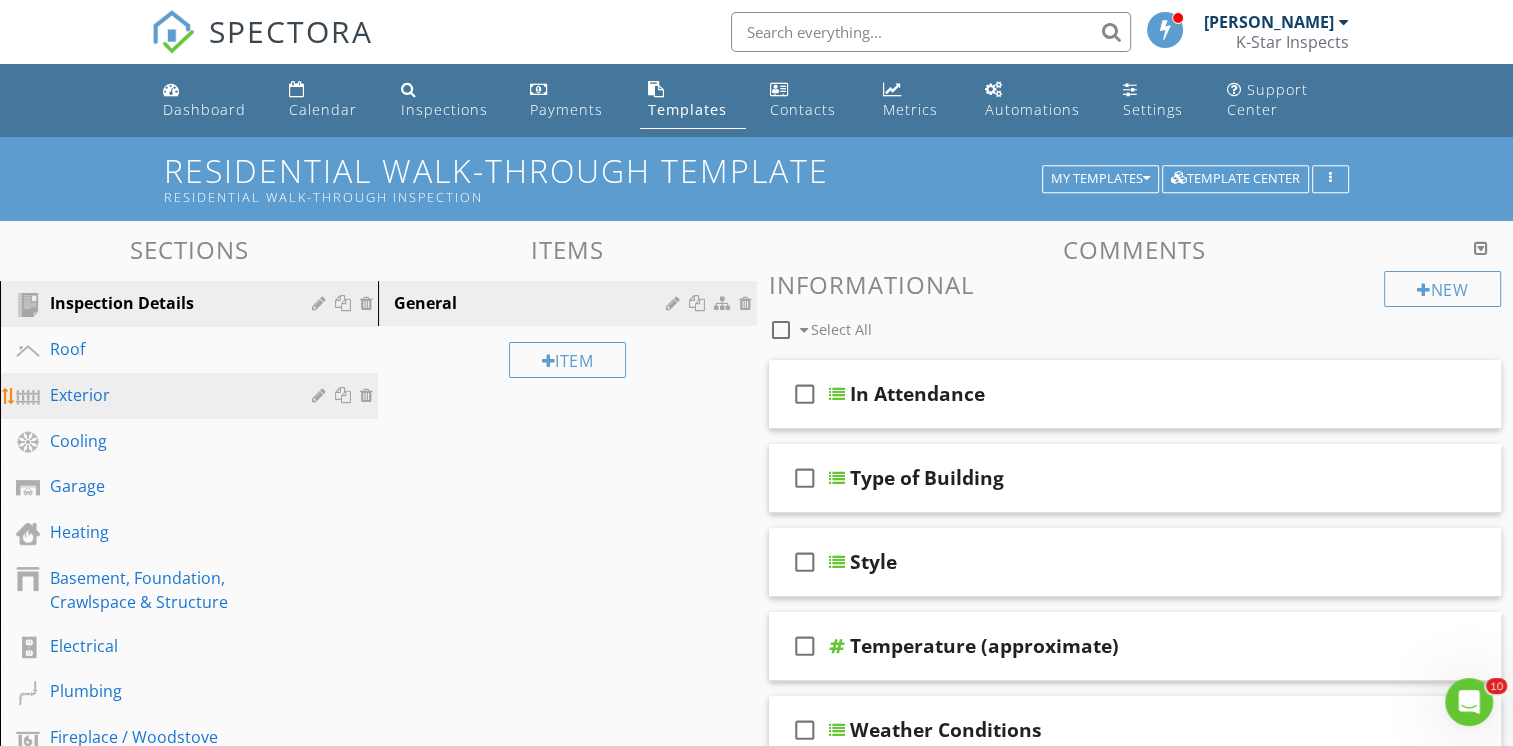 click on "Exterior" at bounding box center [166, 395] 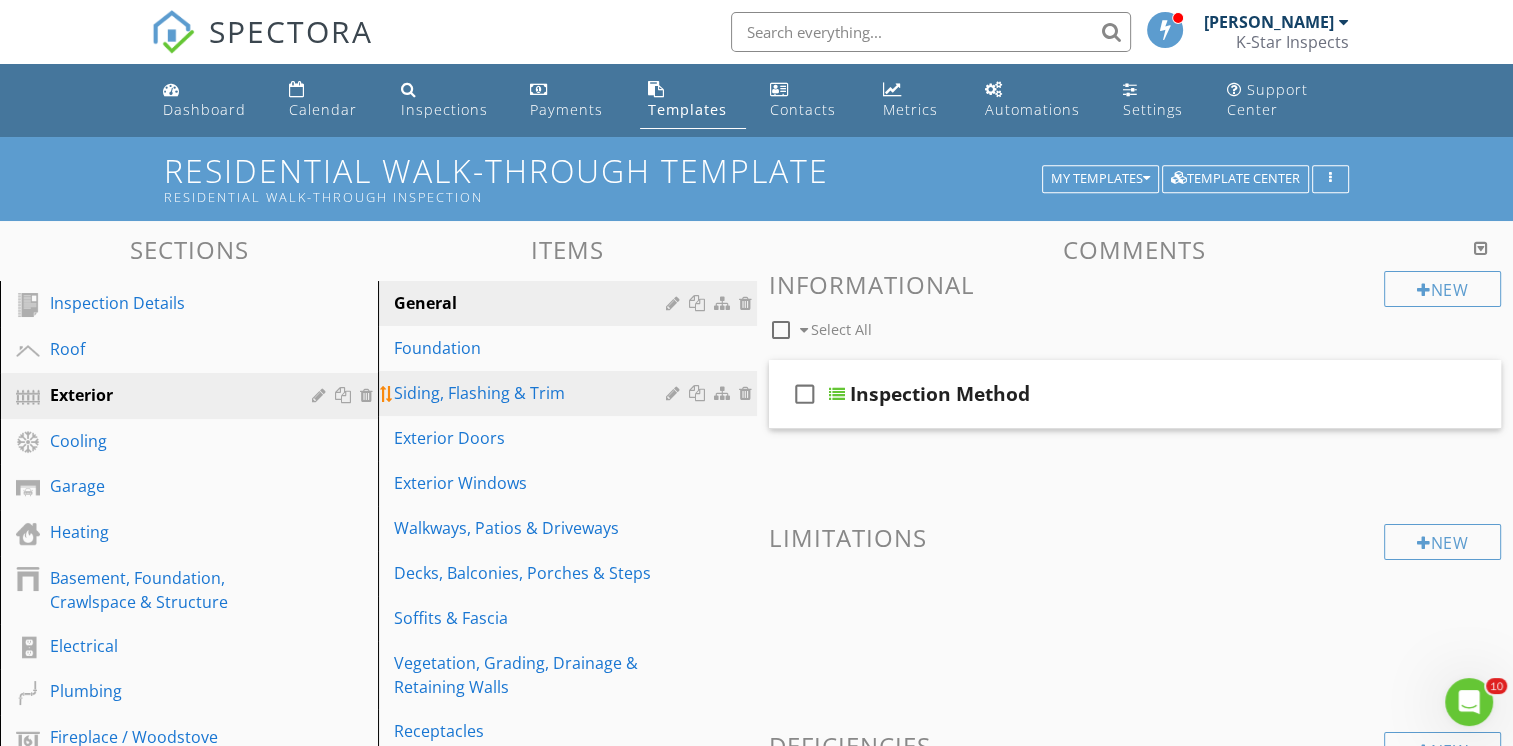 click on "Siding, Flashing & Trim" at bounding box center (532, 393) 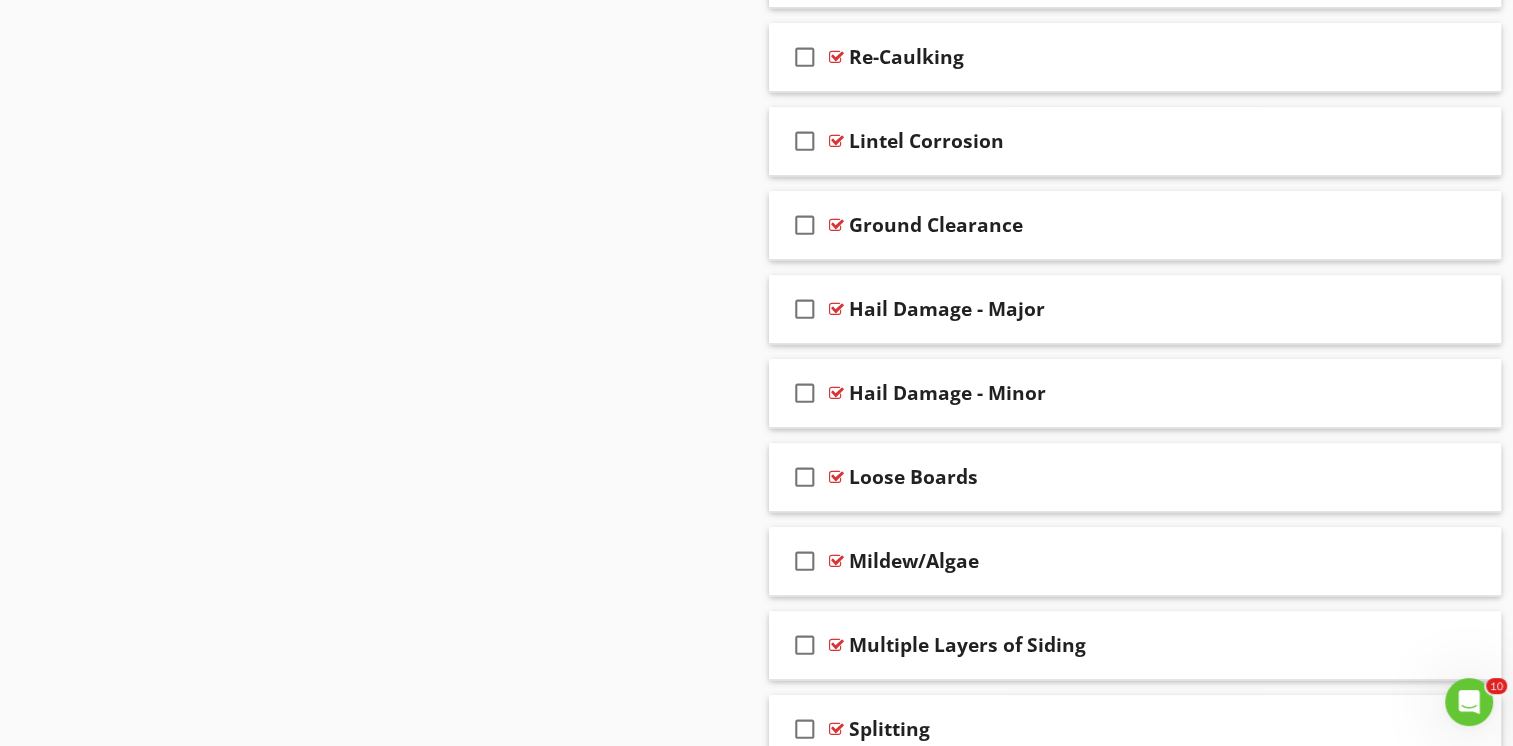 scroll, scrollTop: 1182, scrollLeft: 0, axis: vertical 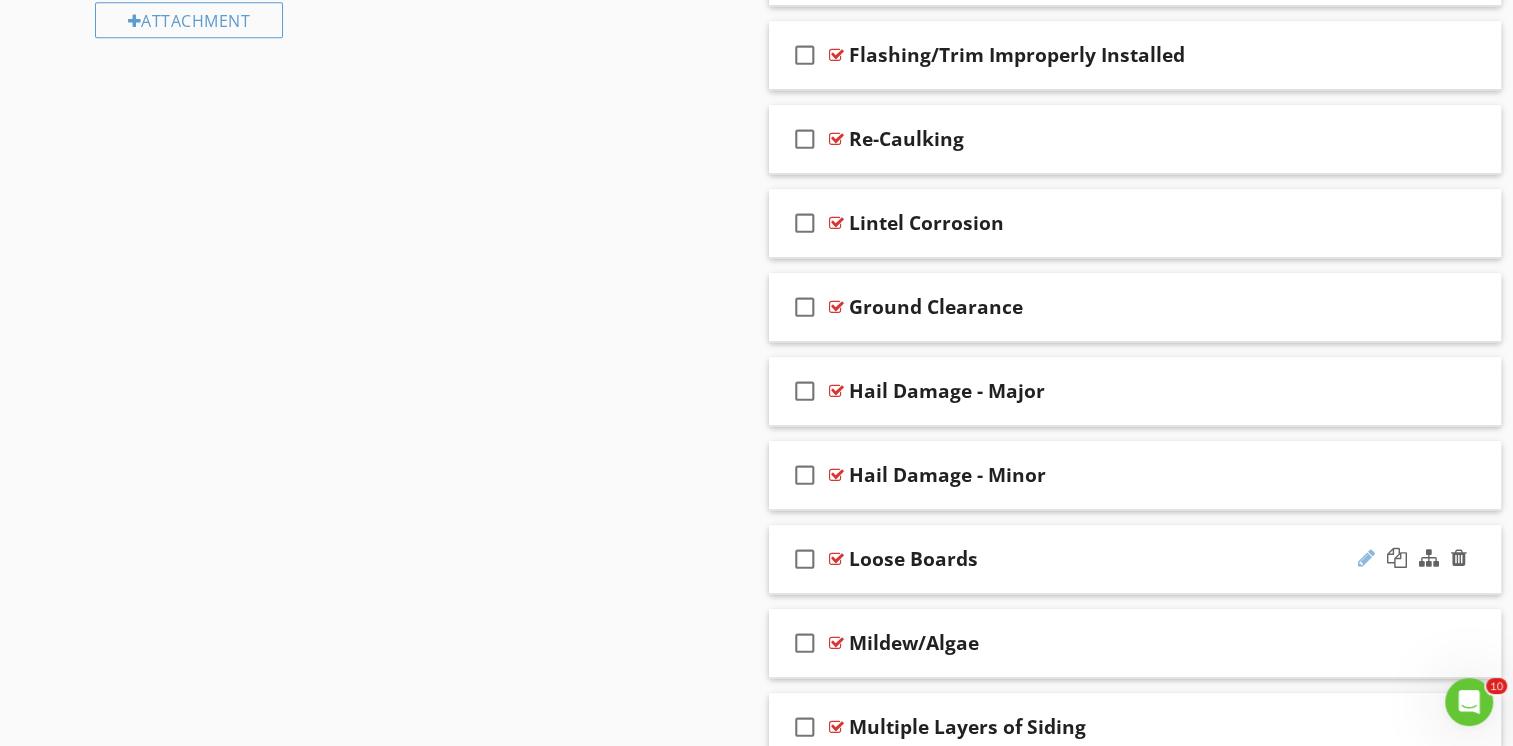 click at bounding box center [1366, 558] 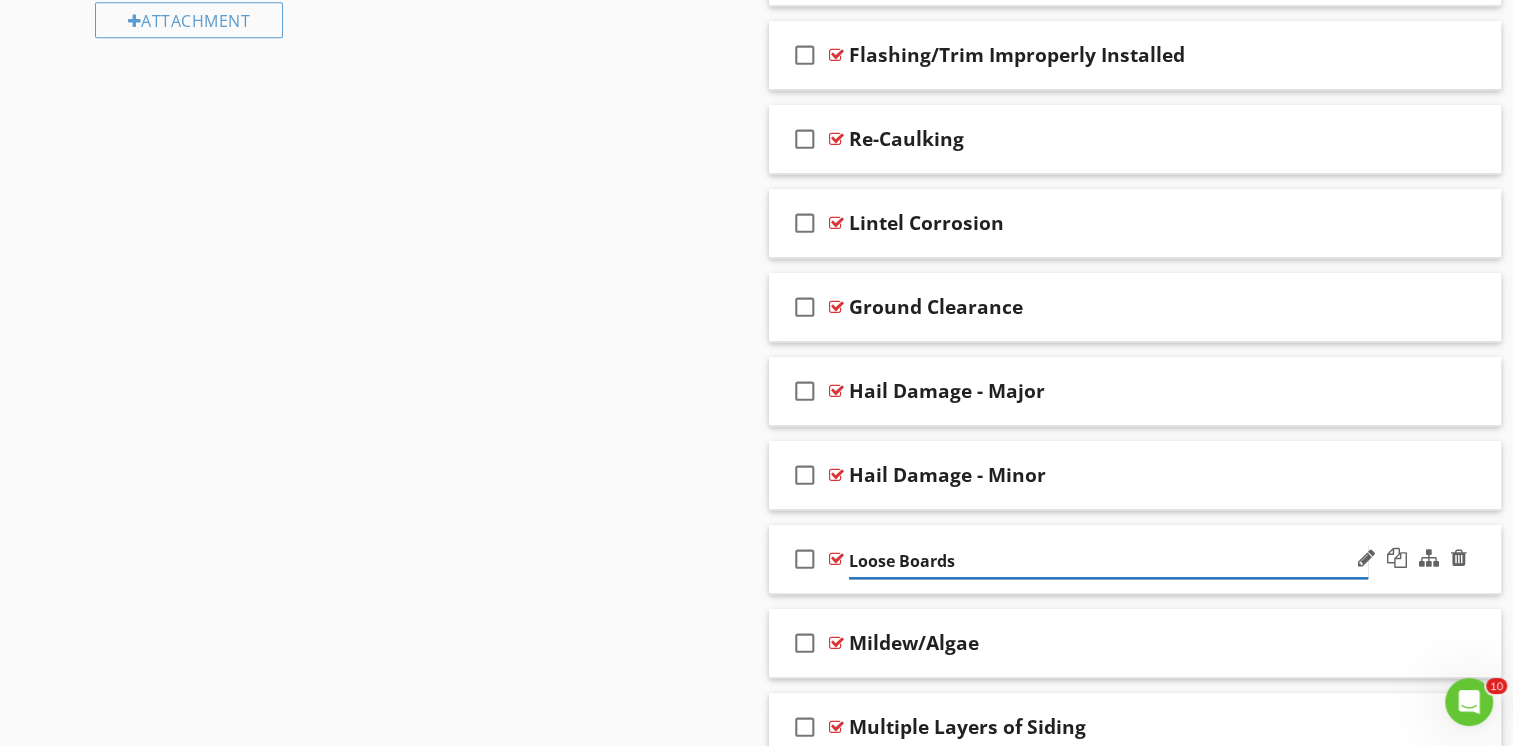 click on "Loose Boards" at bounding box center (1108, 561) 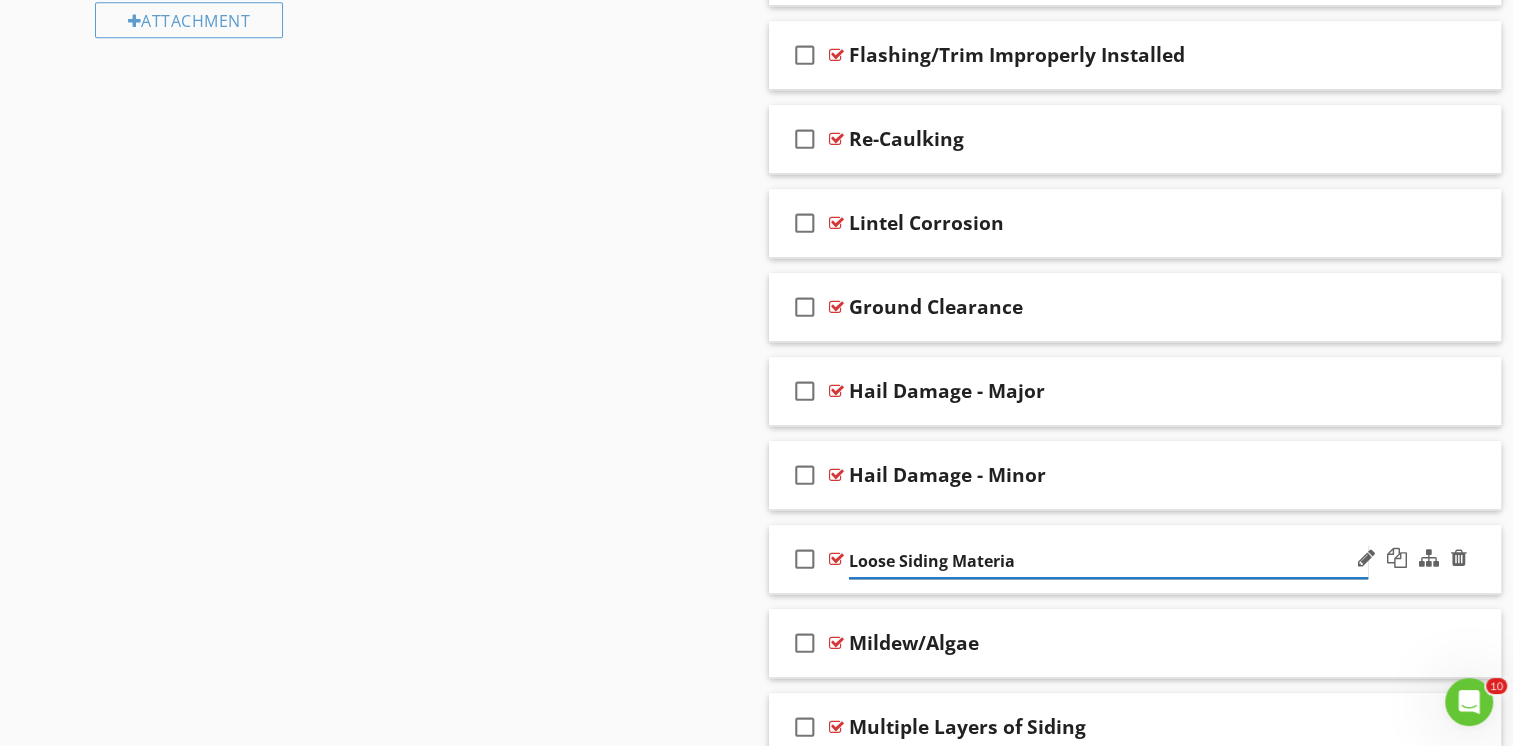 type on "Loose Siding Material" 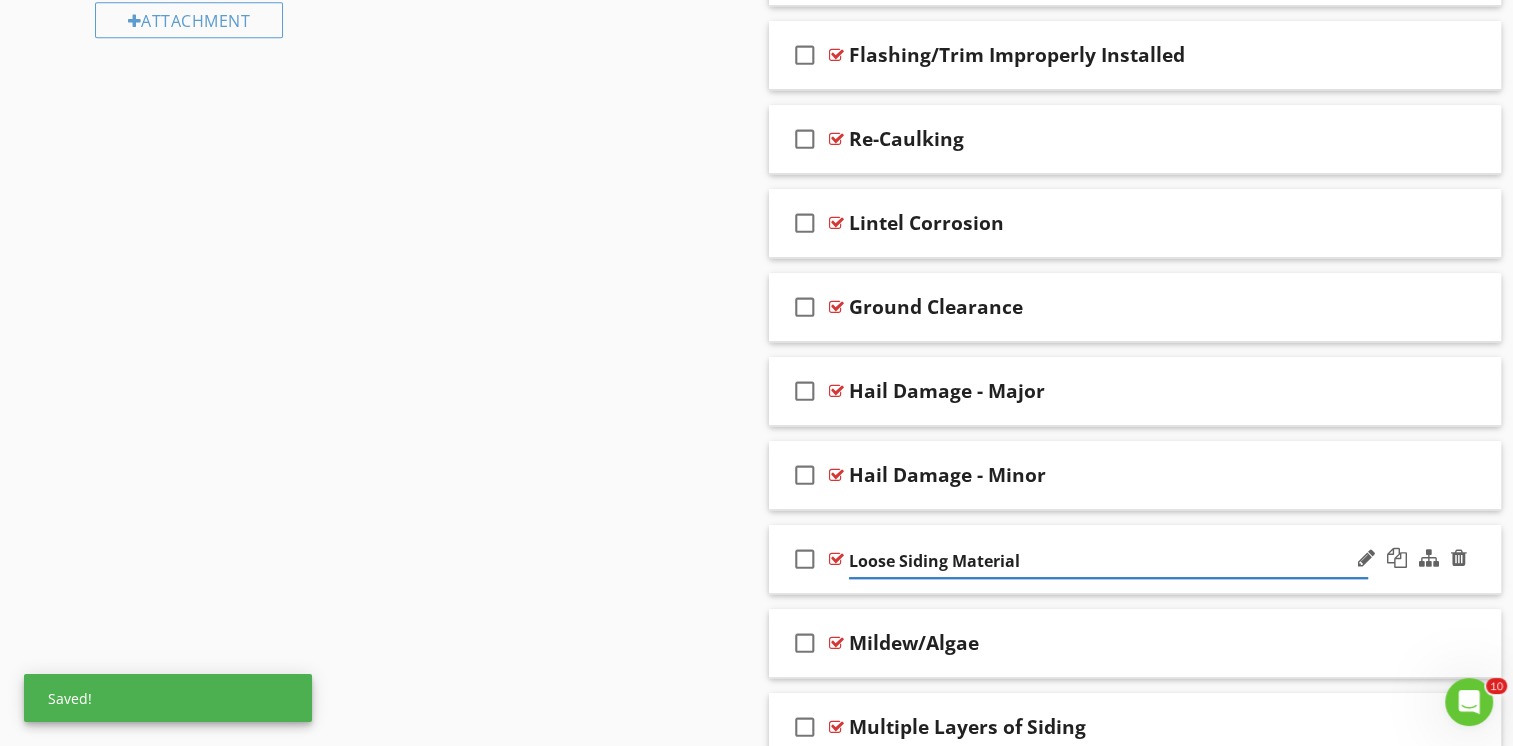 click on "check_box_outline_blank         Loose Siding Material" at bounding box center [1135, 559] 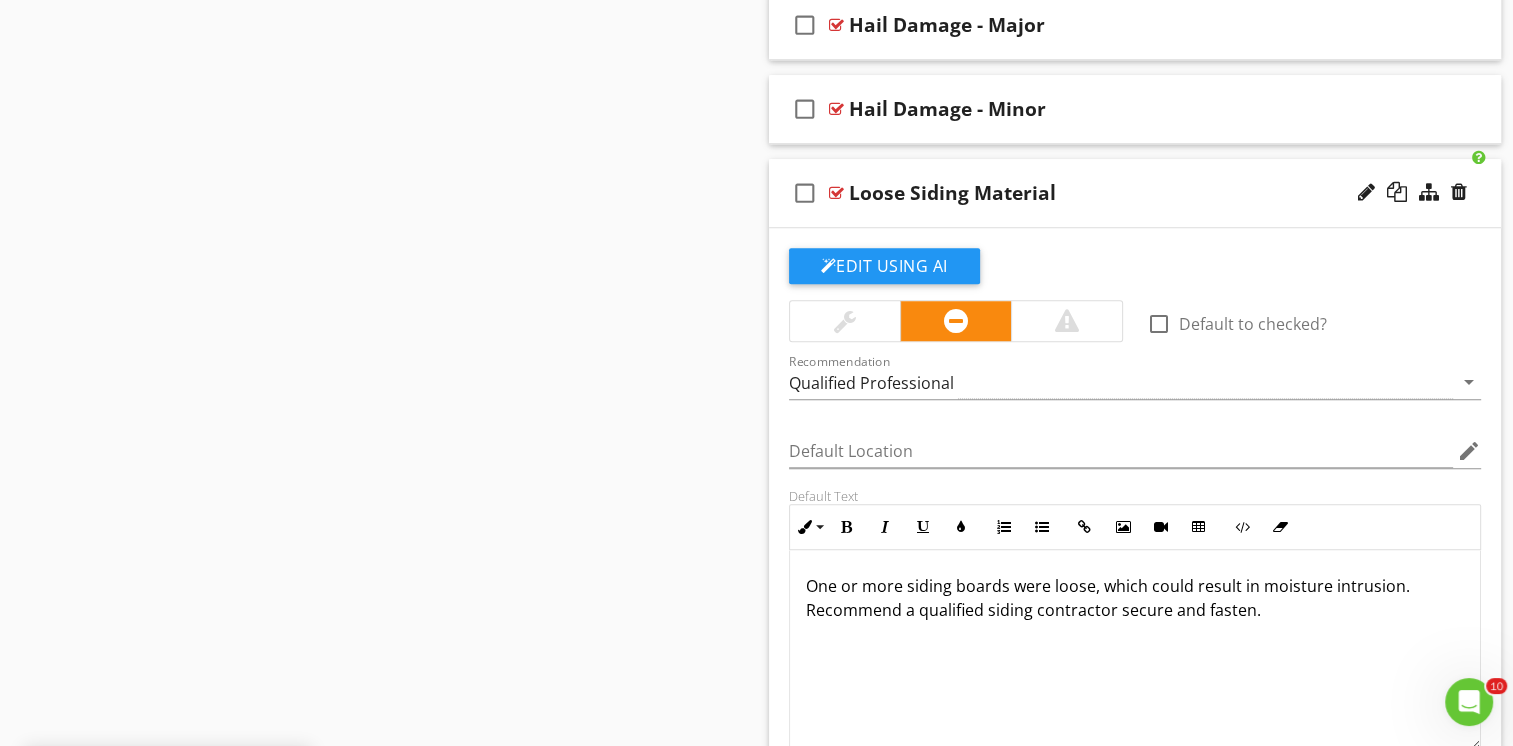 scroll, scrollTop: 1582, scrollLeft: 0, axis: vertical 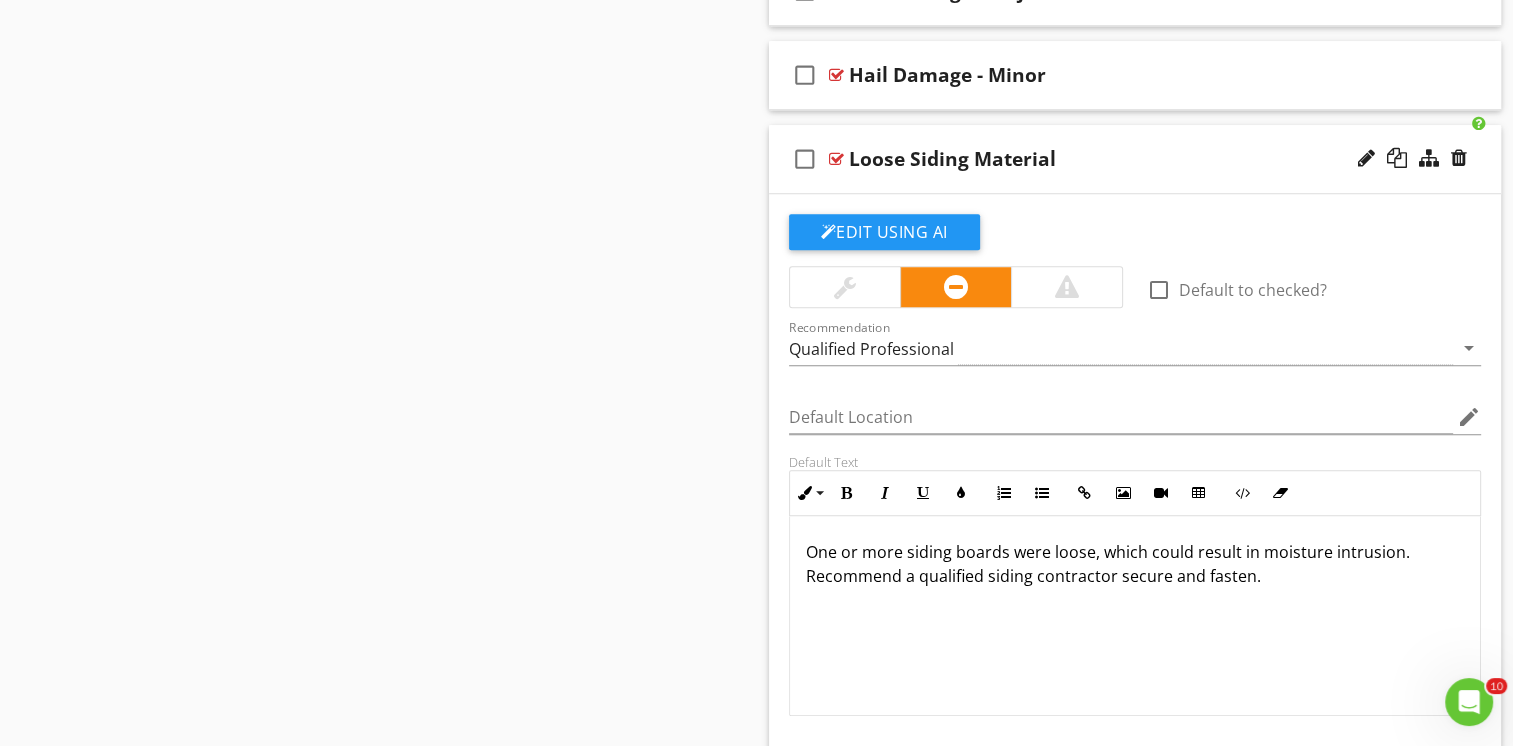 click on "One or more siding boards were loose, which could result in moisture intrusion. Recommend a qualified siding contractor secure and fasten." at bounding box center (1135, 564) 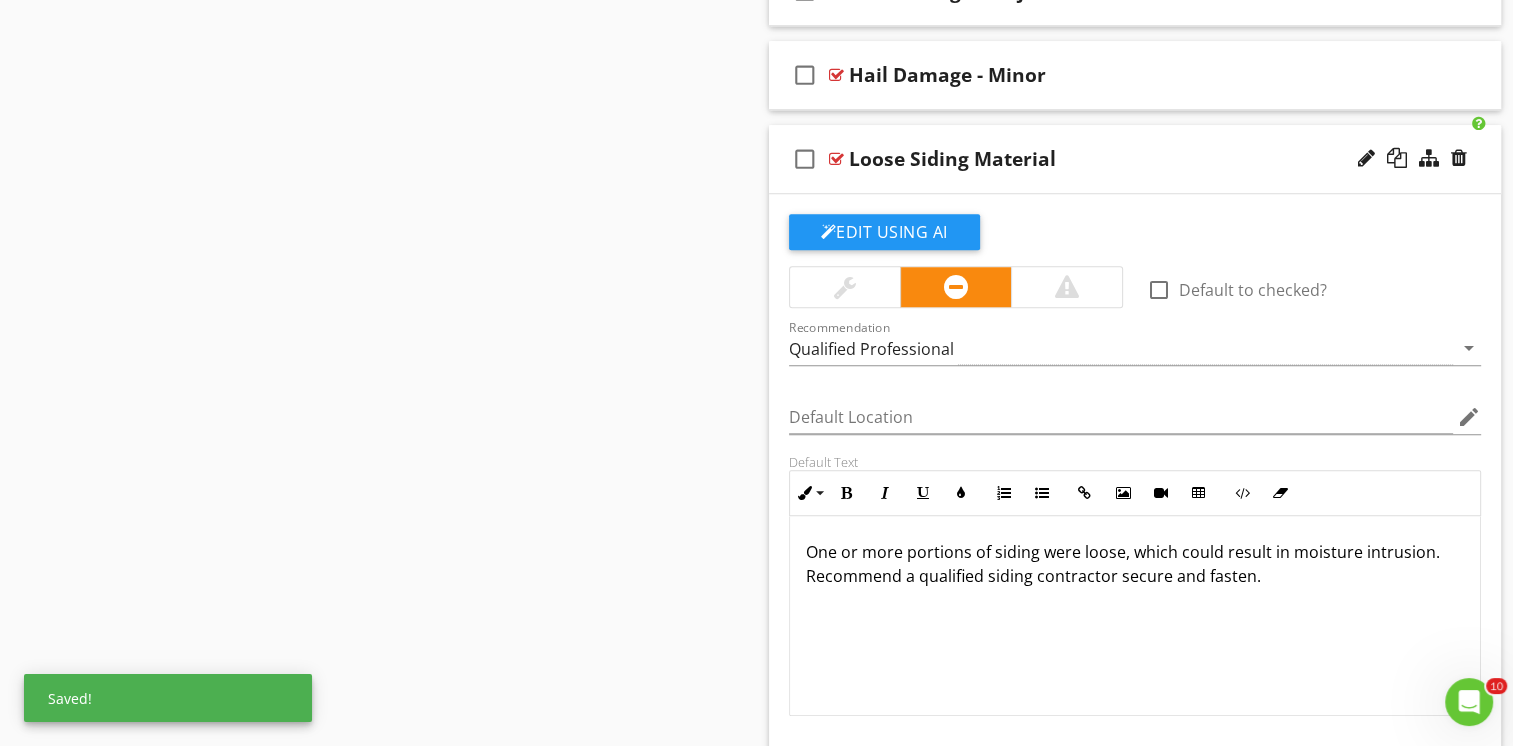 click on "One or more portions of siding were loose, which could result in moisture intrusion. Recommend a qualified siding contractor secure and fasten." at bounding box center [1135, 564] 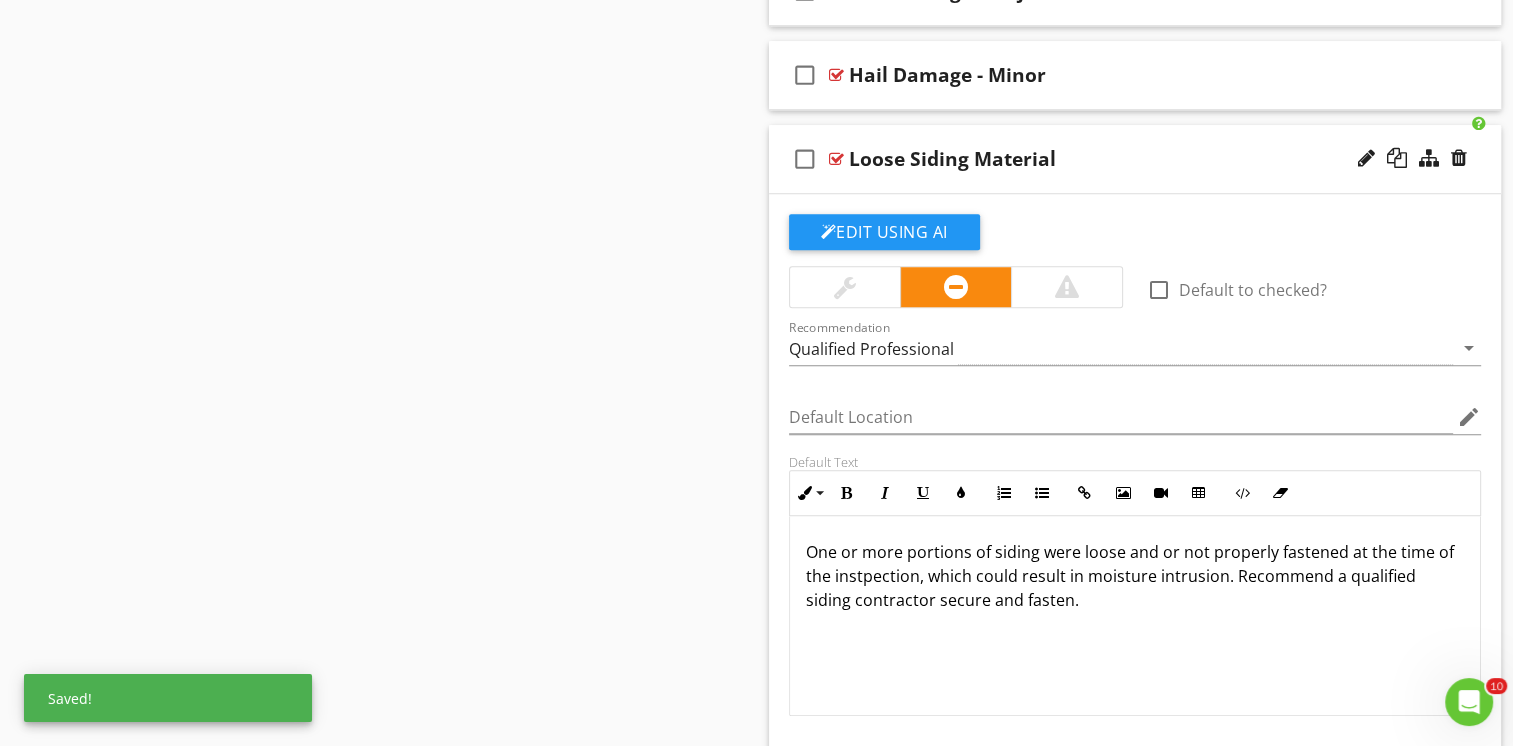 click on "One or more portions of siding were loose and or not properly fastened at the time of the instpection, which could result in moisture intrusion. Recommend a qualified siding contractor secure and fasten." at bounding box center [1135, 576] 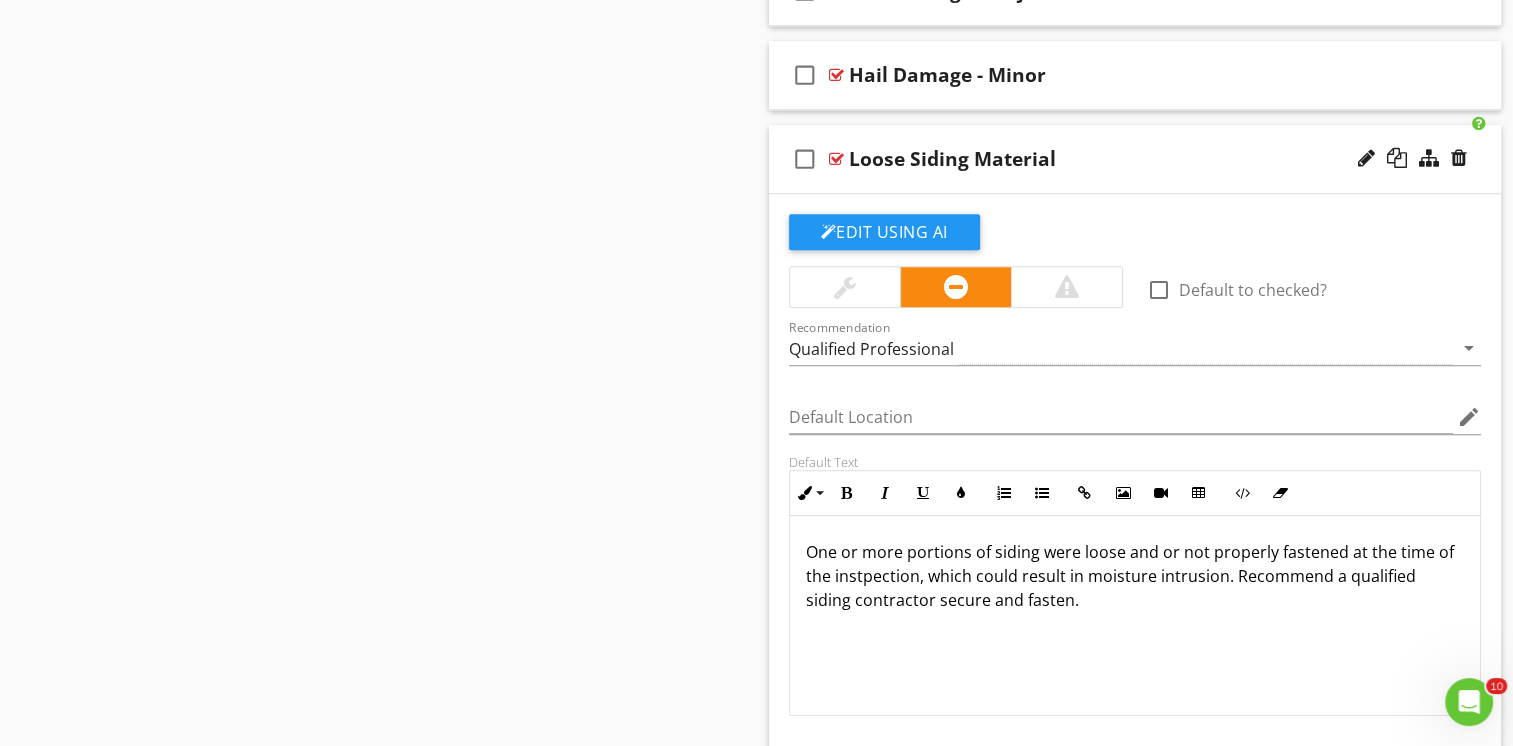 click on "One or more portions of siding were loose and or not properly fastened at the time of the instpection, which could result in moisture intrusion. Recommend a qualified siding contractor secure and fasten." at bounding box center [1135, 576] 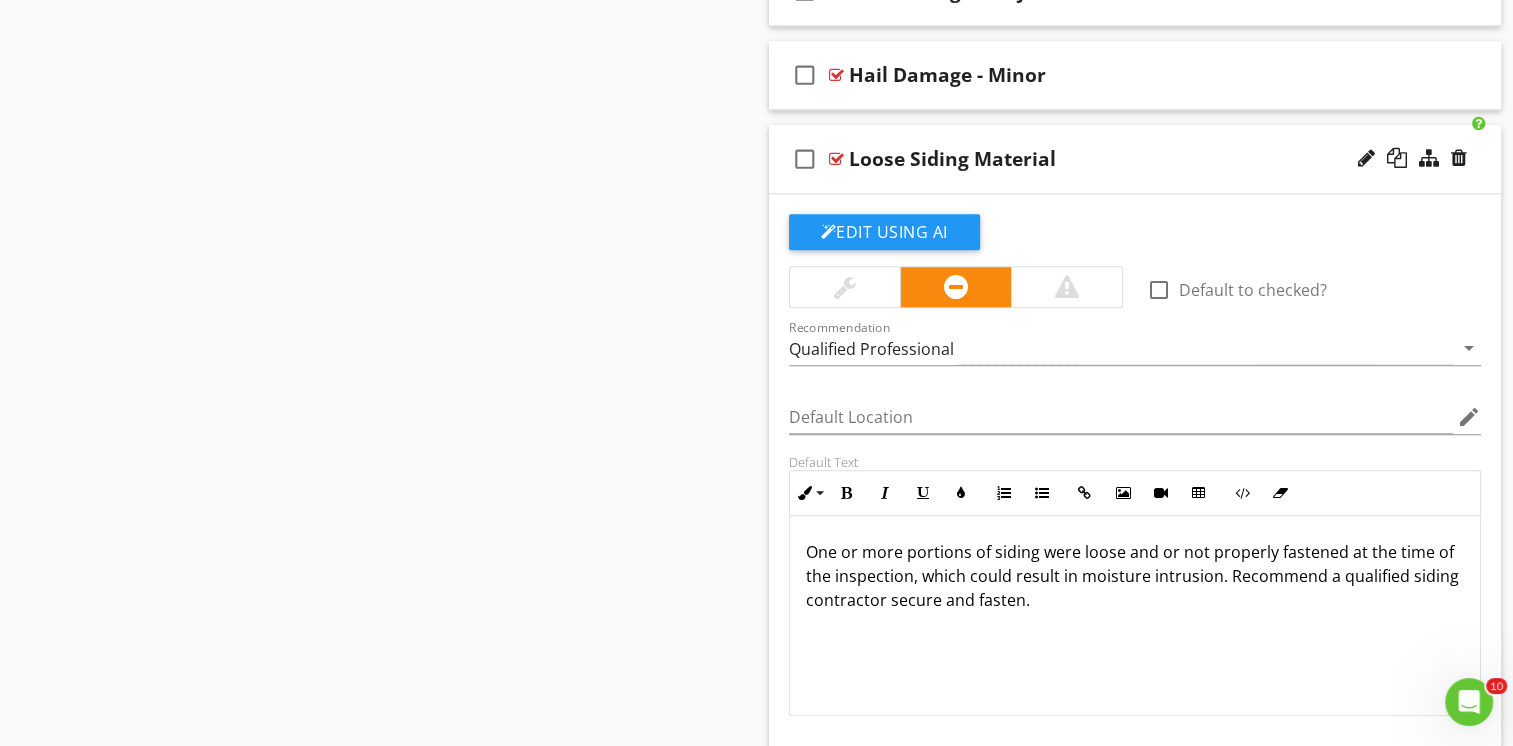 click on "One or more portions of siding were loose and or not properly fastened at the time of the inspection, which could result in moisture intrusion. Recommend a qualified siding contractor secure and fasten." at bounding box center (1135, 576) 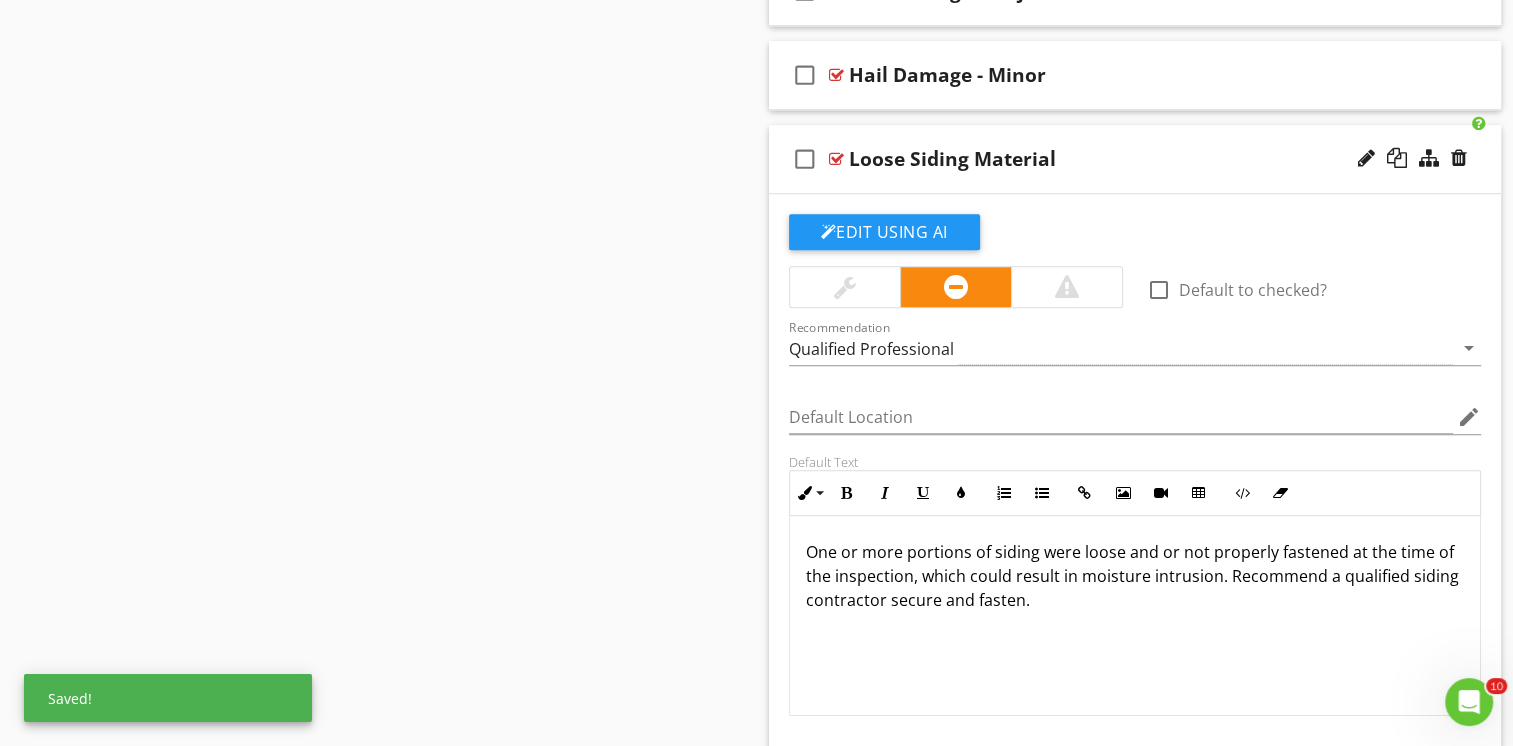 click on "check_box_outline_blank
Loose Siding Material" at bounding box center [1135, 159] 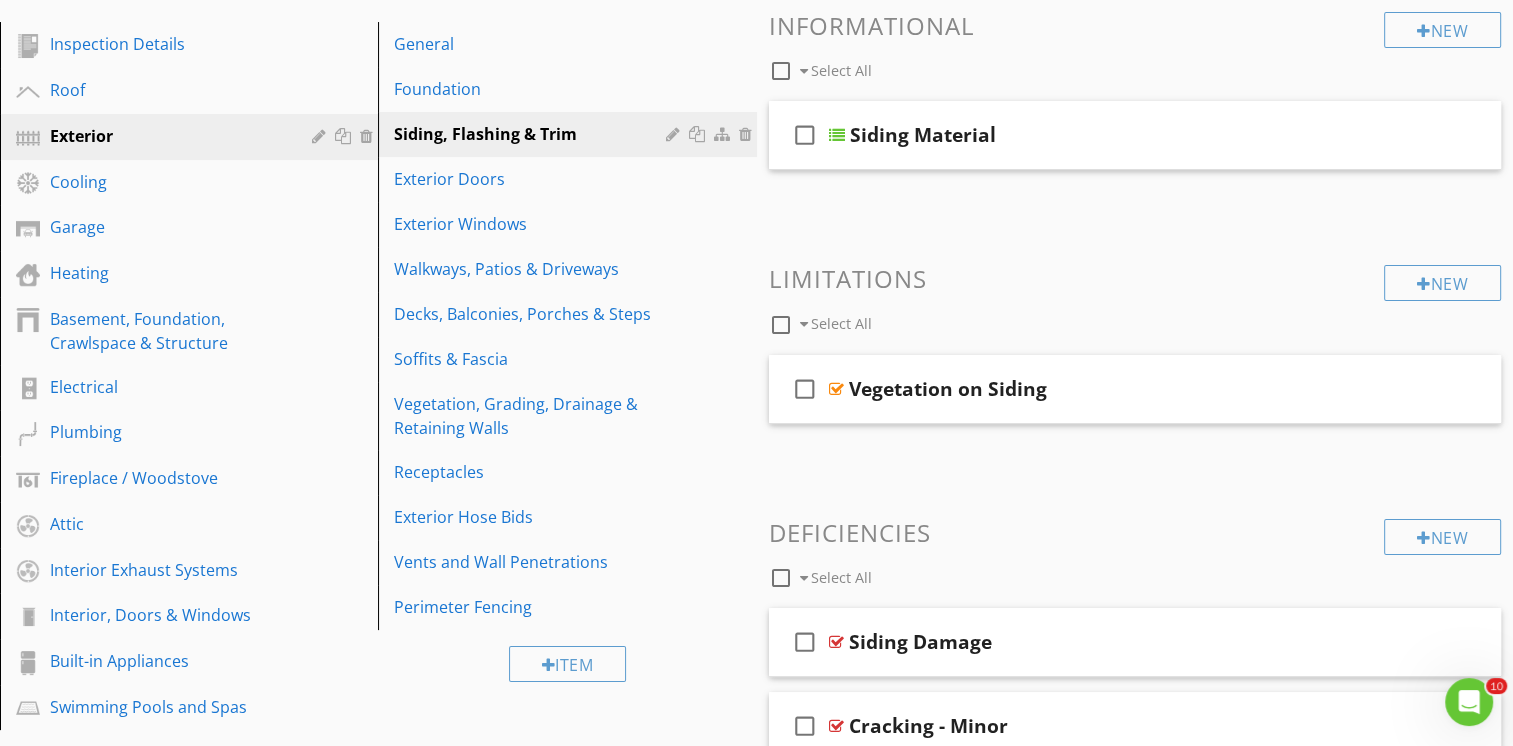 scroll, scrollTop: 0, scrollLeft: 0, axis: both 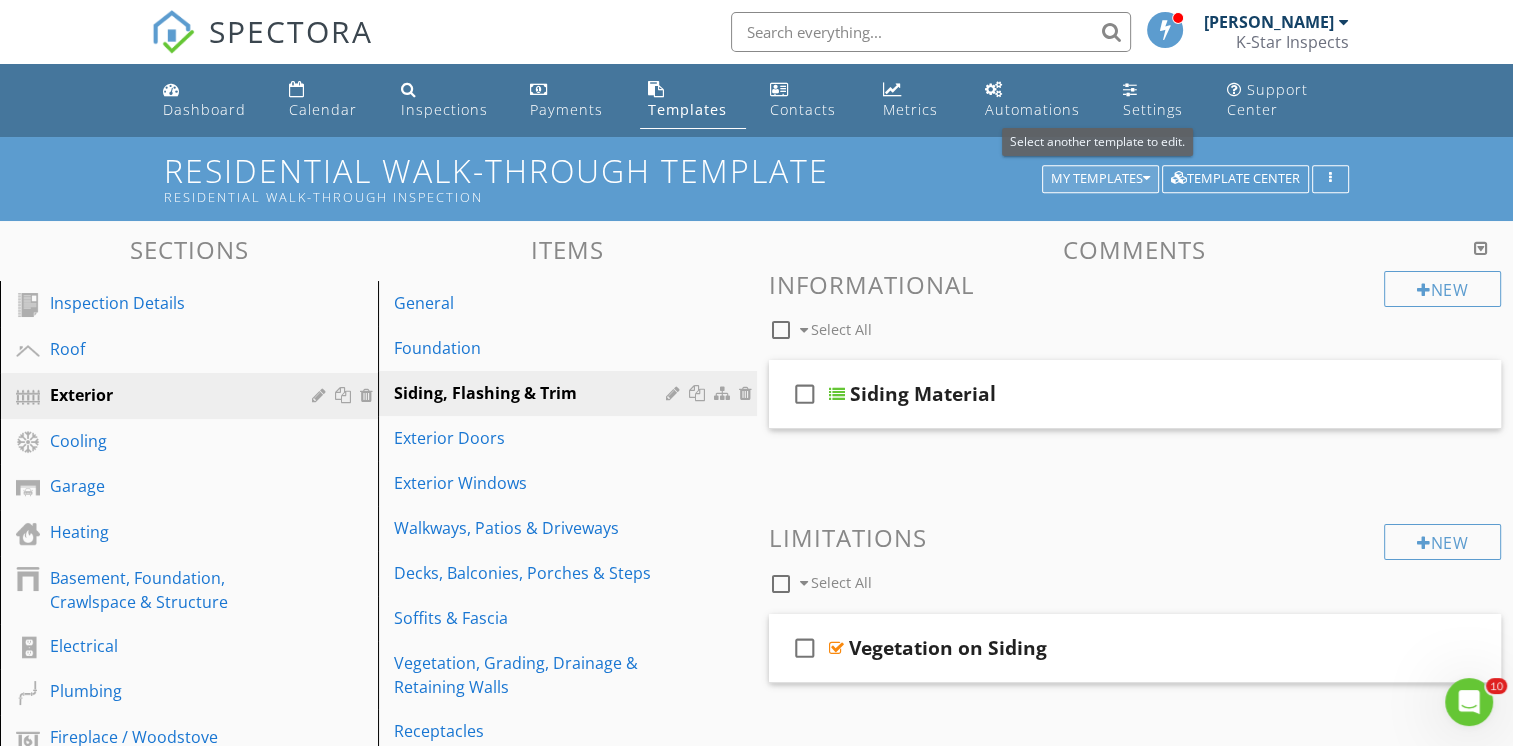 click on "My Templates" at bounding box center (1100, 179) 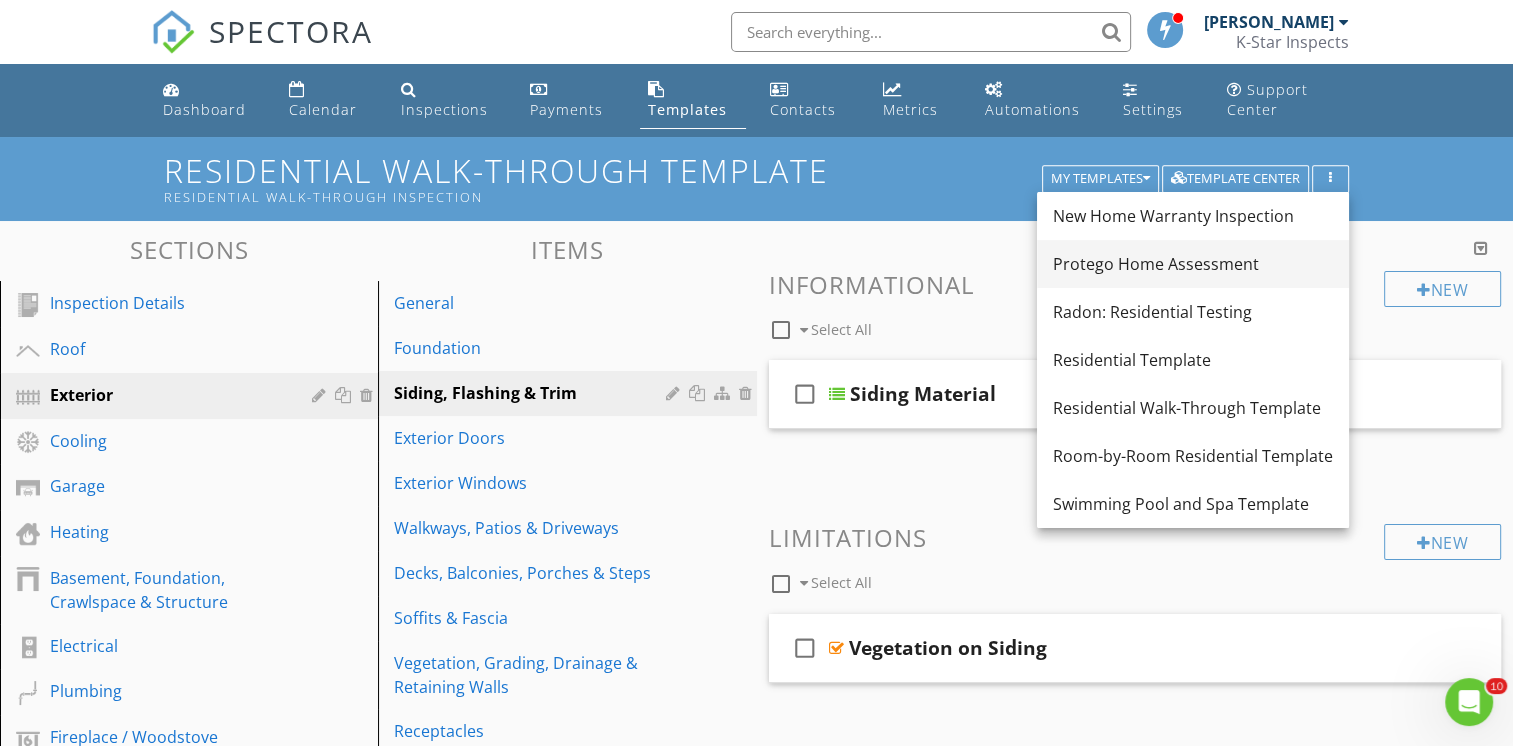 click on "Protego Home Assessment" at bounding box center (1193, 264) 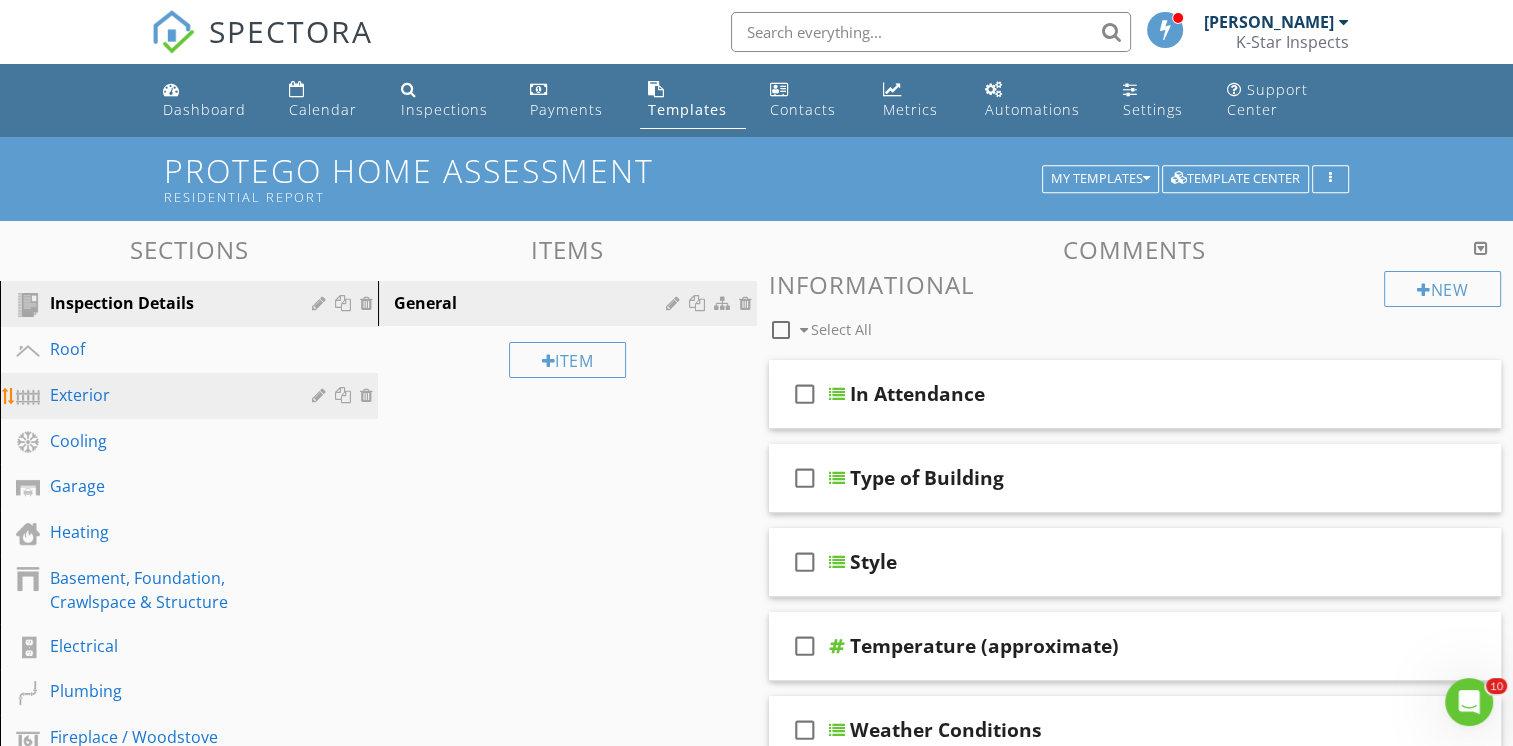 click on "Exterior" at bounding box center [166, 395] 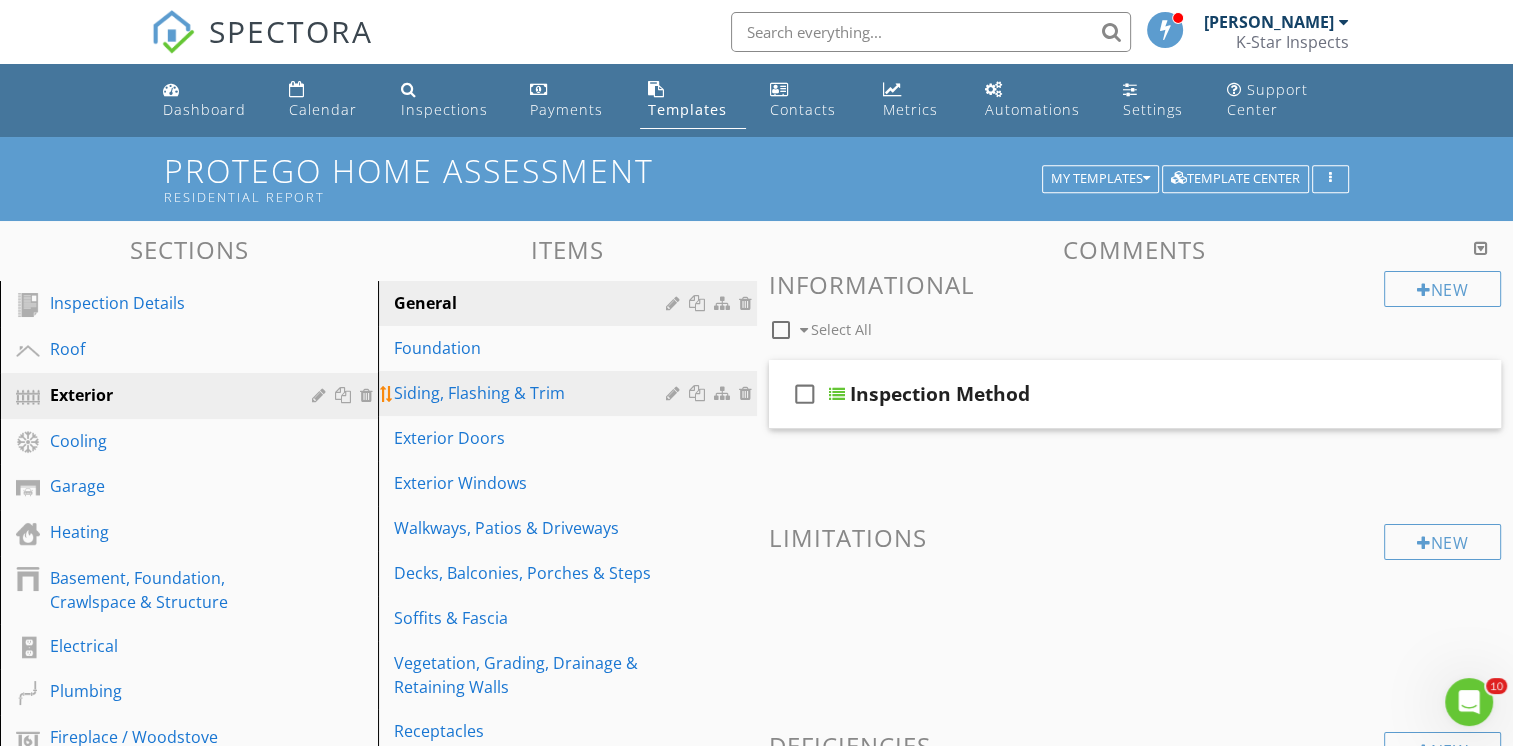 click on "Siding, Flashing & Trim" at bounding box center [532, 393] 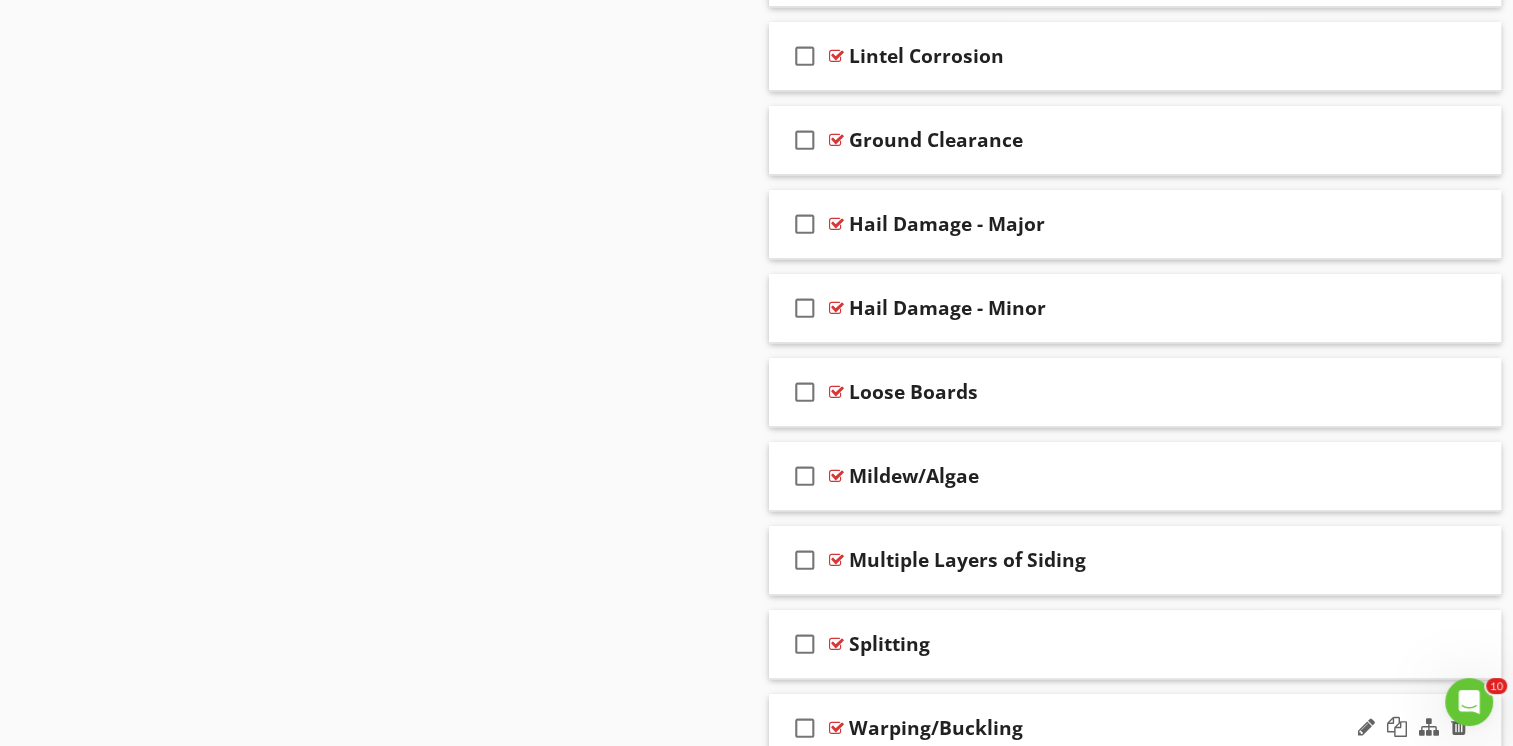scroll, scrollTop: 1382, scrollLeft: 0, axis: vertical 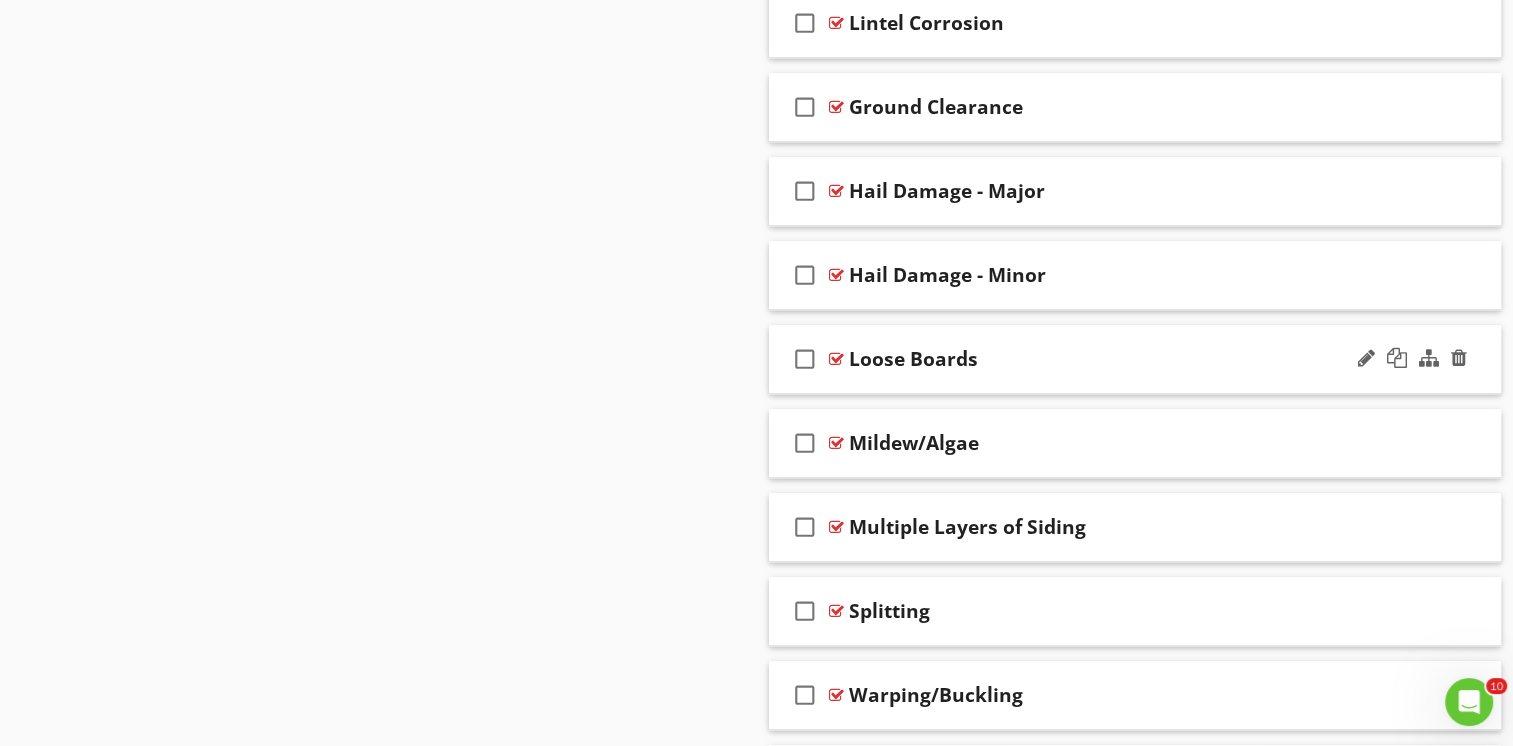 click on "check_box_outline_blank
Loose Boards" at bounding box center [1135, 359] 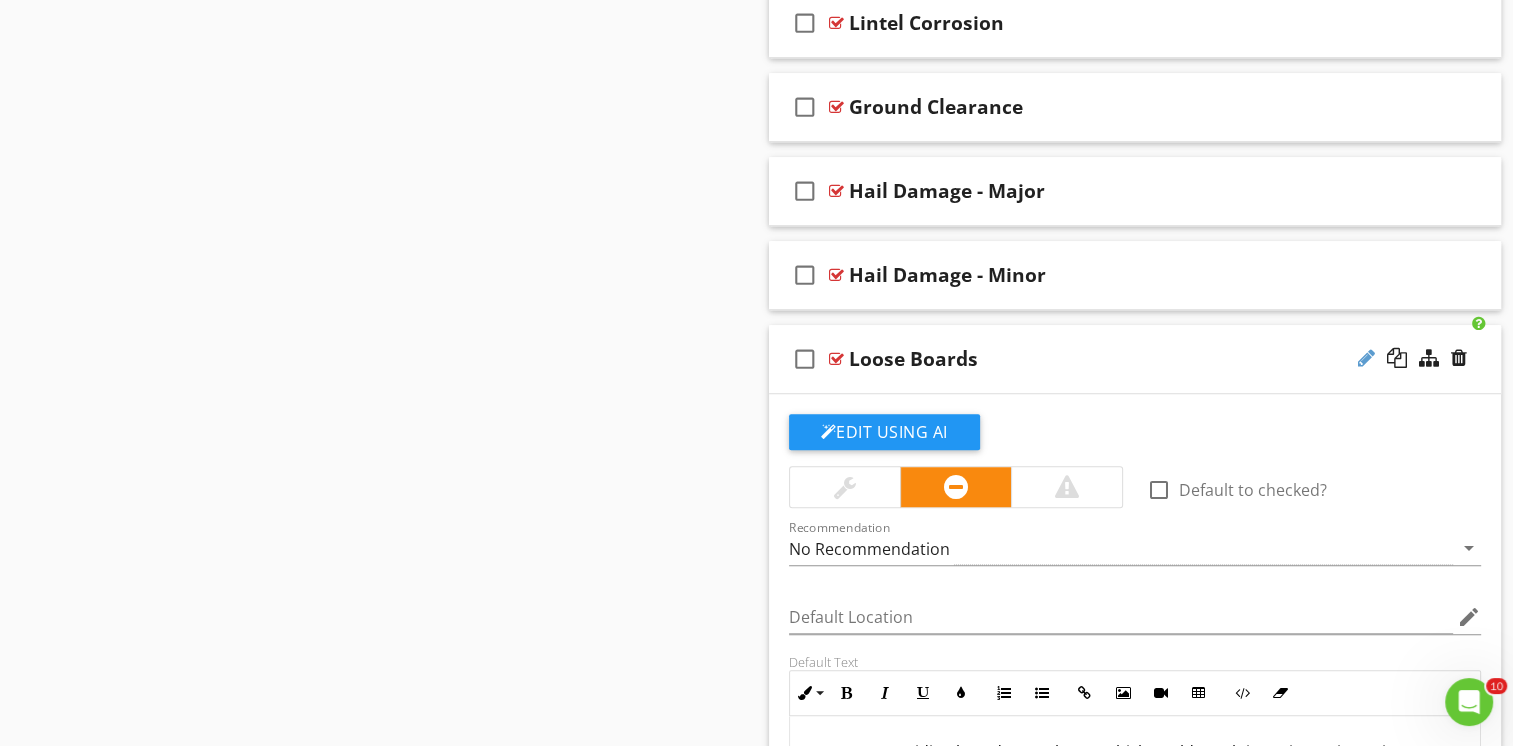 click at bounding box center (1366, 358) 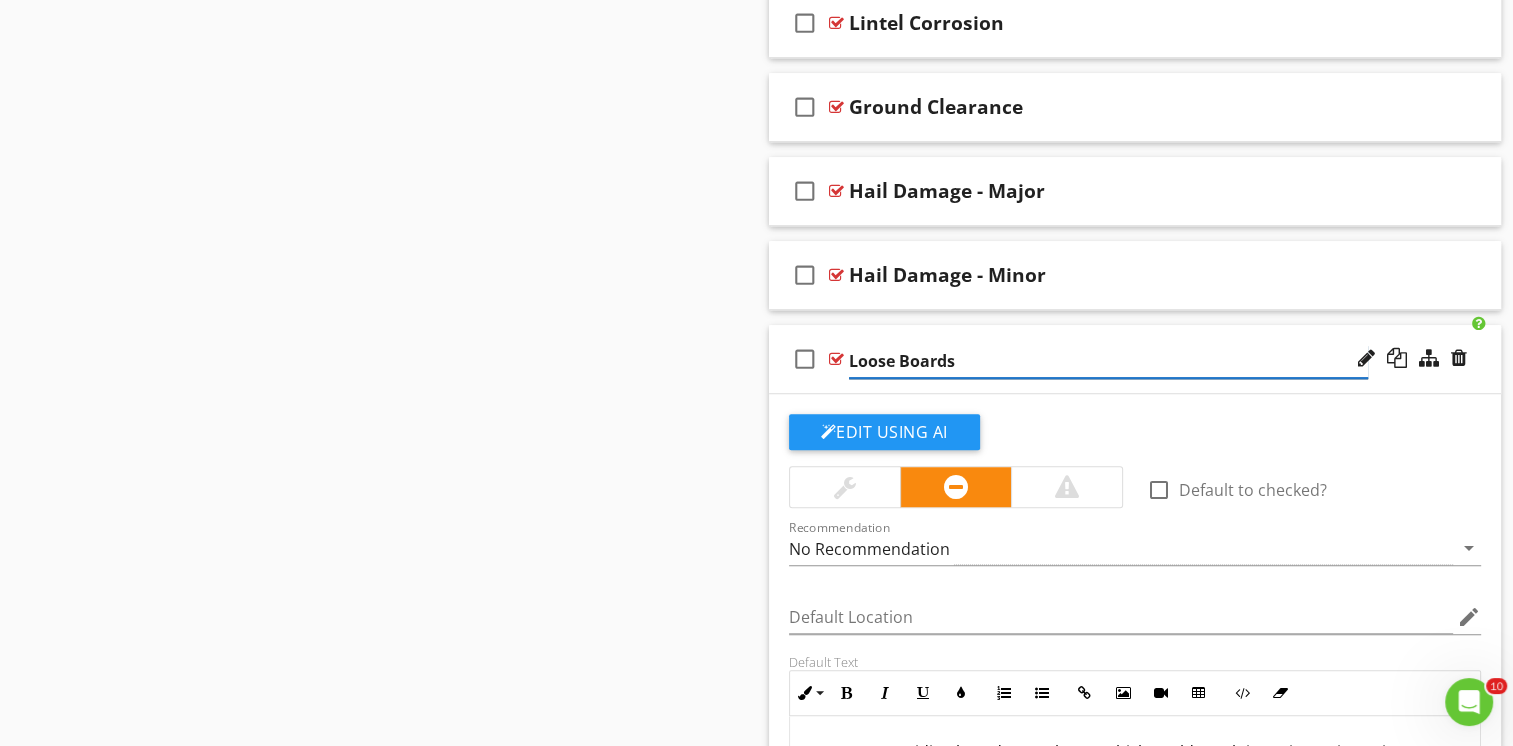 click on "Loose Boards" at bounding box center [1108, 361] 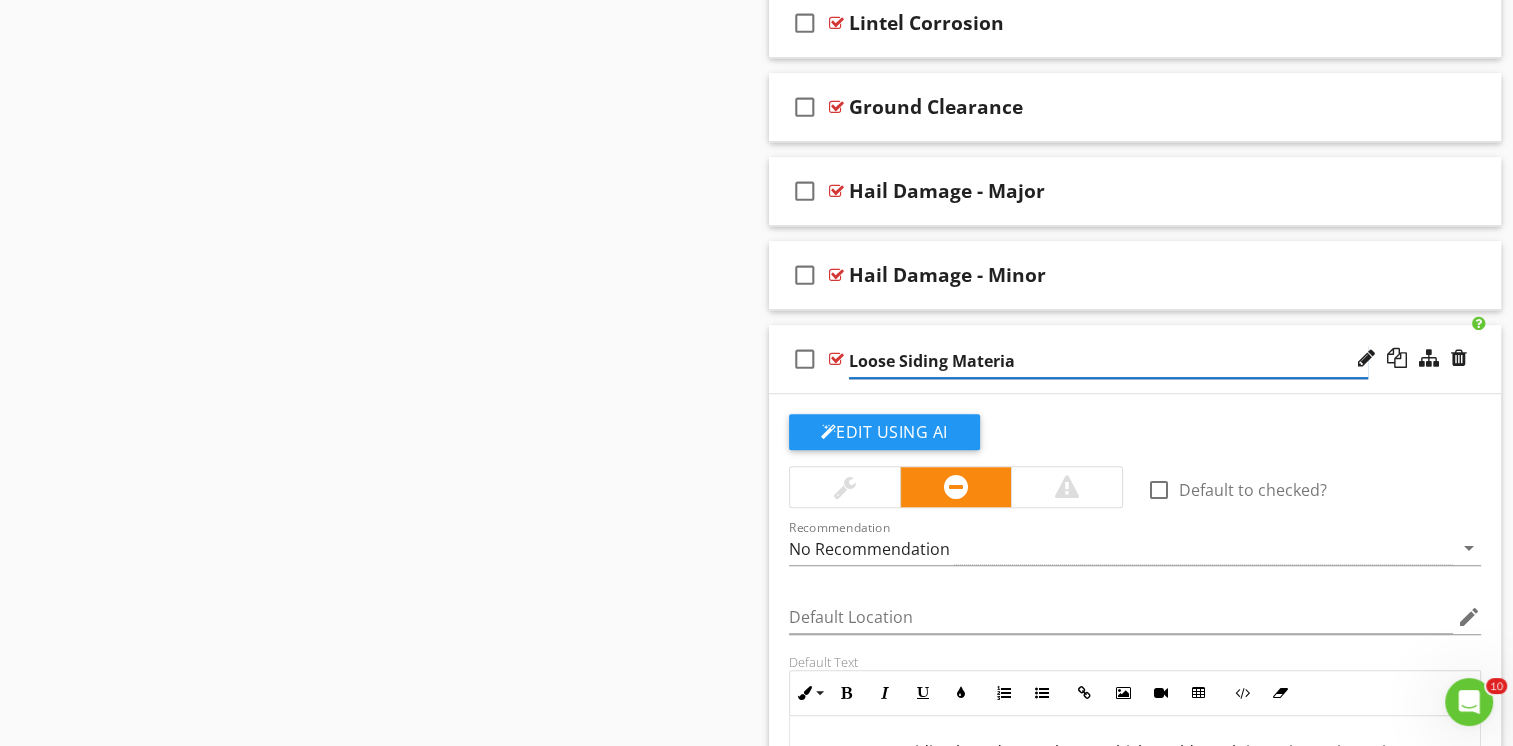 type on "Loose Siding Material" 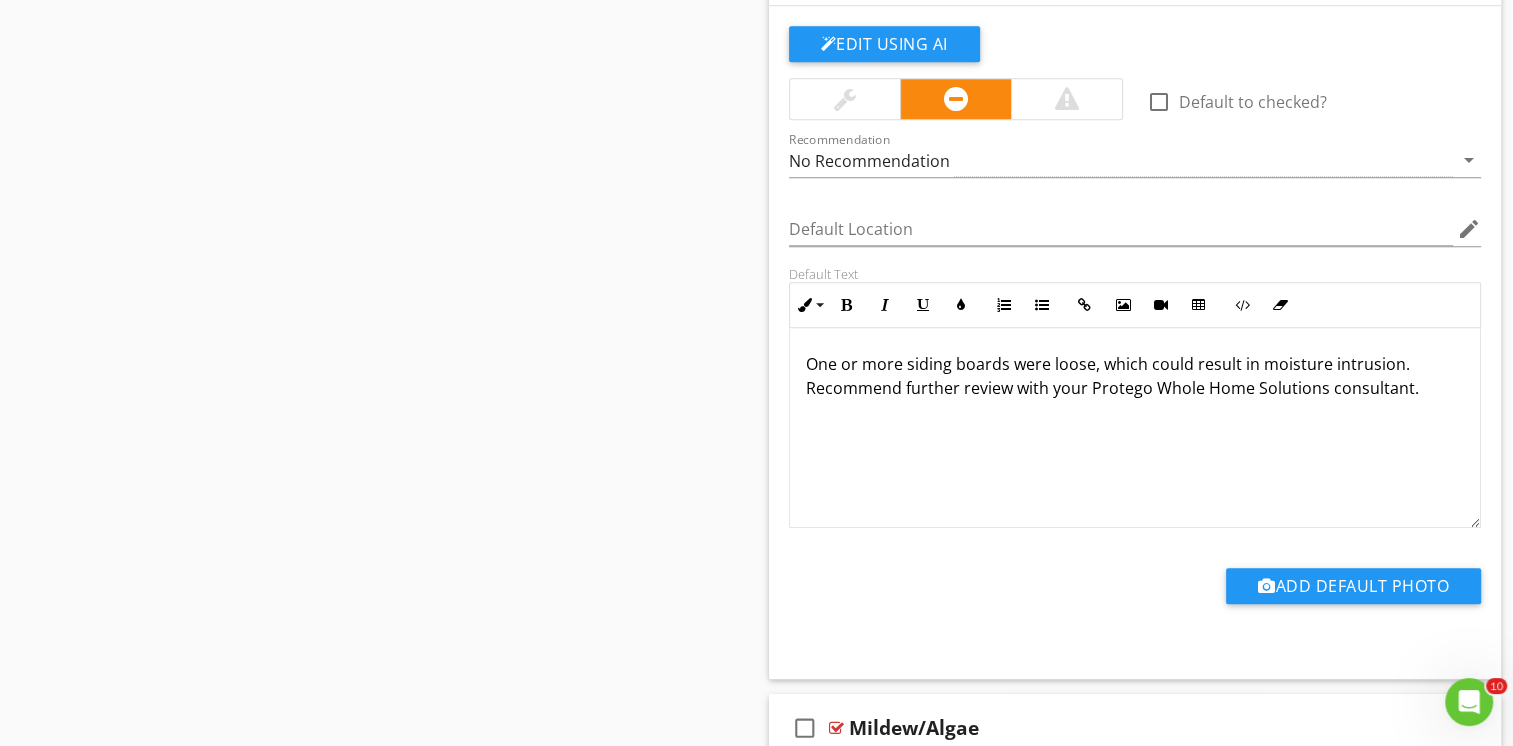 scroll, scrollTop: 1782, scrollLeft: 0, axis: vertical 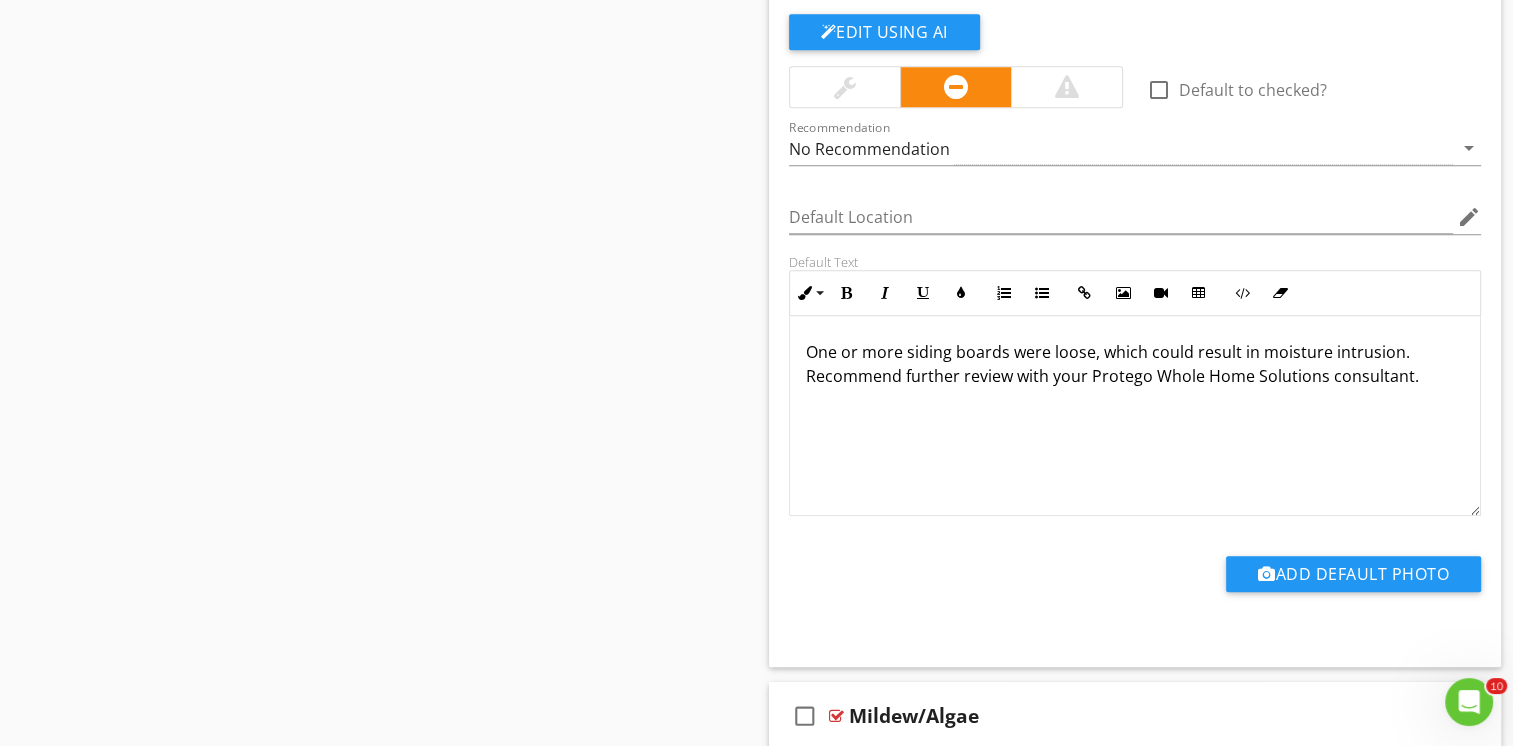 click on "One or more siding boards were loose, which could result in moisture intrusion. Recommend further review with your Protego Whole Home Solutions consultant." at bounding box center (1135, 364) 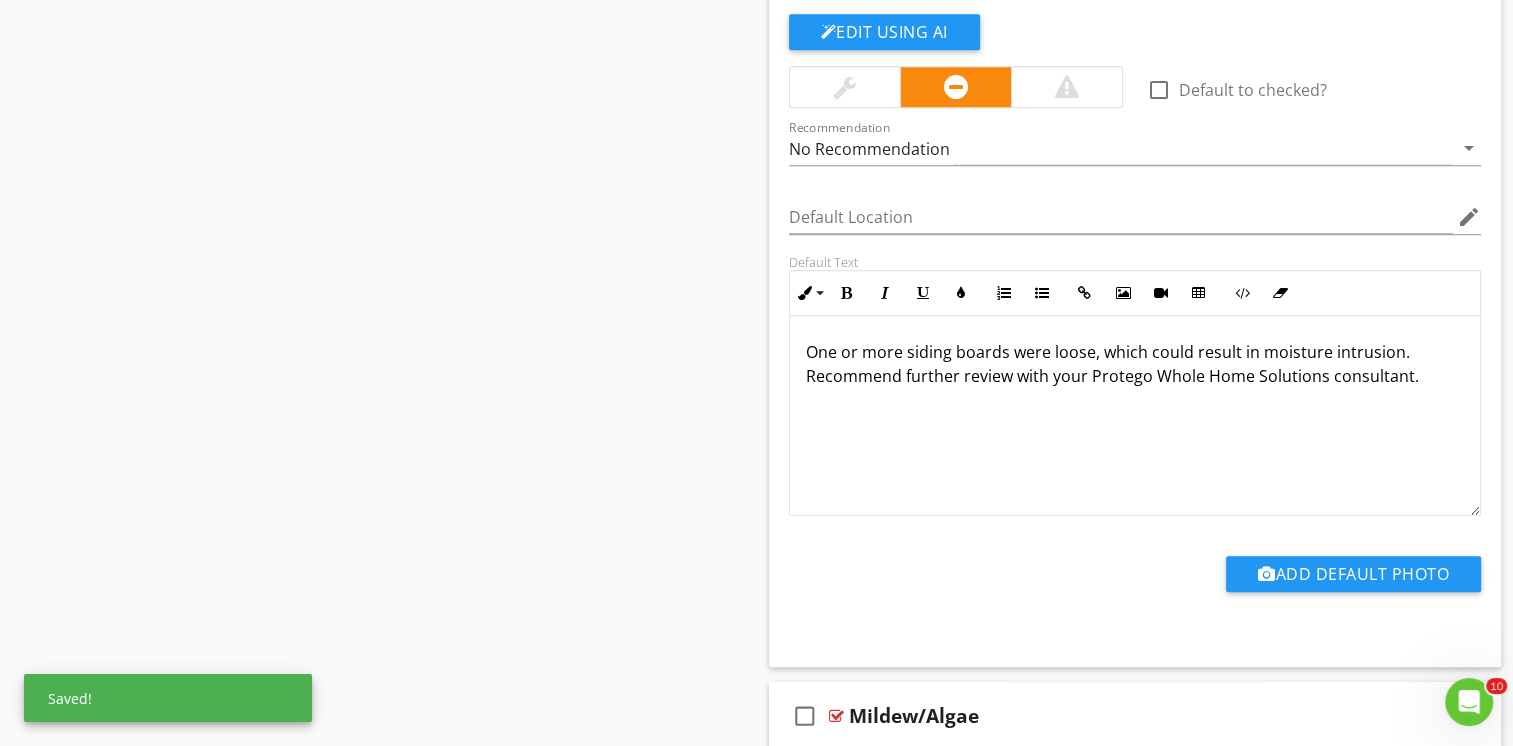 type 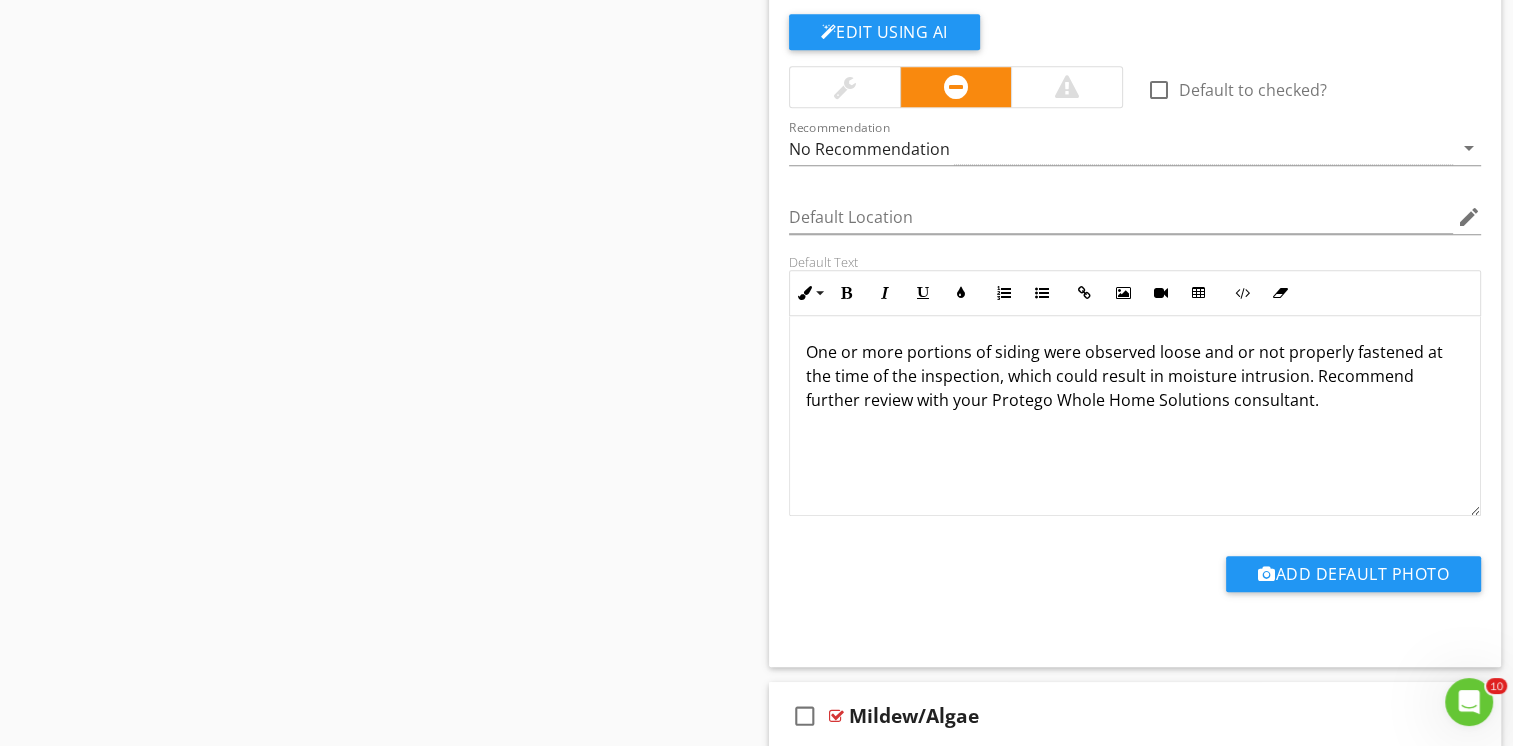 click on "One or more portions of siding were observed loose and or not properly fastened at the time of the inspection, which could result in moisture intrusion. Recommend further review with your Protego Whole Home Solutions consultant." at bounding box center [1135, 376] 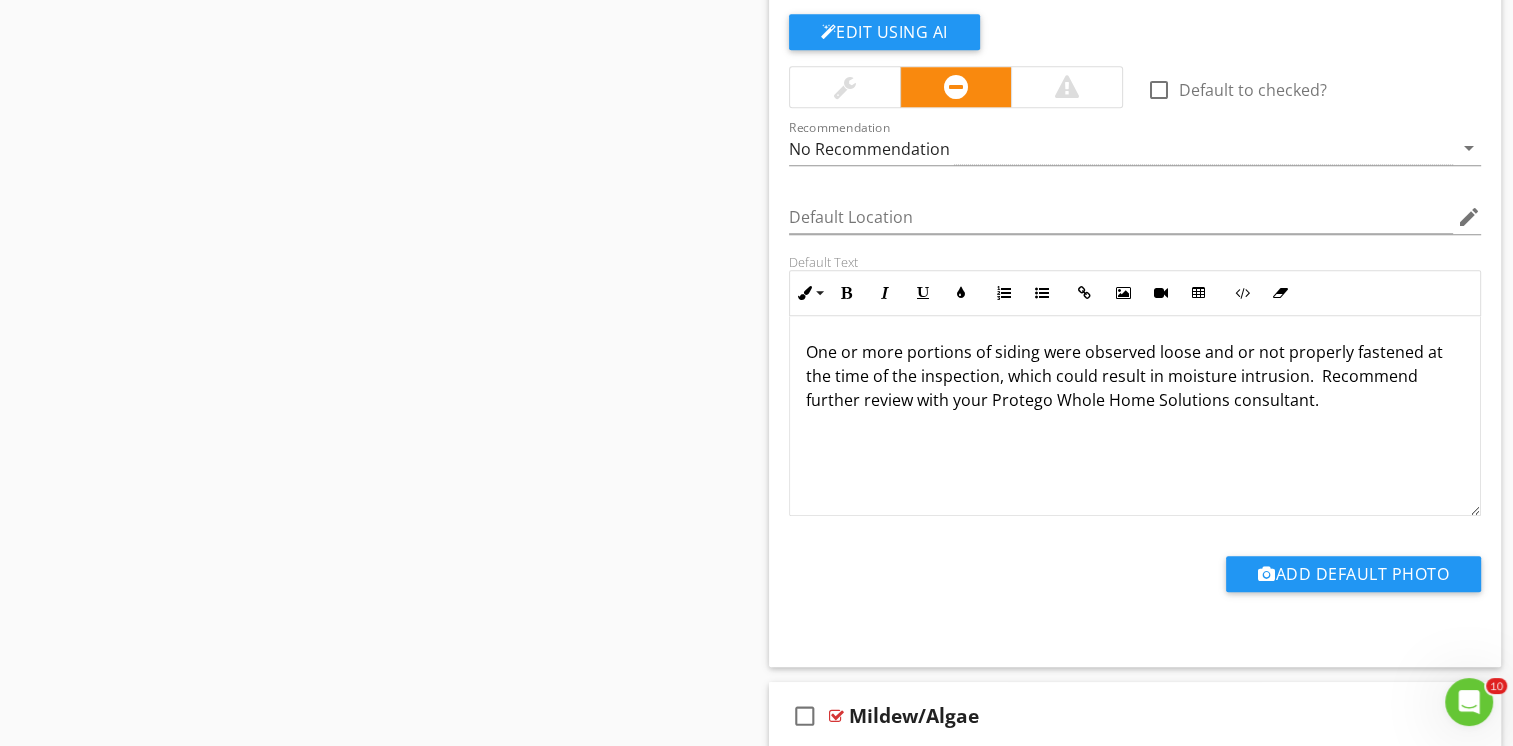 click on "One or more portions of siding were observed loose and or not properly fastened at the time of the inspection, which could result in moisture intrusion.  Recommend further review with your Protego Whole Home Solutions consultant." at bounding box center (1135, 376) 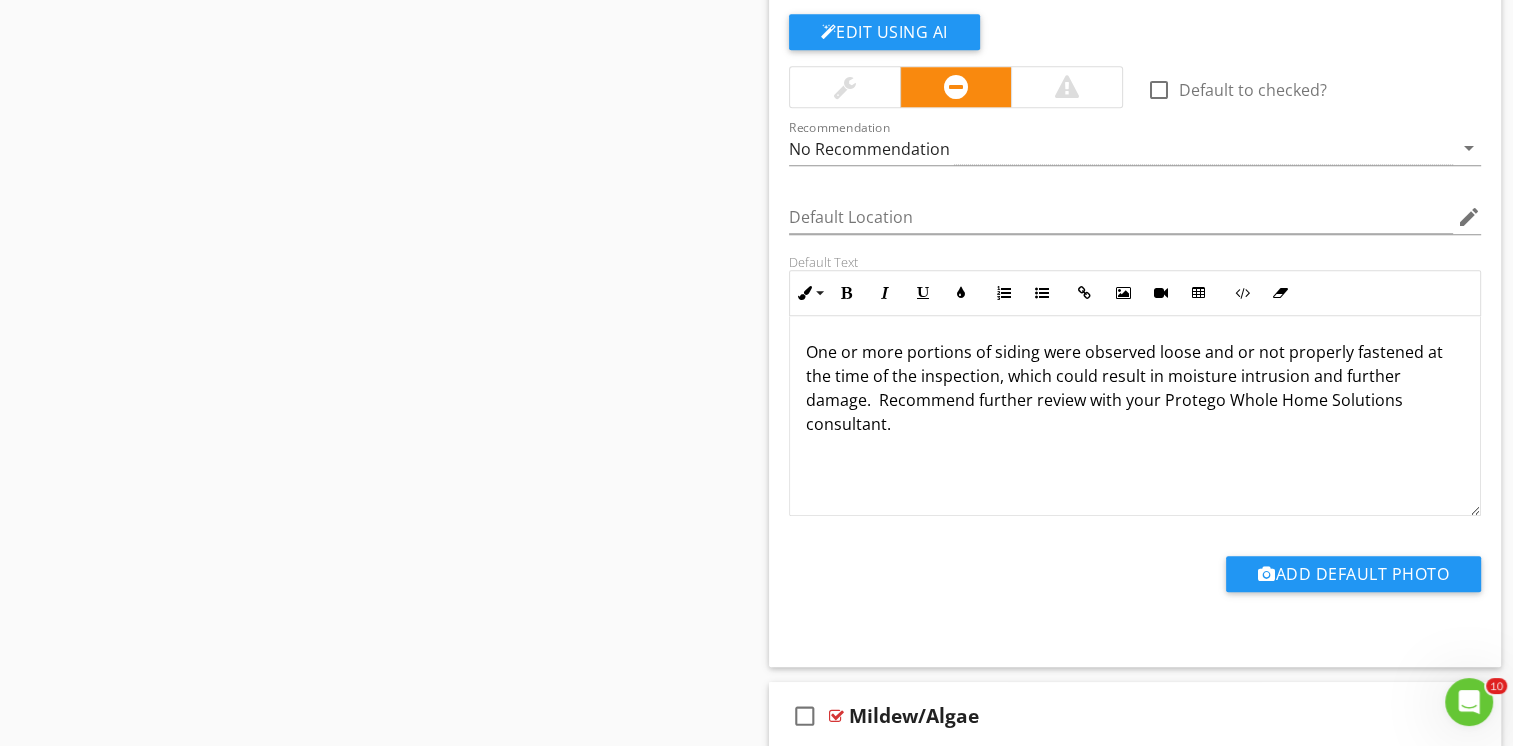 click on "One or more portions of siding were observed loose and or not properly fastened at the time of the inspection, which could result in moisture intrusion and further damage.  Recommend further review with your Protego Whole Home Solutions consultant." at bounding box center [1135, 388] 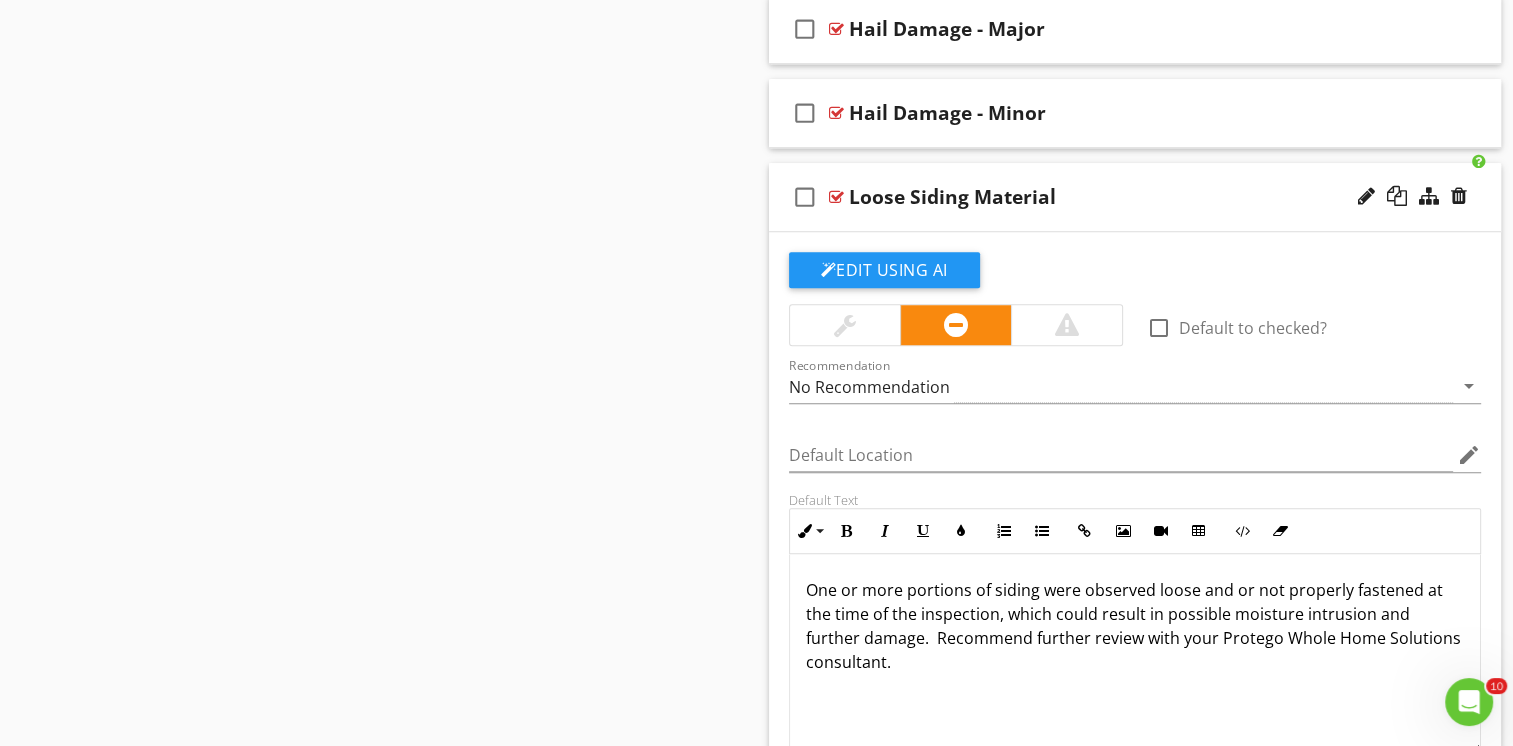 scroll, scrollTop: 1482, scrollLeft: 0, axis: vertical 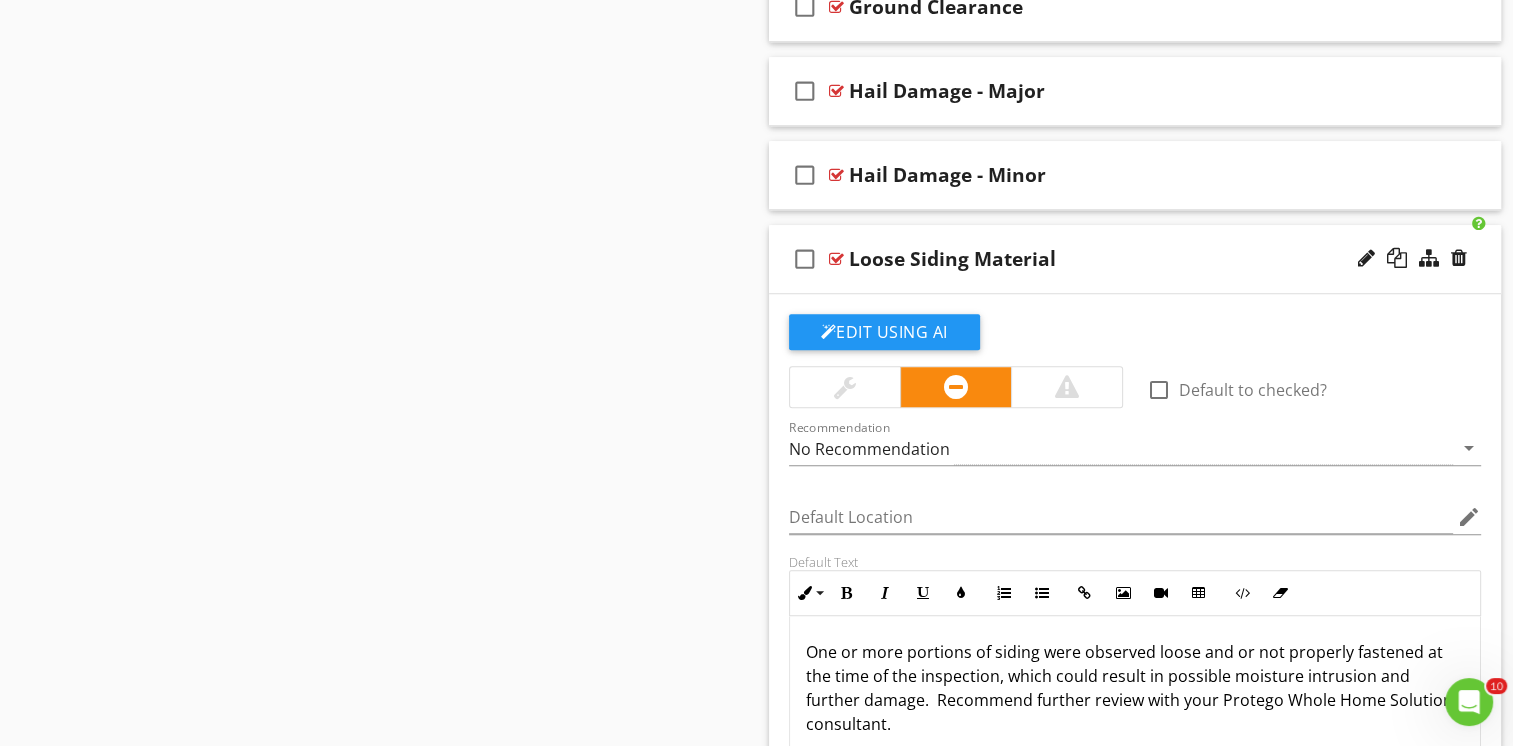 click on "check_box_outline_blank
Loose Siding Material" at bounding box center (1135, 259) 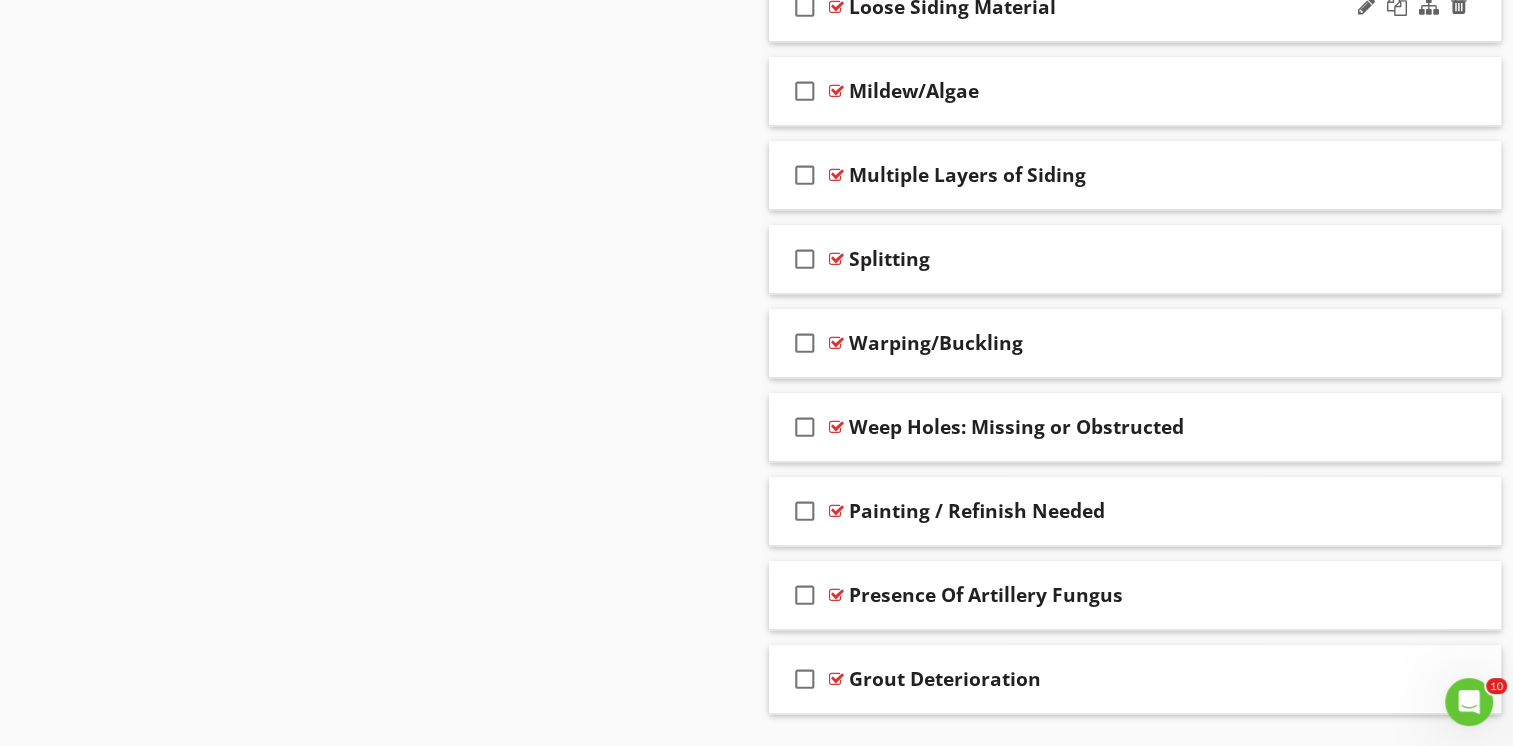 scroll, scrollTop: 1782, scrollLeft: 0, axis: vertical 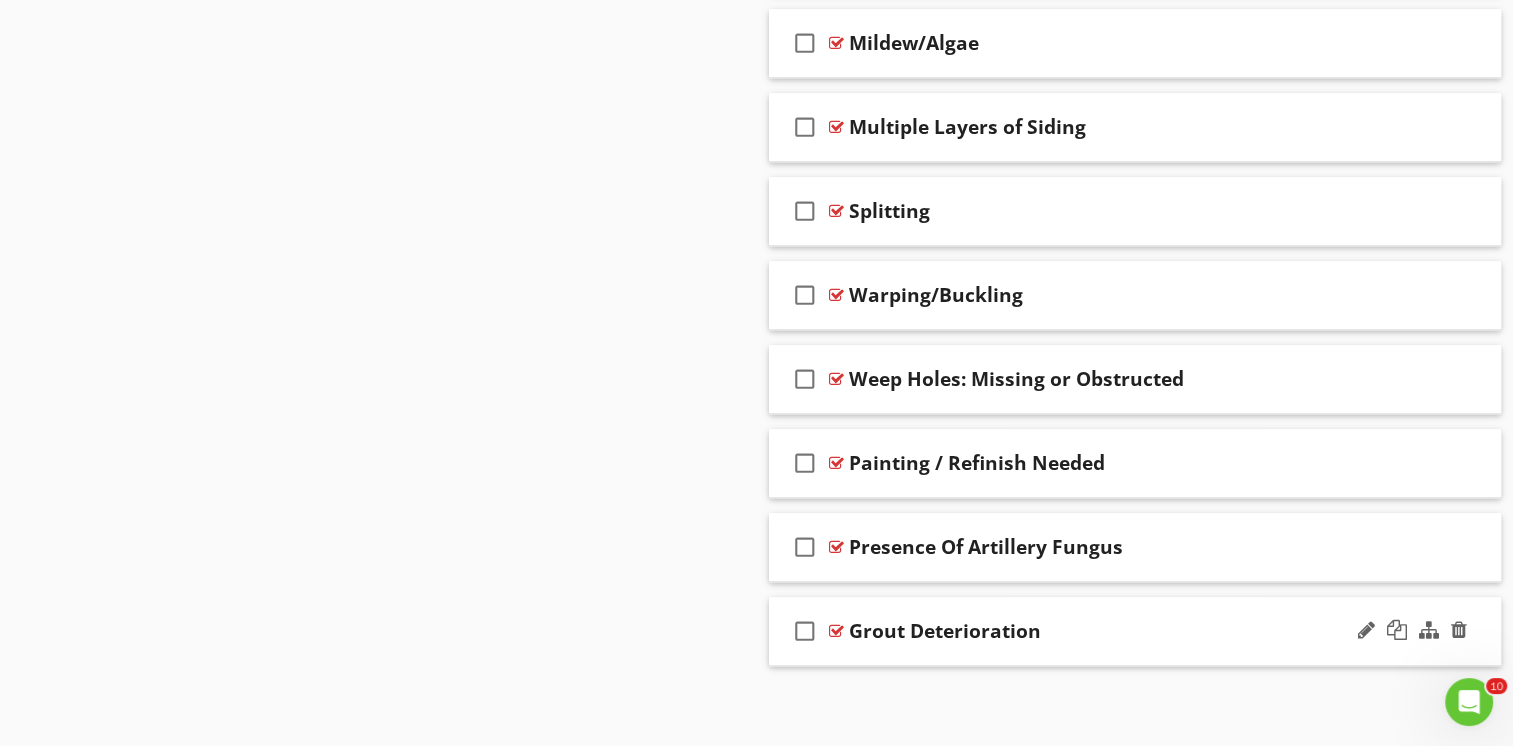 click on "check_box_outline_blank
Grout Deterioration" at bounding box center (1135, 631) 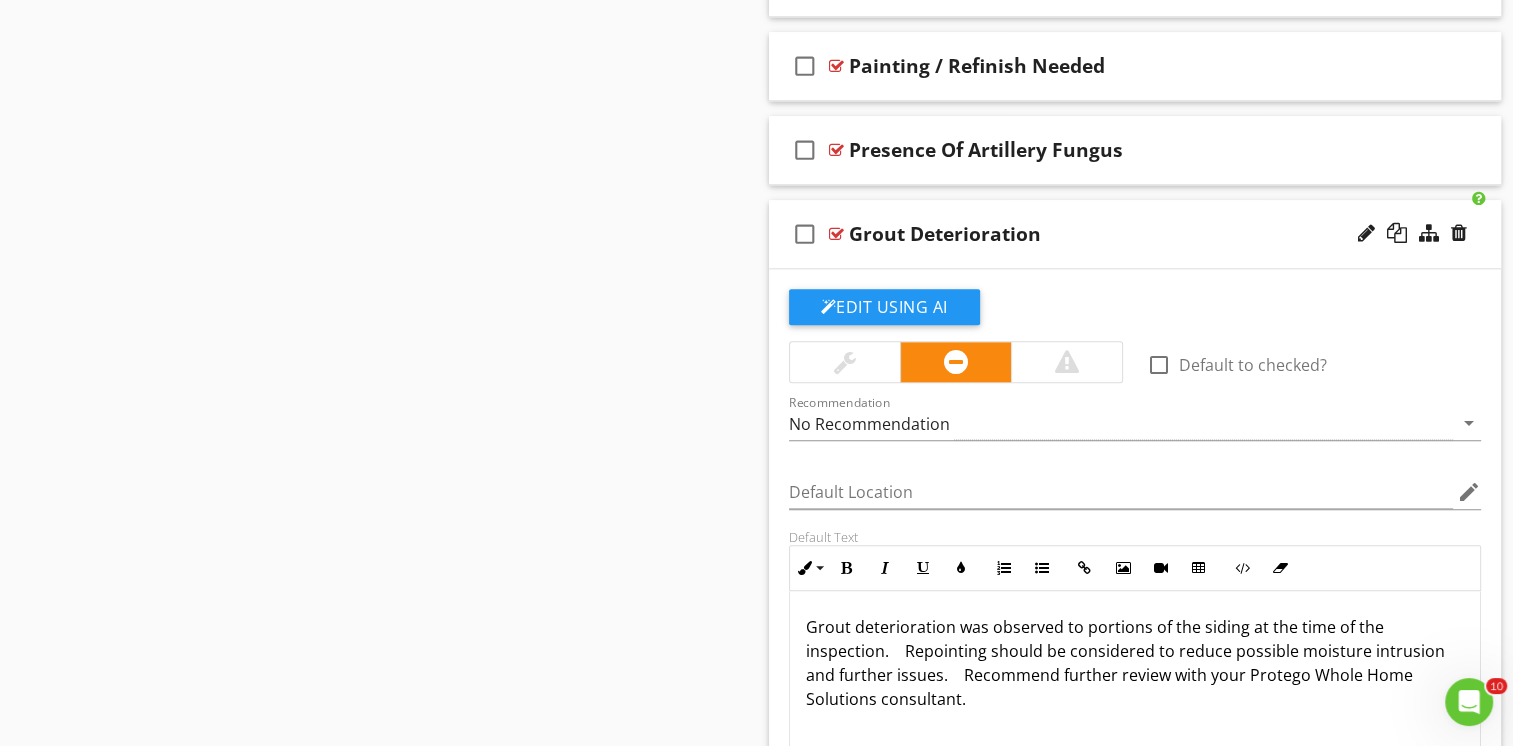 scroll, scrollTop: 2182, scrollLeft: 0, axis: vertical 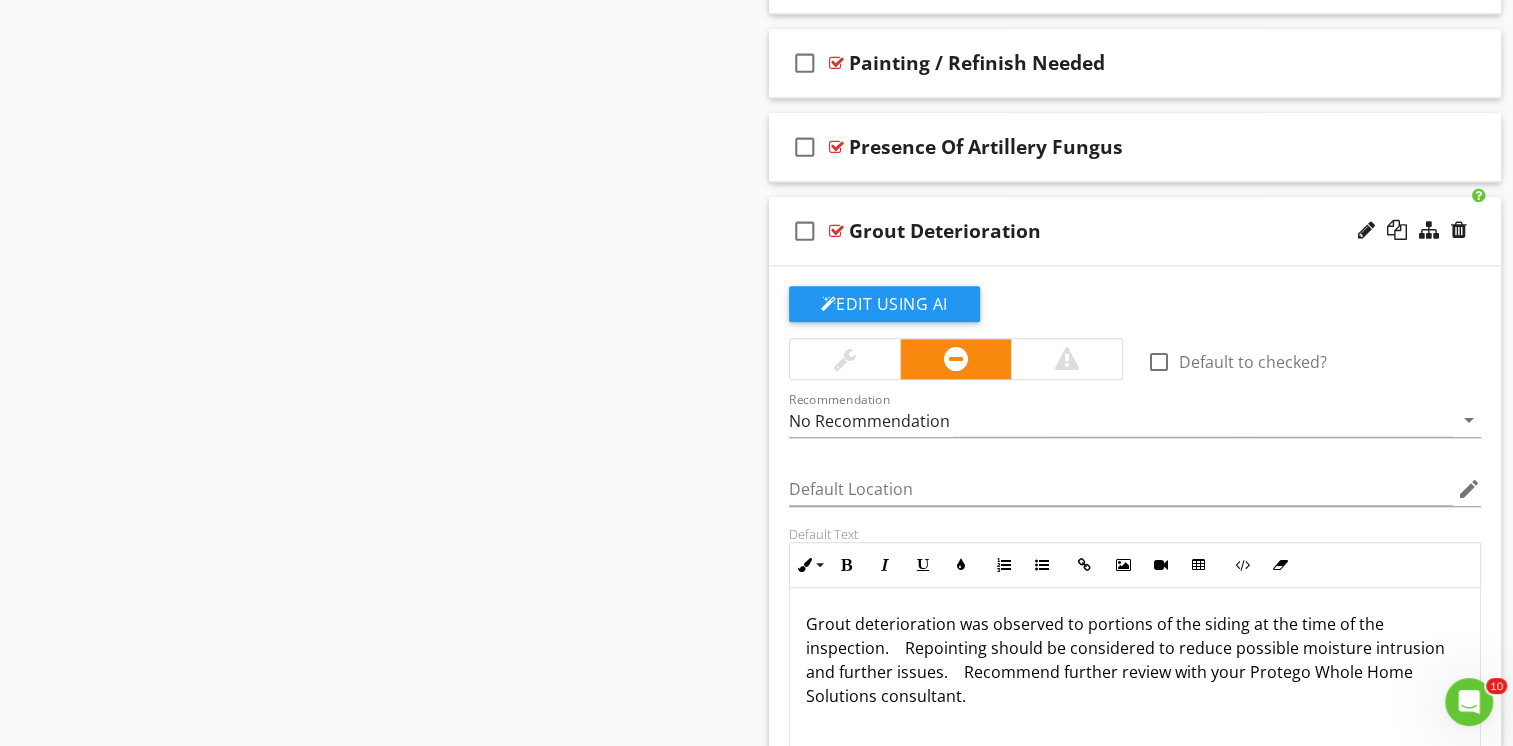 click on "Grout deterioration was observed to portions of the siding at the time of the inspection.    Repointing should be considered to reduce possible moisture intrusion and further issues.    Recommend further review with your Protego Whole Home Solutions consultant." at bounding box center [1135, 660] 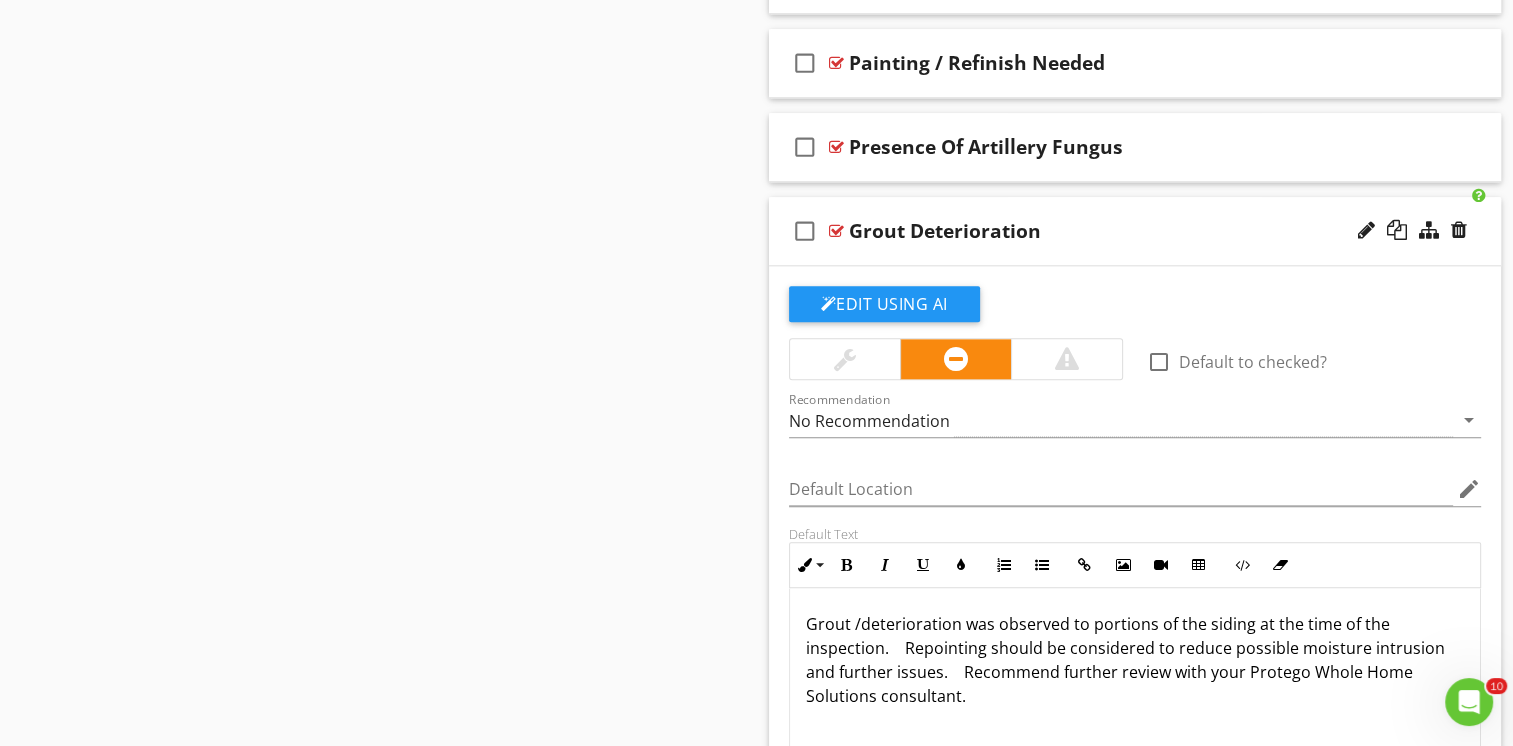 type 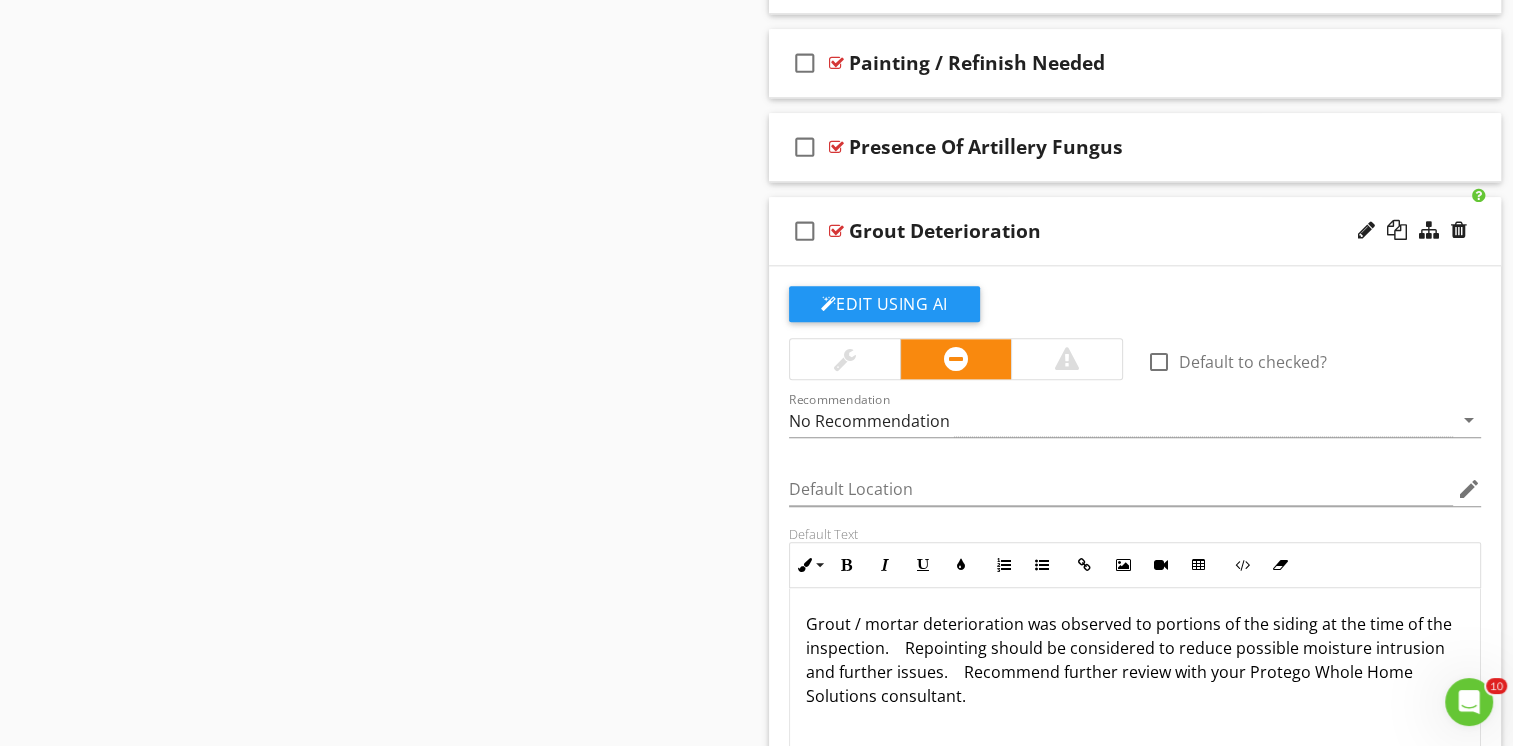 scroll, scrollTop: 2082, scrollLeft: 0, axis: vertical 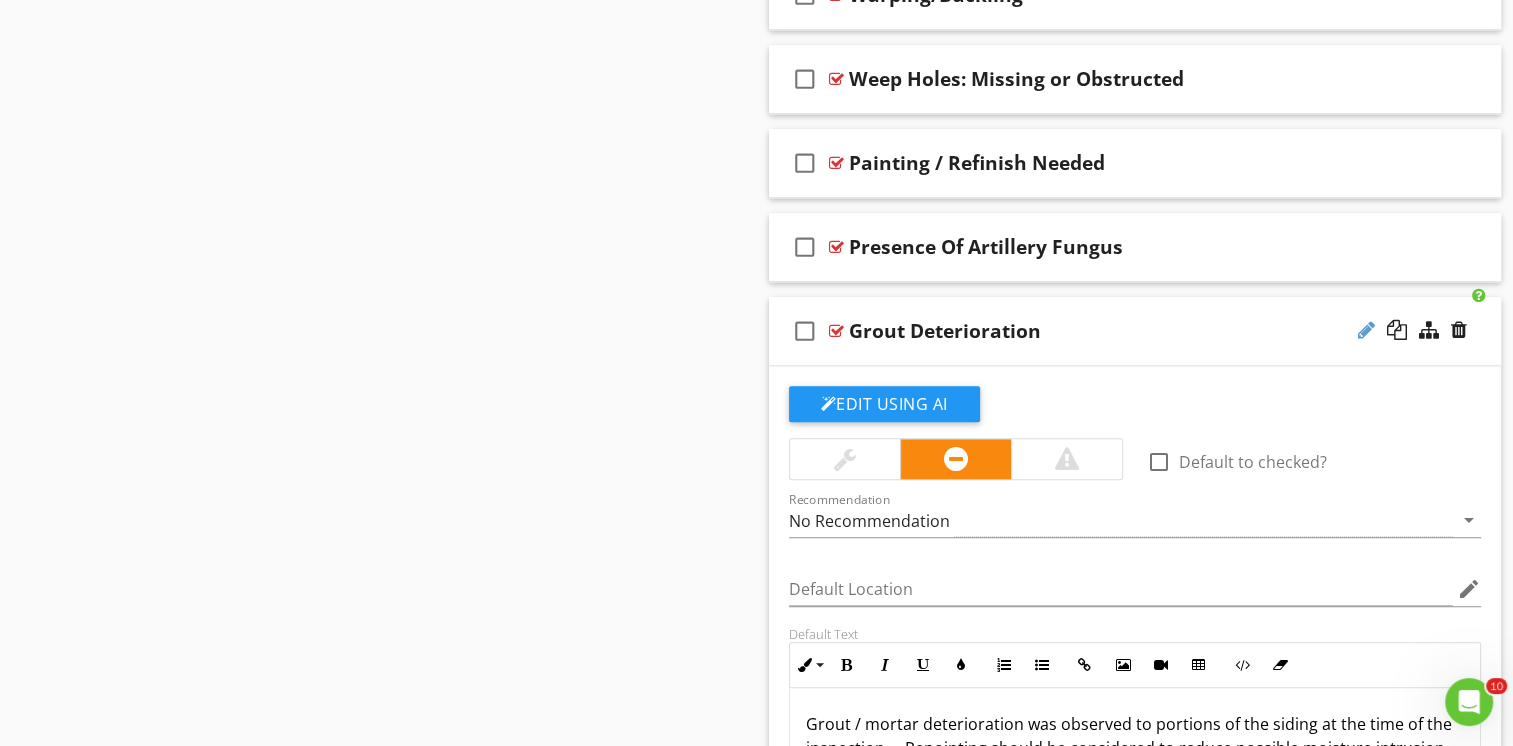 click at bounding box center (1366, 330) 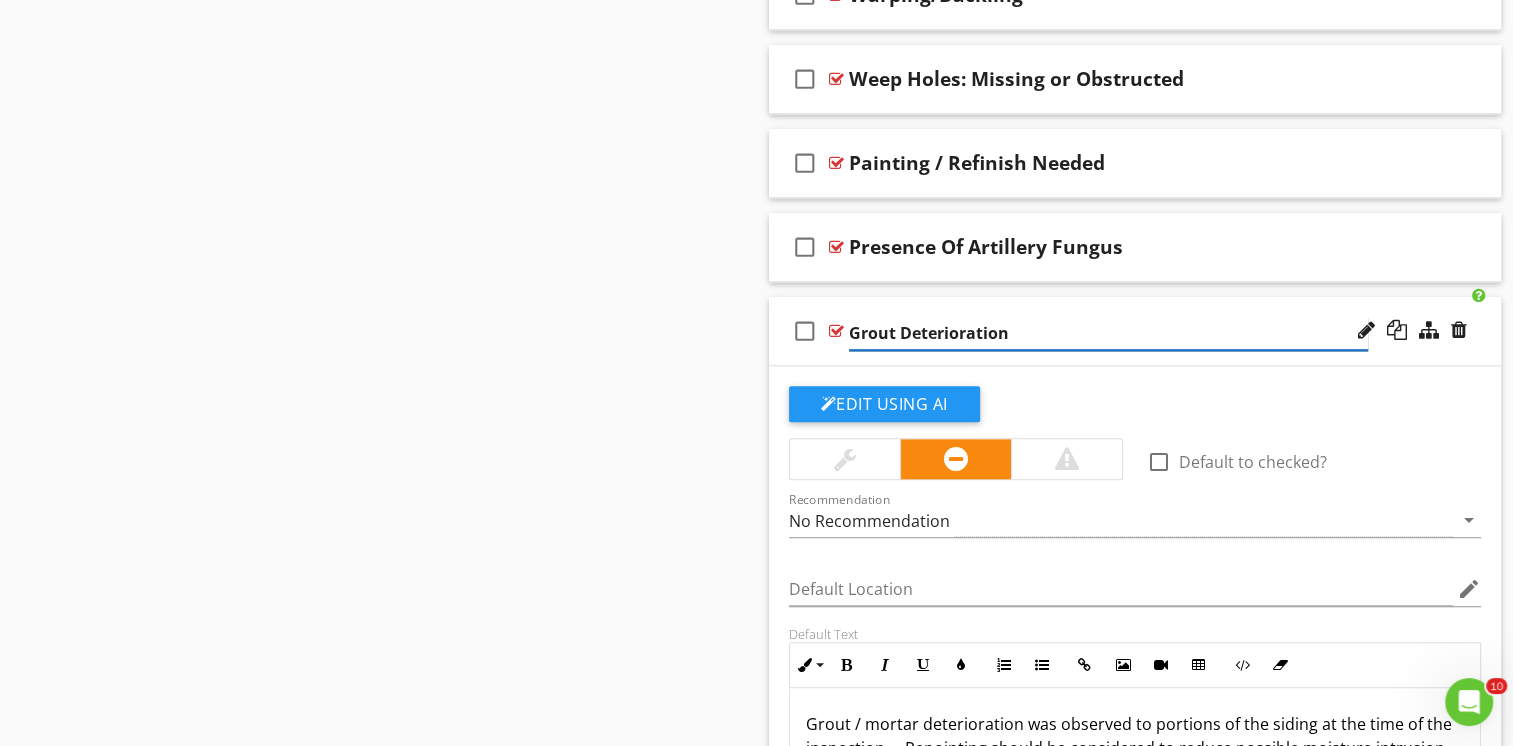 click on "Grout Deterioration" at bounding box center (1108, 333) 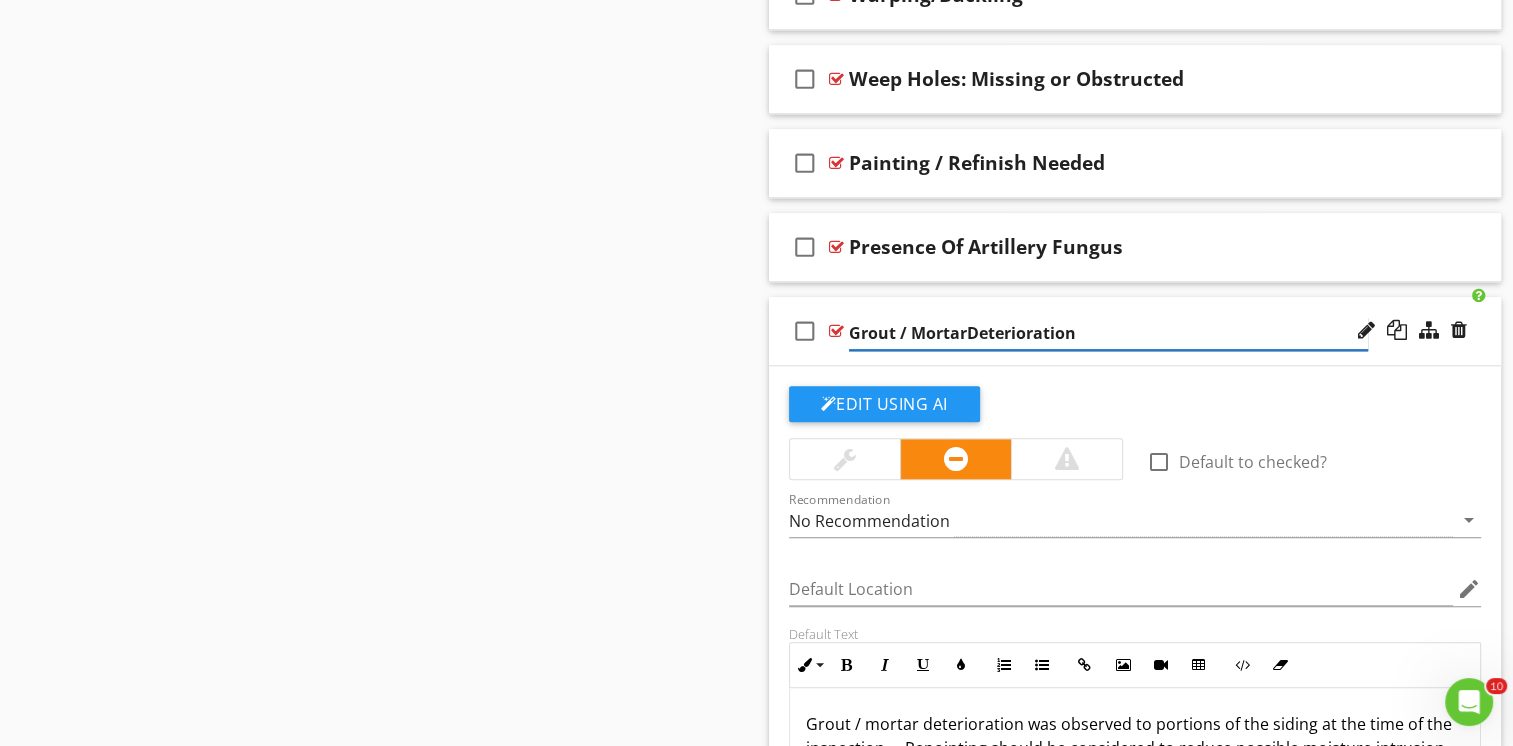 type on "Grout / Mortar Deterioration" 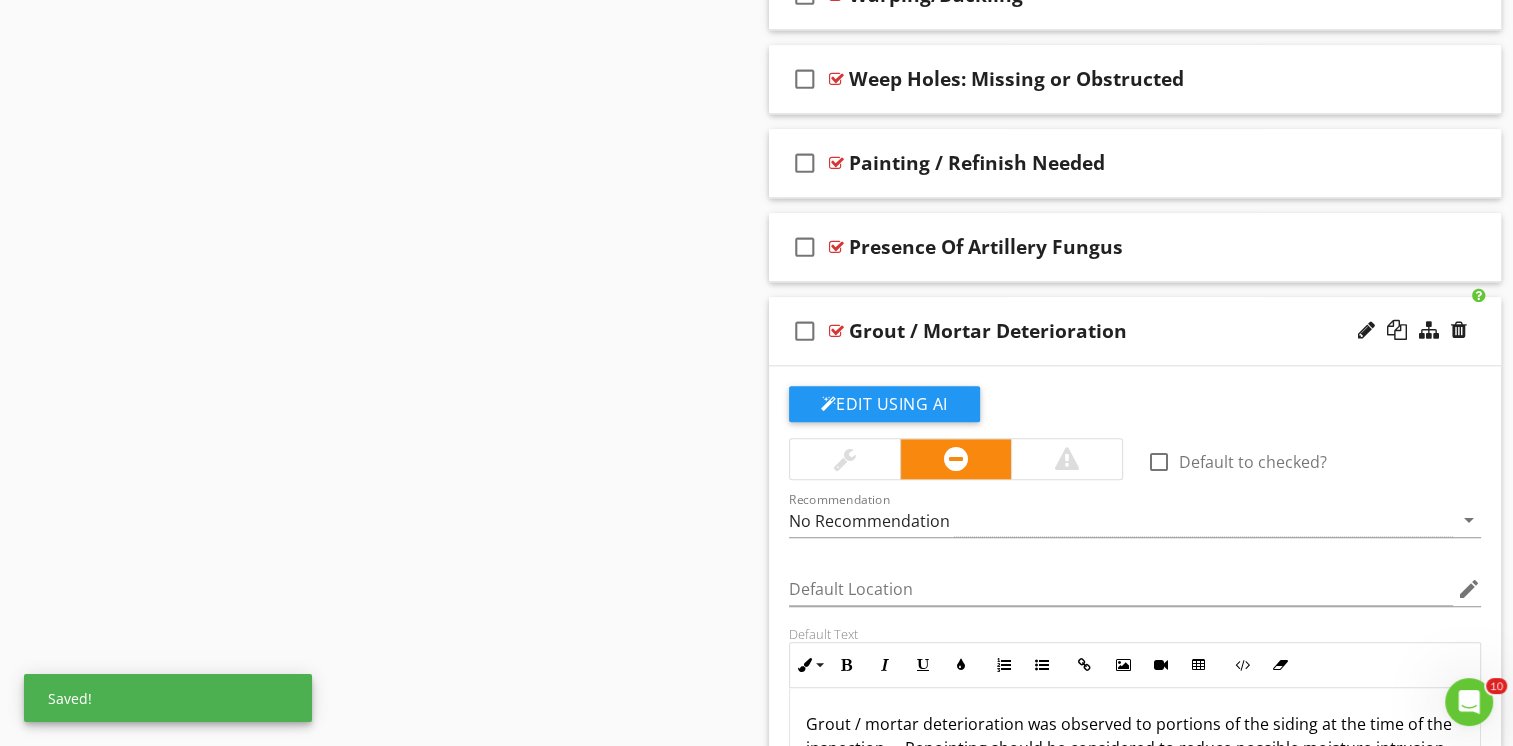 click on "check_box_outline_blank
Grout / Mortar Deterioration" at bounding box center [1135, 331] 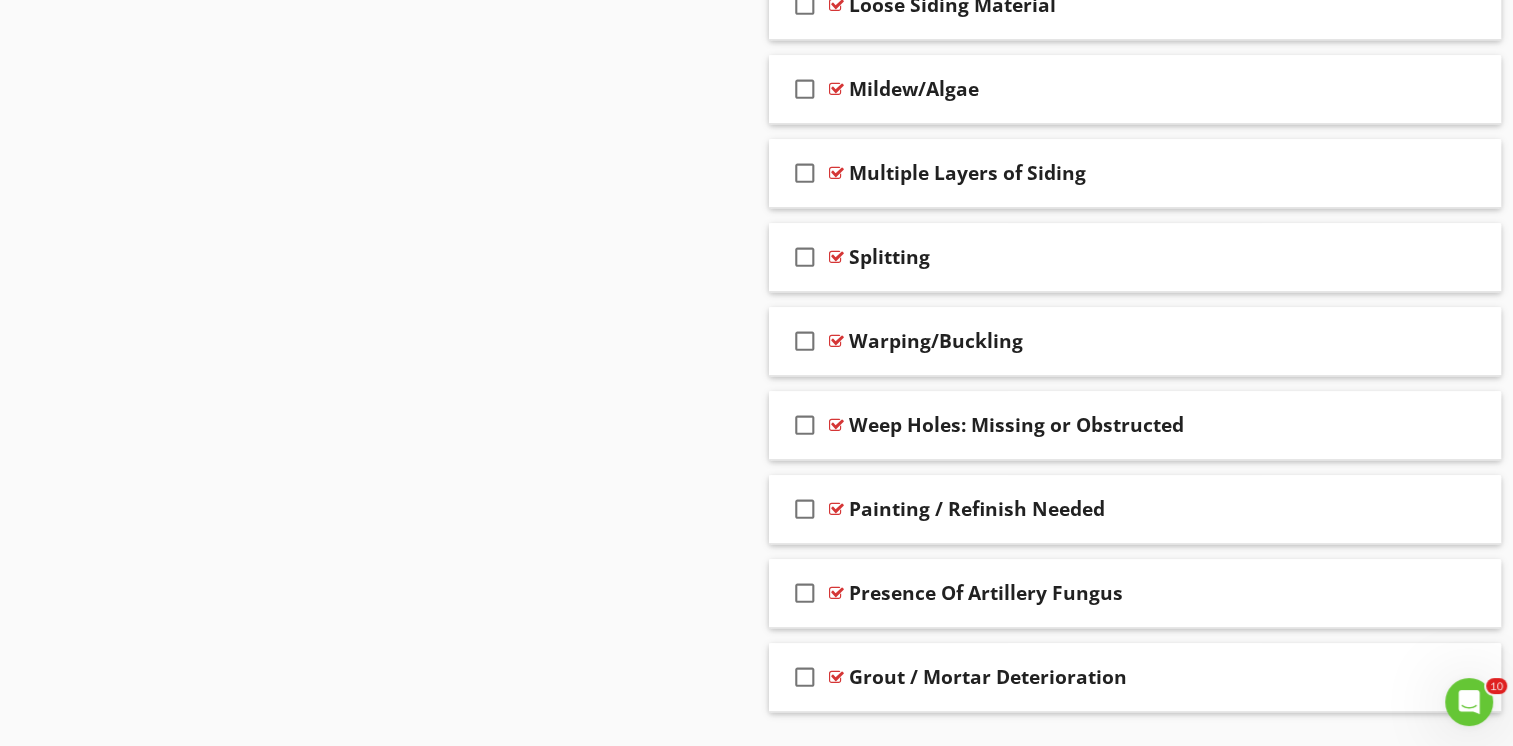 scroll, scrollTop: 1782, scrollLeft: 0, axis: vertical 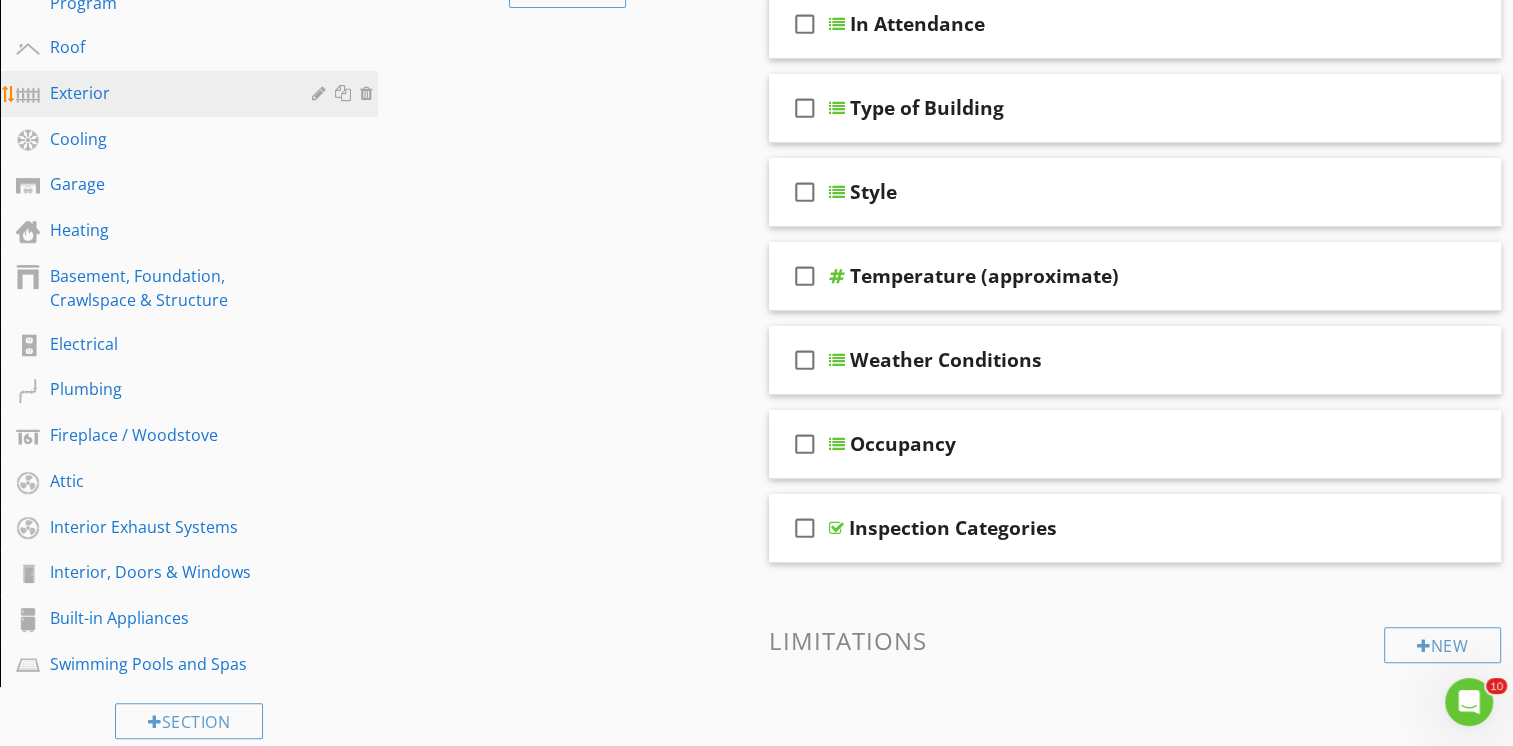 click on "Exterior" at bounding box center (166, 93) 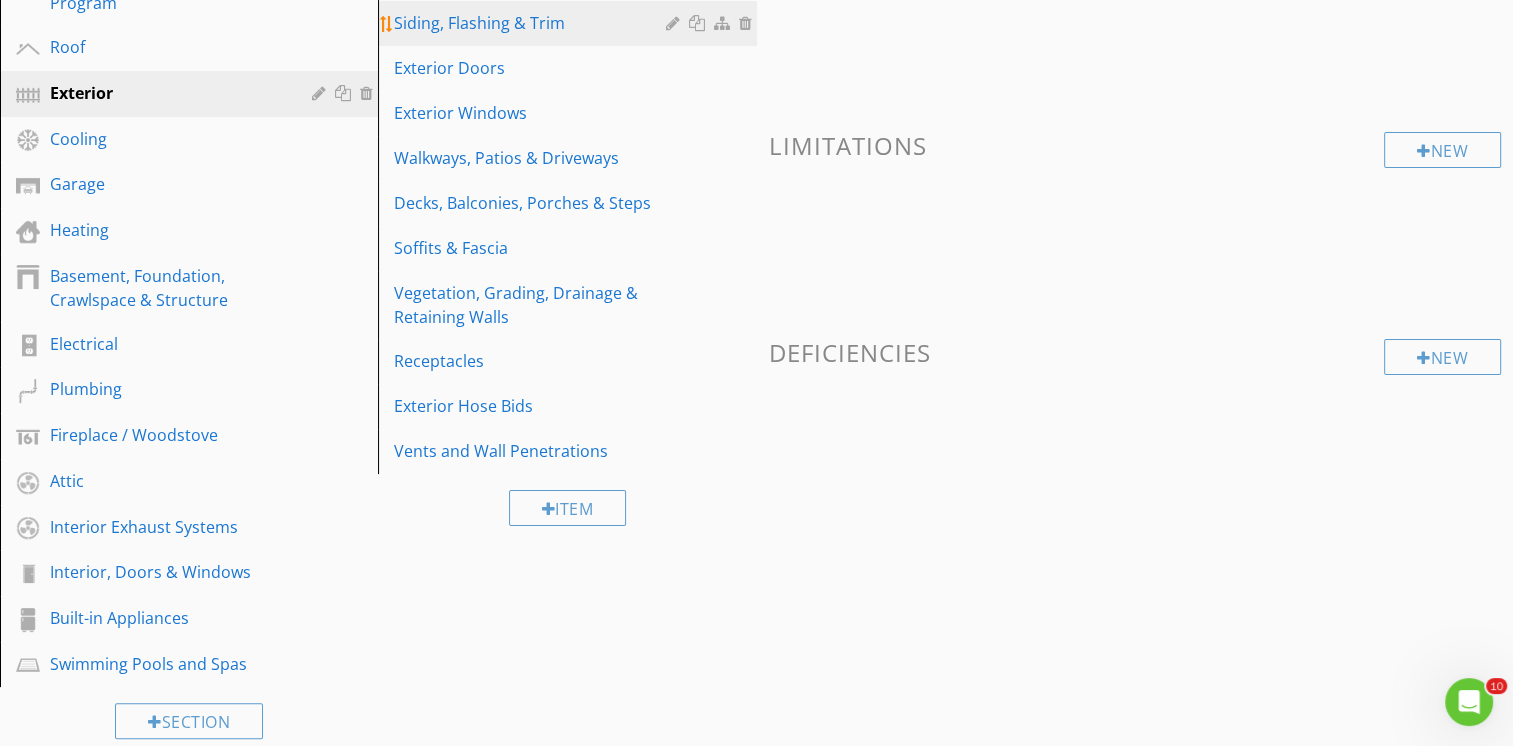 click on "Siding, Flashing & Trim" at bounding box center [532, 23] 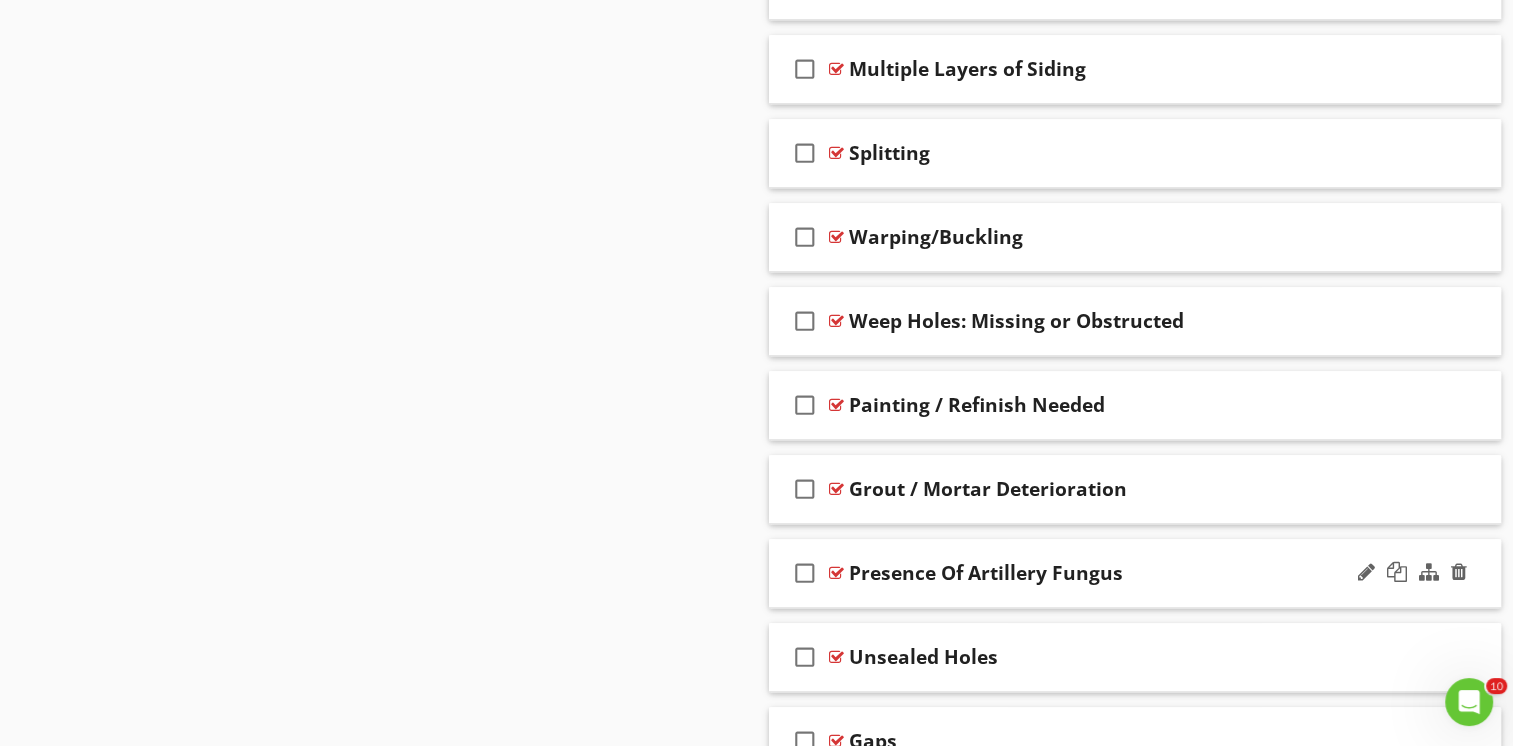 scroll, scrollTop: 1854, scrollLeft: 0, axis: vertical 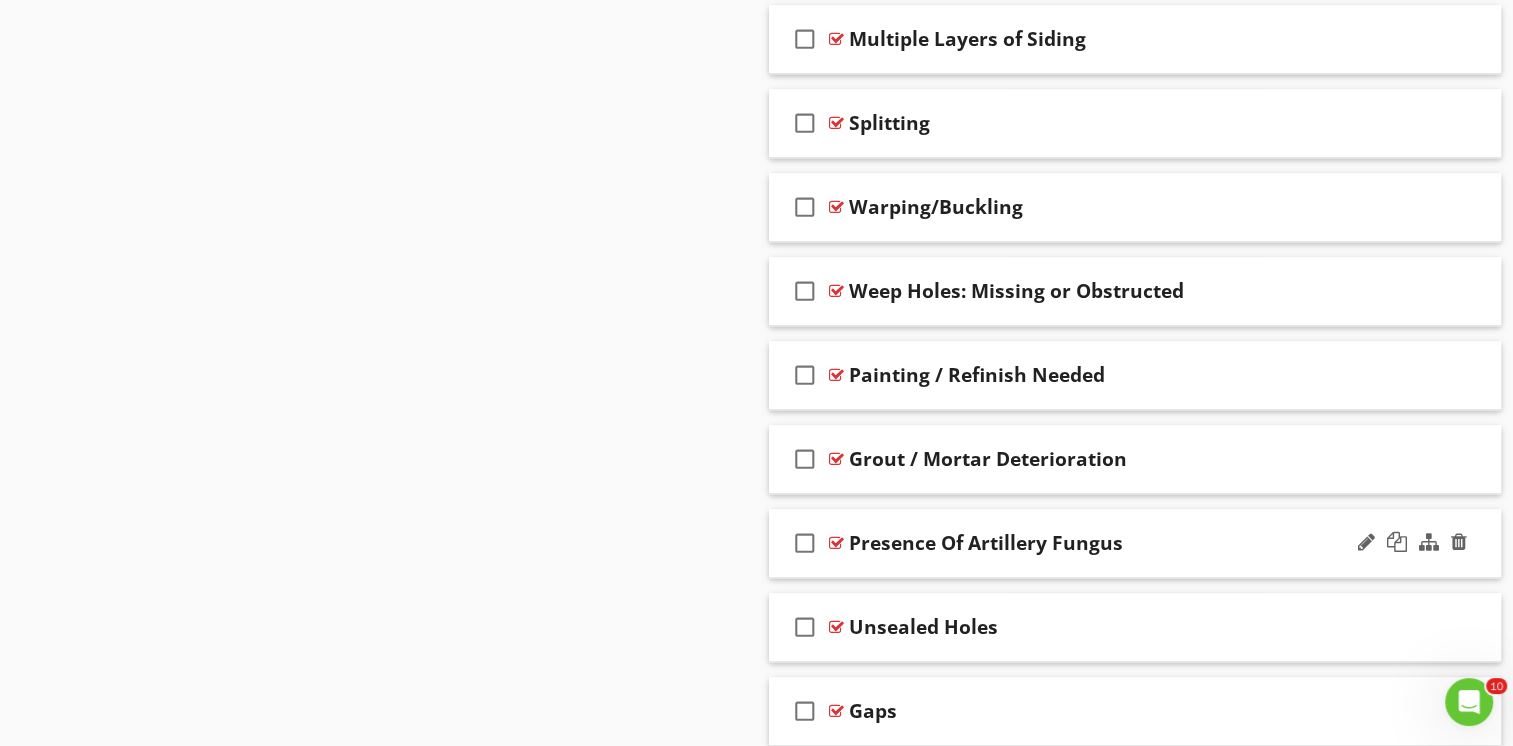 click on "check_box_outline_blank
Presence Of Artillery Fungus" at bounding box center [1135, 543] 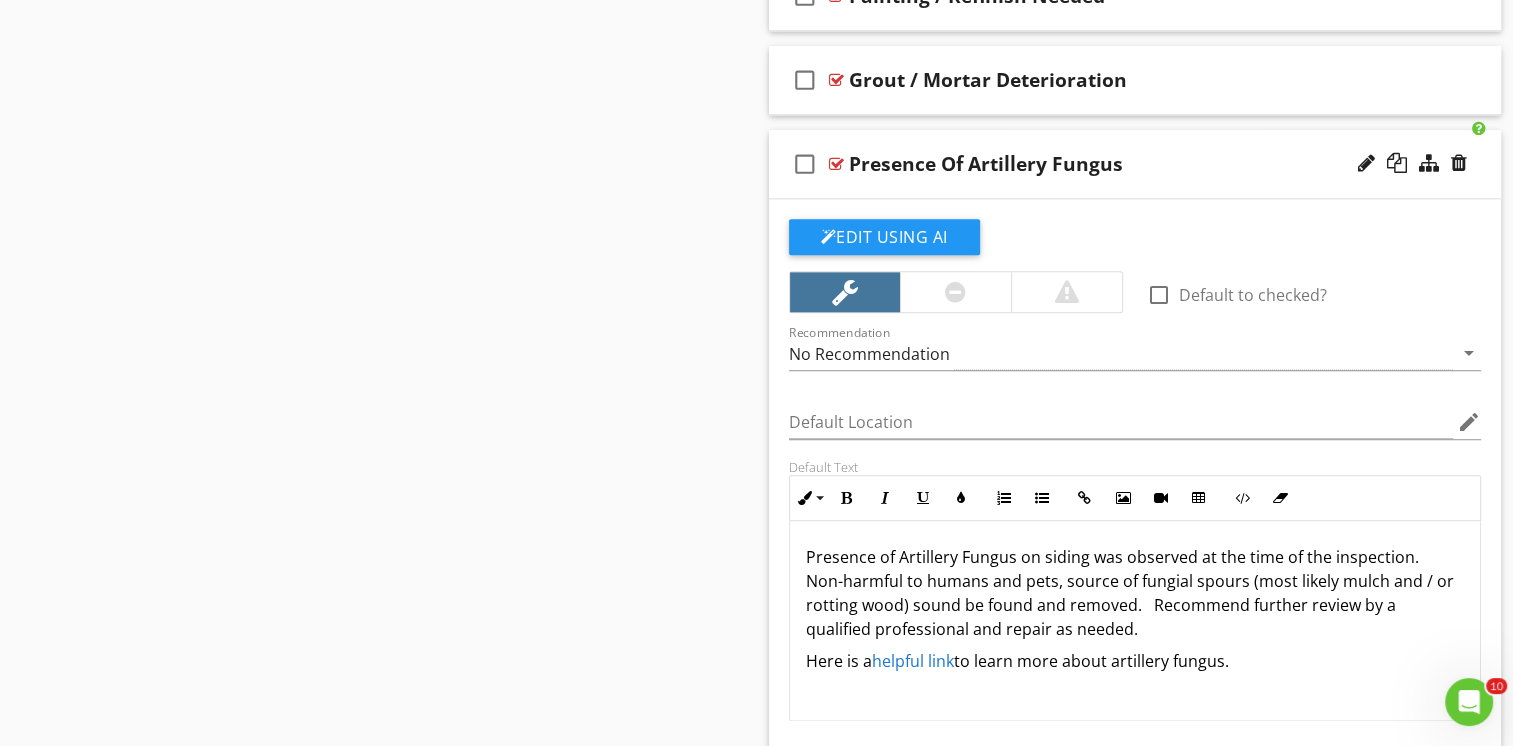 scroll, scrollTop: 2254, scrollLeft: 0, axis: vertical 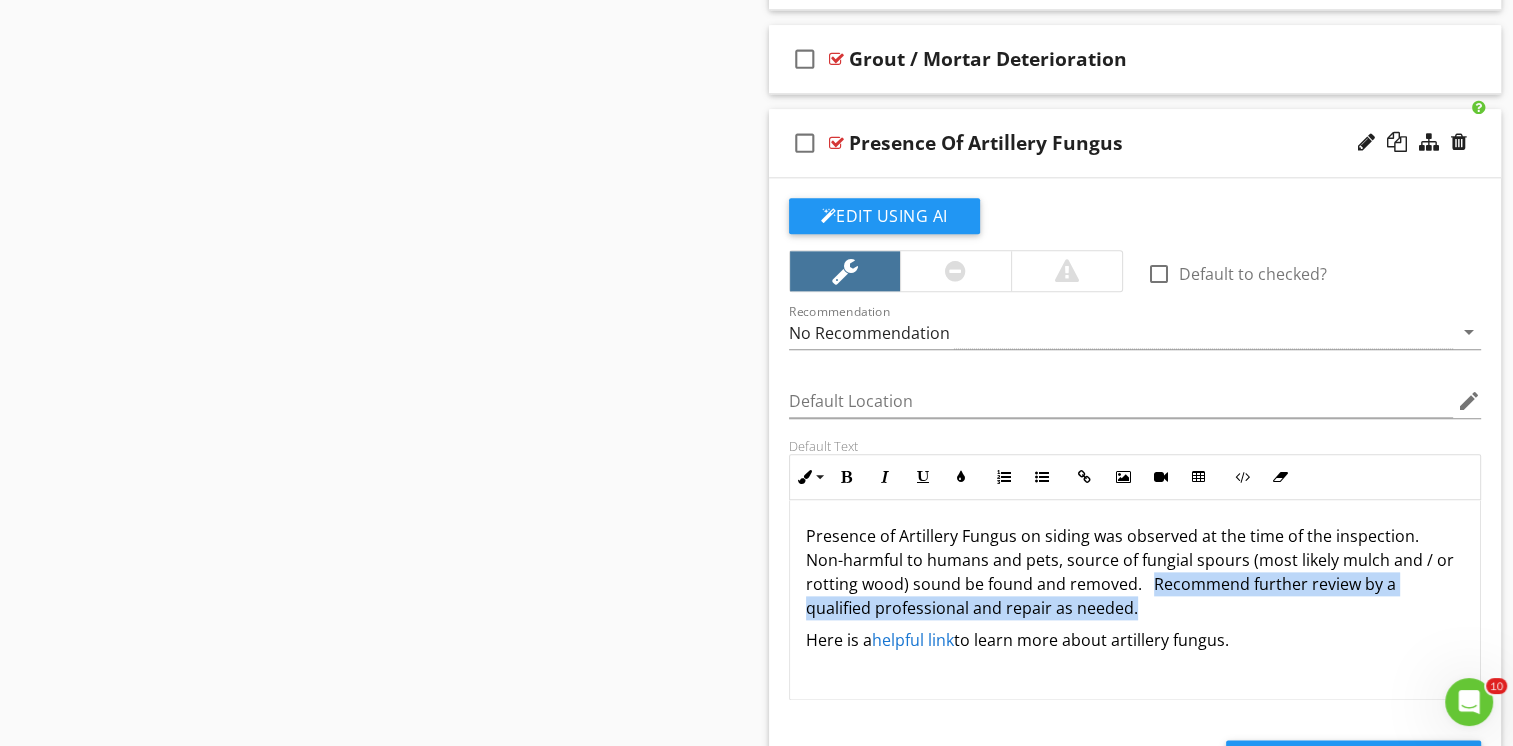 drag, startPoint x: 1150, startPoint y: 582, endPoint x: 1163, endPoint y: 591, distance: 15.811388 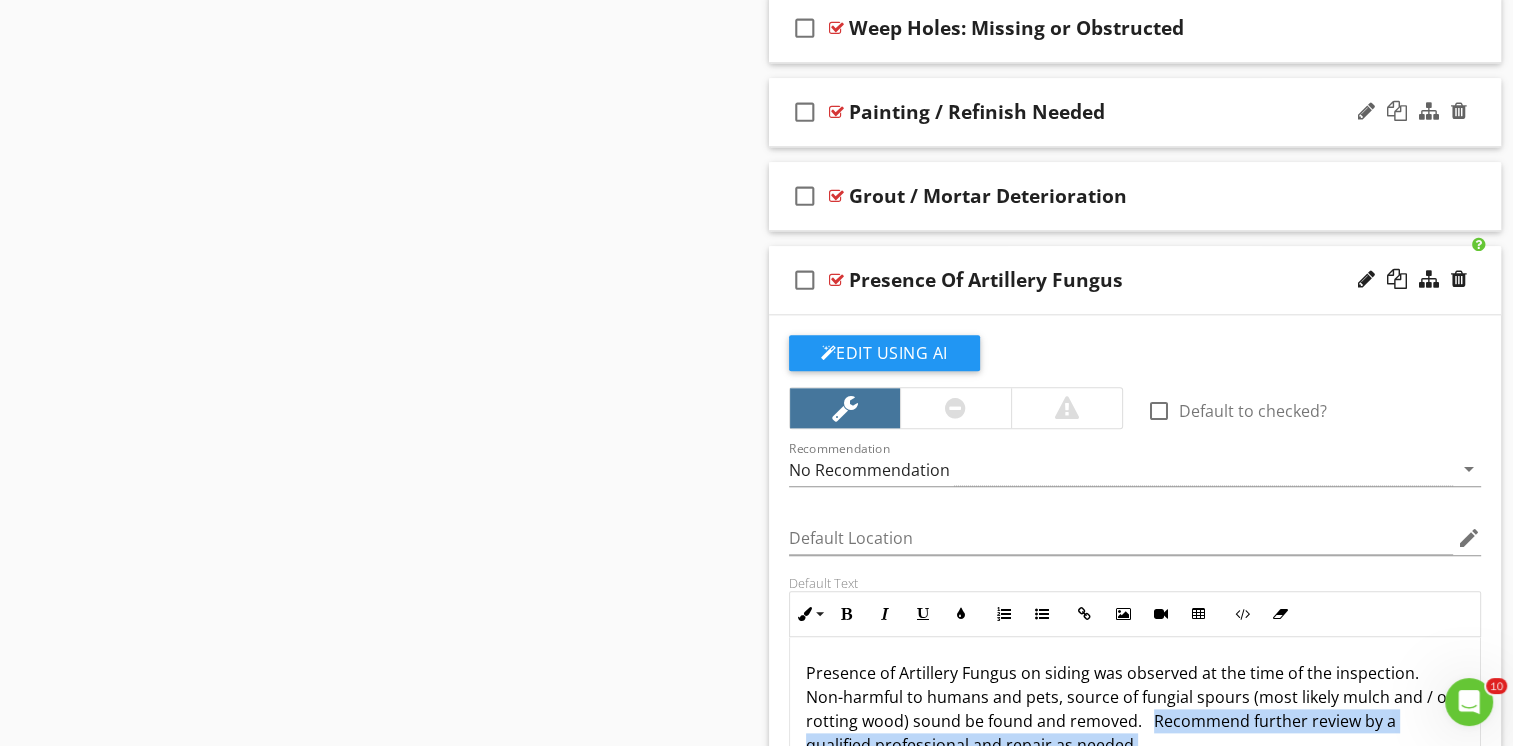 scroll, scrollTop: 2054, scrollLeft: 0, axis: vertical 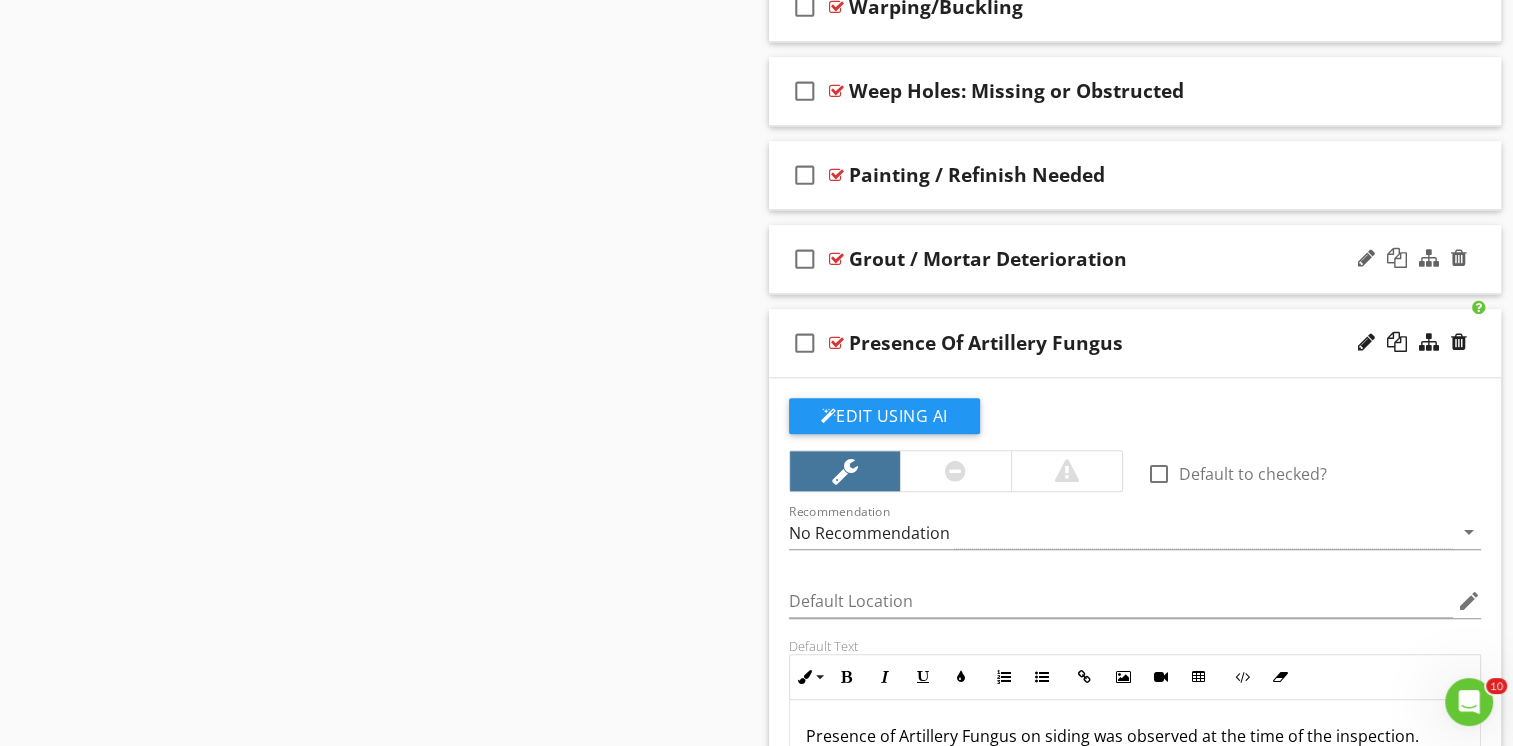 click on "Grout / Mortar Deterioration" at bounding box center (1108, 259) 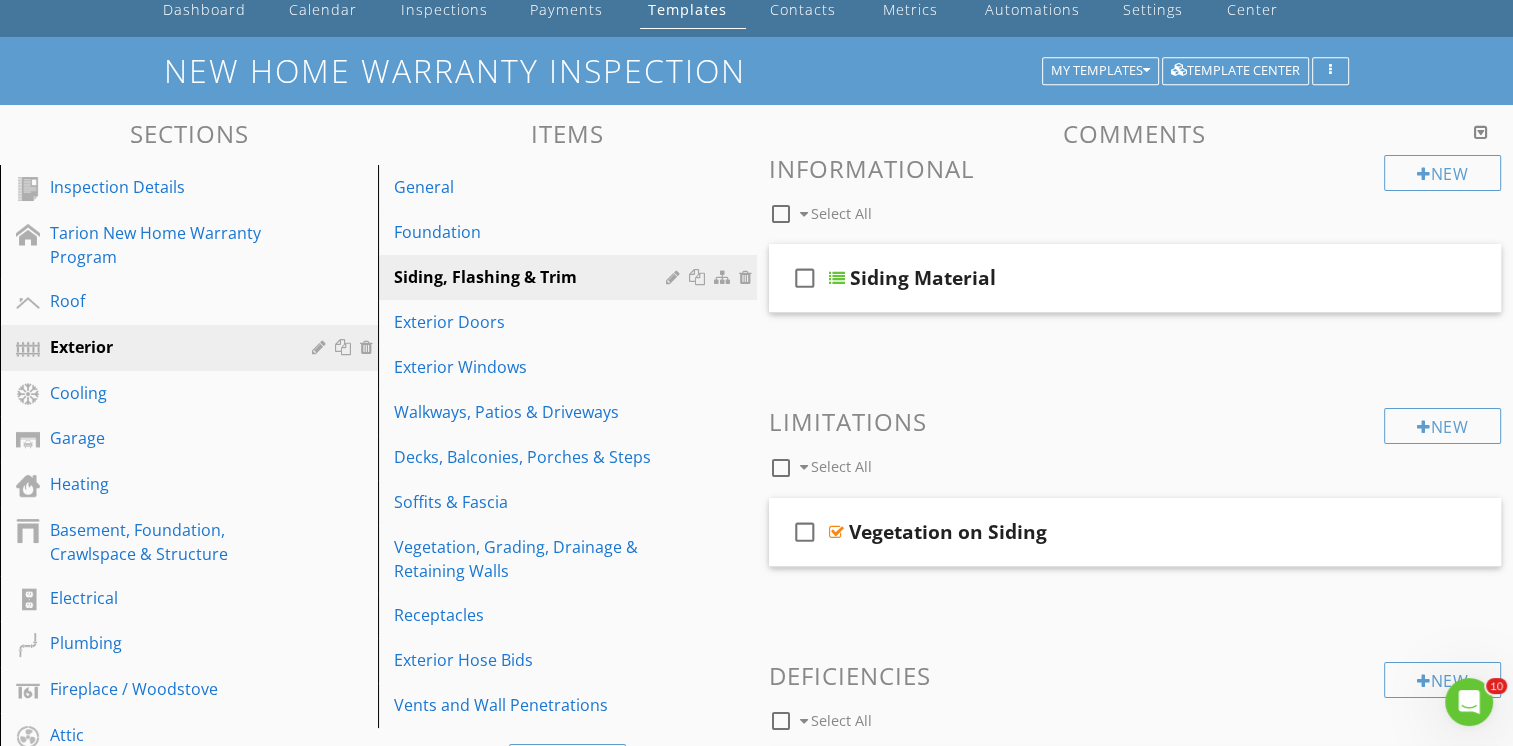 scroll, scrollTop: 0, scrollLeft: 0, axis: both 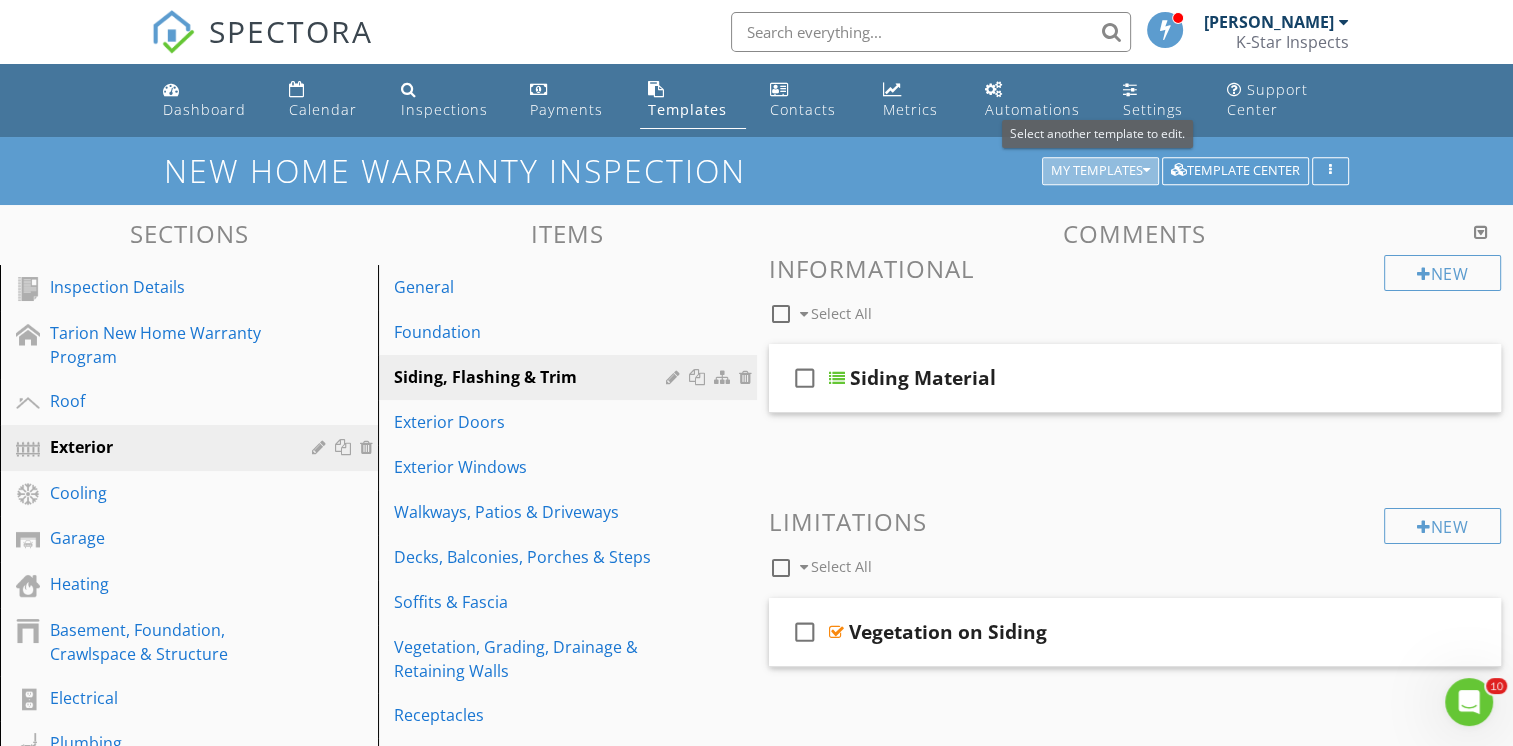 click at bounding box center [1146, 171] 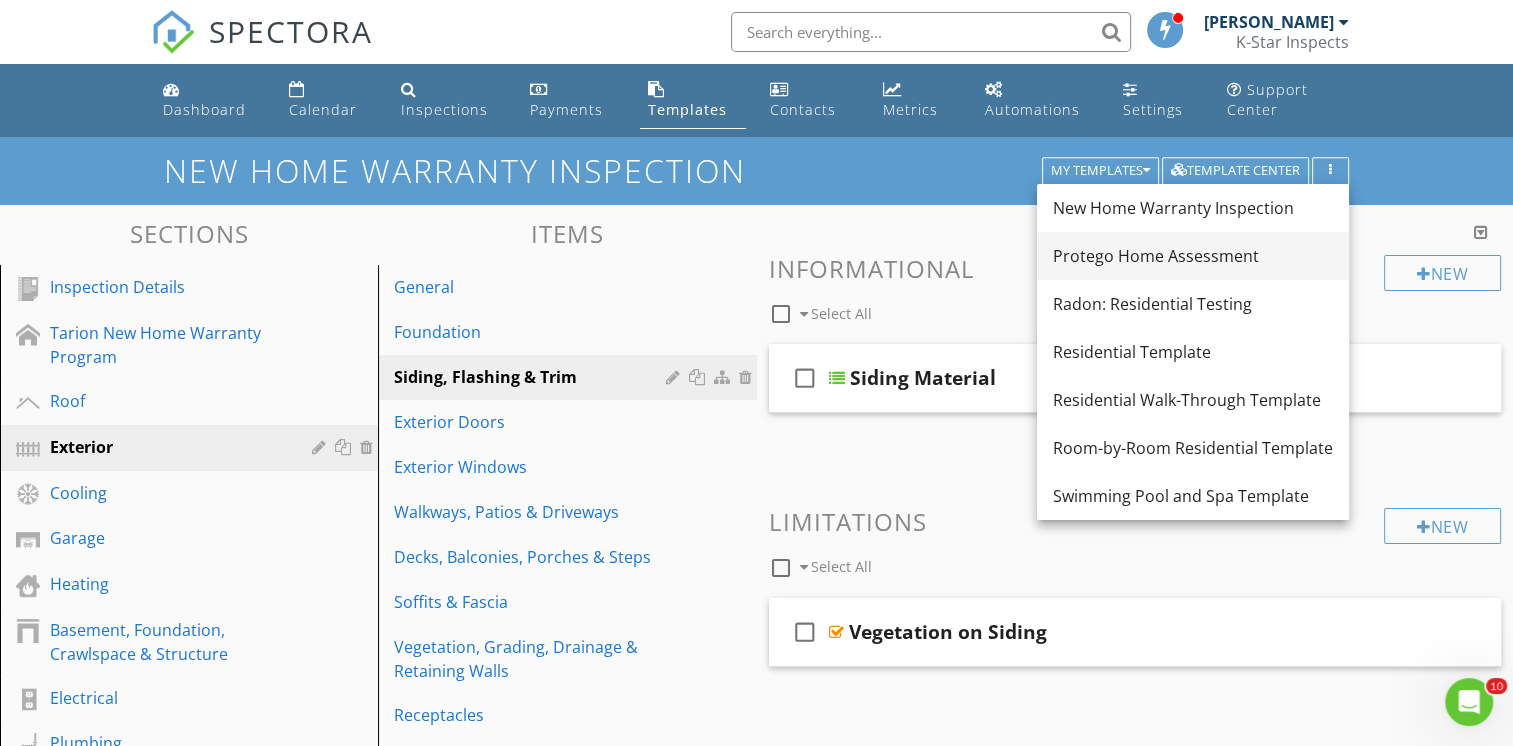click on "Protego Home Assessment" at bounding box center [1193, 256] 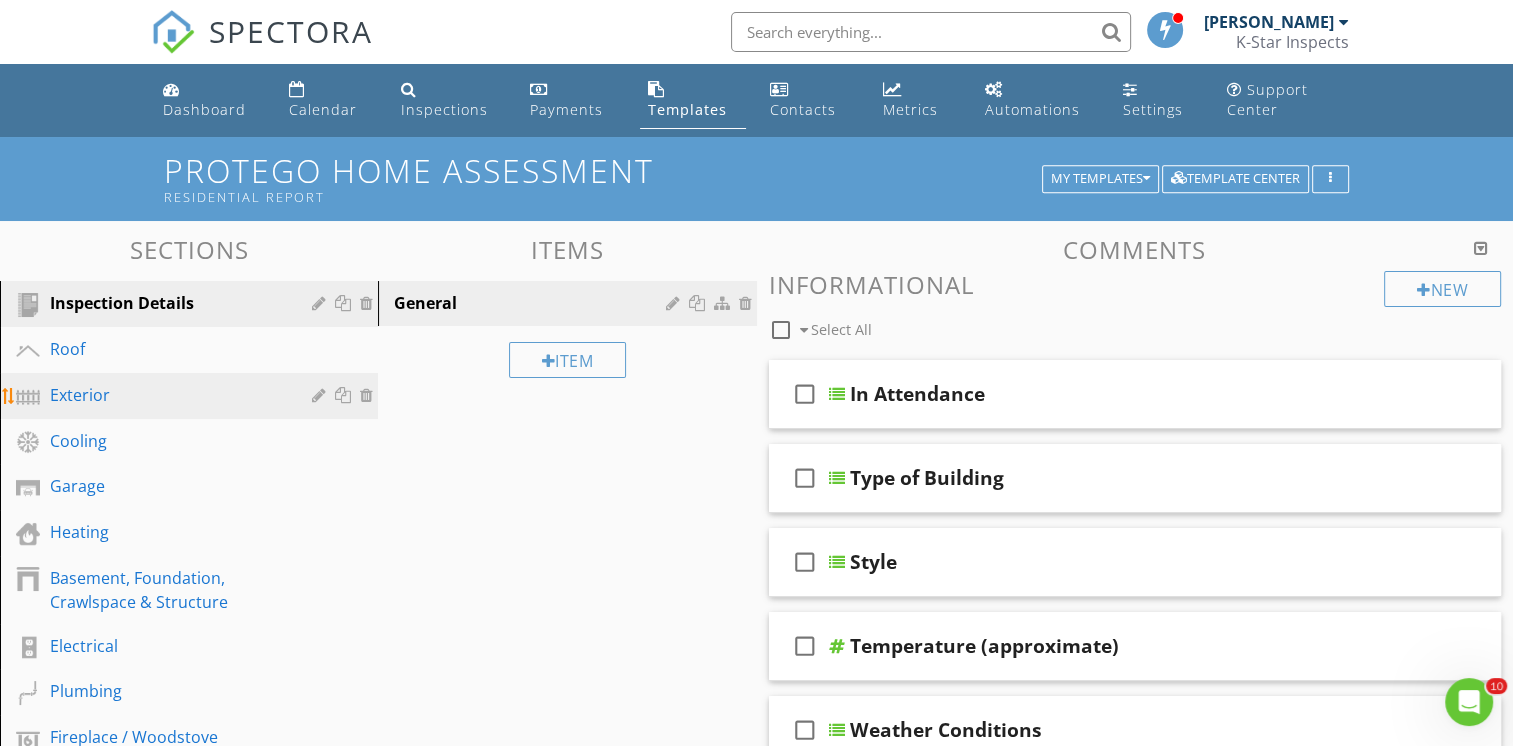 click on "Exterior" at bounding box center (166, 395) 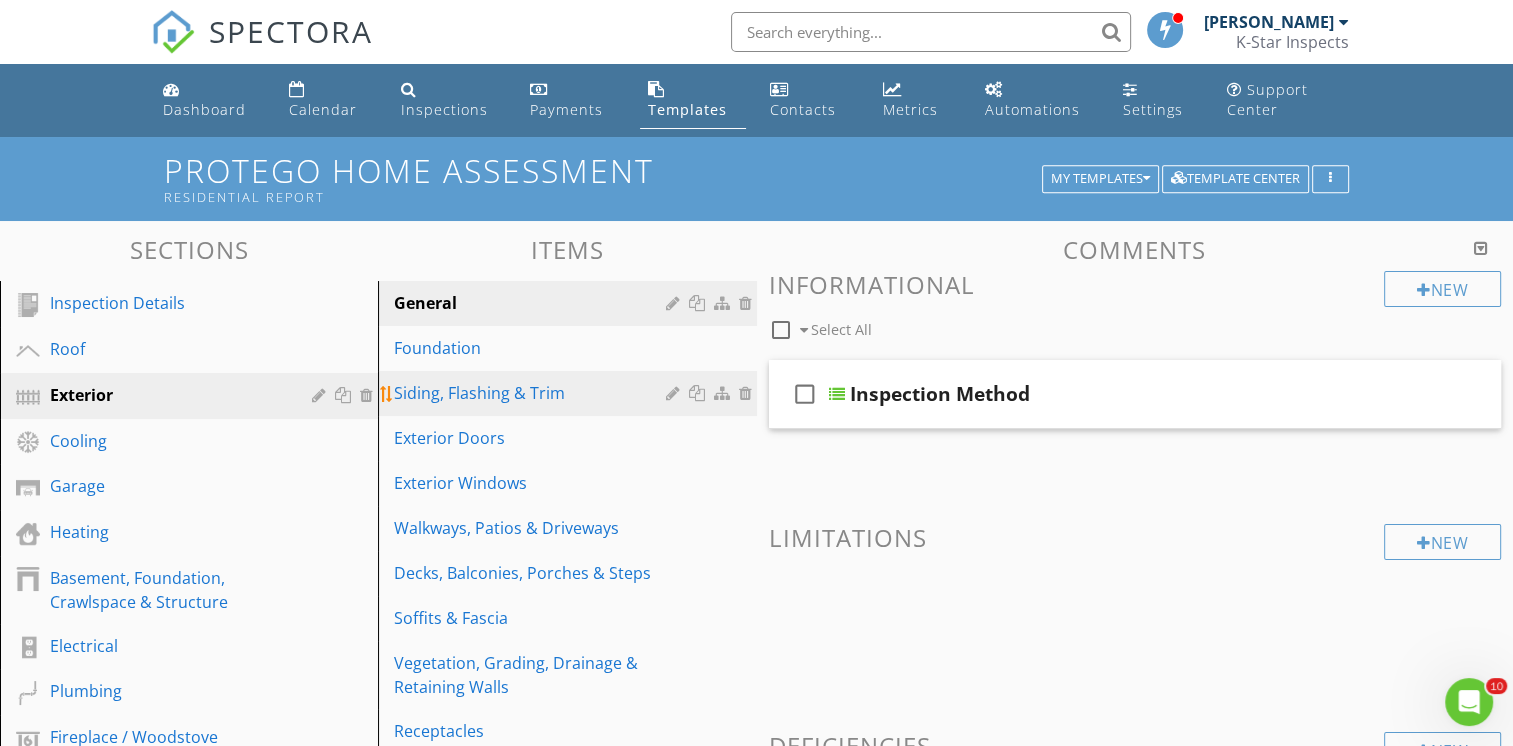 click on "Siding, Flashing & Trim" at bounding box center (532, 393) 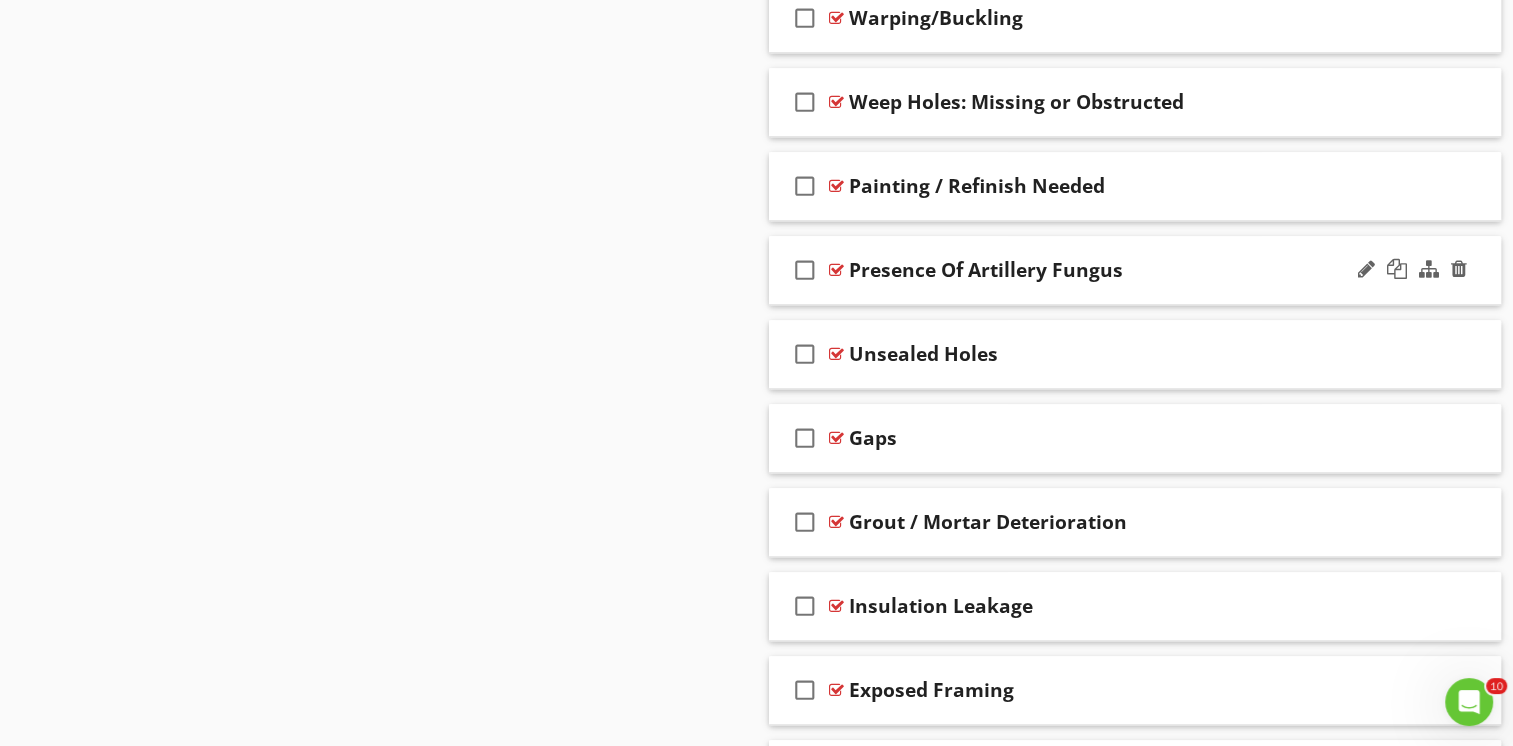 scroll, scrollTop: 2104, scrollLeft: 0, axis: vertical 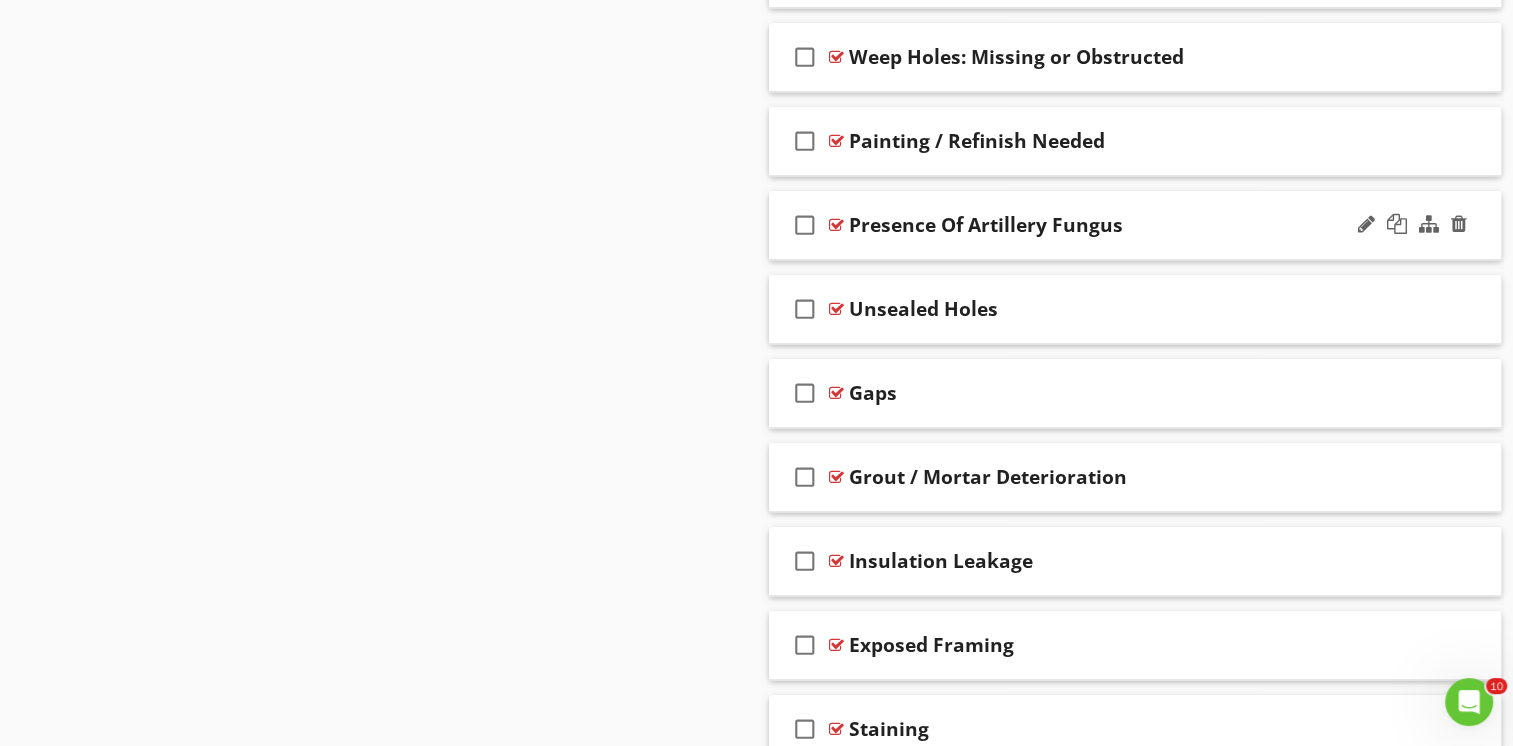 click on "check_box_outline_blank
Presence Of Artillery Fungus" at bounding box center [1135, 225] 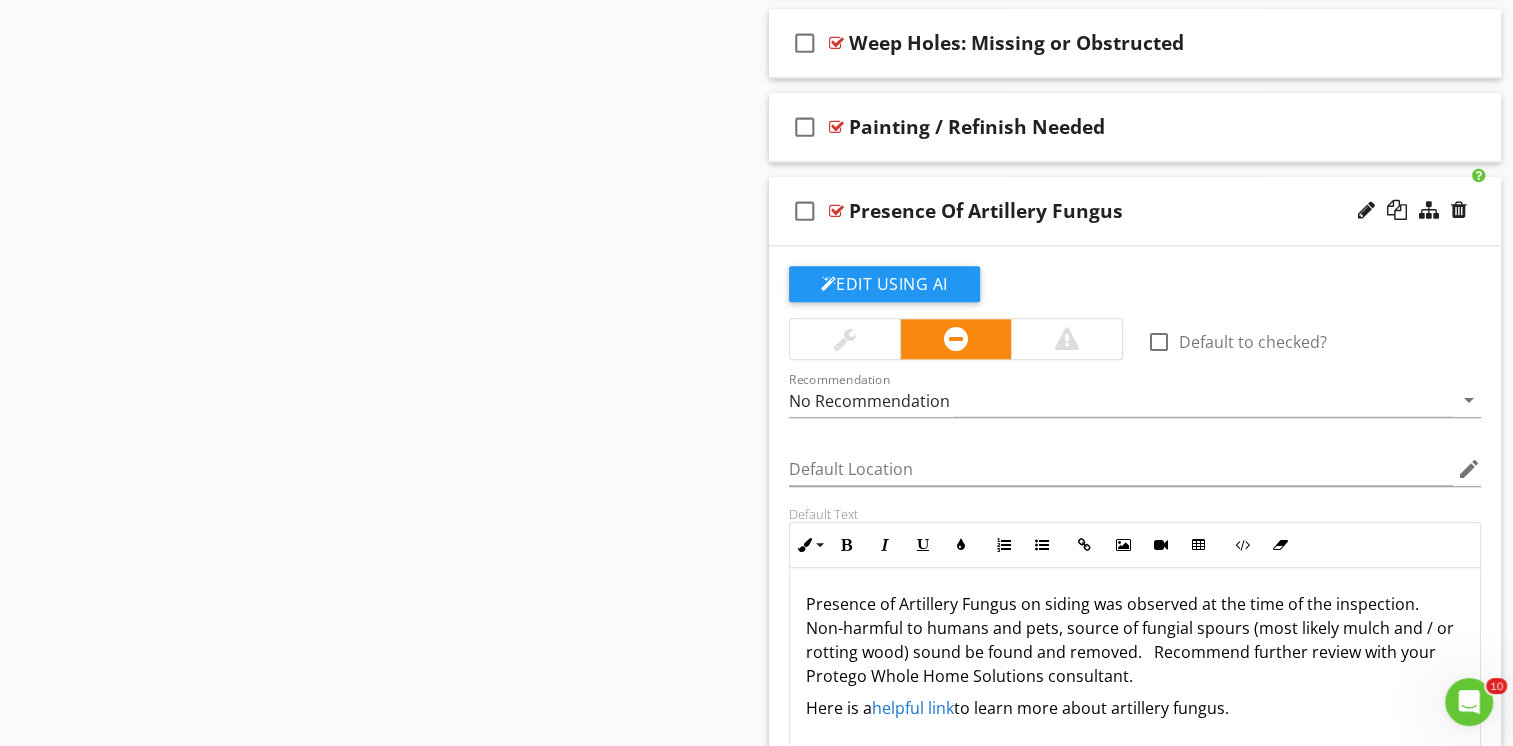 scroll, scrollTop: 2304, scrollLeft: 0, axis: vertical 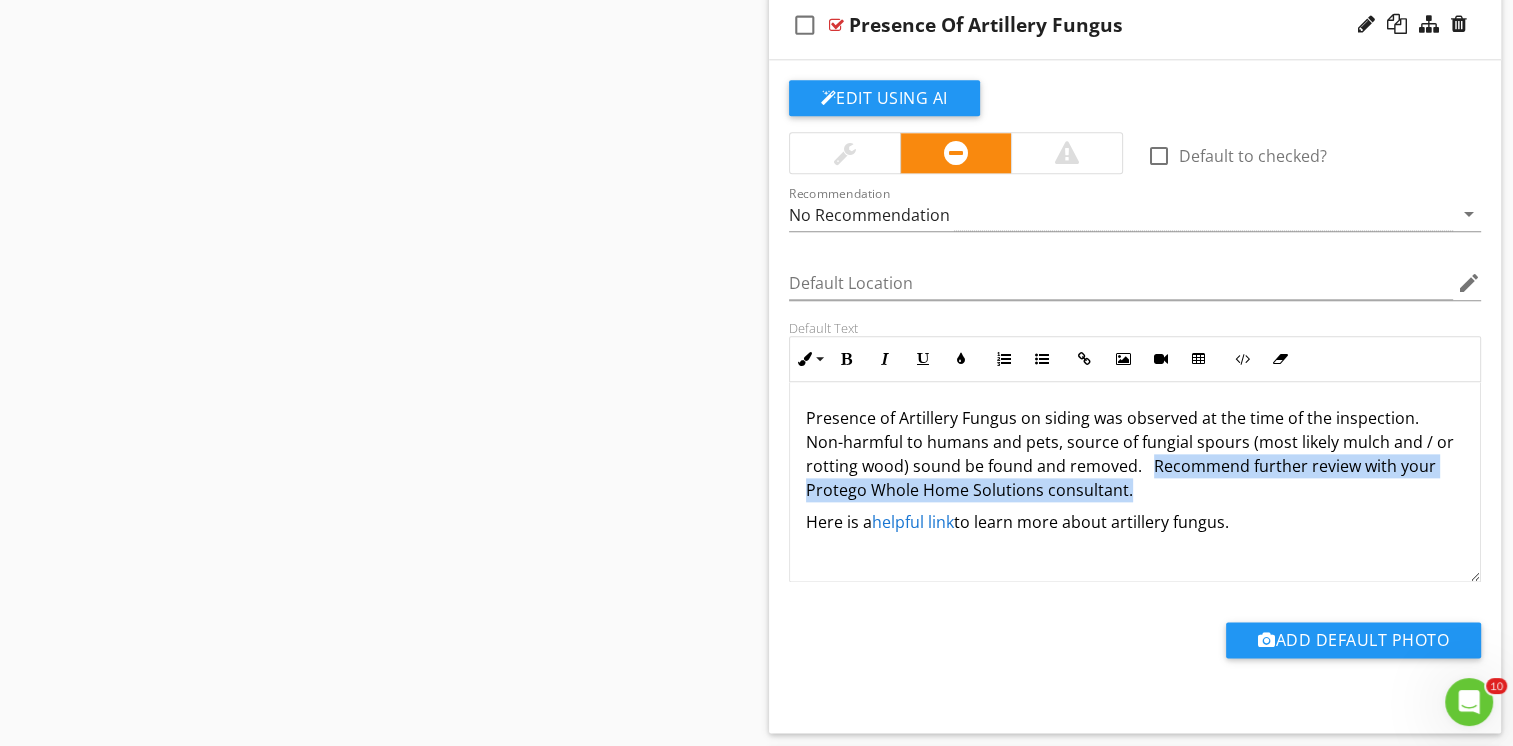 drag, startPoint x: 1148, startPoint y: 458, endPoint x: 1175, endPoint y: 484, distance: 37.48333 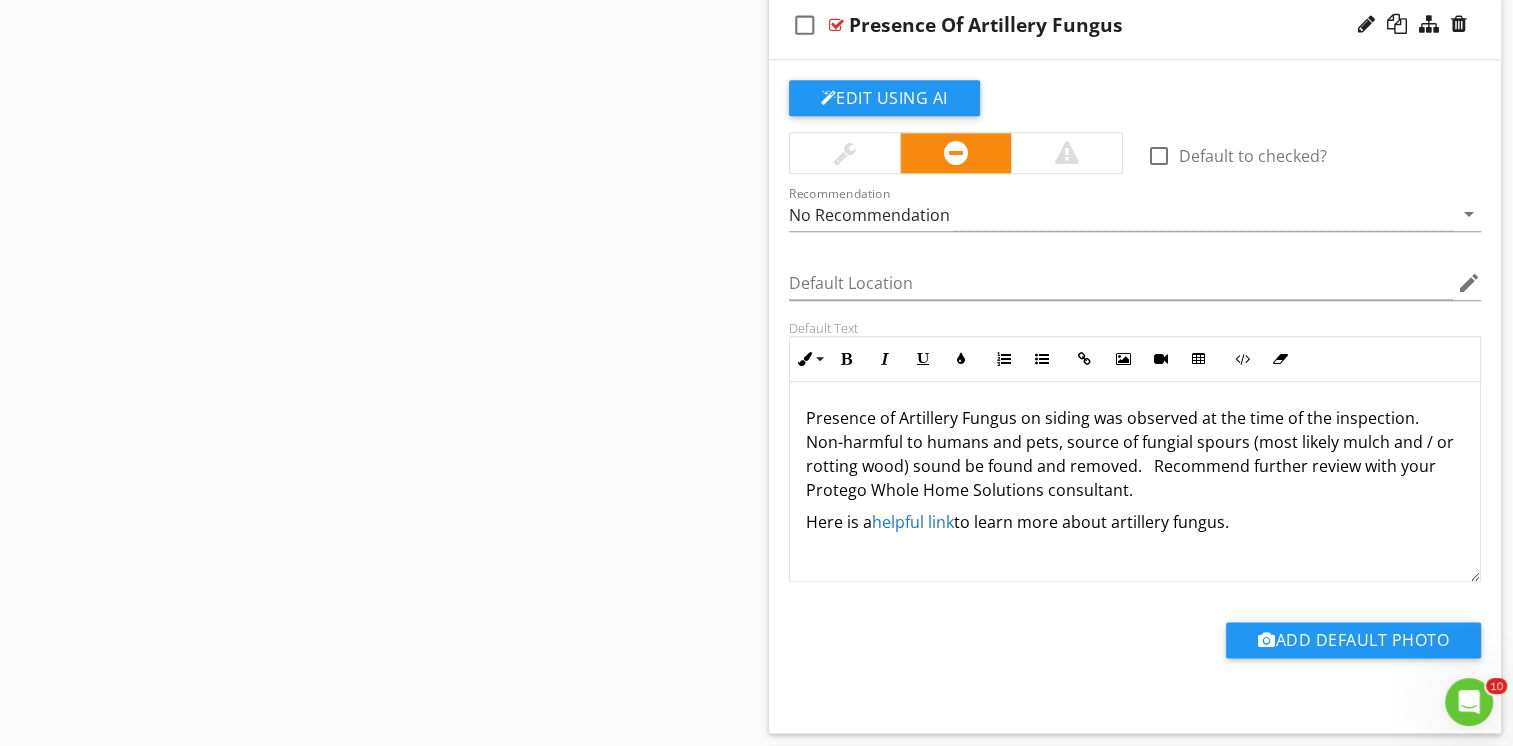 click on "Sections
Inspection Details           Roof           Exterior           Cooling           Garage           Heating           Basement, Foundation, Crawlspace & Structure           Electrical           Plumbing           Fireplace / Woodstove           Attic           Interior Exhaust Systems           Interior, Doors & Windows           Built-in Appliances           Swimming Pools and Spas
Section
Attachments
Attachment
Items
General           Foundation           Siding, Flashing & Trim           Exterior Doors           Exterior Windows           Walkways, Patios & Driveways           Decks, Balconies, Porches & Steps           Soffits & Fascia           Vegetation, Grading, Drainage & Retaining Walls           Receptacles           Exterior Hose Bids           Vents and Wall Penetrations           Perimeter Fencing
Item" at bounding box center (756, -139) 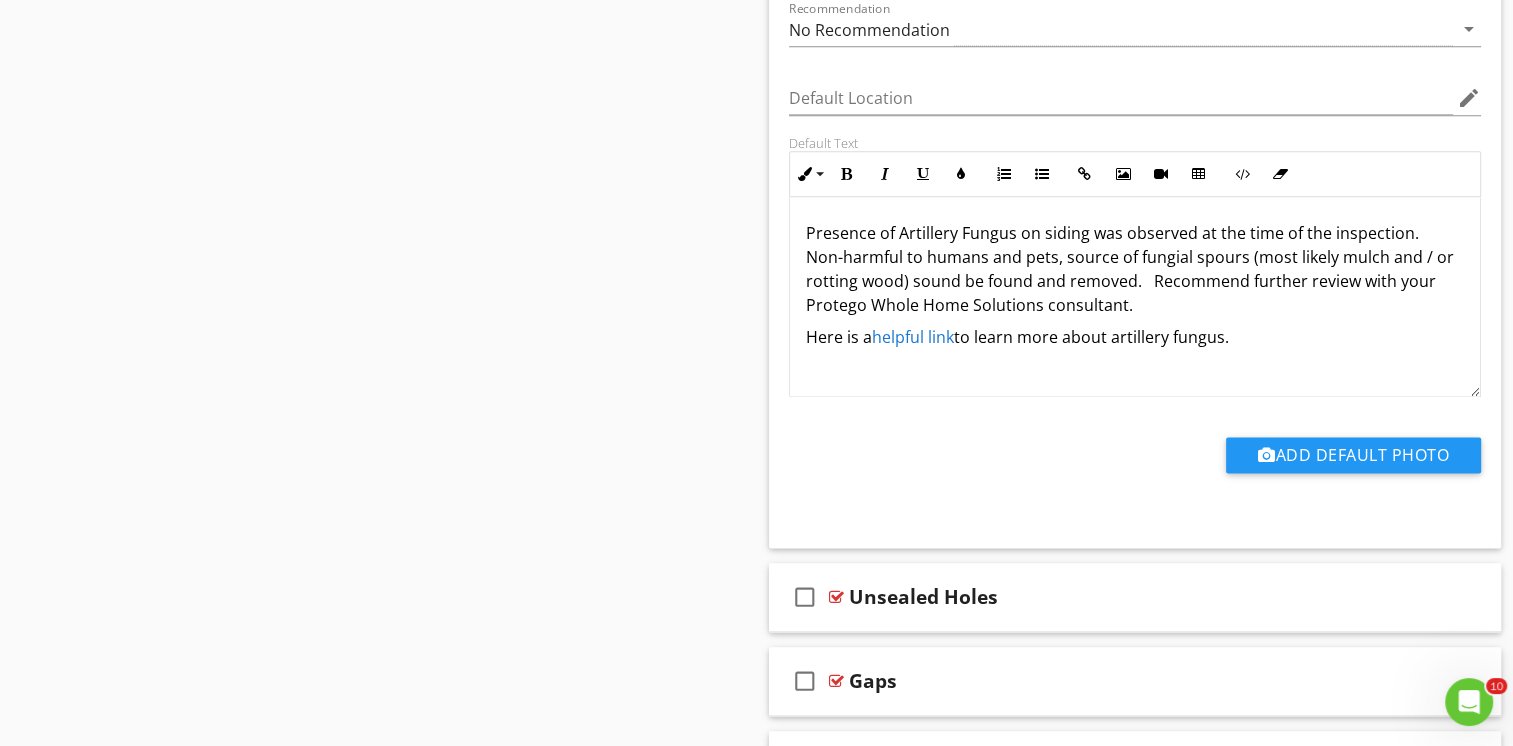 scroll, scrollTop: 2304, scrollLeft: 0, axis: vertical 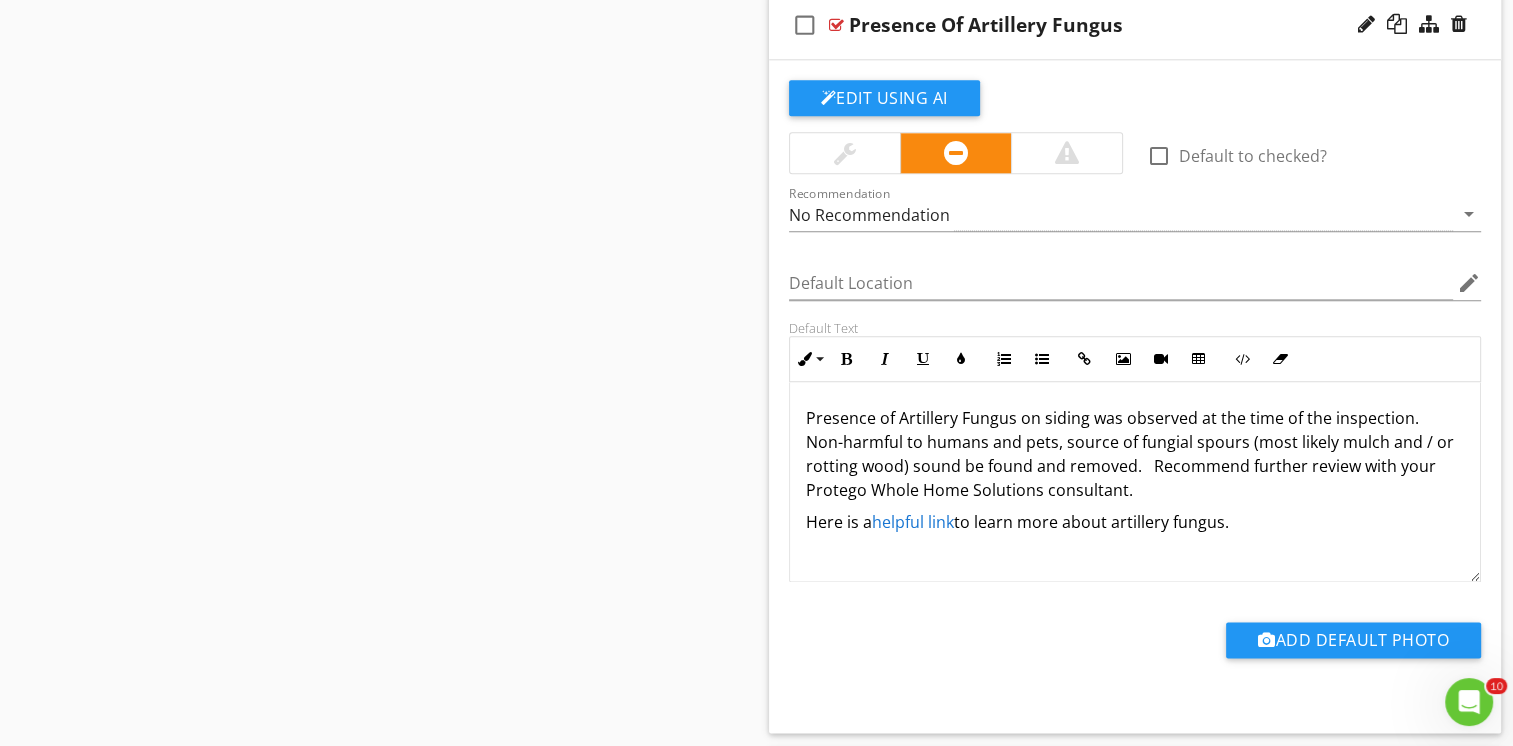 click on "check_box_outline_blank
Presence Of Artillery Fungus" at bounding box center (1135, 25) 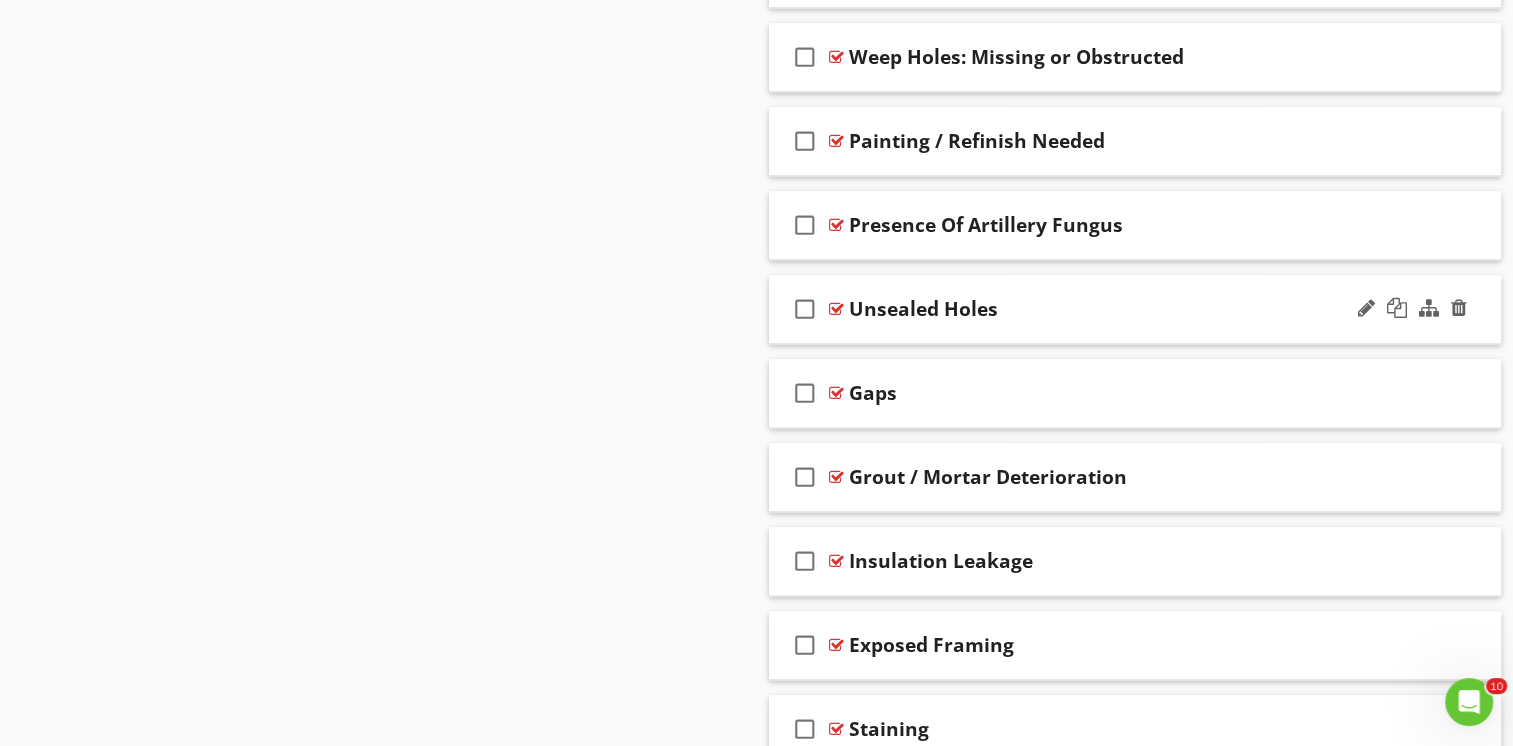 scroll, scrollTop: 2204, scrollLeft: 0, axis: vertical 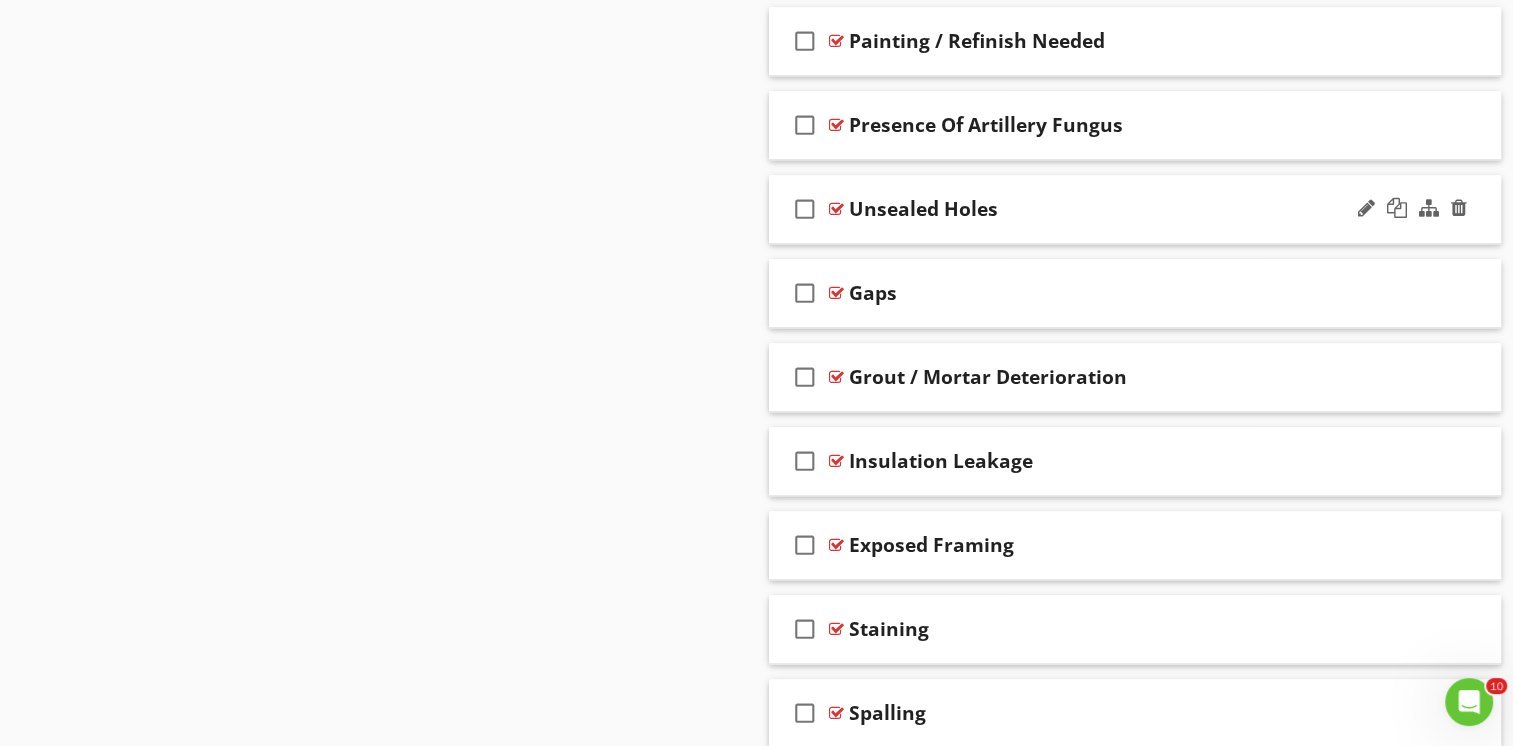 click on "check_box_outline_blank
Unsealed Holes" at bounding box center (1135, 209) 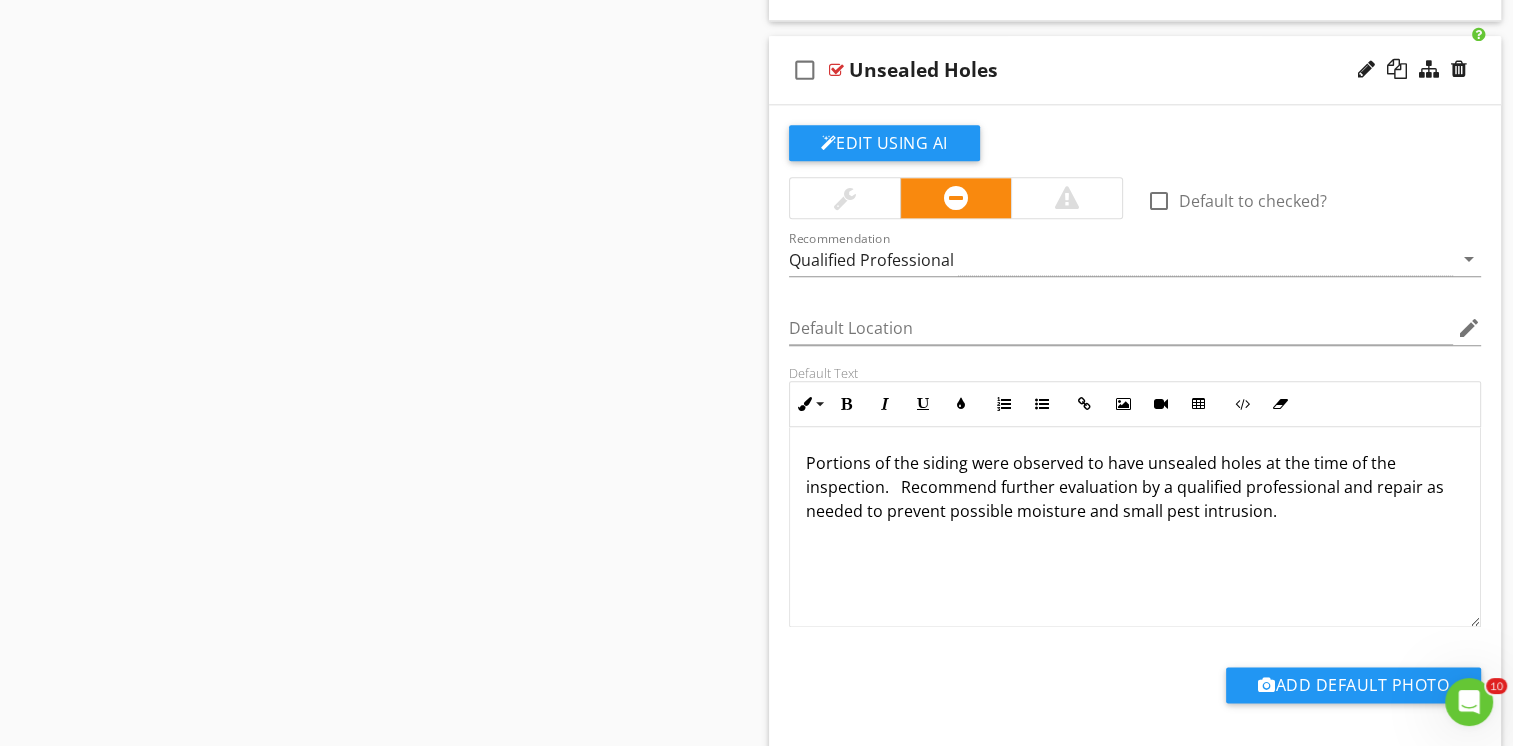 scroll, scrollTop: 2404, scrollLeft: 0, axis: vertical 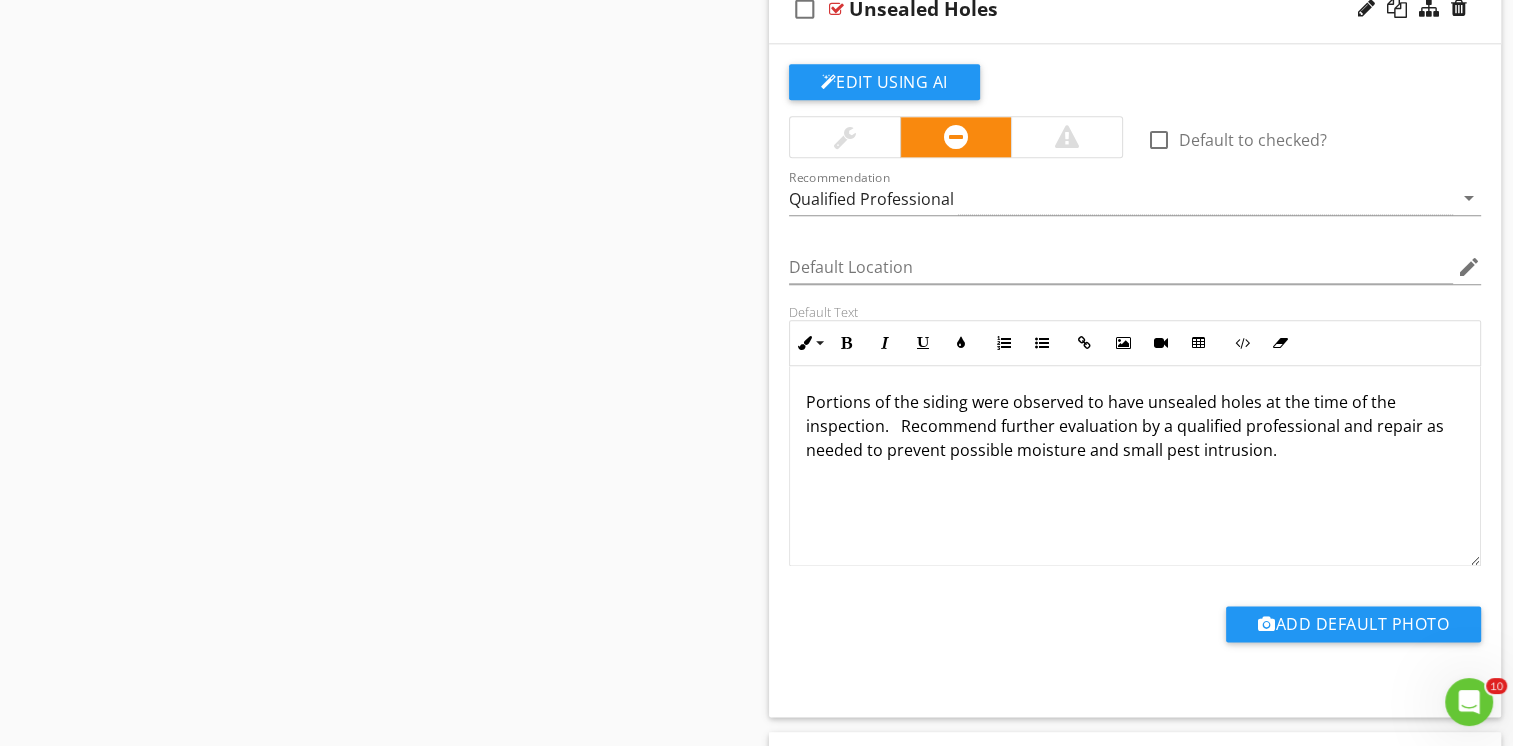 click on "Portions of the siding were observed to have unsealed holes at the time of the inspection.   Recommend further evaluation by a qualified professional and repair as needed to prevent possible moisture and small pest intrusion." at bounding box center [1135, 426] 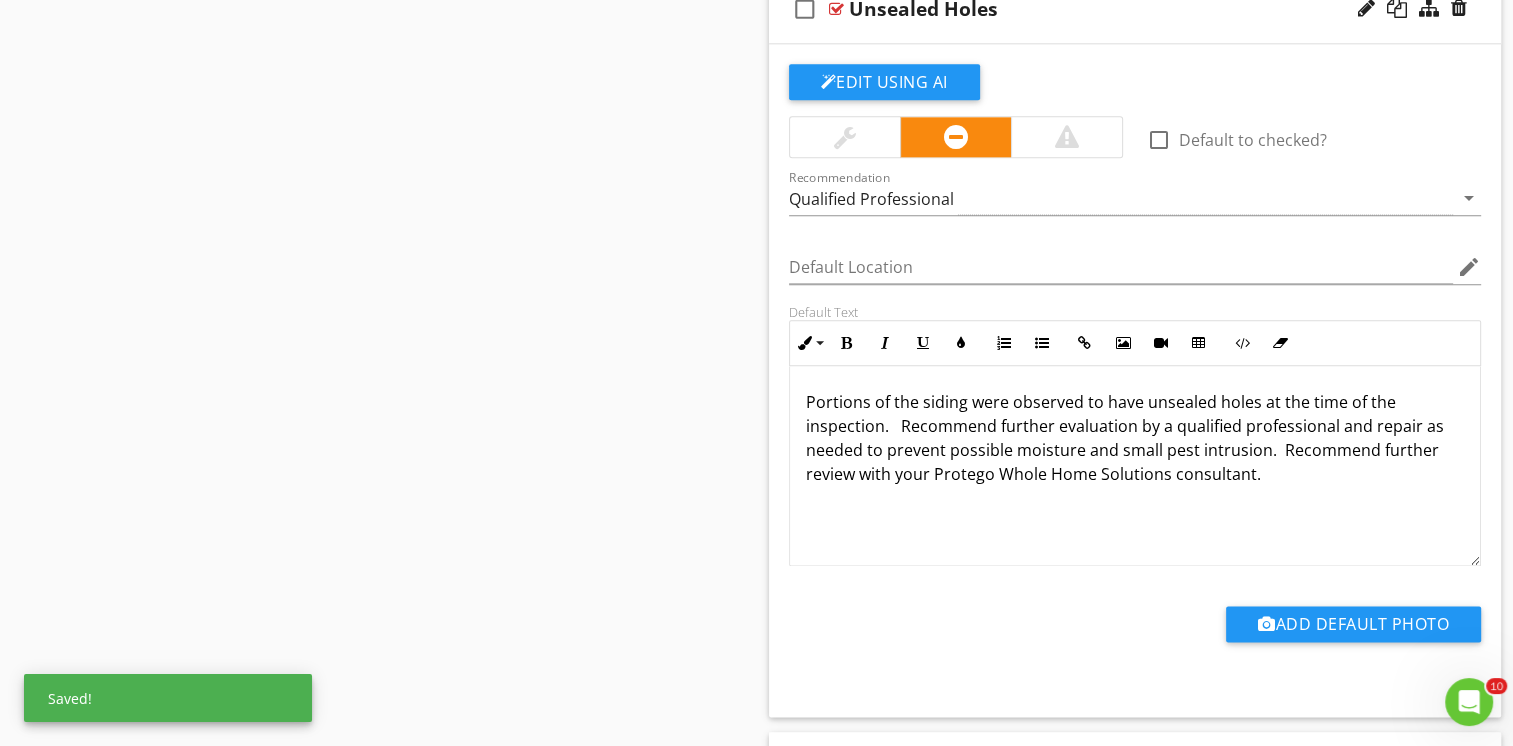 click on "check_box_outline_blank
Unsealed Holes" at bounding box center (1135, 9) 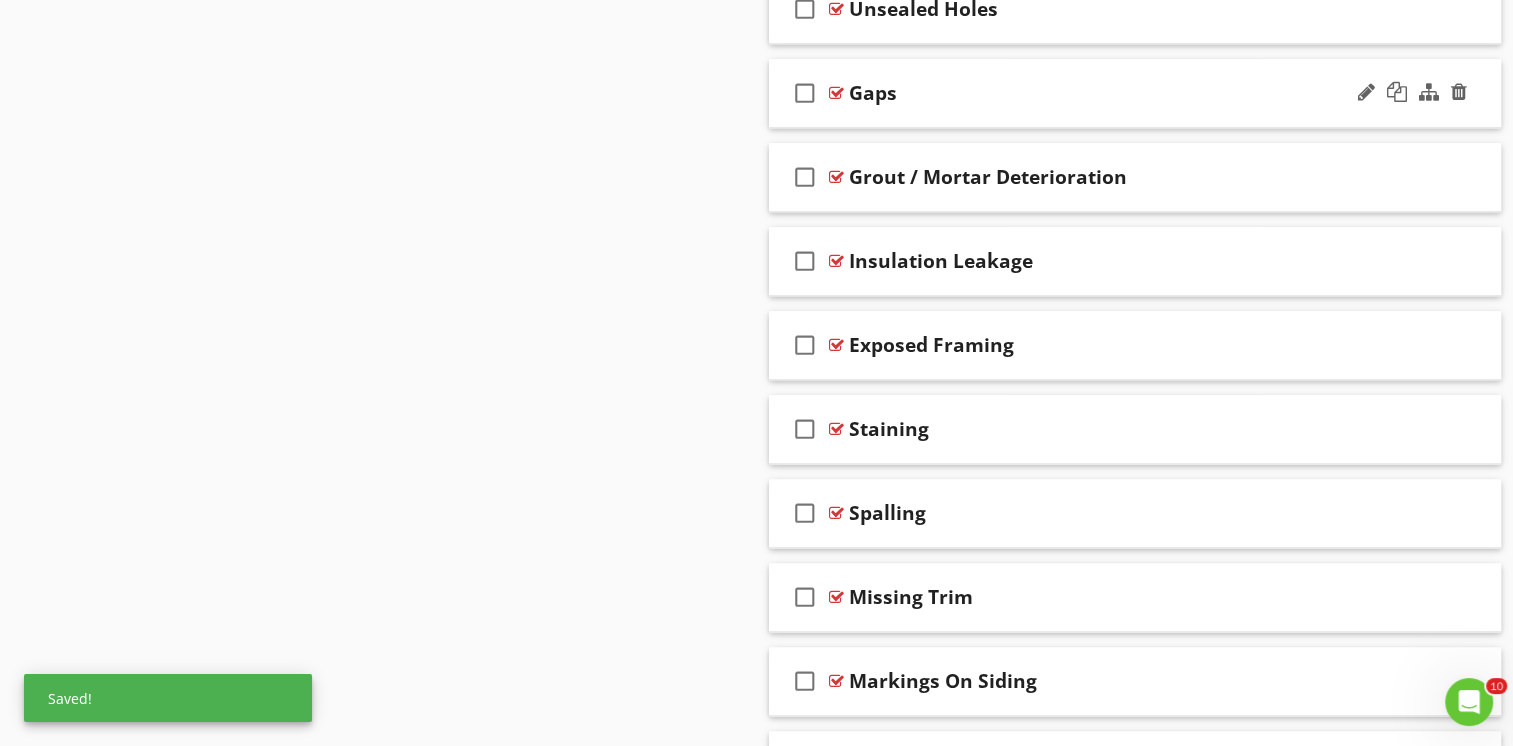 click on "check_box_outline_blank
Gaps" at bounding box center (1135, 93) 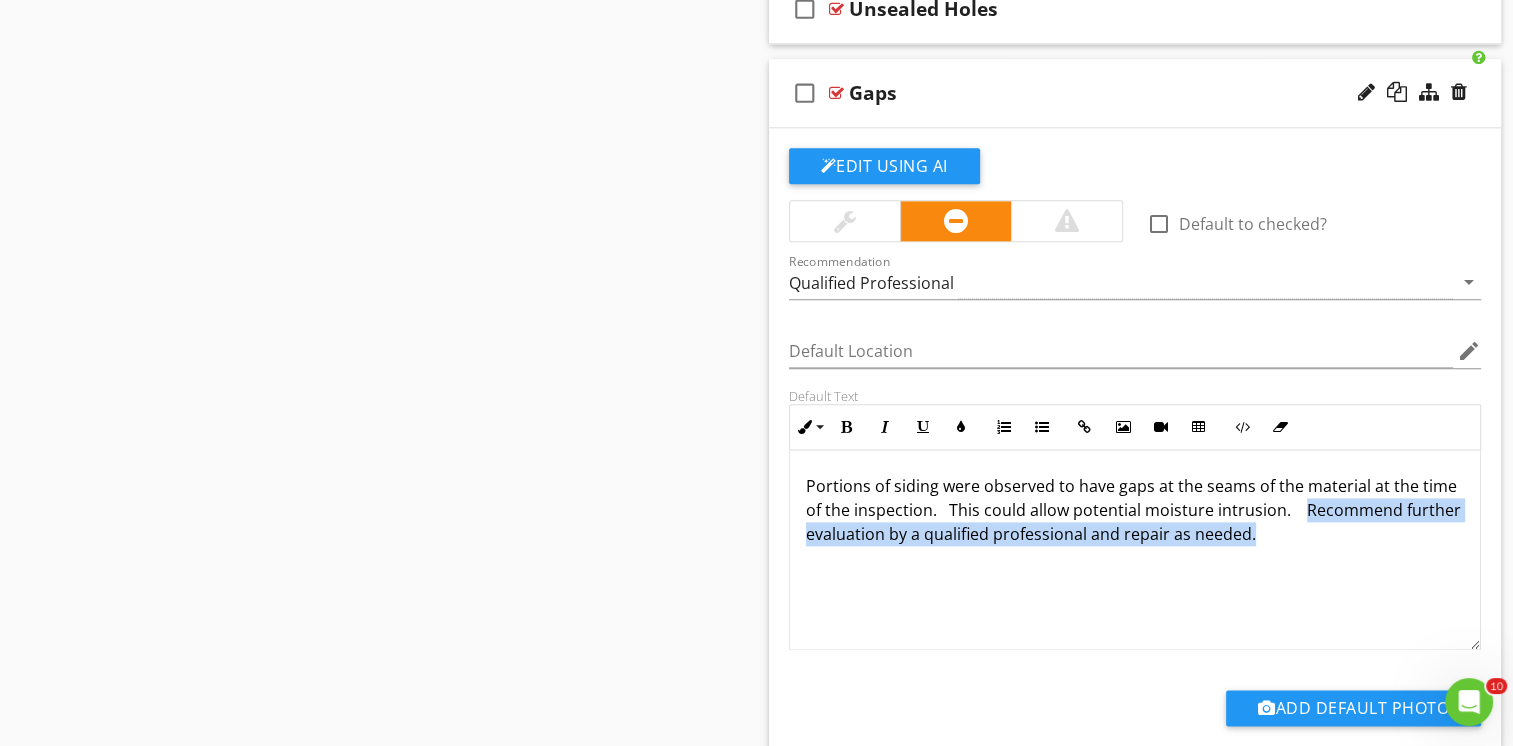 drag, startPoint x: 1297, startPoint y: 504, endPoint x: 1320, endPoint y: 536, distance: 39.40812 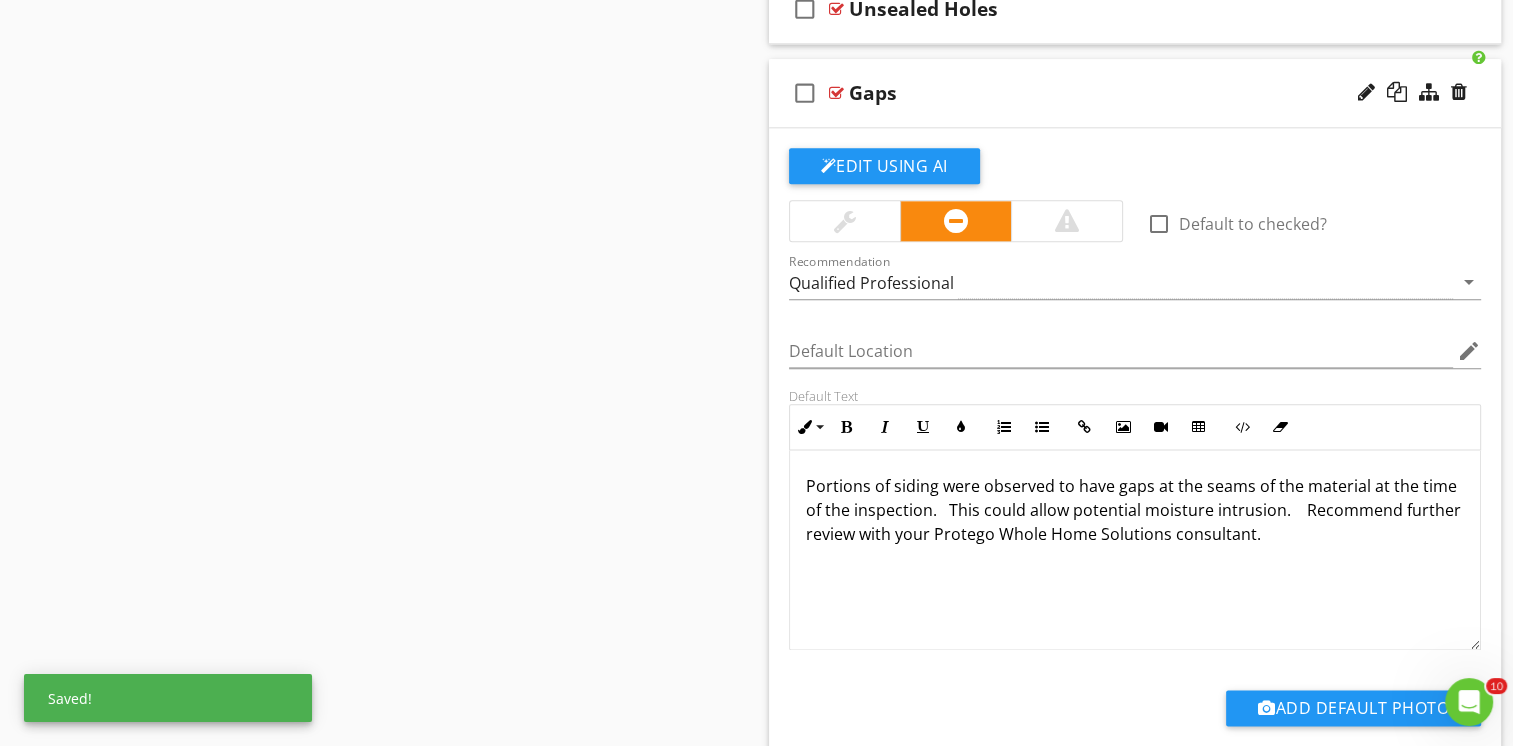 click on "check_box_outline_blank
Gaps" at bounding box center (1135, 93) 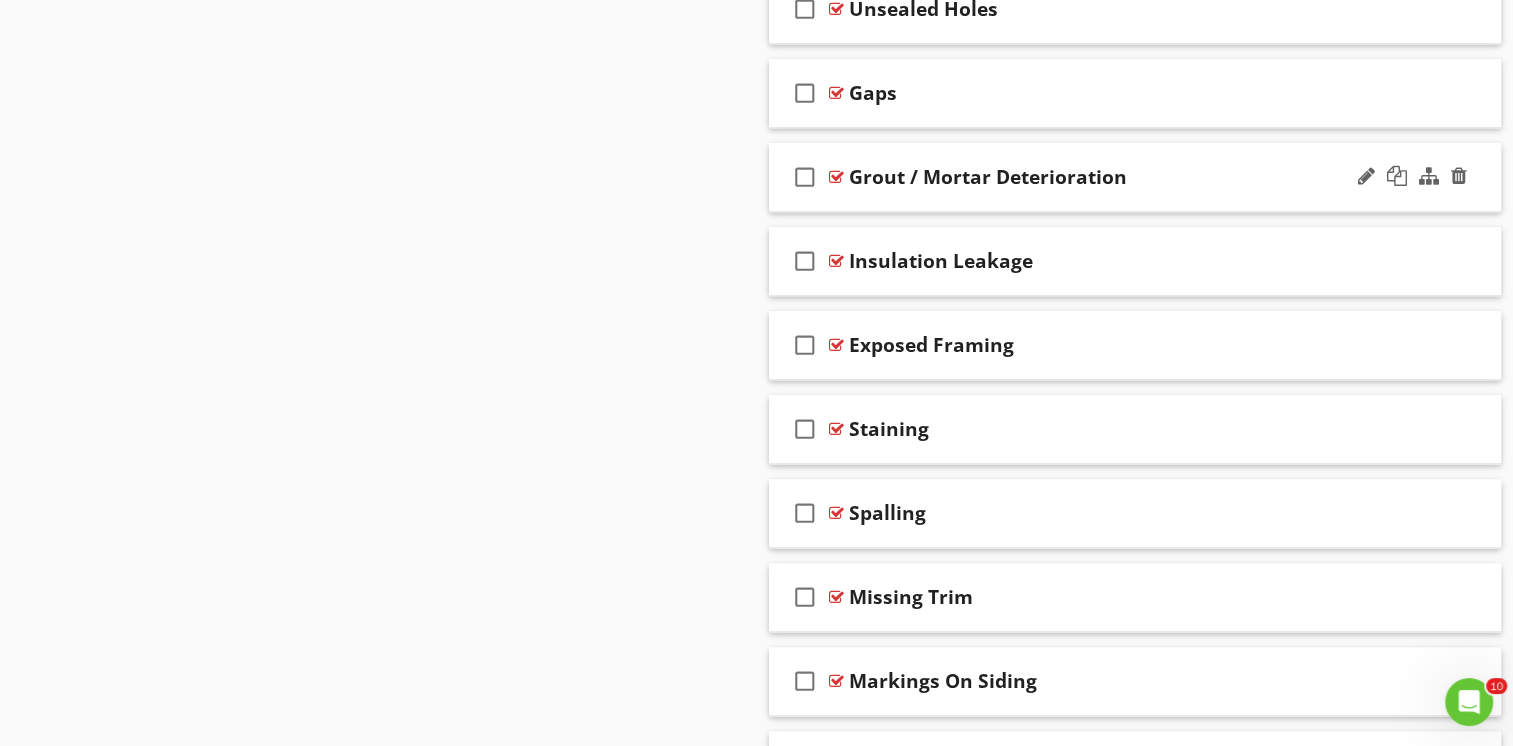 click on "check_box_outline_blank
Grout / Mortar Deterioration" at bounding box center [1135, 177] 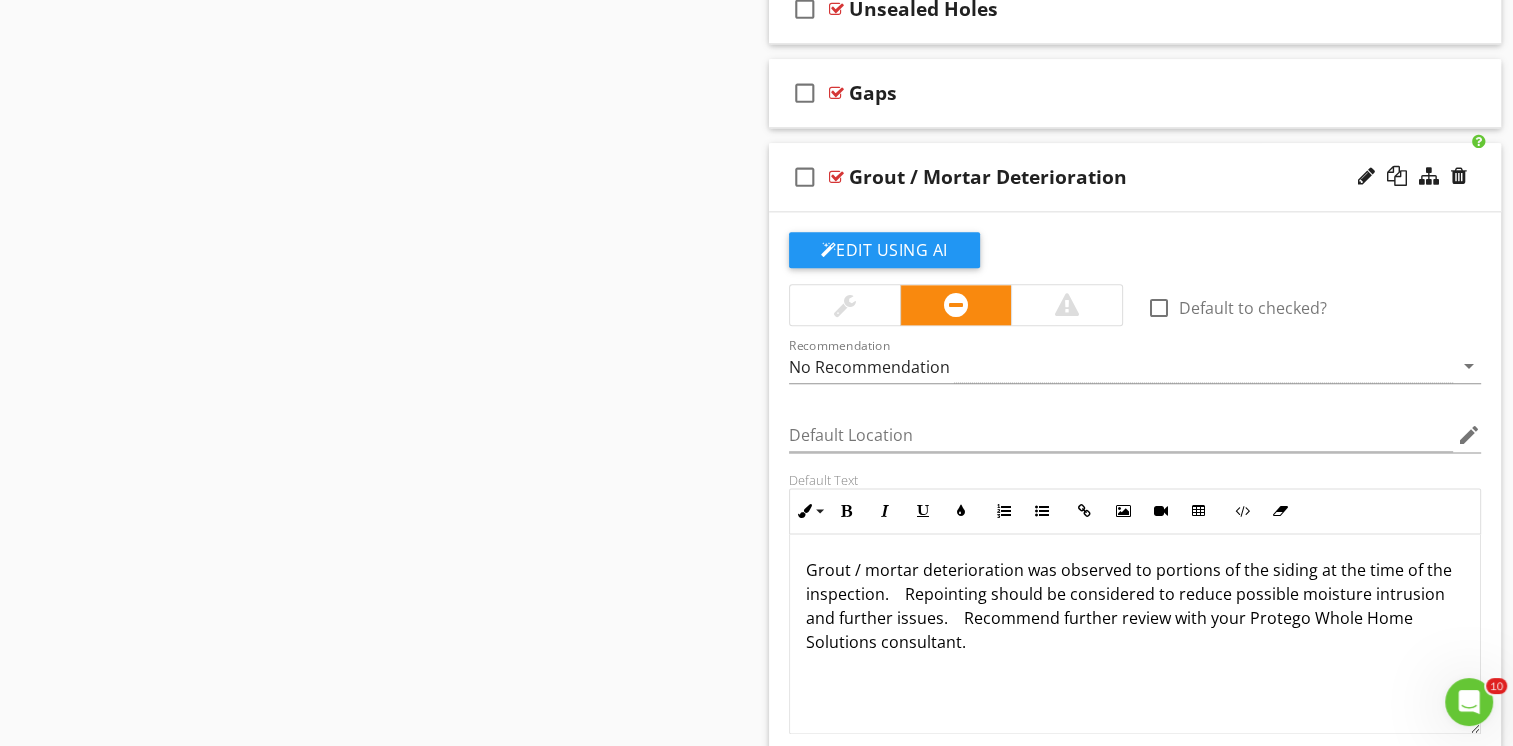 click on "Grout / Mortar Deterioration" at bounding box center [1108, 177] 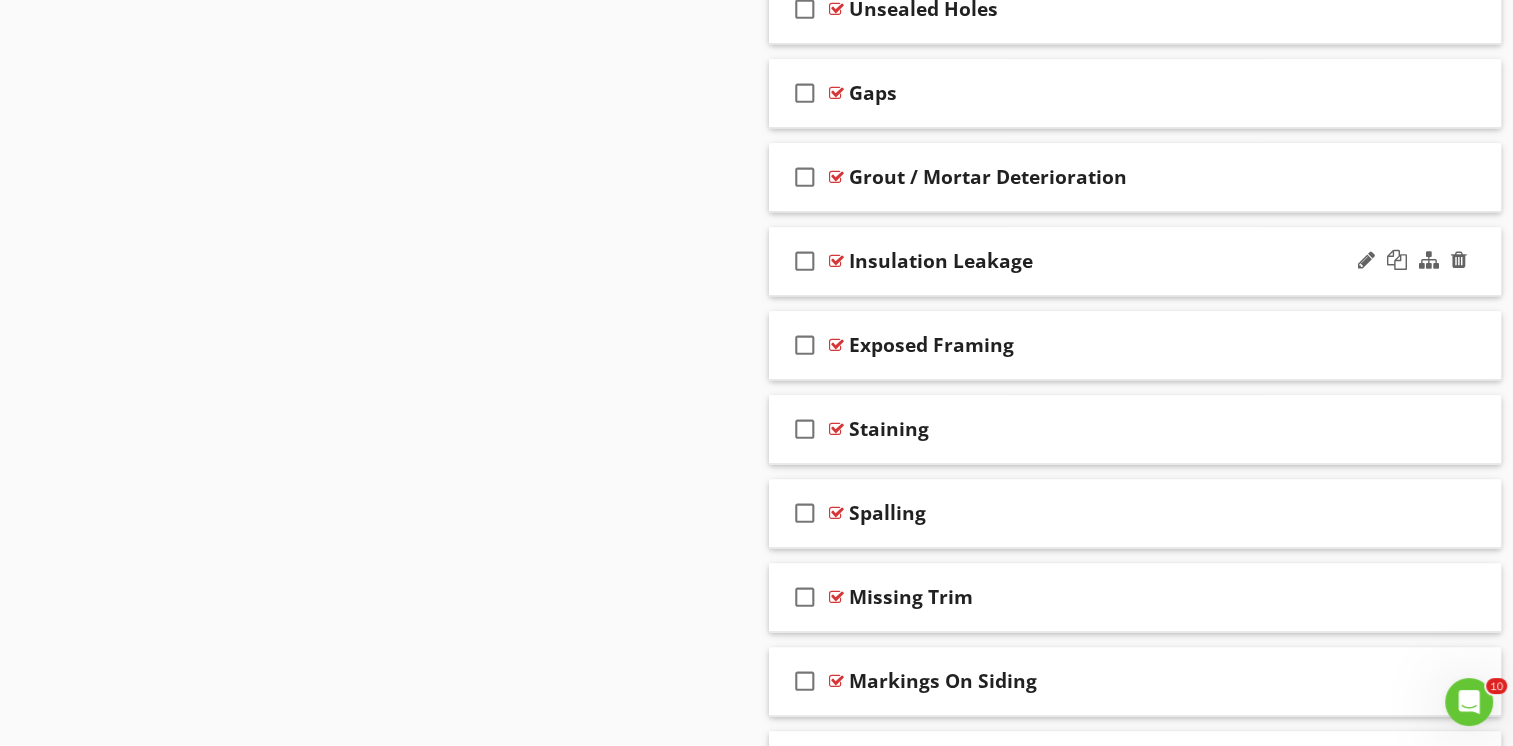 click on "check_box_outline_blank
Insulation Leakage" at bounding box center [1135, 261] 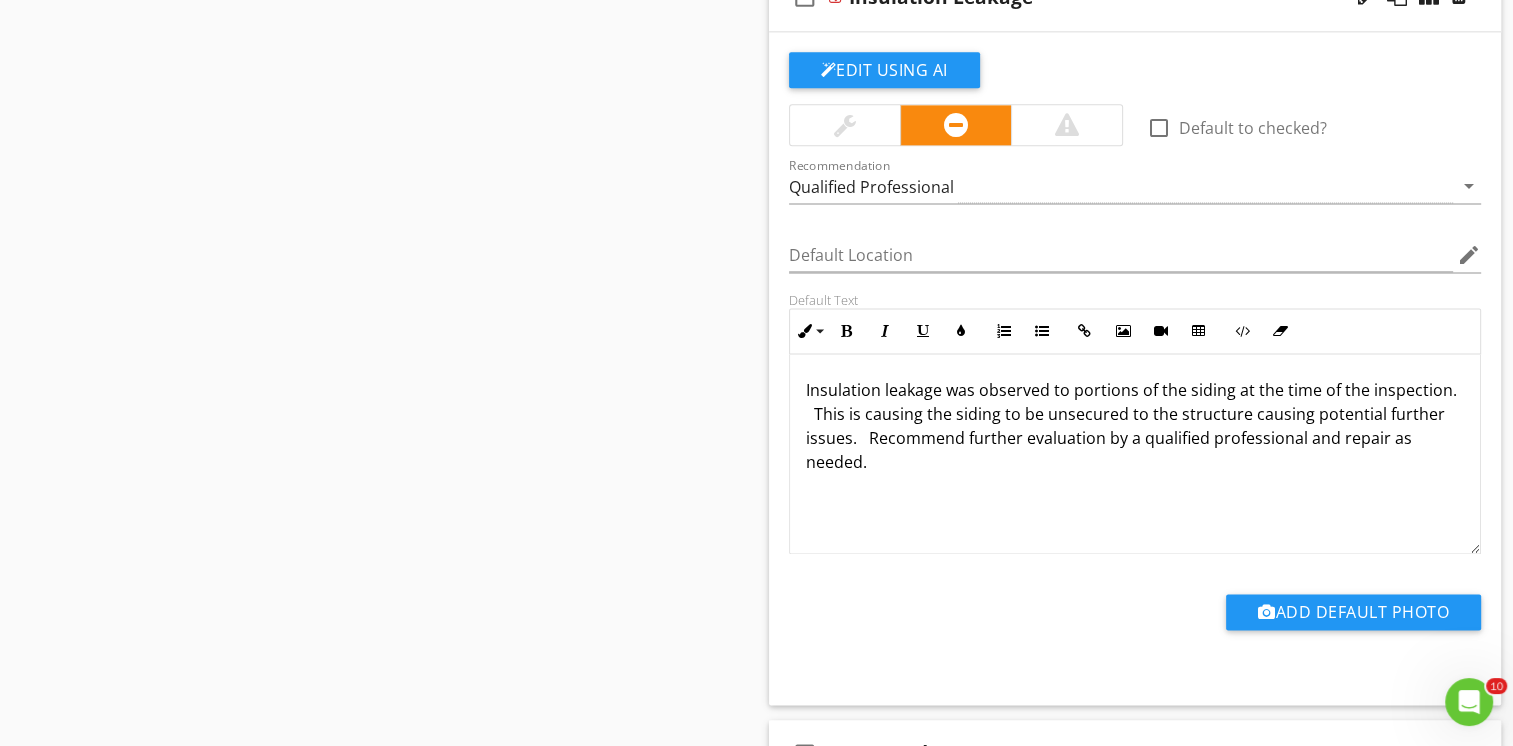 scroll, scrollTop: 2704, scrollLeft: 0, axis: vertical 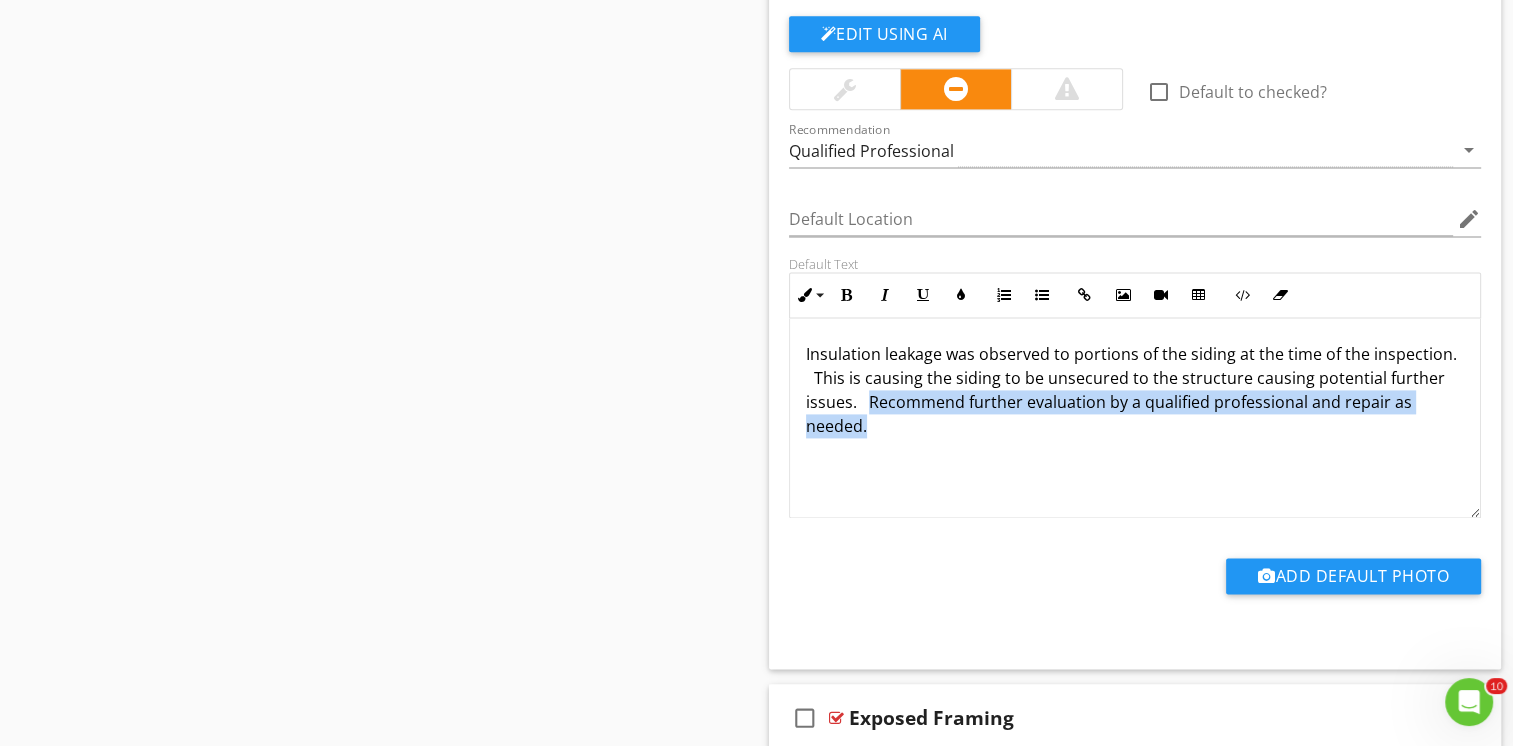 drag, startPoint x: 866, startPoint y: 398, endPoint x: 901, endPoint y: 414, distance: 38.483765 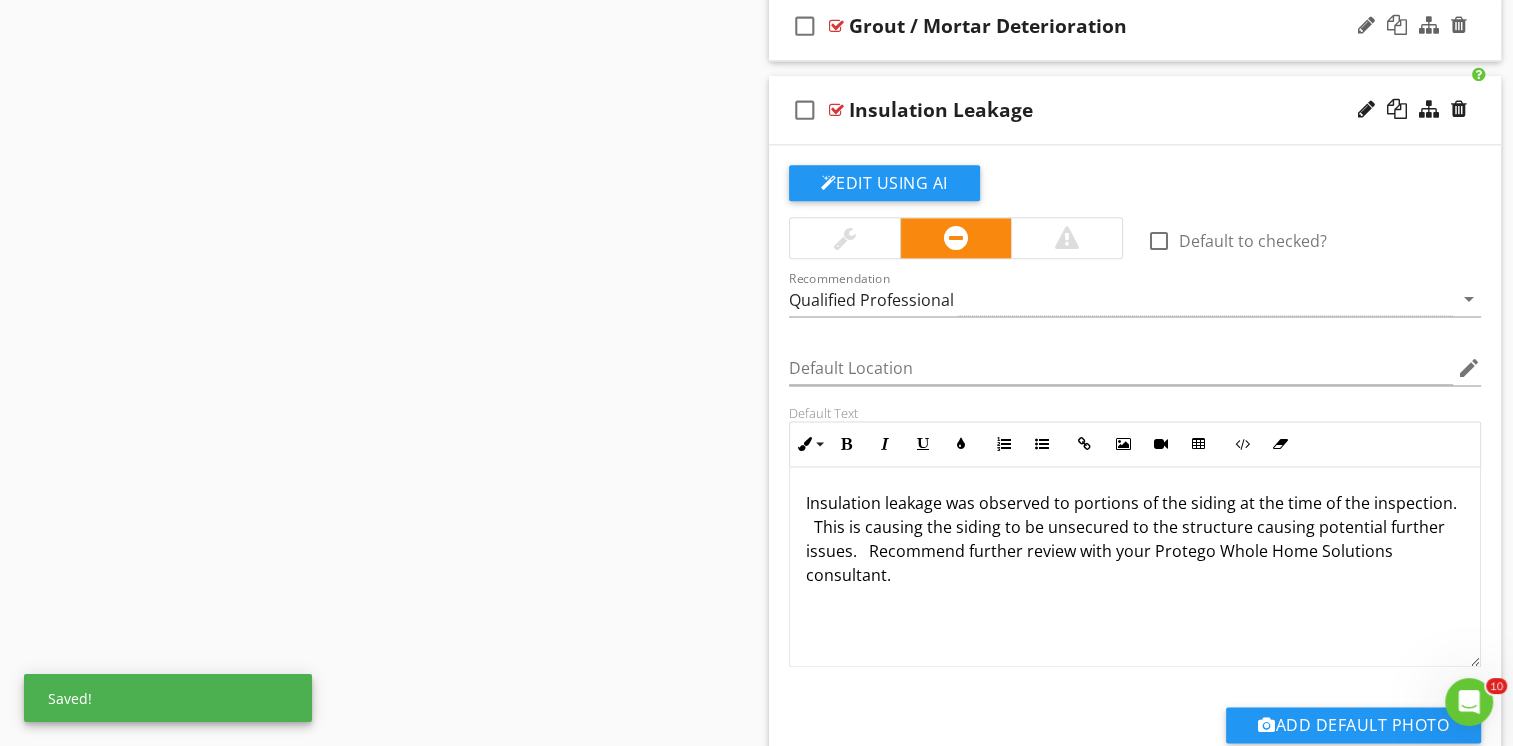 scroll, scrollTop: 2504, scrollLeft: 0, axis: vertical 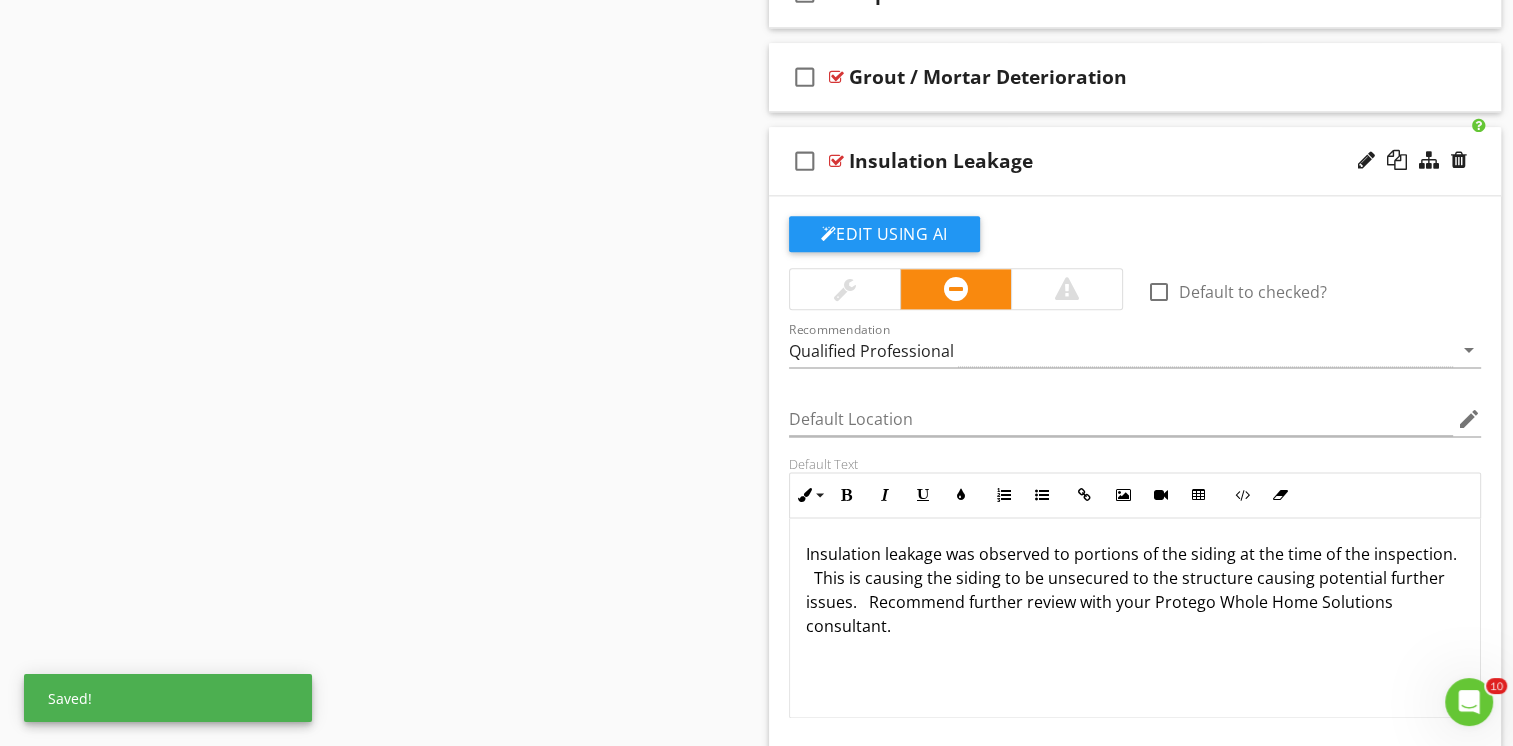 click on "check_box_outline_blank
Insulation Leakage" at bounding box center [1135, 161] 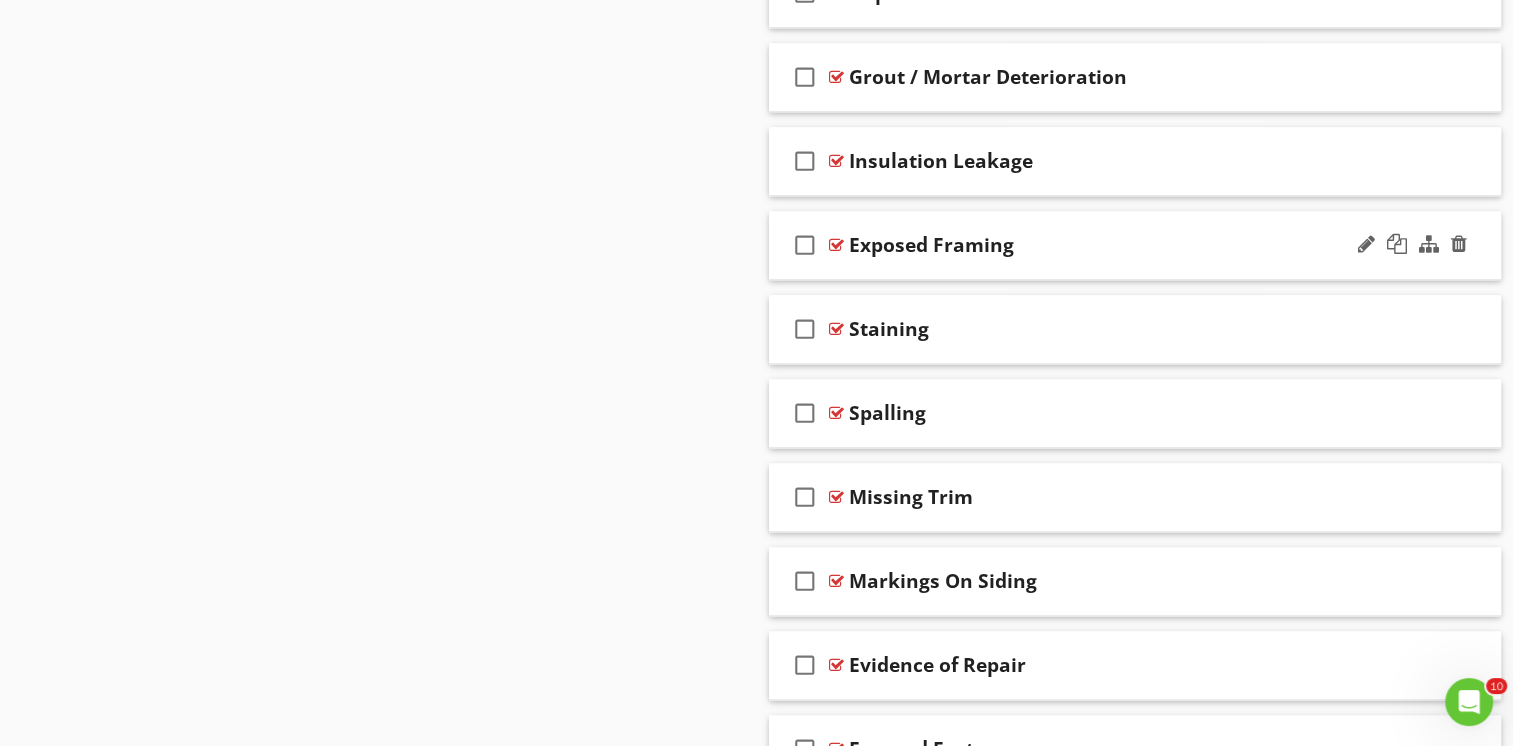 click on "check_box_outline_blank
Exposed Framing" at bounding box center (1135, 245) 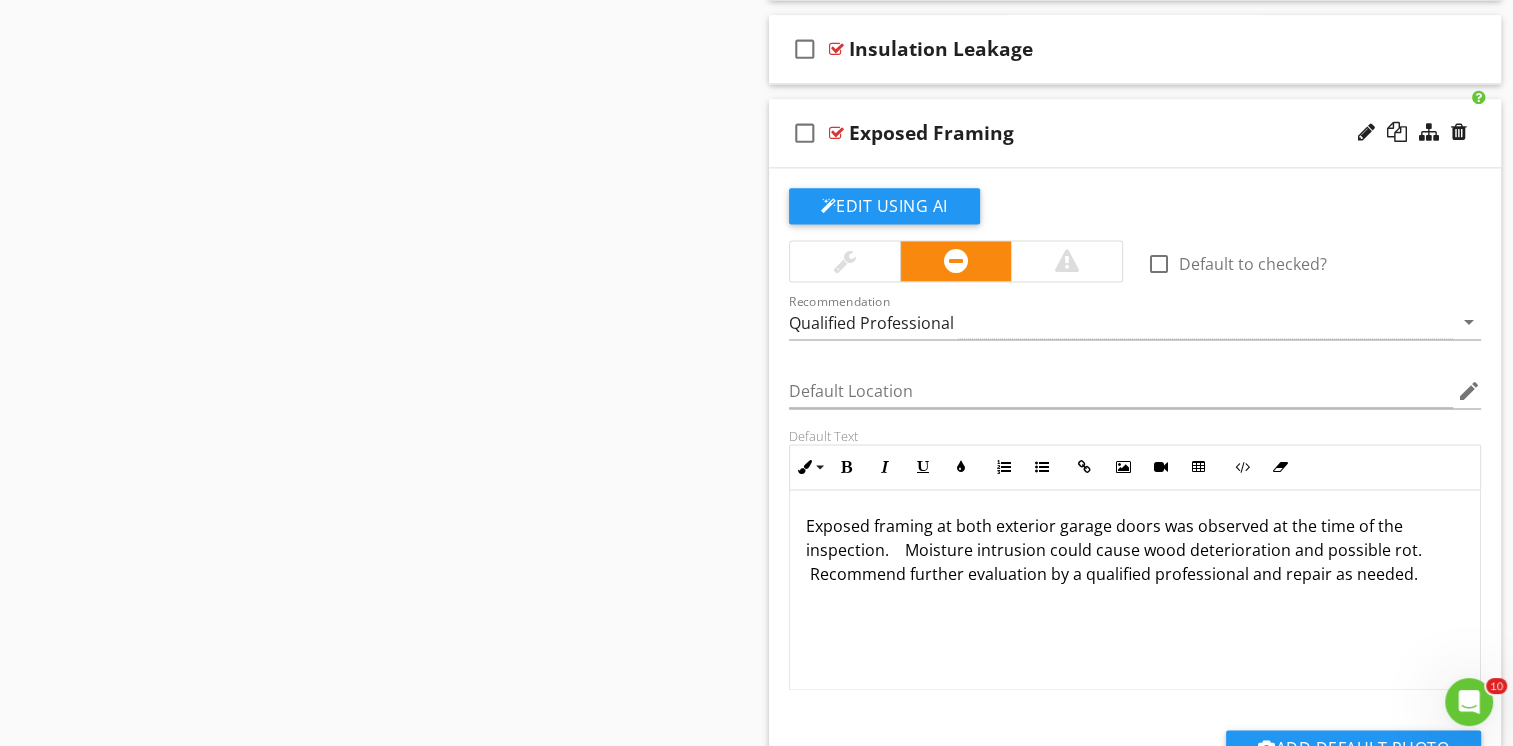 scroll, scrollTop: 2704, scrollLeft: 0, axis: vertical 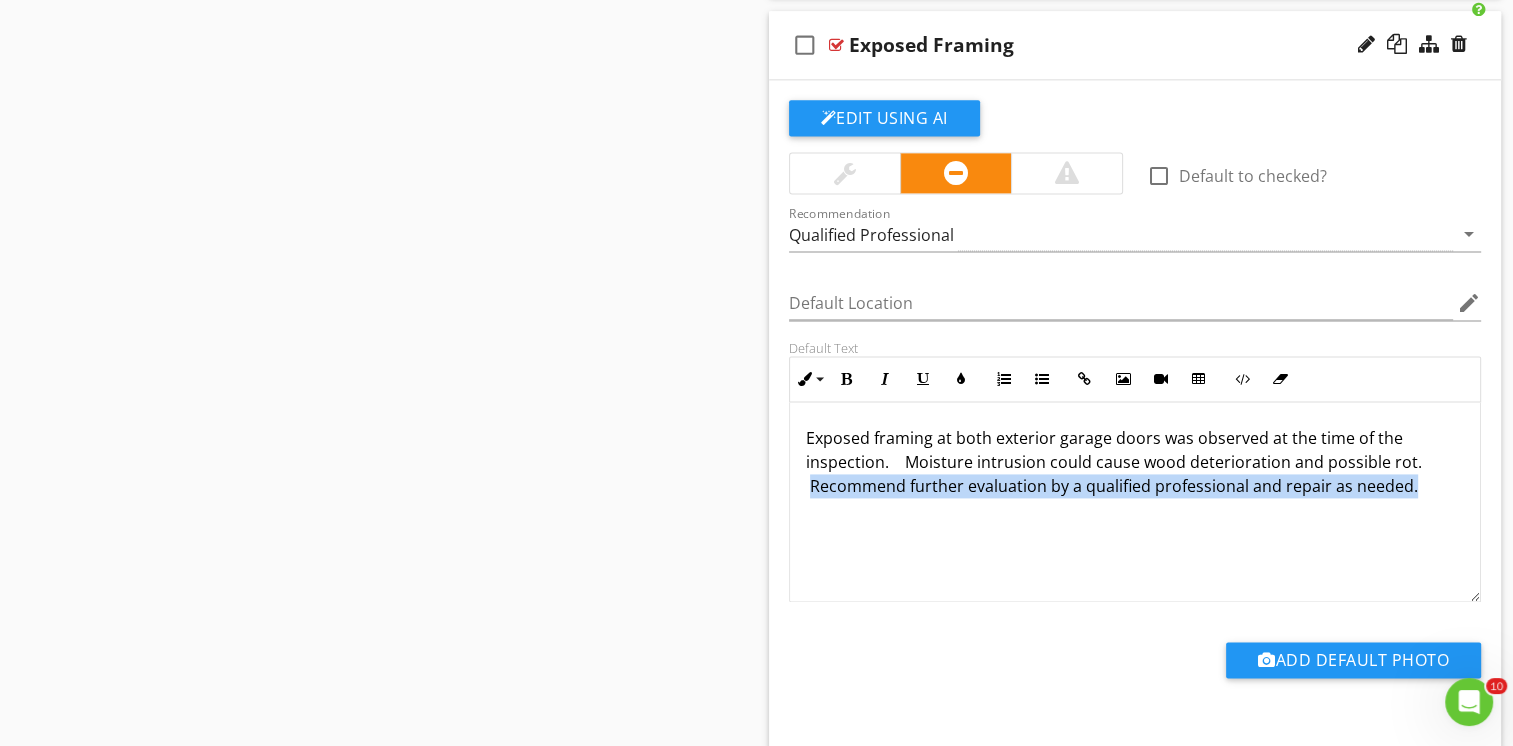 drag, startPoint x: 810, startPoint y: 483, endPoint x: 1426, endPoint y: 489, distance: 616.02924 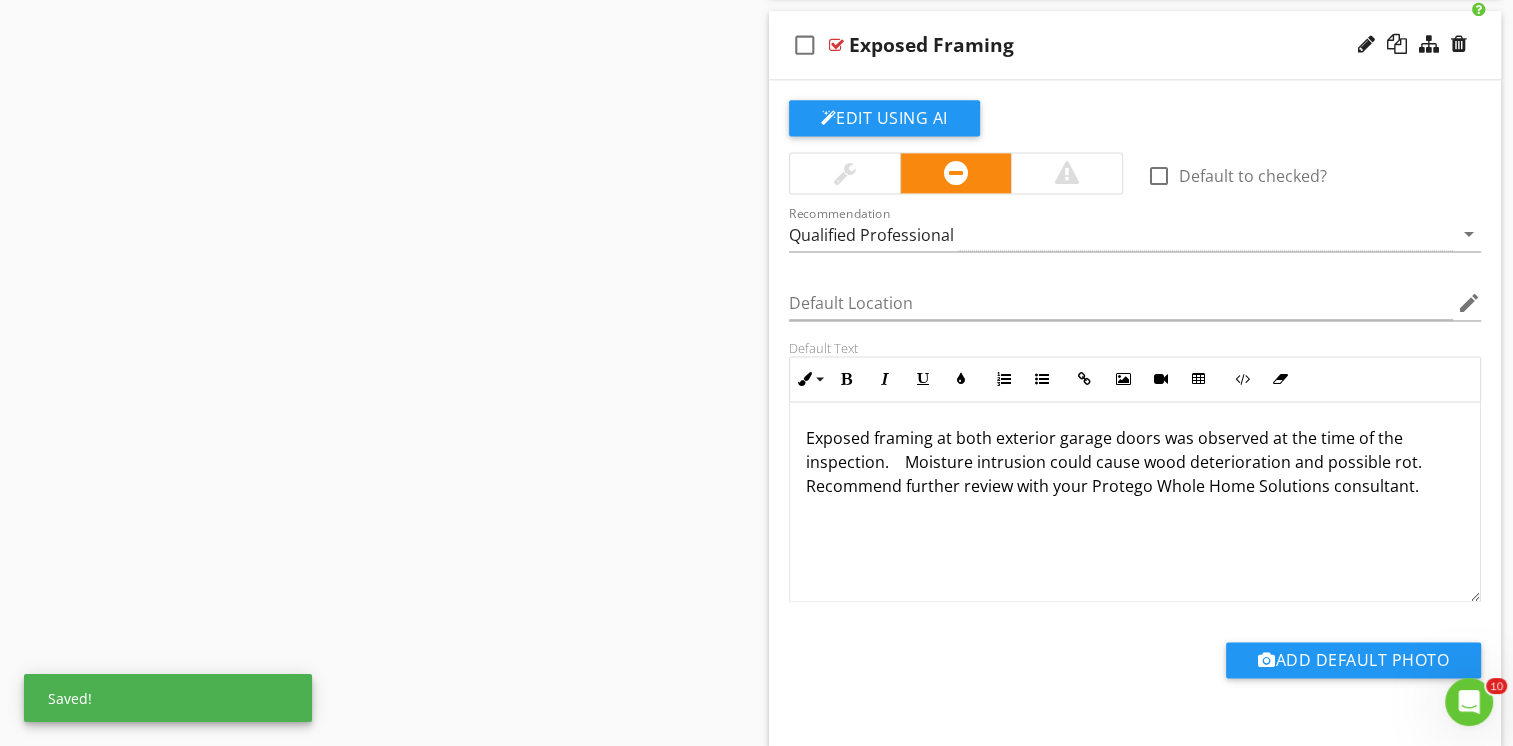 click on "check_box_outline_blank
Exposed Framing" at bounding box center (1135, 45) 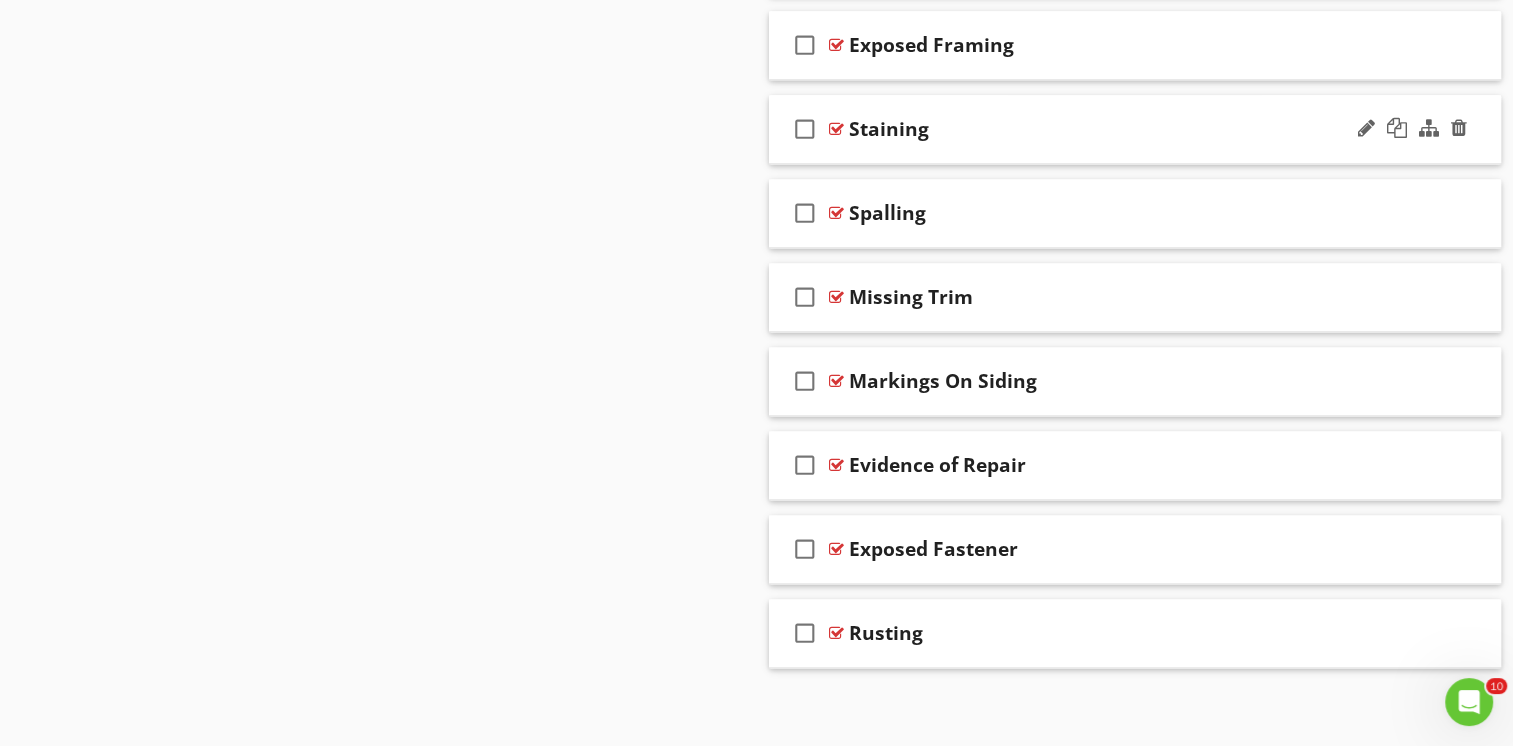 click on "check_box_outline_blank
Staining" at bounding box center (1135, 129) 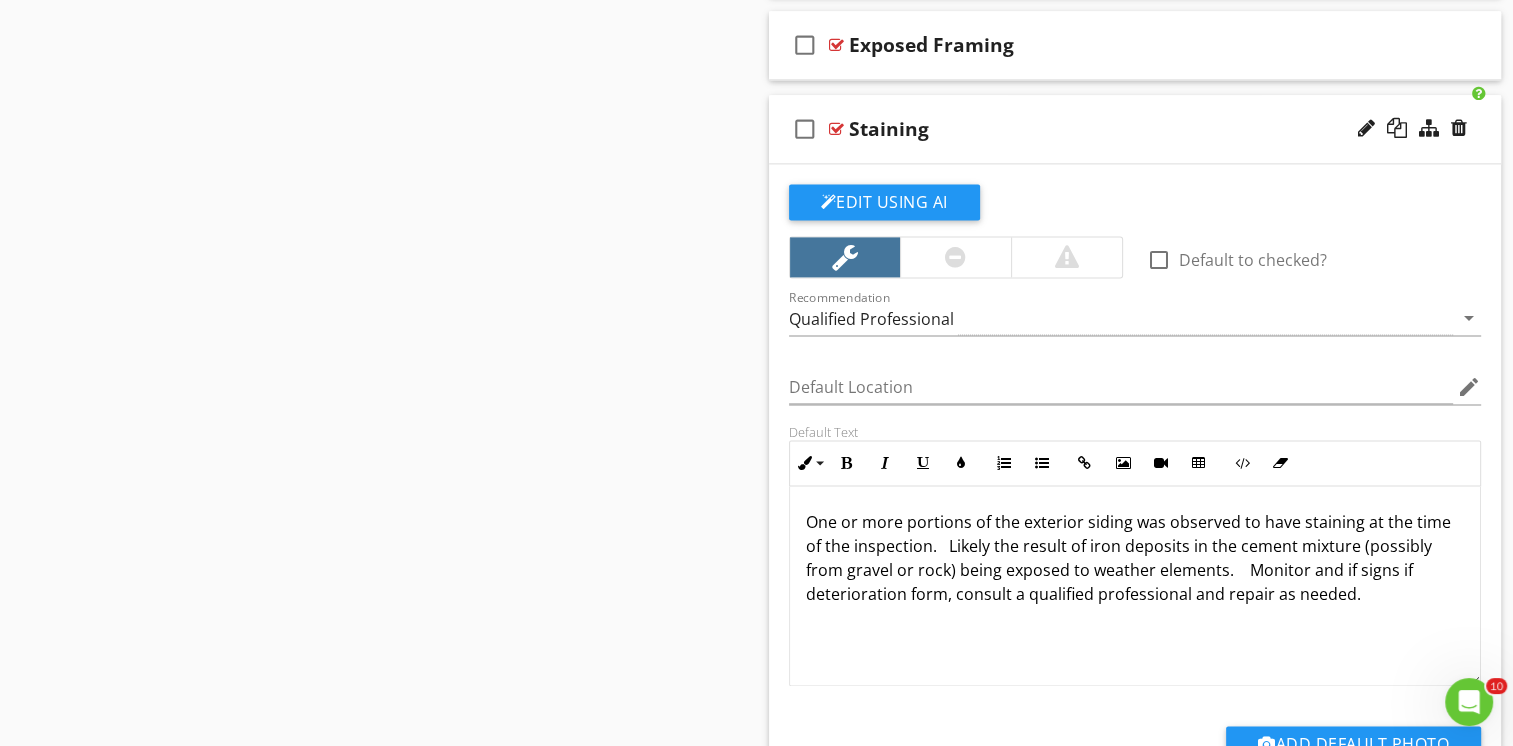 click on "One or more portions of the exterior siding was observed to have staining at the time of the inspection.   Likely the result of iron deposits in the cement mixture (possibly from gravel or rock) being exposed to weather elements.    Monitor and if signs if deterioration form, consult a qualified professional and repair as needed." at bounding box center [1135, 558] 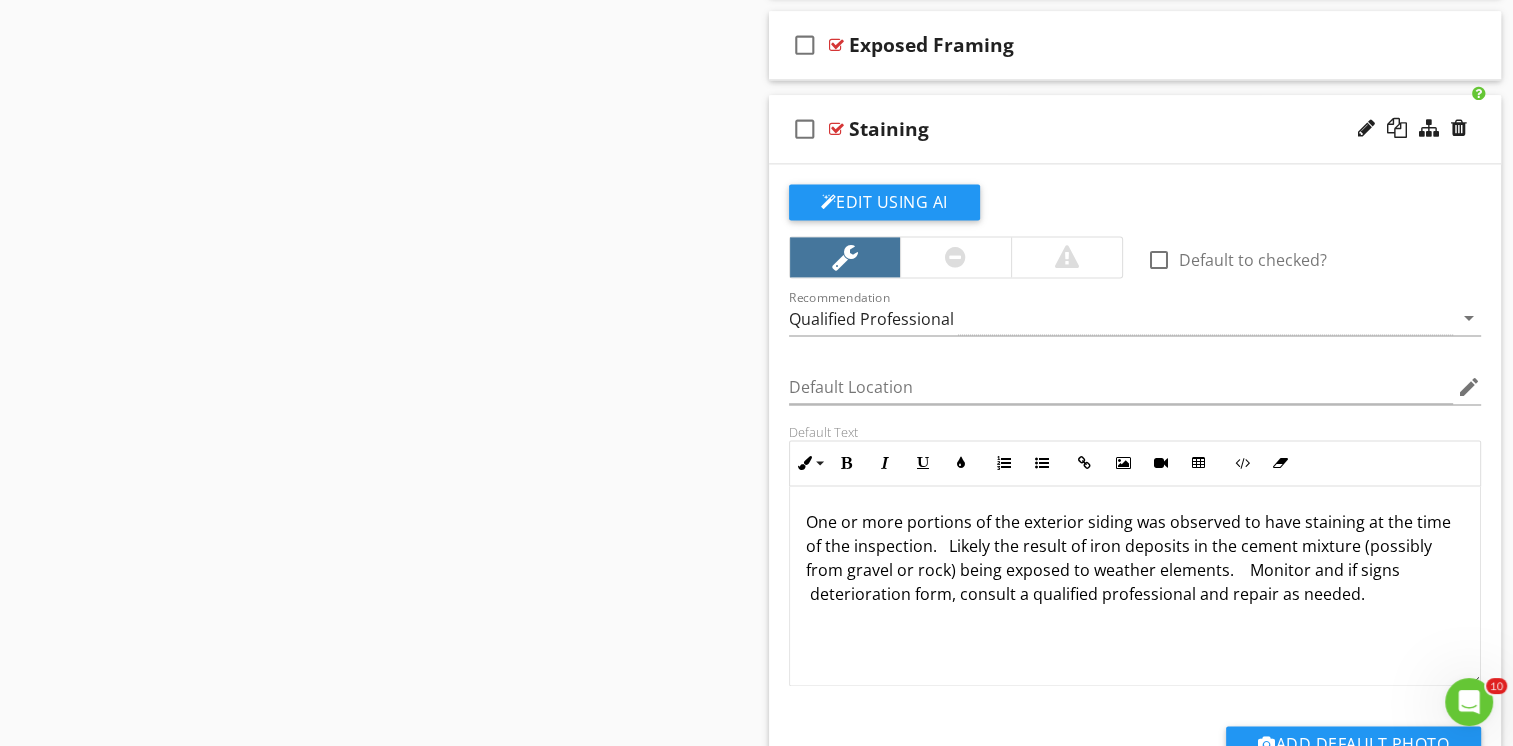 type 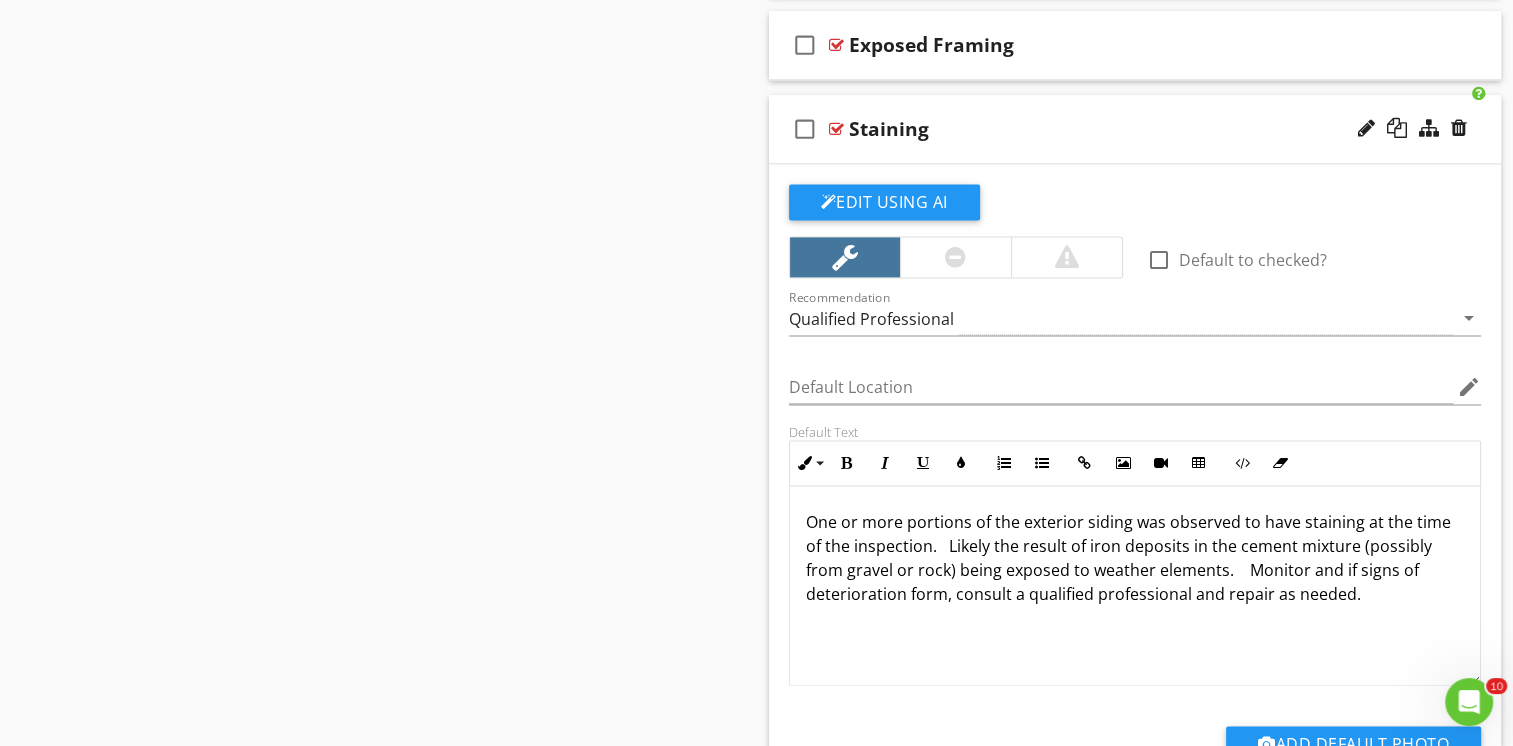 click on "One or more portions of the exterior siding was observed to have staining at the time of the inspection.   Likely the result of iron deposits in the cement mixture (possibly from gravel or rock) being exposed to weather elements.    Monitor and if signs of deterioration form, consult a qualified professional and repair as needed." at bounding box center (1135, 558) 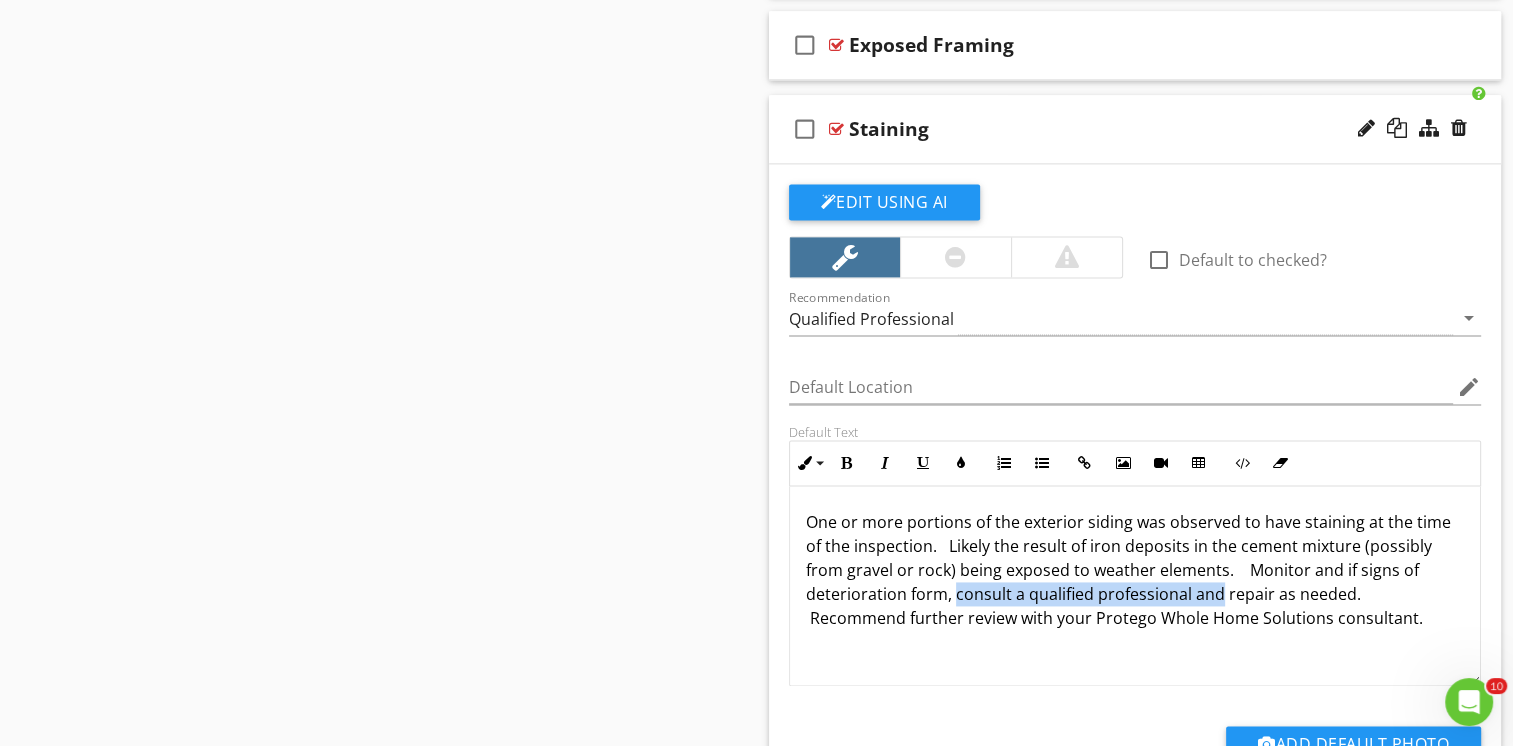 drag, startPoint x: 953, startPoint y: 582, endPoint x: 1219, endPoint y: 593, distance: 266.22736 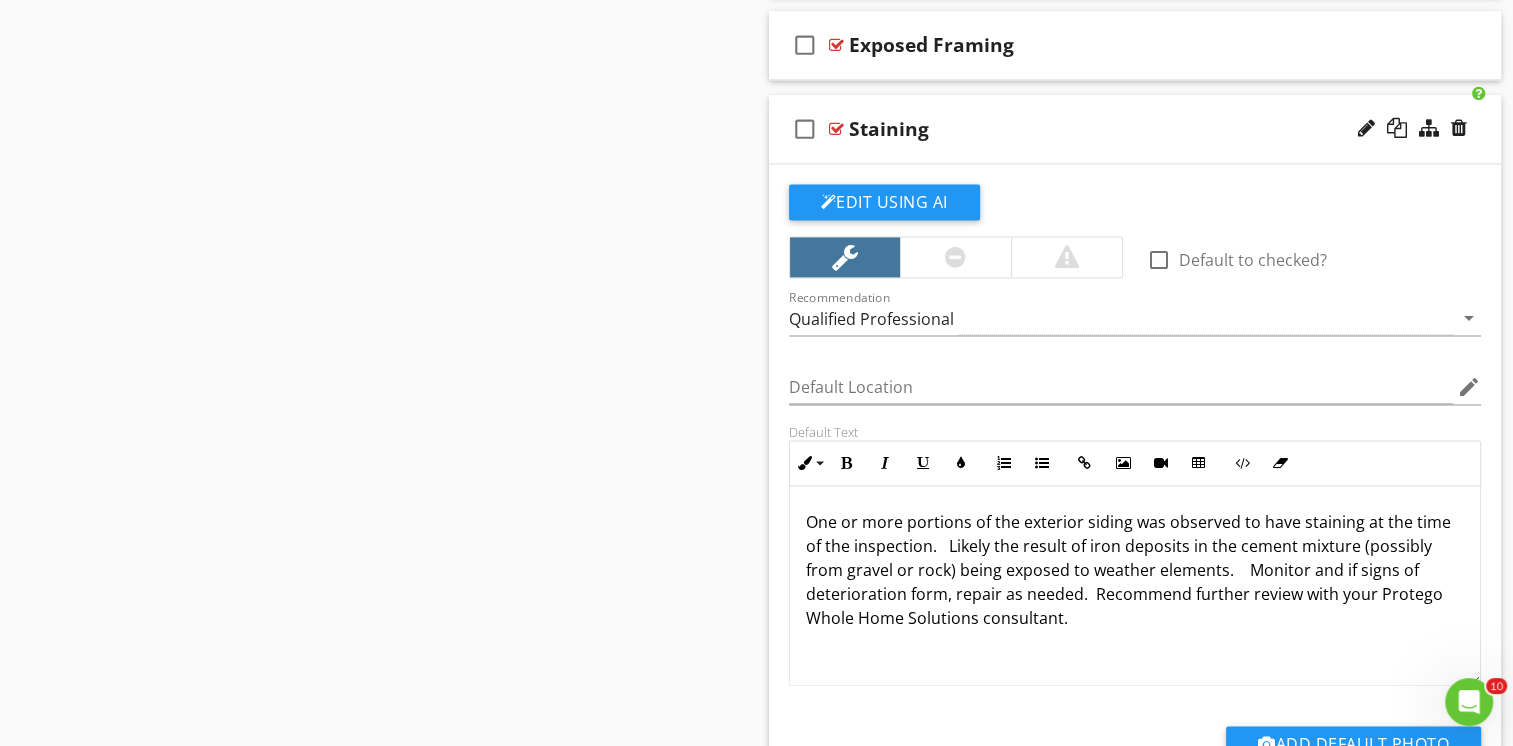 scroll, scrollTop: 0, scrollLeft: 0, axis: both 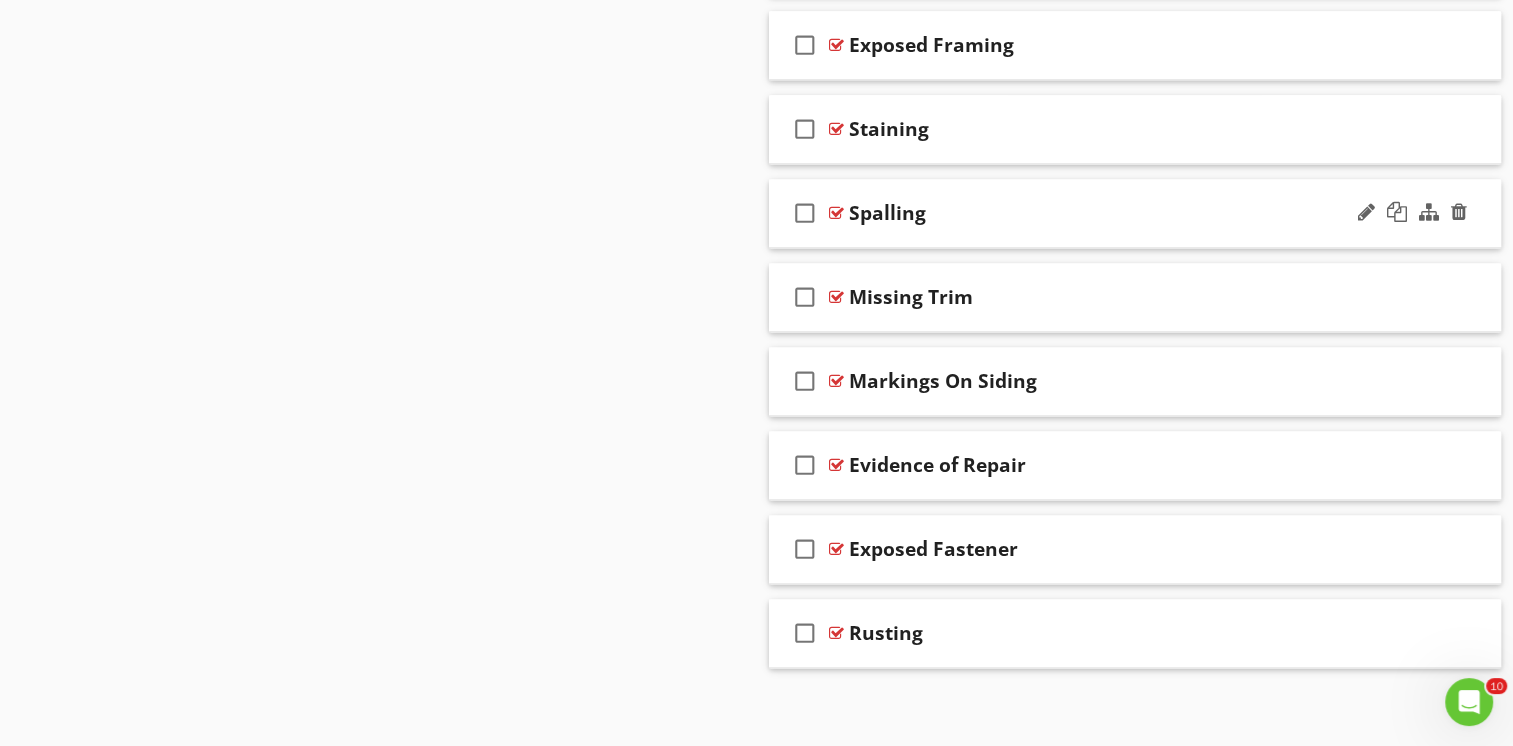 click on "check_box_outline_blank
Spalling" at bounding box center (1135, 213) 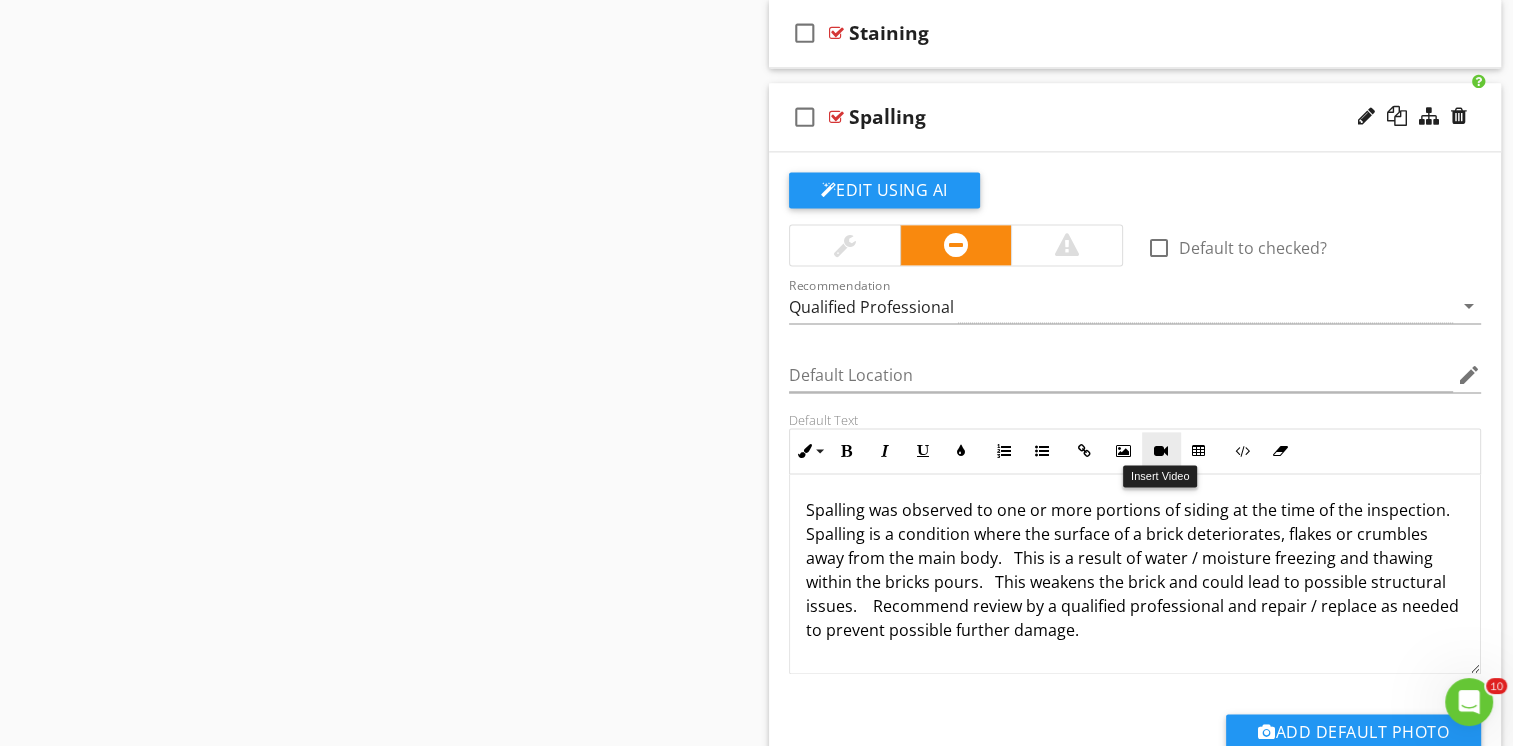 scroll, scrollTop: 2904, scrollLeft: 0, axis: vertical 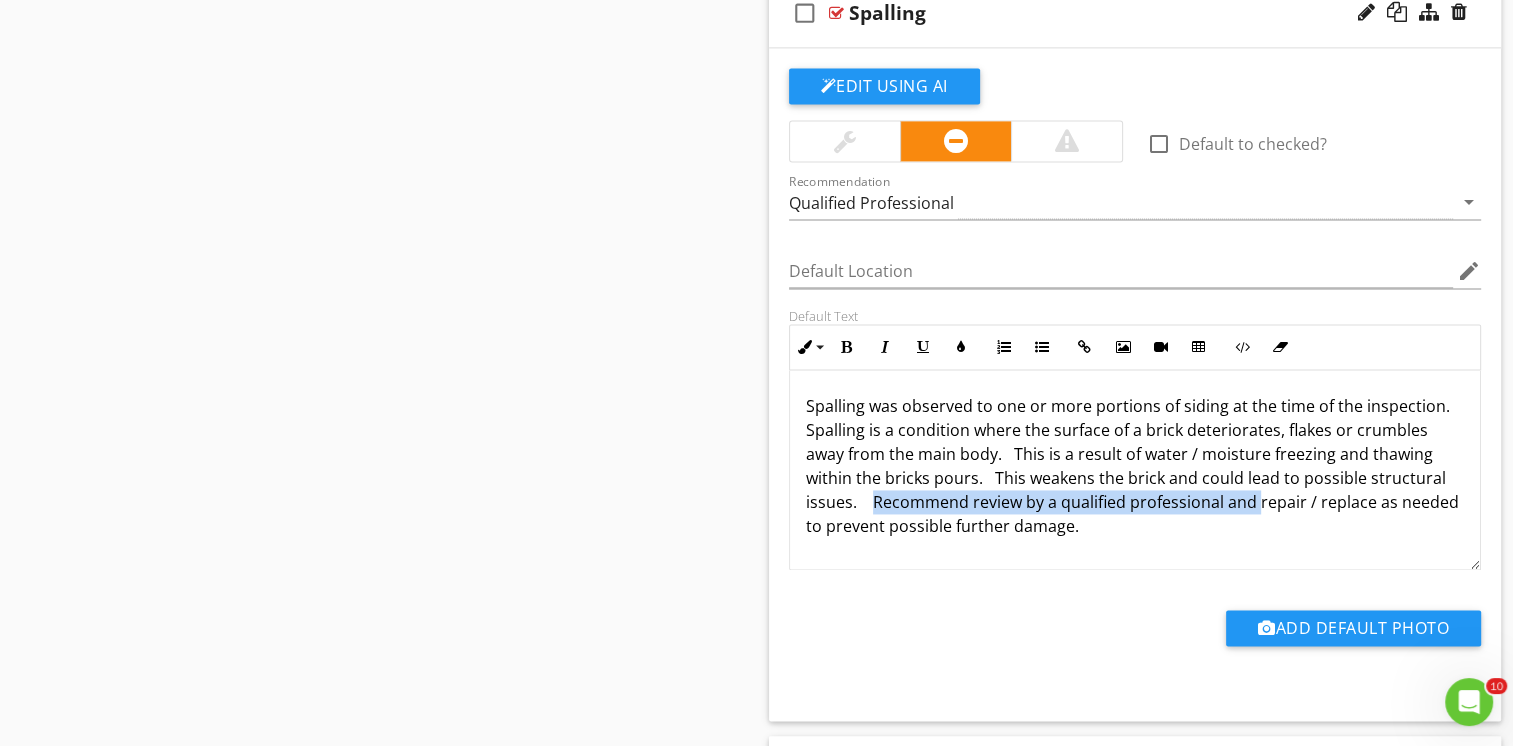 drag, startPoint x: 872, startPoint y: 494, endPoint x: 1257, endPoint y: 502, distance: 385.0831 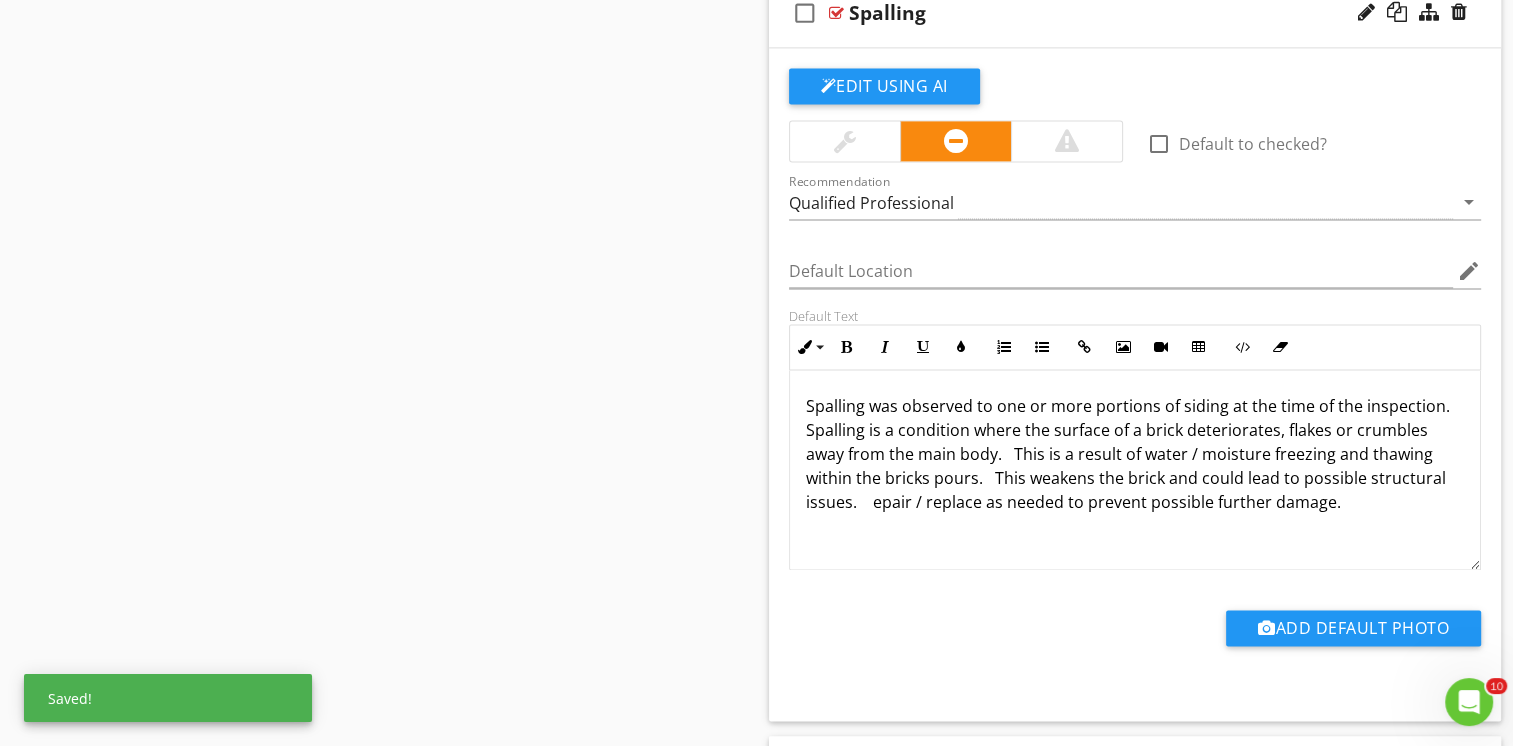 type 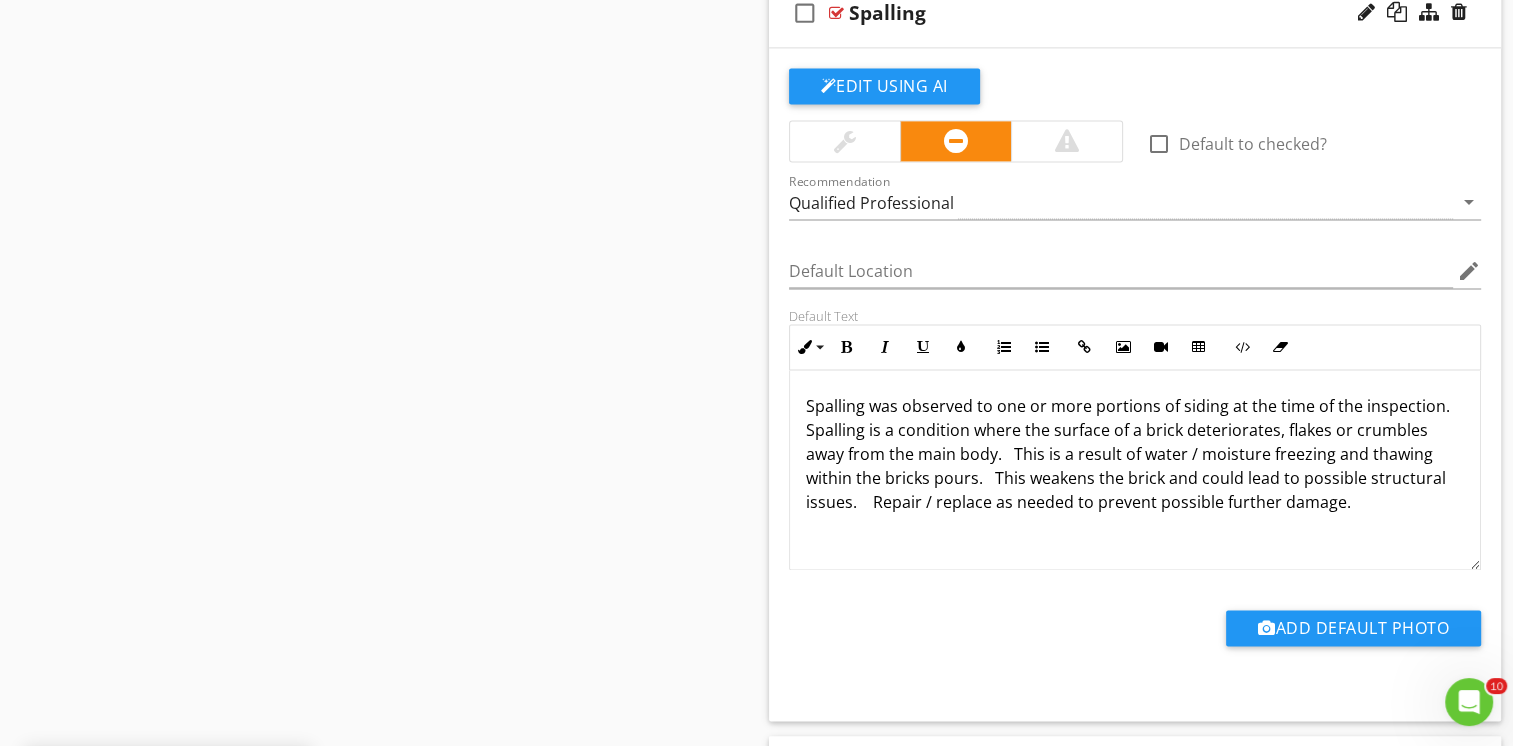 click on "Spalling was observed to one or more portions of siding at the time of the inspection.   Spalling is a condition where the surface of a brick deteriorates, flakes or crumbles away from the main body.   This is a result of water / moisture freezing and thawing within the bricks pours.   This weakens the brick and could lead to possible structural issues.    Repair / replace as needed to prevent possible further damage." at bounding box center (1135, 454) 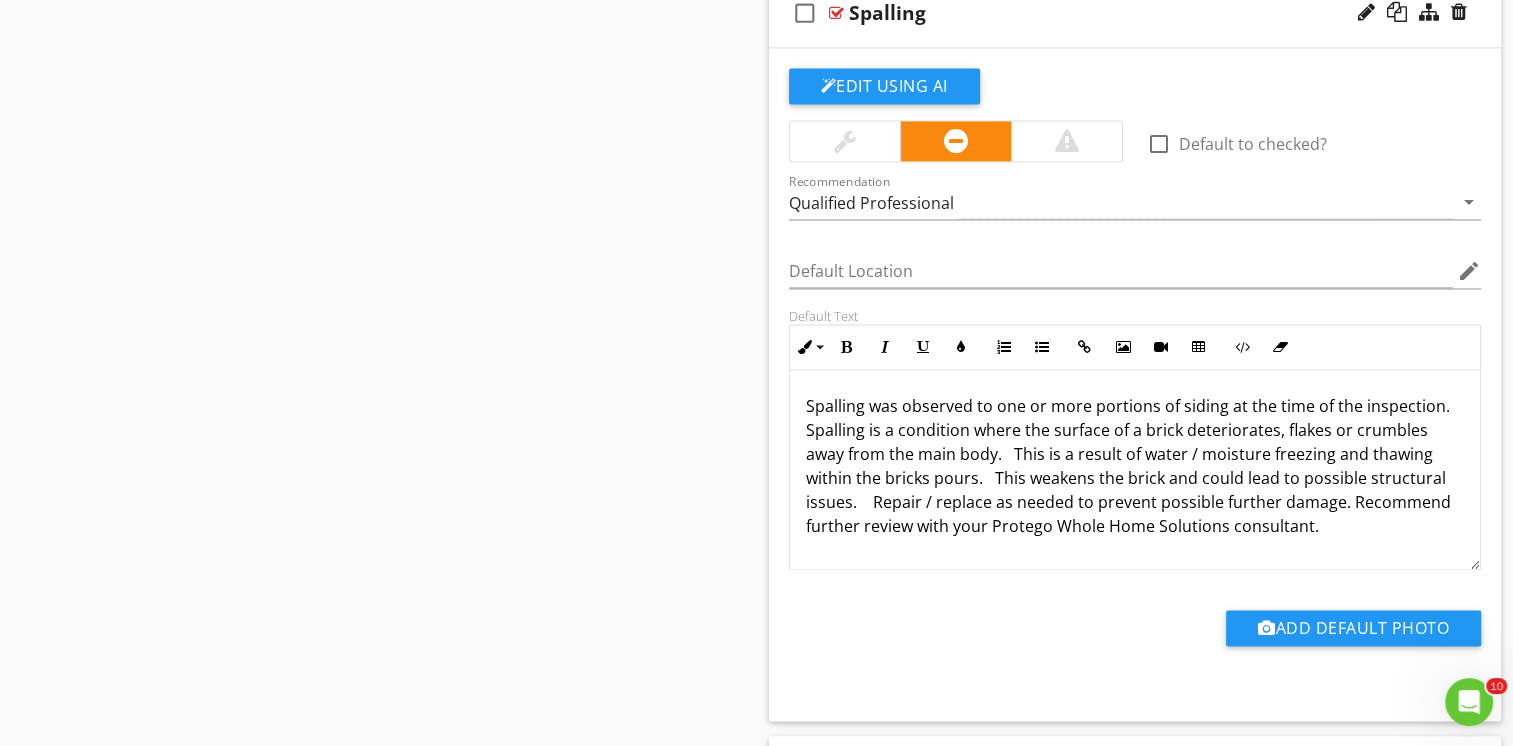 click on "Spalling" at bounding box center [1108, 13] 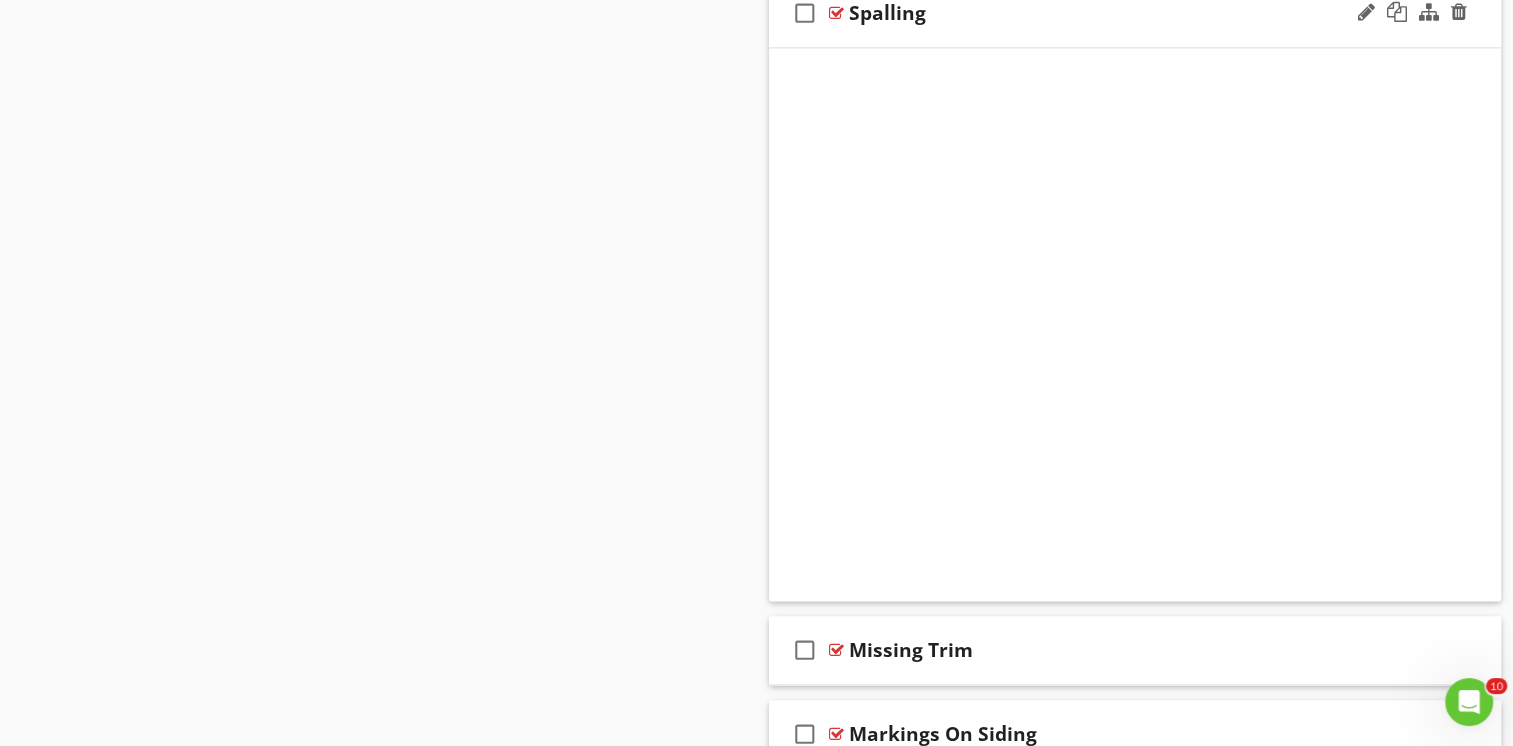 scroll, scrollTop: 2704, scrollLeft: 0, axis: vertical 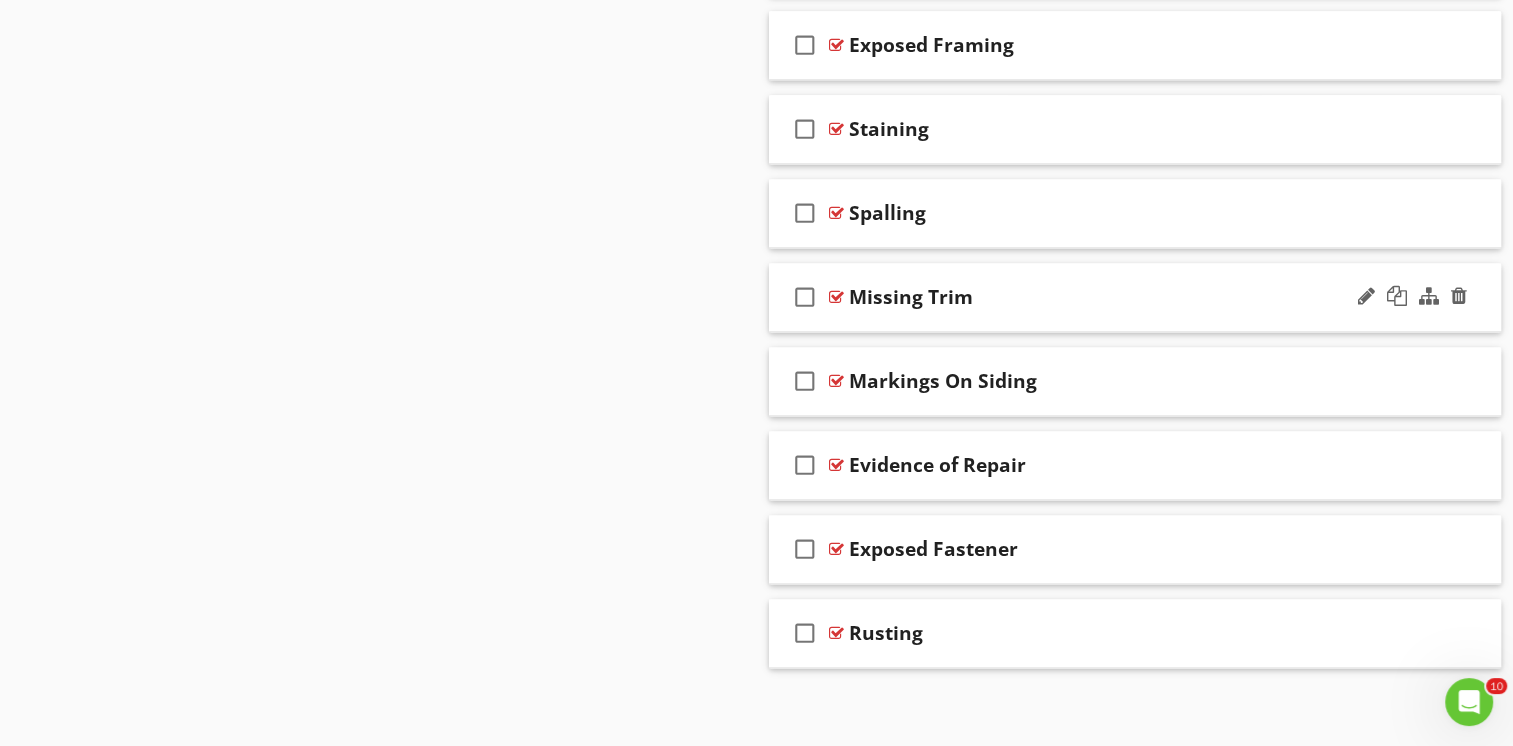 click on "check_box_outline_blank
Missing Trim" at bounding box center [1135, 297] 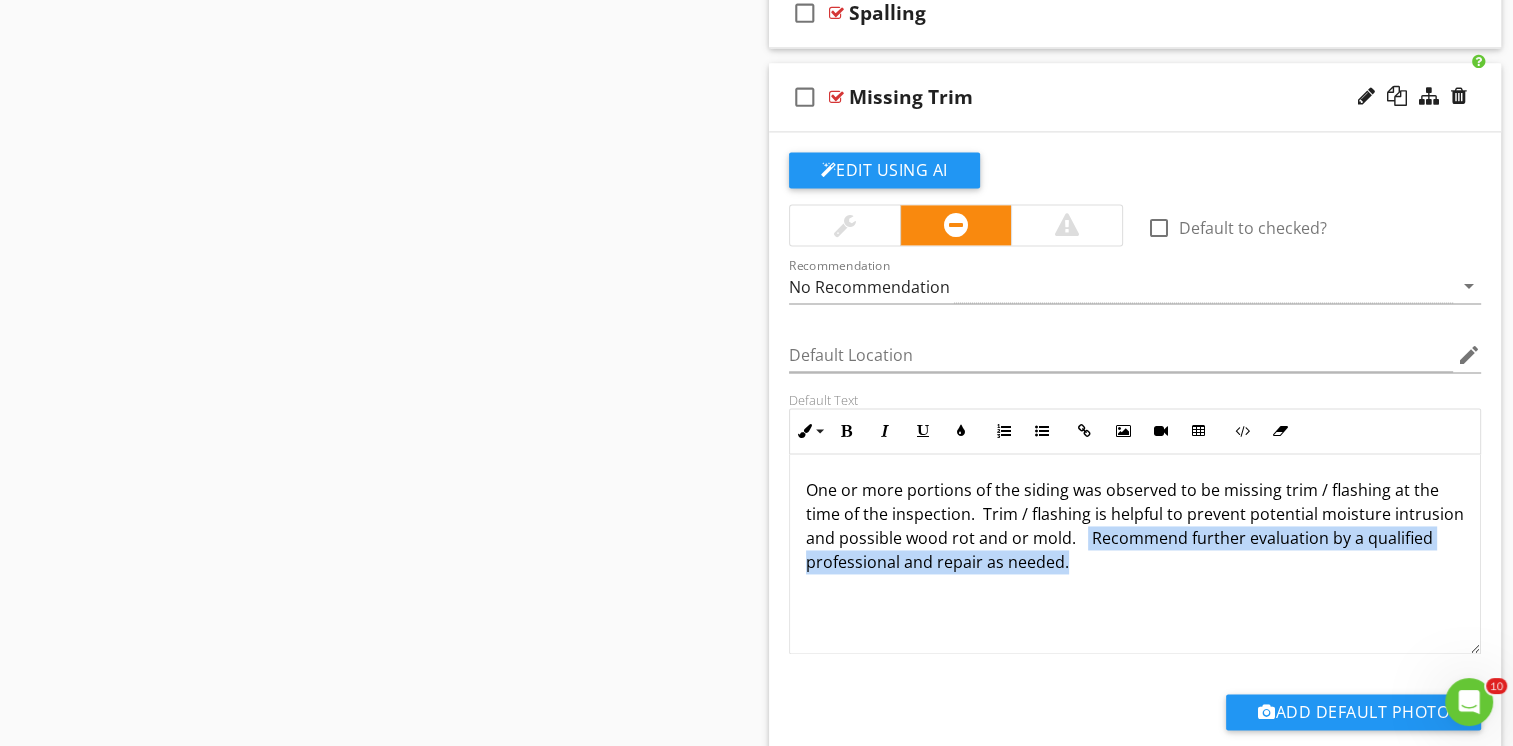 drag, startPoint x: 1156, startPoint y: 534, endPoint x: 1217, endPoint y: 582, distance: 77.62087 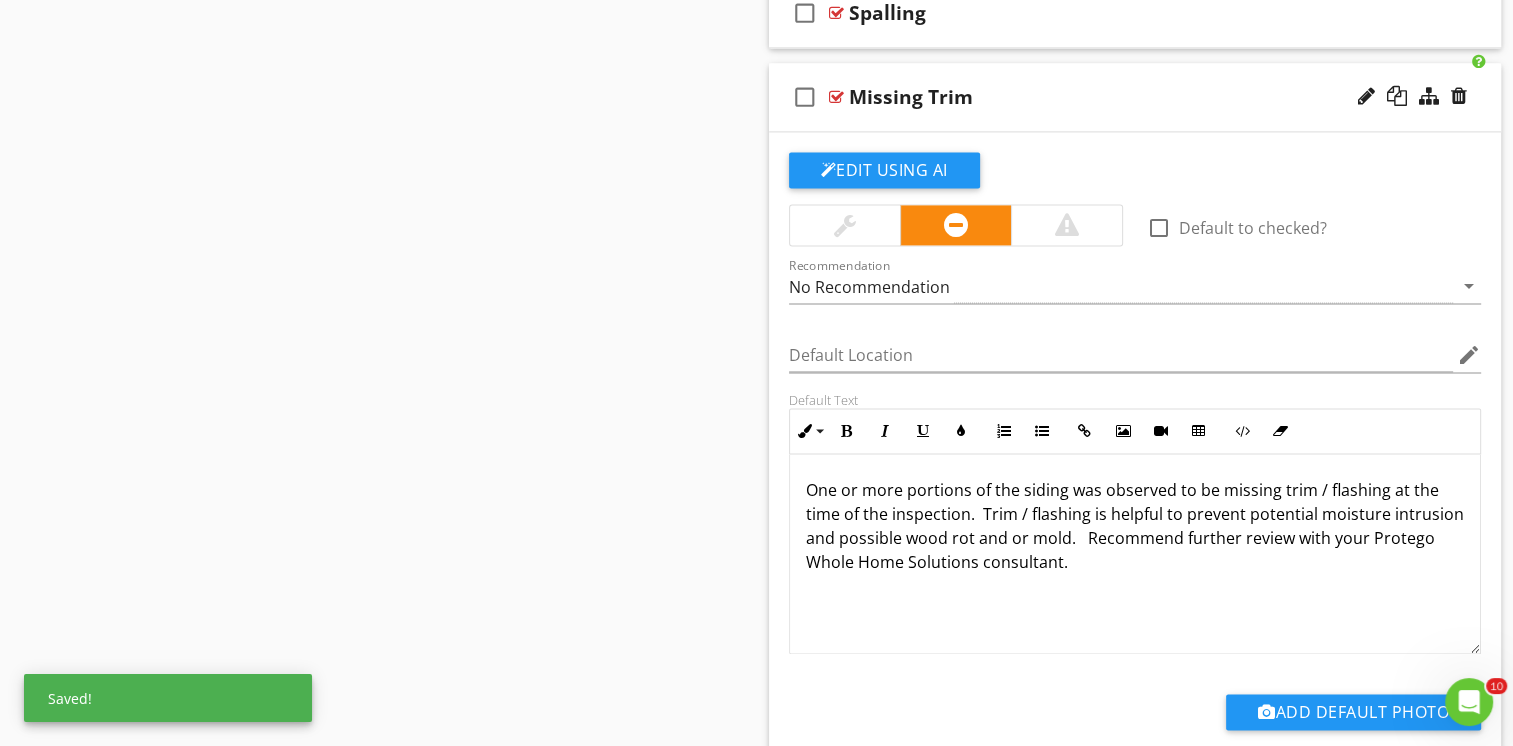 click on "check_box_outline_blank
Missing Trim" at bounding box center [1135, 97] 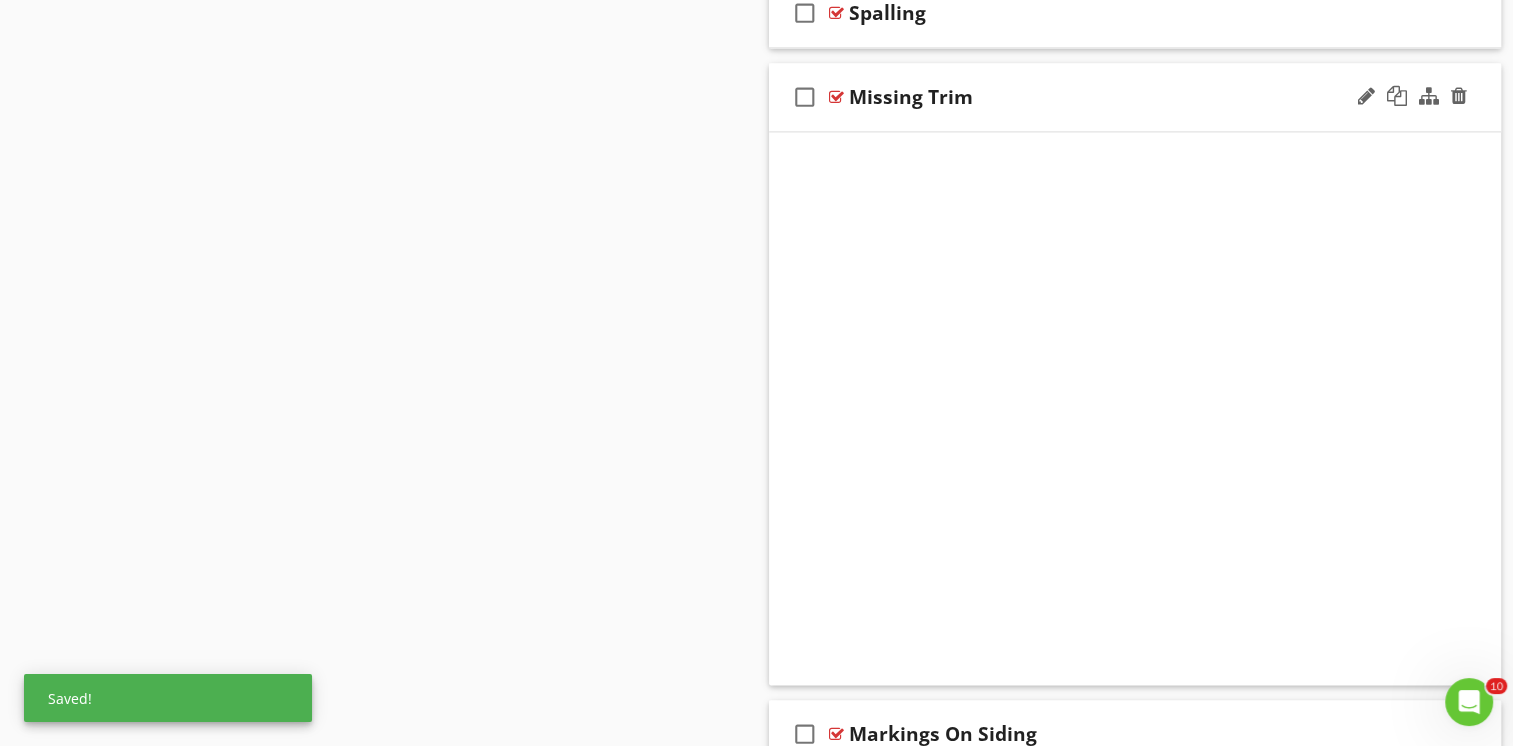 scroll, scrollTop: 2704, scrollLeft: 0, axis: vertical 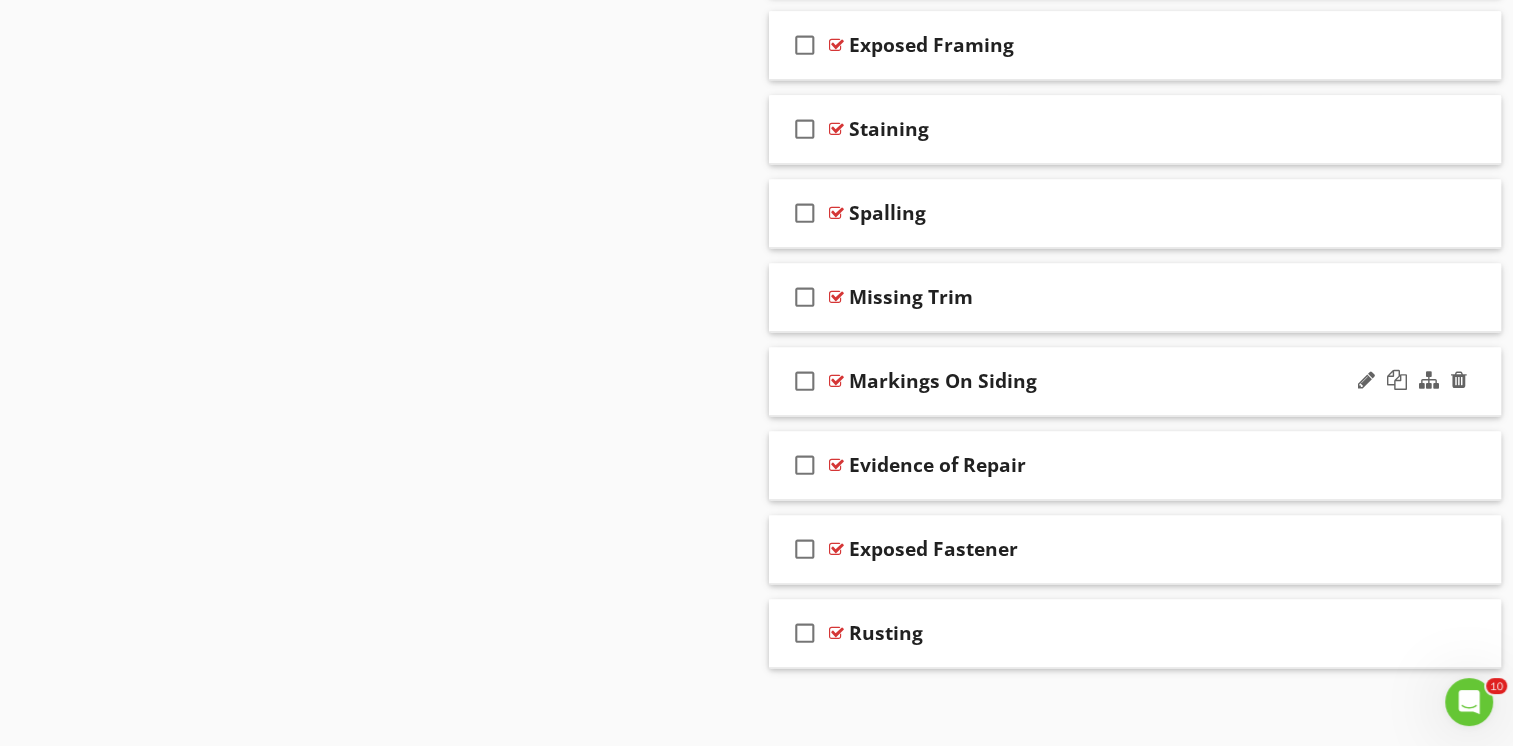 click on "check_box_outline_blank
Markings On Siding" at bounding box center (1135, 381) 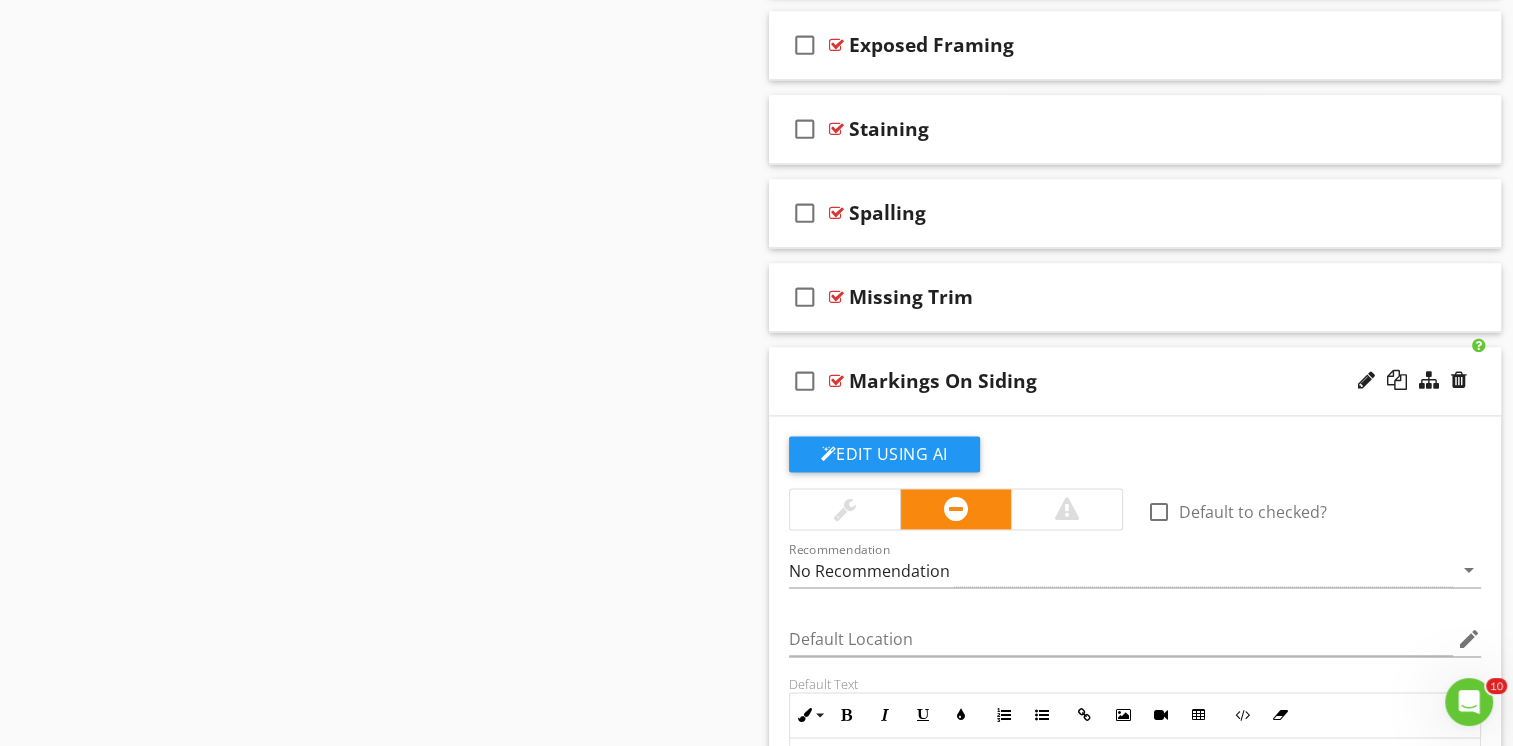 scroll, scrollTop: 2904, scrollLeft: 0, axis: vertical 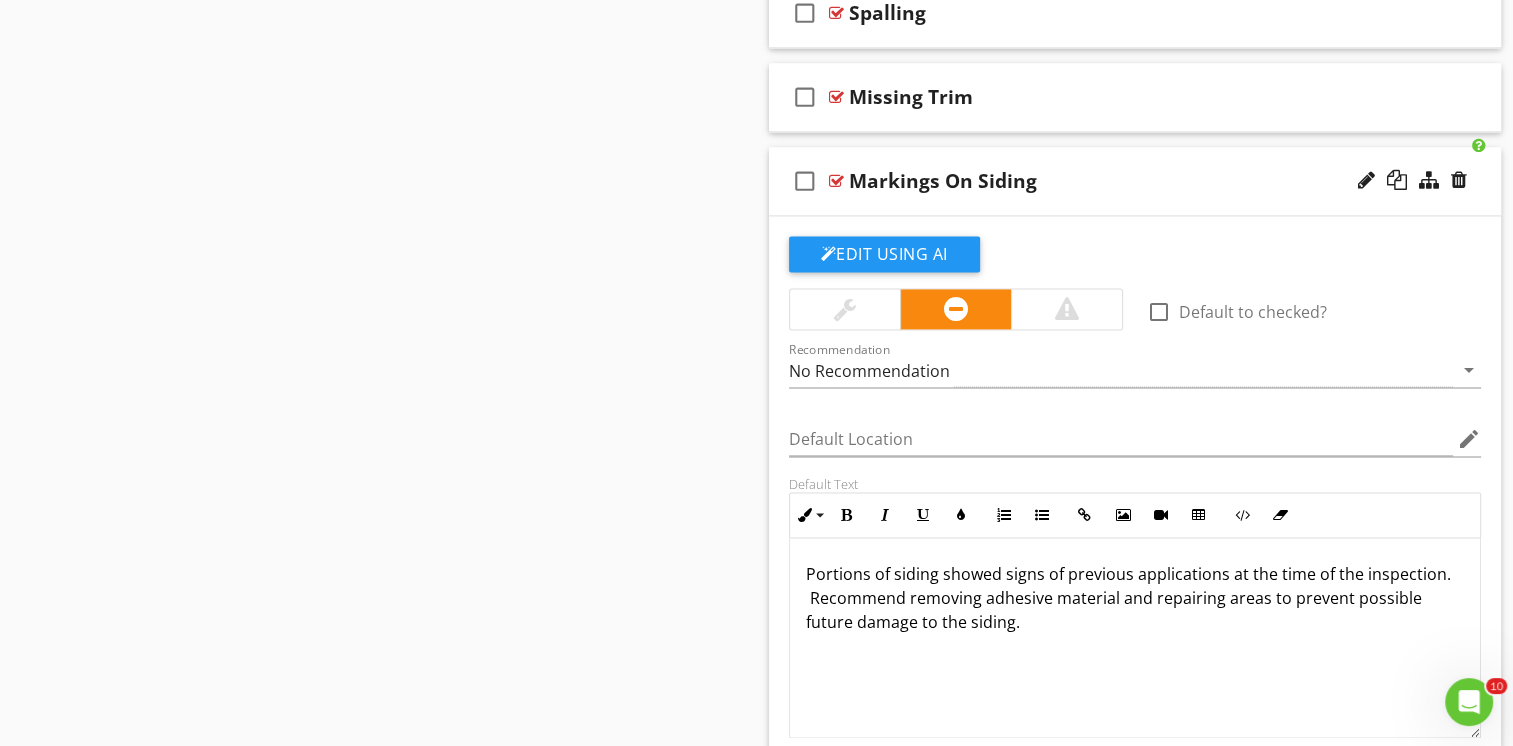 click on "Portions of siding showed signs of previous applications at the time of the inspection.    Recommend removing adhesive material and repairing areas to prevent possible future damage to the siding." at bounding box center [1135, 598] 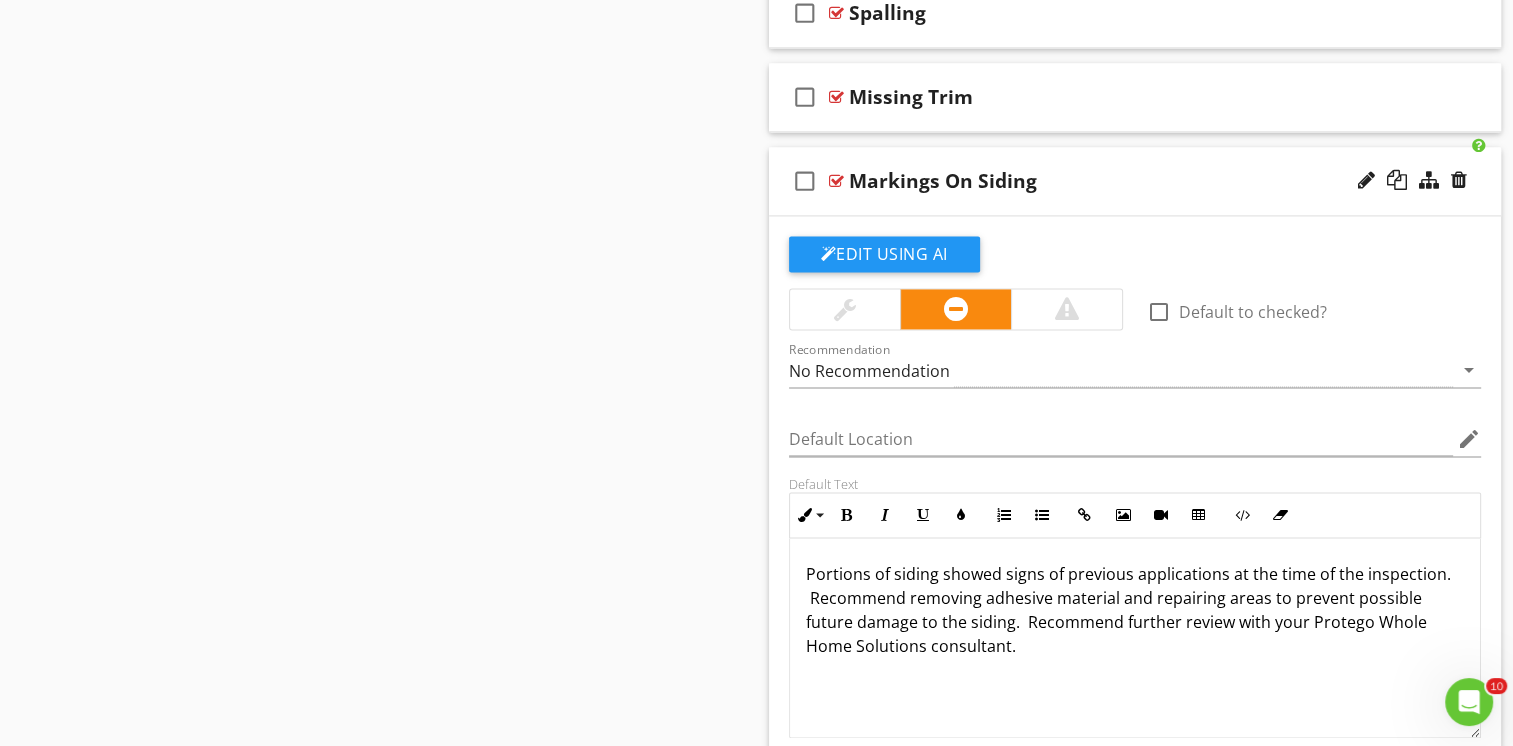 click on "check_box_outline_blank
Markings On Siding" at bounding box center (1135, 181) 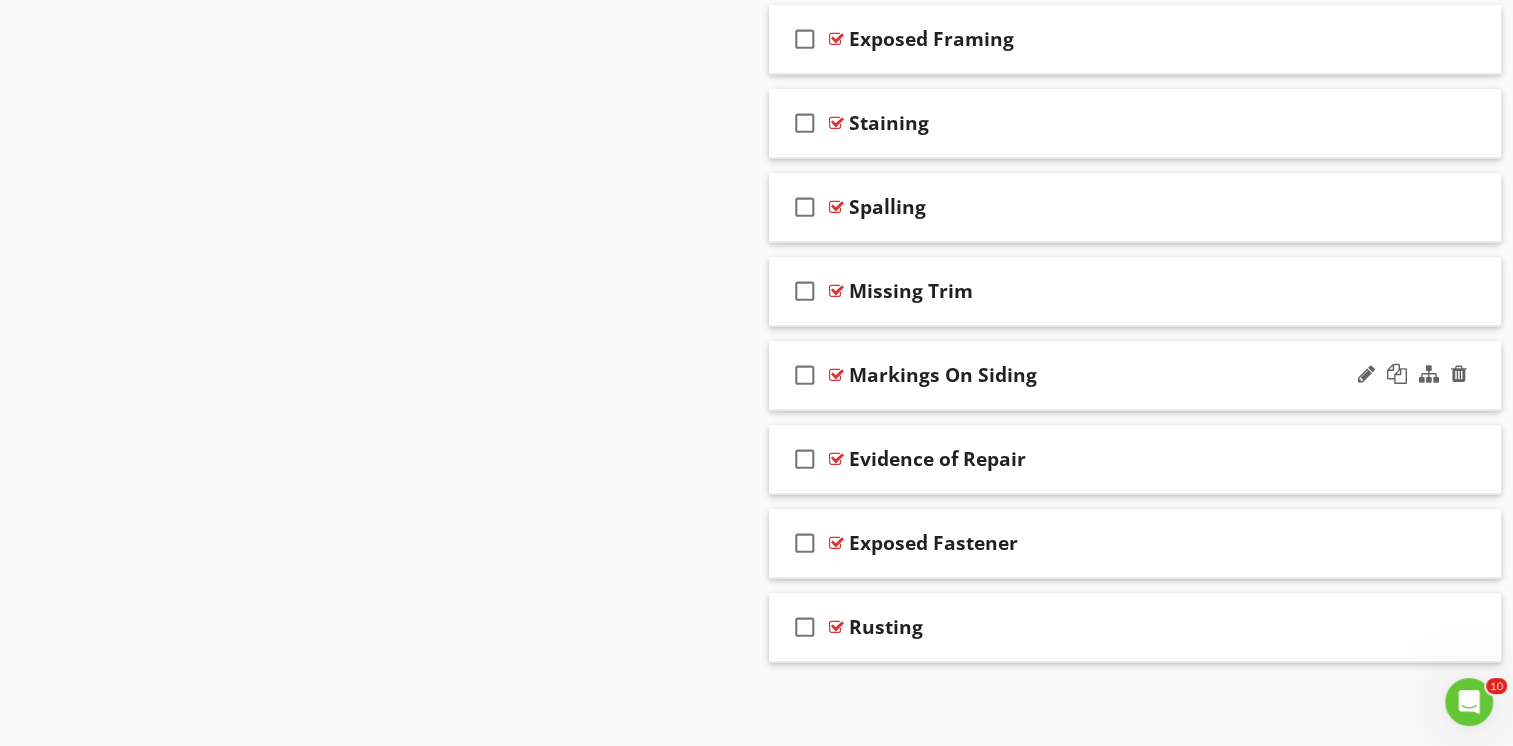 scroll, scrollTop: 2704, scrollLeft: 0, axis: vertical 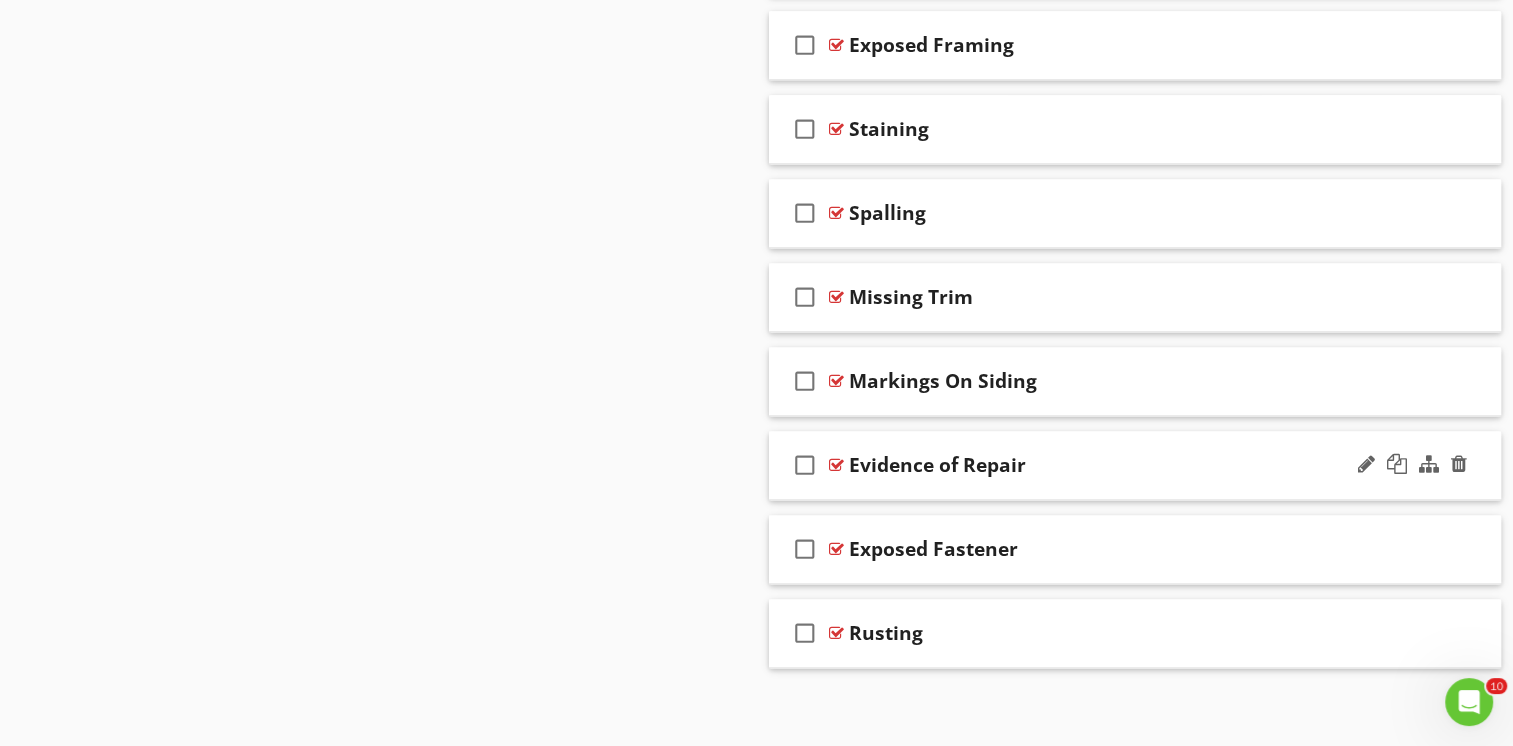 click on "check_box_outline_blank
Evidence of Repair" at bounding box center (1135, 465) 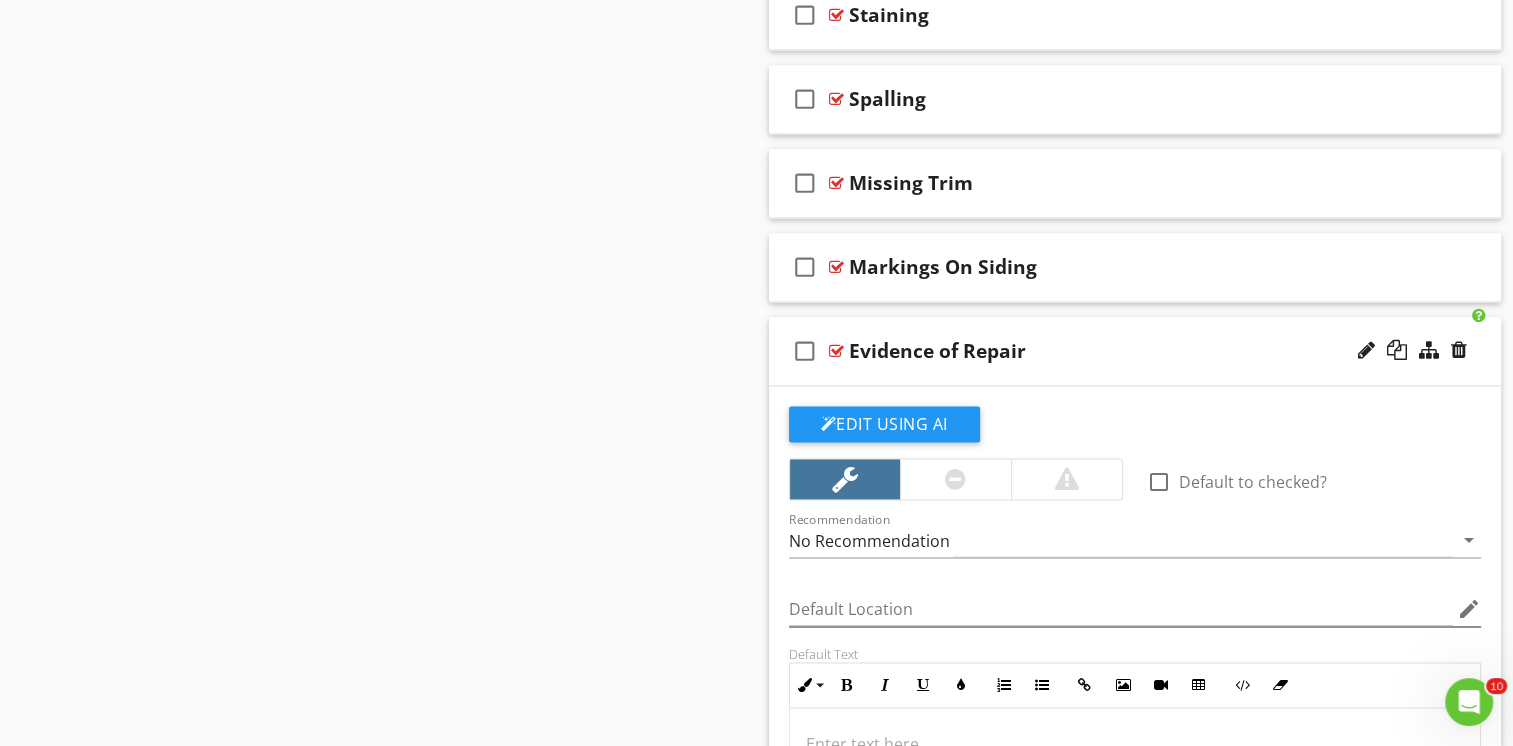 scroll, scrollTop: 2776, scrollLeft: 0, axis: vertical 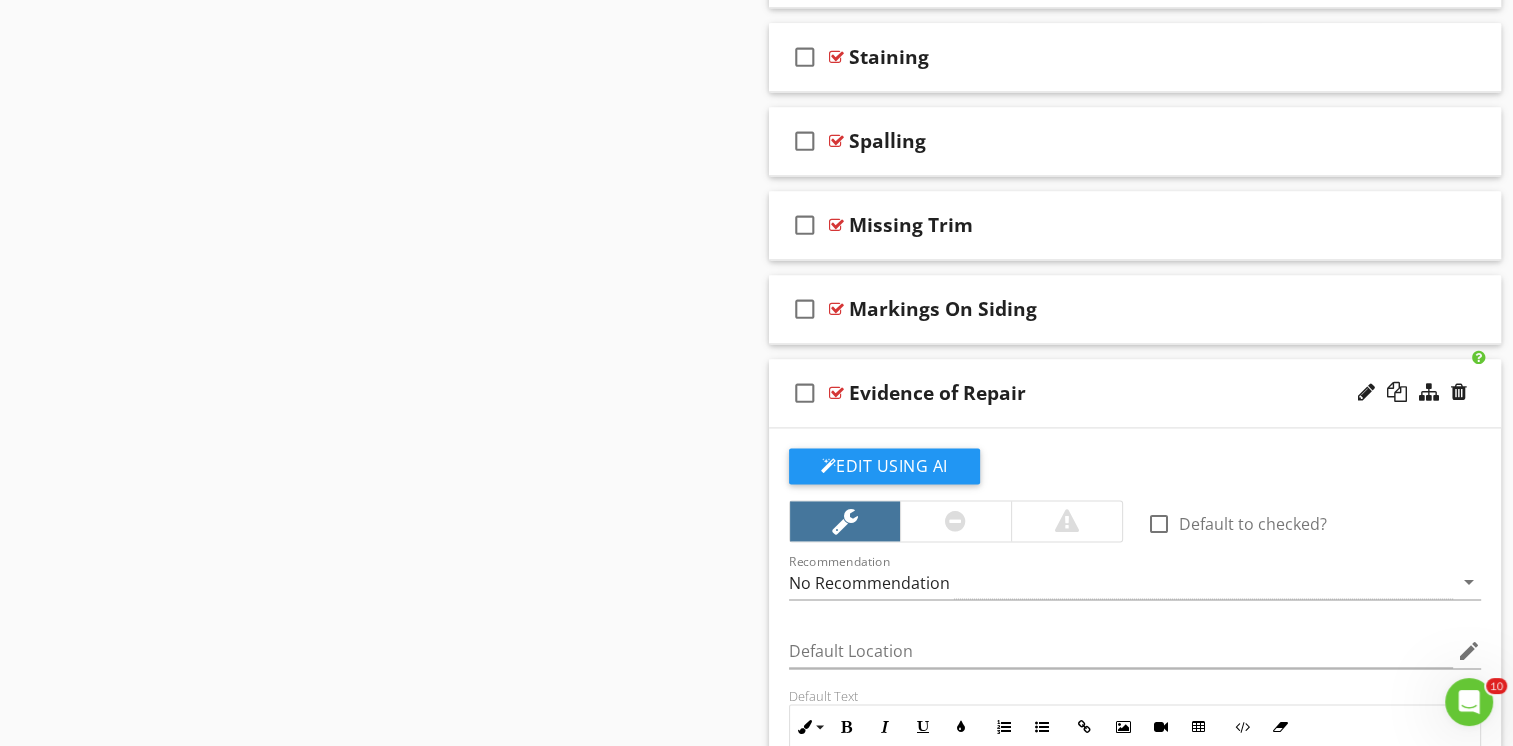 click on "Evidence of Repair" at bounding box center (1108, 393) 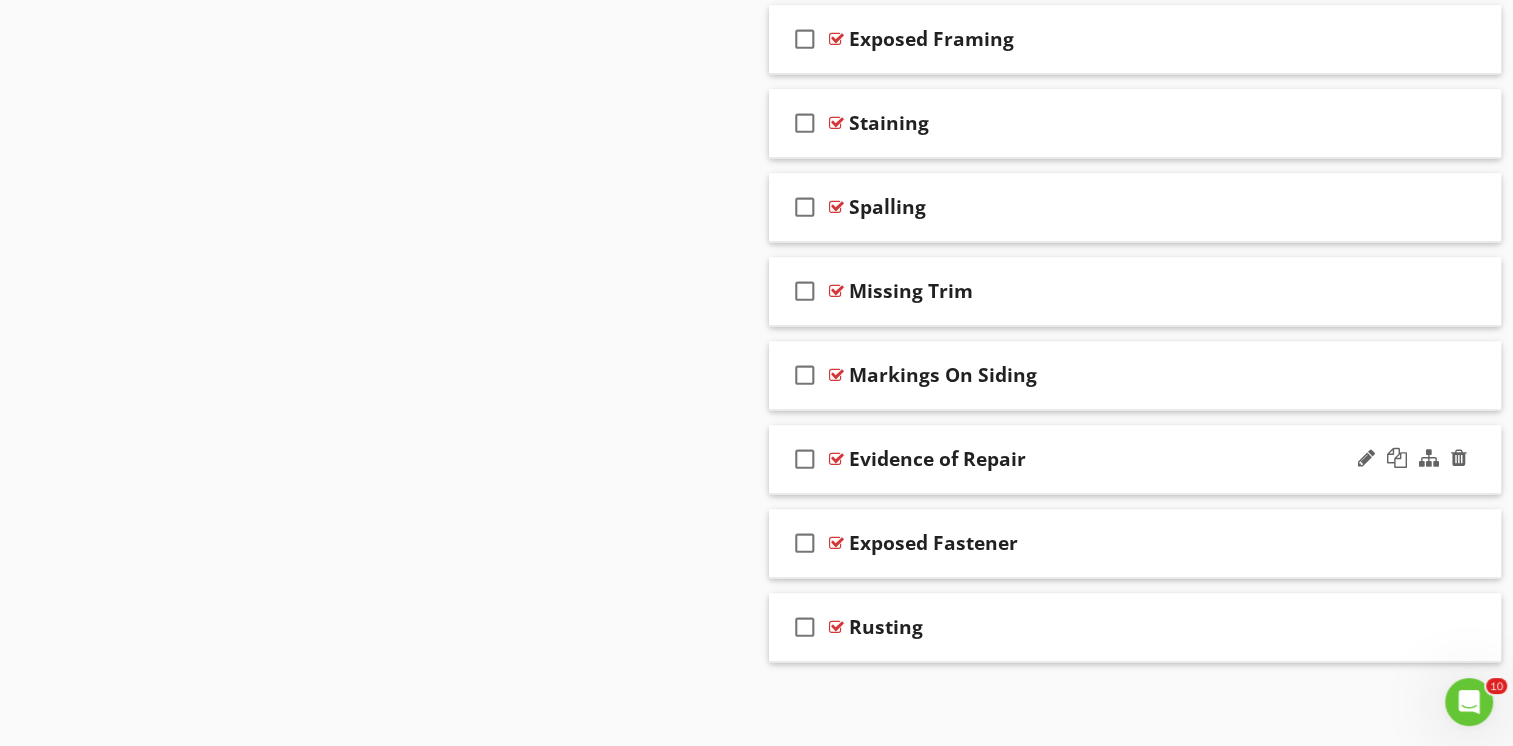 scroll, scrollTop: 2704, scrollLeft: 0, axis: vertical 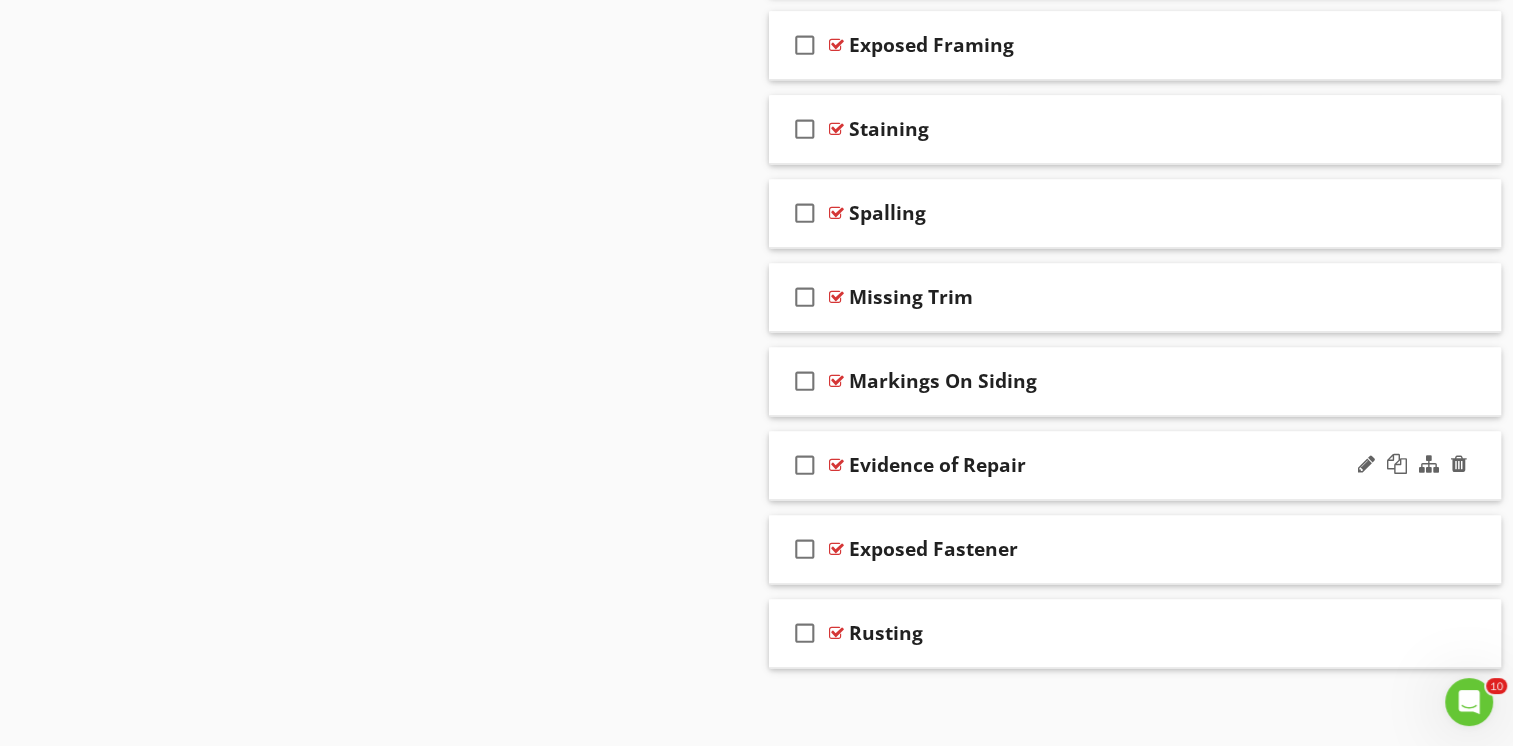 click on "check_box_outline_blank
Evidence of Repair" at bounding box center (1135, 465) 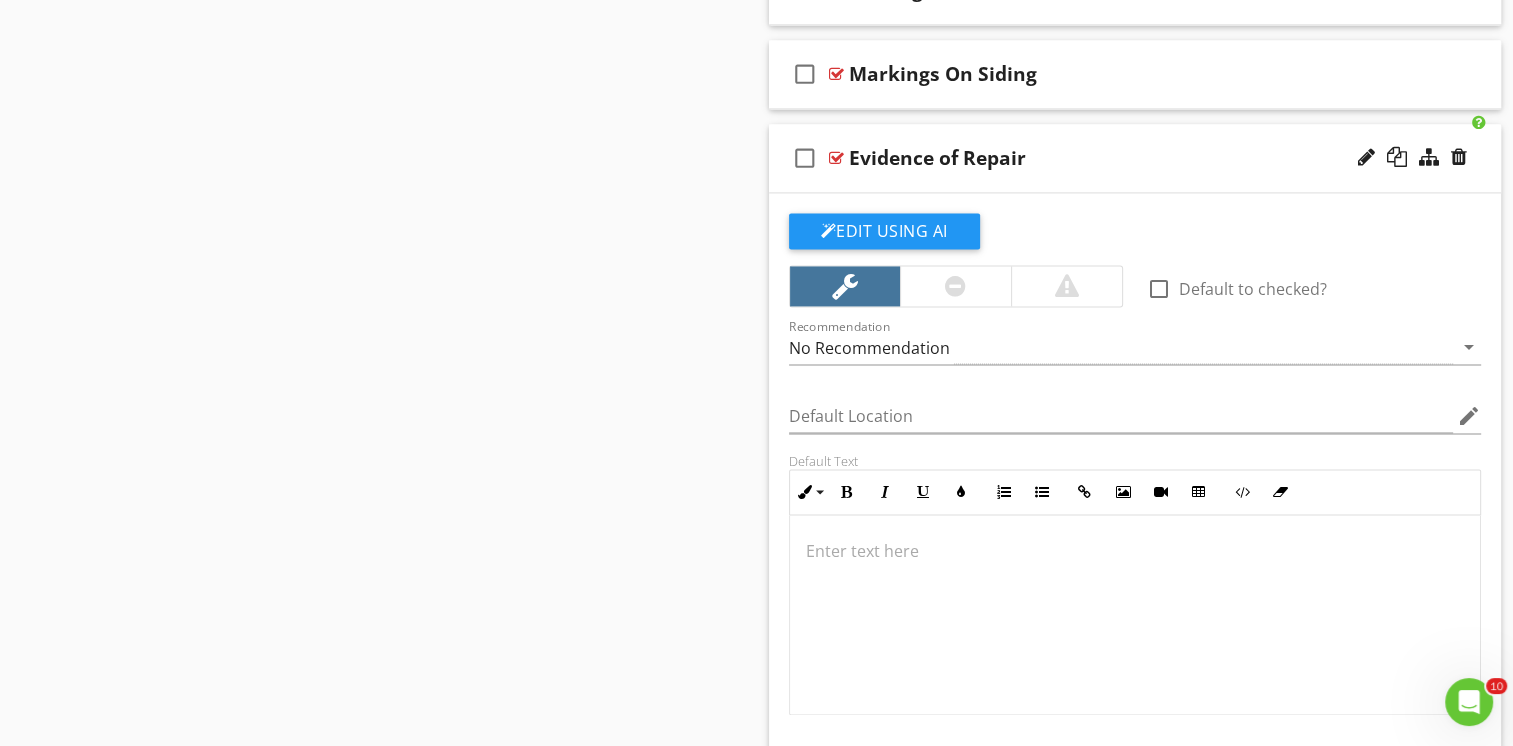 scroll, scrollTop: 3076, scrollLeft: 0, axis: vertical 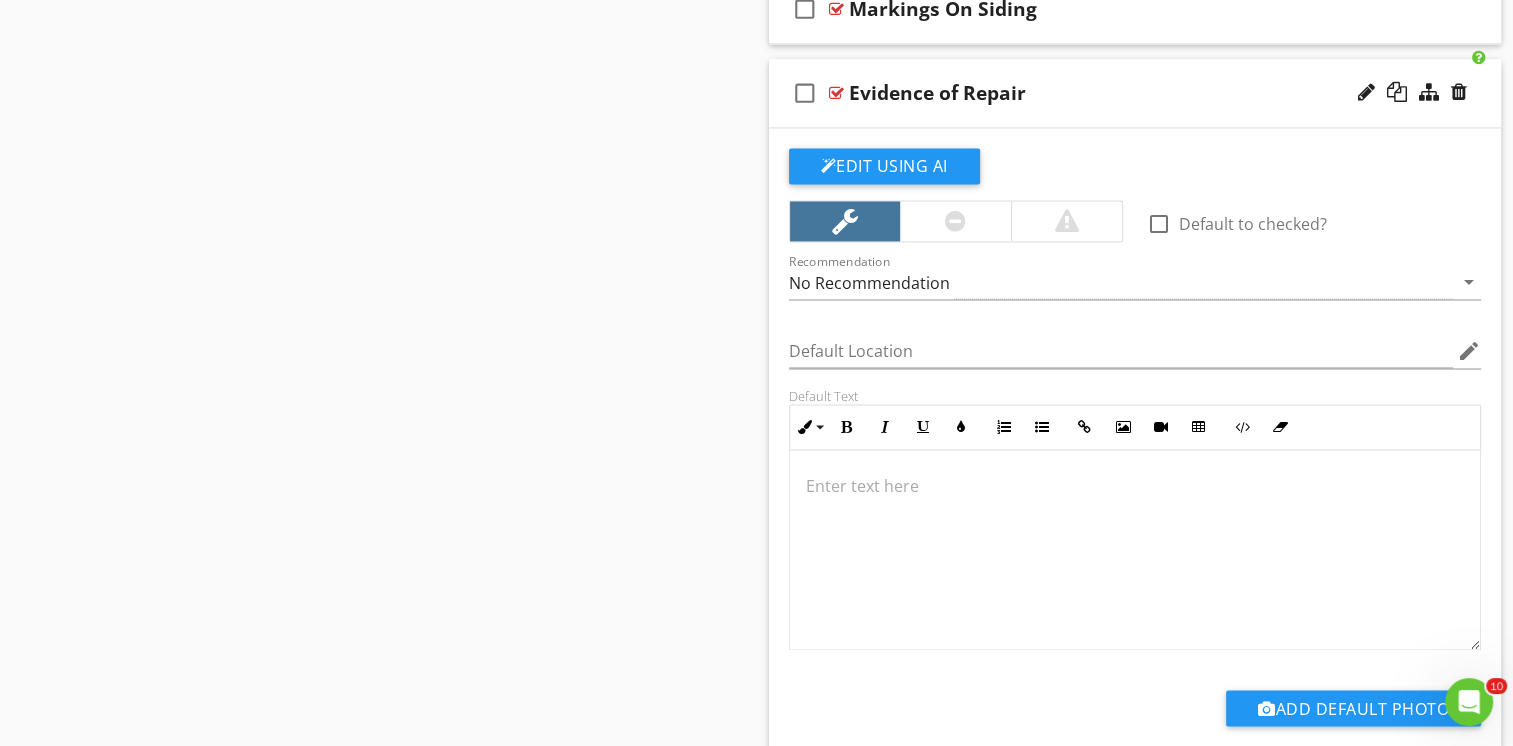 click at bounding box center (1135, 486) 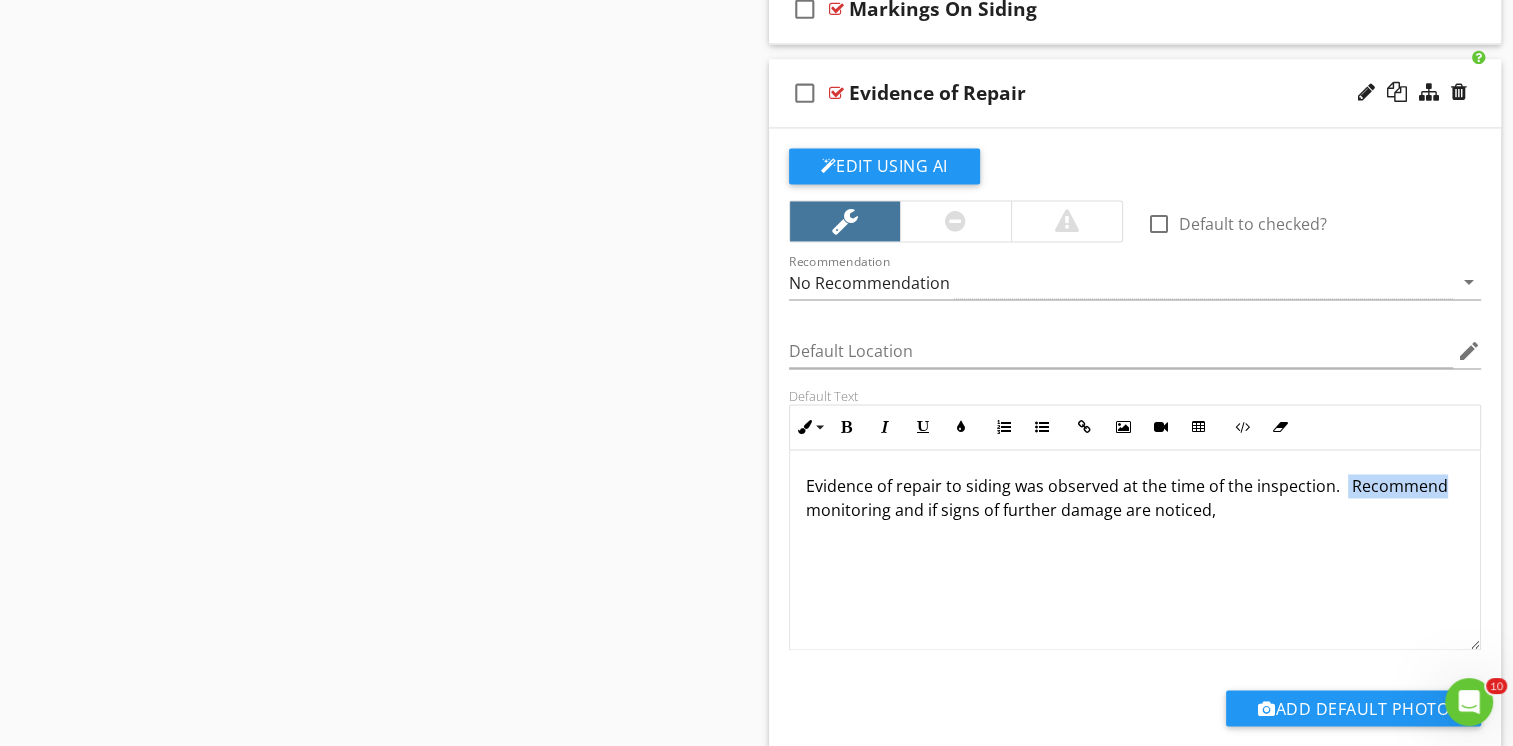 drag, startPoint x: 1444, startPoint y: 482, endPoint x: 1340, endPoint y: 483, distance: 104.00481 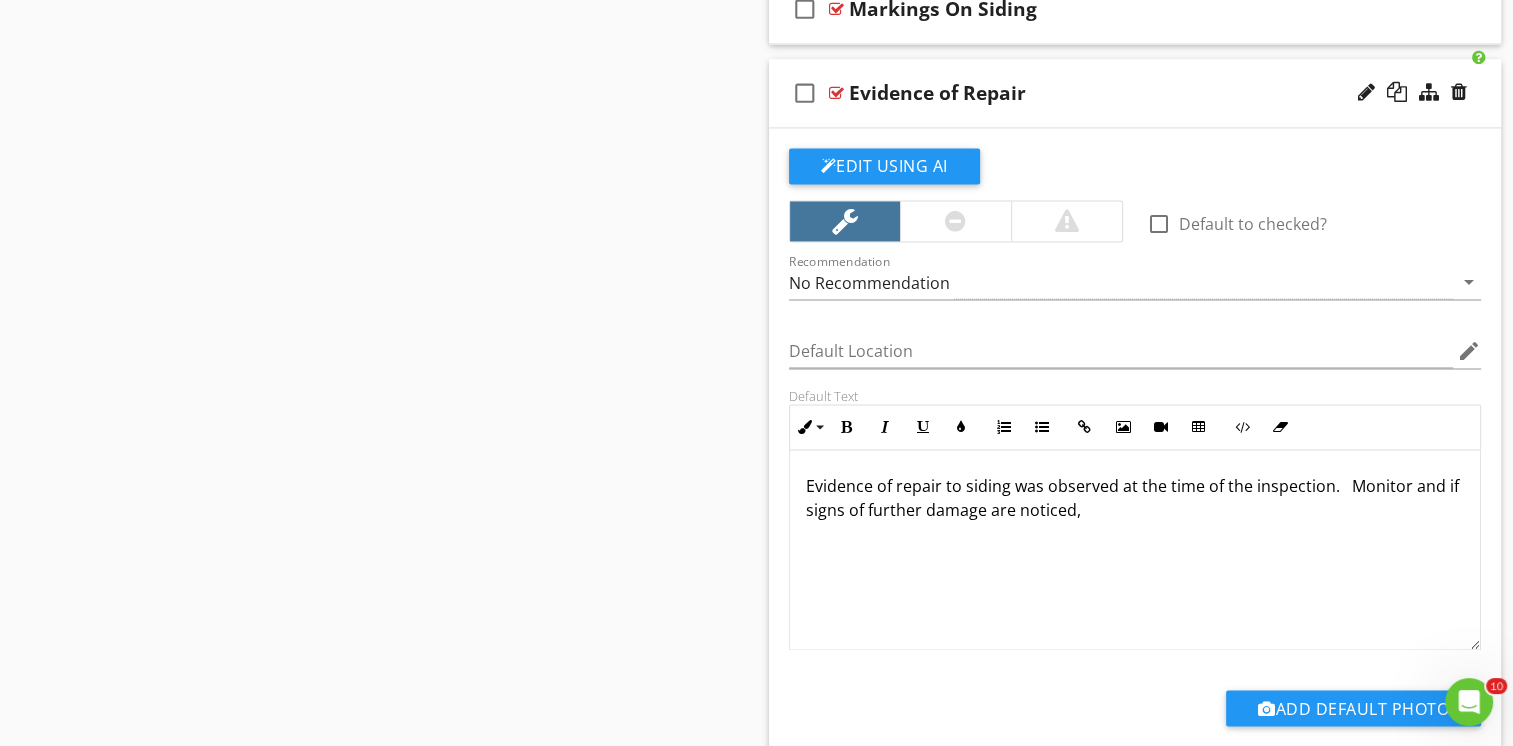 click on "Evidence of repair to siding was observed at the time of the inspection.   Monitor and if signs of further damage are noticed," at bounding box center [1135, 498] 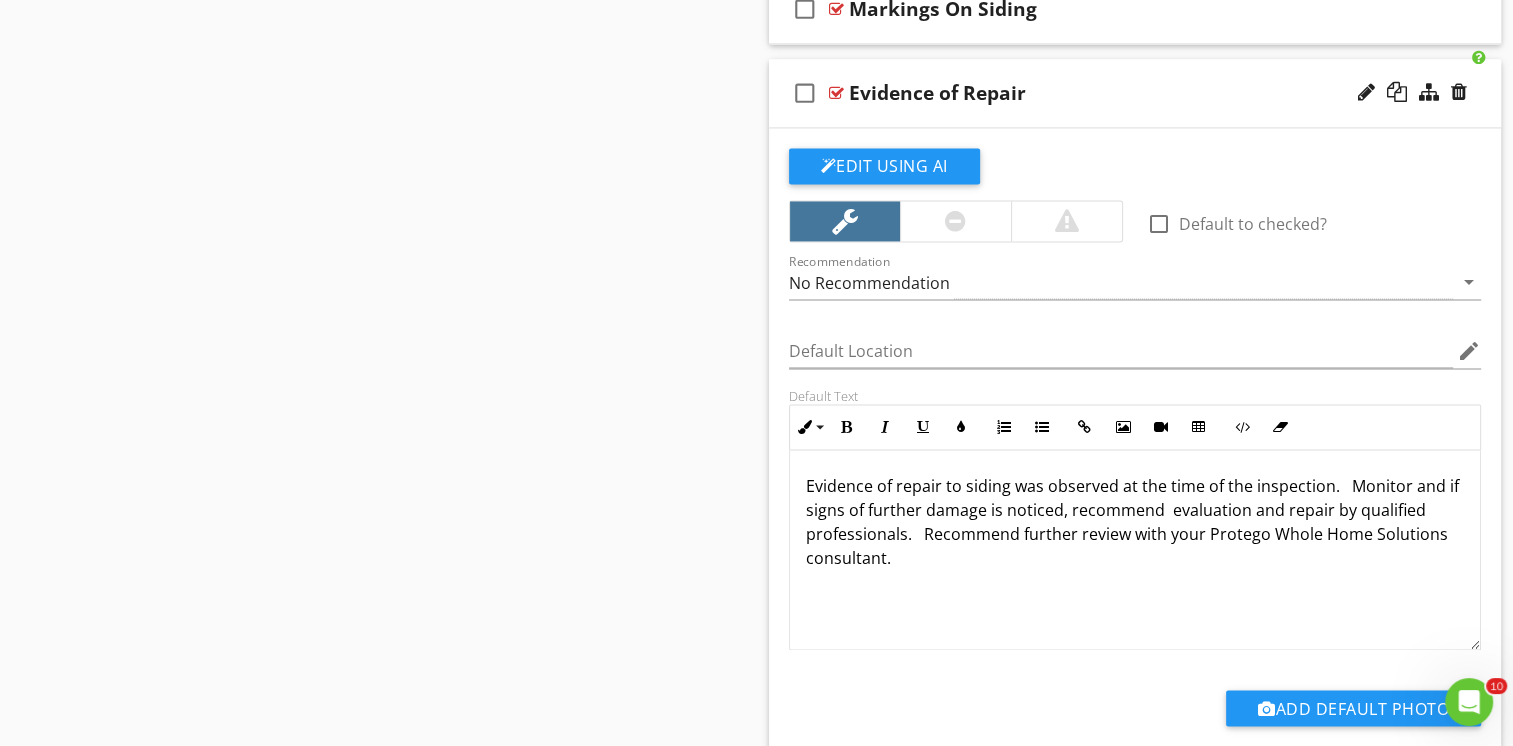 click on "check_box_outline_blank
Evidence of Repair" at bounding box center [1135, 93] 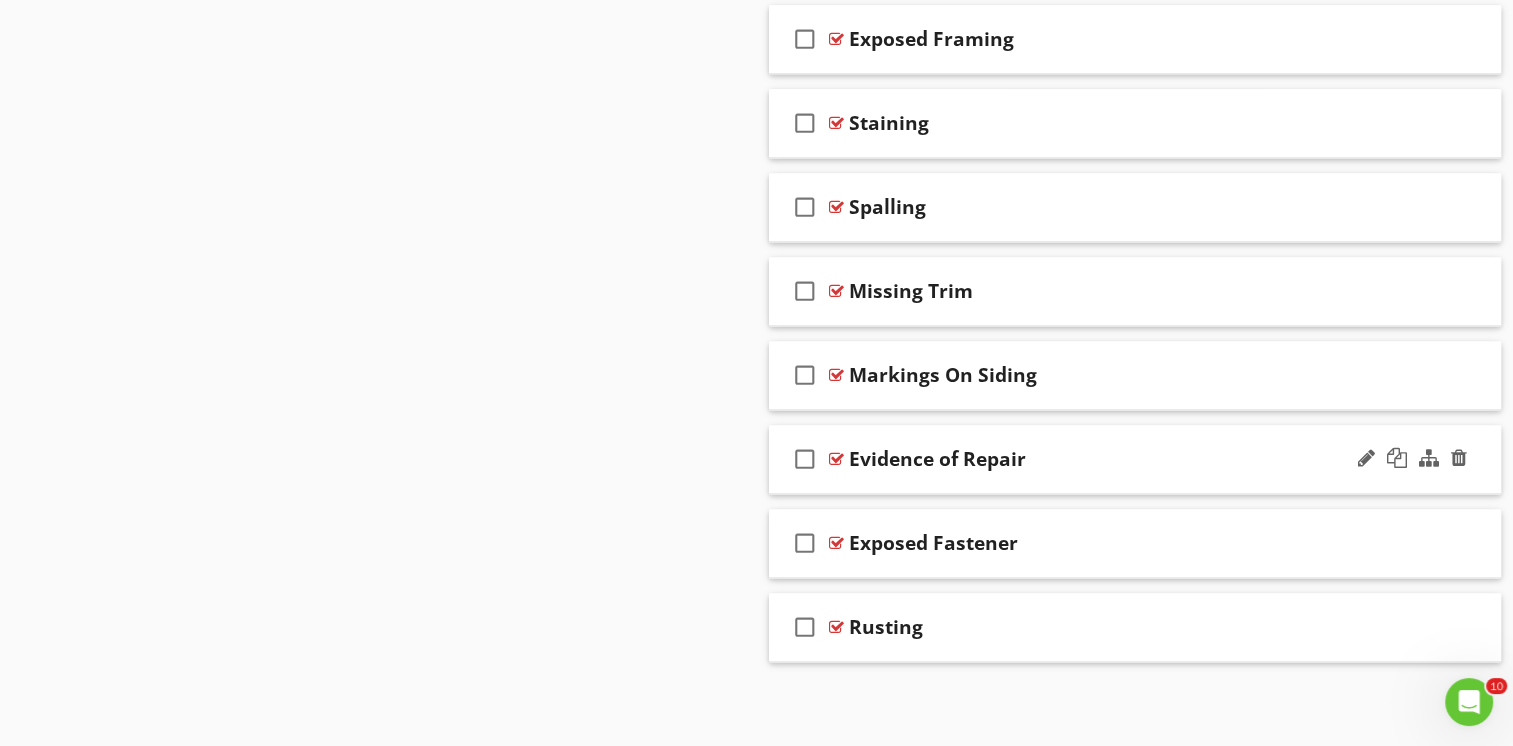 scroll, scrollTop: 2704, scrollLeft: 0, axis: vertical 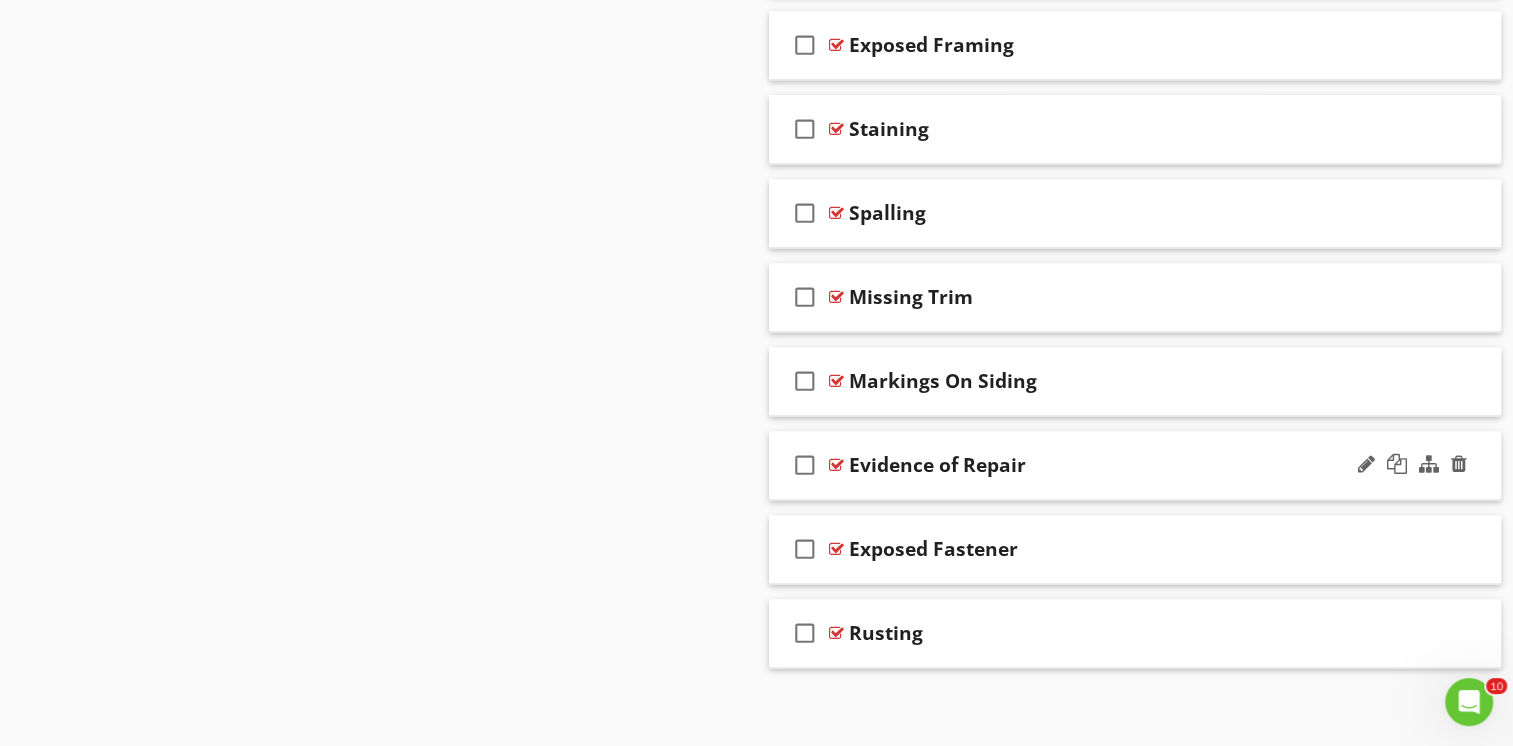 click on "check_box_outline_blank
Evidence of Repair" at bounding box center [1135, 465] 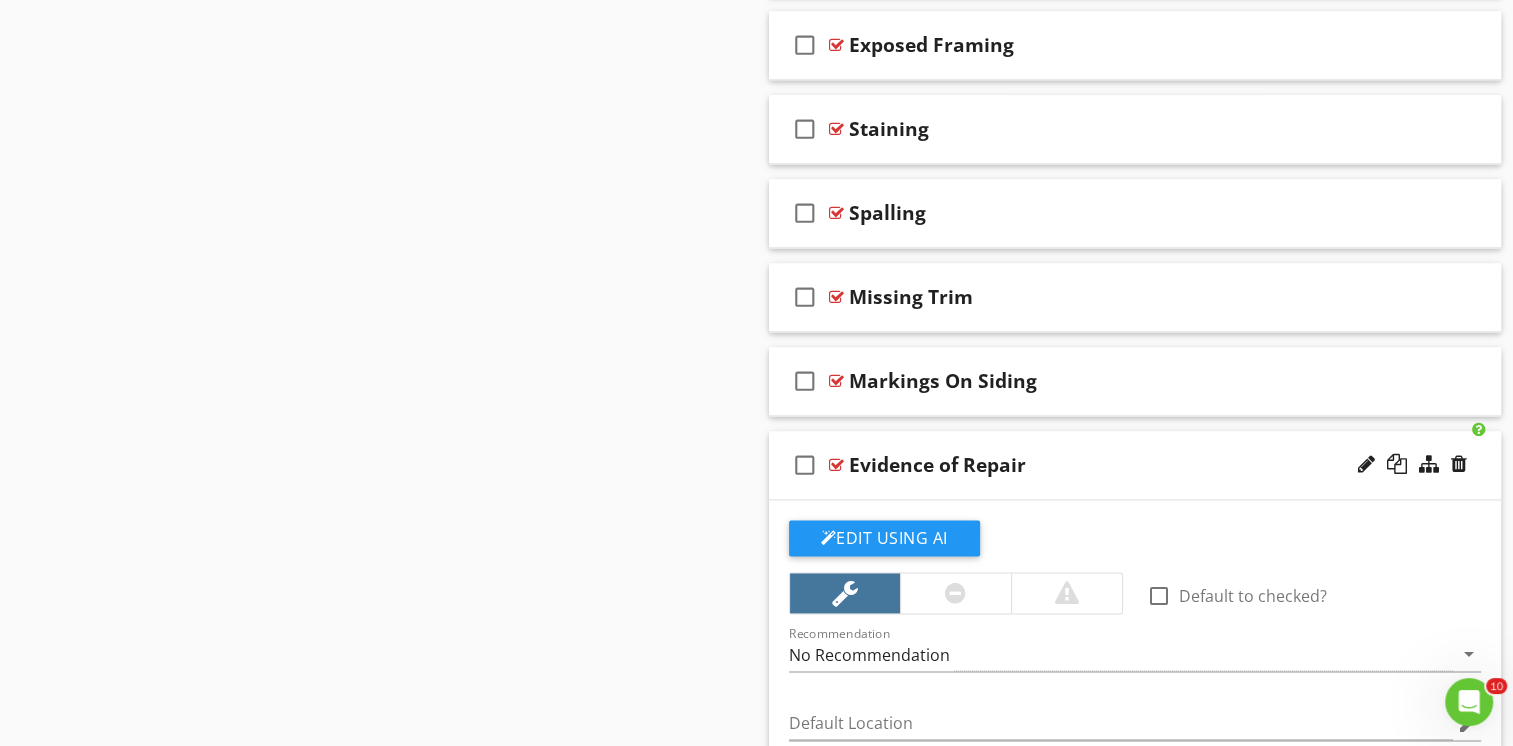 scroll, scrollTop: 3076, scrollLeft: 0, axis: vertical 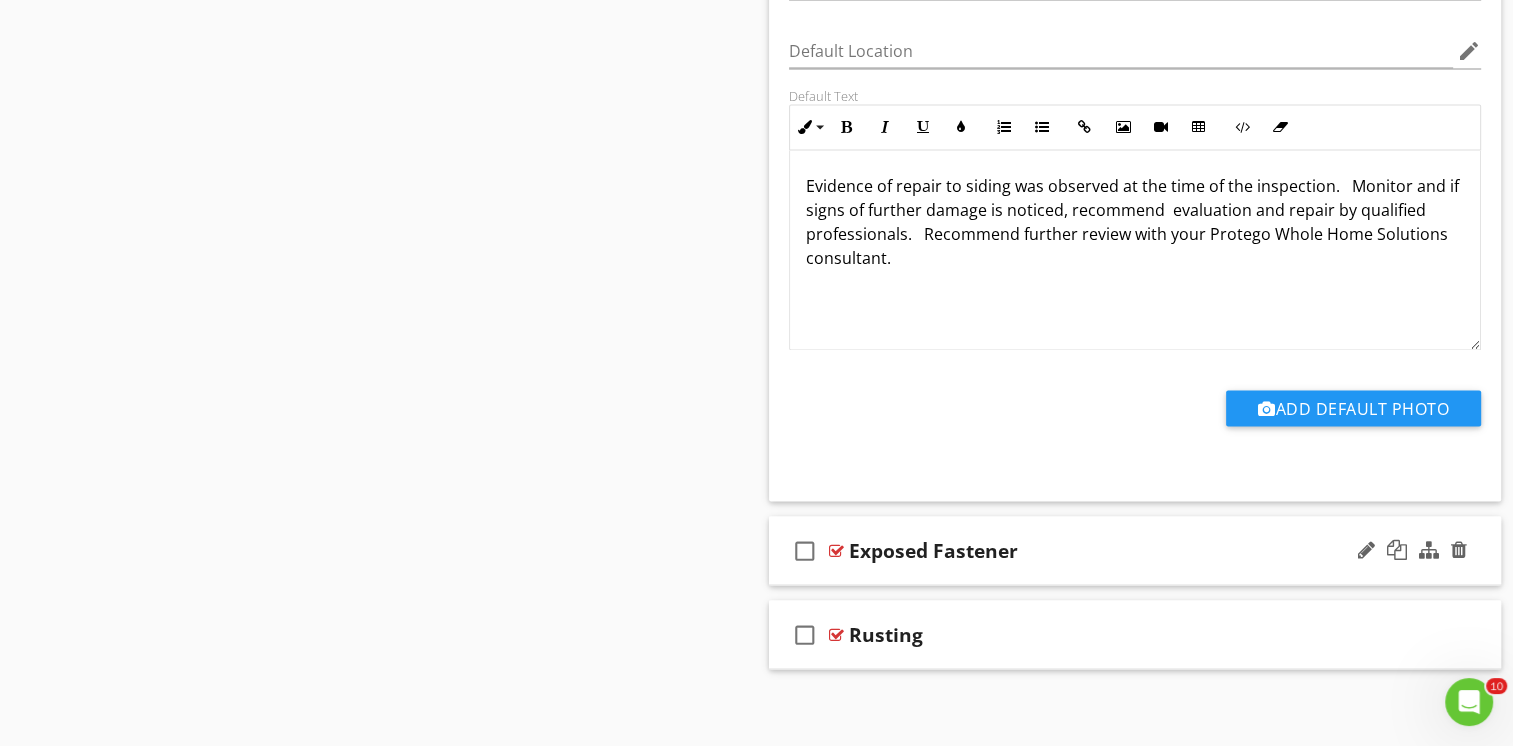 click on "check_box_outline_blank
Exposed Fastener" at bounding box center [1135, 550] 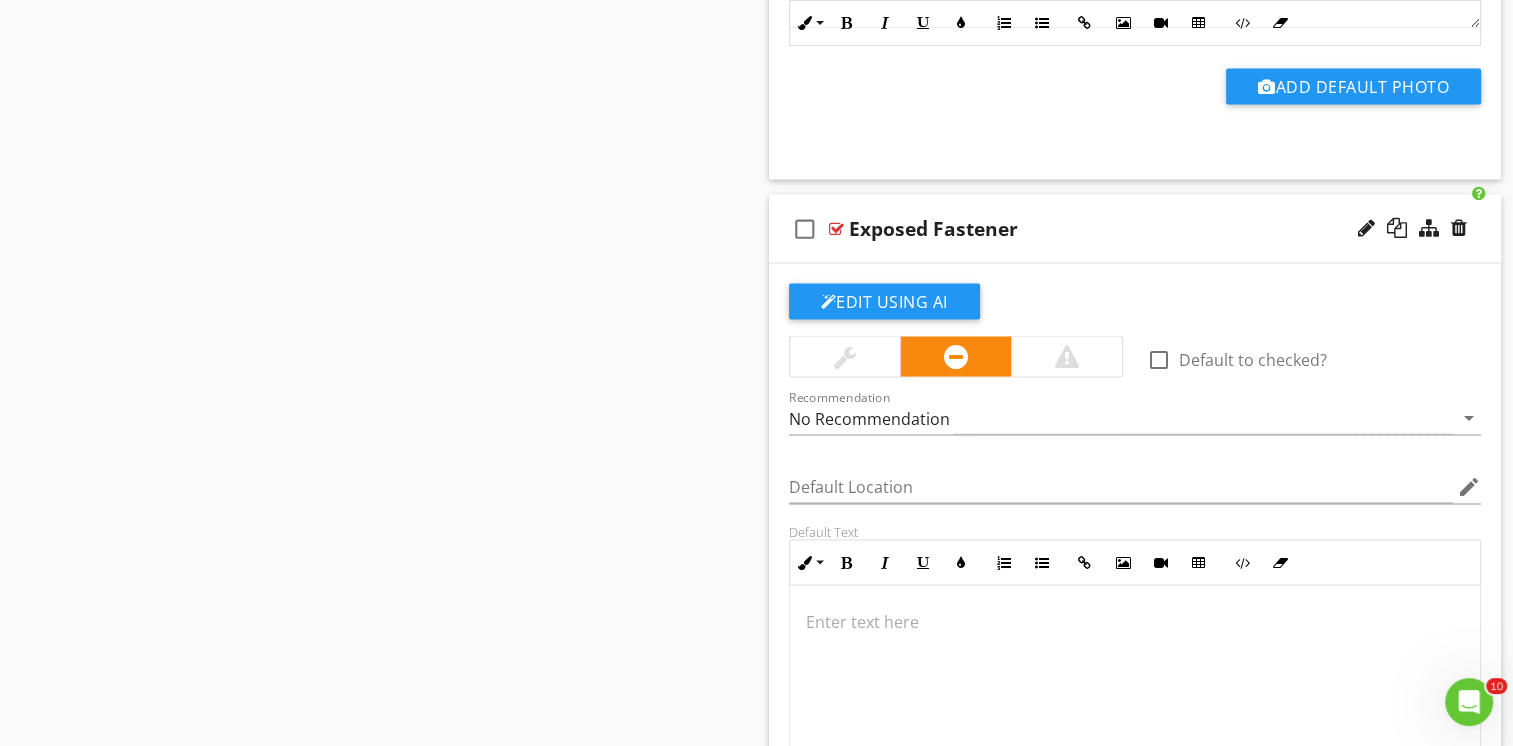 scroll, scrollTop: 3576, scrollLeft: 0, axis: vertical 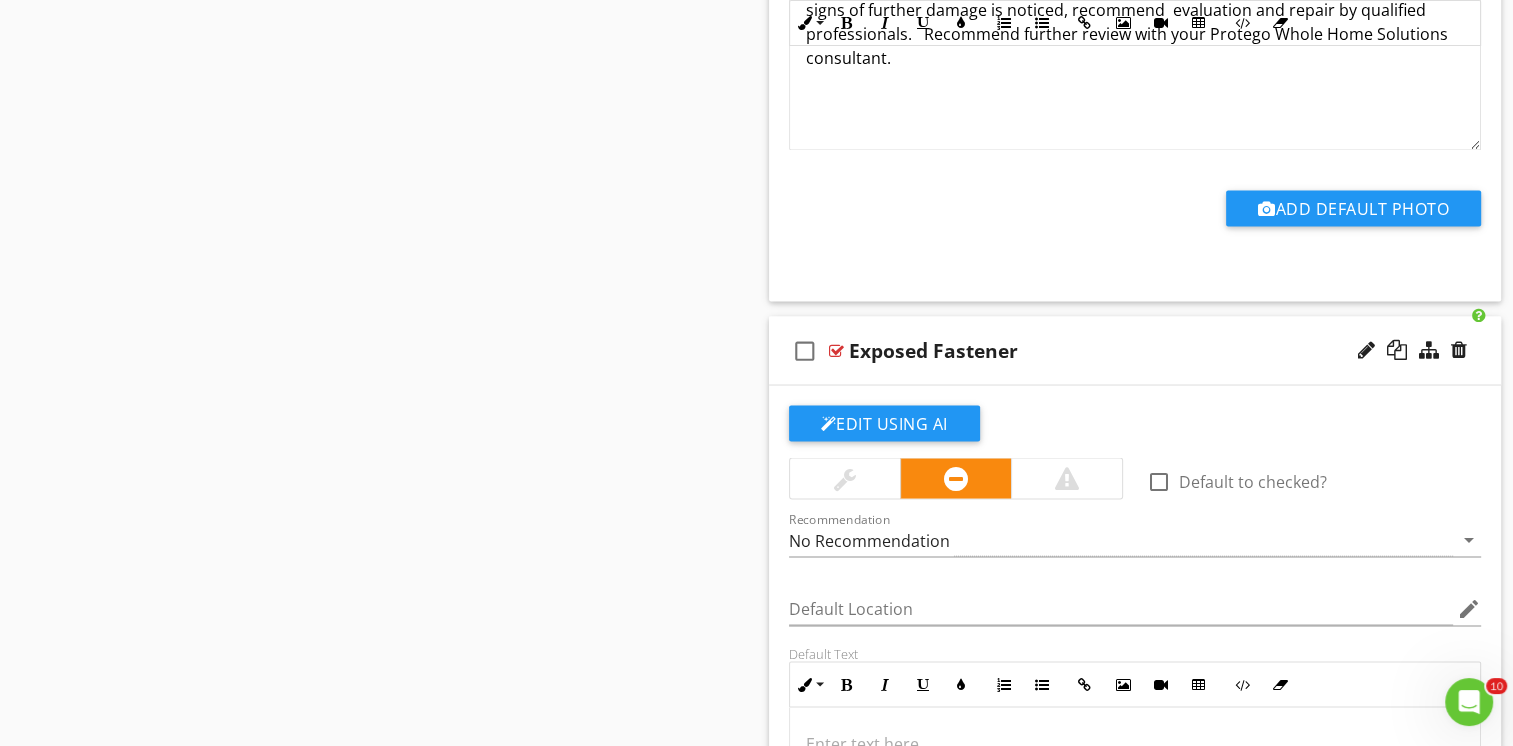 click on "check_box_outline_blank
Exposed Fastener" at bounding box center [1135, 350] 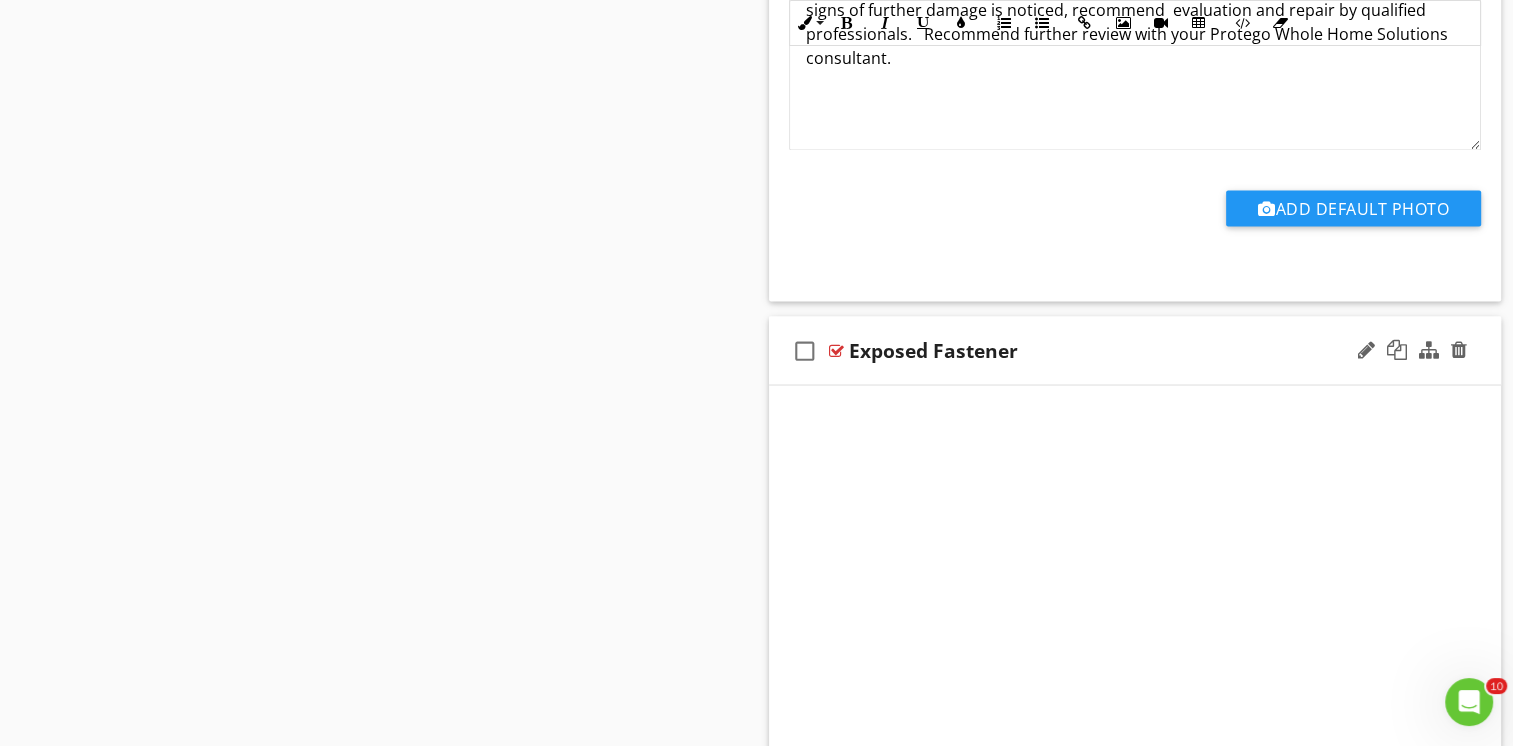 scroll, scrollTop: 3376, scrollLeft: 0, axis: vertical 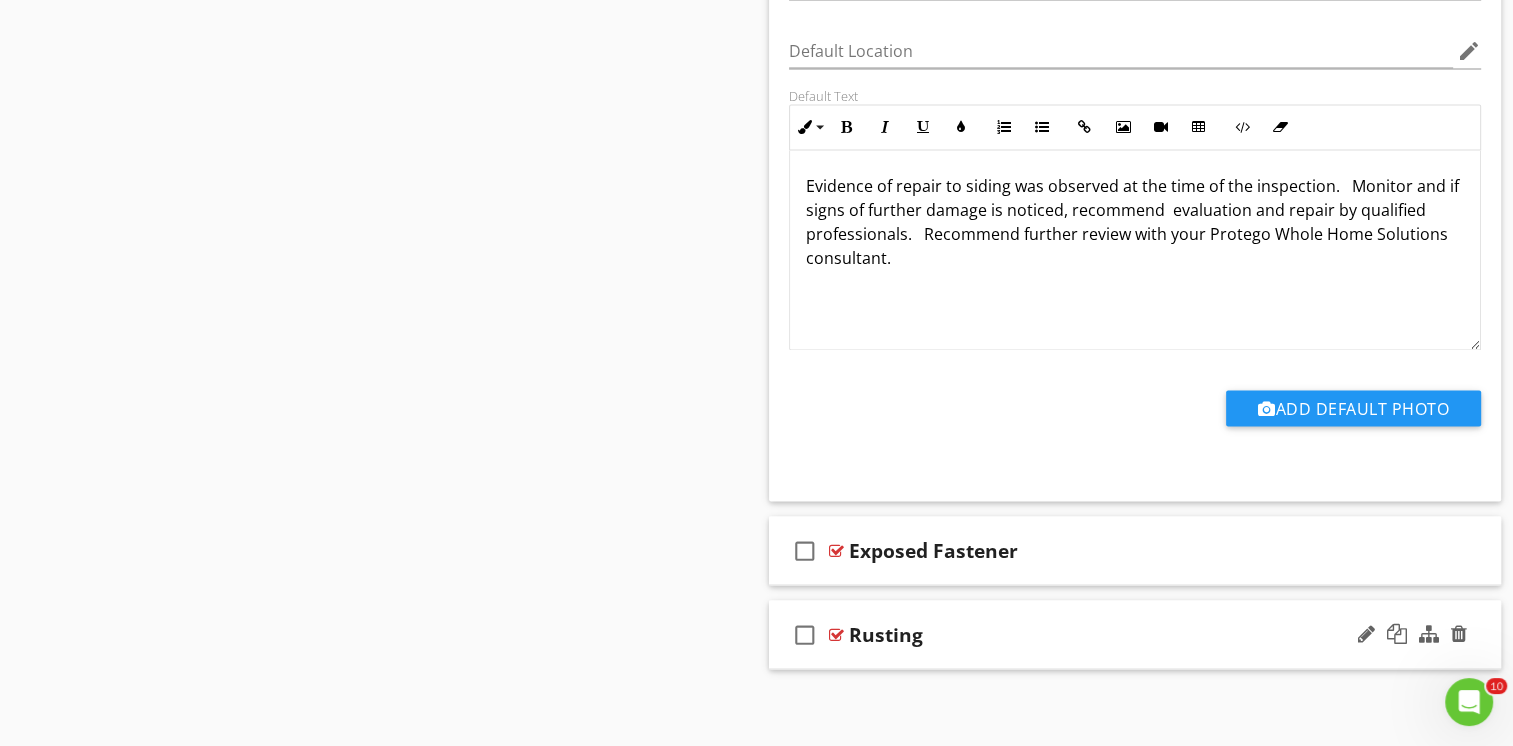 click on "check_box_outline_blank
Rusting" at bounding box center (1135, 634) 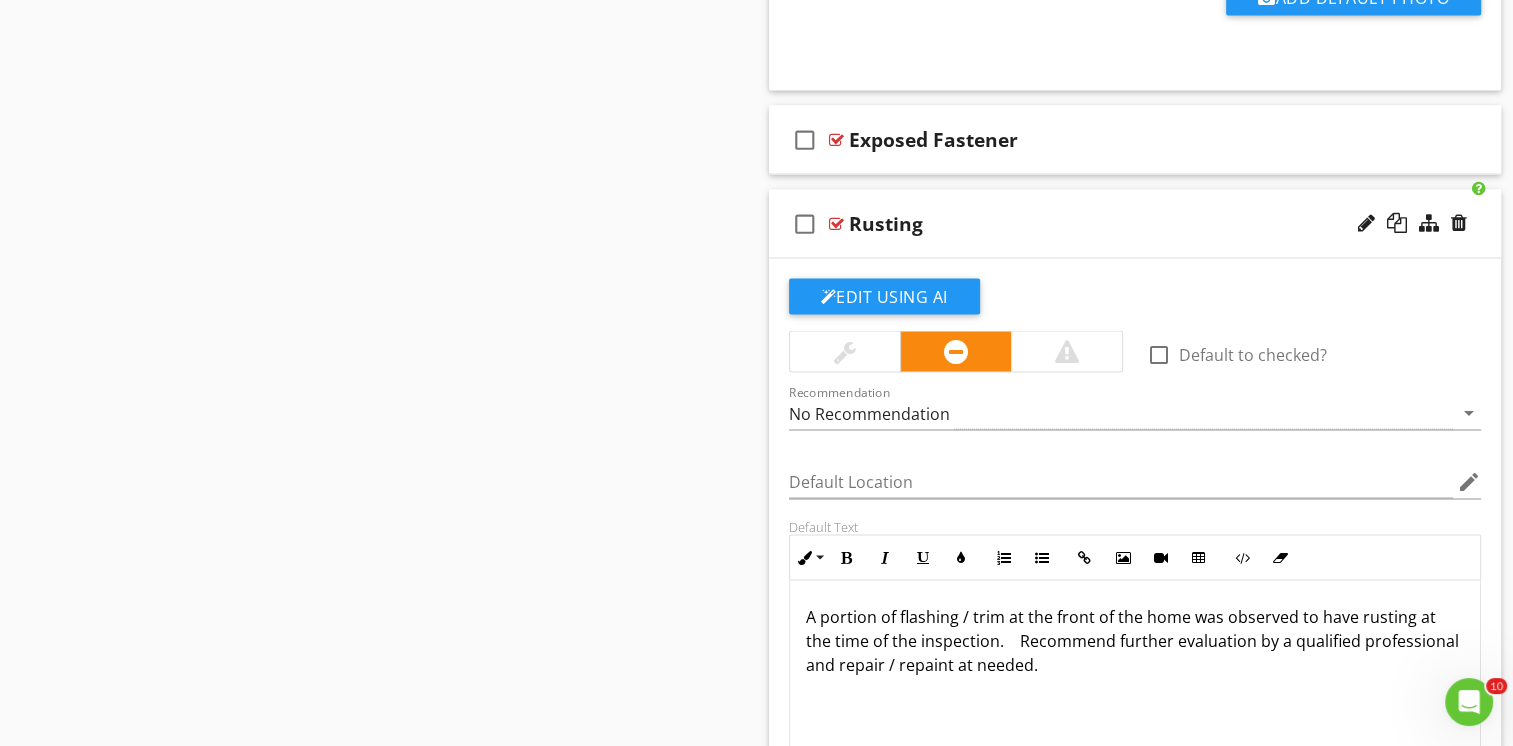 scroll, scrollTop: 3876, scrollLeft: 0, axis: vertical 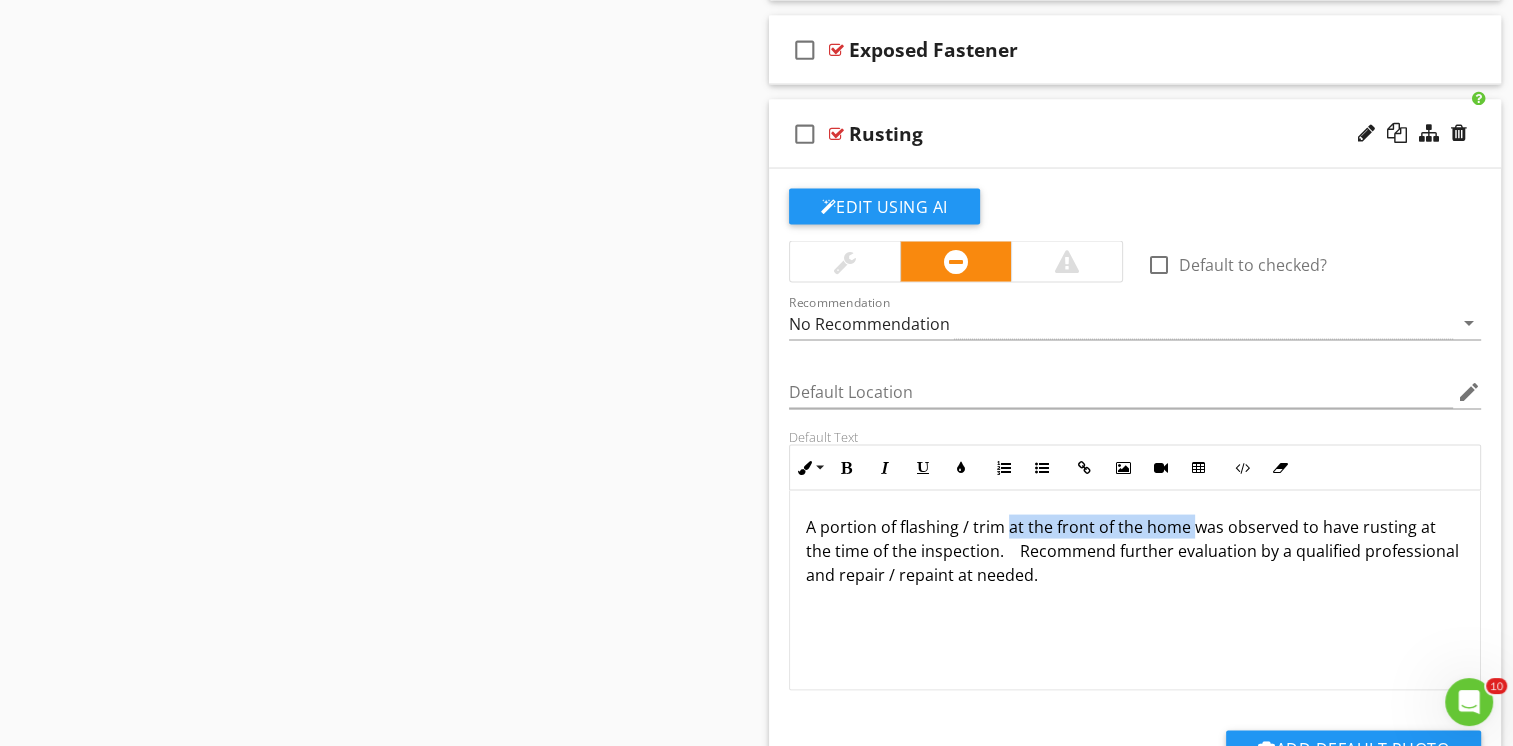 drag, startPoint x: 1008, startPoint y: 518, endPoint x: 1192, endPoint y: 517, distance: 184.00272 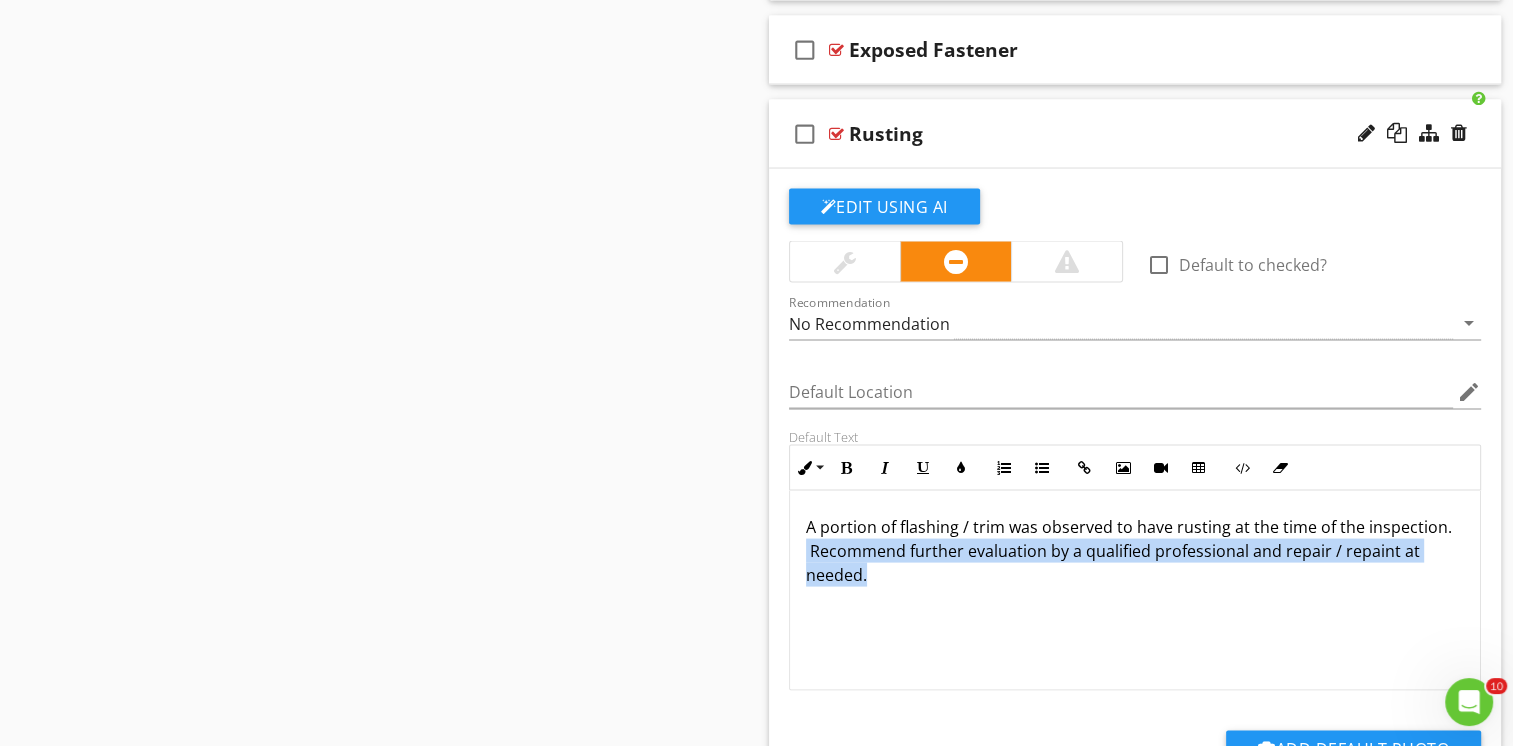 drag, startPoint x: 814, startPoint y: 538, endPoint x: 880, endPoint y: 560, distance: 69.57011 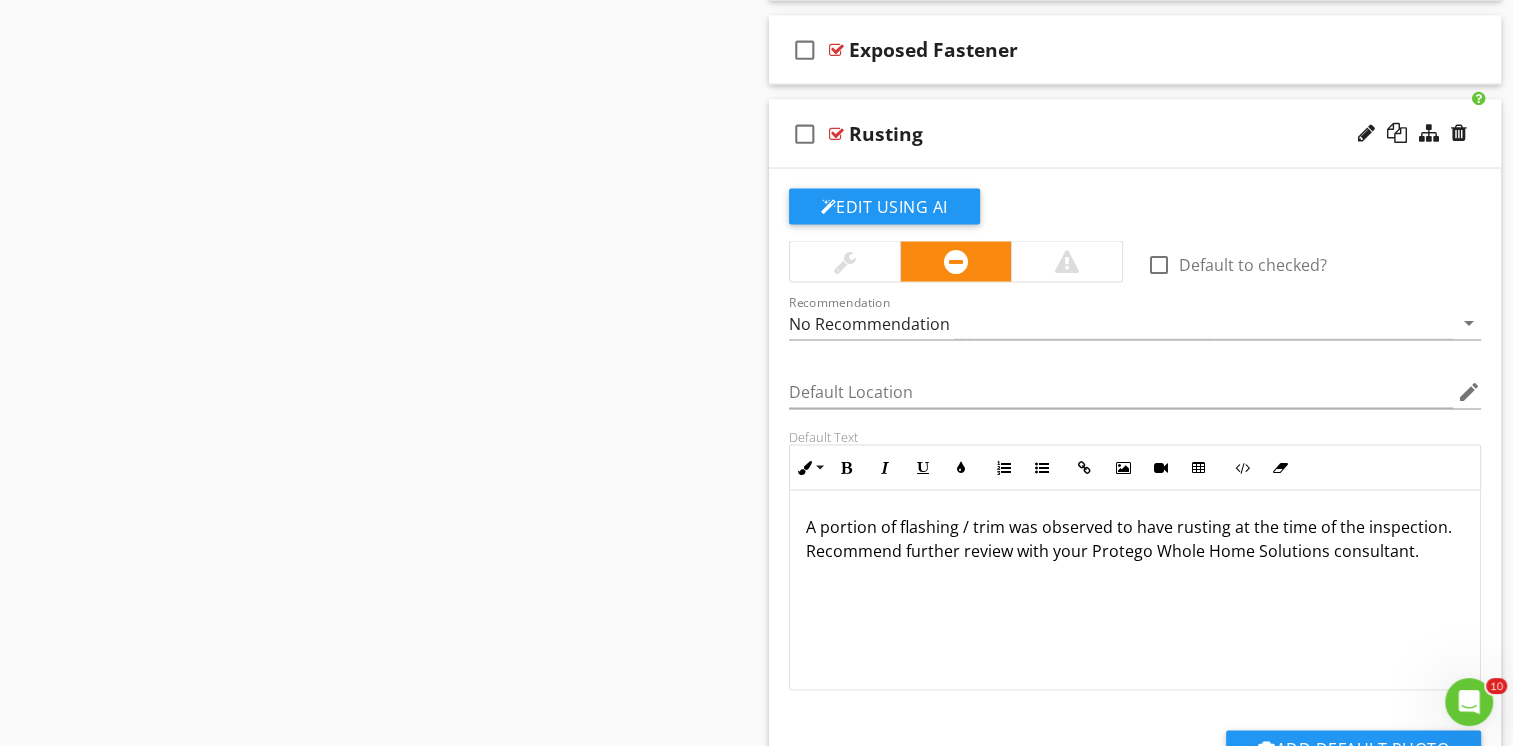 click on "A portion of flashing / trim was observed to have rusting at the time of the inspection.   Recommend further review with your Protego Whole Home Solutions consultant." at bounding box center [1135, 591] 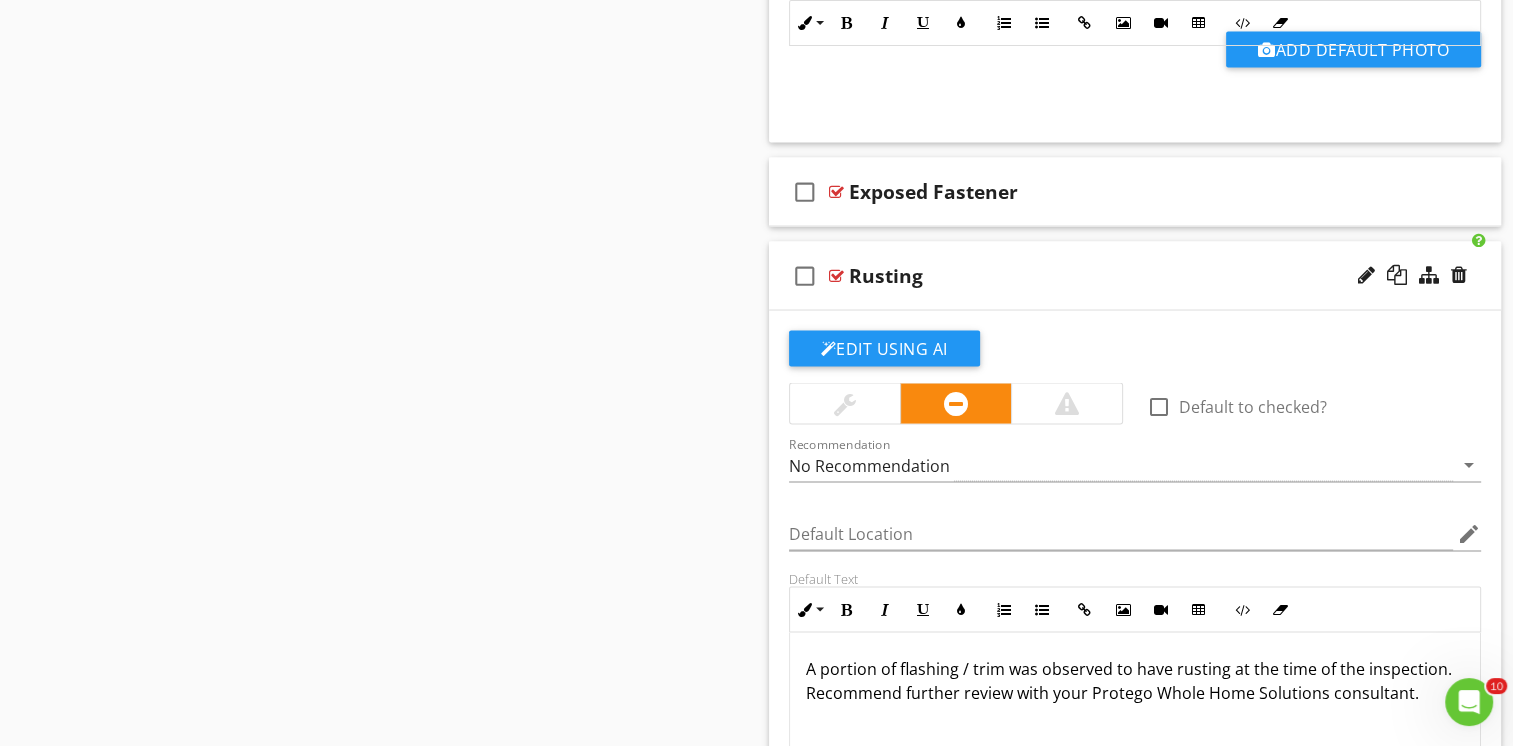 scroll, scrollTop: 3476, scrollLeft: 0, axis: vertical 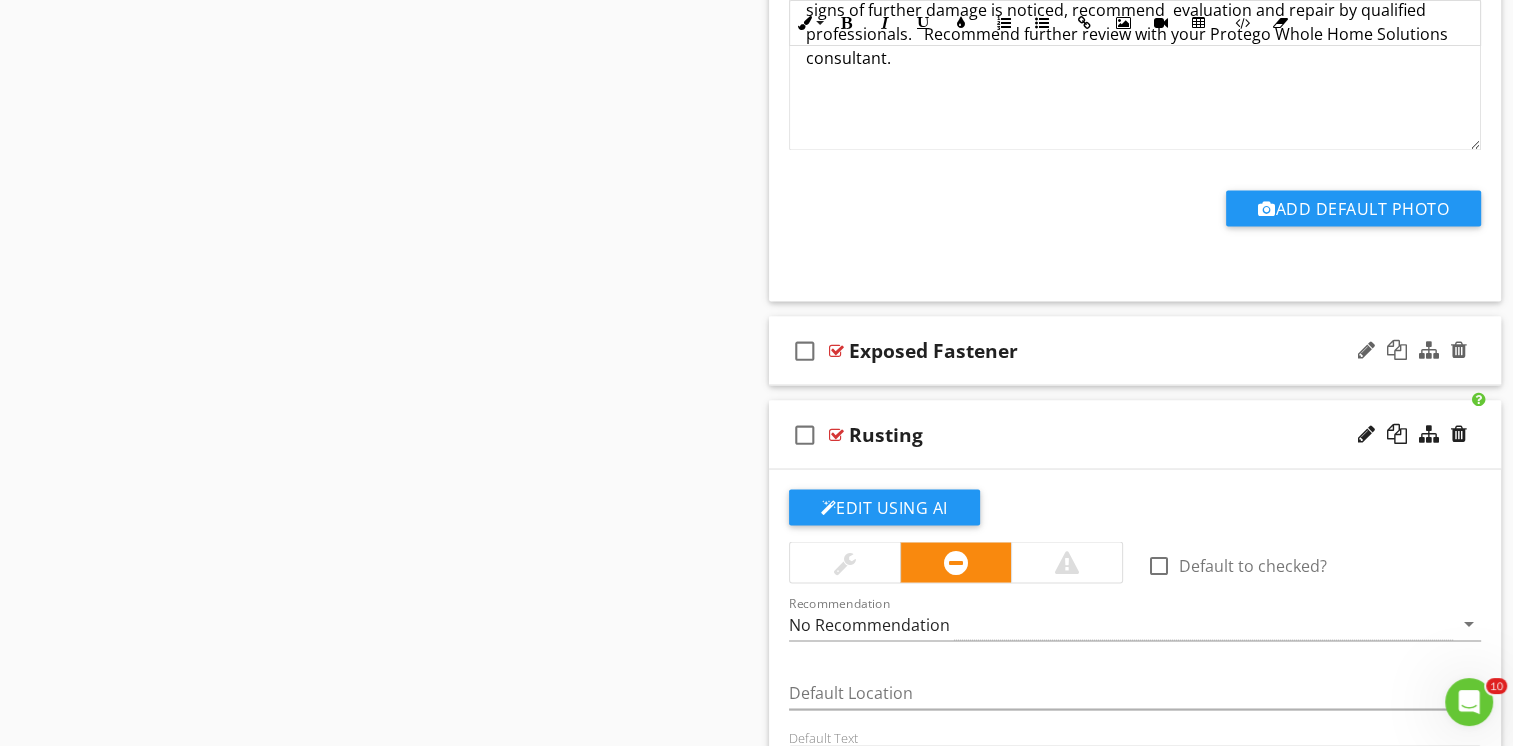 click on "check_box_outline_blank
Exposed Fastener" at bounding box center (1135, 350) 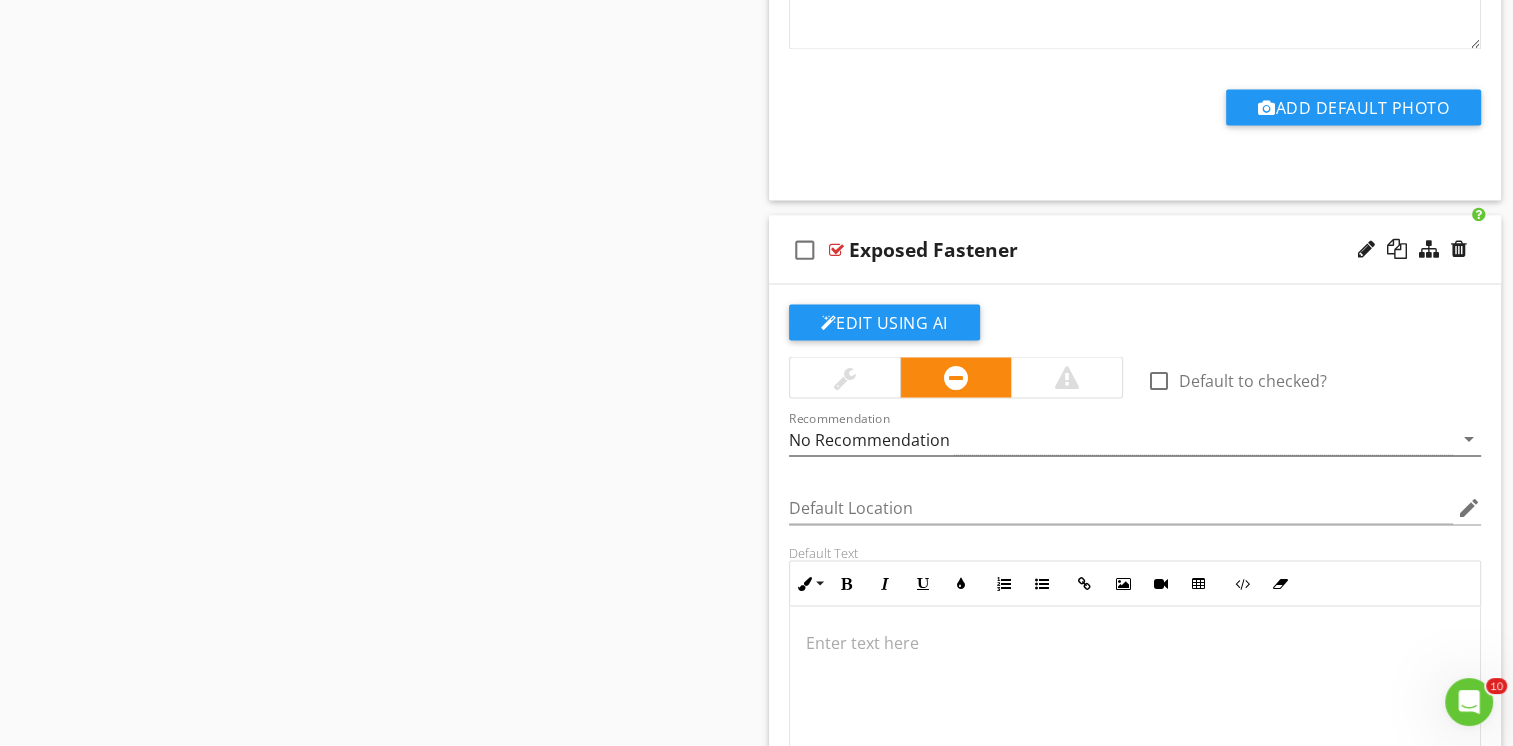 scroll, scrollTop: 3876, scrollLeft: 0, axis: vertical 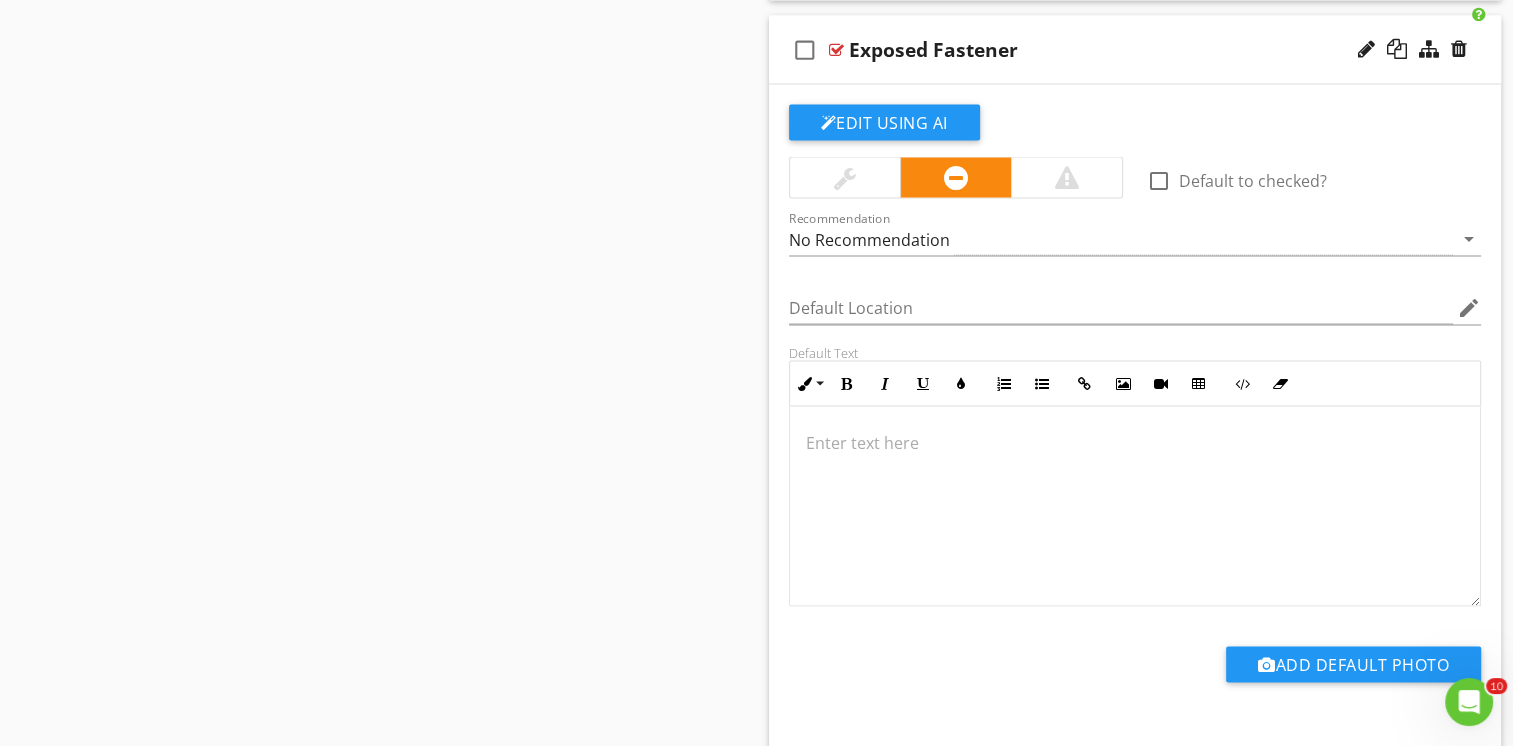 click at bounding box center [1135, 443] 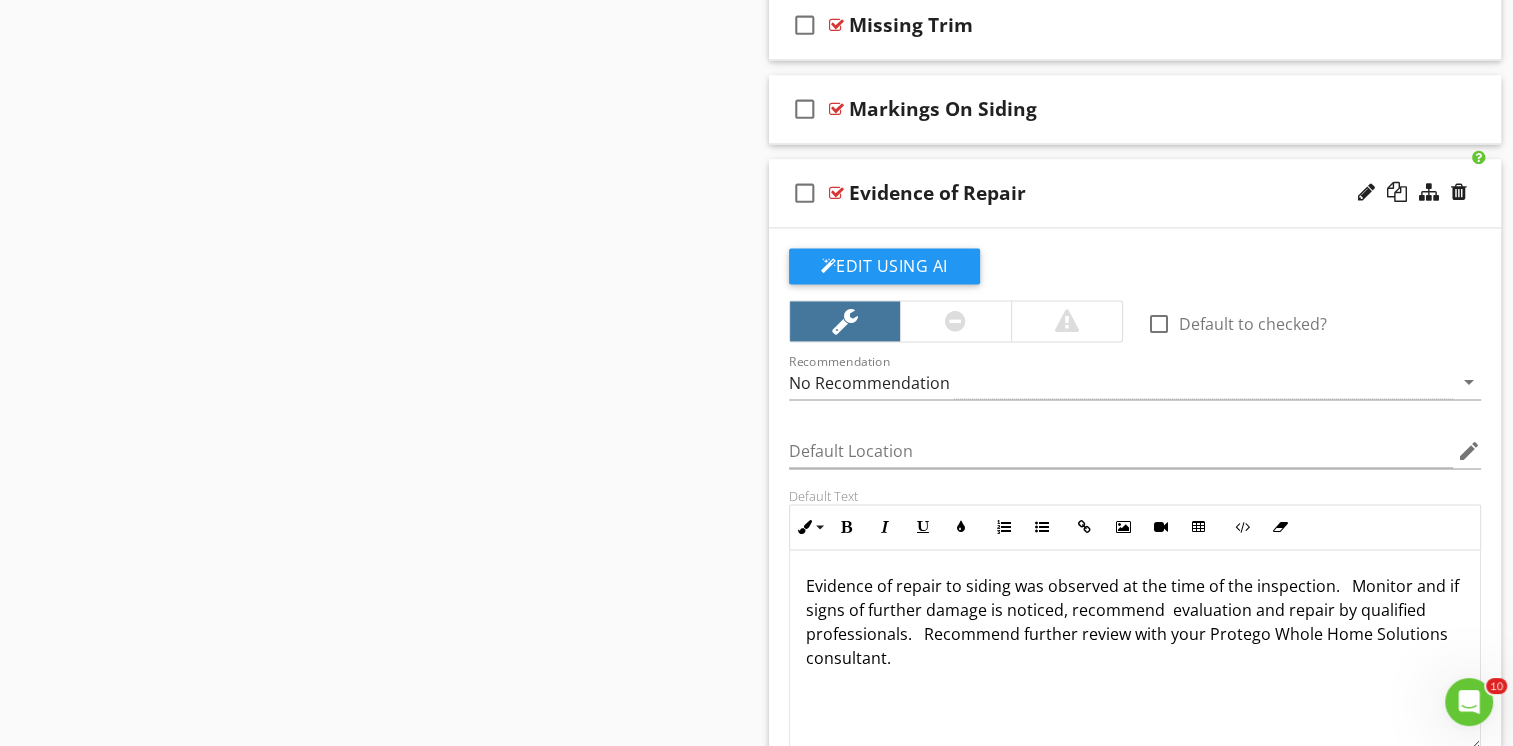 scroll, scrollTop: 3019, scrollLeft: 0, axis: vertical 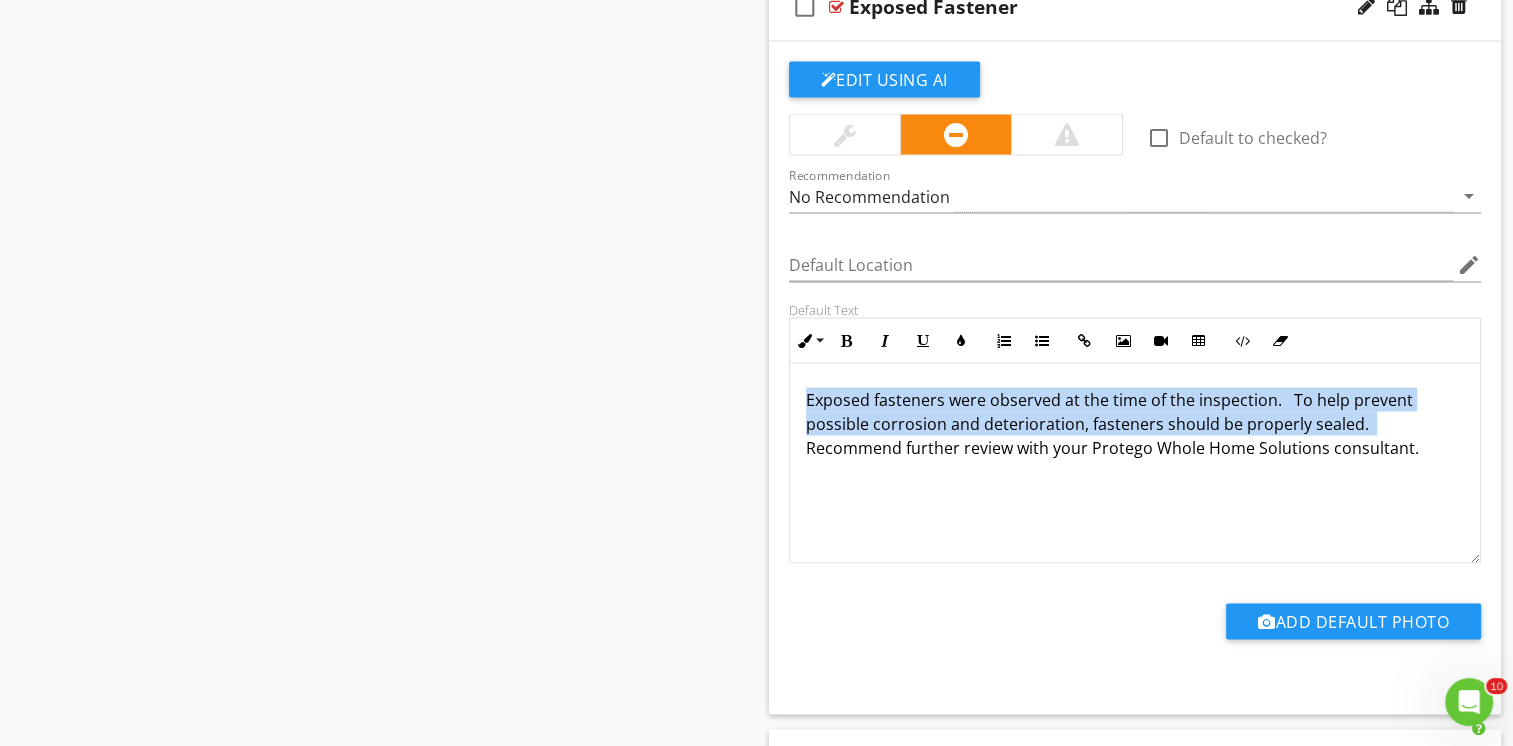drag, startPoint x: 808, startPoint y: 386, endPoint x: 1376, endPoint y: 416, distance: 568.7917 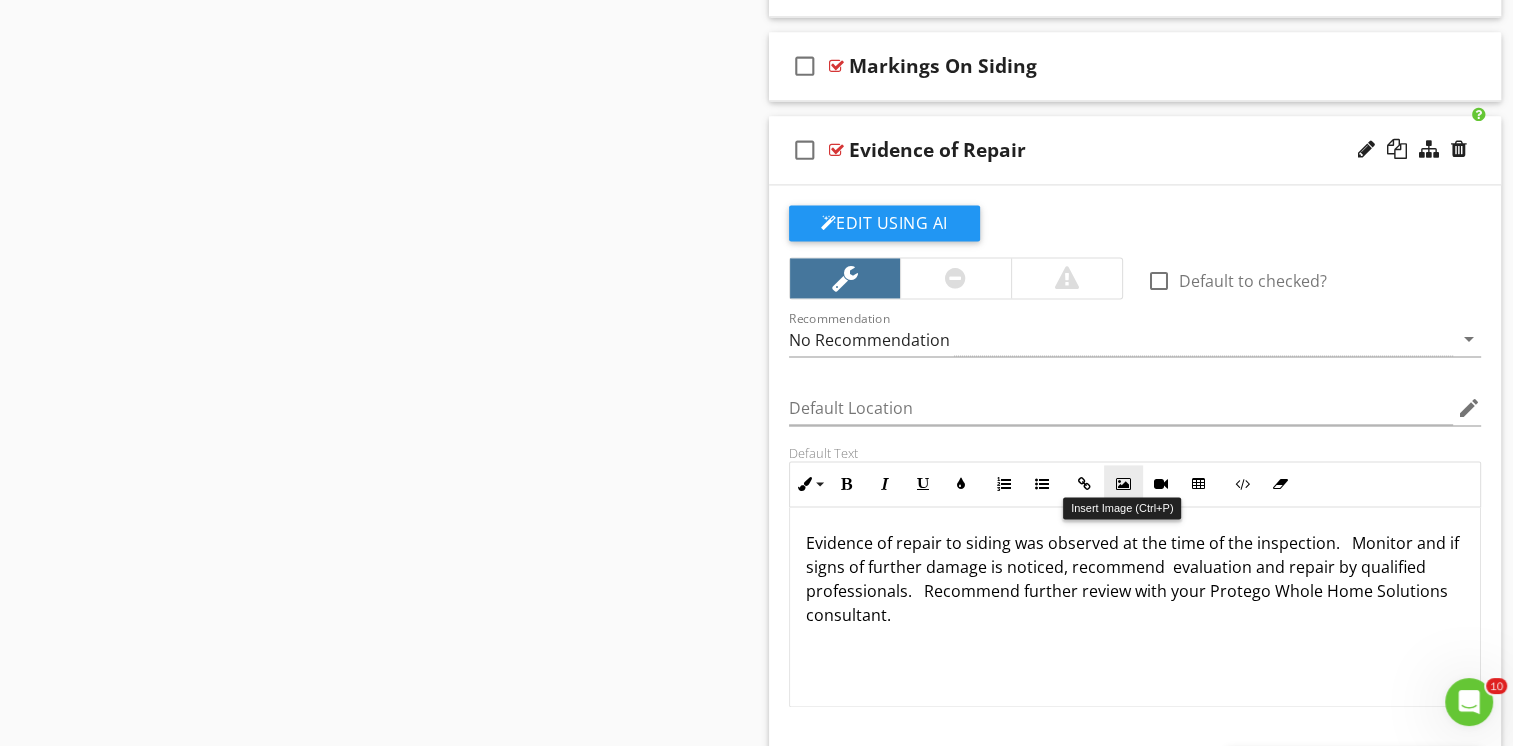 scroll, scrollTop: 3219, scrollLeft: 0, axis: vertical 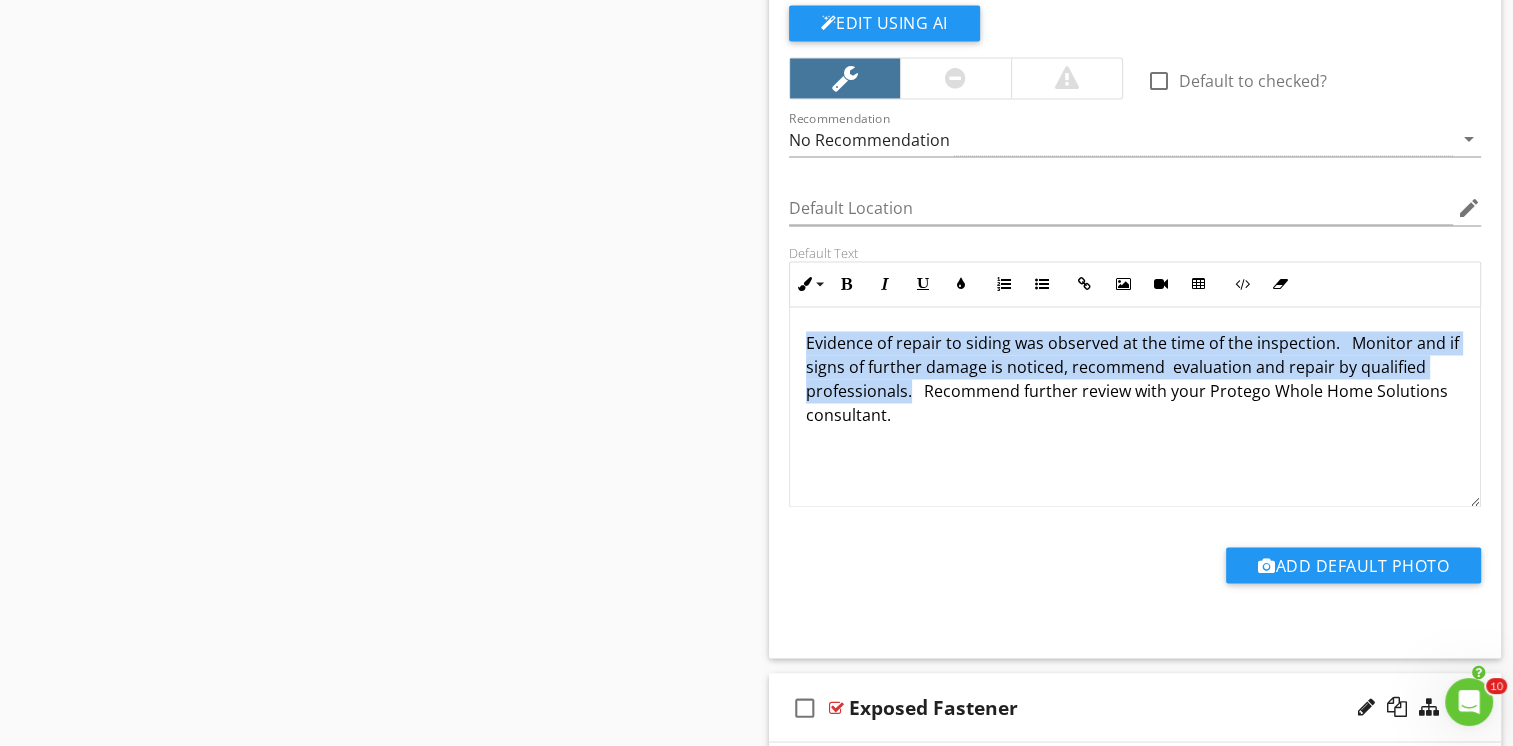 drag, startPoint x: 805, startPoint y: 332, endPoint x: 908, endPoint y: 379, distance: 113.216606 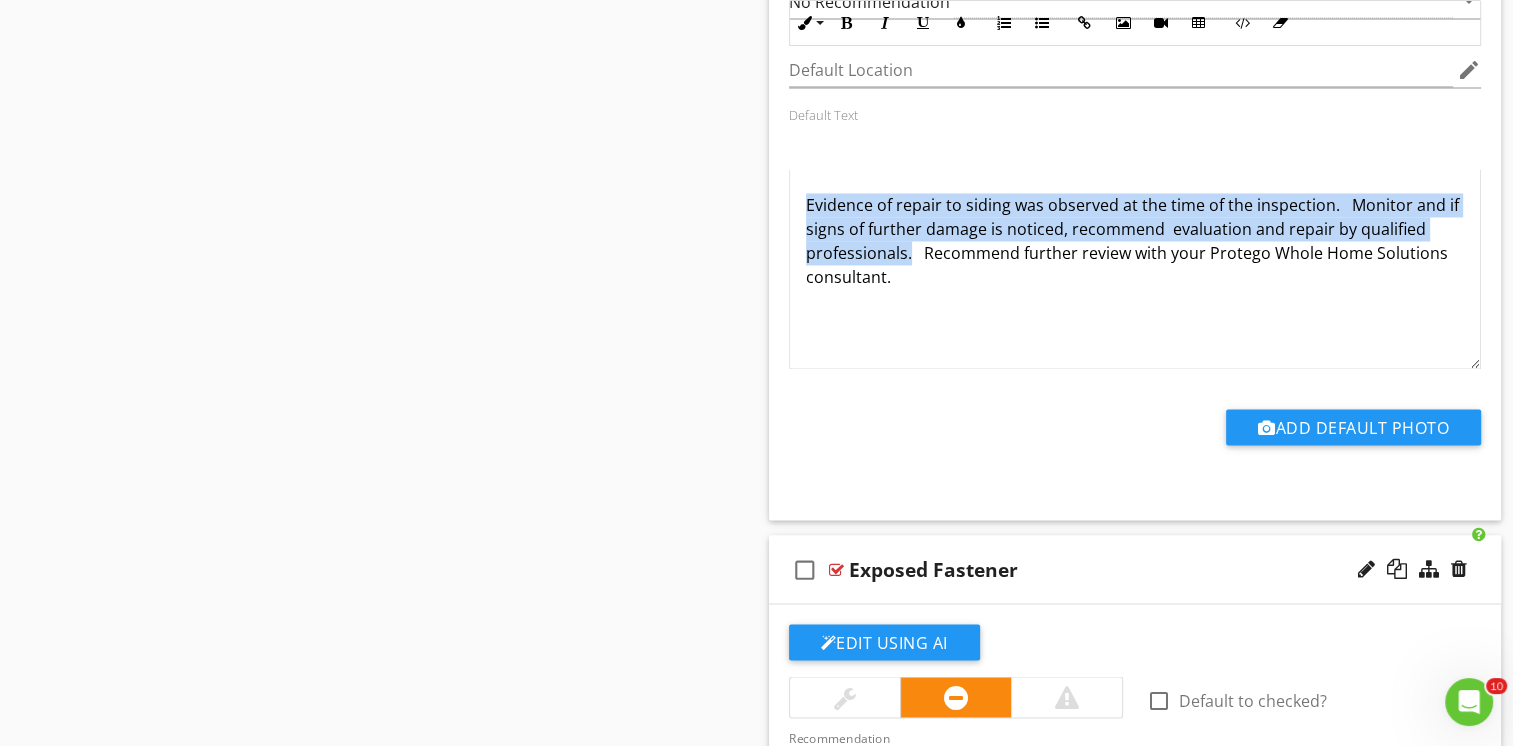 scroll, scrollTop: 3919, scrollLeft: 0, axis: vertical 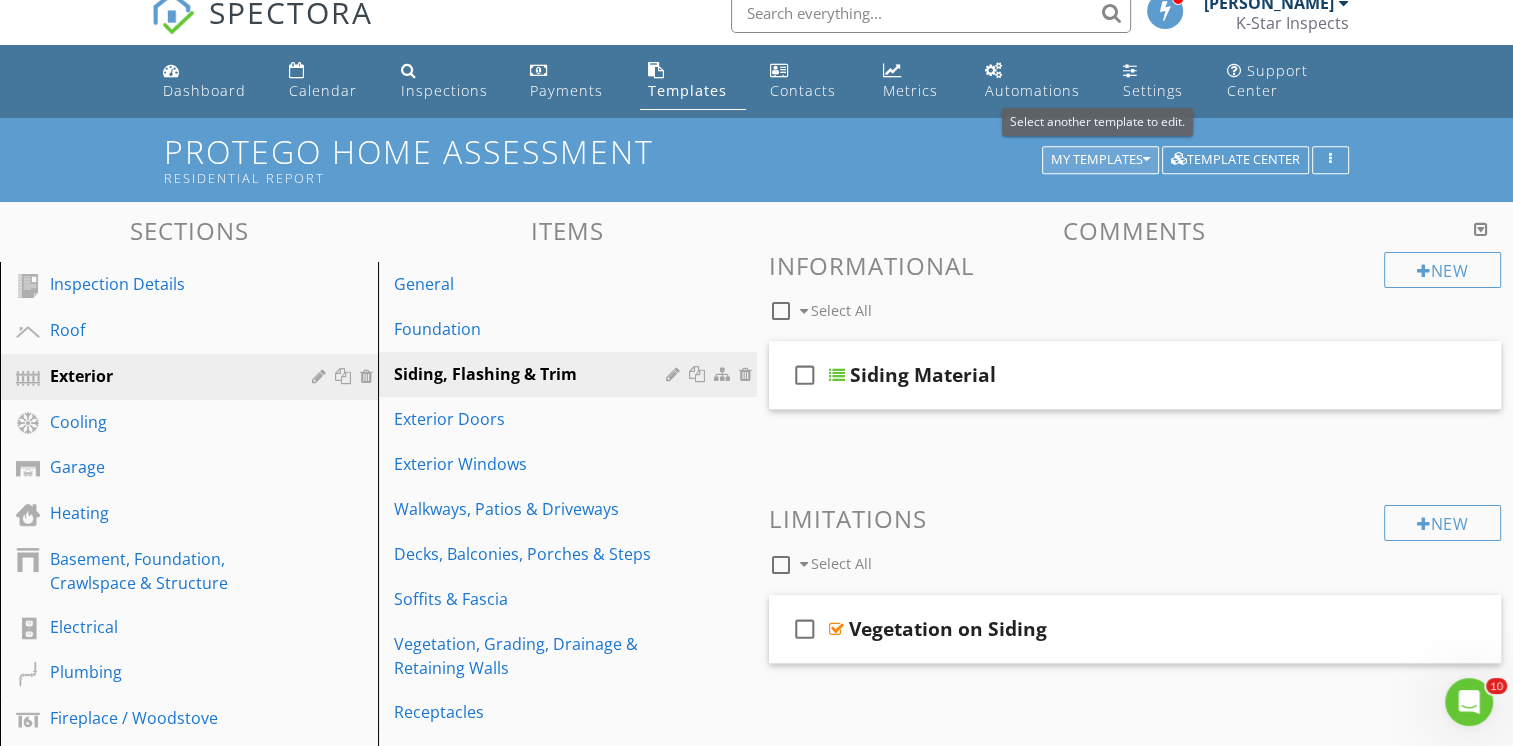 click on "My Templates" at bounding box center [1100, 160] 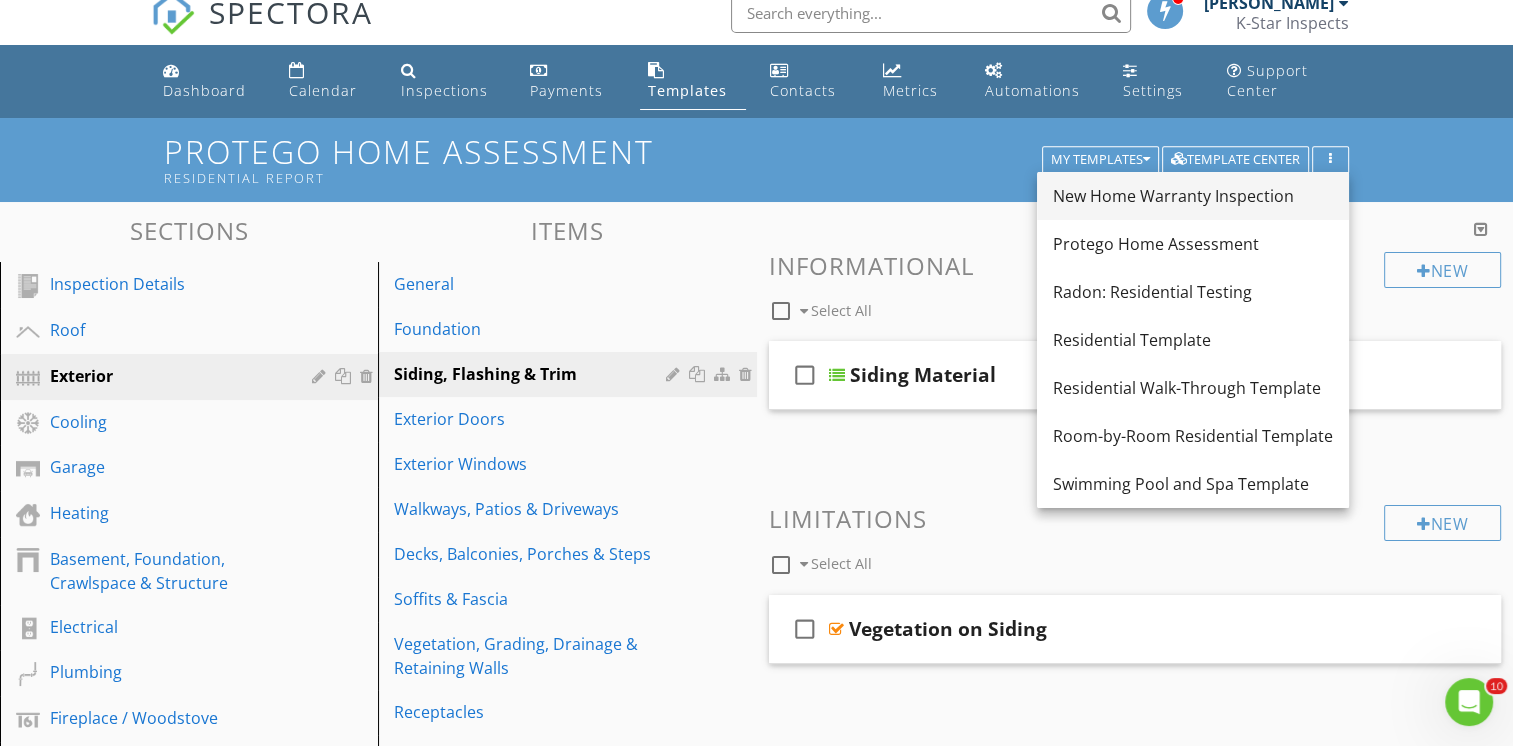 click on "New Home Warranty Inspection" at bounding box center [1193, 196] 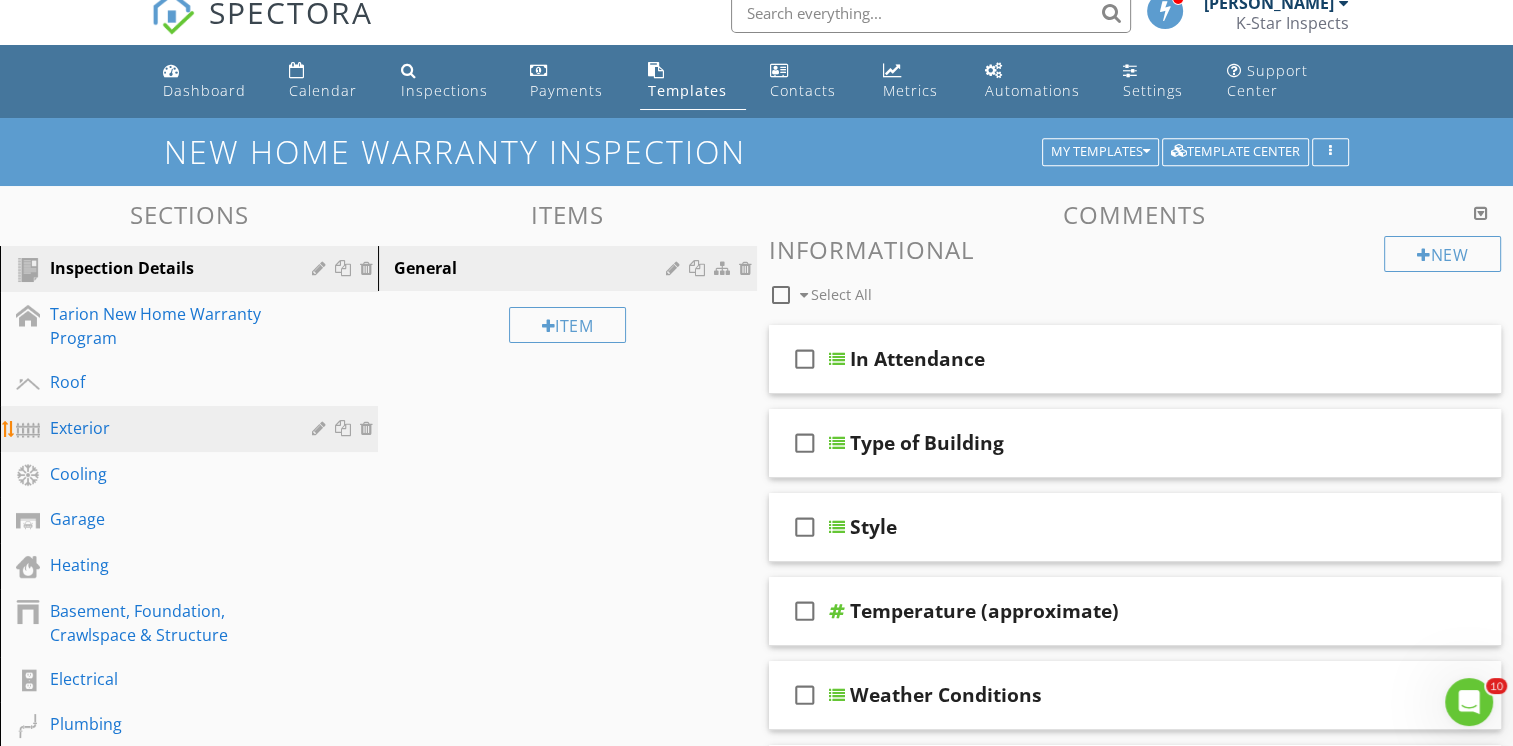 click on "Exterior" at bounding box center (166, 428) 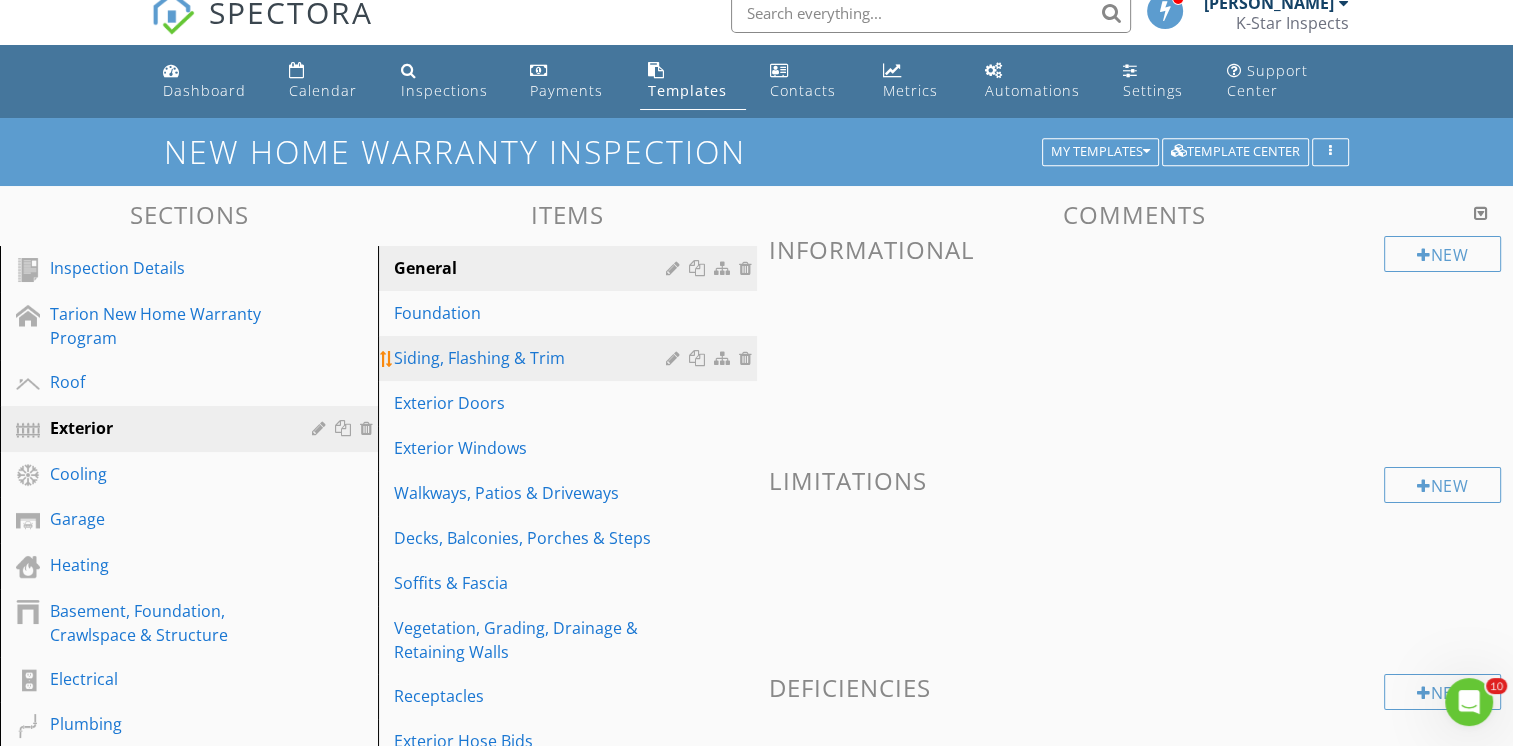 click on "Siding, Flashing & Trim" at bounding box center [532, 358] 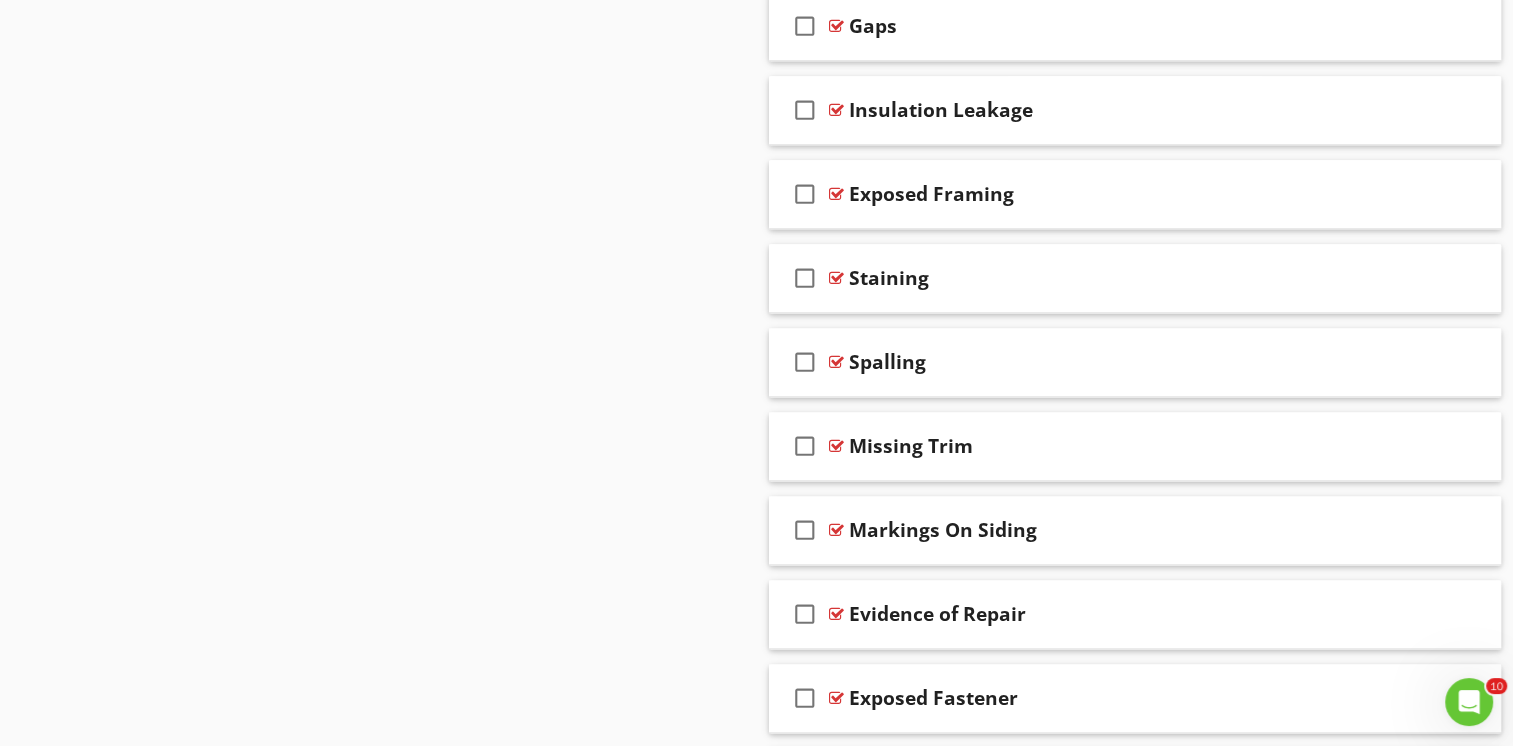 scroll, scrollTop: 2688, scrollLeft: 0, axis: vertical 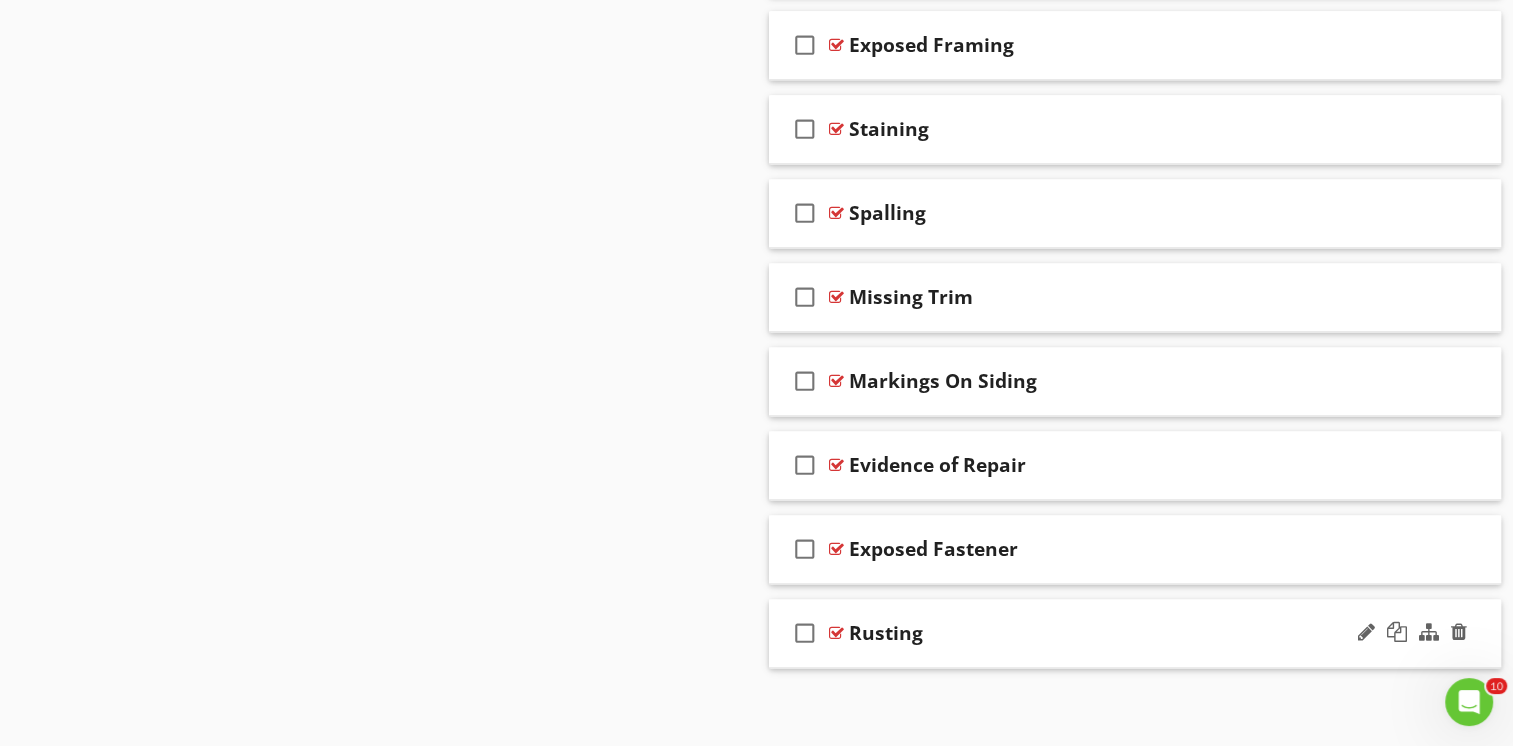 click on "Rusting" at bounding box center (1108, 633) 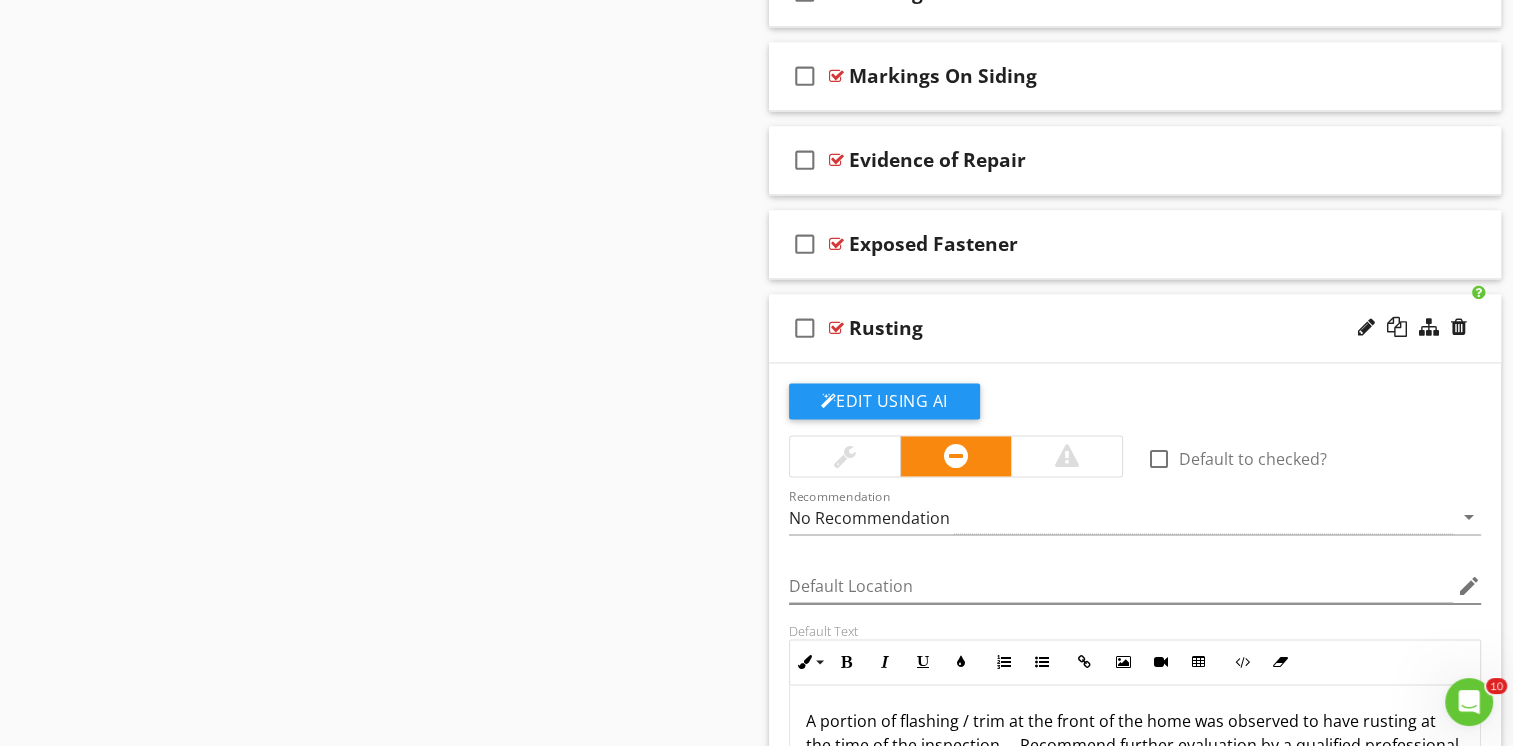 scroll, scrollTop: 2888, scrollLeft: 0, axis: vertical 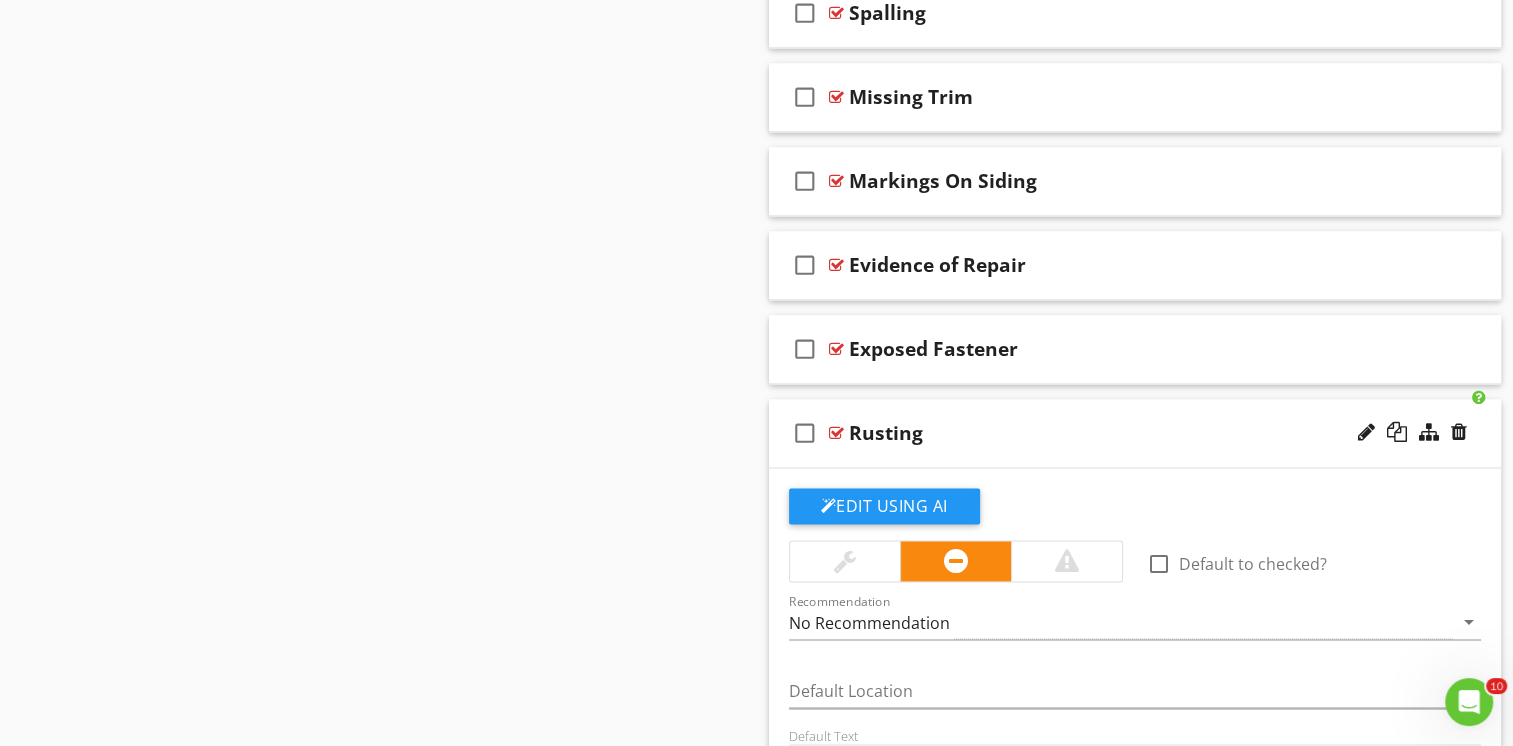 click on "check_box_outline_blank
Rusting" at bounding box center (1135, 433) 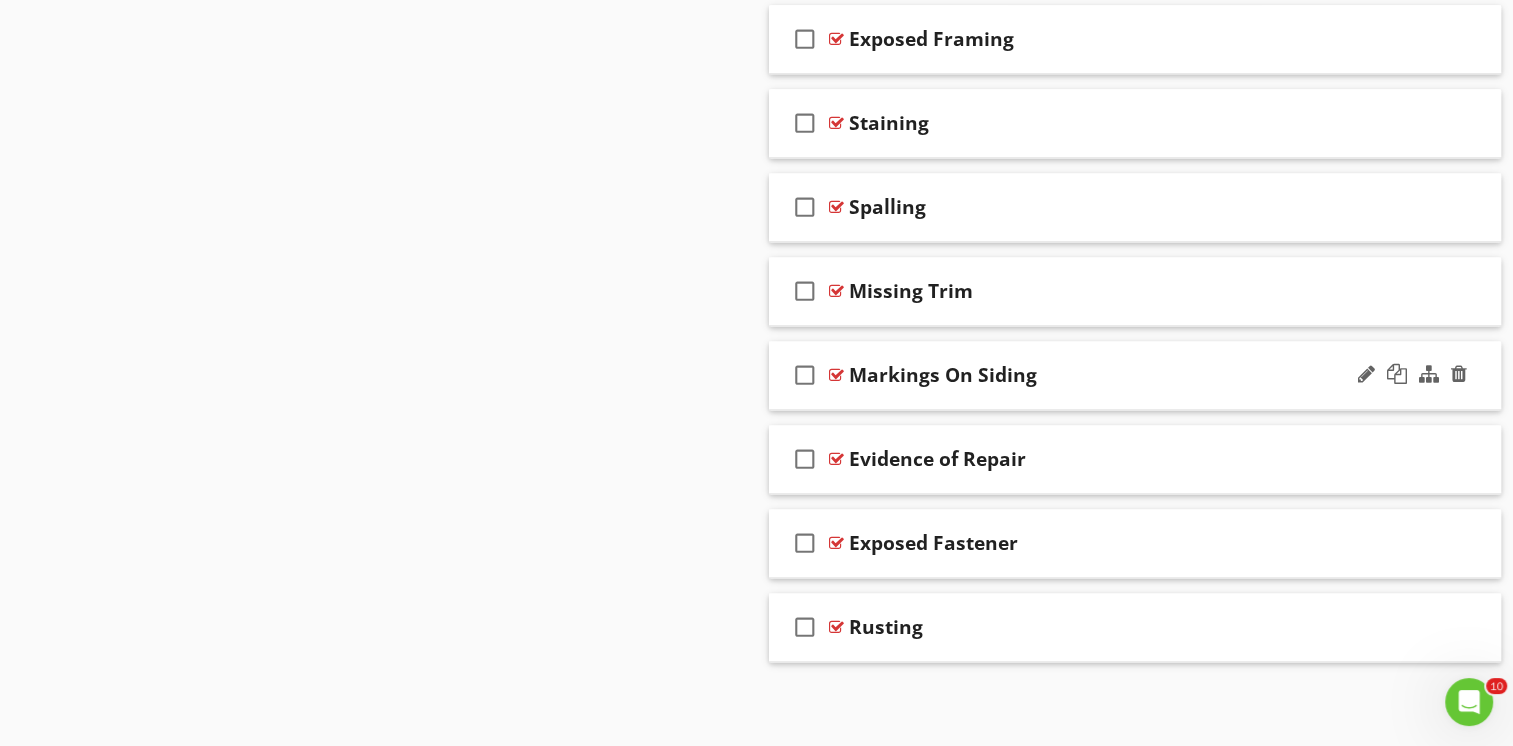 scroll, scrollTop: 2688, scrollLeft: 0, axis: vertical 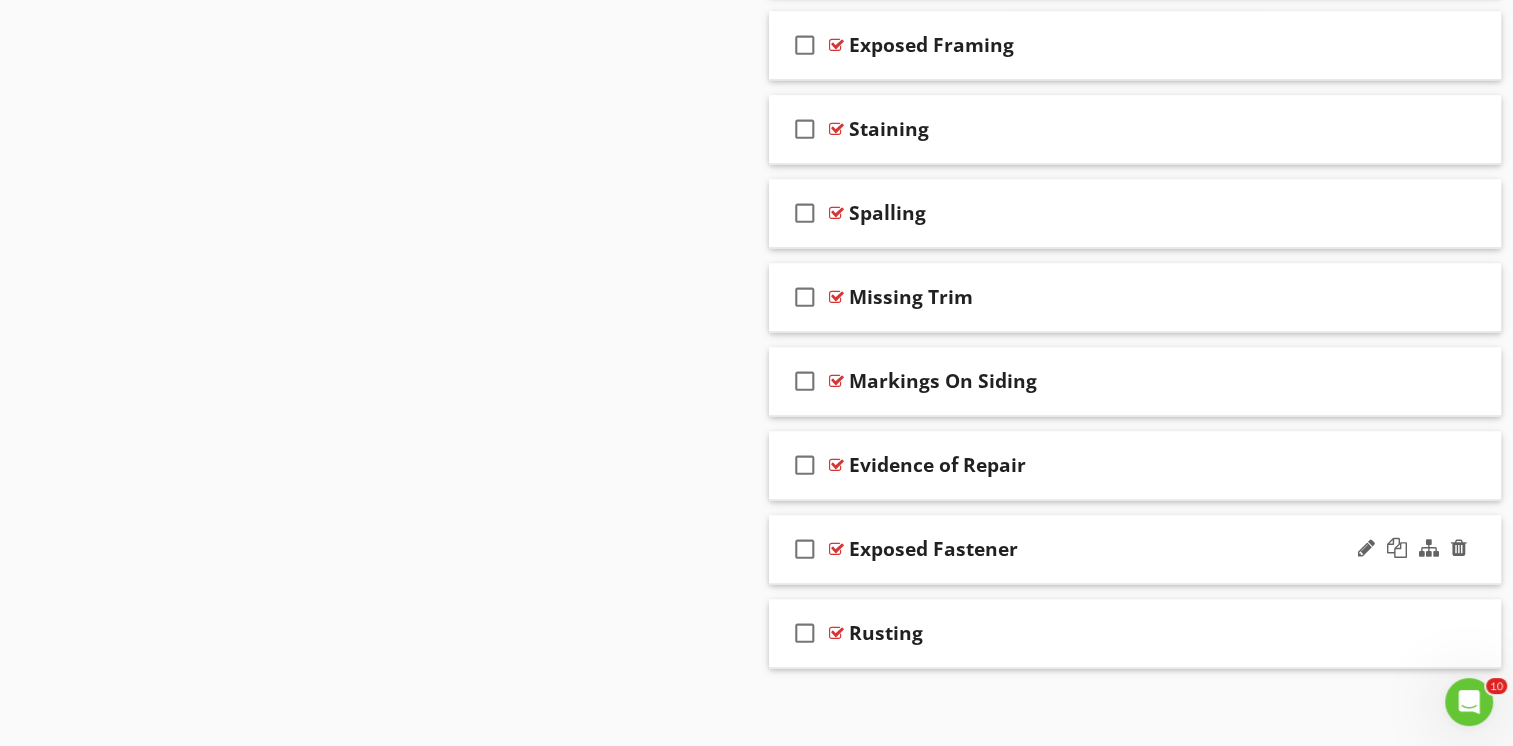 click on "Exposed Fastener" at bounding box center (1108, 549) 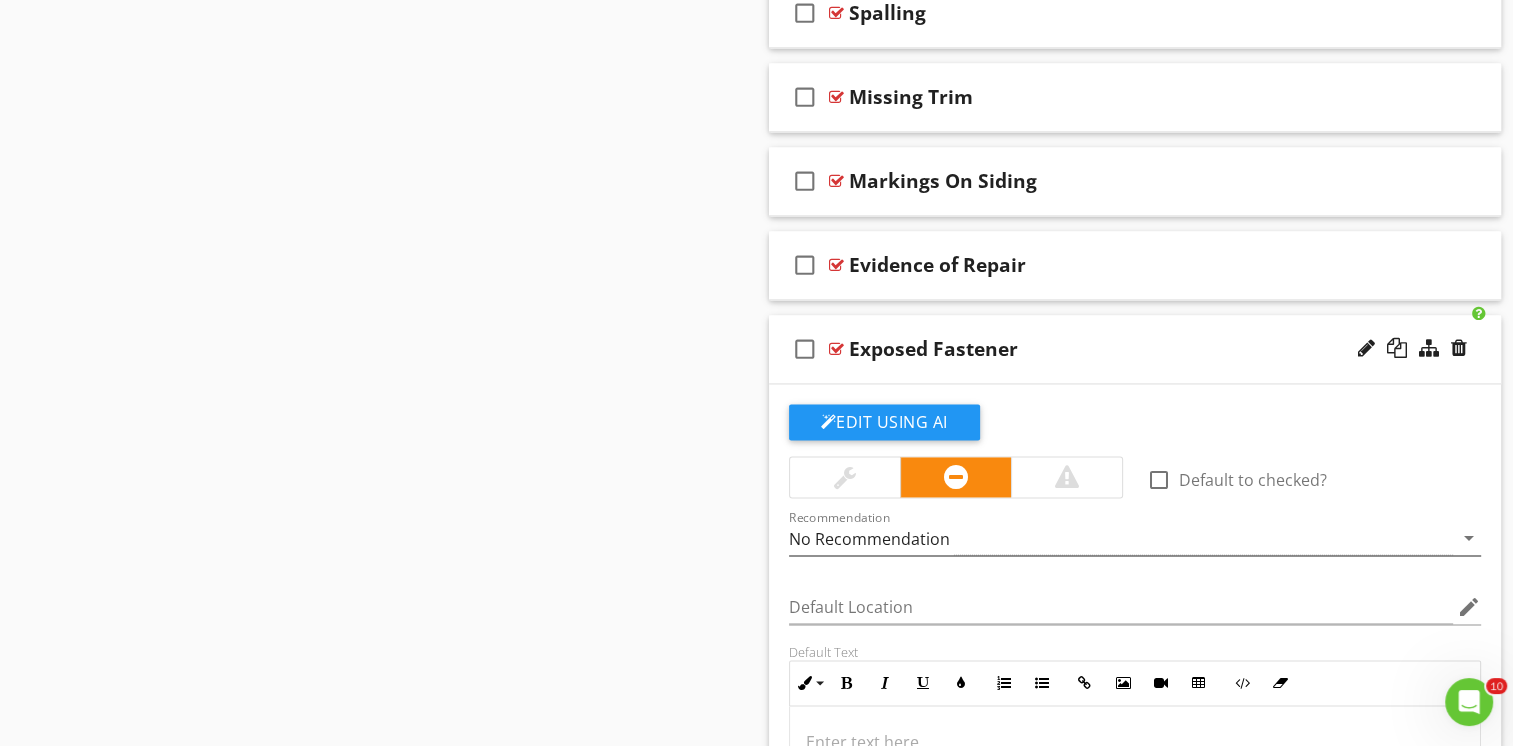 scroll, scrollTop: 2888, scrollLeft: 0, axis: vertical 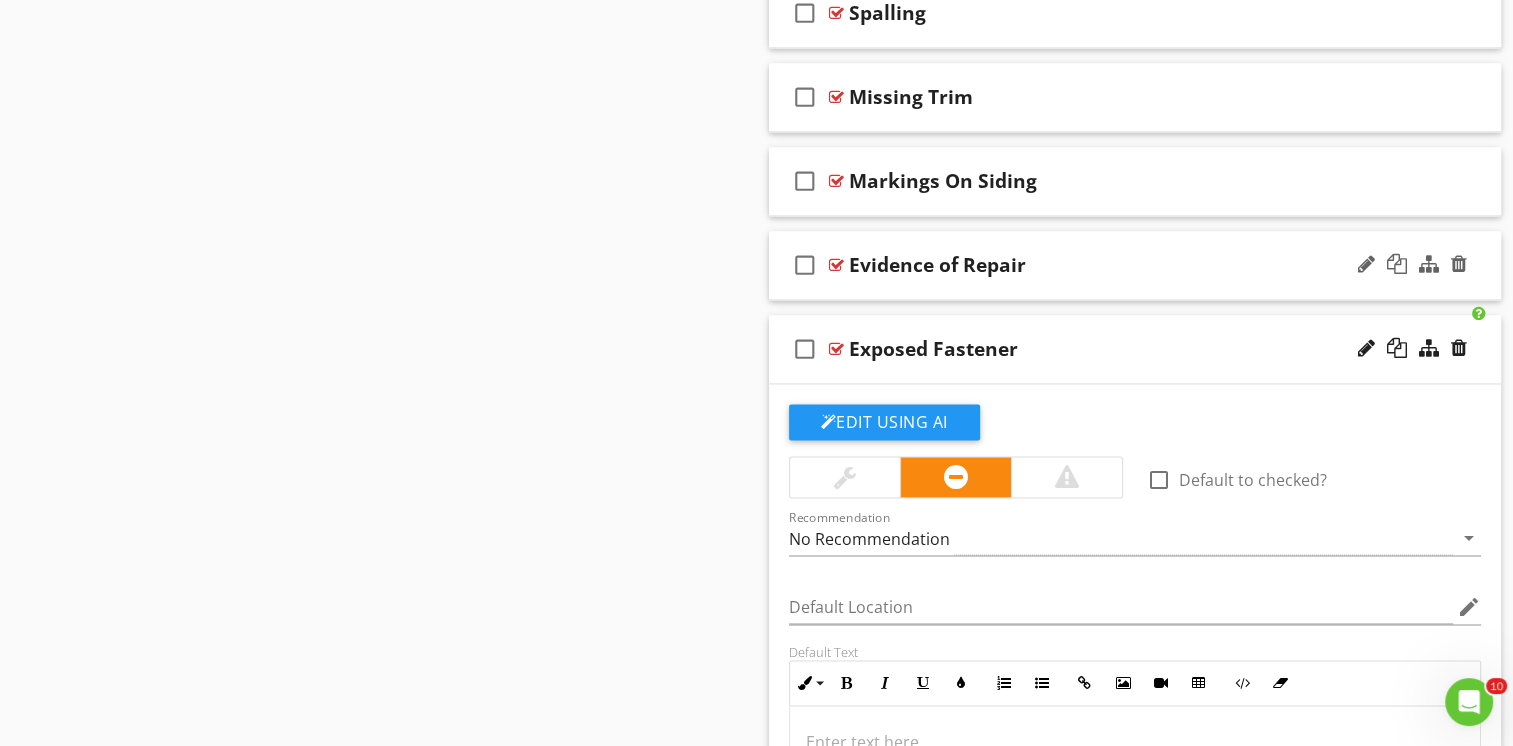click on "Evidence of Repair" at bounding box center [1108, 265] 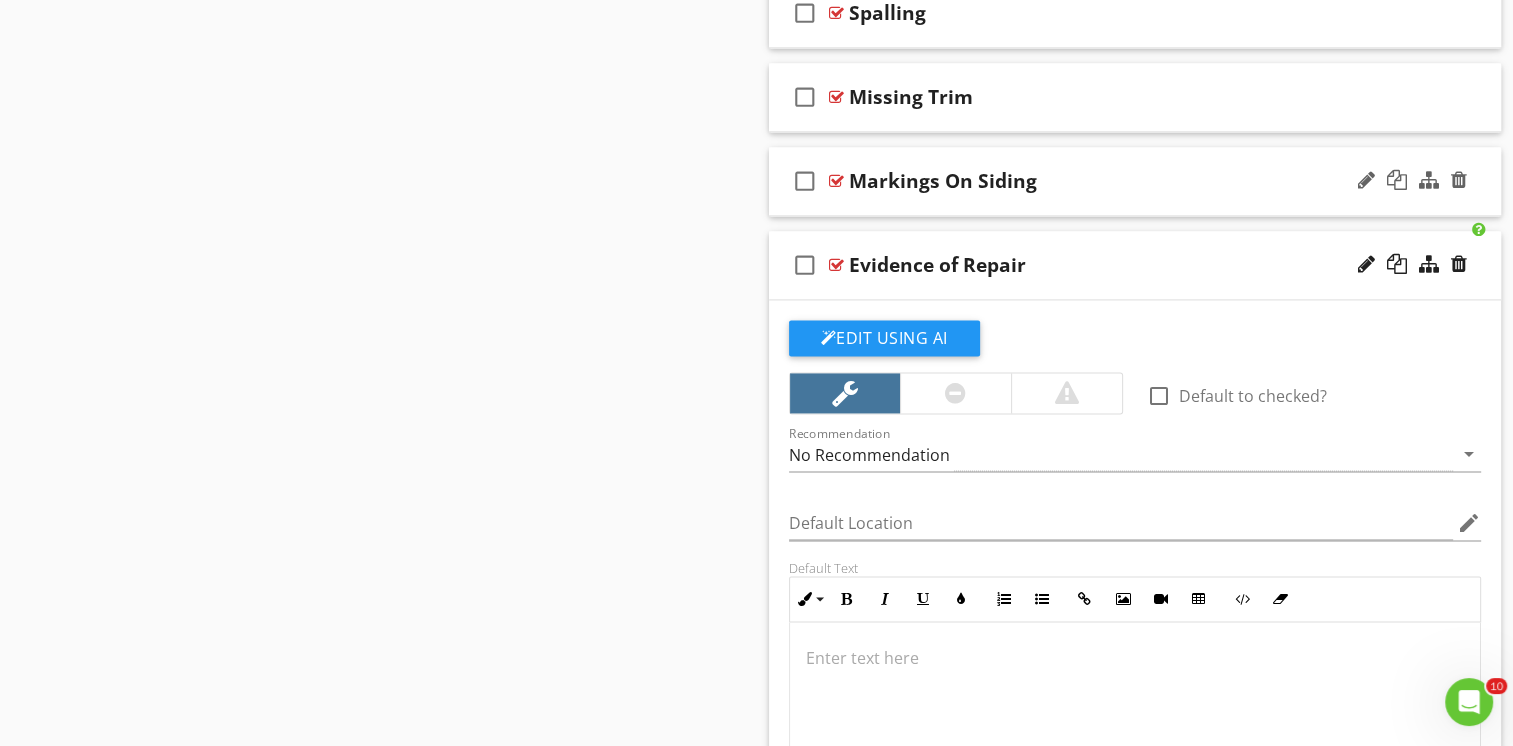click on "check_box_outline_blank
Markings On Siding" at bounding box center (1135, 181) 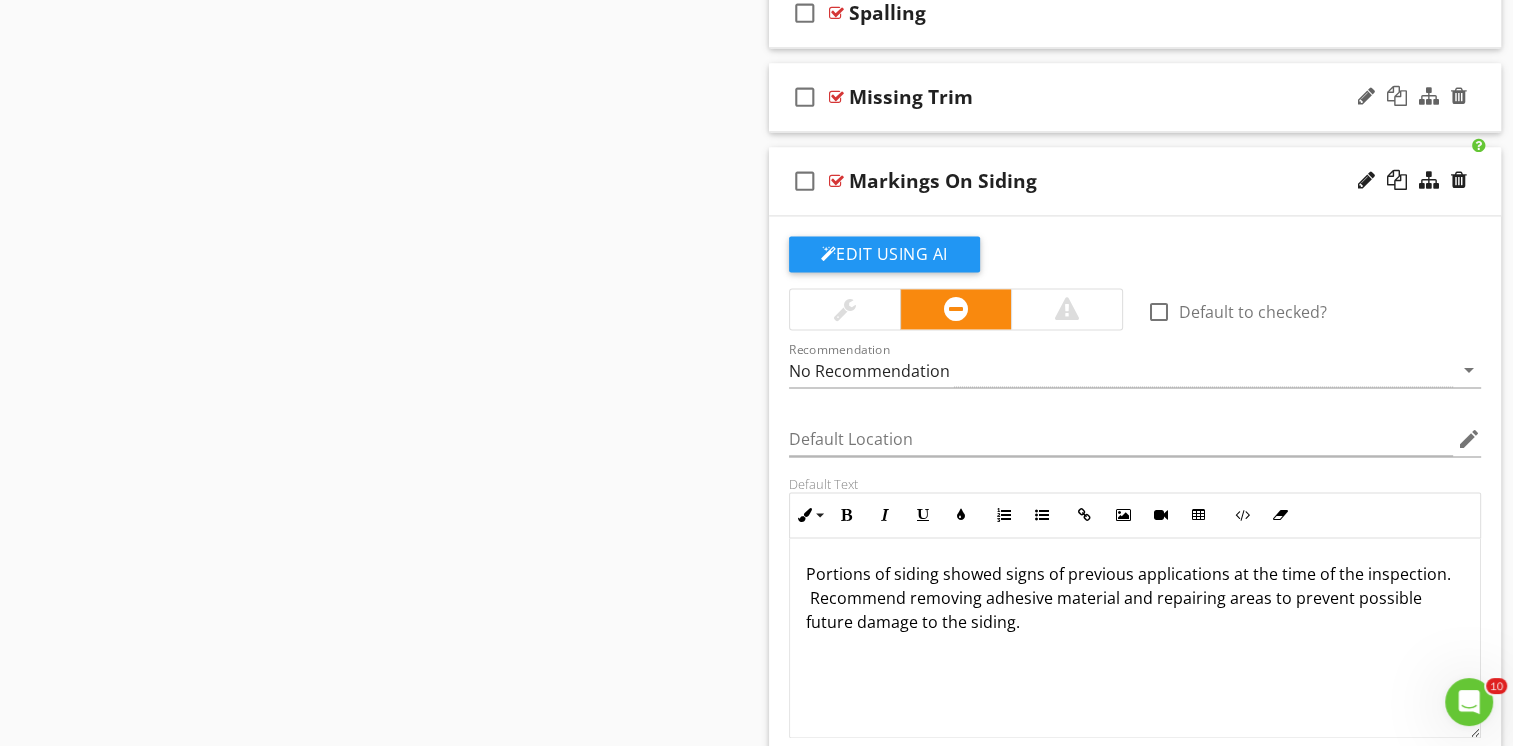 click on "check_box_outline_blank
Missing Trim" at bounding box center [1135, 97] 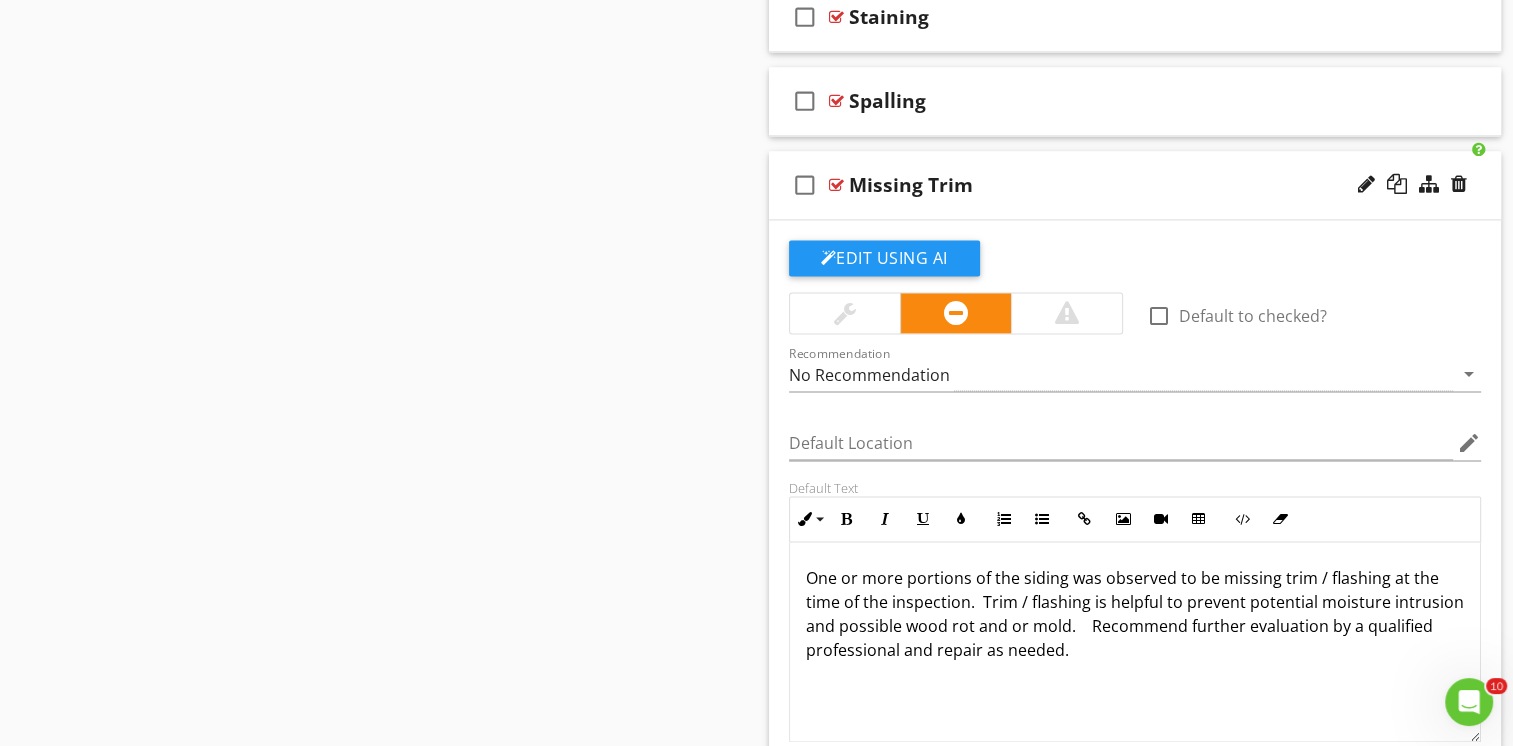 scroll, scrollTop: 2788, scrollLeft: 0, axis: vertical 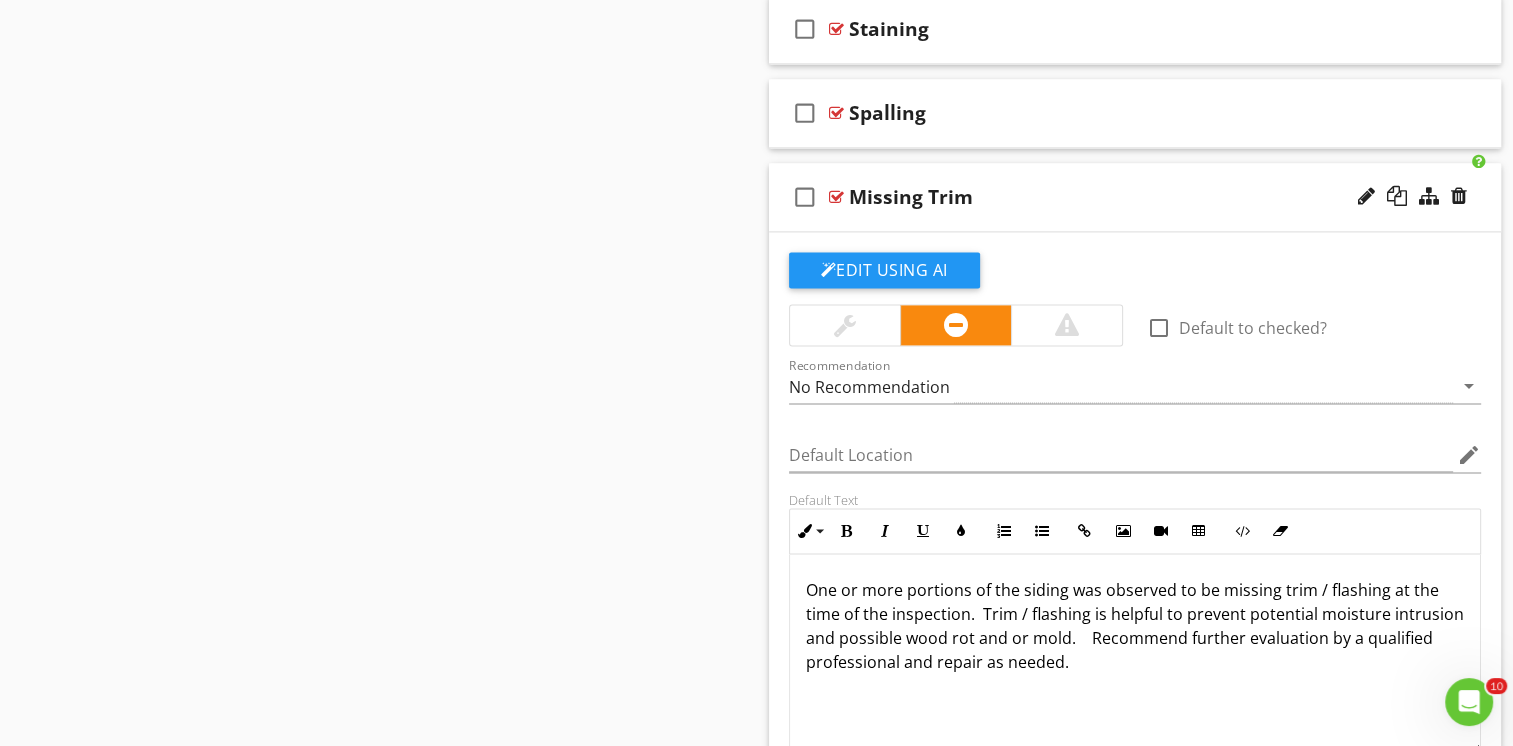 click on "check_box_outline_blank
Missing Trim" at bounding box center [1135, 197] 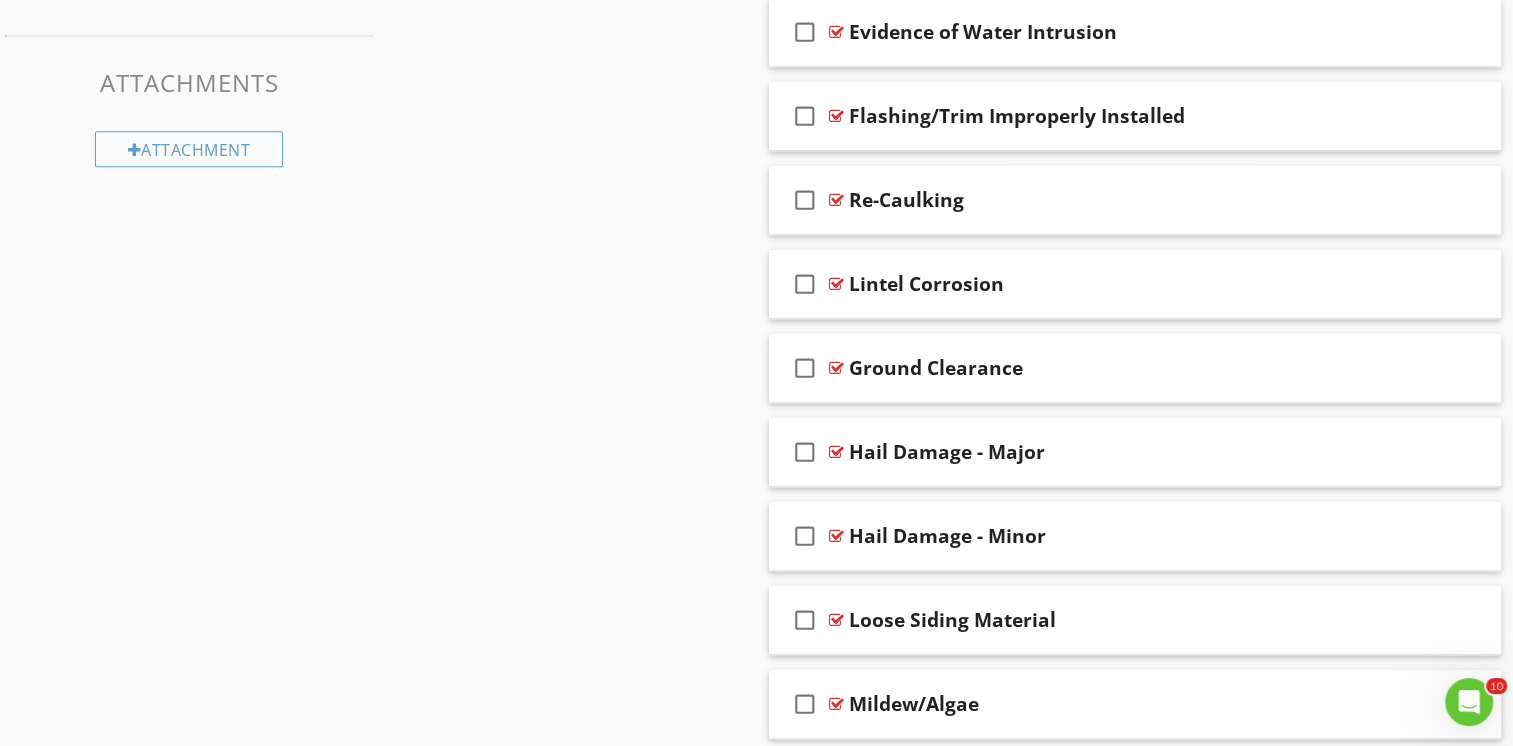 scroll, scrollTop: 1088, scrollLeft: 0, axis: vertical 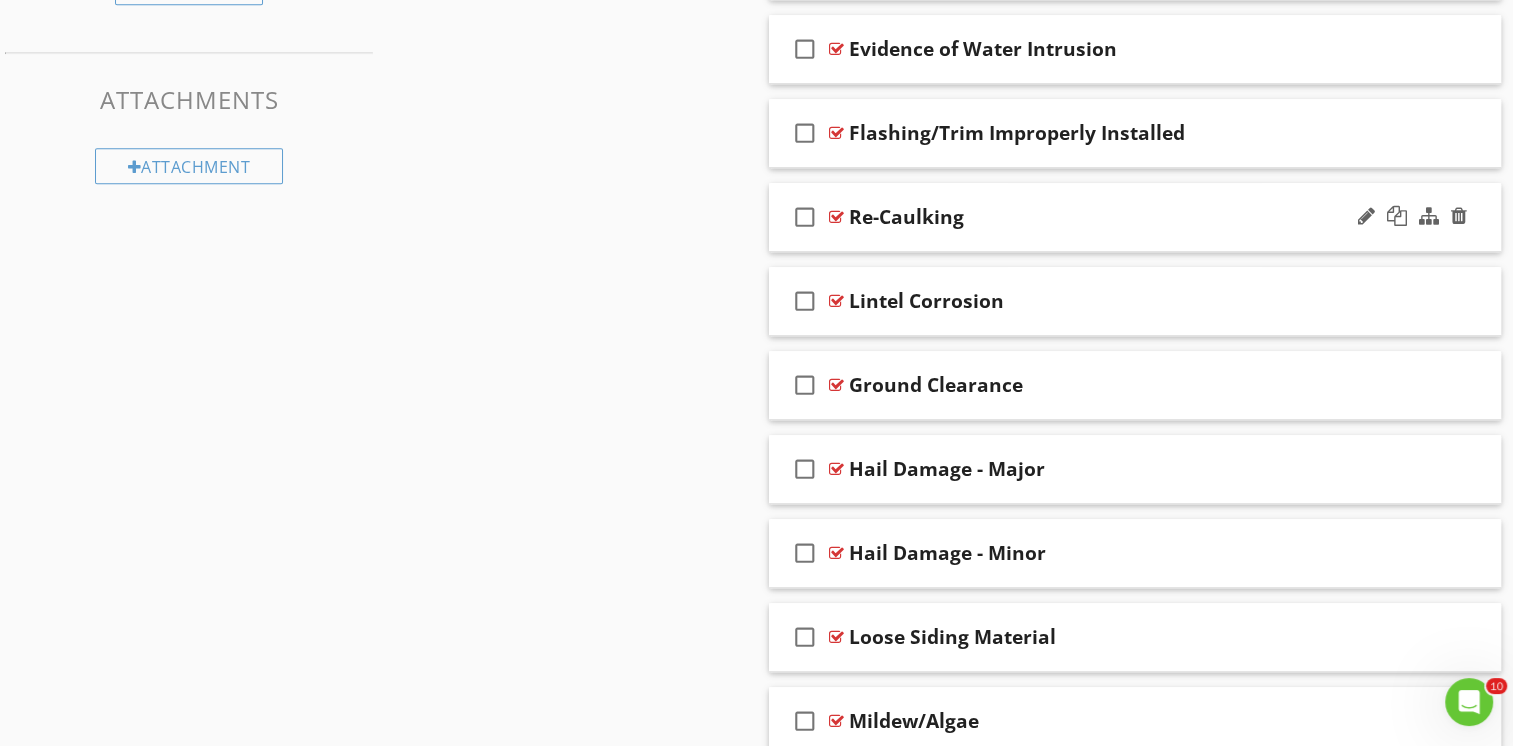 click on "check_box_outline_blank
Re-Caulking" at bounding box center [1135, 217] 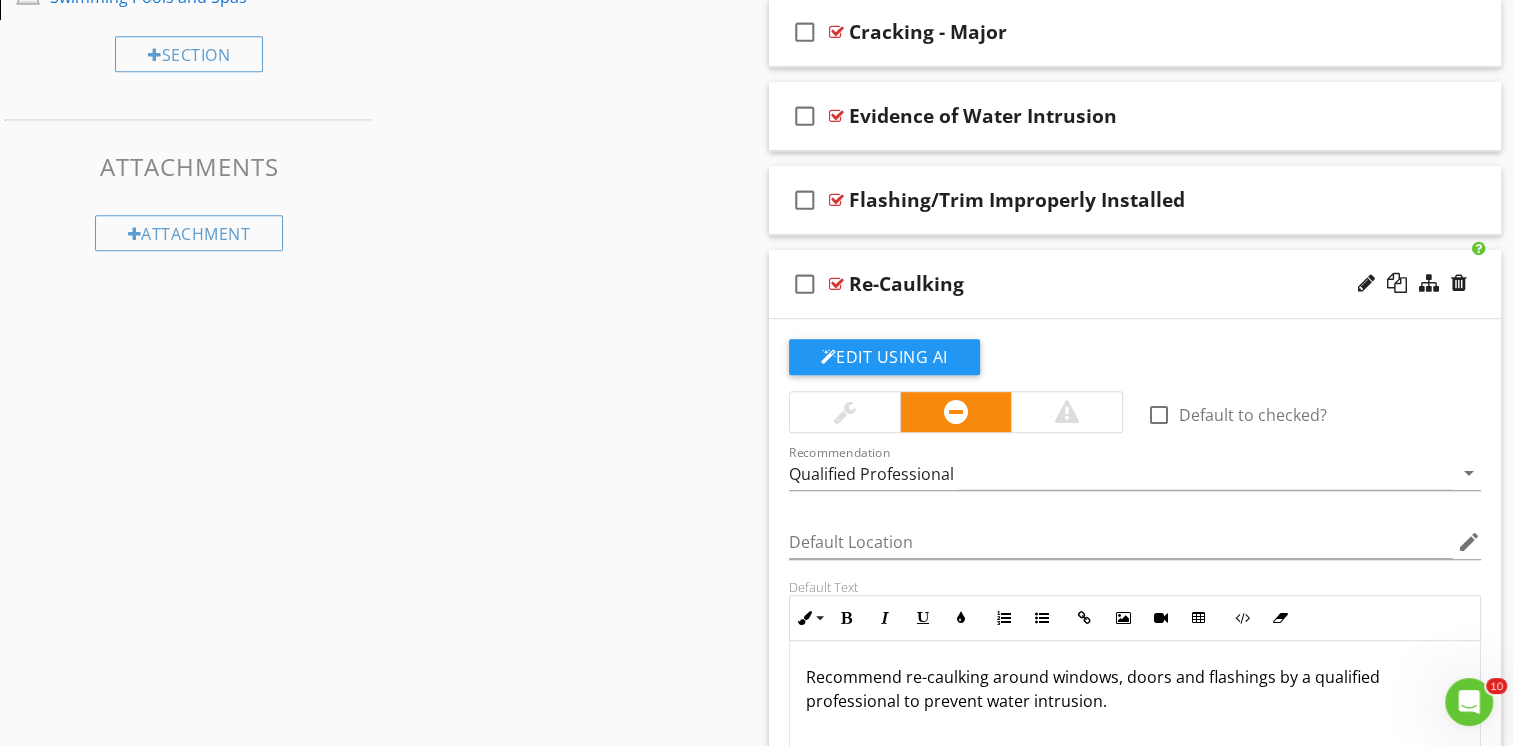 scroll, scrollTop: 1088, scrollLeft: 0, axis: vertical 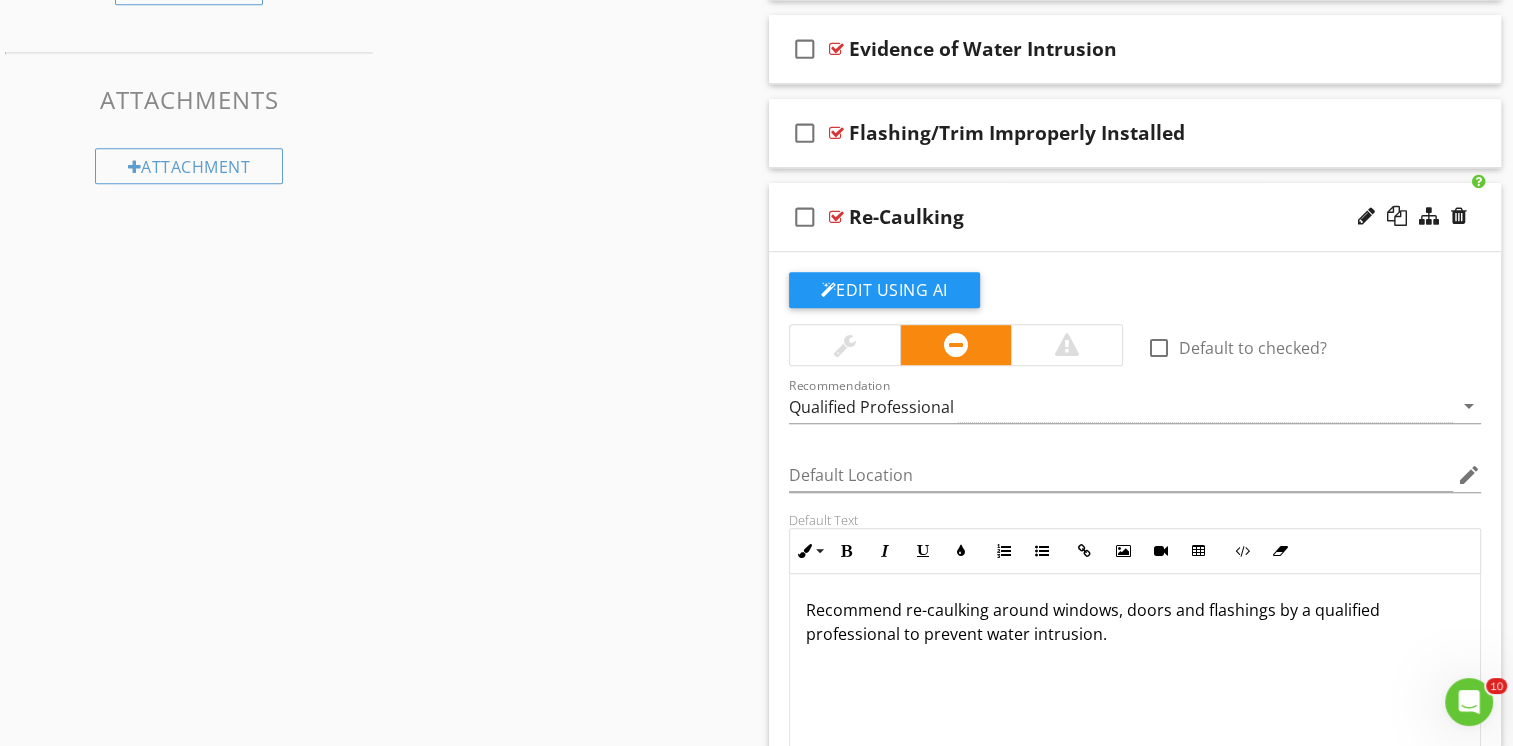 click on "check_box_outline_blank
Re-Caulking" at bounding box center [1135, 217] 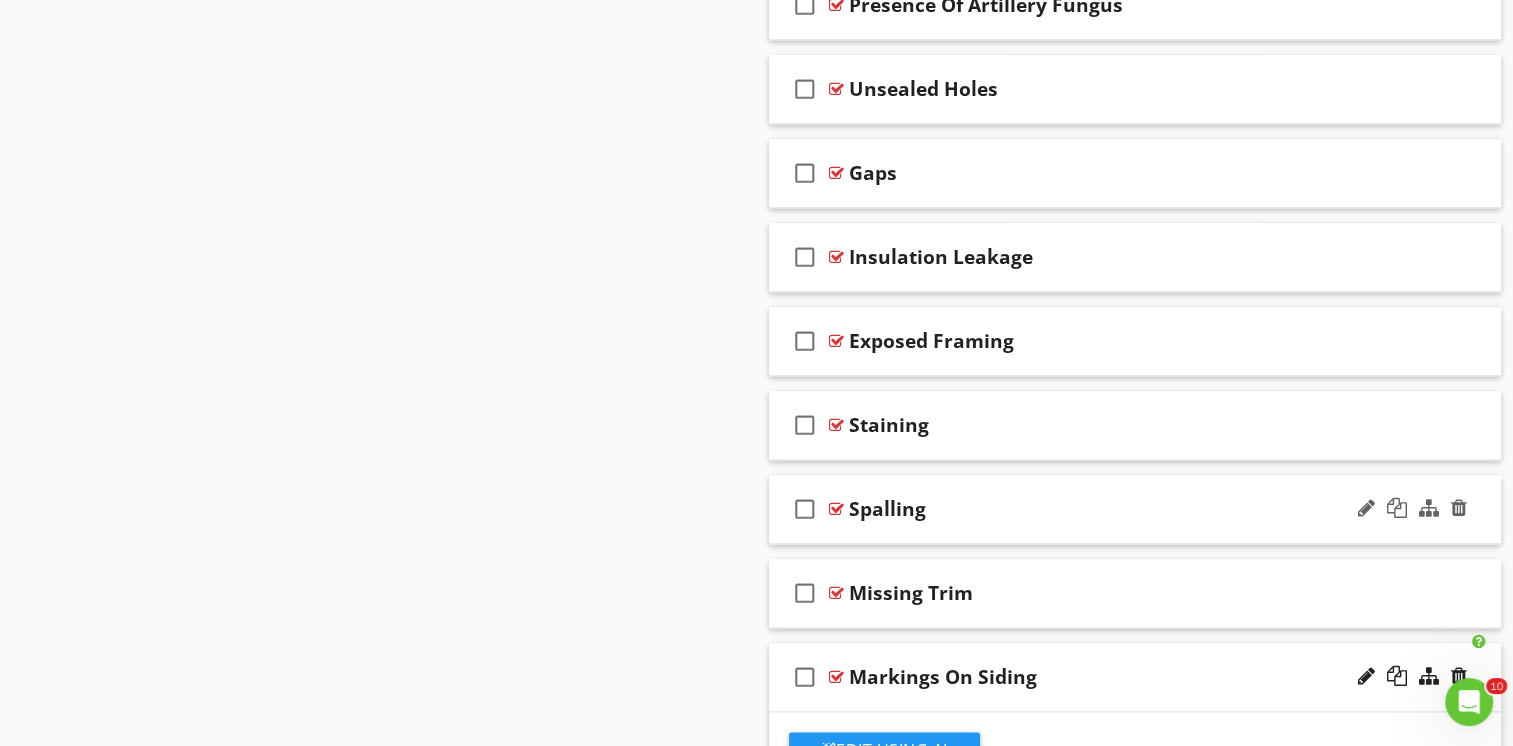 scroll, scrollTop: 2388, scrollLeft: 0, axis: vertical 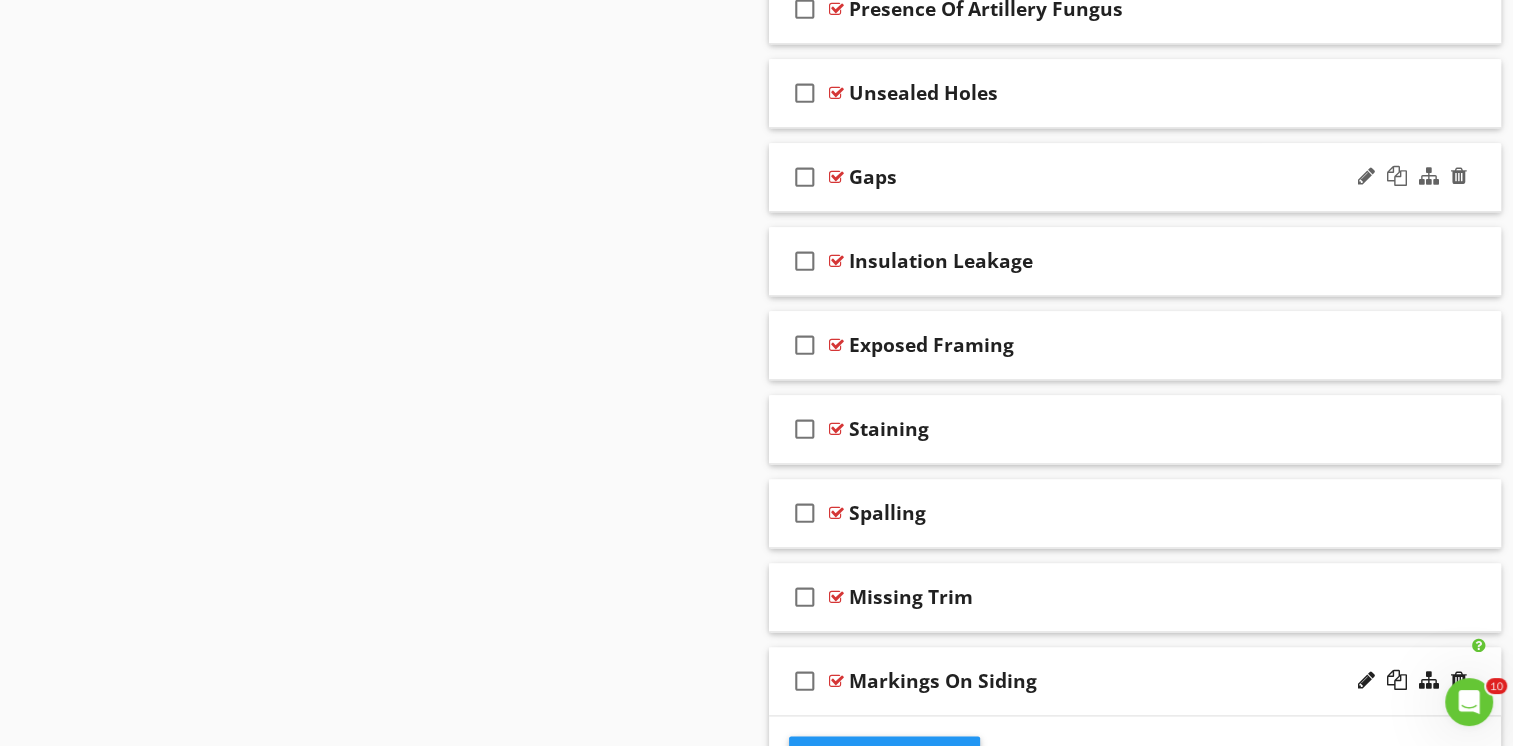 click on "check_box_outline_blank
Gaps" at bounding box center [1135, 177] 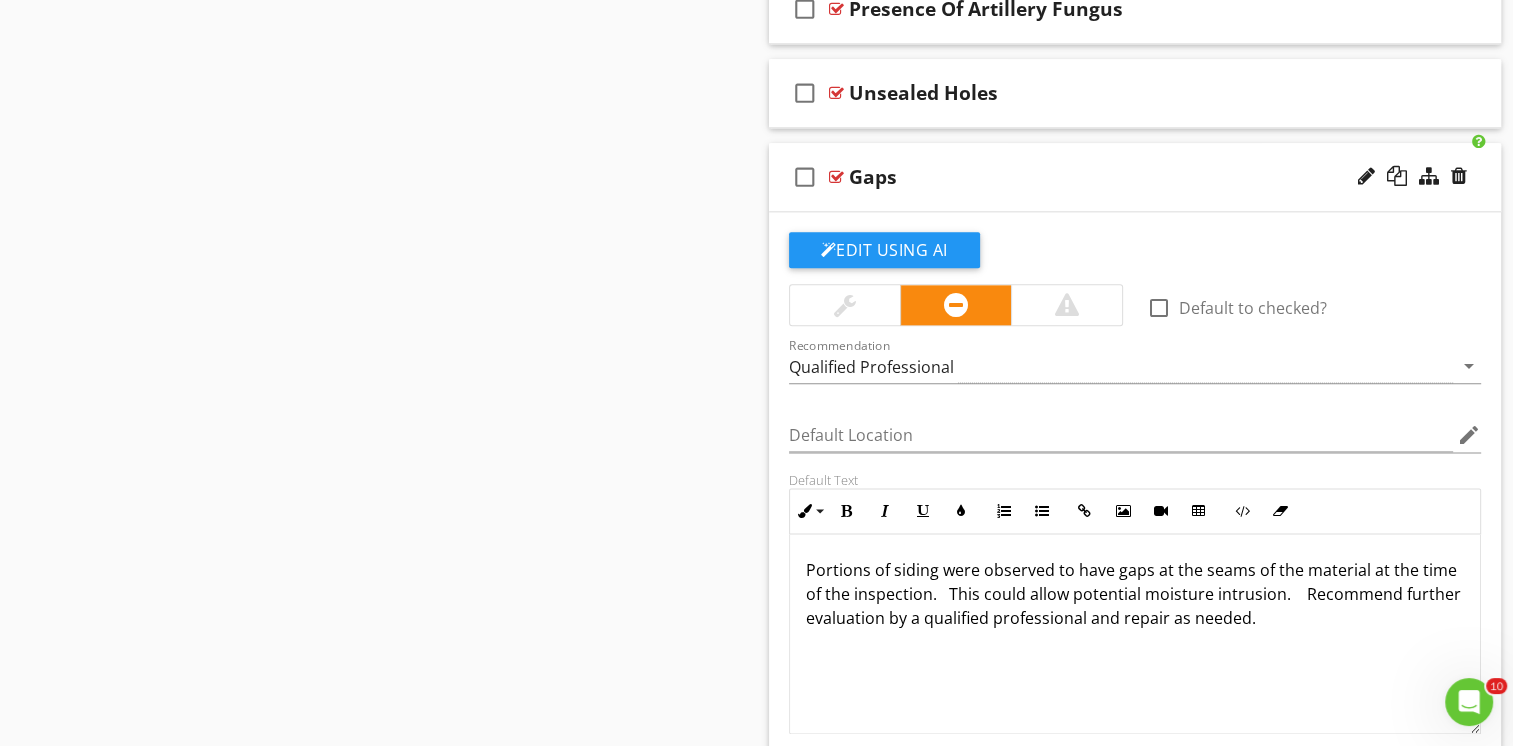 click on "check_box_outline_blank
Gaps" at bounding box center (1135, 177) 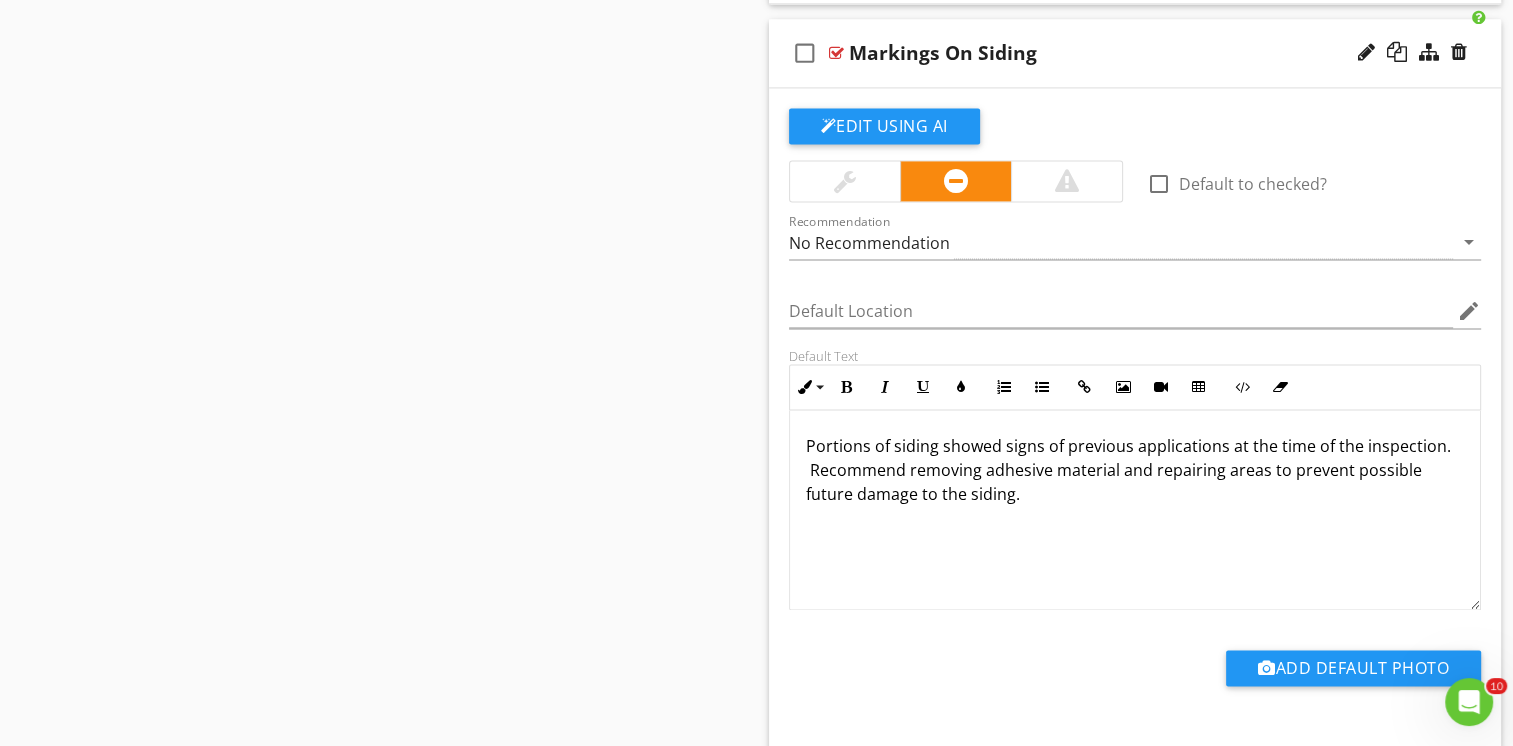 scroll, scrollTop: 2788, scrollLeft: 0, axis: vertical 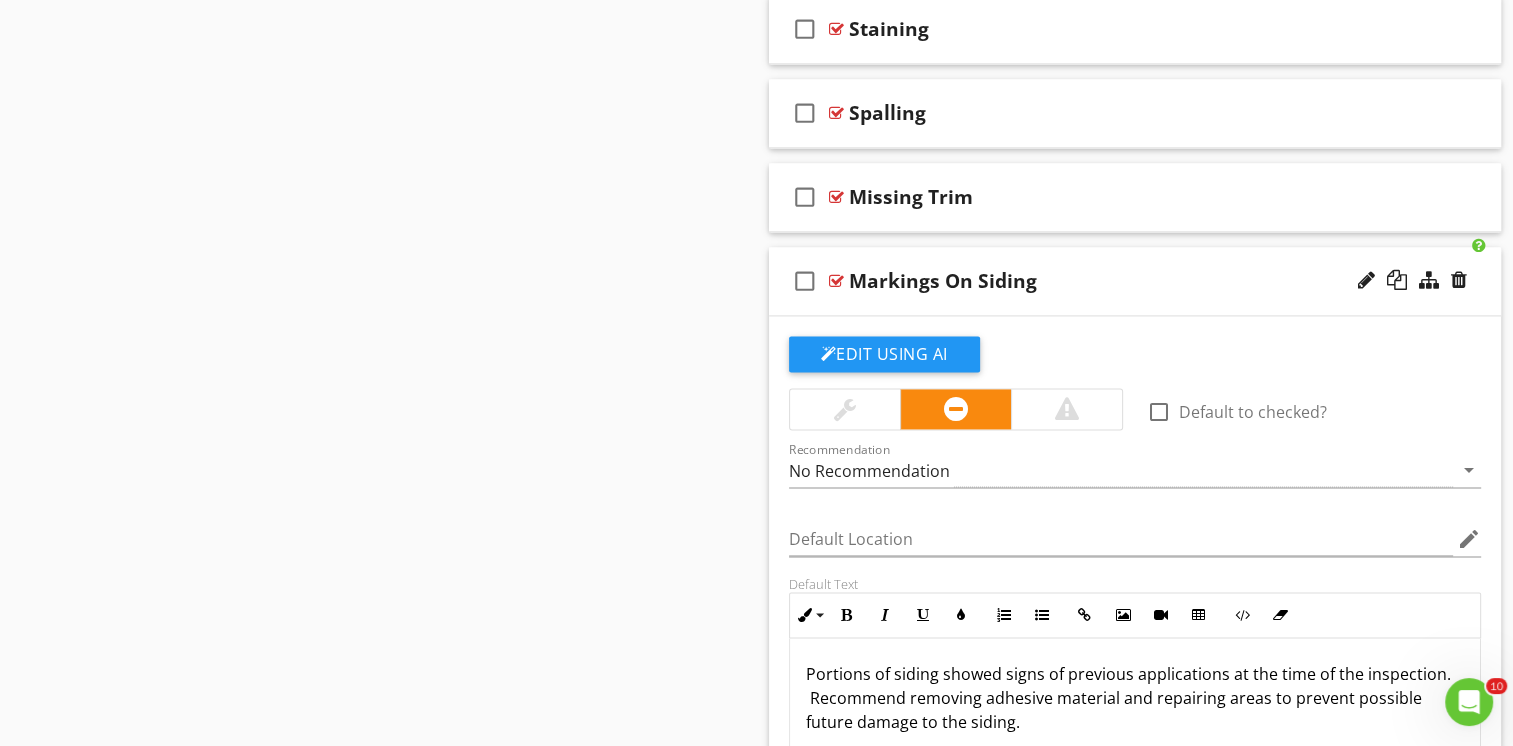 click on "check_box_outline_blank
Markings On Siding" at bounding box center [1135, 281] 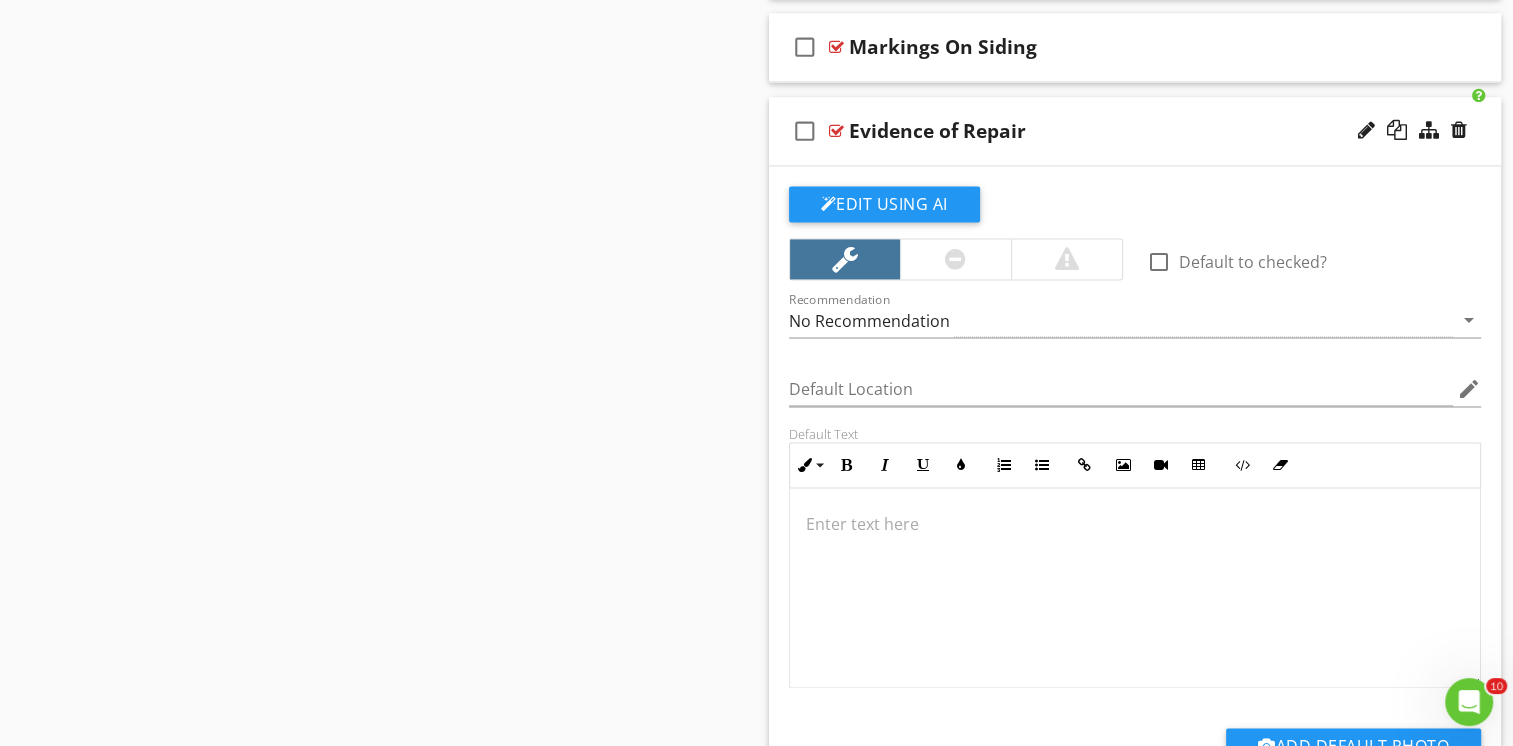 scroll, scrollTop: 3088, scrollLeft: 0, axis: vertical 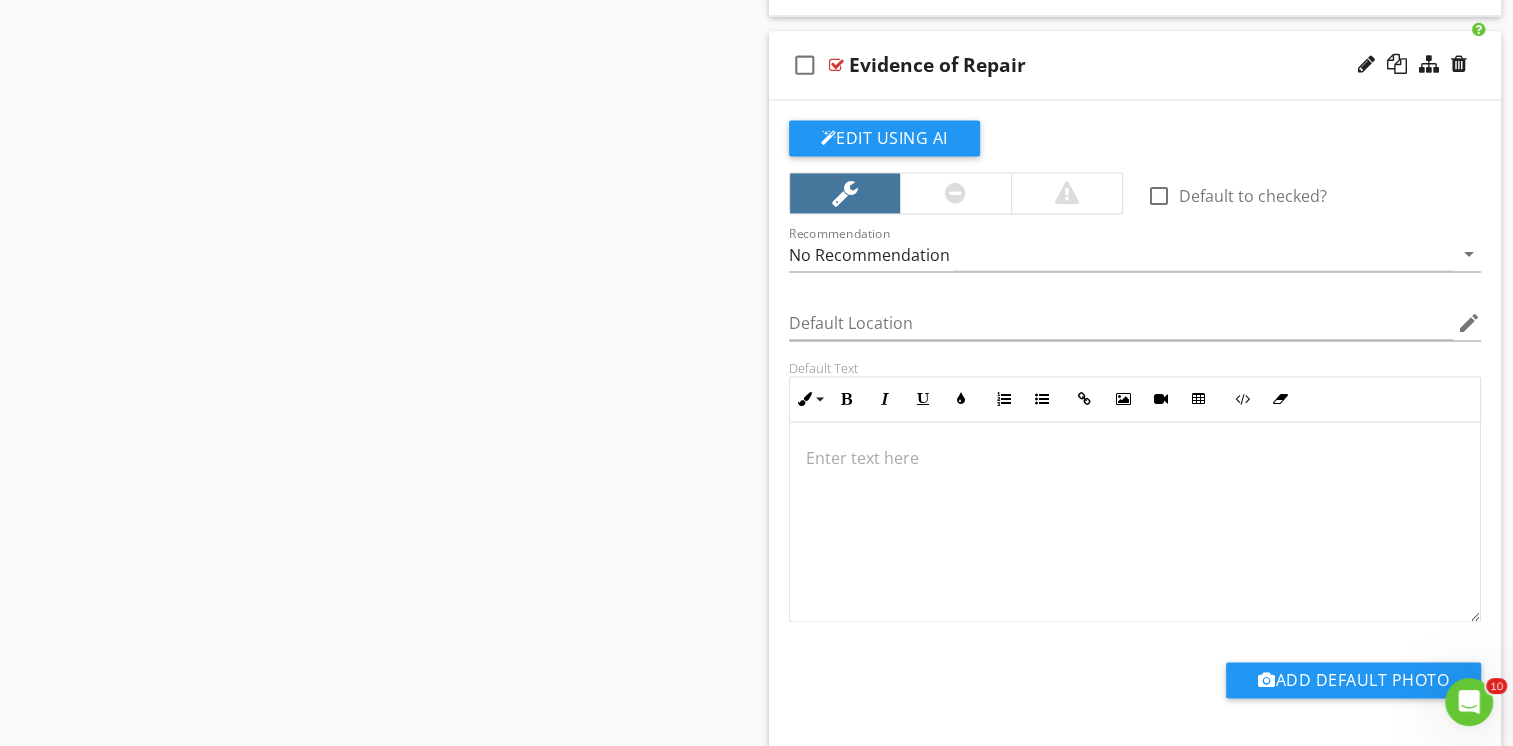 click at bounding box center [1135, 458] 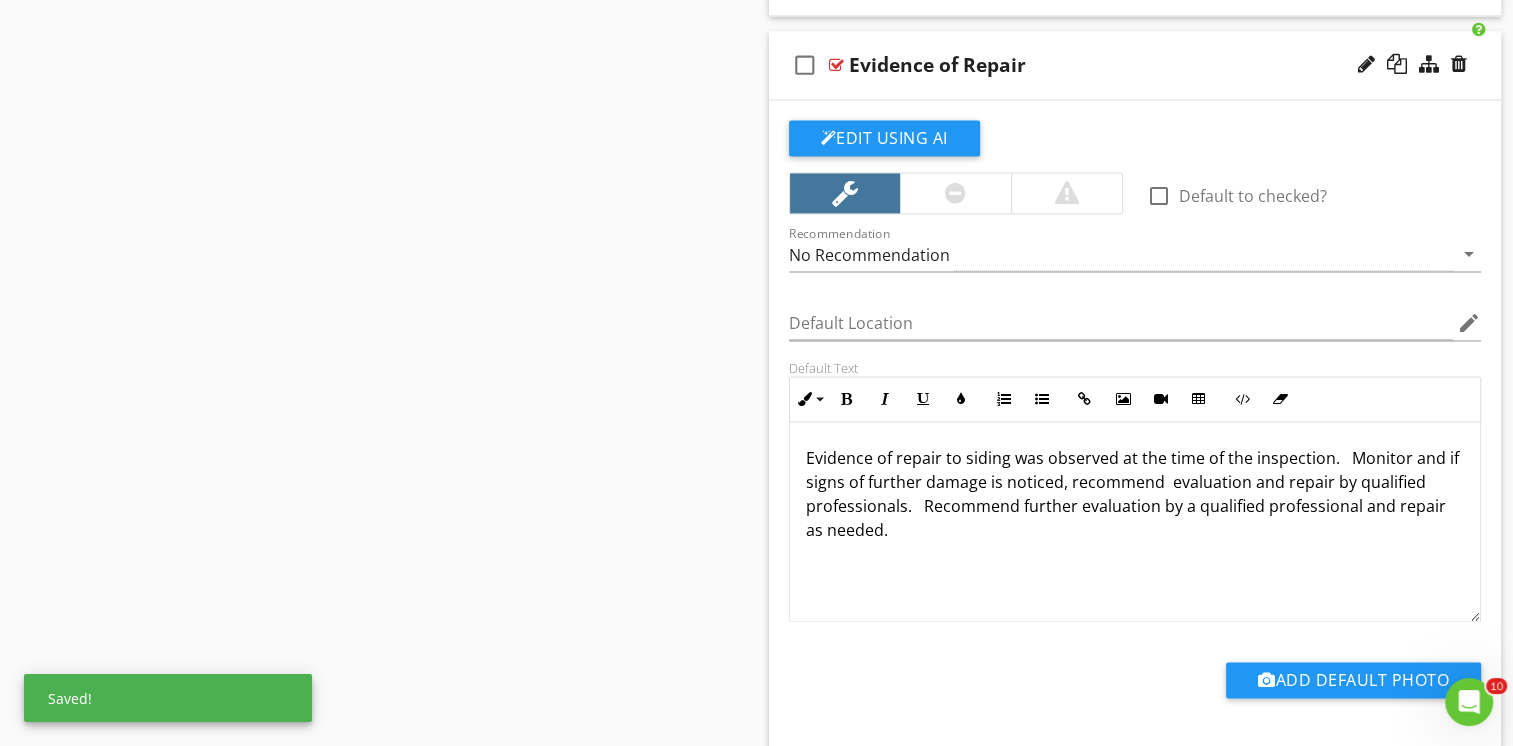 click on "check_box_outline_blank
Evidence of Repair" at bounding box center [1135, 65] 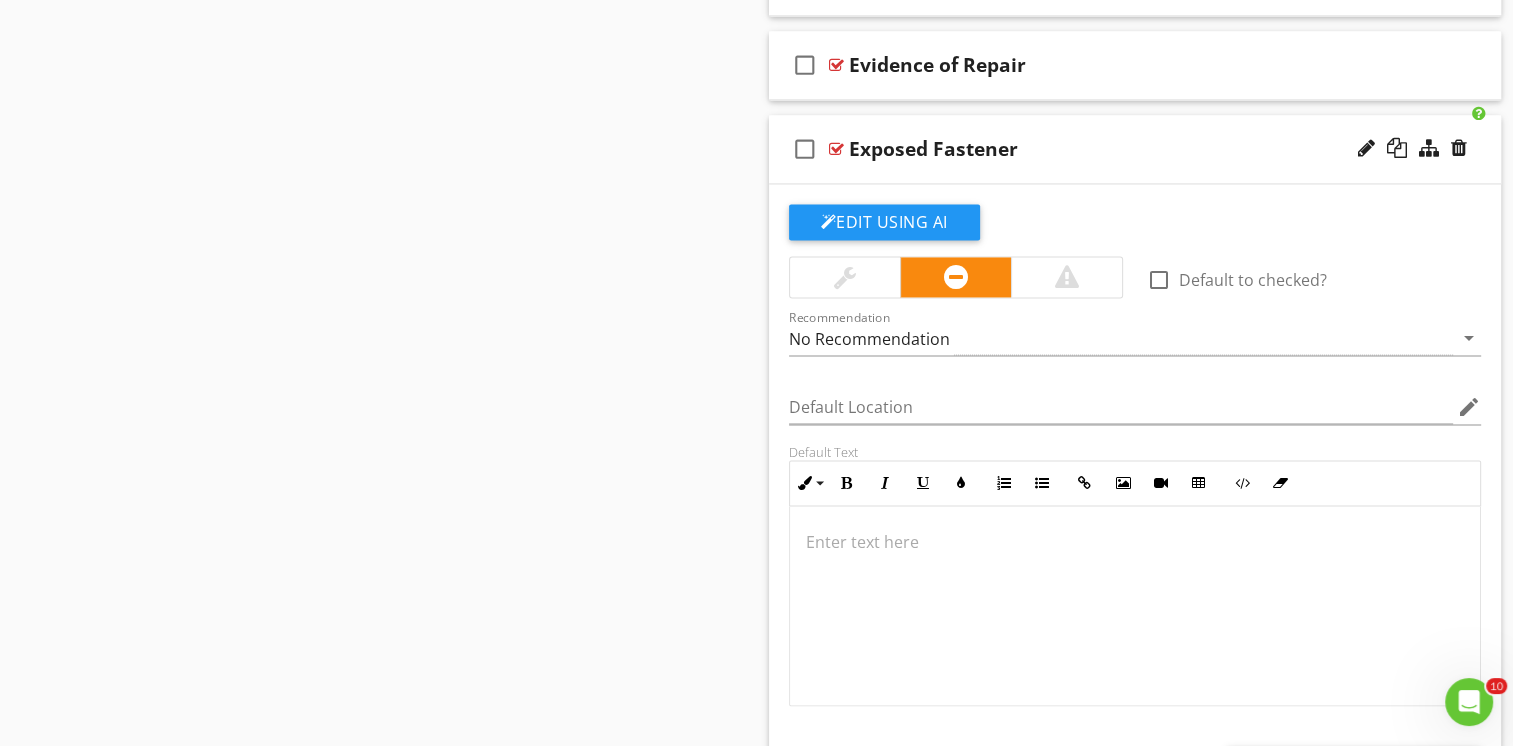 click at bounding box center [1135, 542] 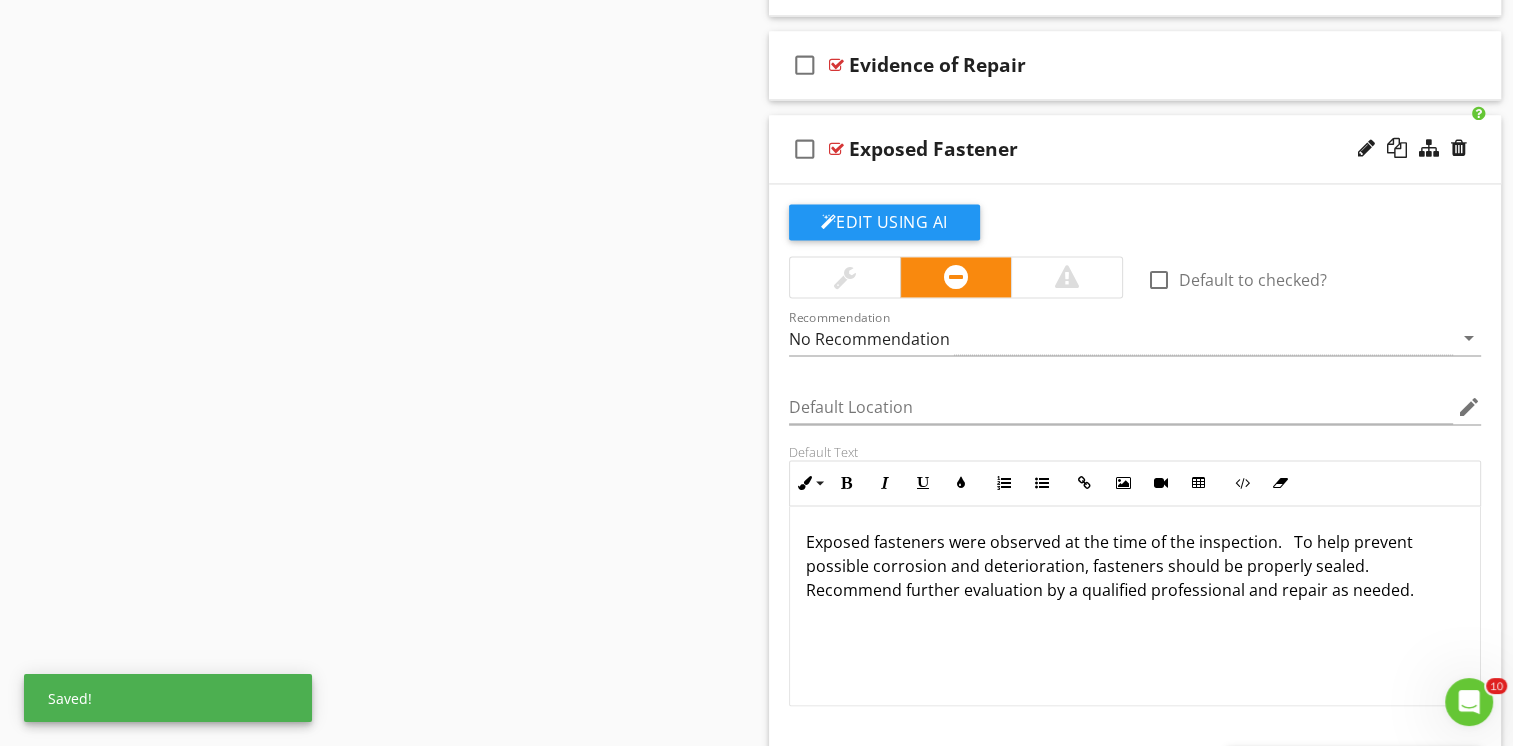 click on "Exposed Fastener" at bounding box center (1108, 149) 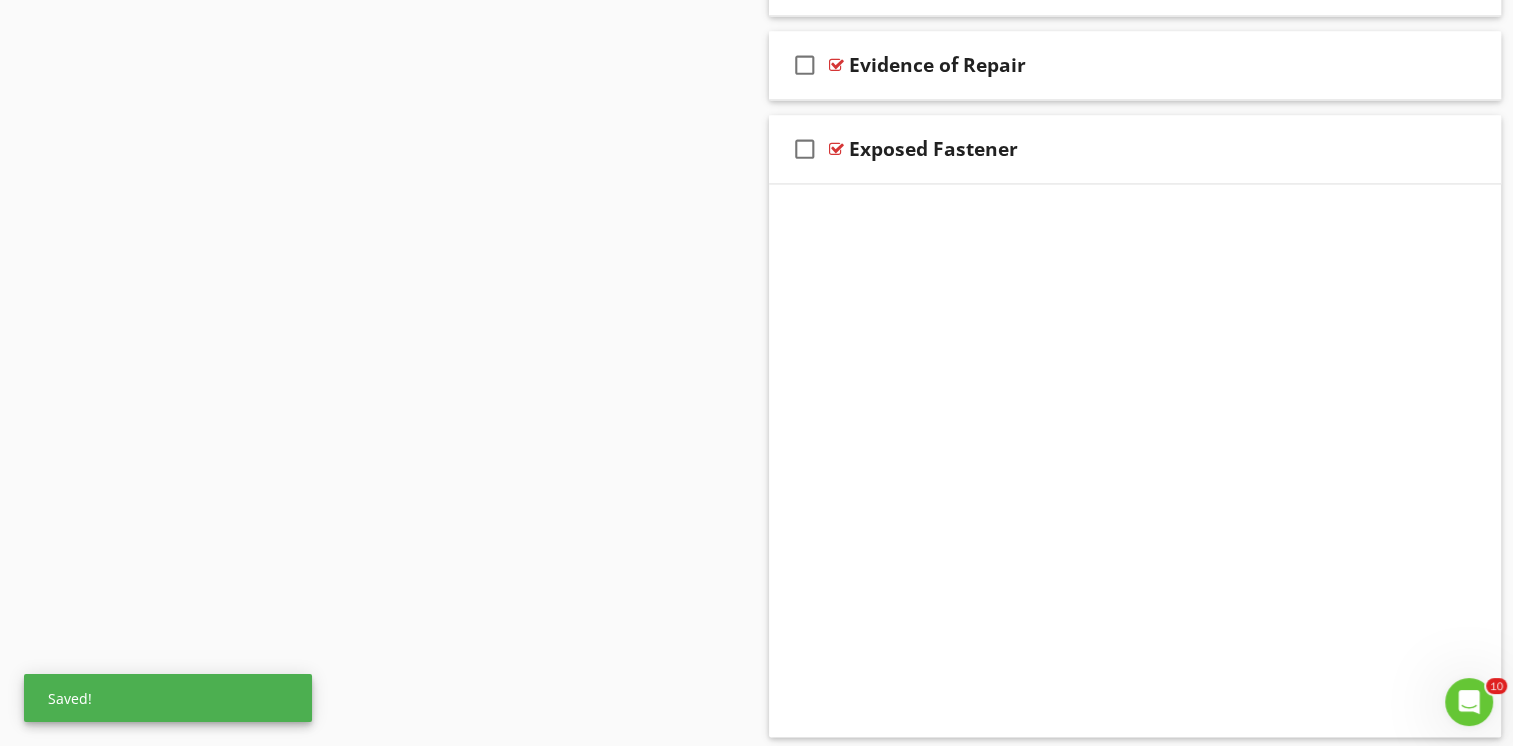 scroll, scrollTop: 2688, scrollLeft: 0, axis: vertical 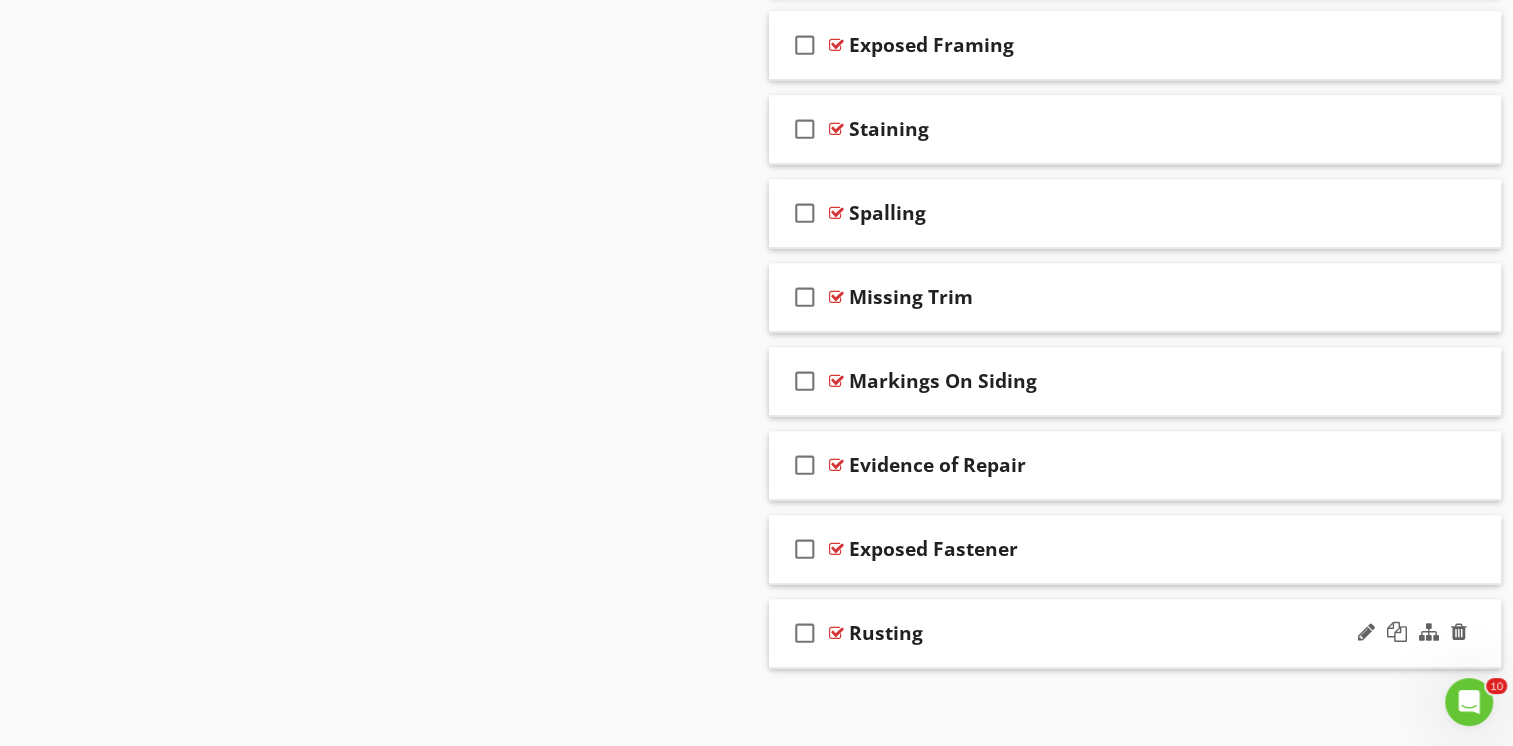 click on "check_box_outline_blank
Rusting" at bounding box center (1135, 633) 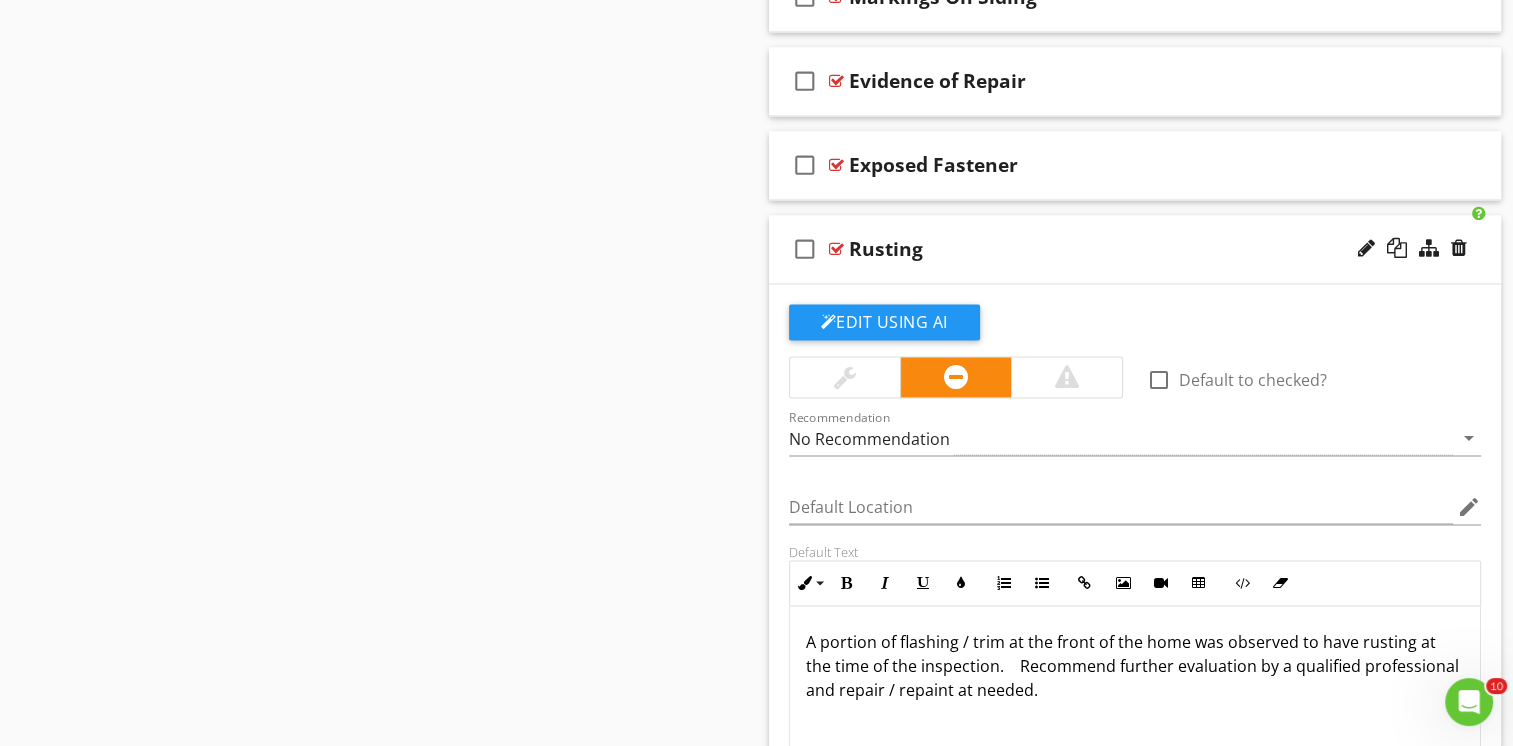 scroll, scrollTop: 3060, scrollLeft: 0, axis: vertical 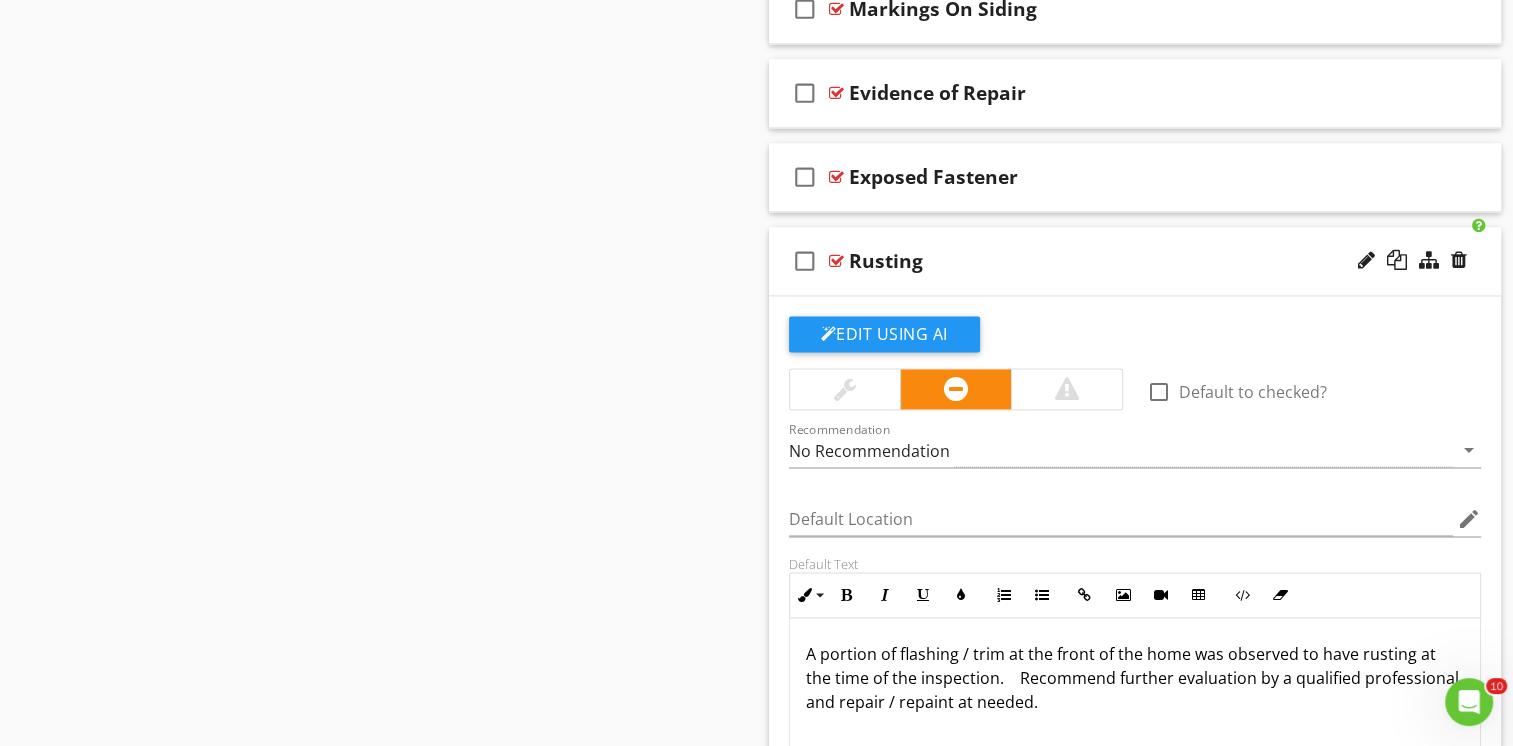 click on "check_box_outline_blank
Rusting" at bounding box center (1135, 261) 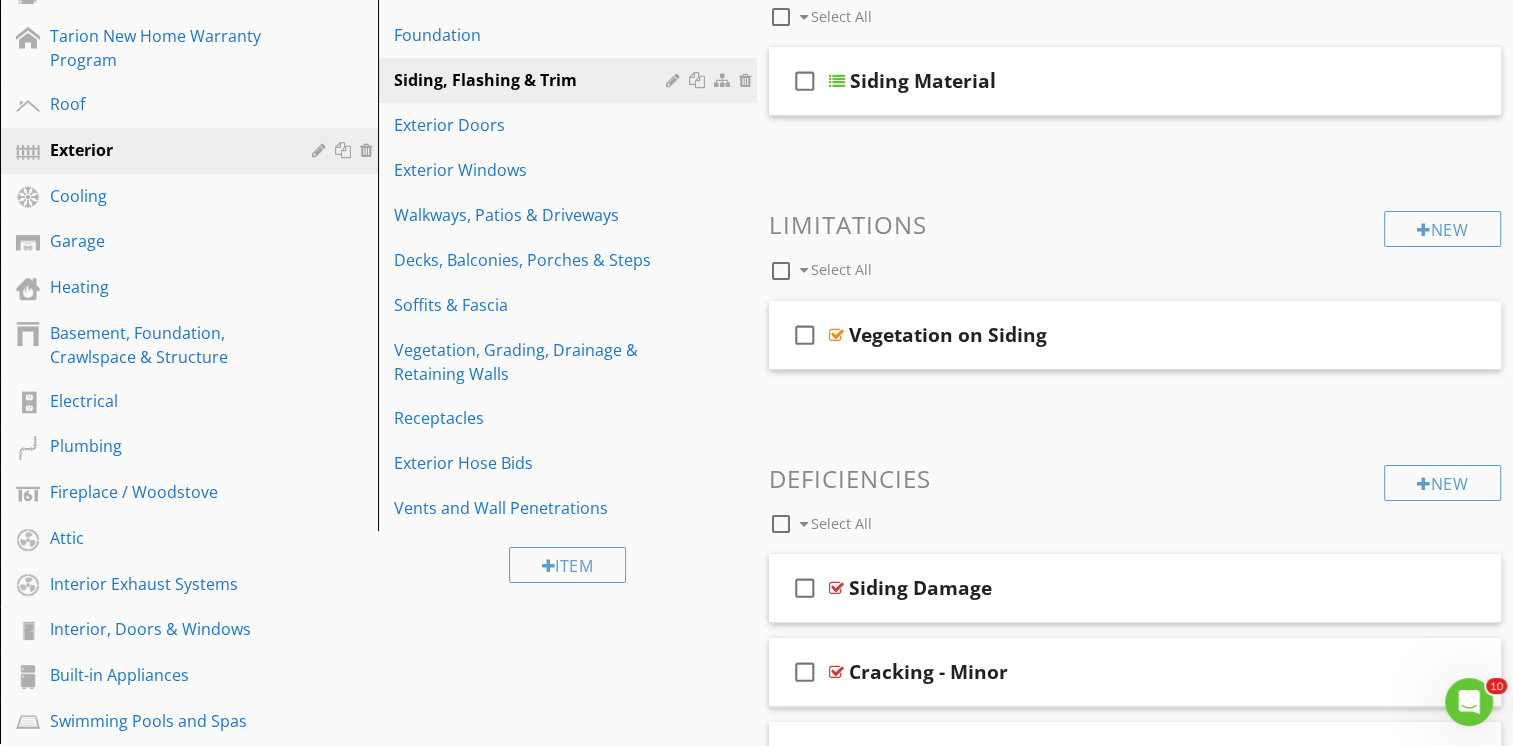 scroll, scrollTop: 300, scrollLeft: 0, axis: vertical 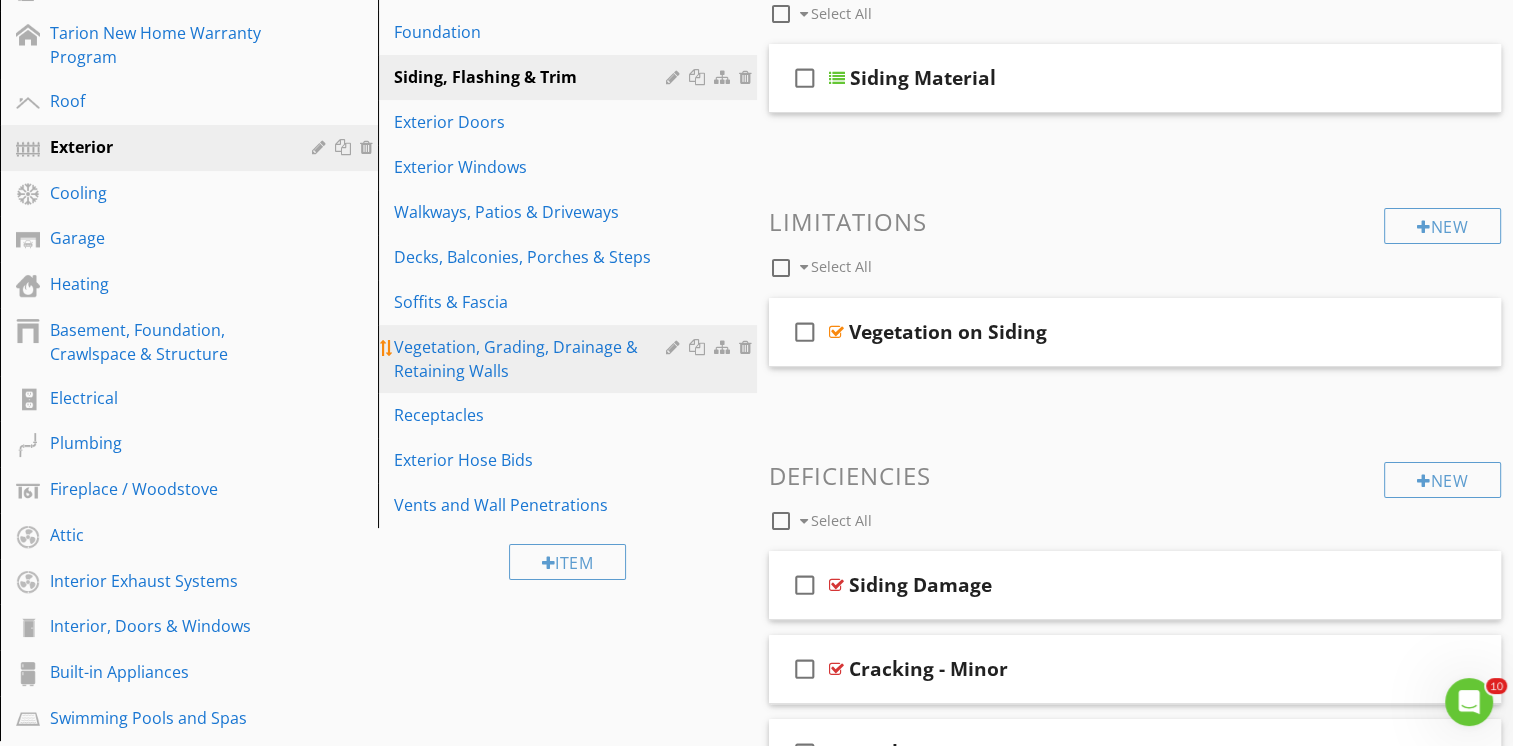 click on "Vegetation, Grading, Drainage & Retaining Walls" at bounding box center [532, 359] 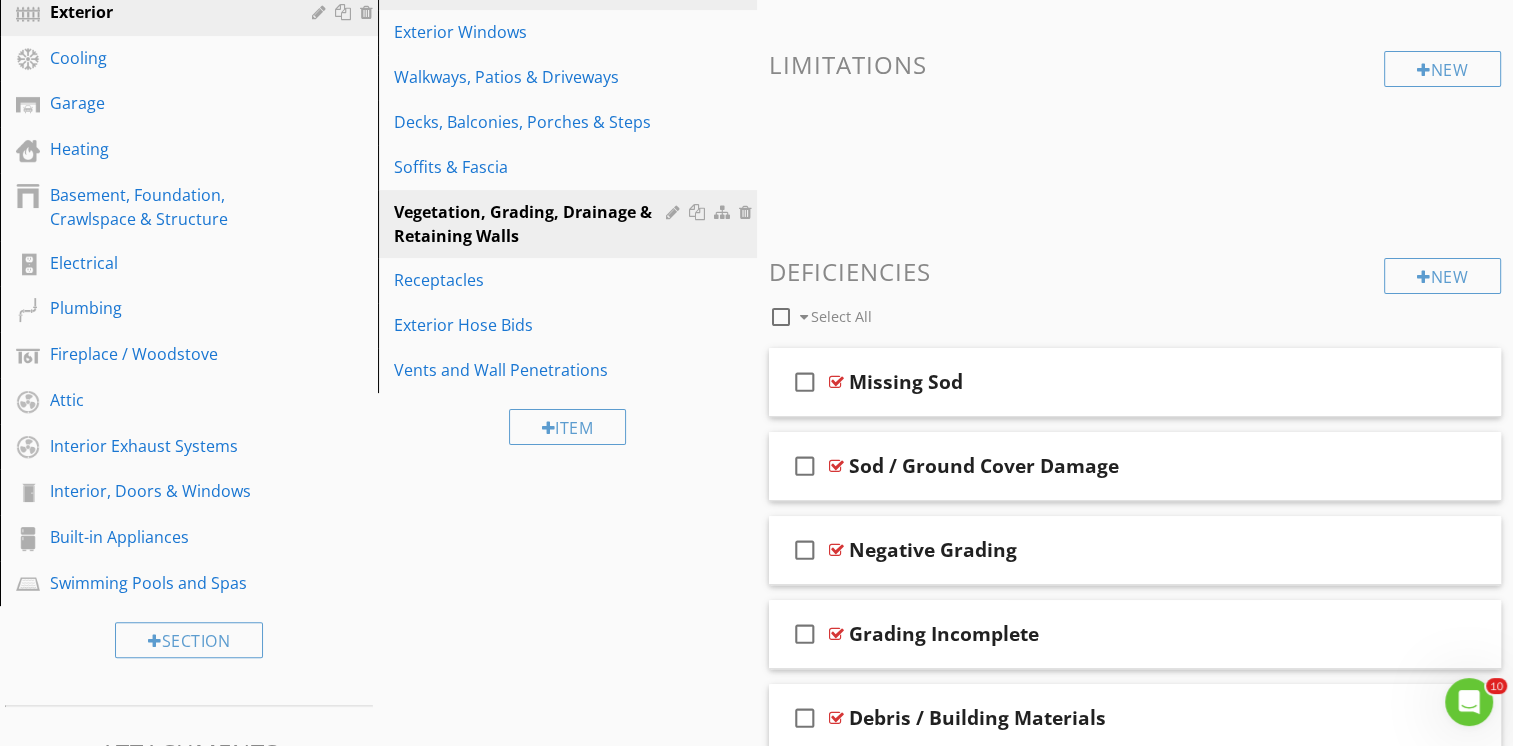 scroll, scrollTop: 443, scrollLeft: 0, axis: vertical 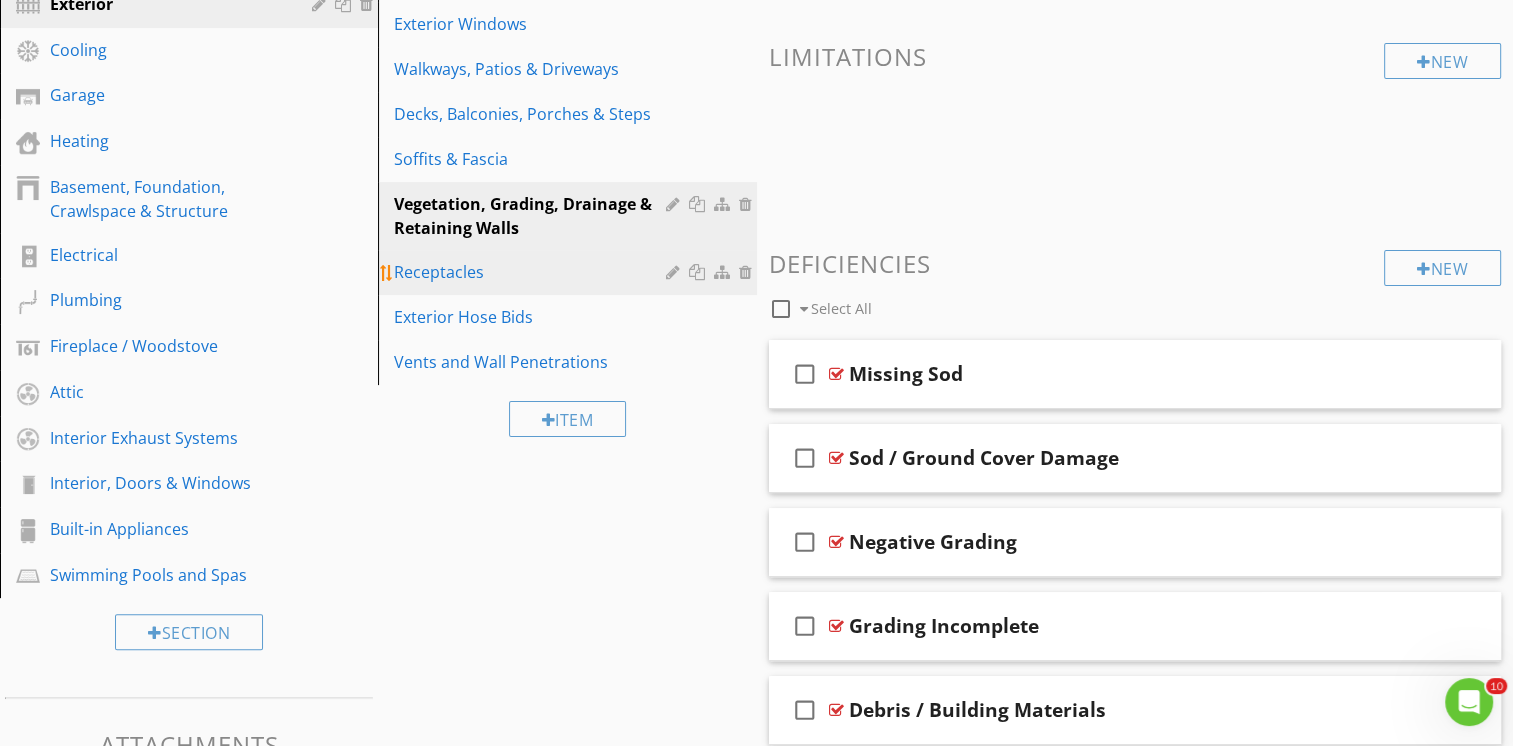 click on "Receptacles" at bounding box center (532, 272) 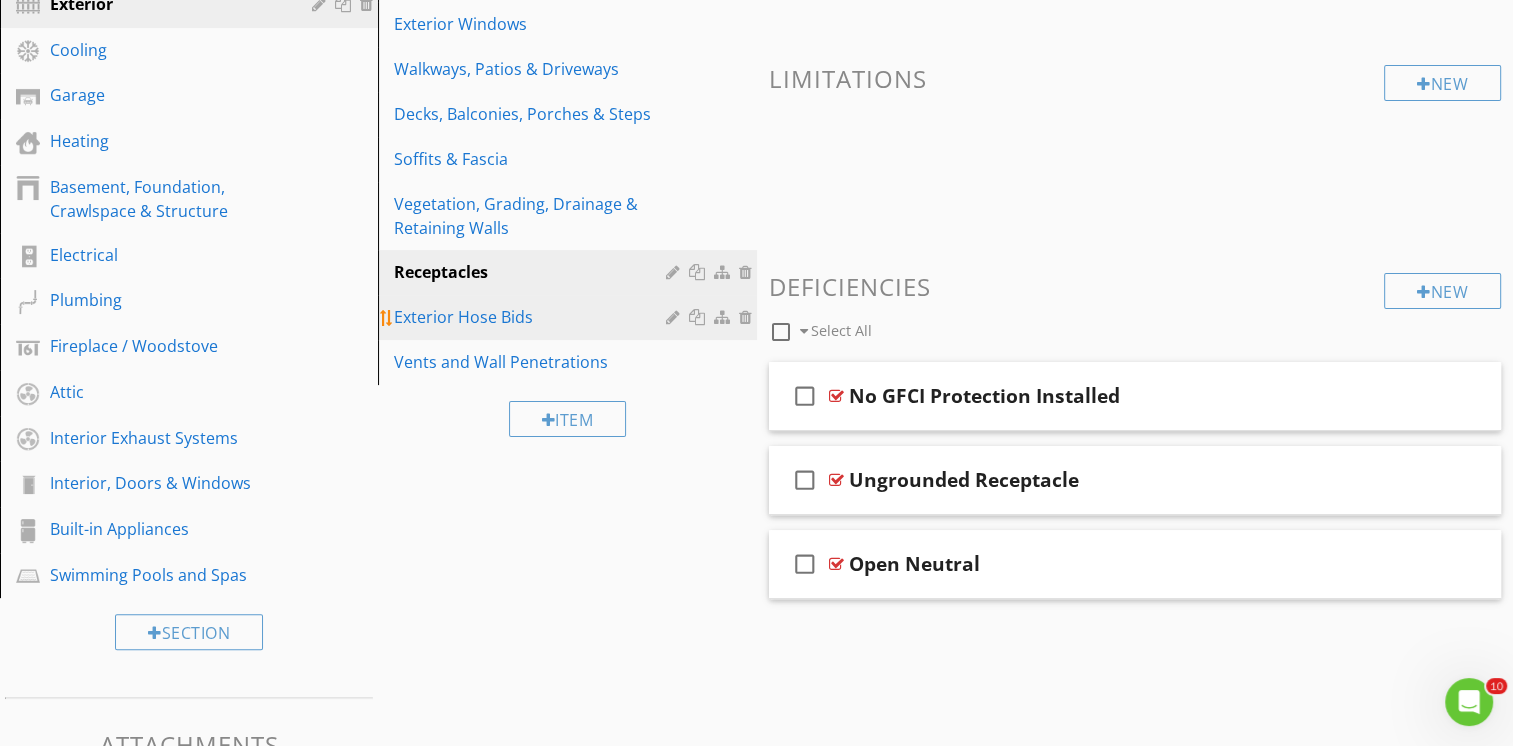 click on "Exterior Hose Bids" at bounding box center [532, 317] 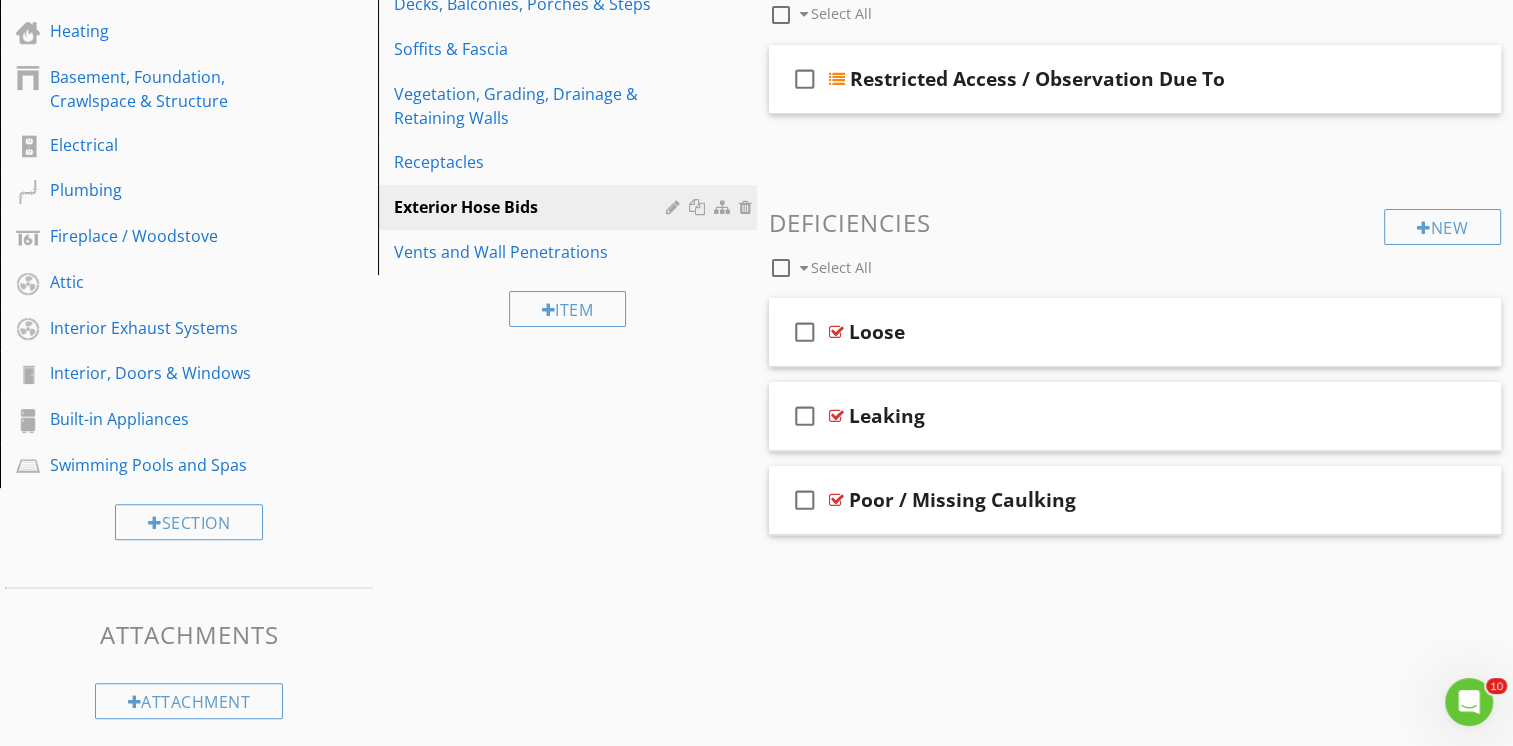 scroll, scrollTop: 554, scrollLeft: 0, axis: vertical 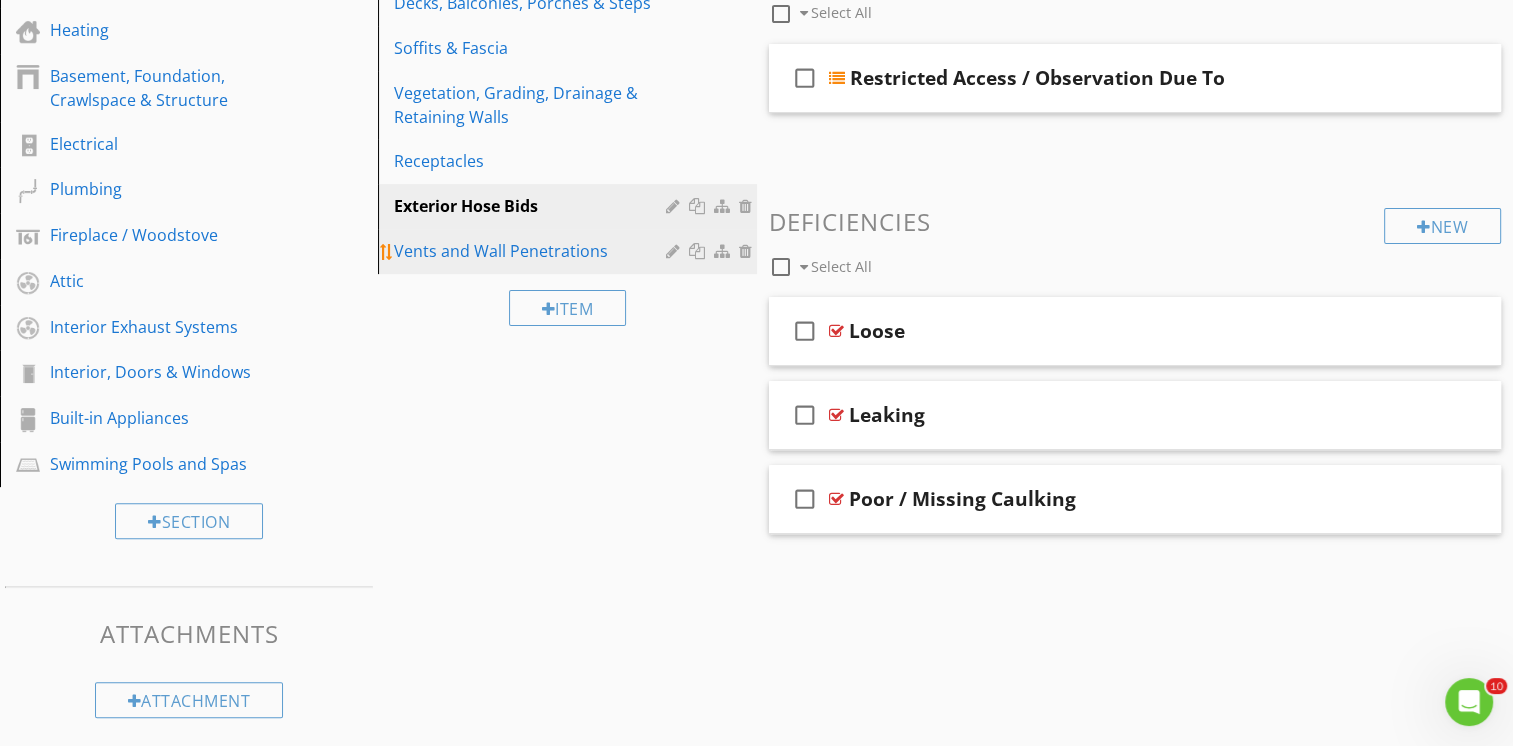 click on "Vents and Wall Penetrations" at bounding box center (532, 251) 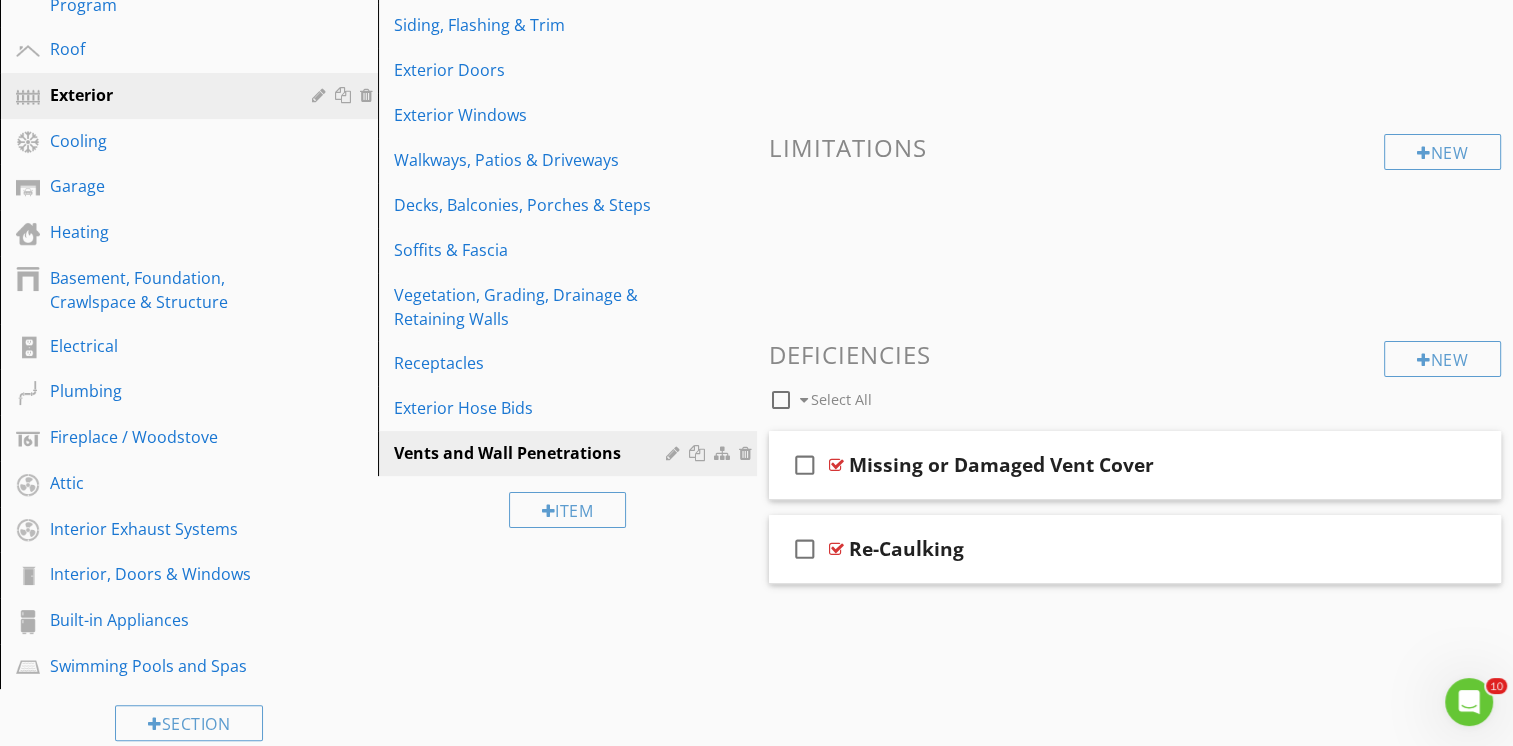 scroll, scrollTop: 500, scrollLeft: 0, axis: vertical 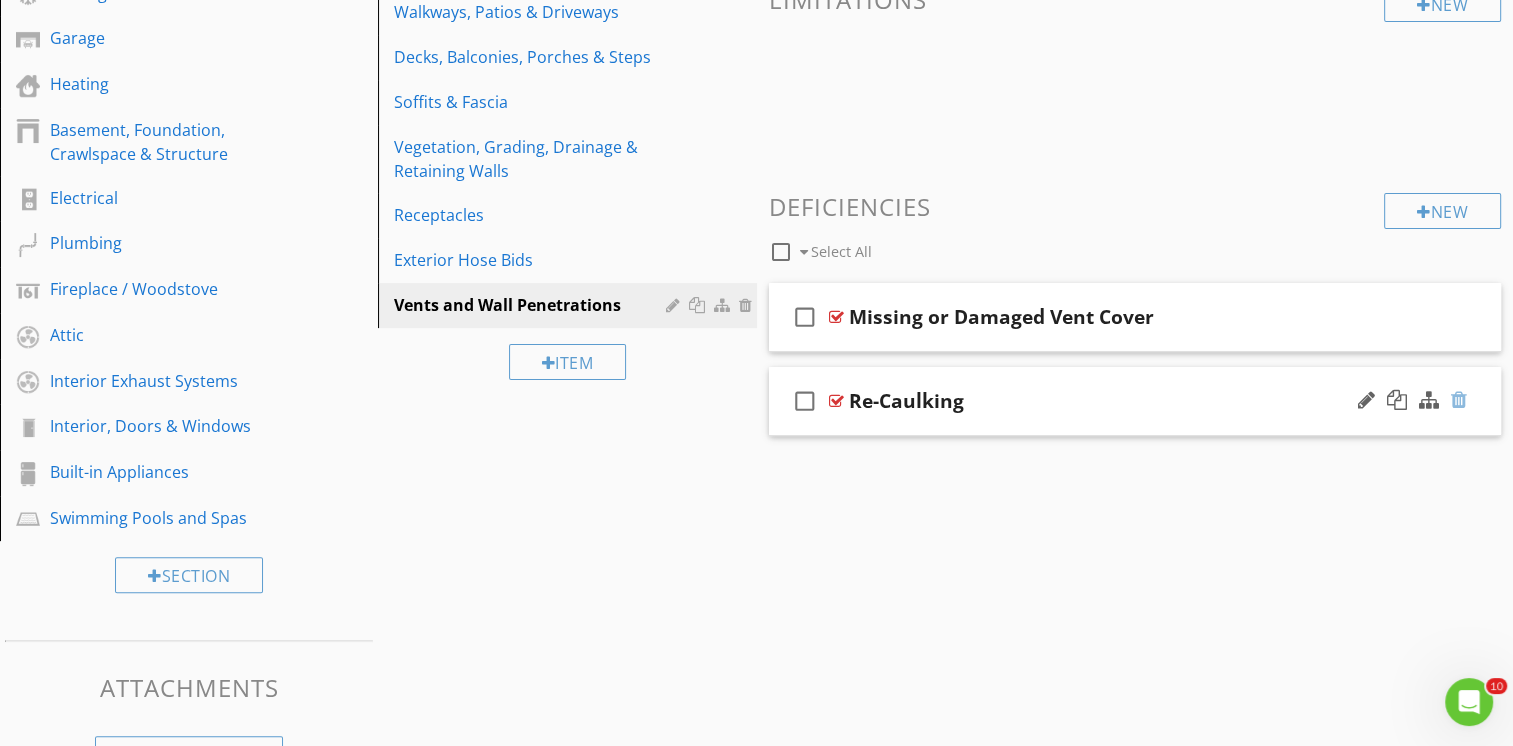 click at bounding box center (1459, 400) 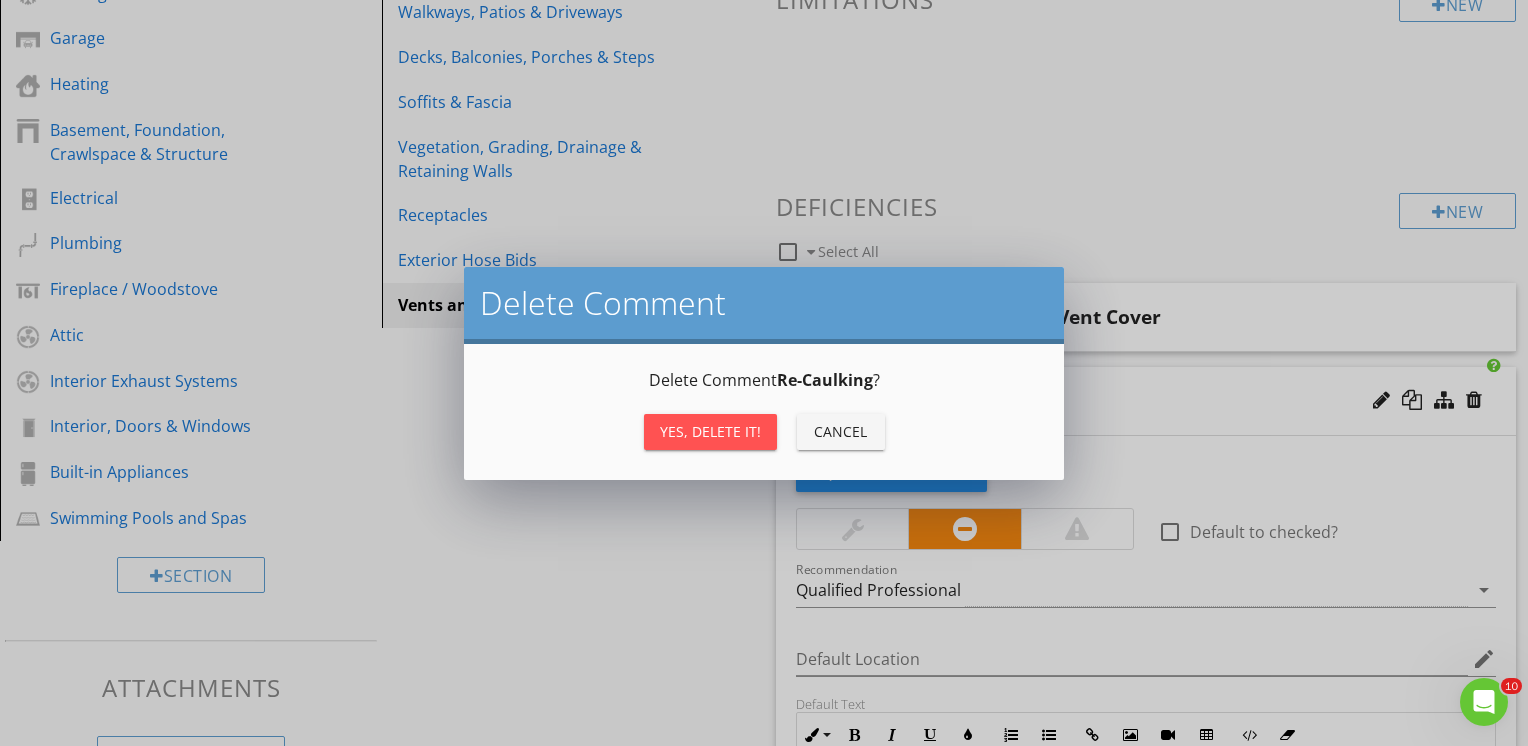 click on "Yes, Delete it!   Cancel" at bounding box center [764, 432] 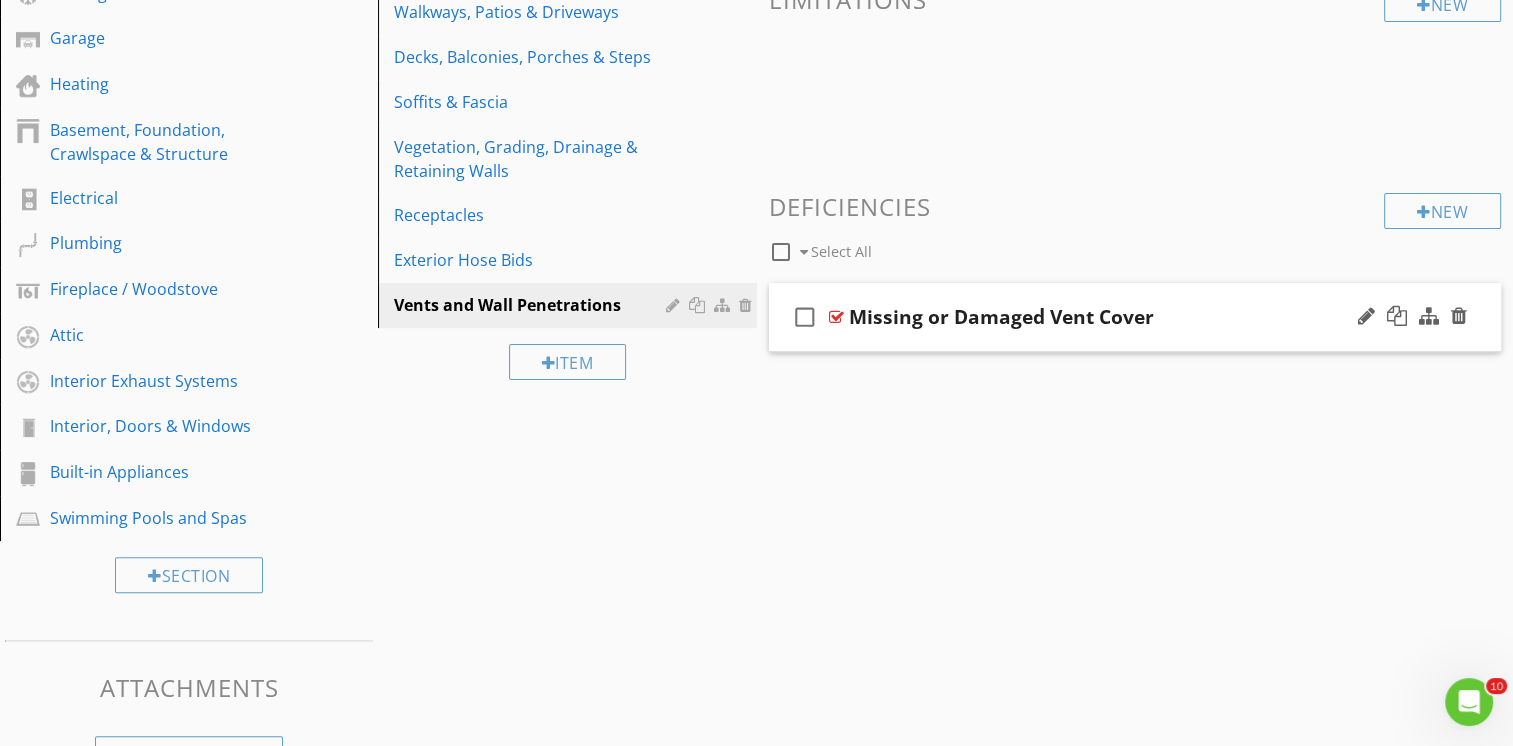 click on "check_box_outline_blank
Missing or Damaged Vent Cover" at bounding box center [1135, 317] 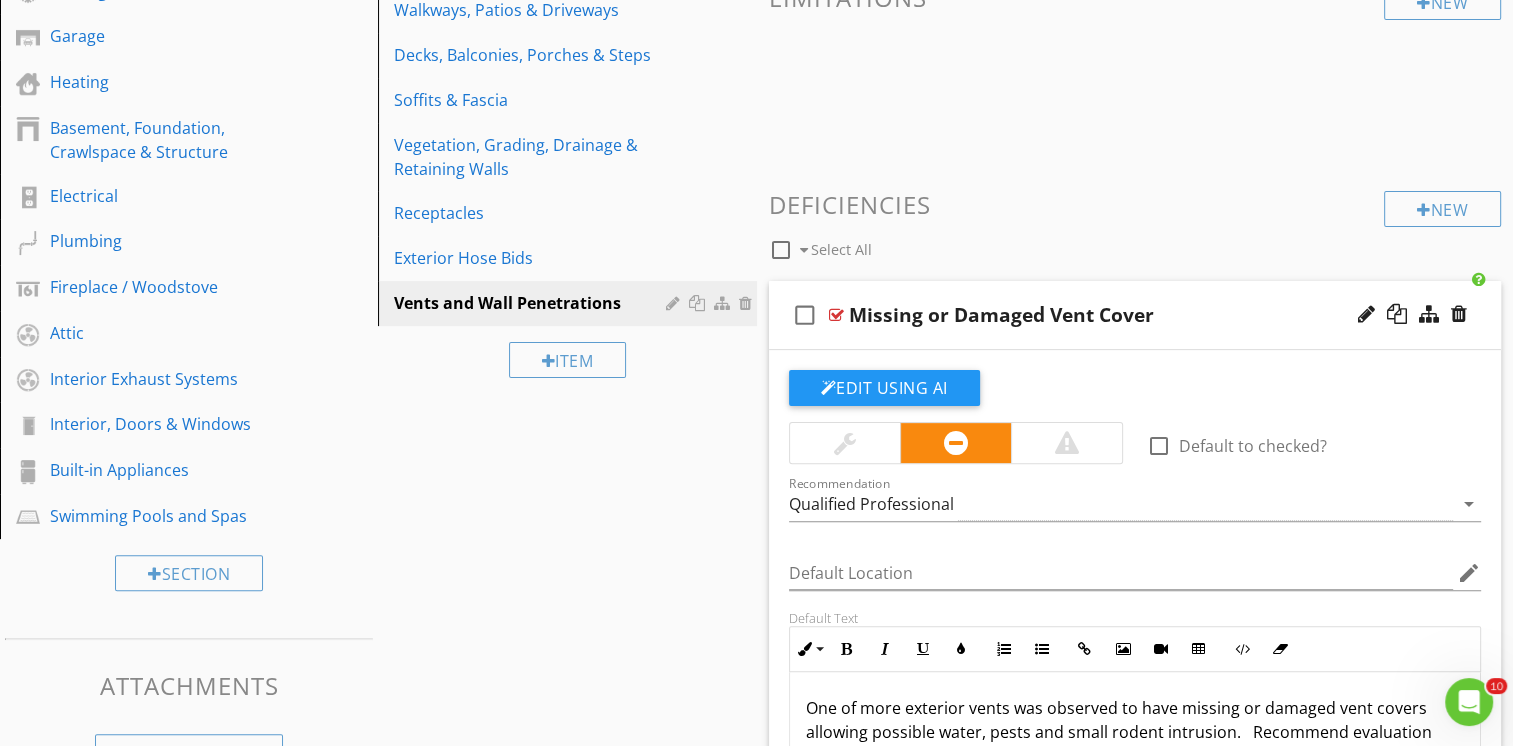 scroll, scrollTop: 500, scrollLeft: 0, axis: vertical 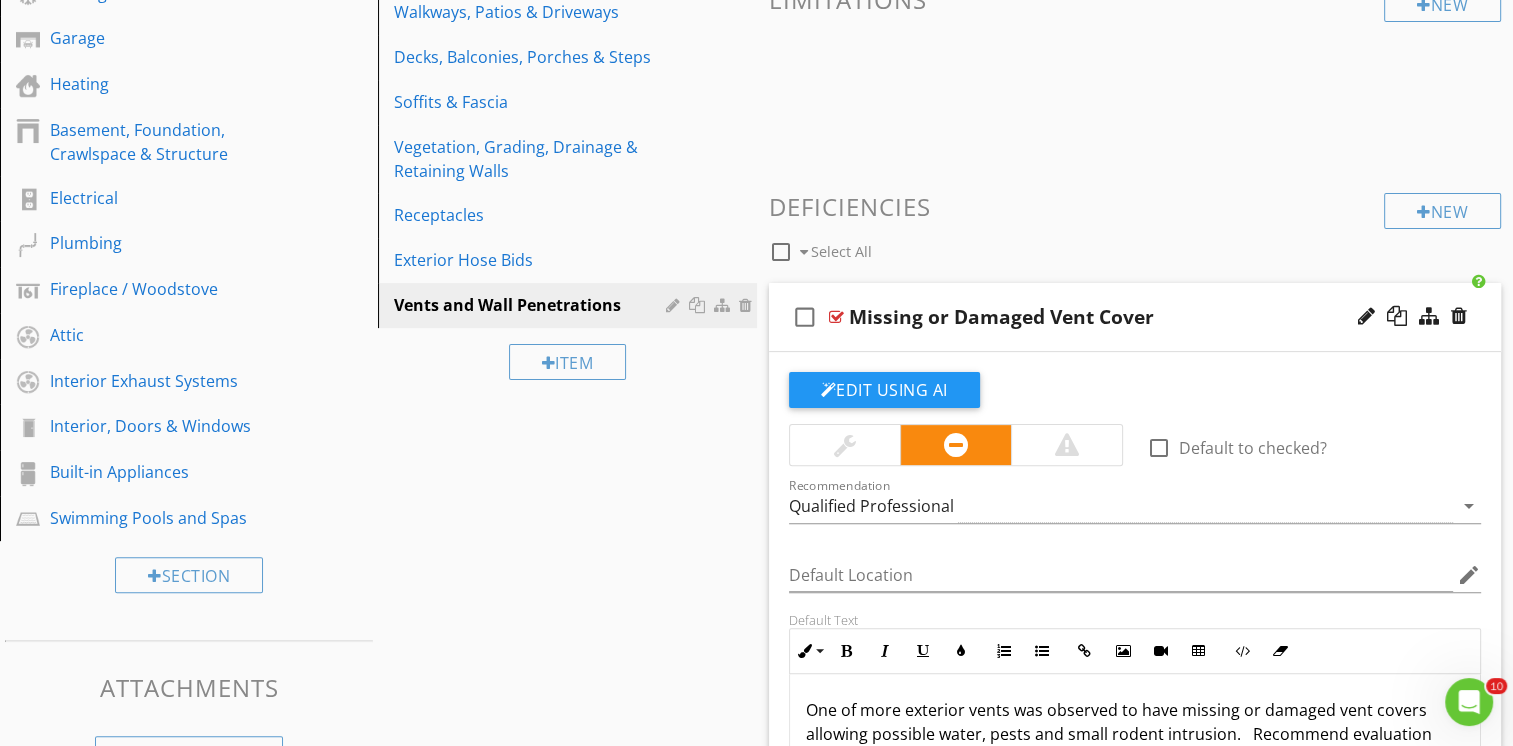 click on "check_box_outline_blank
Missing or Damaged Vent Cover" at bounding box center [1135, 317] 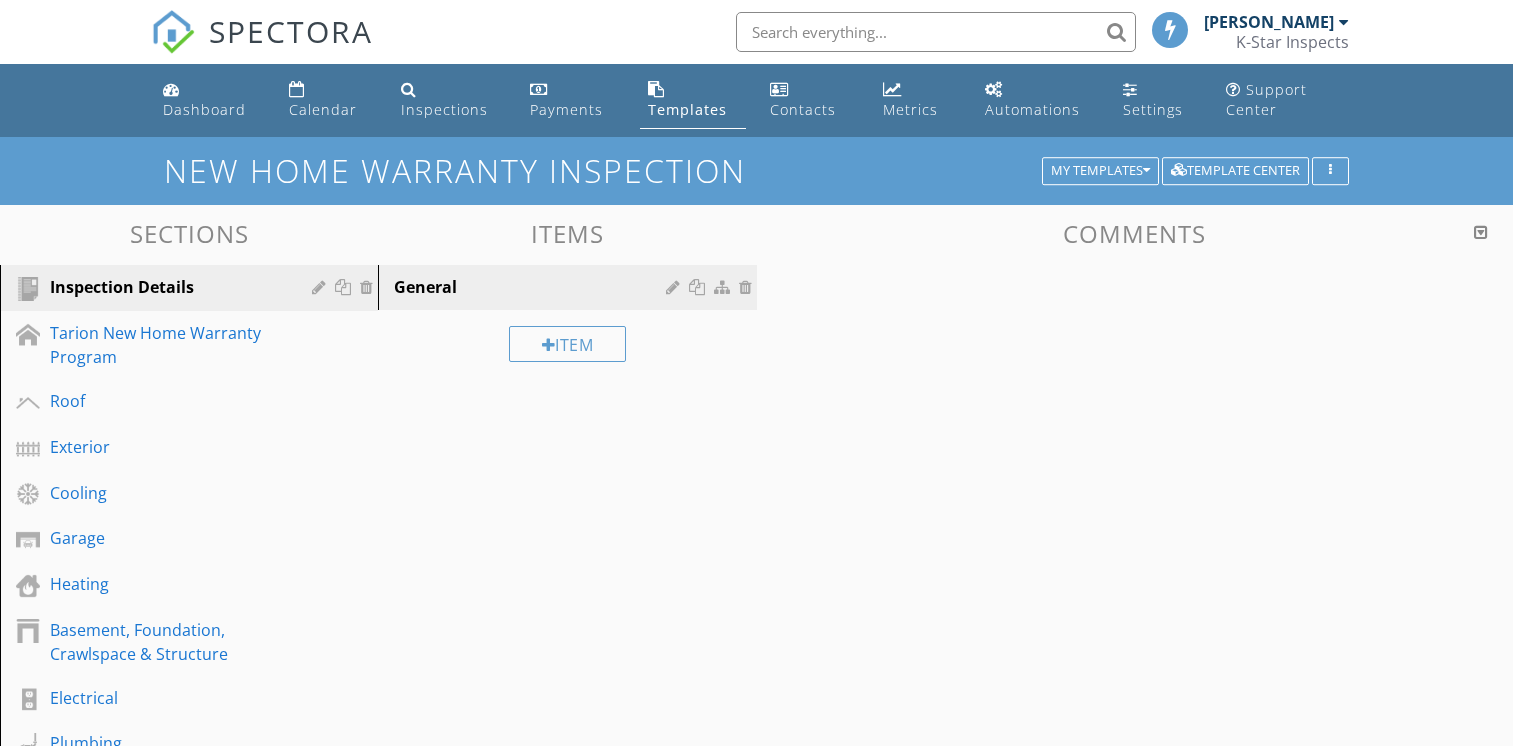 scroll, scrollTop: 500, scrollLeft: 0, axis: vertical 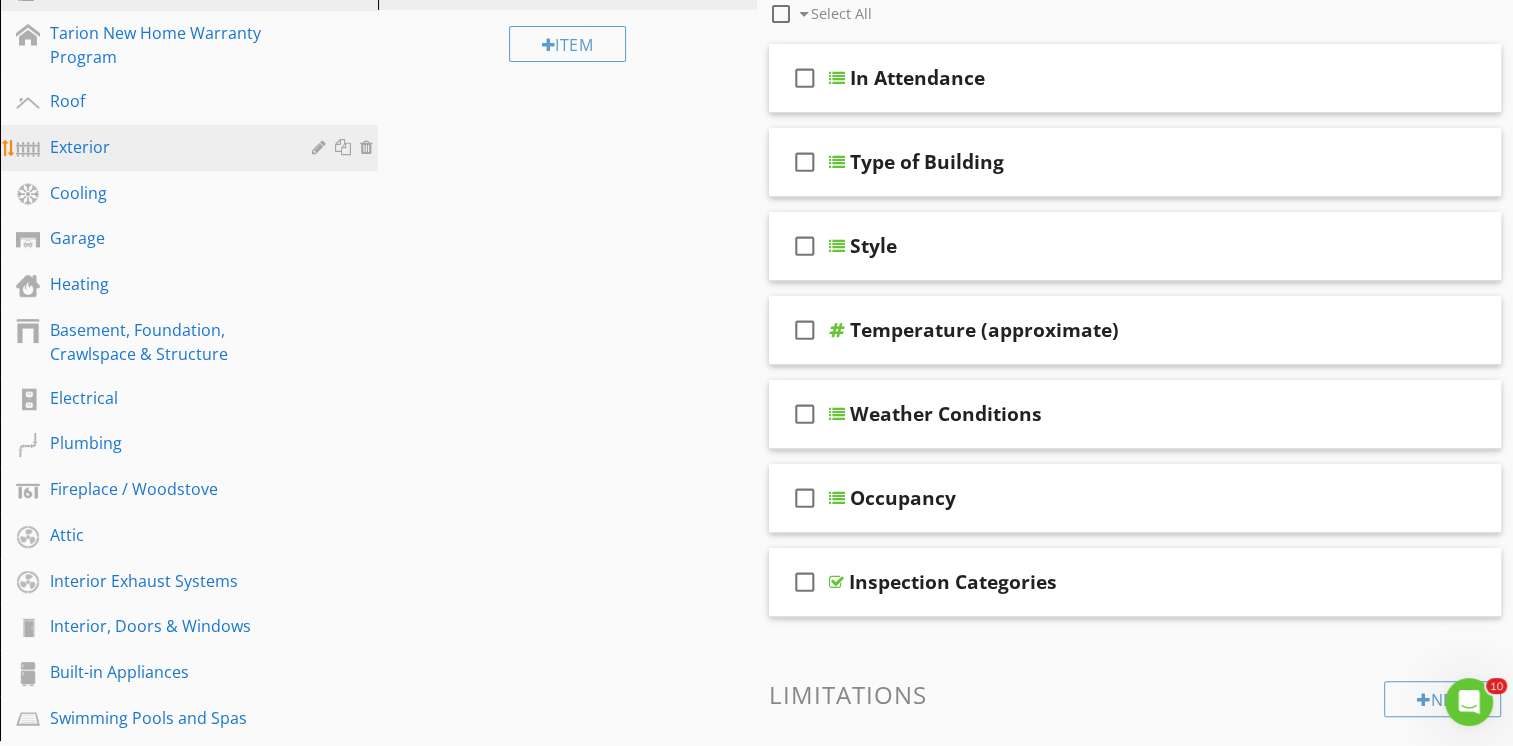 click on "Exterior" at bounding box center [166, 147] 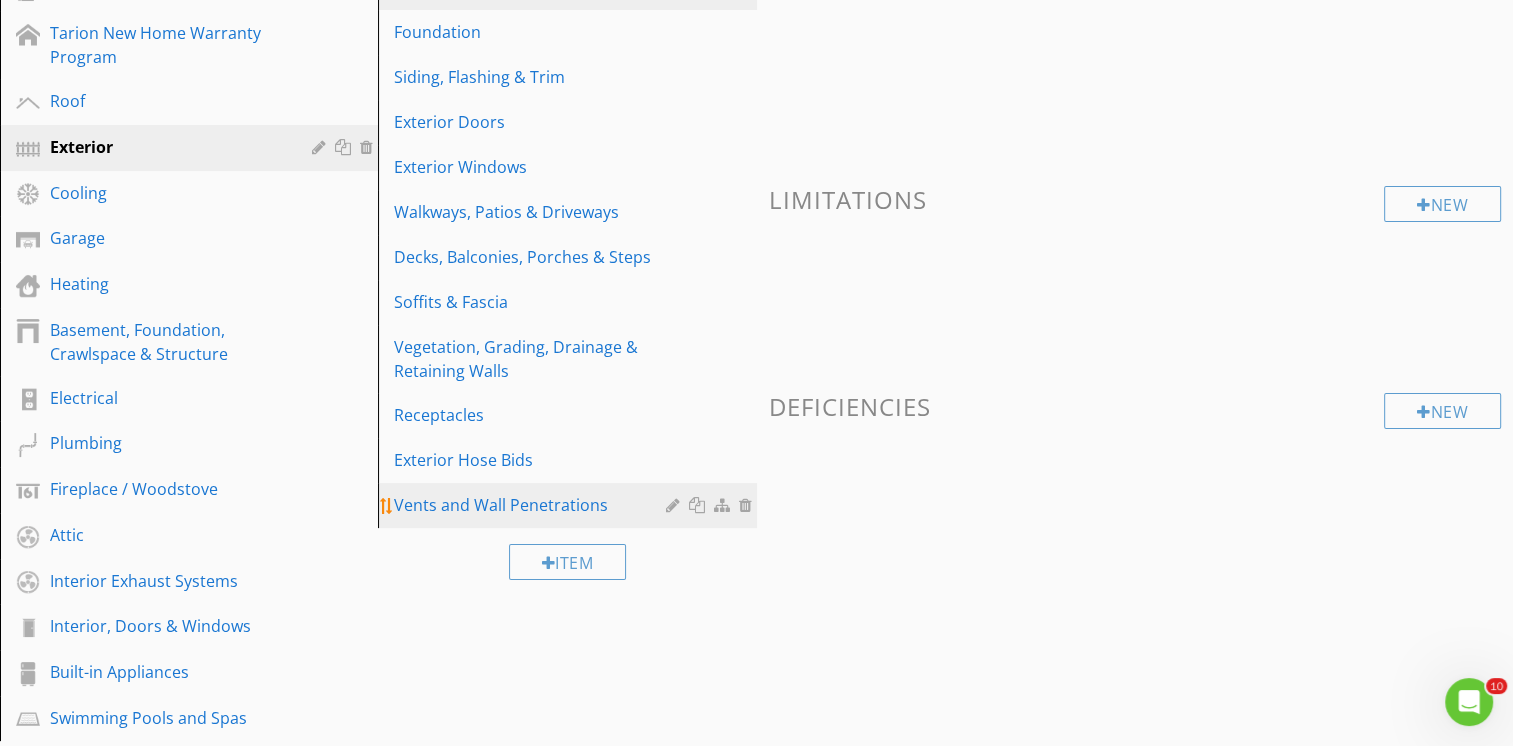 click on "Vents and Wall Penetrations" at bounding box center (532, 505) 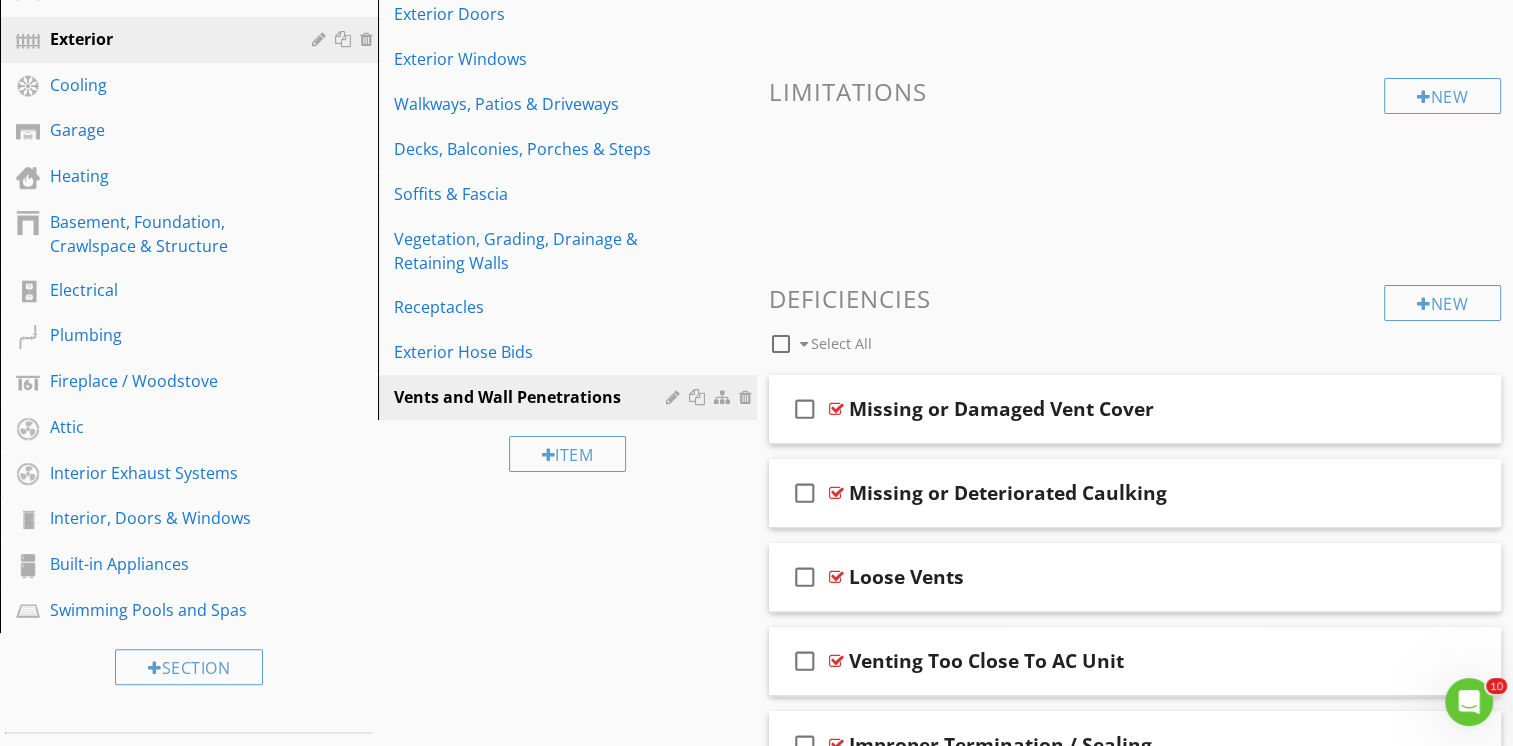 scroll, scrollTop: 308, scrollLeft: 0, axis: vertical 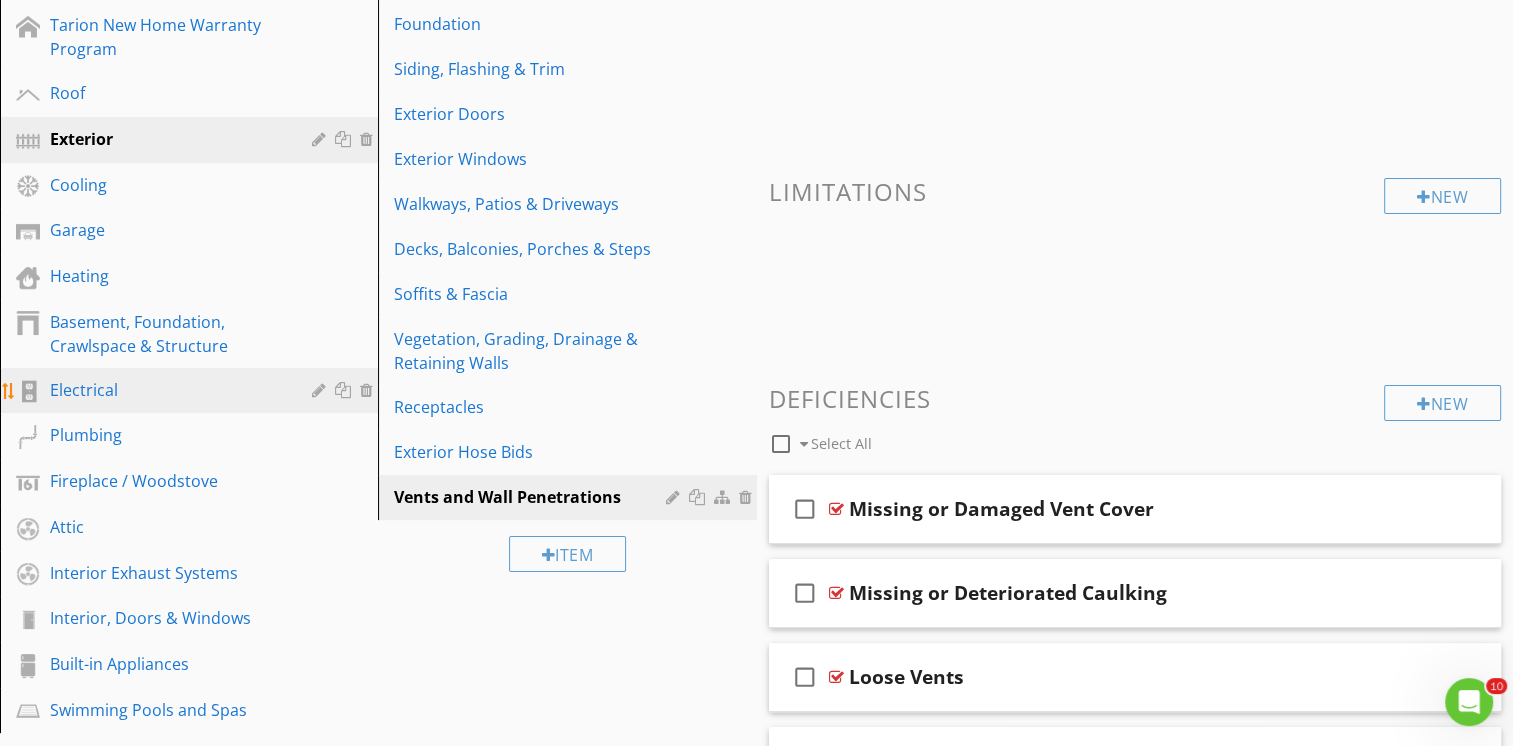 click on "Electrical" at bounding box center (166, 390) 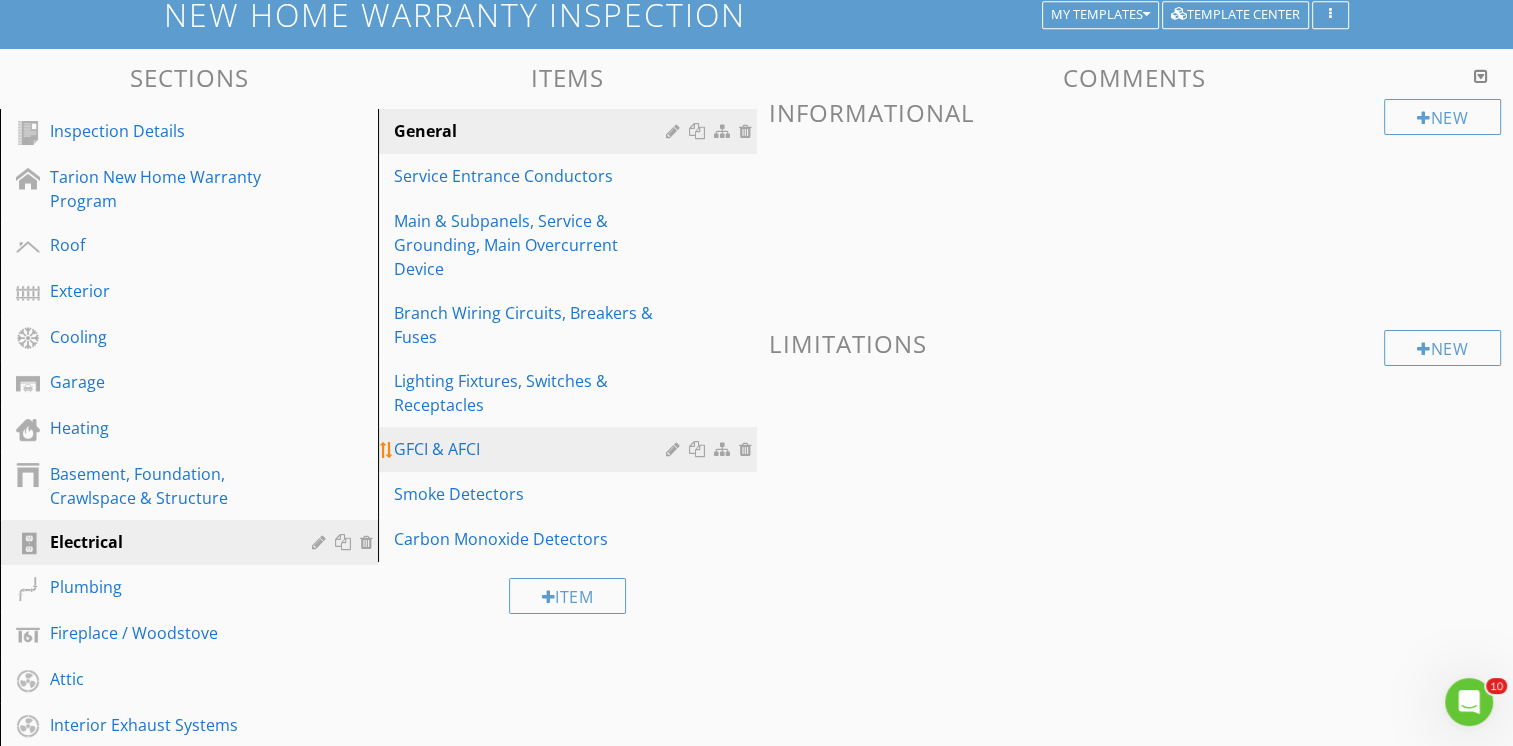 scroll, scrollTop: 108, scrollLeft: 0, axis: vertical 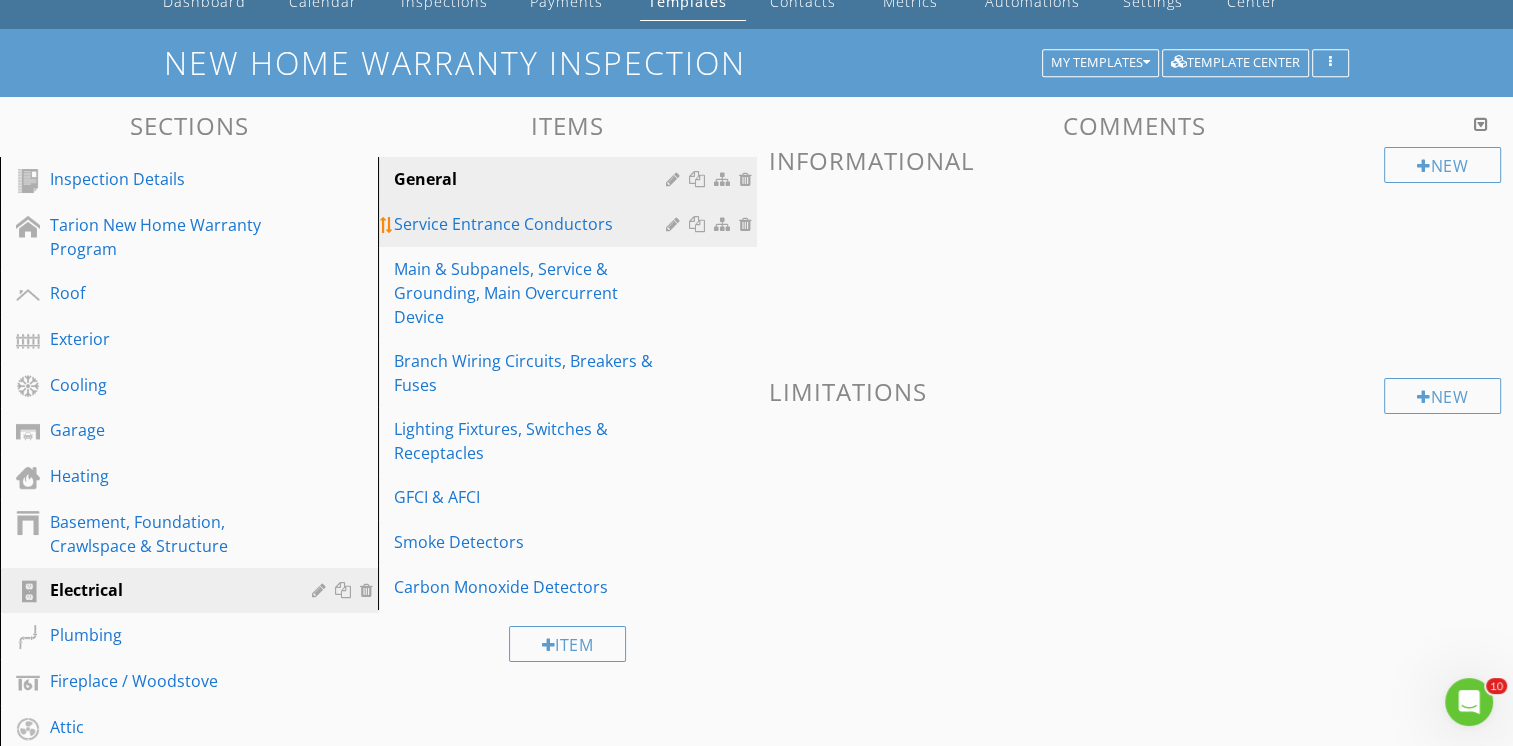 click on "Service Entrance Conductors" at bounding box center (532, 224) 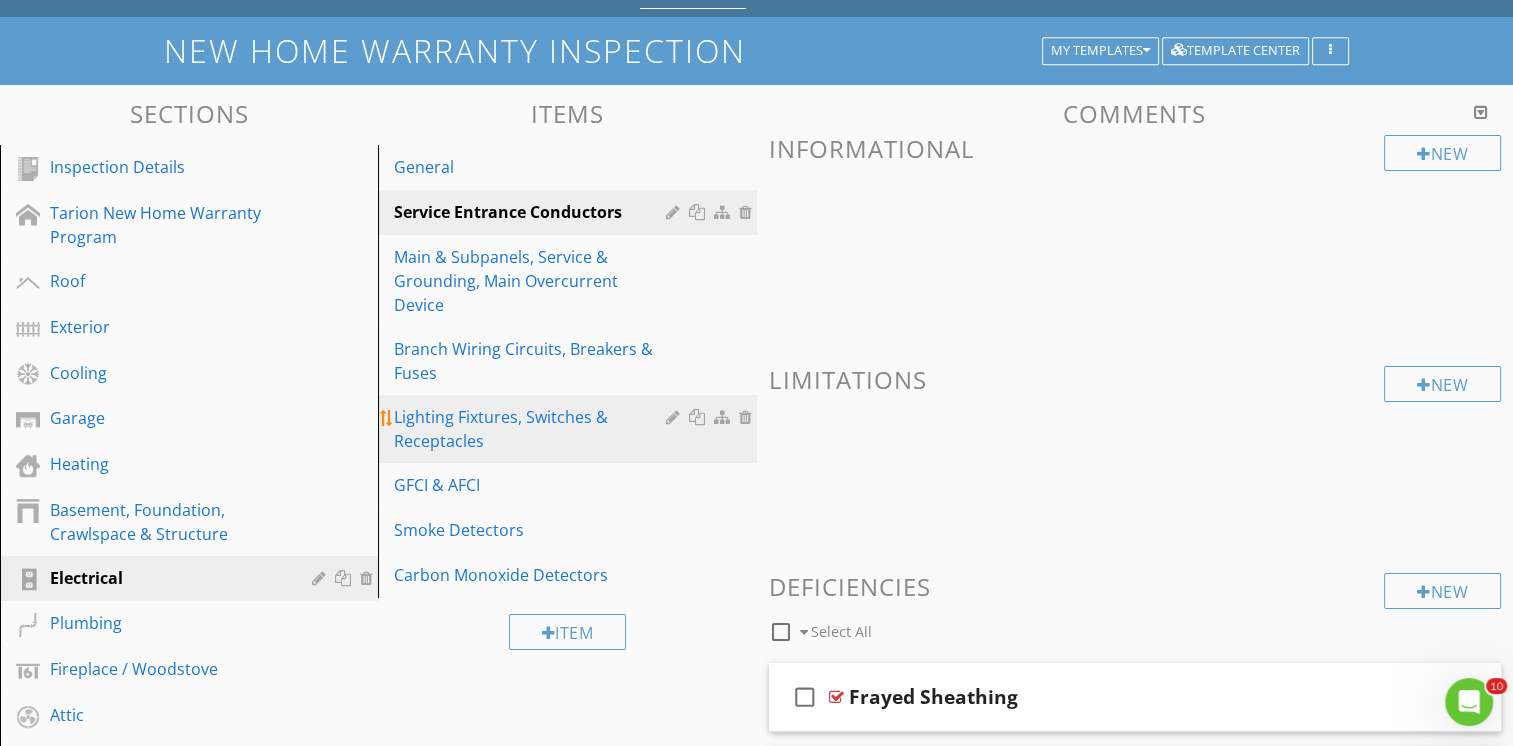 scroll, scrollTop: 108, scrollLeft: 0, axis: vertical 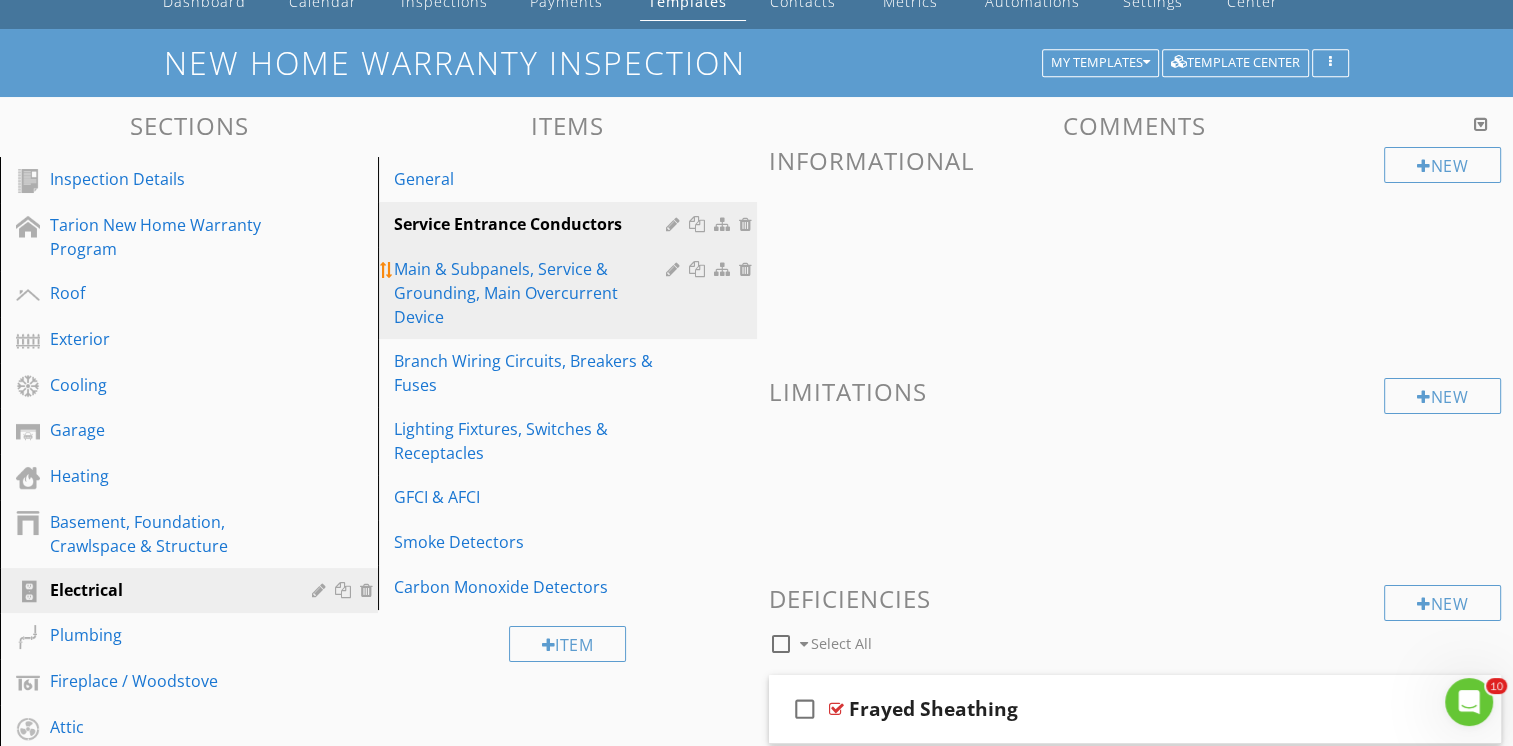 click on "Main & Subpanels, Service & Grounding, Main Overcurrent Device" at bounding box center (532, 293) 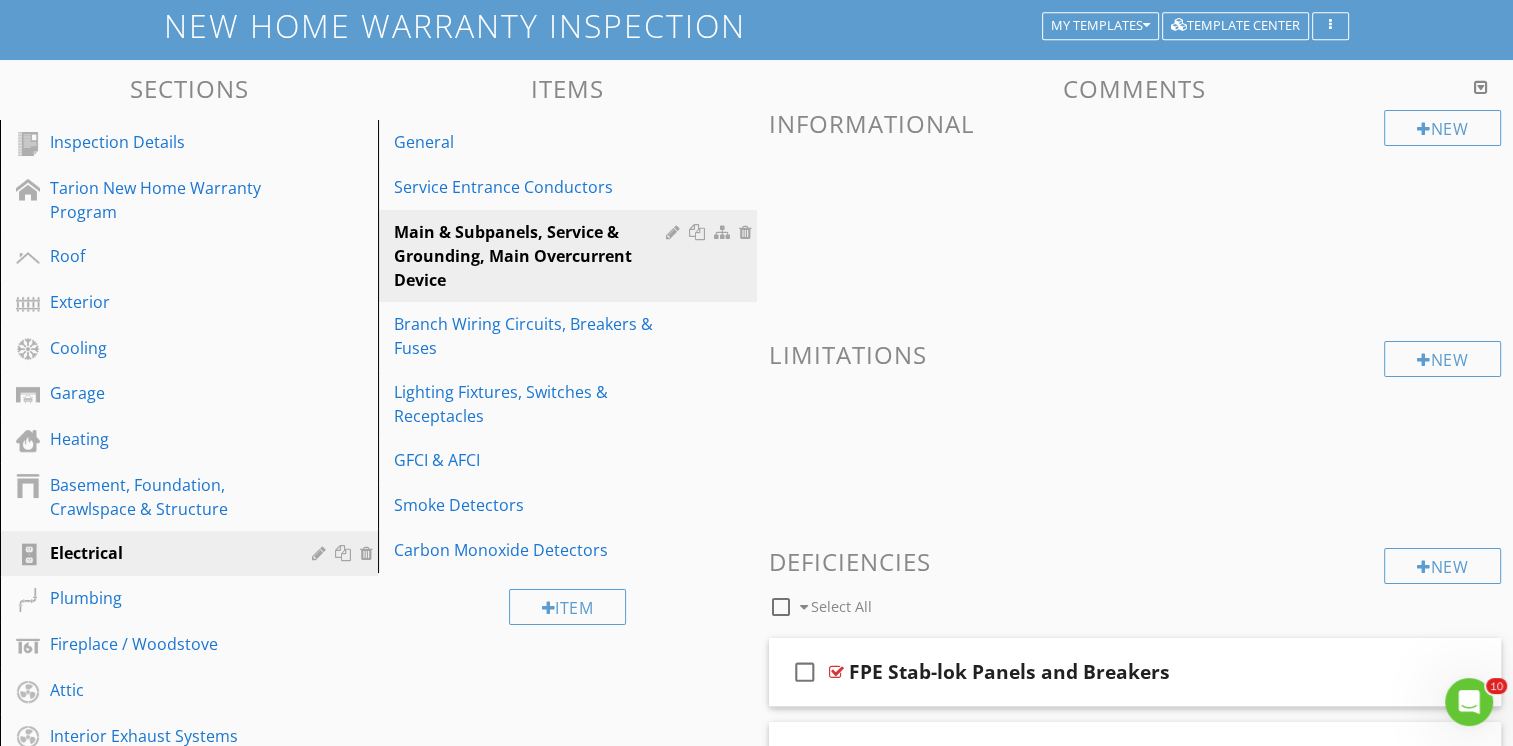 scroll, scrollTop: 126, scrollLeft: 0, axis: vertical 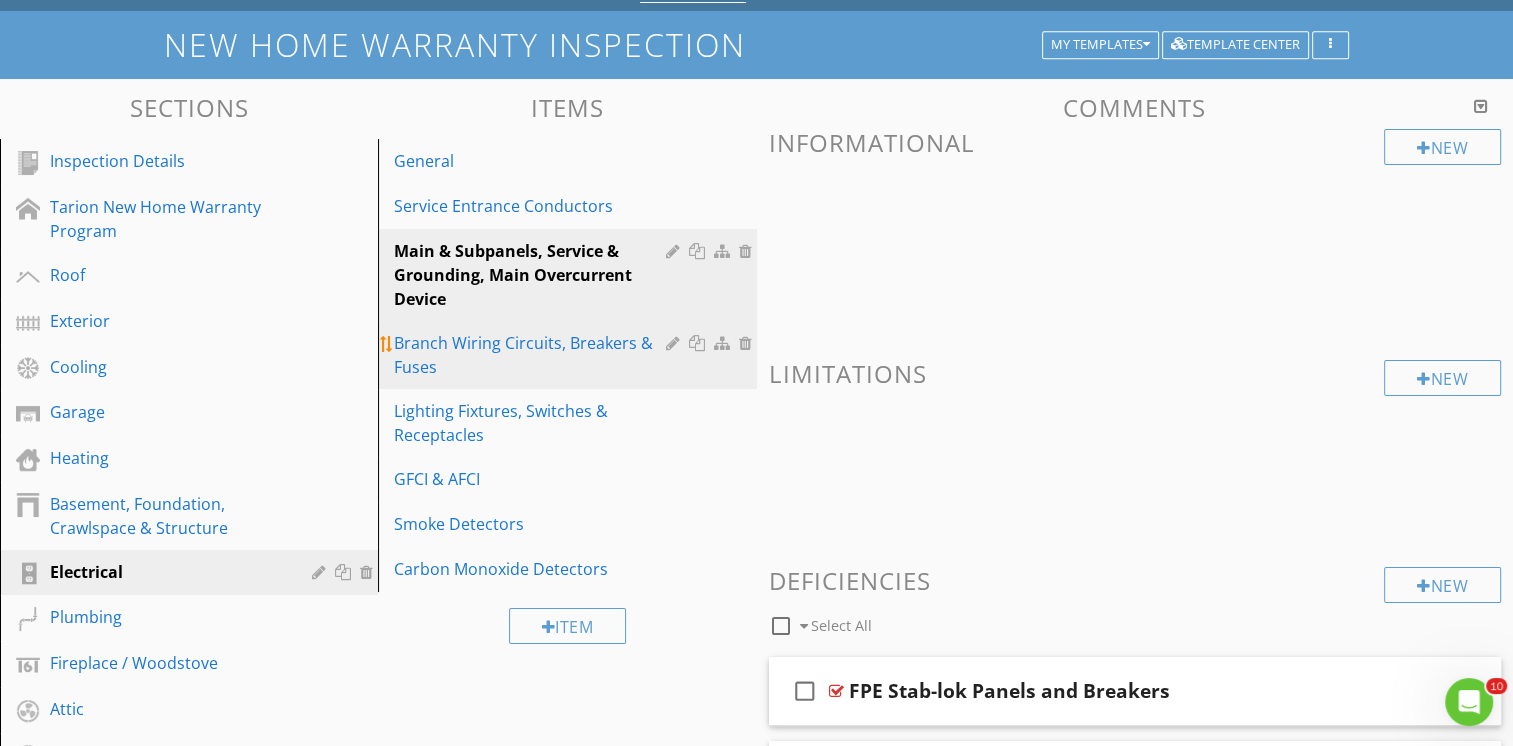 click on "Branch Wiring Circuits, Breakers & Fuses" at bounding box center (532, 355) 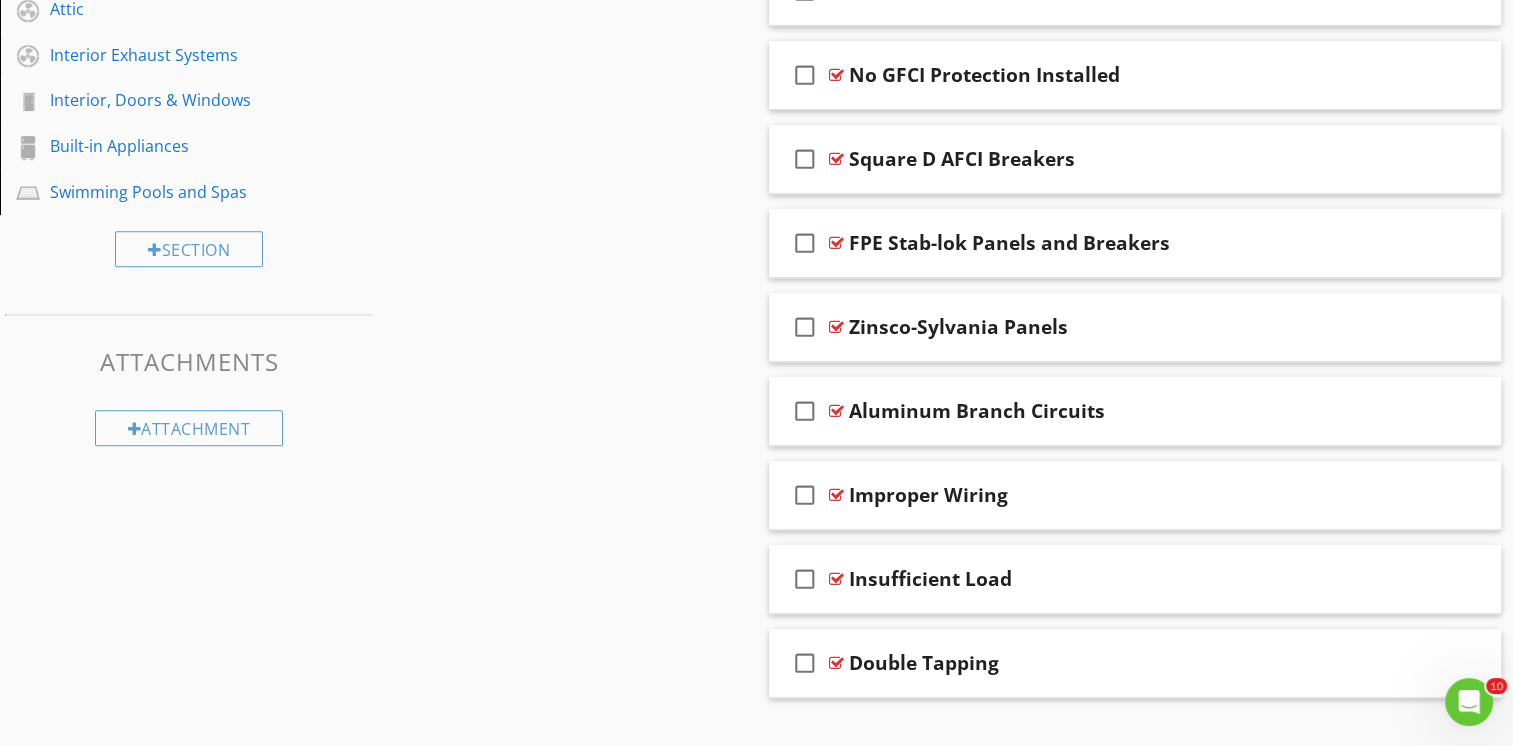 scroll, scrollTop: 859, scrollLeft: 0, axis: vertical 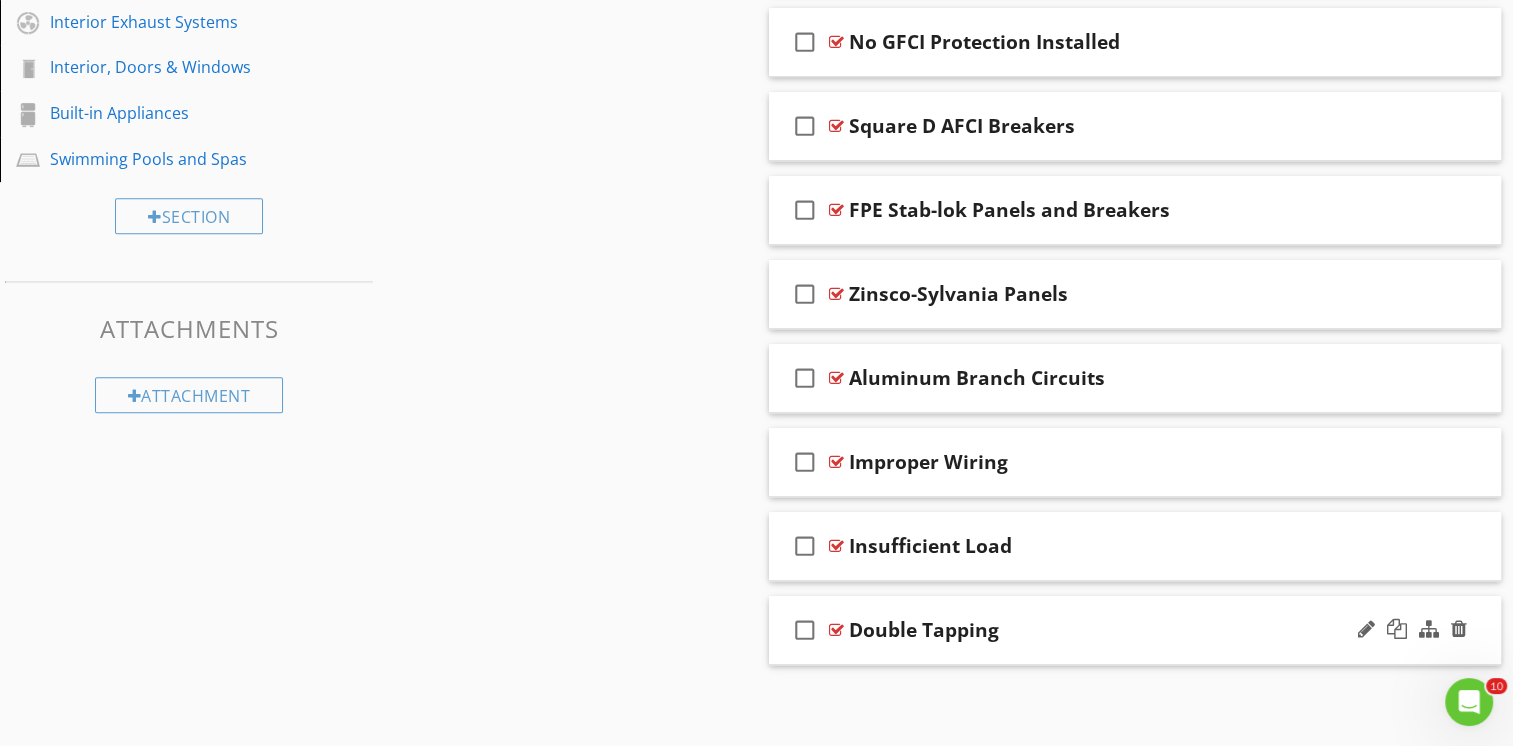 click on "check_box_outline_blank
Double Tapping" at bounding box center [1135, 630] 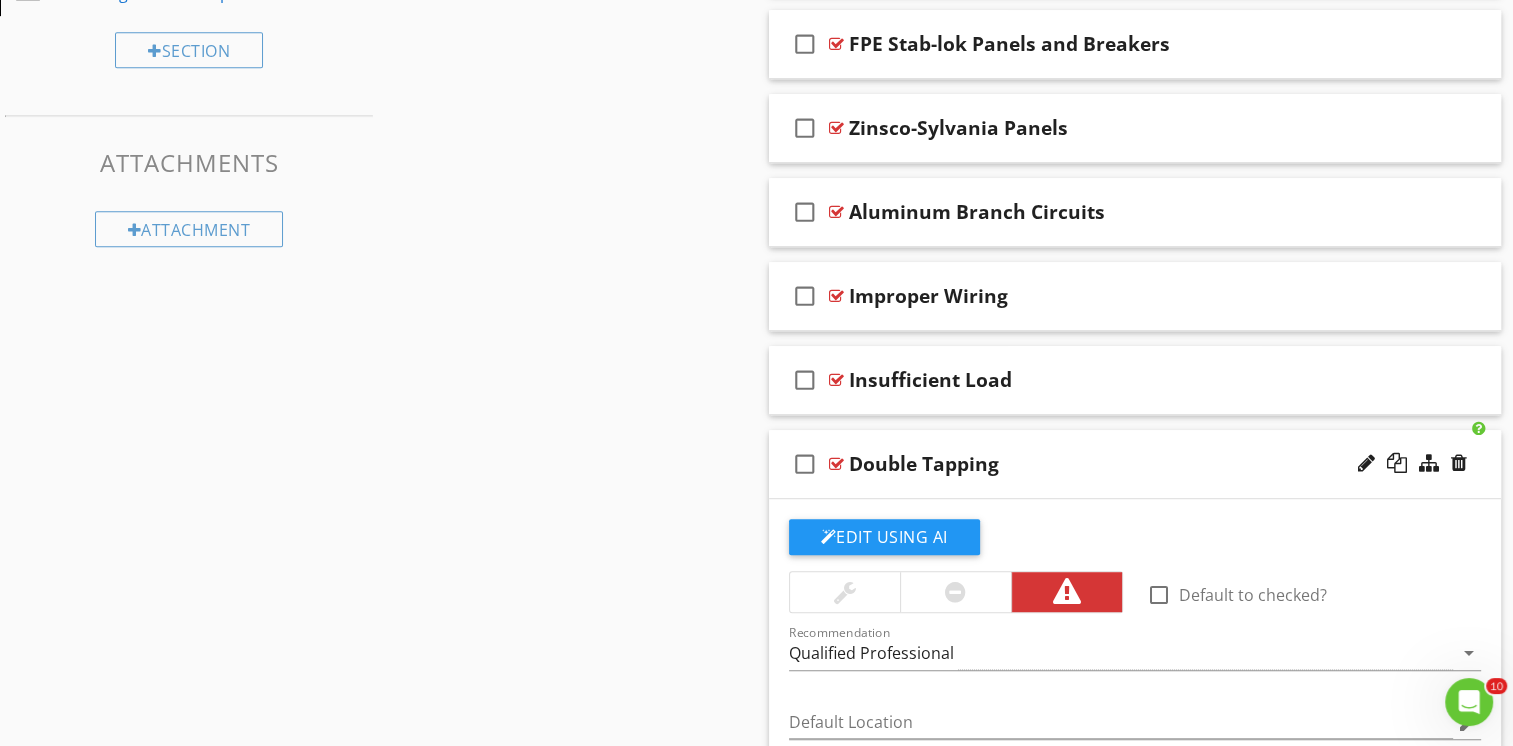 scroll, scrollTop: 959, scrollLeft: 0, axis: vertical 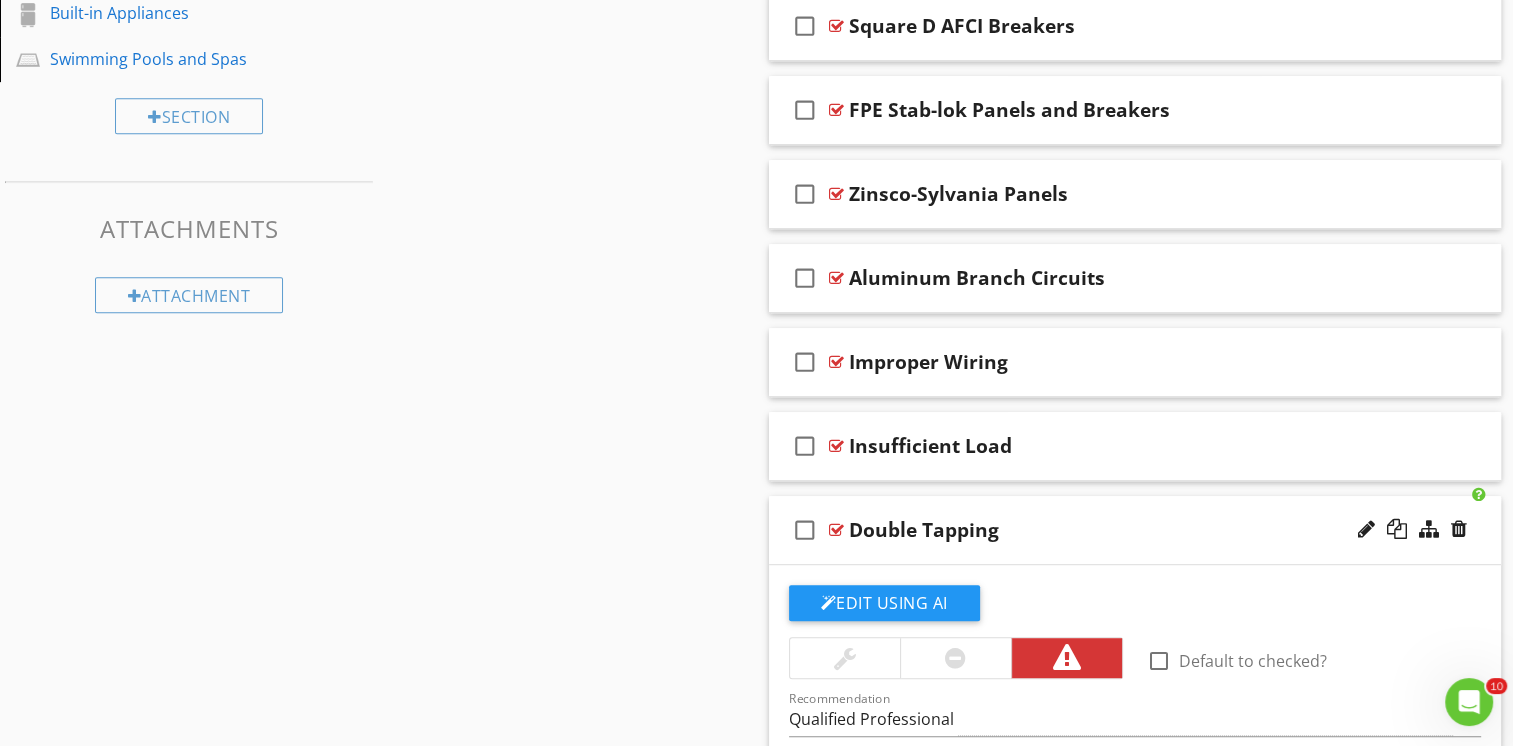 click on "check_box_outline_blank
Double Tapping" at bounding box center [1135, 530] 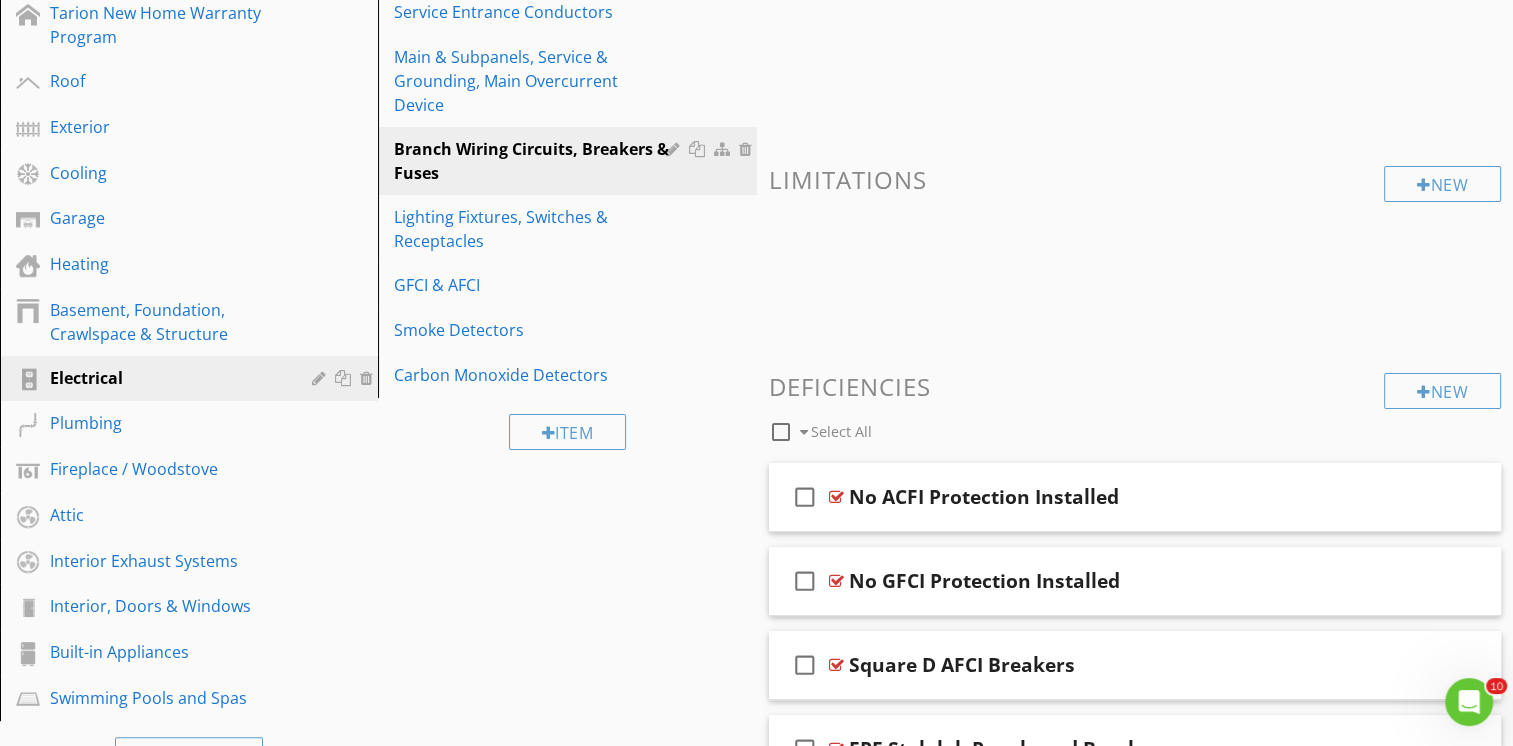 scroll, scrollTop: 259, scrollLeft: 0, axis: vertical 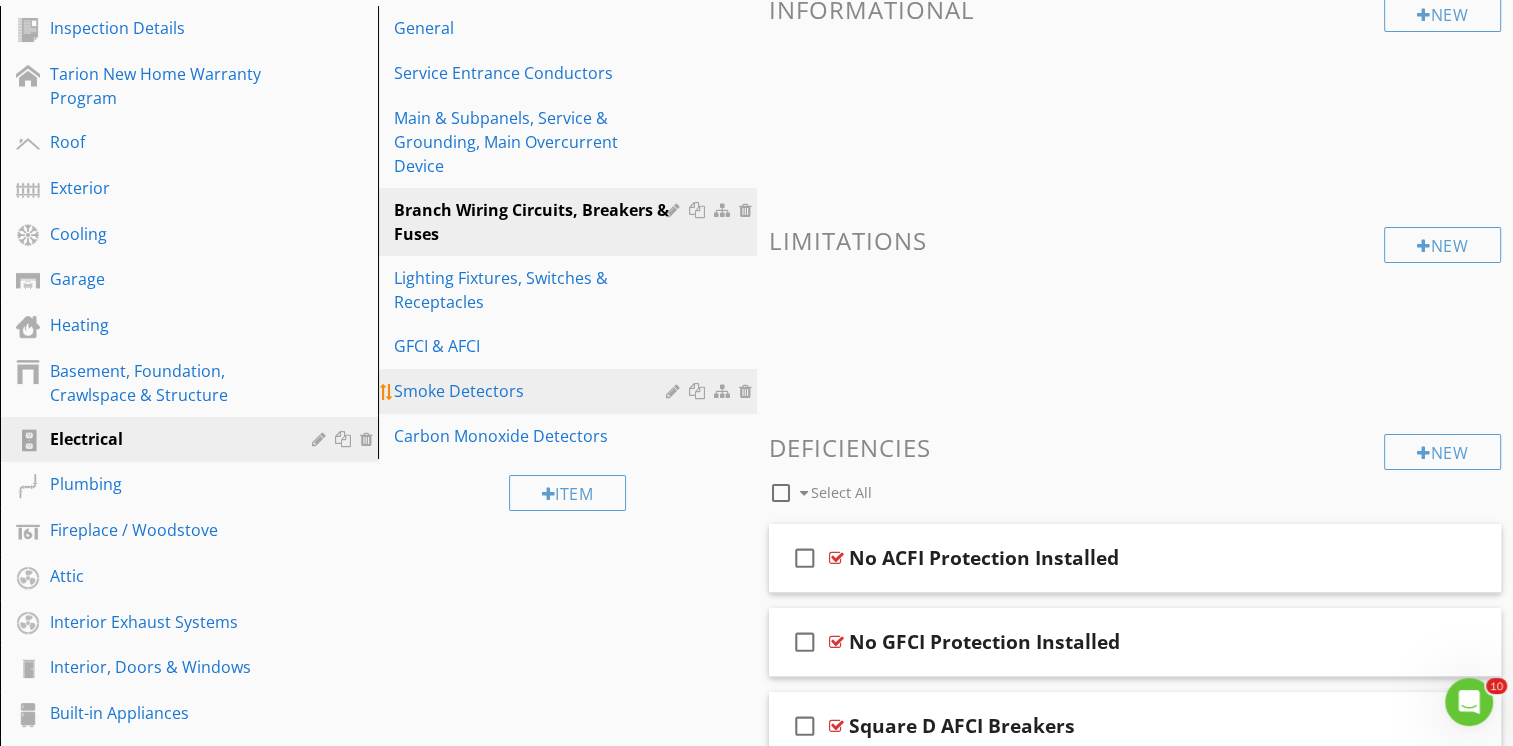 click on "Smoke Detectors" at bounding box center [532, 391] 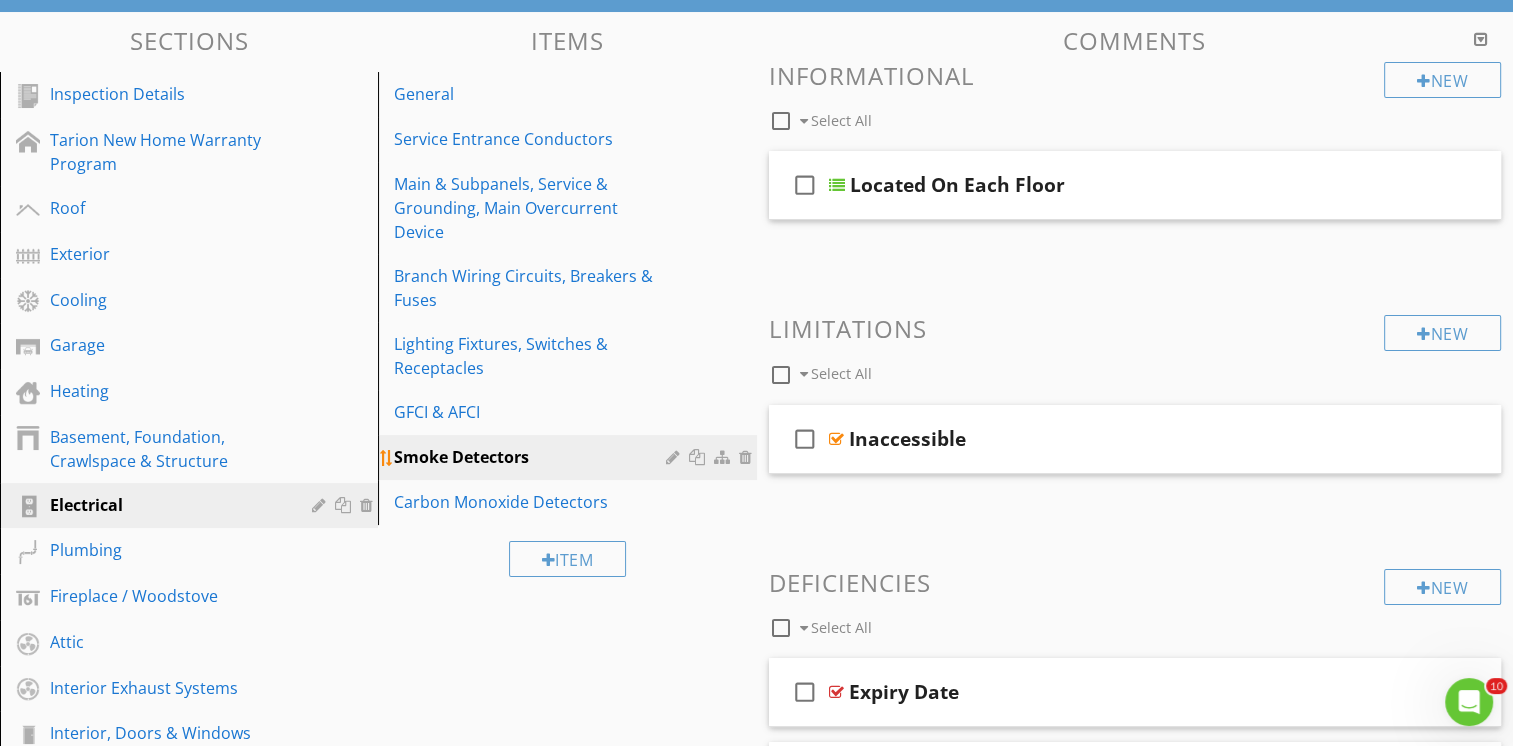 scroll, scrollTop: 192, scrollLeft: 0, axis: vertical 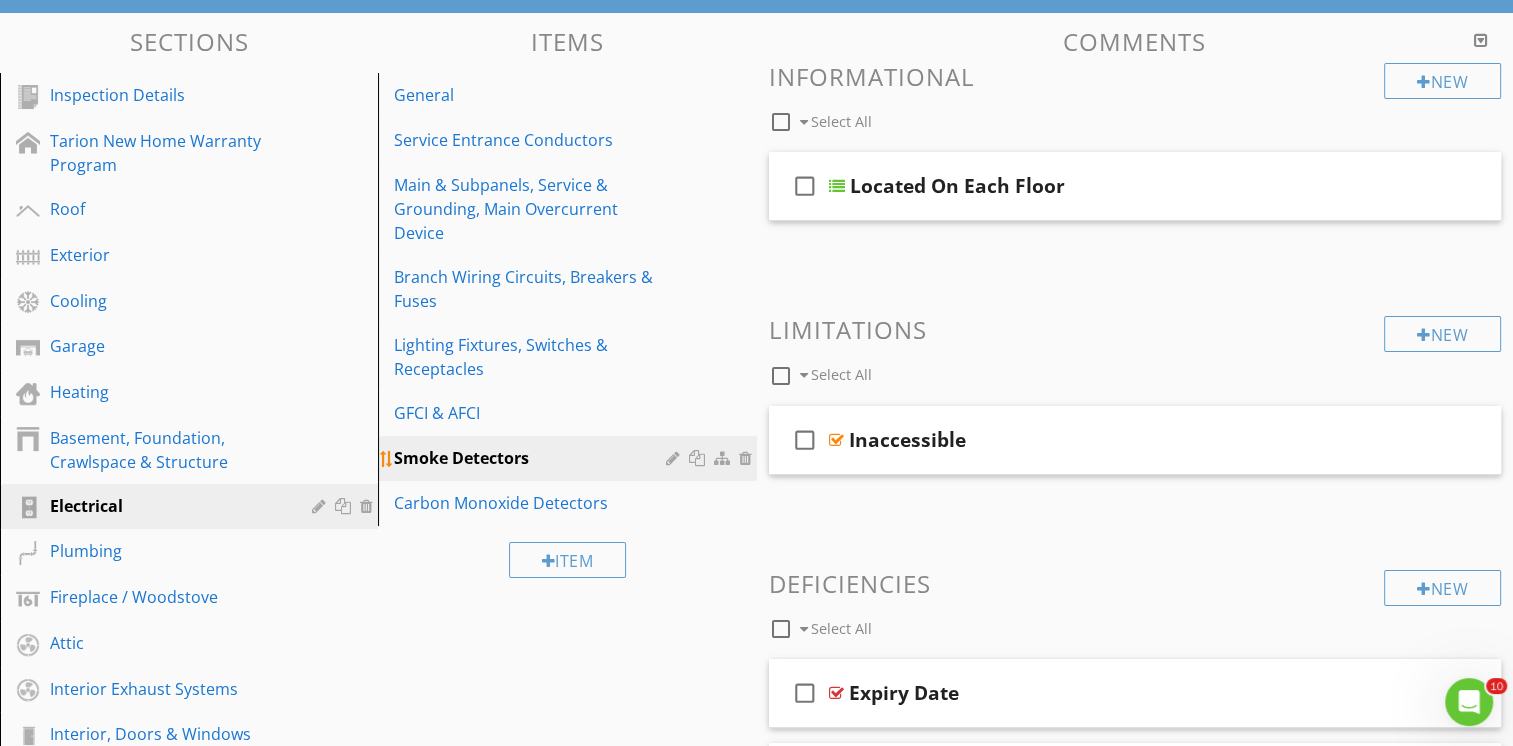 click on "Smoke Detectors" at bounding box center [532, 458] 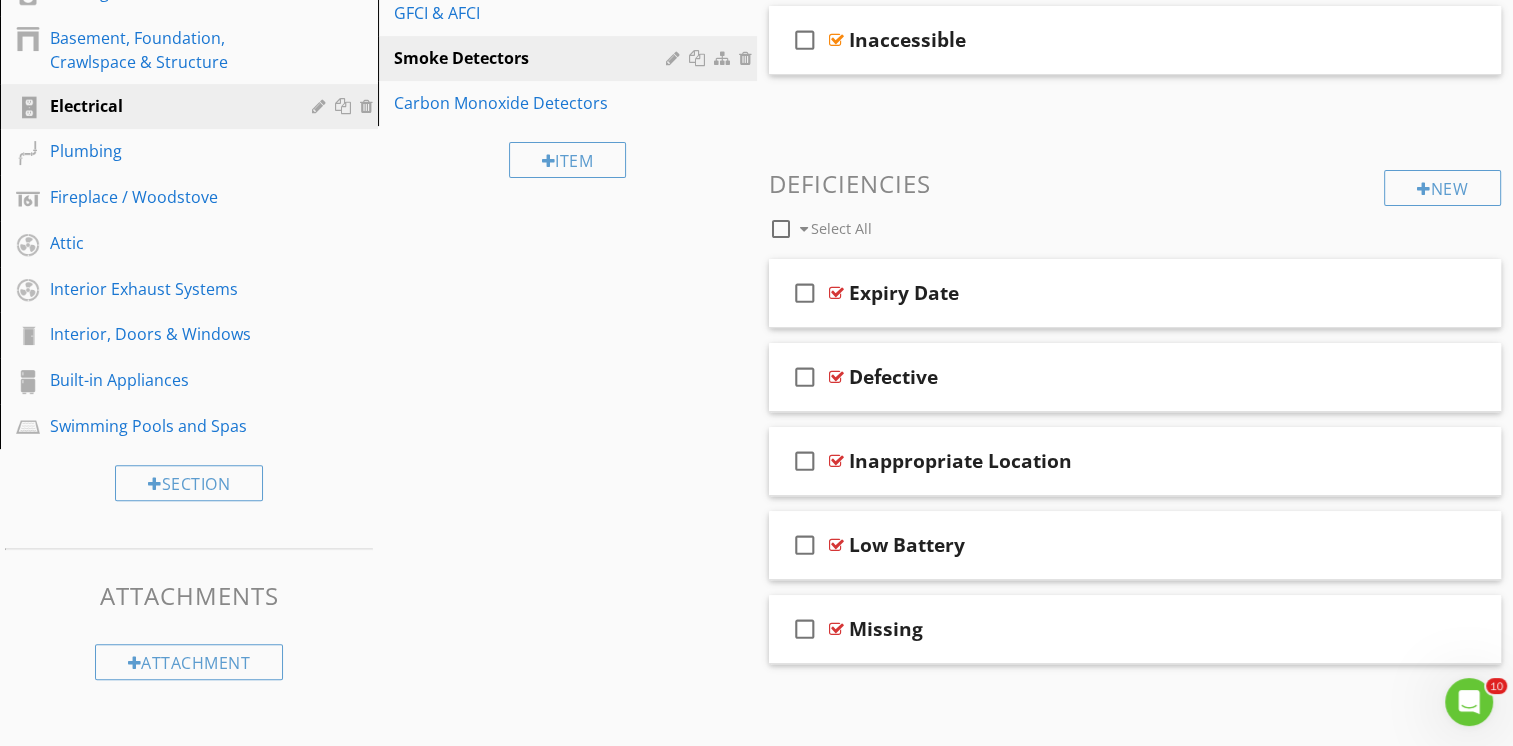 scroll, scrollTop: 592, scrollLeft: 0, axis: vertical 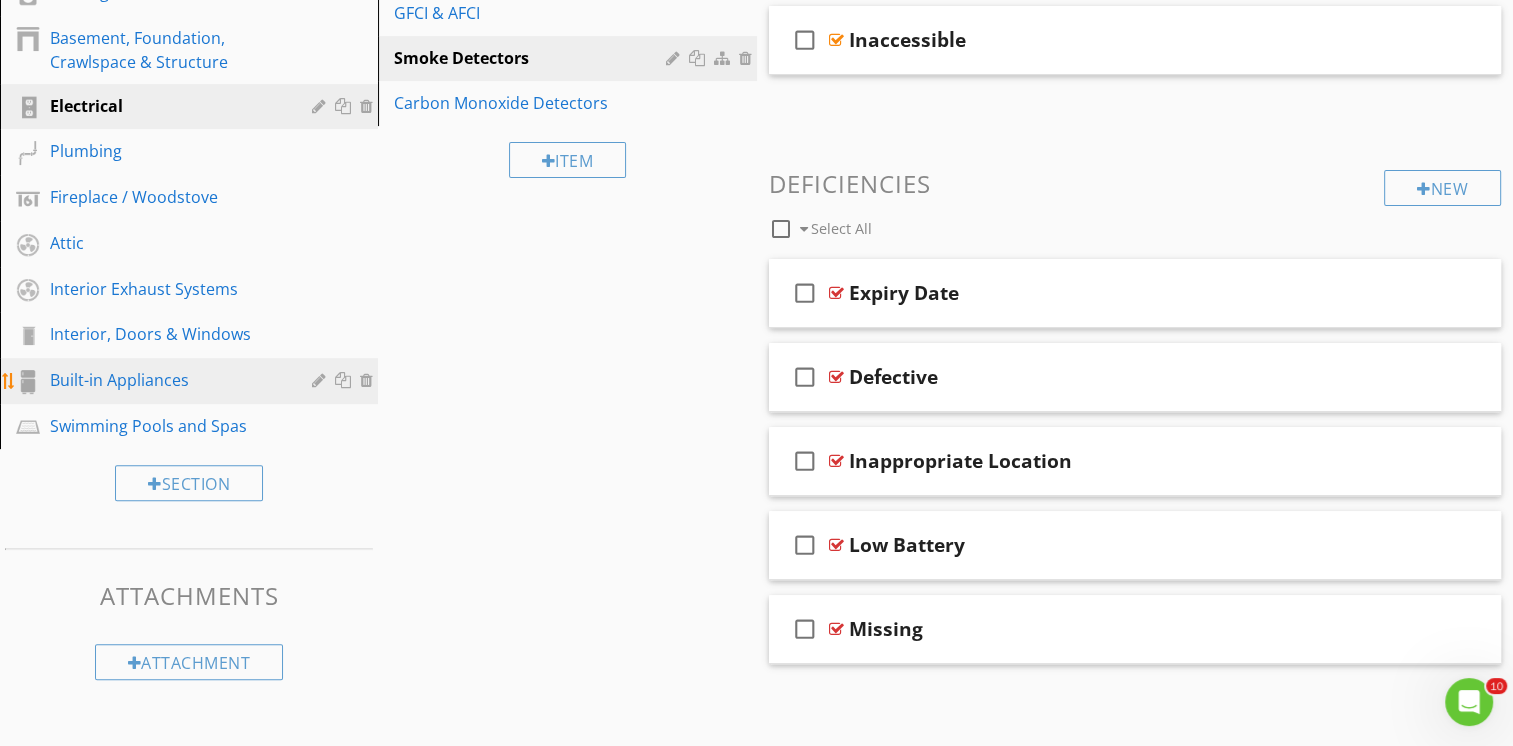 click on "Built-in Appliances" at bounding box center (166, 380) 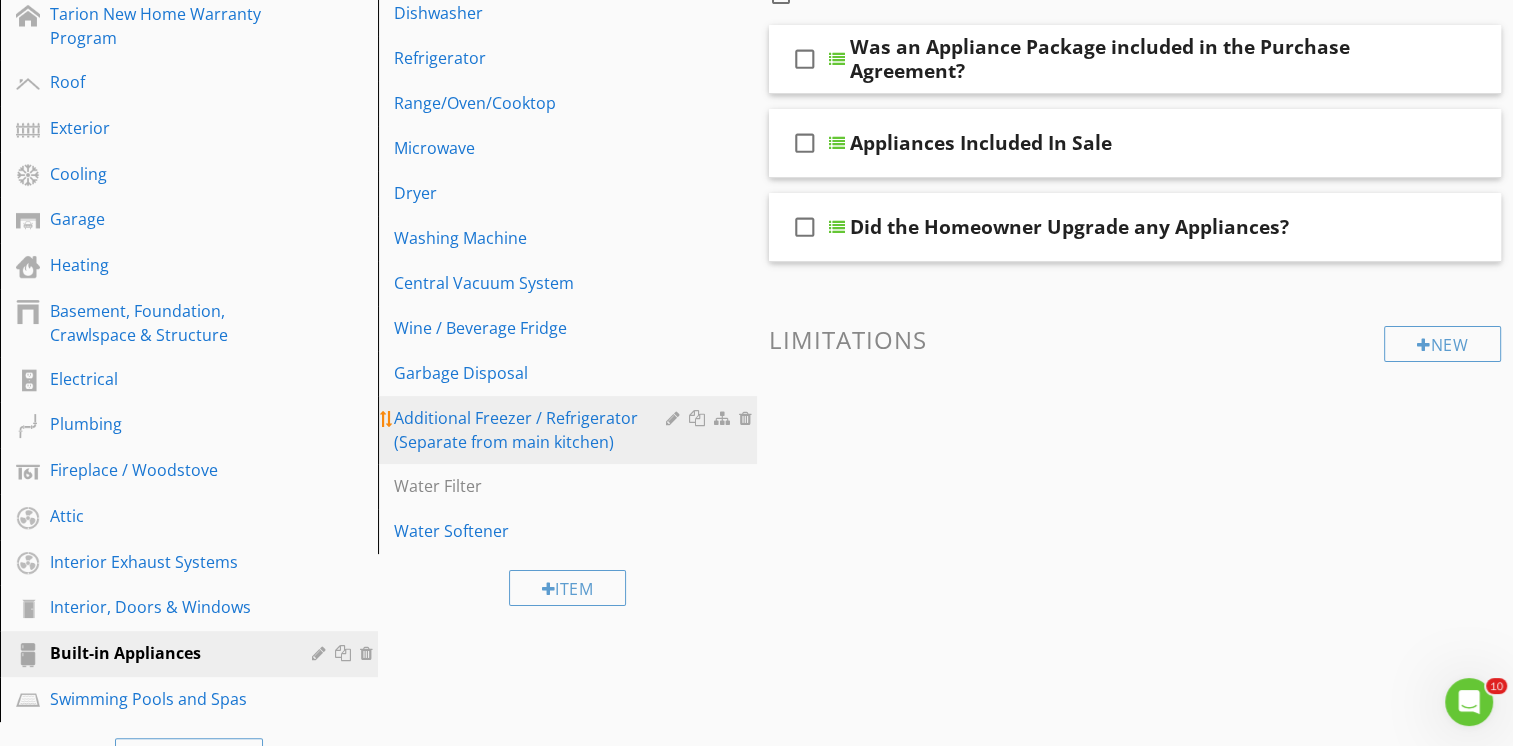 scroll, scrollTop: 354, scrollLeft: 0, axis: vertical 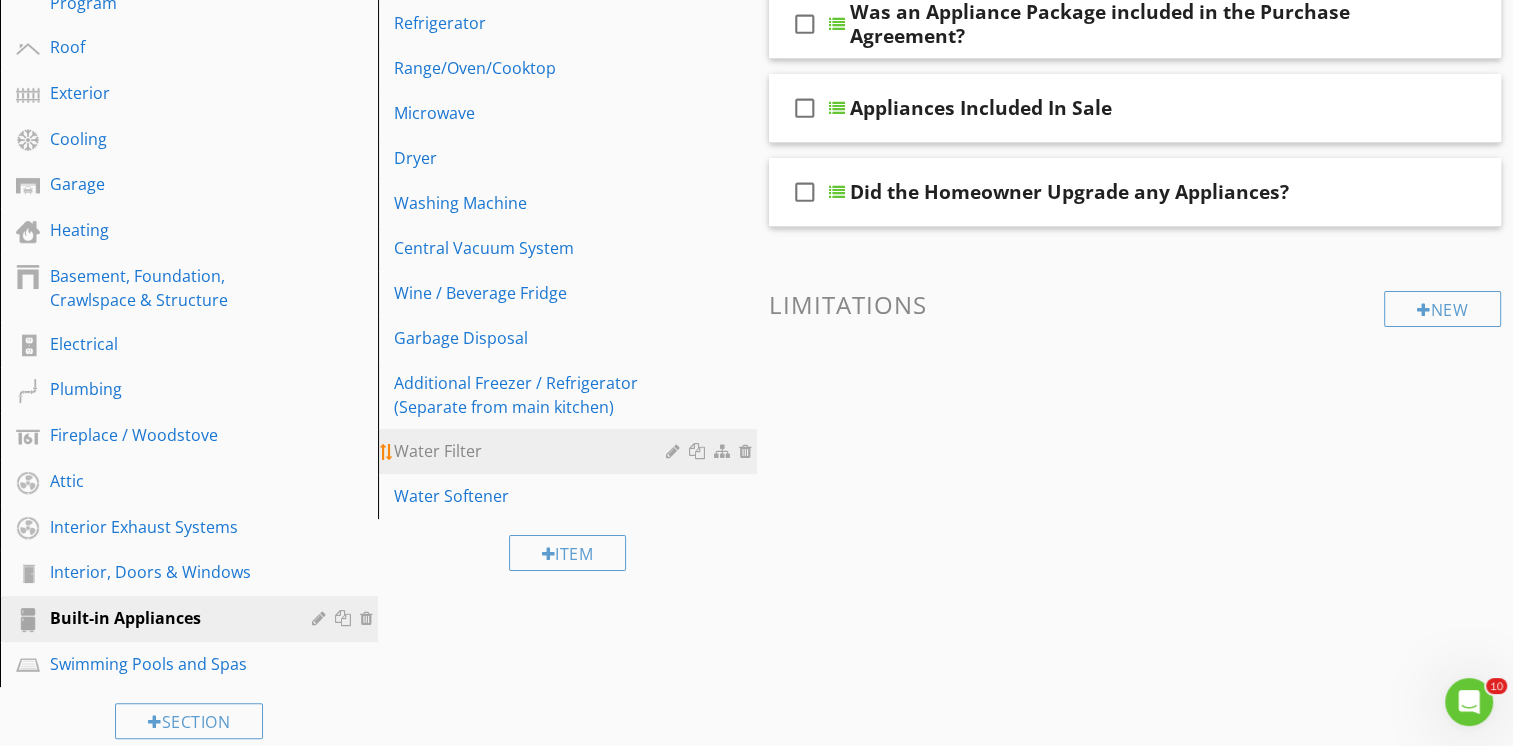 click on "Water Filter" at bounding box center (532, 451) 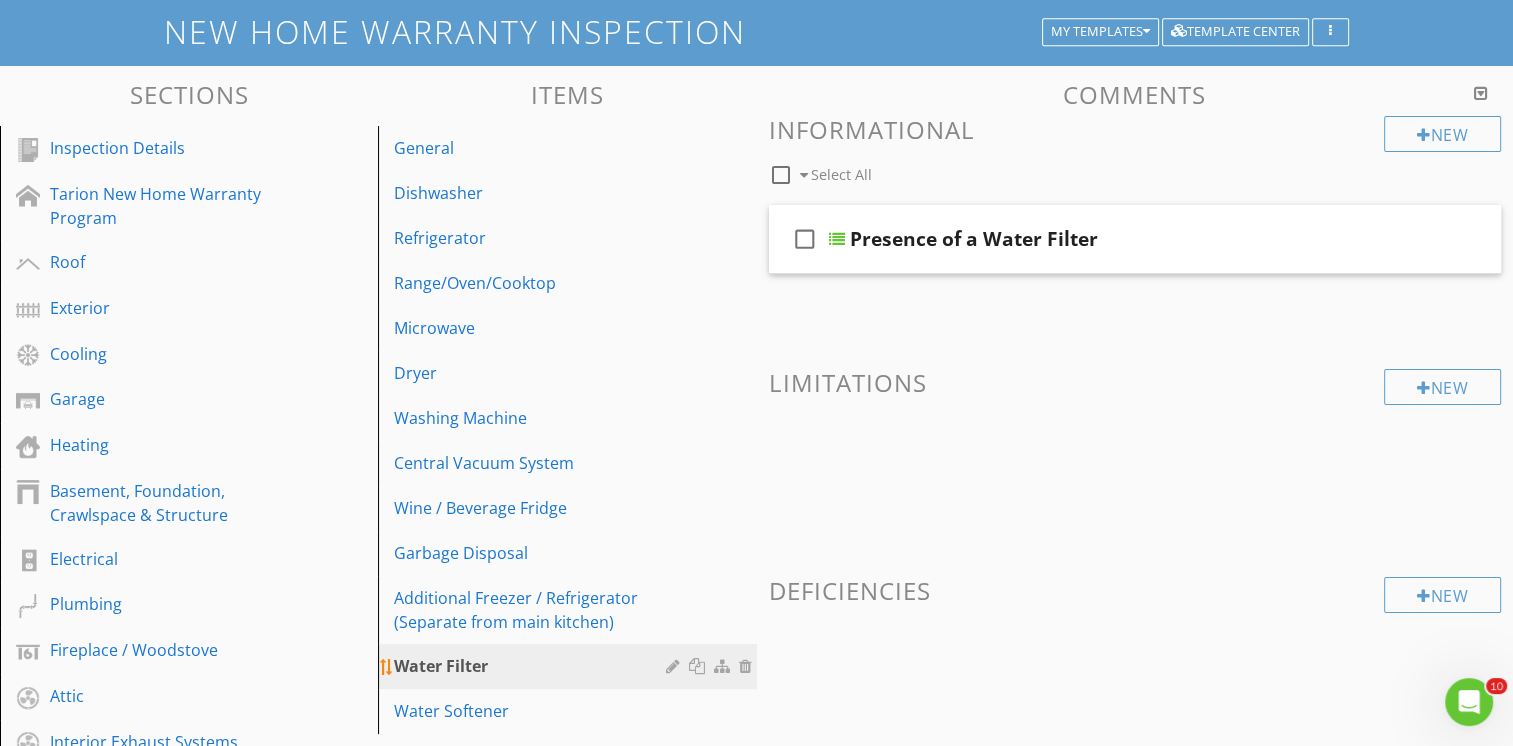 scroll, scrollTop: 500, scrollLeft: 0, axis: vertical 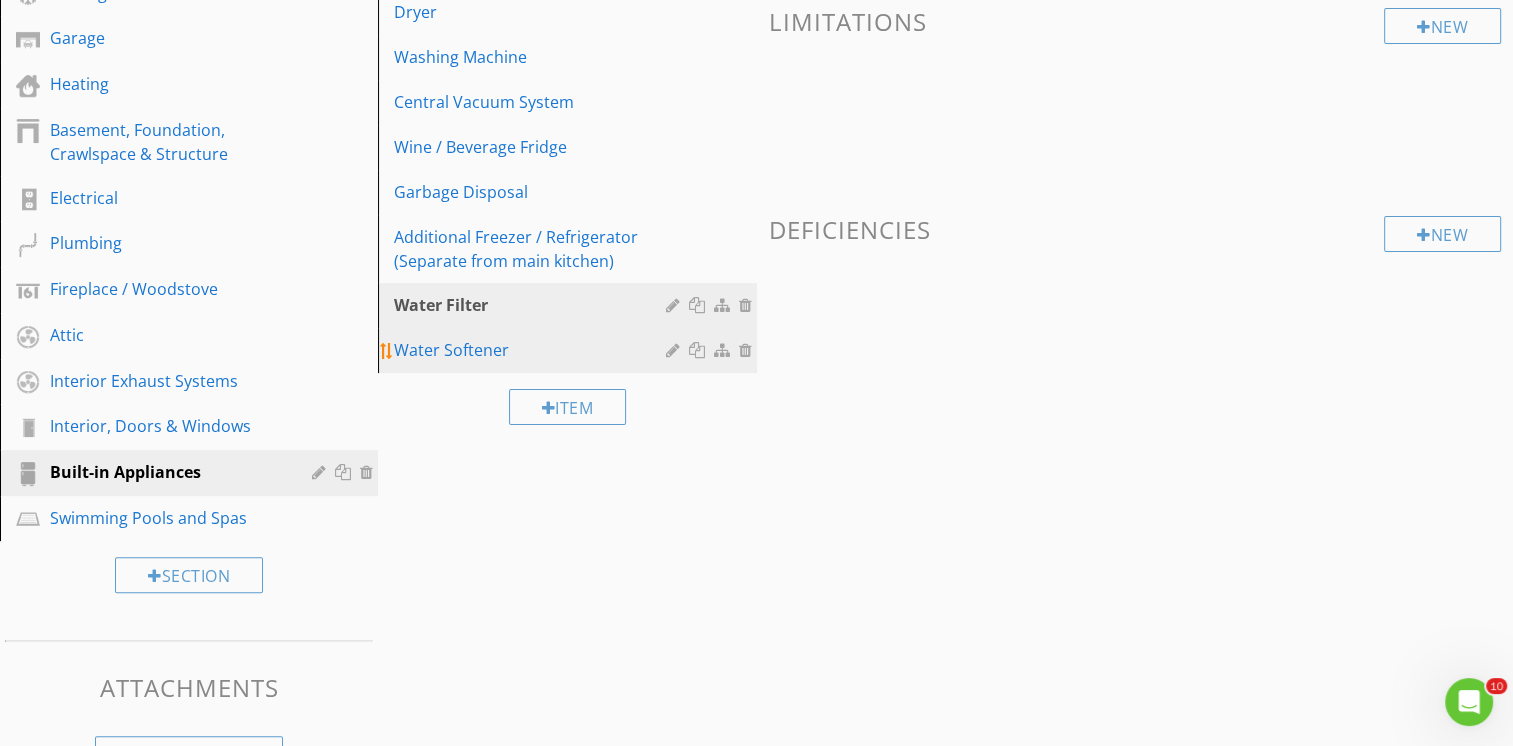 click on "Water Softener" at bounding box center [532, 350] 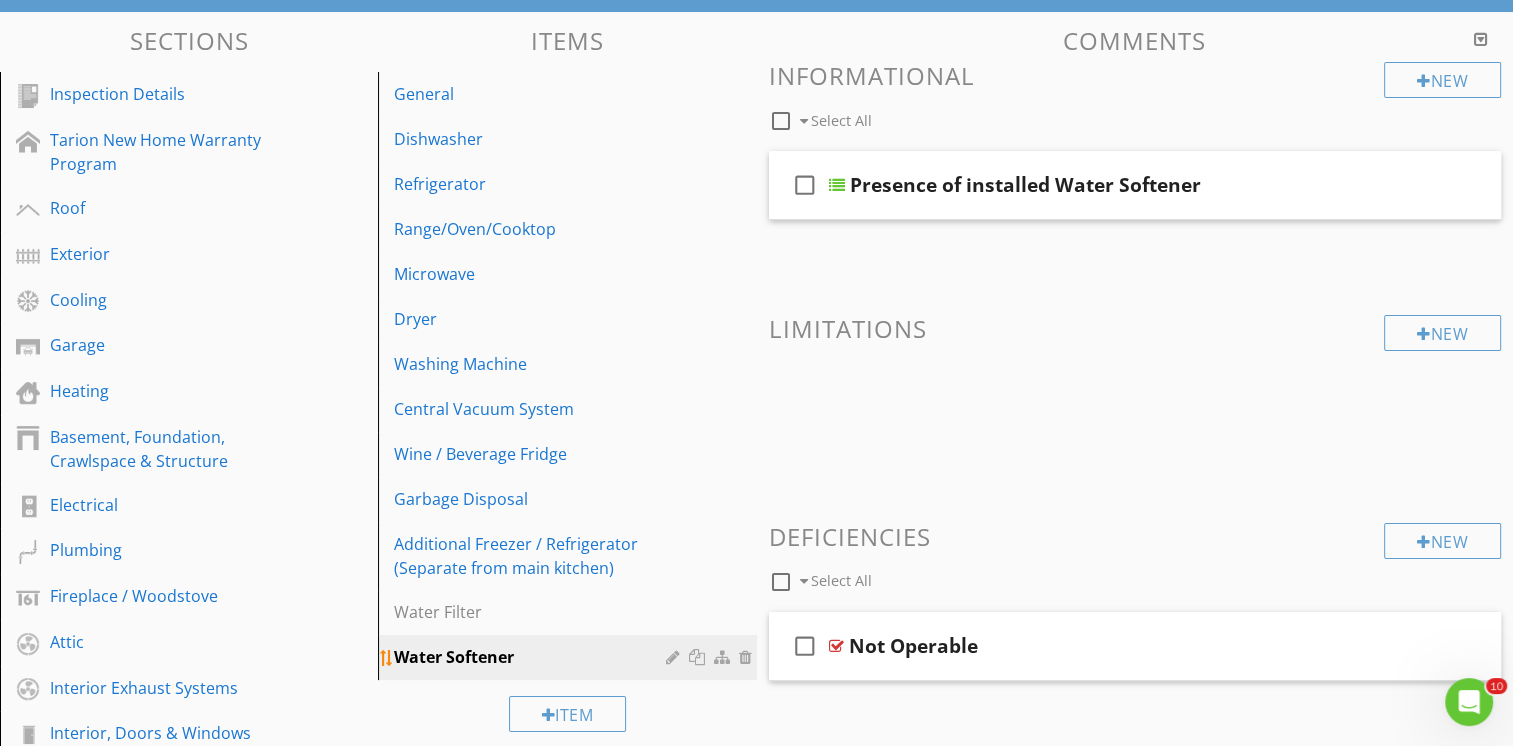scroll, scrollTop: 300, scrollLeft: 0, axis: vertical 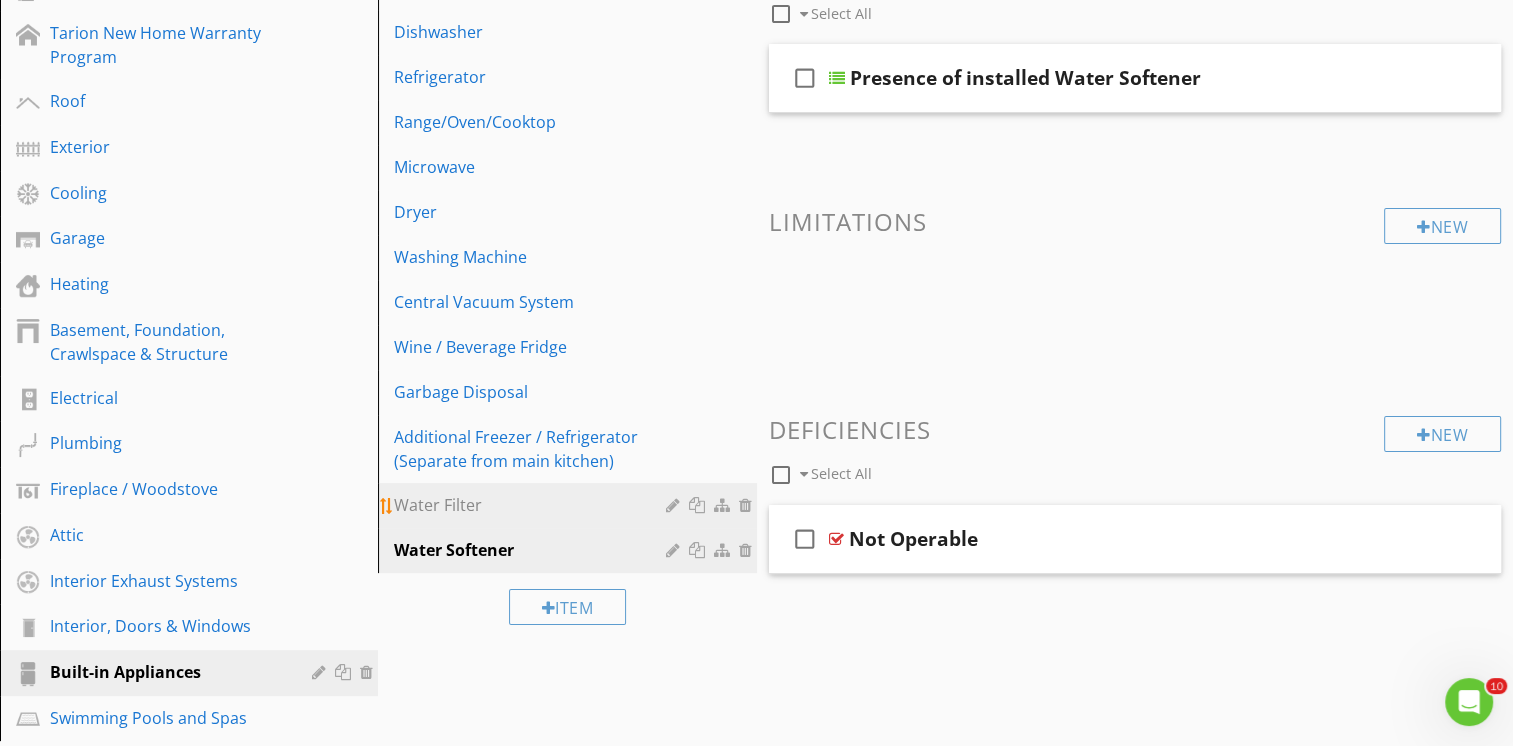 click on "Water Filter" at bounding box center (532, 505) 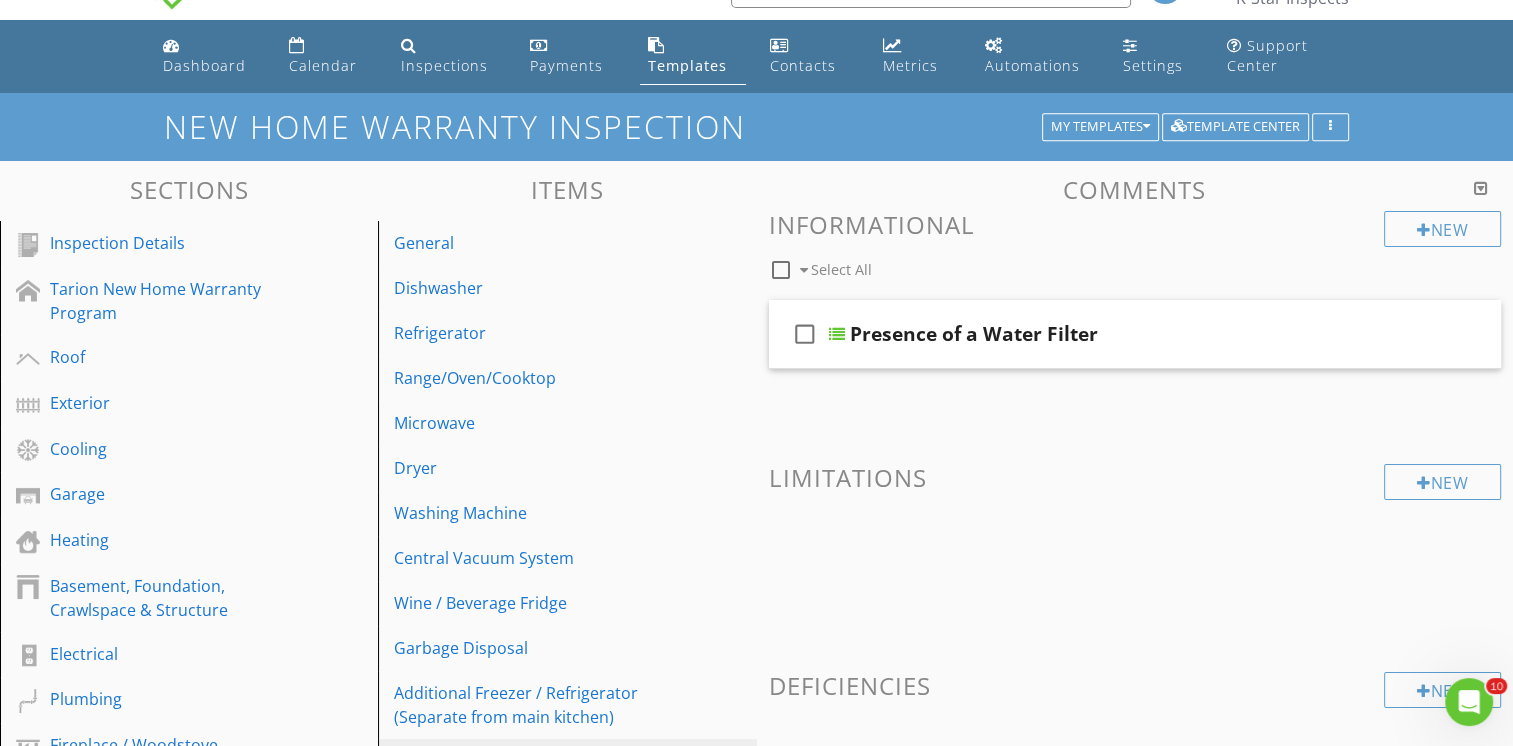 scroll, scrollTop: 0, scrollLeft: 0, axis: both 